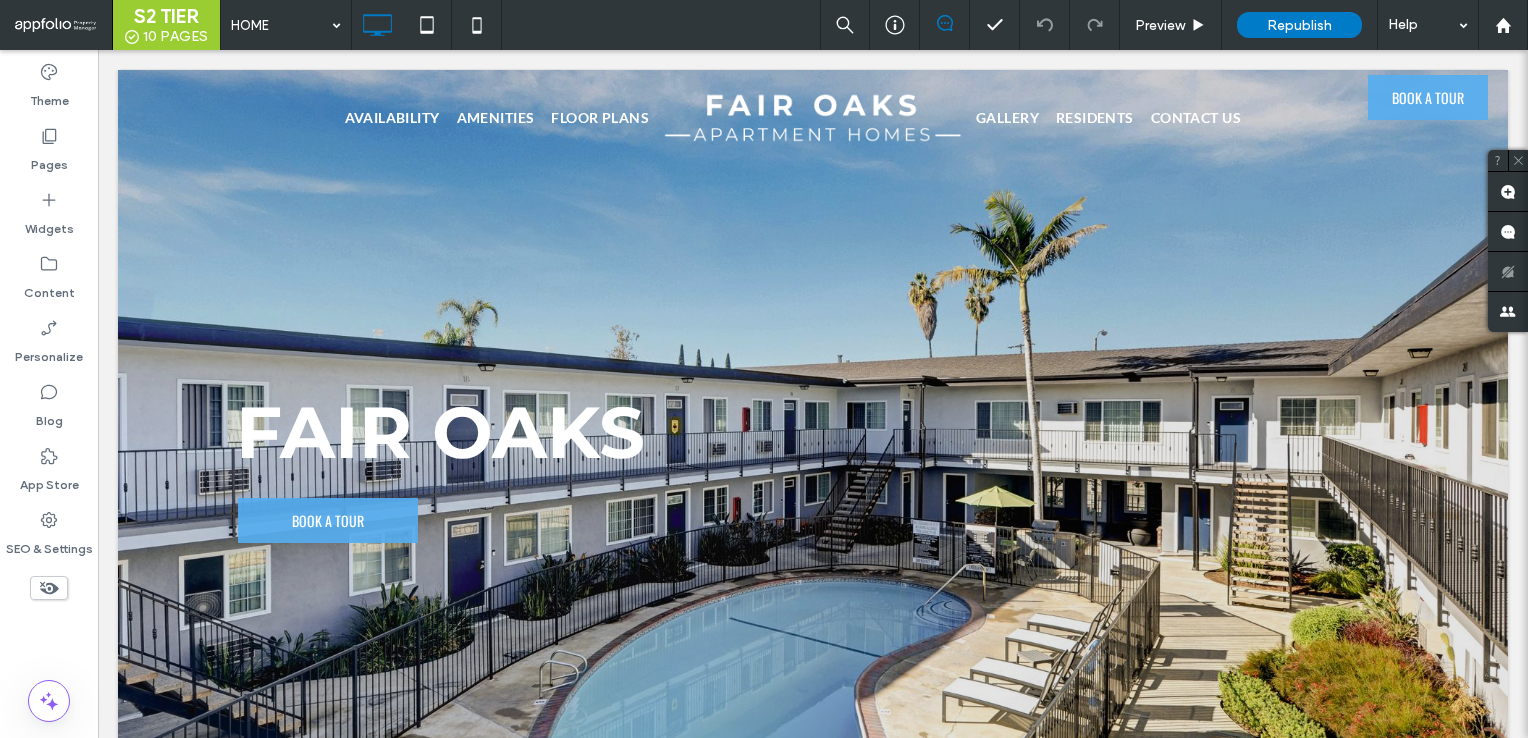 scroll, scrollTop: 0, scrollLeft: 0, axis: both 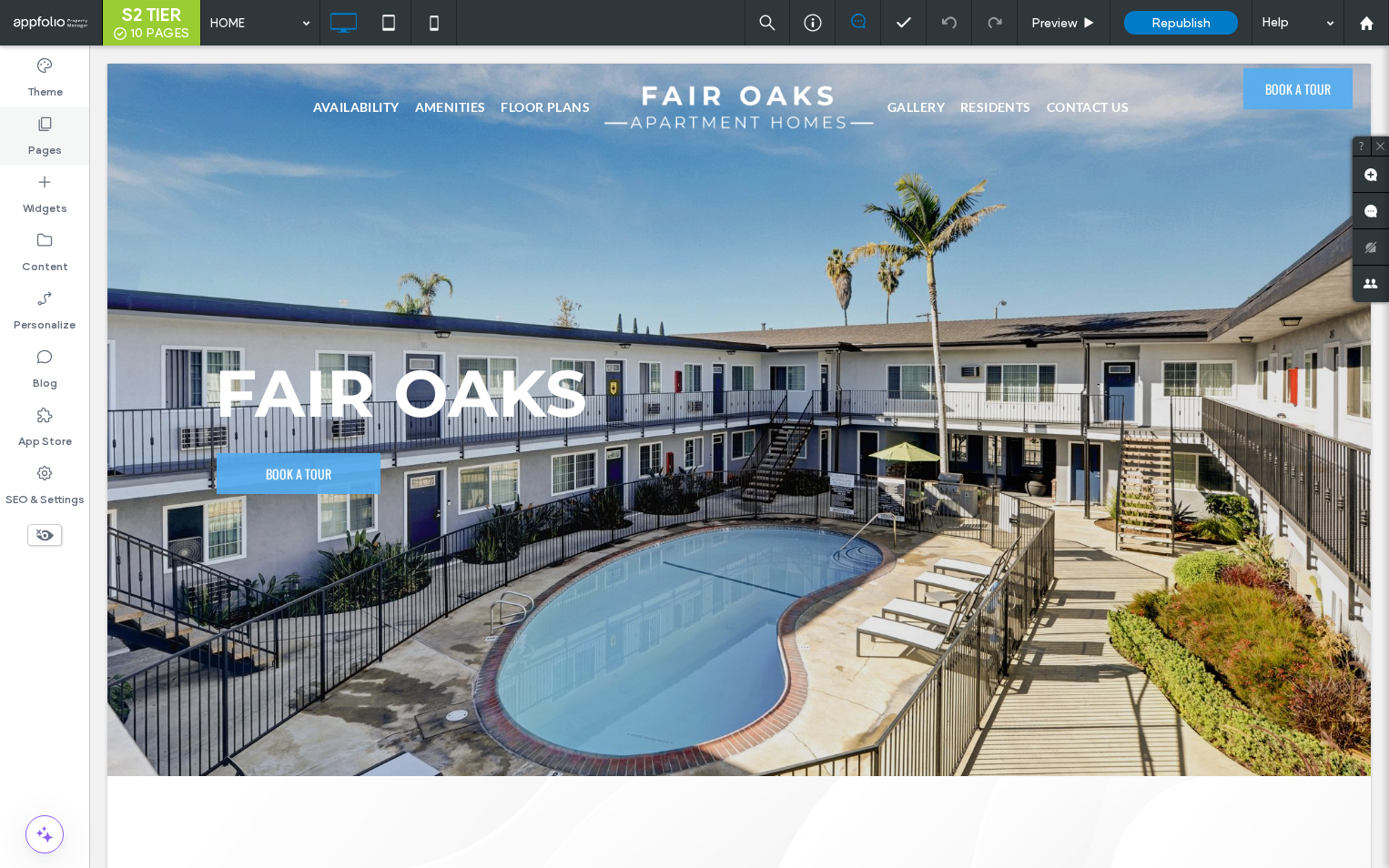click on "Pages" at bounding box center (45, 136) 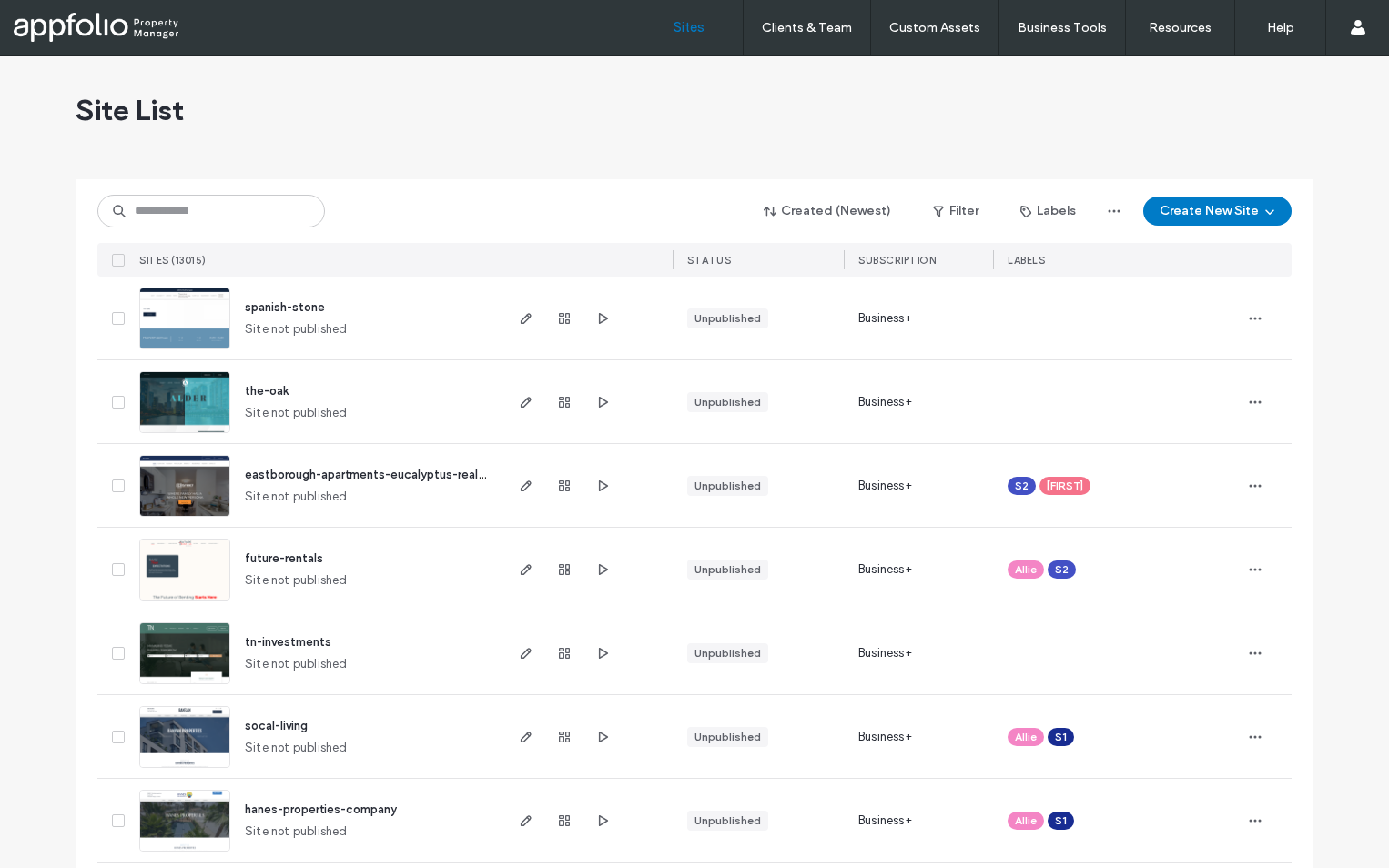 scroll, scrollTop: 0, scrollLeft: 0, axis: both 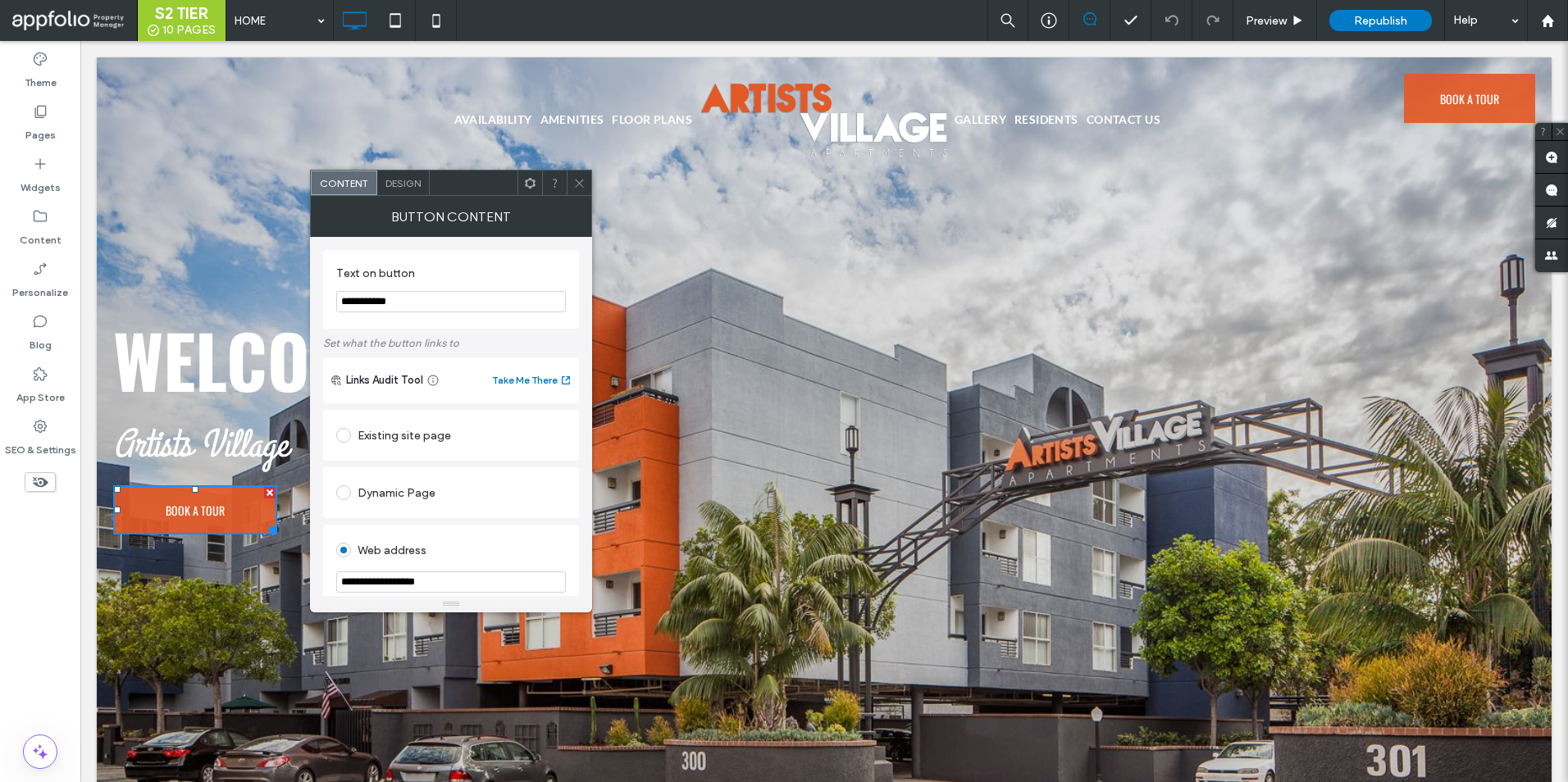 click at bounding box center (579, 183) 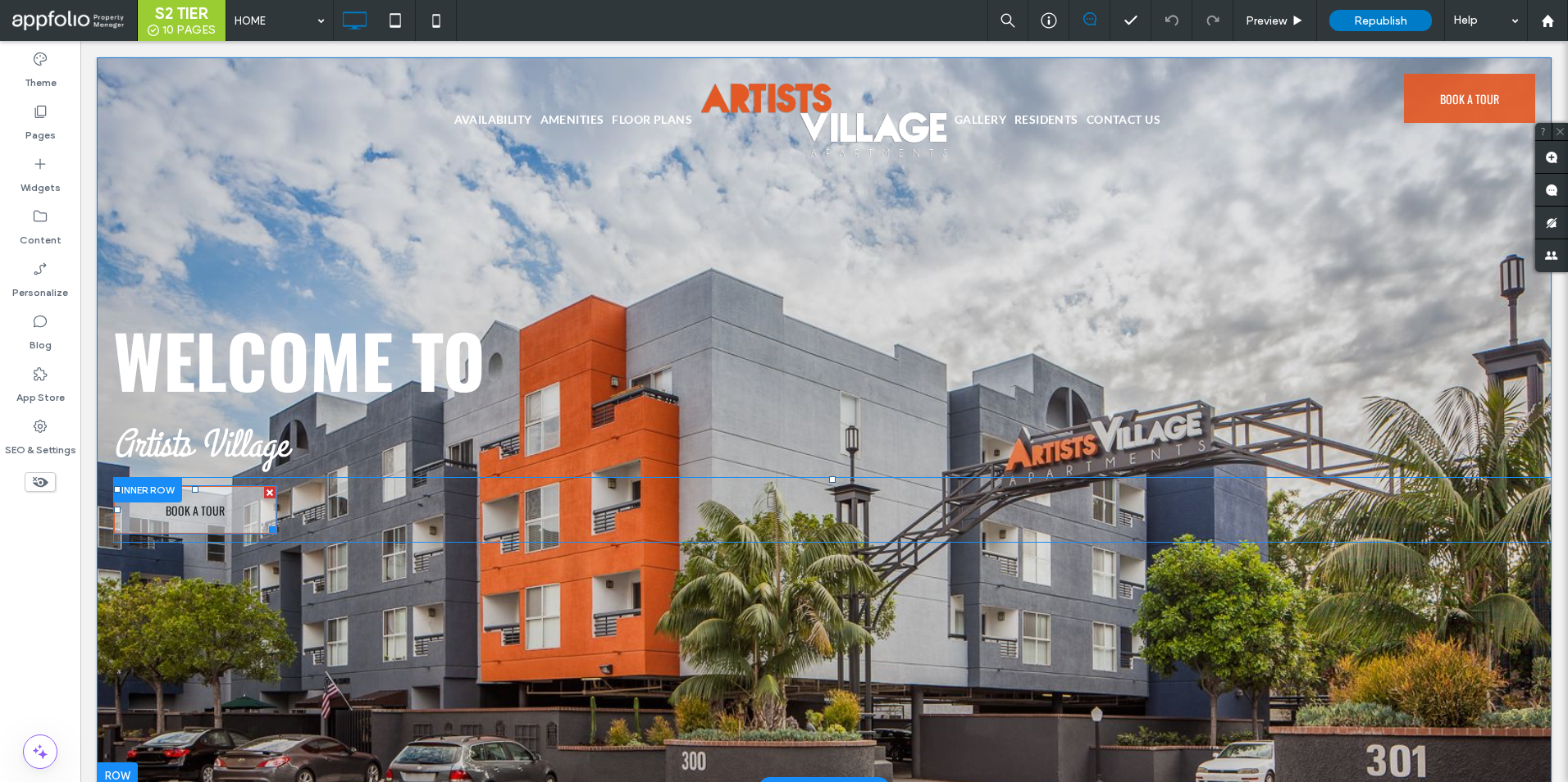 click on "BOOK A TOUR" at bounding box center (195, 510) 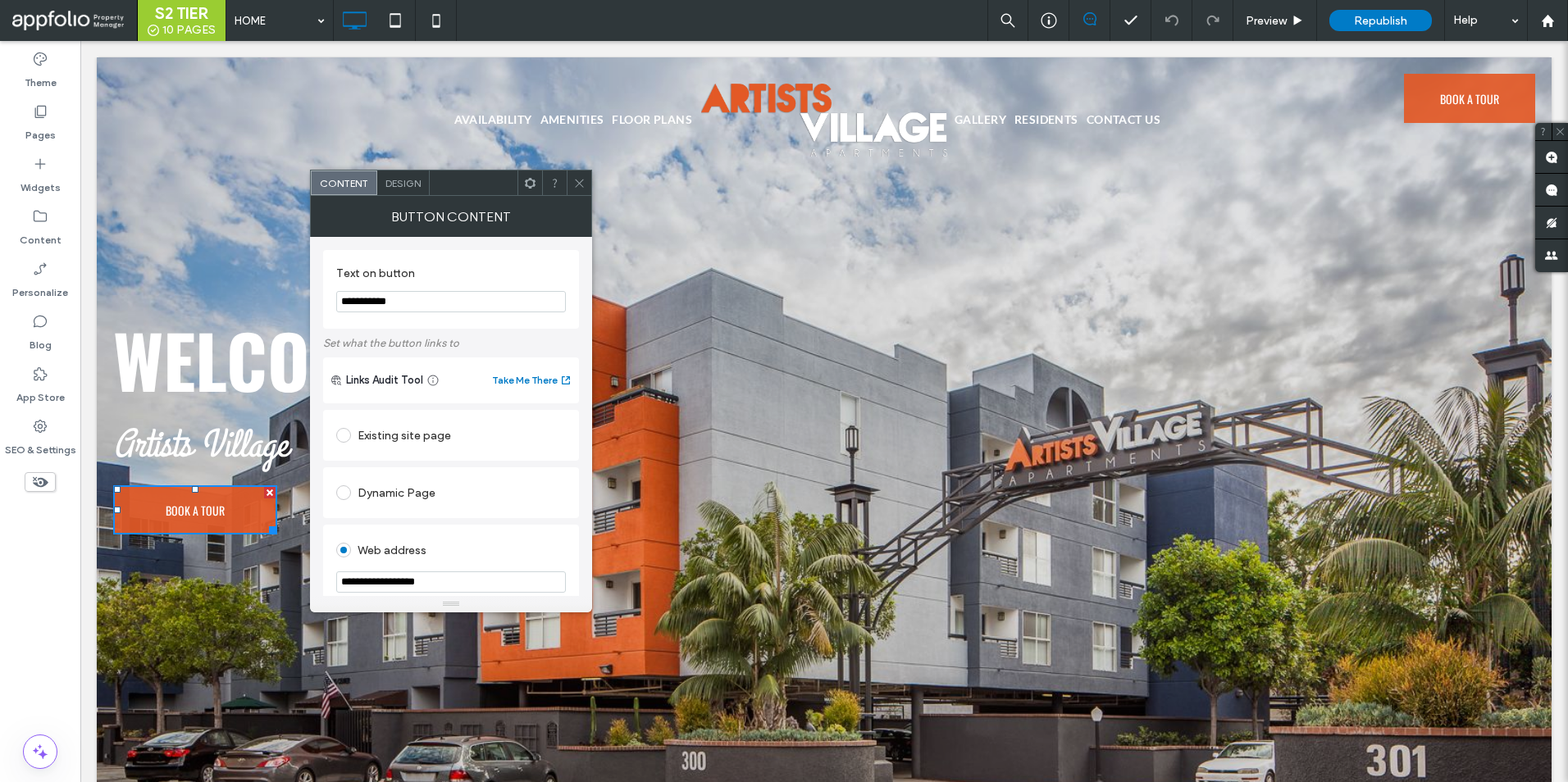 click 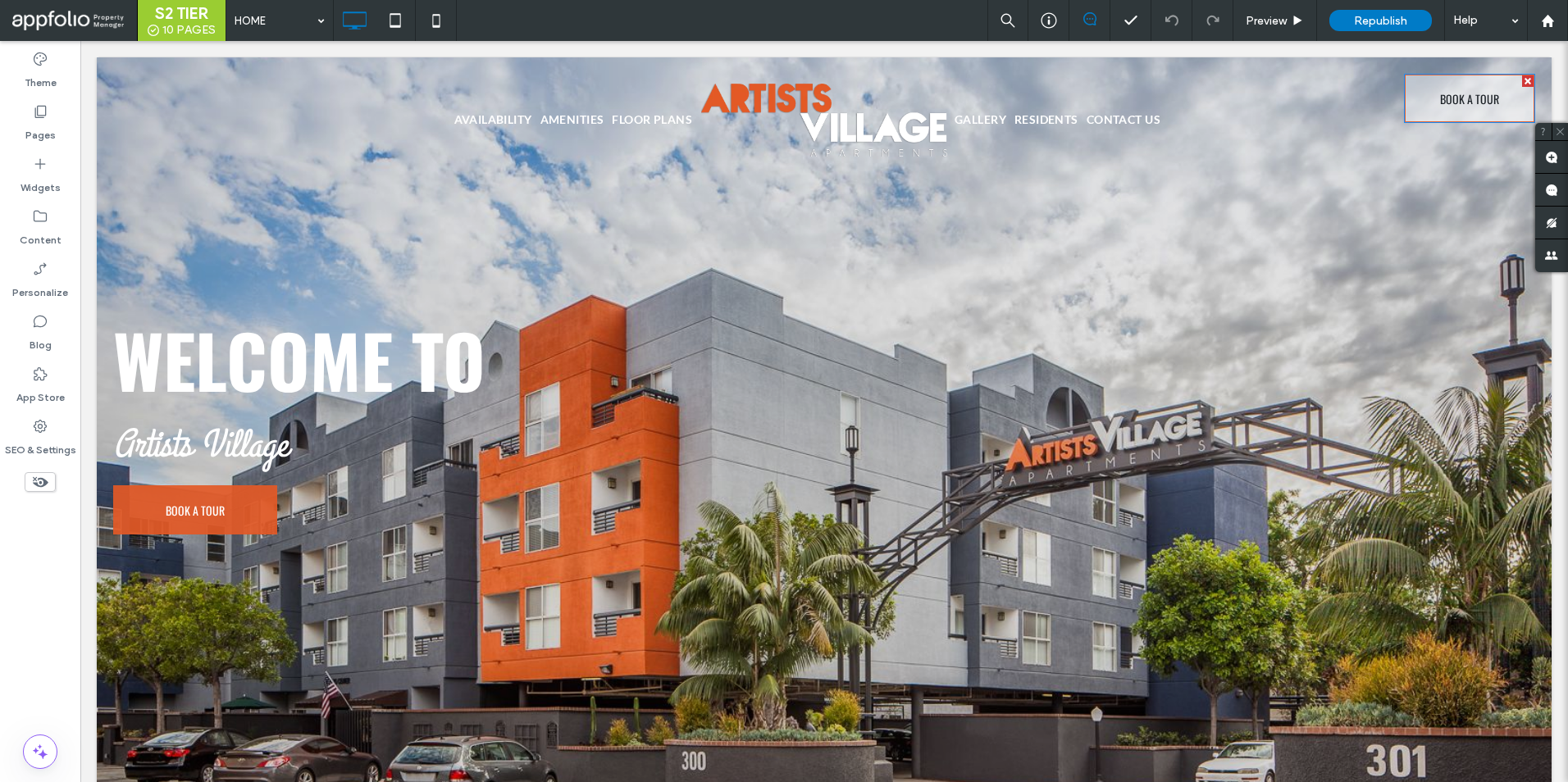click on "BOOK A TOUR" at bounding box center (1470, 98) 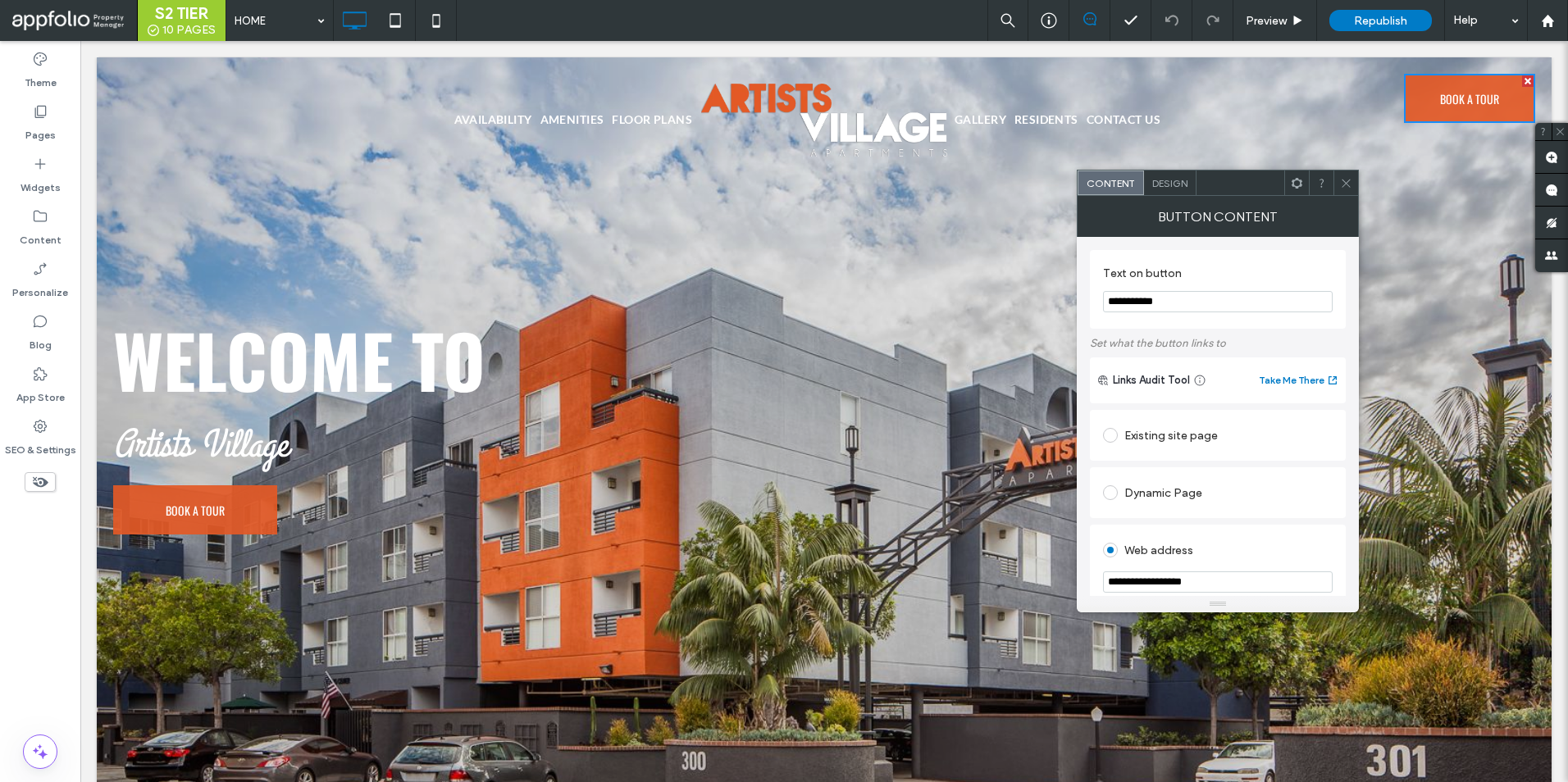 click at bounding box center [1346, 183] 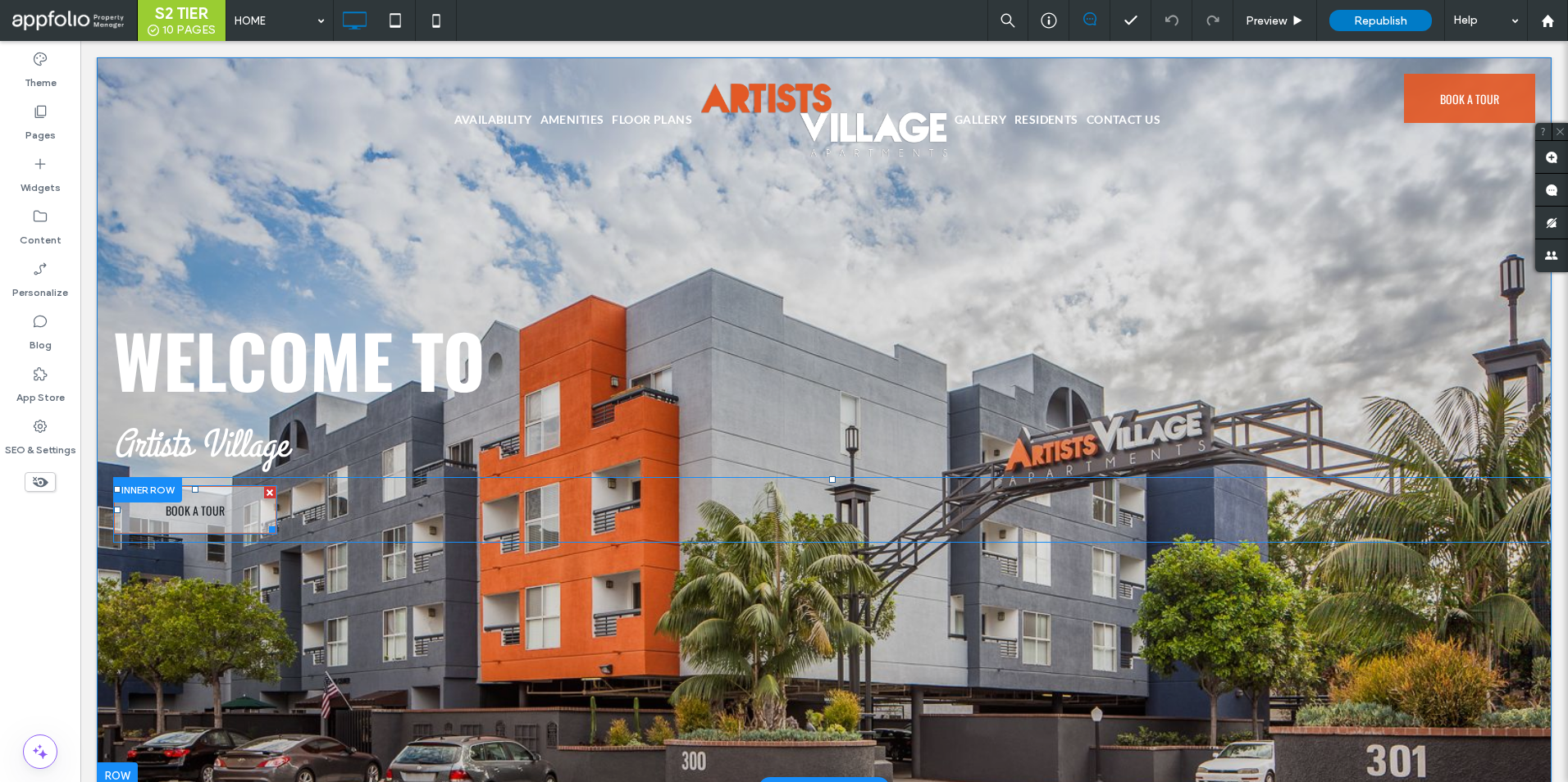 click on "BOOK A TOUR" at bounding box center [195, 510] 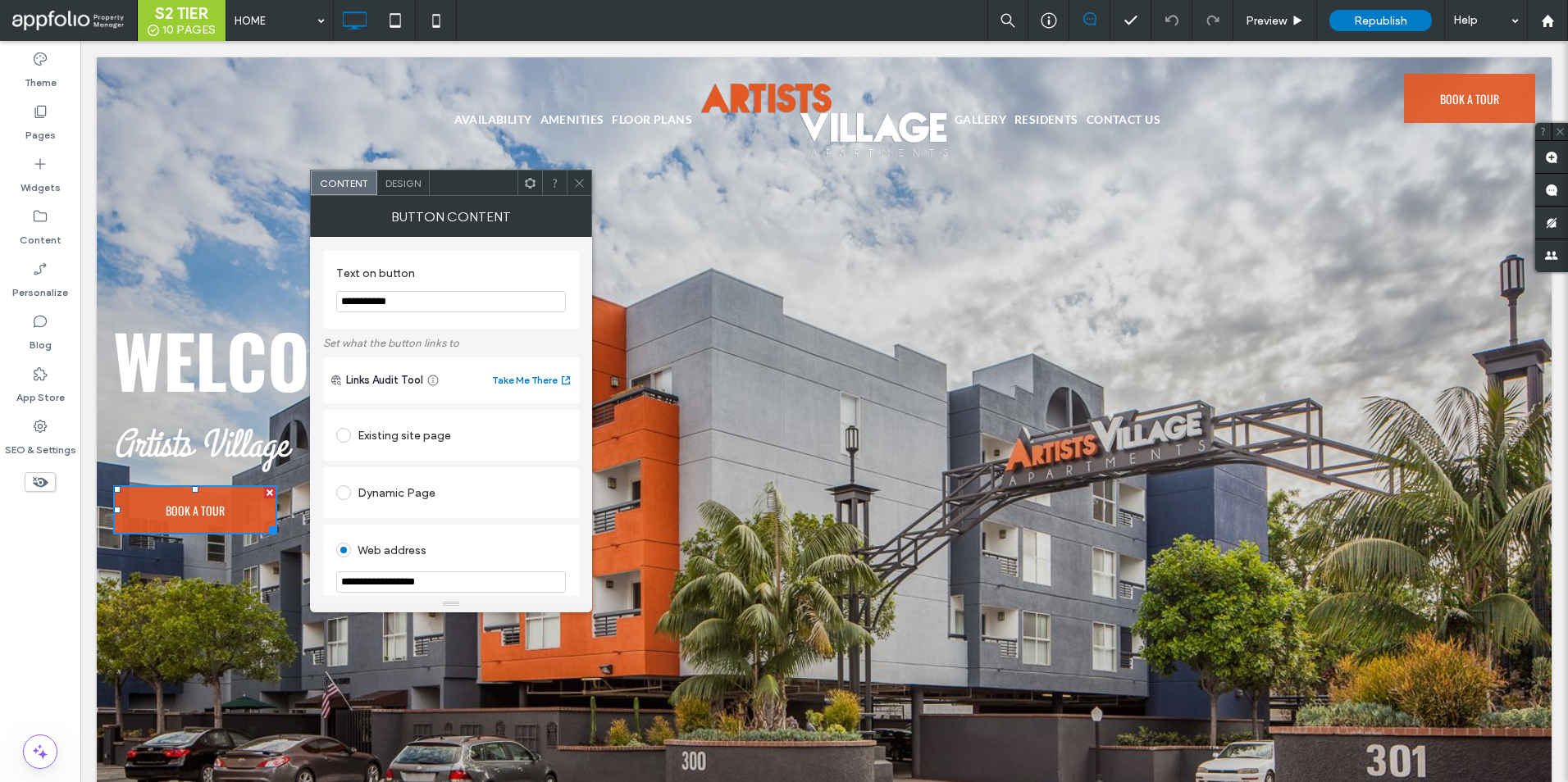 click at bounding box center [579, 183] 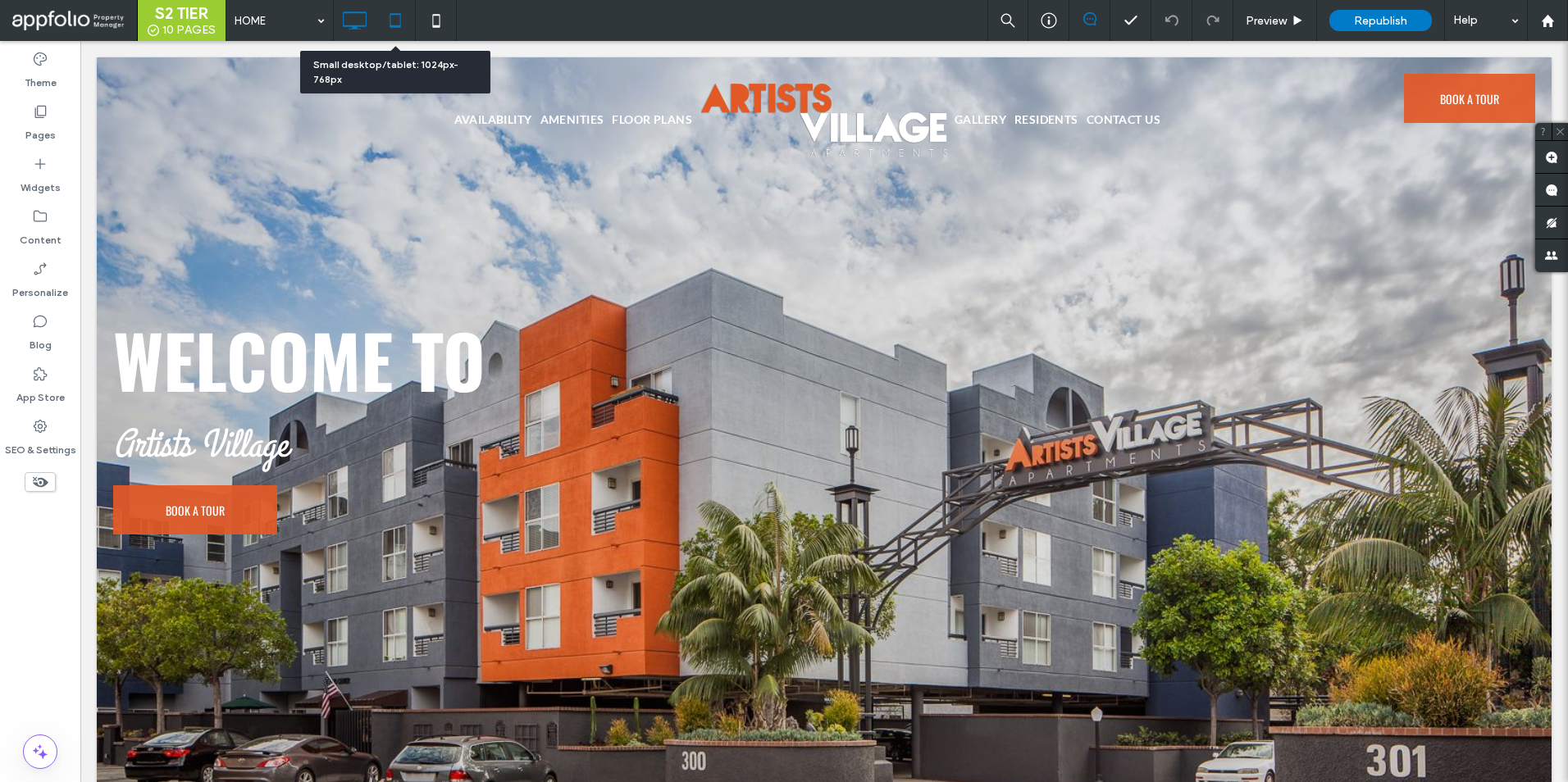 click 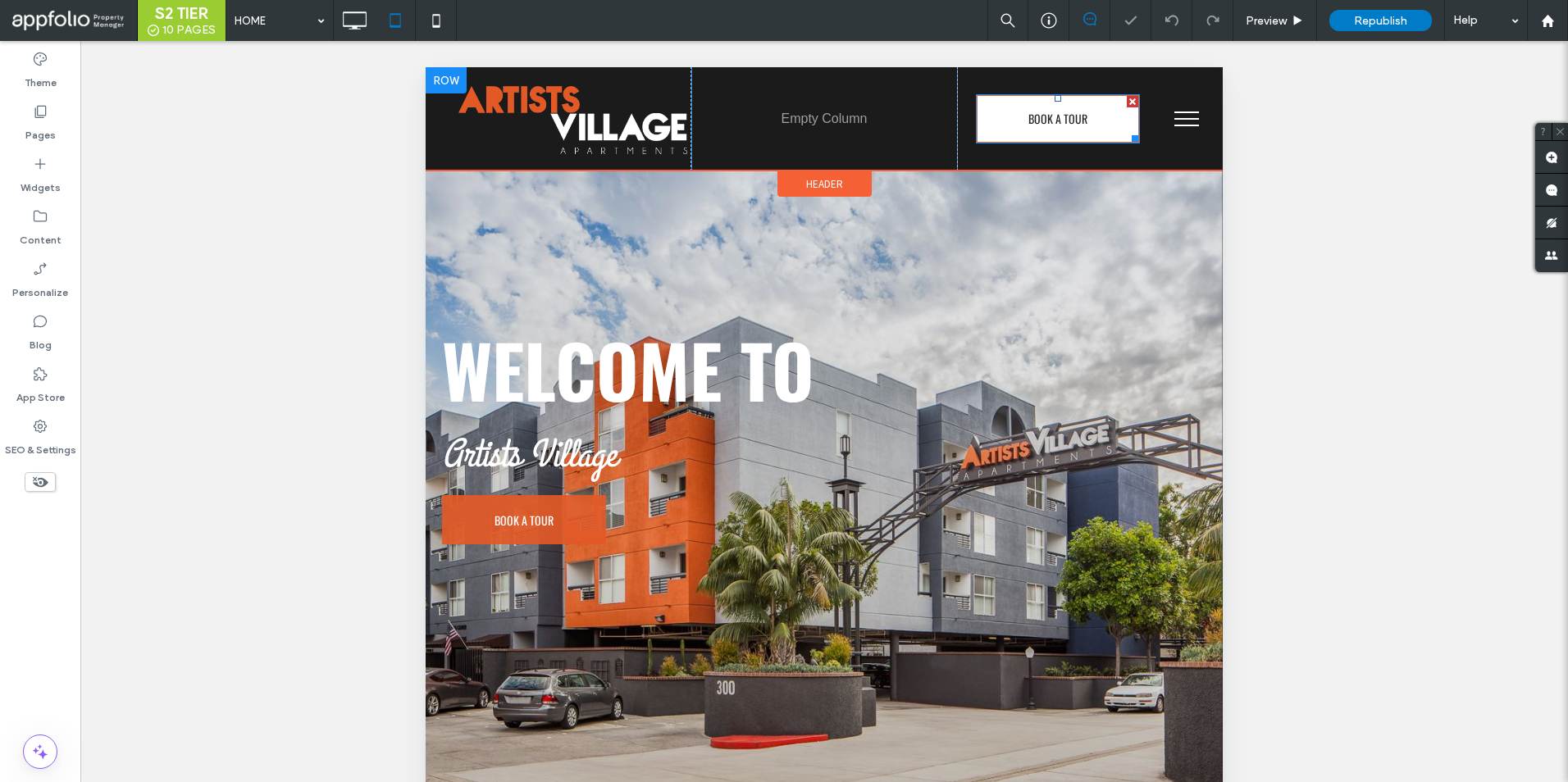 click on "BOOK A TOUR" at bounding box center (1058, 119) 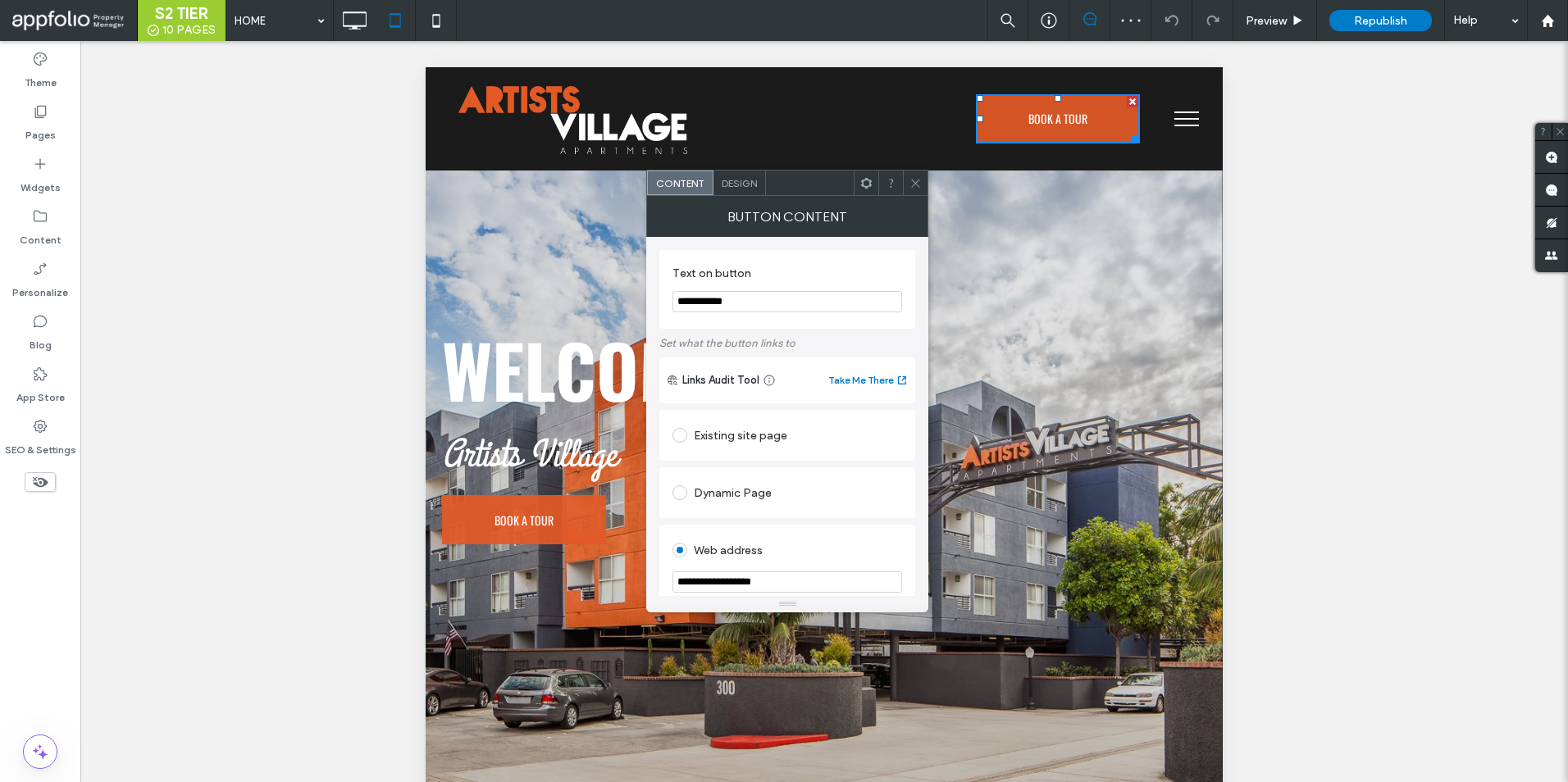 click at bounding box center (915, 183) 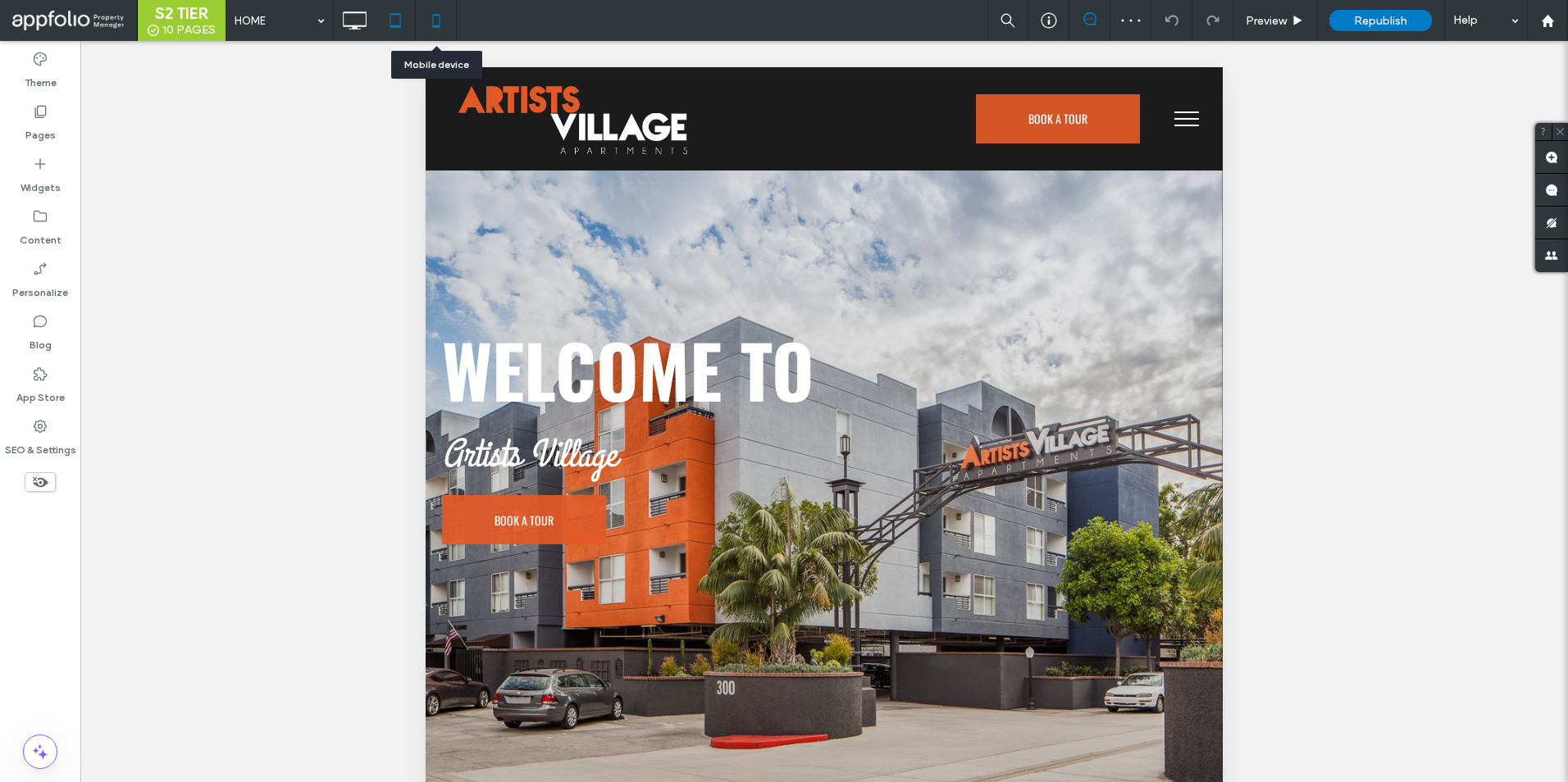click 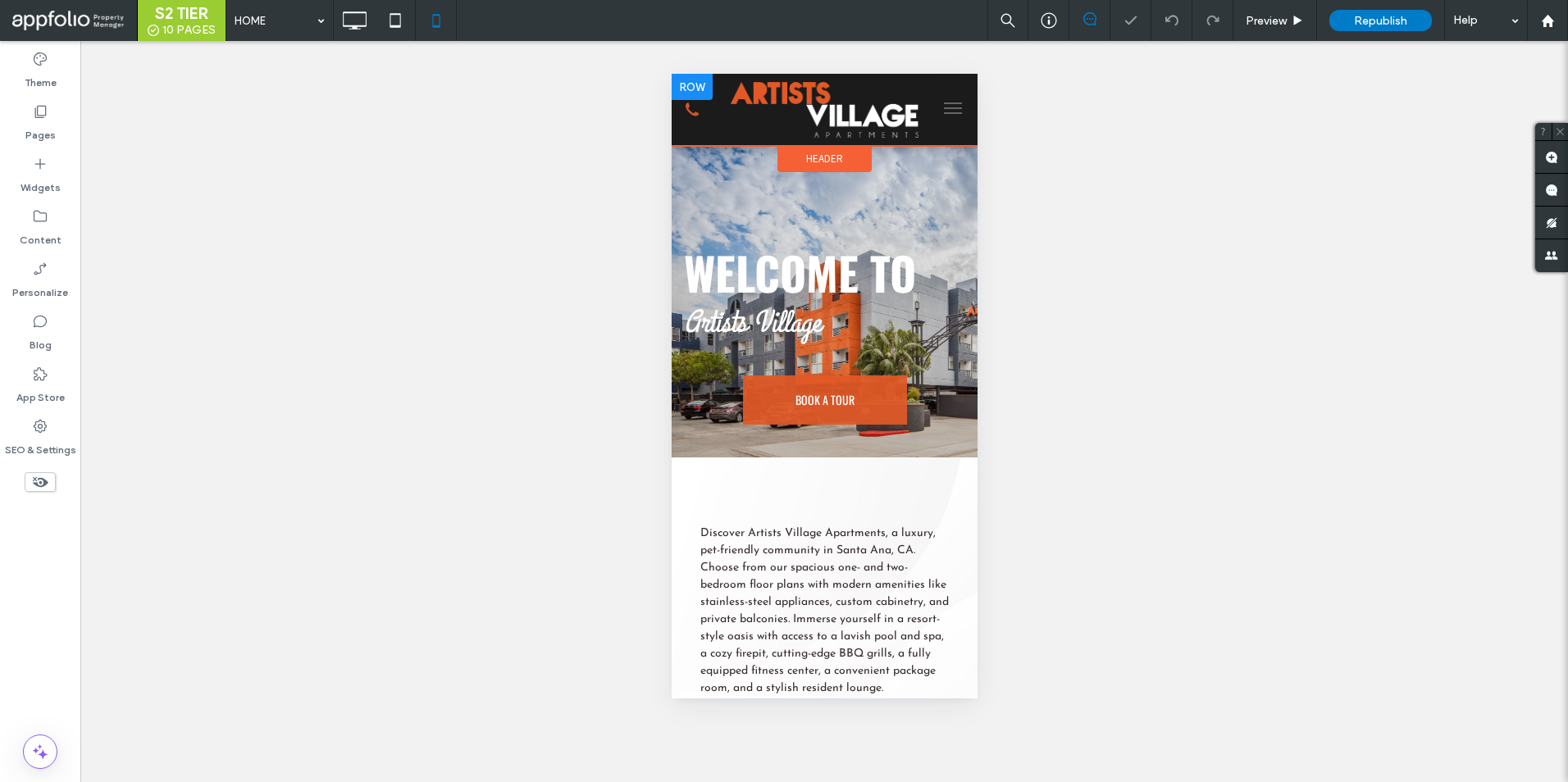 scroll, scrollTop: 0, scrollLeft: 0, axis: both 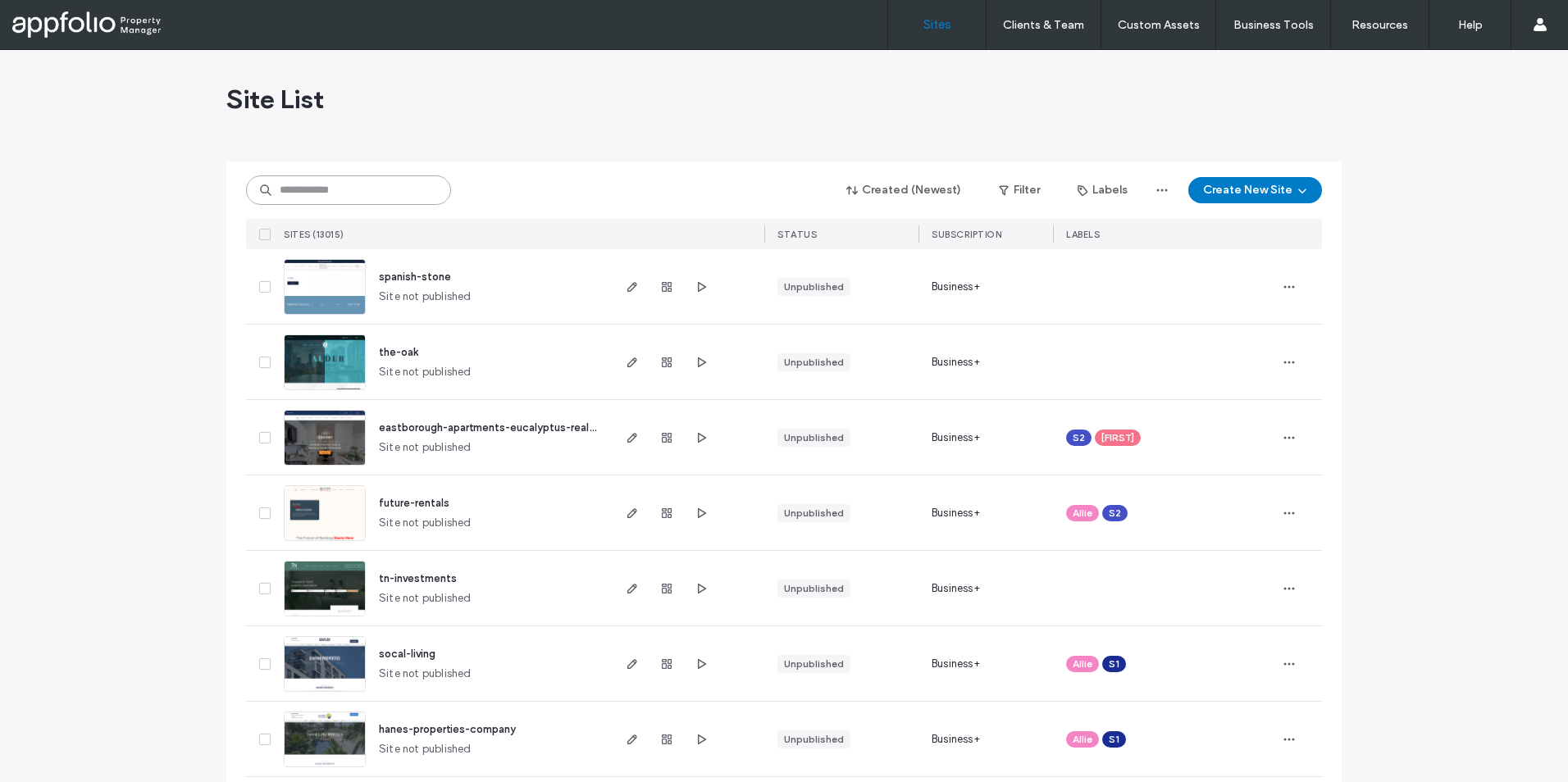 click at bounding box center (349, 190) 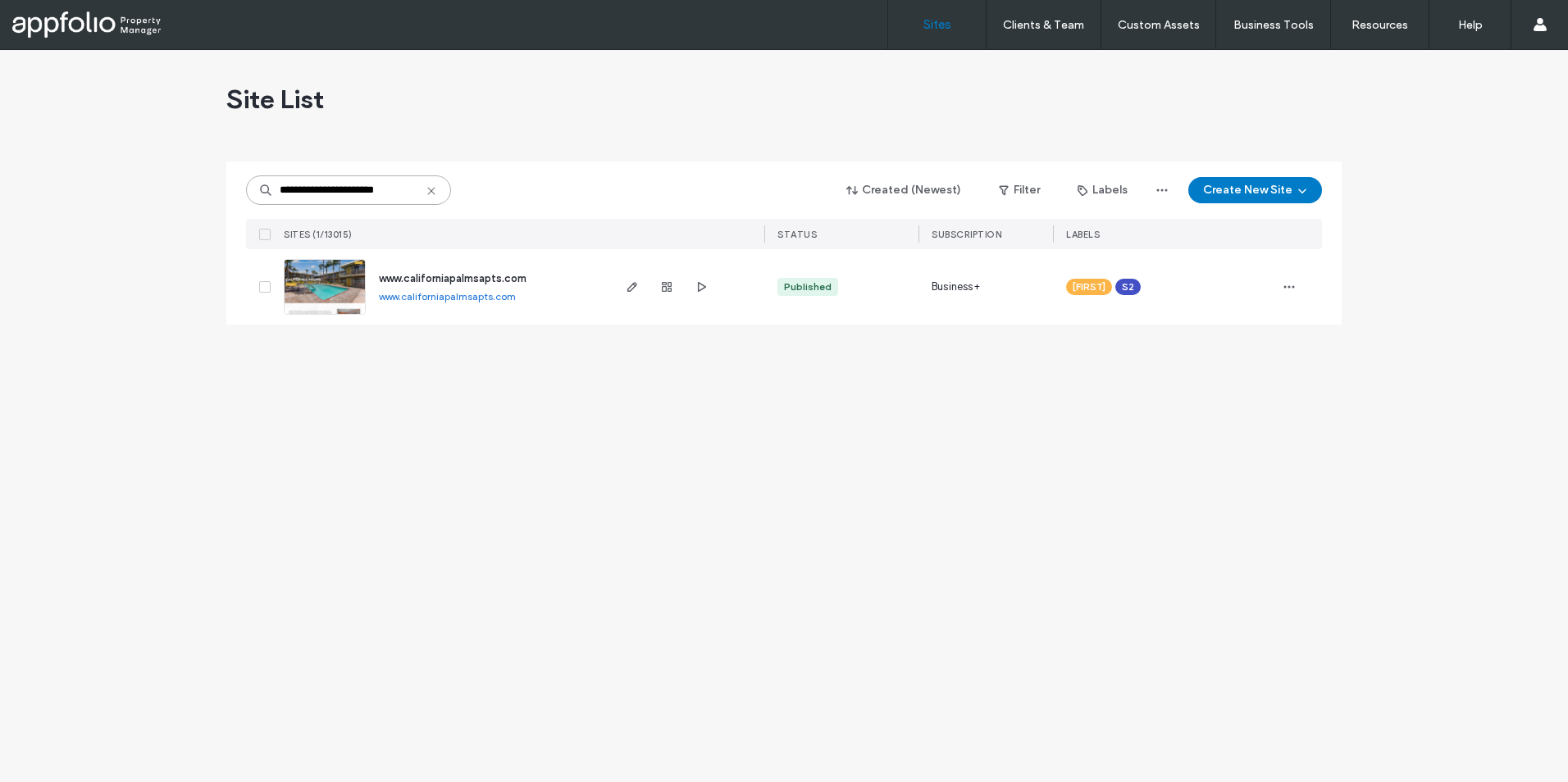 type on "**********" 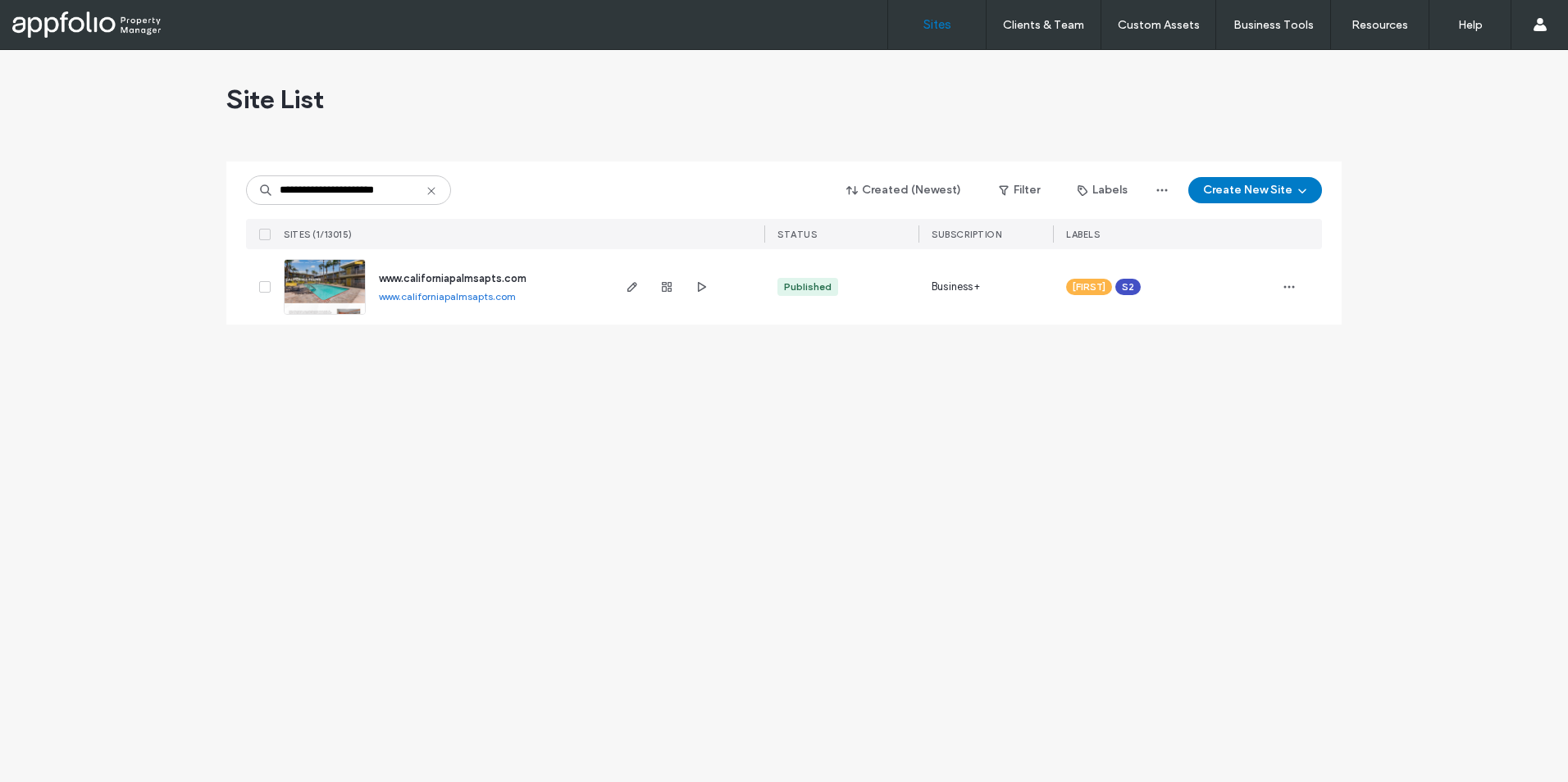 click at bounding box center (325, 287) 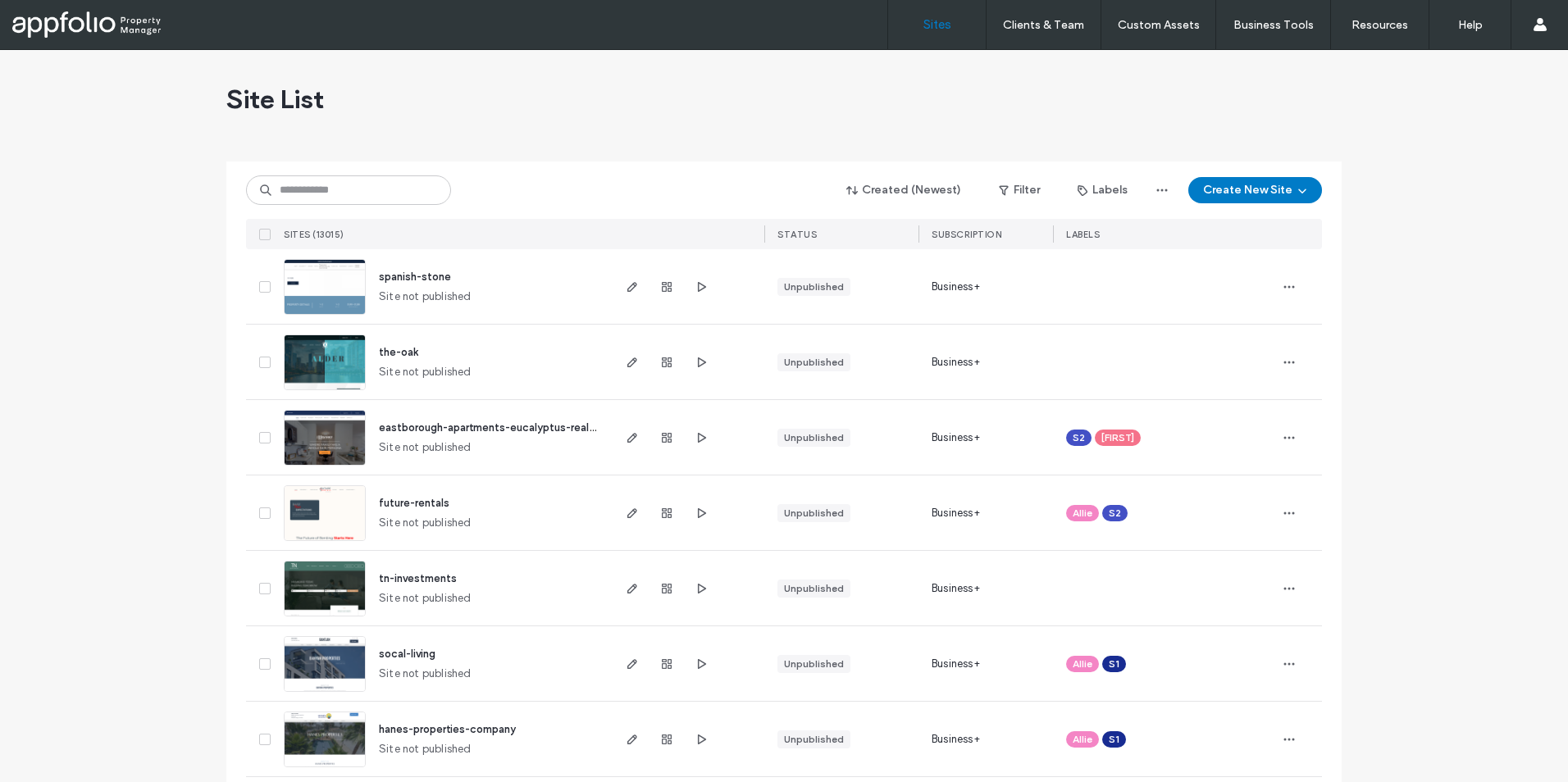 scroll, scrollTop: 0, scrollLeft: 0, axis: both 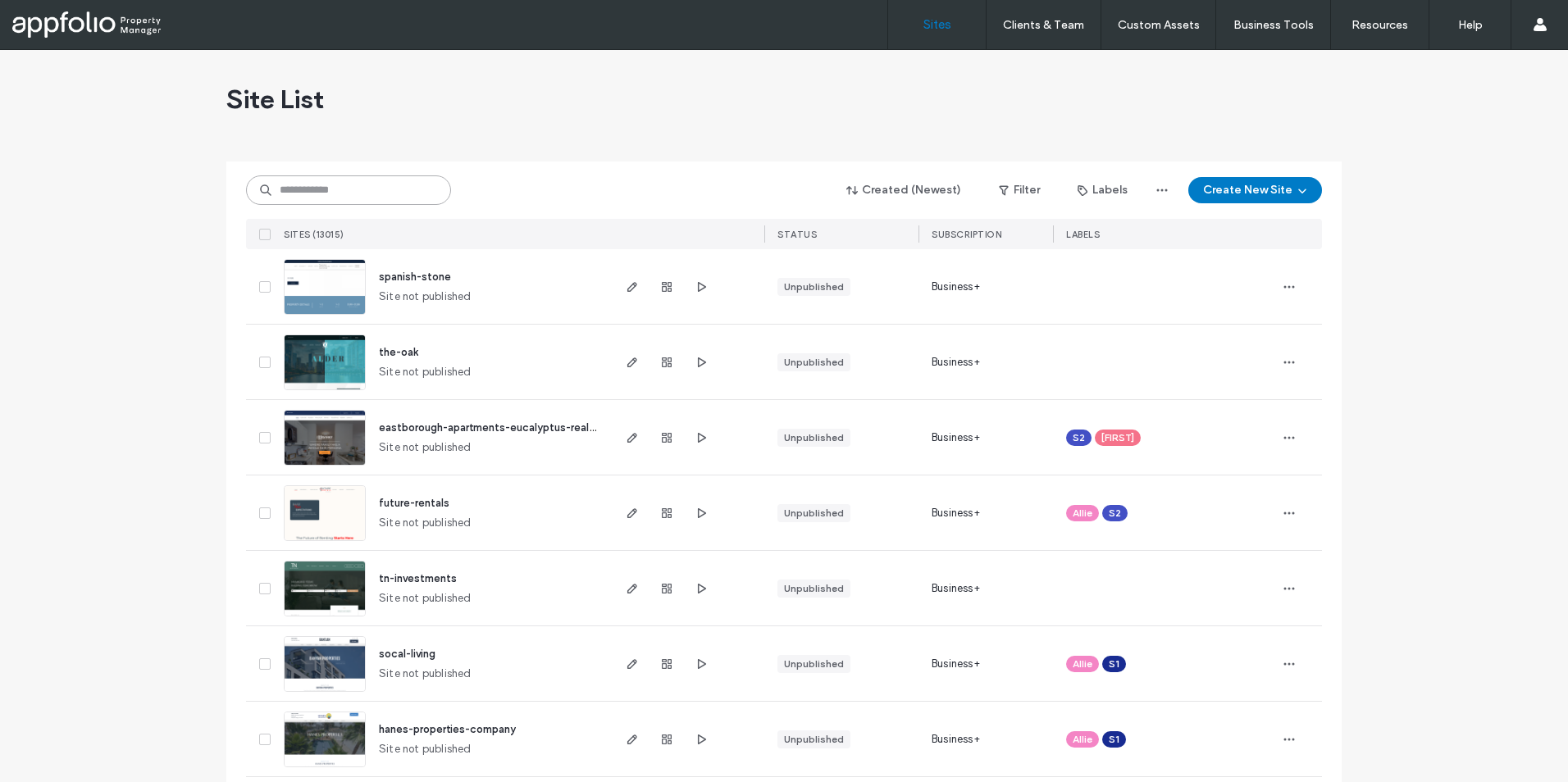 click at bounding box center [349, 190] 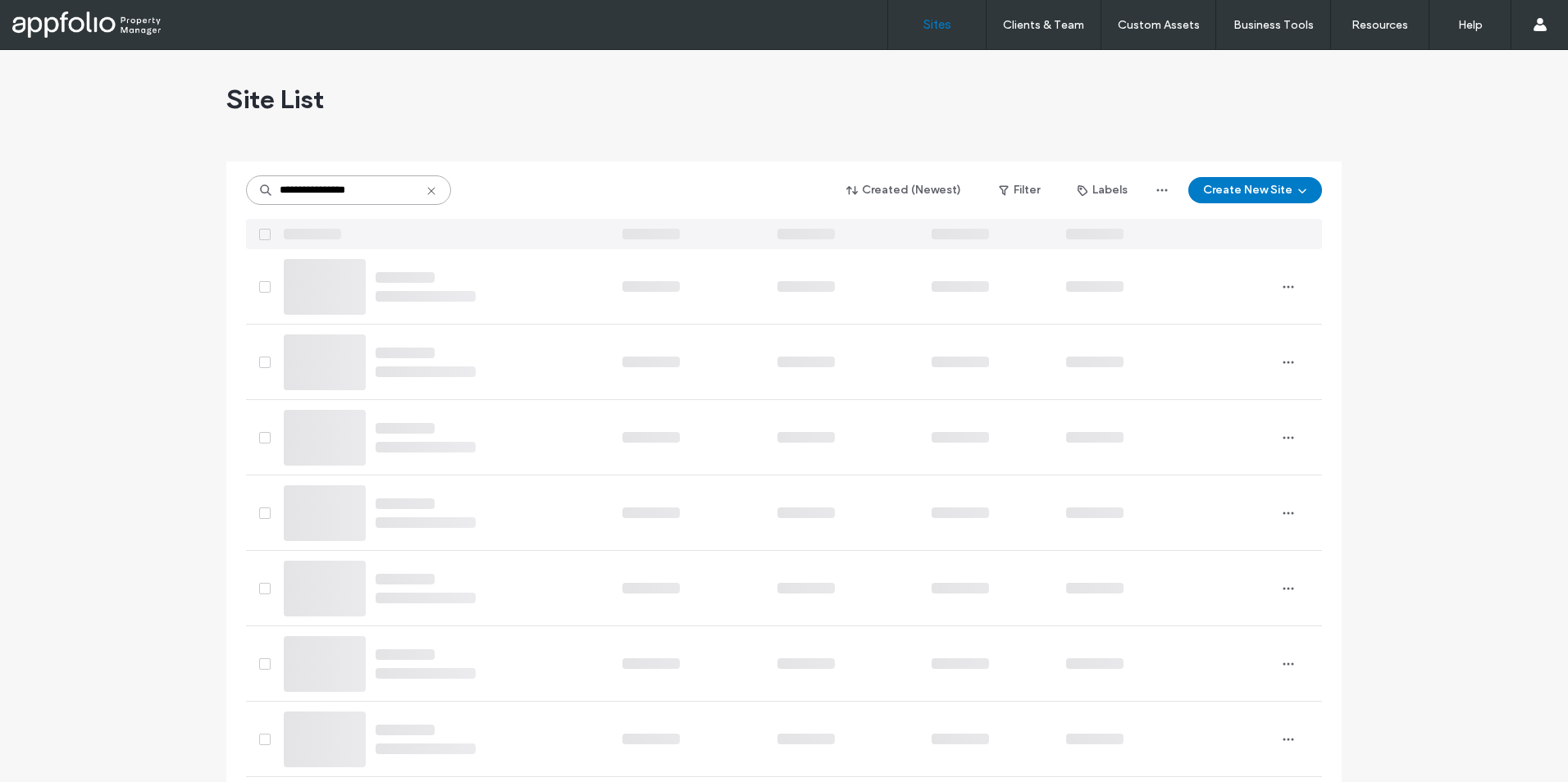 type on "**********" 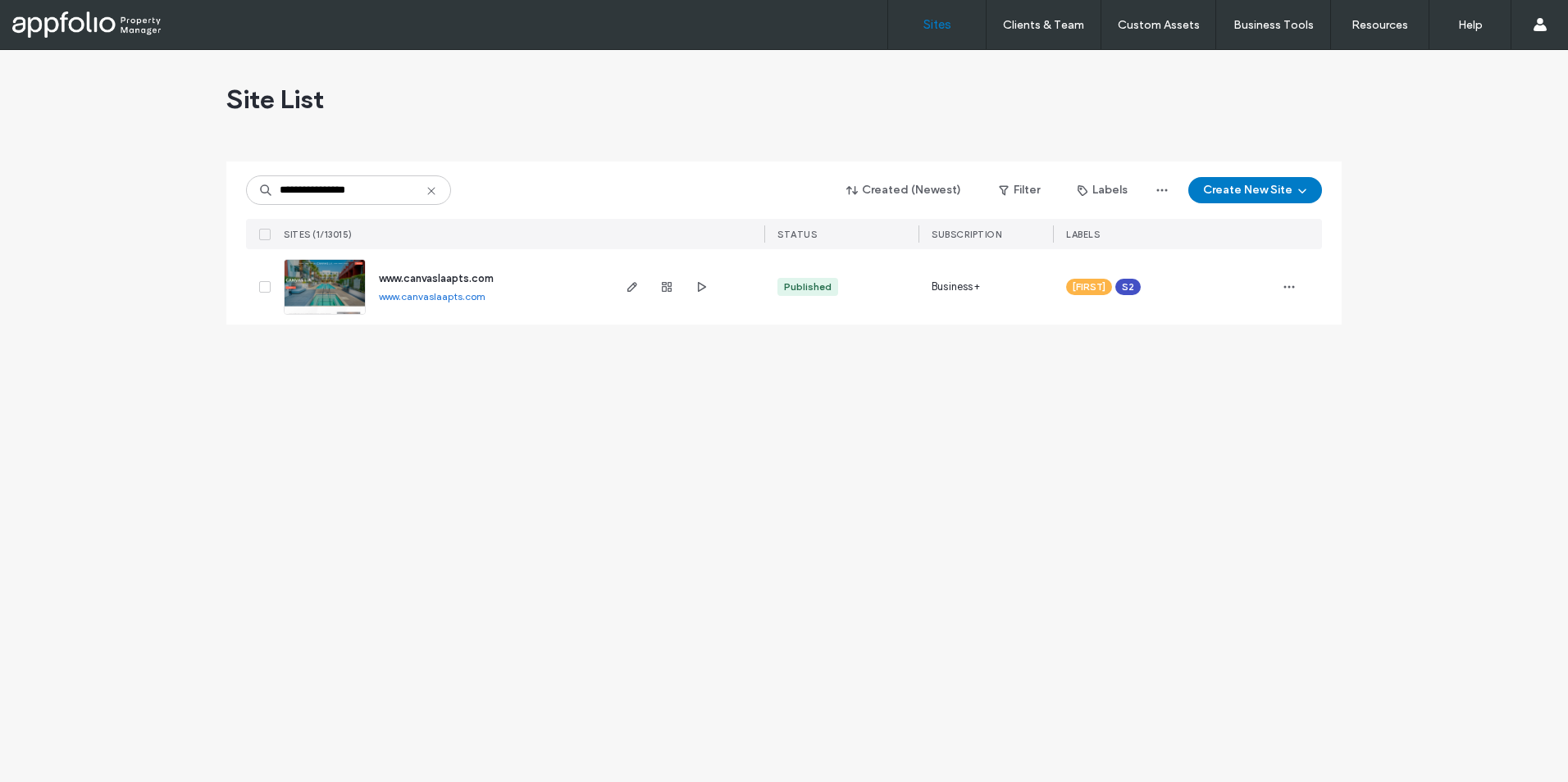 click at bounding box center [325, 316] 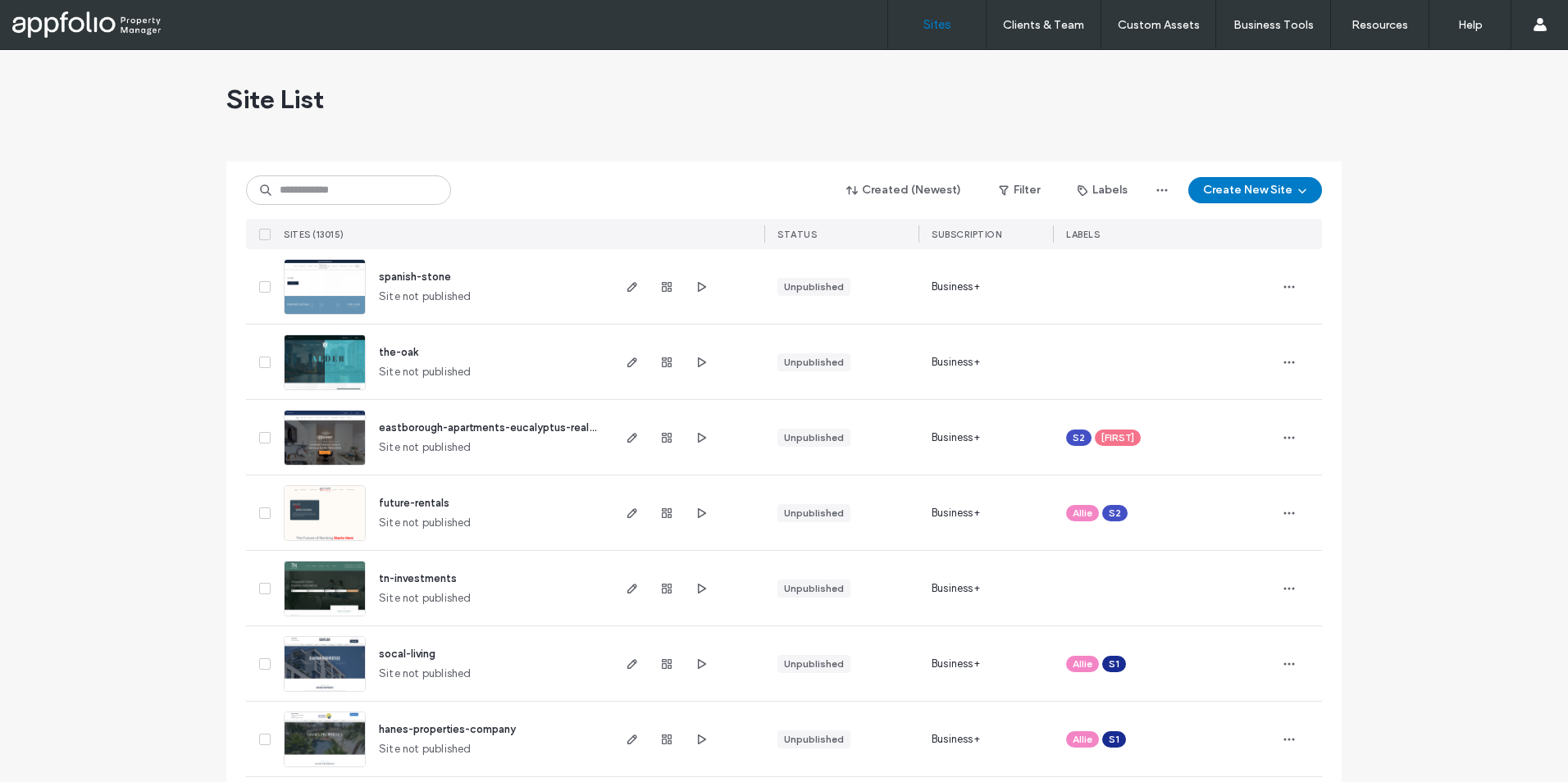 click on "Created (Newest) Filter Labels Create New Site SITES (13015) STATUS SUBSCRIPTION LABELS" at bounding box center (784, 205) 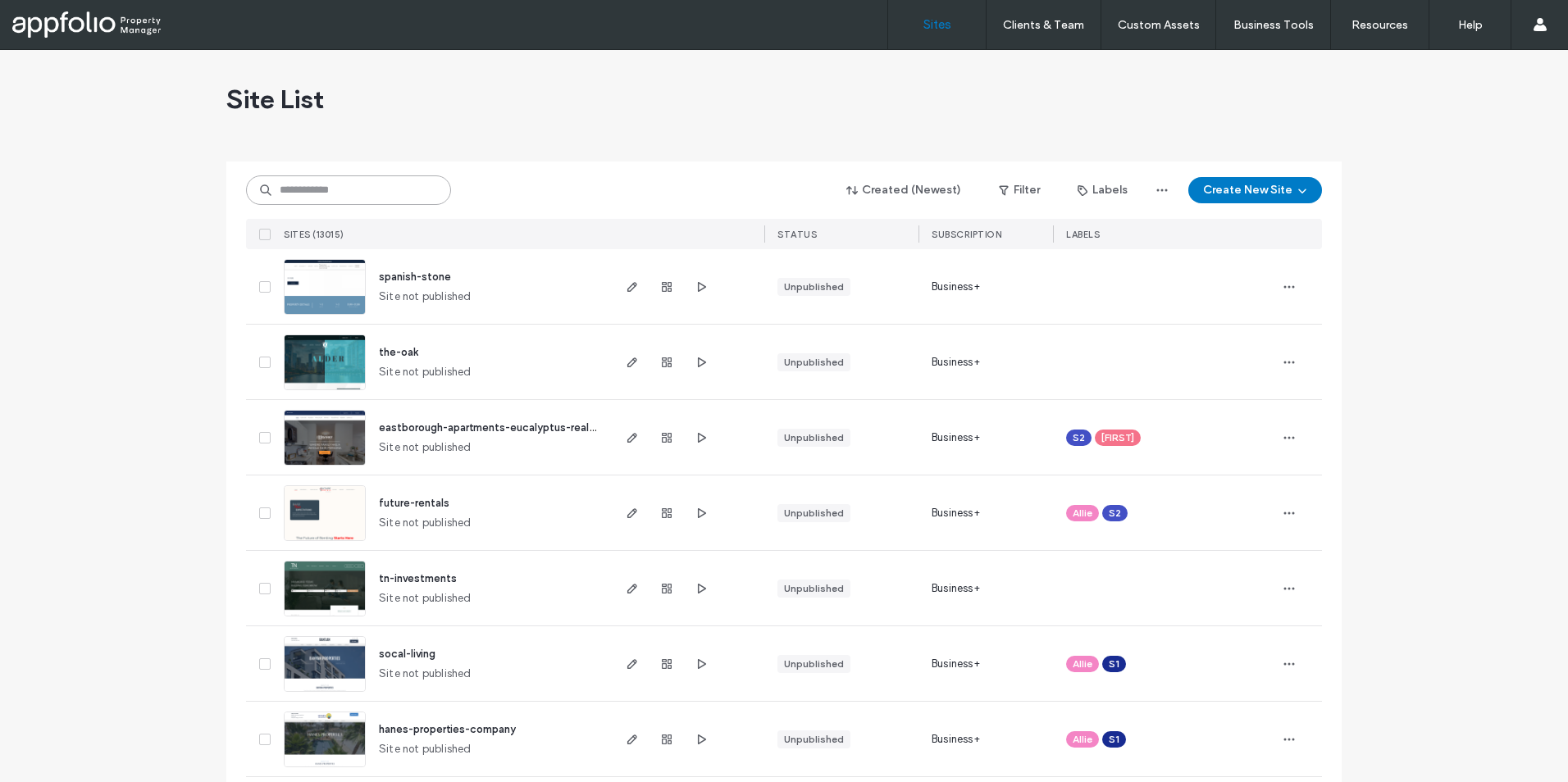 click at bounding box center (349, 190) 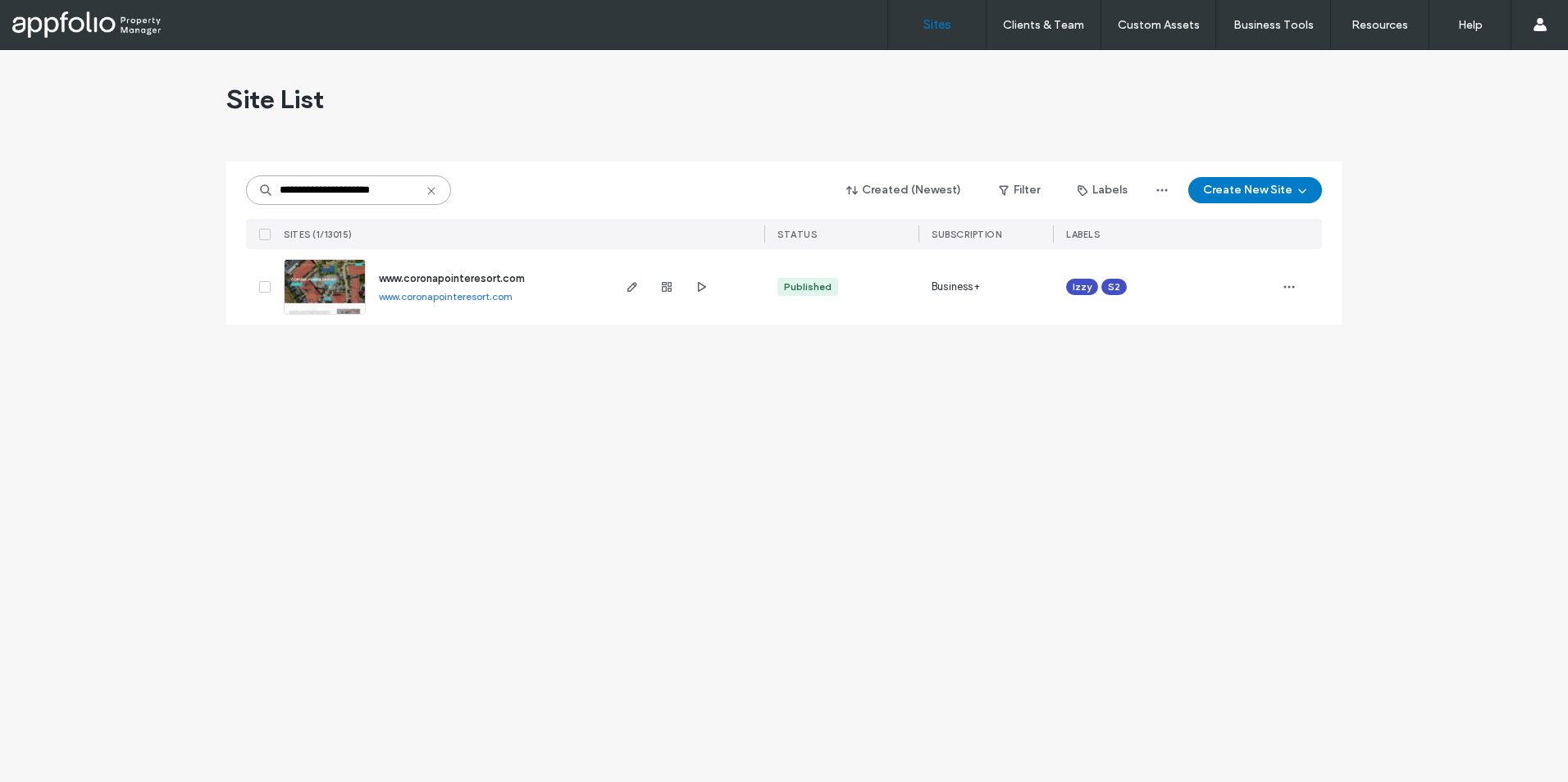 type on "**********" 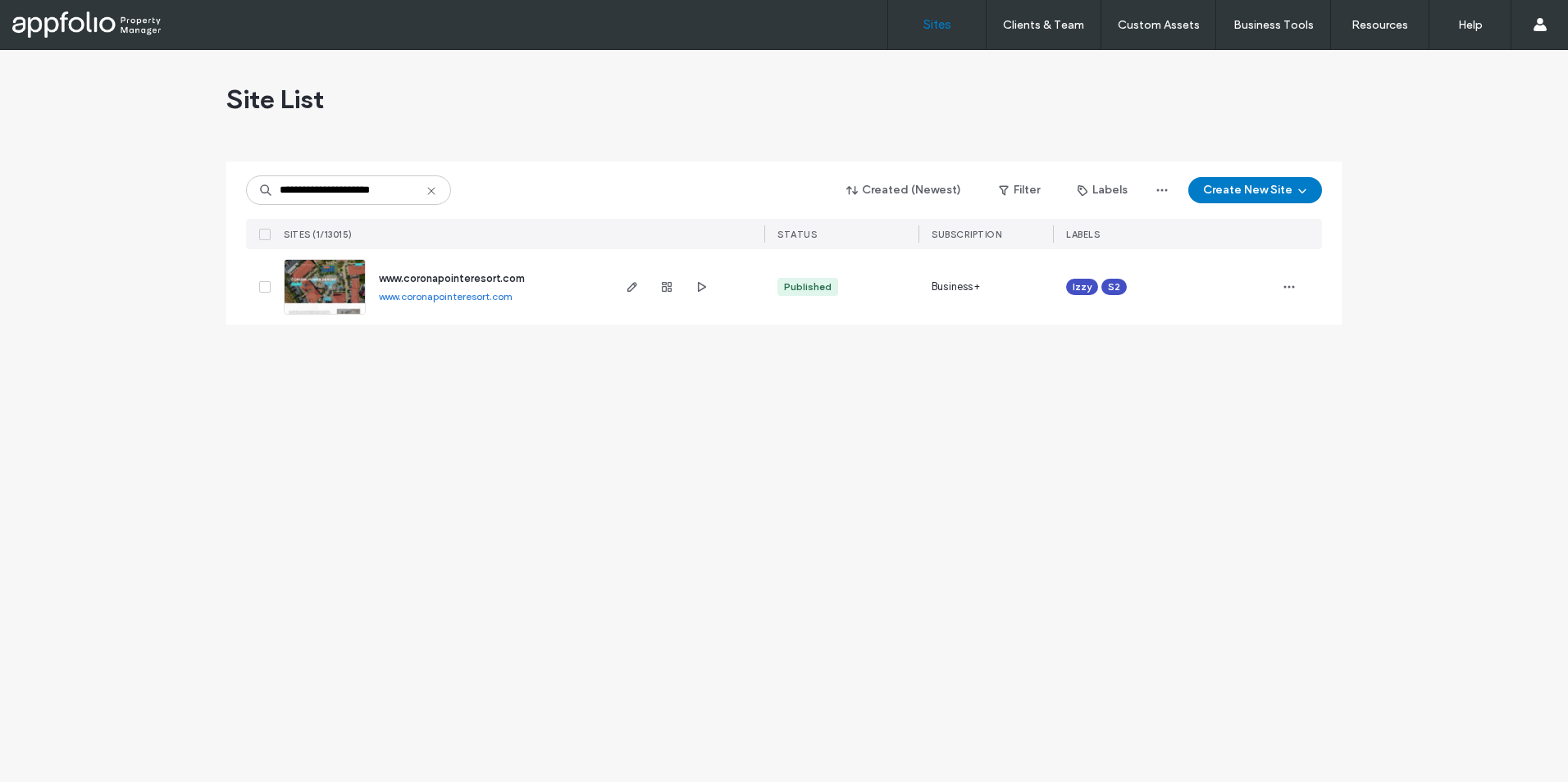 click at bounding box center [325, 287] 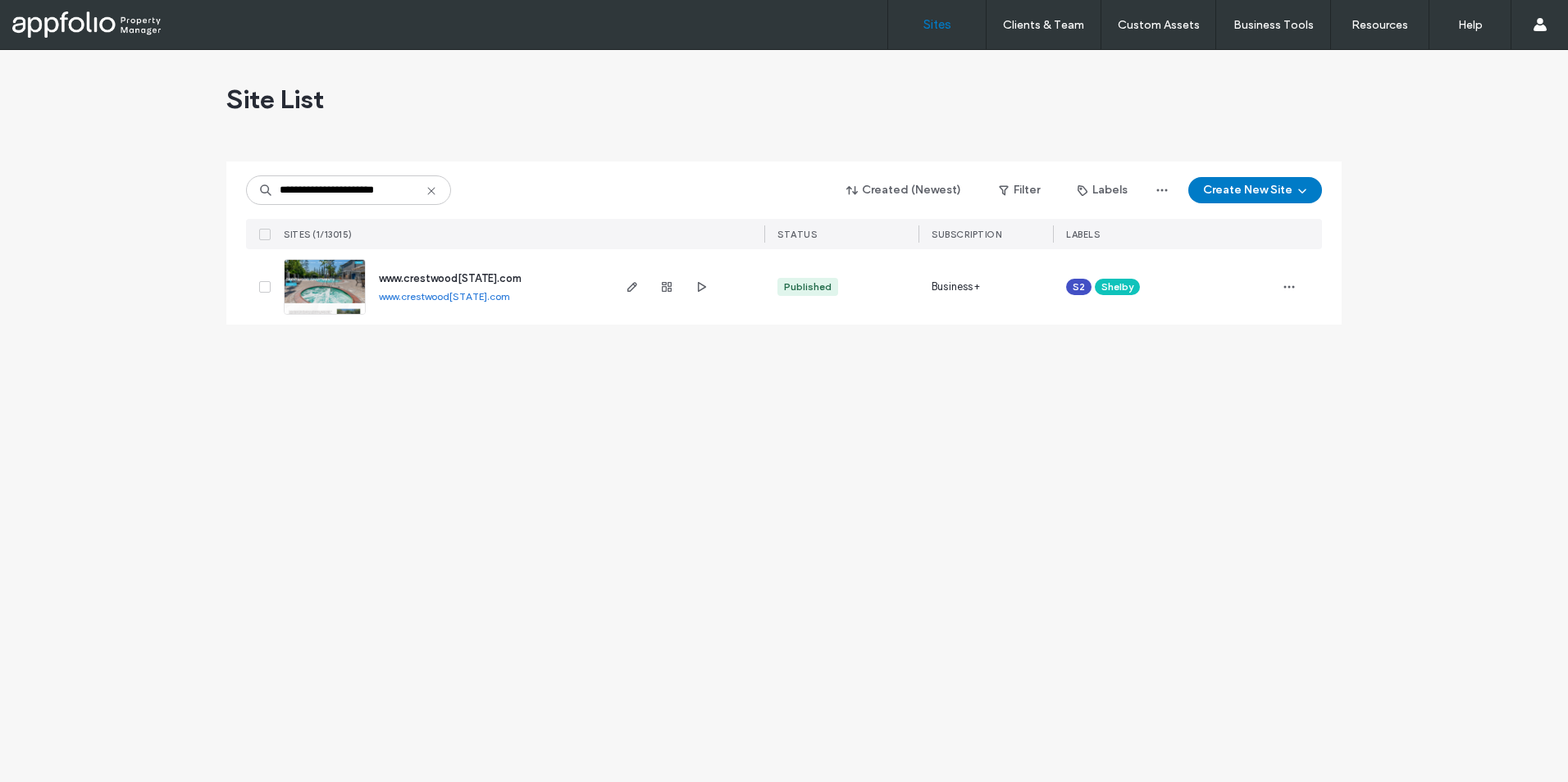 scroll, scrollTop: 0, scrollLeft: 0, axis: both 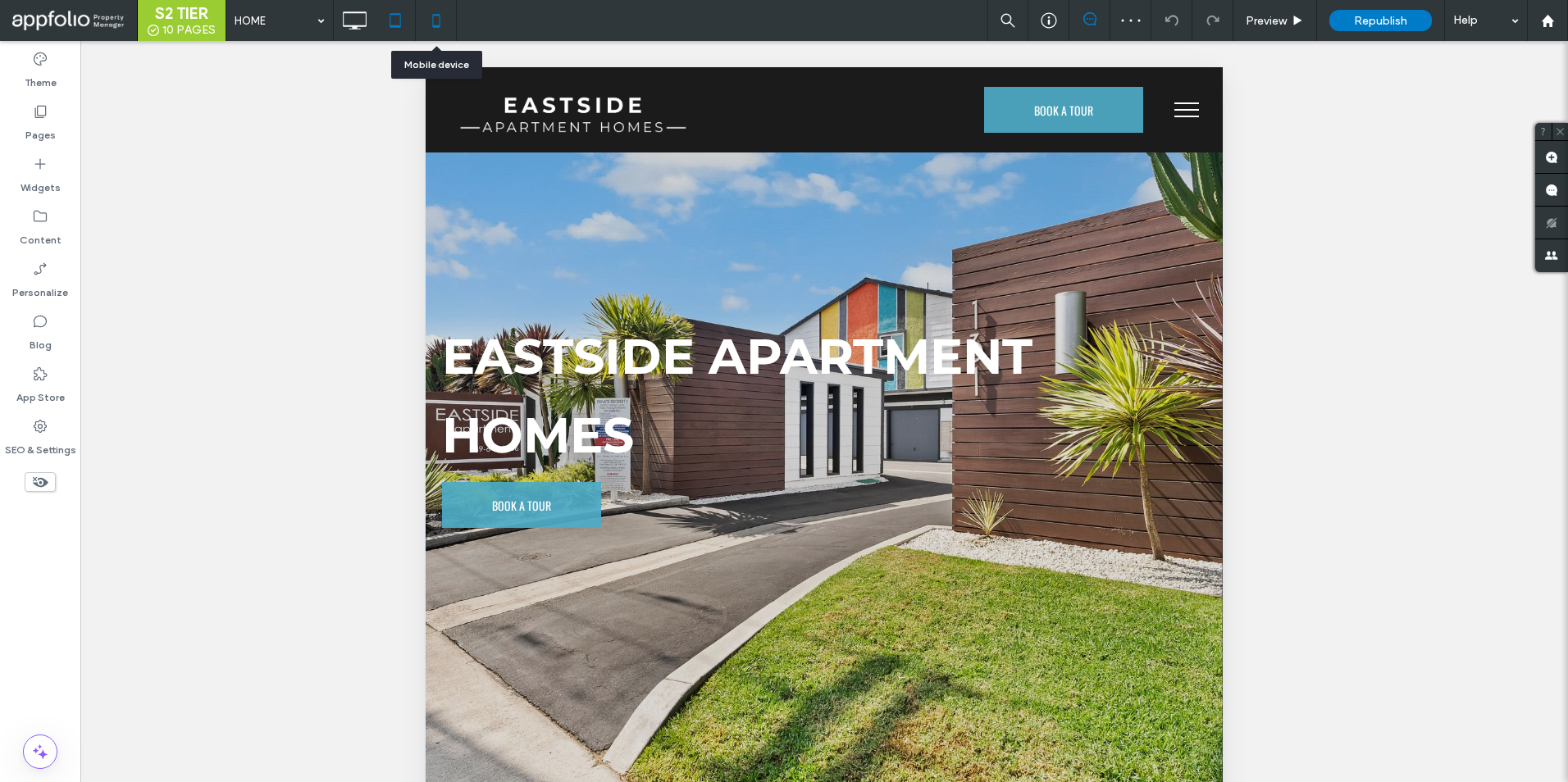 click 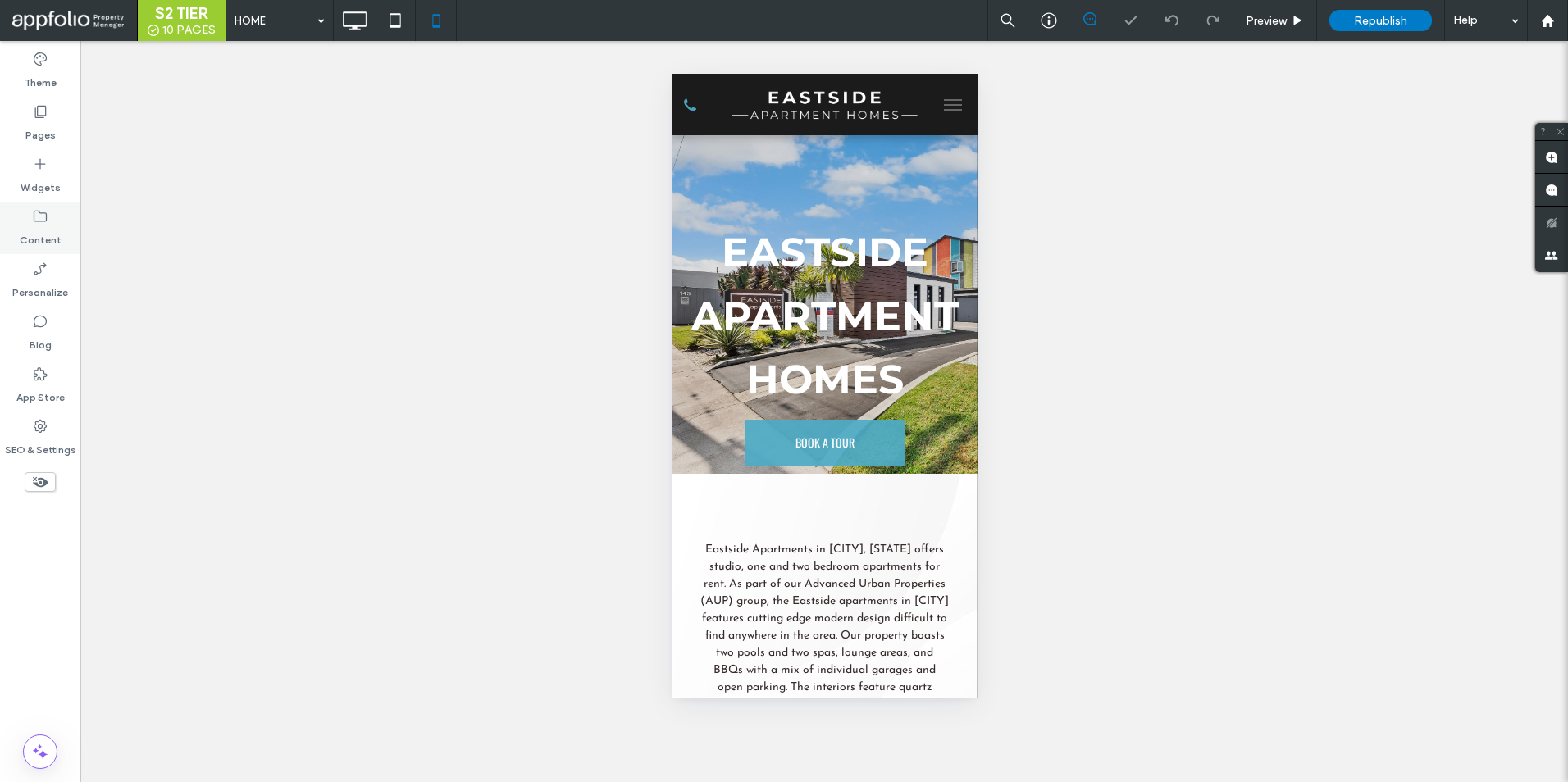 scroll, scrollTop: 0, scrollLeft: 0, axis: both 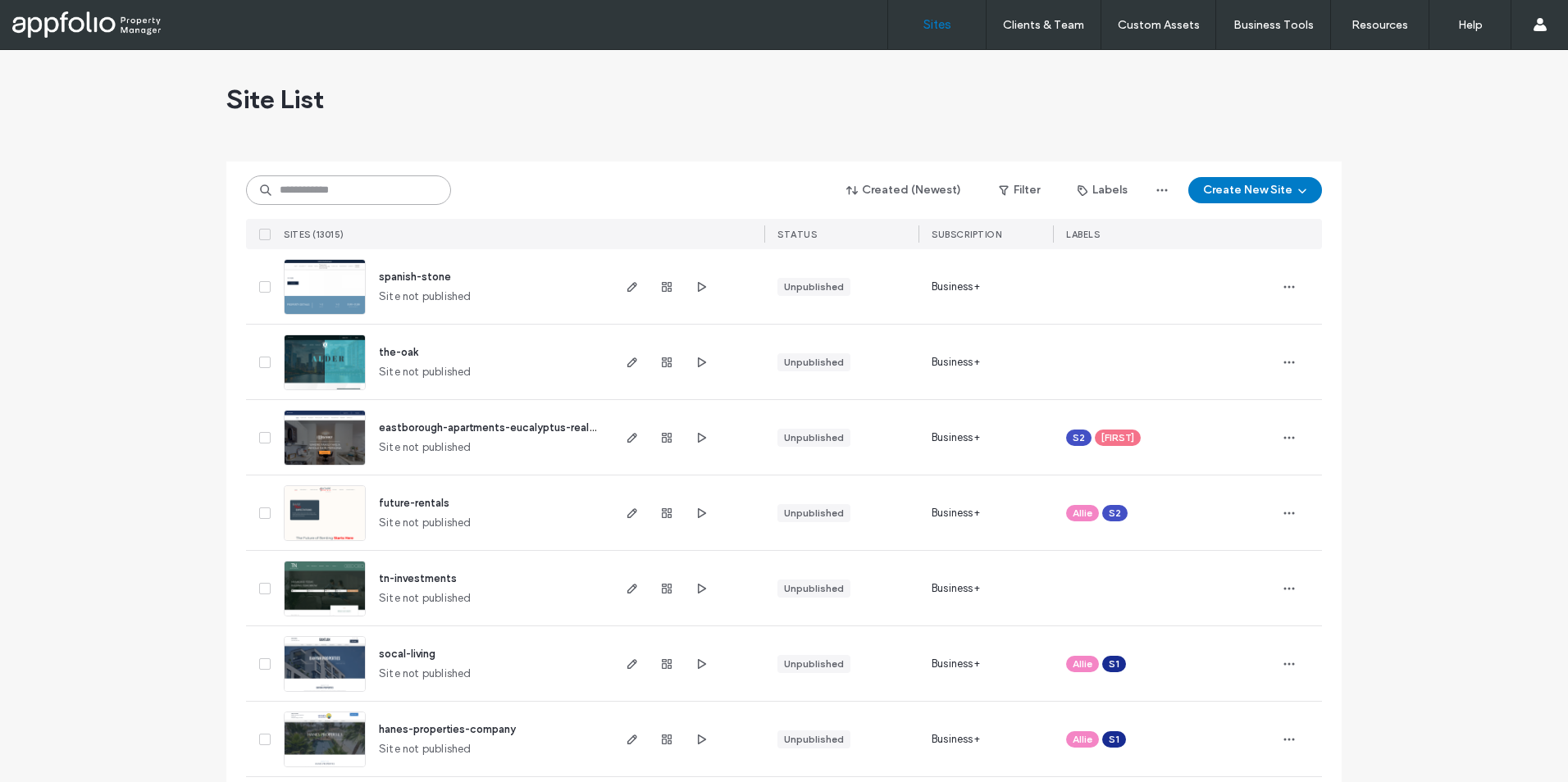 click at bounding box center [349, 190] 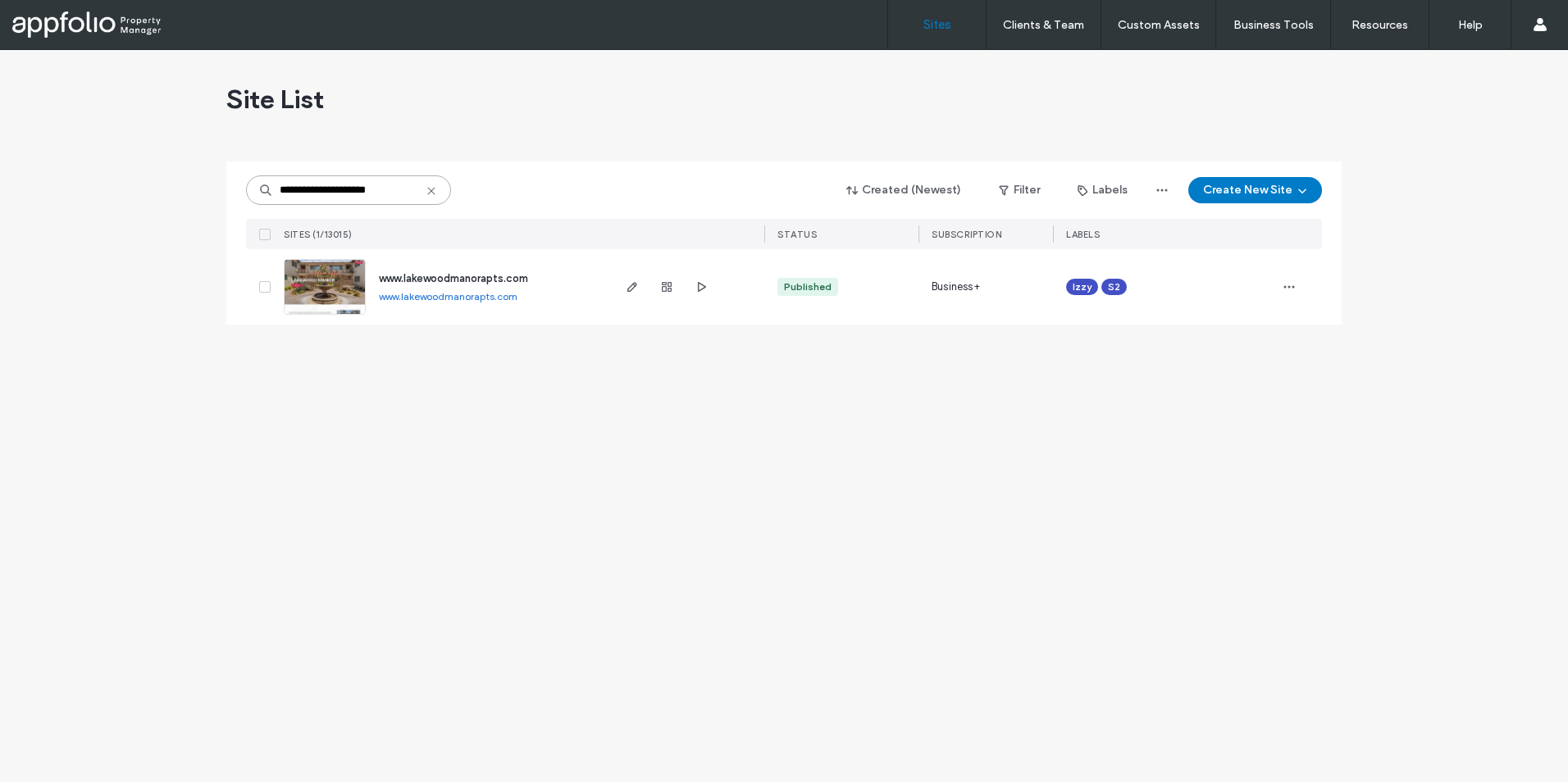 type on "**********" 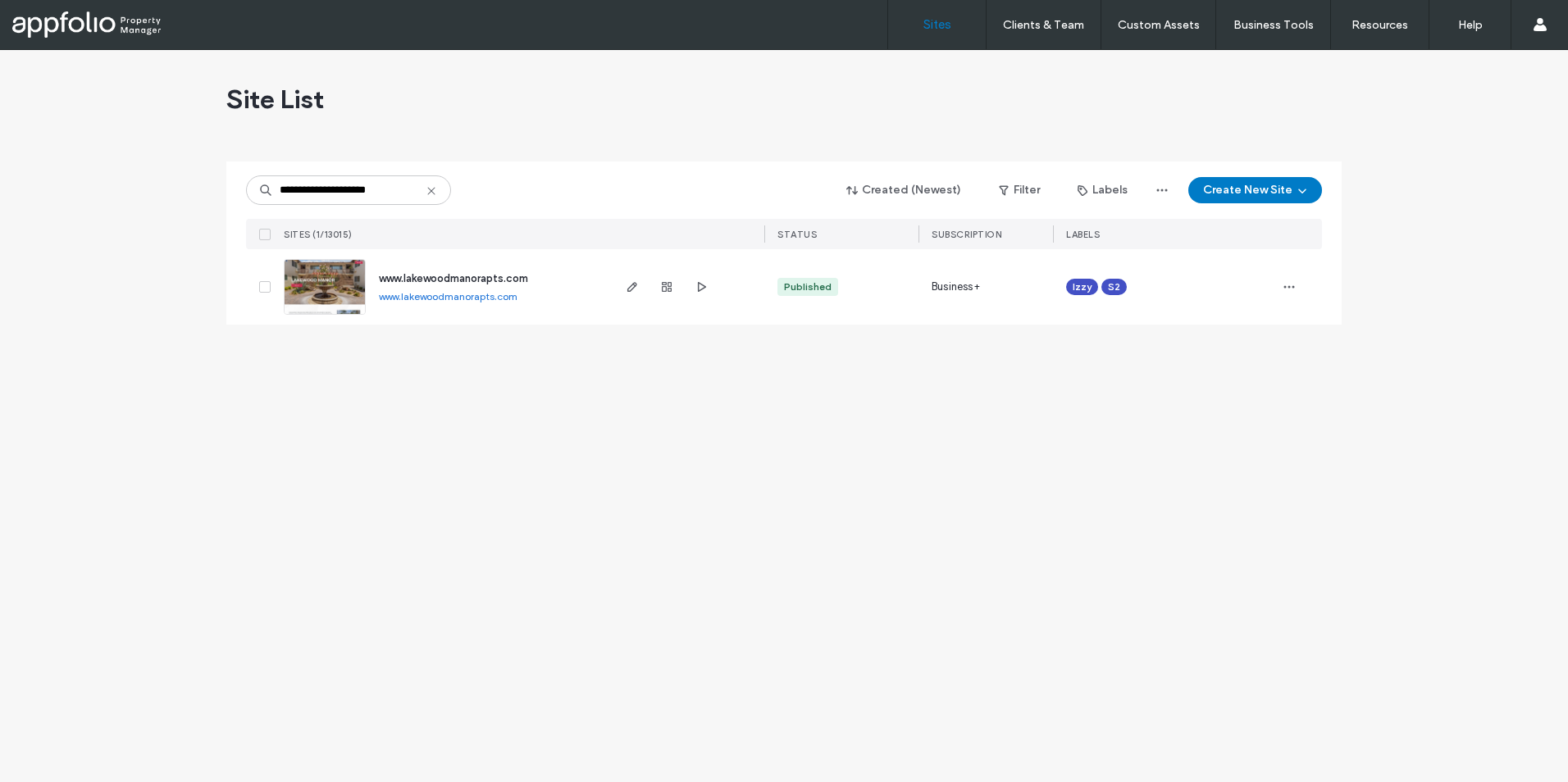 click at bounding box center (325, 287) 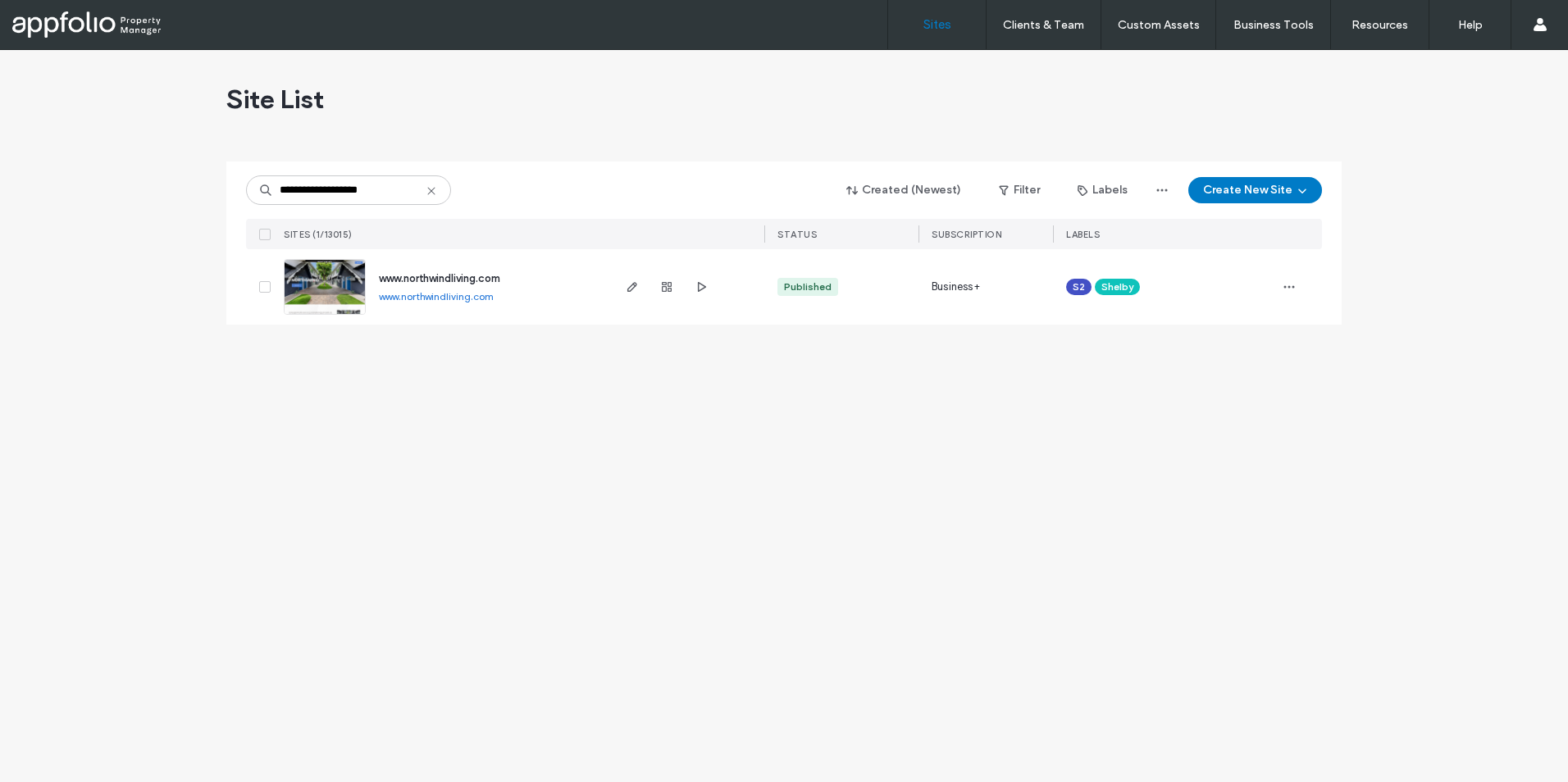scroll, scrollTop: 0, scrollLeft: 0, axis: both 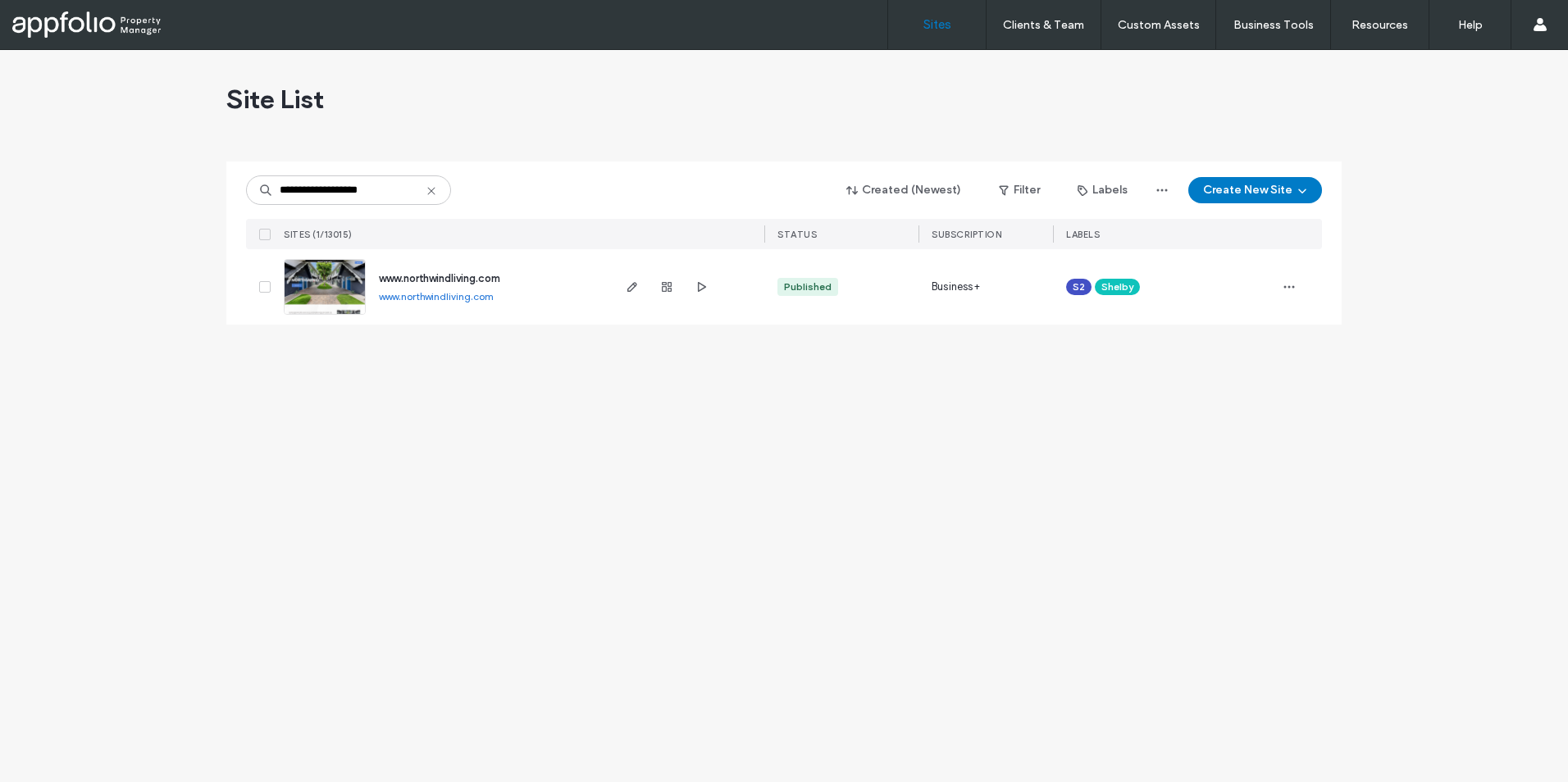 click at bounding box center (325, 316) 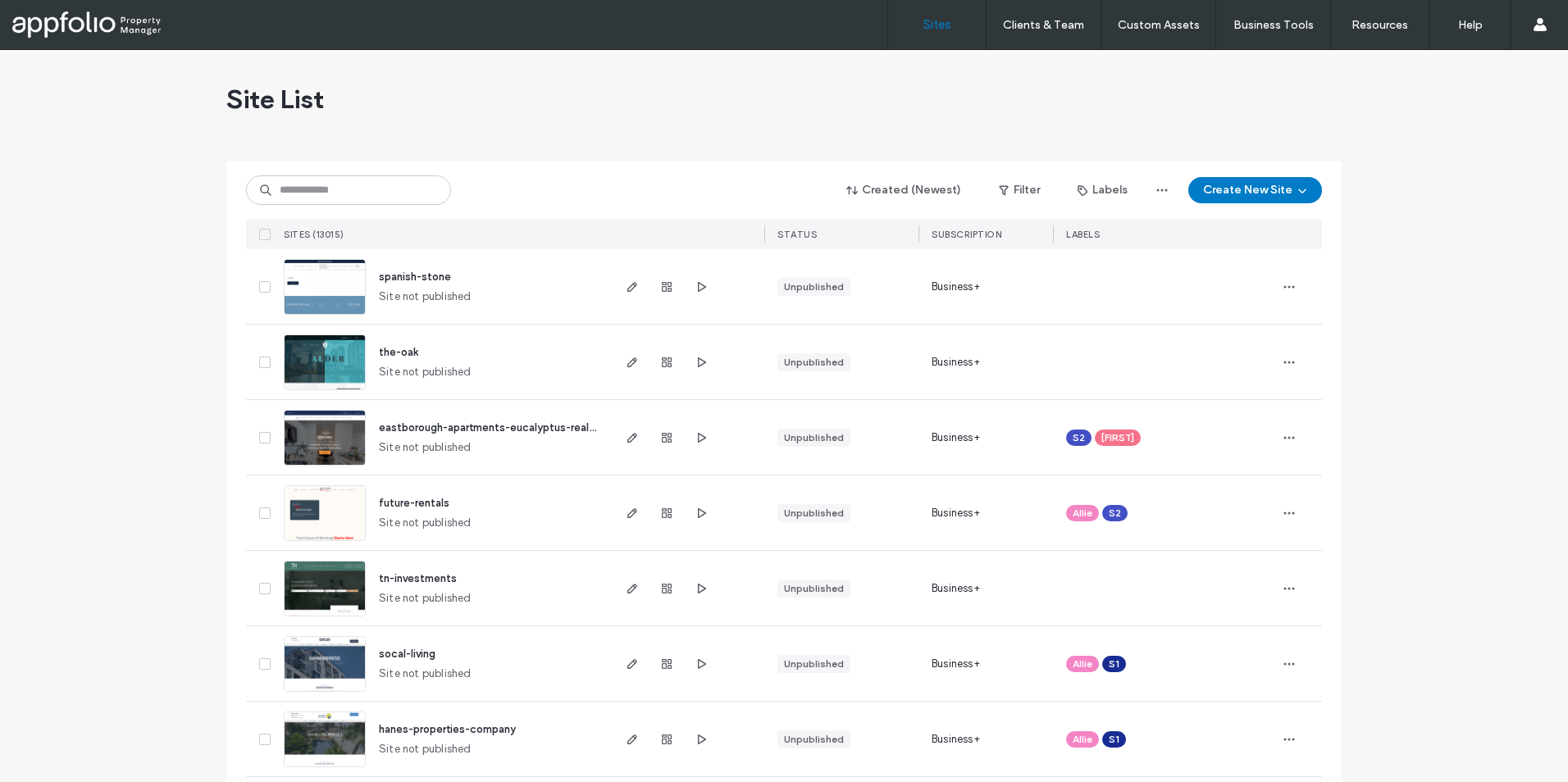 click at bounding box center [349, 190] 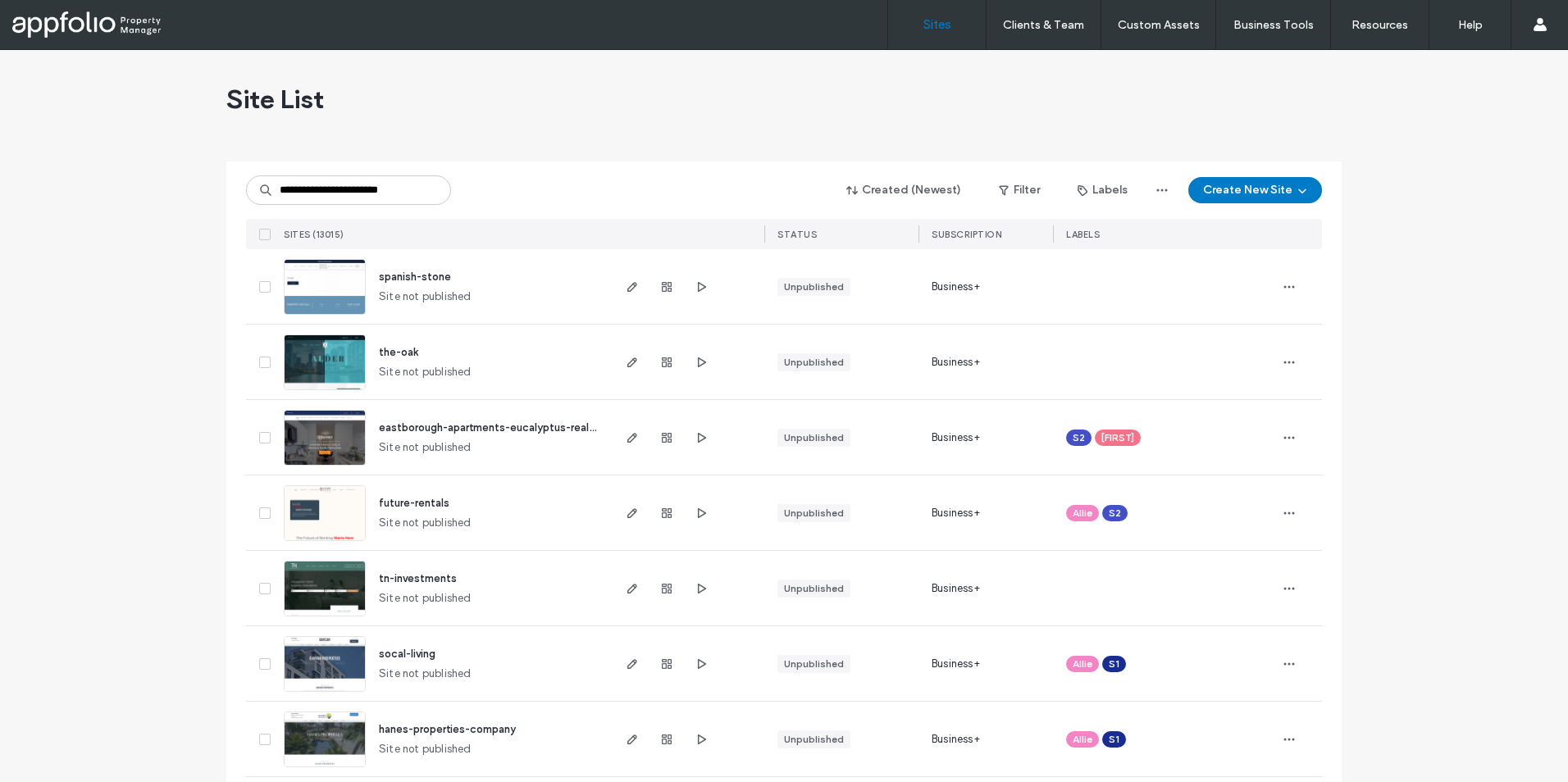 scroll, scrollTop: 0, scrollLeft: 0, axis: both 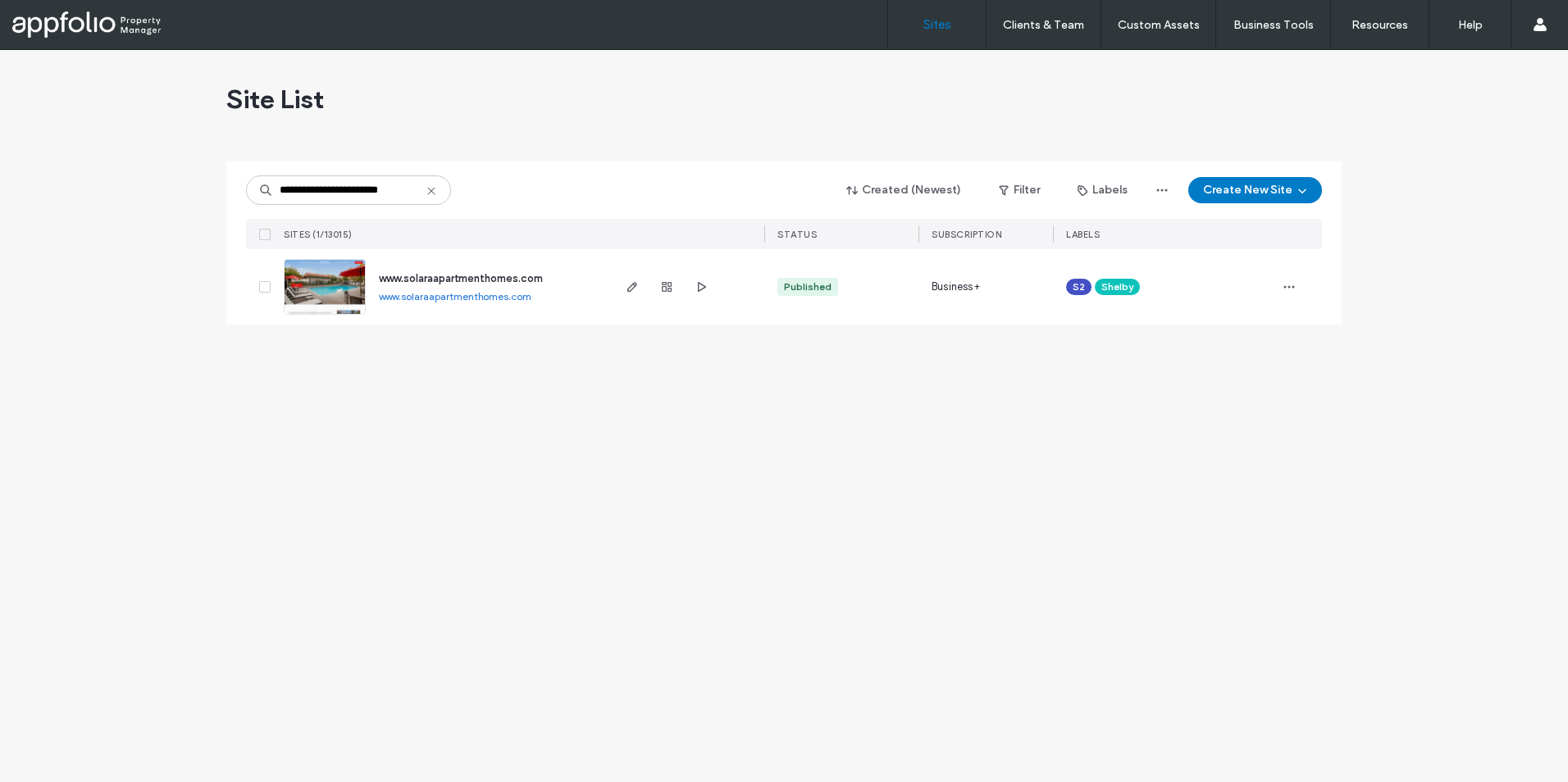 type on "**********" 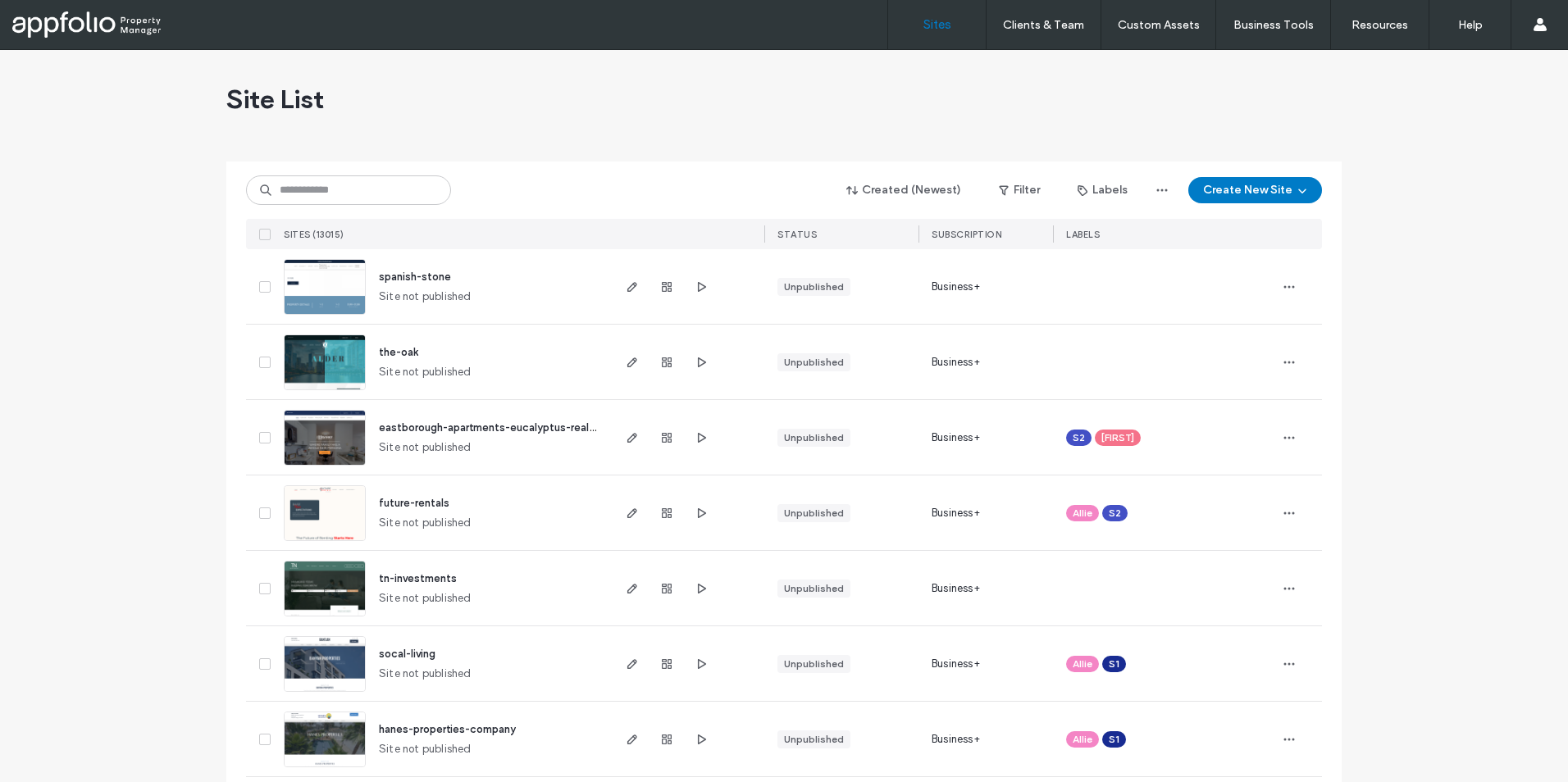scroll, scrollTop: 0, scrollLeft: 0, axis: both 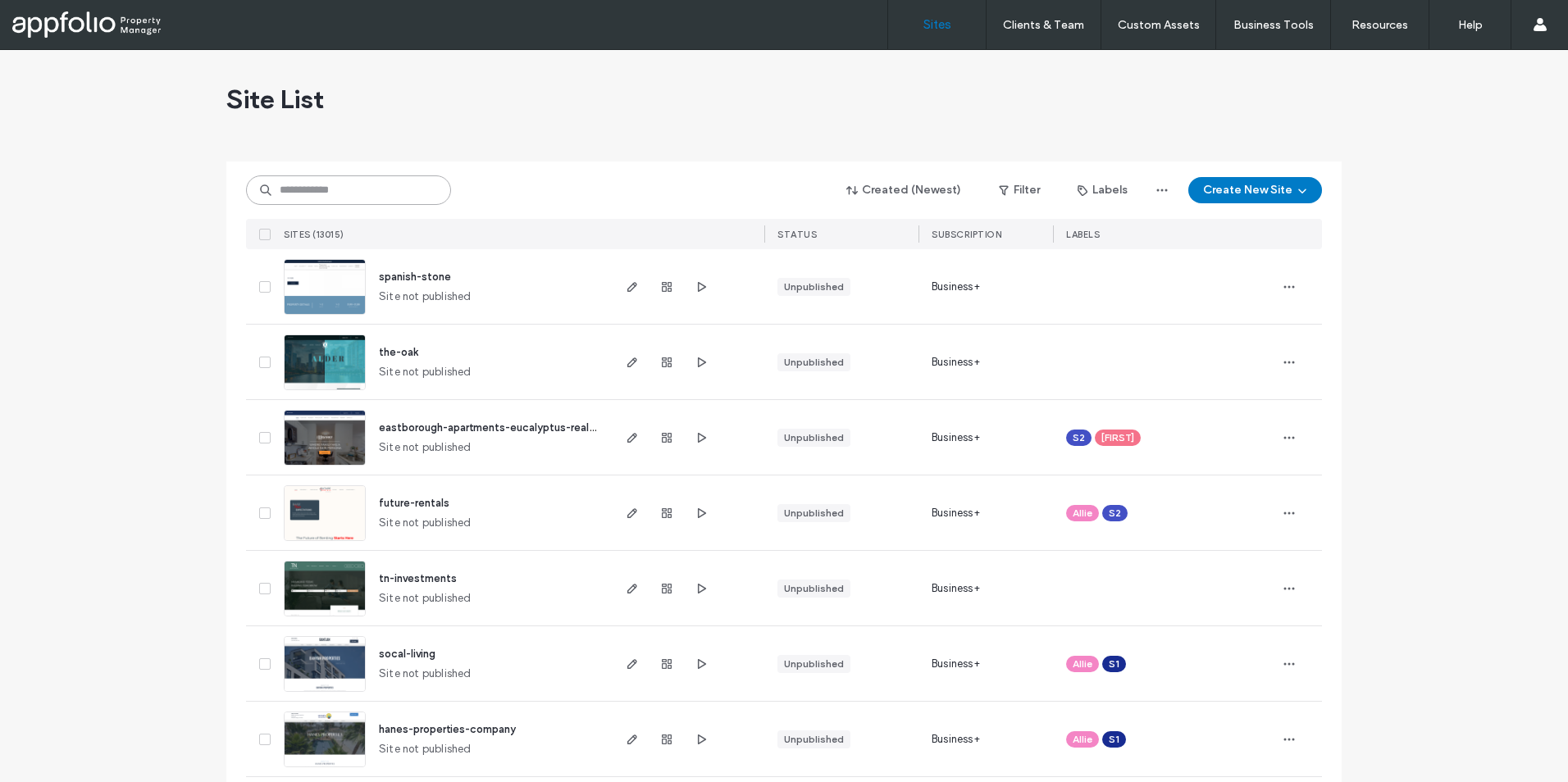 click at bounding box center (349, 190) 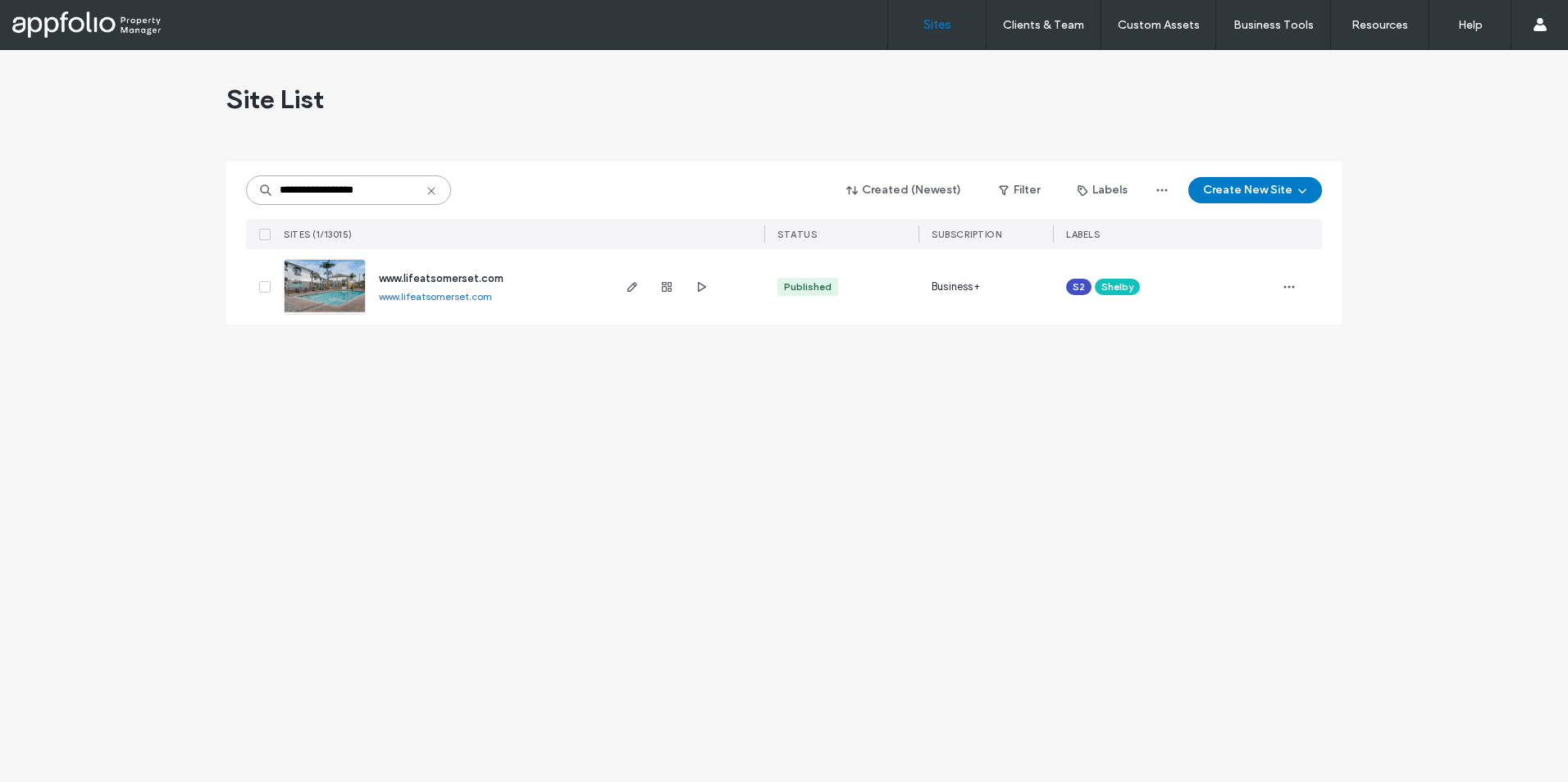 type on "**********" 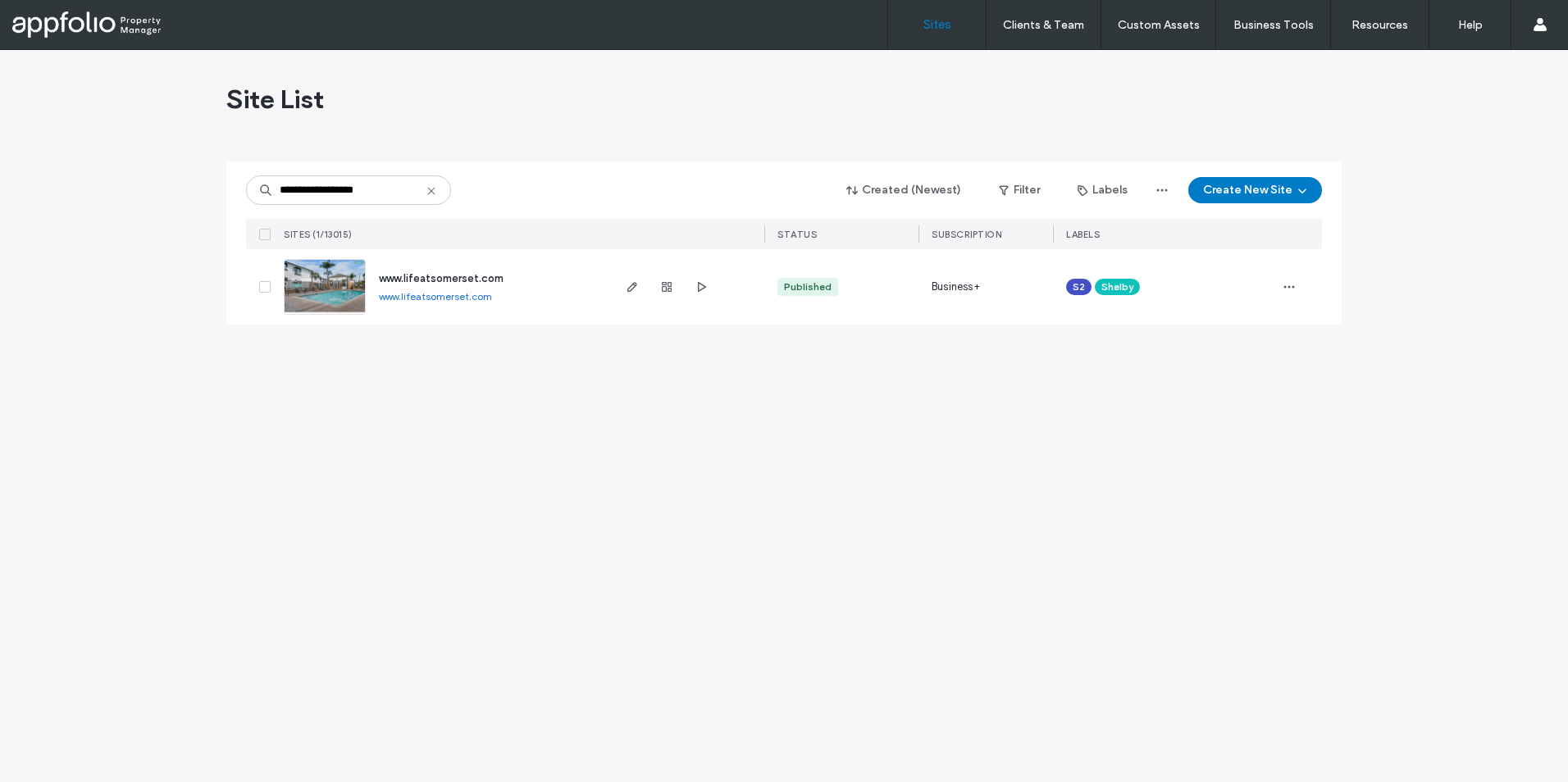 click at bounding box center (325, 287) 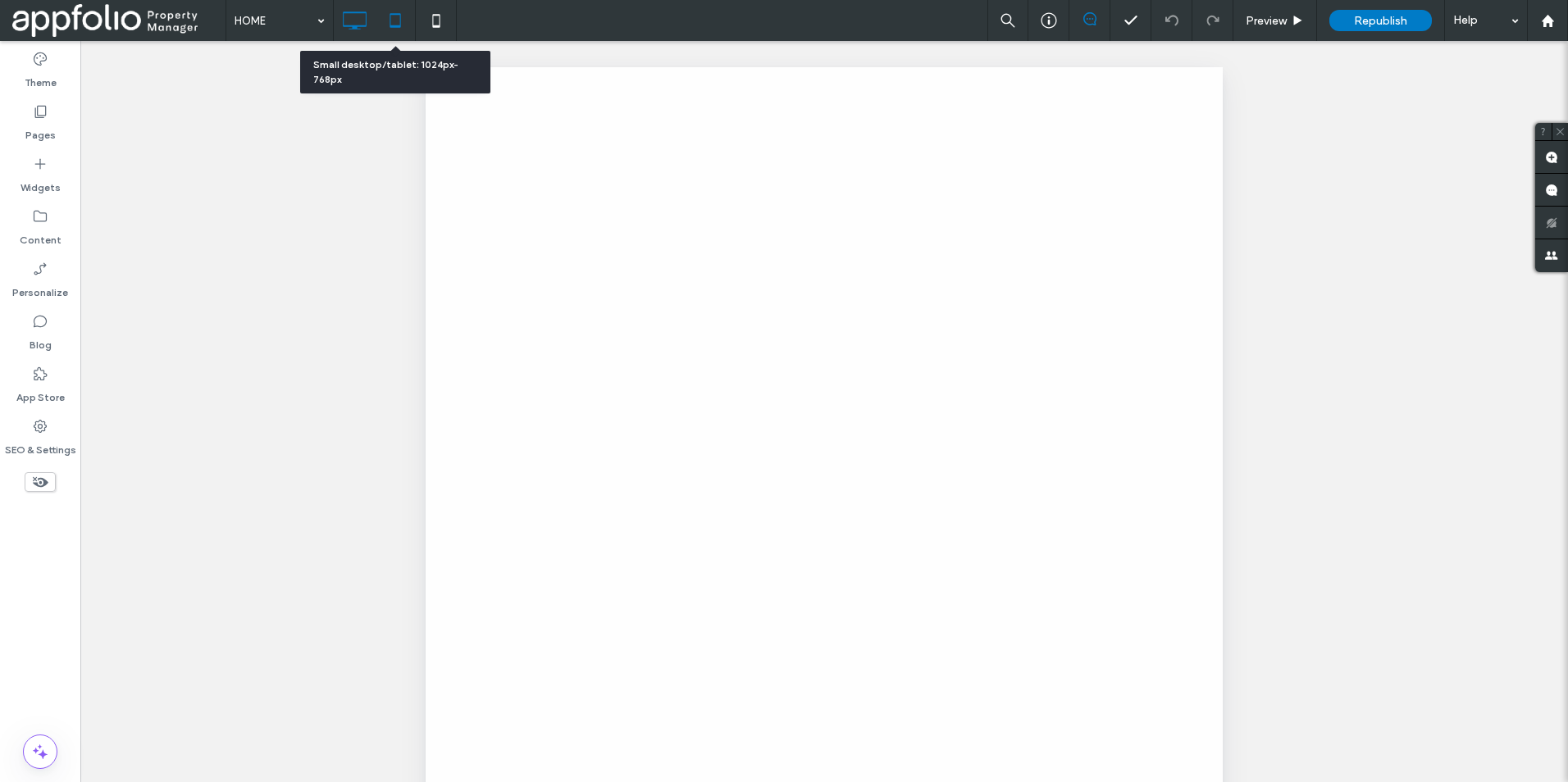 scroll, scrollTop: 0, scrollLeft: 0, axis: both 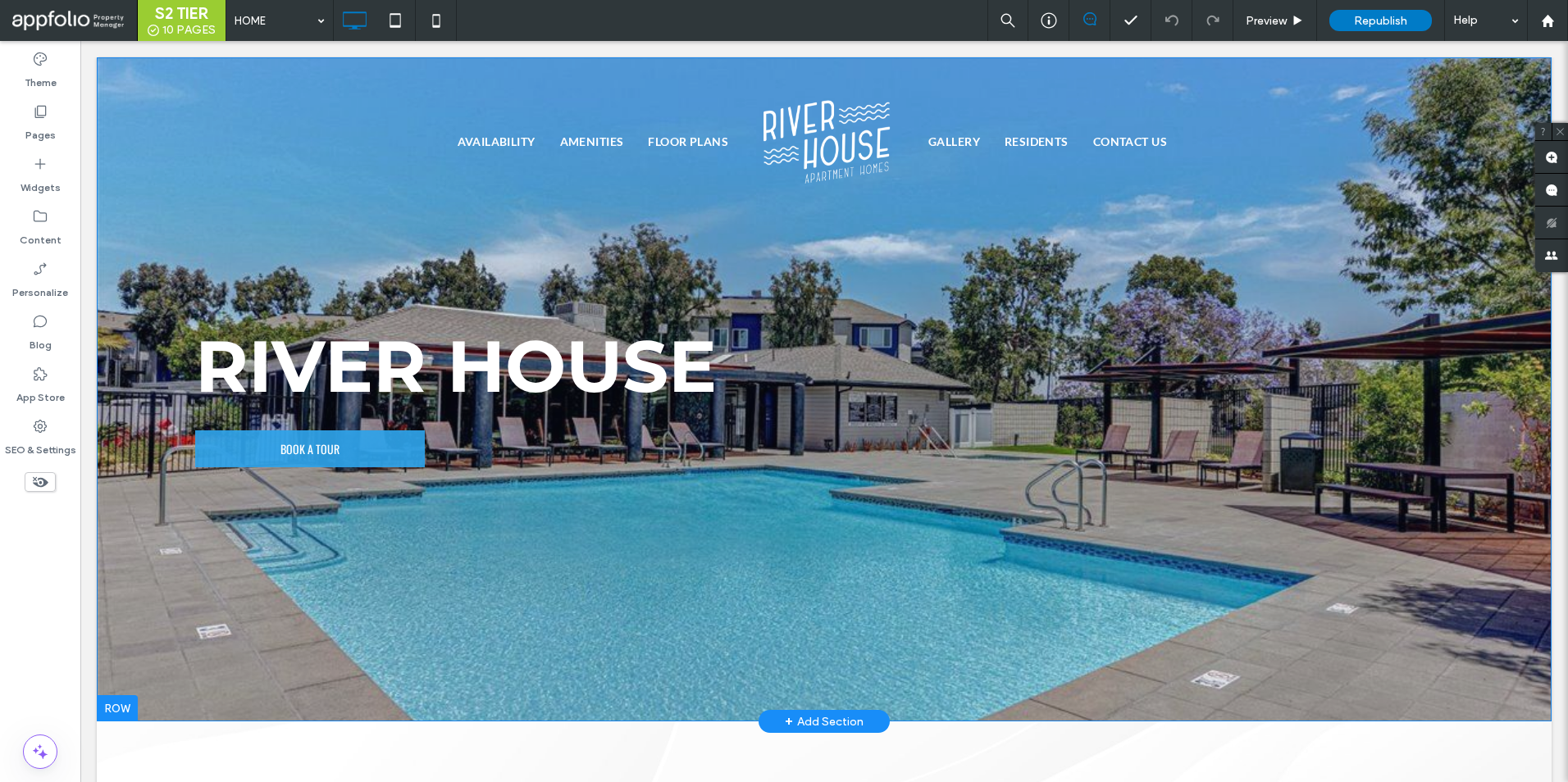 click on "RIver House
BOOK A TOUR
Click To Paste" at bounding box center [824, 389] 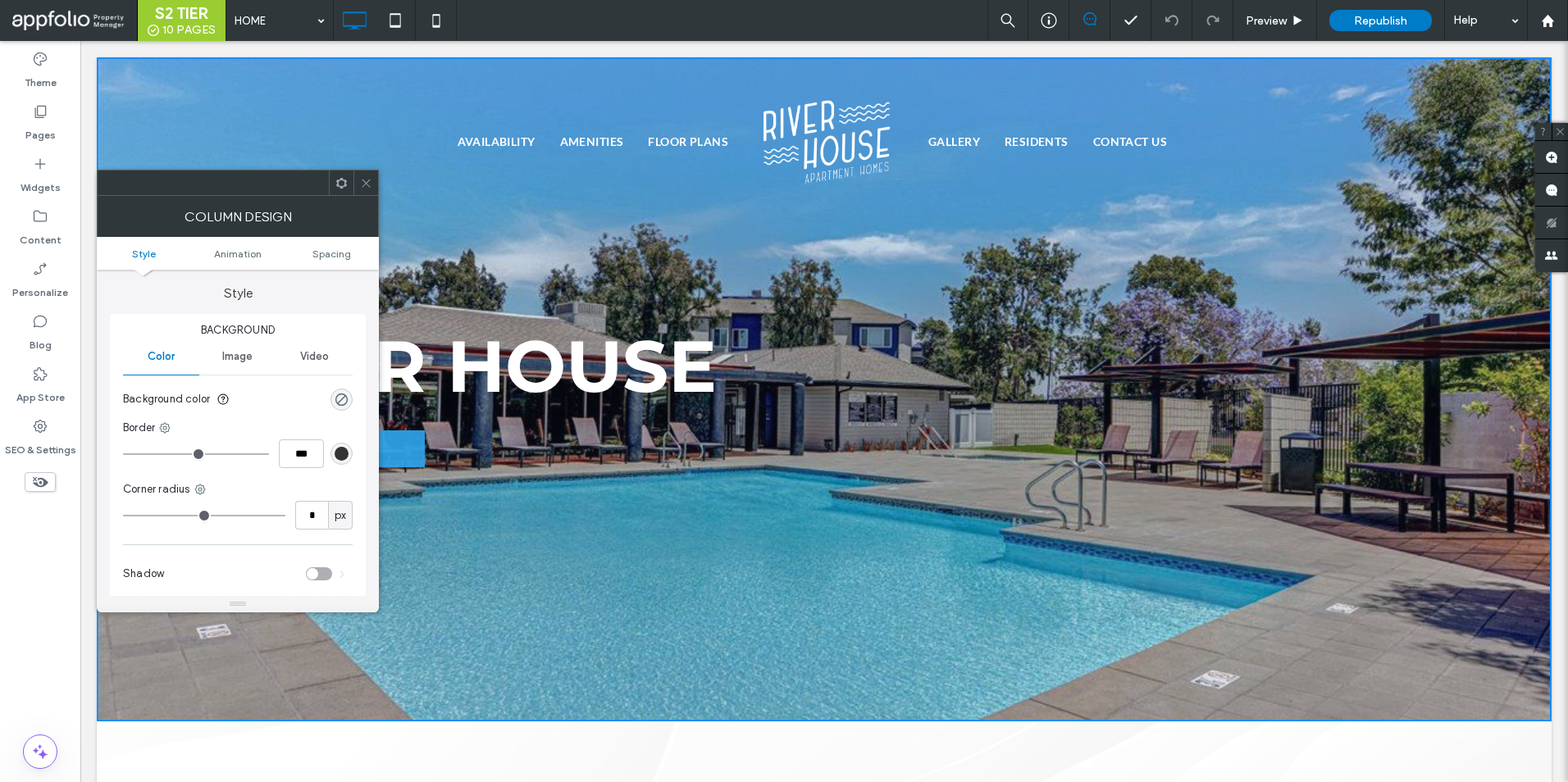click 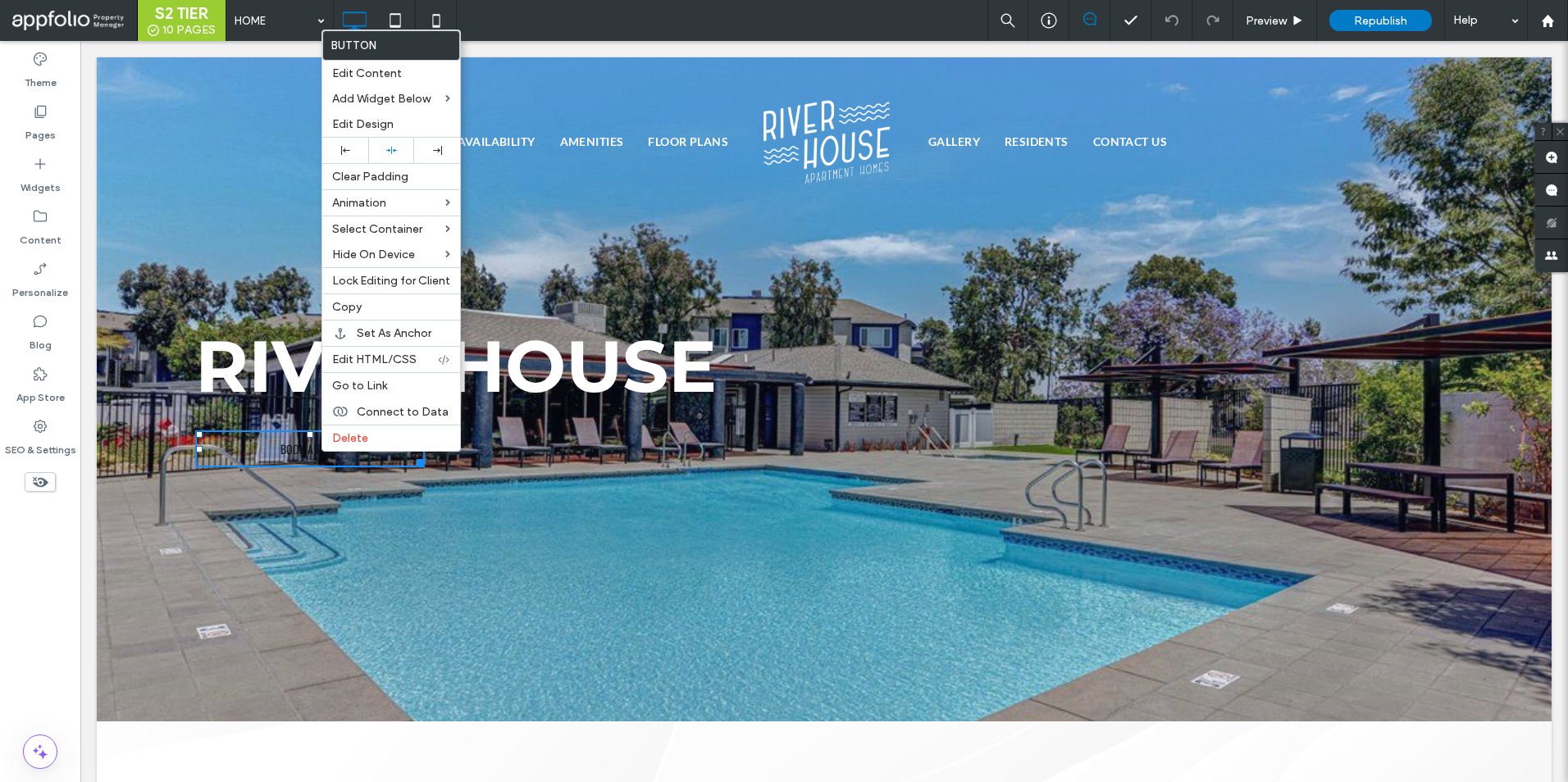 click on "BOOK A TOUR" at bounding box center [310, 448] 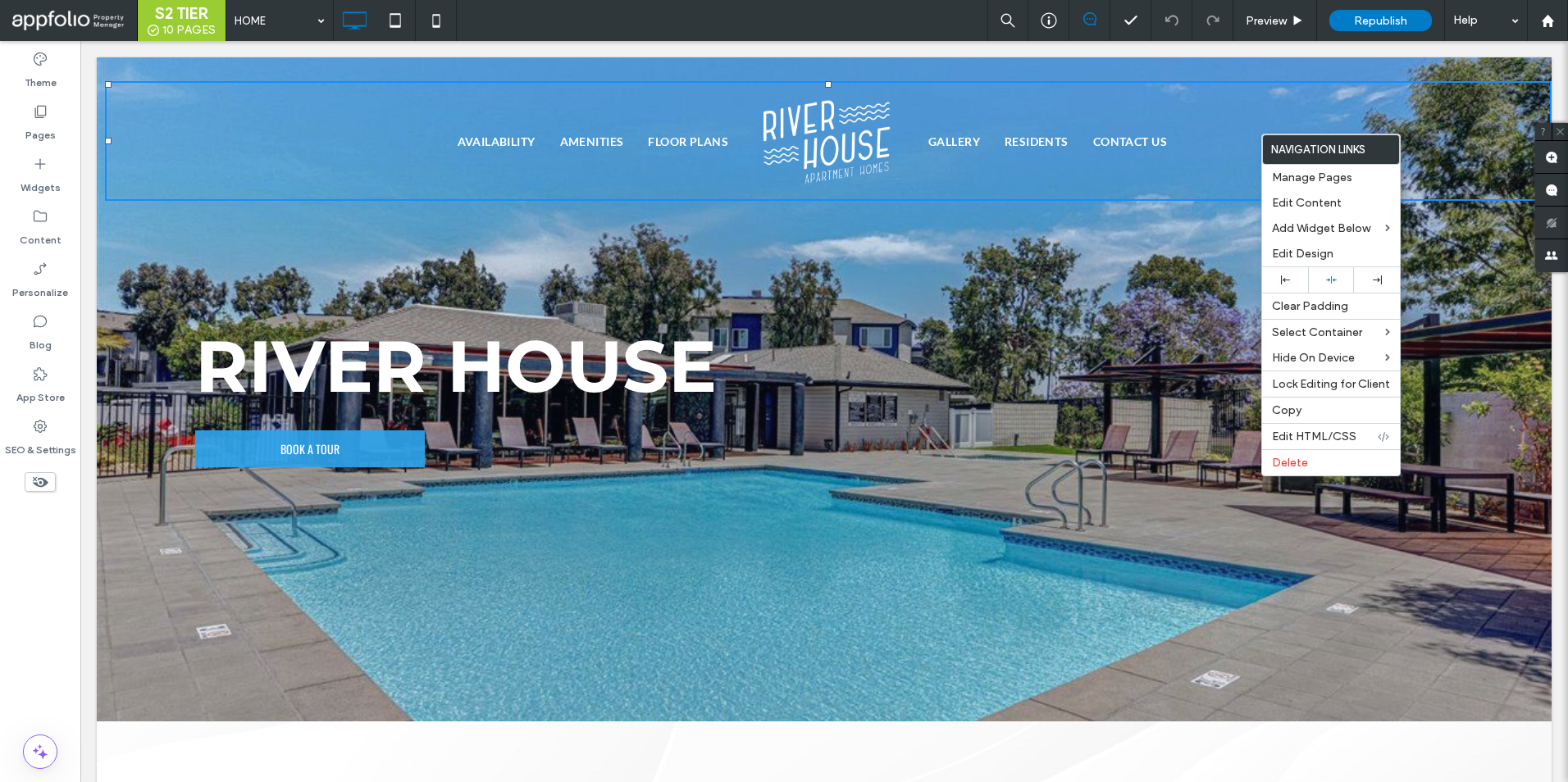 click on "GALLERY
RESIDENTS
CONTACT US" at bounding box center [1228, 141] 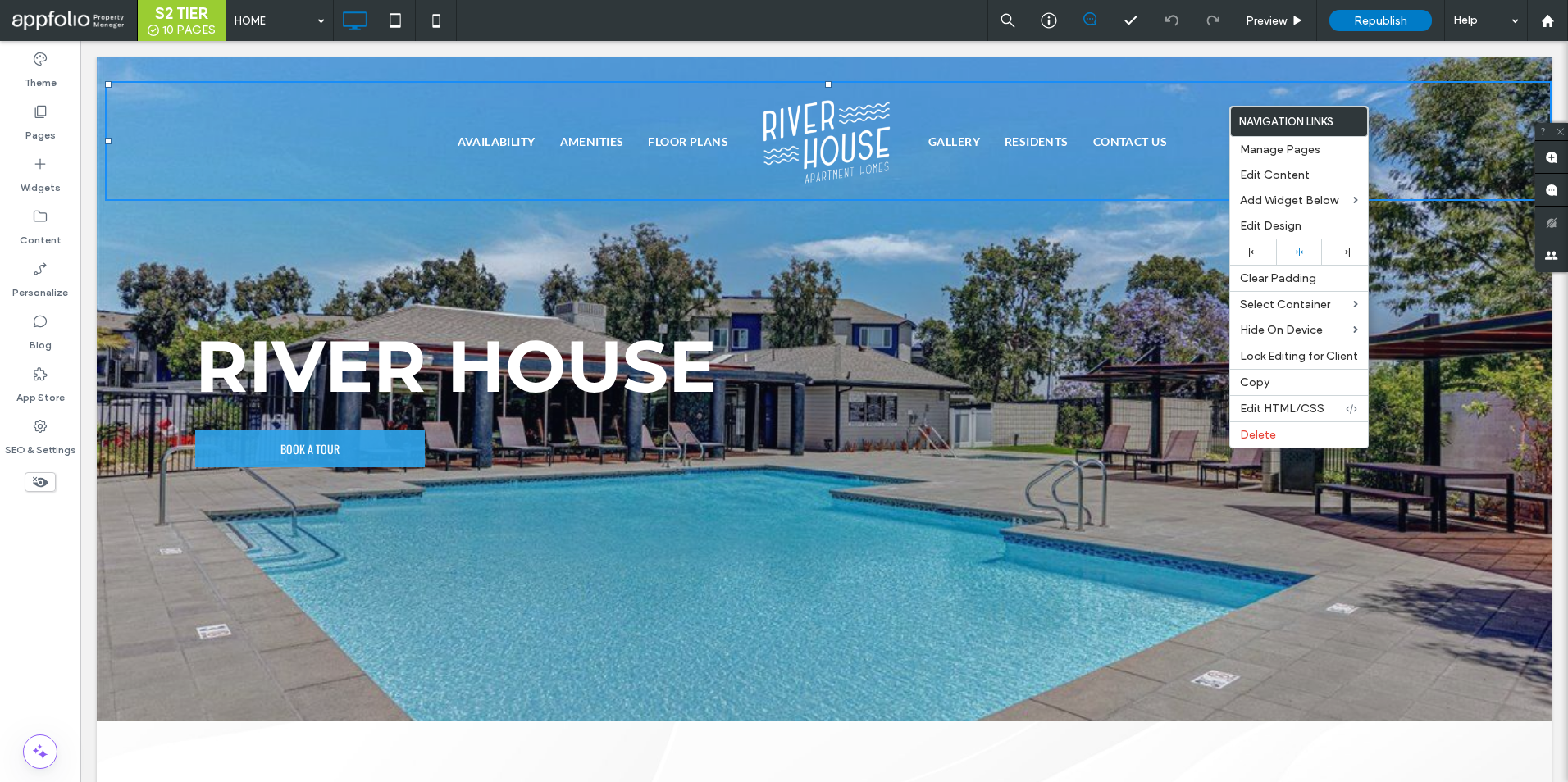 click on "AVAILABILITY
AMENITIES
FLOOR PLANS" at bounding box center [429, 141] 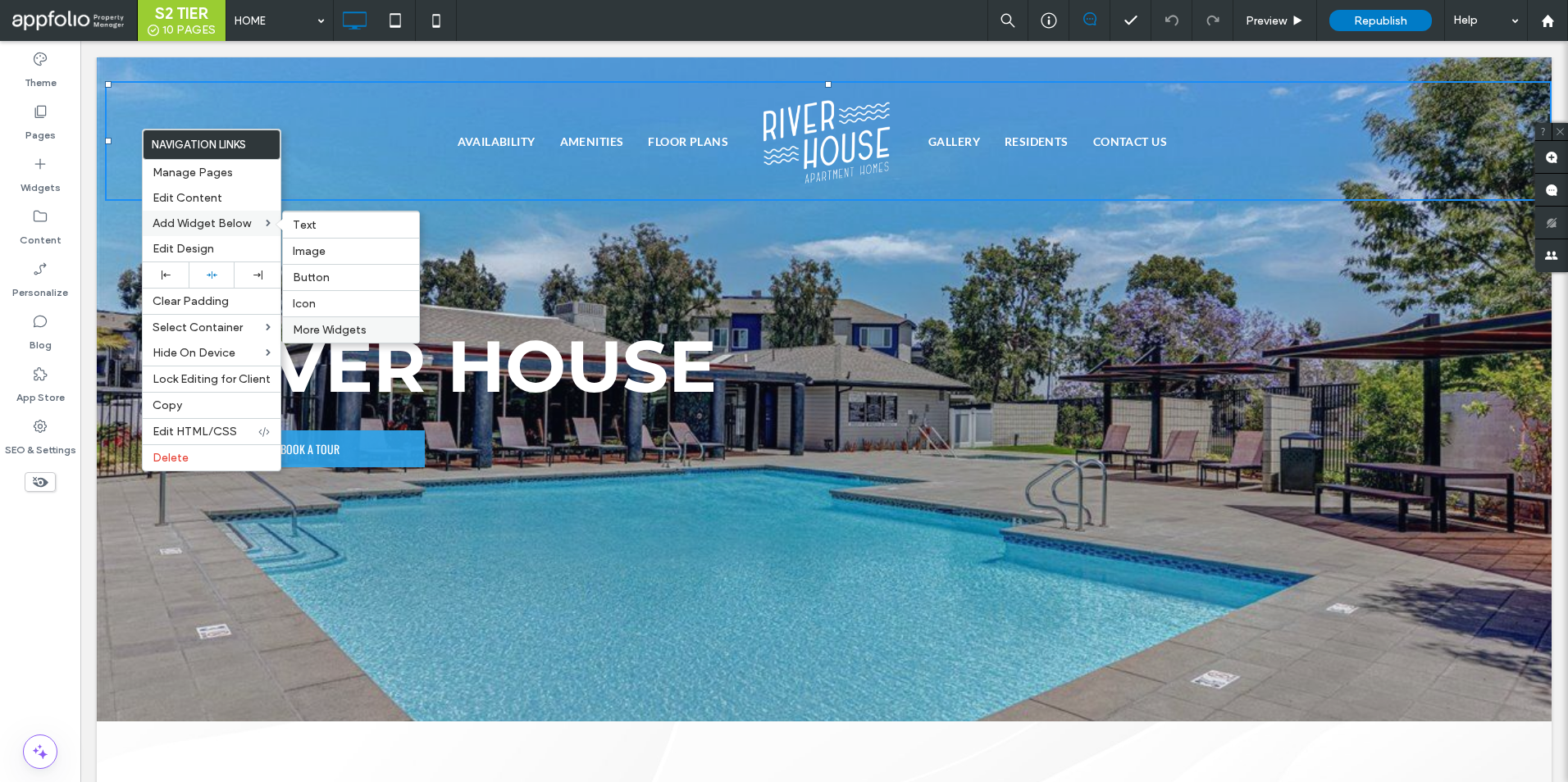 click on "More Widgets" at bounding box center [330, 330] 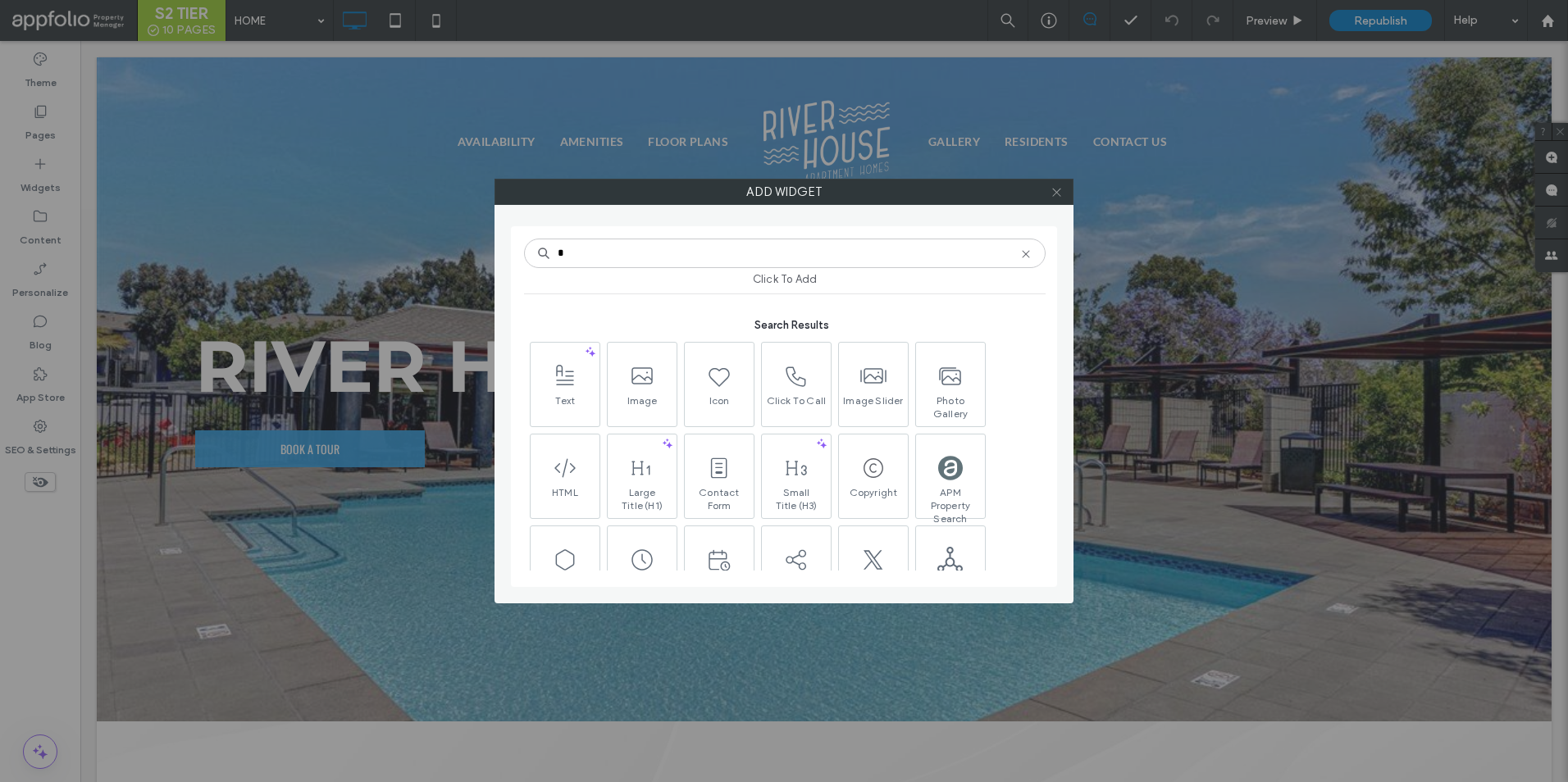 type on "*" 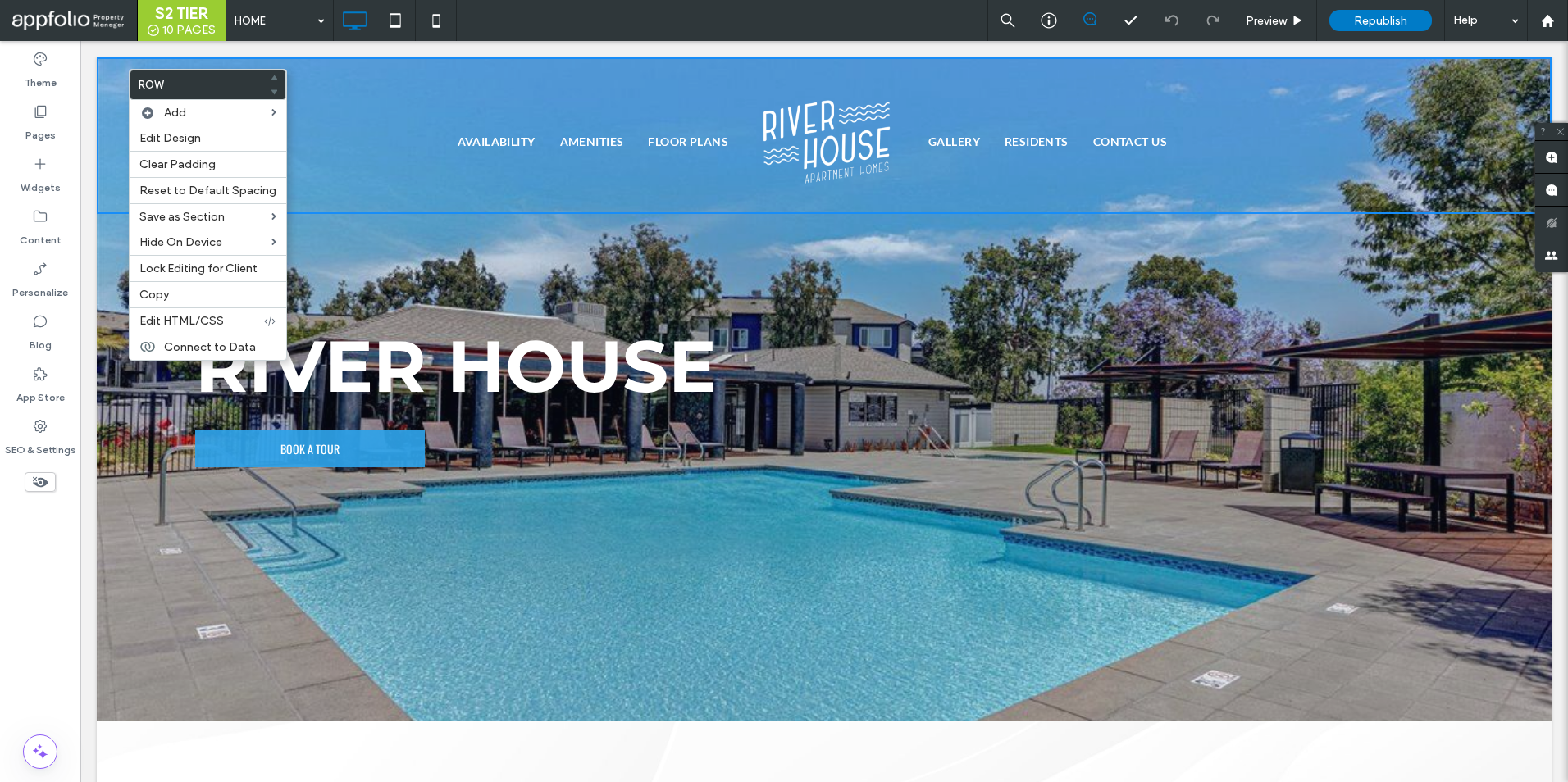 click on "GALLERY
RESIDENTS
CONTACT US" at bounding box center [1228, 141] 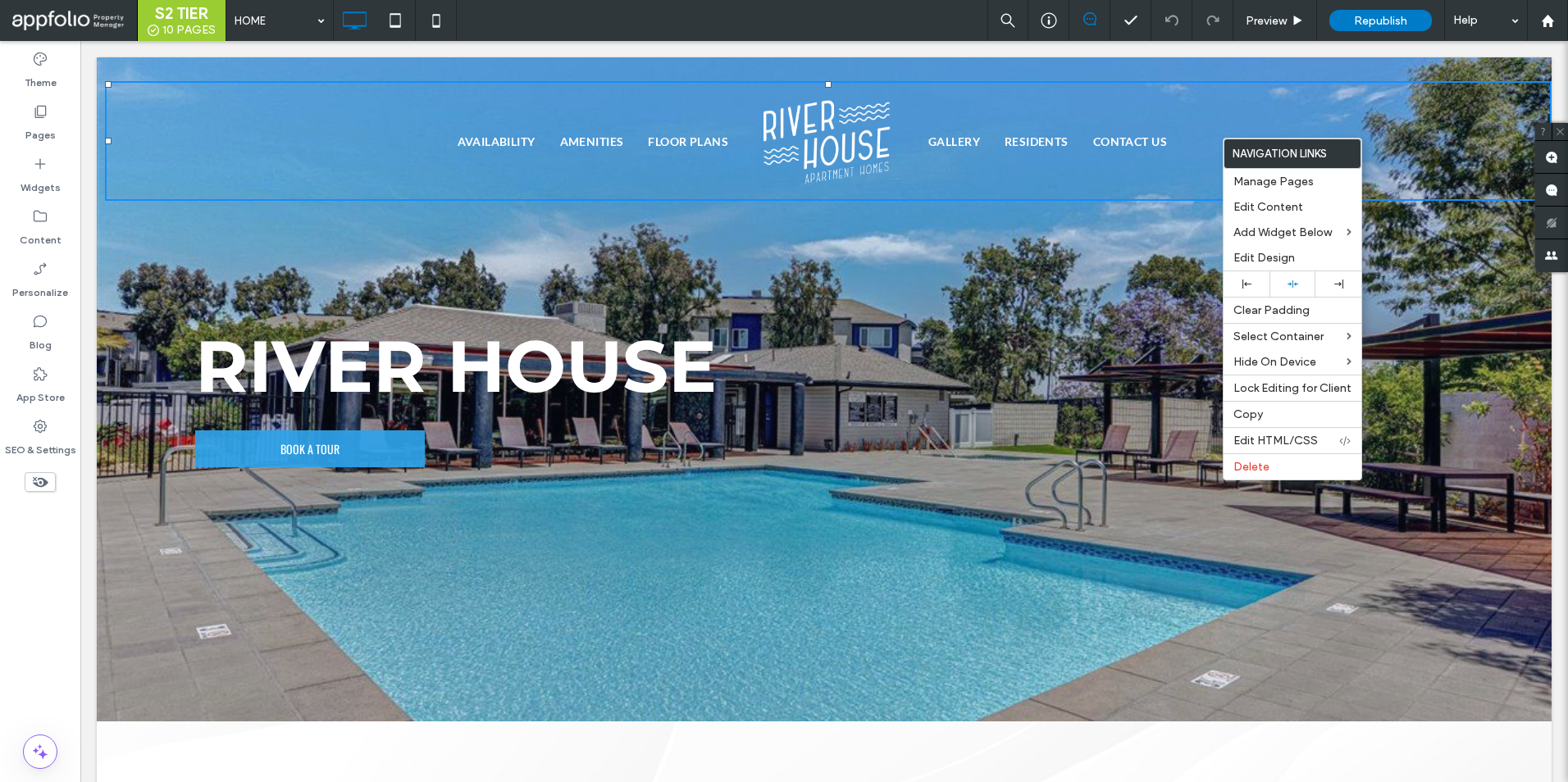 click on "AVAILABILITY
AMENITIES
FLOOR PLANS" at bounding box center (429, 141) 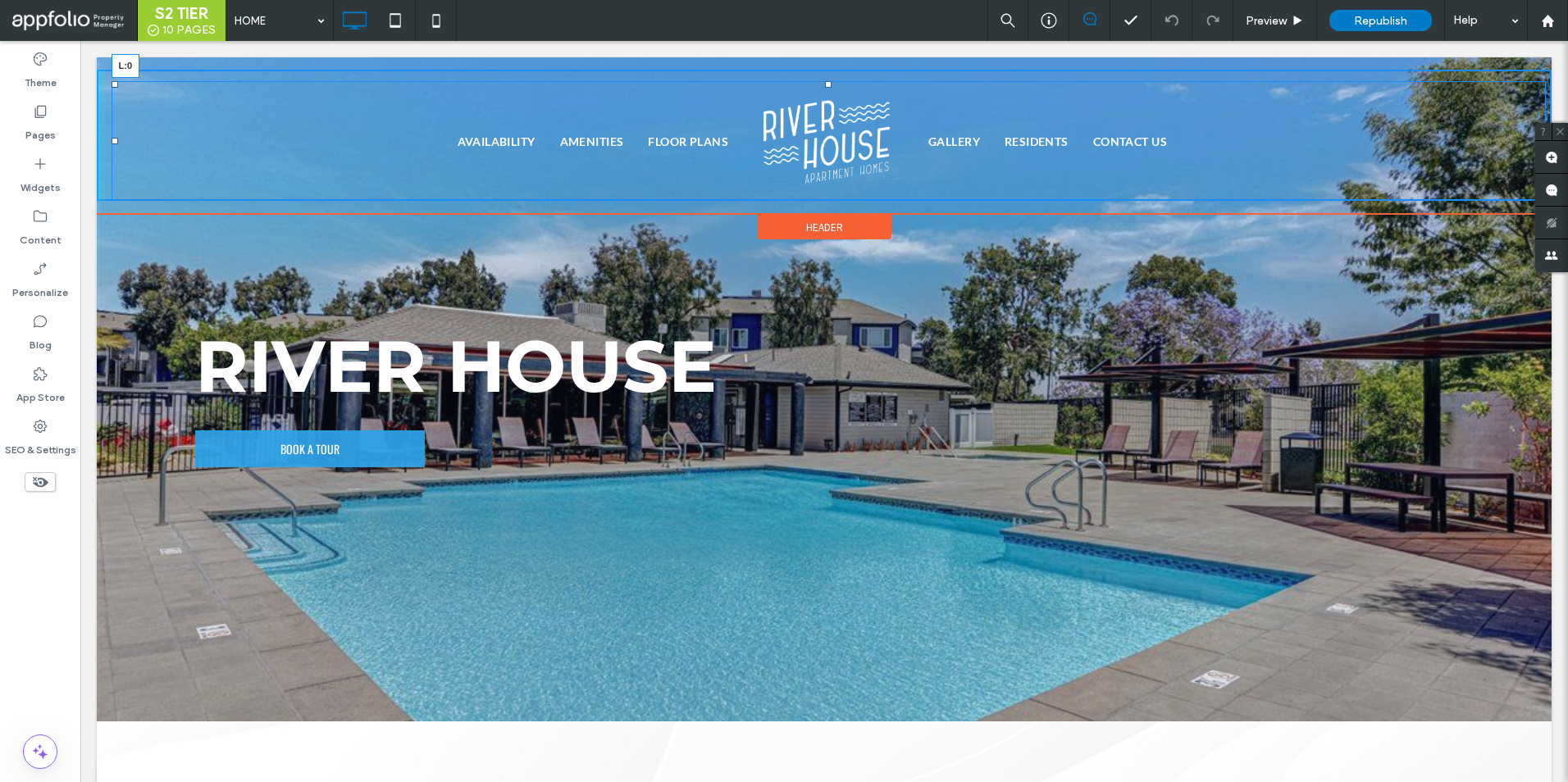 drag, startPoint x: 108, startPoint y: 139, endPoint x: 203, endPoint y: 139, distance: 95 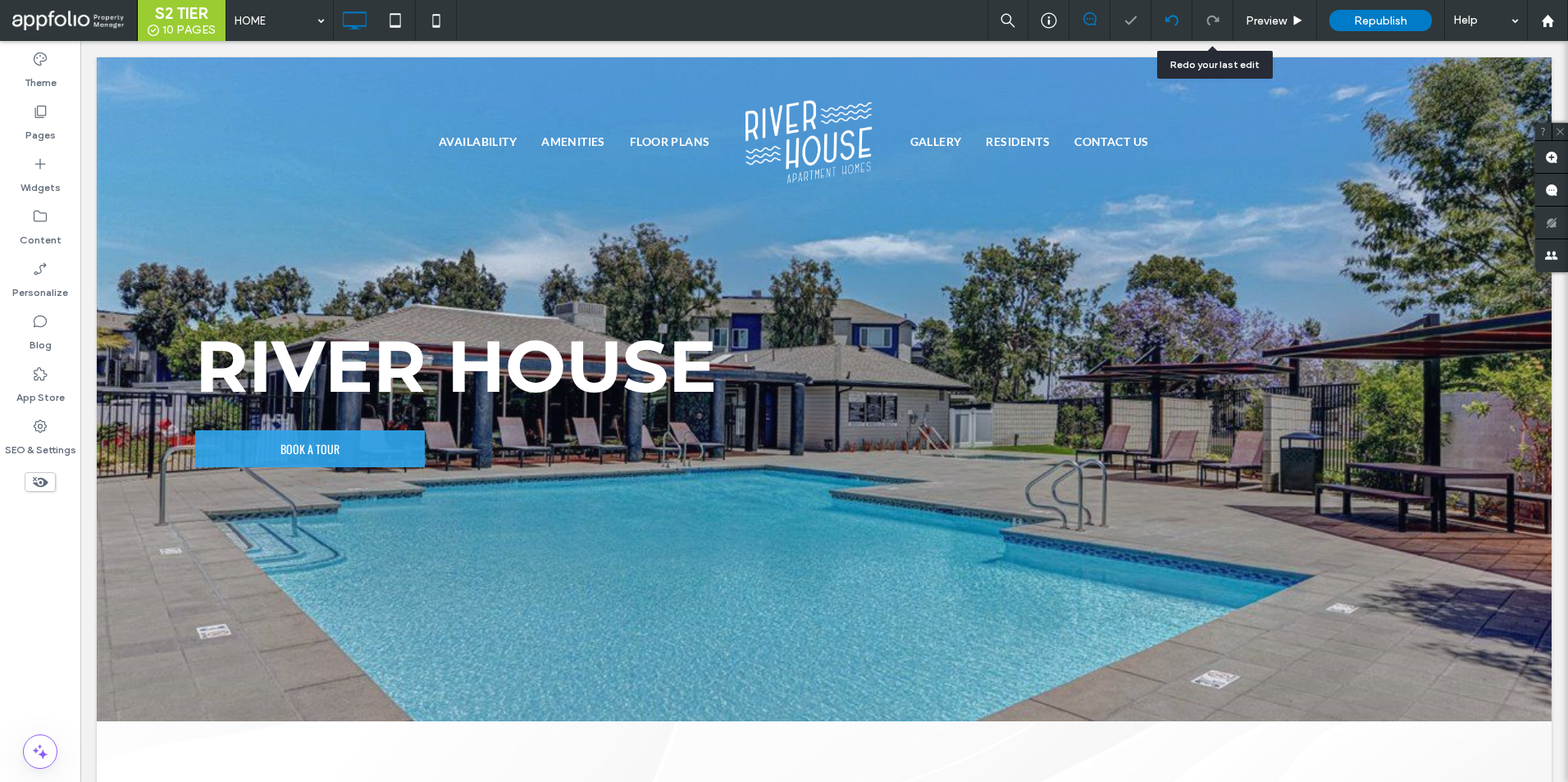 click 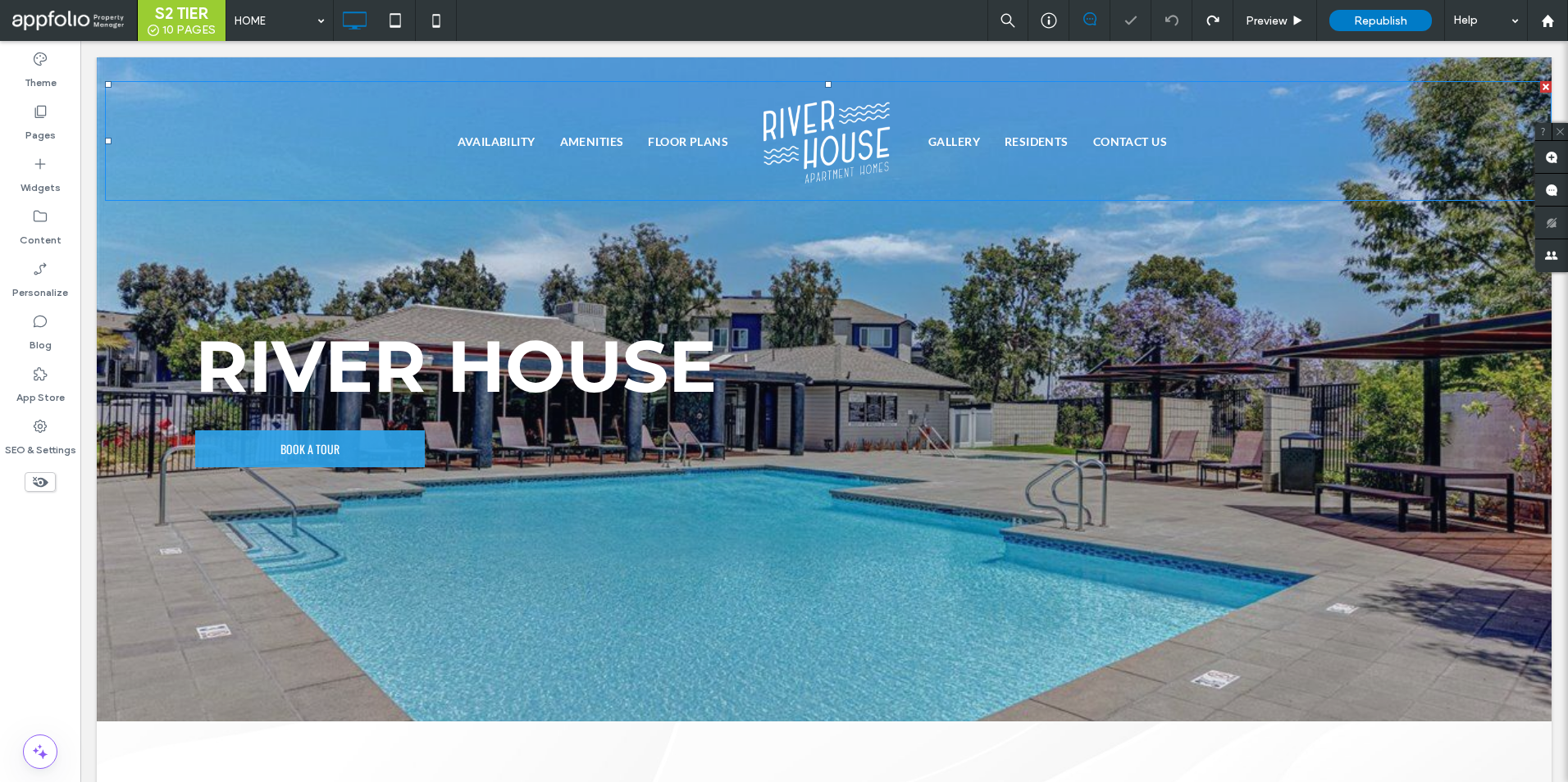 scroll, scrollTop: 0, scrollLeft: 0, axis: both 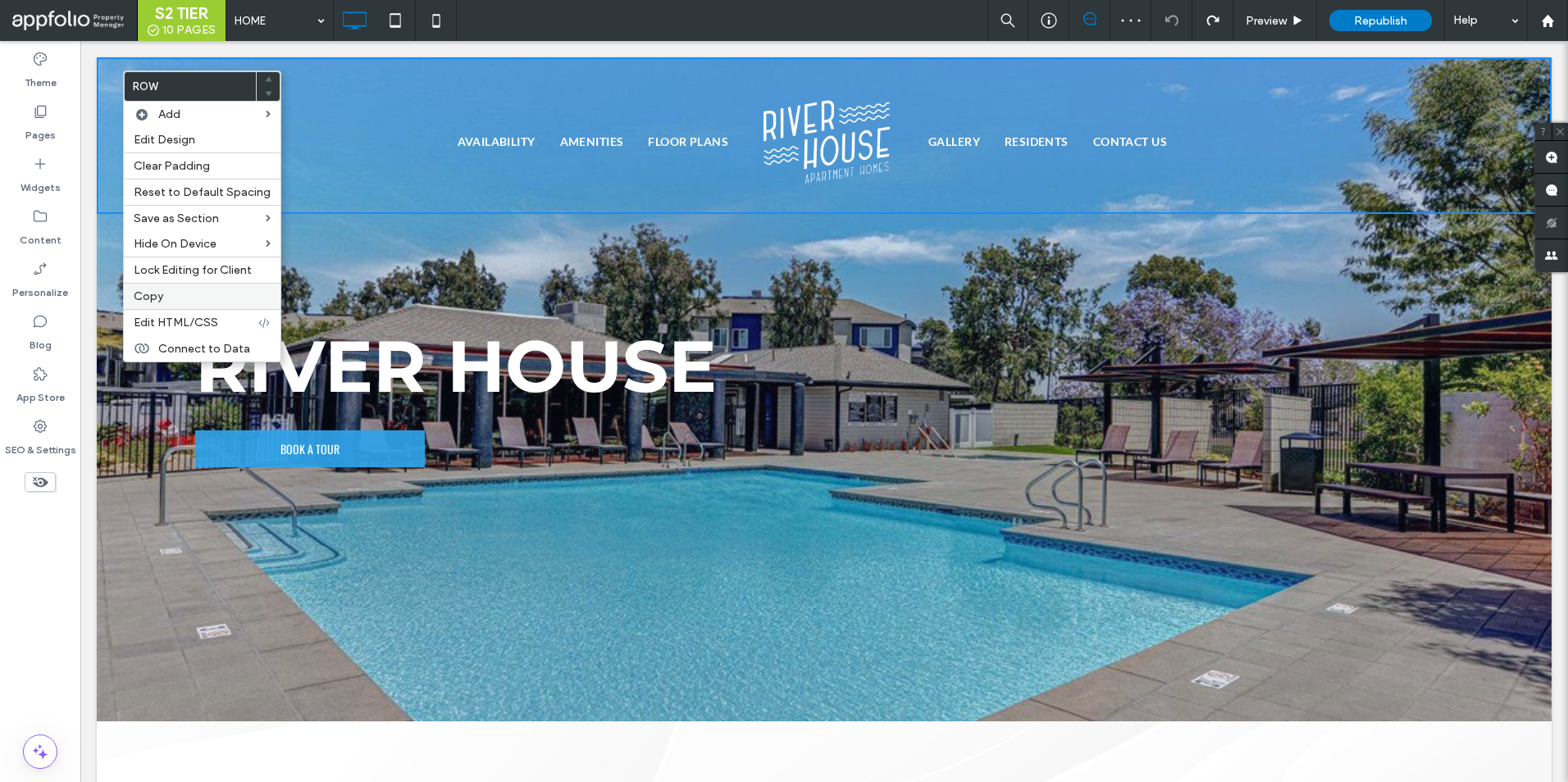 click on "Copy" at bounding box center (202, 296) 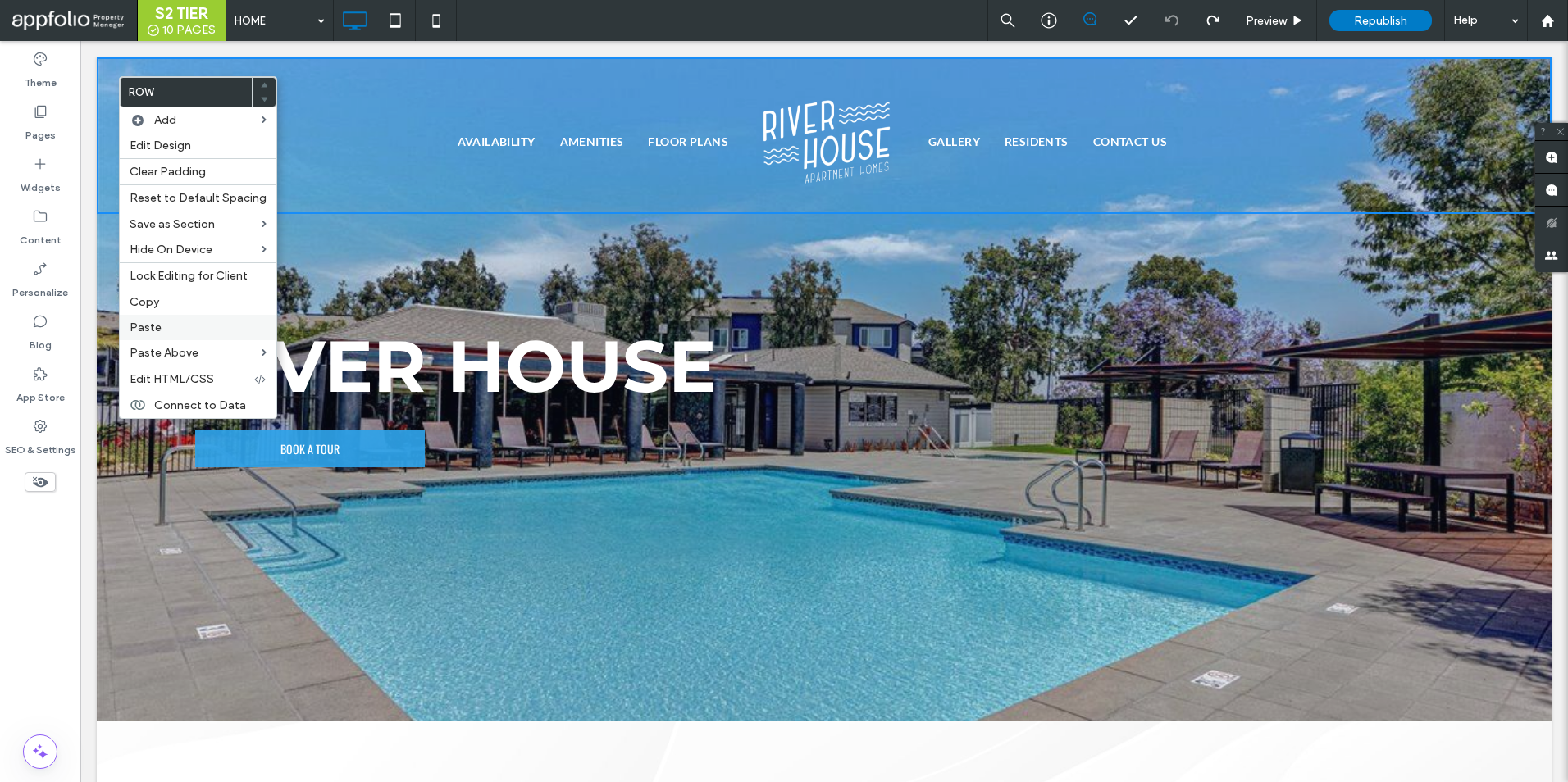 click on "Paste" at bounding box center [198, 327] 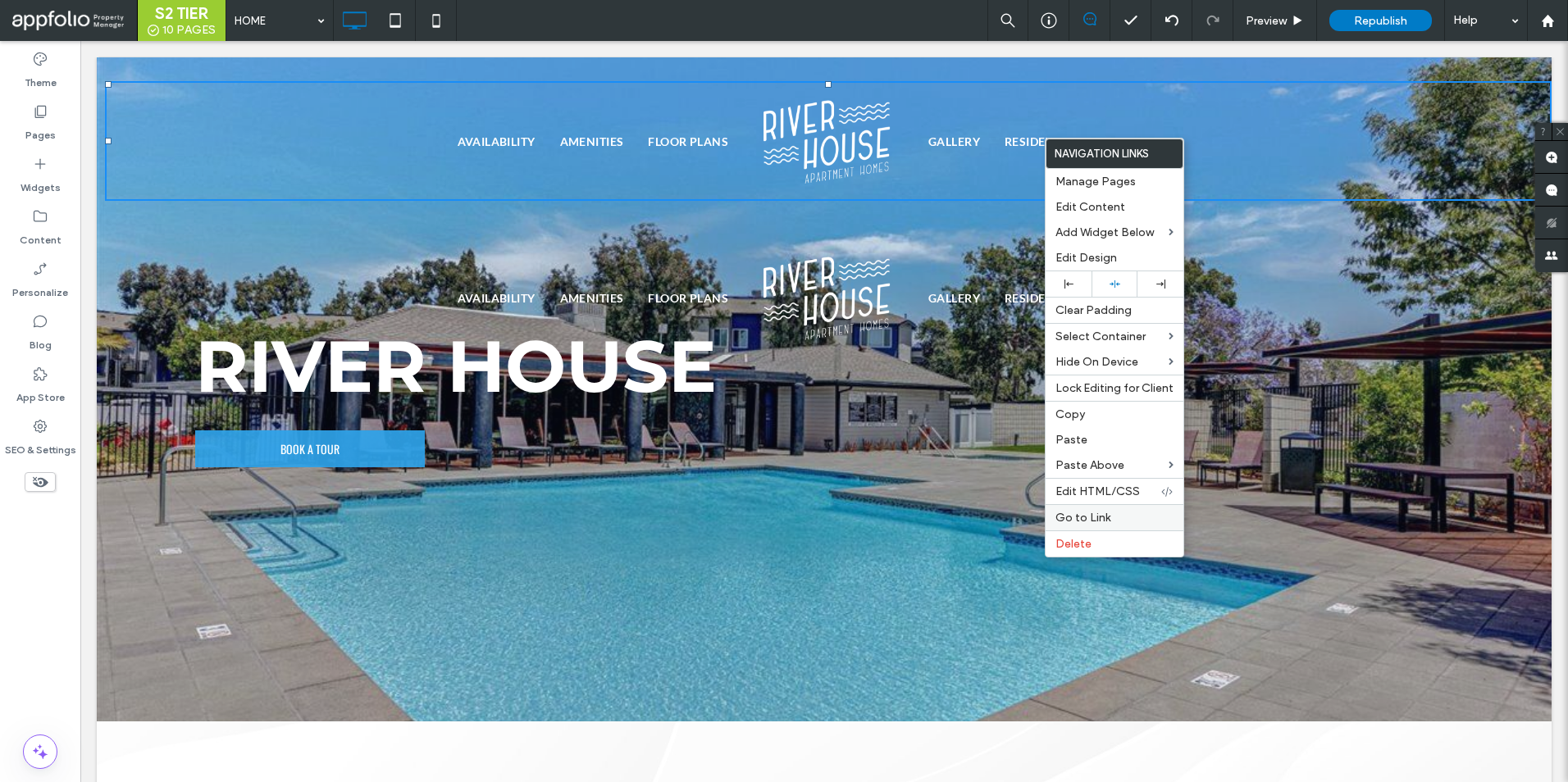 click on "Delete" at bounding box center [1114, 543] 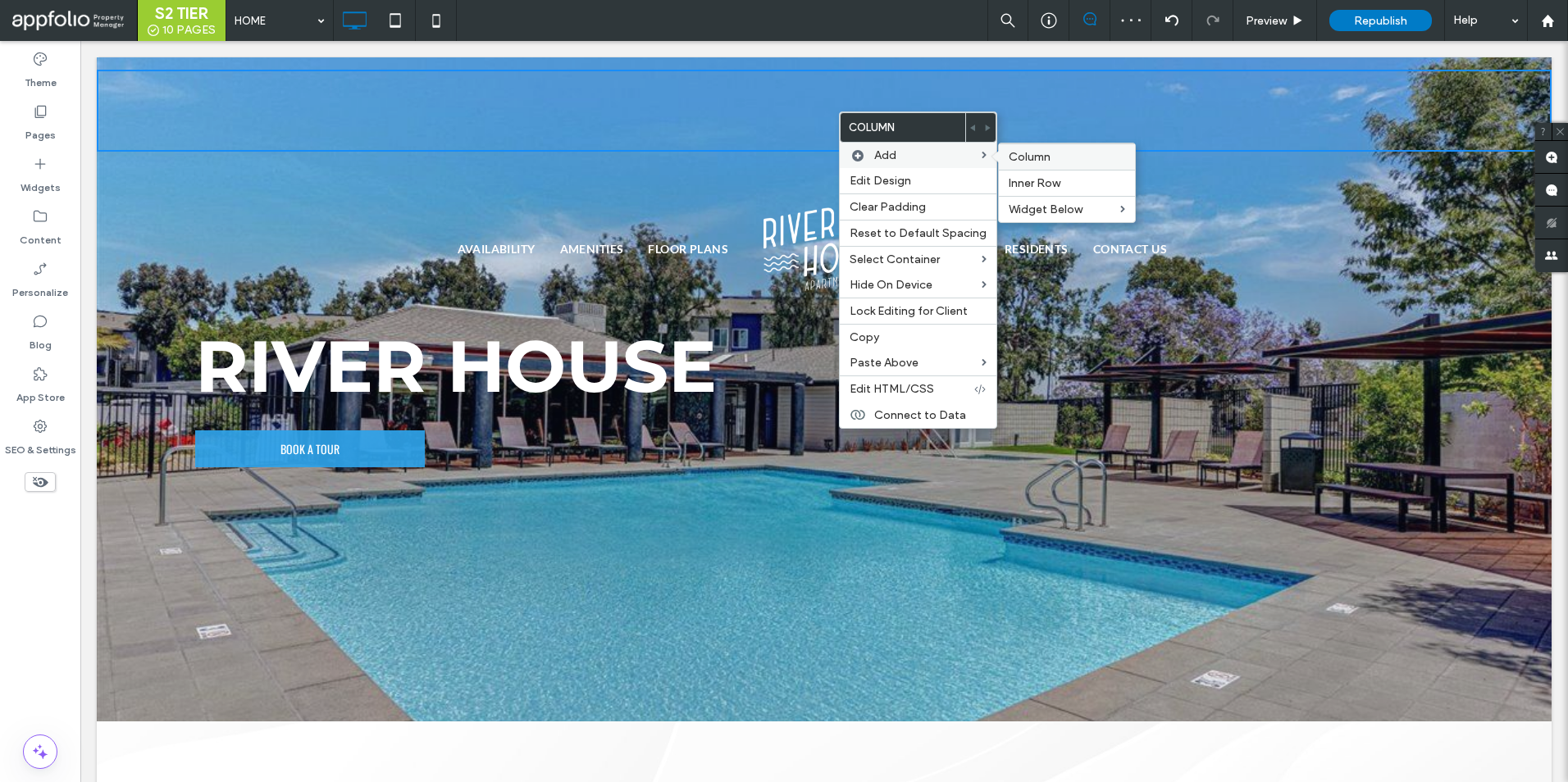 click on "Column" at bounding box center (1029, 157) 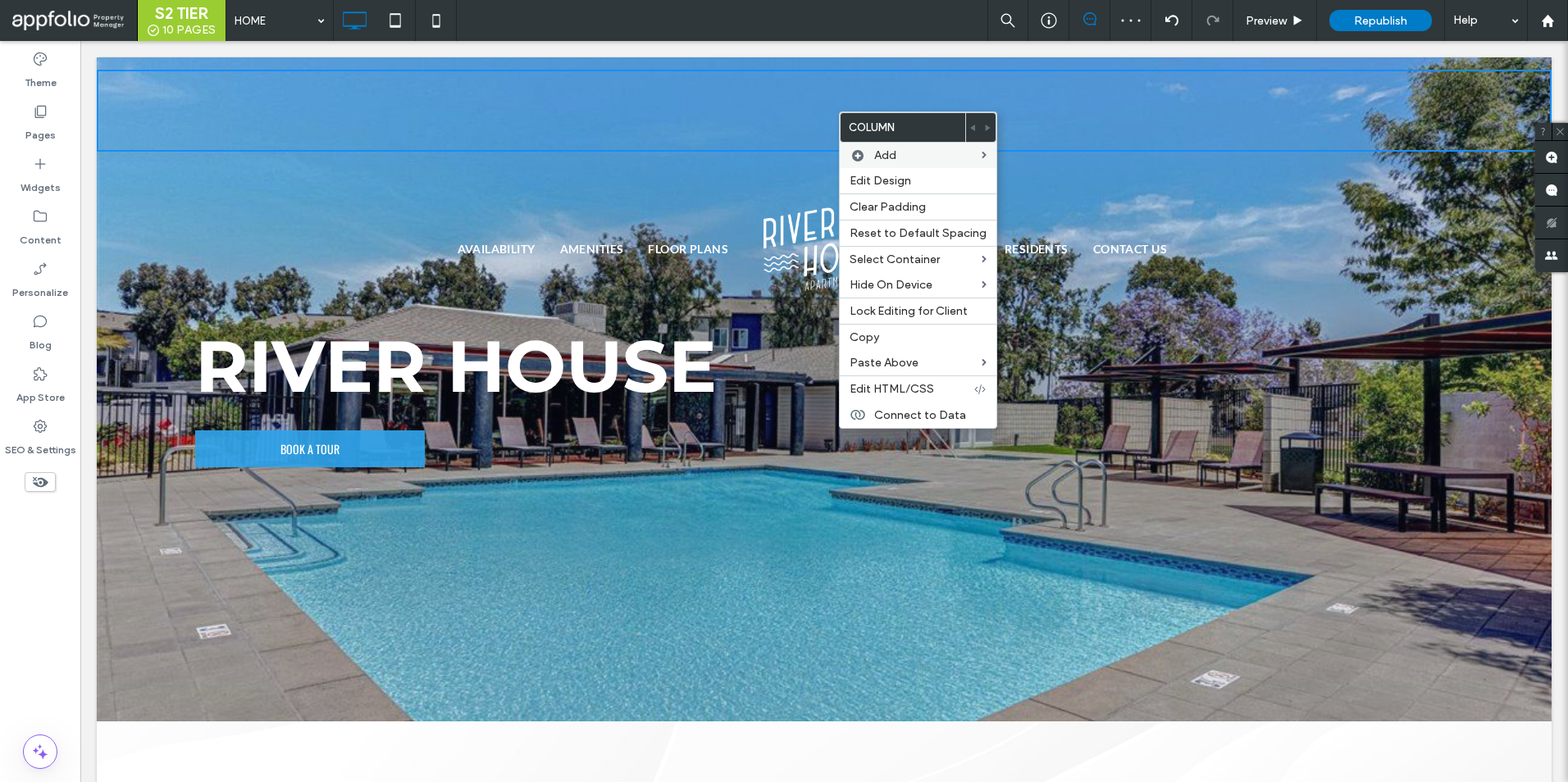 click on "Click To Paste     Click To Paste" at bounding box center (824, 111) 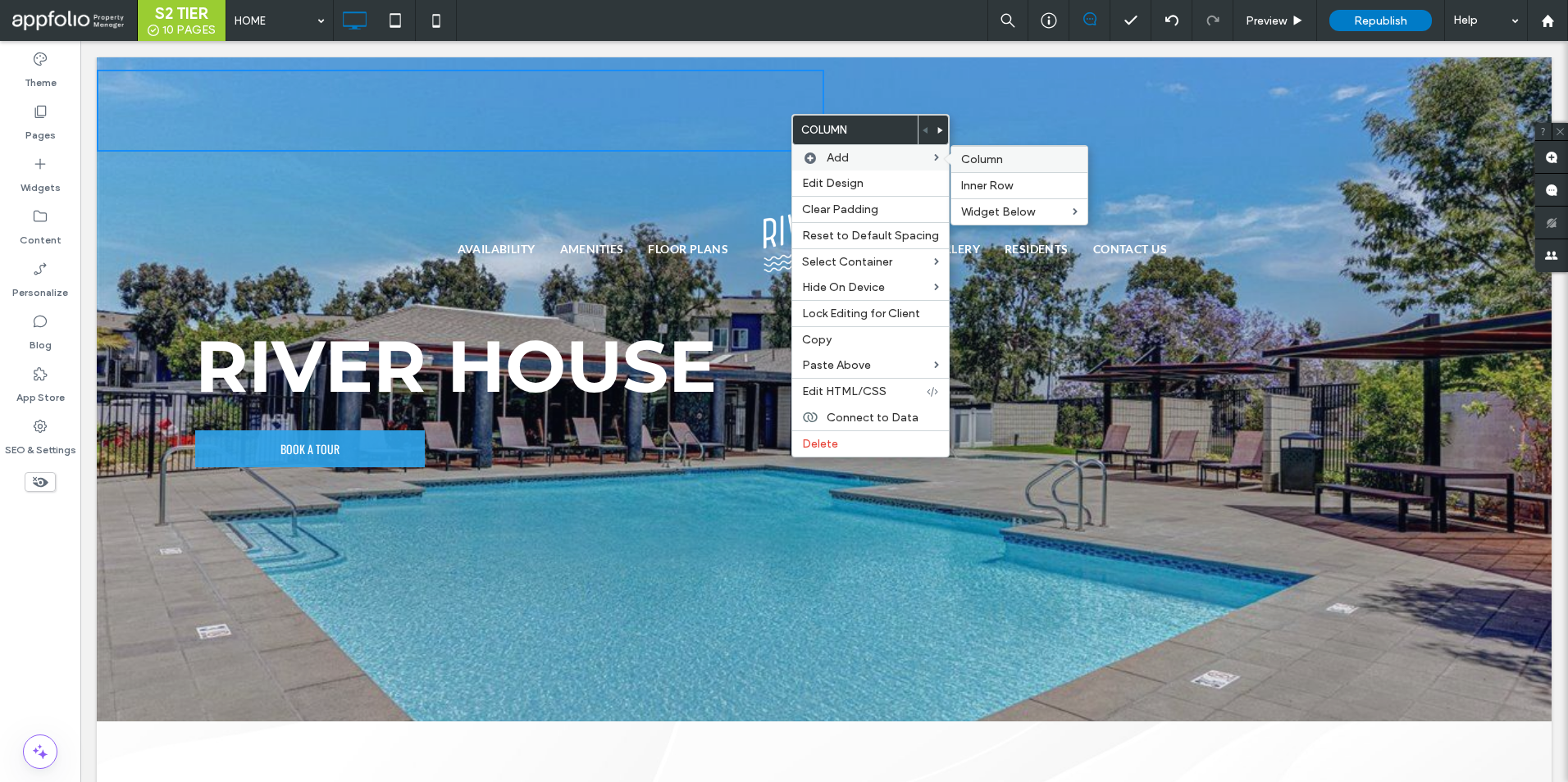 click on "Column" at bounding box center (982, 159) 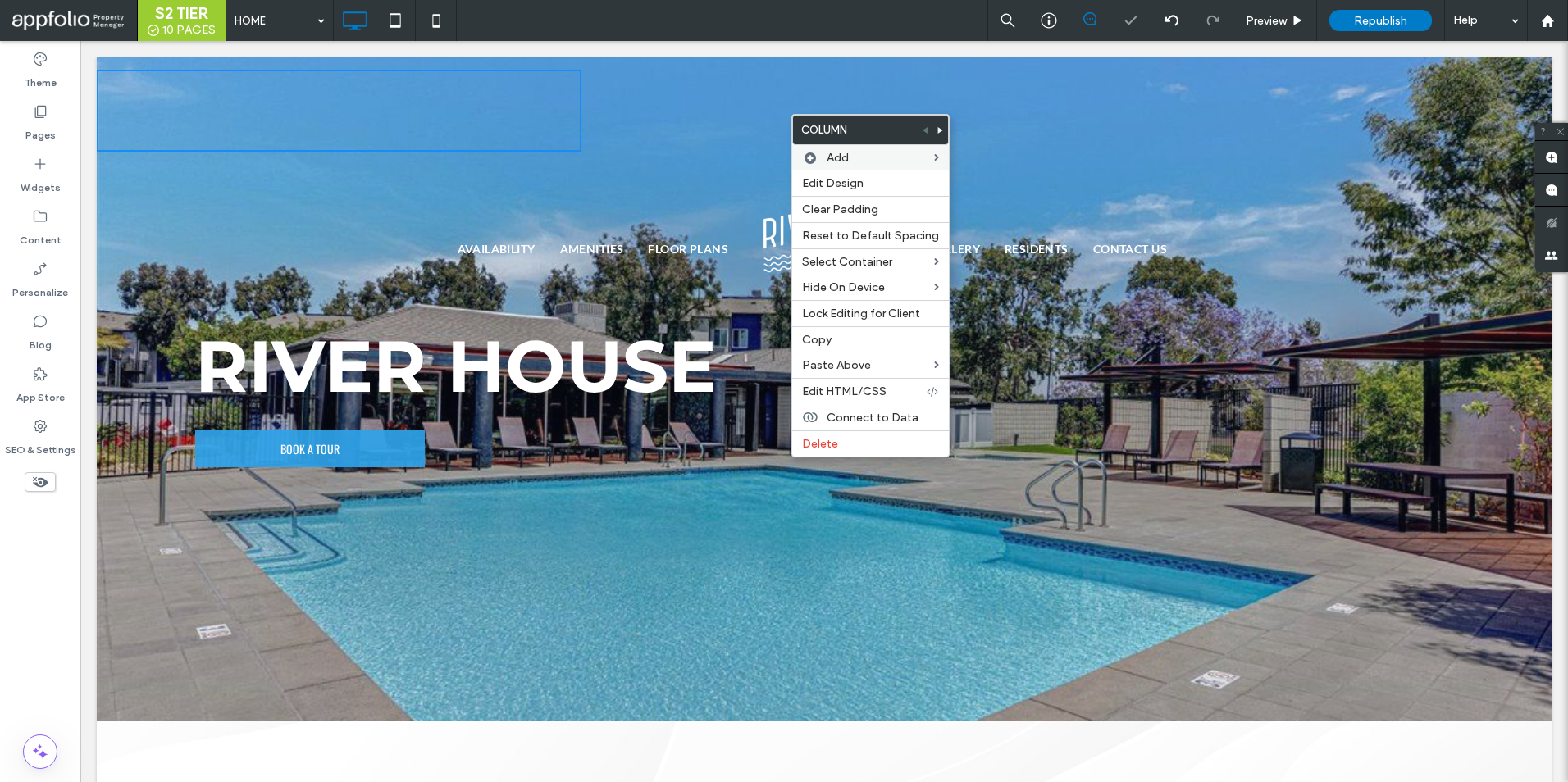 click on "Click To Paste     Click To Paste
Click To Paste     Click To Paste     Click To Paste     Click To Paste" at bounding box center [824, 111] 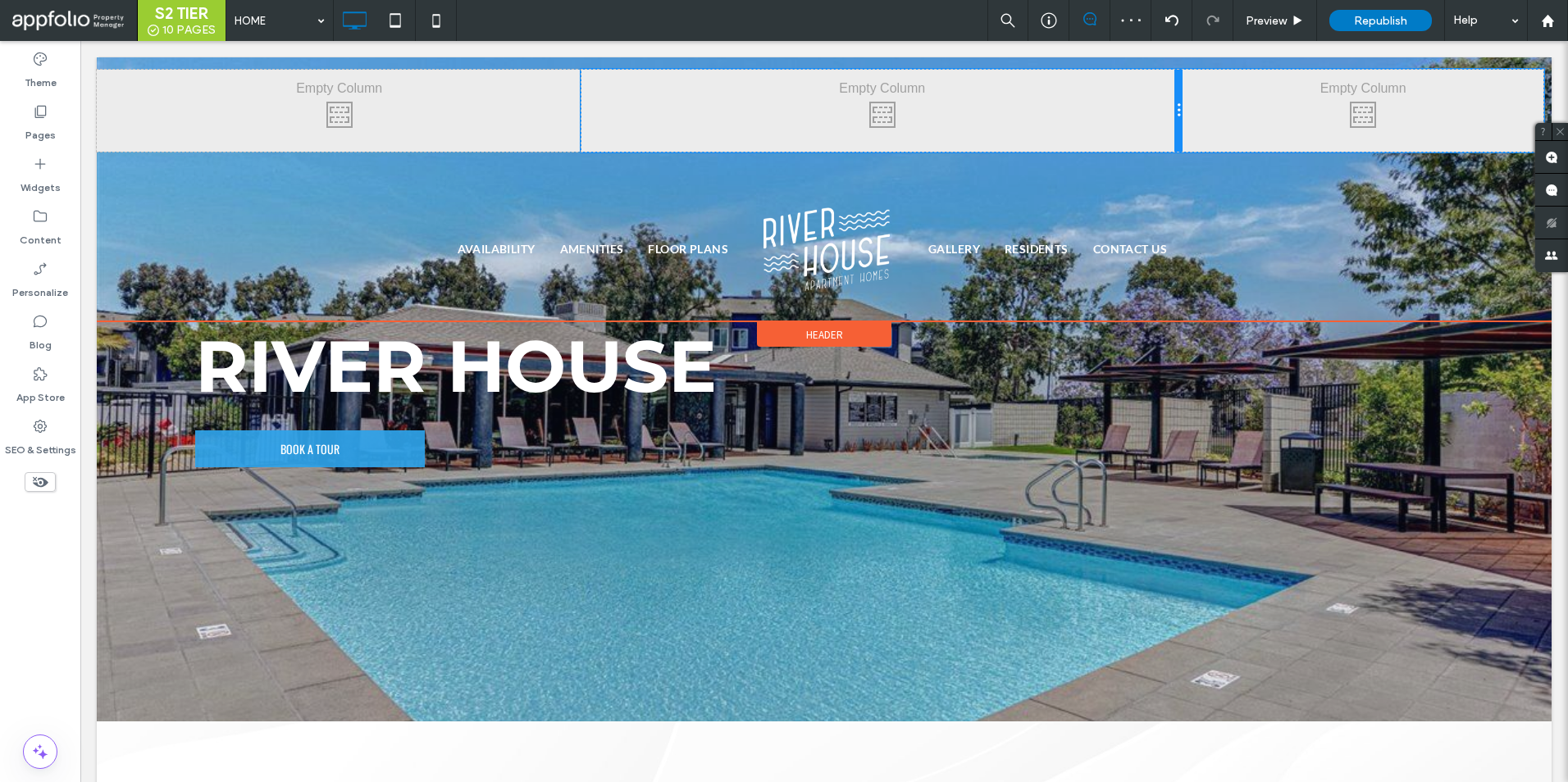drag, startPoint x: 1060, startPoint y: 116, endPoint x: 1160, endPoint y: 120, distance: 100.079968 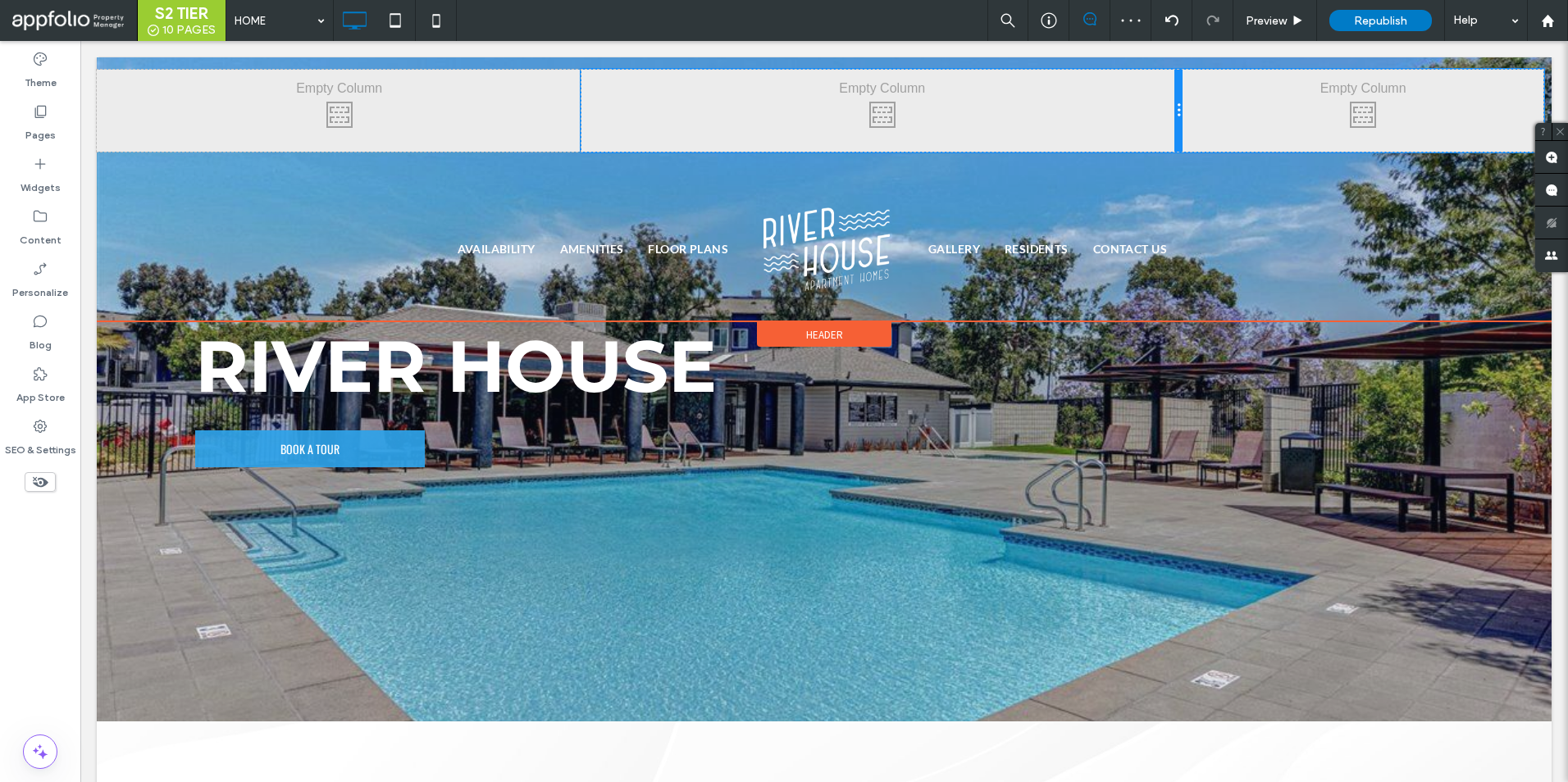 click on "Click To Paste     Click To Paste" at bounding box center [882, 111] 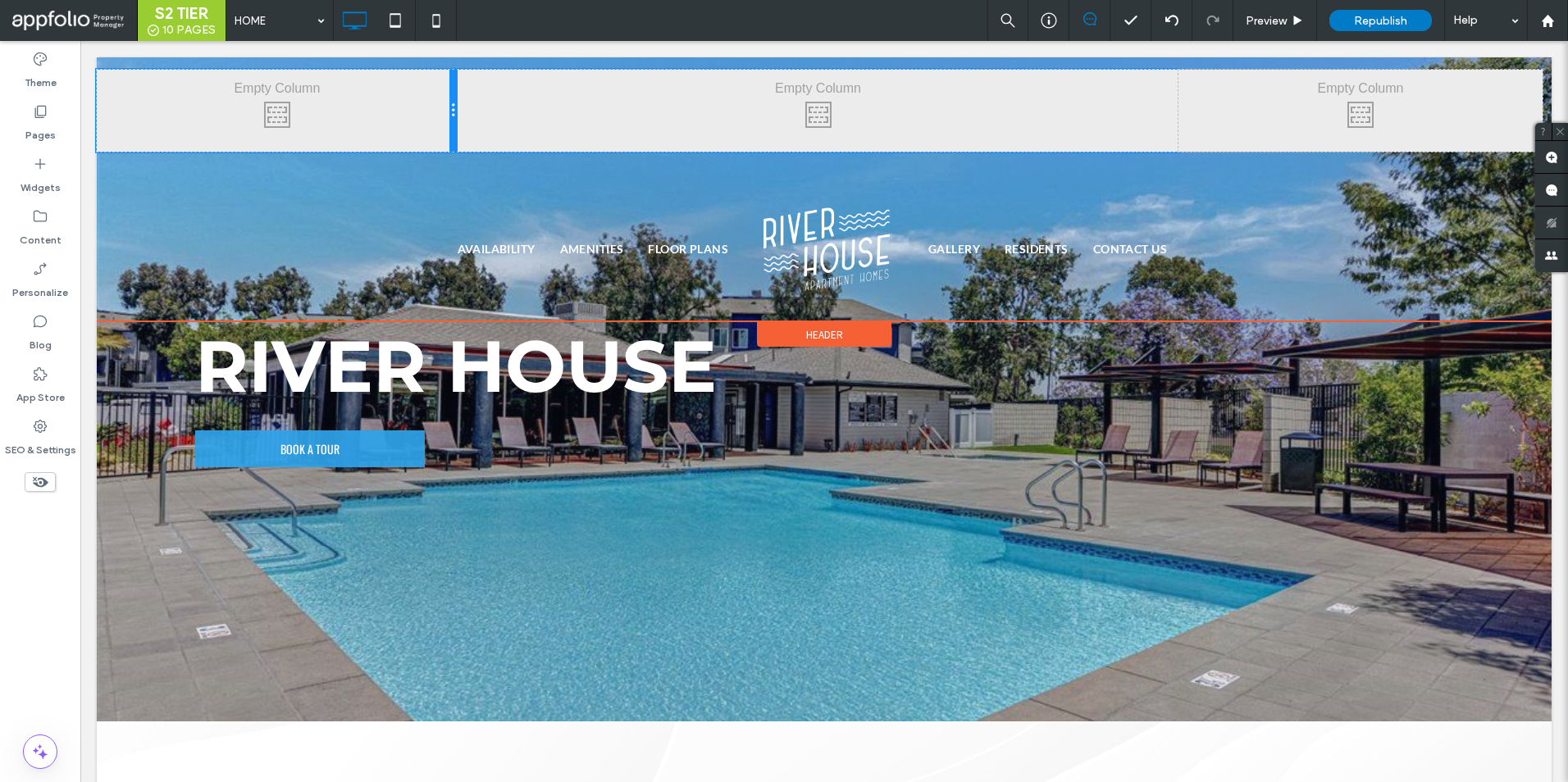 drag, startPoint x: 576, startPoint y: 107, endPoint x: 456, endPoint y: 119, distance: 120.5985 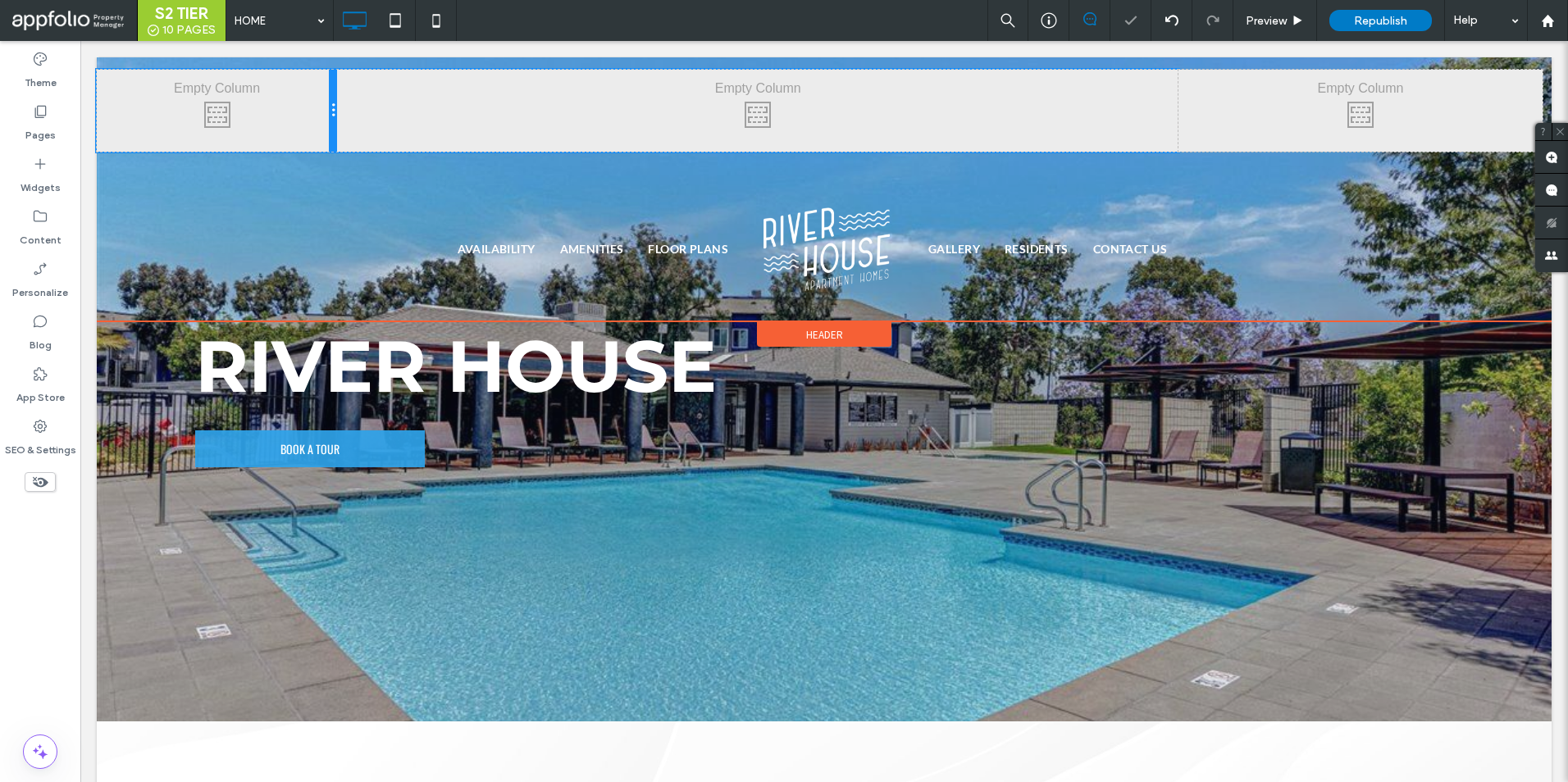 drag, startPoint x: 454, startPoint y: 101, endPoint x: 385, endPoint y: 110, distance: 69.58448 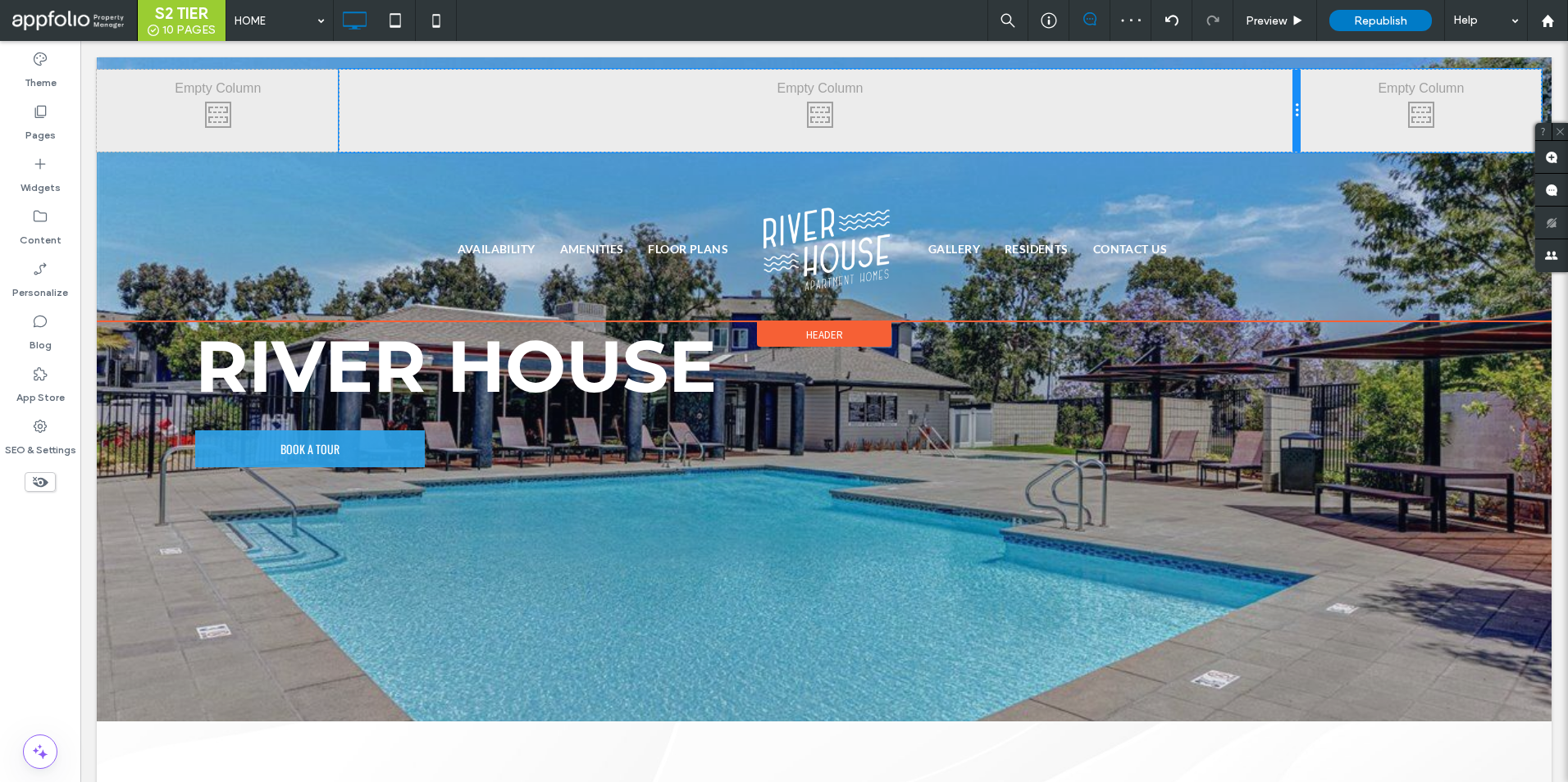 drag, startPoint x: 1174, startPoint y: 106, endPoint x: 1265, endPoint y: 110, distance: 91.08787 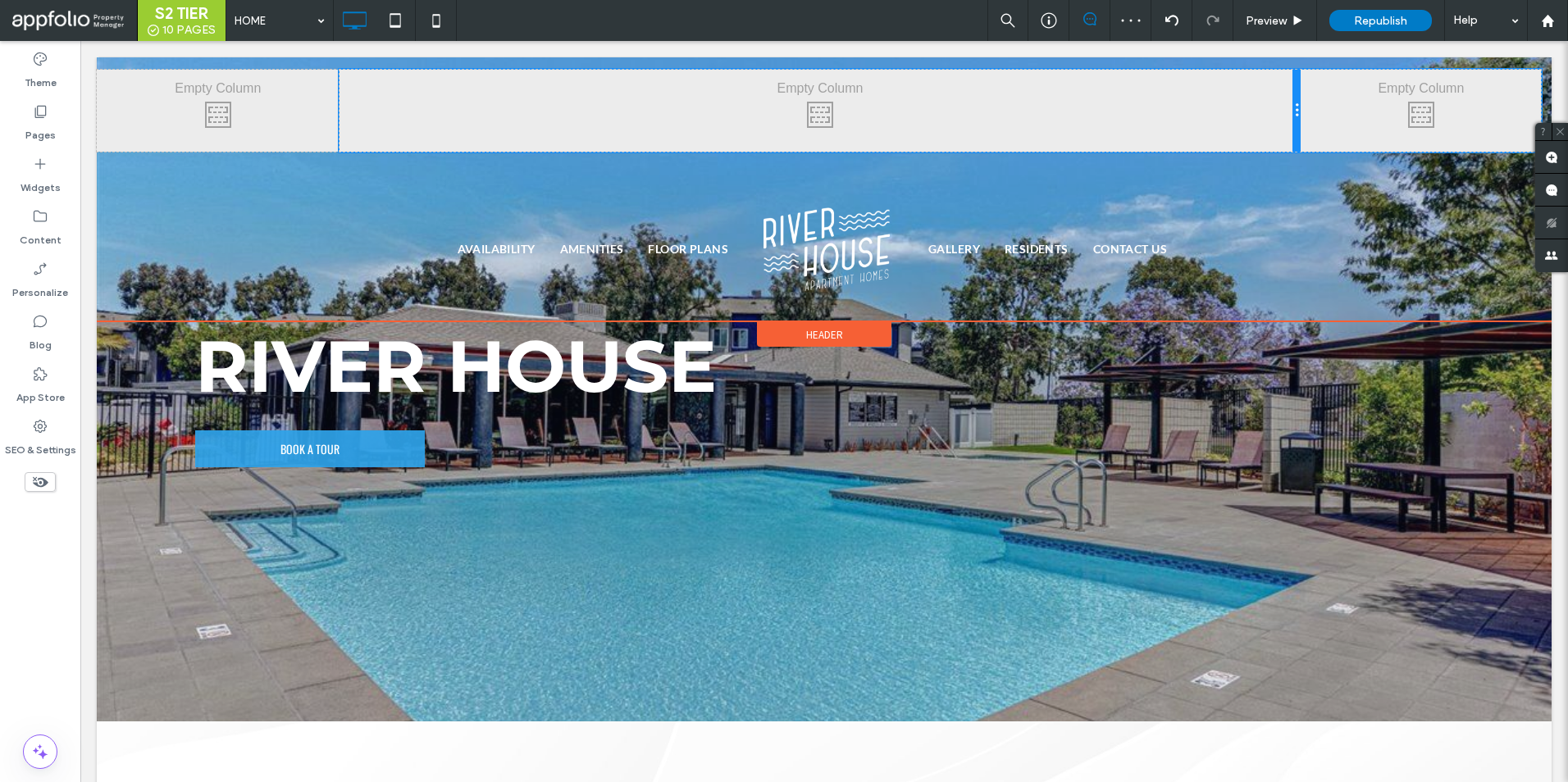click on "Click To Paste     Click To Paste" at bounding box center (820, 111) 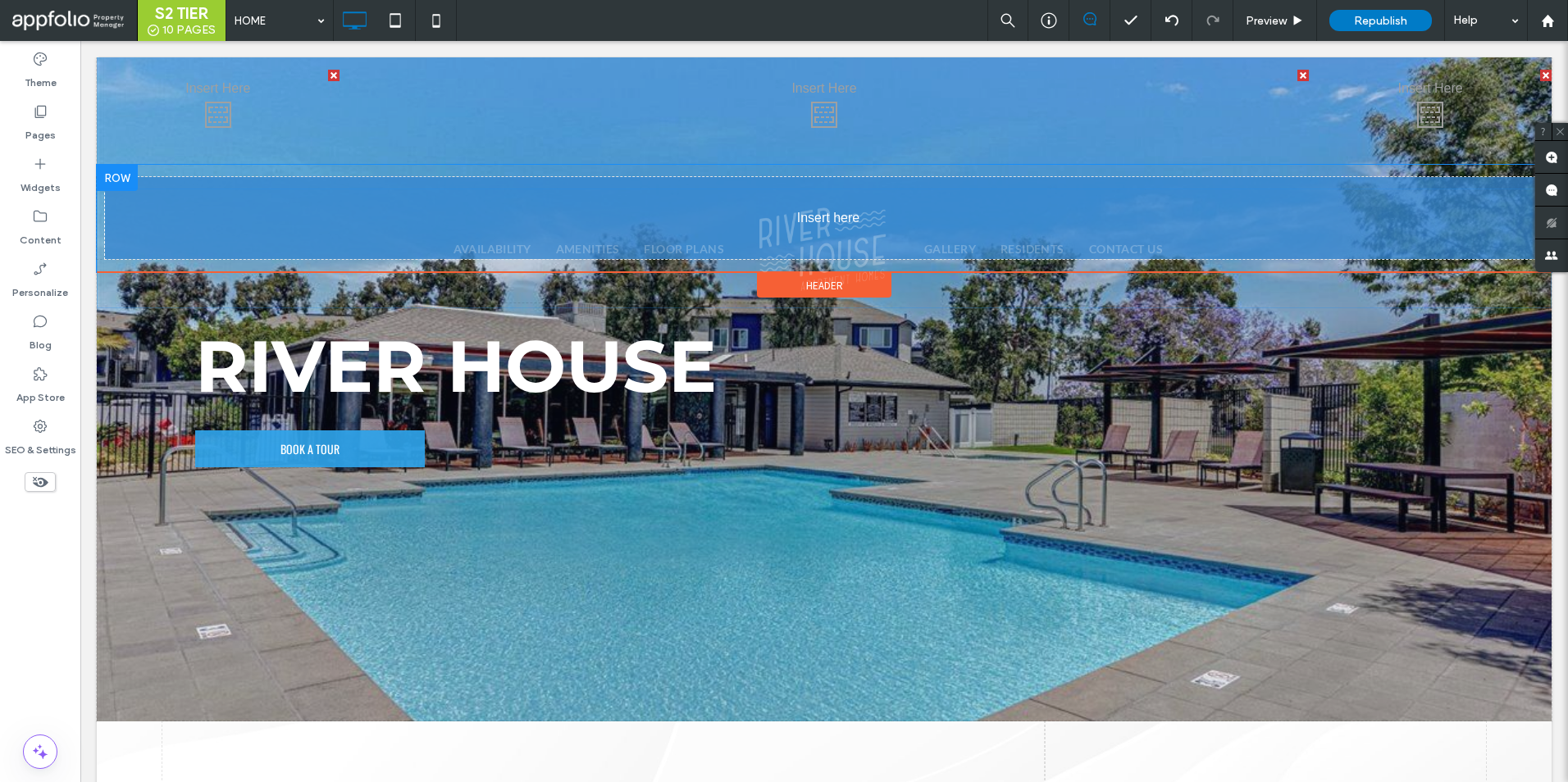 drag, startPoint x: 798, startPoint y: 267, endPoint x: 757, endPoint y: 183, distance: 93.471921 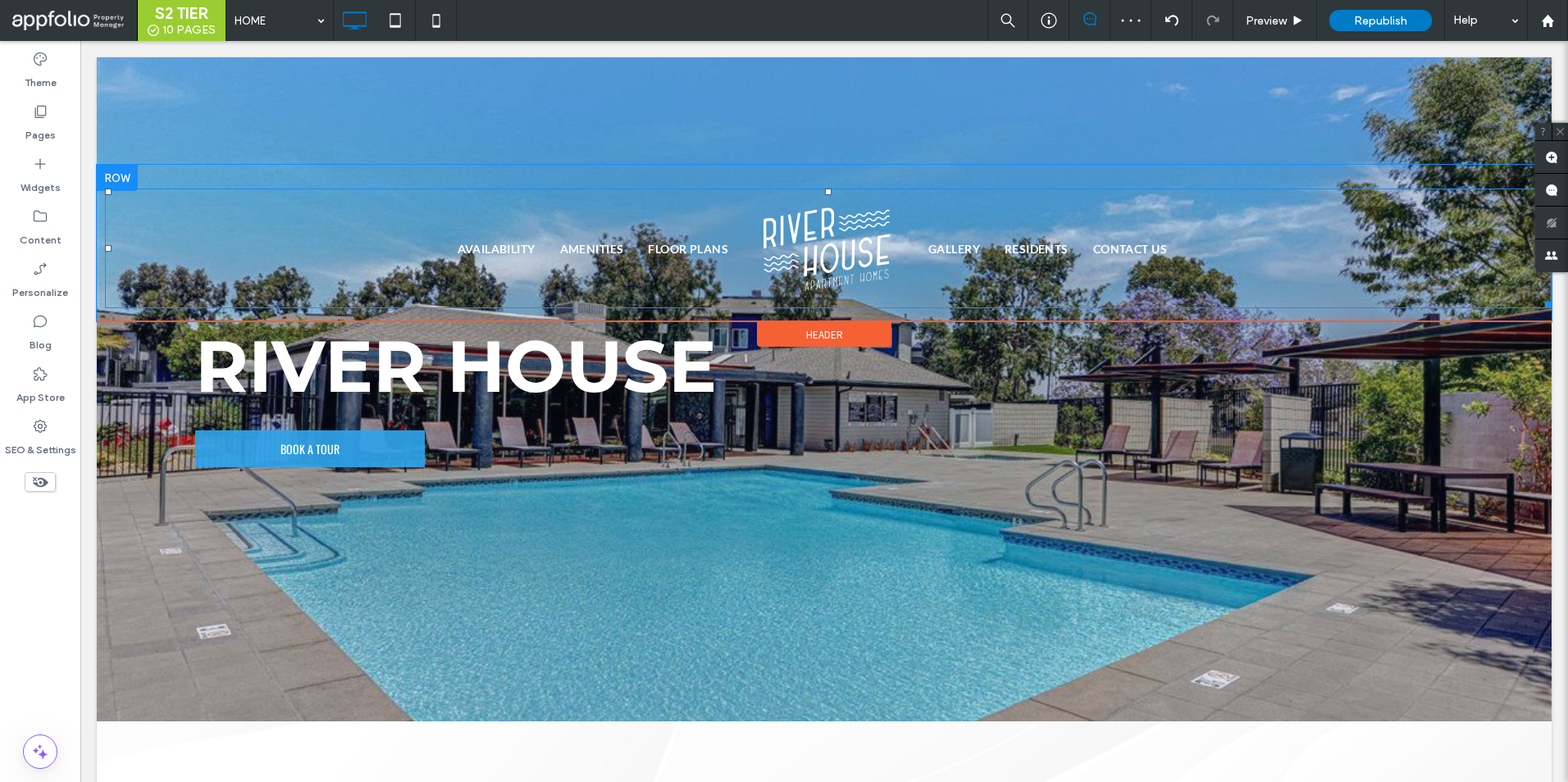 drag, startPoint x: 722, startPoint y: 238, endPoint x: 724, endPoint y: 230, distance: 8.246211 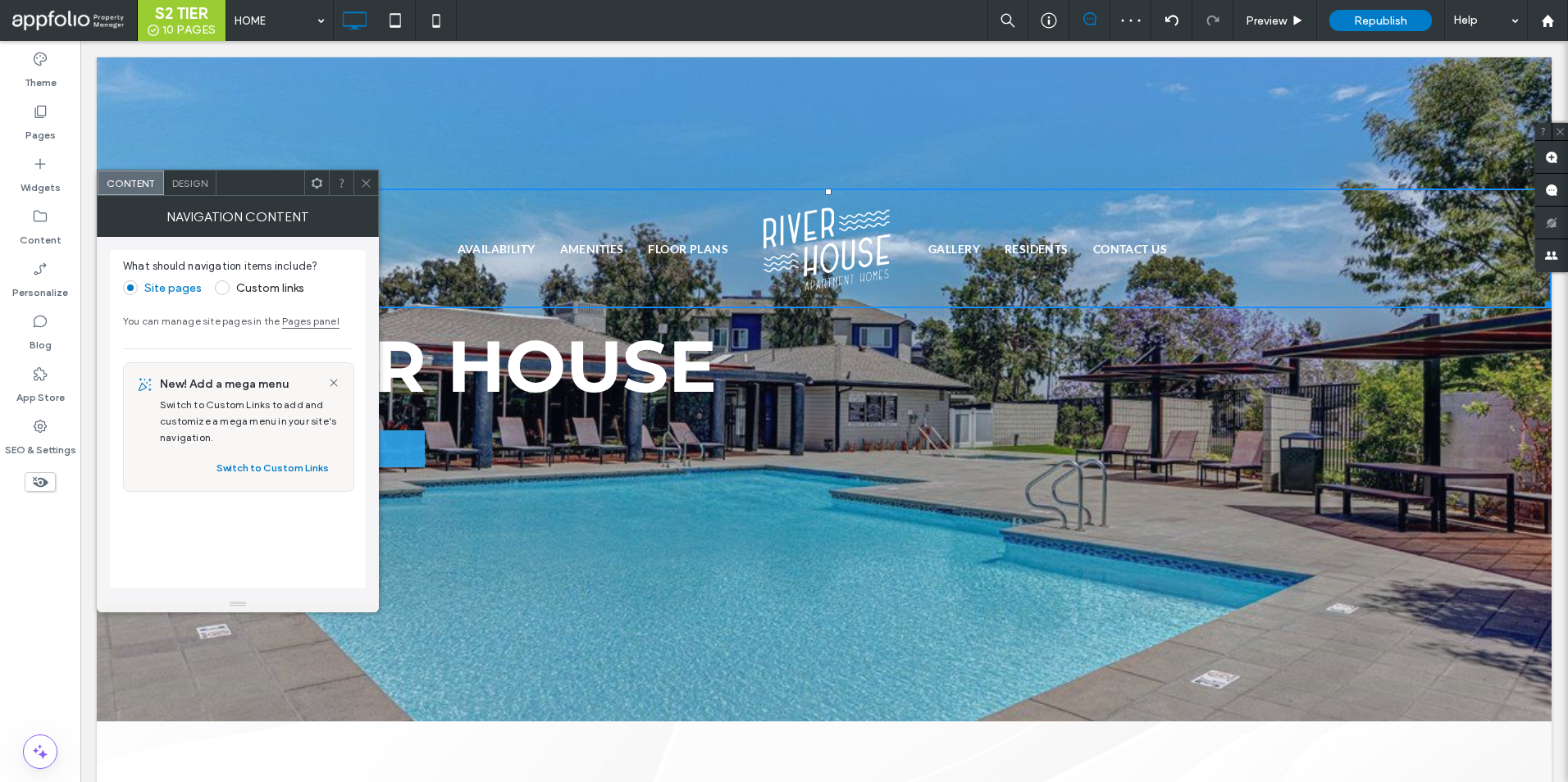 click 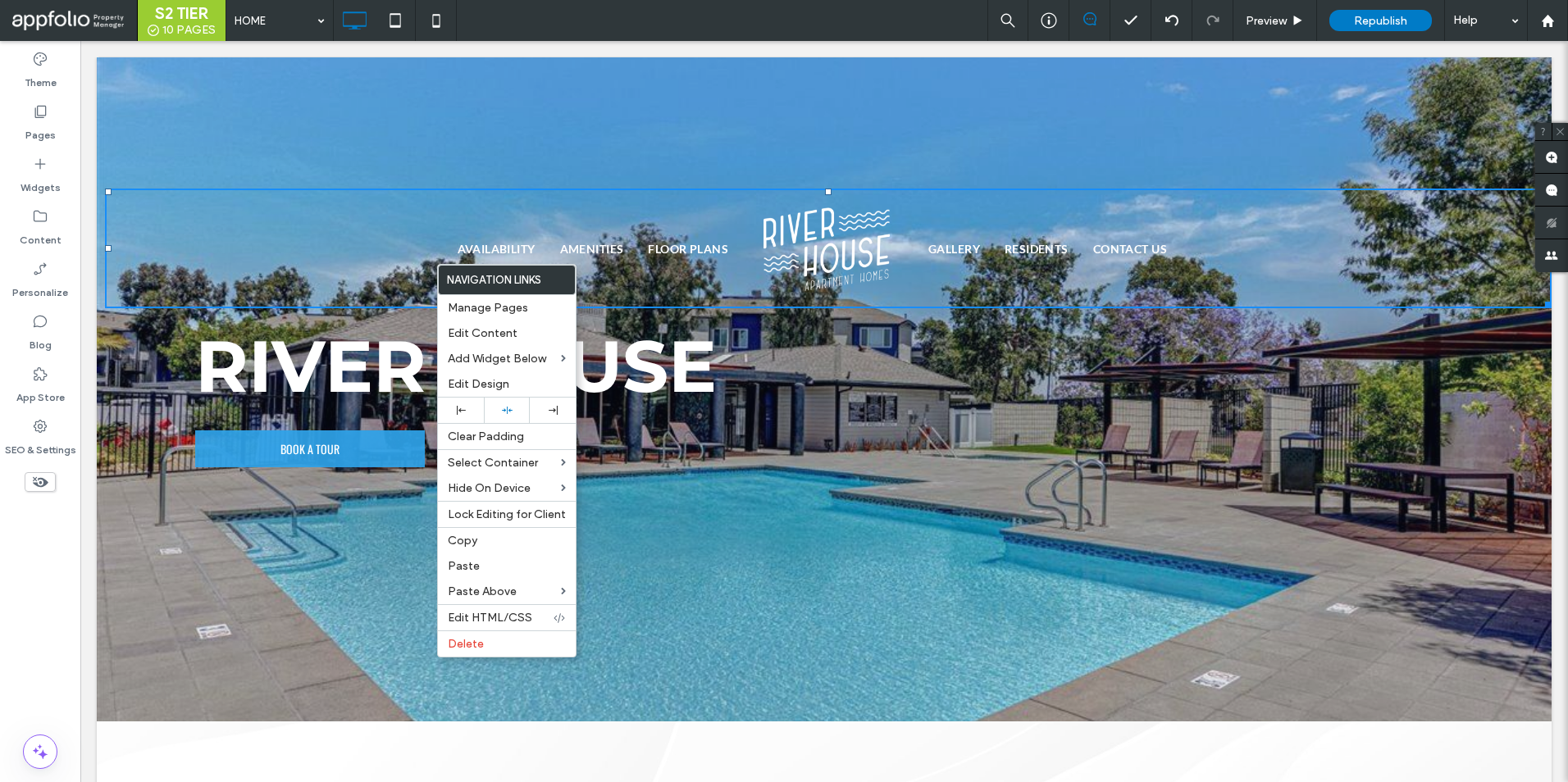 click on "GALLERY
RESIDENTS
CONTACT US" at bounding box center [1228, 248] 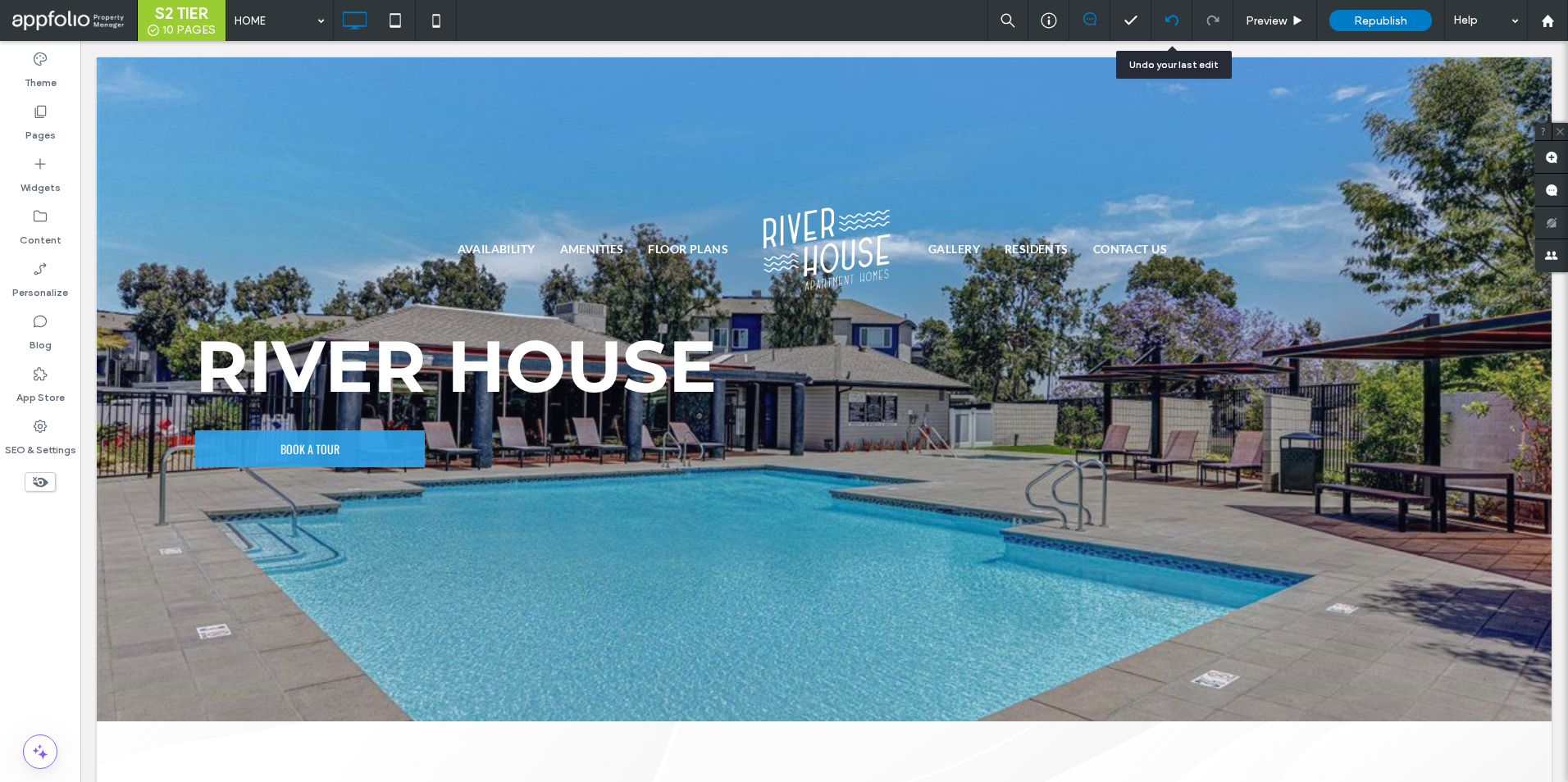 click at bounding box center (1172, 20) 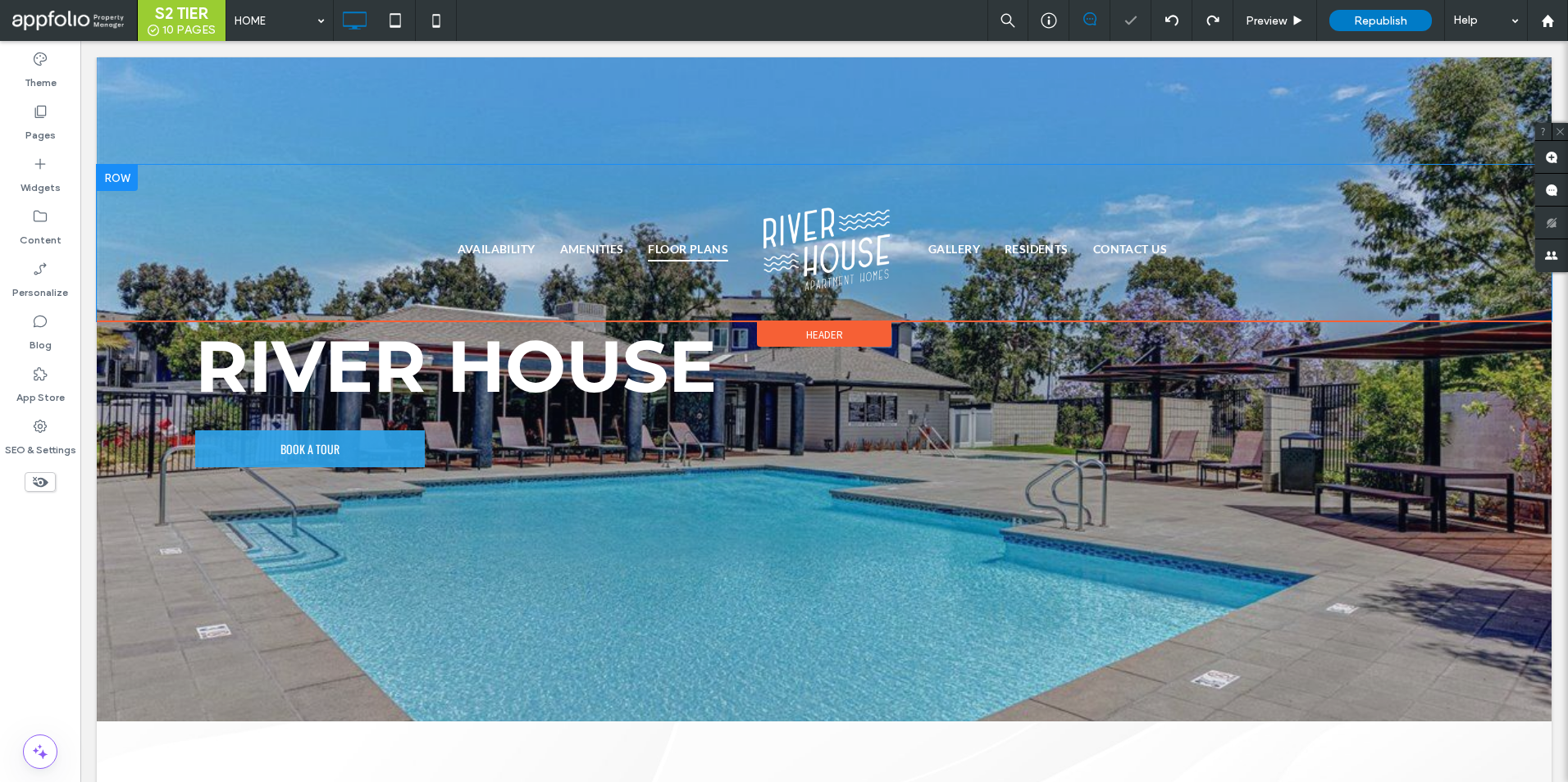scroll, scrollTop: 0, scrollLeft: 0, axis: both 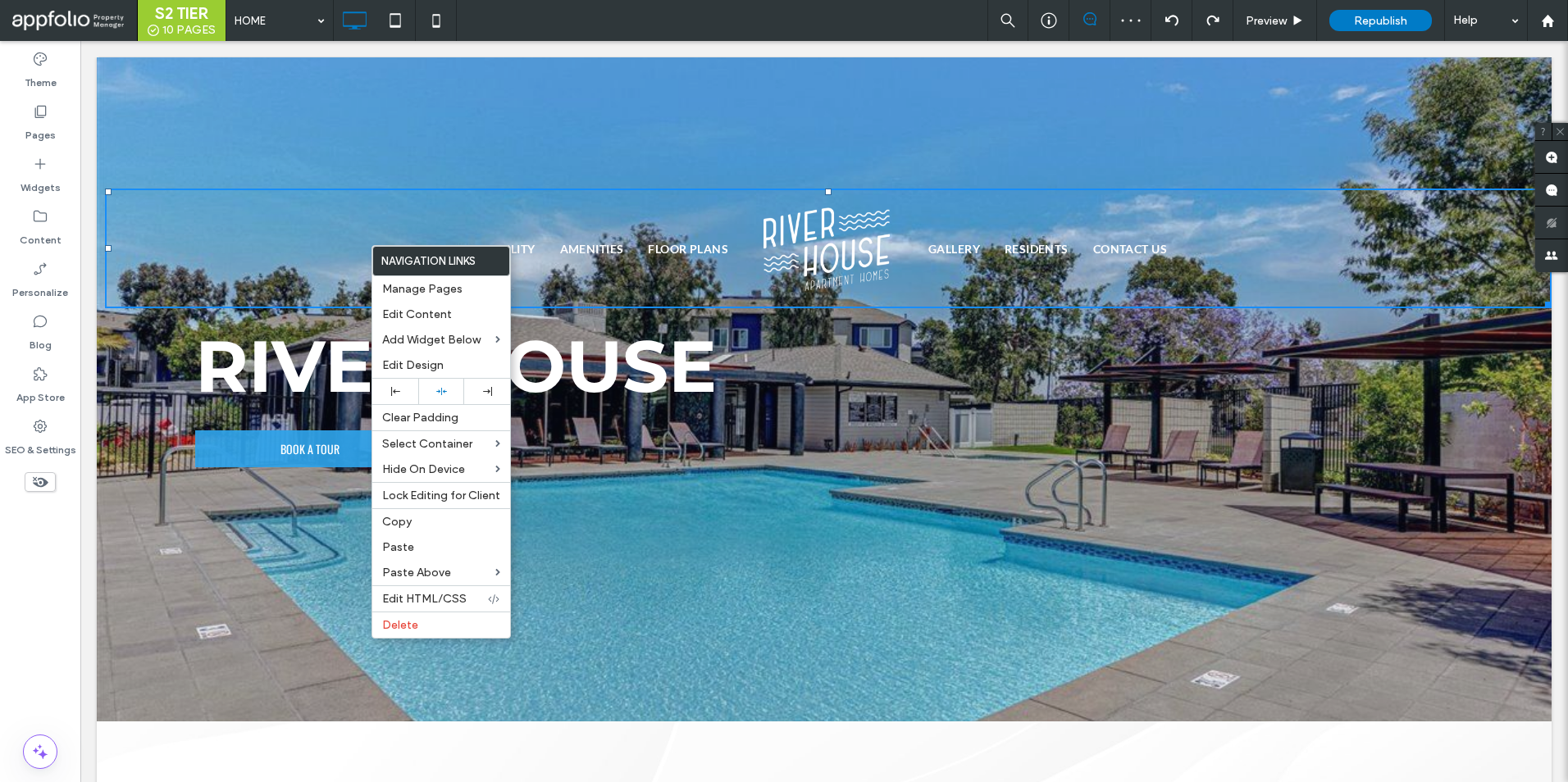 click on "AVAILABILITY
AMENITIES
FLOOR PLANS
GALLERY
RESIDENTS
CONTACT US" at bounding box center (828, 248) 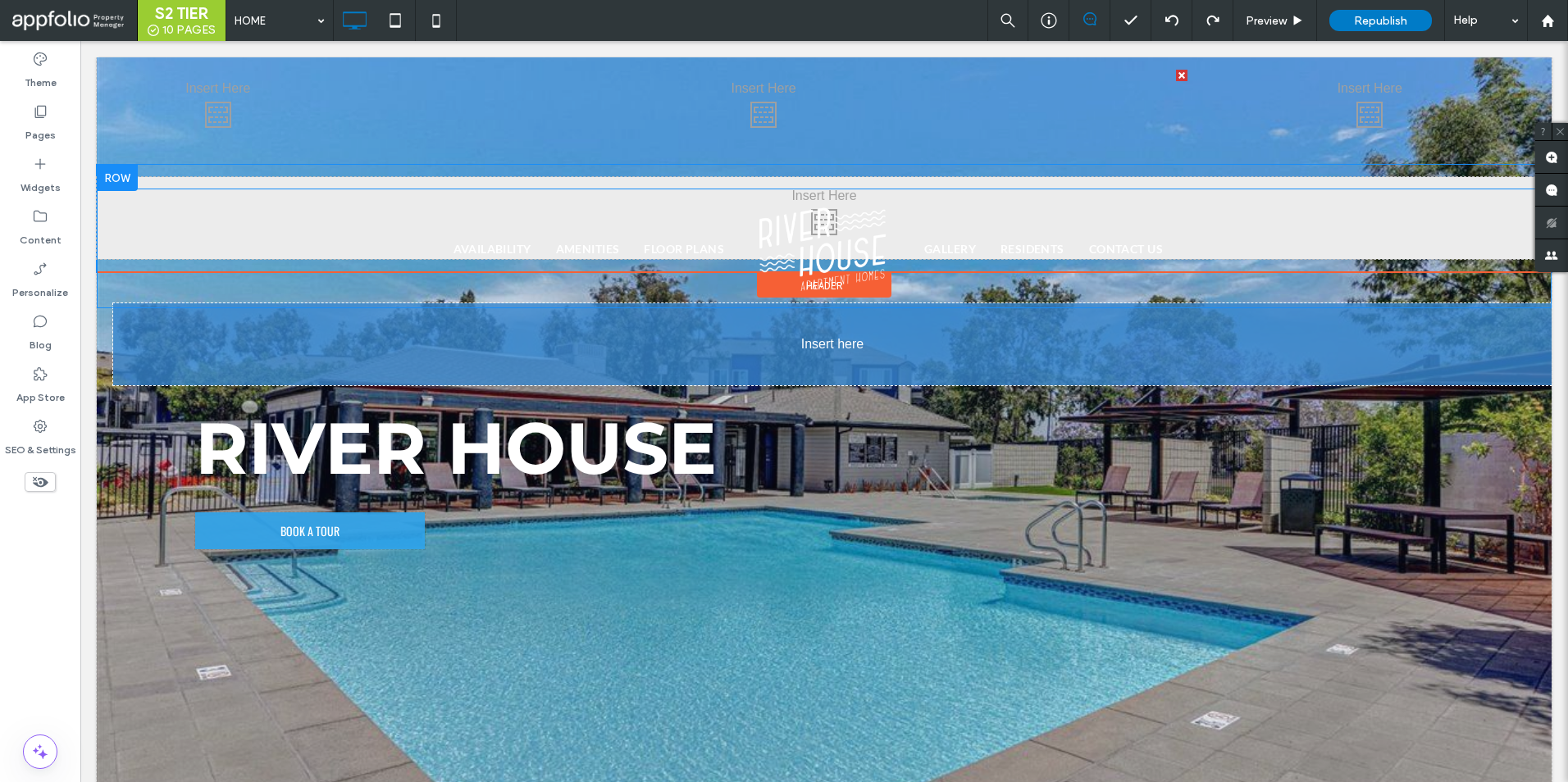 drag, startPoint x: 320, startPoint y: 257, endPoint x: 440, endPoint y: 134, distance: 171.84004 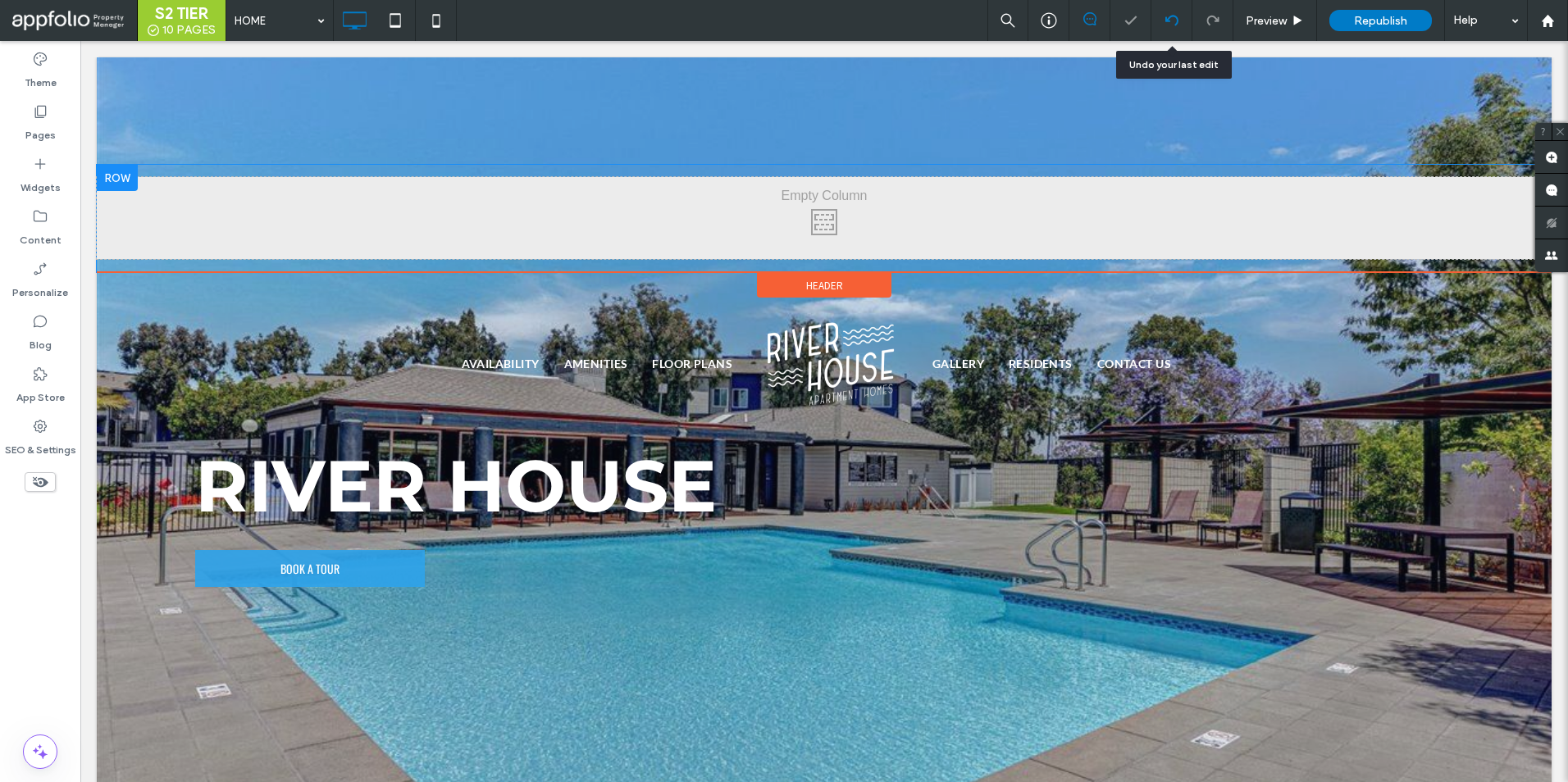 click 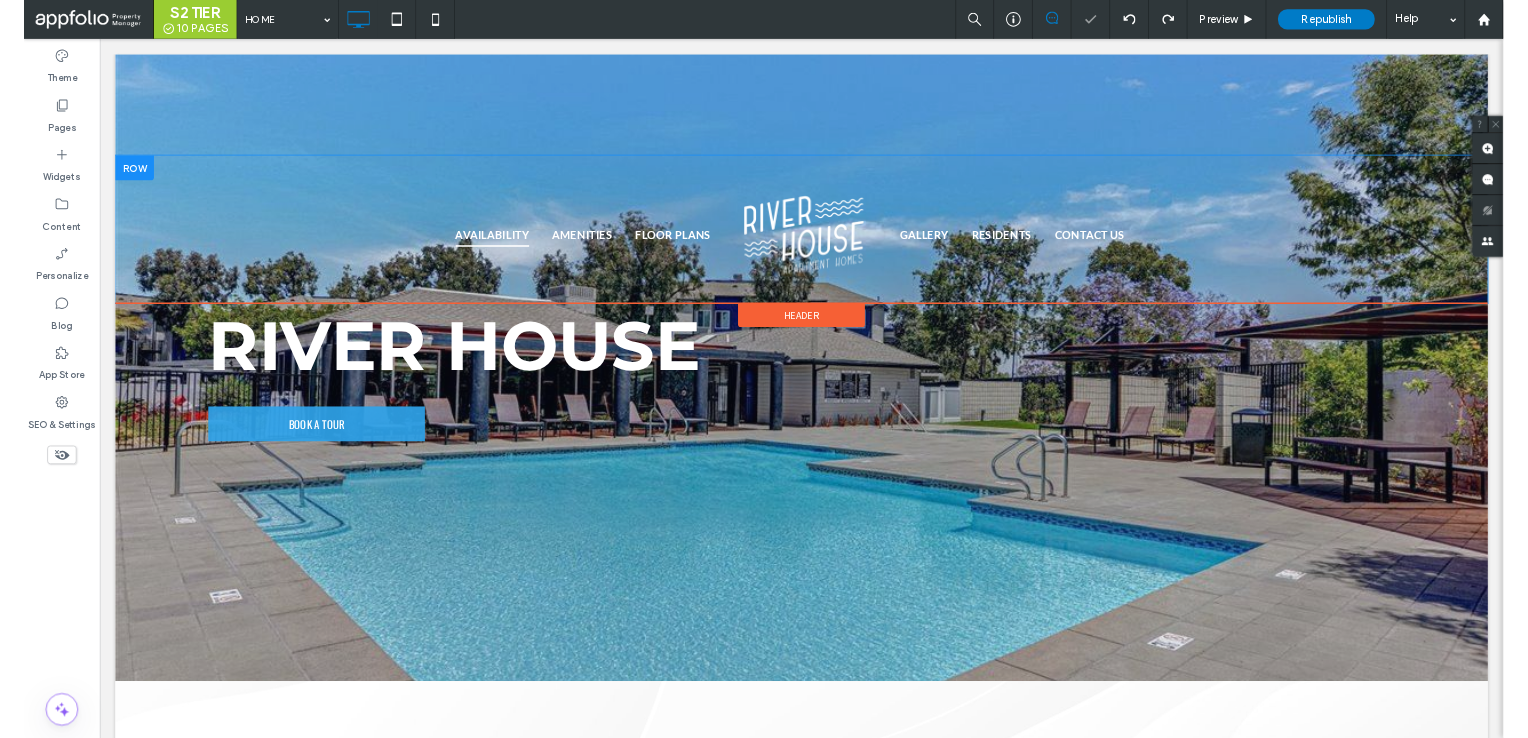 scroll, scrollTop: 0, scrollLeft: 0, axis: both 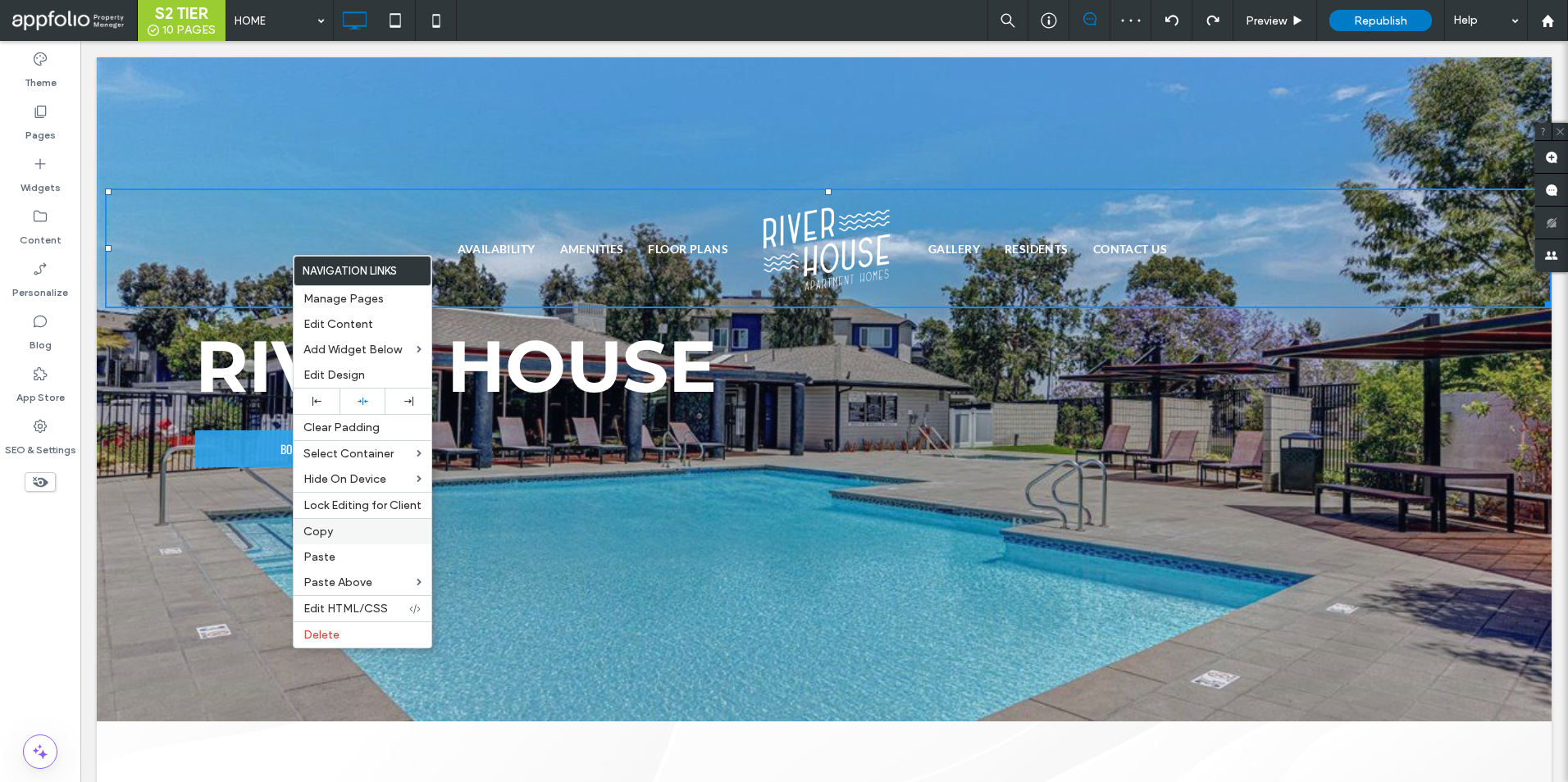 click on "Copy" at bounding box center (362, 531) 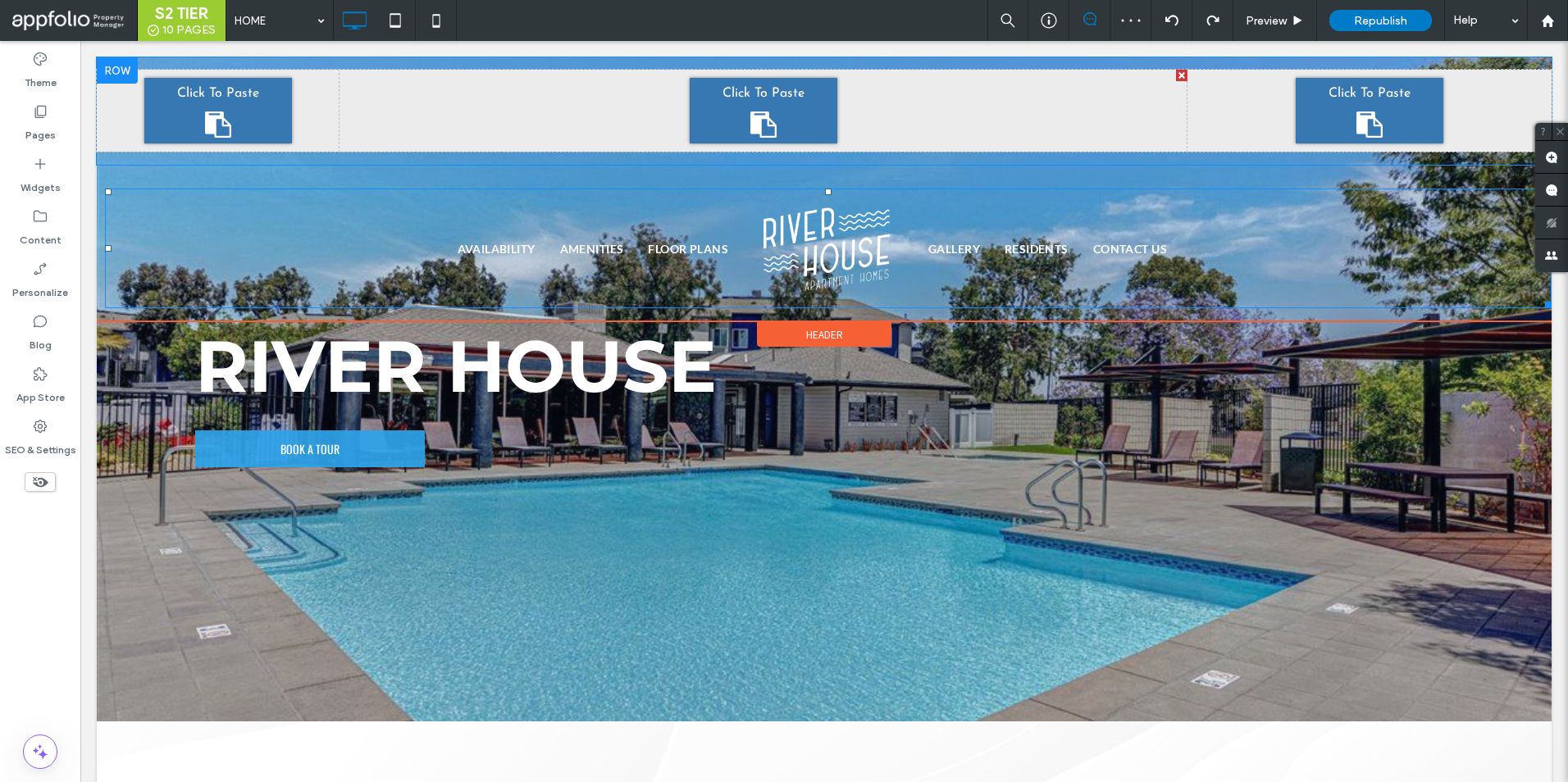 click on "Click To Paste" at bounding box center (763, 111) 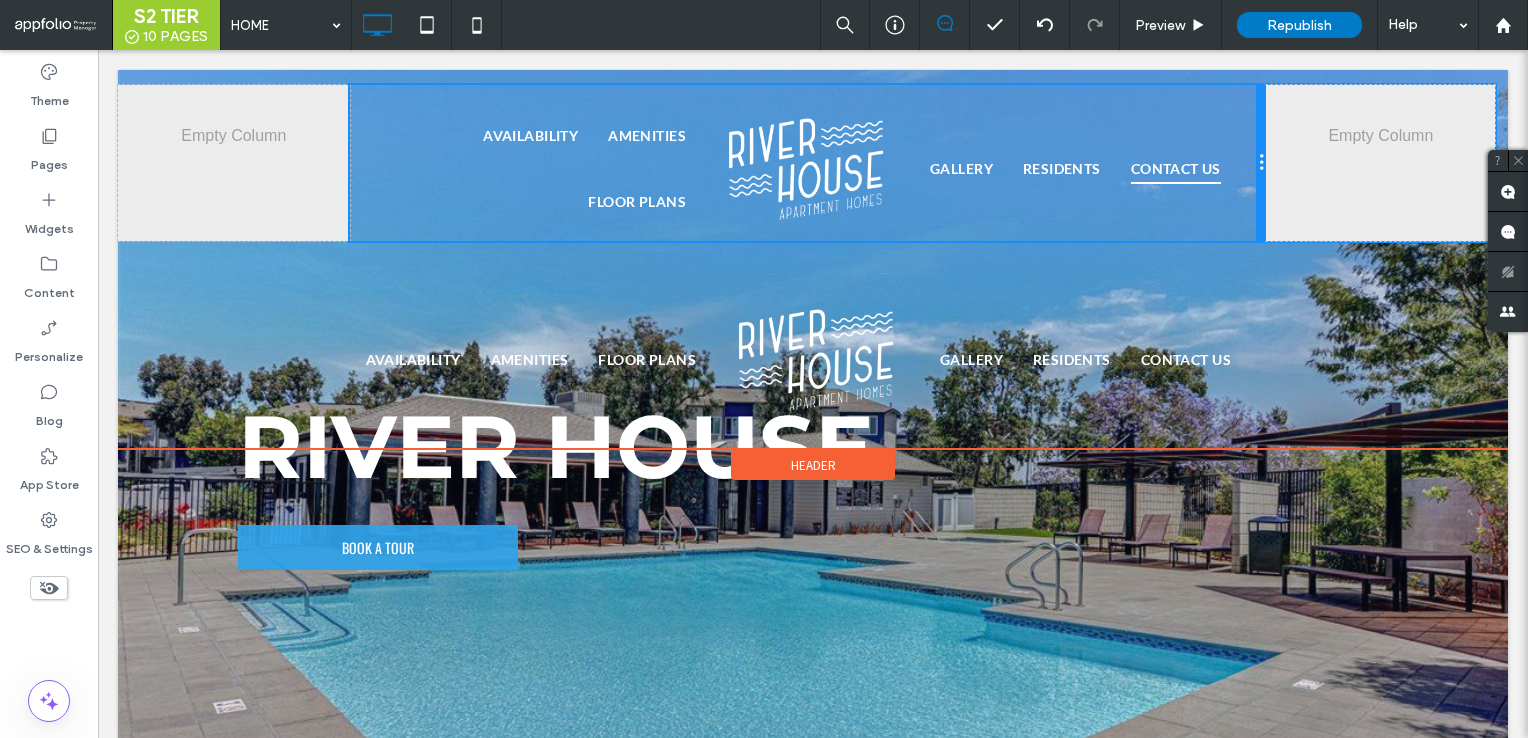 drag, startPoint x: 1148, startPoint y: 174, endPoint x: 1221, endPoint y: 179, distance: 73.171036 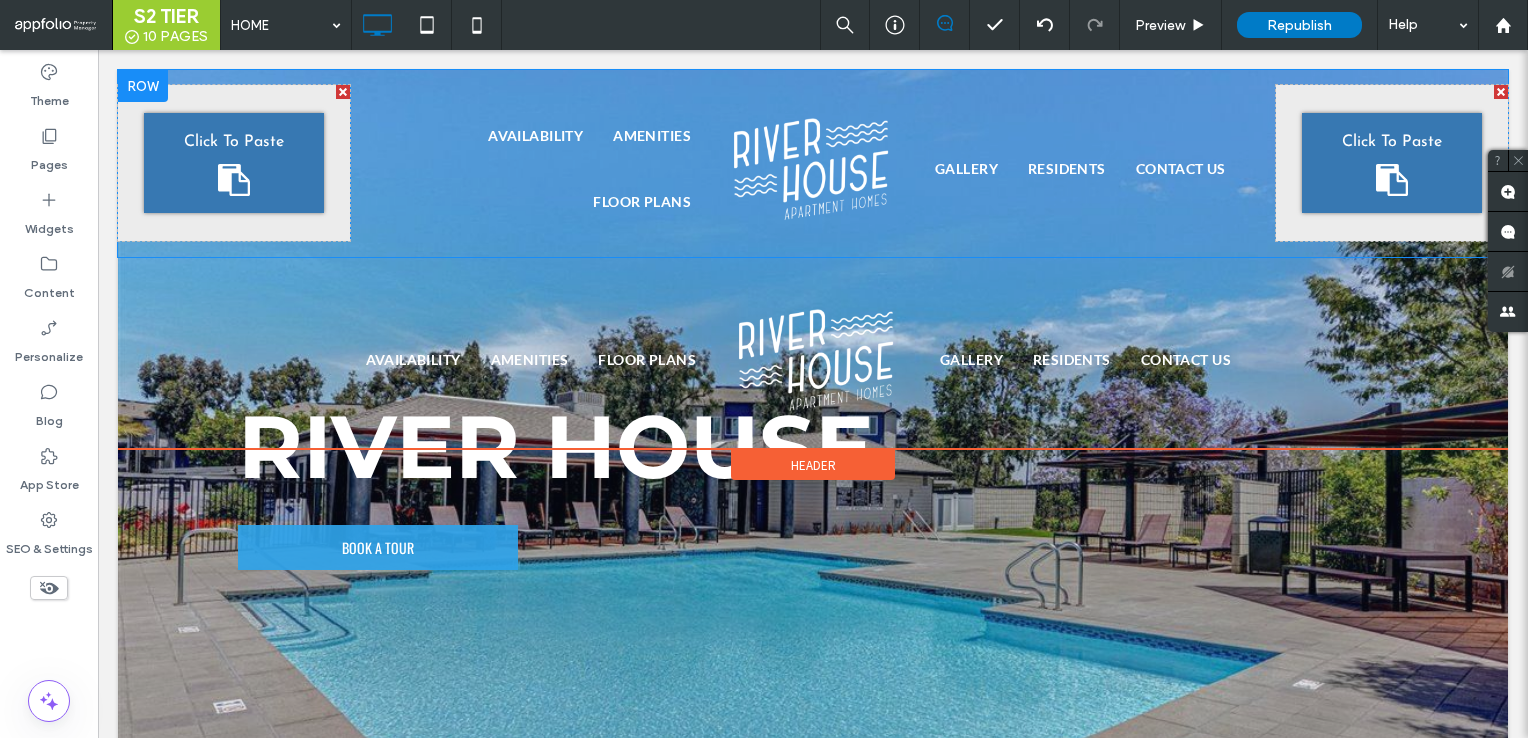 click on "Click To Paste" at bounding box center (1392, 163) 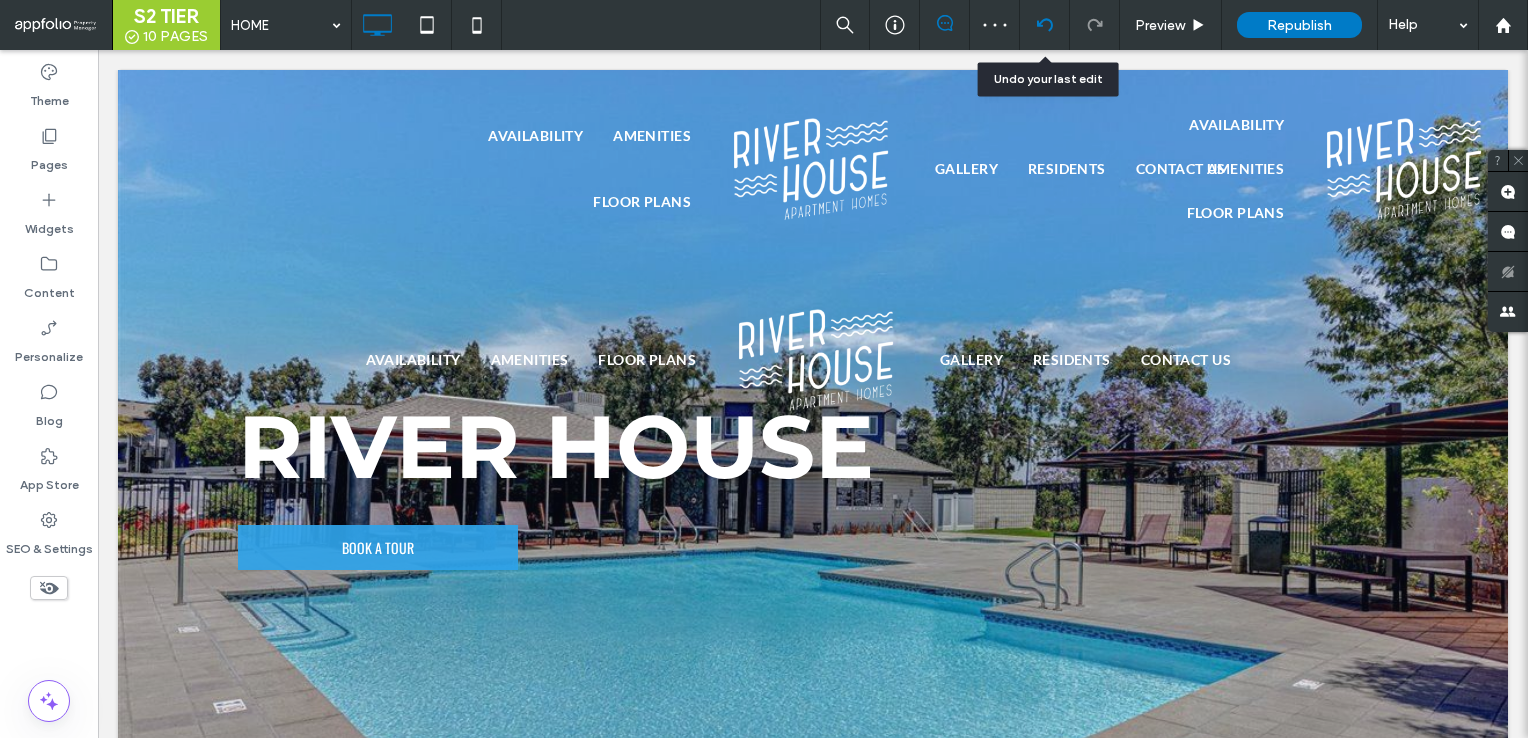 click 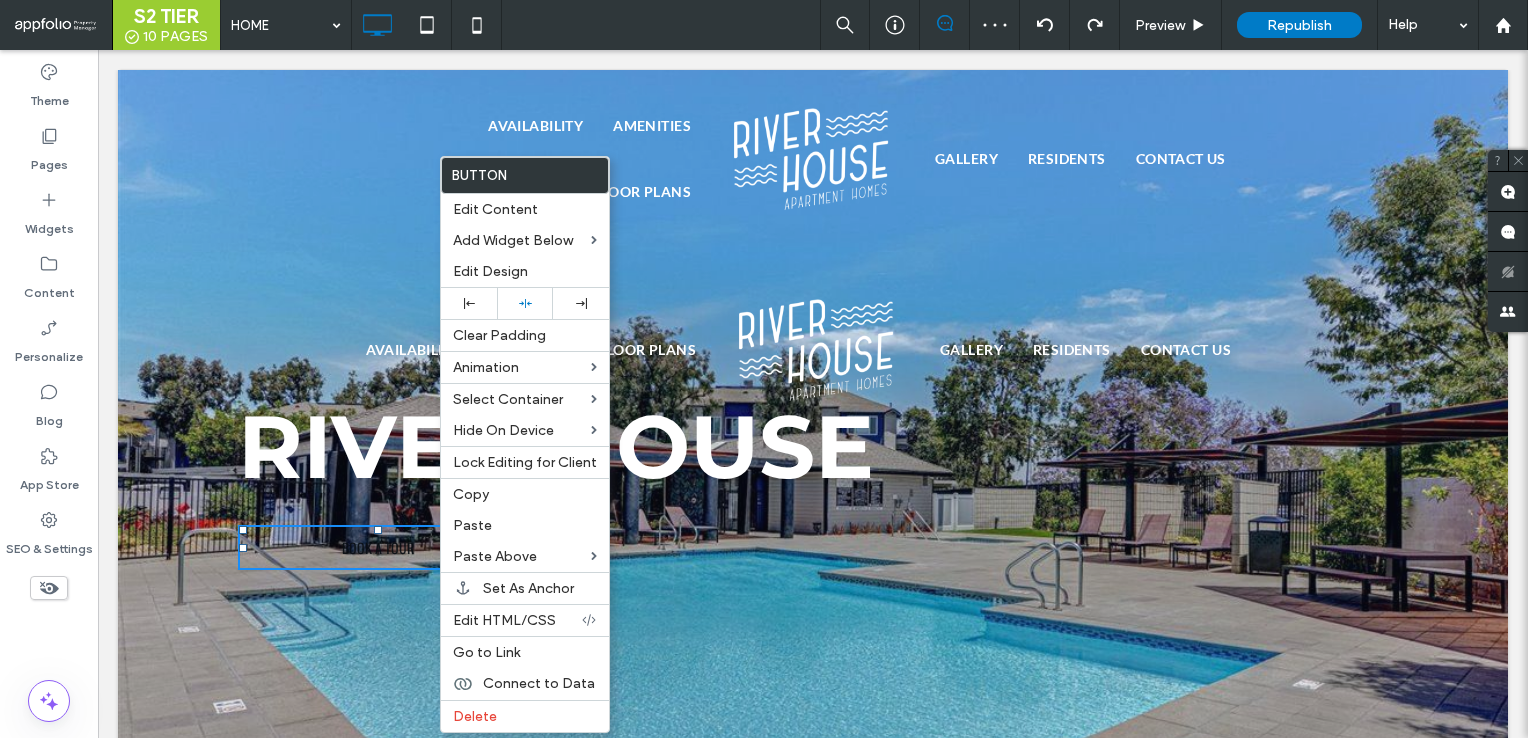 scroll, scrollTop: 0, scrollLeft: 0, axis: both 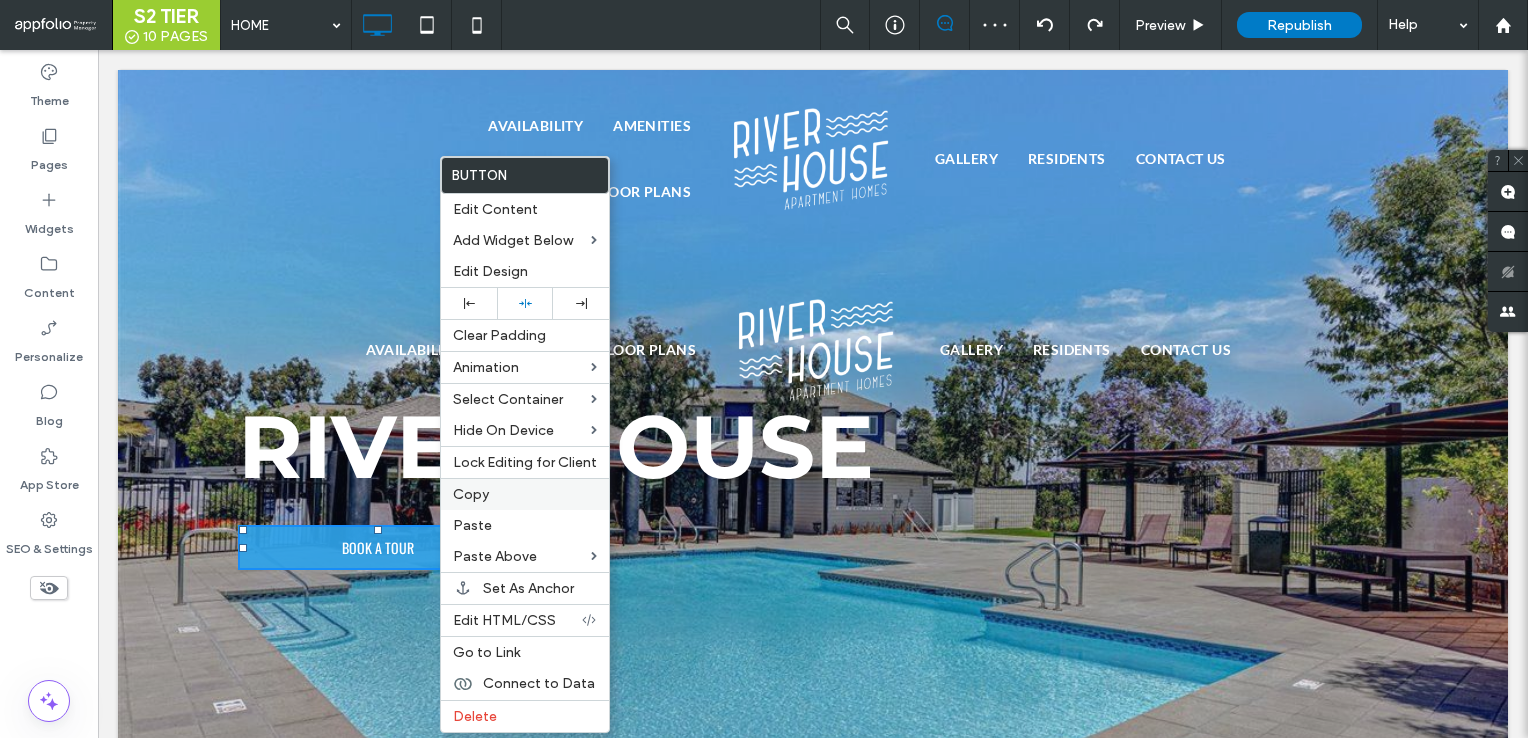 click on "Copy" at bounding box center [525, 494] 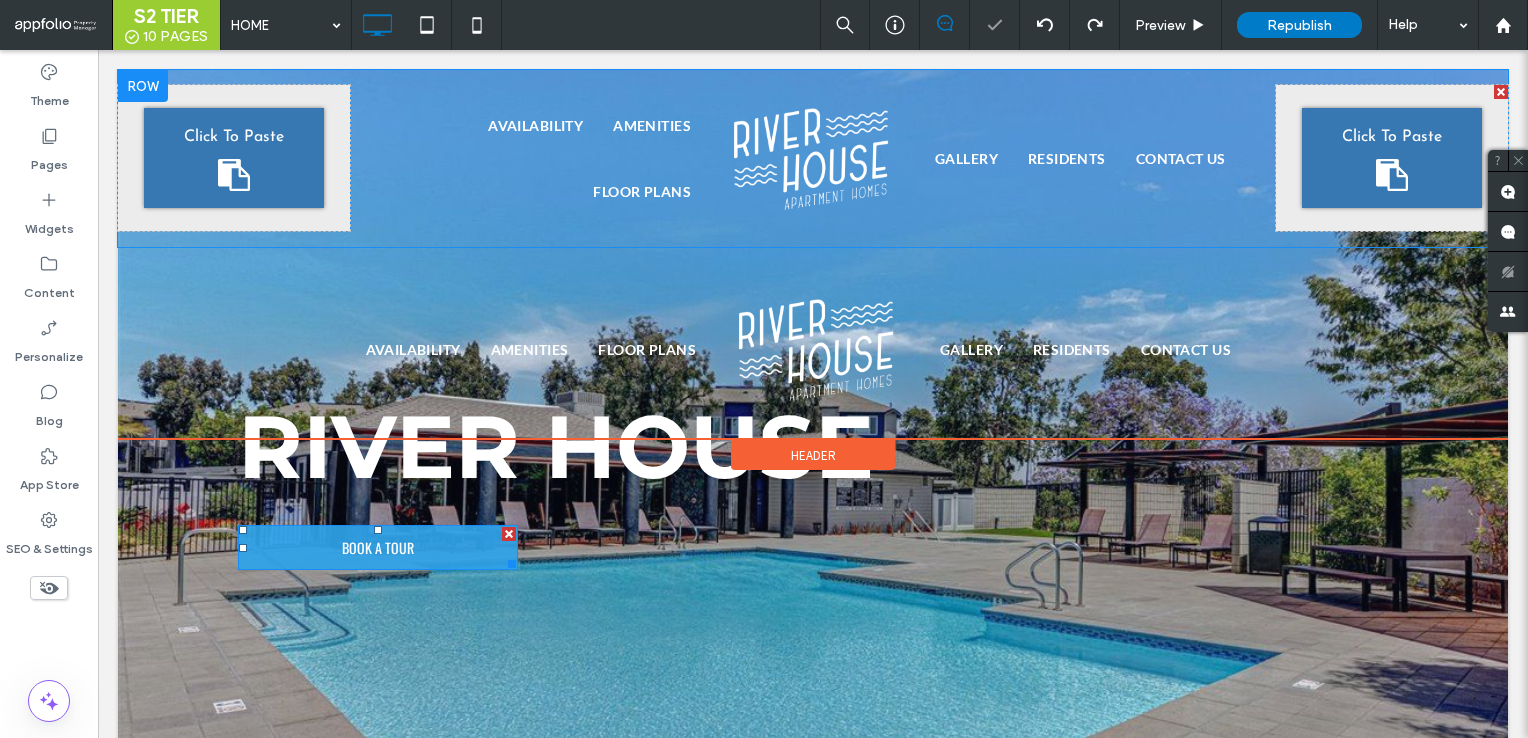 click on "Click To Paste" at bounding box center (1392, 158) 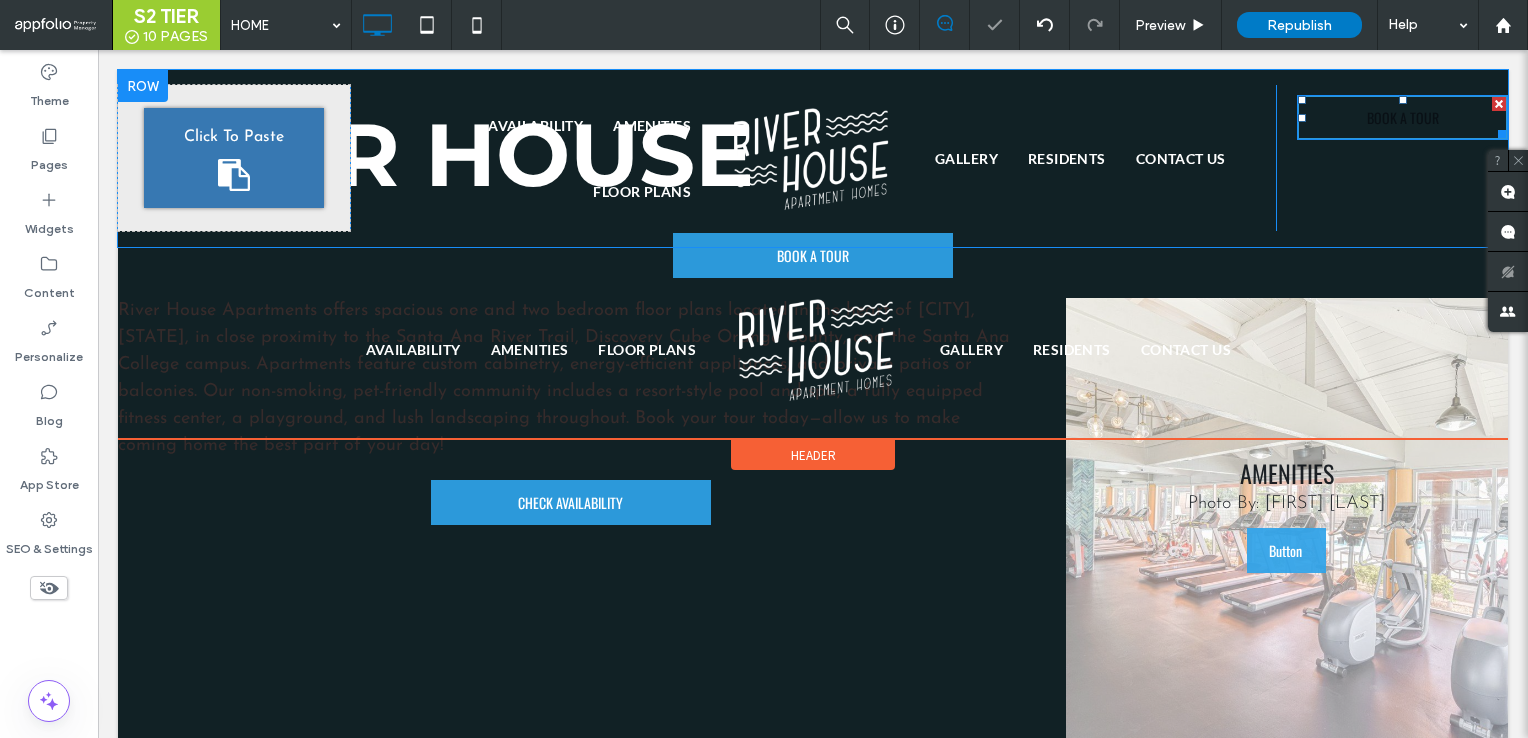 click on "BOOK A TOUR" at bounding box center [1402, 117] 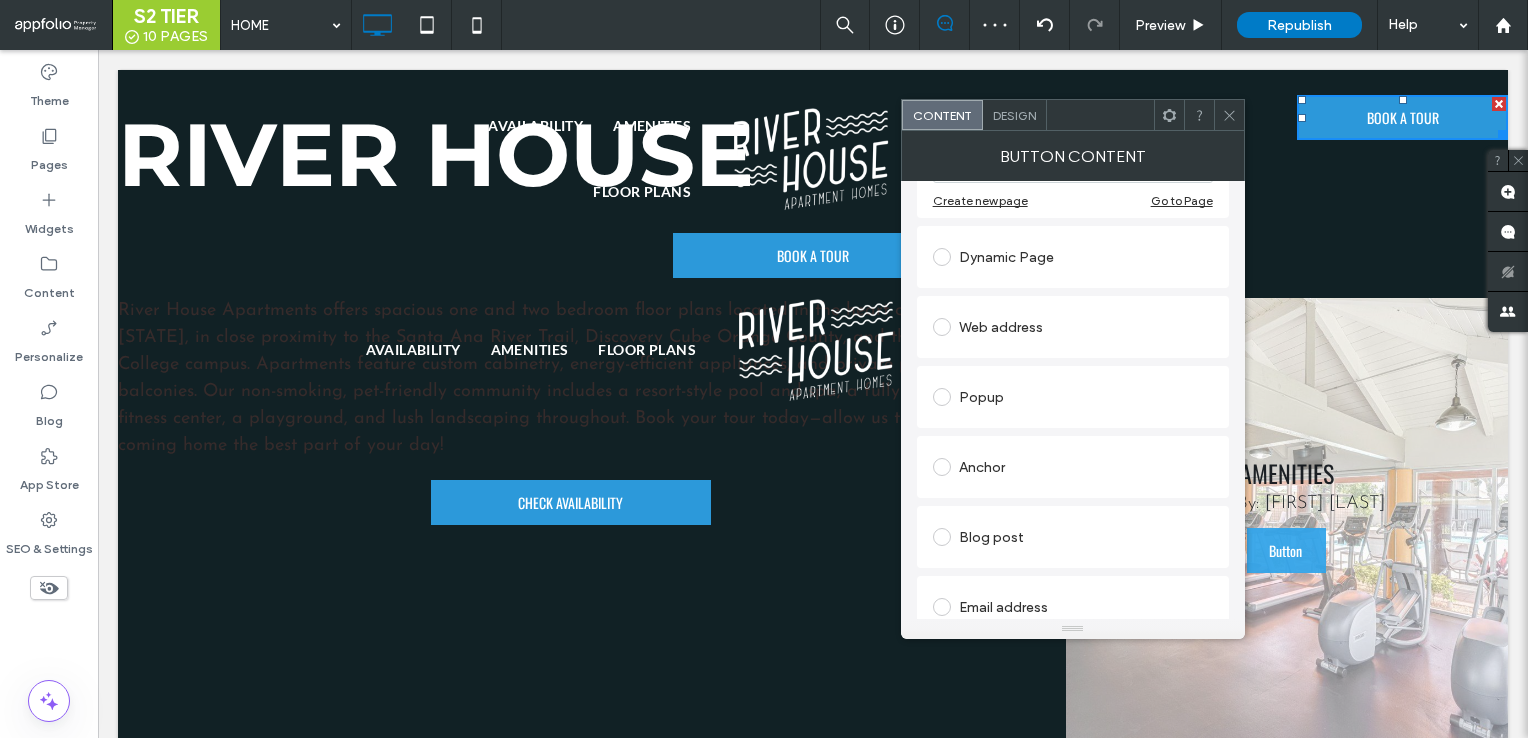 scroll, scrollTop: 300, scrollLeft: 0, axis: vertical 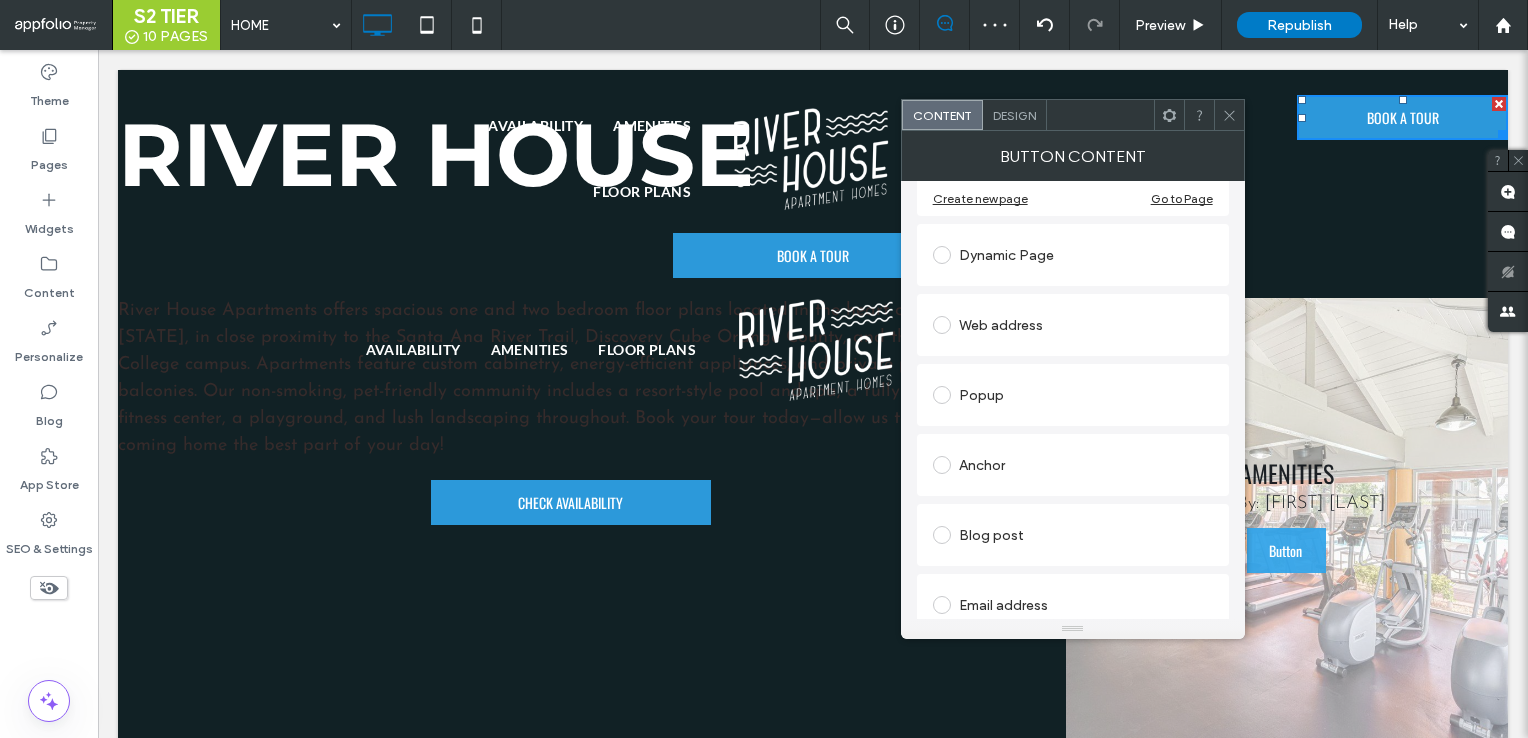 click on "Design" at bounding box center [1014, 115] 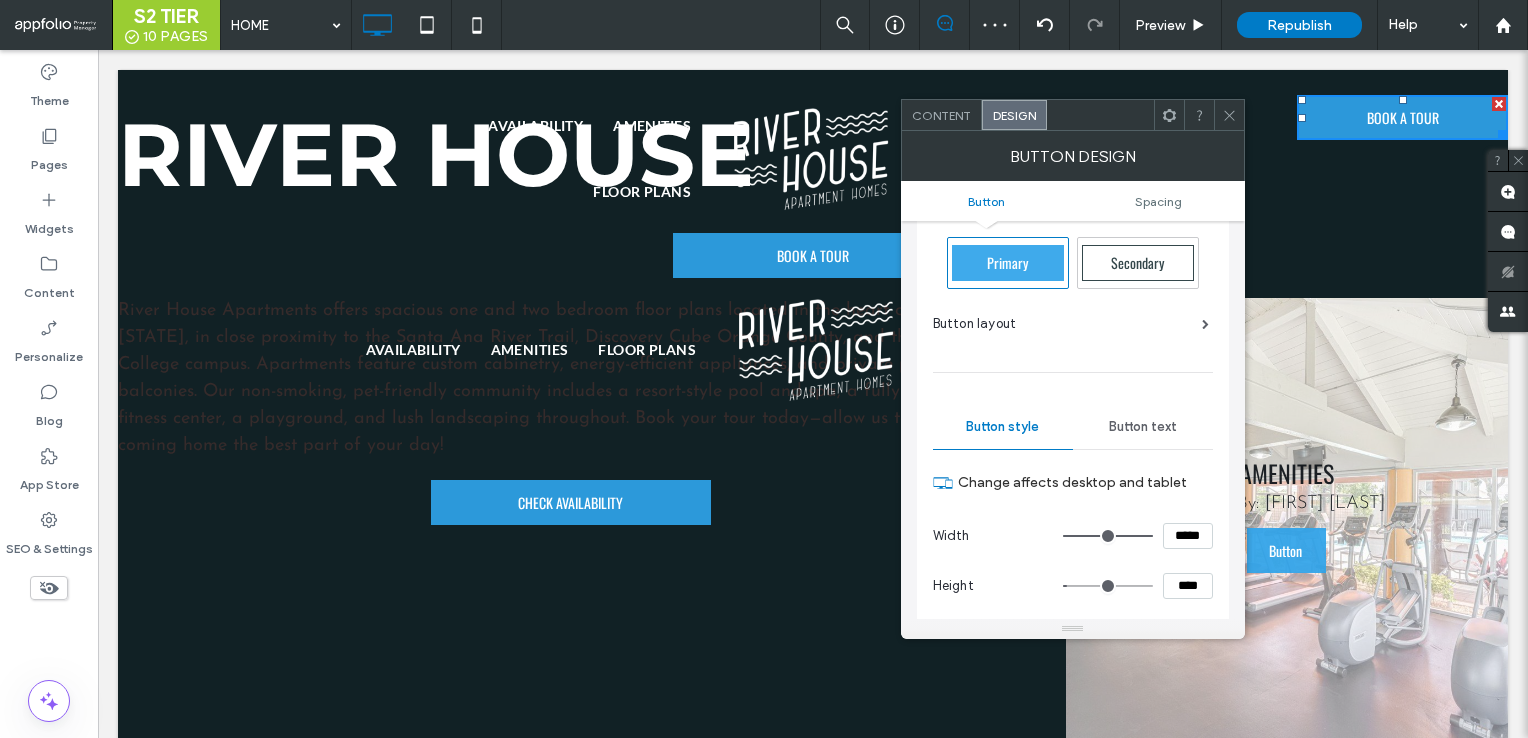 scroll, scrollTop: 100, scrollLeft: 0, axis: vertical 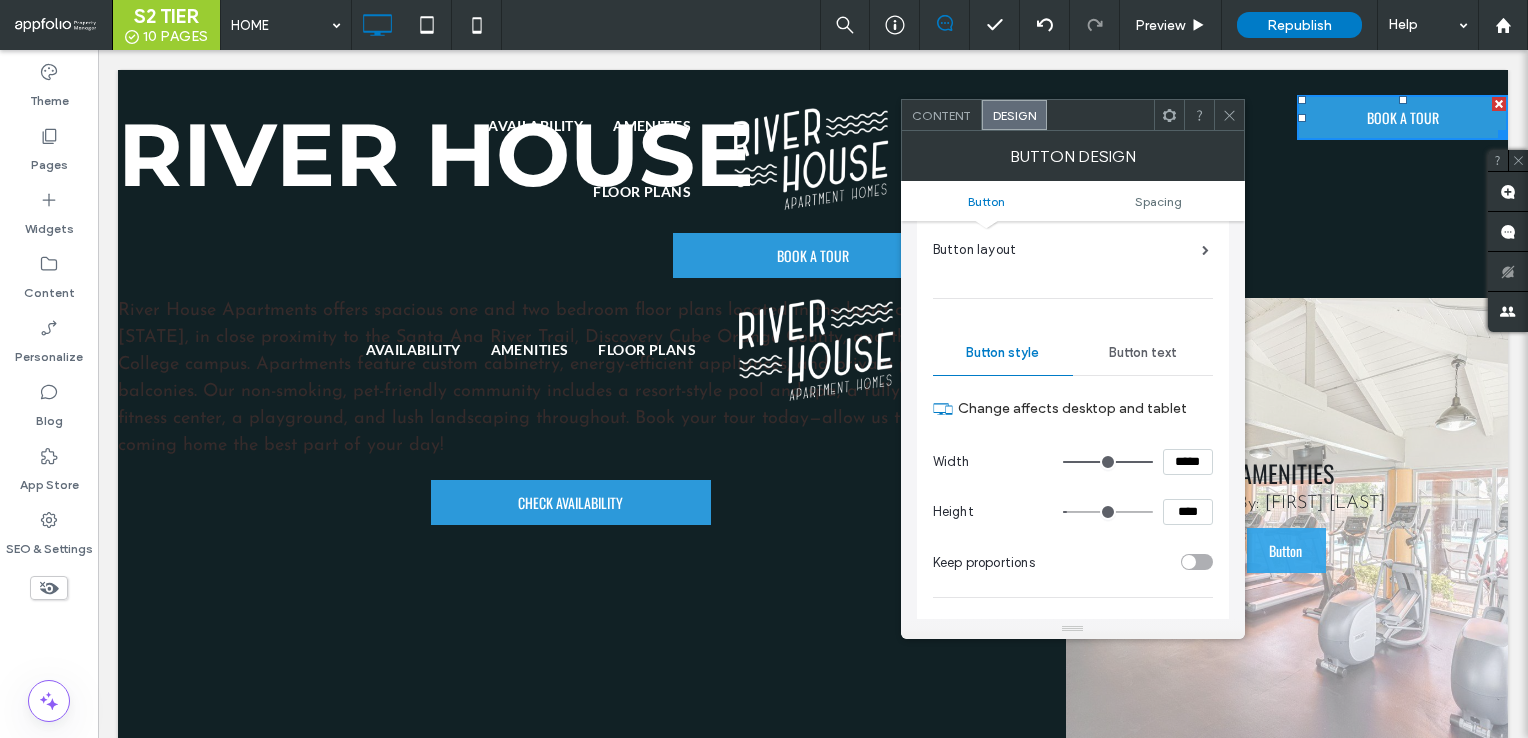 drag, startPoint x: 1189, startPoint y: 454, endPoint x: 1072, endPoint y: 453, distance: 117.00427 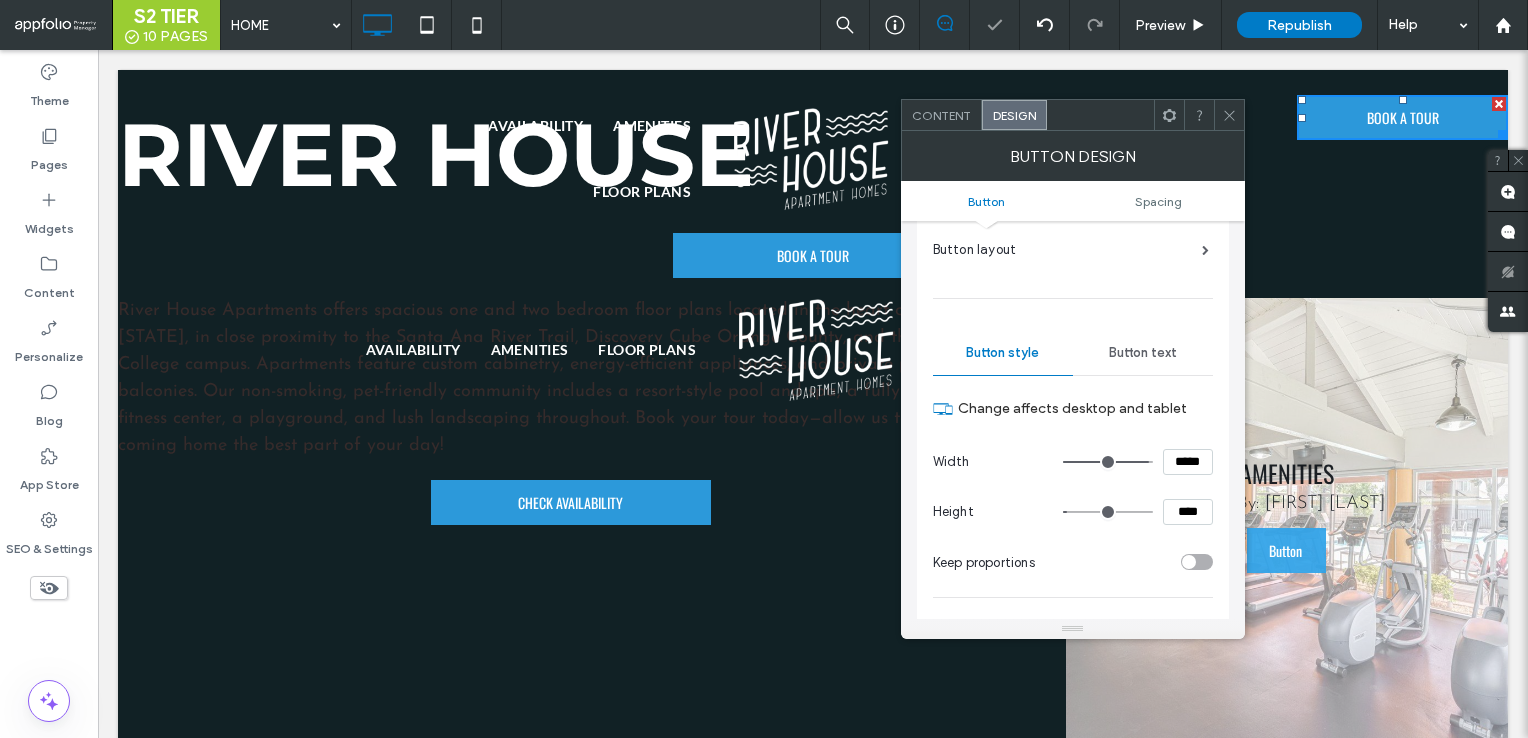 click on "****" at bounding box center [1188, 512] 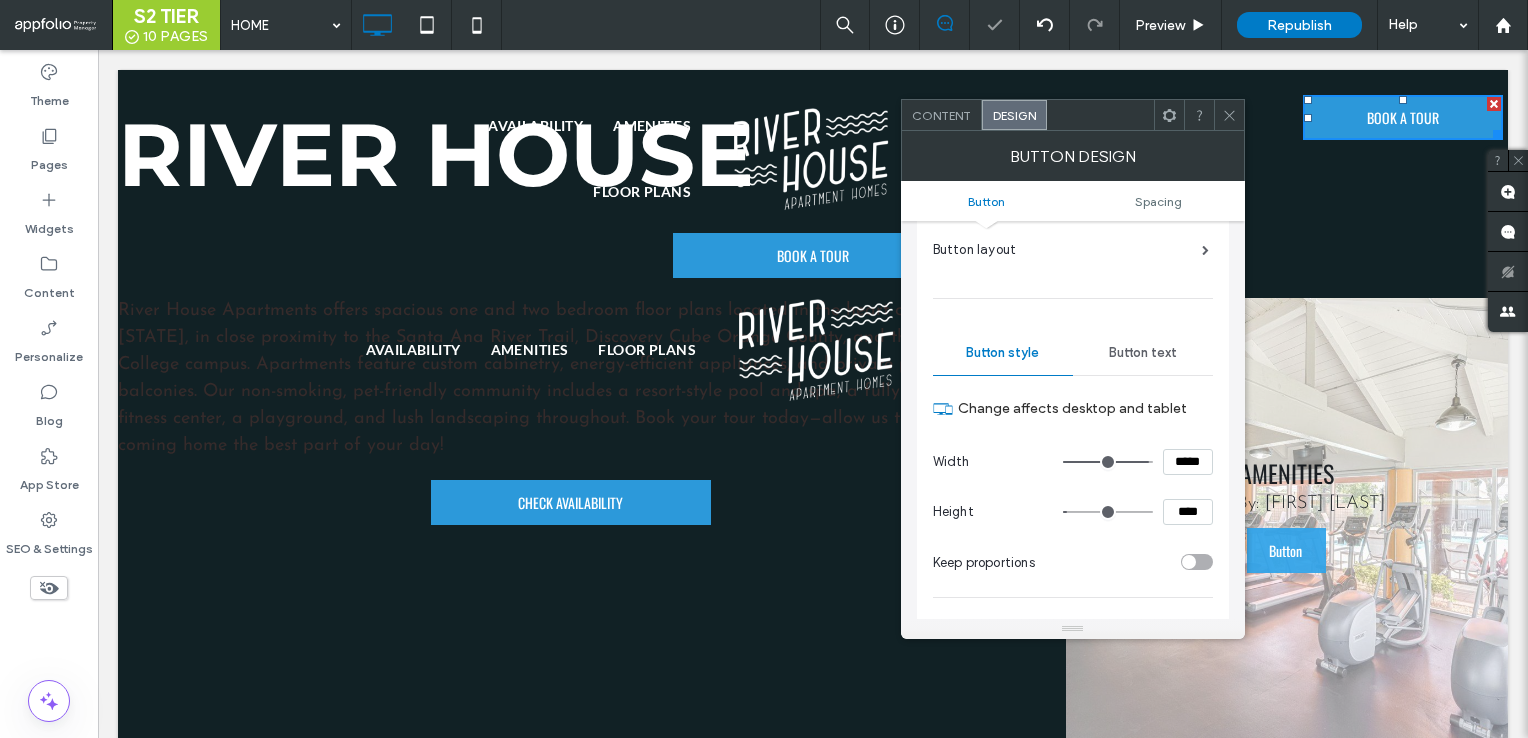 click on "****" at bounding box center [1188, 512] 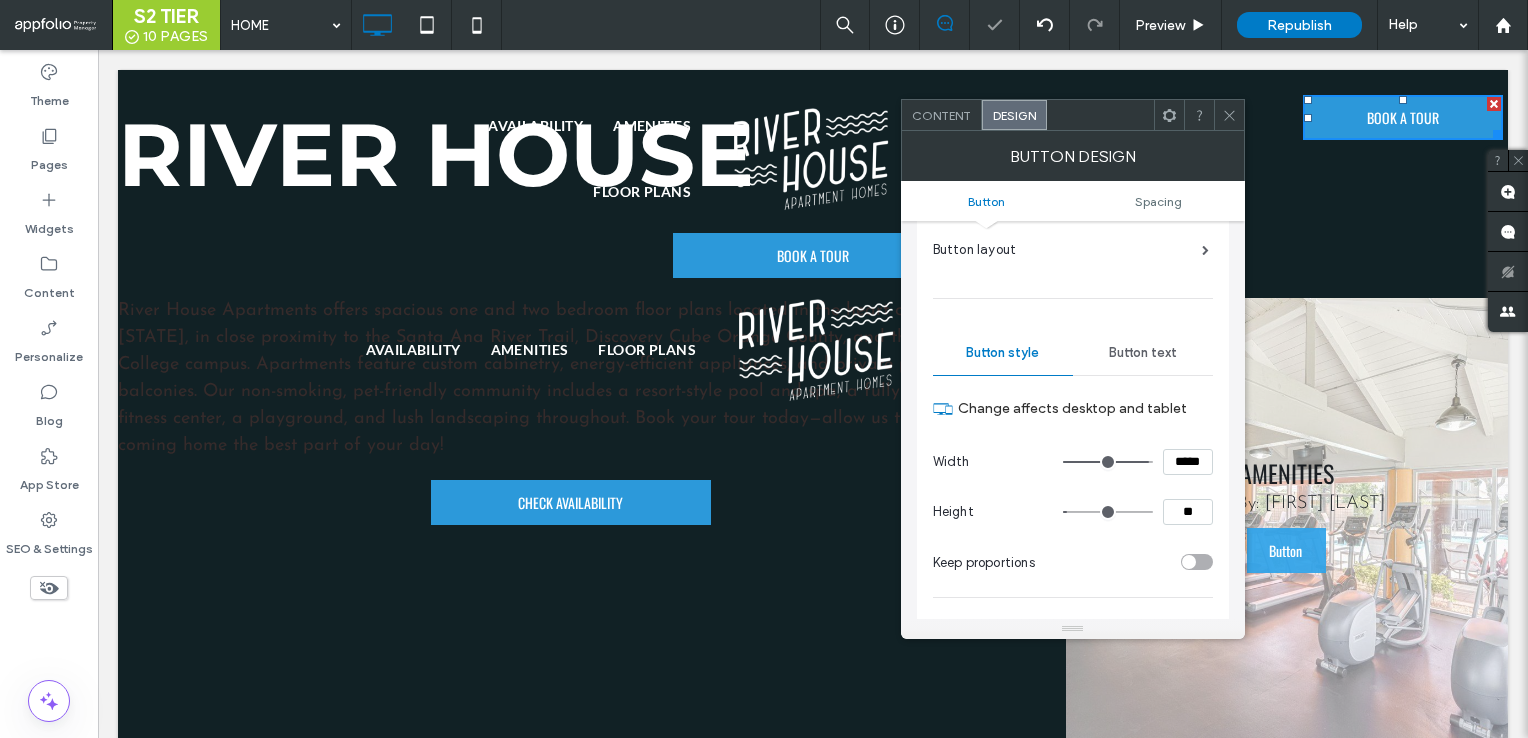 type on "**" 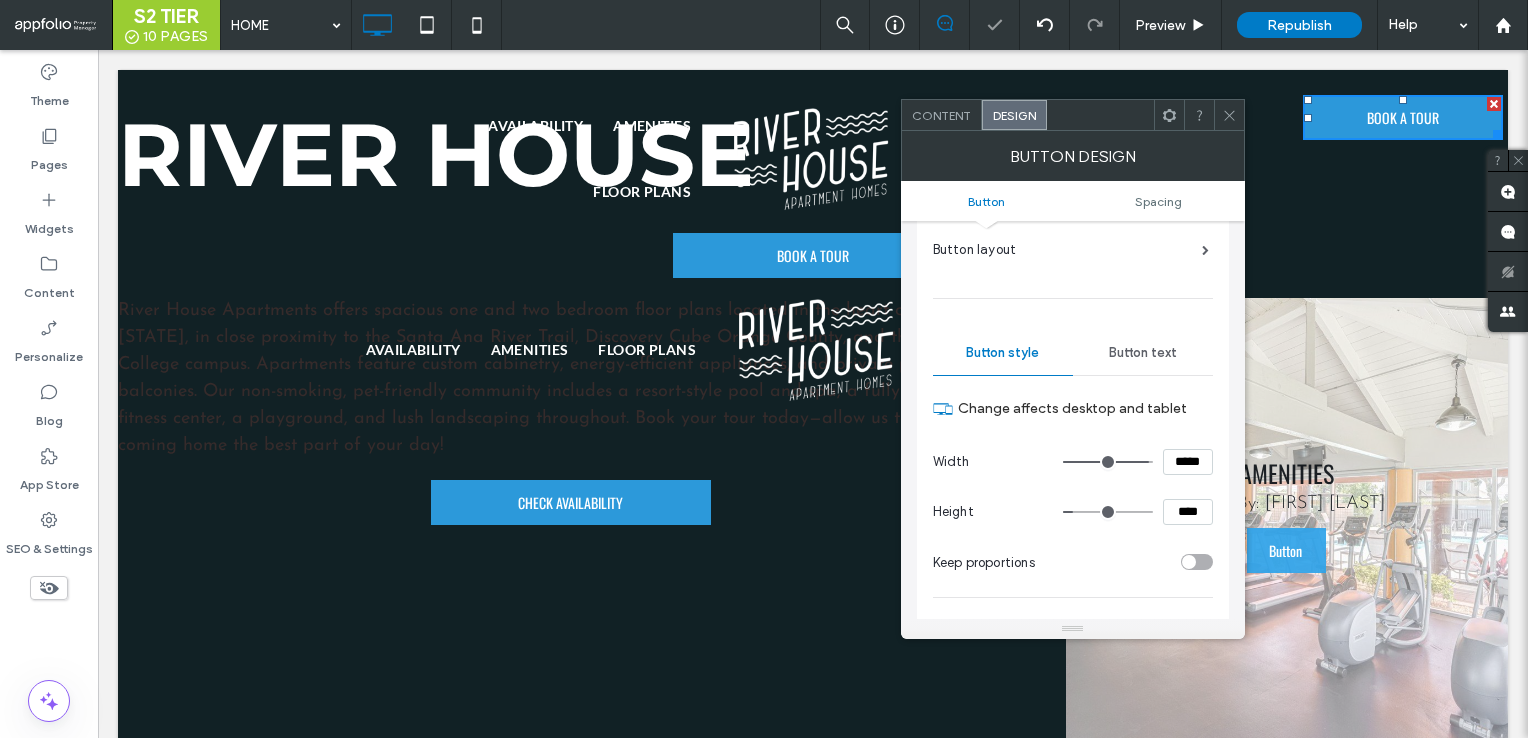 click on "Keep proportions" at bounding box center [1073, 562] 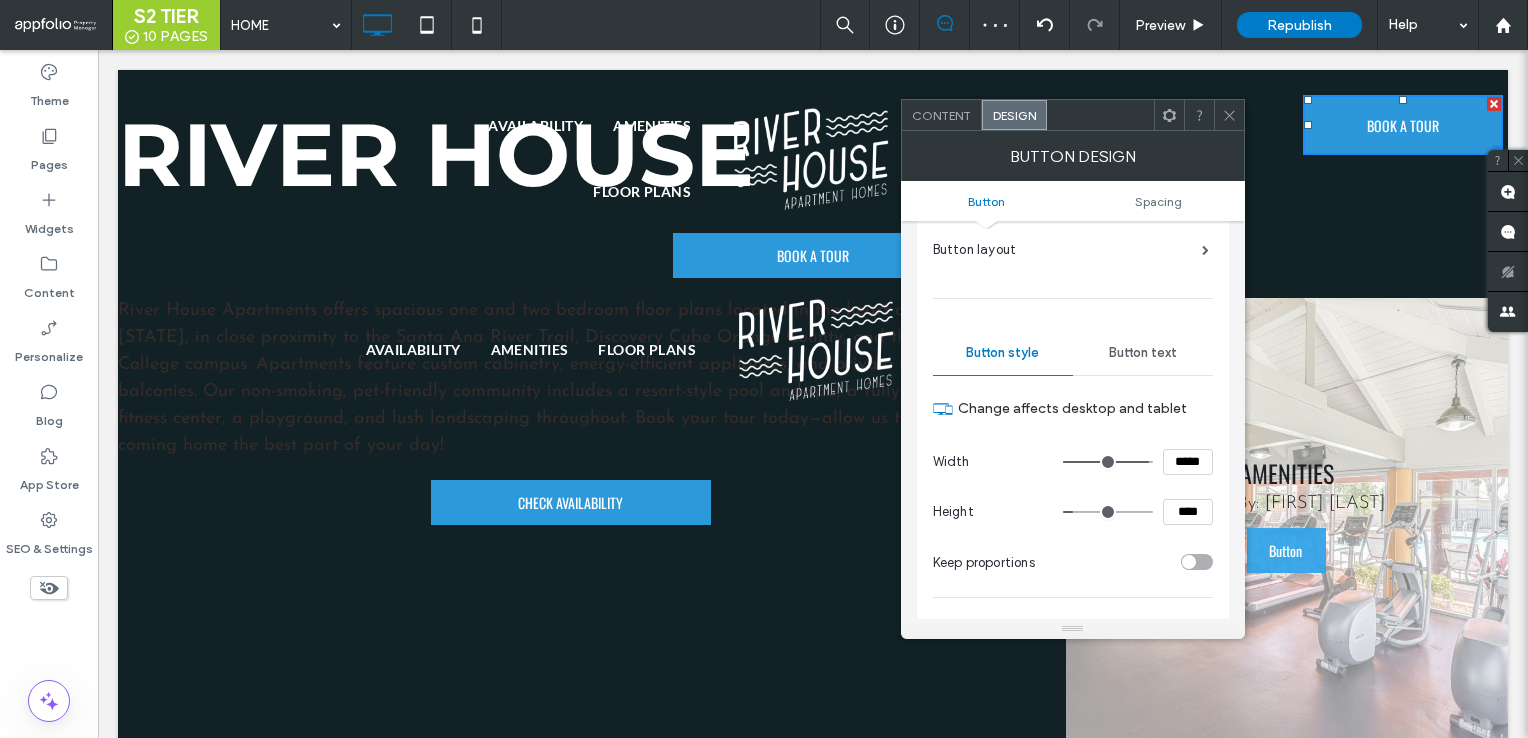 click at bounding box center (1229, 115) 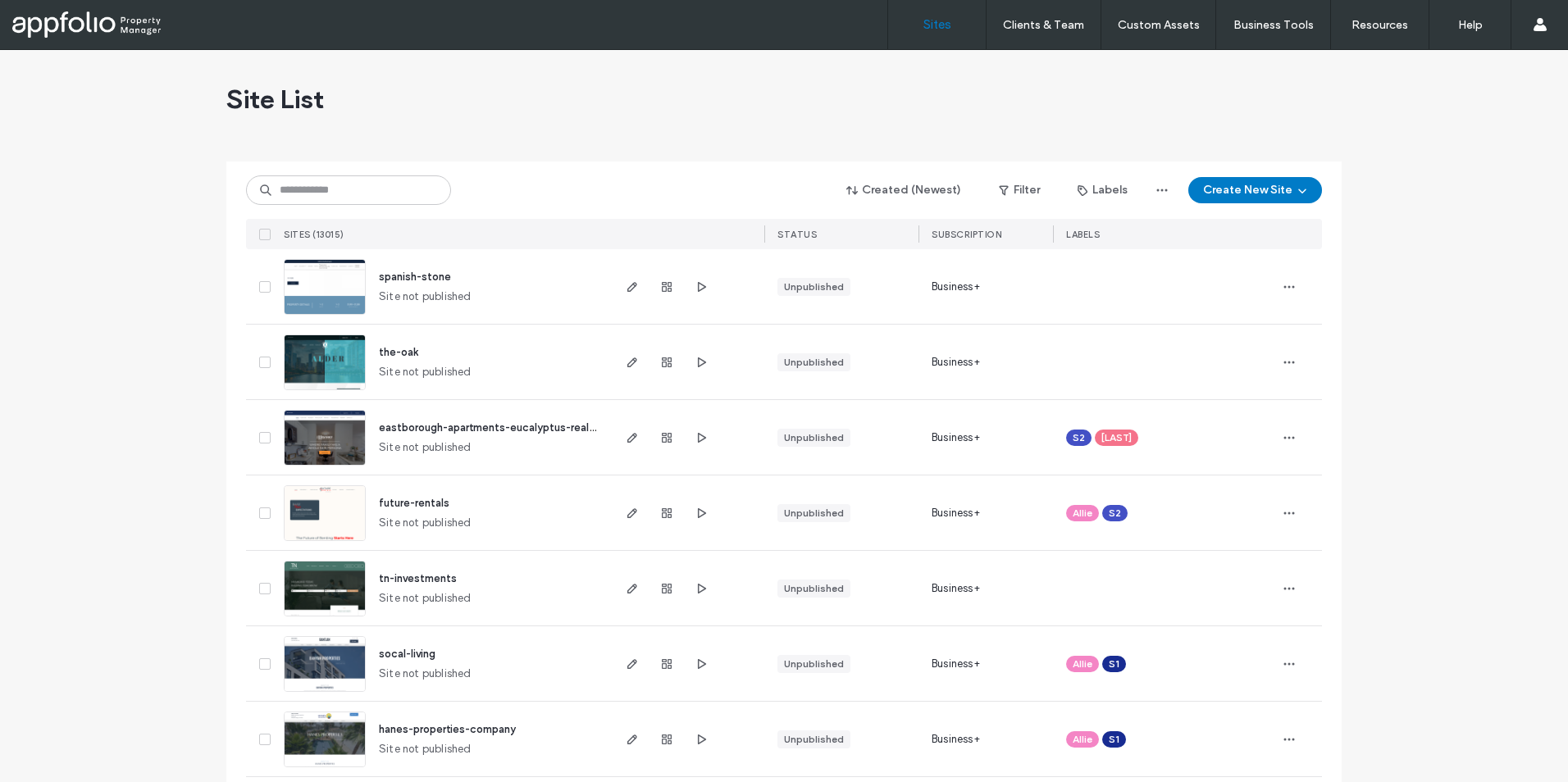 scroll, scrollTop: 0, scrollLeft: 0, axis: both 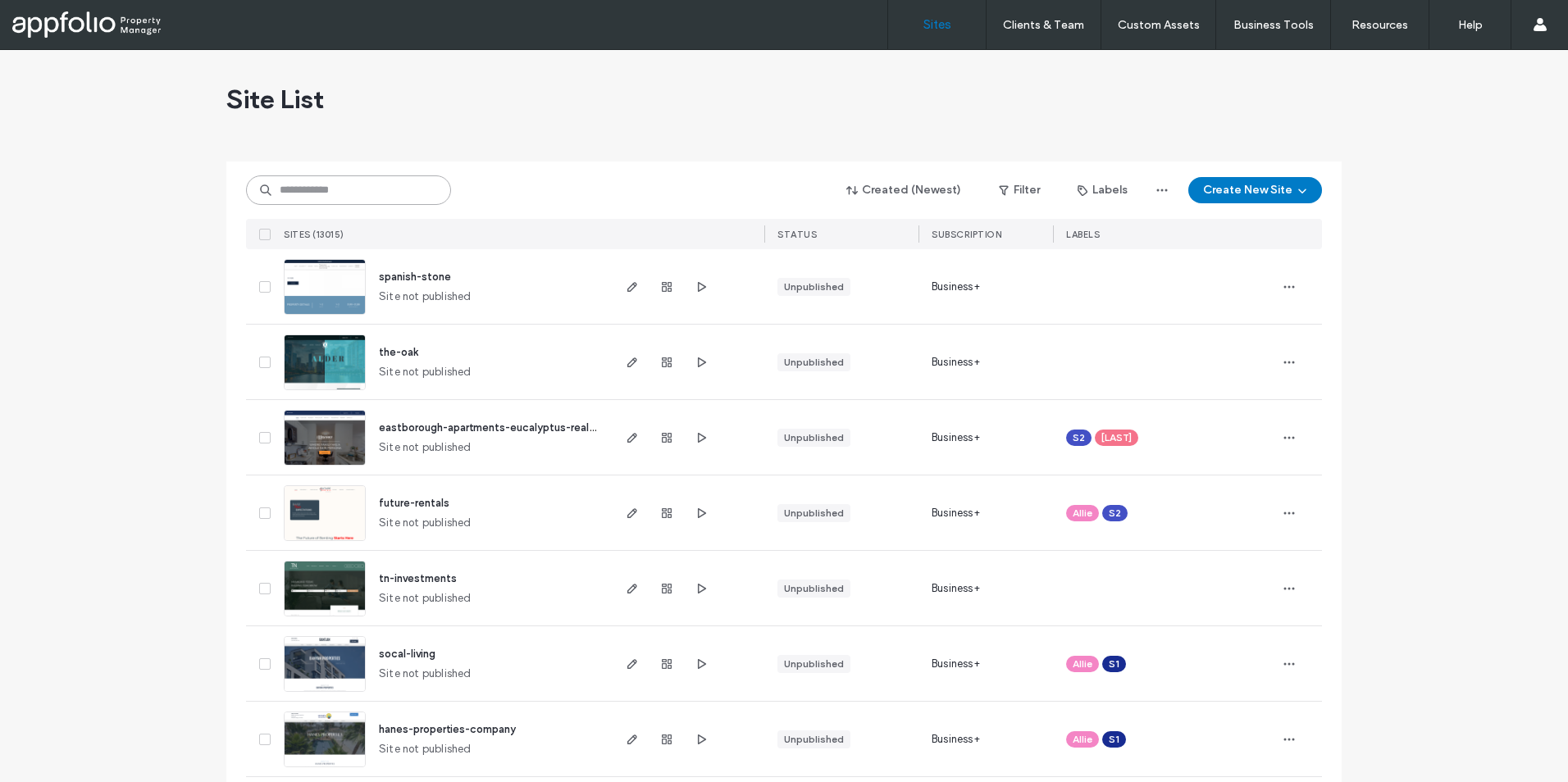 click at bounding box center (349, 190) 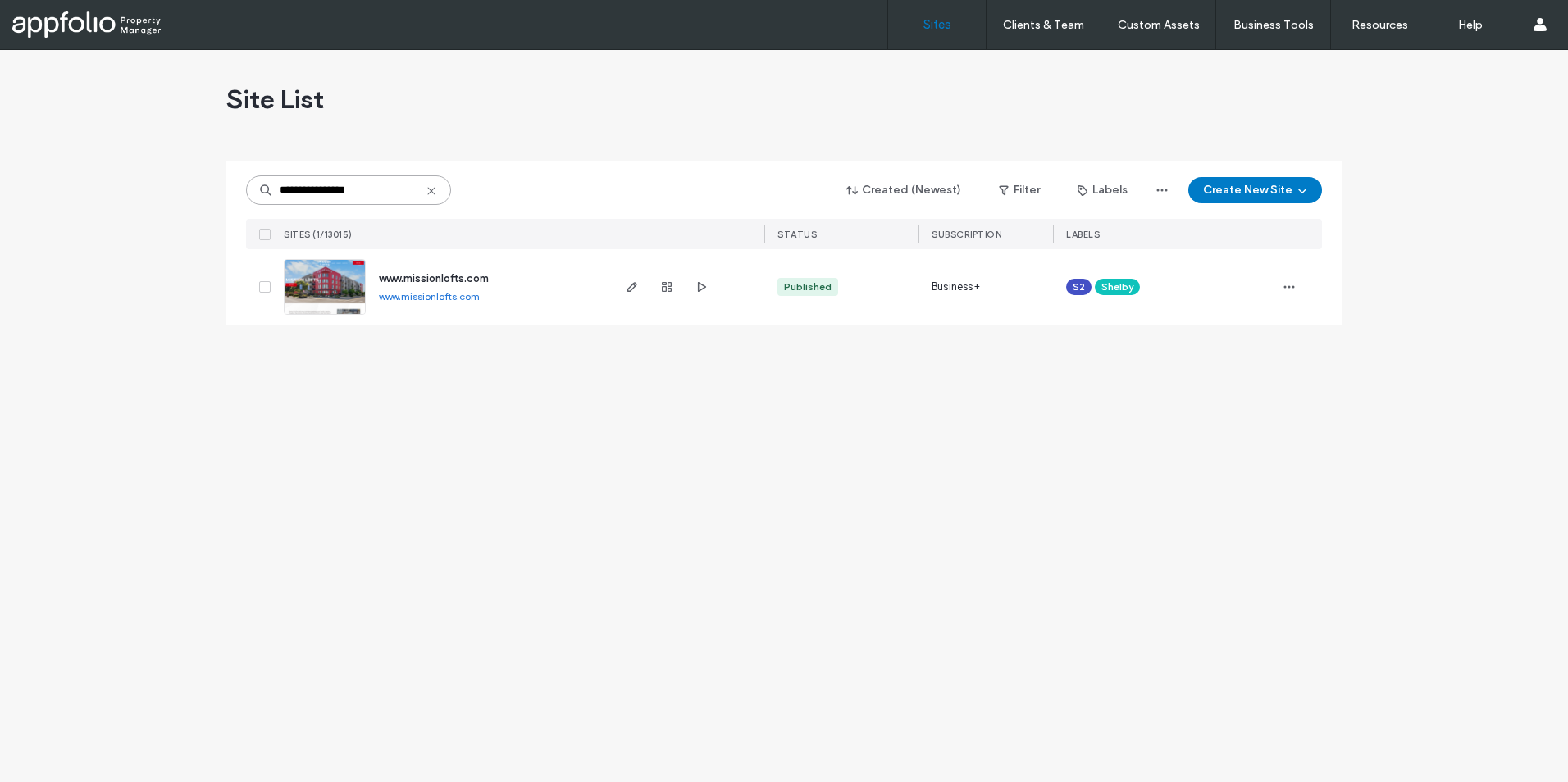 type on "**********" 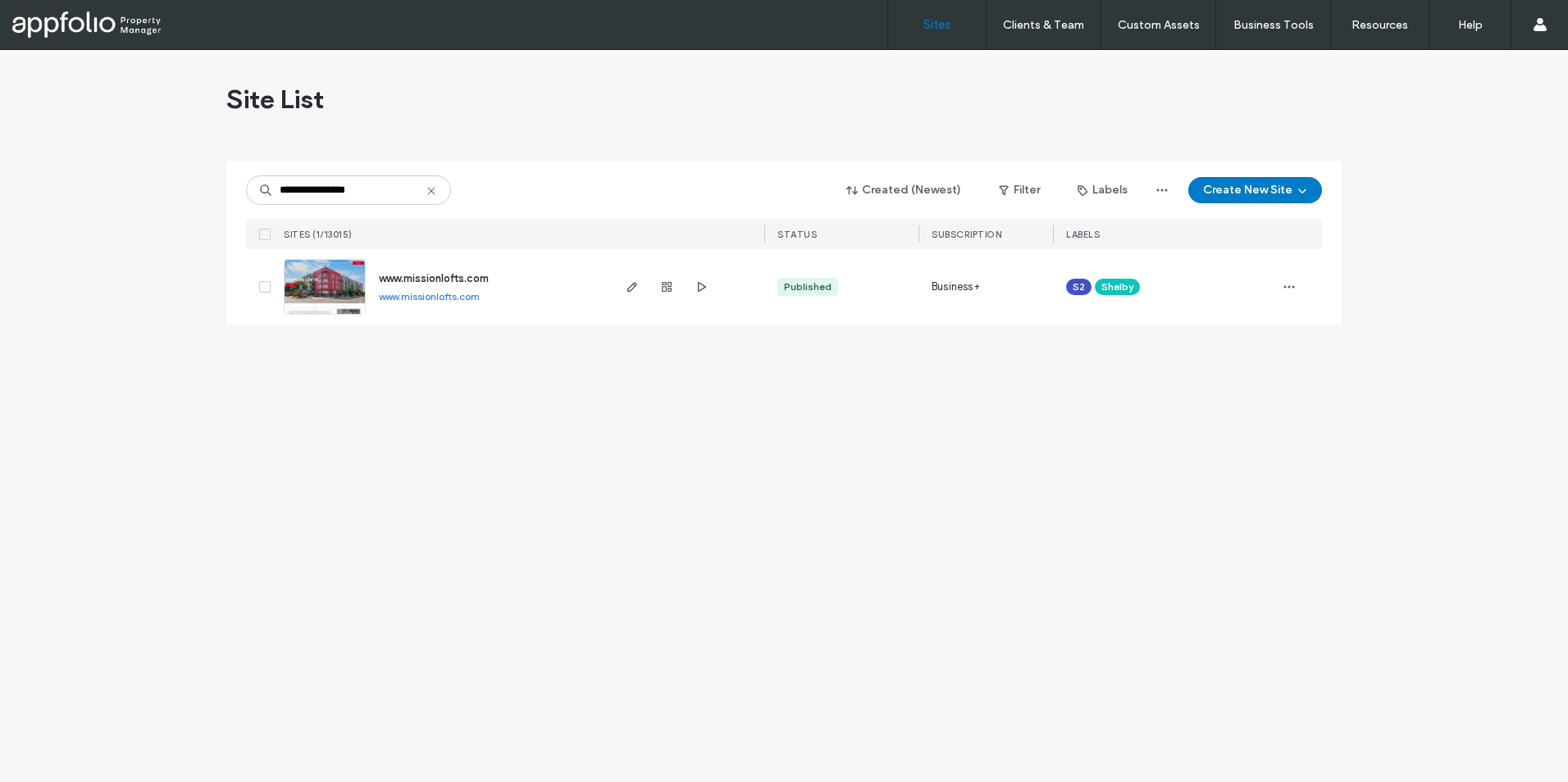 click at bounding box center [325, 287] 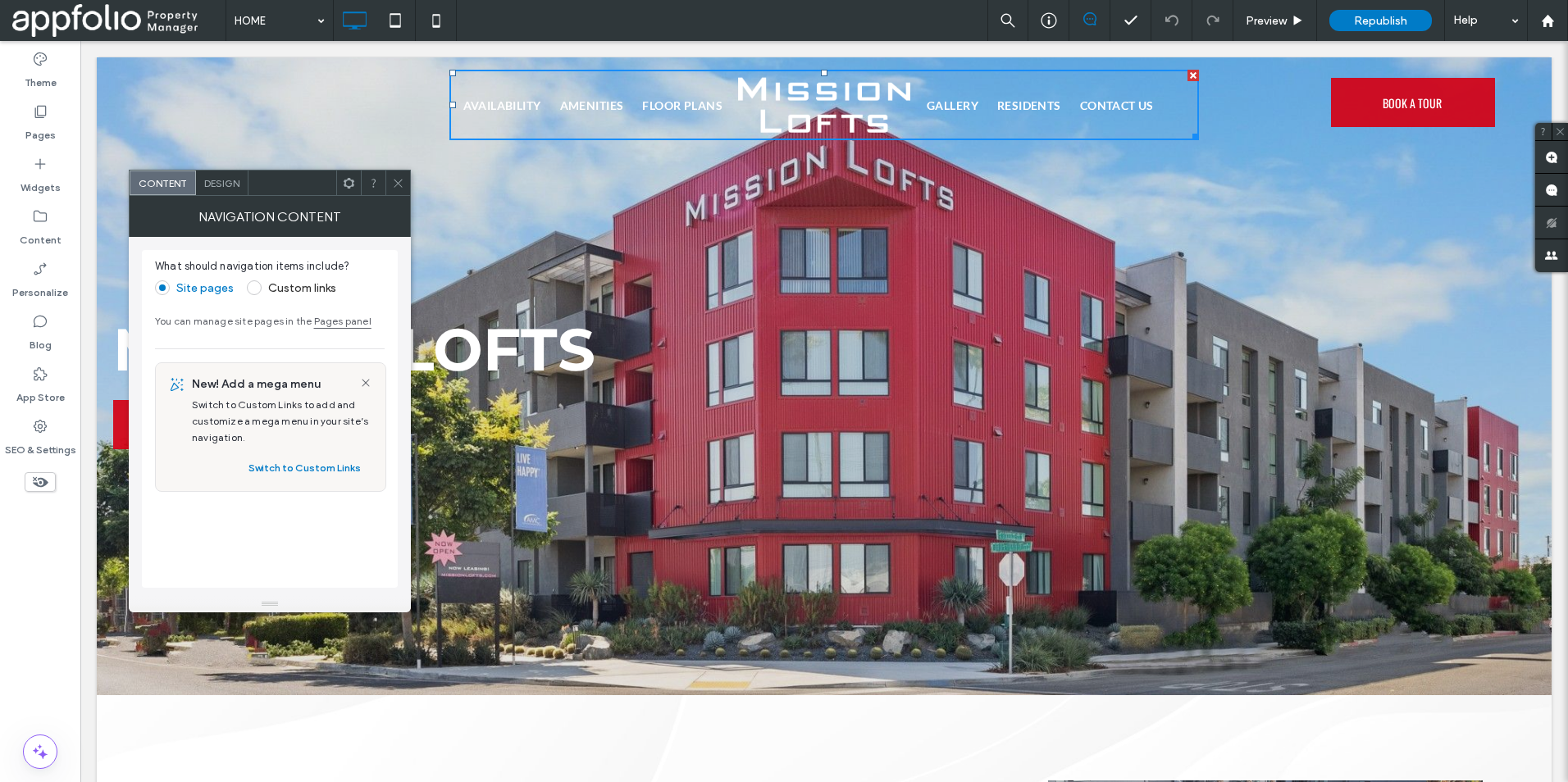 scroll, scrollTop: 0, scrollLeft: 0, axis: both 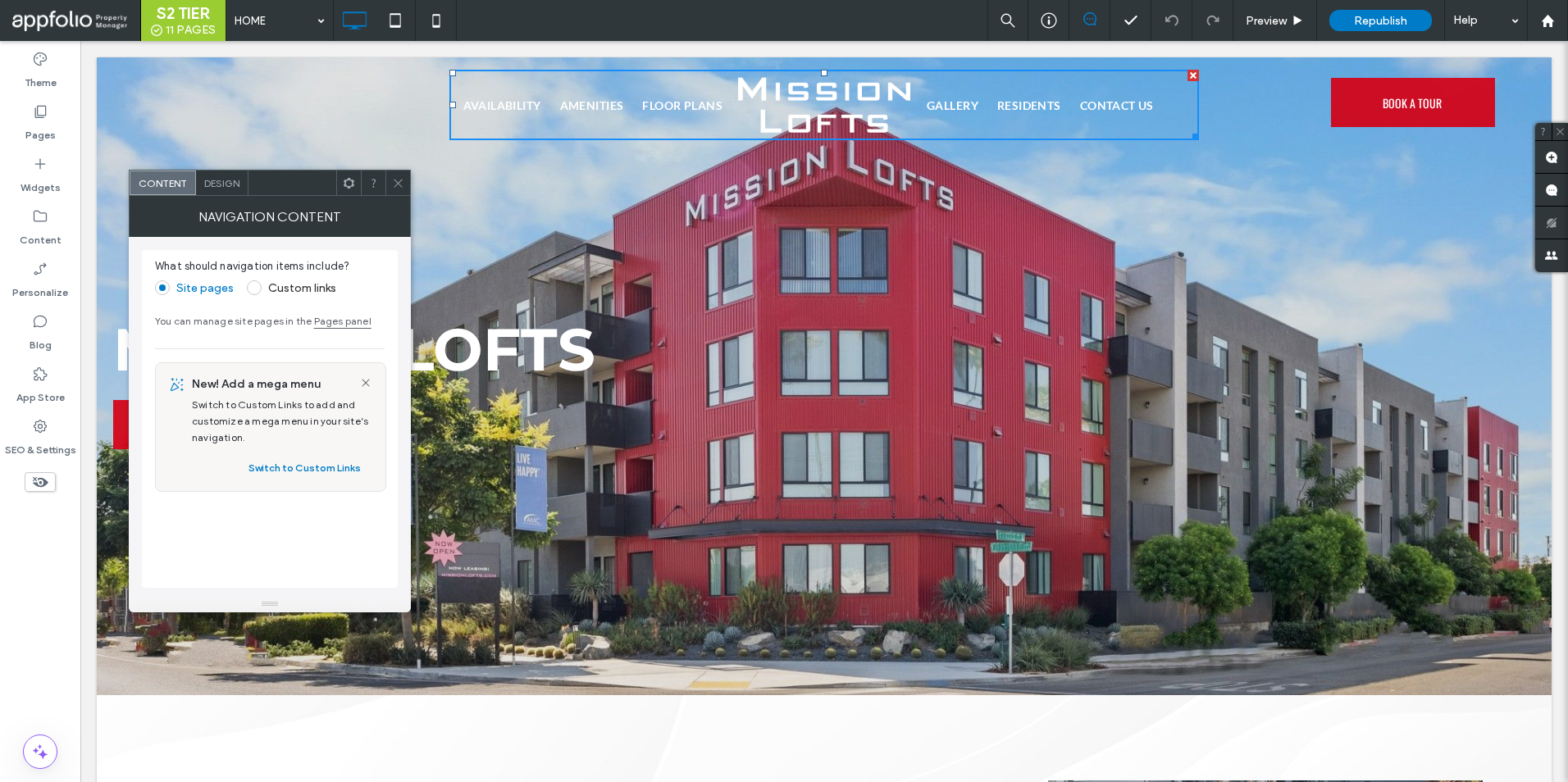 click 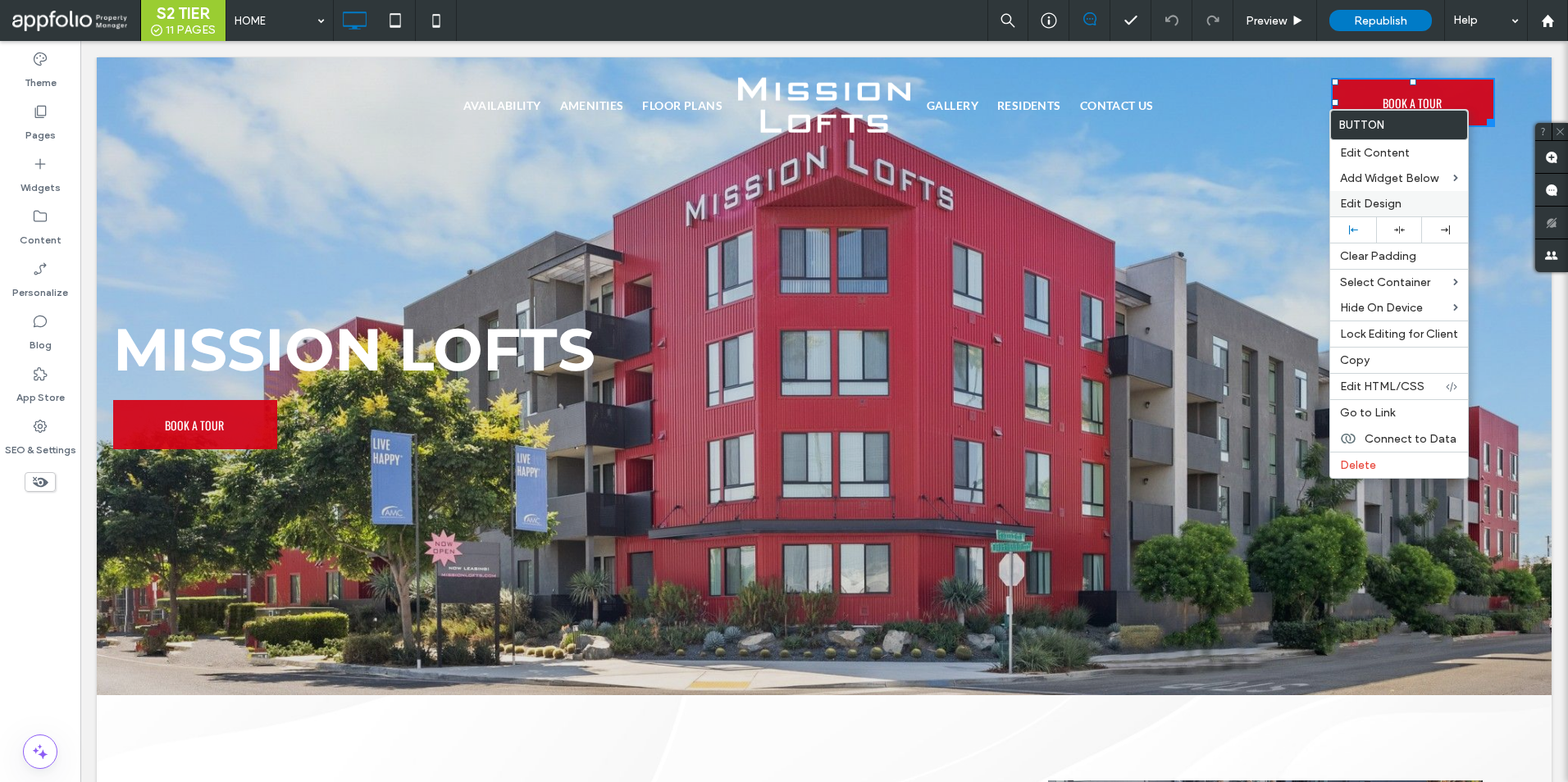 click on "Edit Design" at bounding box center (1370, 203) 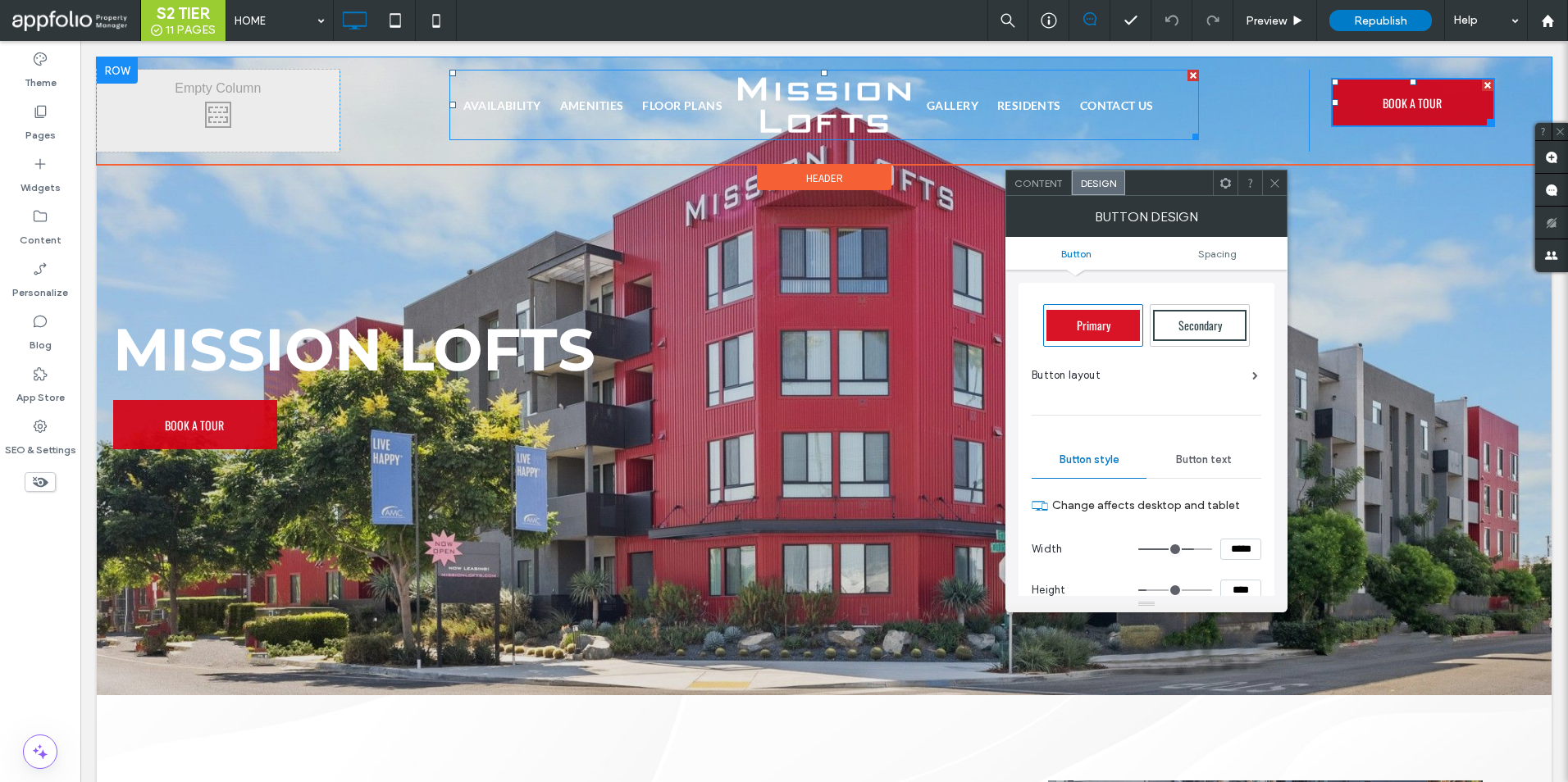 click on "AVAILABILITY
AMENITIES
FLOOR PLANS" at bounding box center [590, 105] 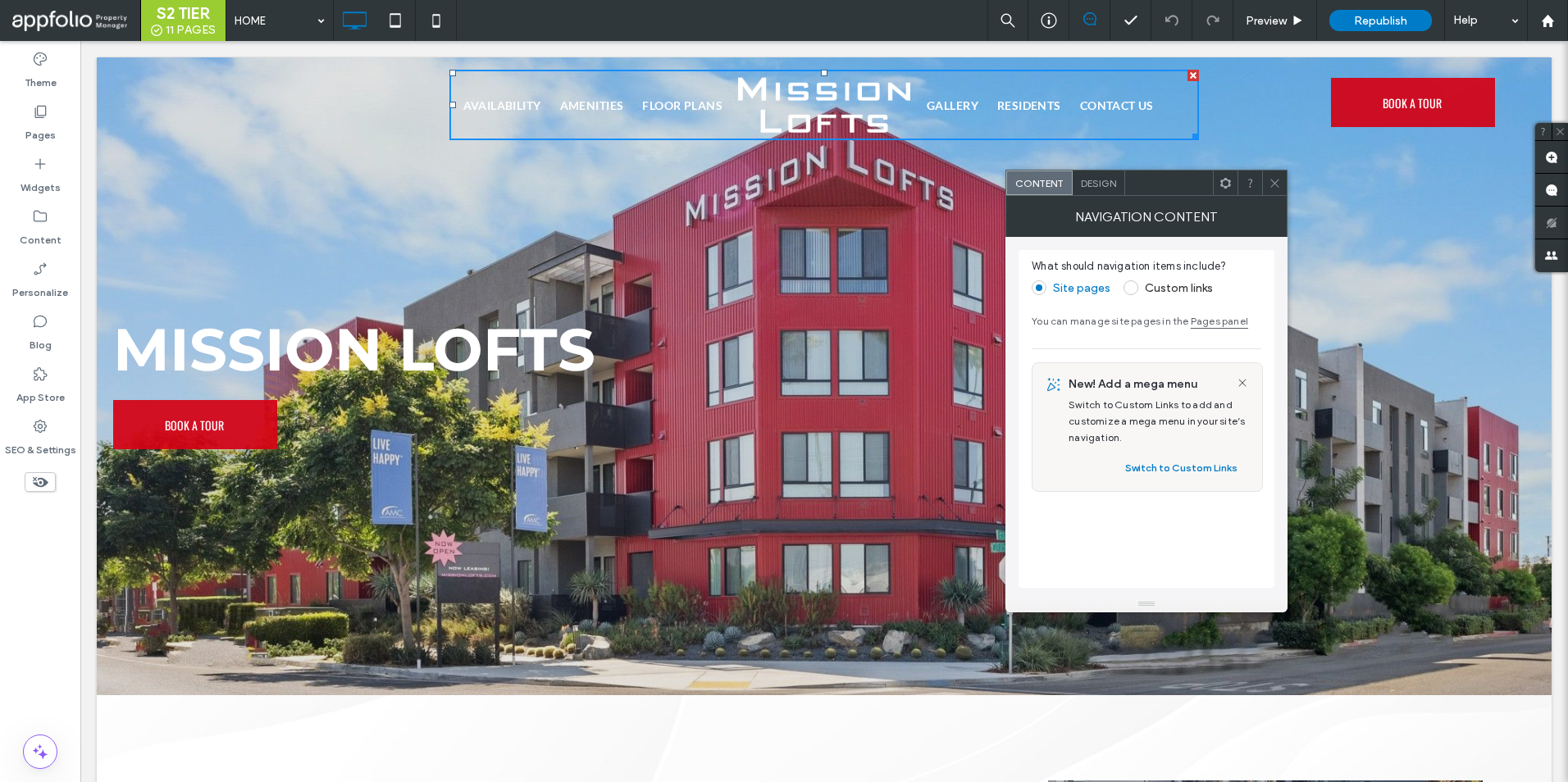 click on "NAVIGATION CONTENT" at bounding box center (1146, 216) 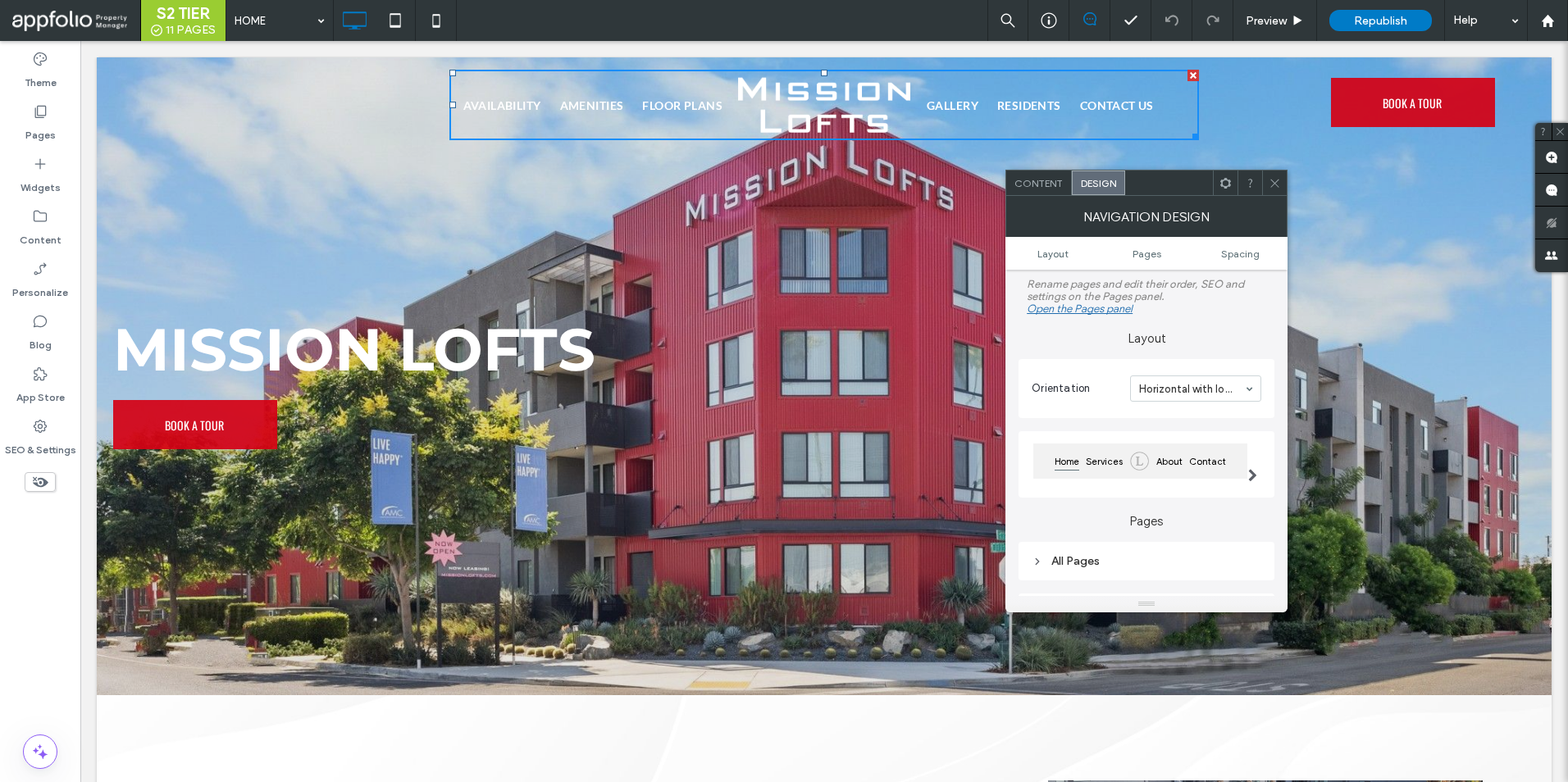 click on "Content" at bounding box center [1039, 183] 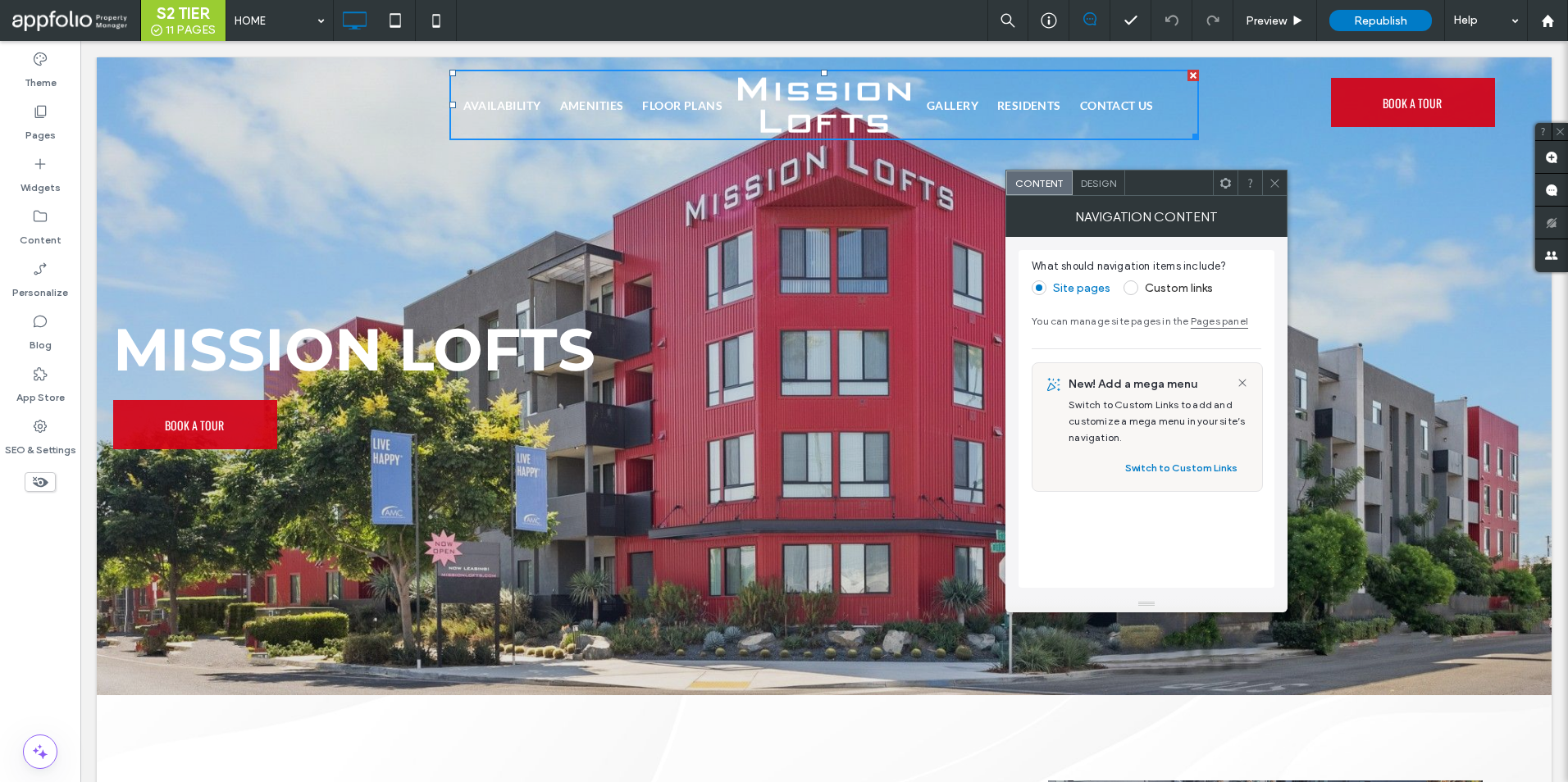 click on "Design" at bounding box center [1099, 183] 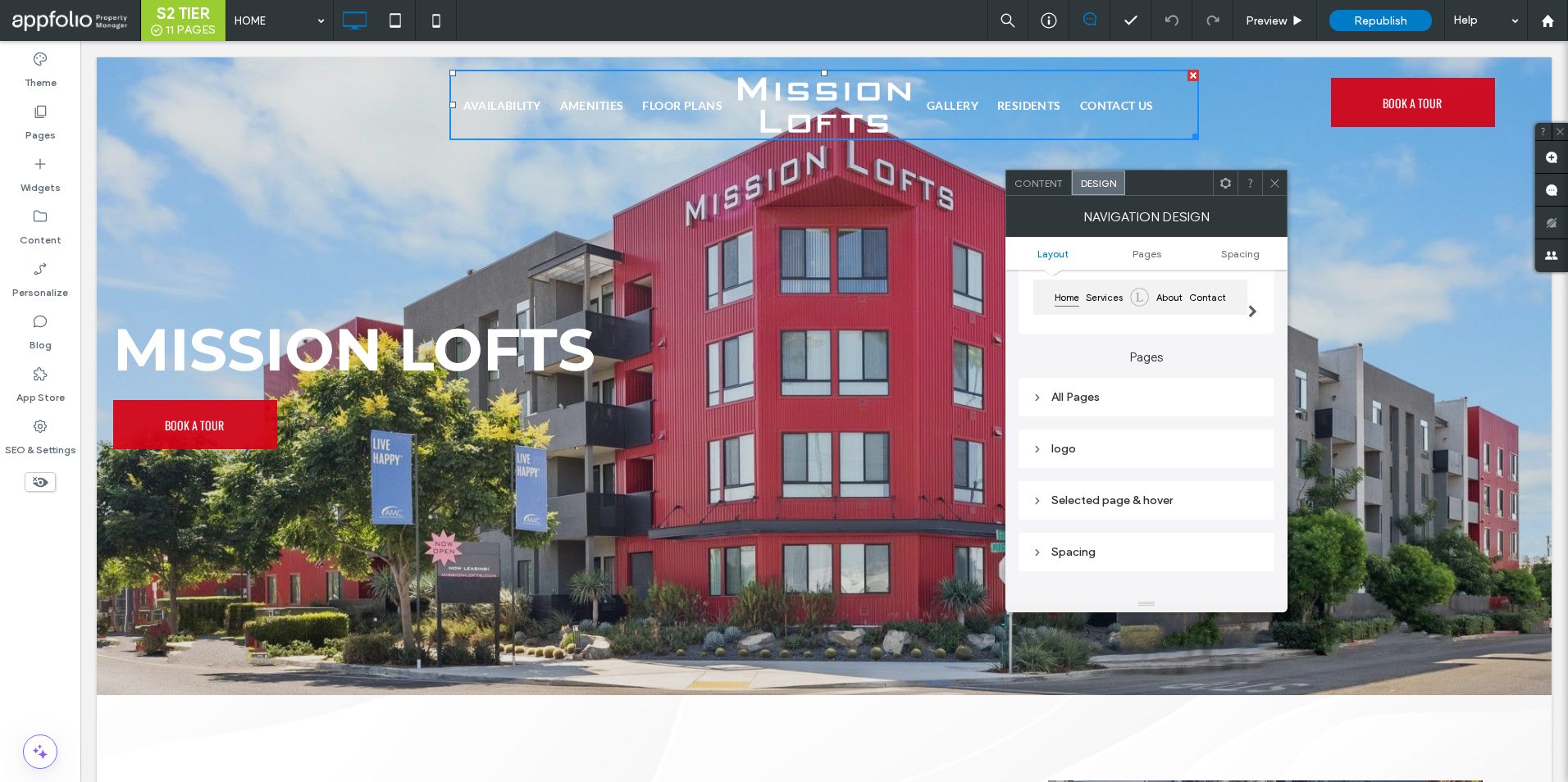 scroll, scrollTop: 328, scrollLeft: 0, axis: vertical 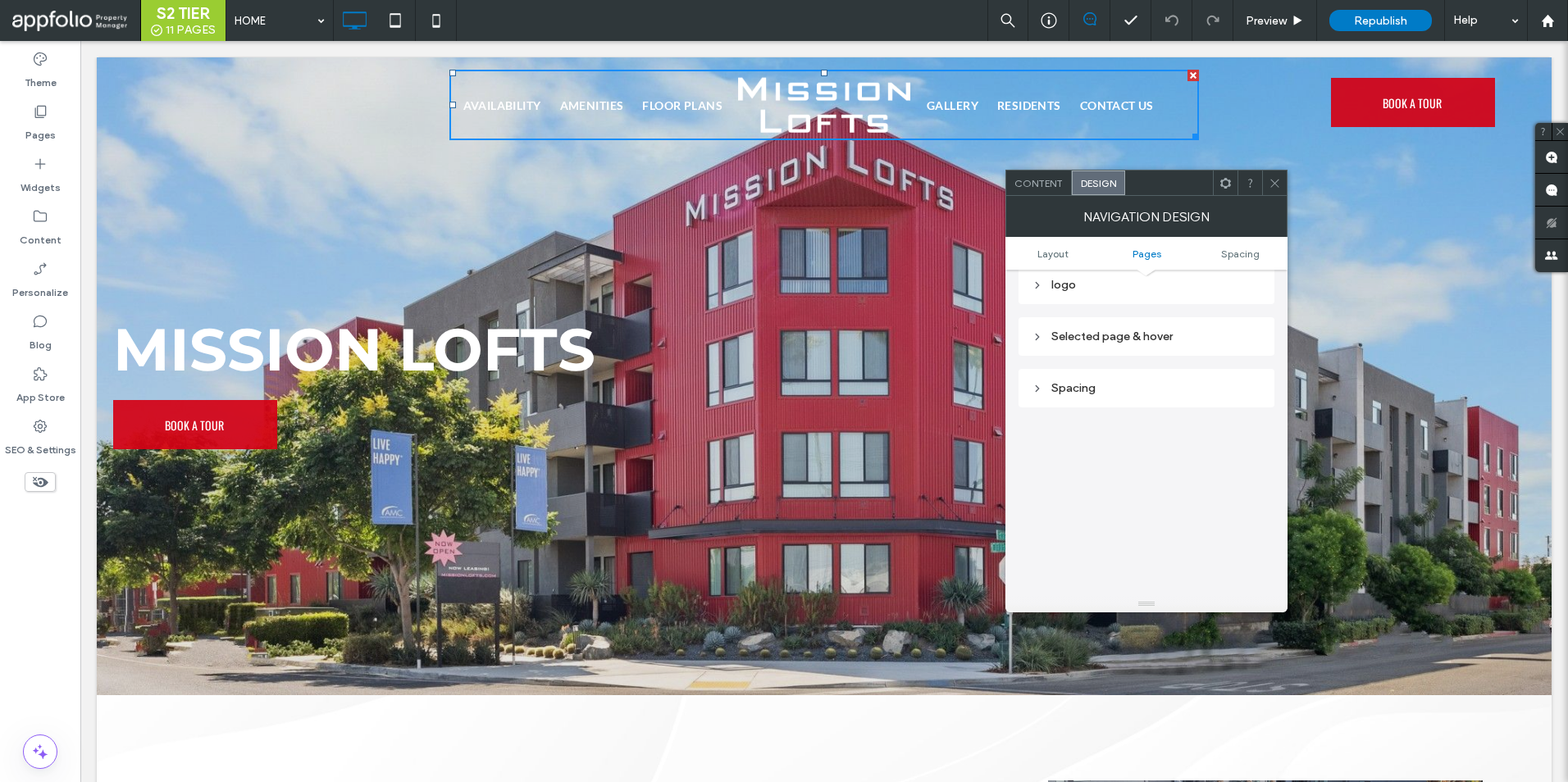 click on "Selected page & hover" at bounding box center (1146, 336) 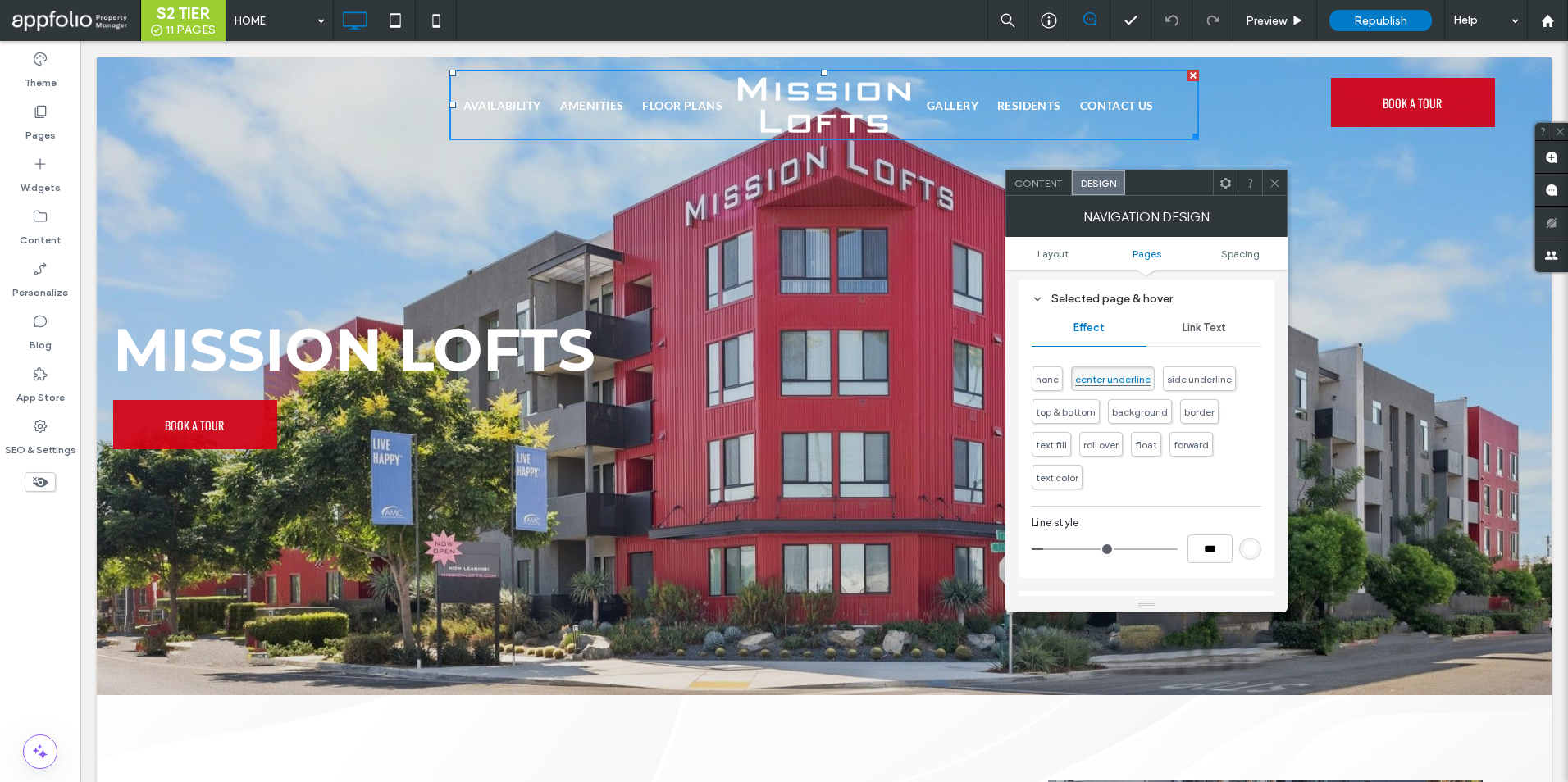 scroll, scrollTop: 328, scrollLeft: 0, axis: vertical 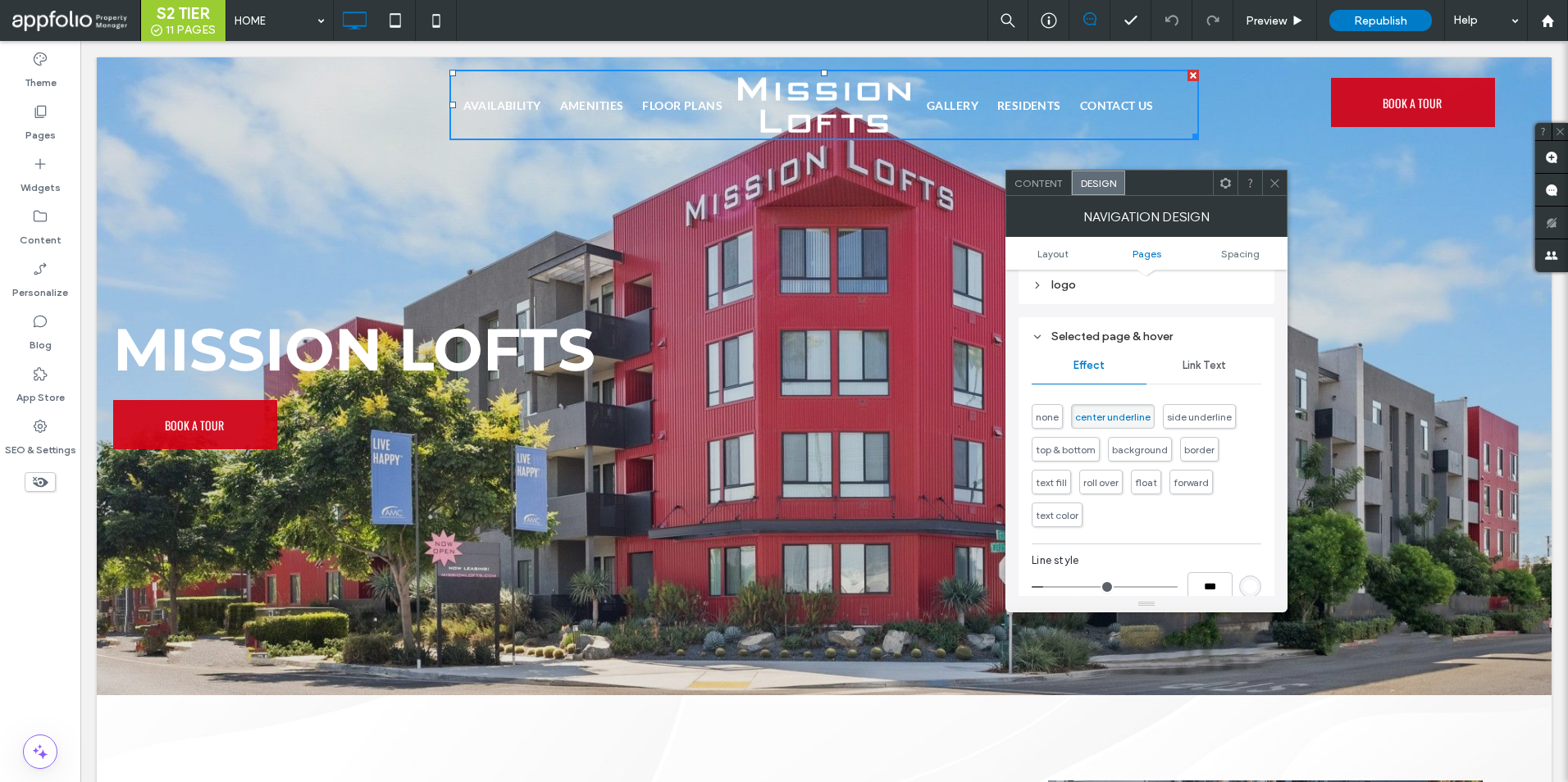 click on "Link Text" at bounding box center (1204, 366) 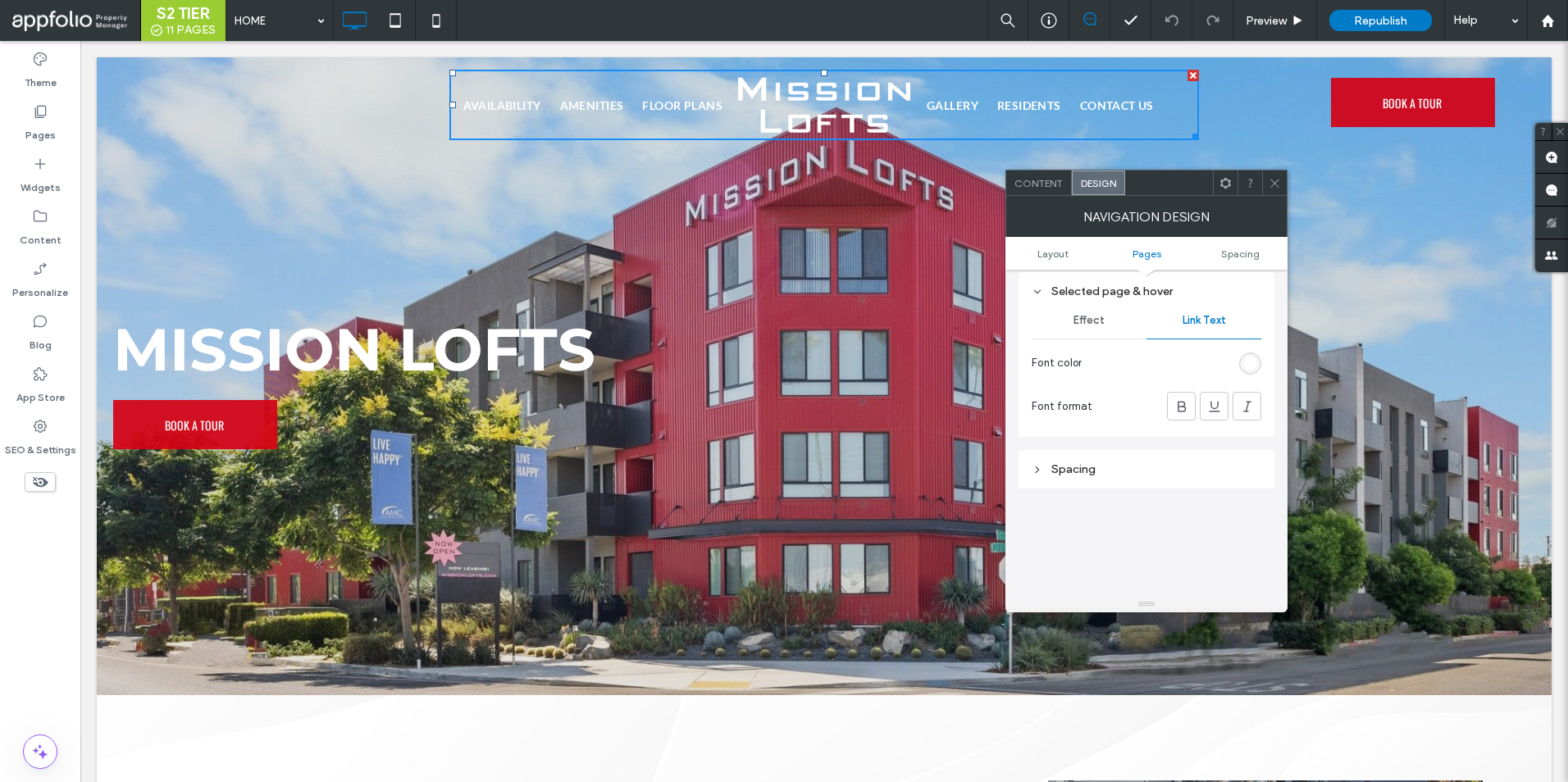 scroll, scrollTop: 410, scrollLeft: 0, axis: vertical 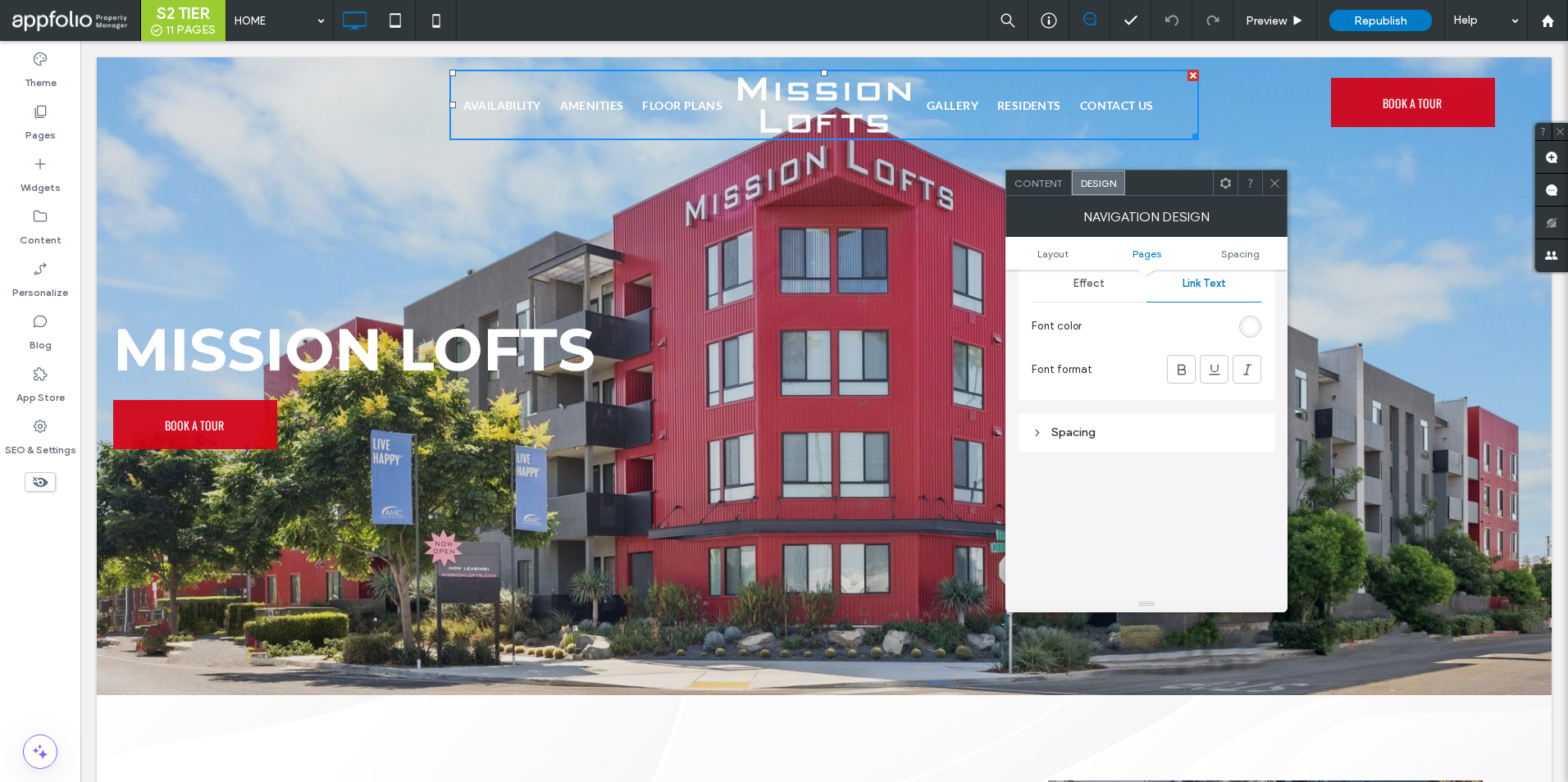 click on "Spacing" at bounding box center (1146, 432) 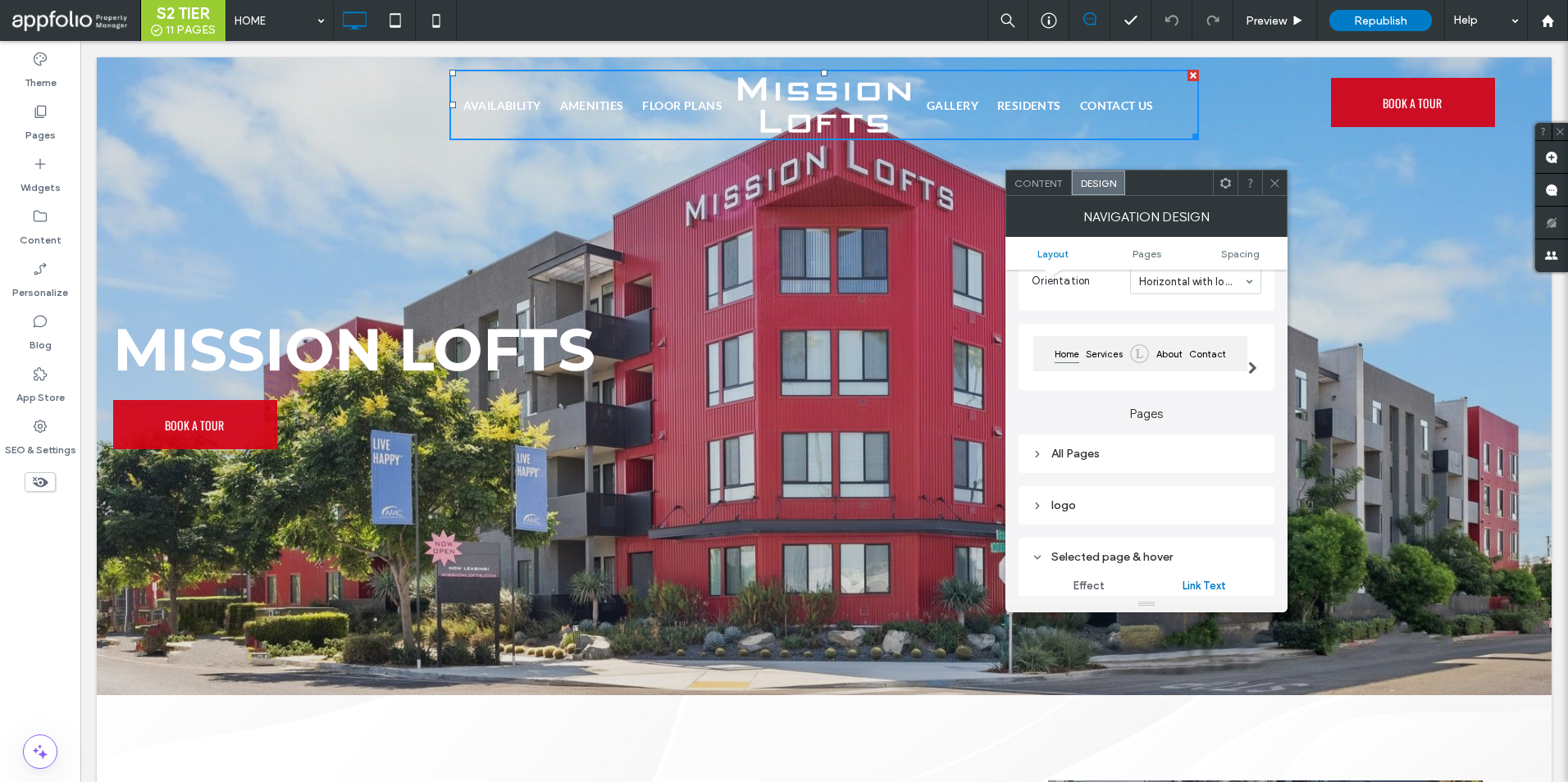 scroll, scrollTop: 82, scrollLeft: 0, axis: vertical 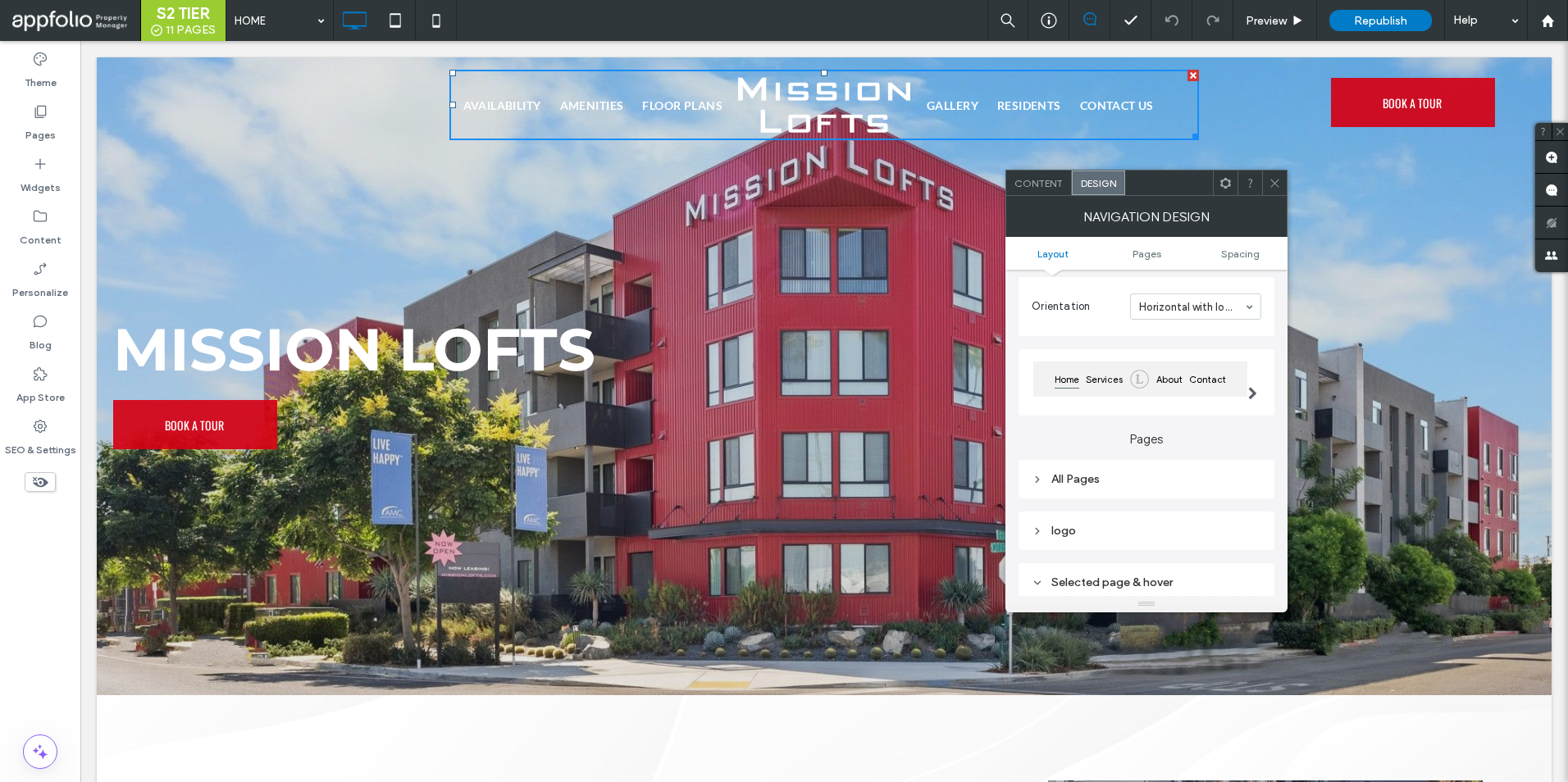 click on "All Pages" at bounding box center [1146, 479] 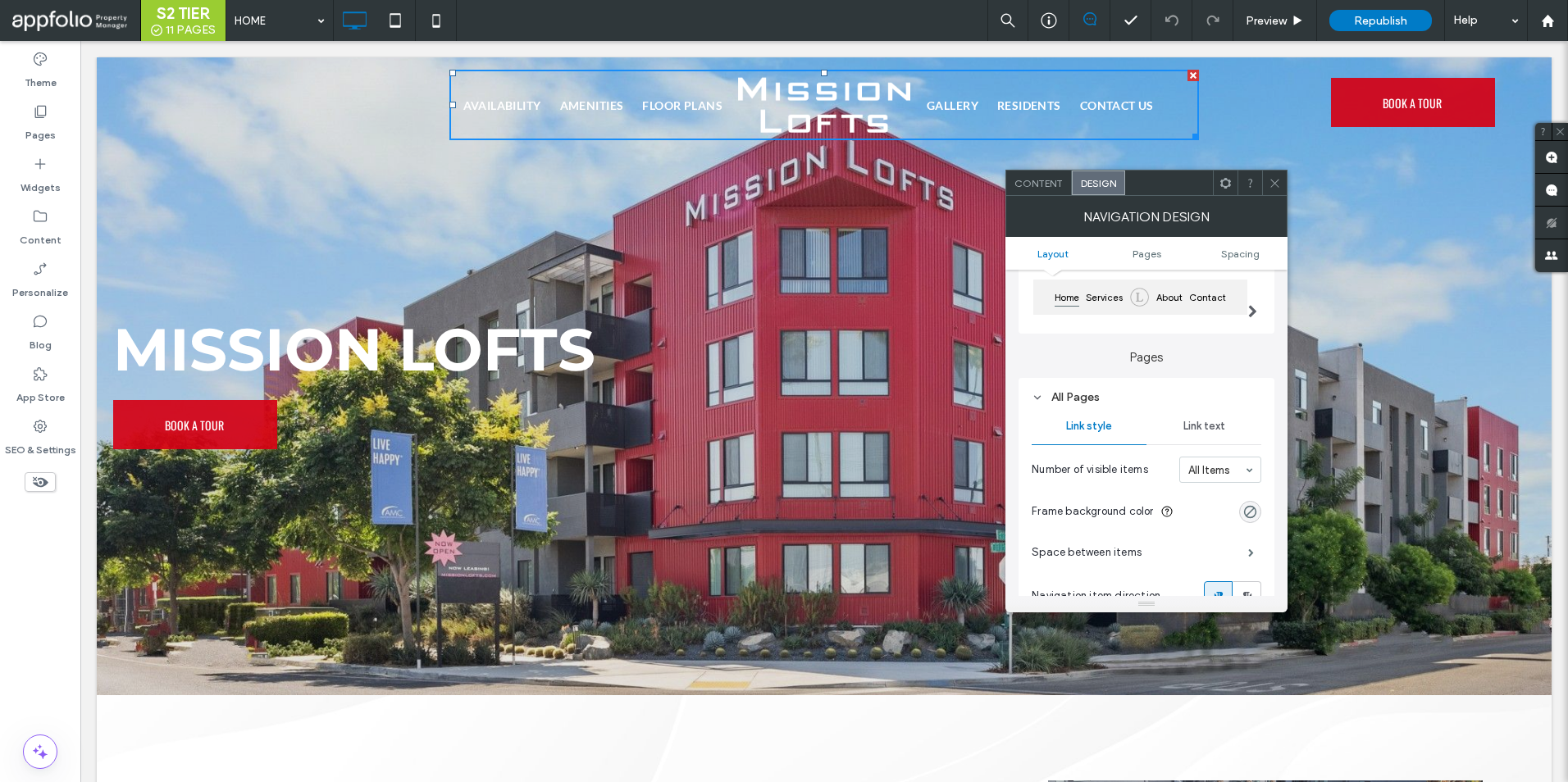 click on "Link text" at bounding box center [1204, 426] 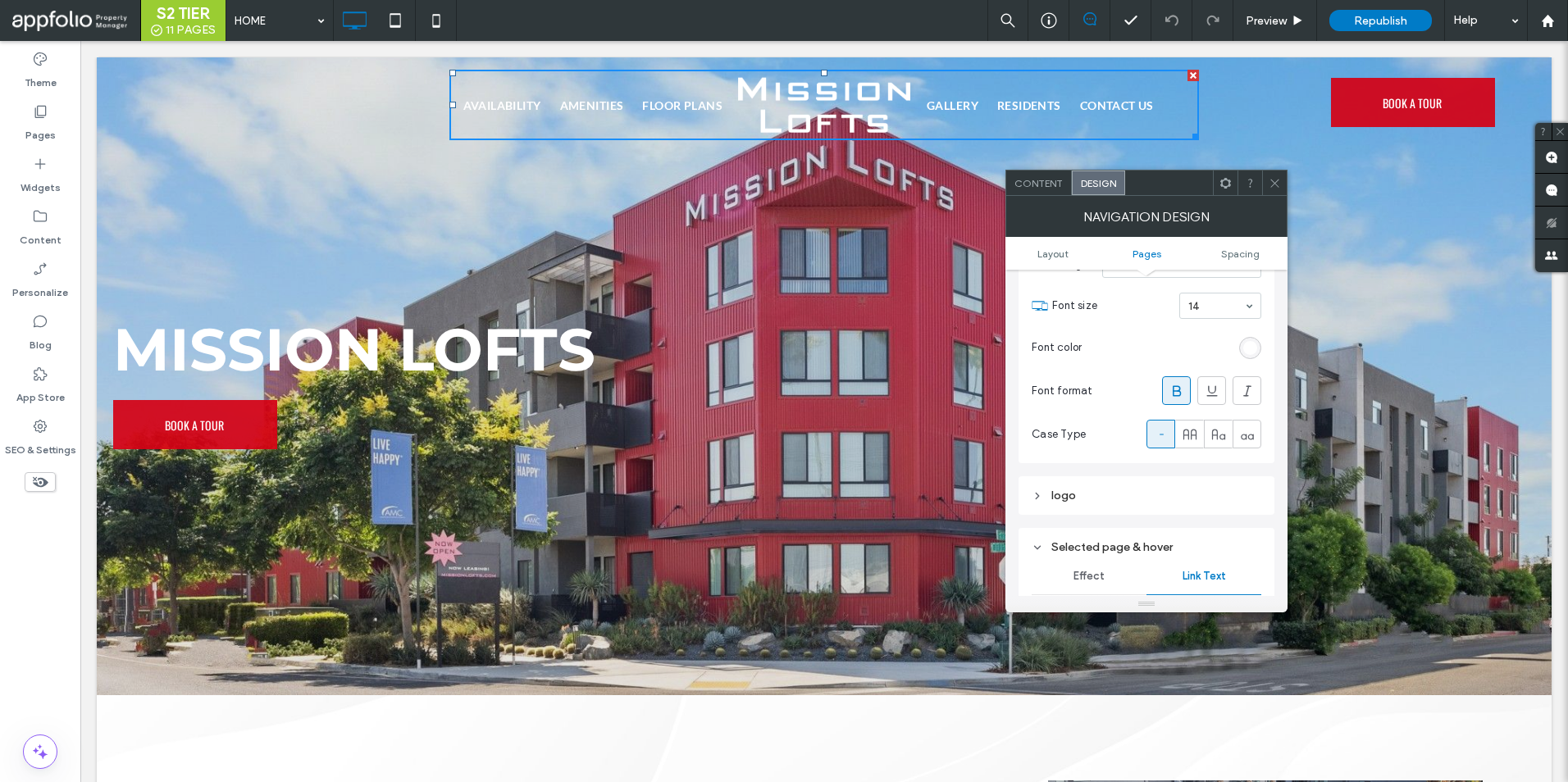 scroll, scrollTop: 492, scrollLeft: 0, axis: vertical 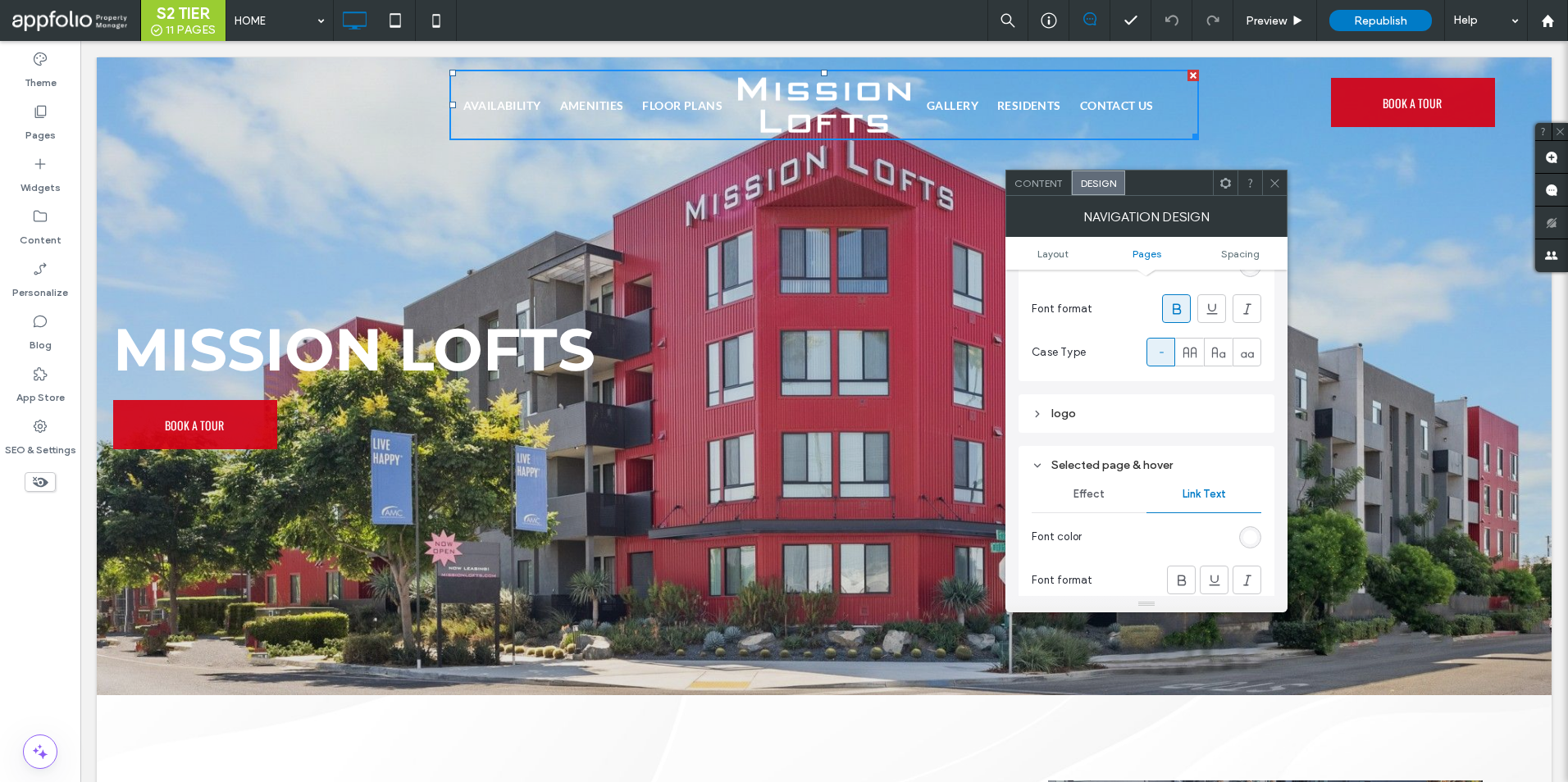 click on "Selected page & hover" at bounding box center (1146, 465) 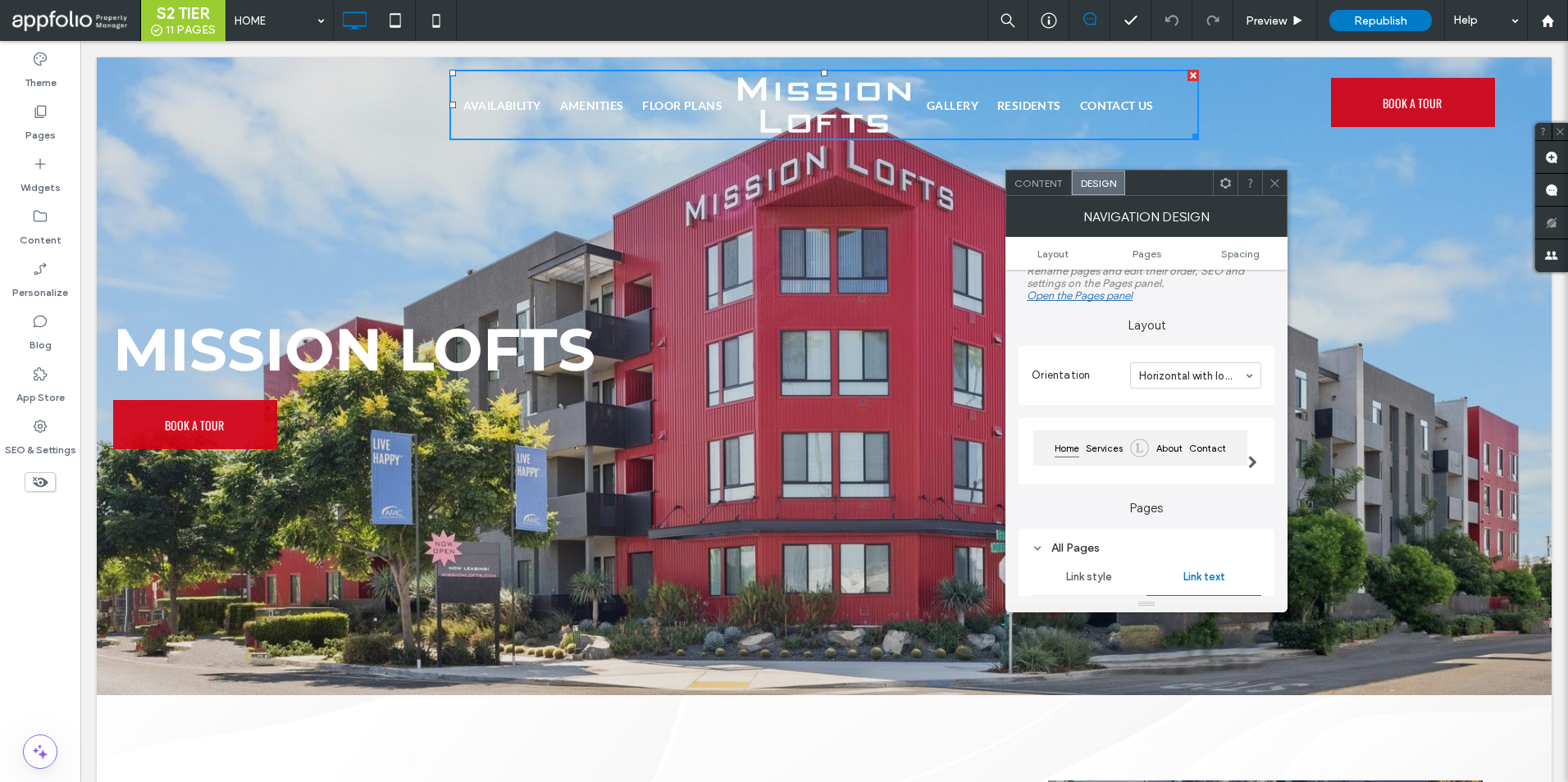 scroll, scrollTop: 0, scrollLeft: 0, axis: both 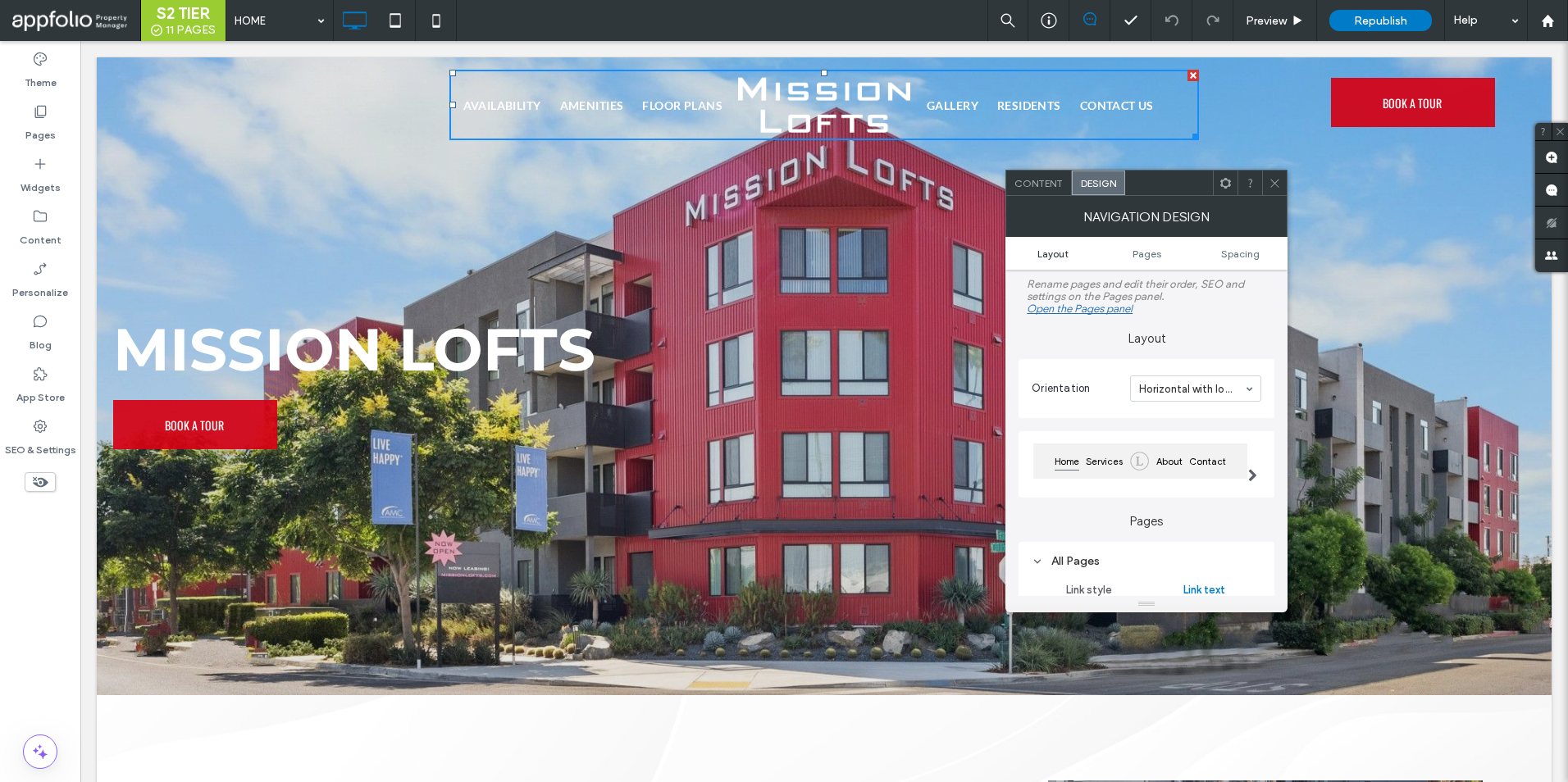 click on "Layout" at bounding box center (1052, 253) 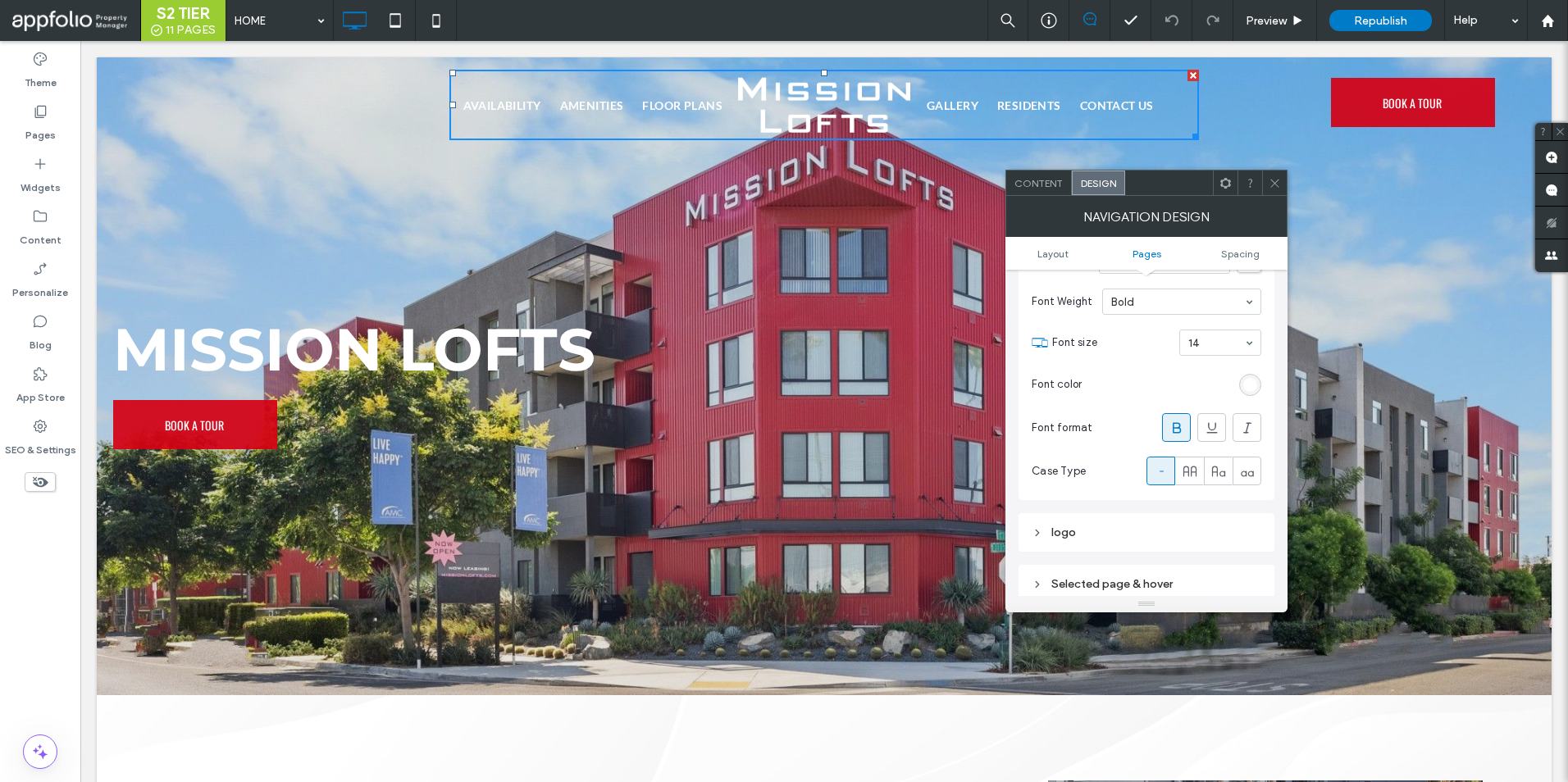 scroll, scrollTop: 455, scrollLeft: 0, axis: vertical 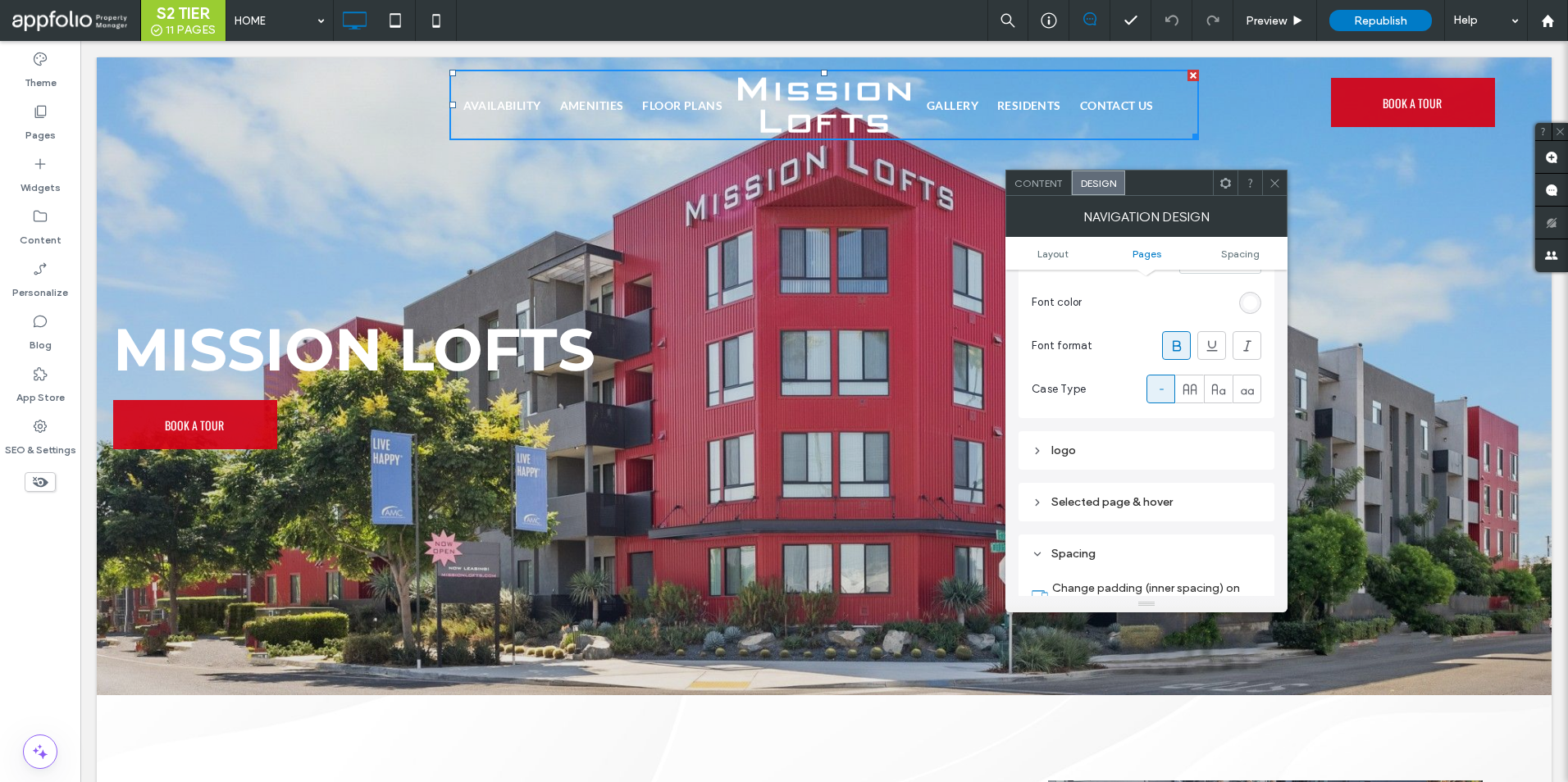click on "Selected page & hover" at bounding box center [1146, 502] 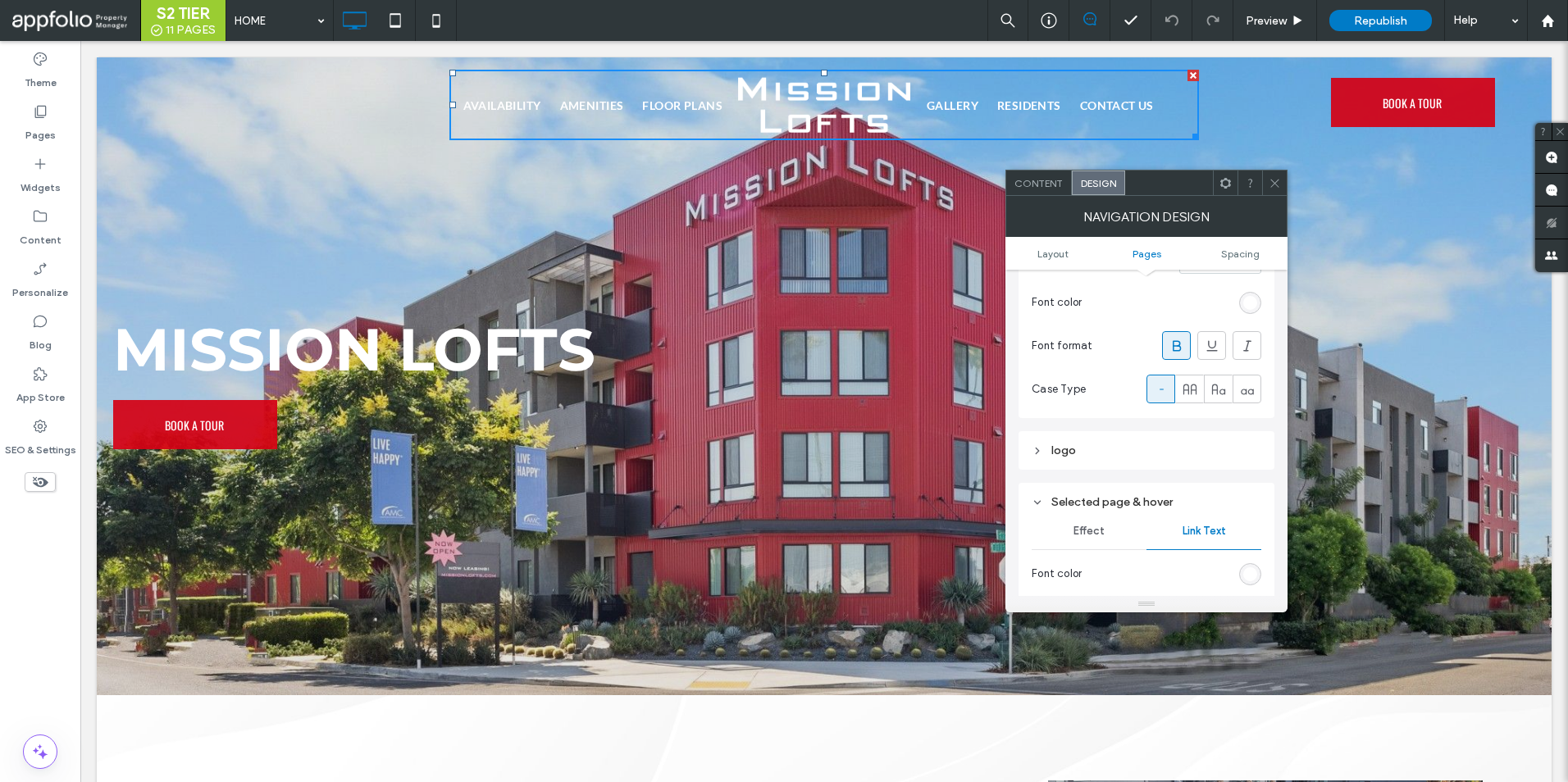 scroll, scrollTop: 537, scrollLeft: 0, axis: vertical 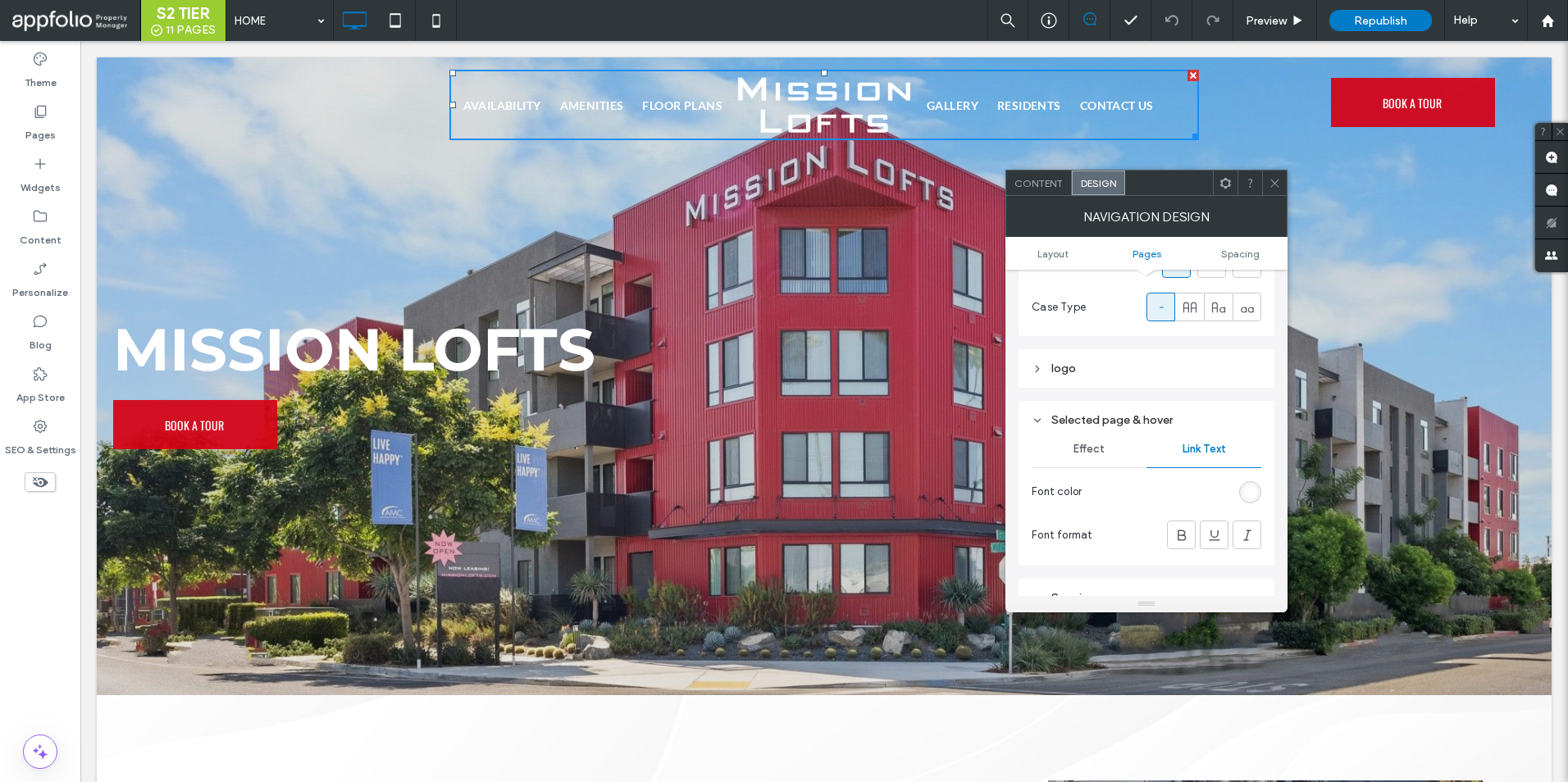 click on "Effect" at bounding box center (1089, 449) 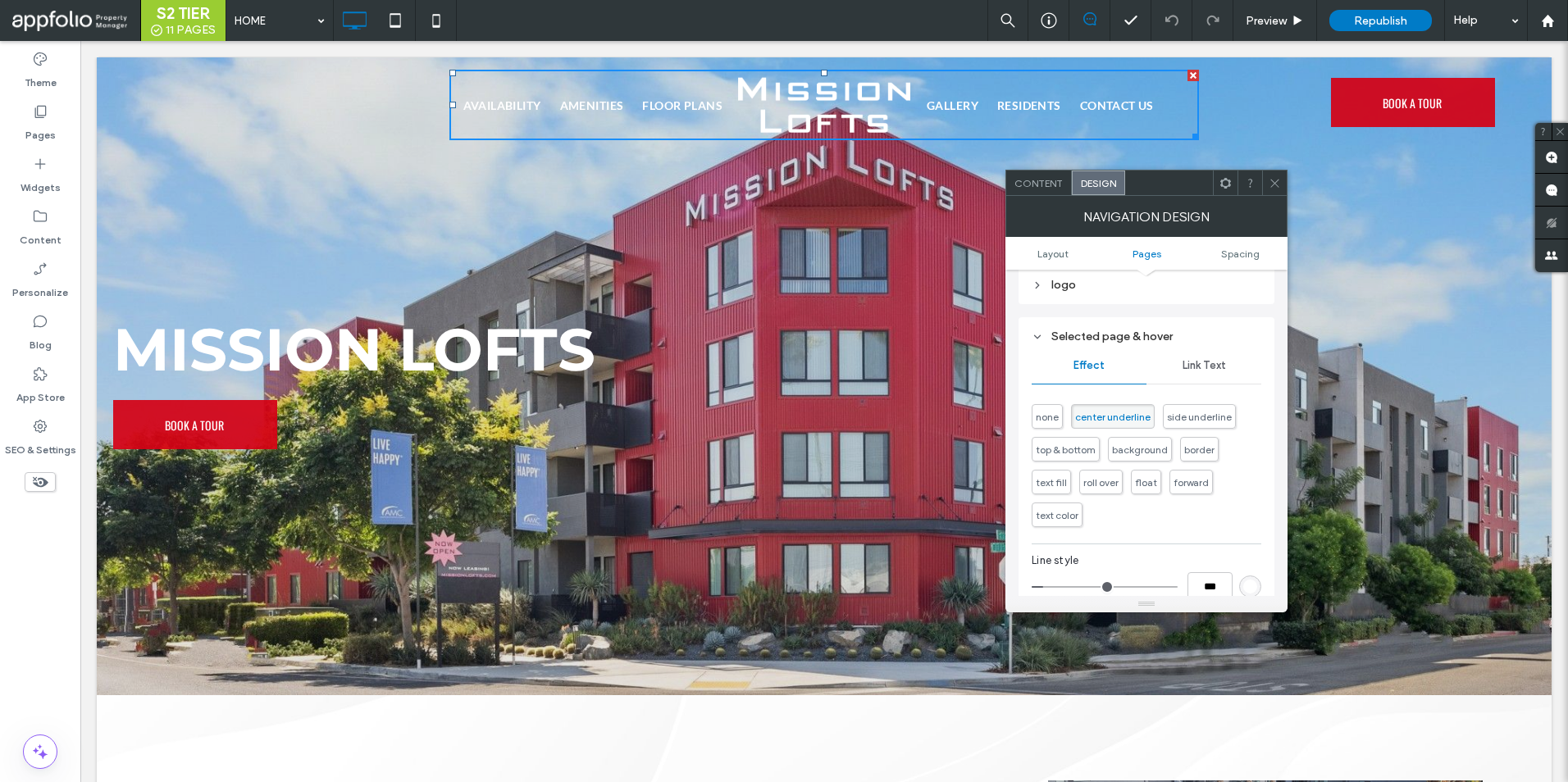 scroll, scrollTop: 619, scrollLeft: 0, axis: vertical 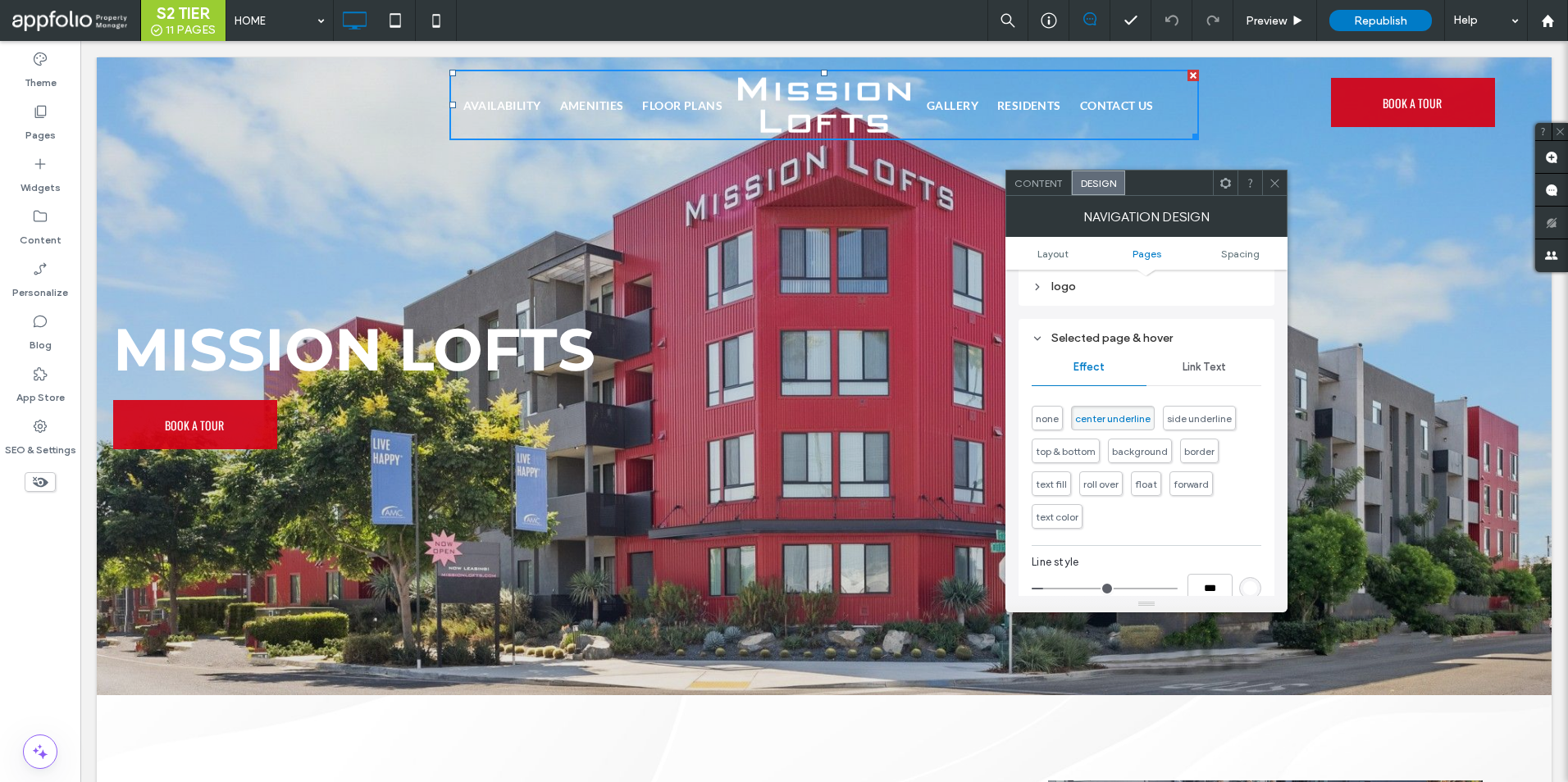 click on "Link Text" at bounding box center (1204, 367) 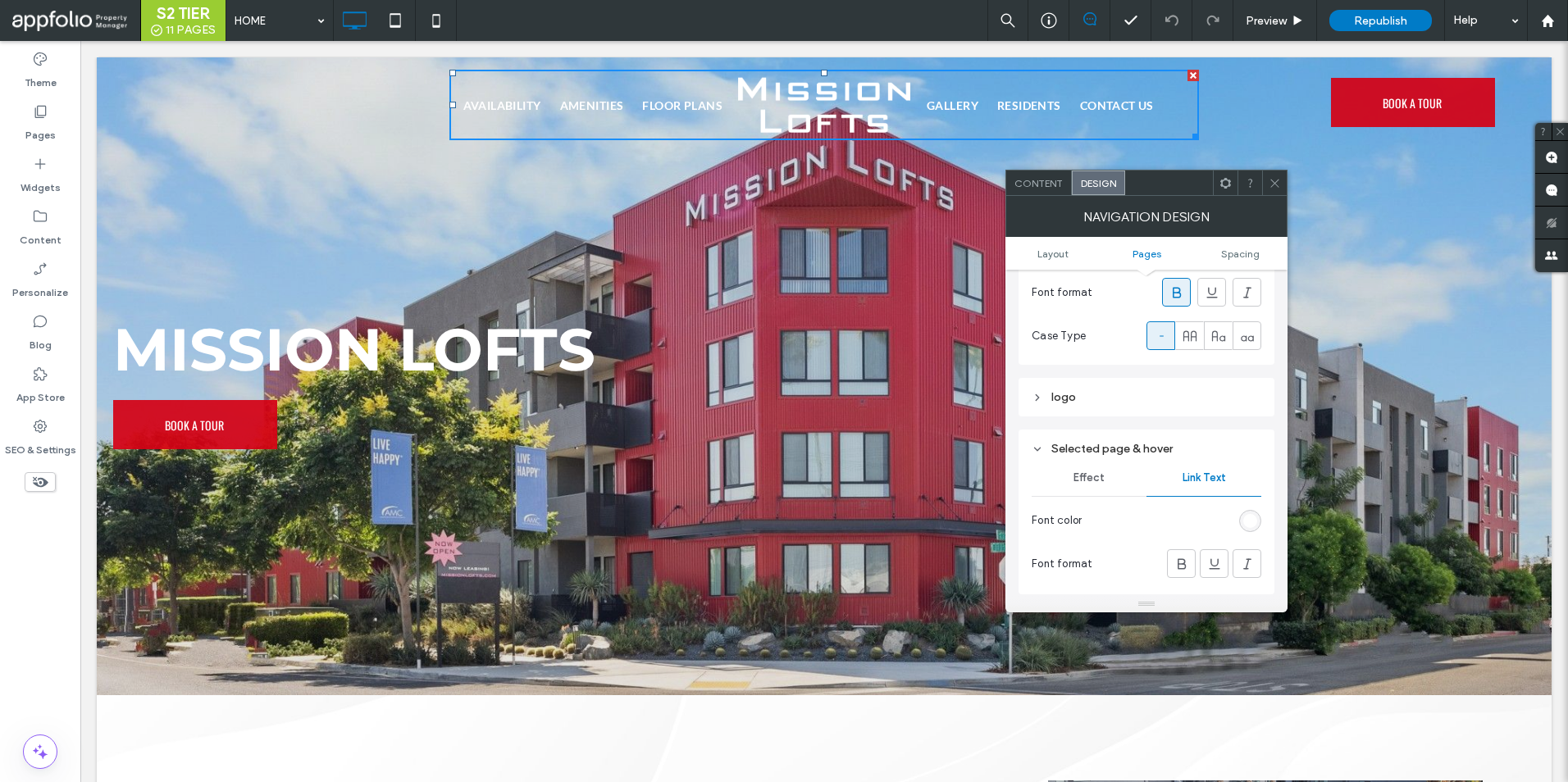 scroll, scrollTop: 373, scrollLeft: 0, axis: vertical 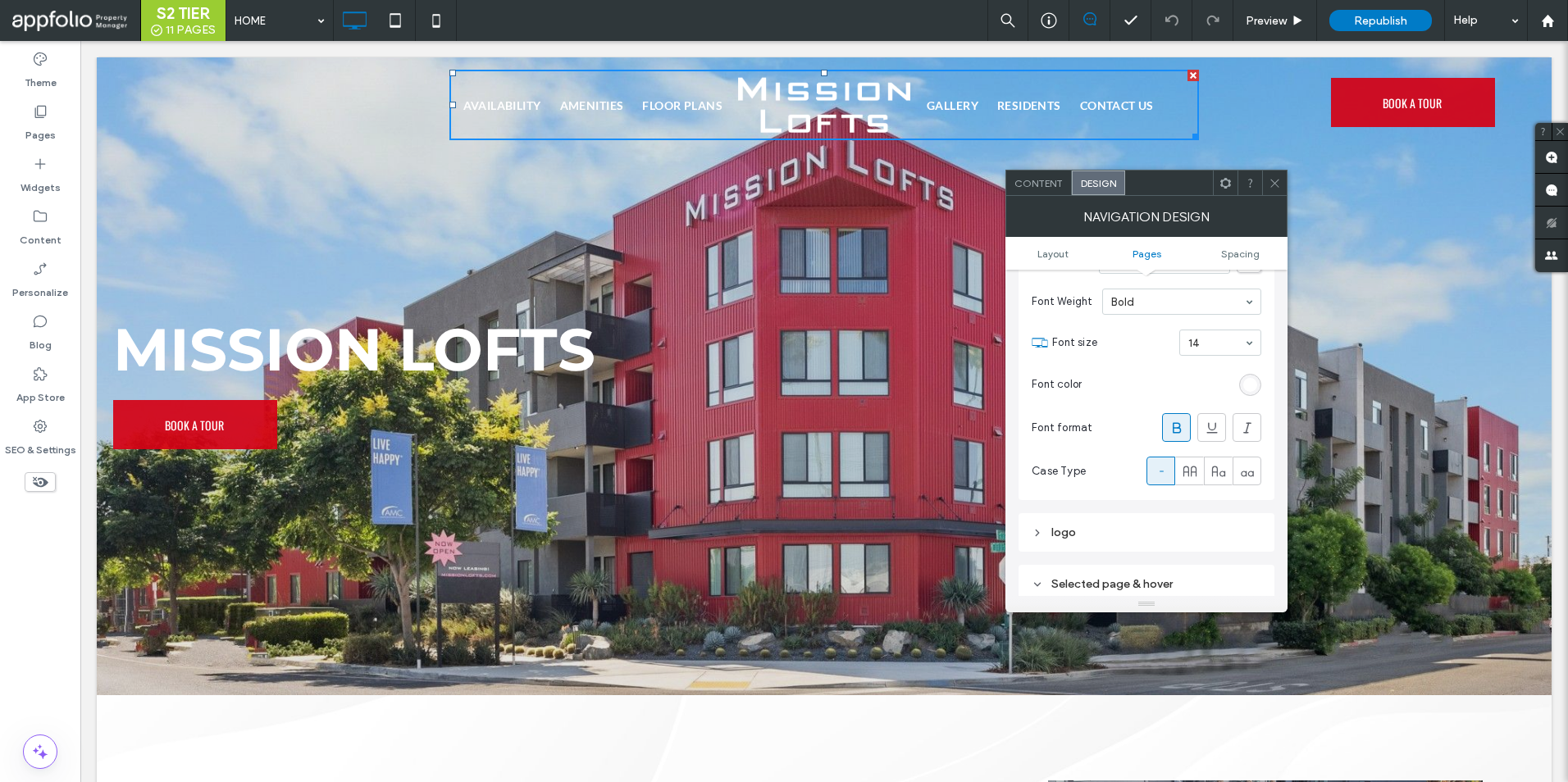 click on "Content Design" at bounding box center (1146, 183) 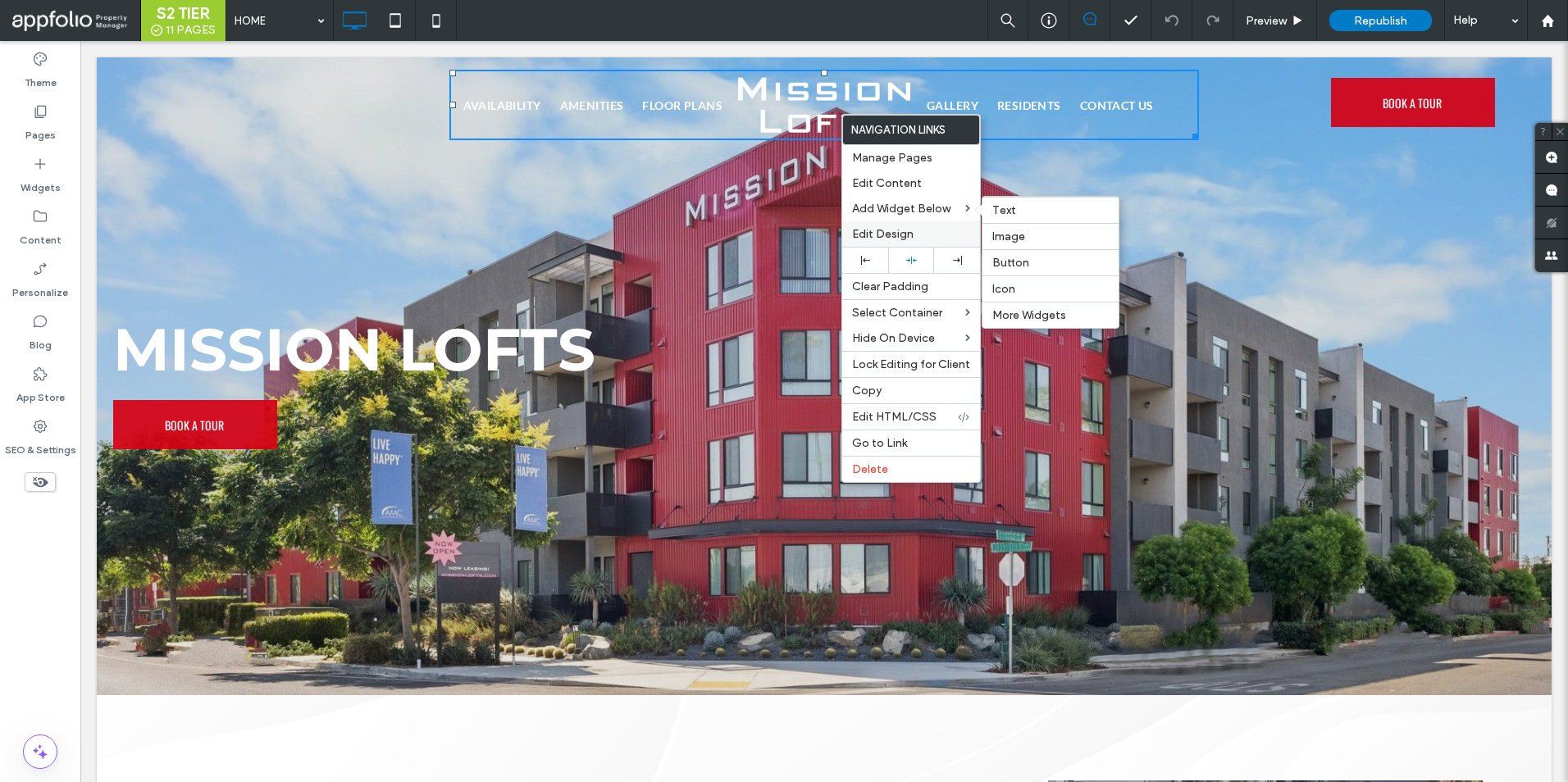 click on "Edit Design" at bounding box center [882, 234] 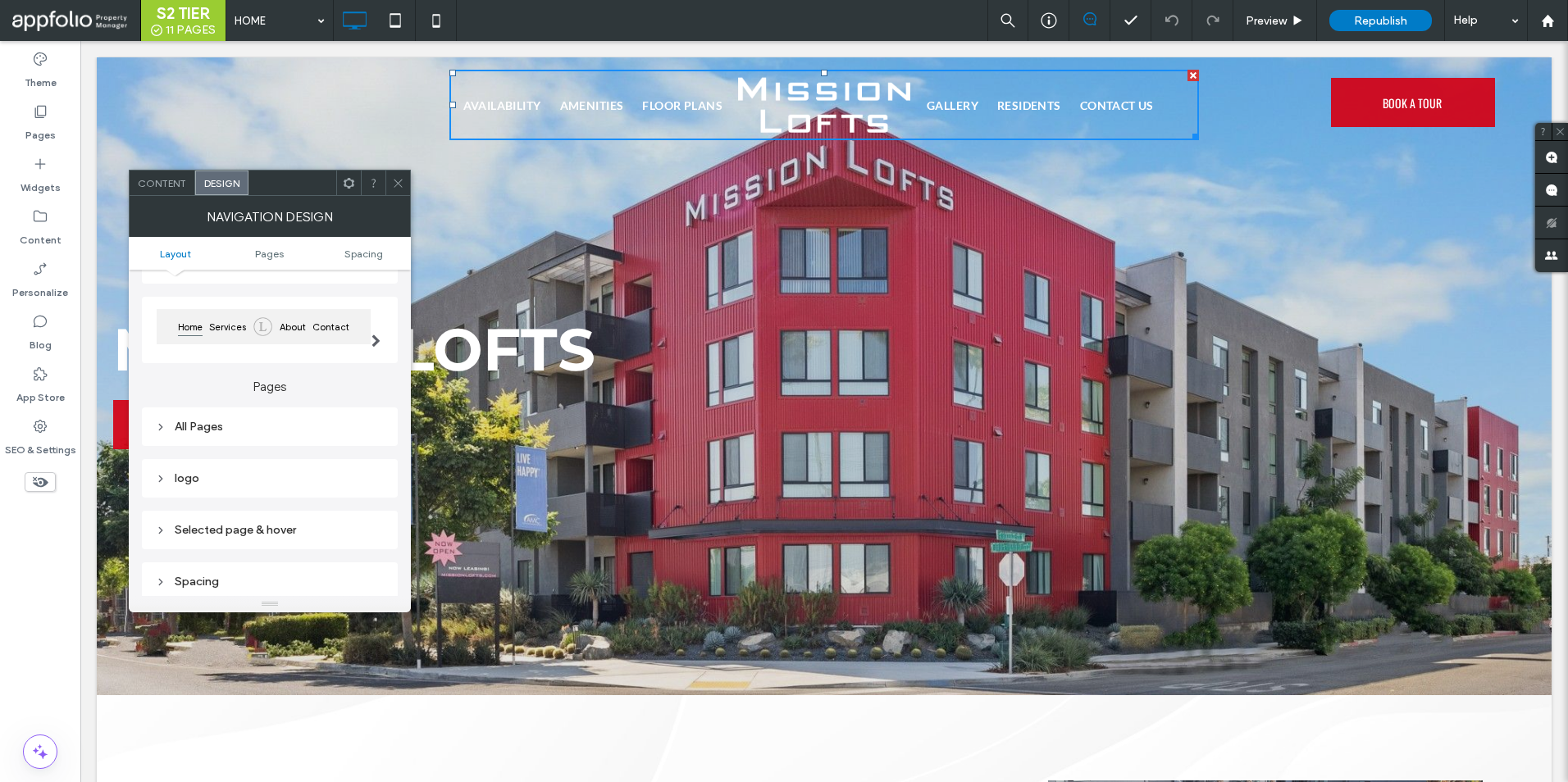 scroll, scrollTop: 164, scrollLeft: 0, axis: vertical 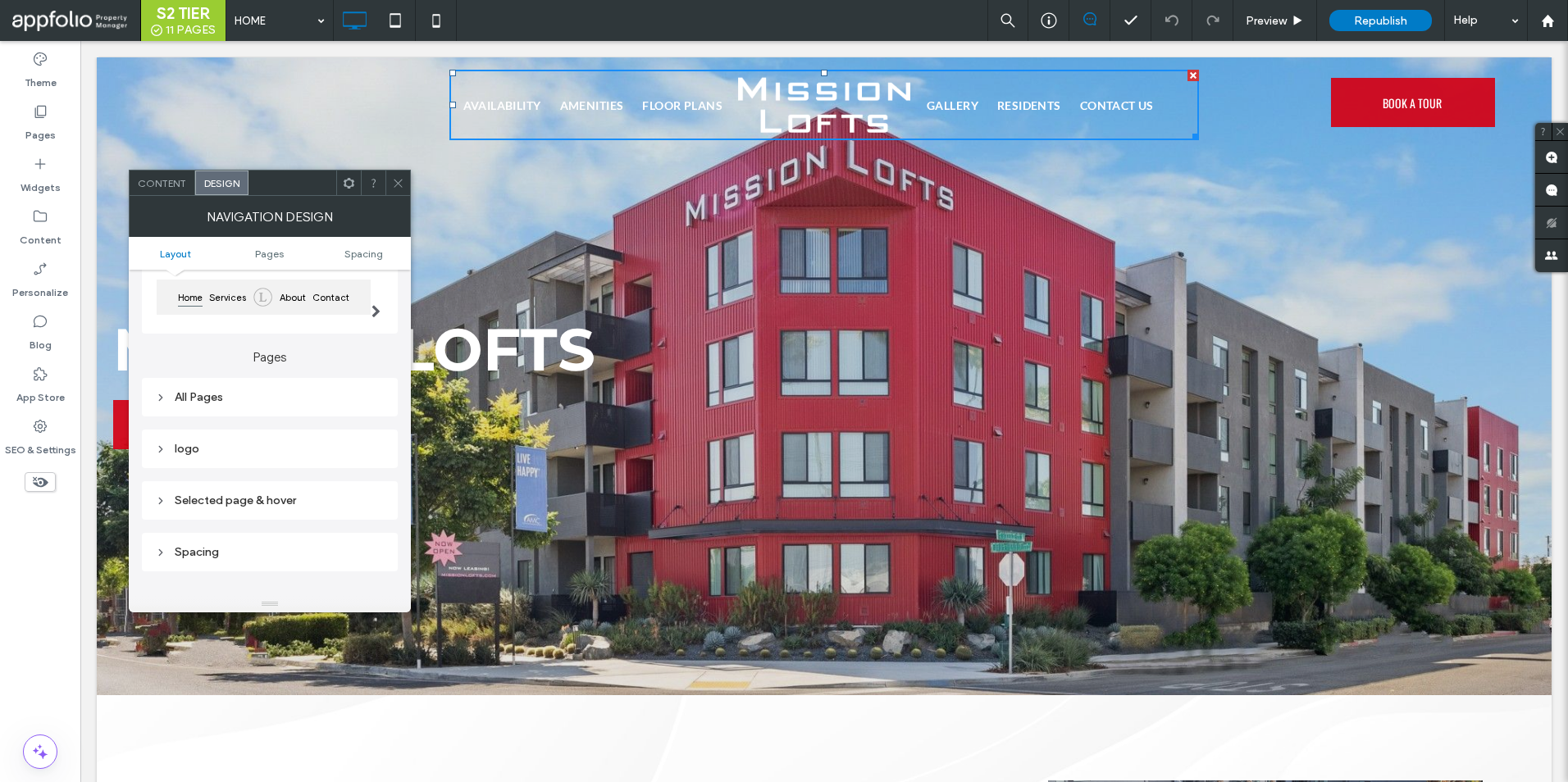 click 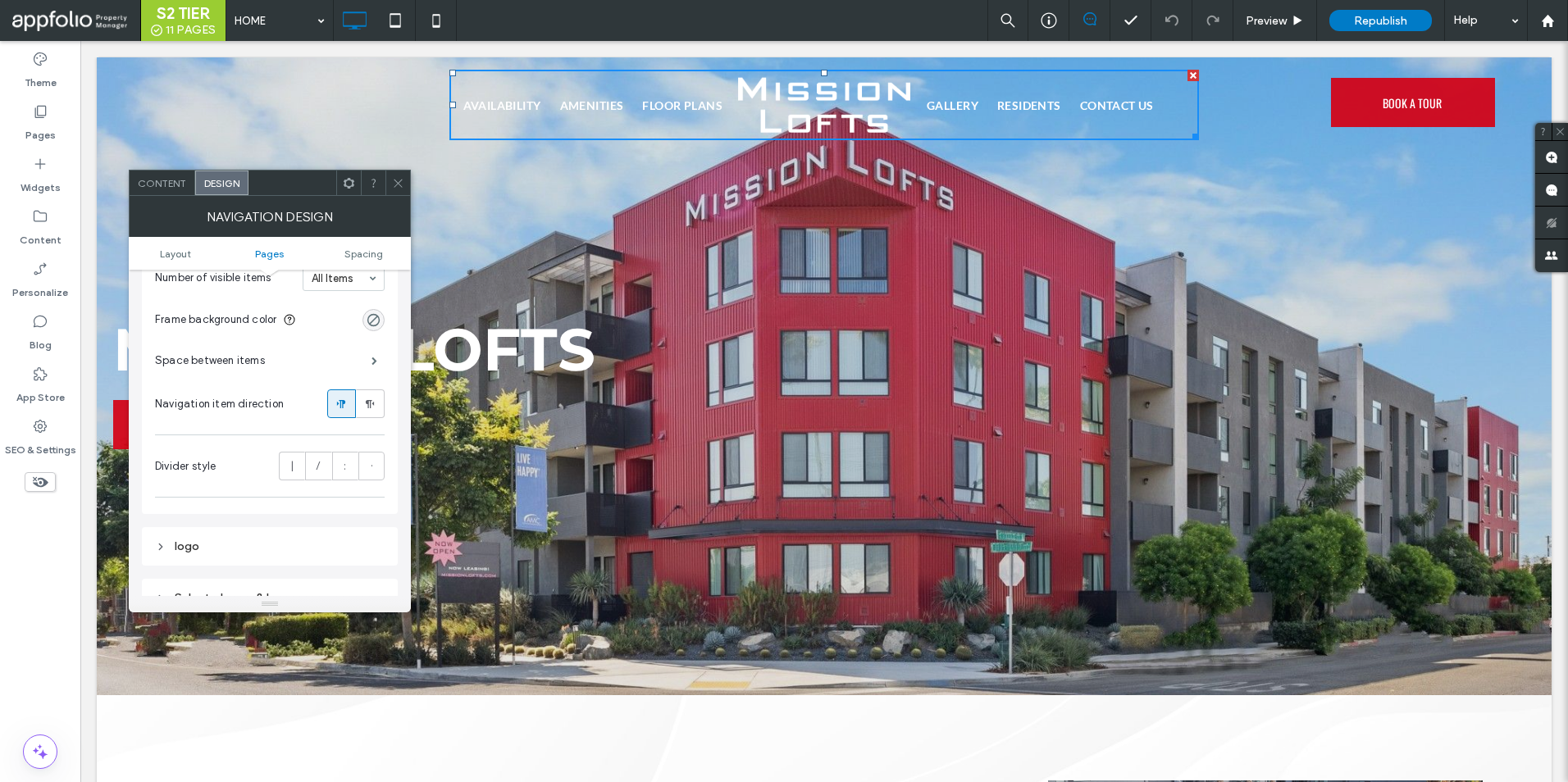 scroll, scrollTop: 328, scrollLeft: 0, axis: vertical 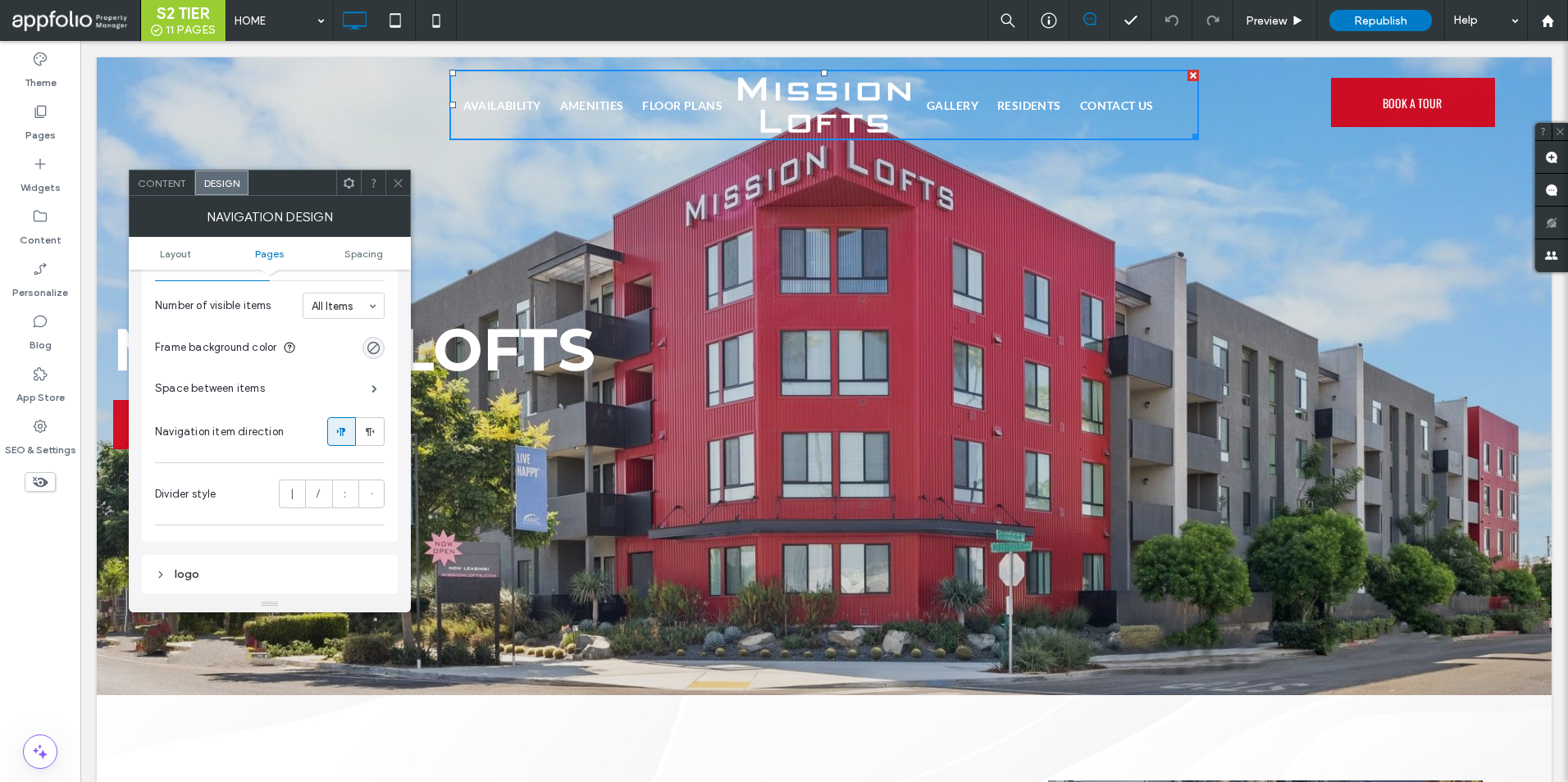 click on "Space between items" at bounding box center (270, 389) 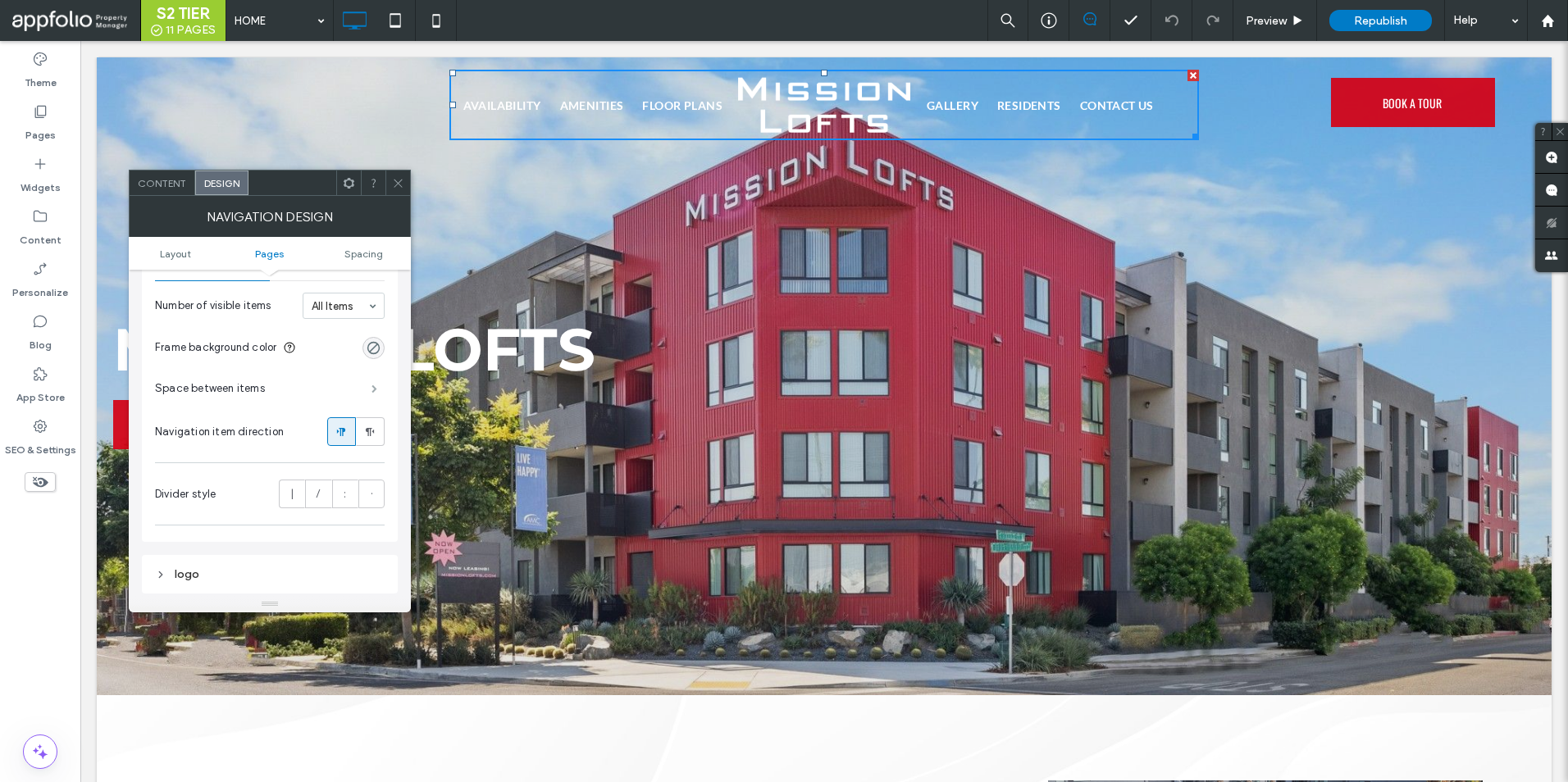 click at bounding box center [374, 389] 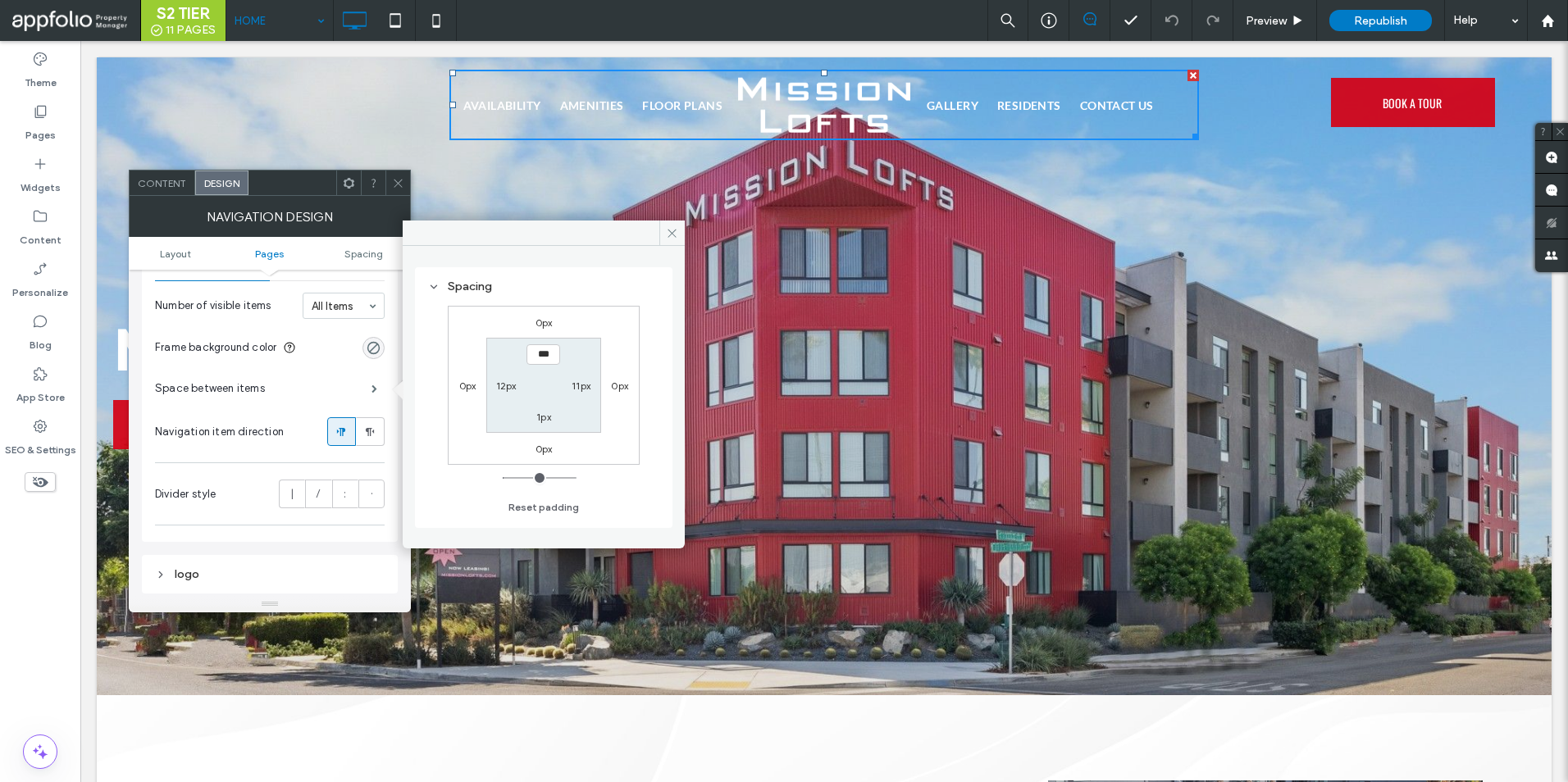 scroll, scrollTop: 328, scrollLeft: 0, axis: vertical 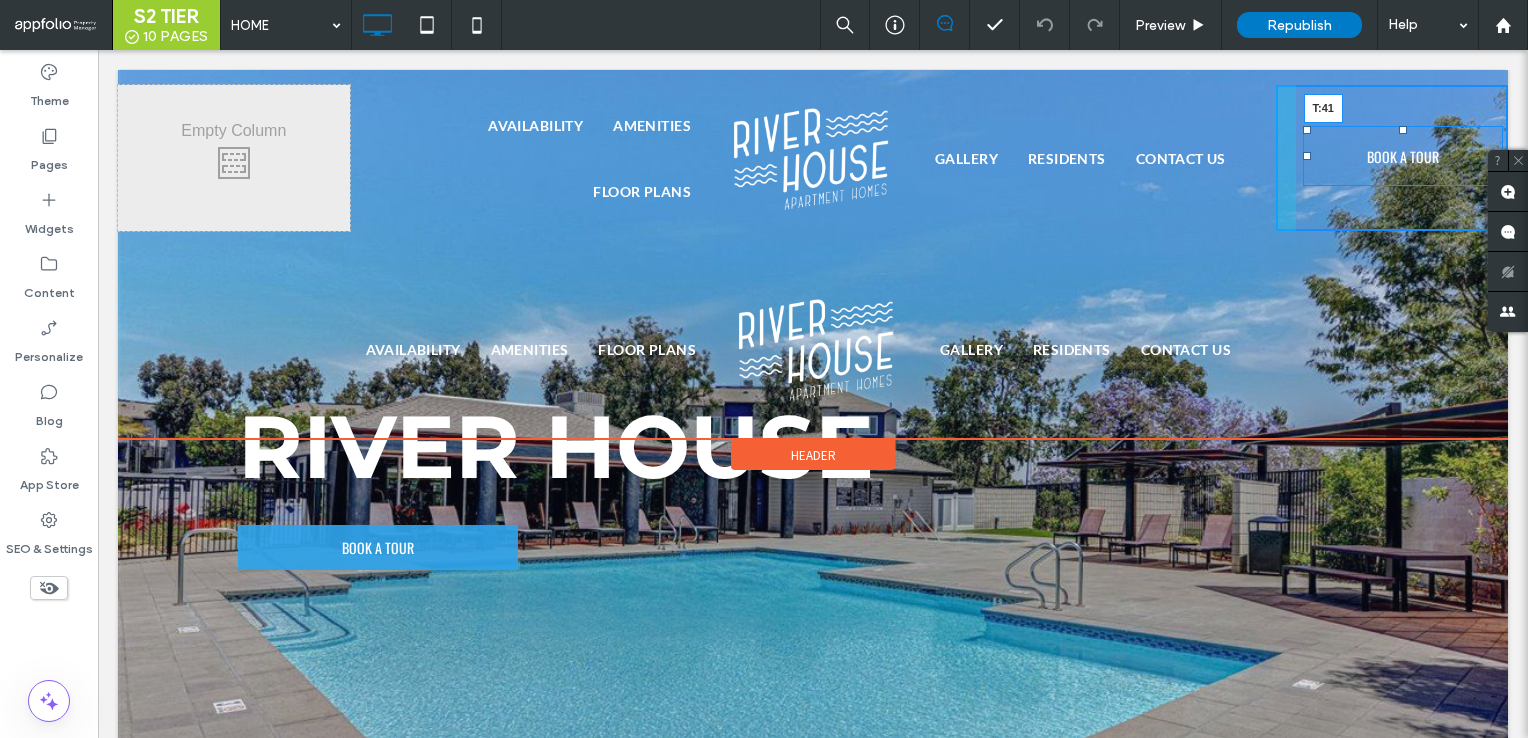 click on "BOOK A TOUR
T:41
Click To Paste" at bounding box center (1392, 158) 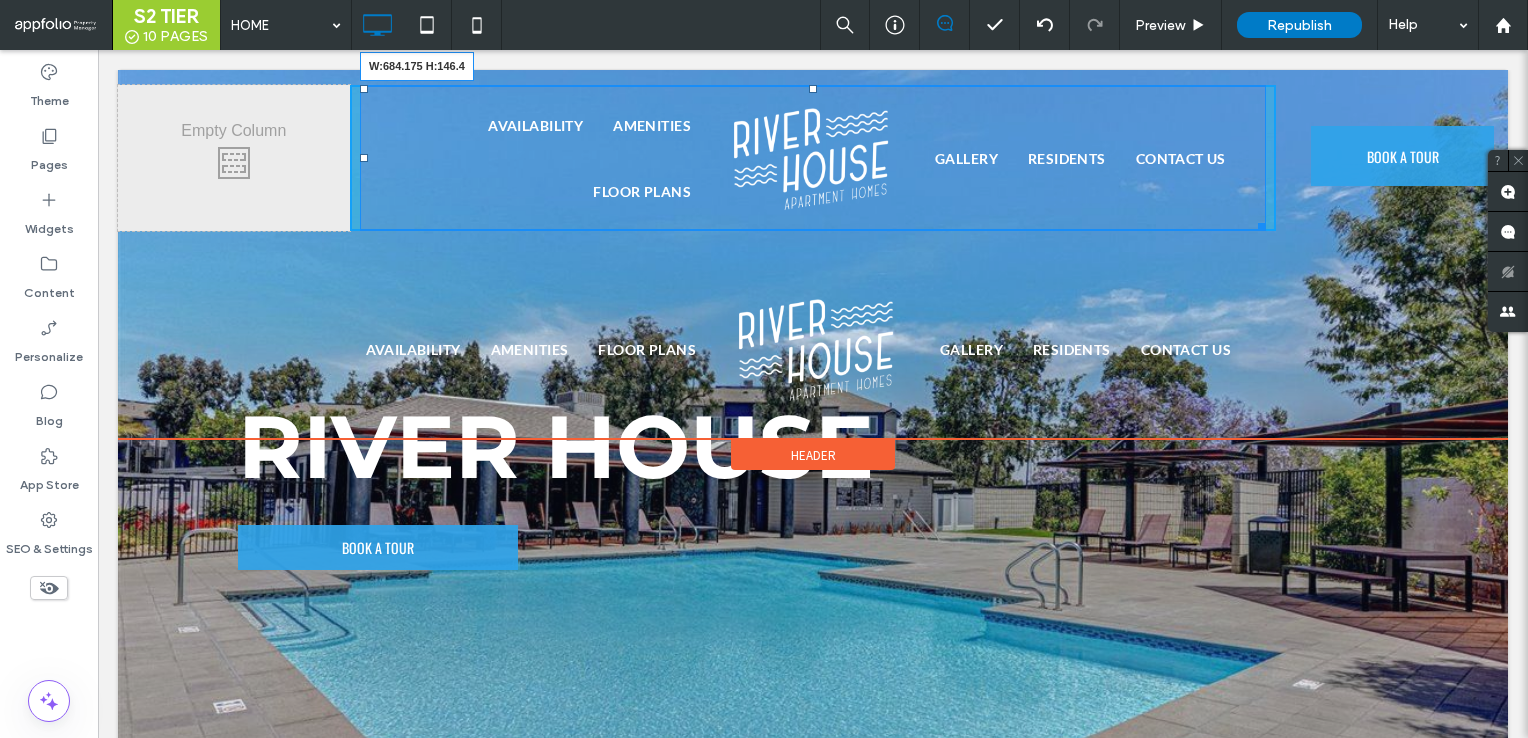 drag, startPoint x: 1244, startPoint y: 227, endPoint x: 1137, endPoint y: 219, distance: 107.298645 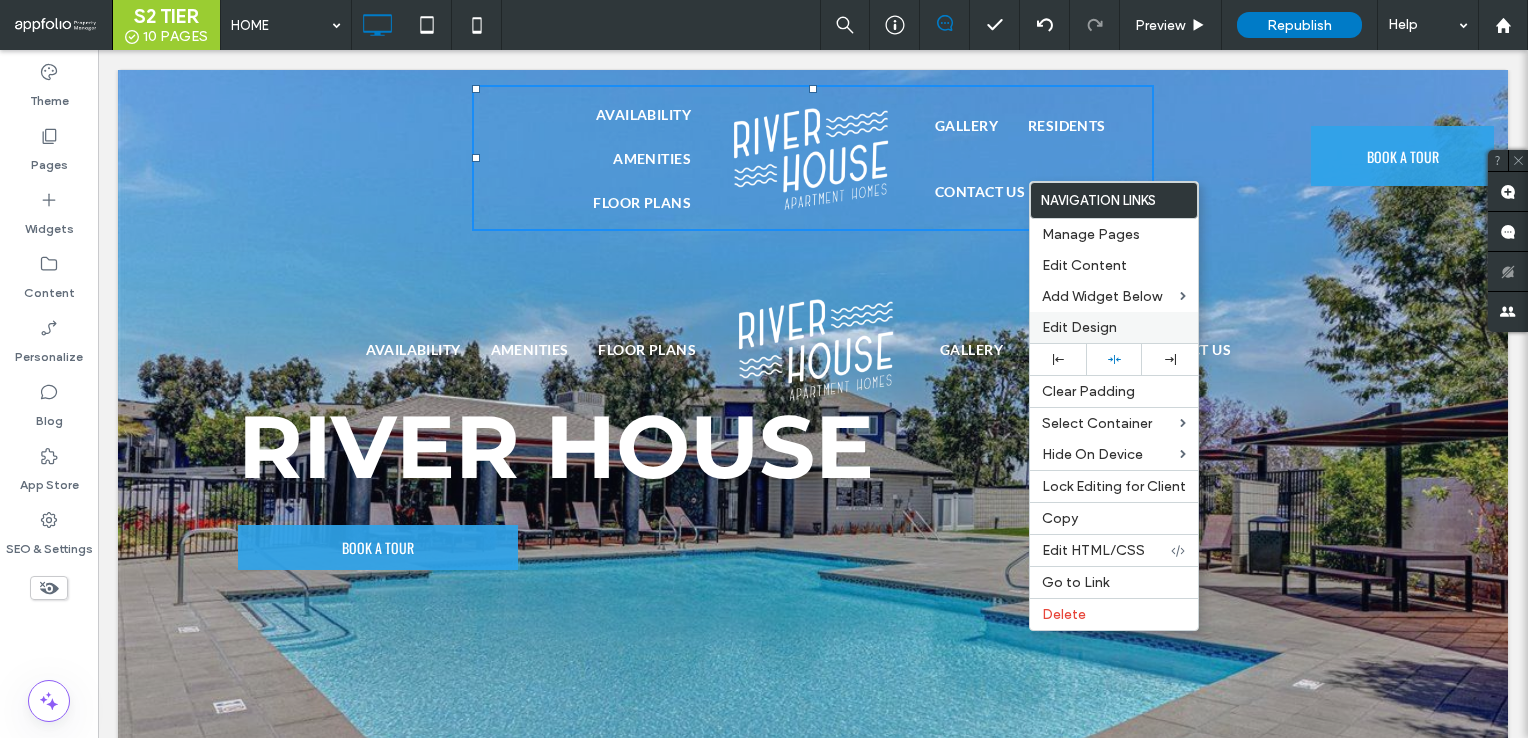 click on "Edit Design" at bounding box center (1114, 327) 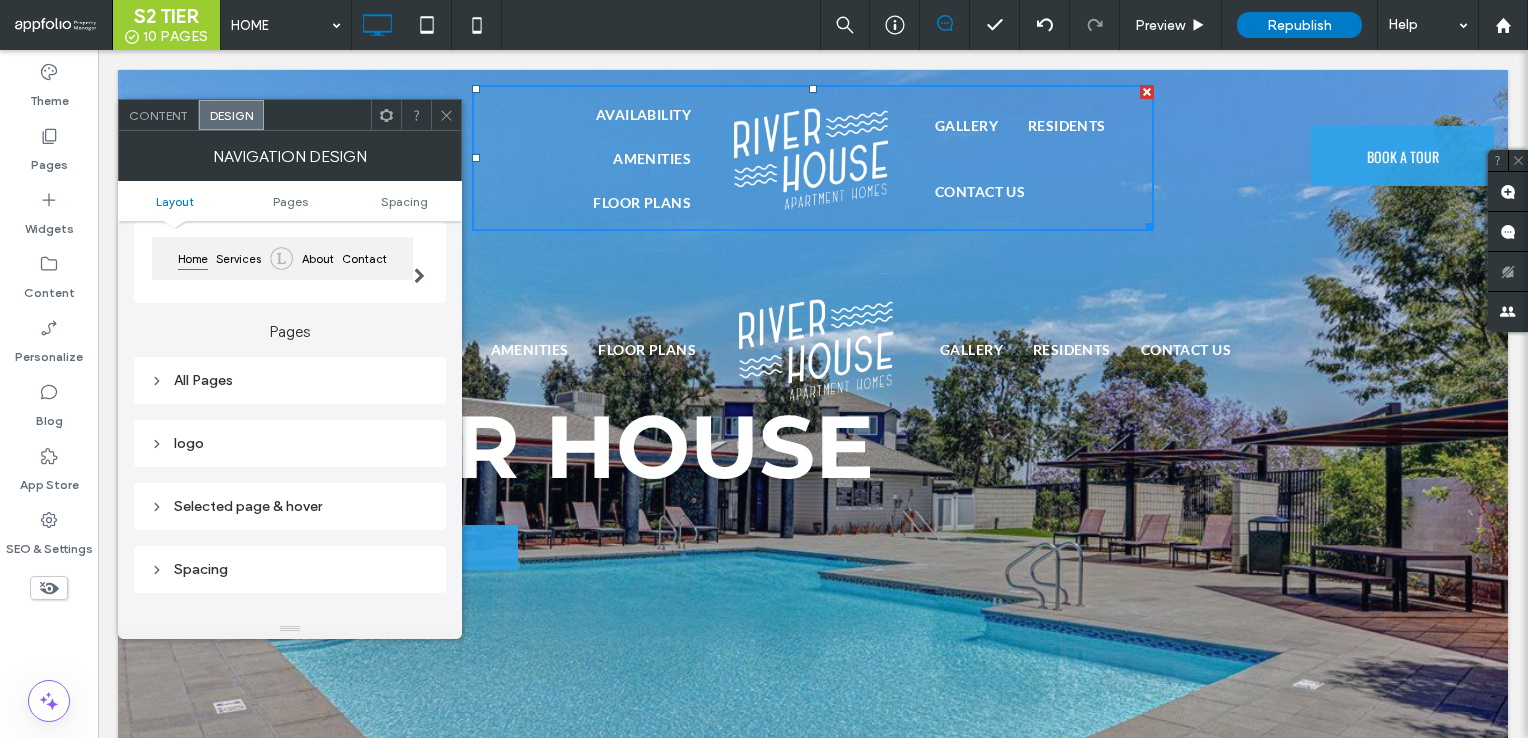 scroll, scrollTop: 200, scrollLeft: 0, axis: vertical 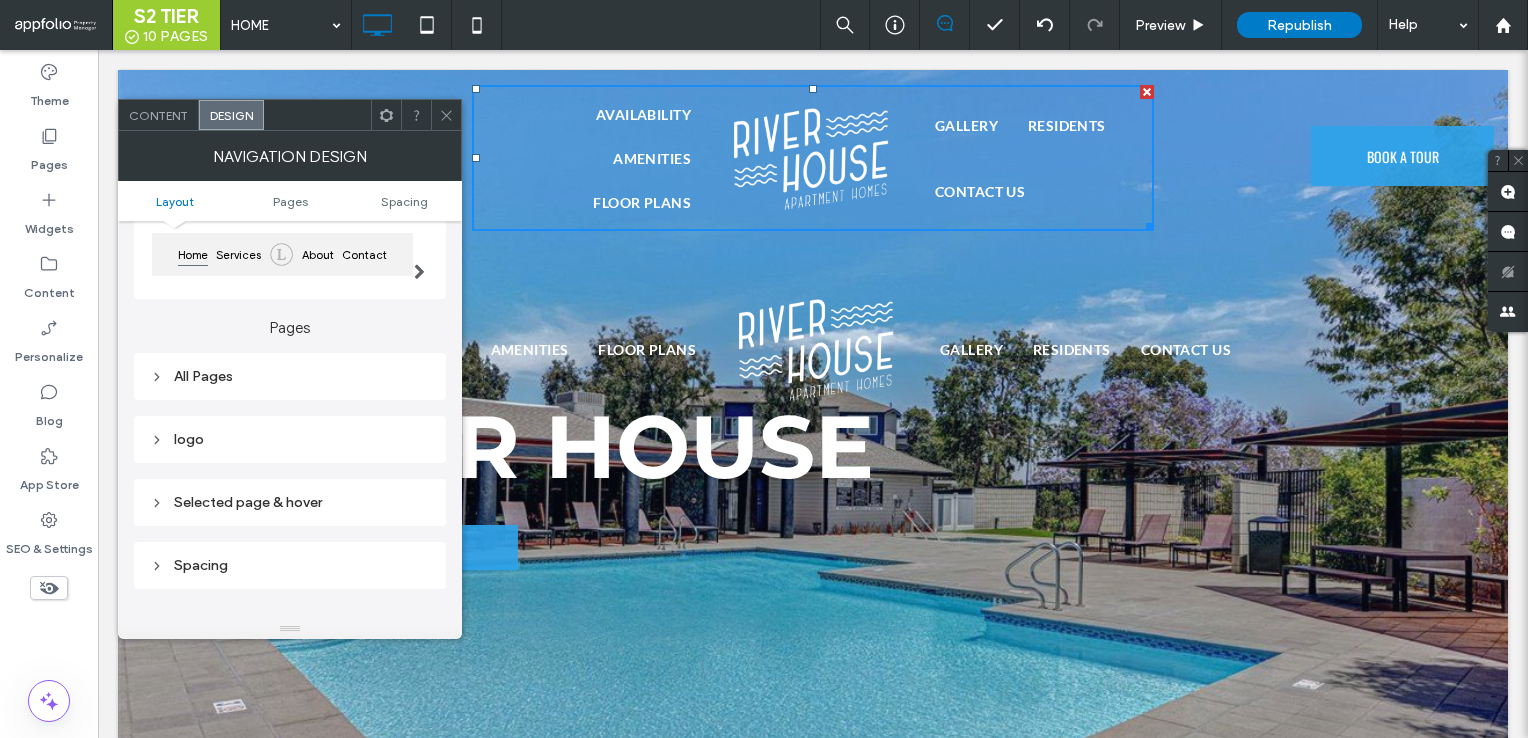 click on "All Pages" at bounding box center [290, 376] 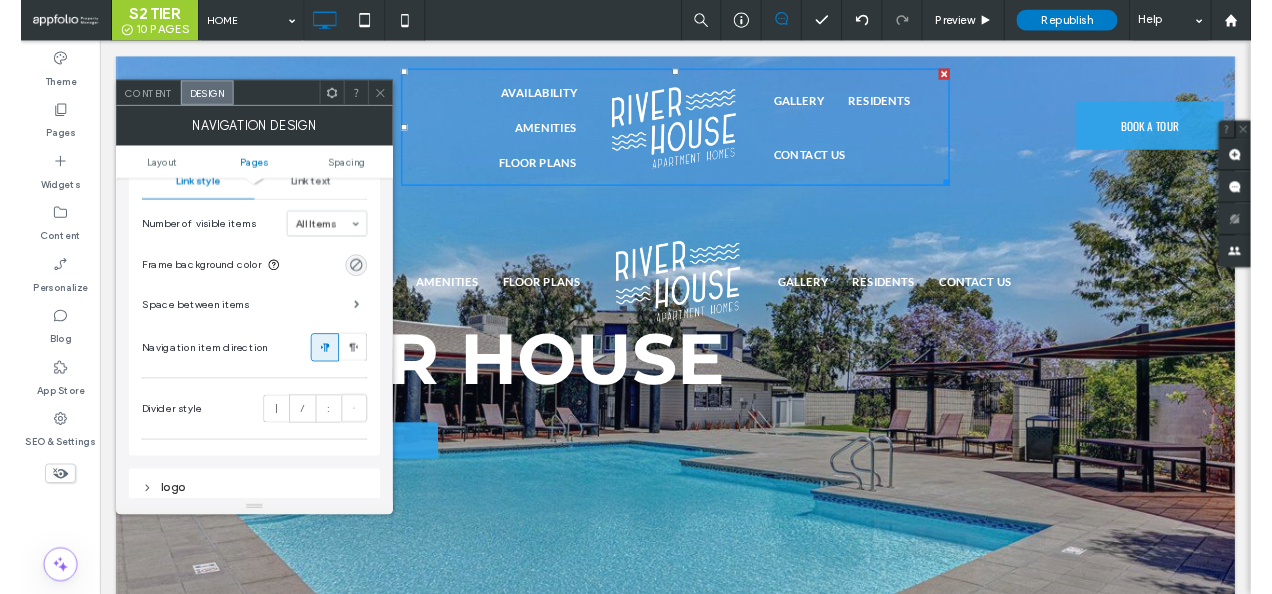 scroll, scrollTop: 400, scrollLeft: 0, axis: vertical 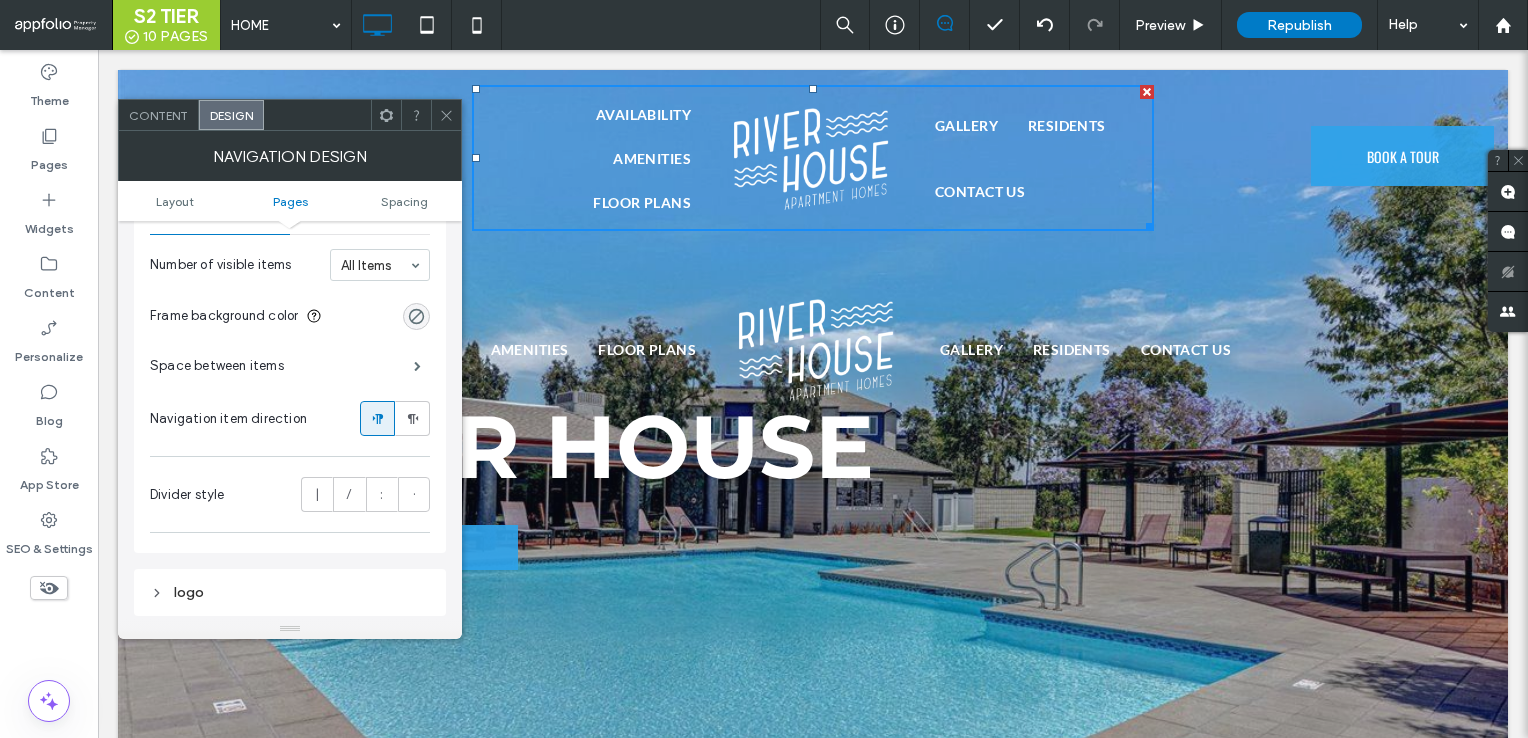 click on "Space between items" at bounding box center [290, 366] 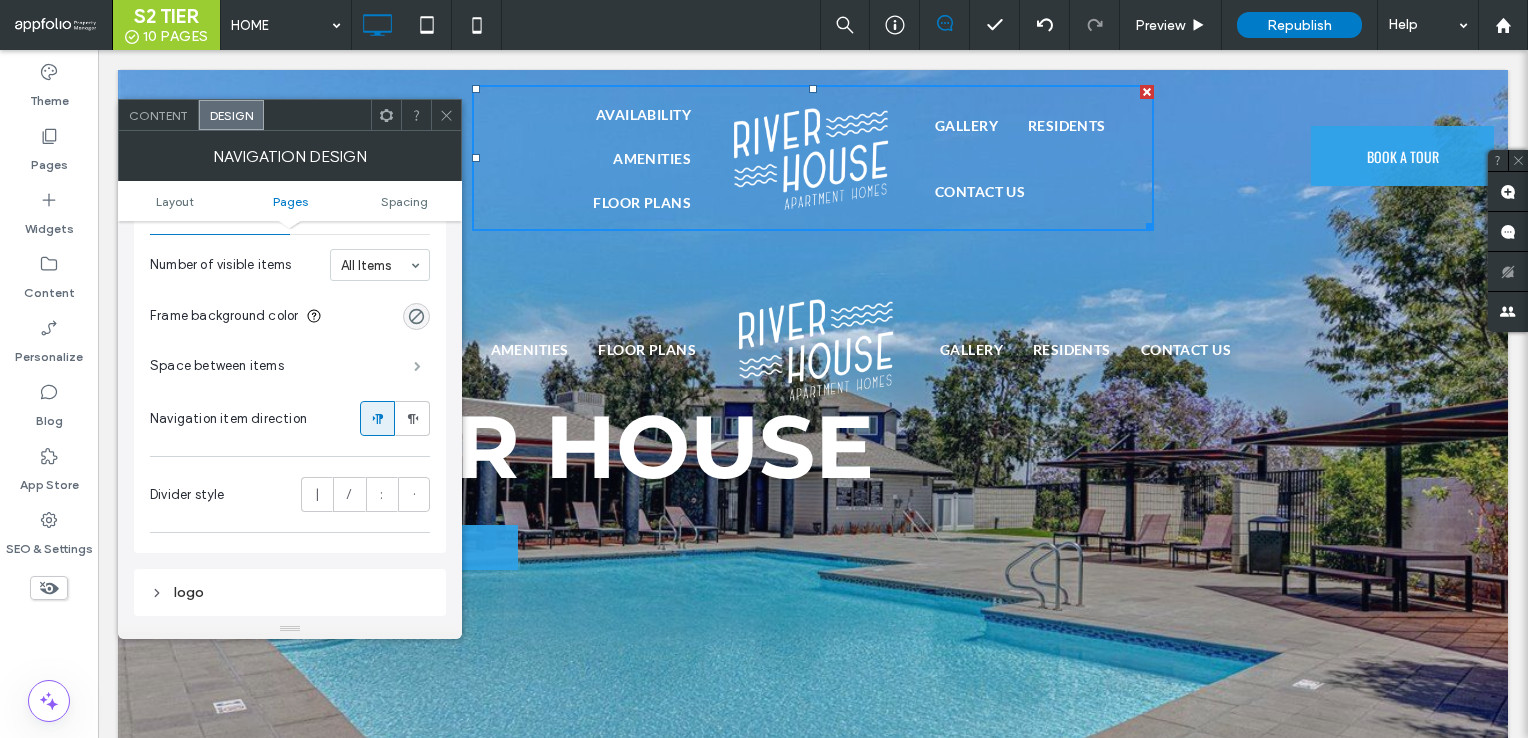 click at bounding box center [417, 366] 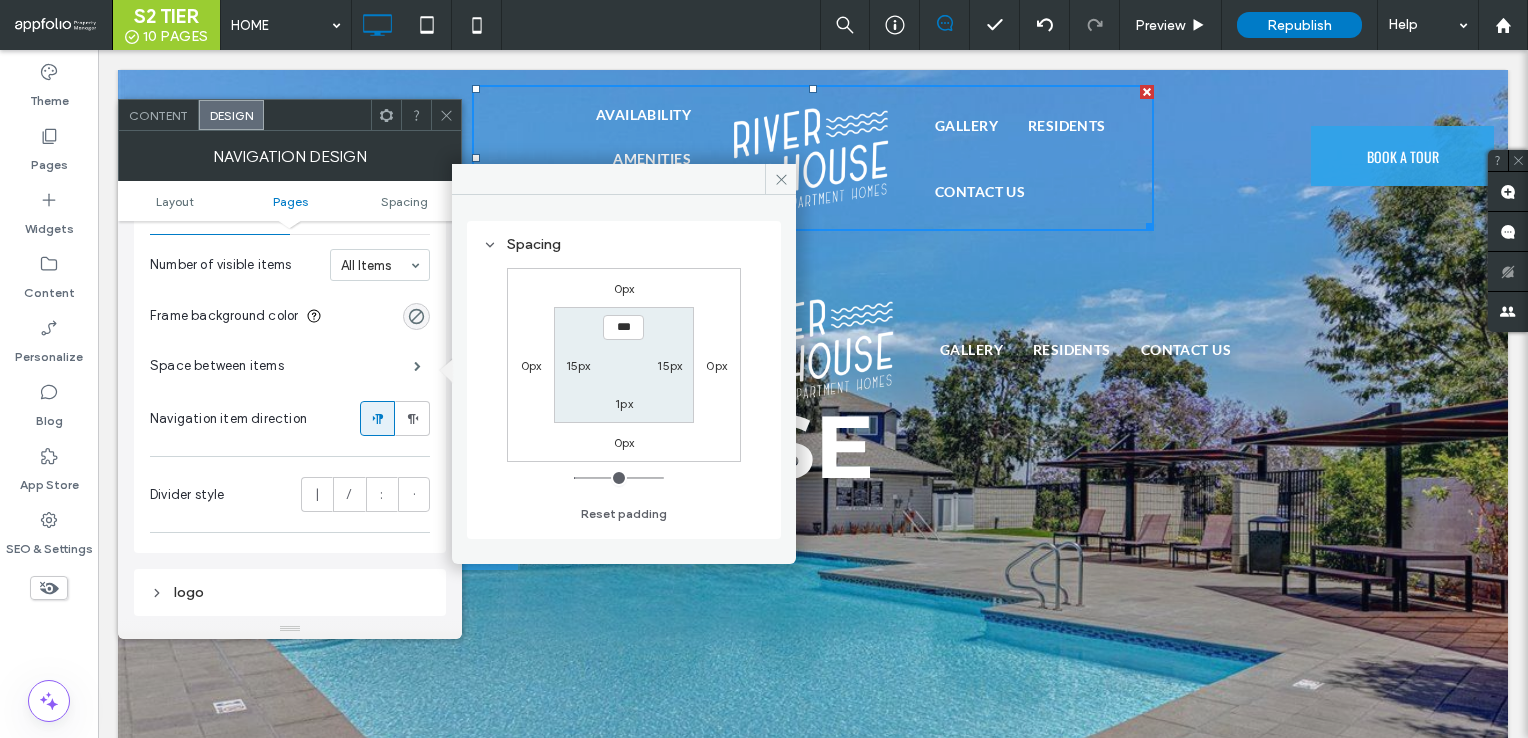 click on "15px" at bounding box center [578, 365] 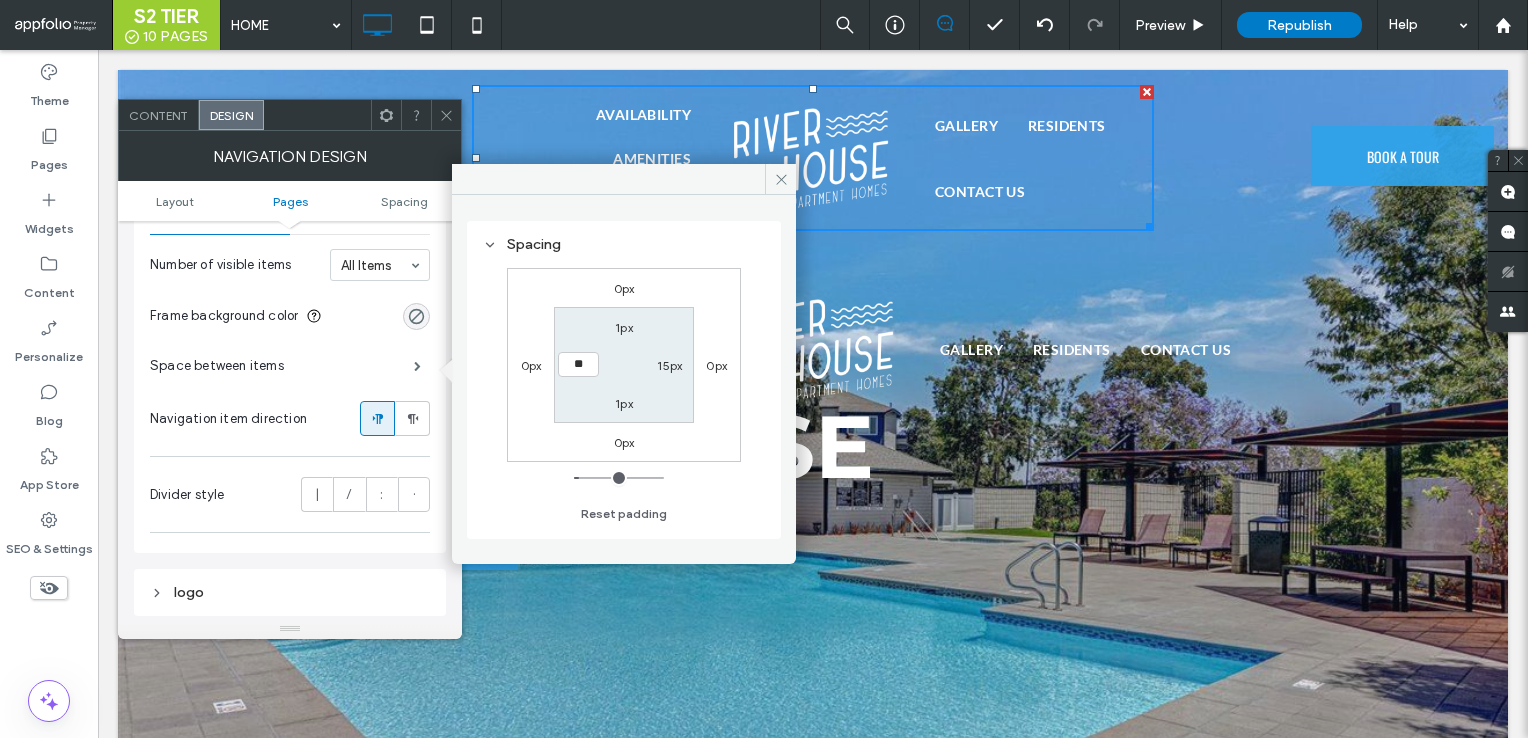 type on "**" 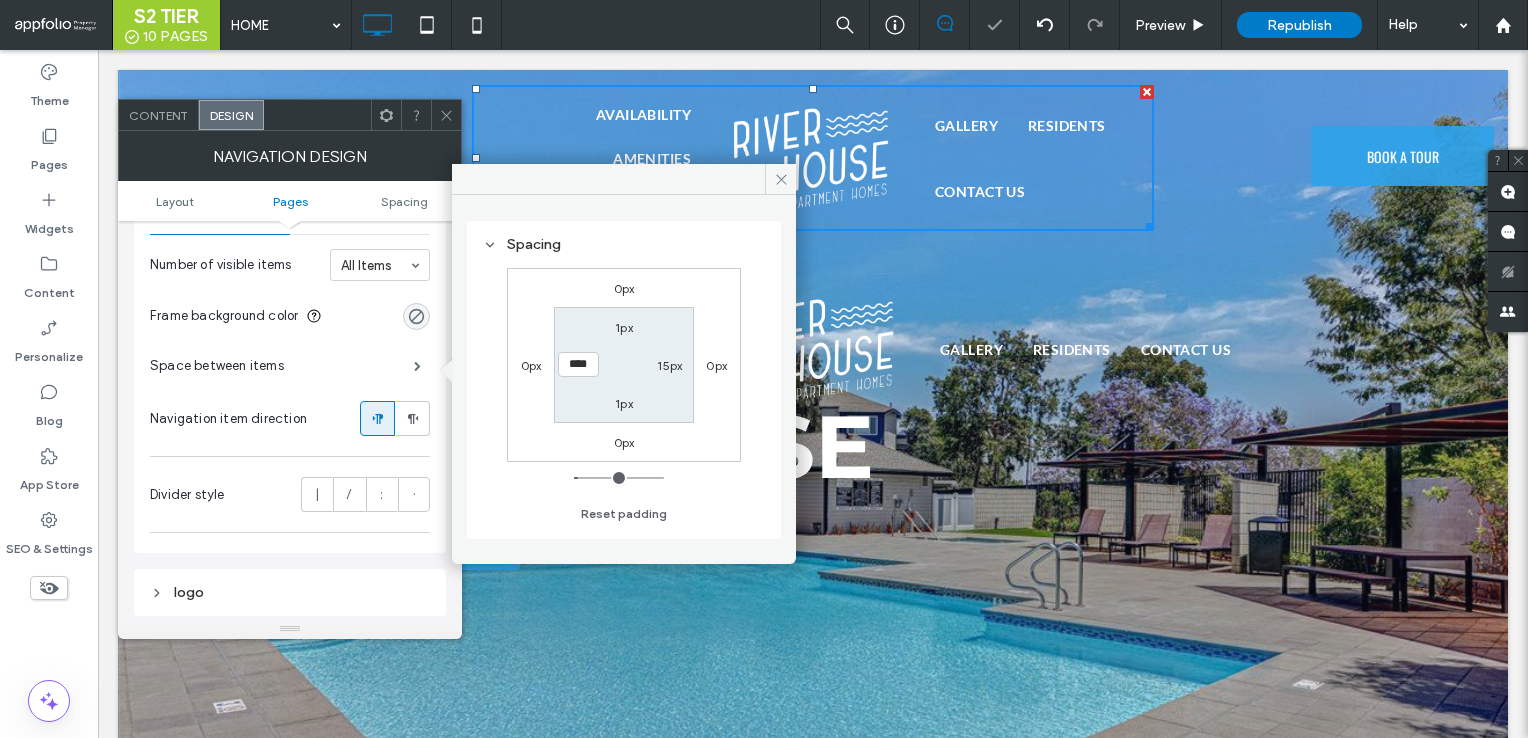 click on "15px" at bounding box center (669, 365) 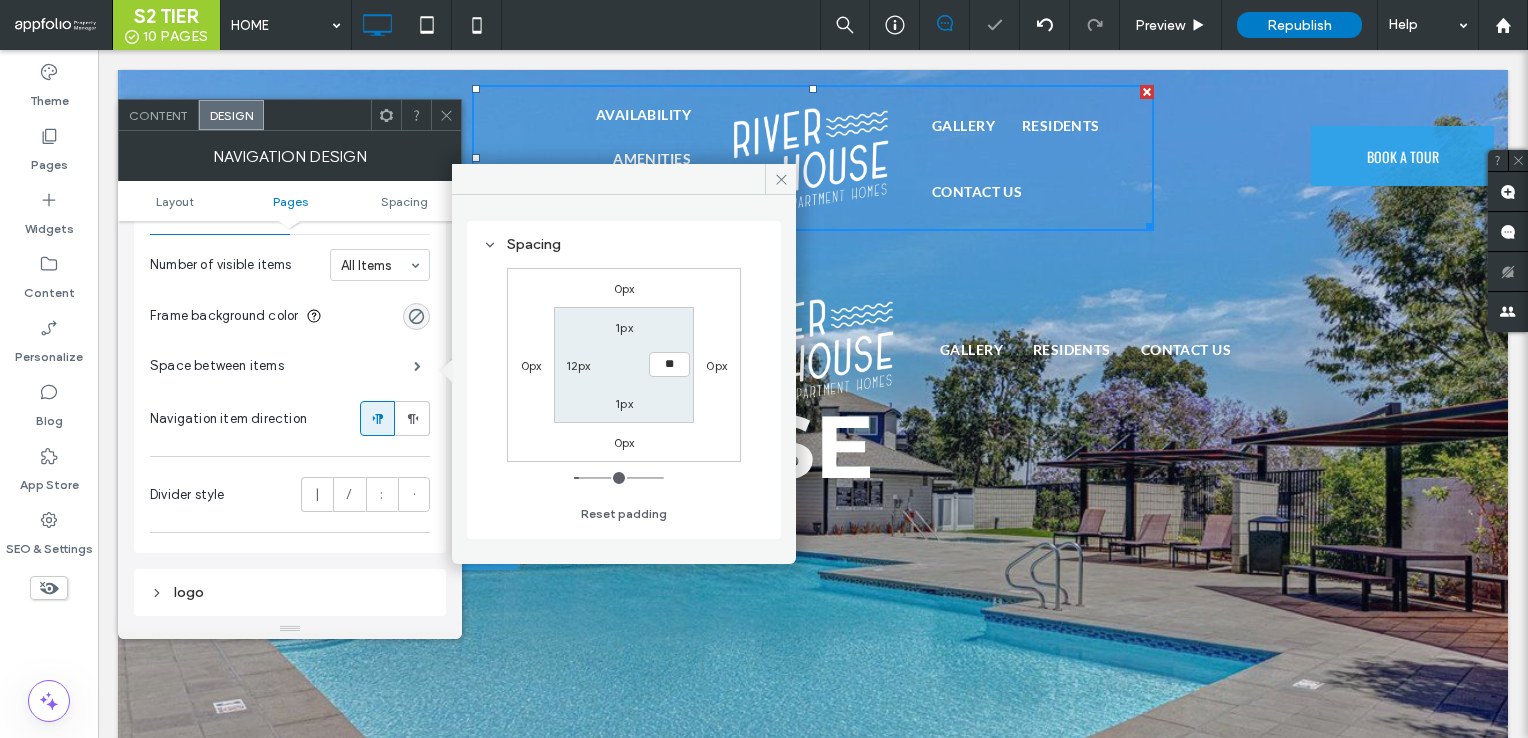 type on "**" 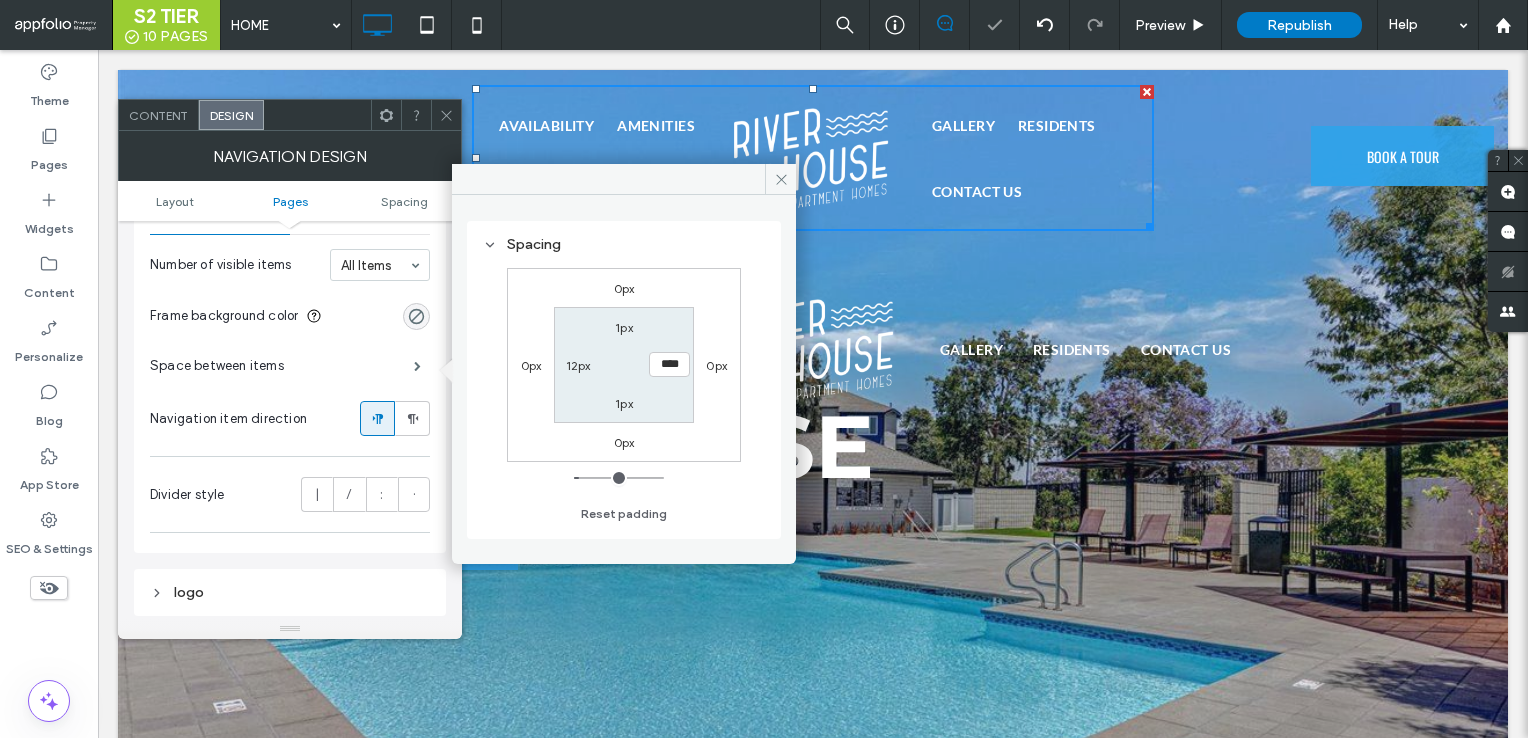 click on "1px **** 1px 12px" at bounding box center (623, 364) 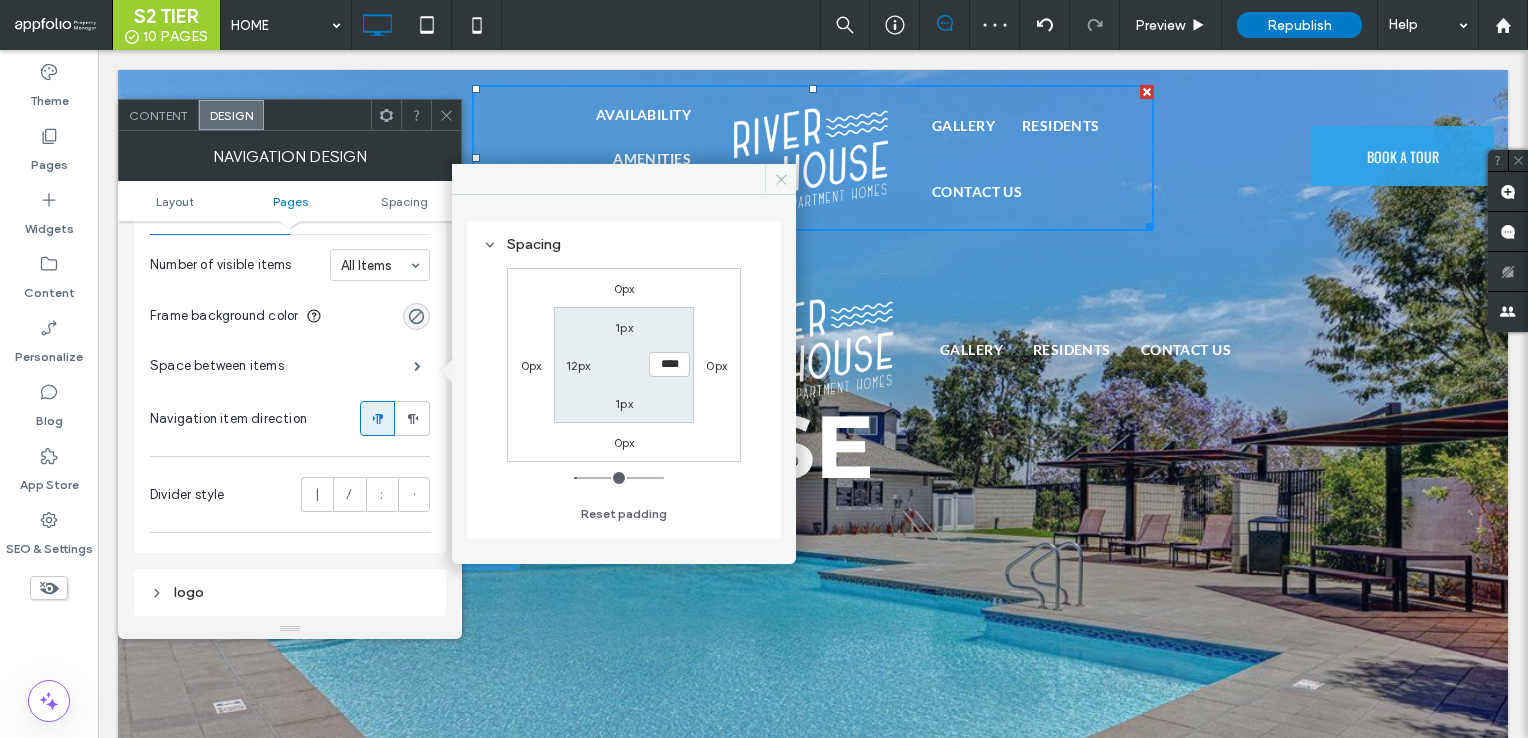 click 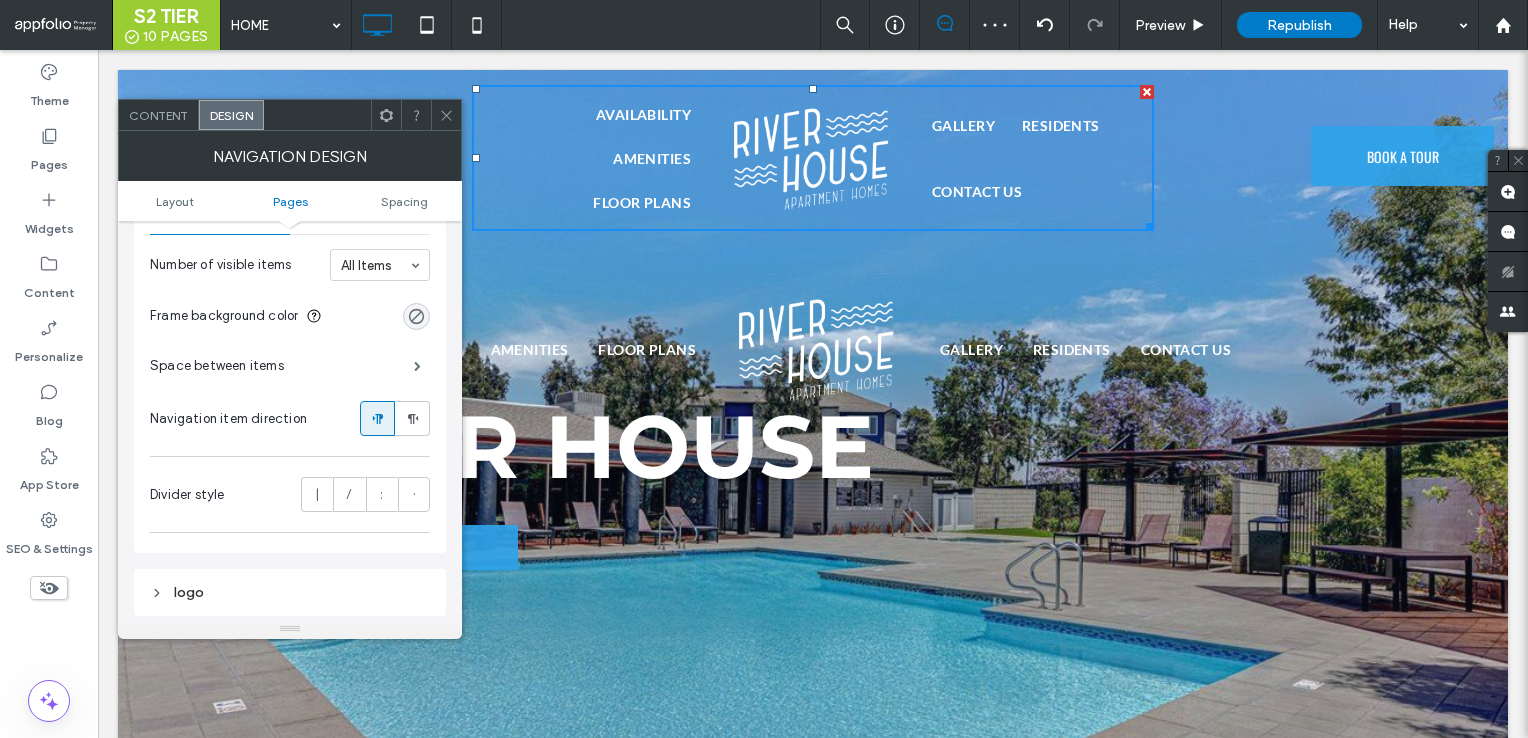 click 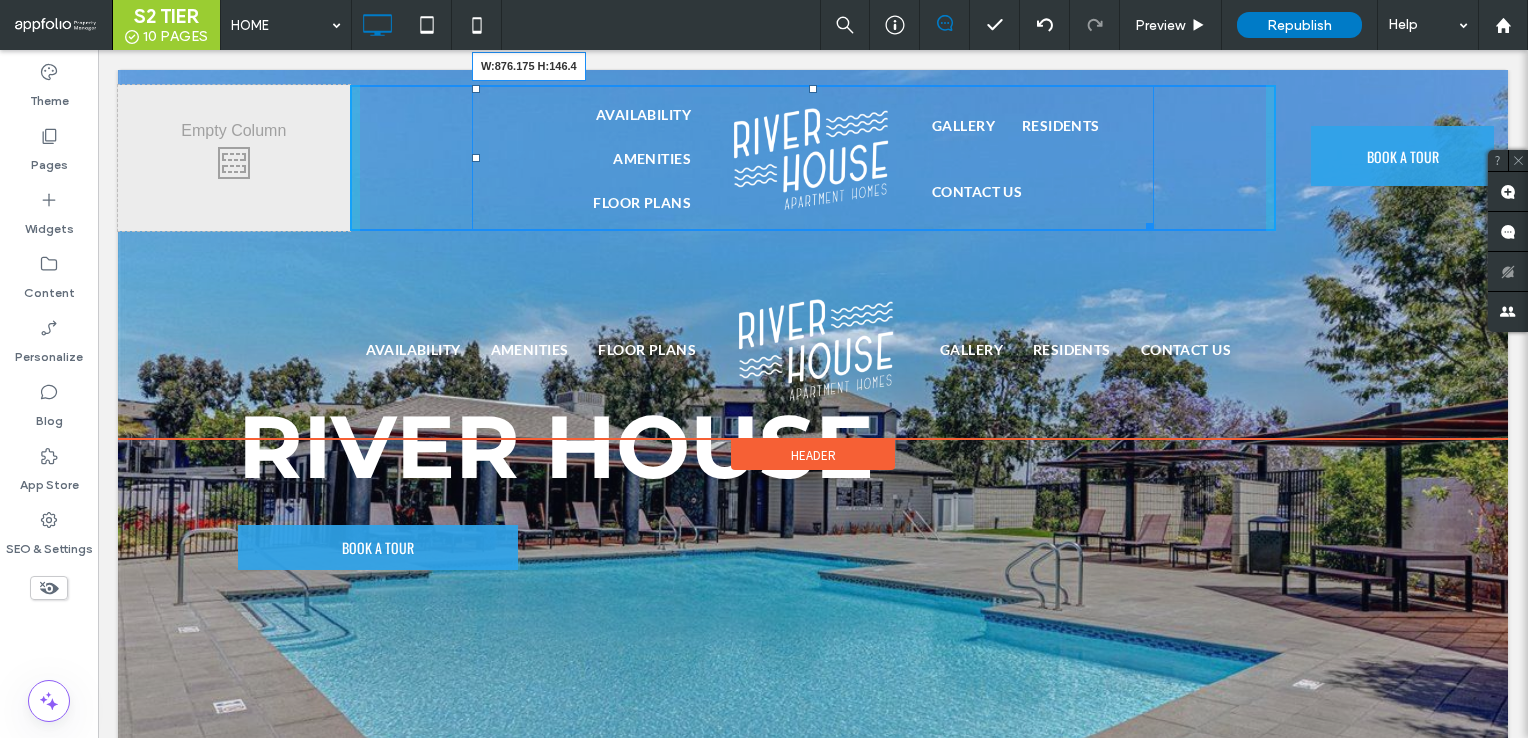 drag, startPoint x: 1143, startPoint y: 229, endPoint x: 1240, endPoint y: 225, distance: 97.082436 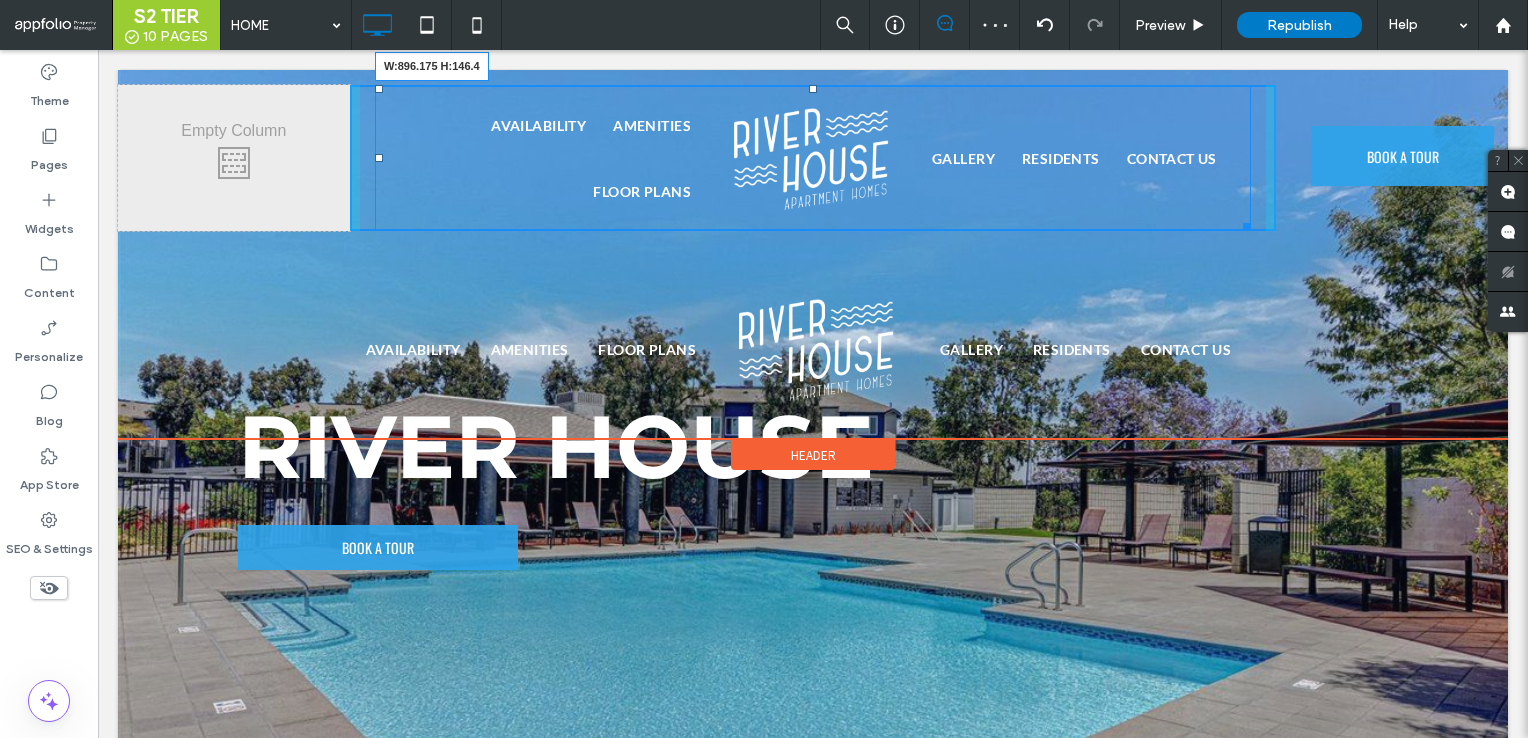 drag, startPoint x: 1241, startPoint y: 219, endPoint x: 1267, endPoint y: 218, distance: 26.019224 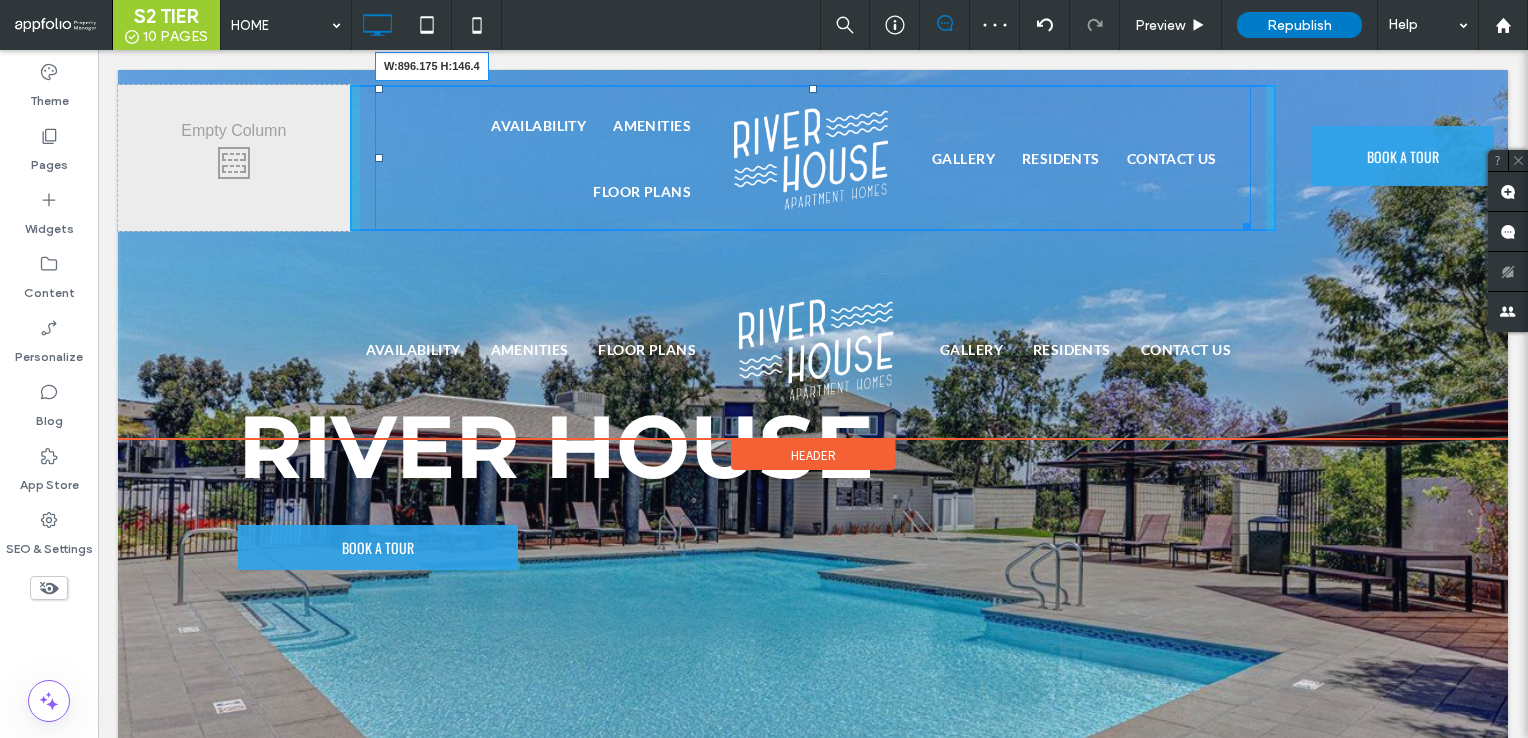 click on "Click To Paste
AVAILABILITY
AMENITIES
FLOOR PLANS
GALLERY
RESIDENTS
CONTACT US
W:896.175 H:146.4
Click To Paste
BOOK A TOUR
Click To Paste" at bounding box center (813, 158) 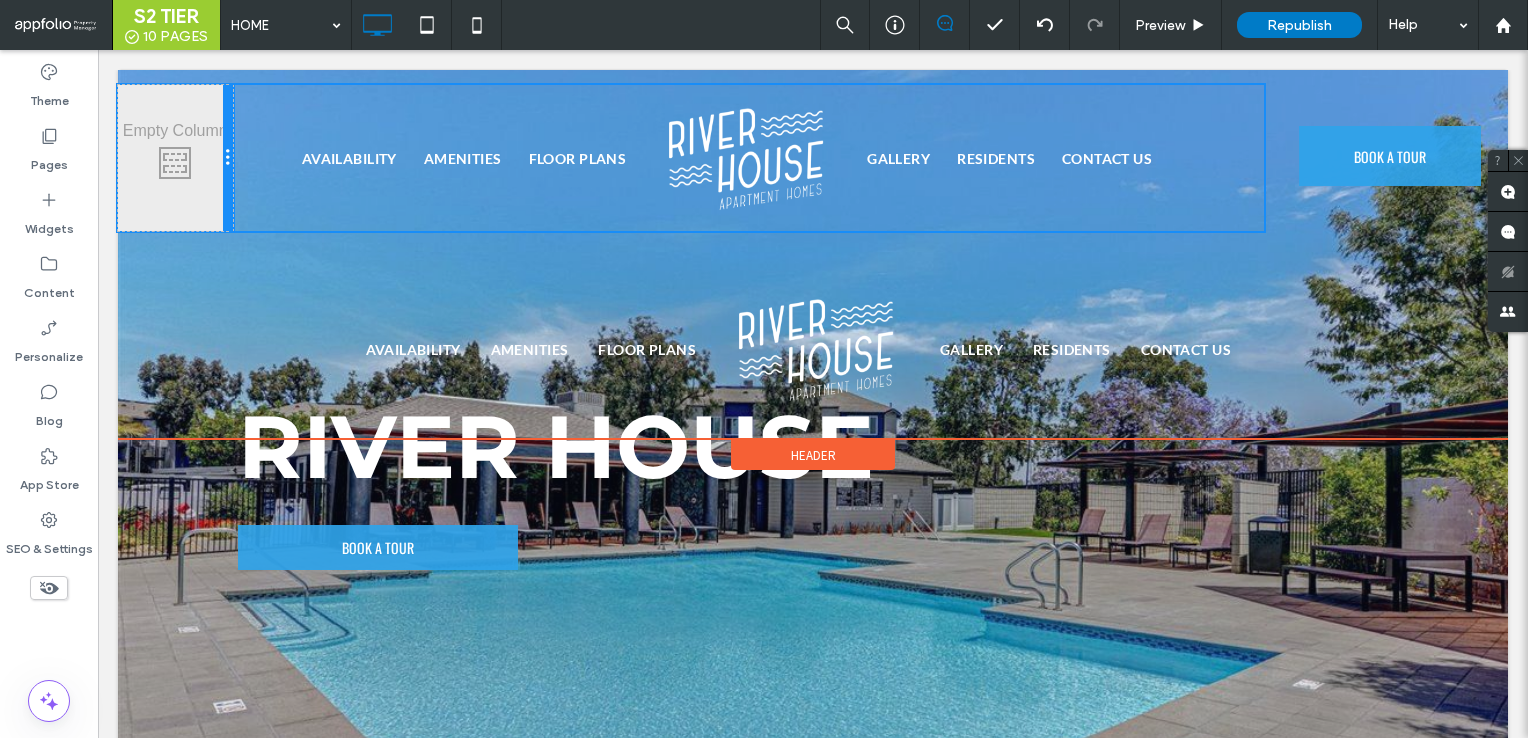drag, startPoint x: 344, startPoint y: 151, endPoint x: 276, endPoint y: 153, distance: 68.0294 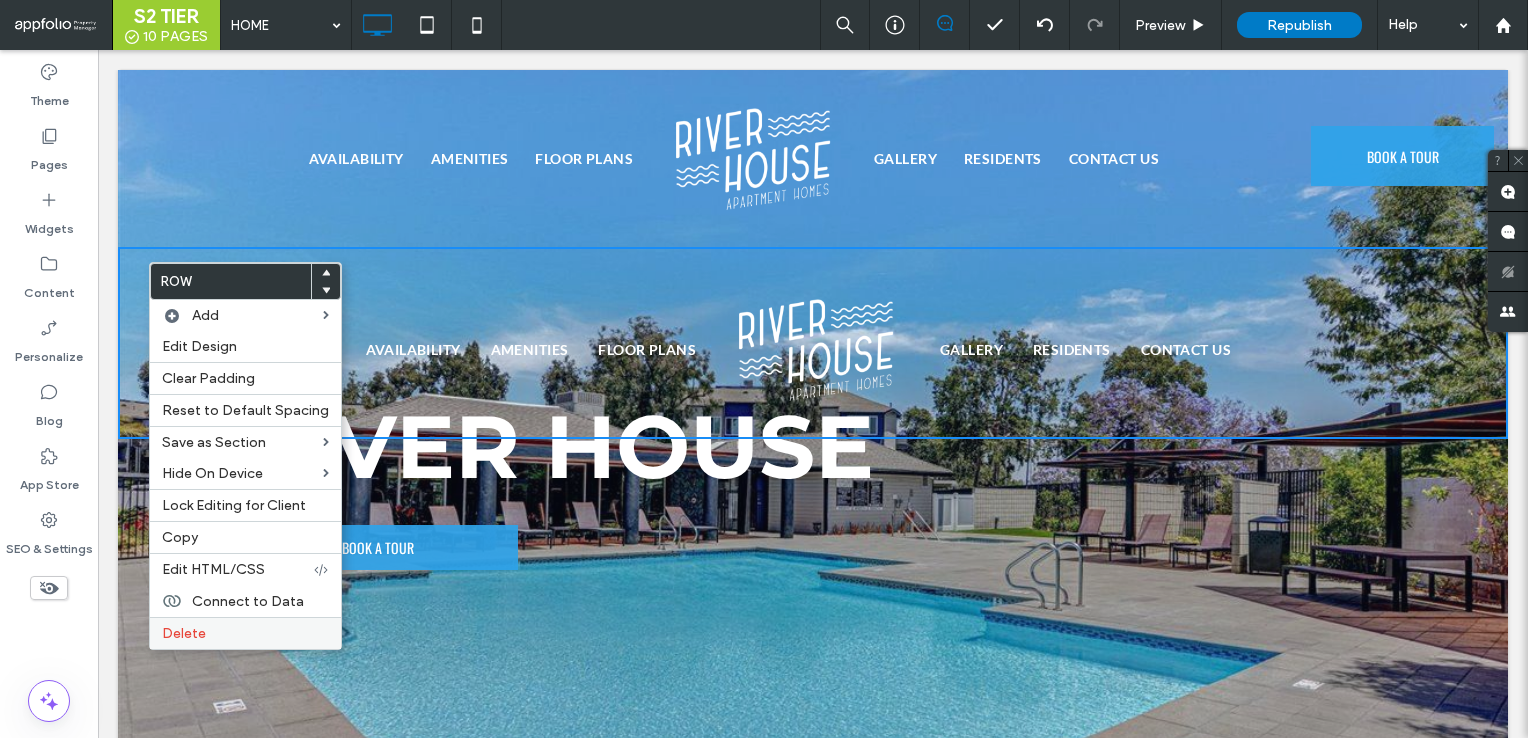 click on "Delete" at bounding box center [245, 633] 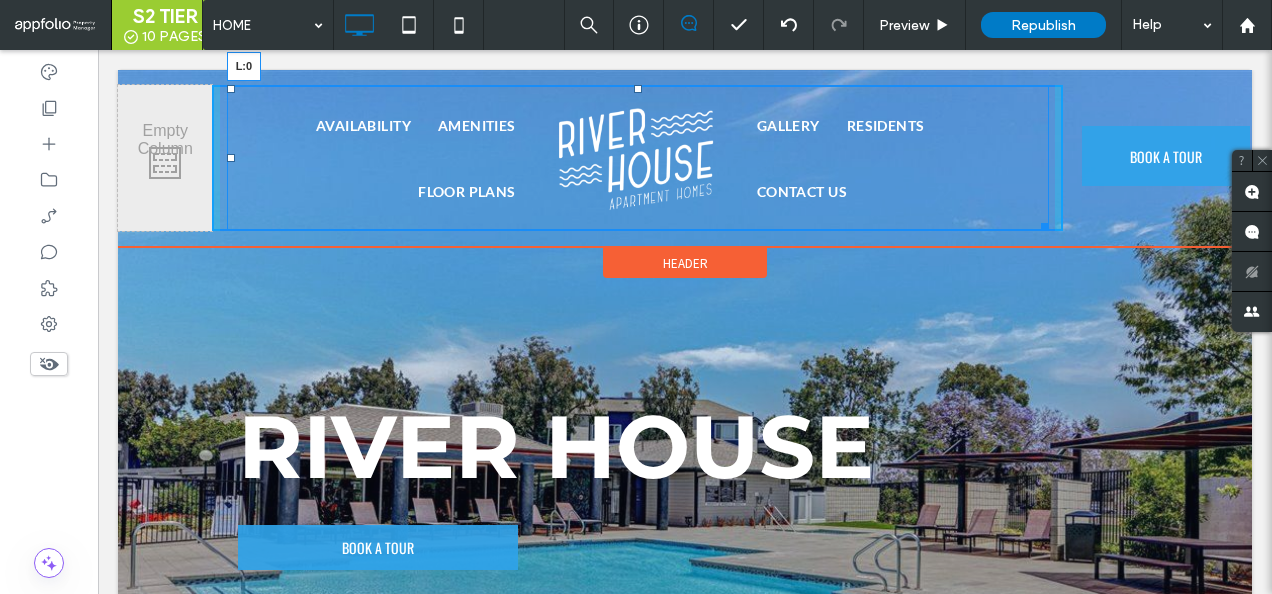 drag, startPoint x: 226, startPoint y: 160, endPoint x: 378, endPoint y: 159, distance: 152.0033 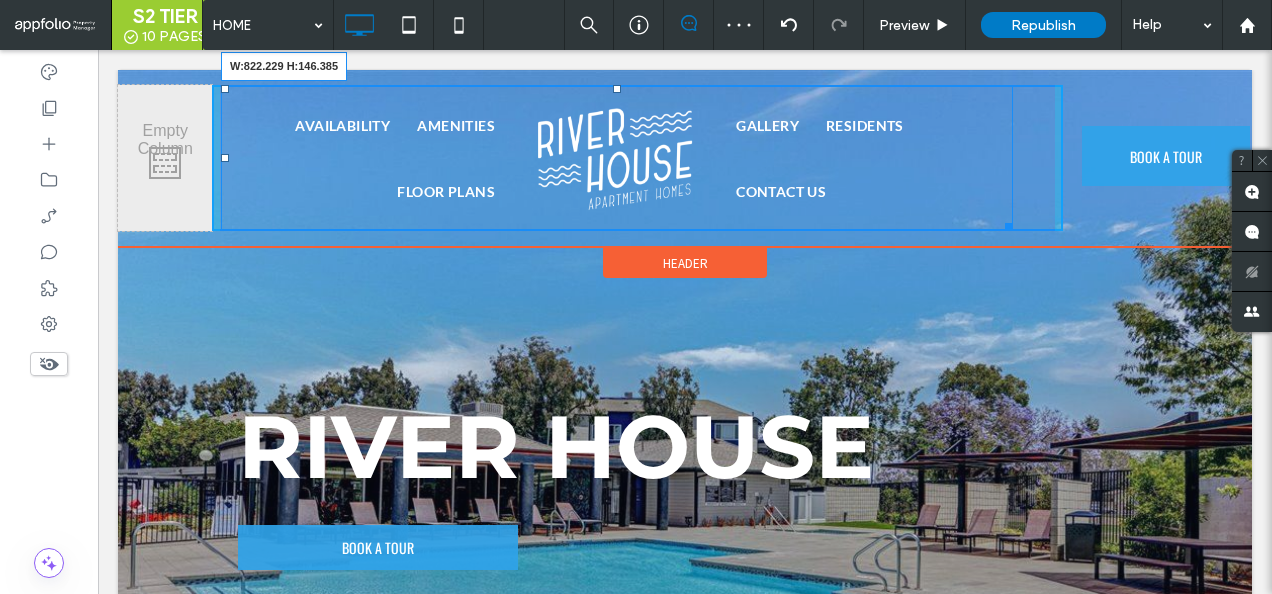 drag, startPoint x: 1007, startPoint y: 224, endPoint x: 1078, endPoint y: 224, distance: 71 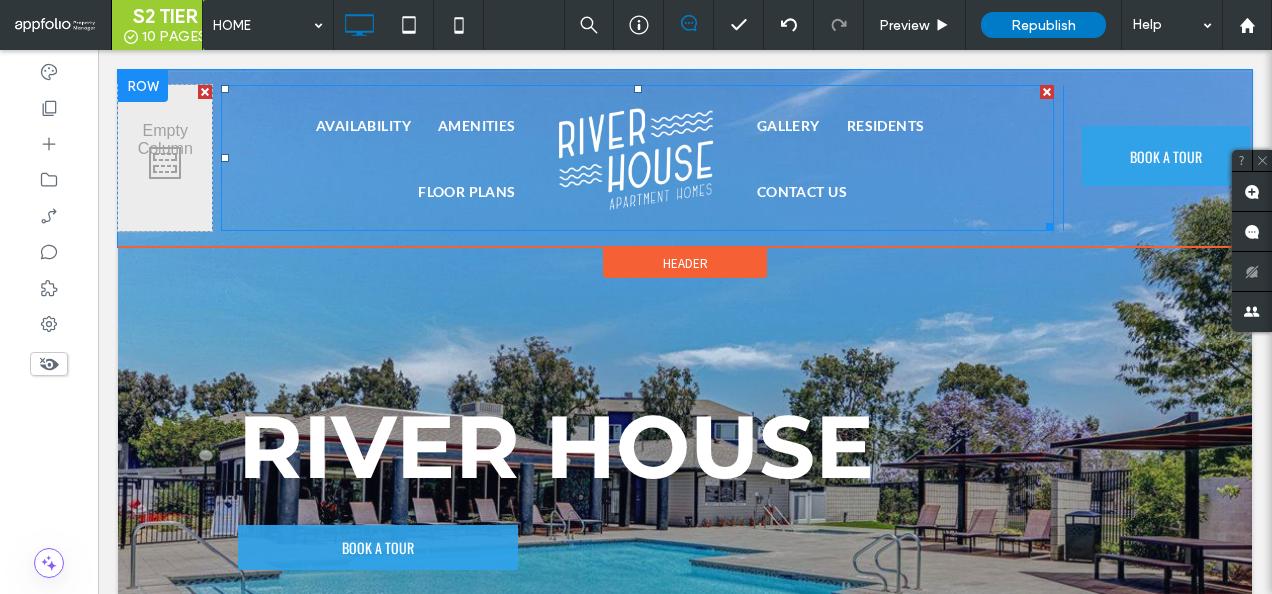 click on "GALLERY
RESIDENTS
CONTACT US" at bounding box center (892, 158) 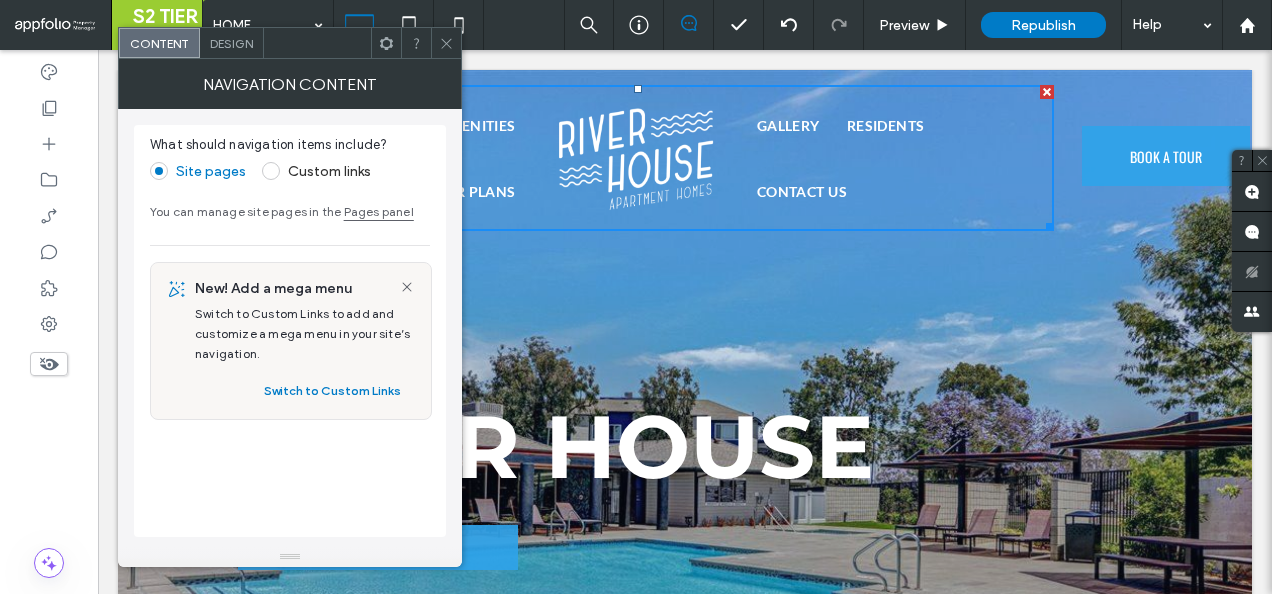 click on "Design" at bounding box center [231, 43] 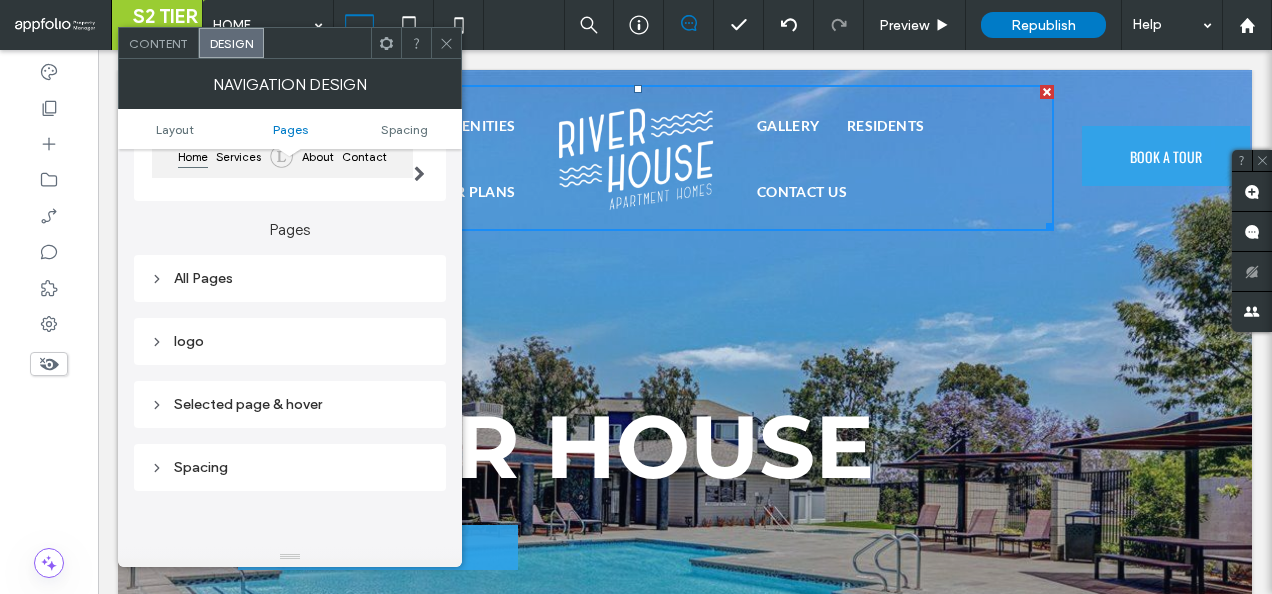 scroll, scrollTop: 300, scrollLeft: 0, axis: vertical 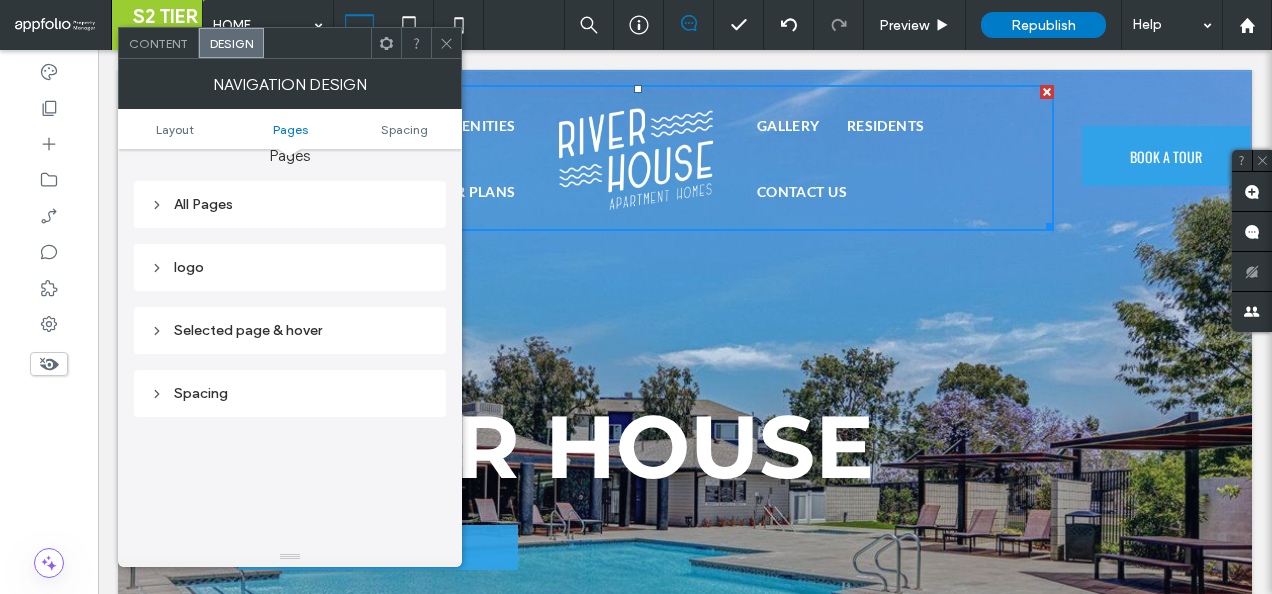click on "Spacing" at bounding box center (290, 393) 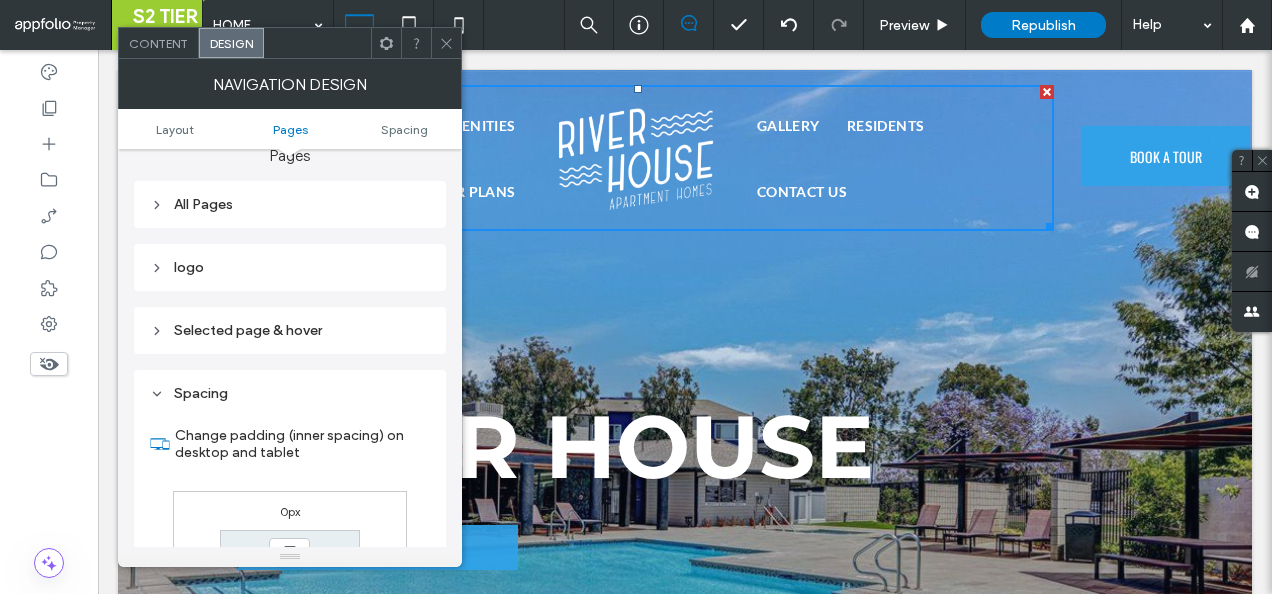 scroll, scrollTop: 500, scrollLeft: 0, axis: vertical 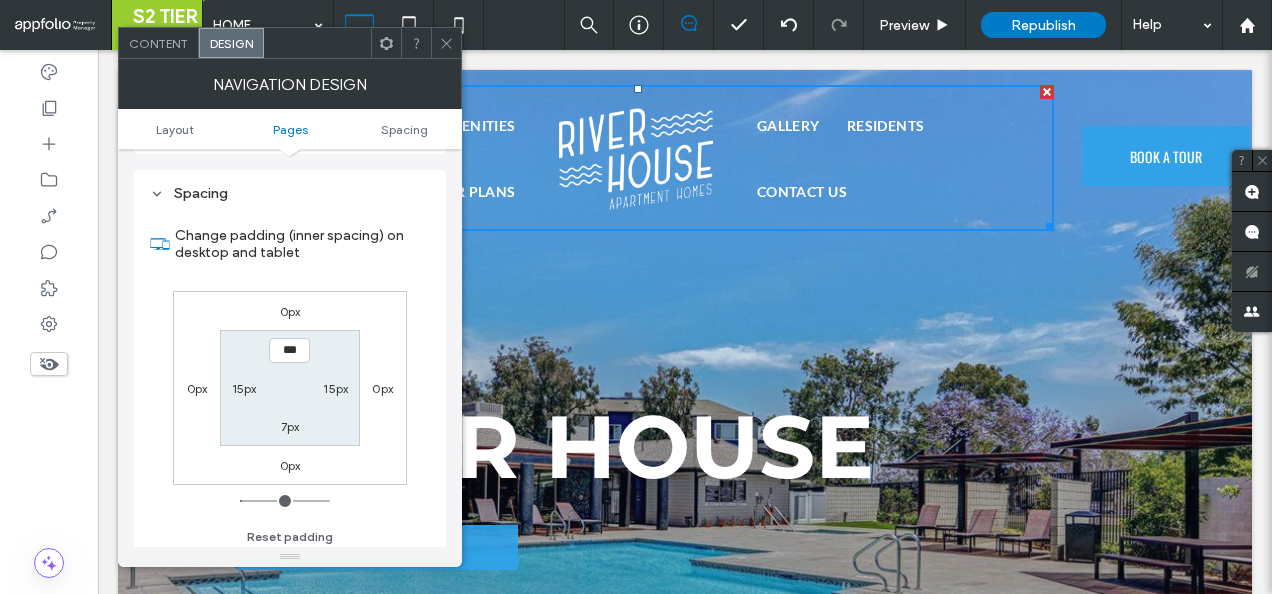 click on "15px" at bounding box center (244, 388) 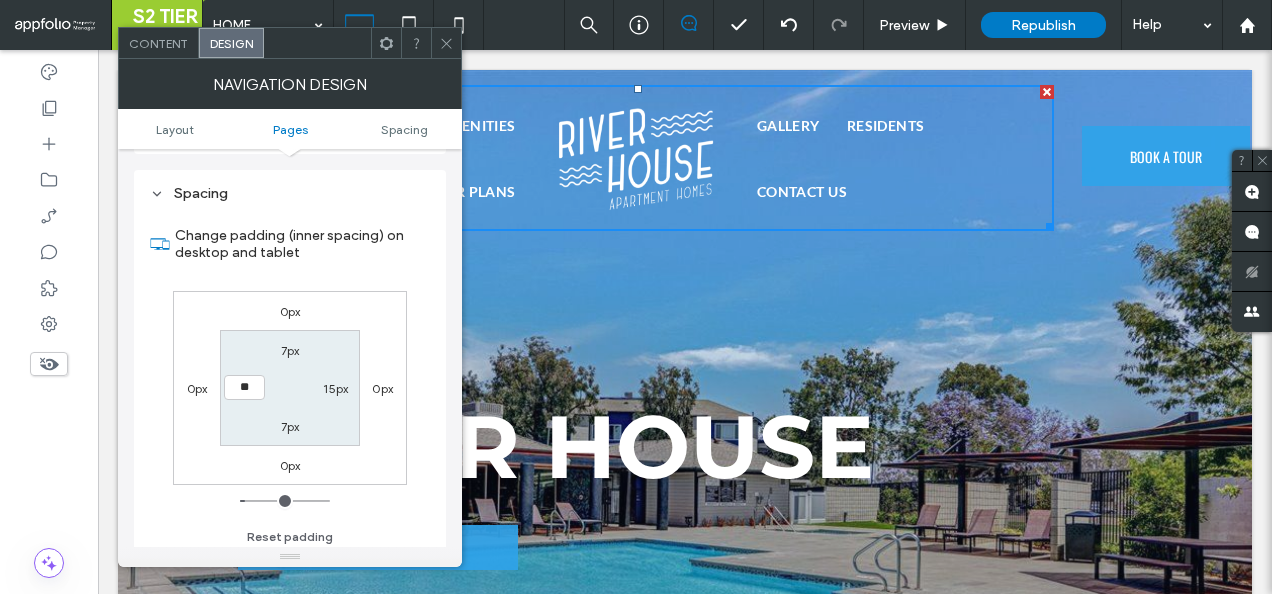 type on "**" 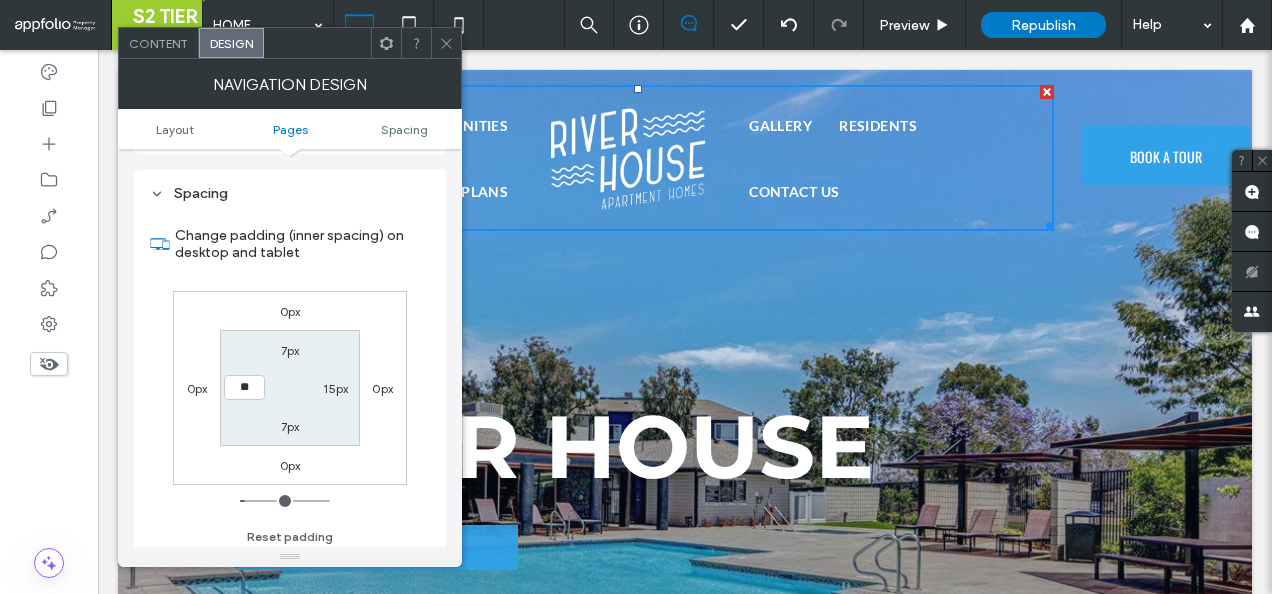 type on "*" 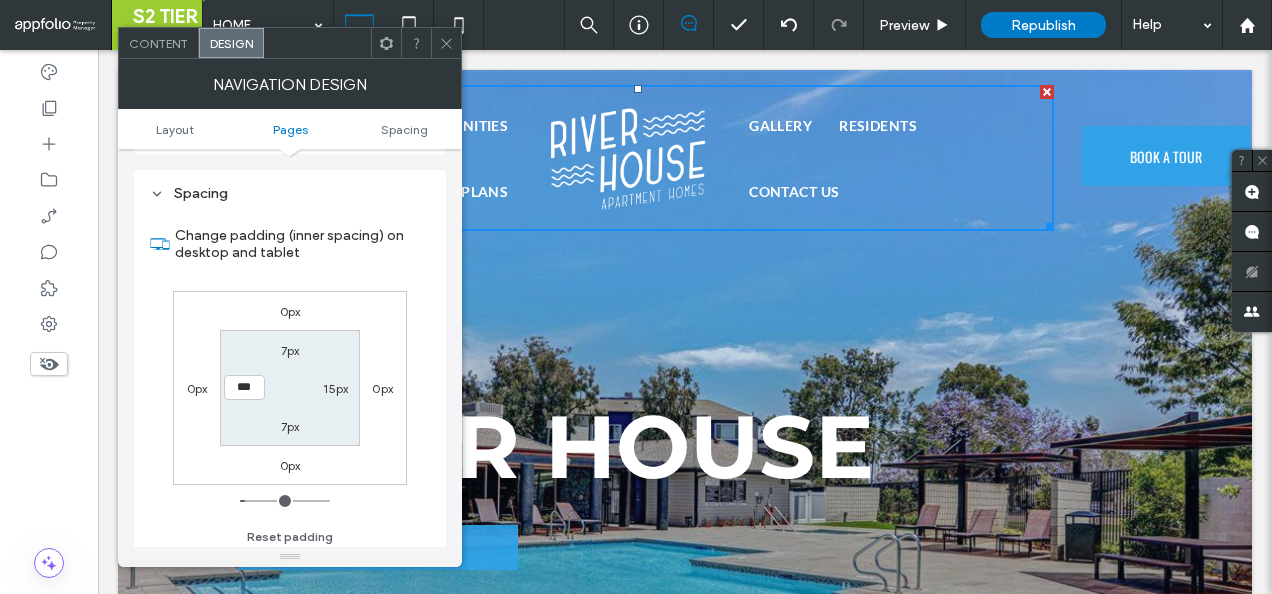 click on "7px 15px 7px ***" at bounding box center [289, 387] 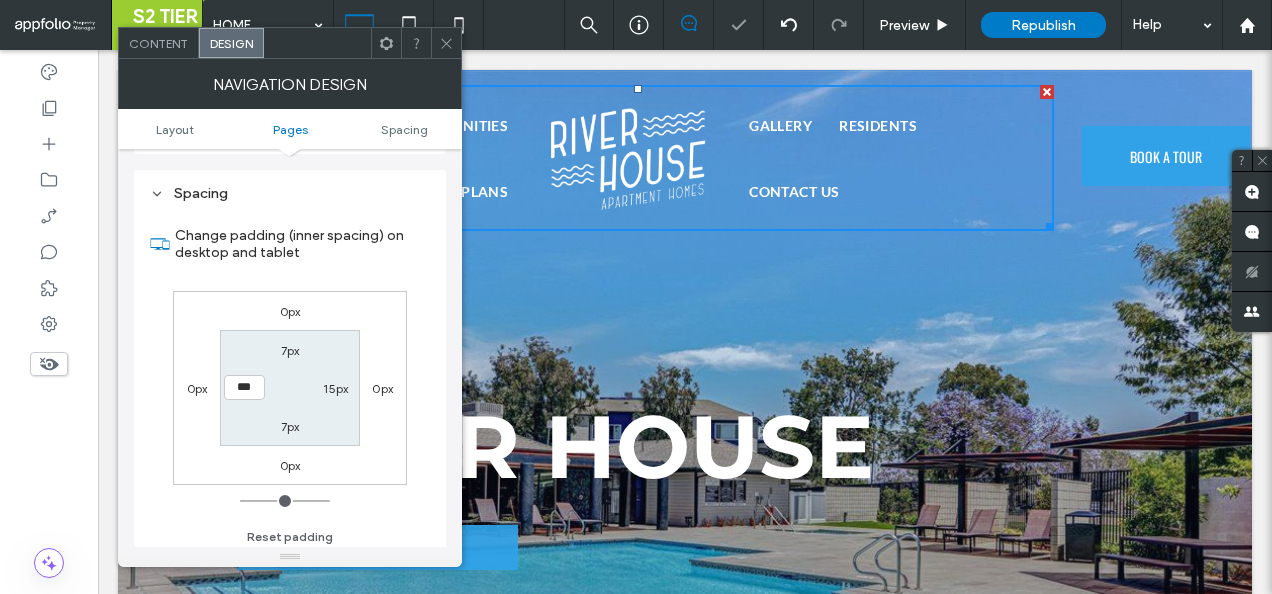 click on "15px" at bounding box center [335, 388] 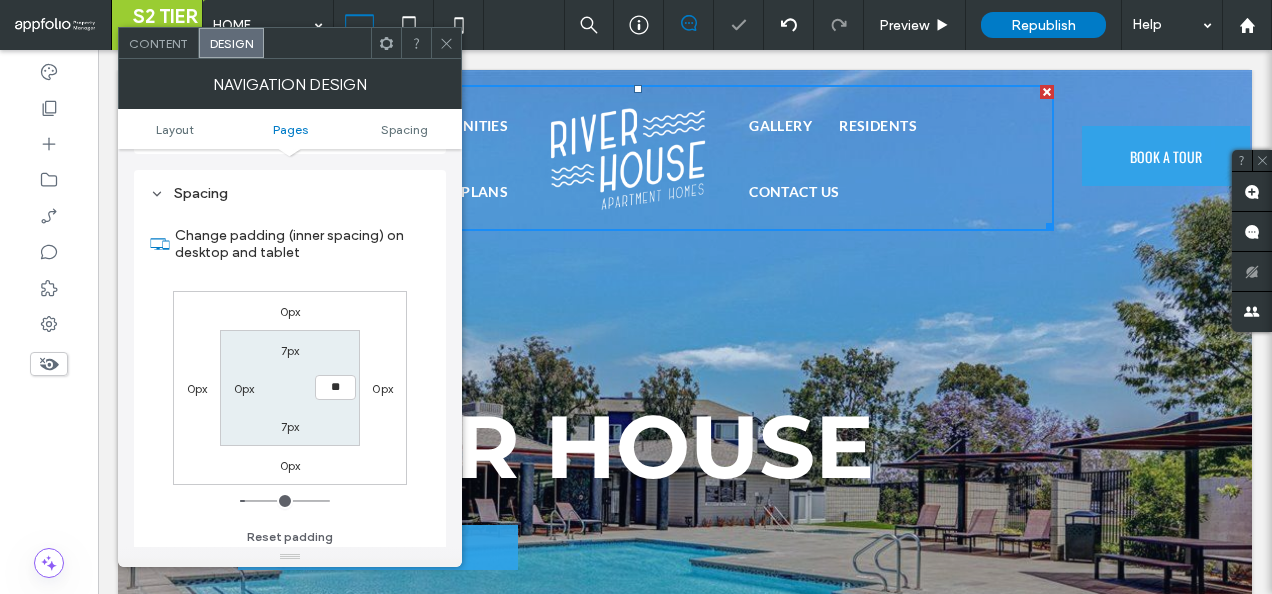 type on "**" 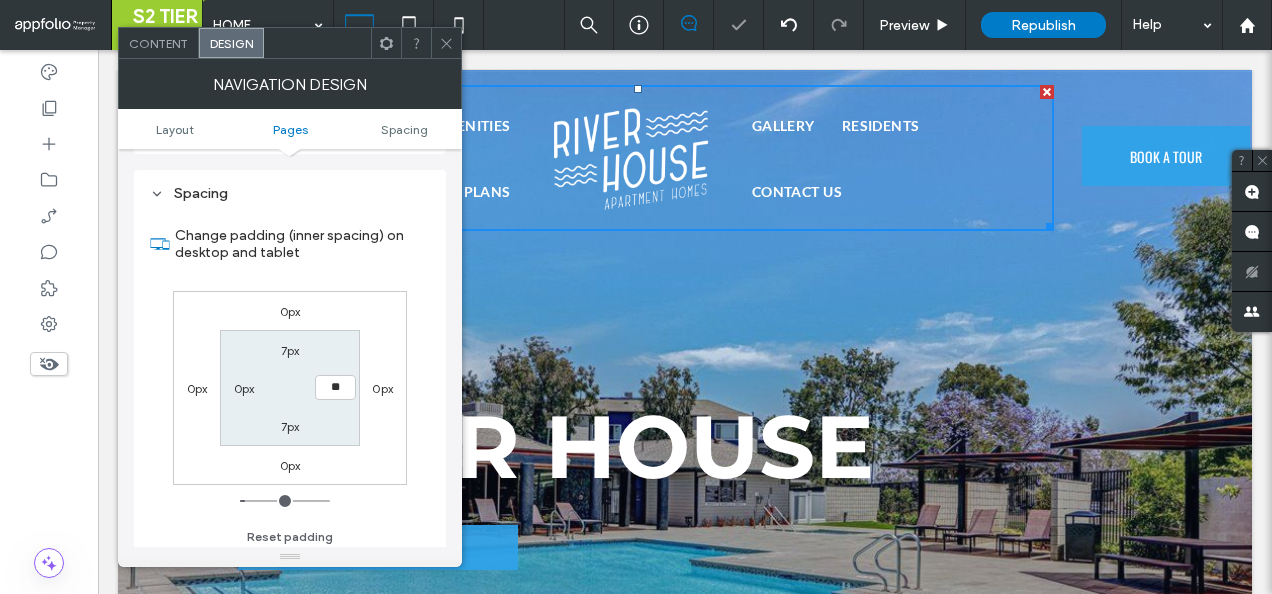 type on "**" 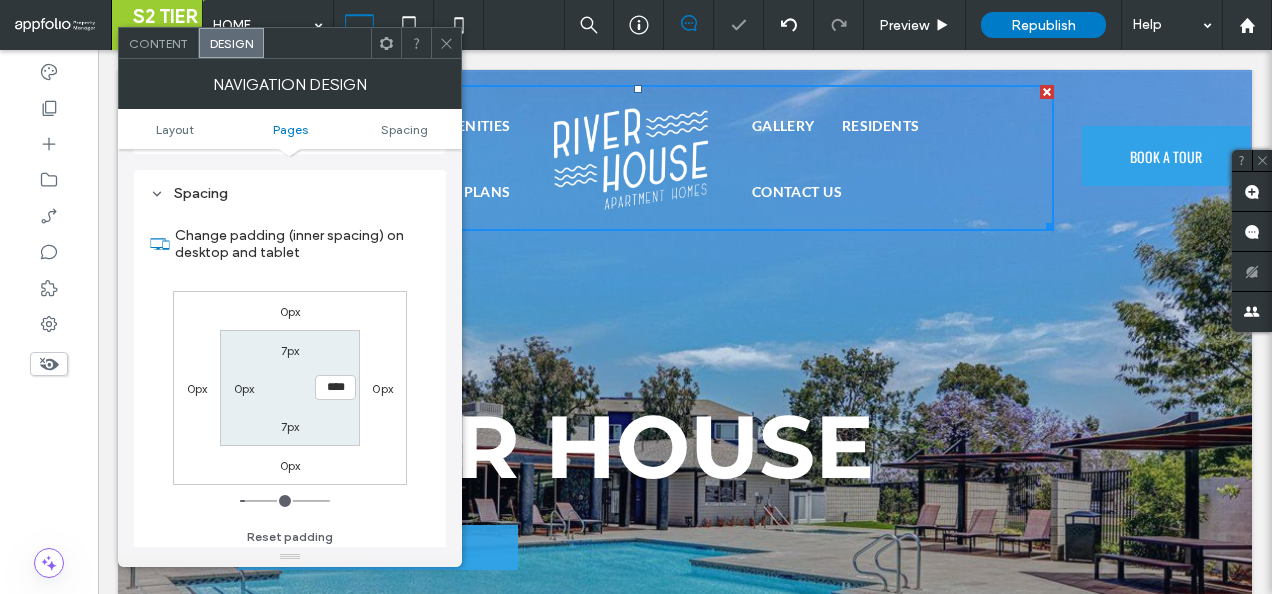 click on "7px **** 7px 0px" at bounding box center (289, 387) 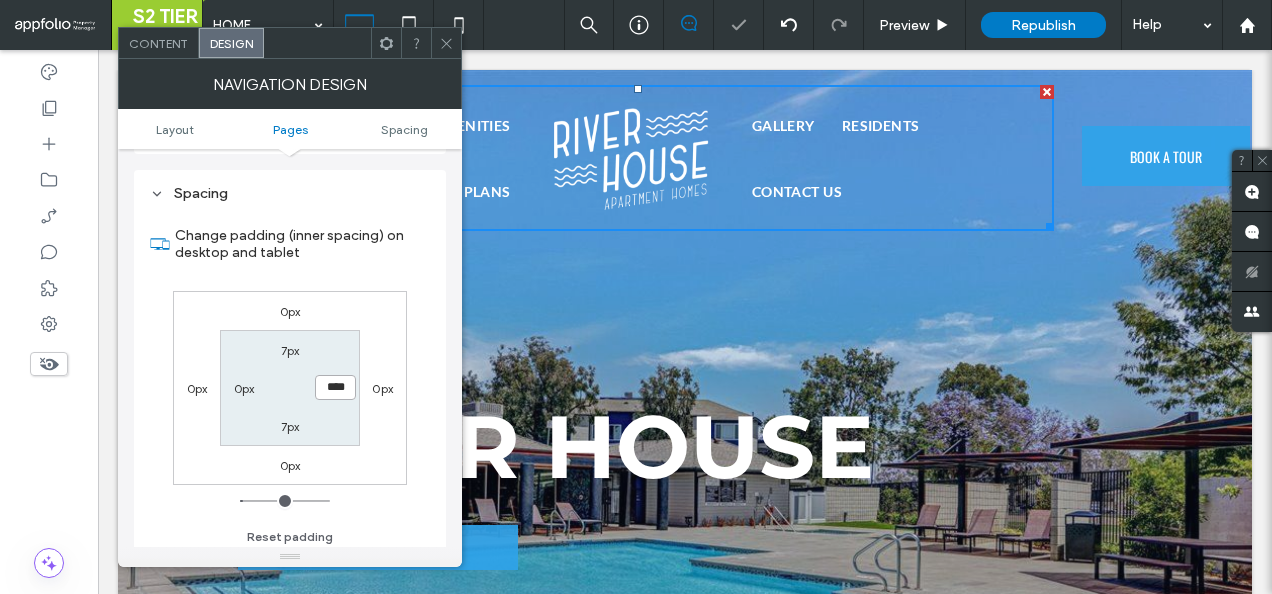 click on "****" at bounding box center [335, 387] 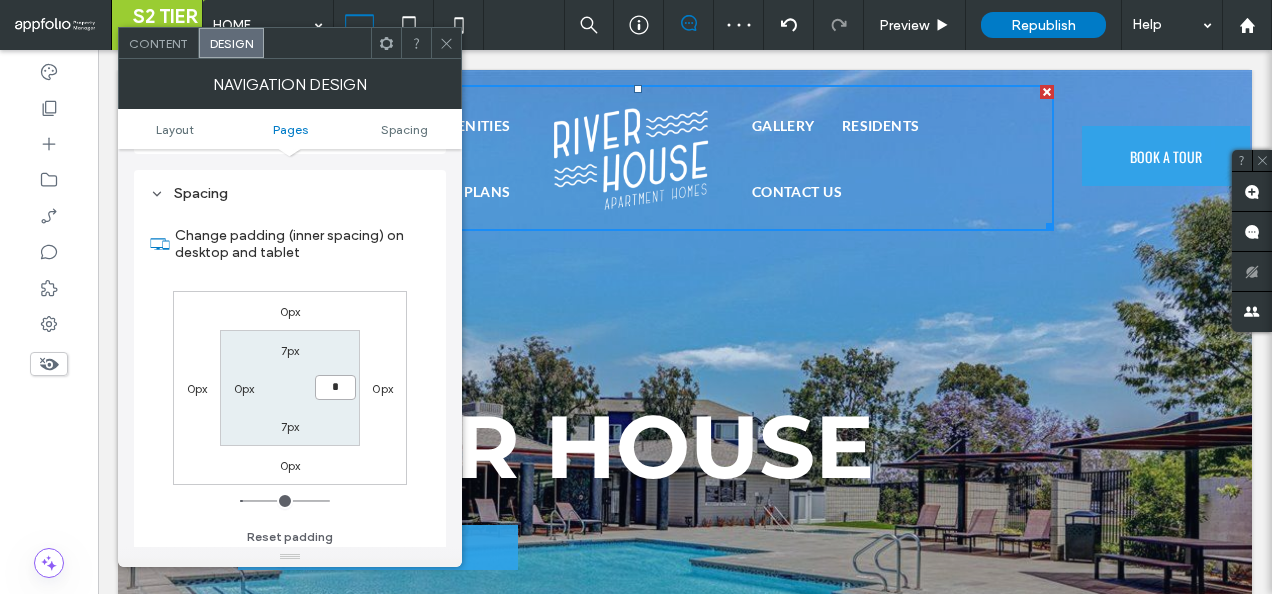 type on "*" 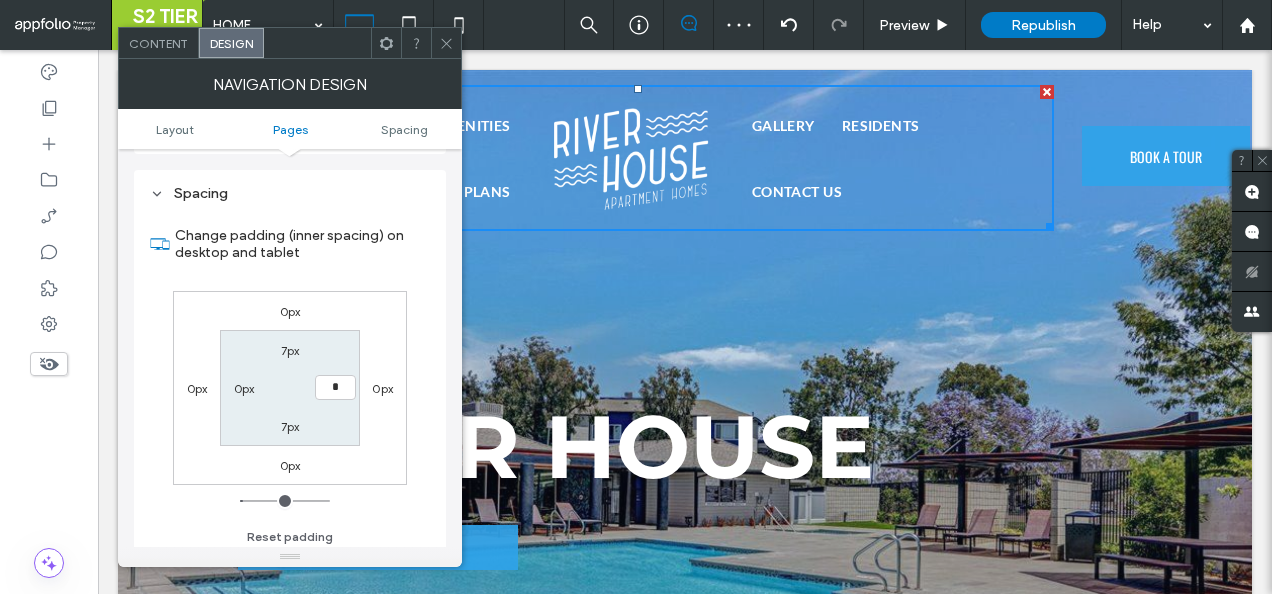 type on "*" 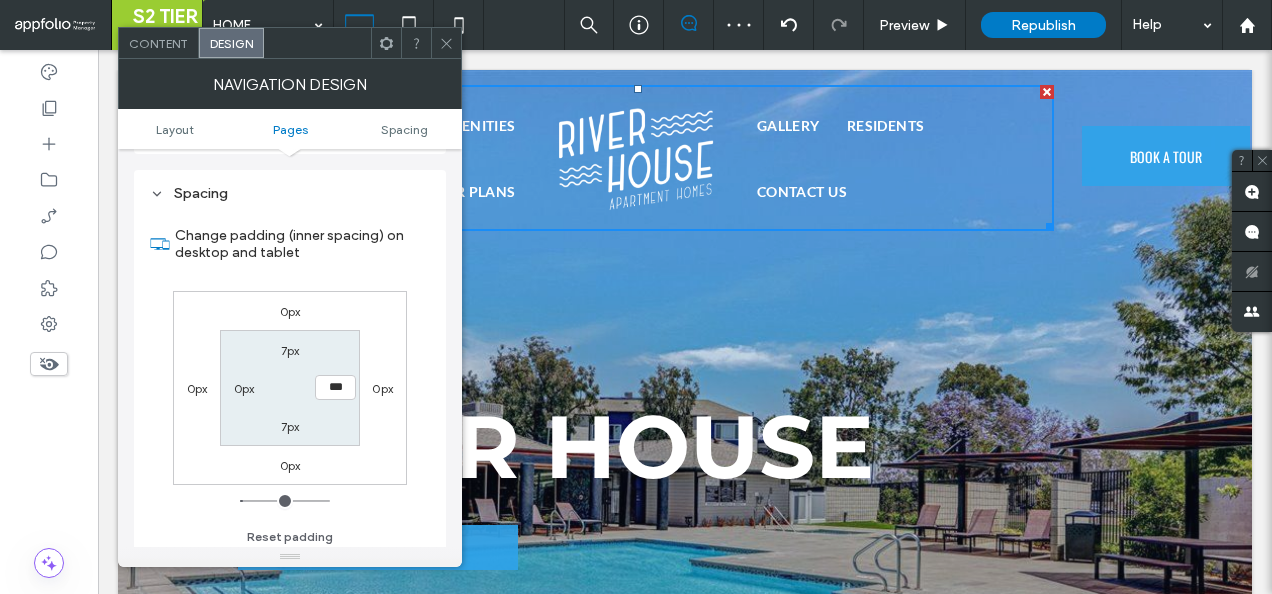 click on "7px *** 7px 0px" at bounding box center (289, 387) 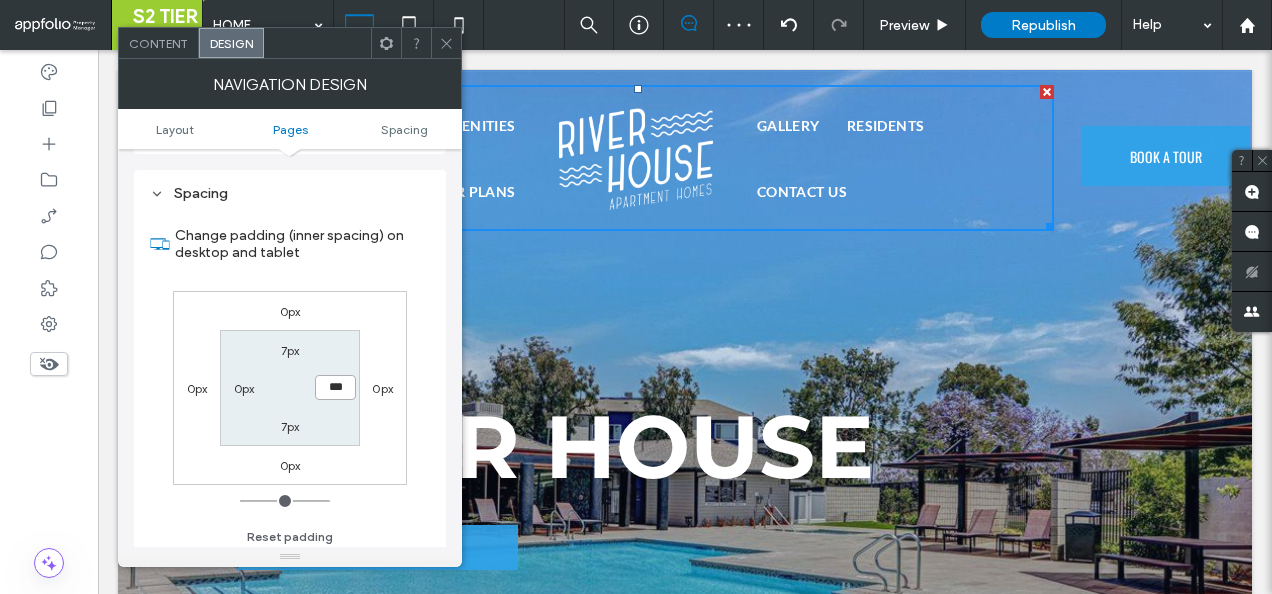 click on "***" at bounding box center (335, 387) 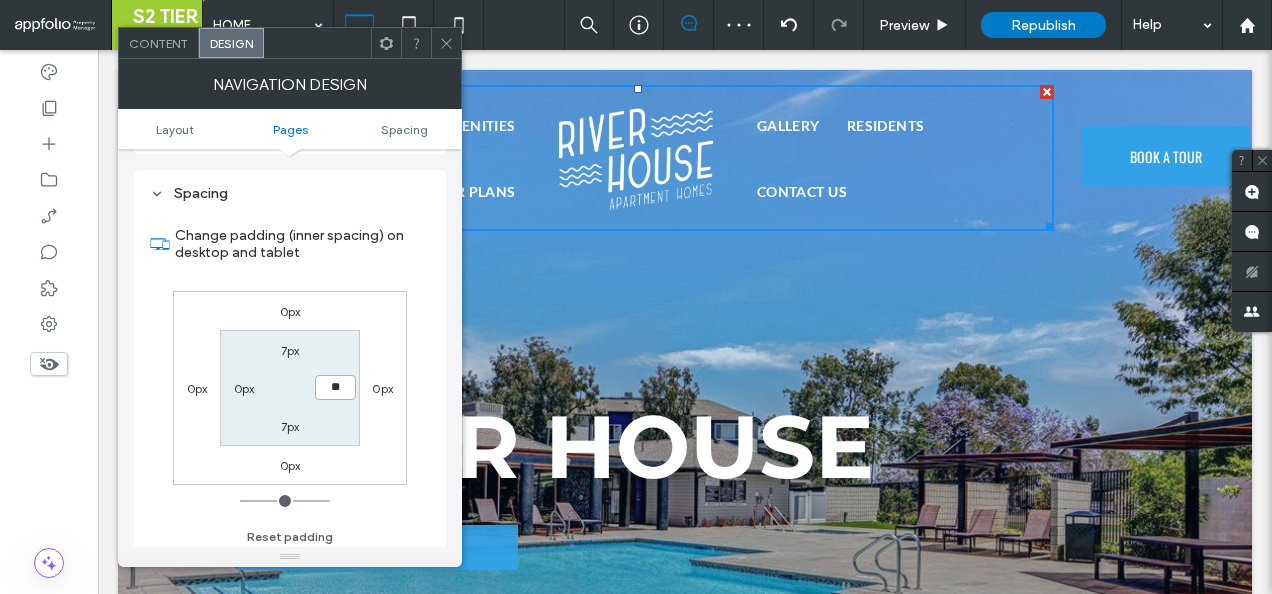 type on "**" 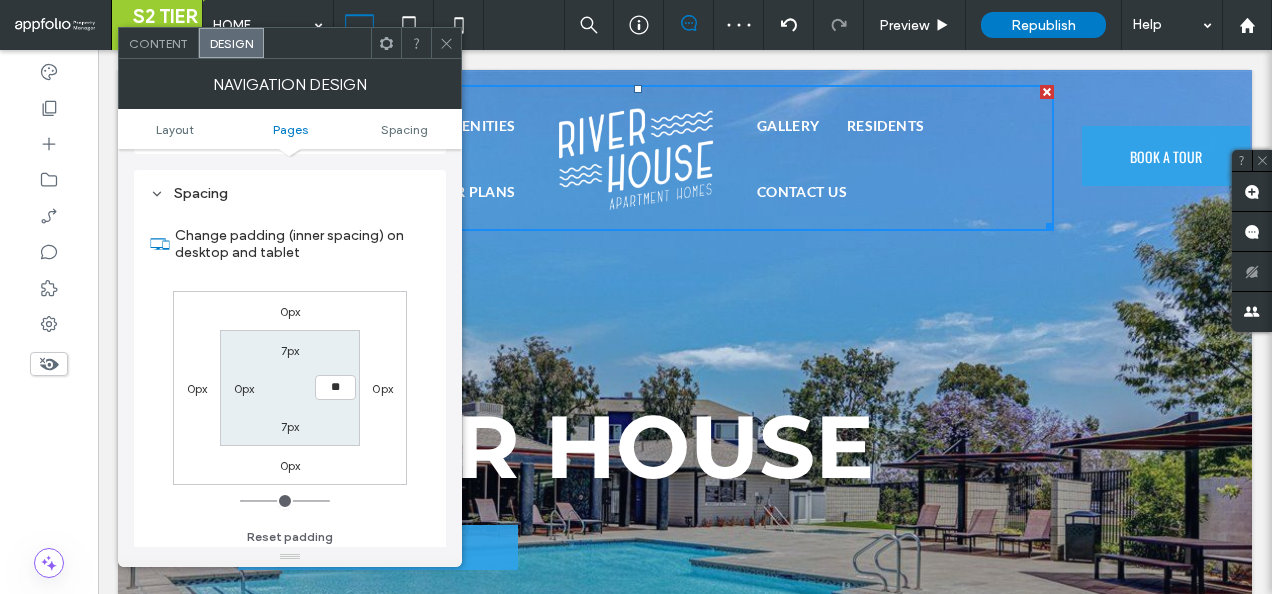 type on "**" 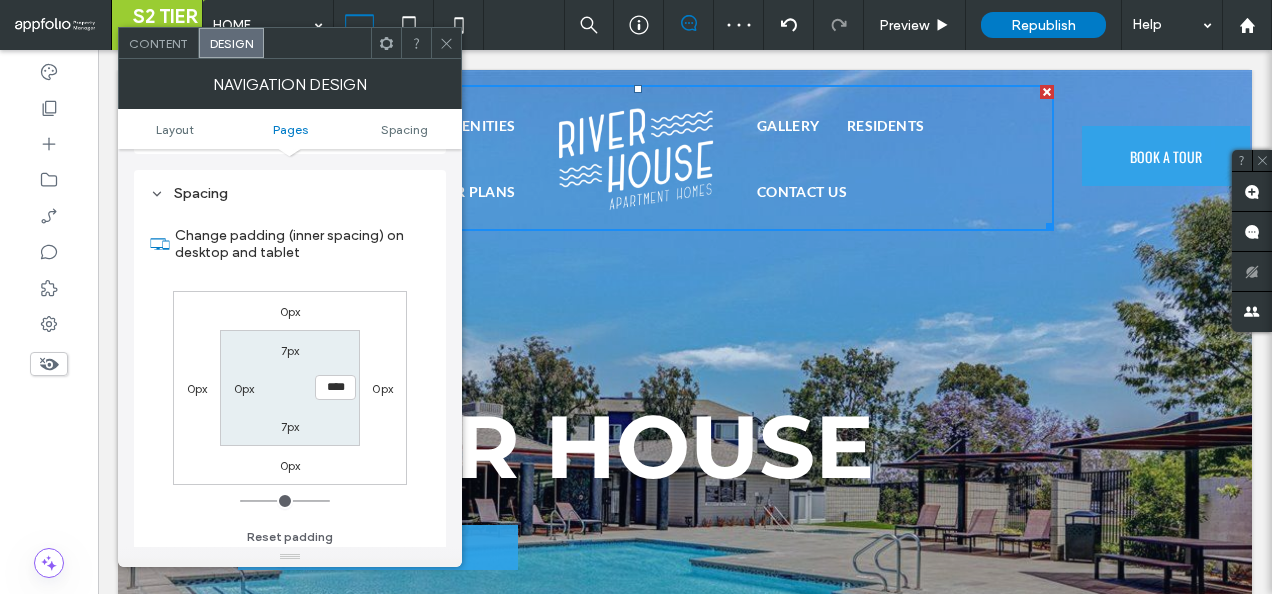 click on "0px" at bounding box center (197, 388) 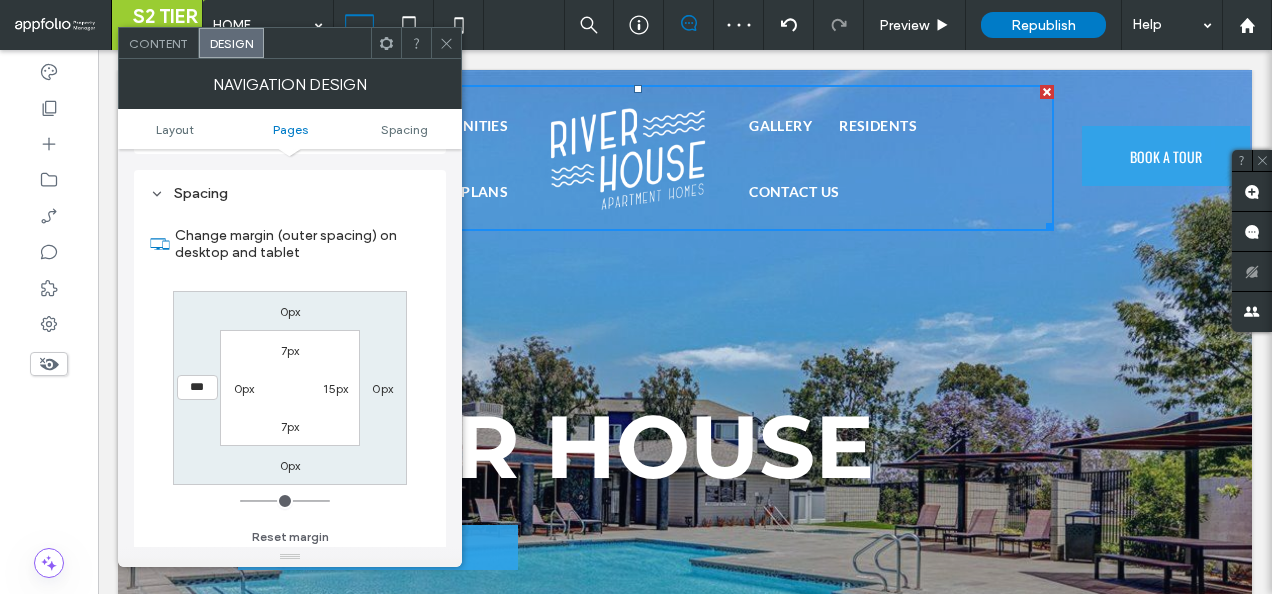 click on "0px" at bounding box center [244, 388] 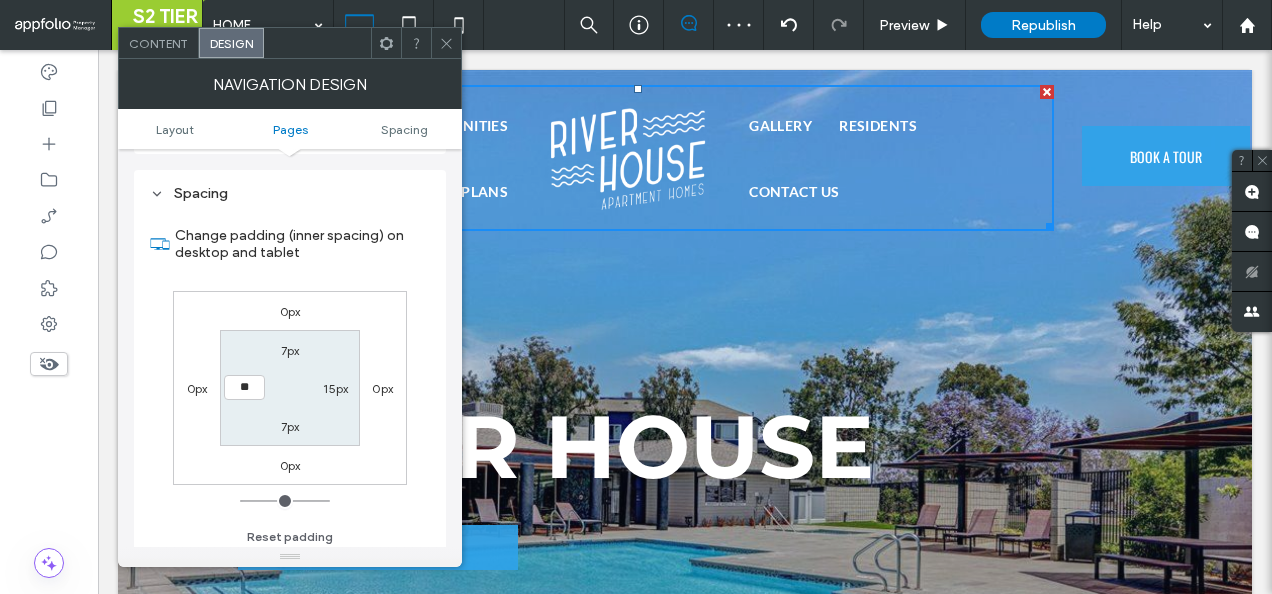 type on "**" 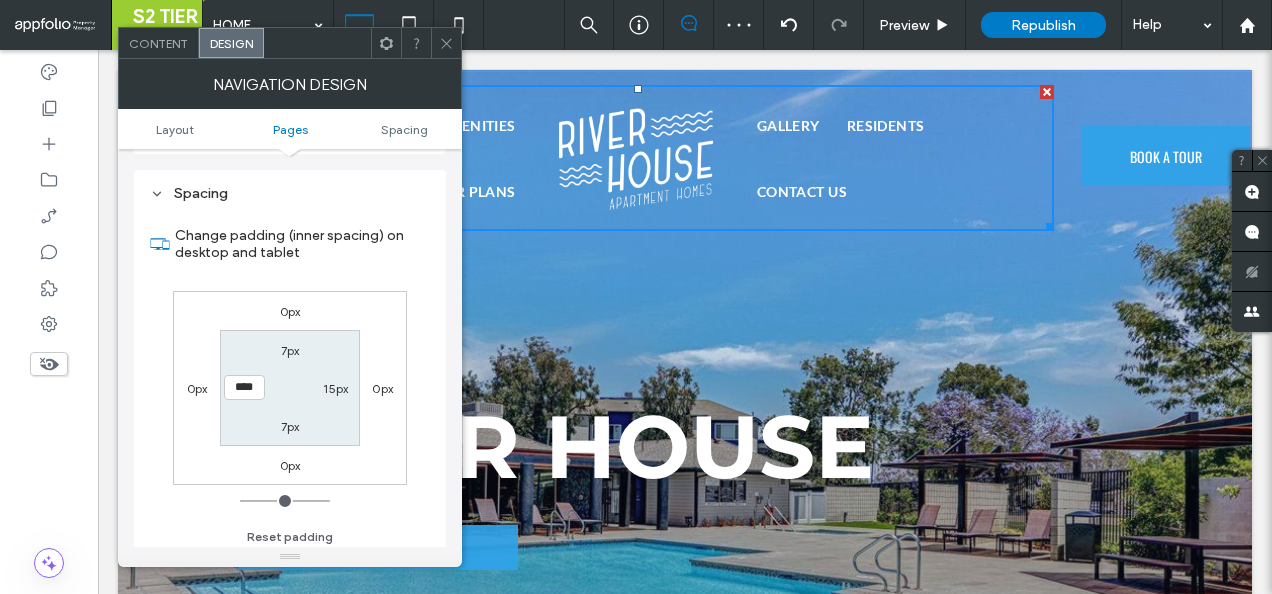 click on "7px 15px 7px ****" at bounding box center (289, 387) 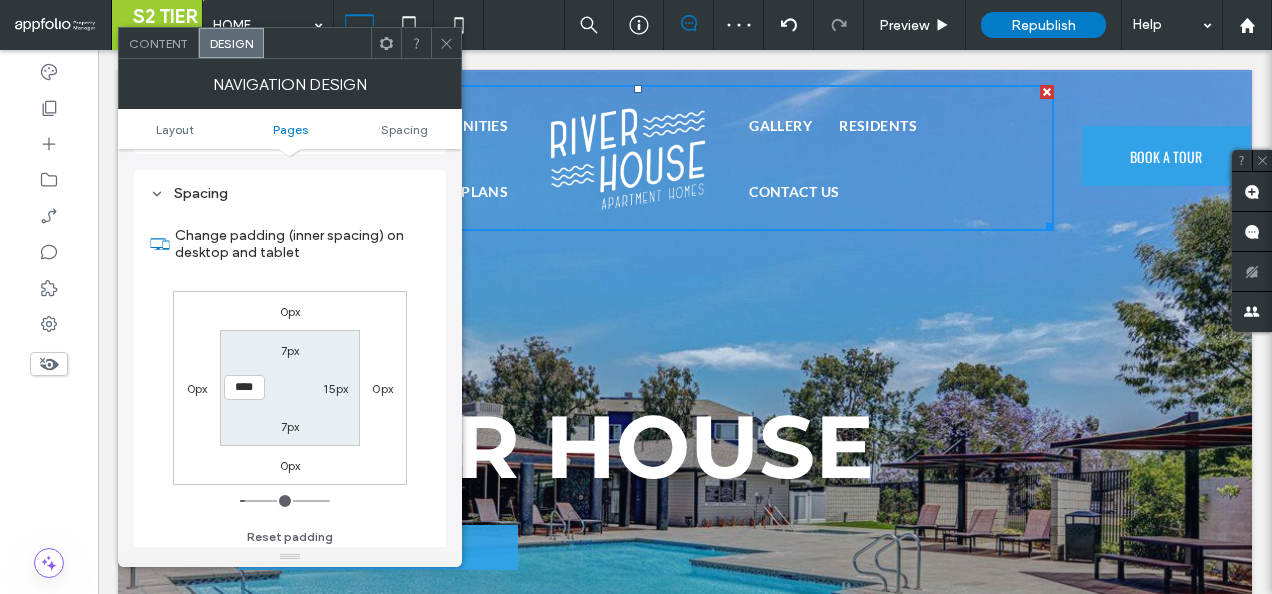 scroll, scrollTop: 300, scrollLeft: 0, axis: vertical 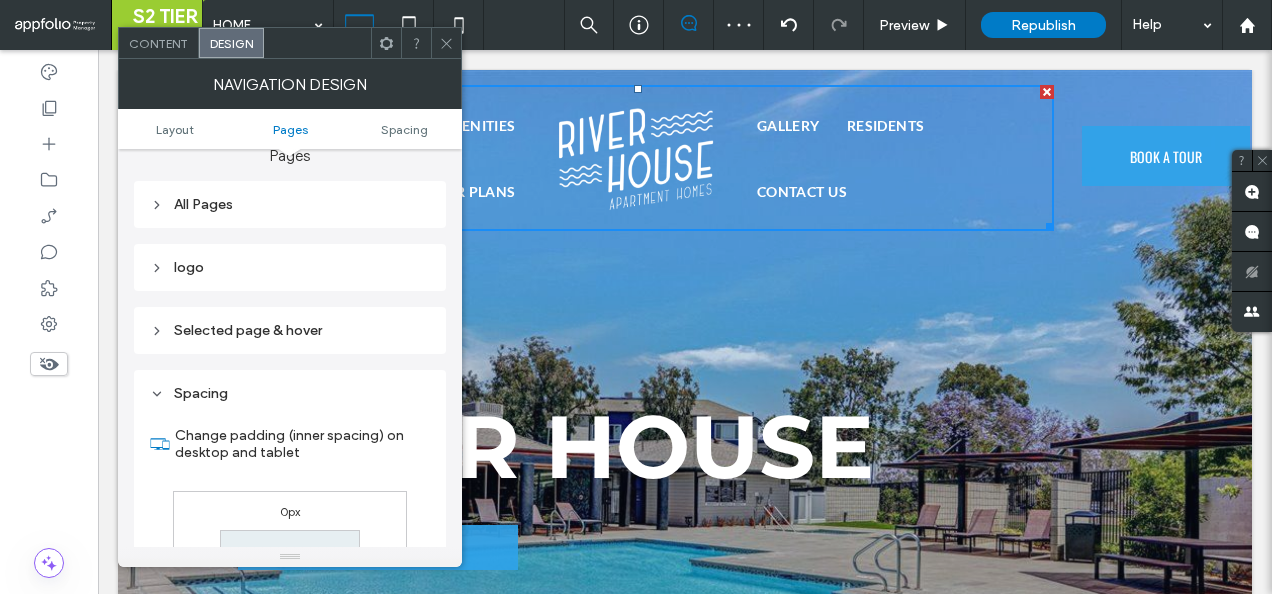 click on "Selected page & hover" at bounding box center [290, 330] 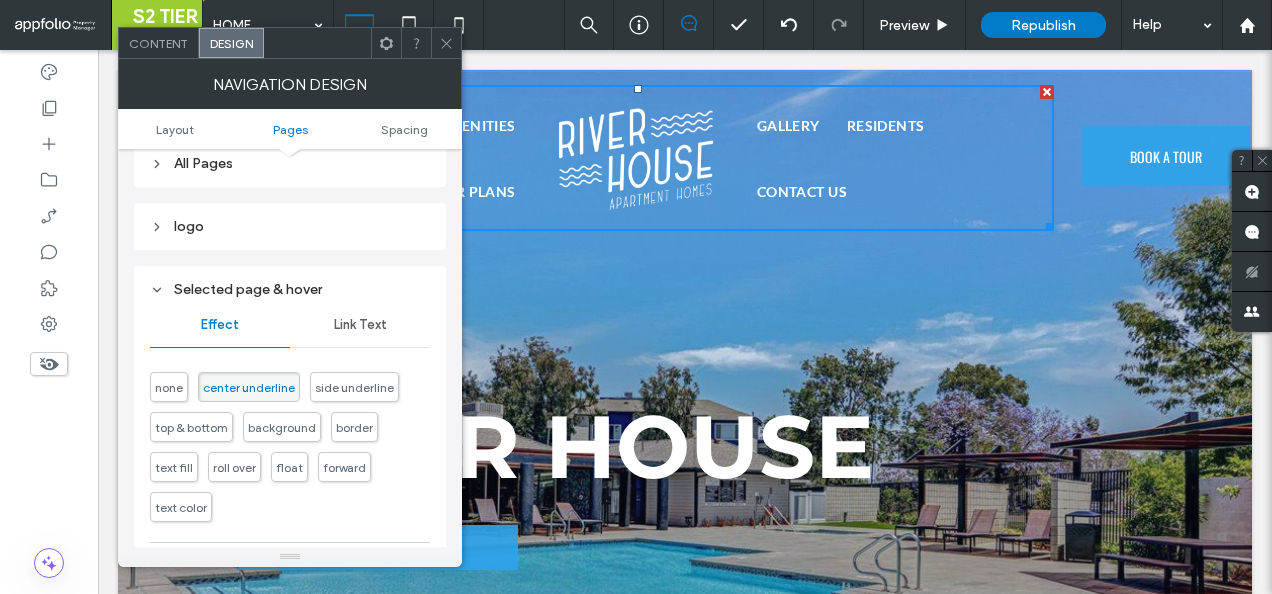 scroll, scrollTop: 300, scrollLeft: 0, axis: vertical 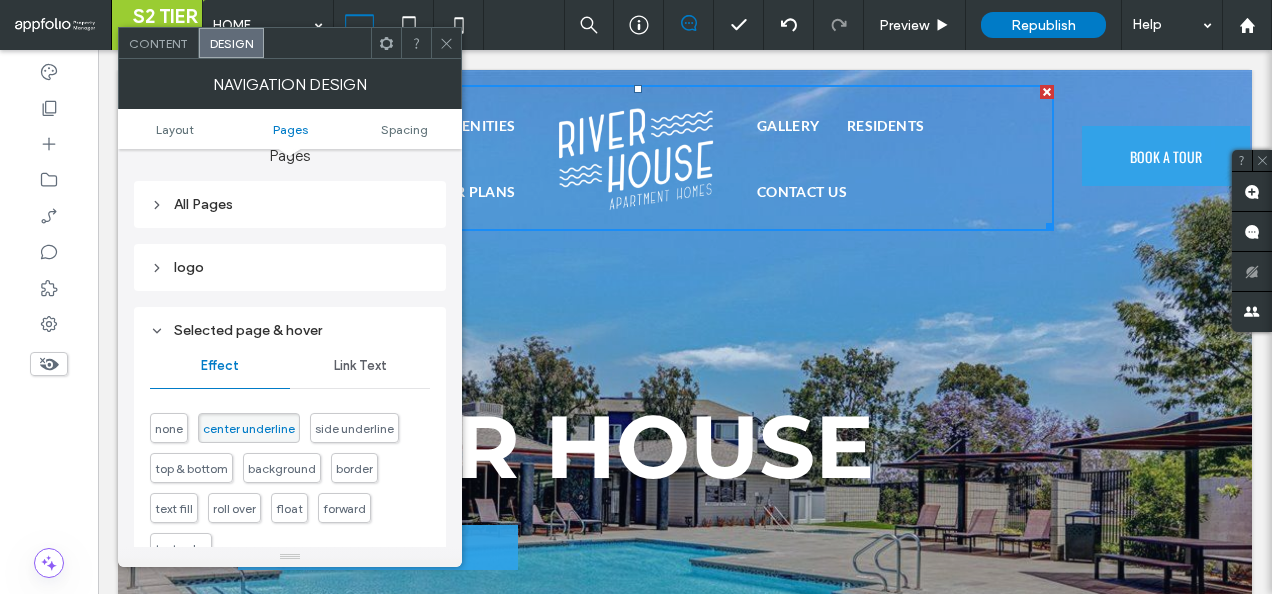 click on "Selected page & hover" at bounding box center (290, 330) 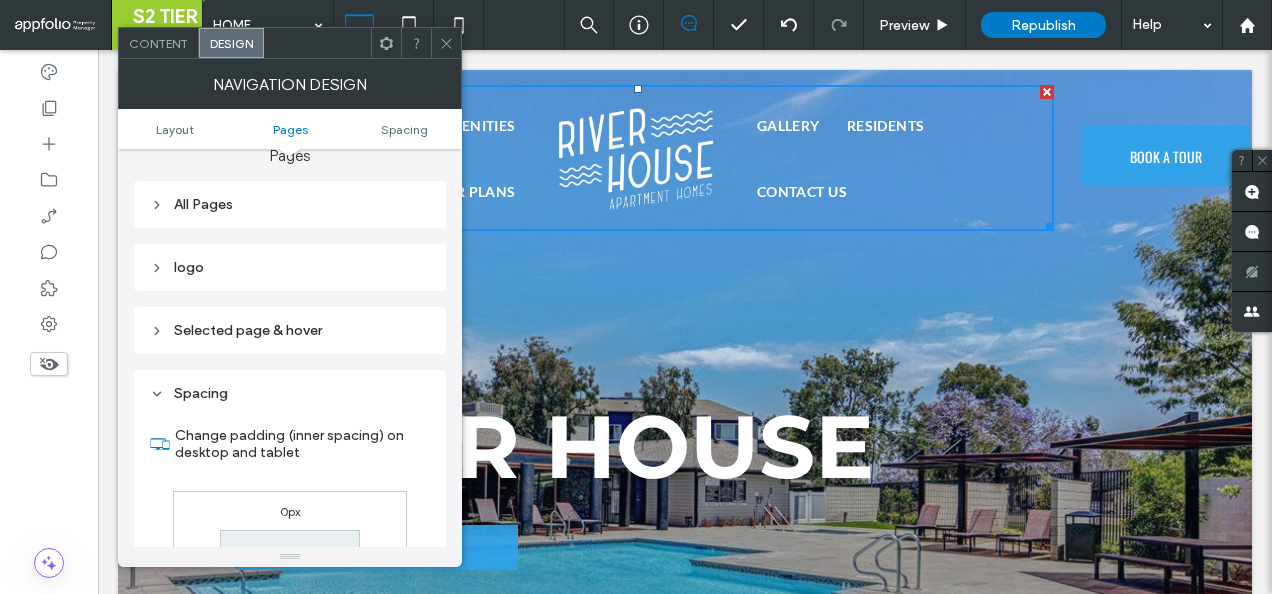 click on "All Pages" at bounding box center (290, 204) 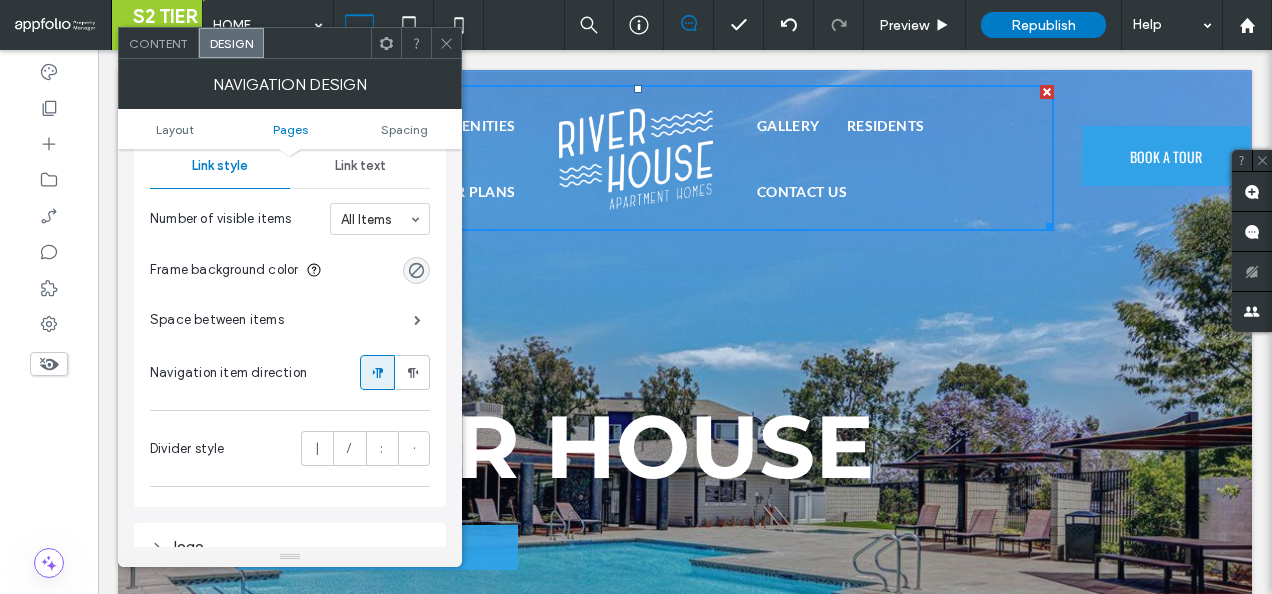 scroll, scrollTop: 400, scrollLeft: 0, axis: vertical 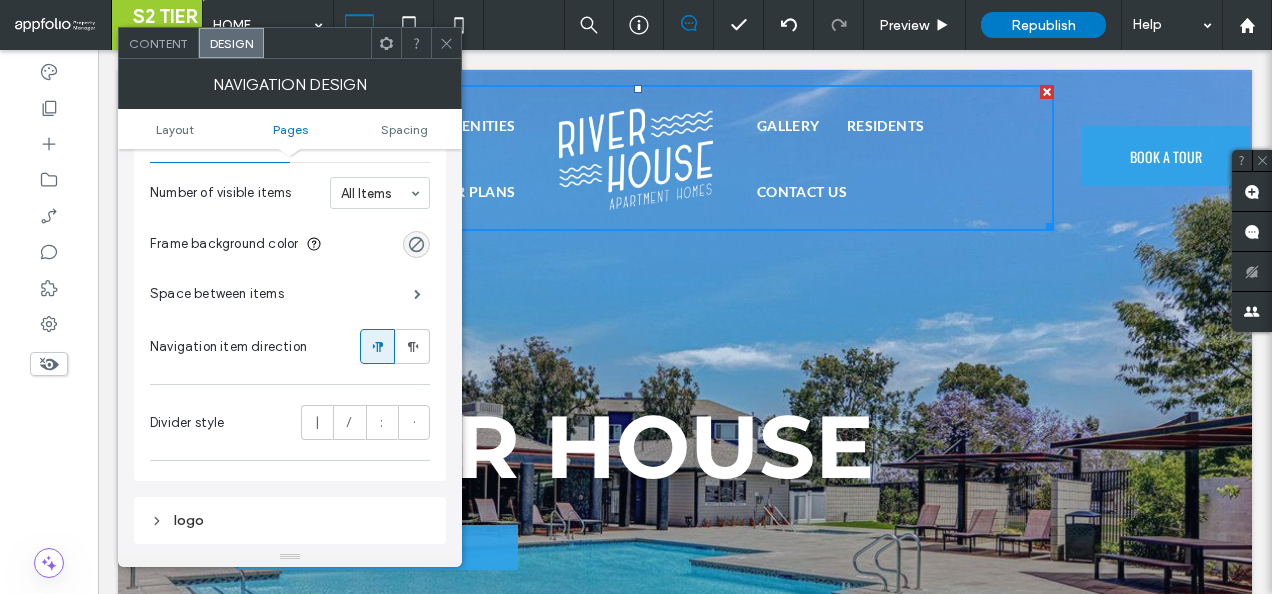click on "Space between items" at bounding box center (290, 294) 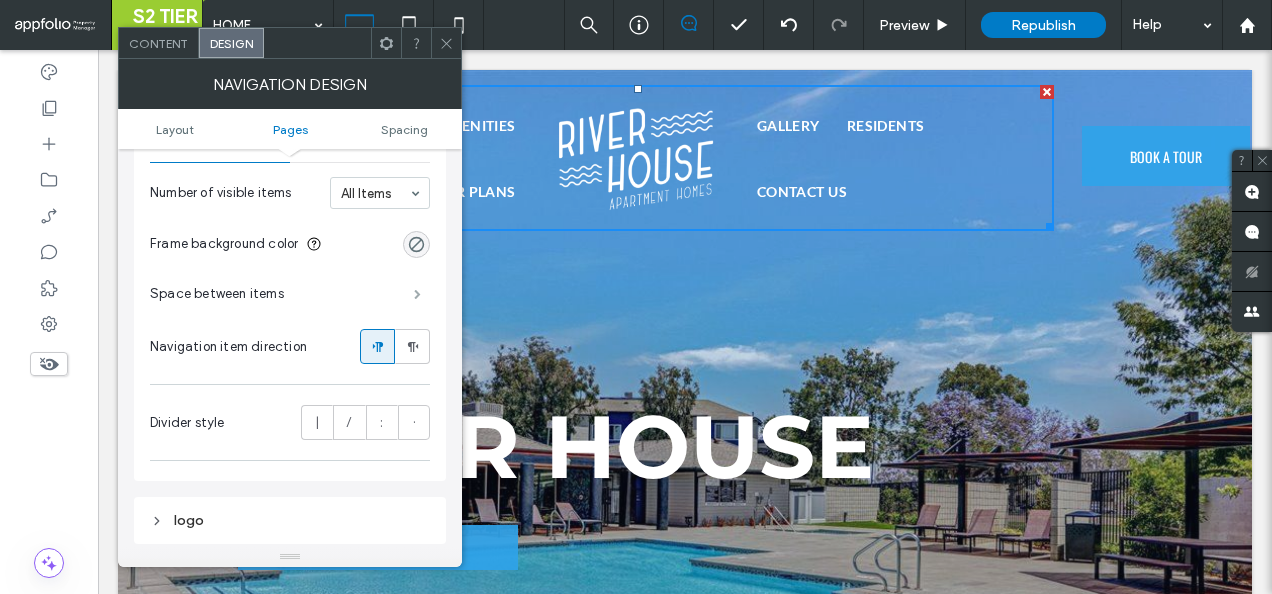 click at bounding box center (417, 294) 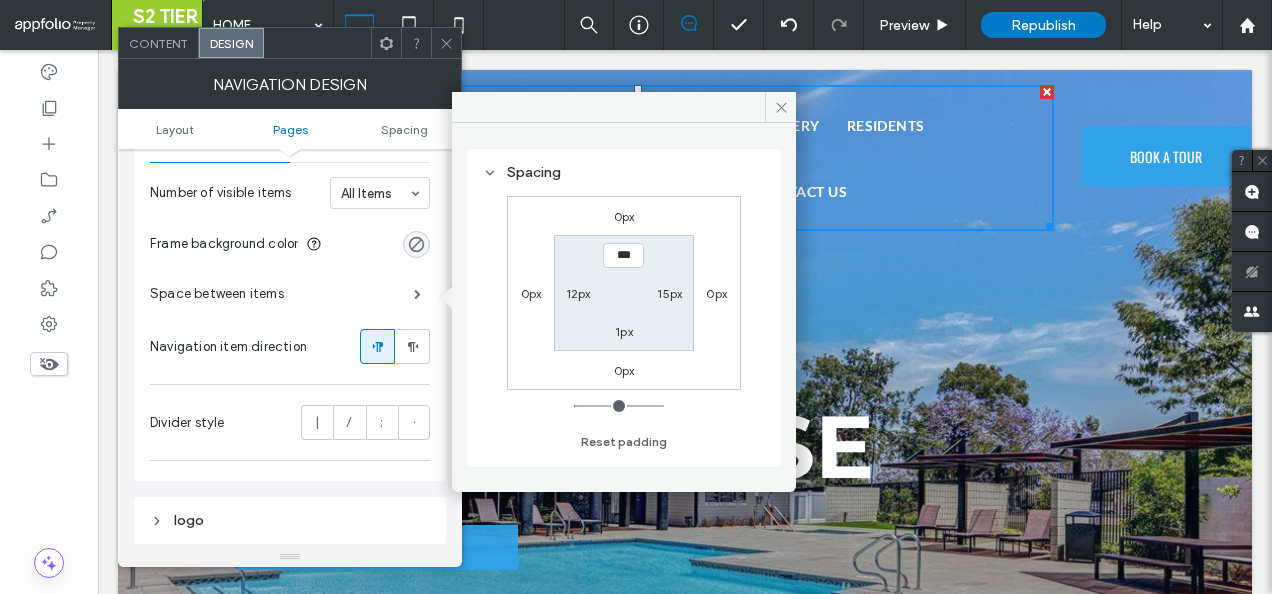 click on "12px" at bounding box center [578, 293] 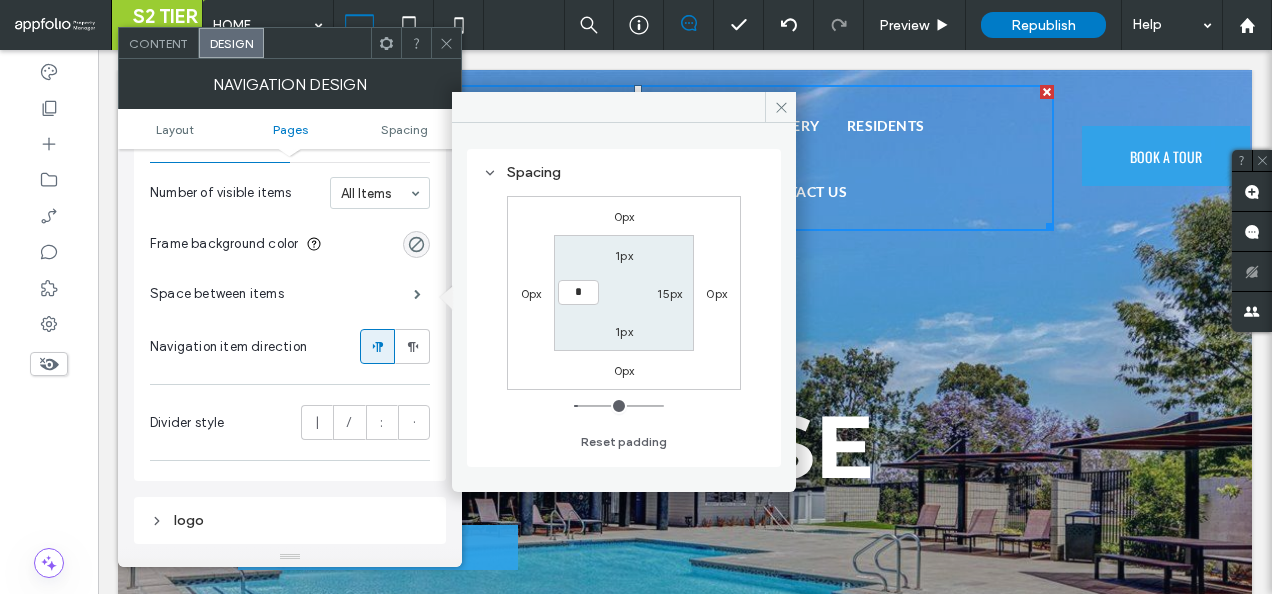 type on "*" 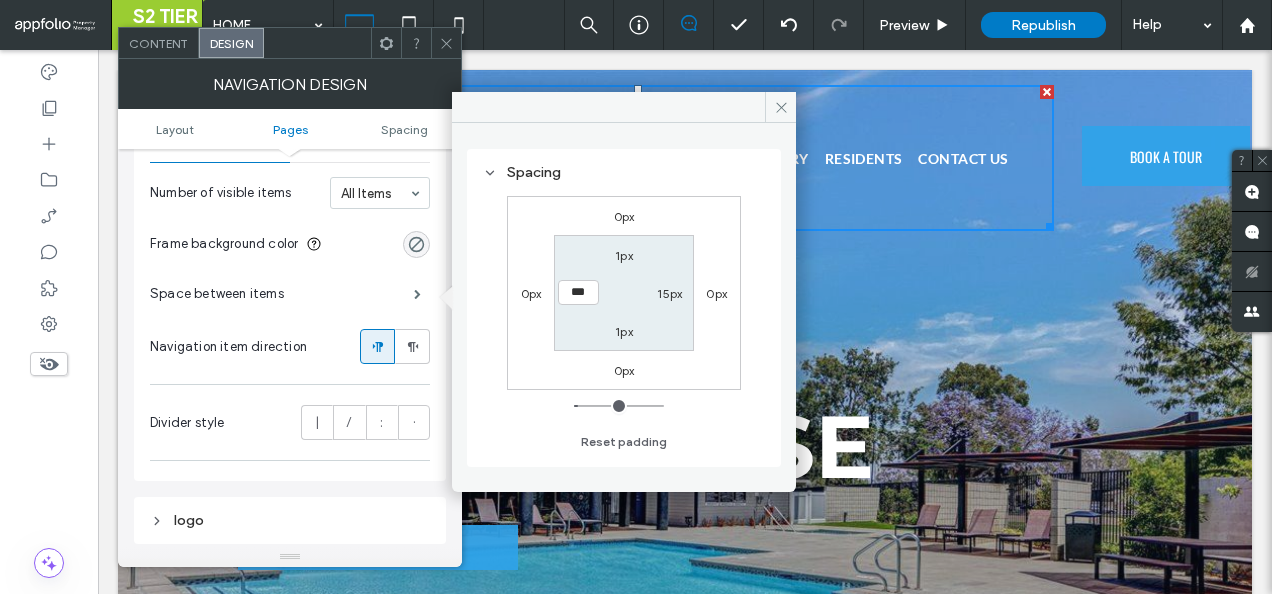 click on "15px" at bounding box center [669, 293] 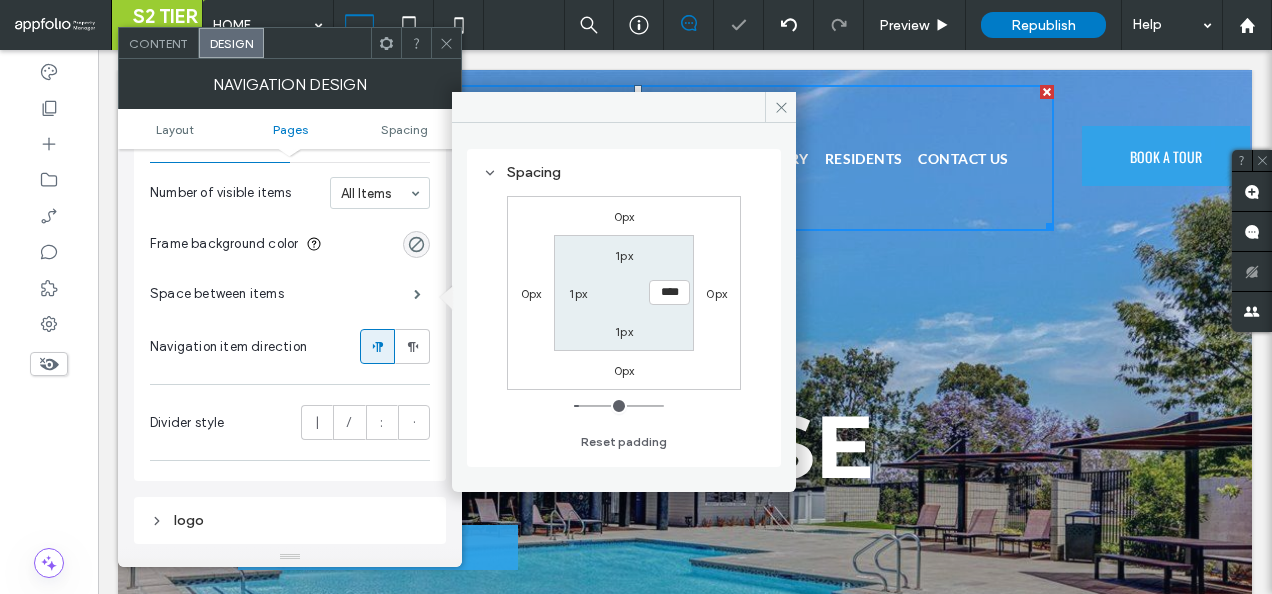click on "****" at bounding box center (669, 292) 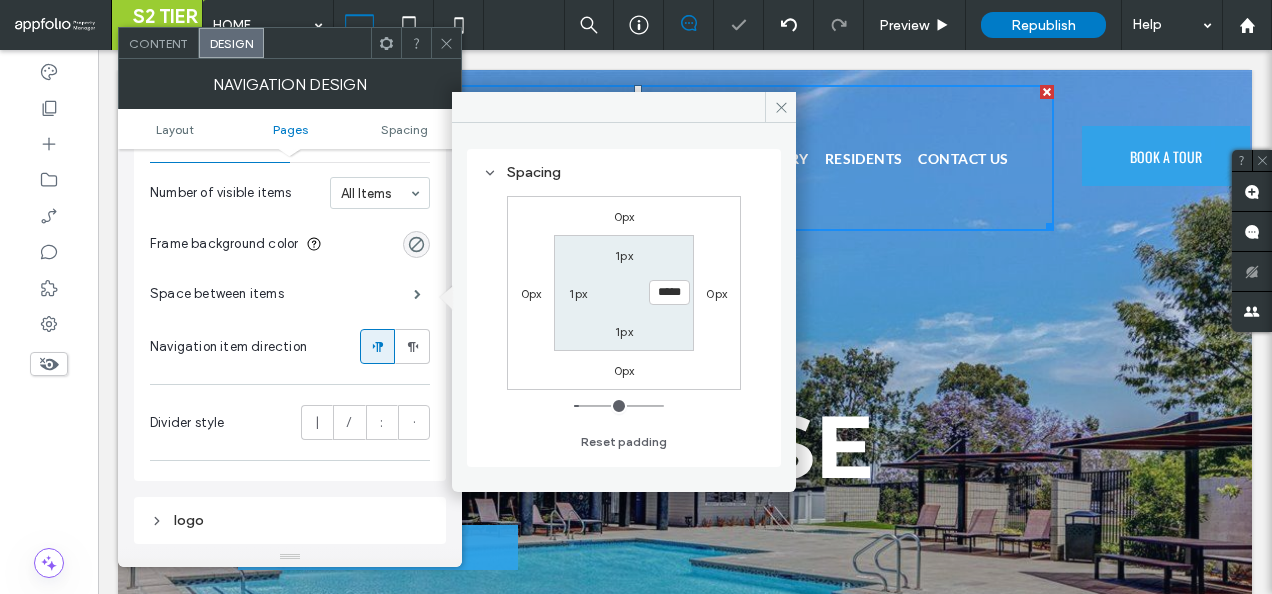 type on "*****" 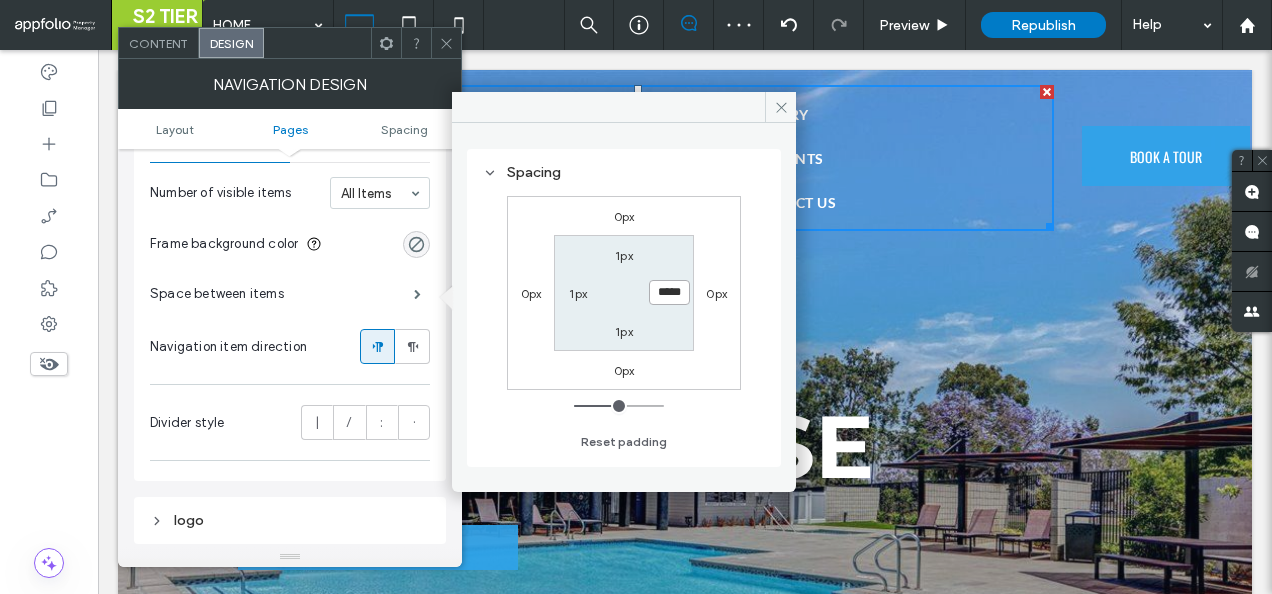 click on "*****" at bounding box center (669, 292) 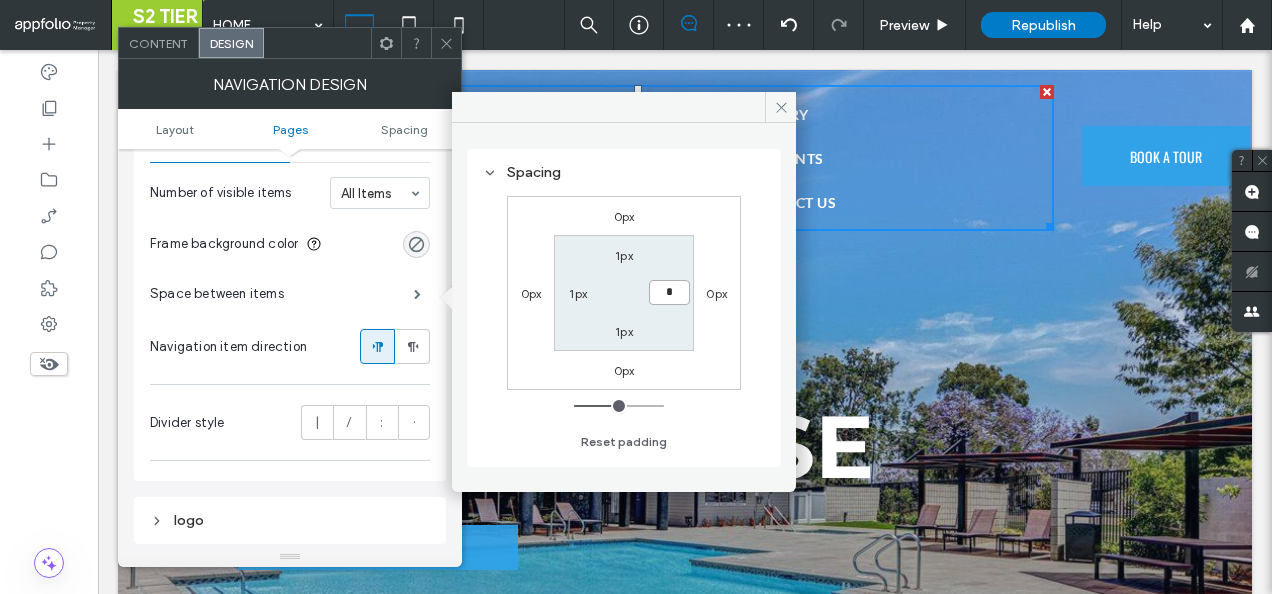 type on "*" 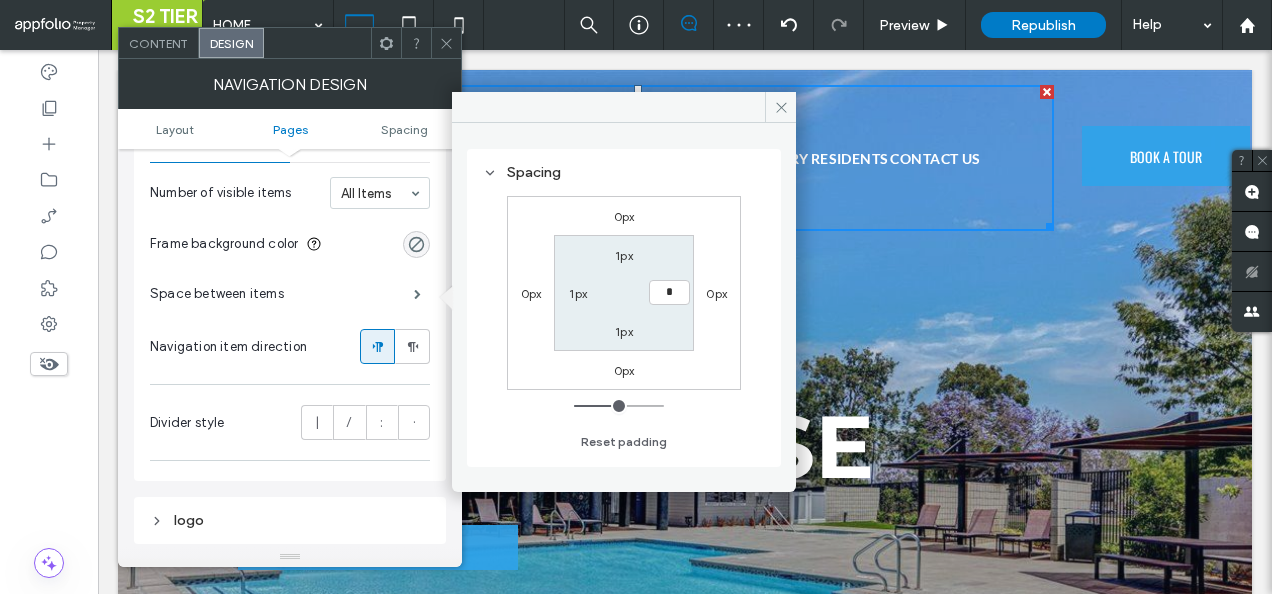 type on "*" 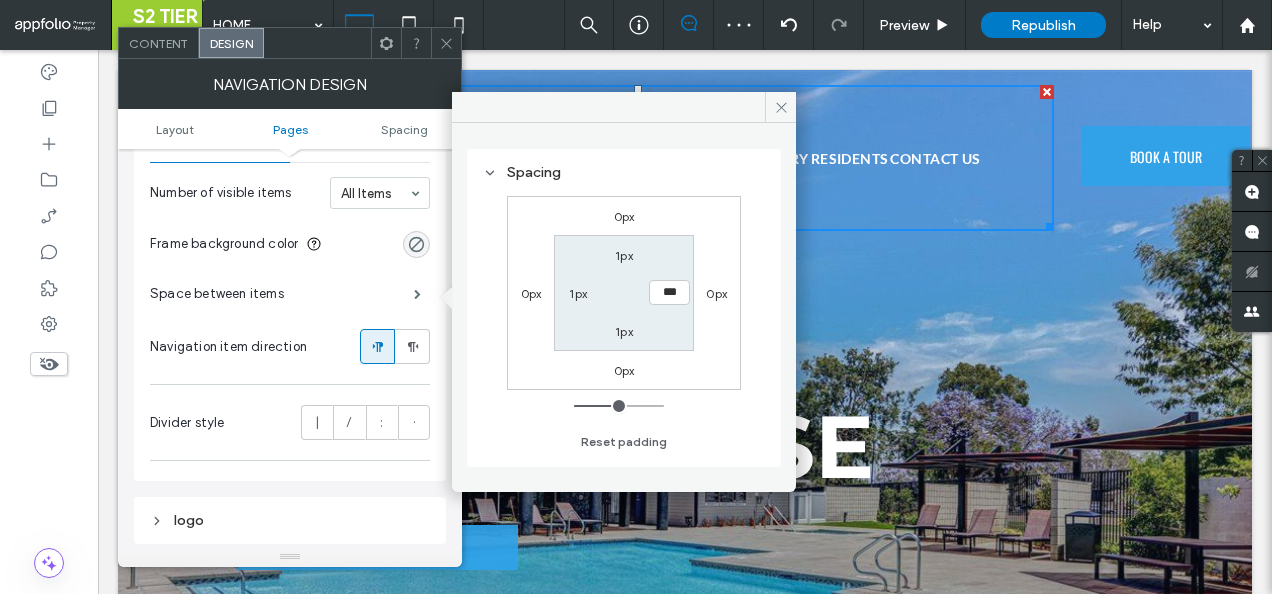 click on "1px *** 1px 1px" at bounding box center [623, 292] 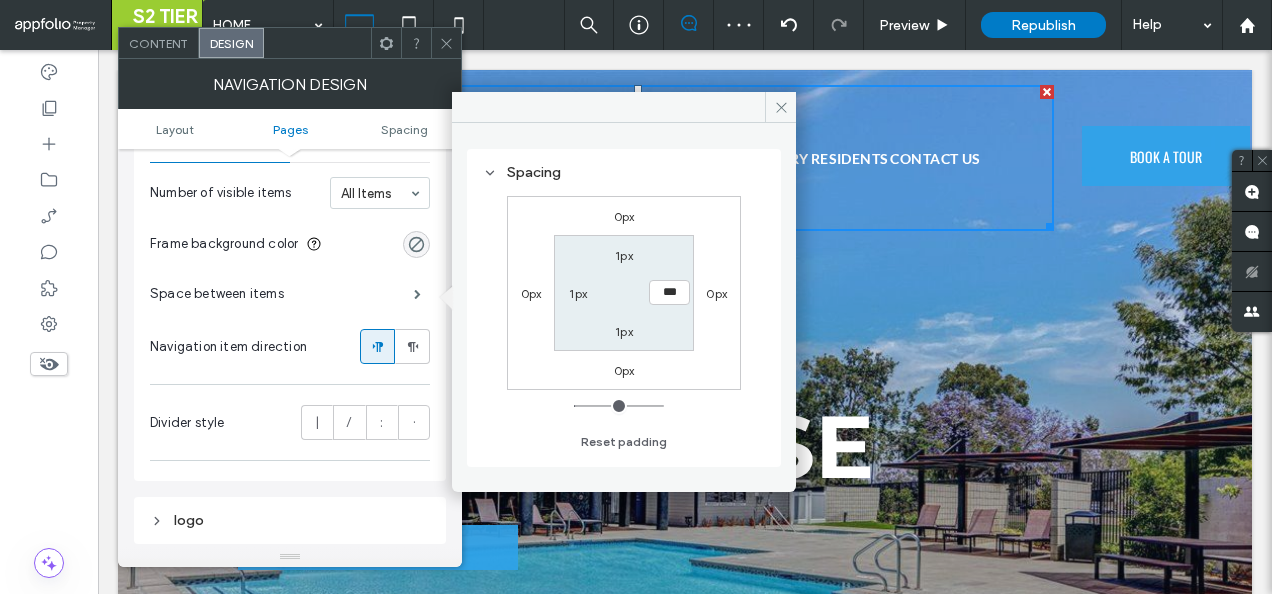 drag, startPoint x: 630, startPoint y: 106, endPoint x: 743, endPoint y: 142, distance: 118.595955 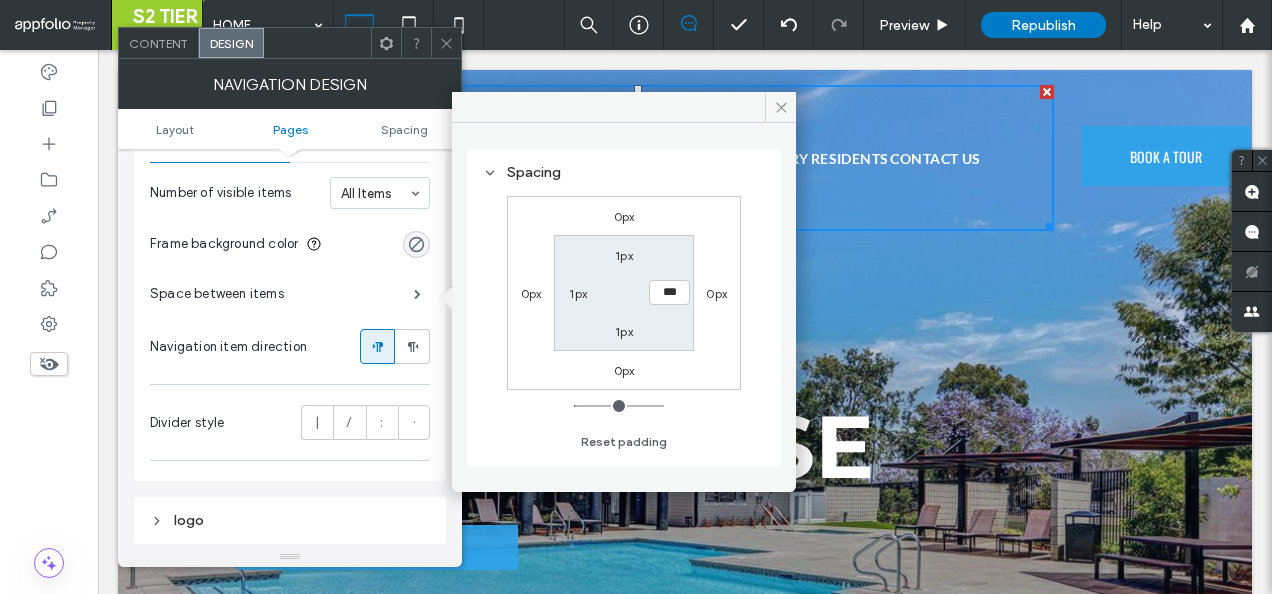click at bounding box center [446, 43] 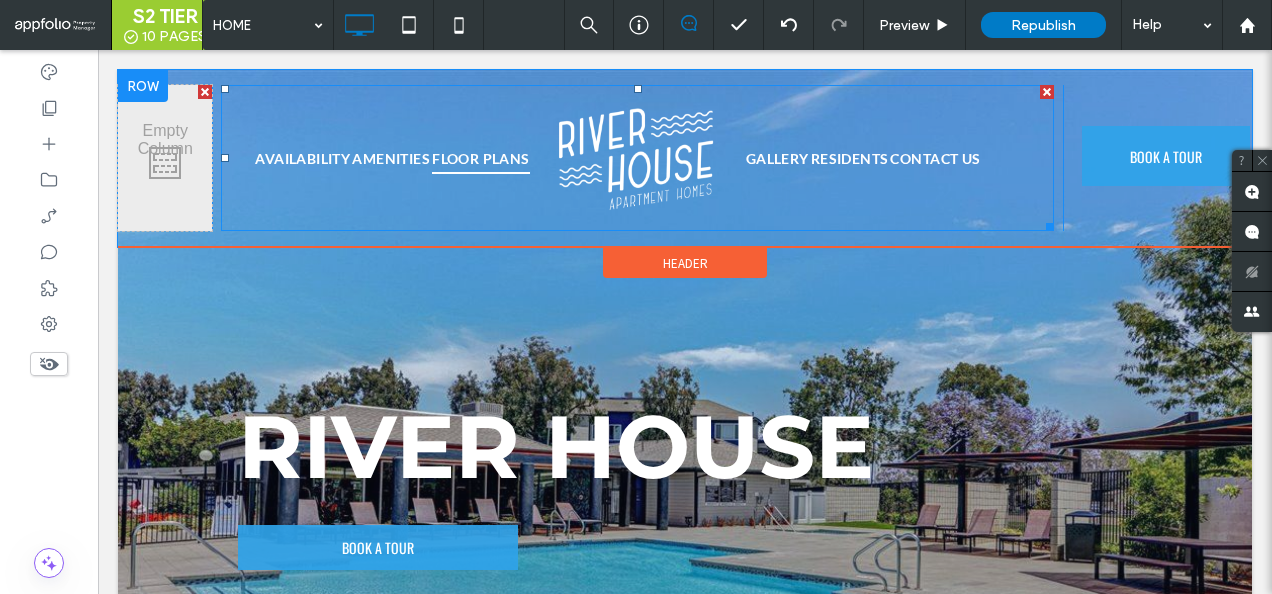 click on "FLOOR PLANS" at bounding box center (481, 158) 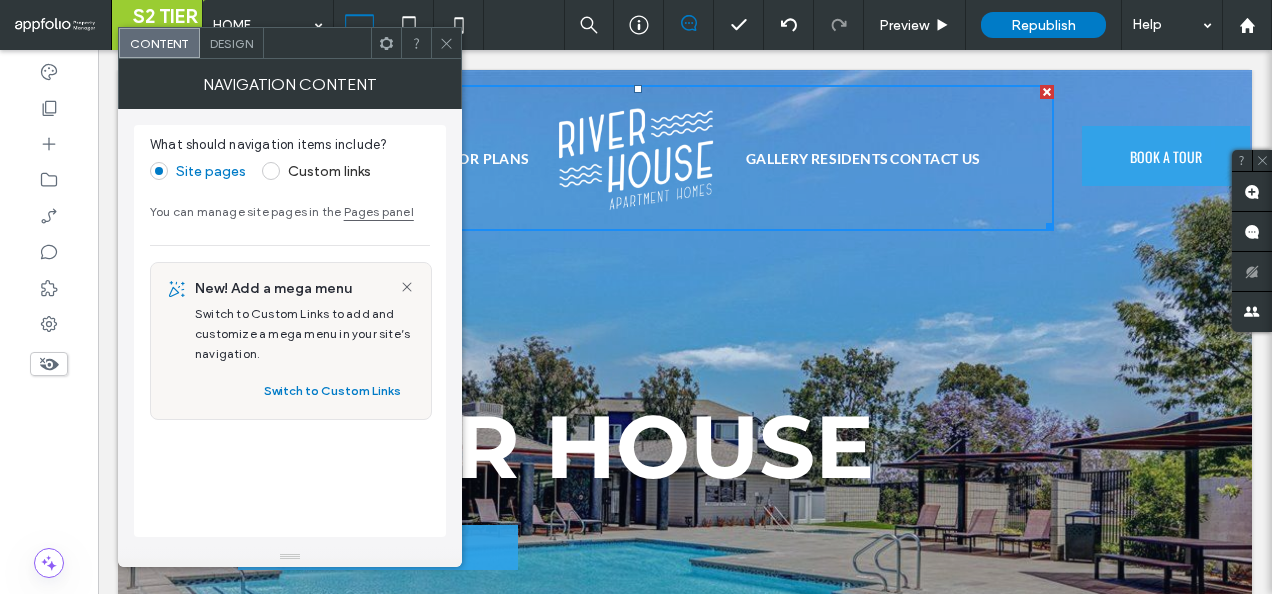 click on "Design" at bounding box center [231, 43] 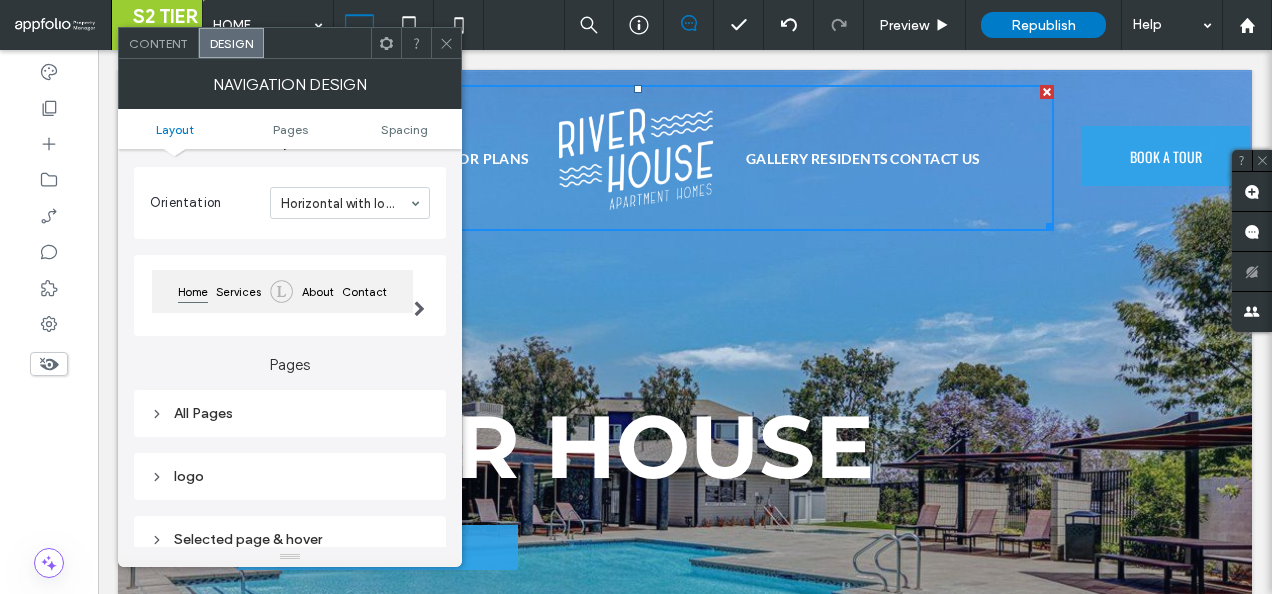 scroll, scrollTop: 200, scrollLeft: 0, axis: vertical 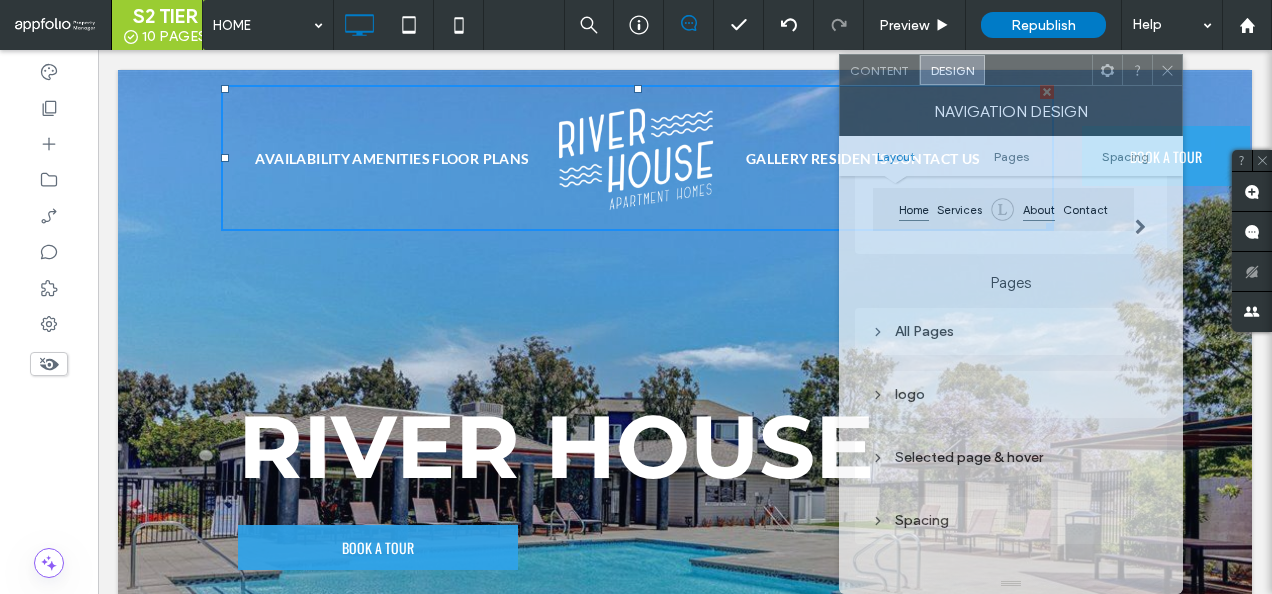 drag, startPoint x: 301, startPoint y: 50, endPoint x: 1022, endPoint y: 215, distance: 739.6391 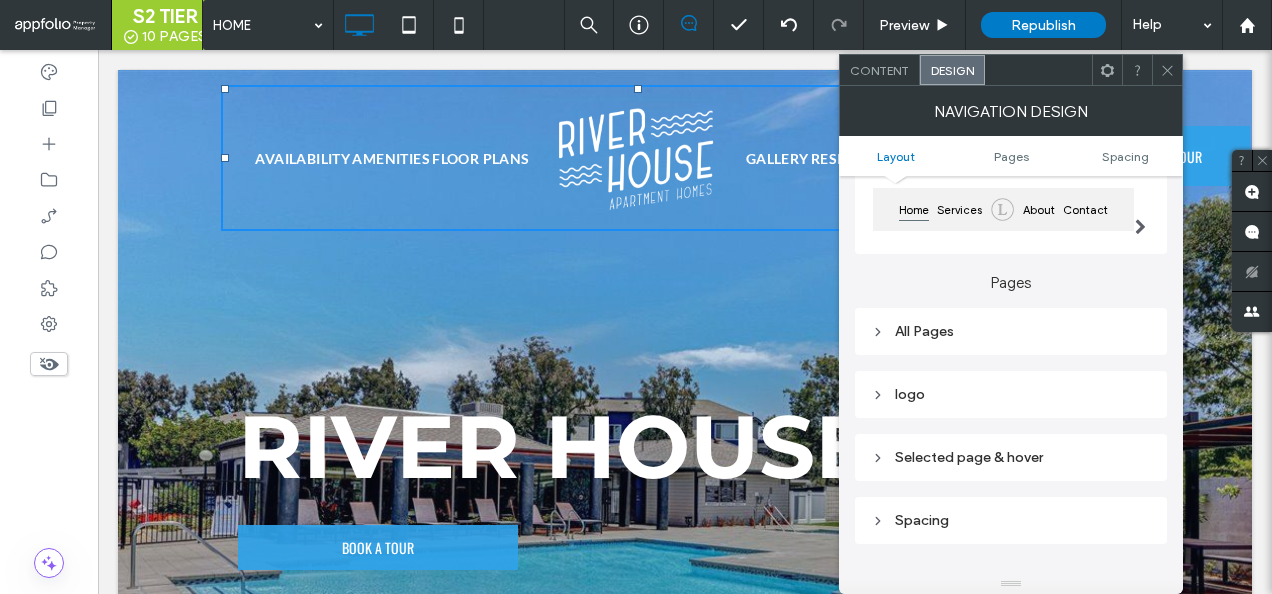 click 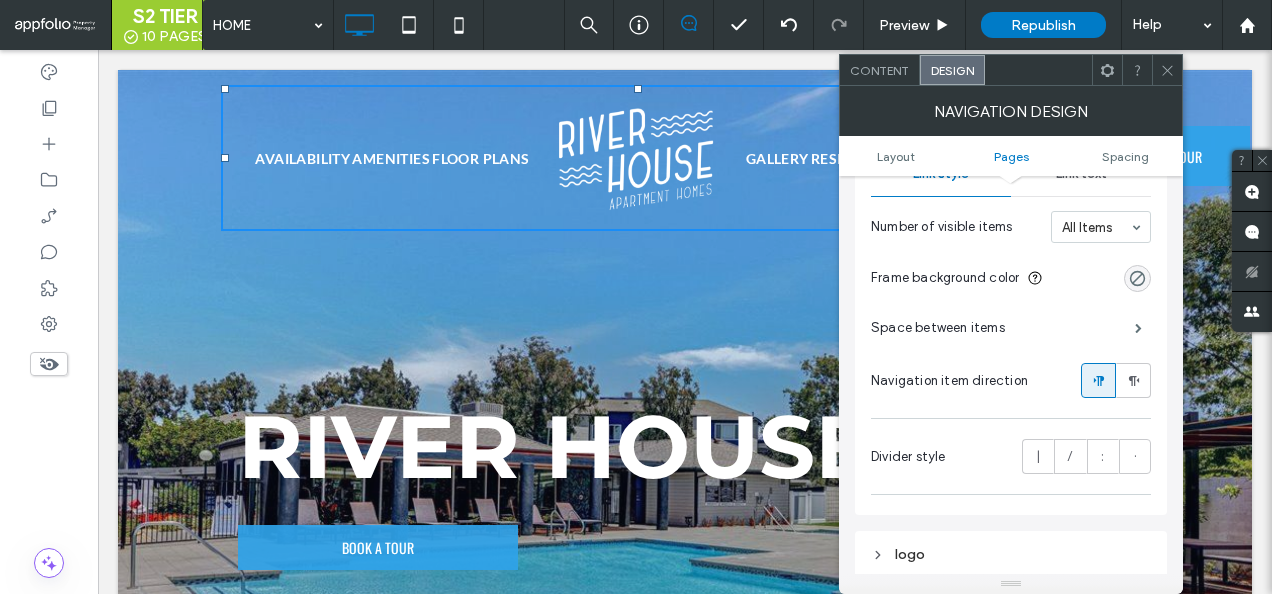 scroll, scrollTop: 500, scrollLeft: 0, axis: vertical 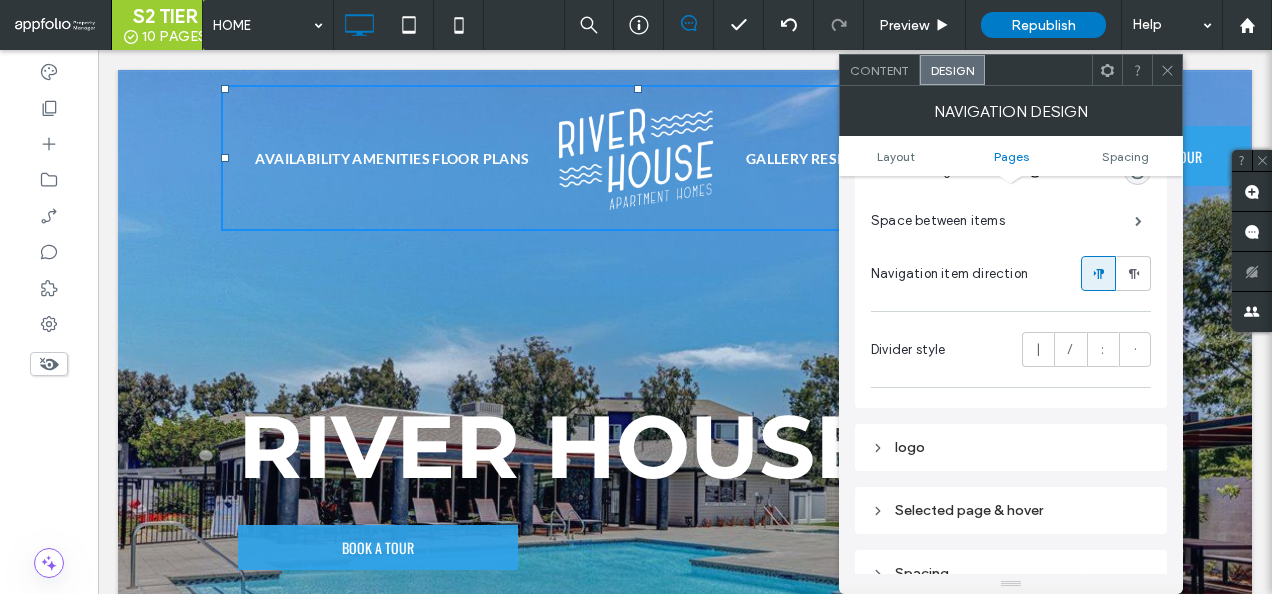 click on "Space between items" at bounding box center [1011, 221] 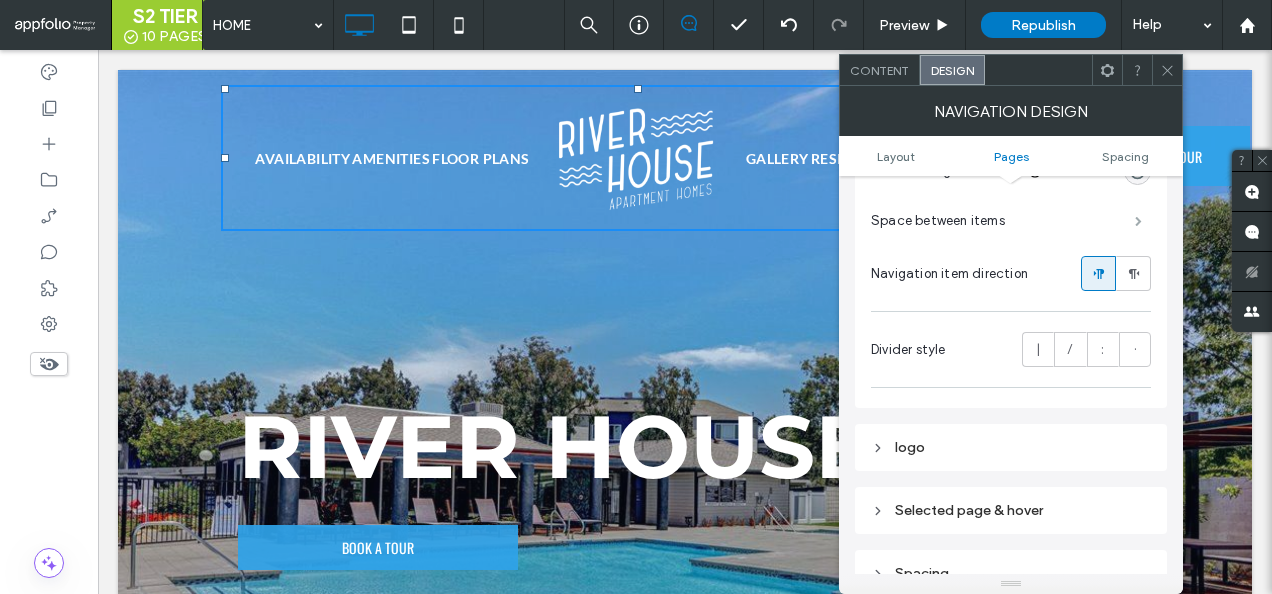 click at bounding box center (1138, 221) 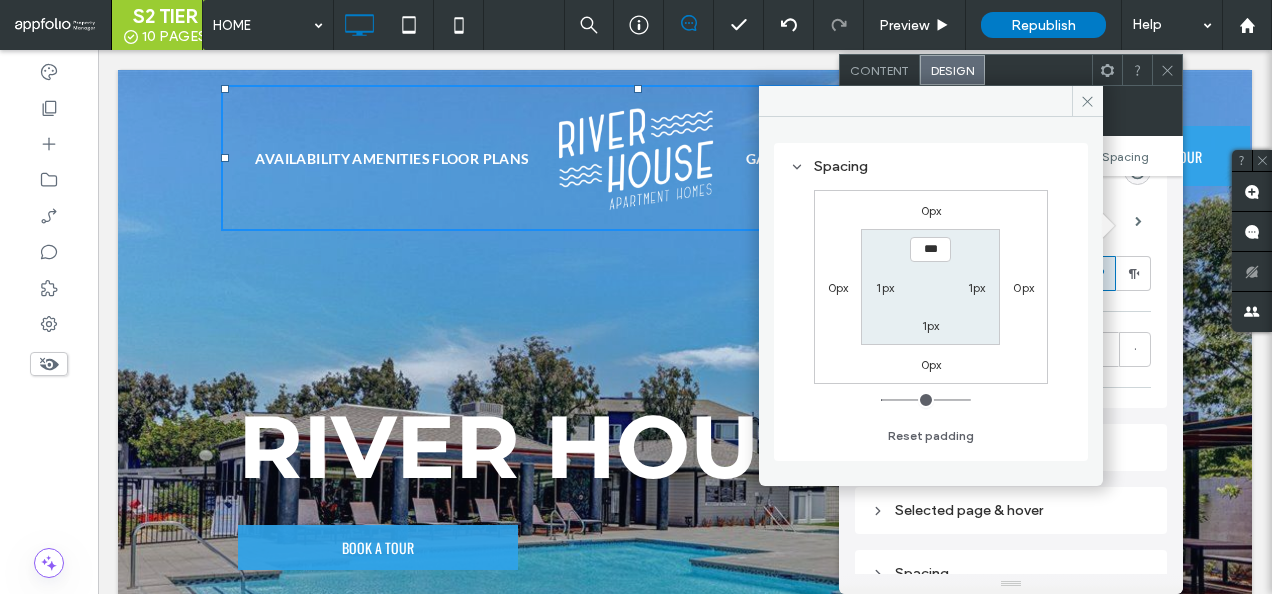 click on "1px" at bounding box center [885, 287] 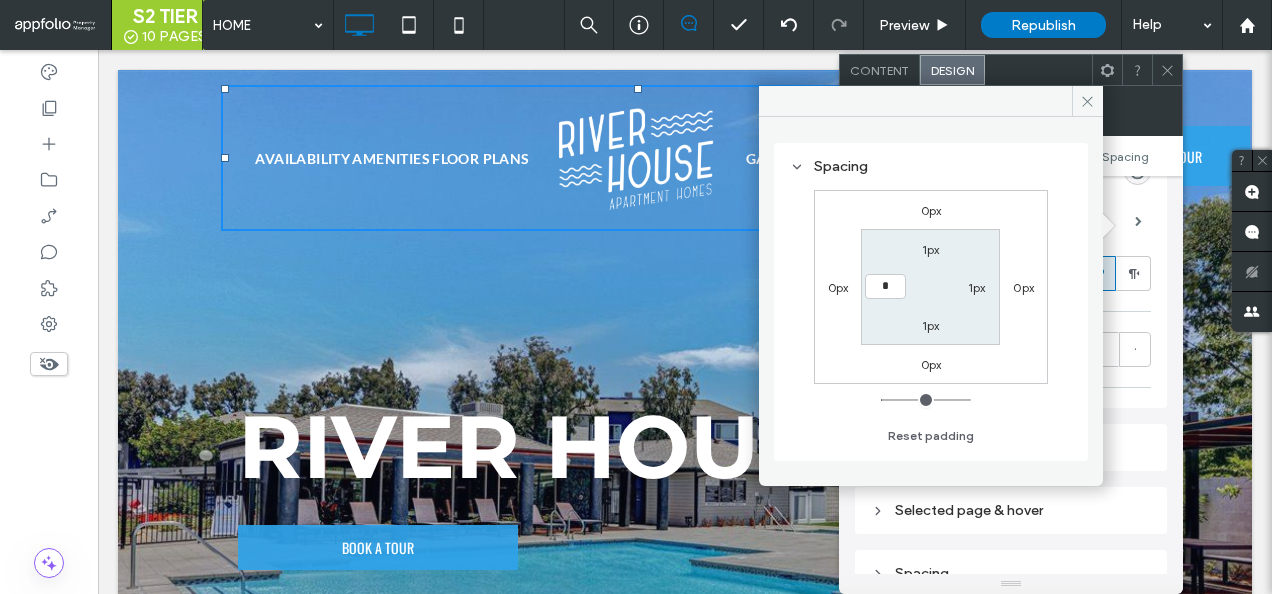 type on "*" 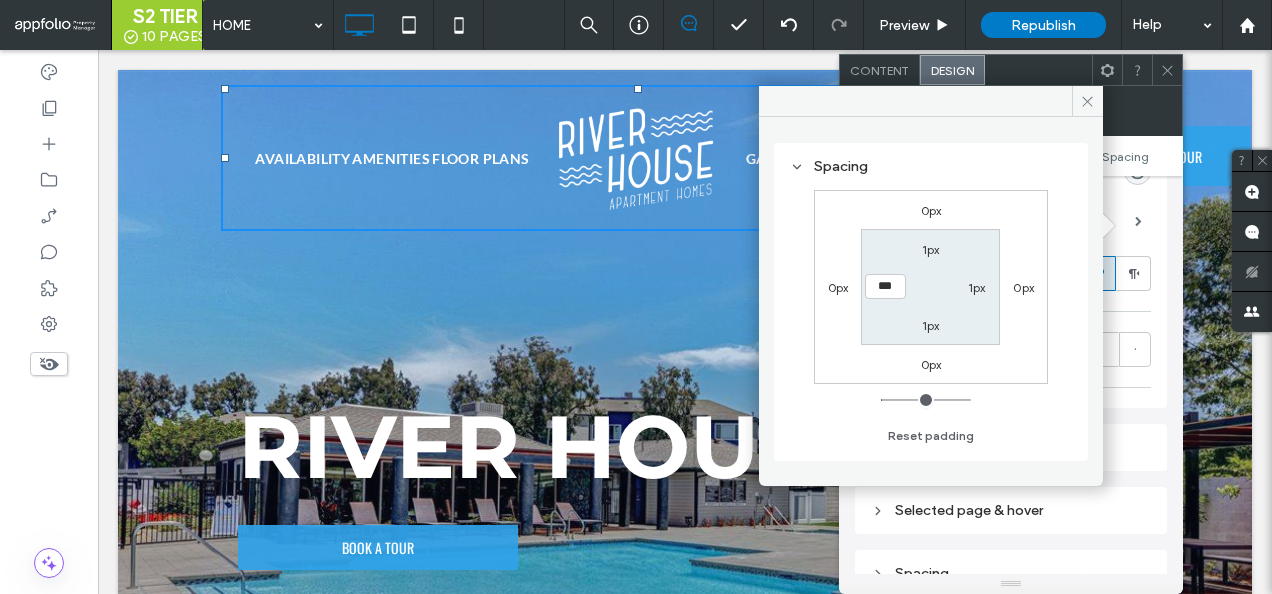 click on "1px" at bounding box center (977, 287) 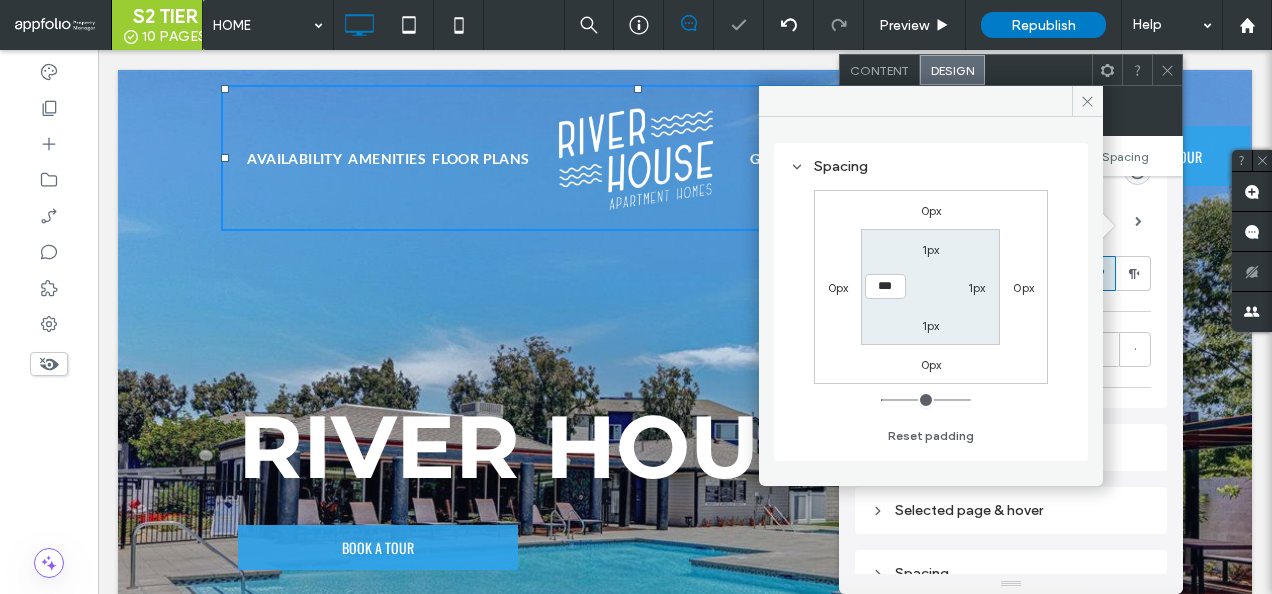 click on "1px" at bounding box center [977, 287] 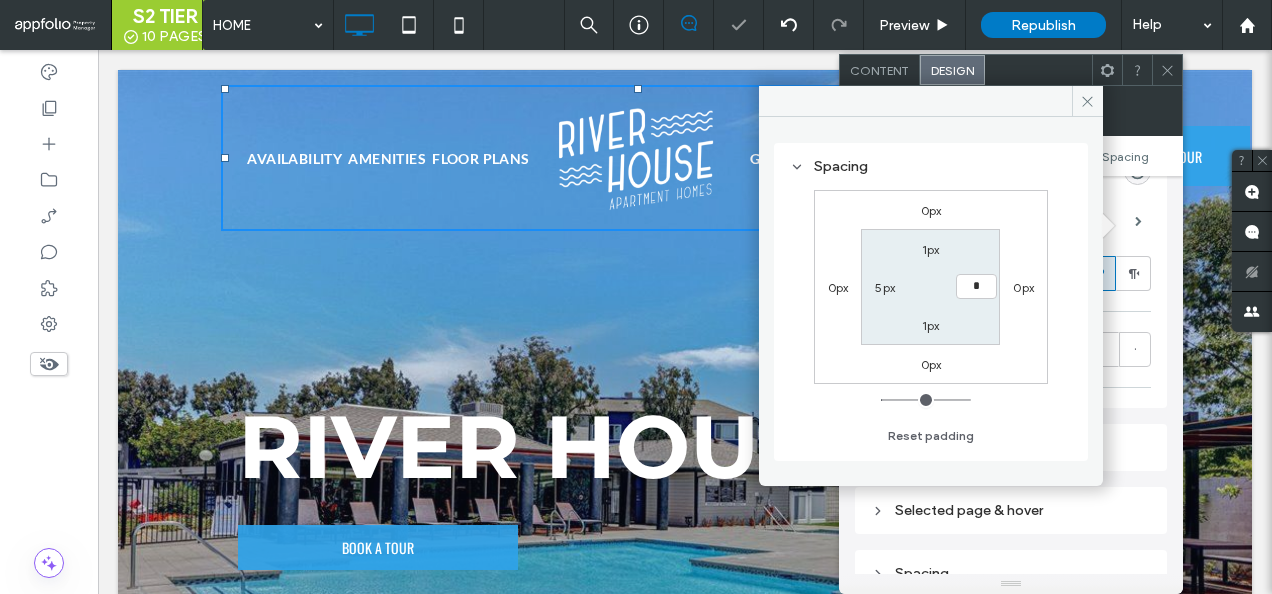 type on "*" 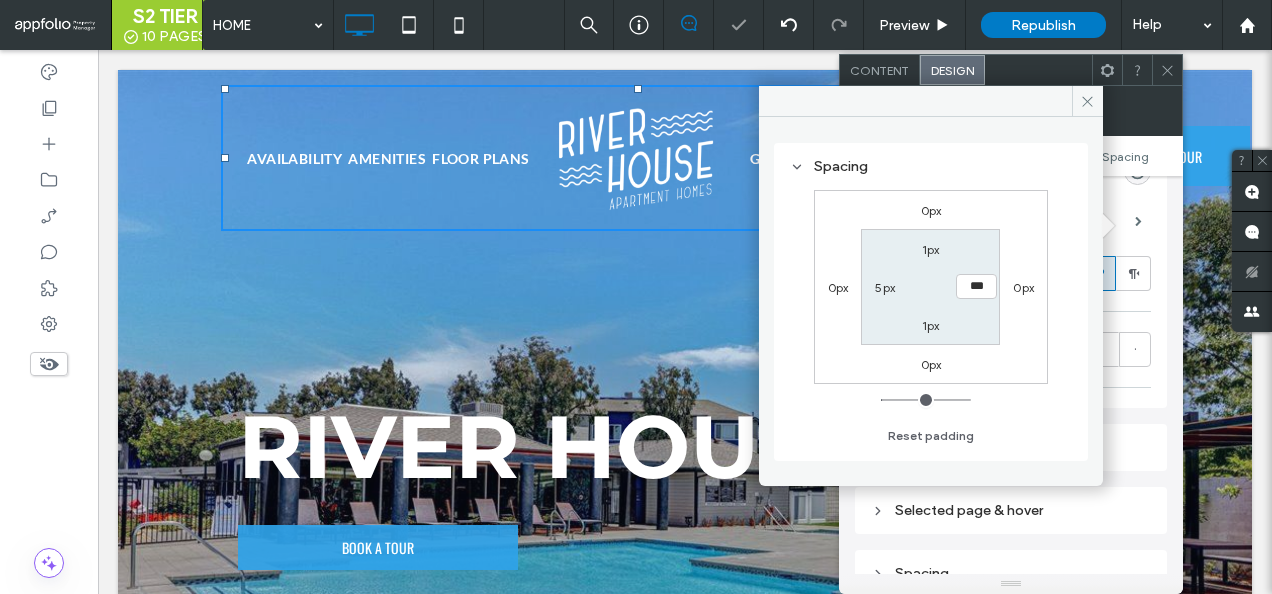 click on "1px *** 1px 5px" at bounding box center [930, 286] 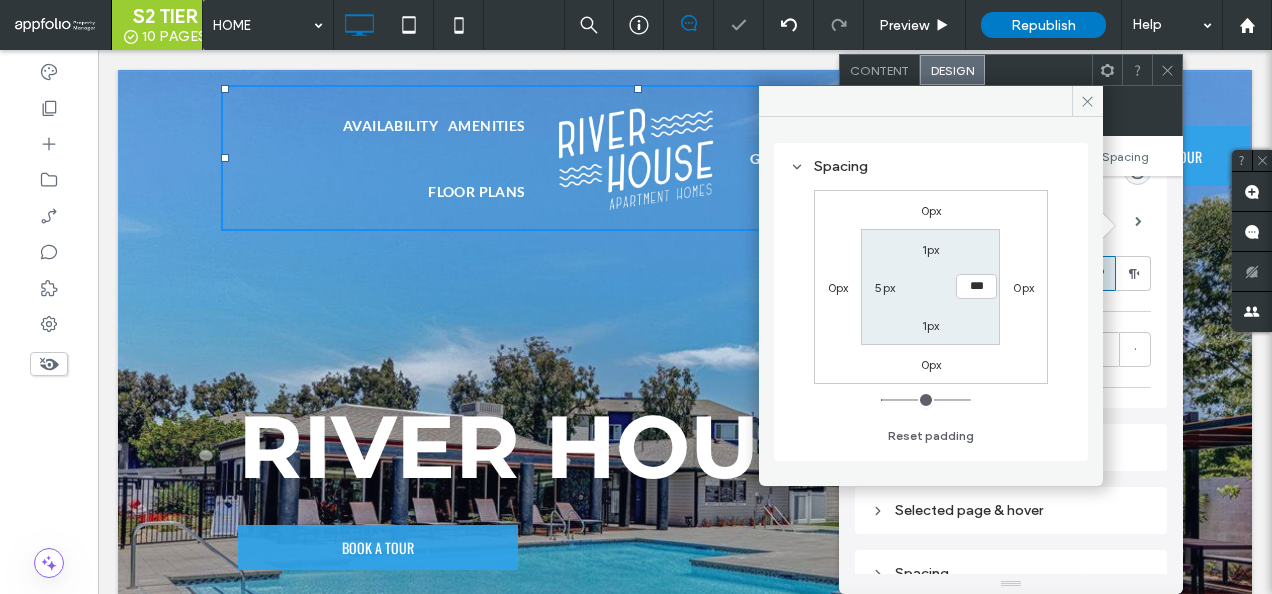 click on "5px" at bounding box center (885, 287) 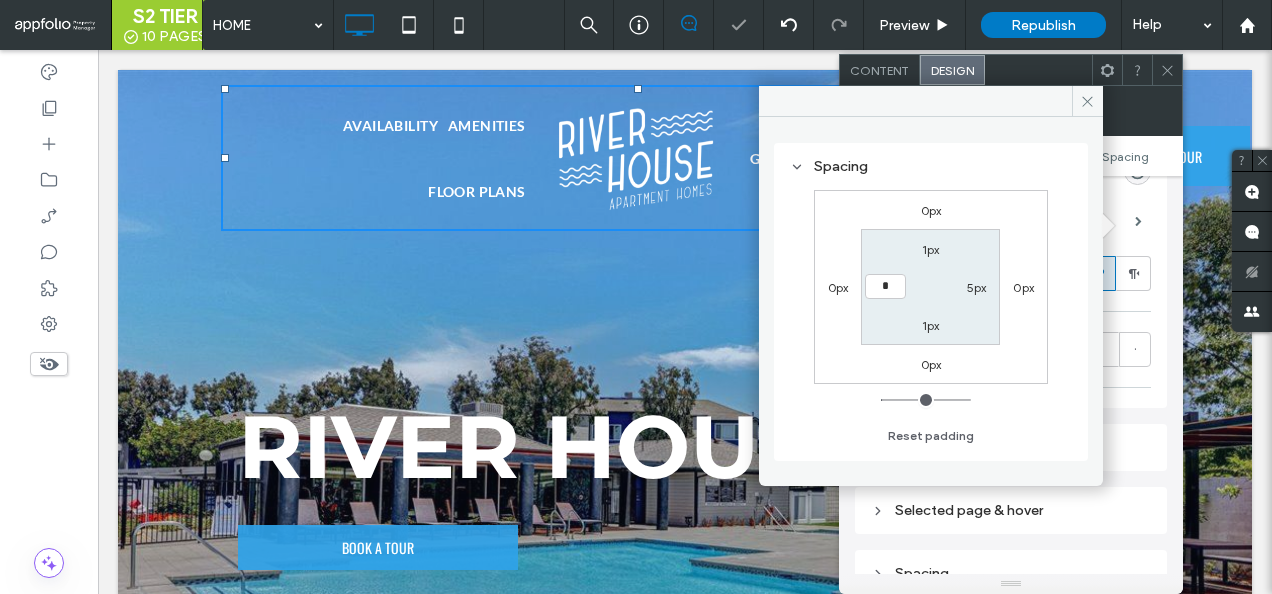 type on "*" 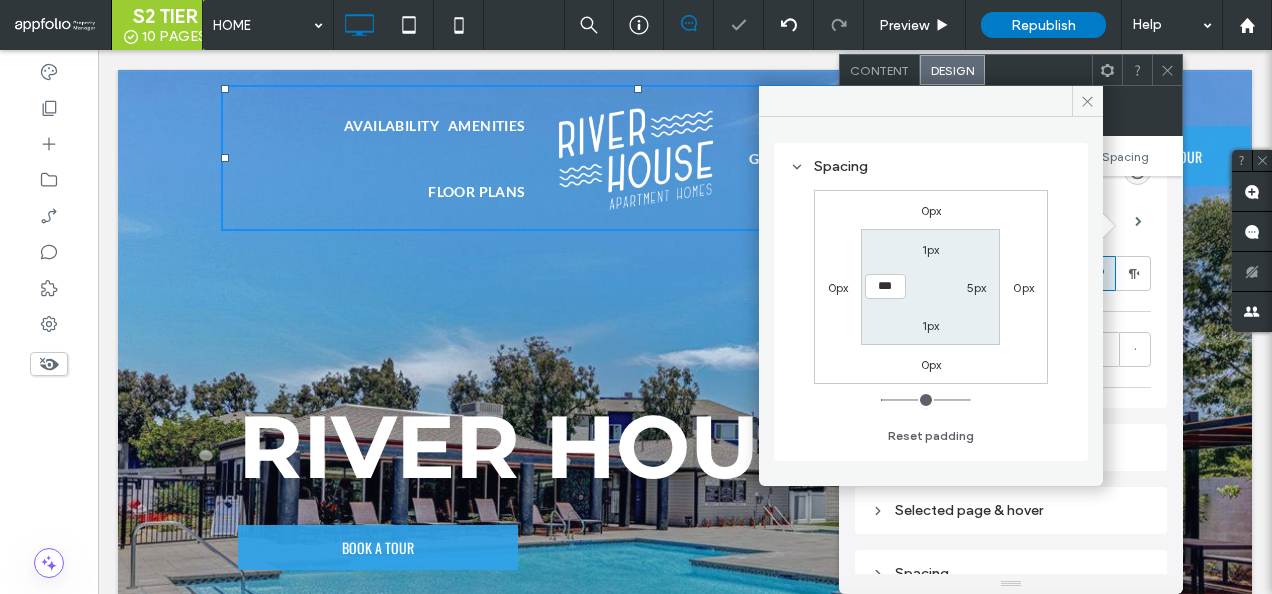 click on "5px" at bounding box center (977, 287) 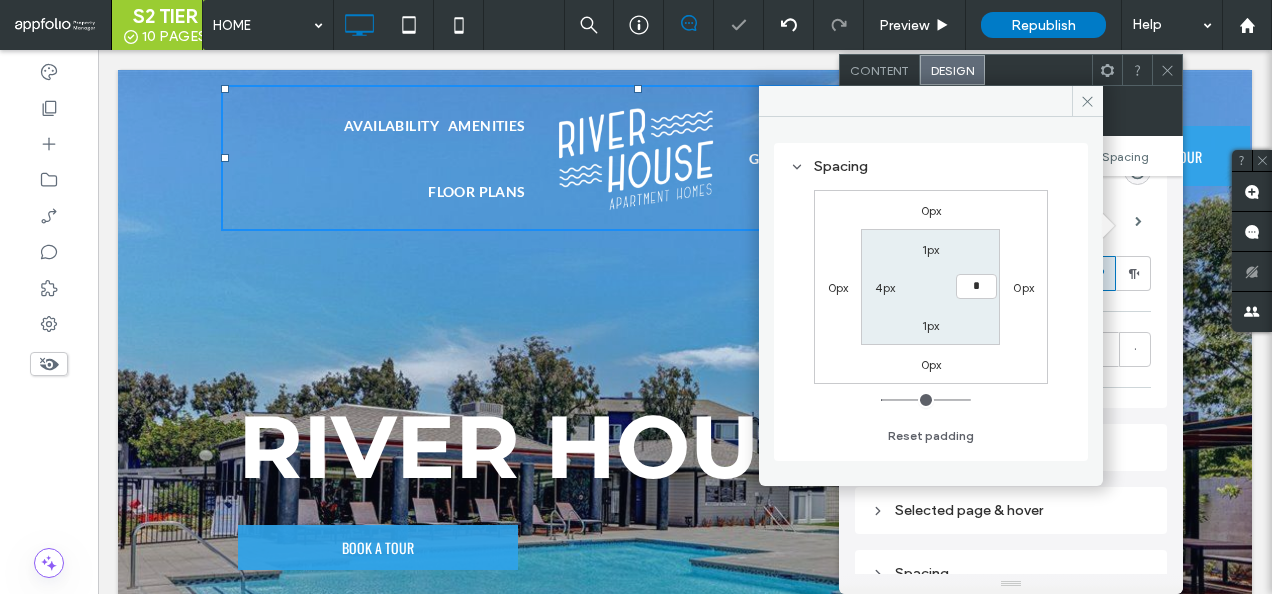 type on "*" 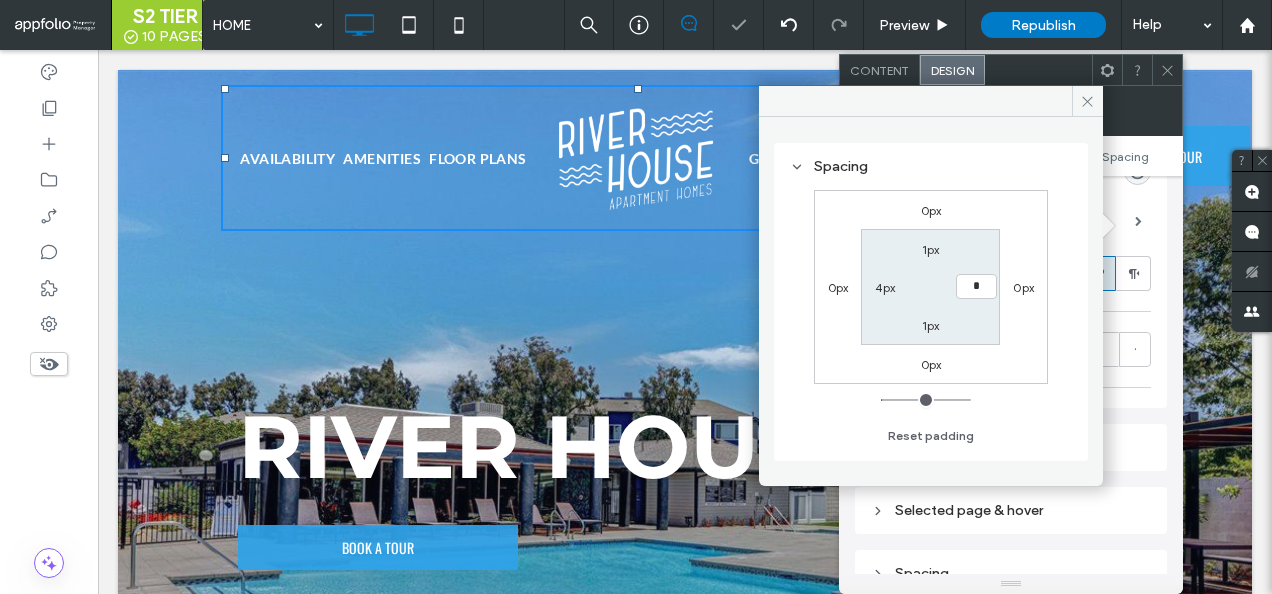 type on "*" 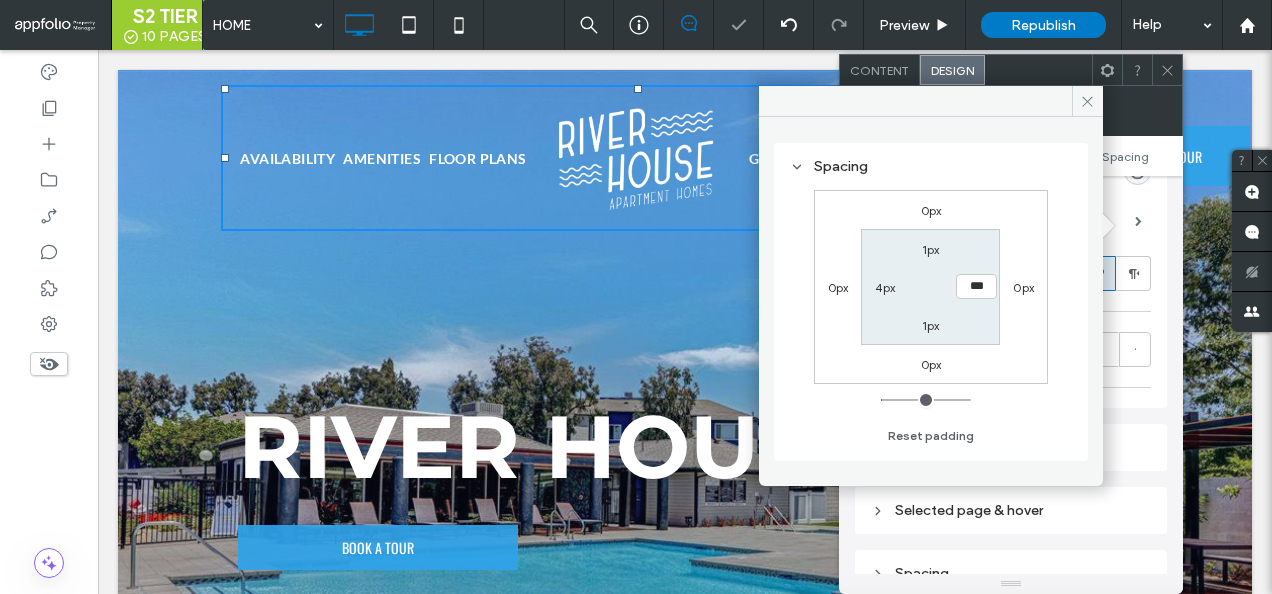 click on "1px *** 1px 4px" at bounding box center [930, 286] 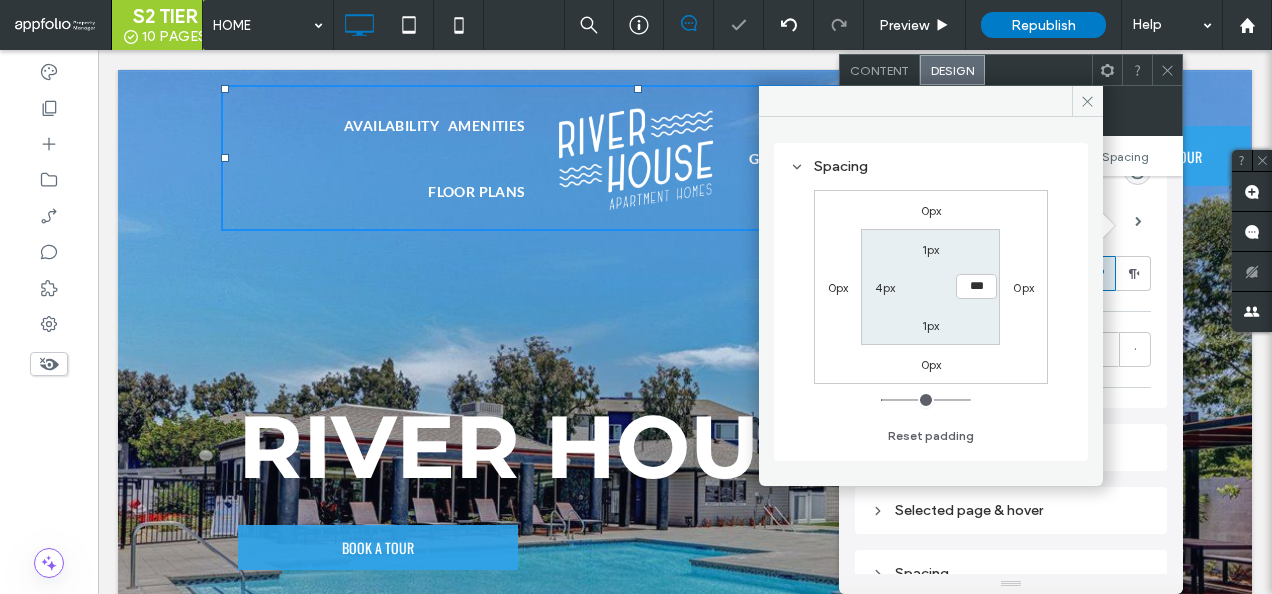 click on "4px" at bounding box center [885, 287] 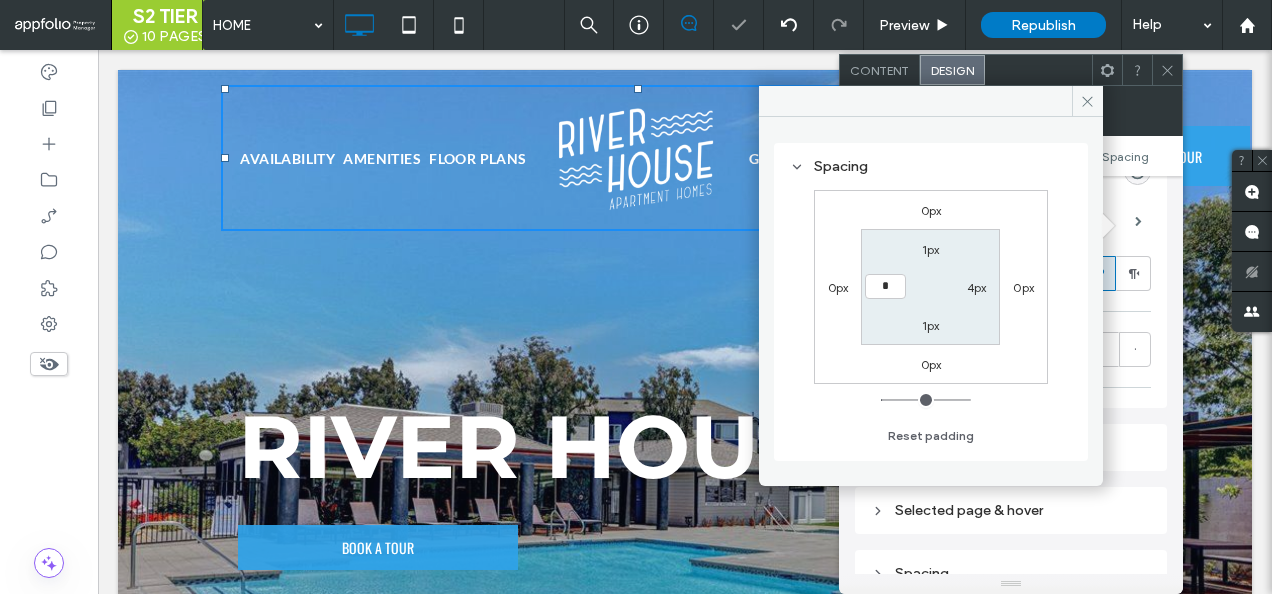 type on "*" 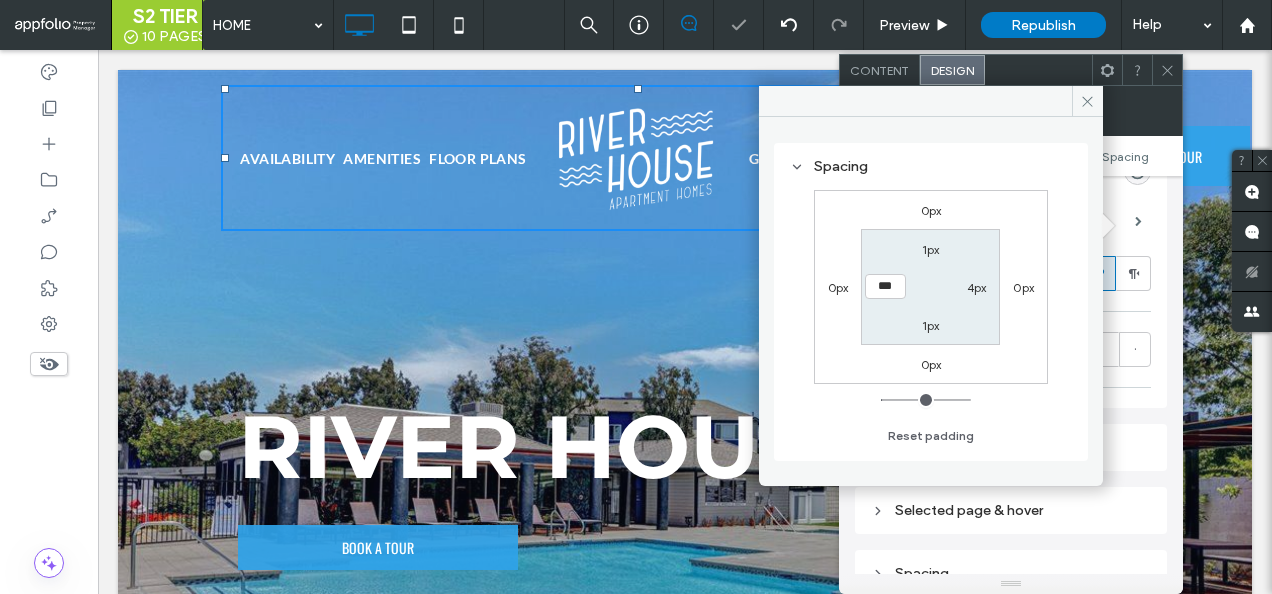 click on "4px" at bounding box center [977, 287] 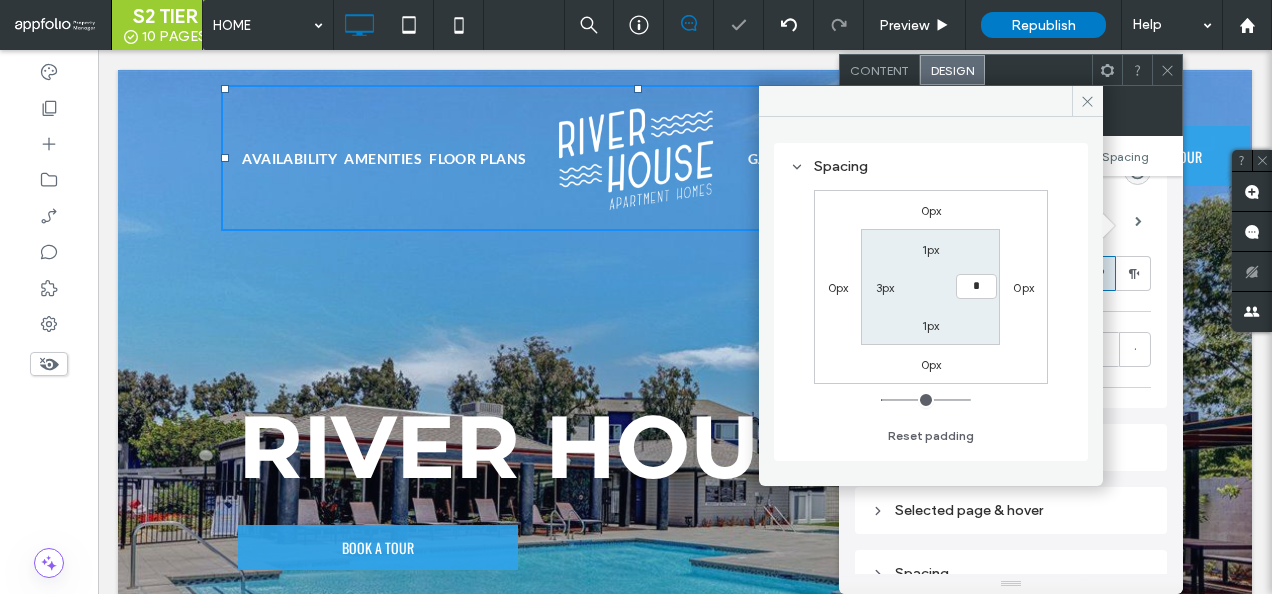 type on "*" 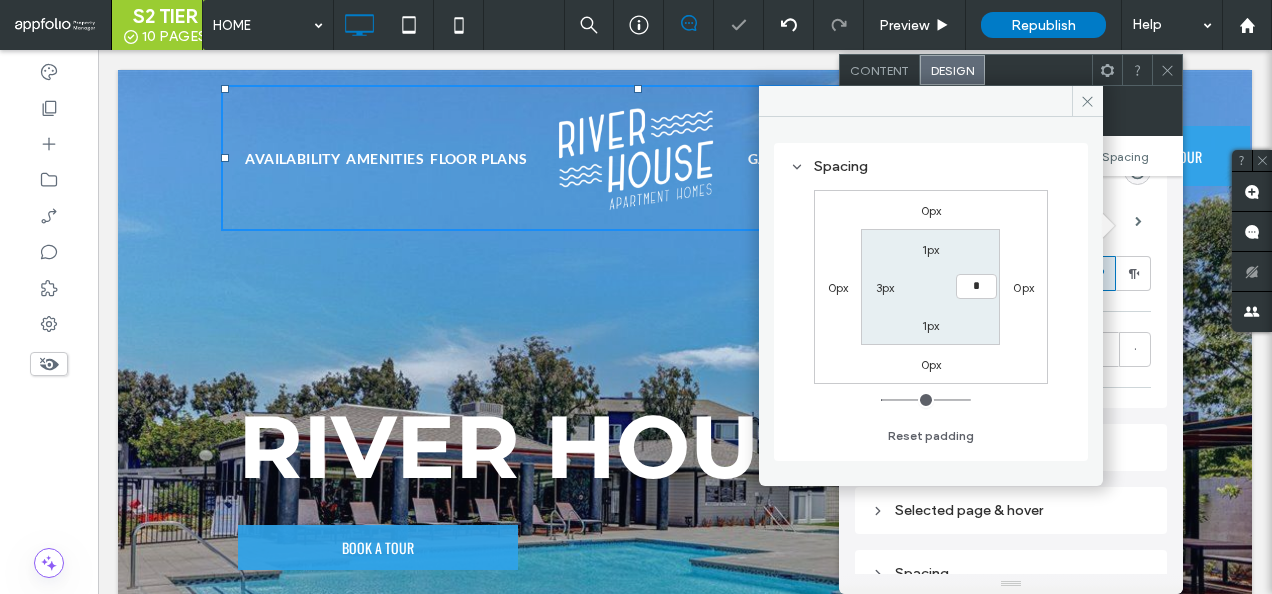 type on "*" 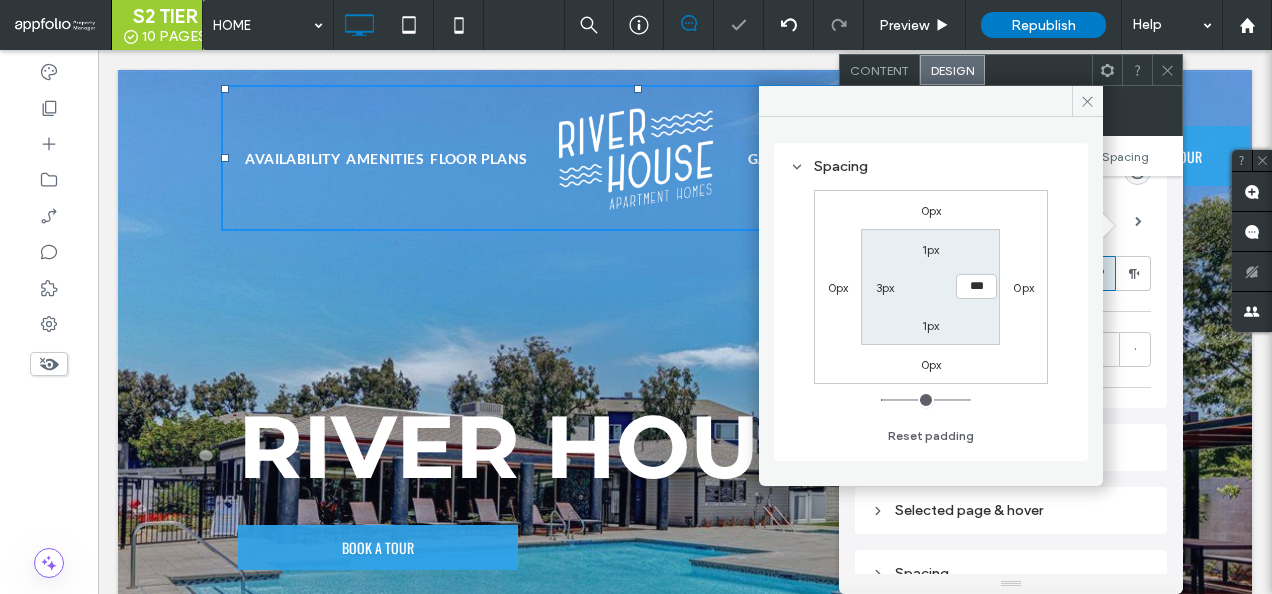 click on "1px *** 1px 3px" at bounding box center (930, 286) 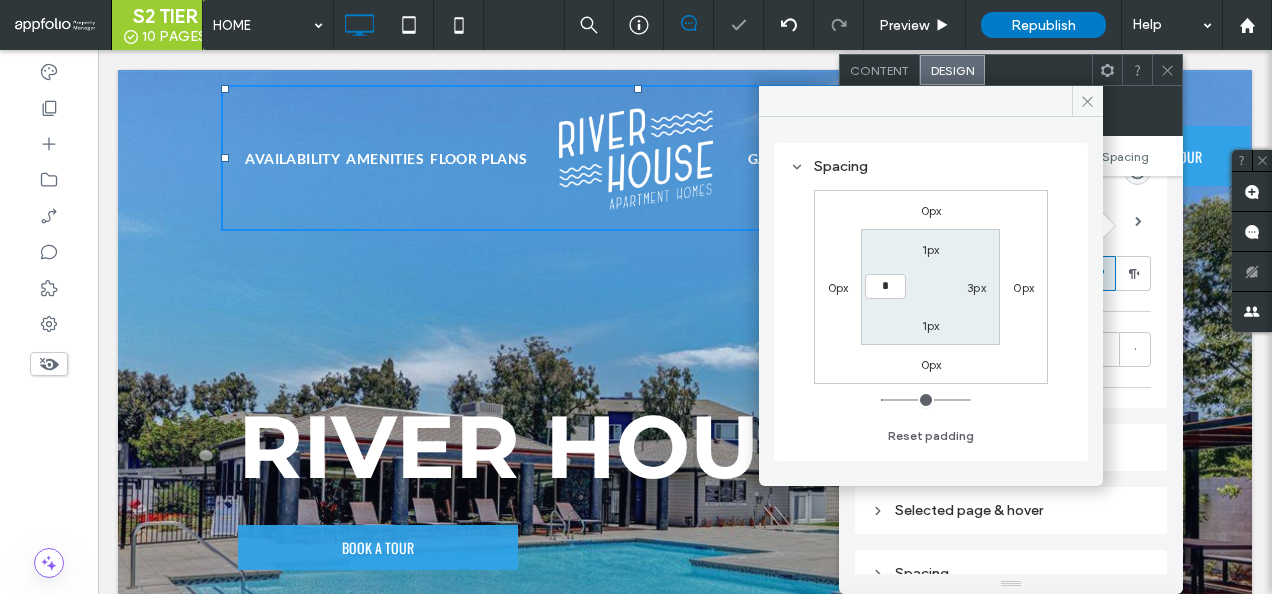 type on "*" 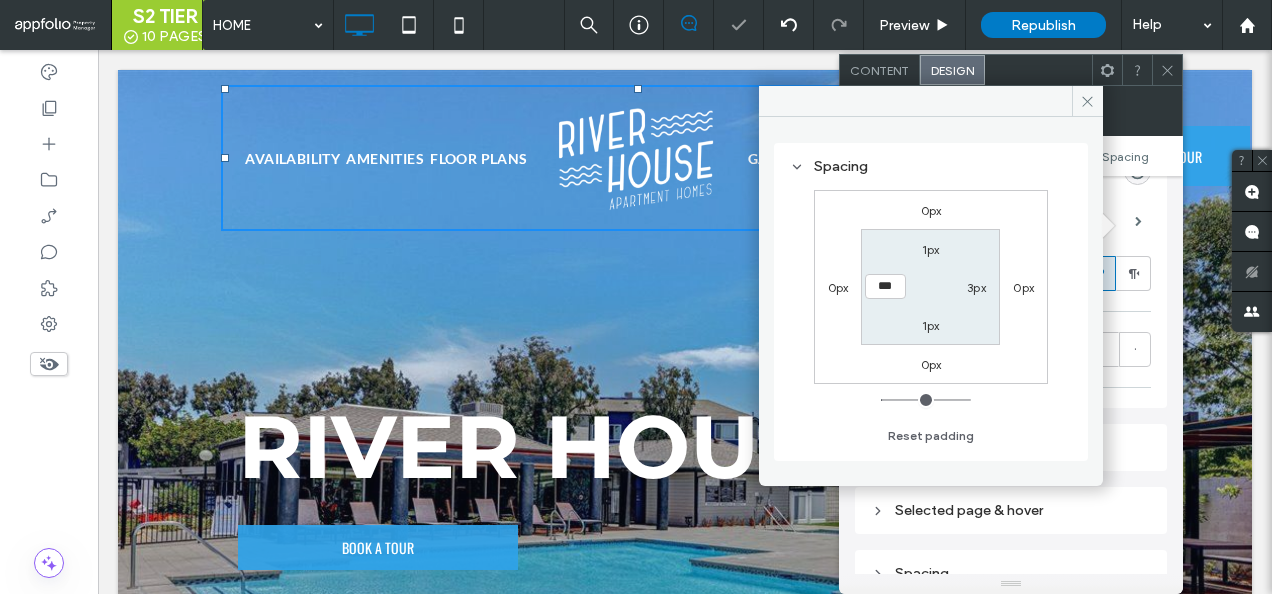 click on "1px 3px 1px ***" at bounding box center [930, 286] 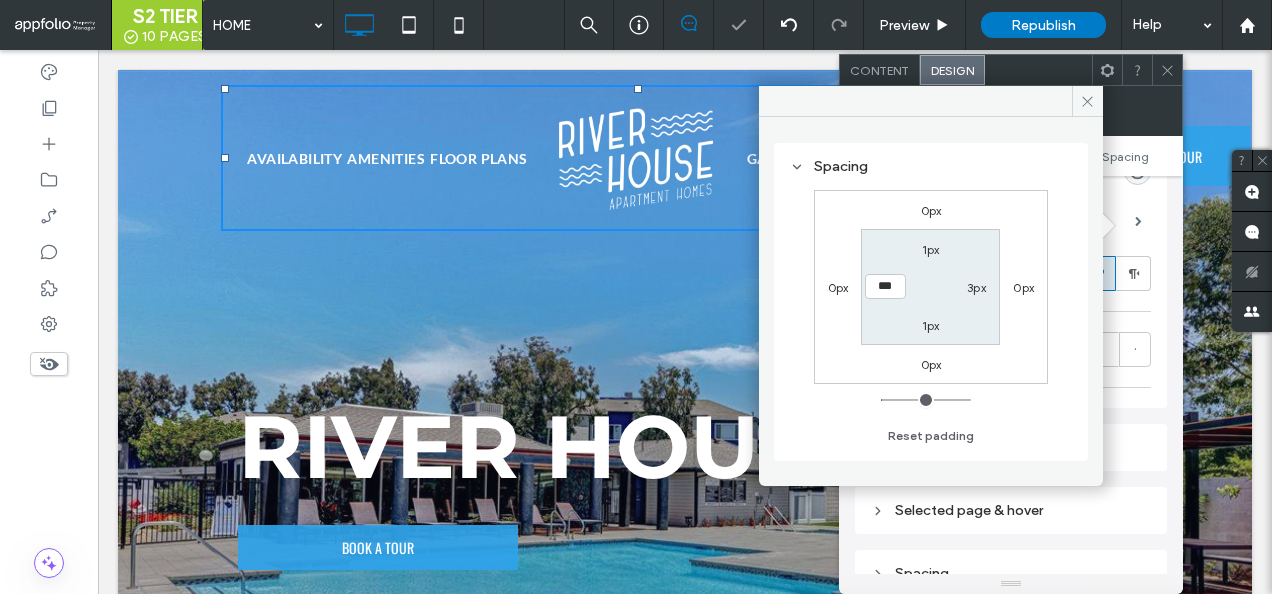 click on "3px" at bounding box center (976, 287) 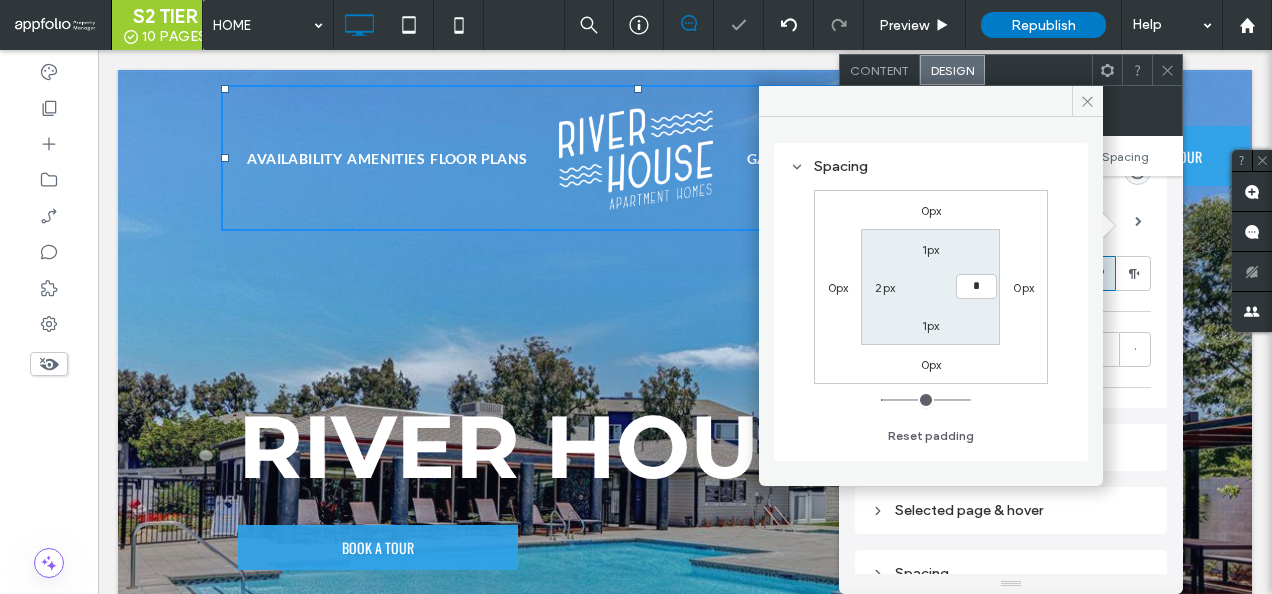 type on "*" 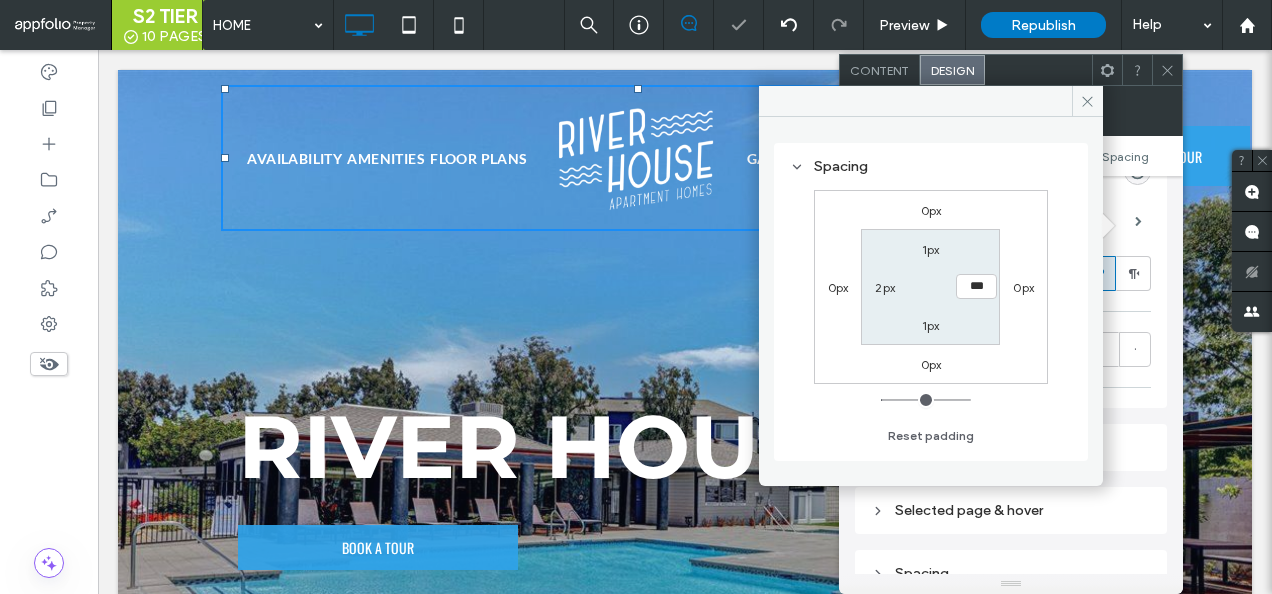 click on "1px *** 1px 2px" at bounding box center (930, 286) 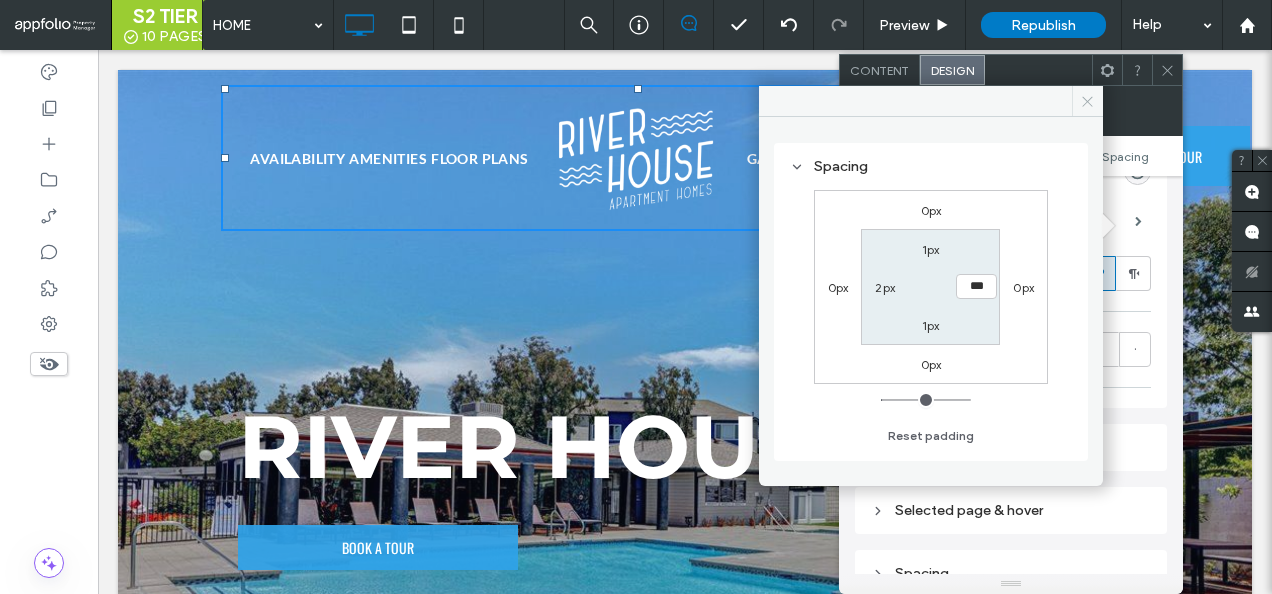 click 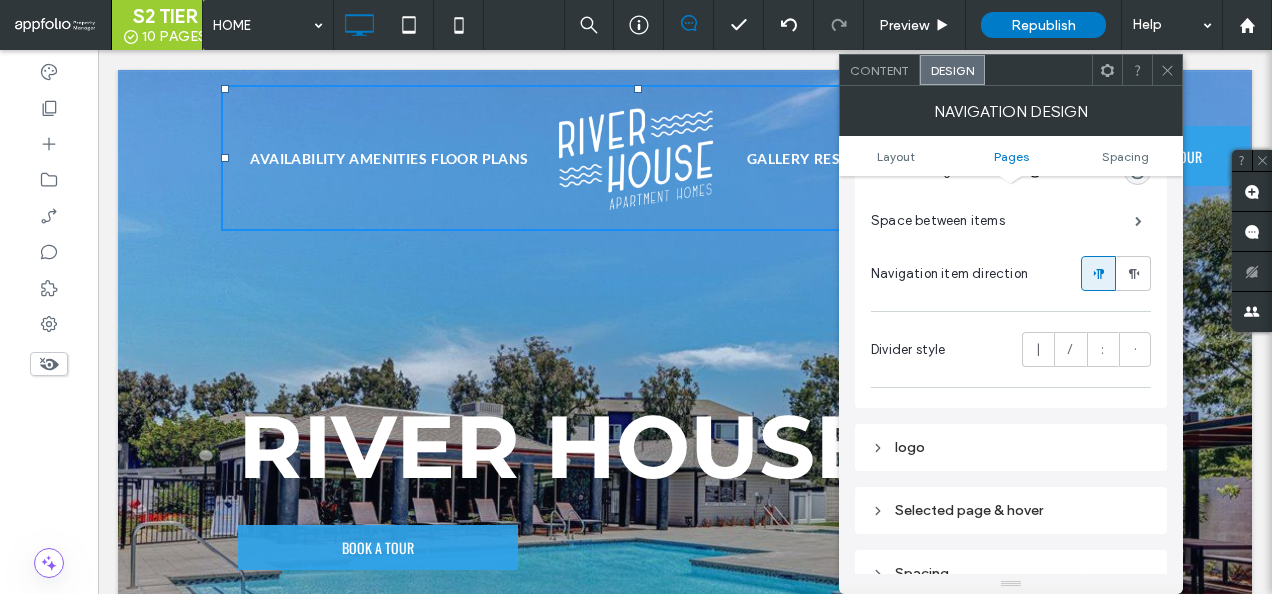 click 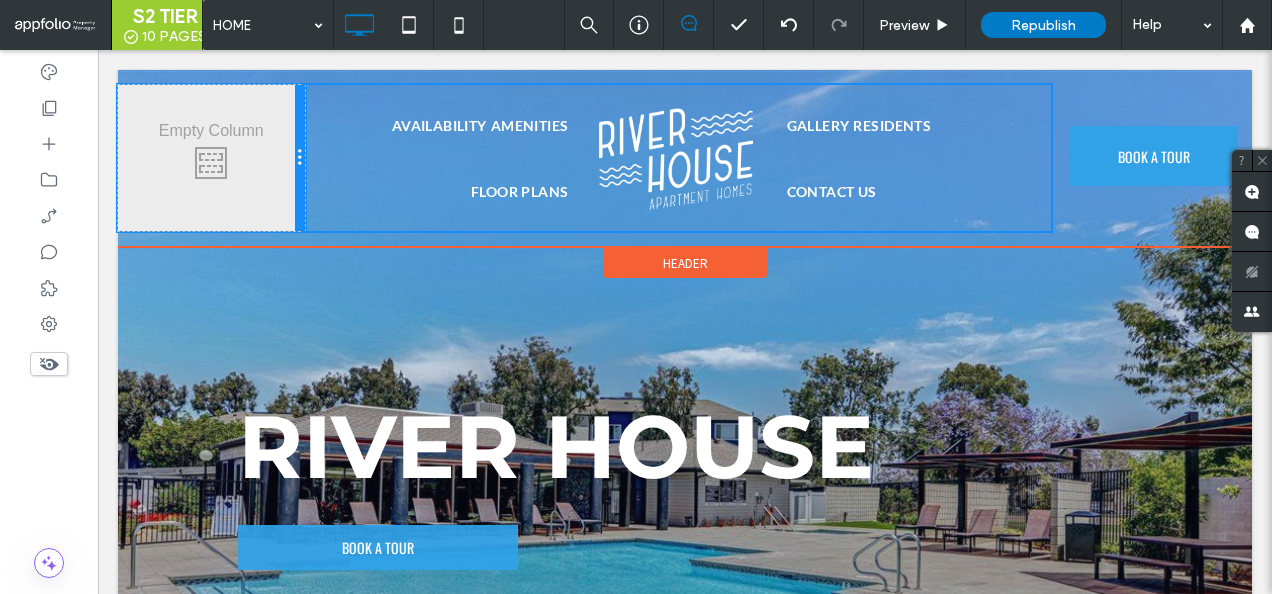 drag, startPoint x: 208, startPoint y: 154, endPoint x: 292, endPoint y: 160, distance: 84.21401 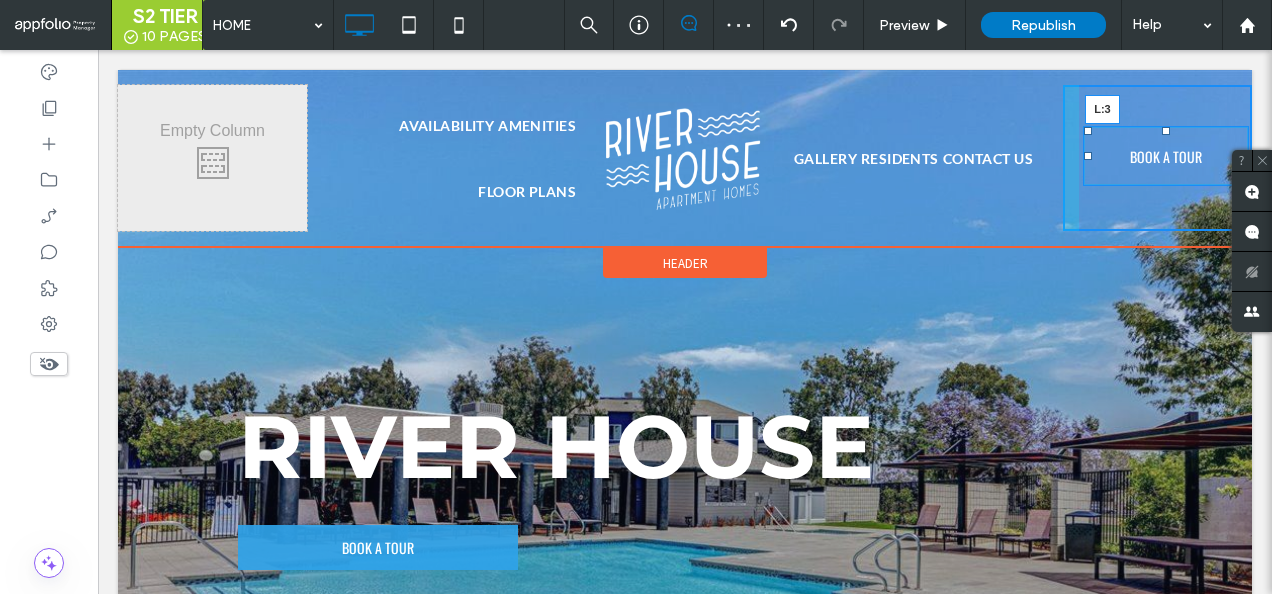 drag, startPoint x: 1072, startPoint y: 153, endPoint x: 1099, endPoint y: 156, distance: 27.166155 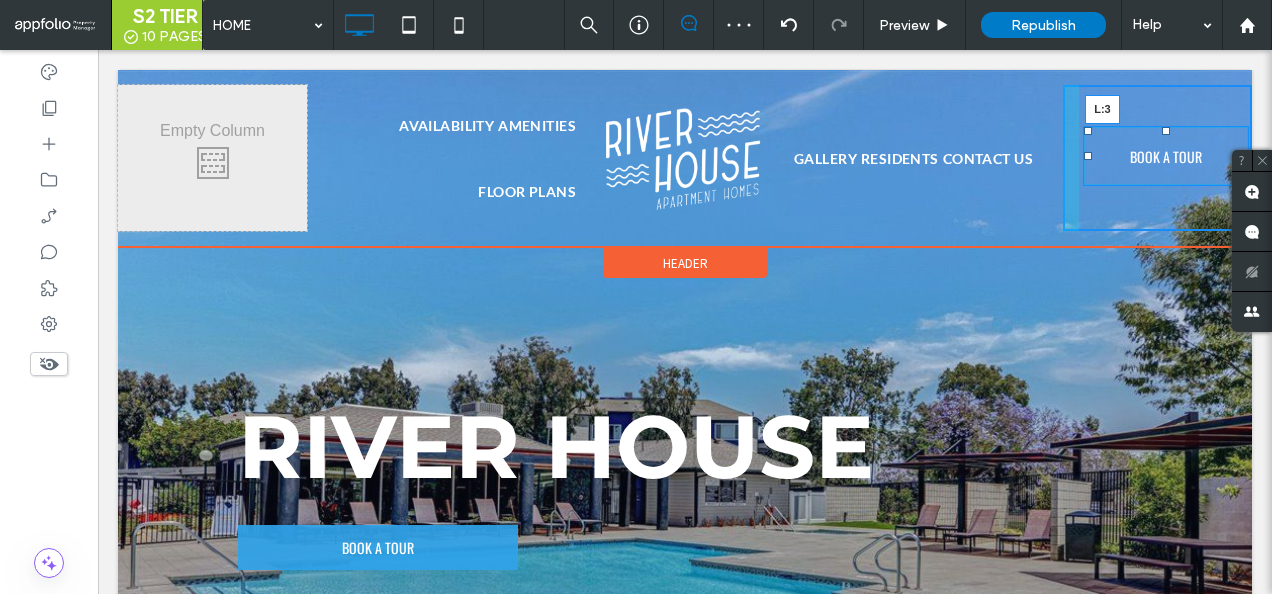 click on "BOOK A TOUR
L:3
Click To Paste" at bounding box center [1157, 158] 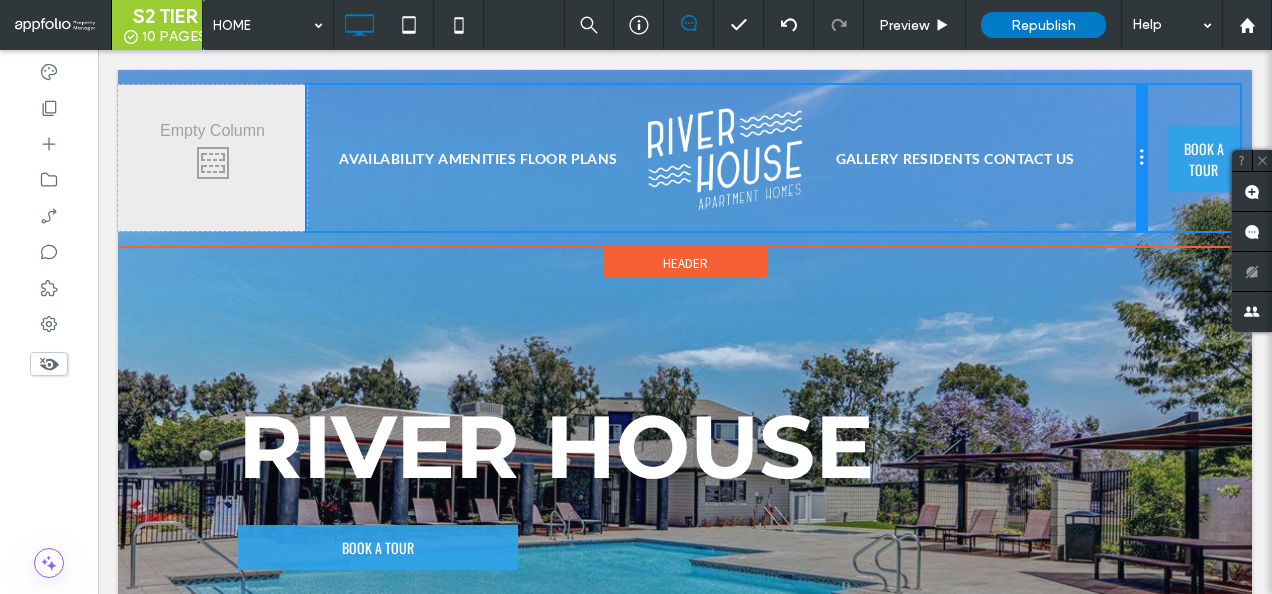 drag, startPoint x: 1047, startPoint y: 179, endPoint x: 1122, endPoint y: 179, distance: 75 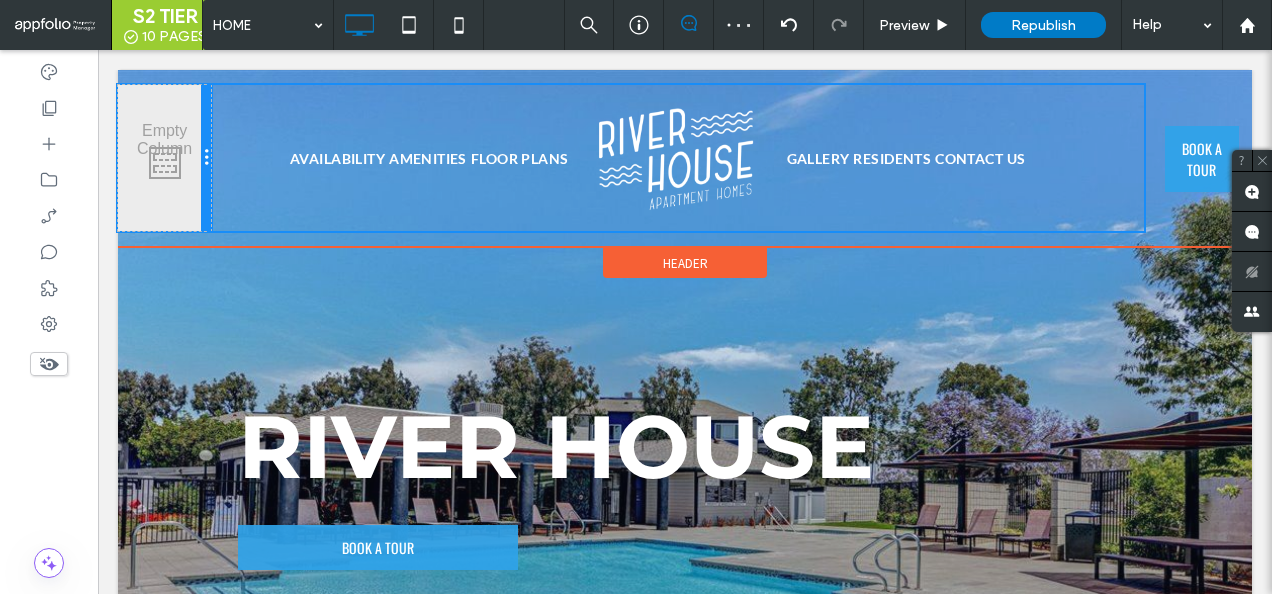drag, startPoint x: 305, startPoint y: 166, endPoint x: 236, endPoint y: 164, distance: 69.02898 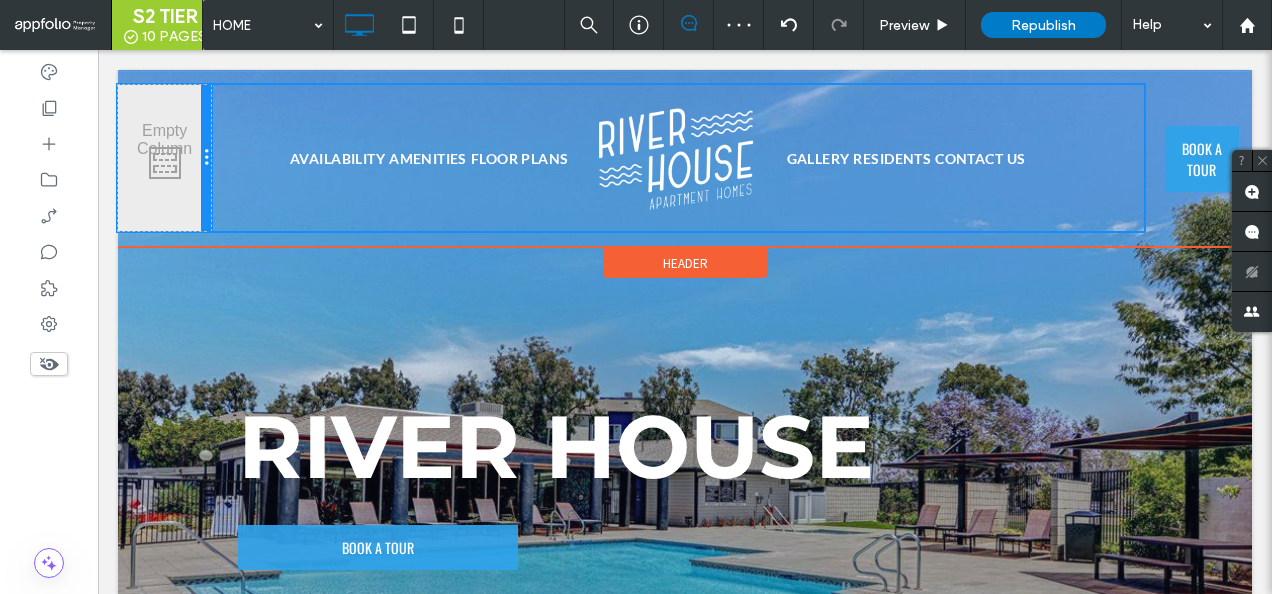 click on "Click To Paste
AVAILABILITY
AMENITIES
FLOOR PLANS
GALLERY
RESIDENTS
CONTACT US
Click To Paste
BOOK A TOUR
Click To Paste" at bounding box center [685, 158] 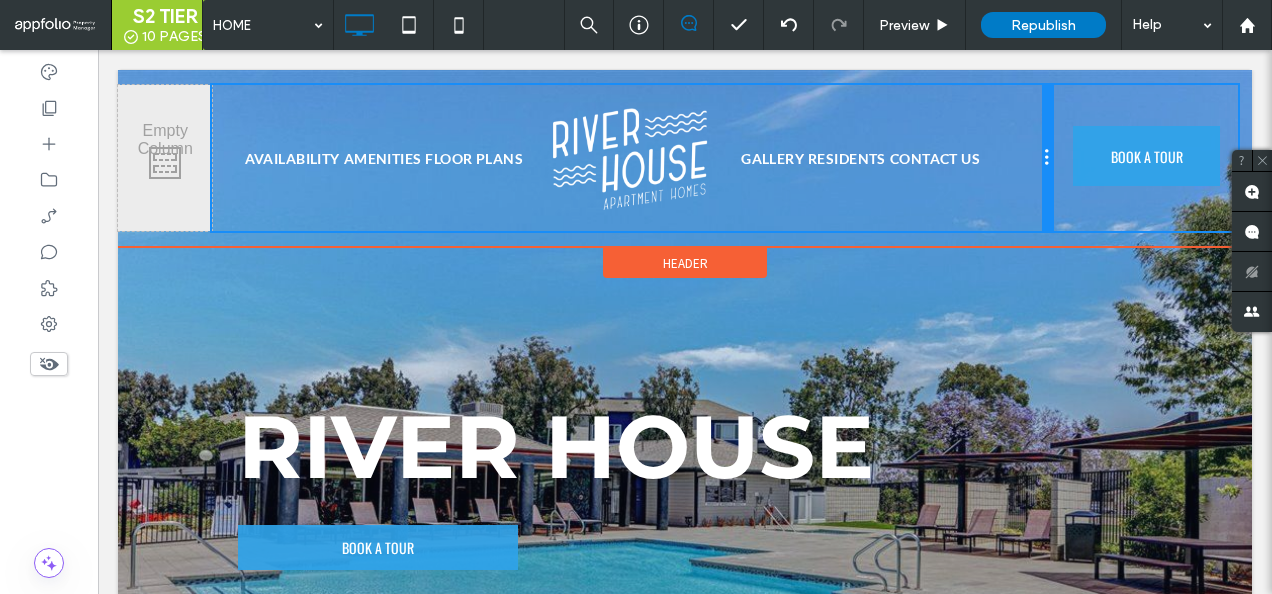 drag, startPoint x: 1141, startPoint y: 173, endPoint x: 1064, endPoint y: 174, distance: 77.00649 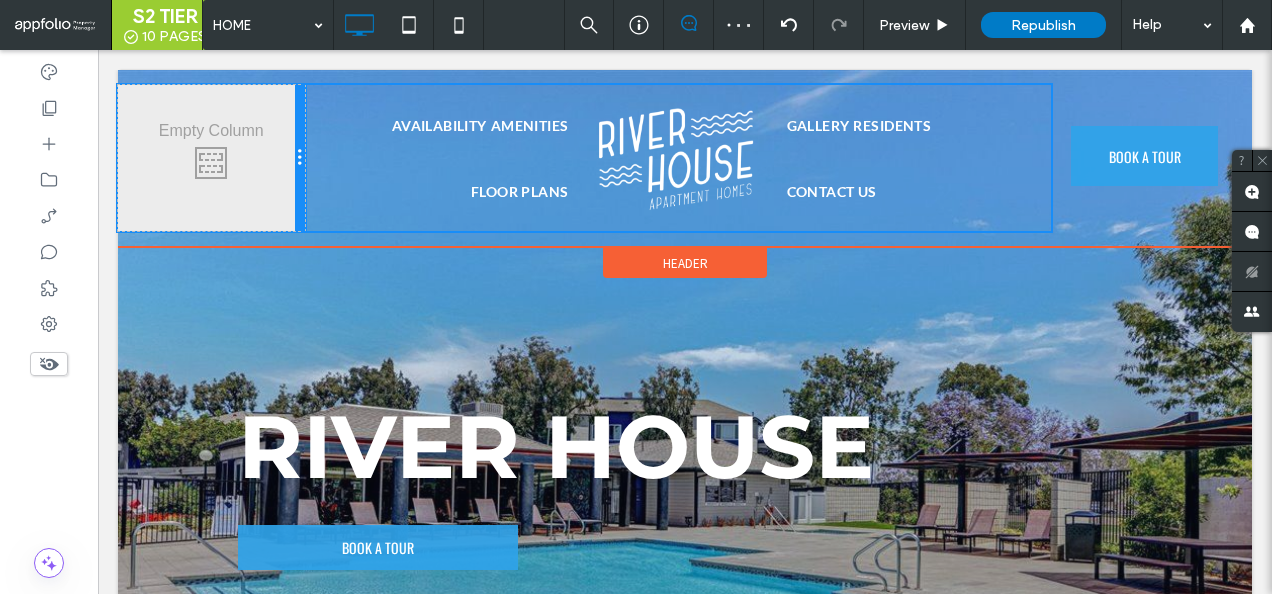 drag, startPoint x: 207, startPoint y: 172, endPoint x: 271, endPoint y: 171, distance: 64.00781 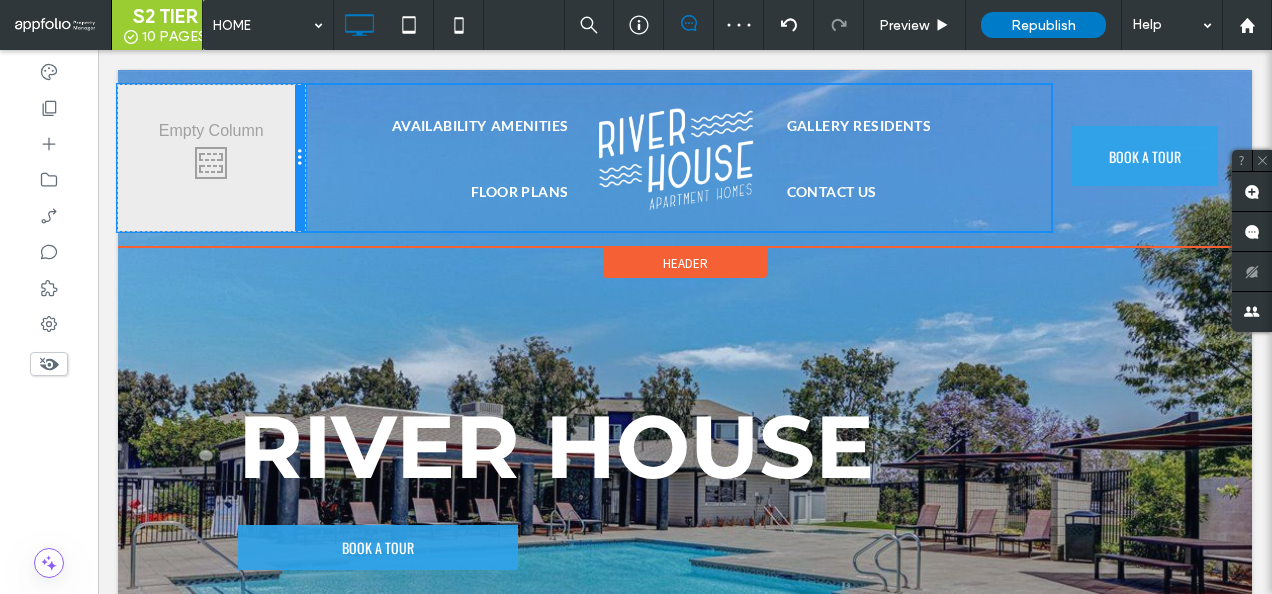 click on "Click To Paste" at bounding box center [211, 158] 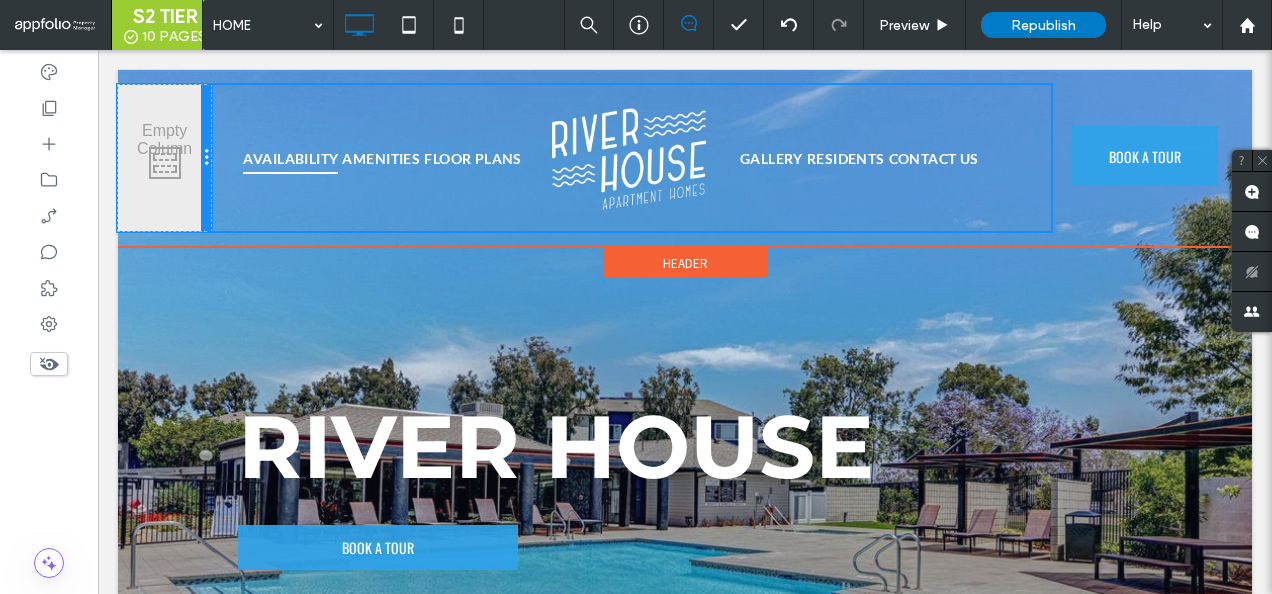 drag, startPoint x: 300, startPoint y: 162, endPoint x: 246, endPoint y: 168, distance: 54.33231 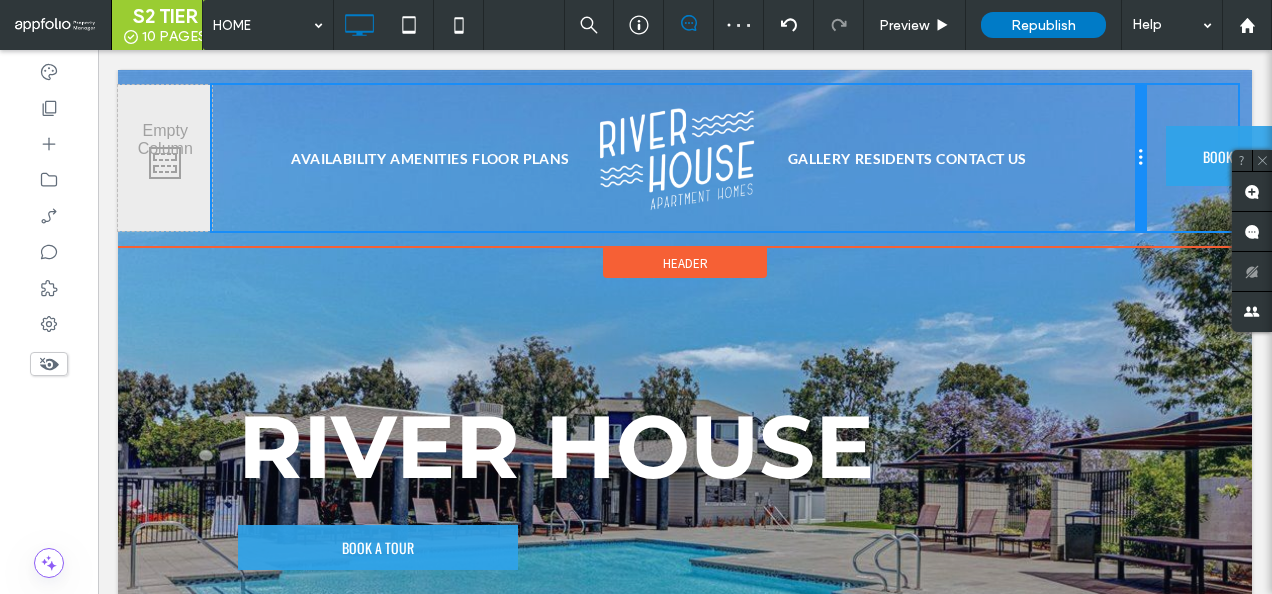 drag, startPoint x: 1048, startPoint y: 183, endPoint x: 1201, endPoint y: 232, distance: 160.6549 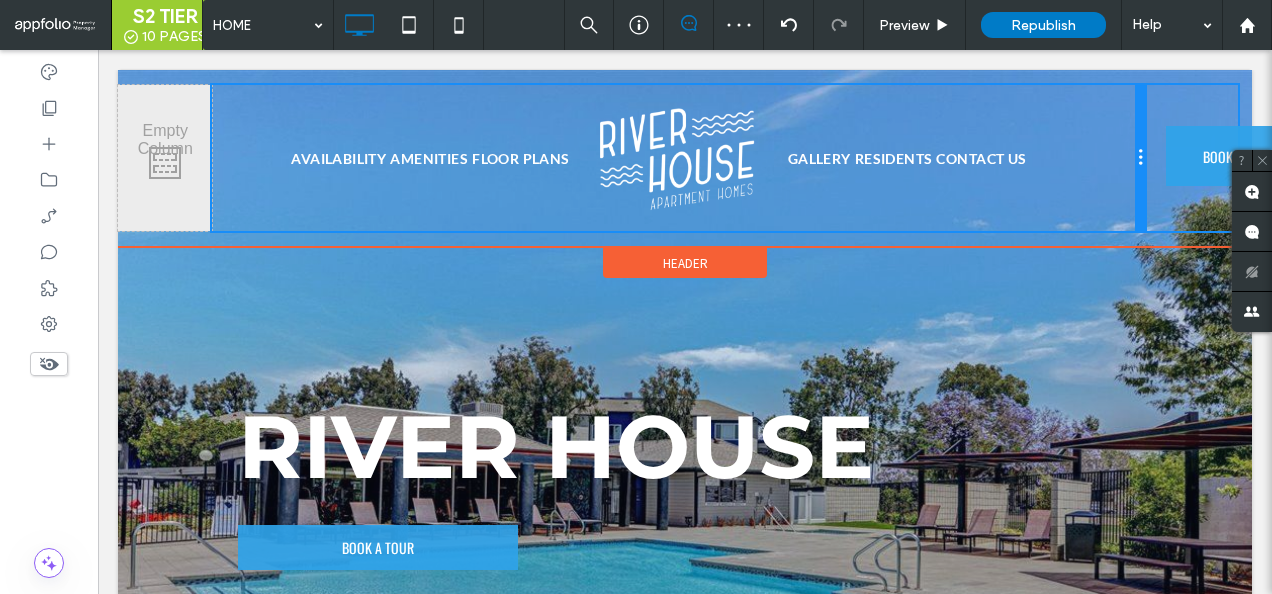 click on "AVAILABILITY
AMENITIES
FLOOR PLANS
GALLERY
RESIDENTS
CONTACT US
Click To Paste" at bounding box center [678, 158] 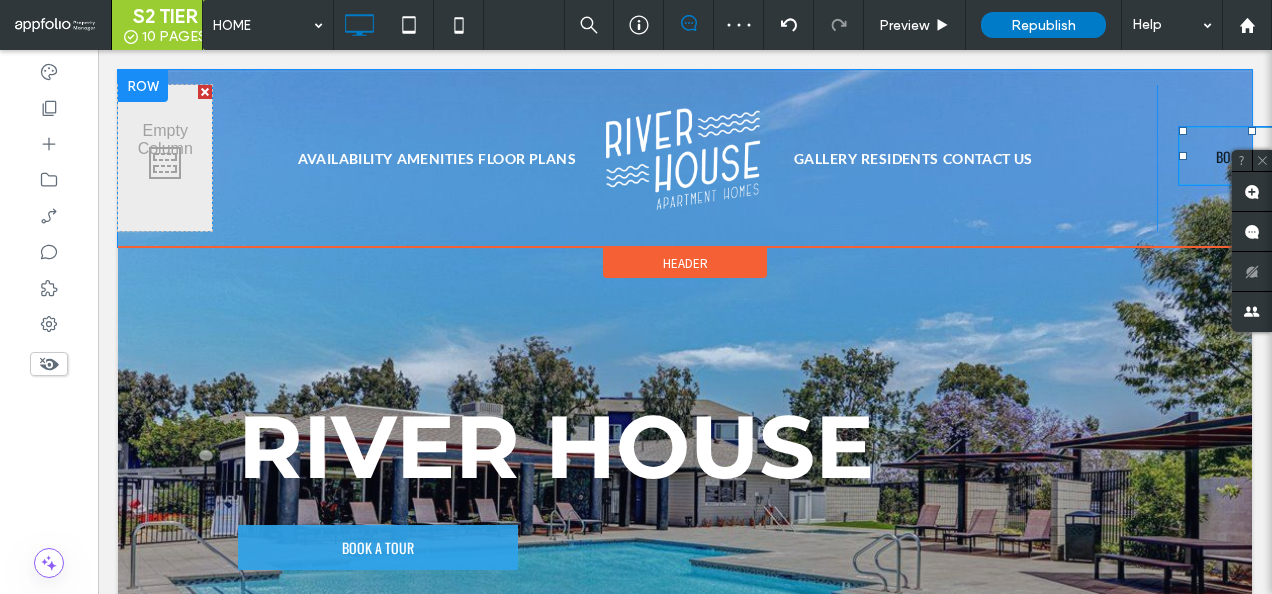 click on "BOOK A TOUR" at bounding box center (1251, 156) 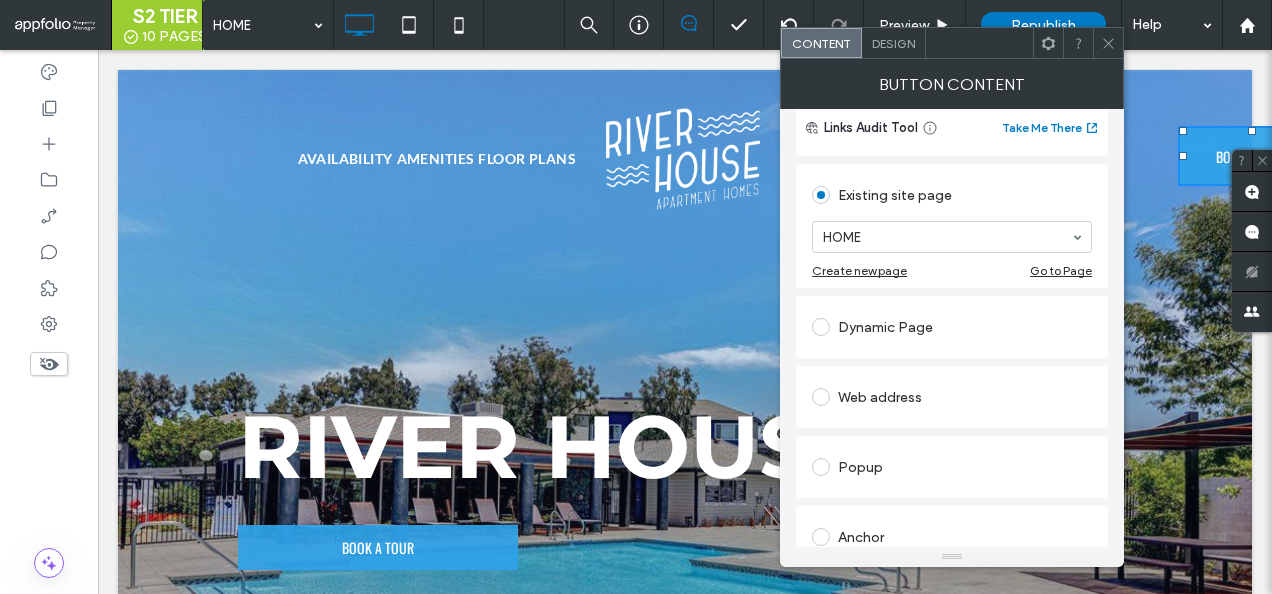 scroll, scrollTop: 0, scrollLeft: 0, axis: both 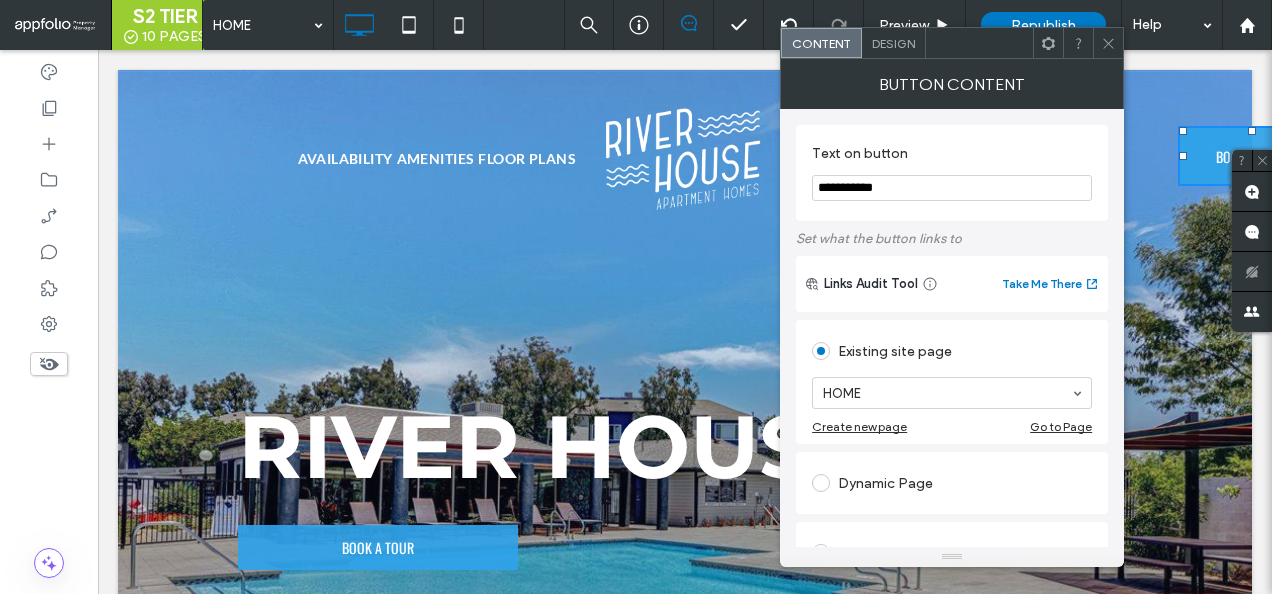 click on "Design" at bounding box center (894, 43) 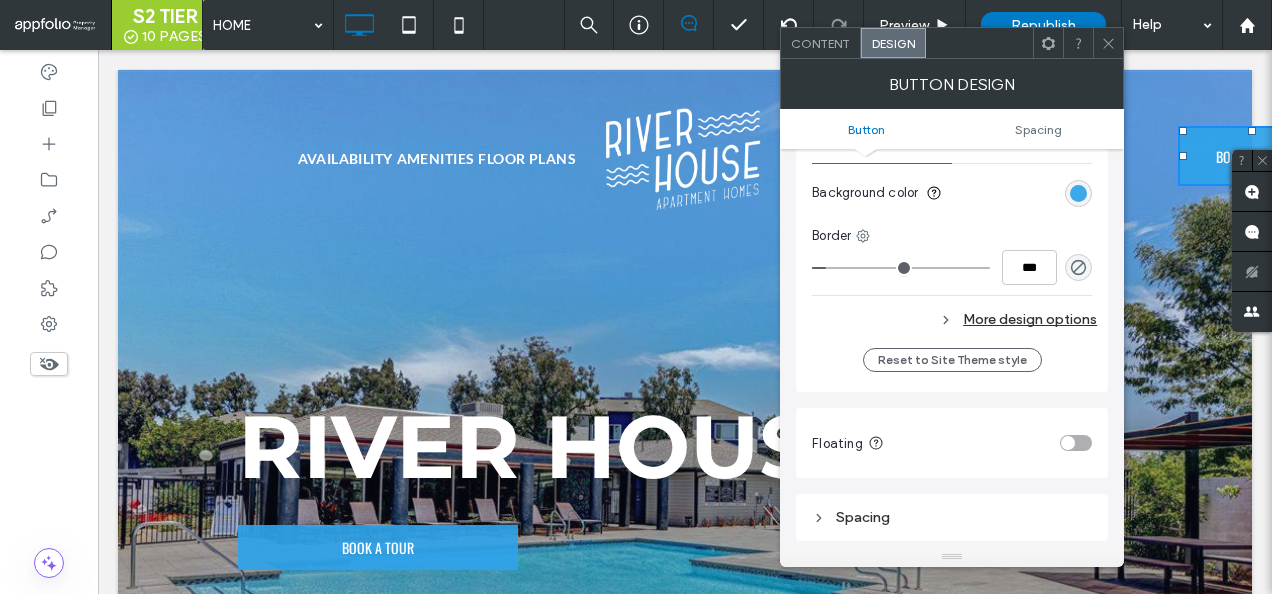scroll, scrollTop: 700, scrollLeft: 0, axis: vertical 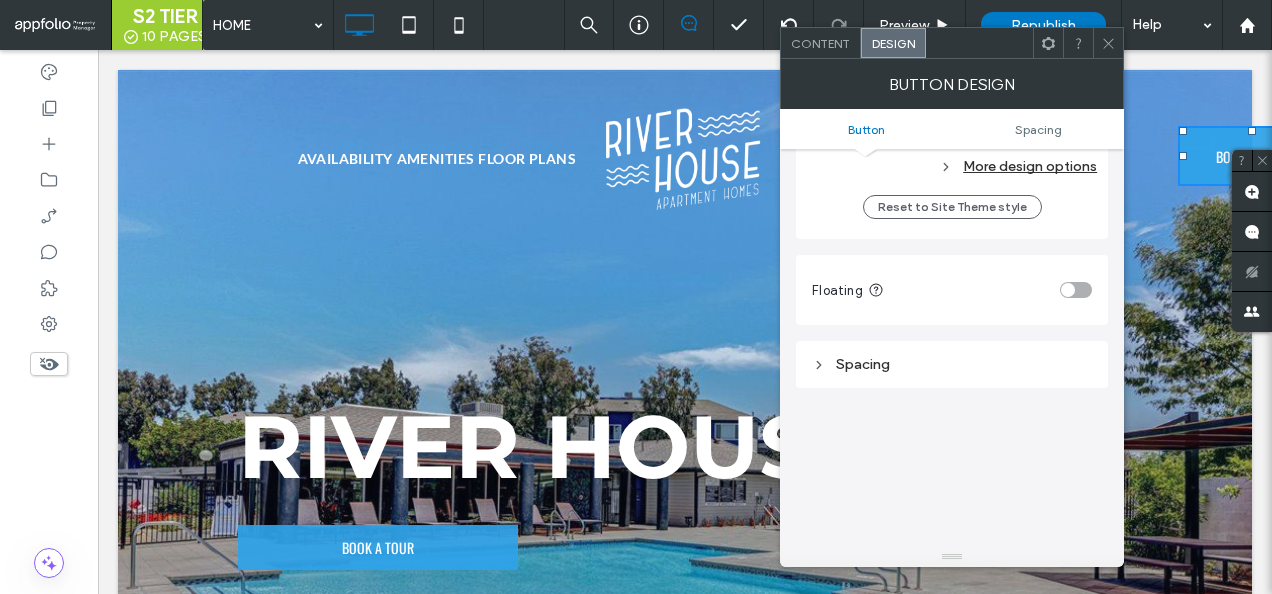 click at bounding box center [1076, 290] 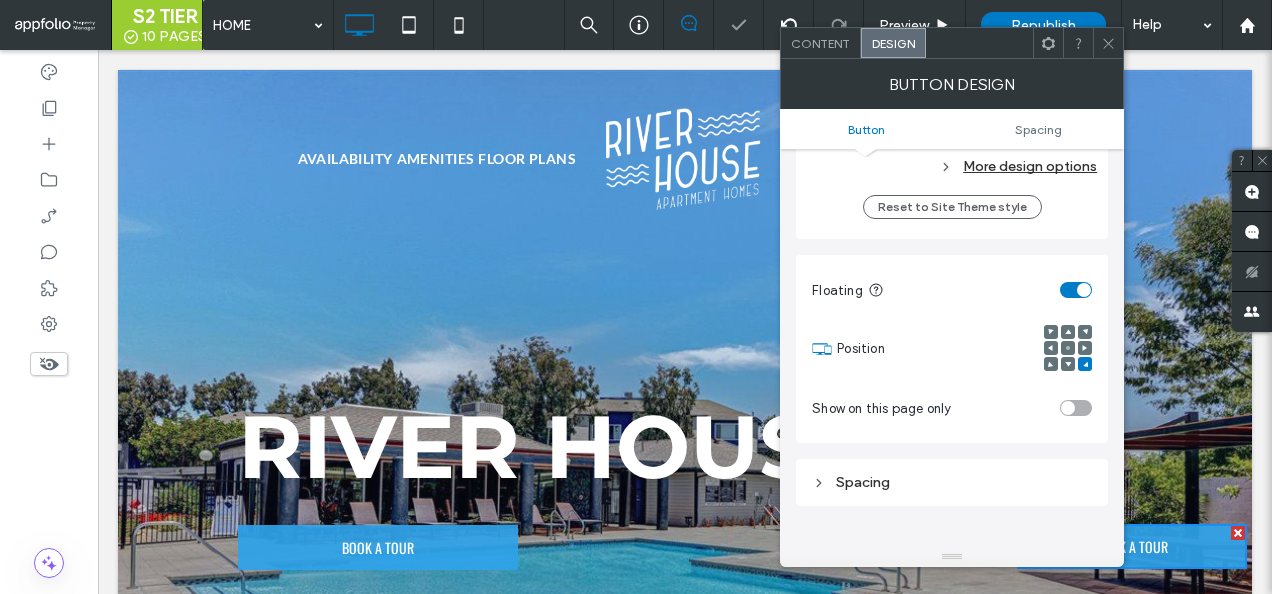click at bounding box center [1085, 332] 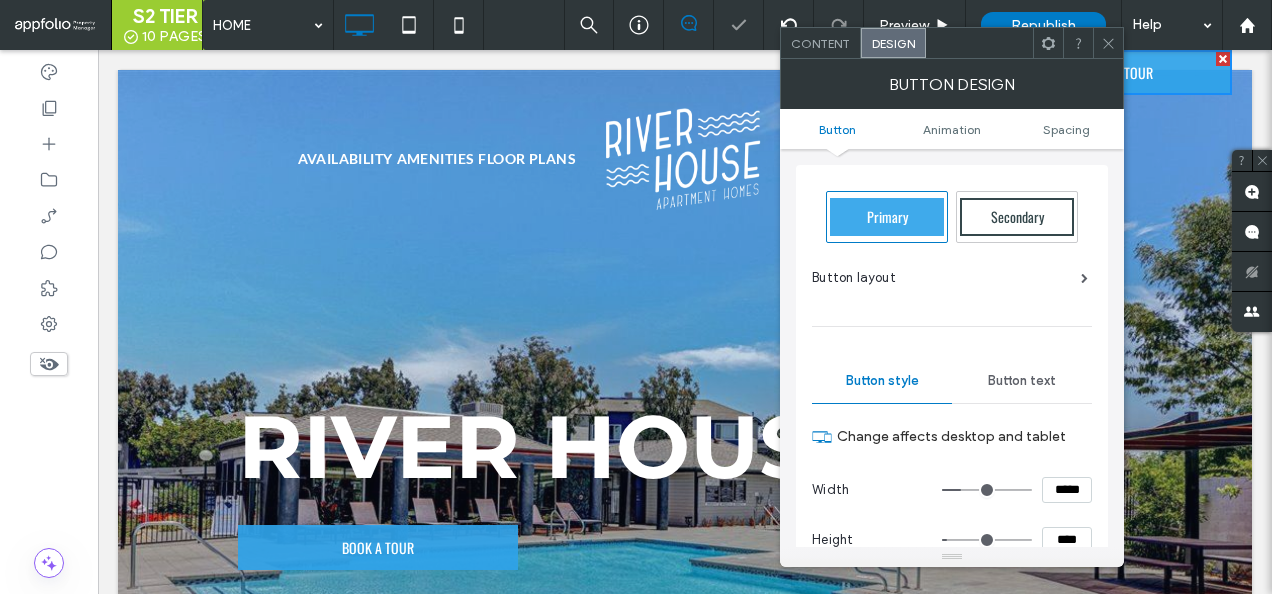 scroll, scrollTop: 801, scrollLeft: 0, axis: vertical 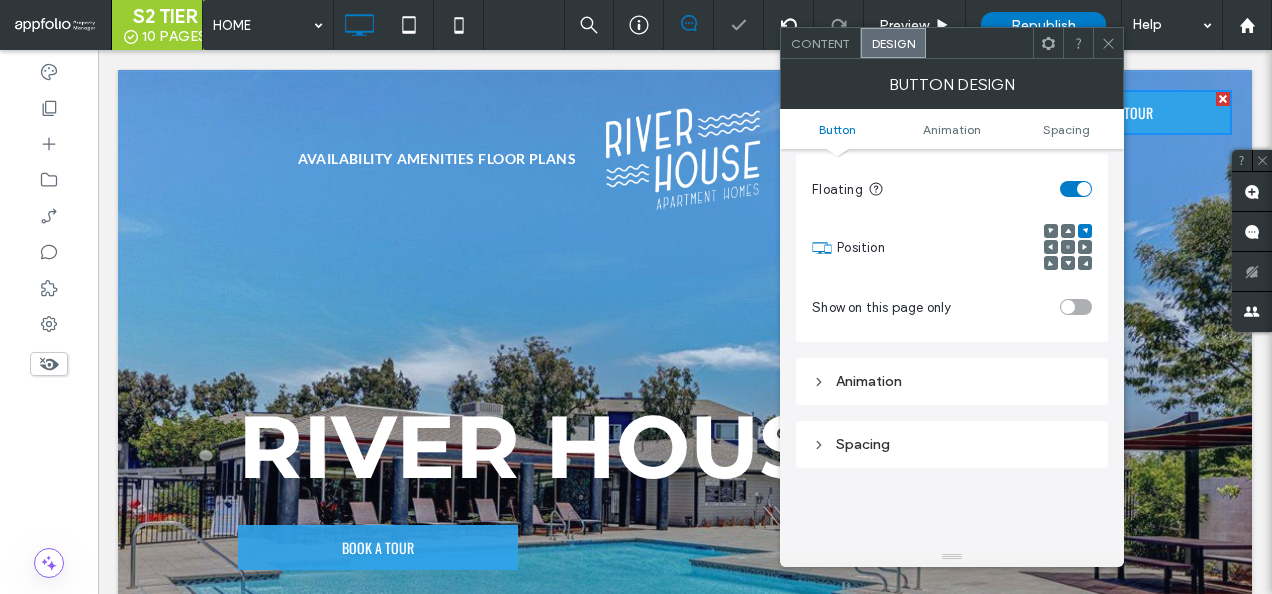 click on "Spacing" at bounding box center (952, 444) 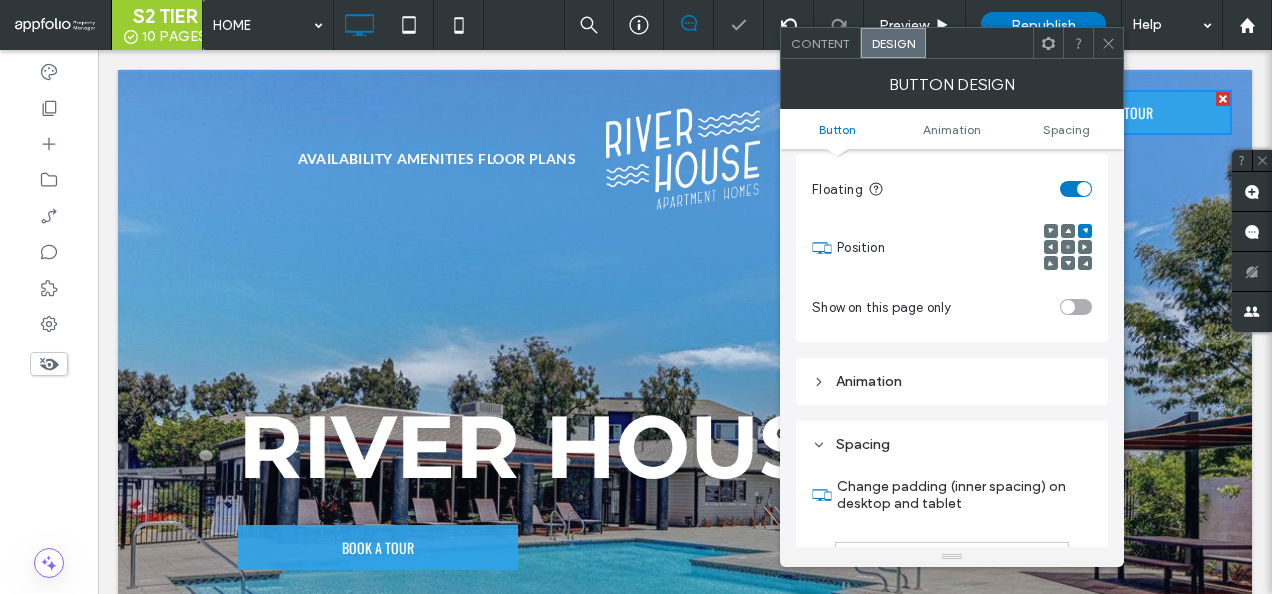 click on "Spacing" at bounding box center [952, 444] 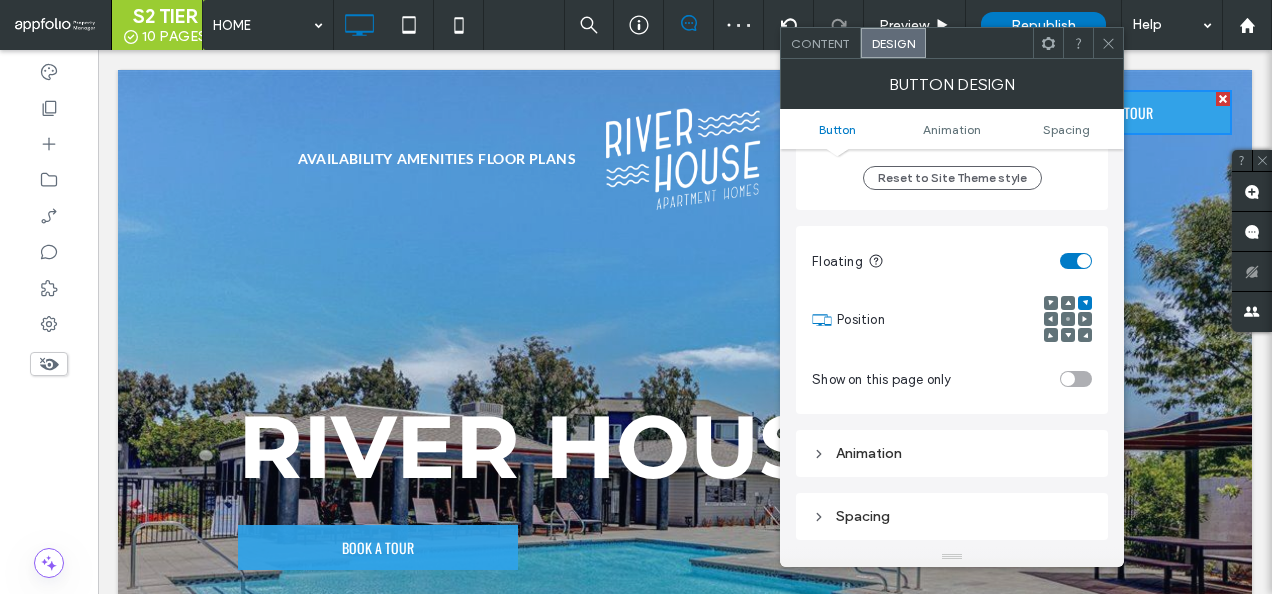 scroll, scrollTop: 801, scrollLeft: 0, axis: vertical 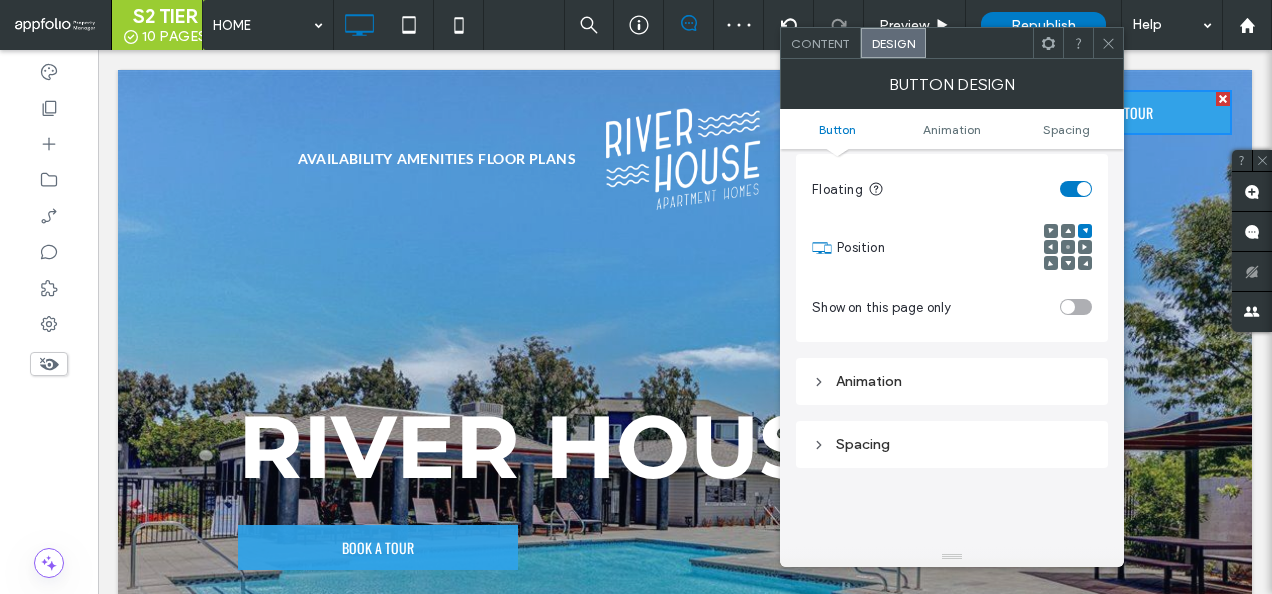 click on "Spacing" at bounding box center [952, 444] 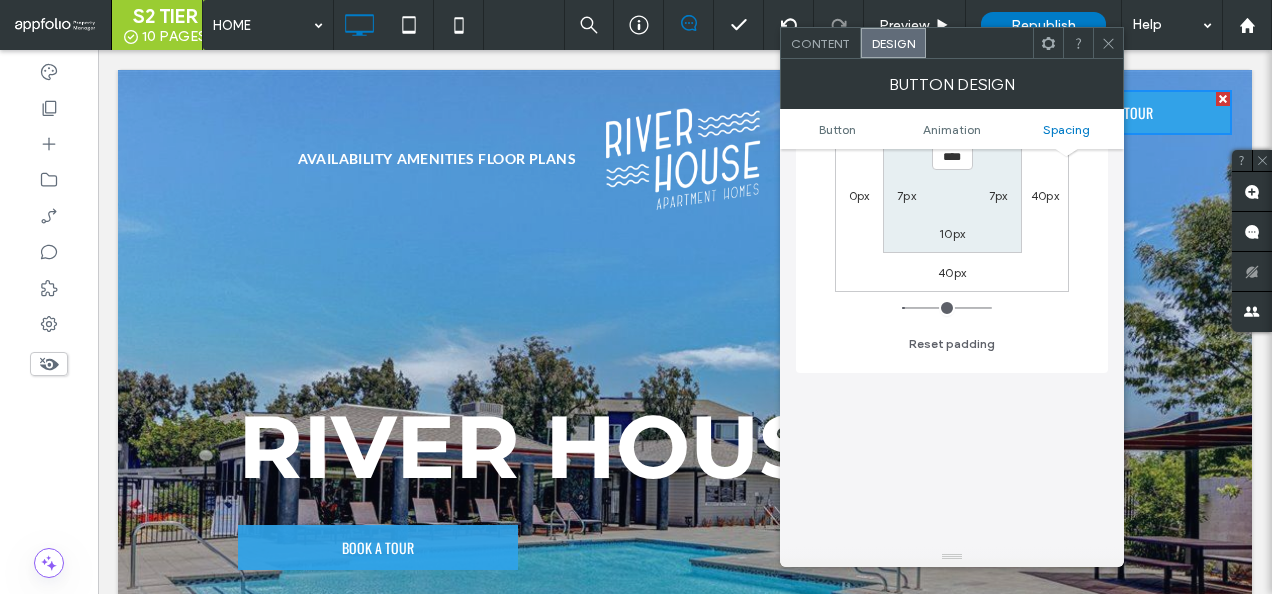 scroll, scrollTop: 1201, scrollLeft: 0, axis: vertical 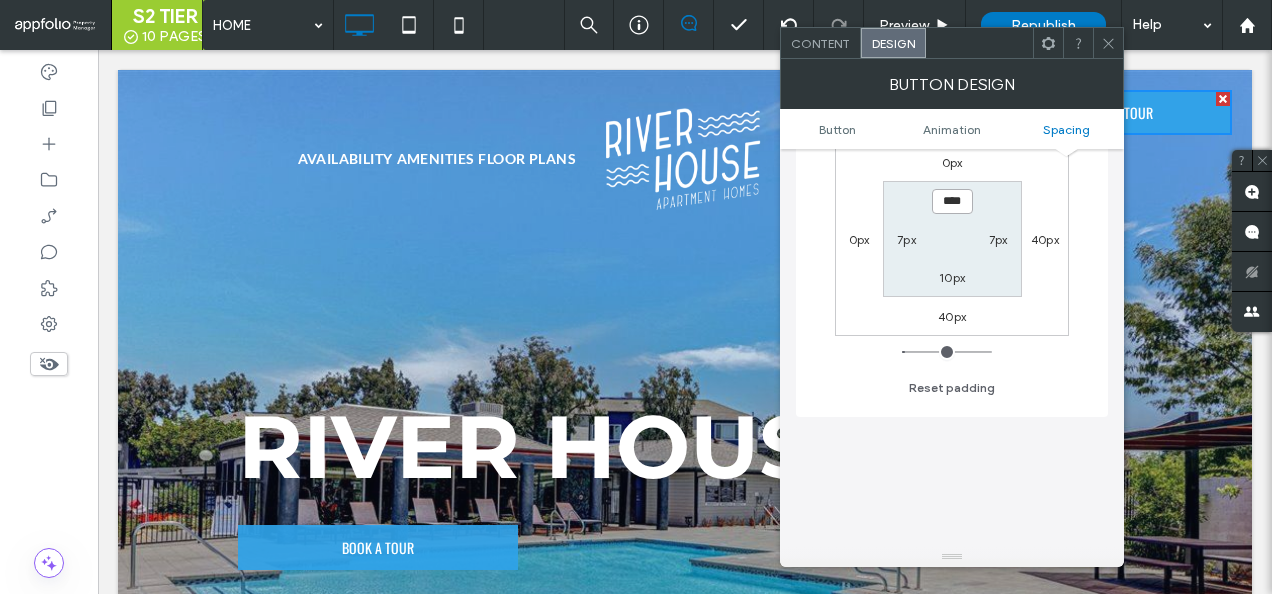 click on "****" at bounding box center [952, 201] 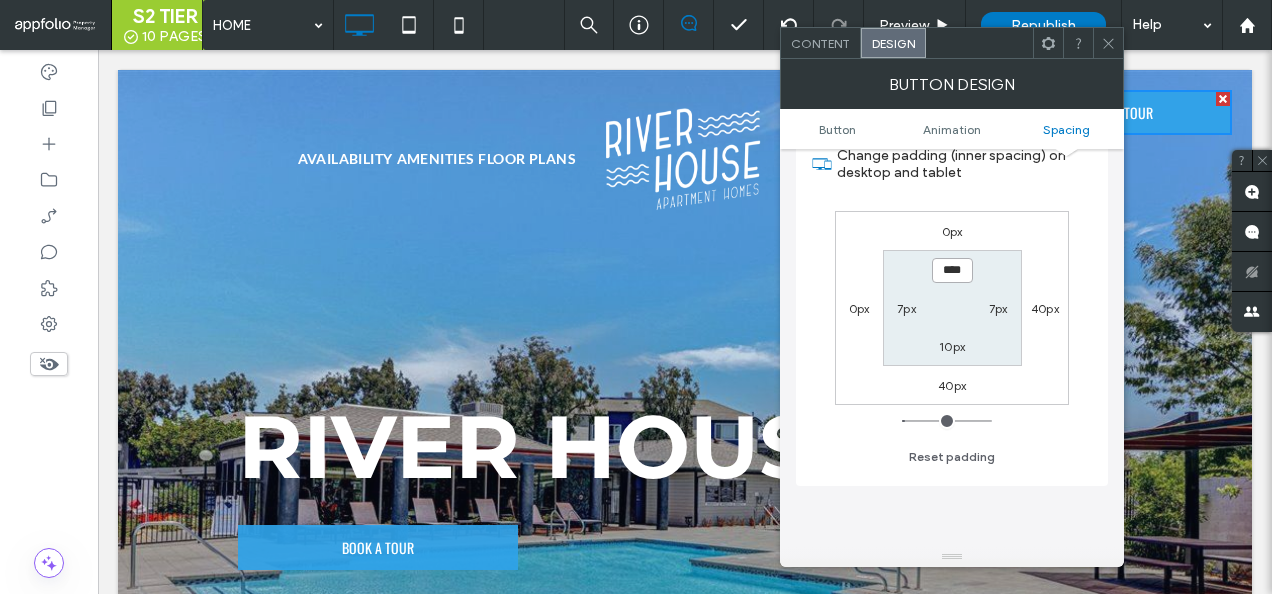 scroll, scrollTop: 1101, scrollLeft: 0, axis: vertical 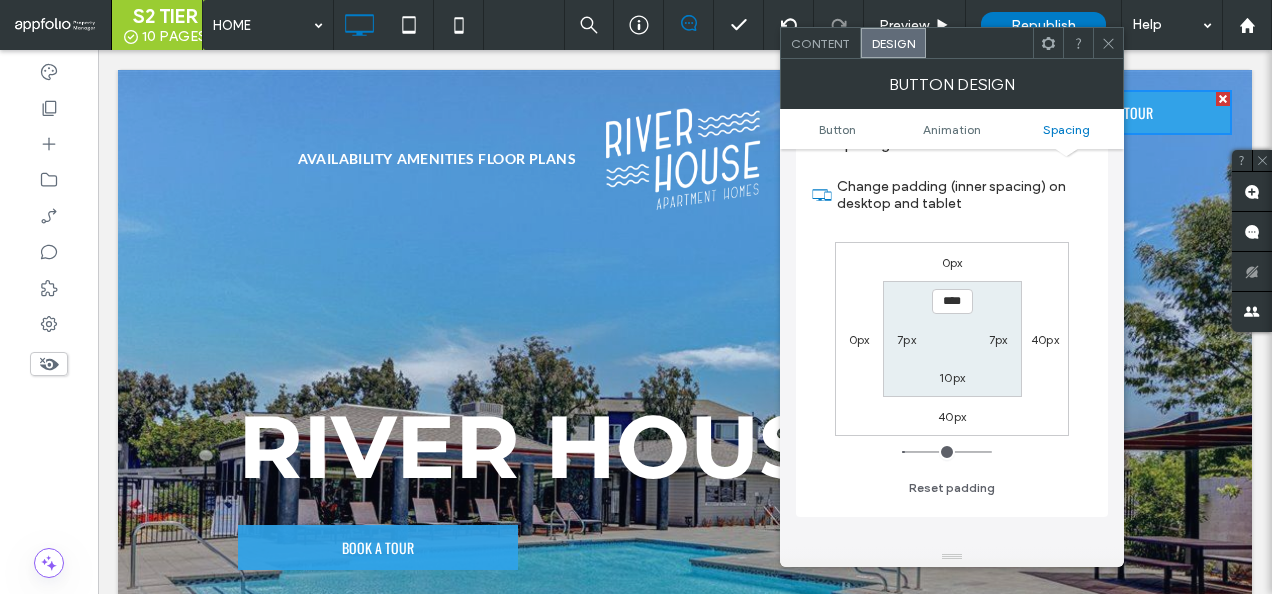 click on "0px" at bounding box center (952, 262) 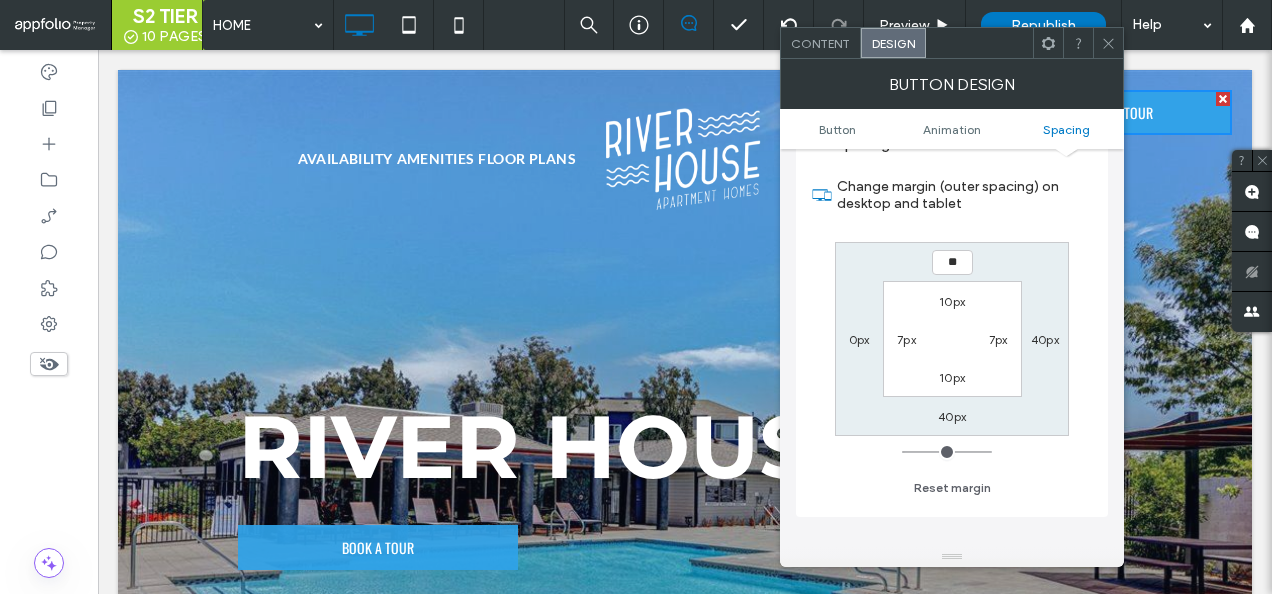 type on "**" 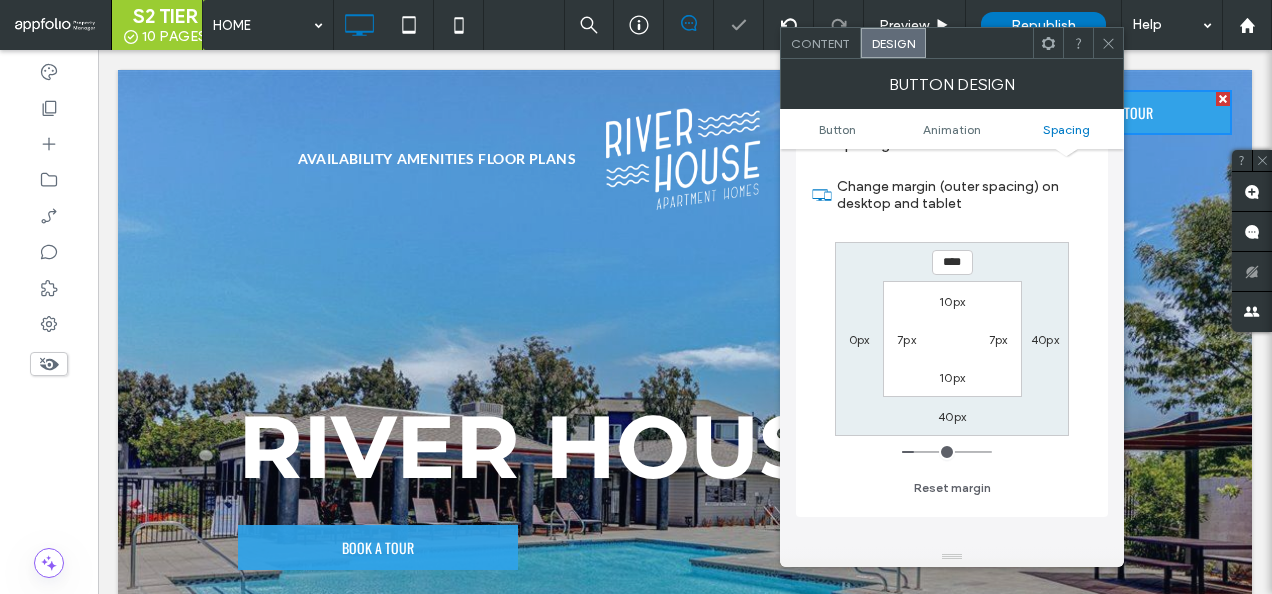 click on "10px 7px 10px 7px" at bounding box center (952, 338) 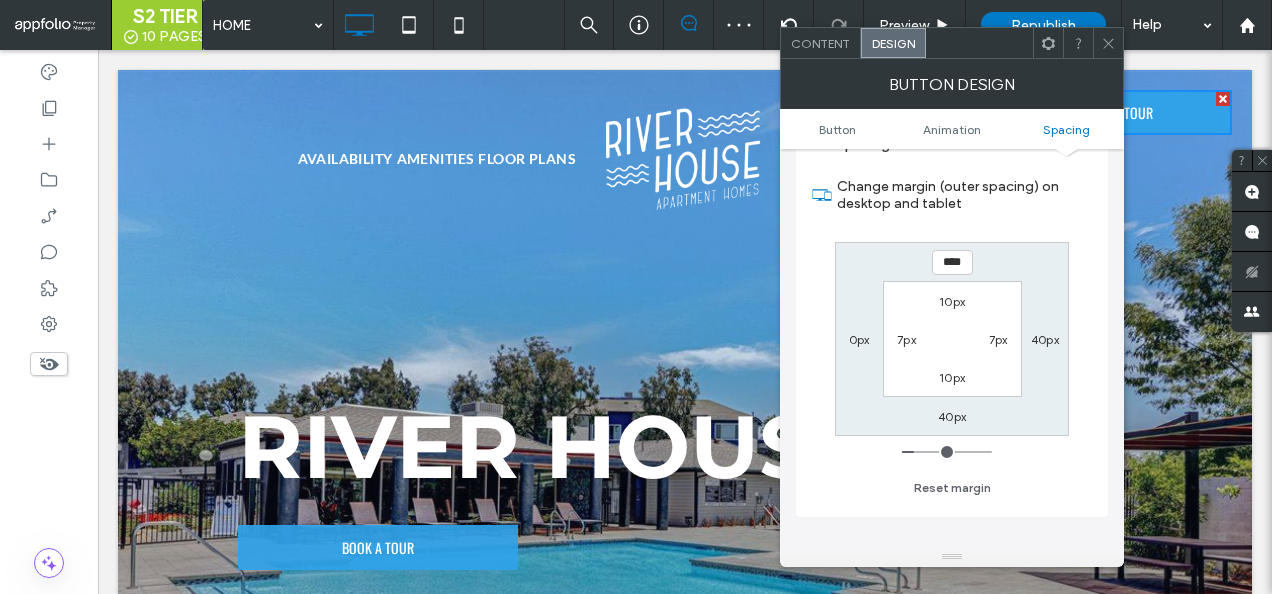 click on "40px" at bounding box center [952, 416] 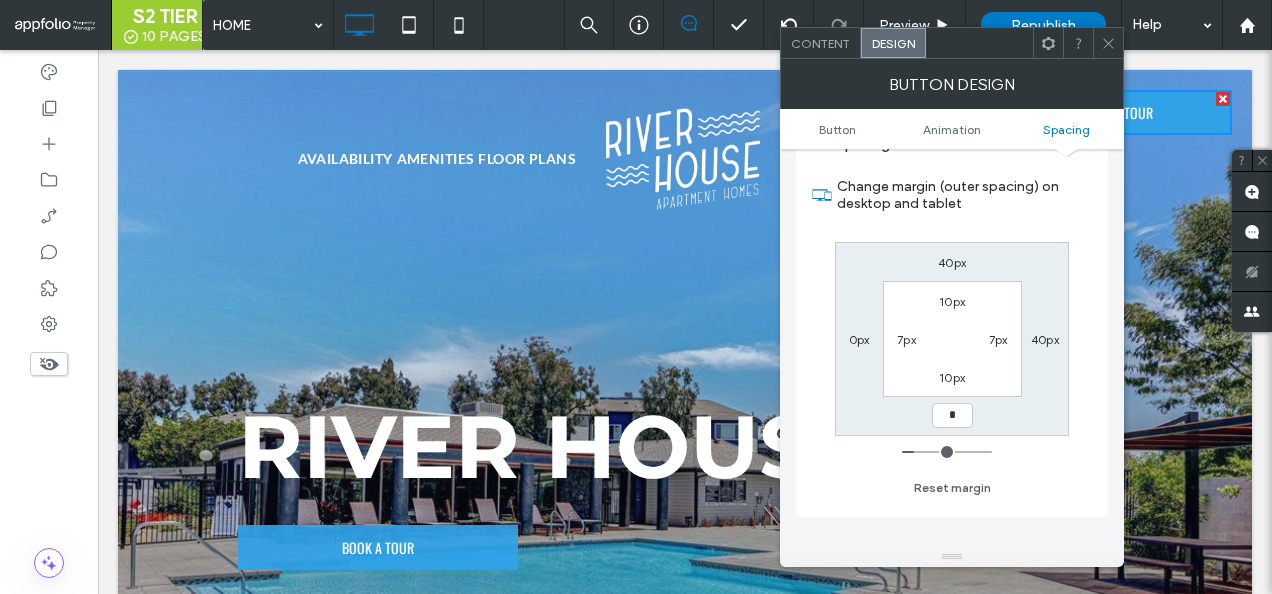 type on "*" 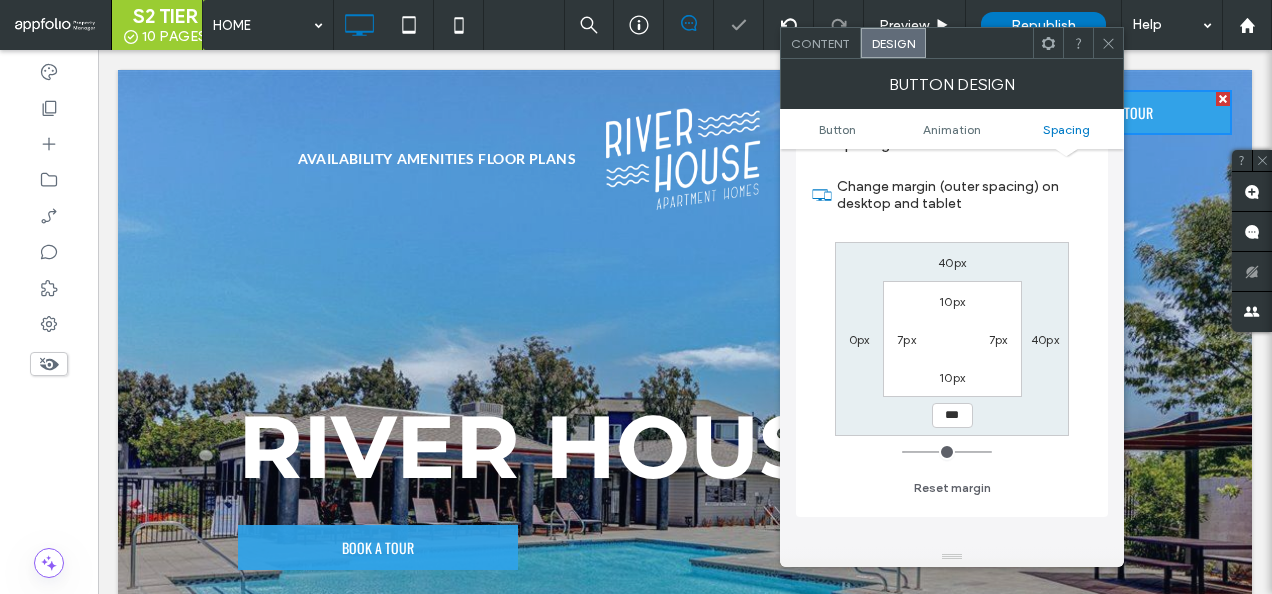 click on "40px 40px *** 0px 10px 7px 10px 7px" at bounding box center [952, 339] 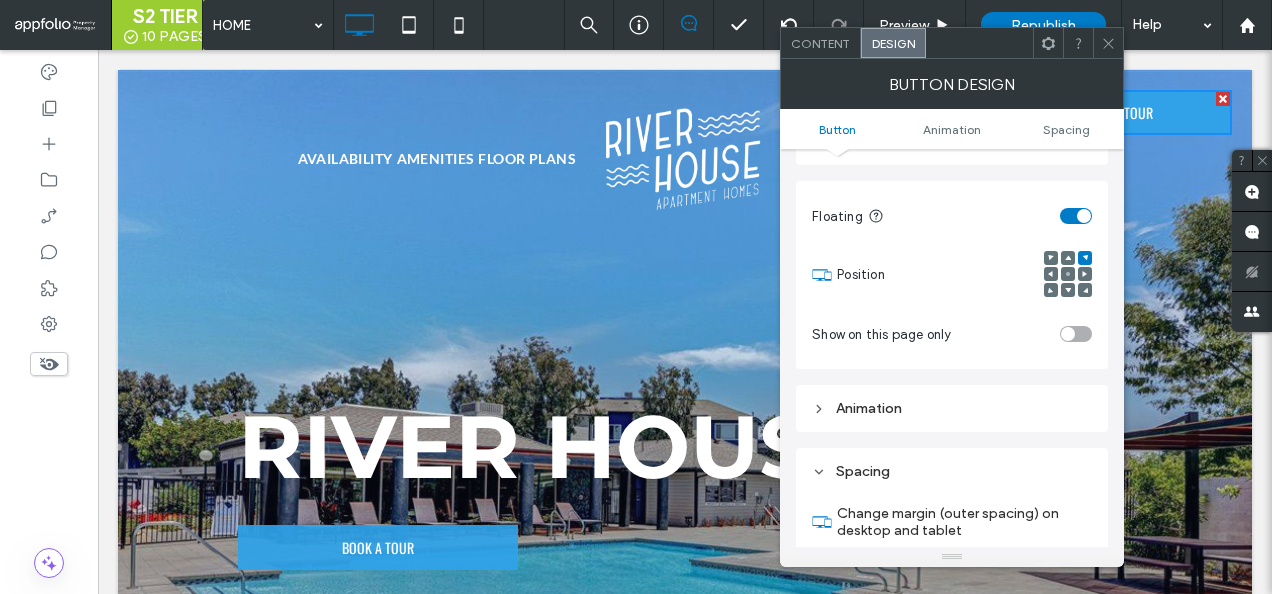 scroll, scrollTop: 701, scrollLeft: 0, axis: vertical 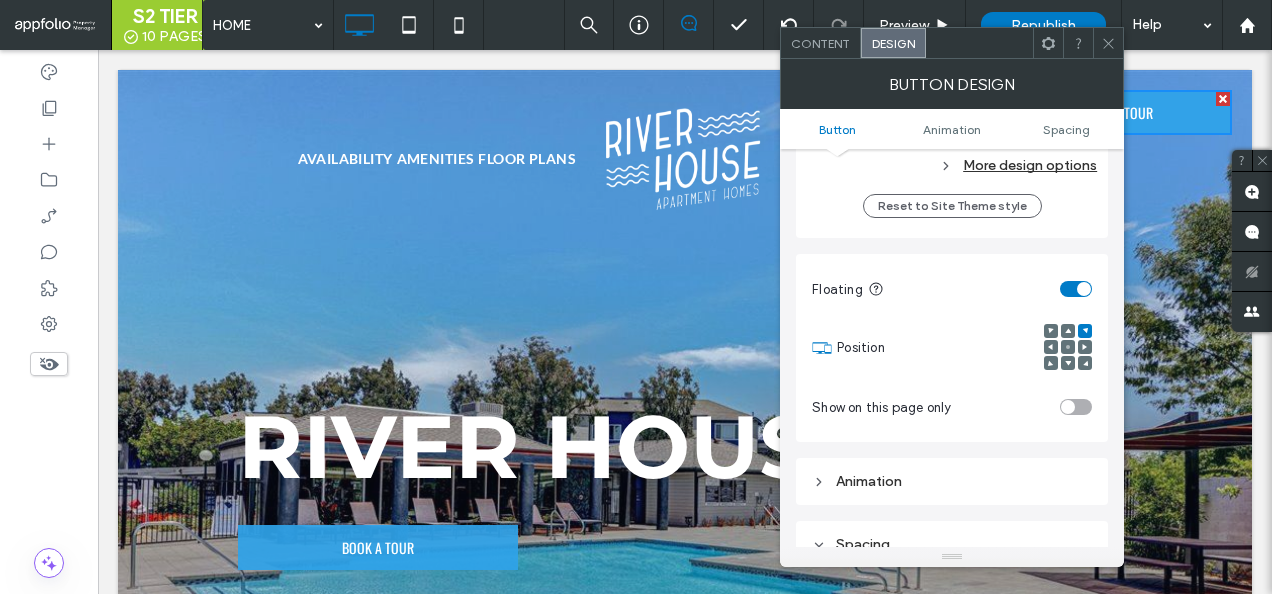 click on "Content" at bounding box center (821, 43) 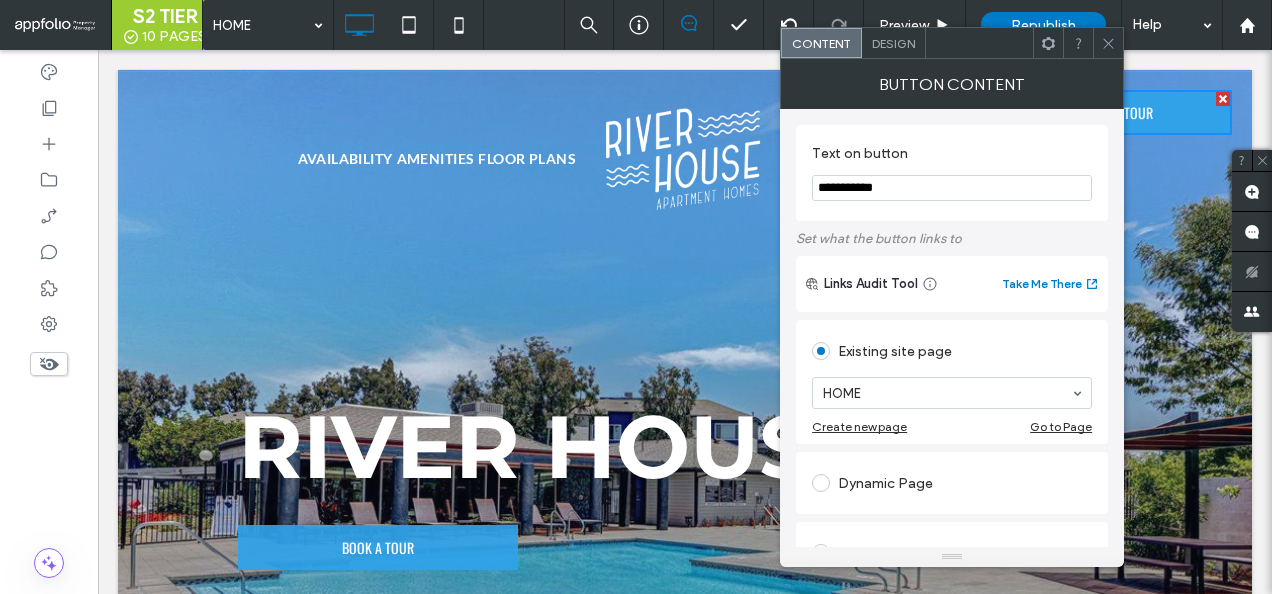 click on "Button Content" at bounding box center (952, 84) 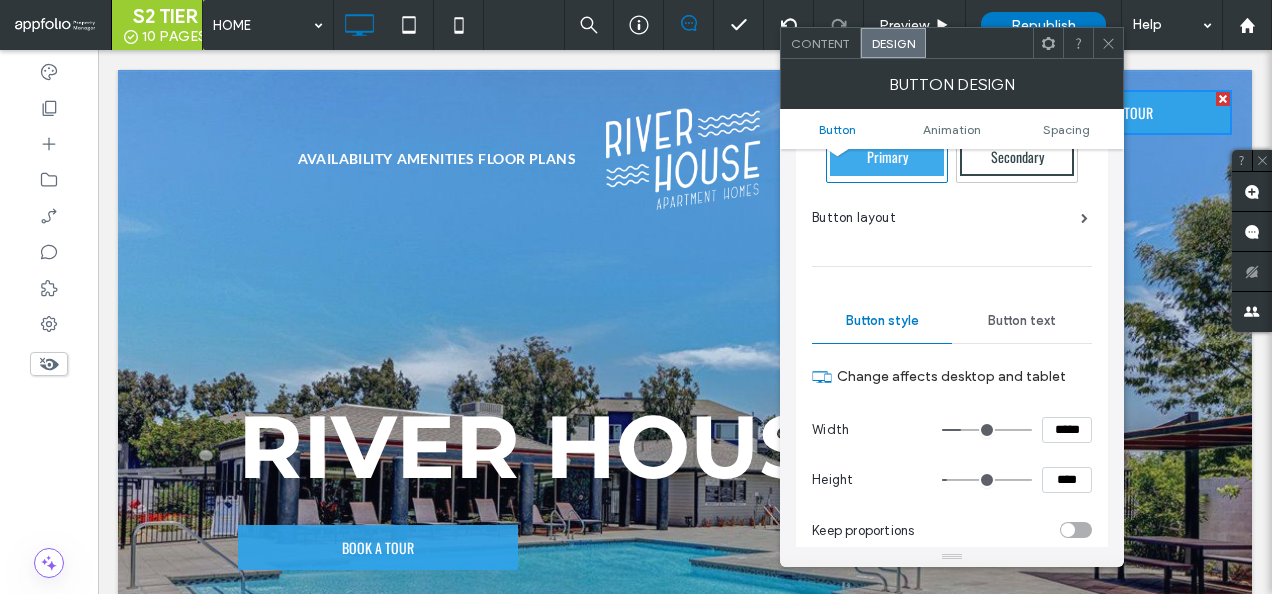 scroll, scrollTop: 100, scrollLeft: 0, axis: vertical 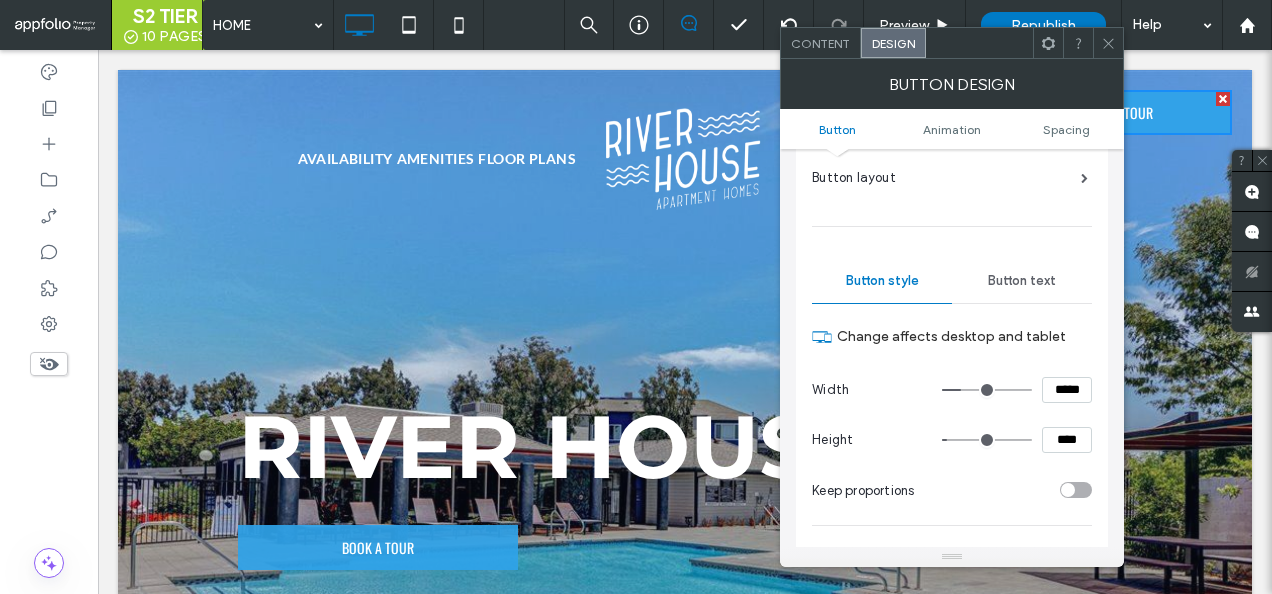 click on "Width *****" at bounding box center (952, 390) 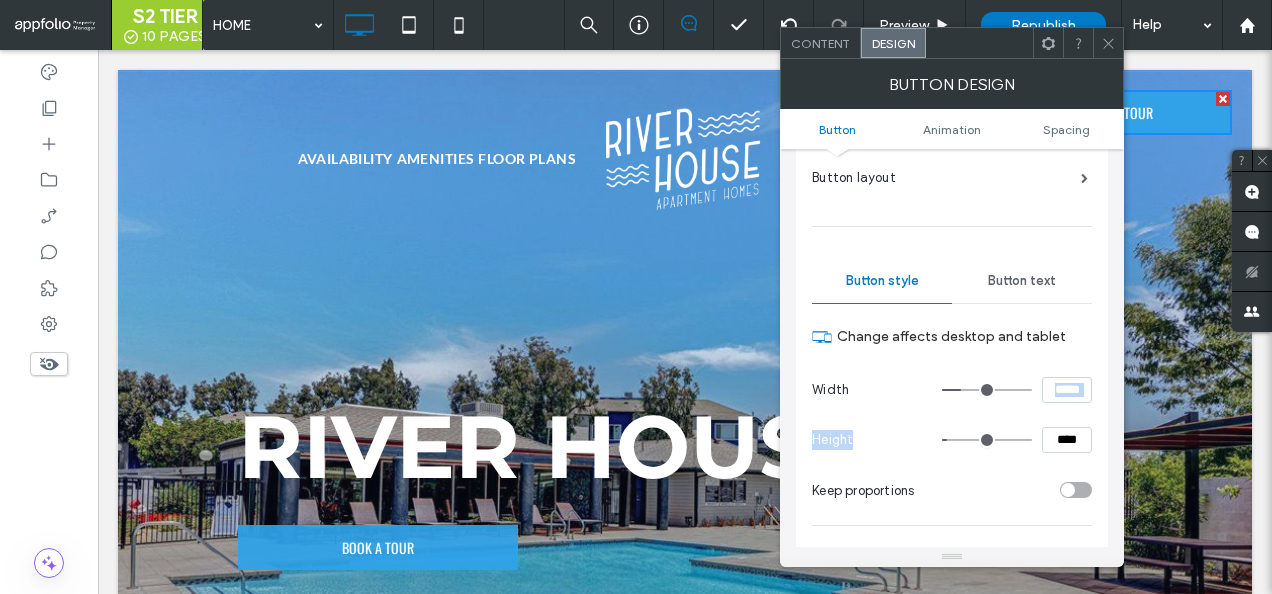 click on "Width *****" at bounding box center [952, 390] 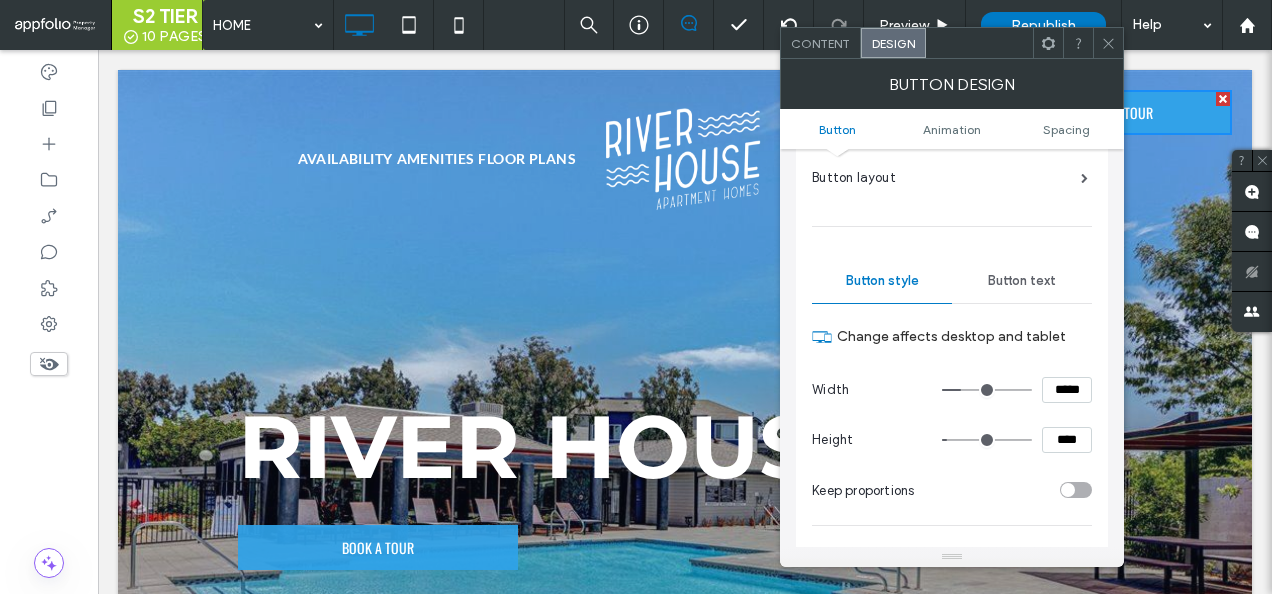 click on "*****" at bounding box center (1067, 390) 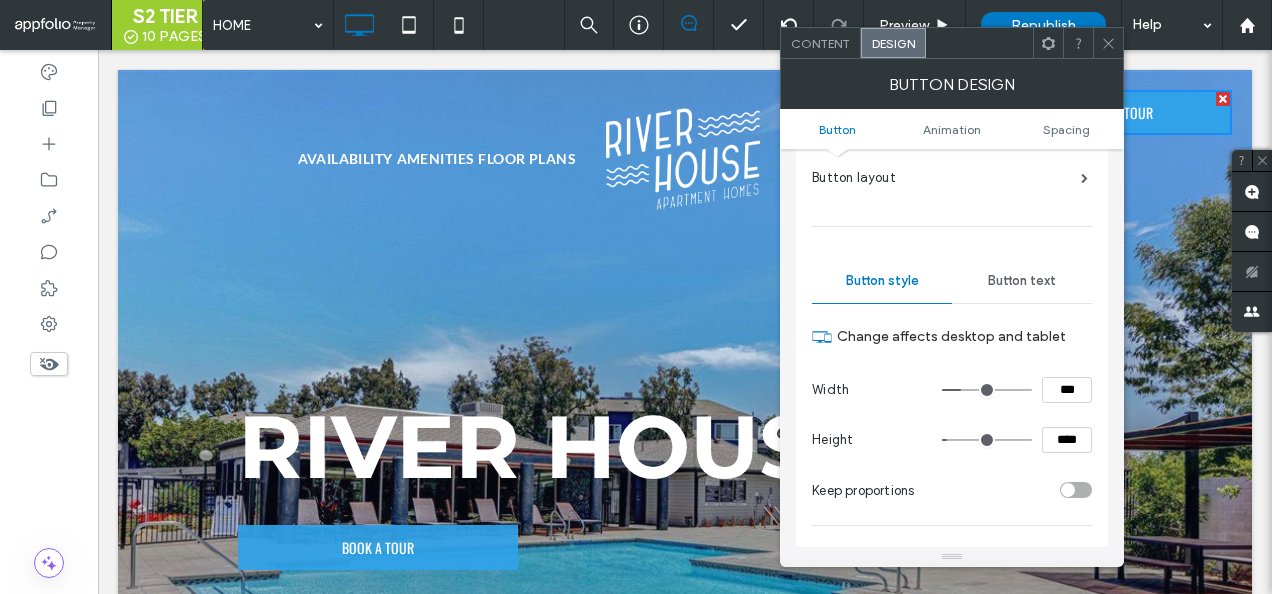 type on "***" 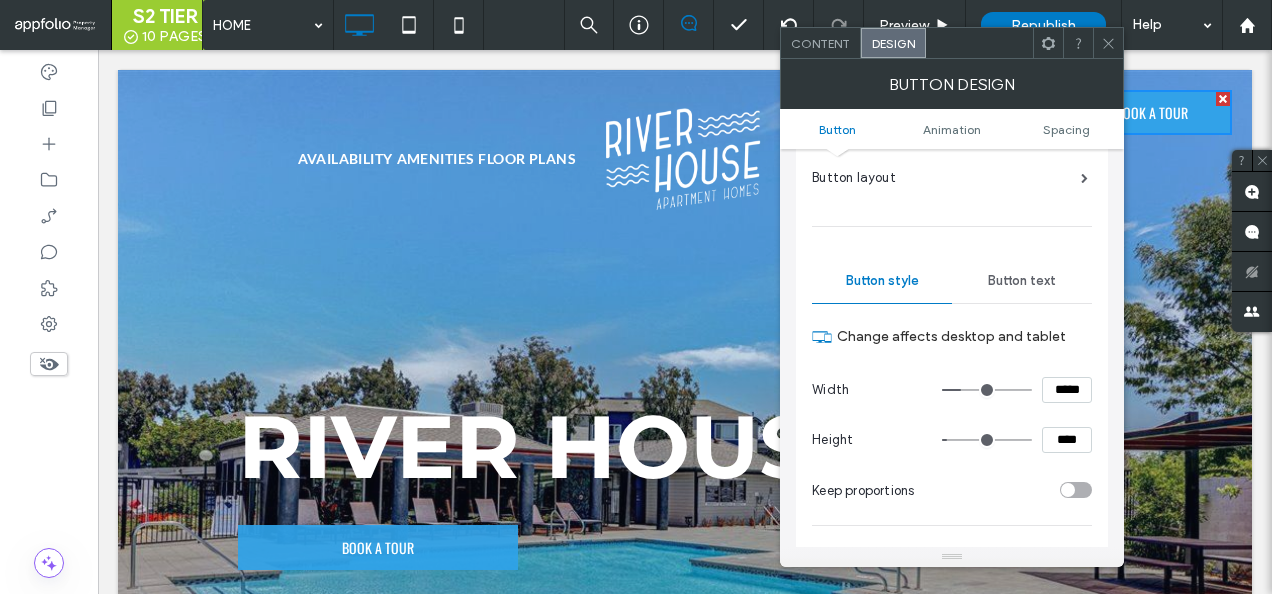click on "****" at bounding box center (1067, 440) 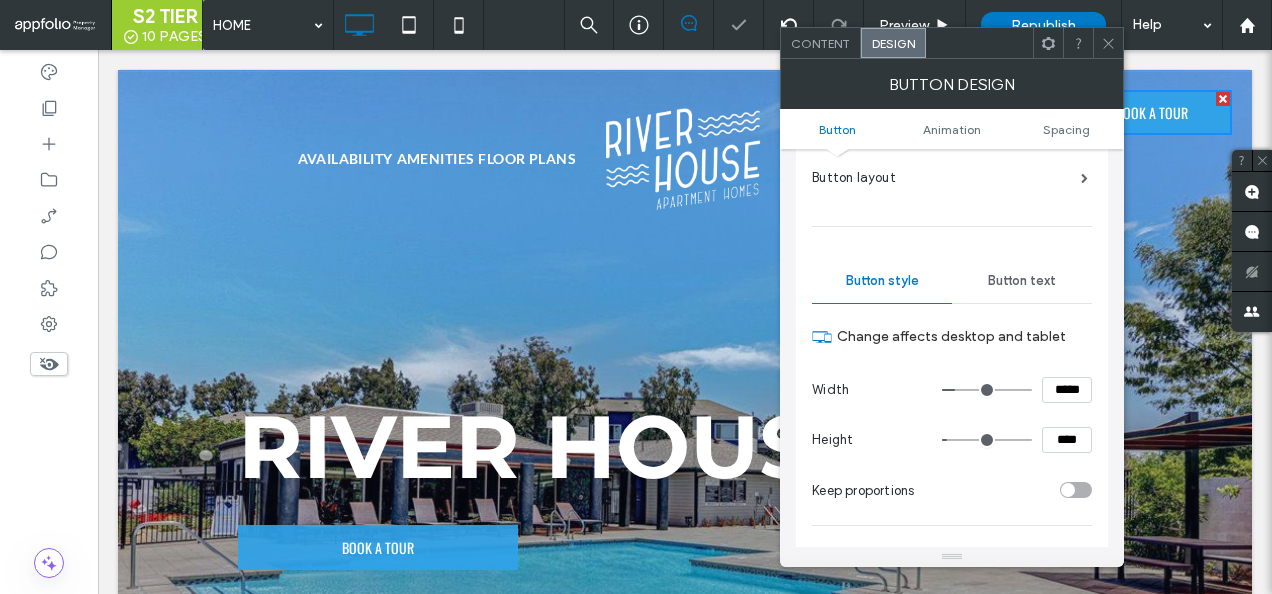 click on "****" at bounding box center [1067, 440] 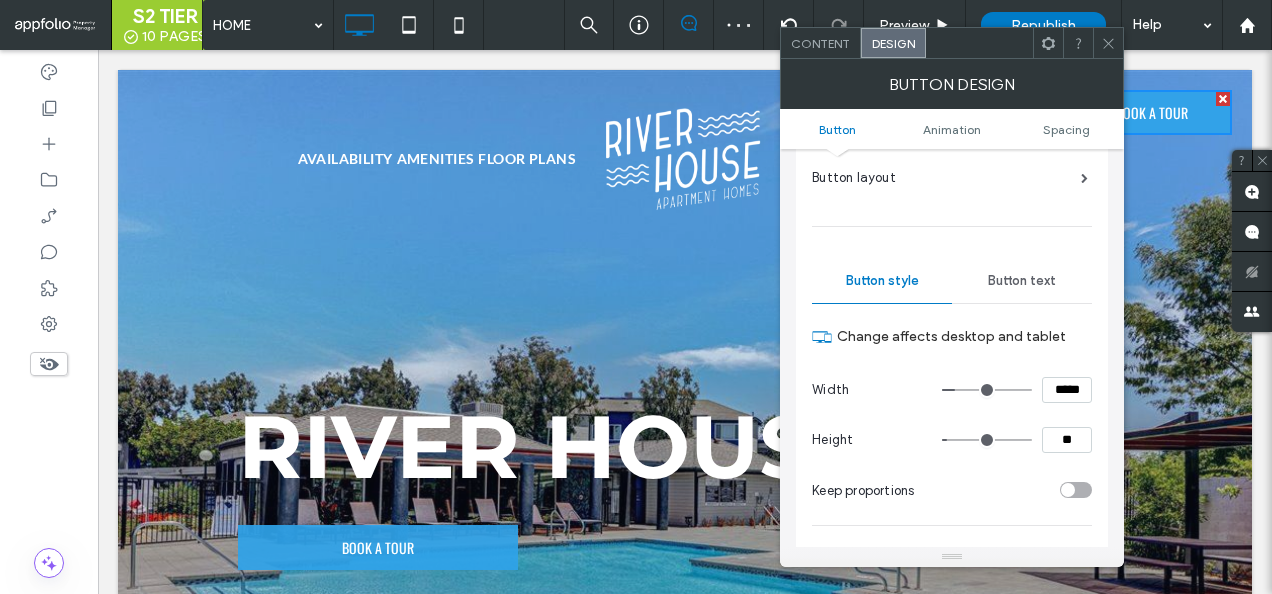 type on "**" 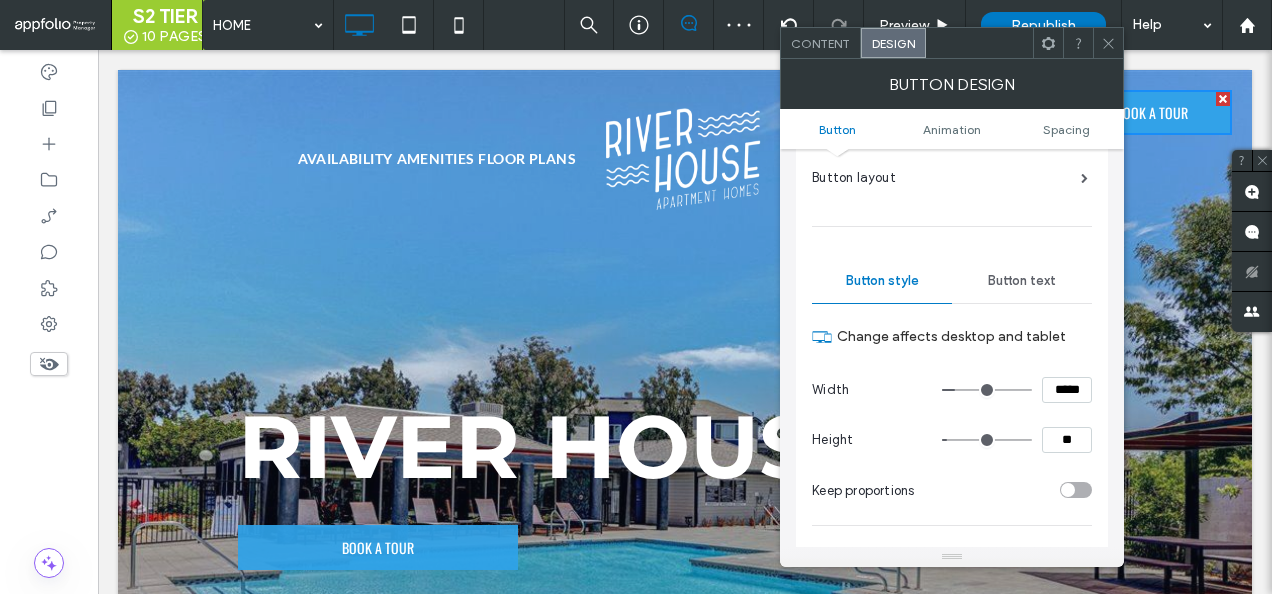 type on "**" 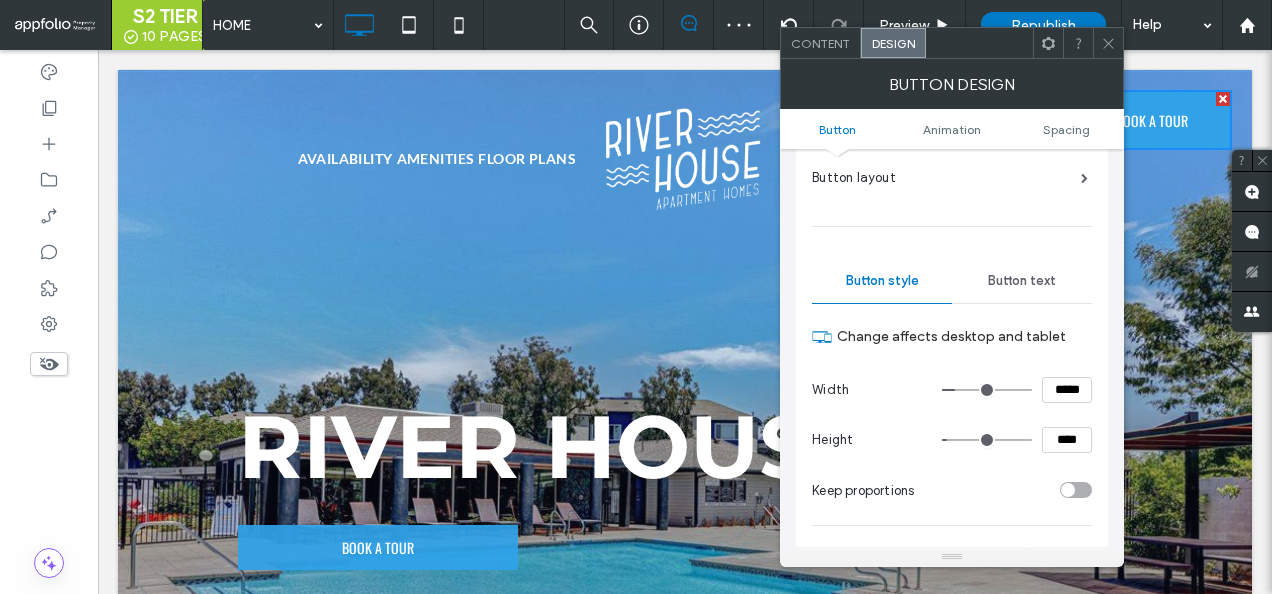 click on "Keep proportions" at bounding box center [932, 490] 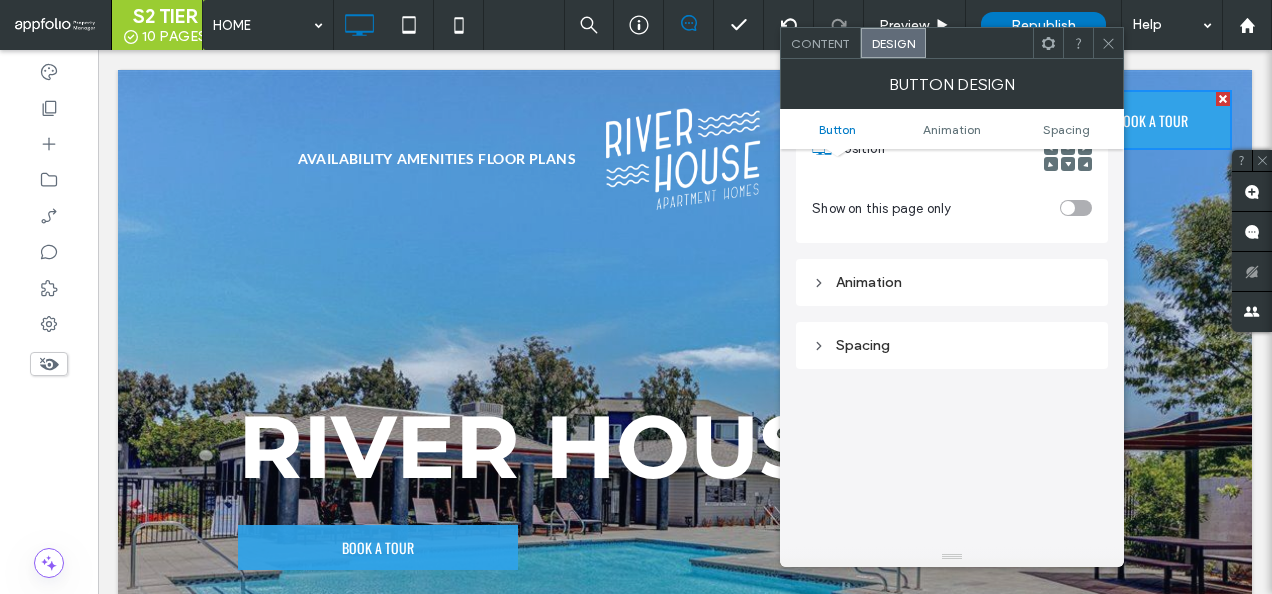 click on "Spacing" at bounding box center [952, 345] 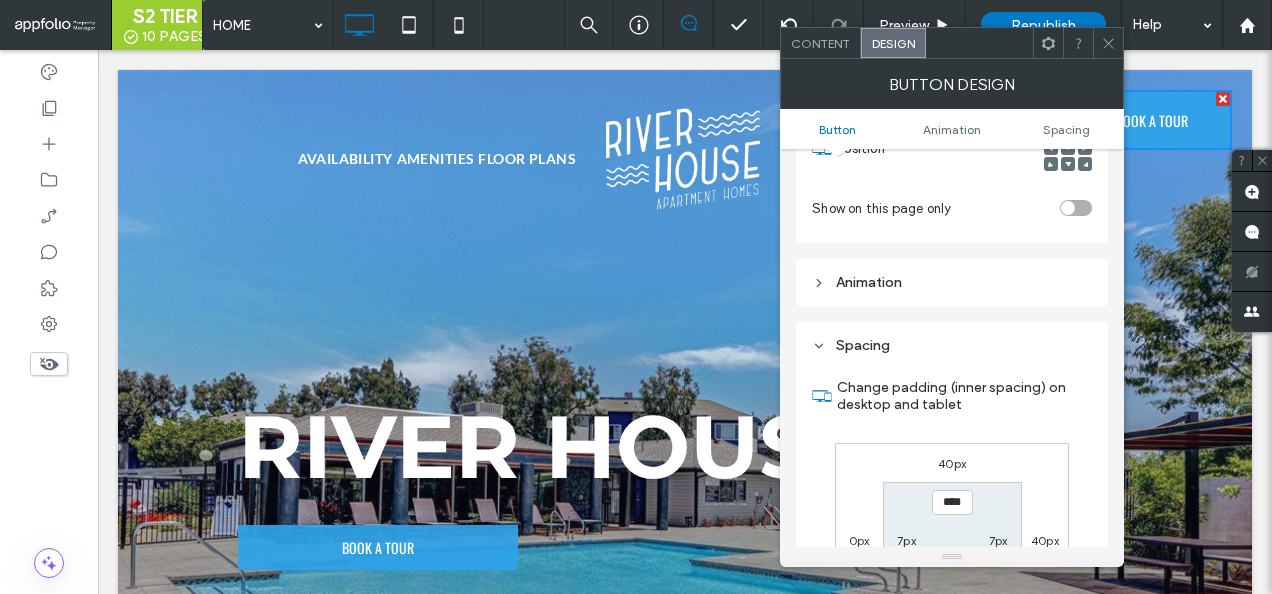 scroll, scrollTop: 1000, scrollLeft: 0, axis: vertical 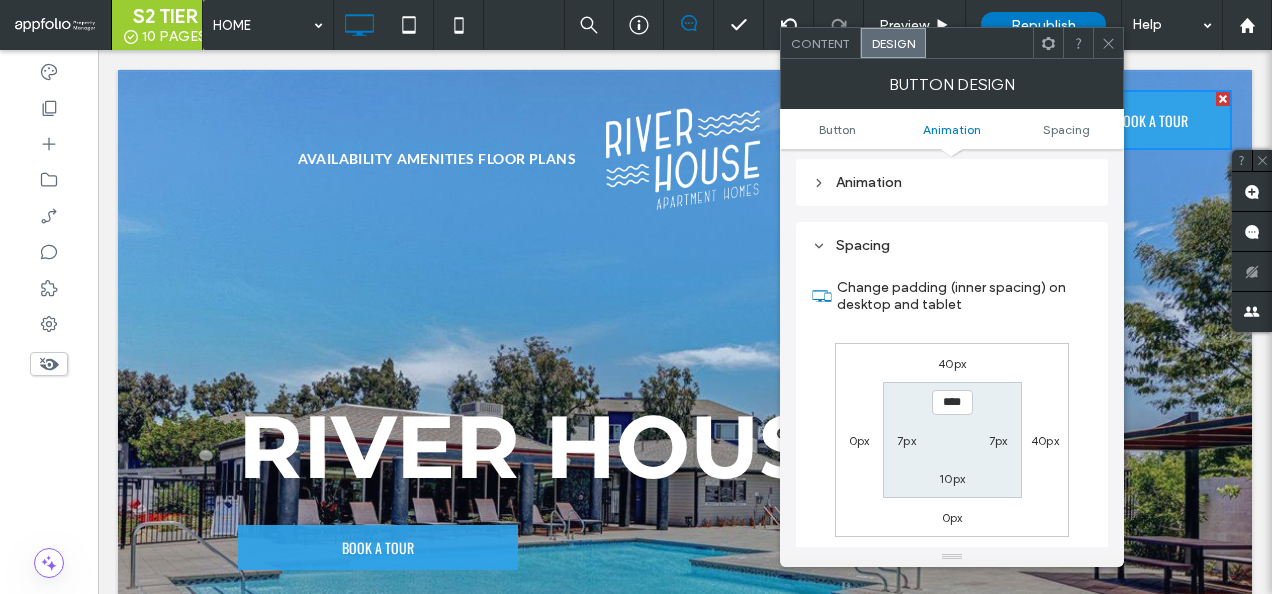 click at bounding box center [1108, 43] 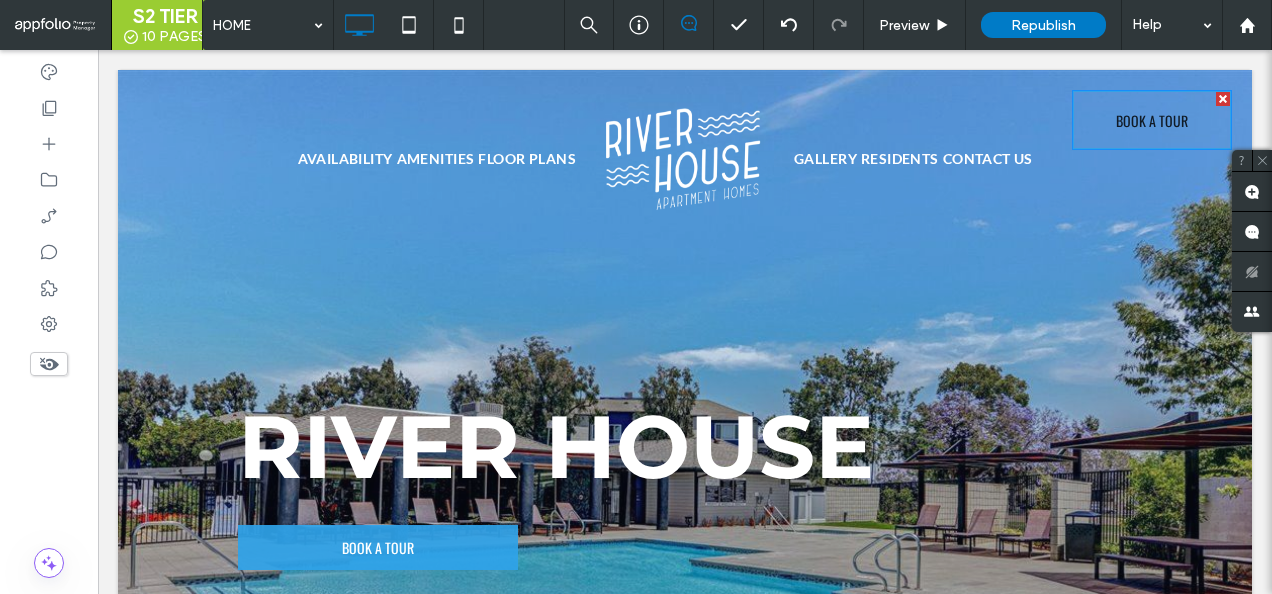 click on "BOOK A TOUR" at bounding box center (1152, 120) 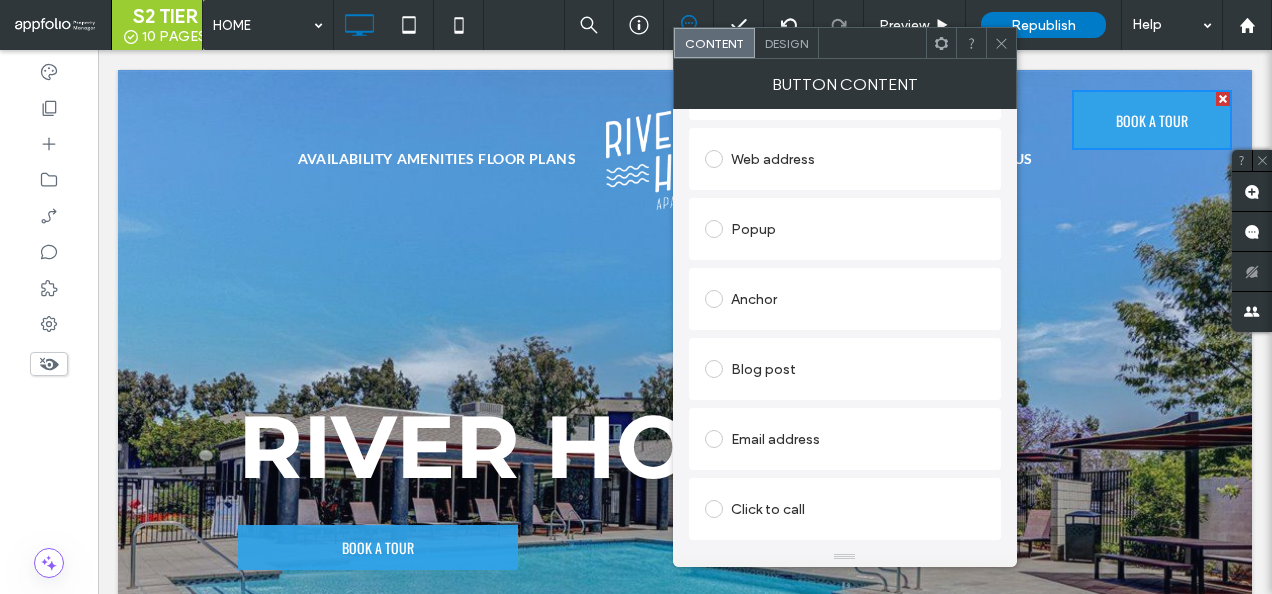 scroll, scrollTop: 457, scrollLeft: 0, axis: vertical 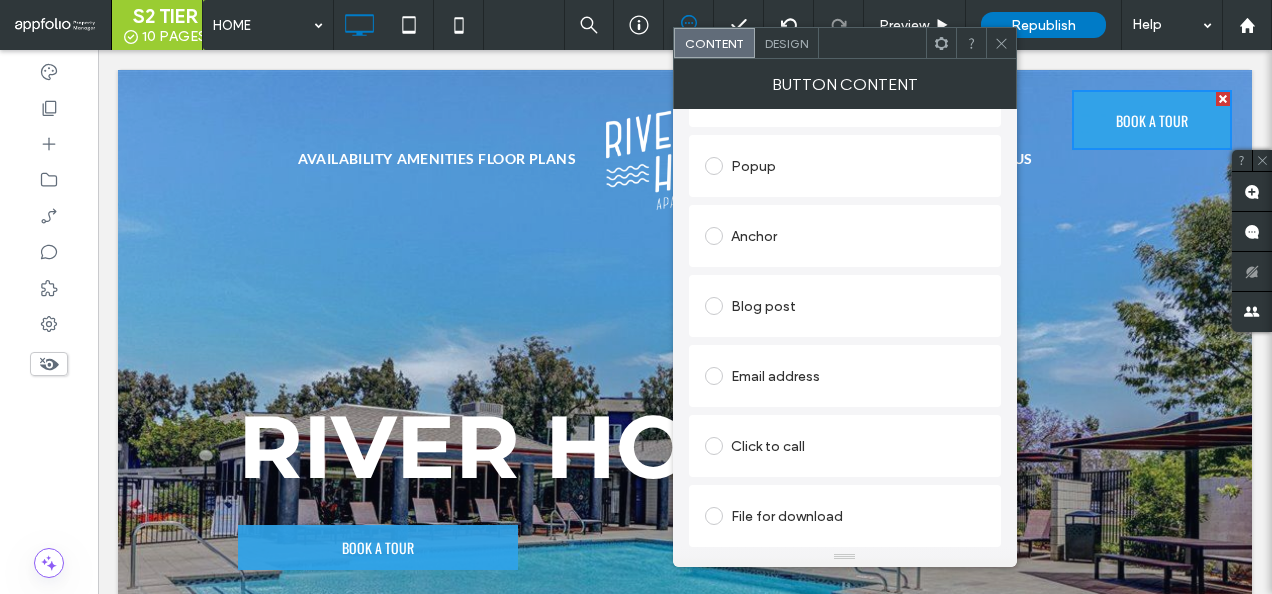 click on "Design" at bounding box center (786, 43) 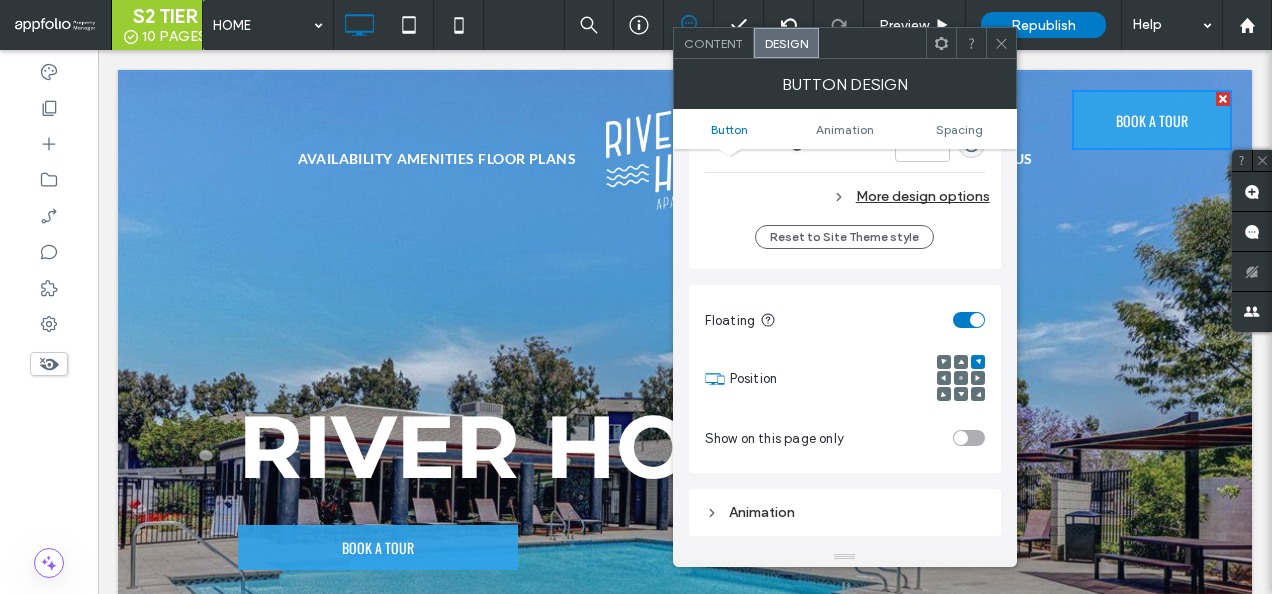scroll, scrollTop: 800, scrollLeft: 0, axis: vertical 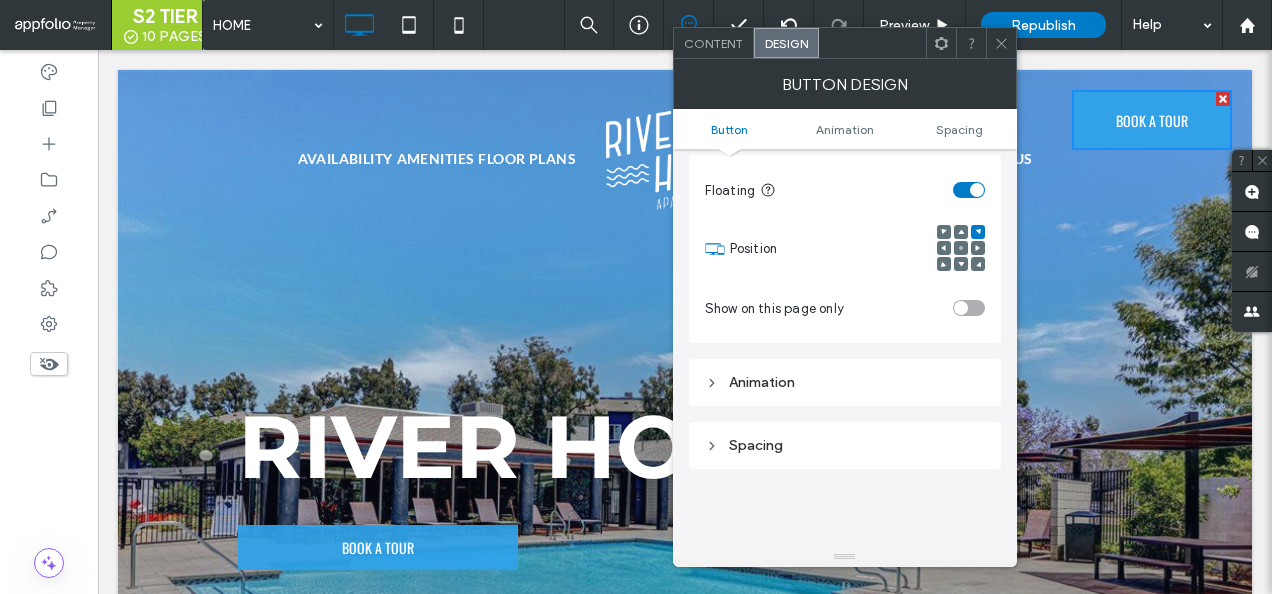 click on "Spacing" at bounding box center (845, 445) 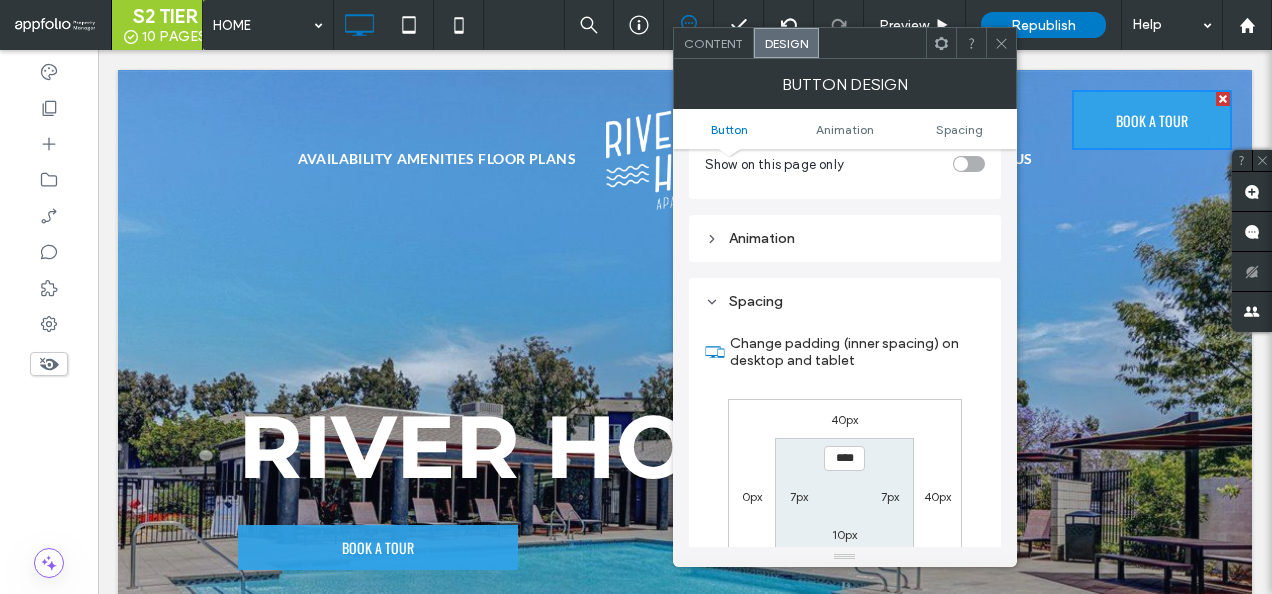 scroll, scrollTop: 1000, scrollLeft: 0, axis: vertical 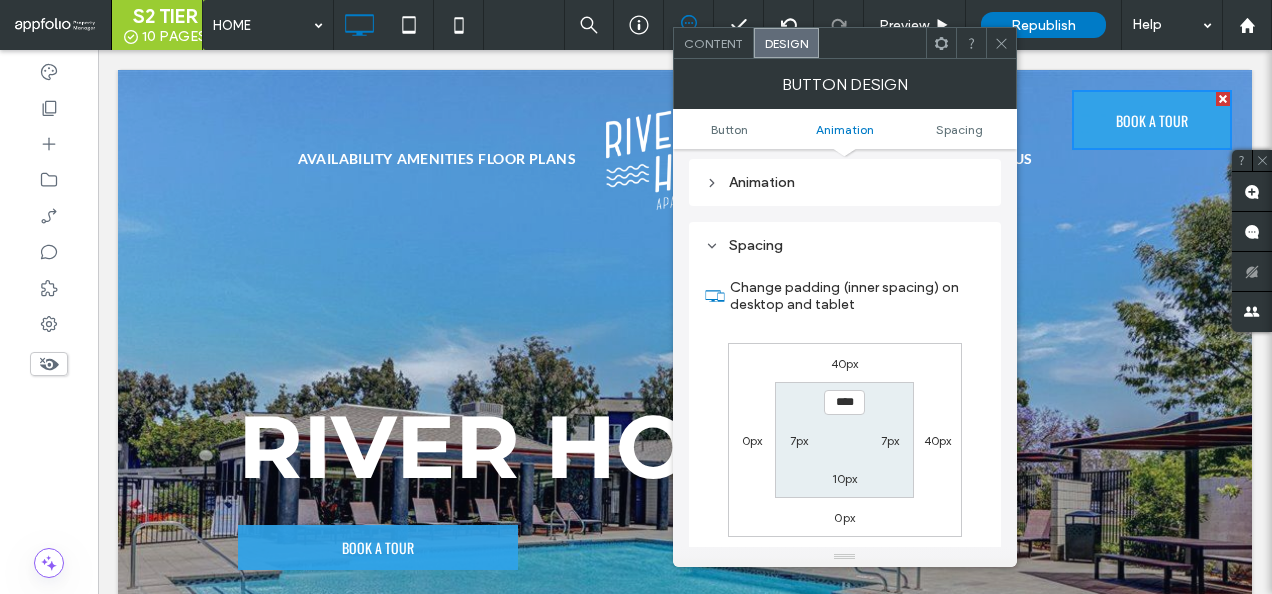 click on "40px" at bounding box center [845, 363] 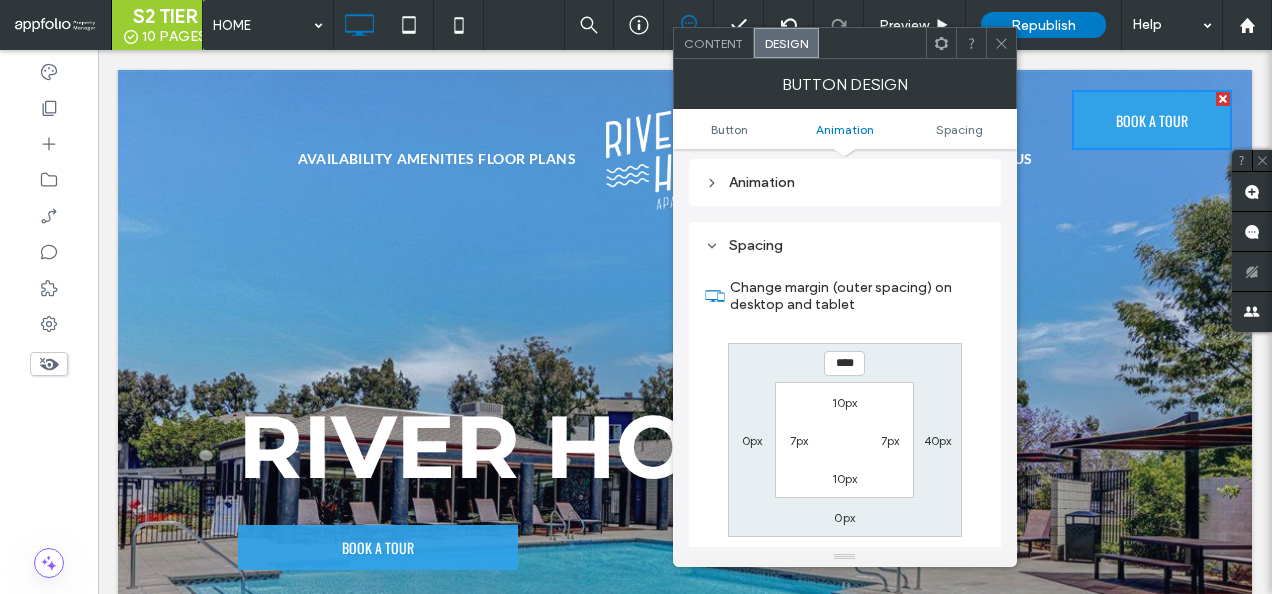 type on "**" 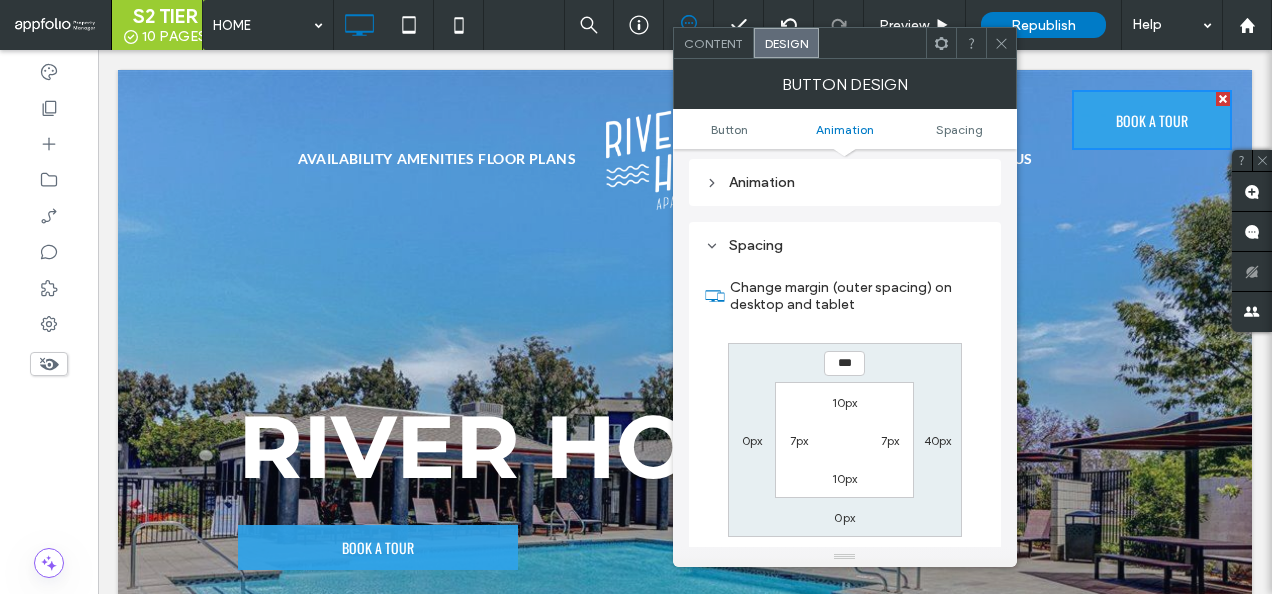 type on "***" 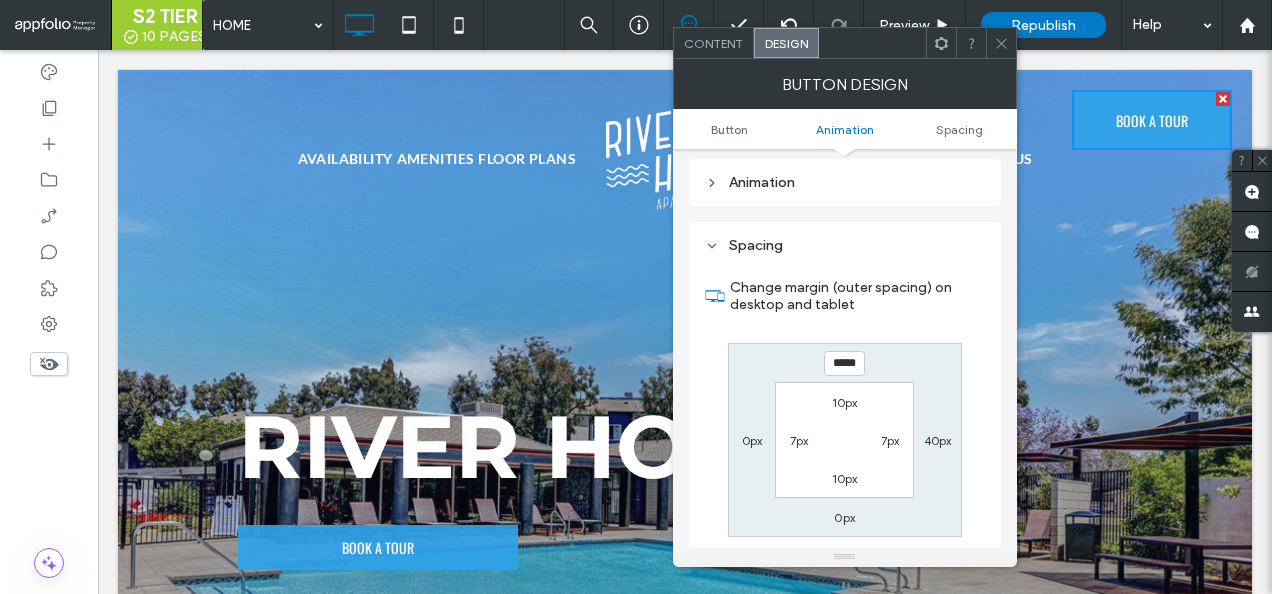 click on "***** 40px 0px 0px 10px 7px 10px 7px" at bounding box center [845, 440] 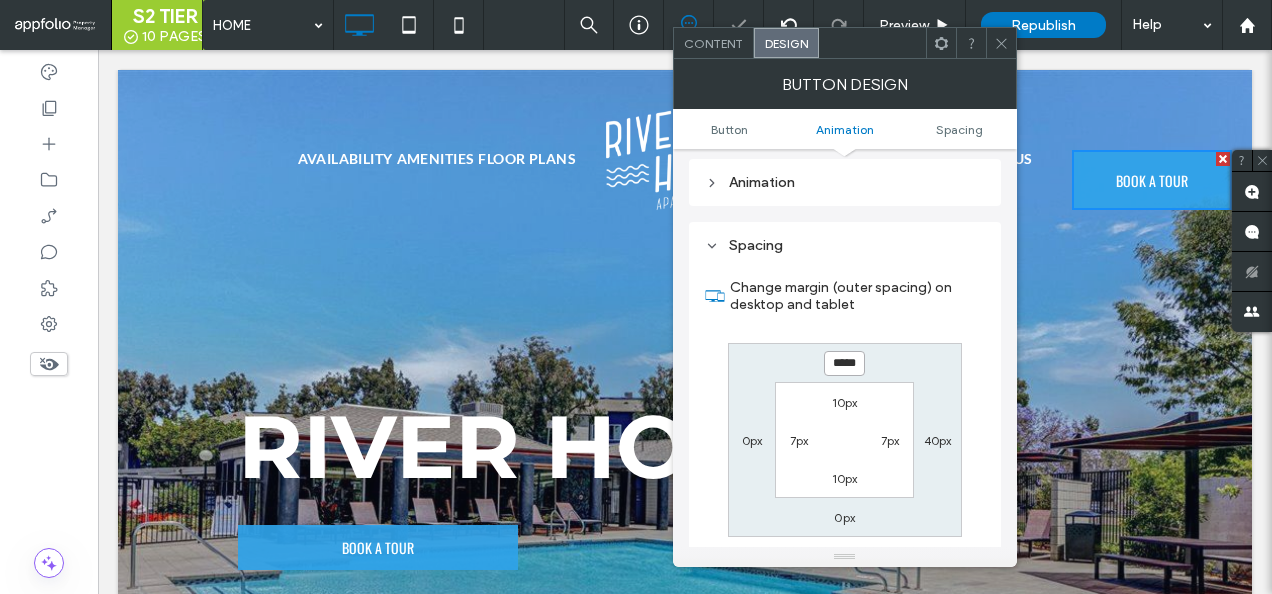 click on "*****" at bounding box center (844, 363) 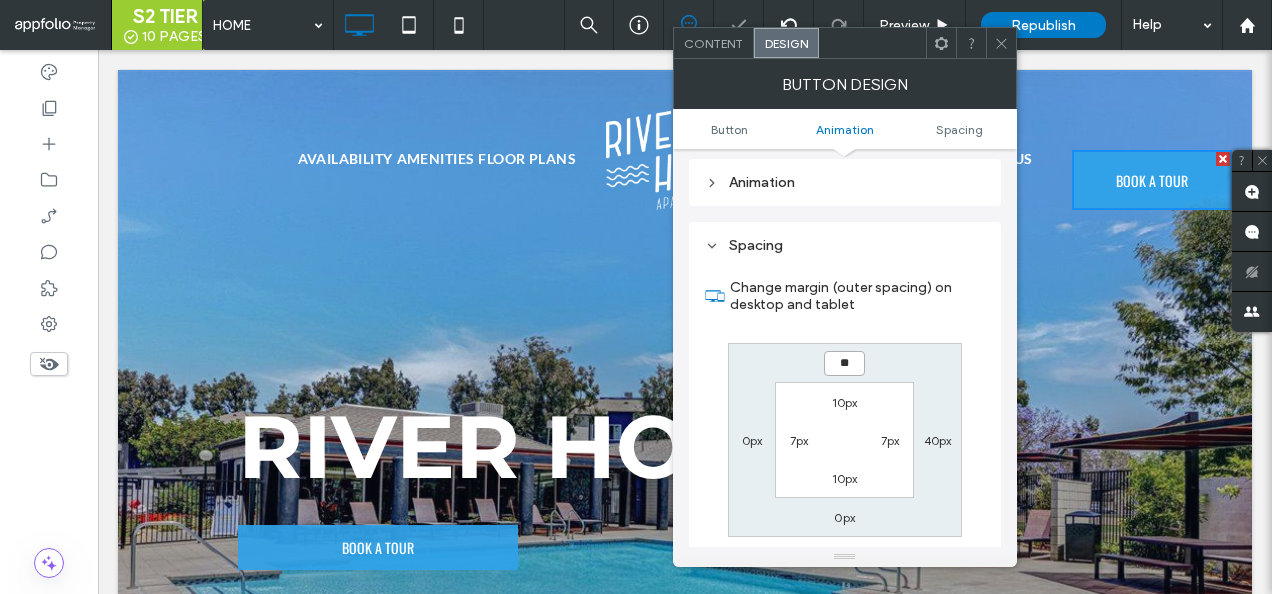type on "**" 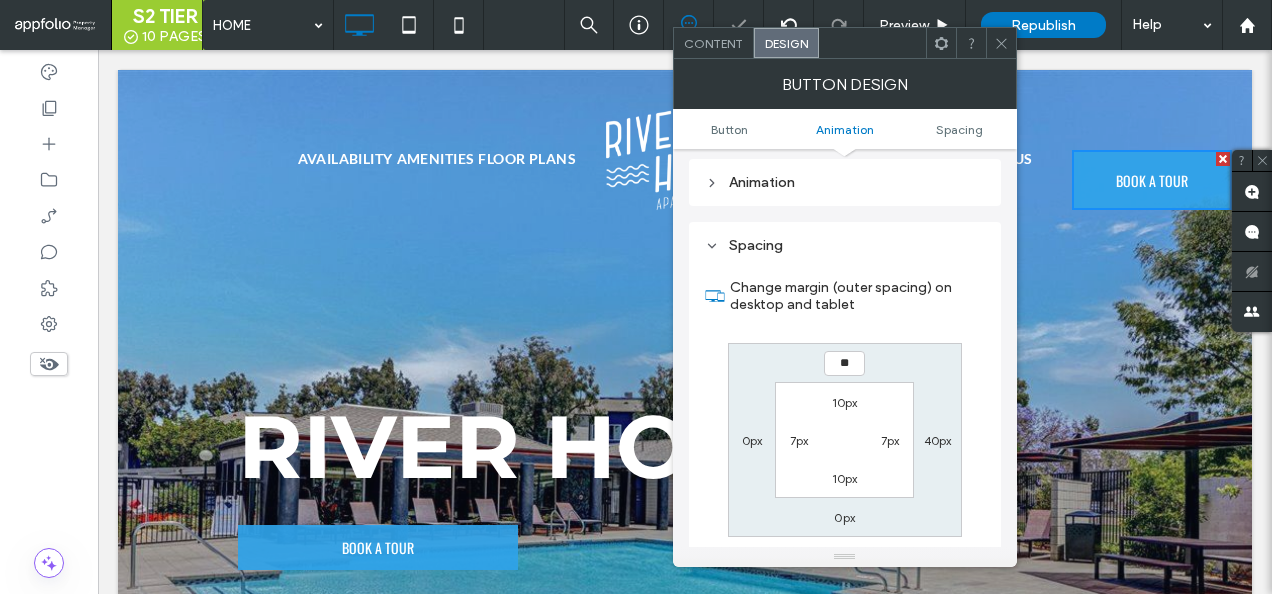 type on "**" 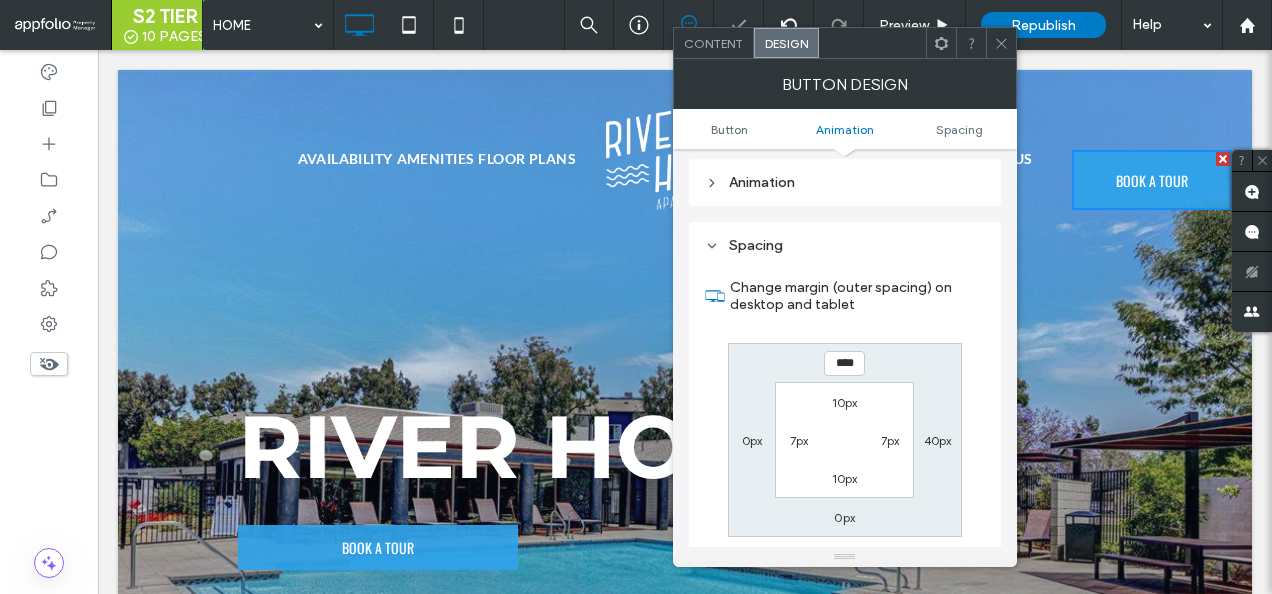 click on "**** 40px 0px 0px 10px 7px 10px 7px" at bounding box center (845, 440) 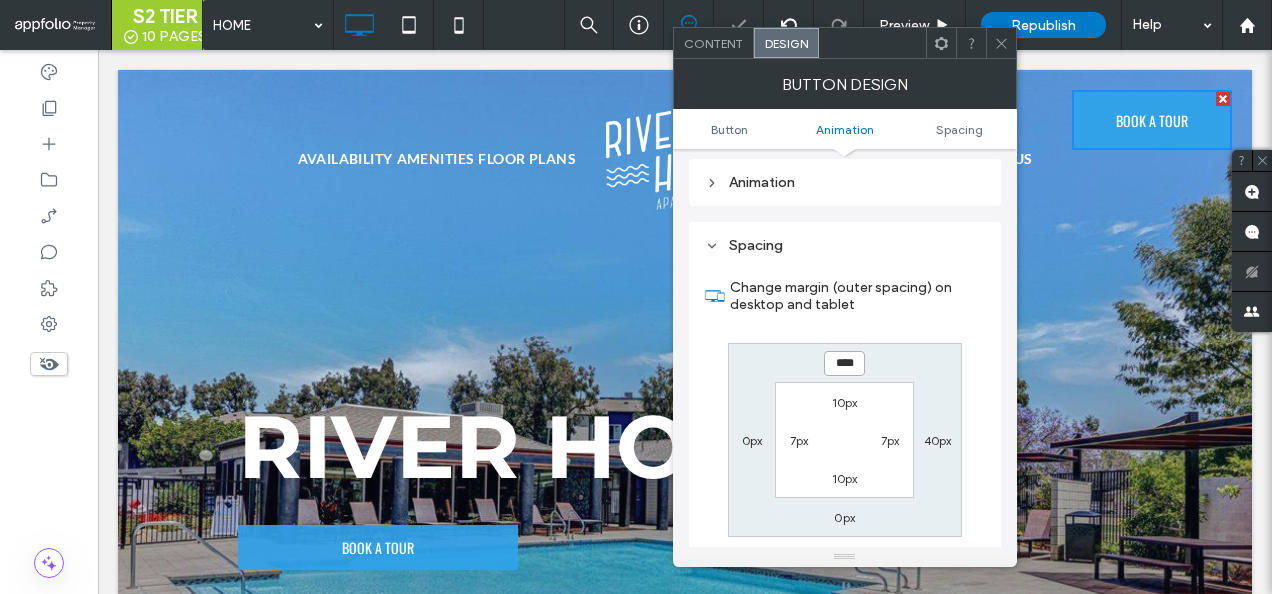 click on "****" at bounding box center (844, 363) 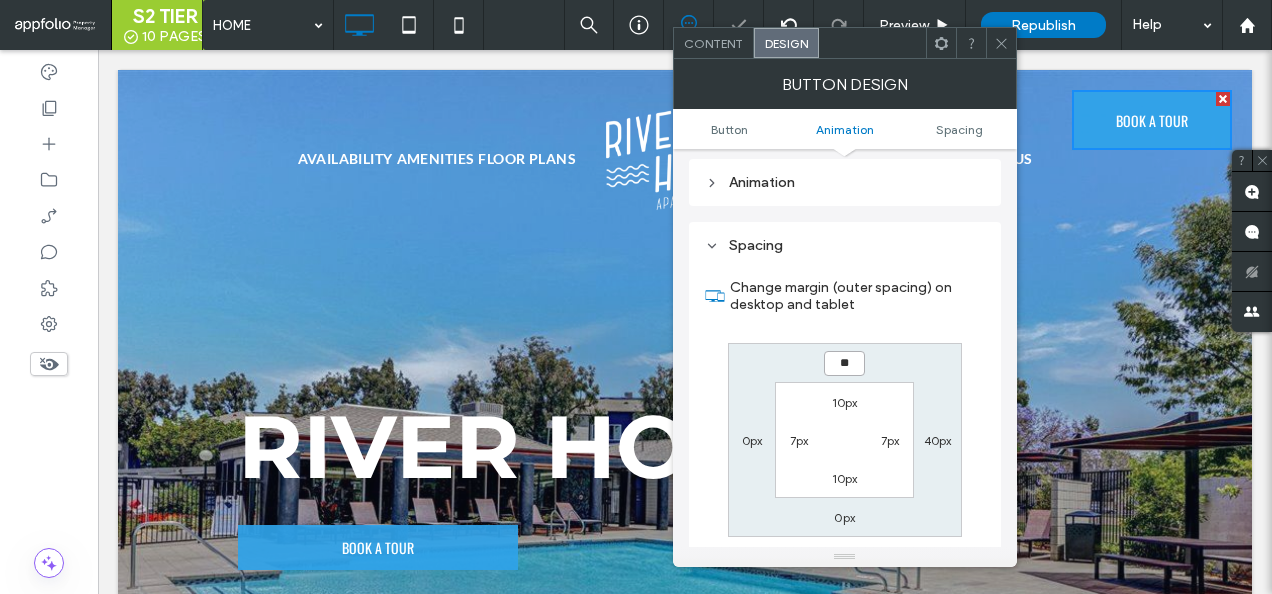 type on "**" 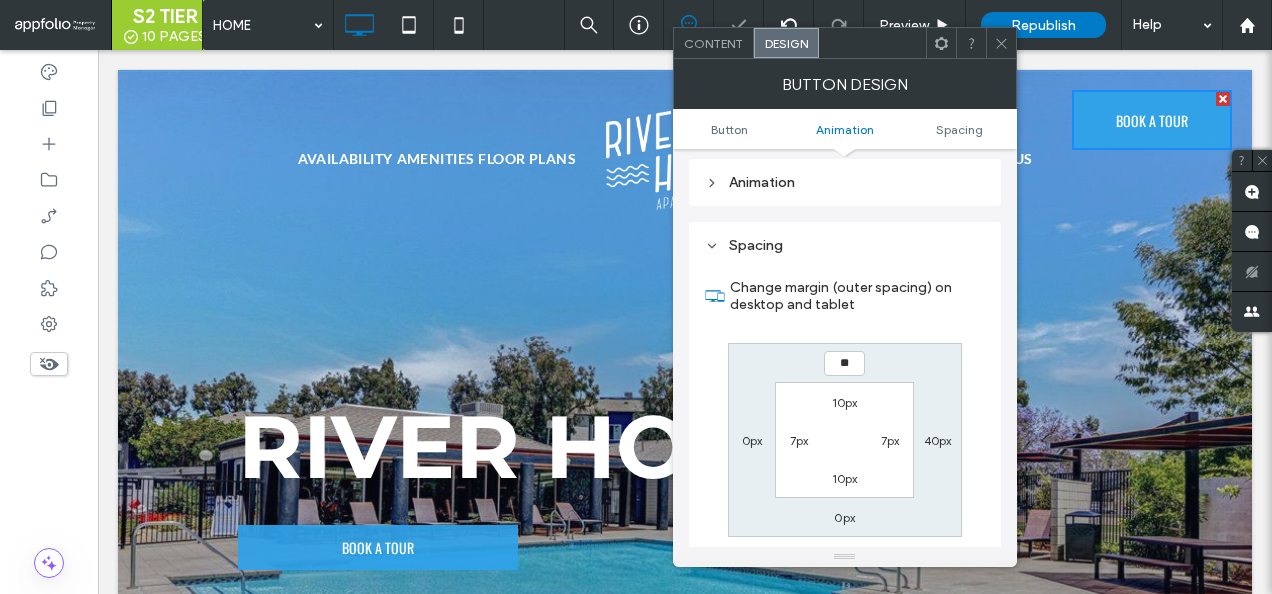 type on "**" 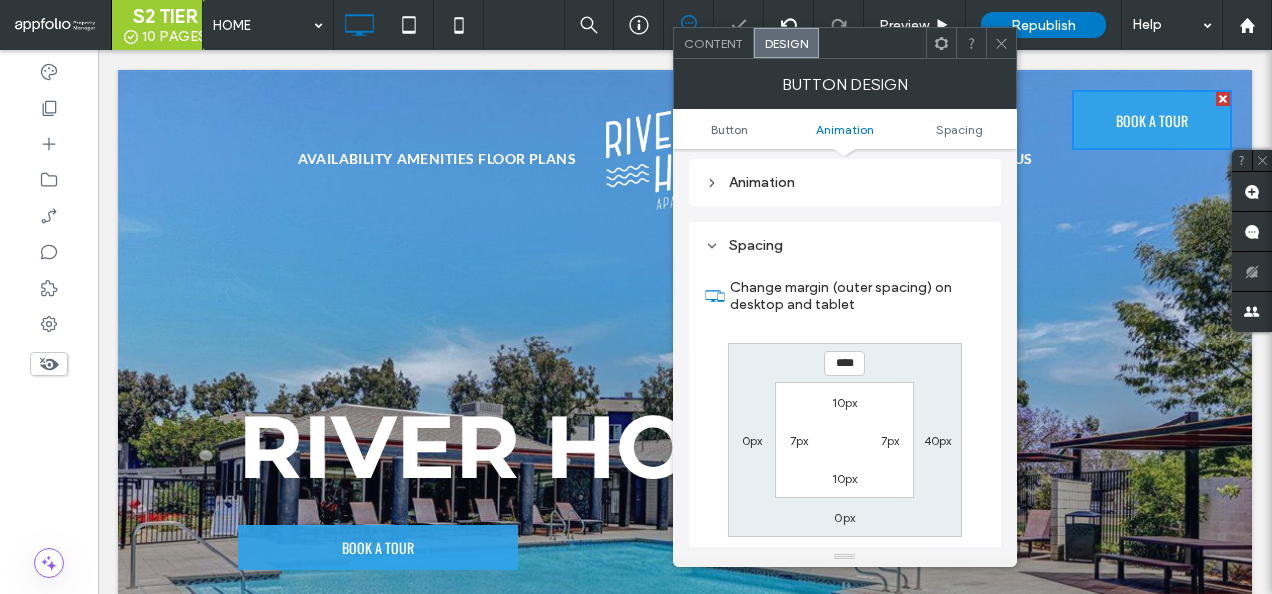click on "**** 40px 0px 0px 10px 7px 10px 7px" at bounding box center (845, 440) 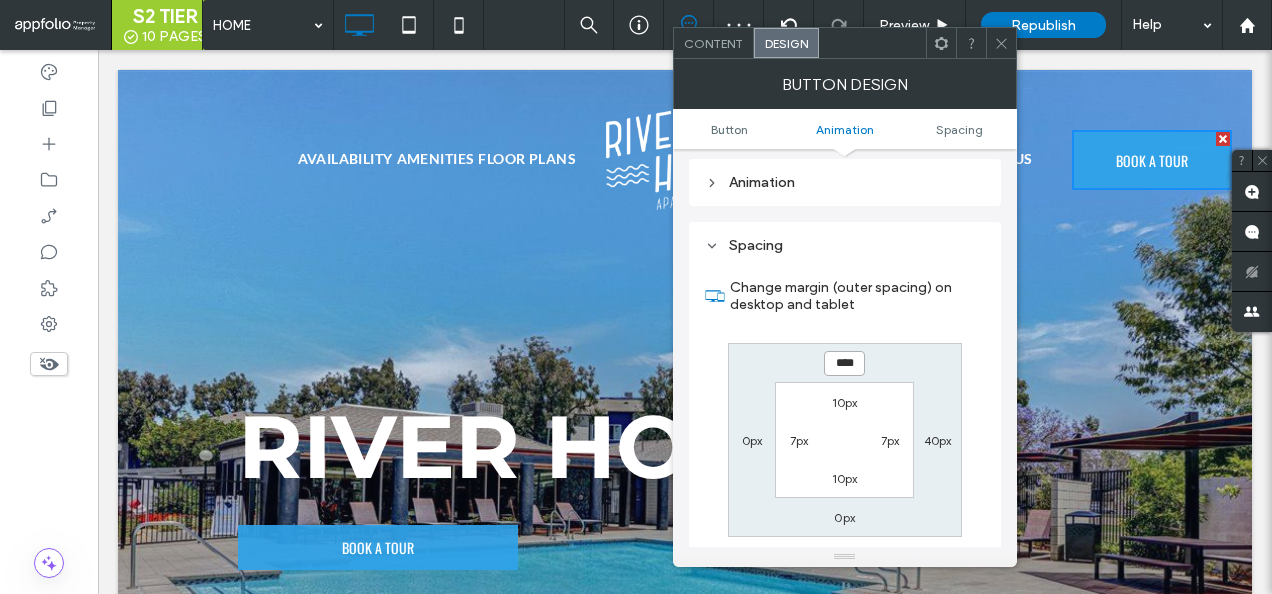 click on "****" at bounding box center (844, 363) 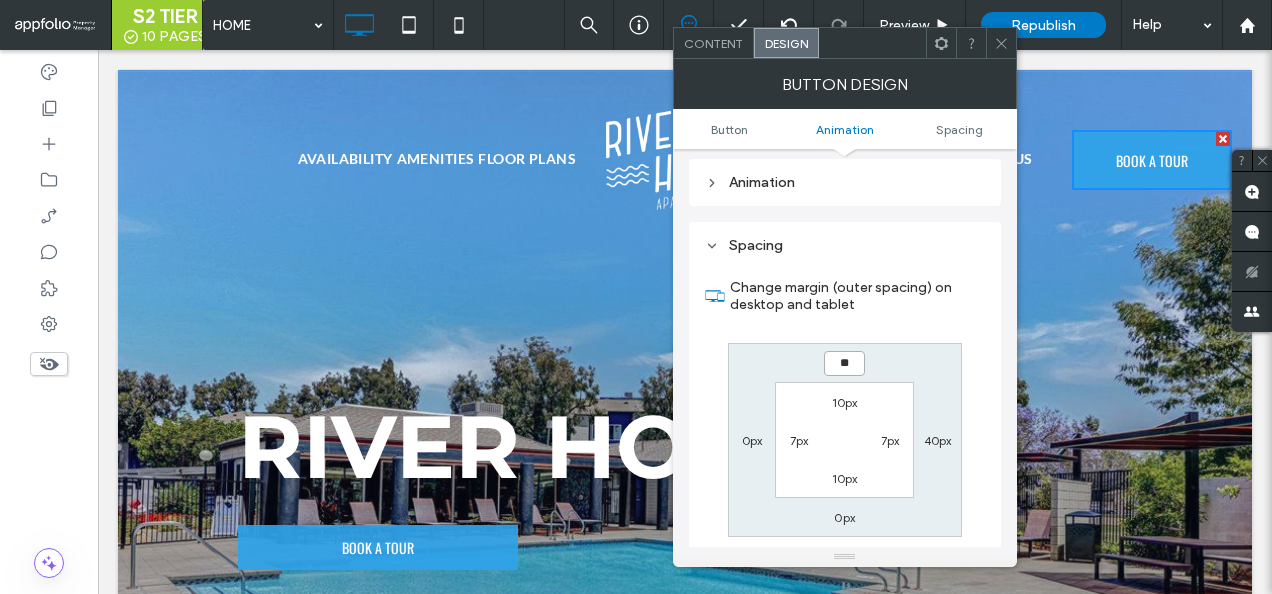 type on "**" 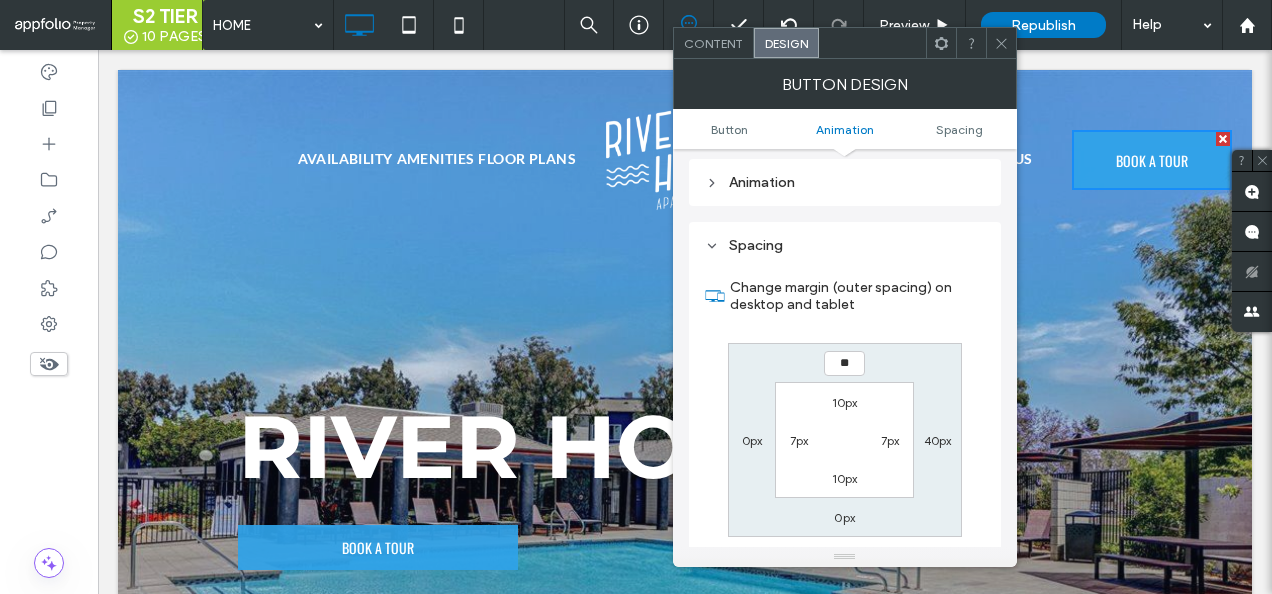 type on "**" 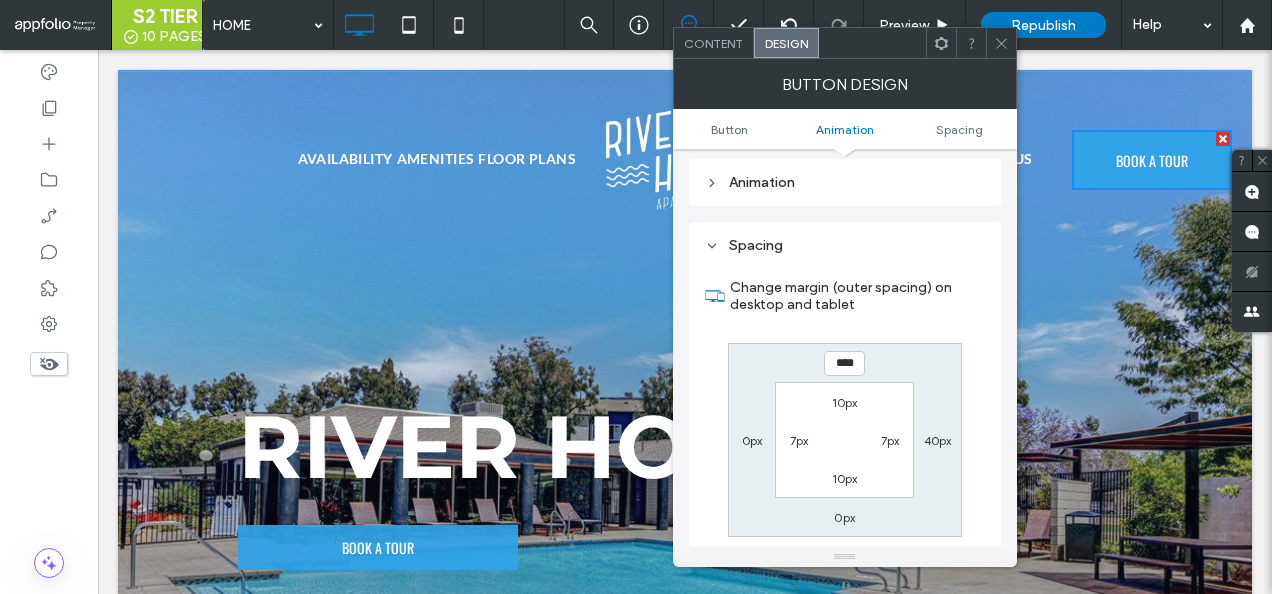 click on "**** 40px 0px 0px 10px 7px 10px 7px" at bounding box center (845, 440) 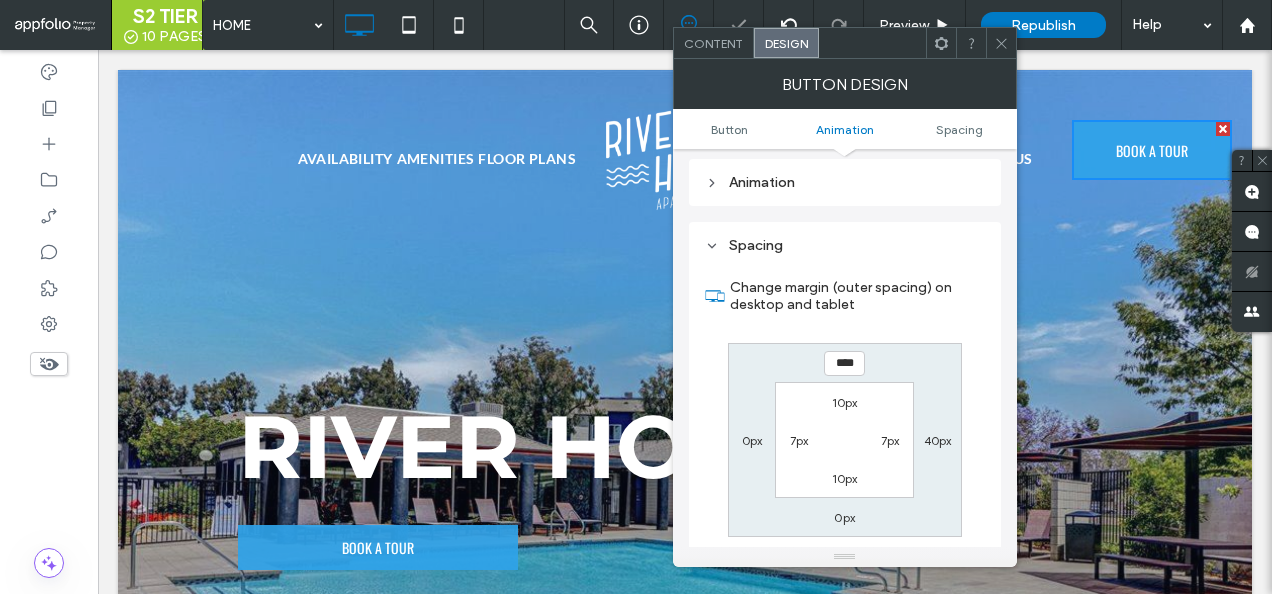 click at bounding box center [971, 43] 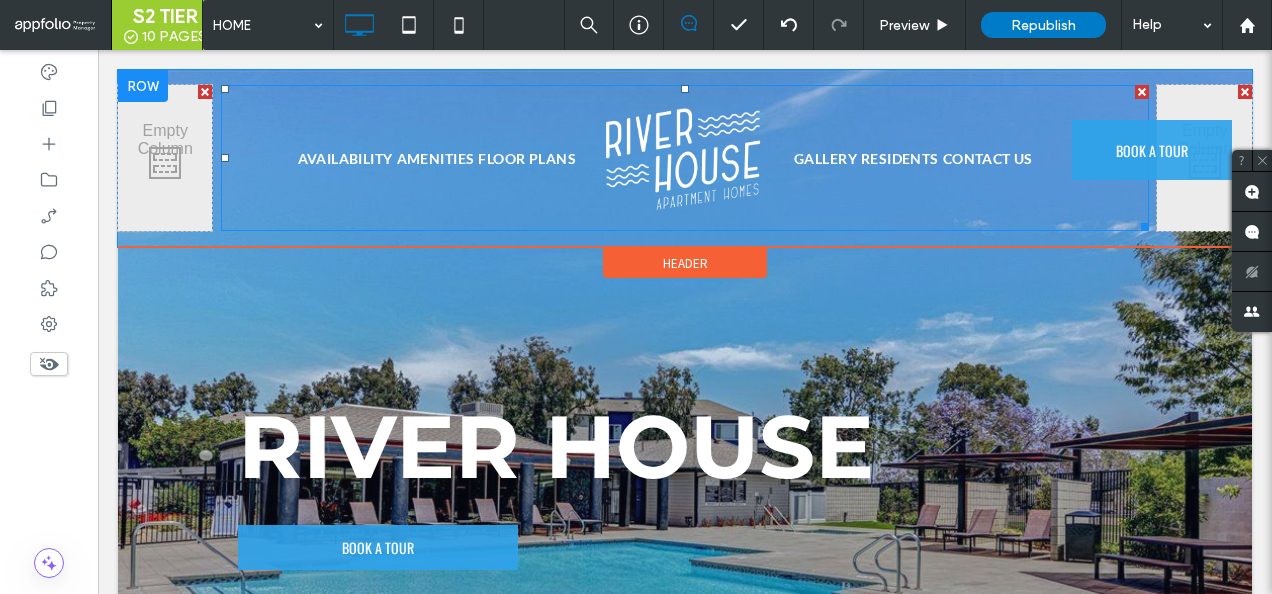 click on "GALLERY
RESIDENTS
CONTACT US" at bounding box center [963, 158] 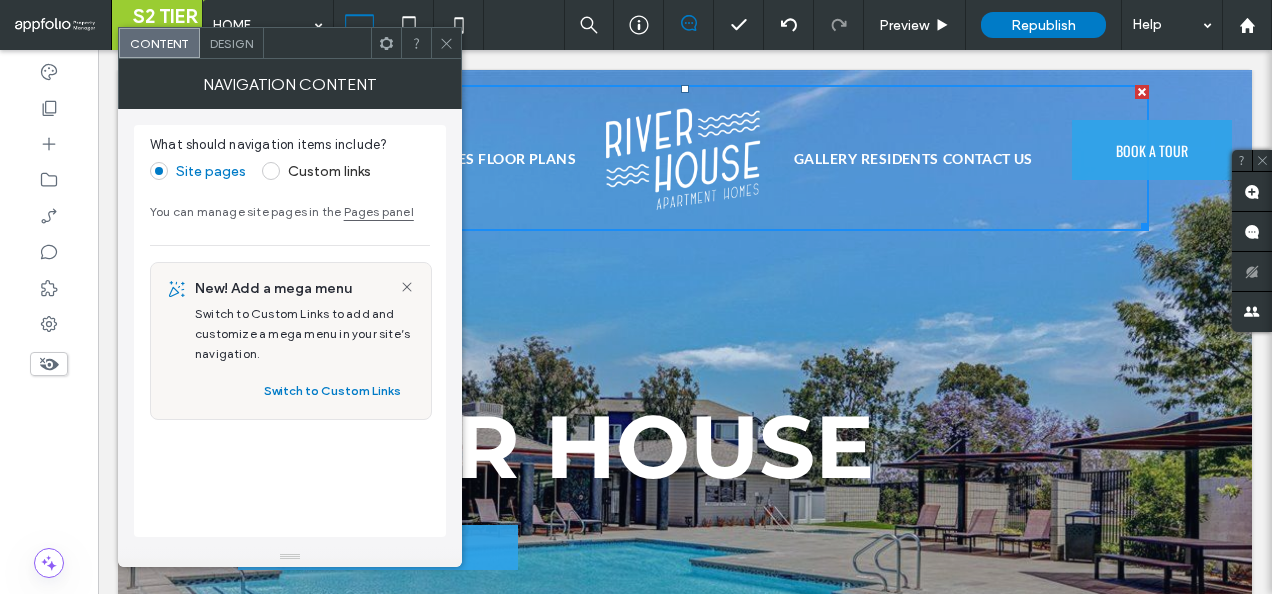 click on "Design" at bounding box center [232, 43] 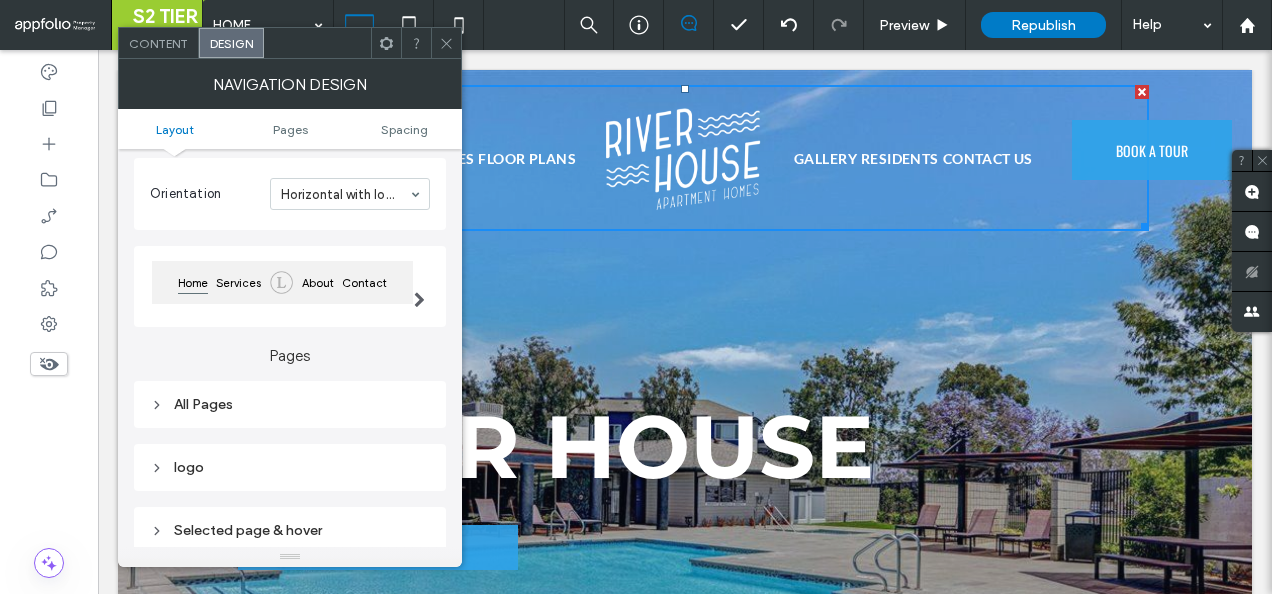 scroll, scrollTop: 200, scrollLeft: 0, axis: vertical 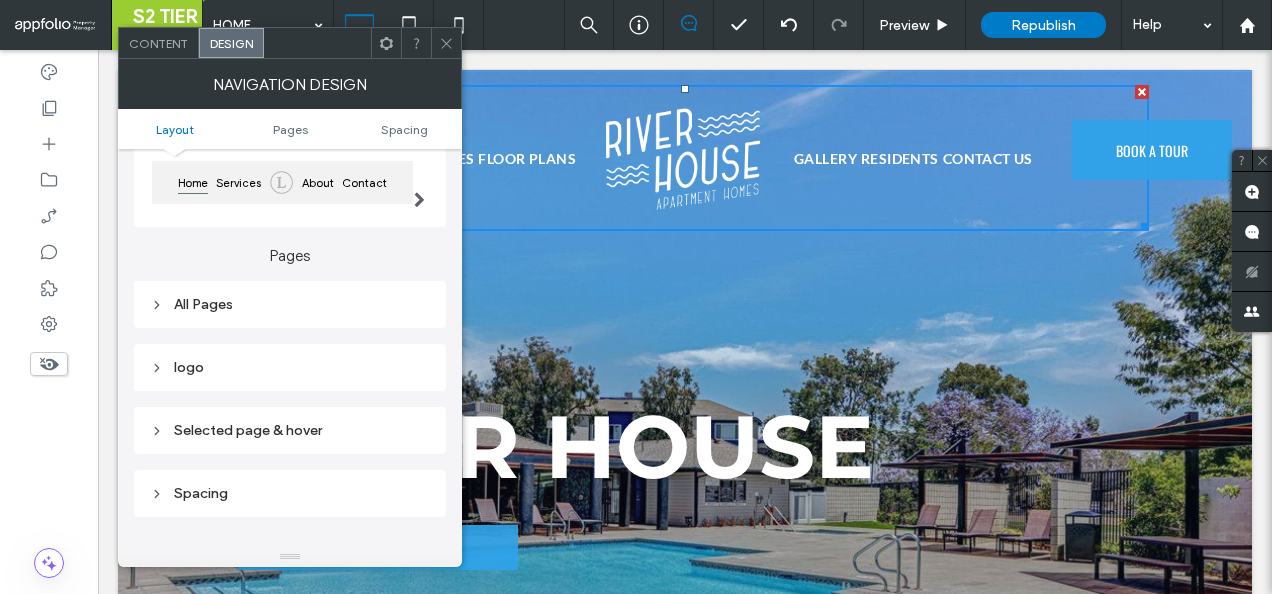 click on "All Pages" at bounding box center [290, 304] 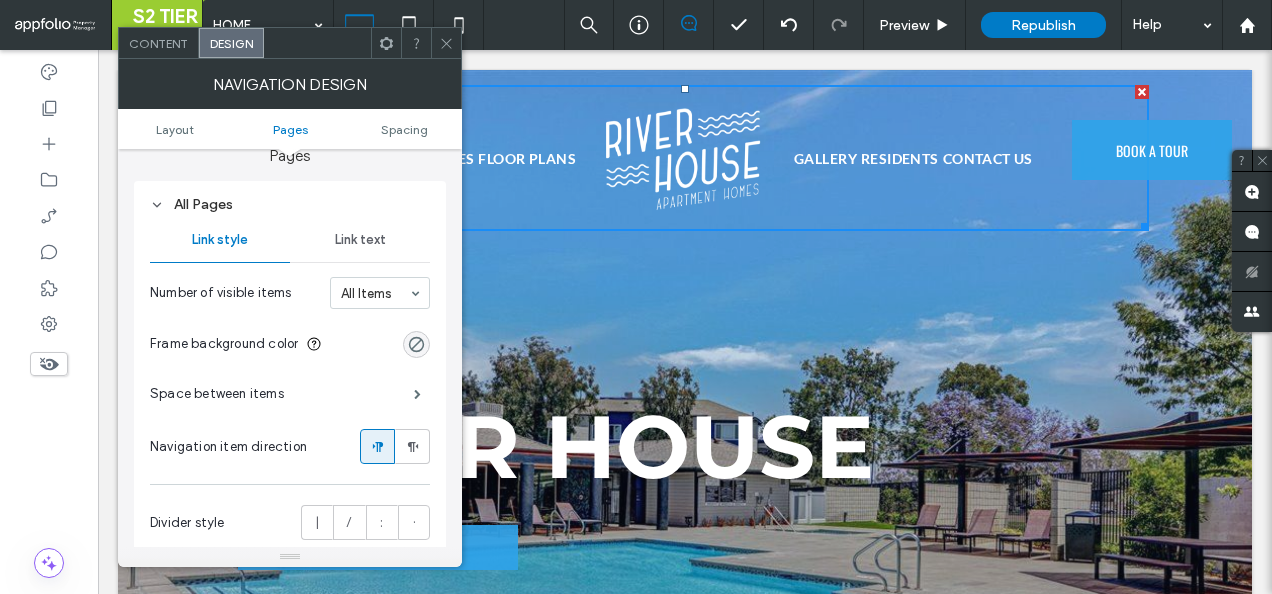 scroll, scrollTop: 400, scrollLeft: 0, axis: vertical 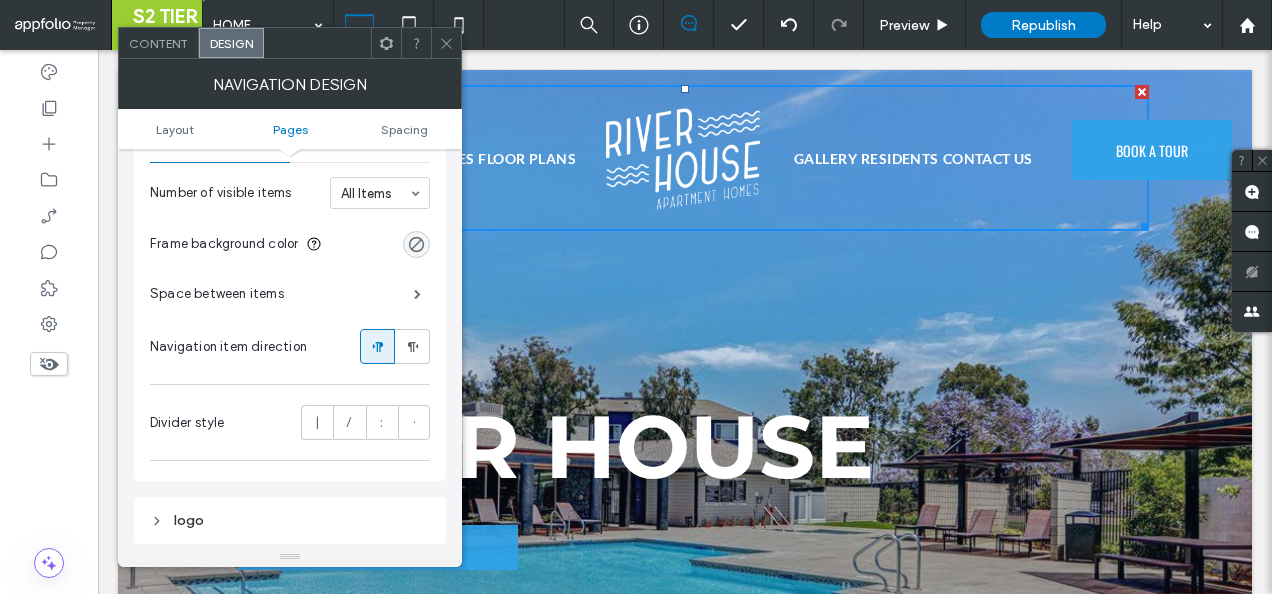 click on "Space between items" at bounding box center (290, 294) 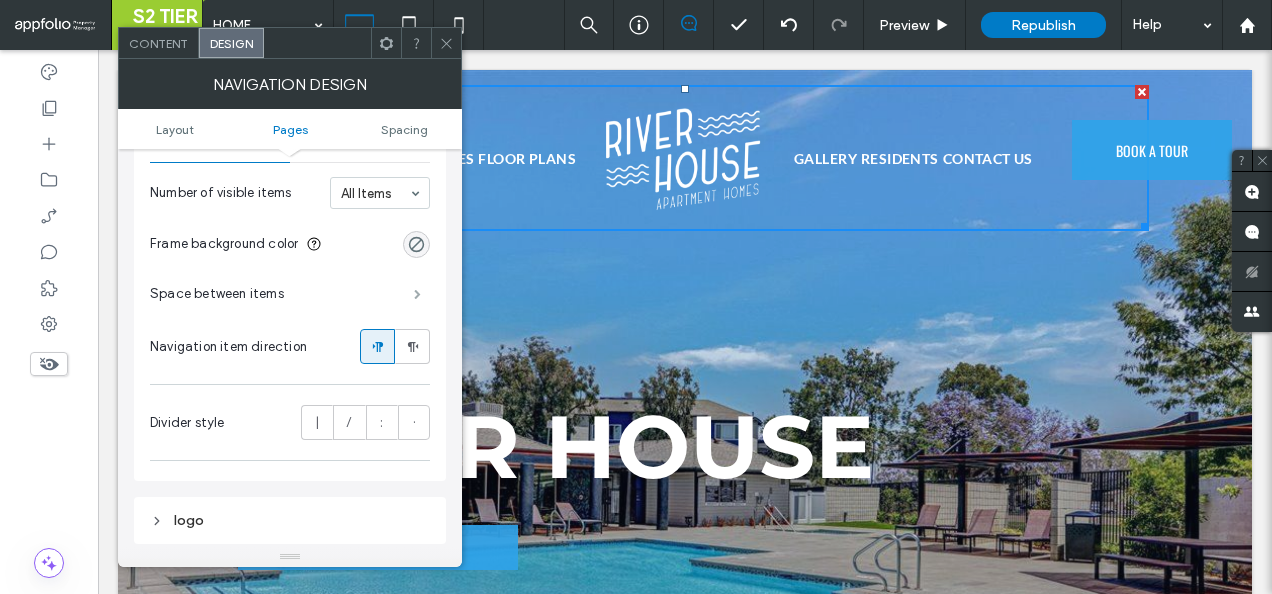 click at bounding box center (417, 294) 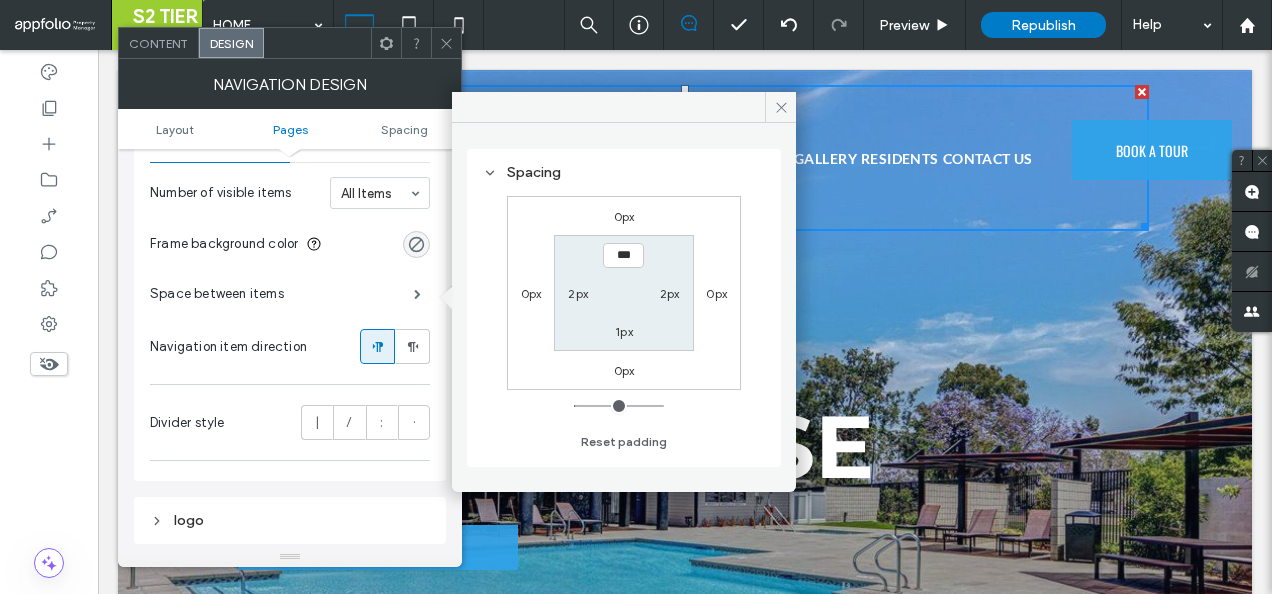 click on "2px" at bounding box center (578, 293) 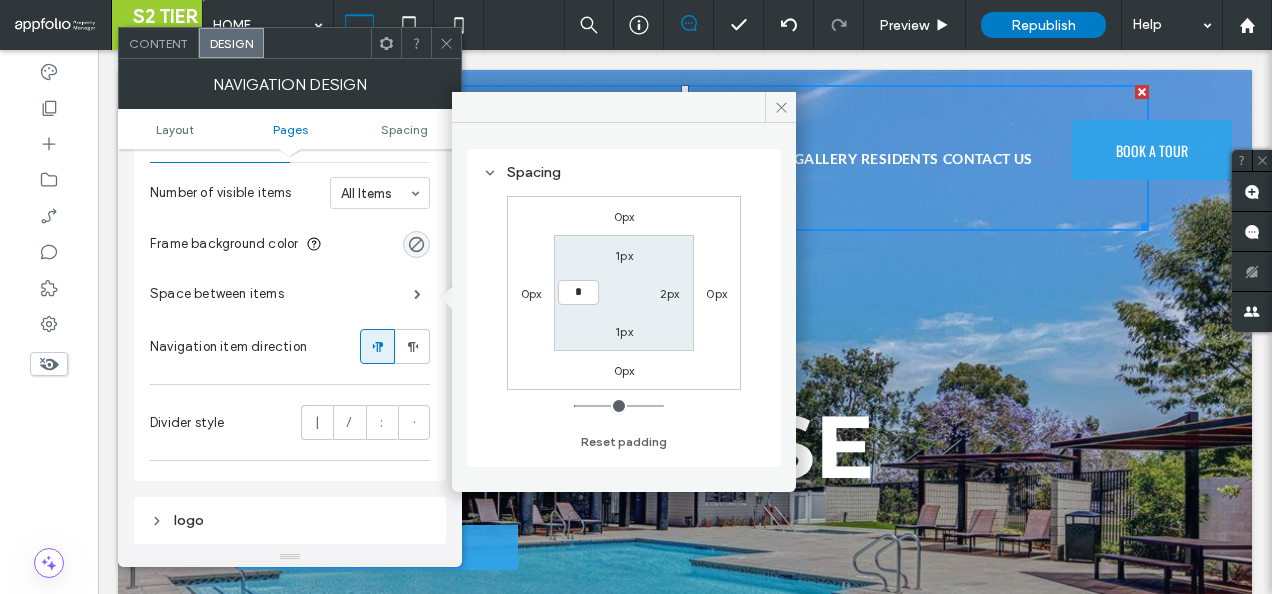 type on "*" 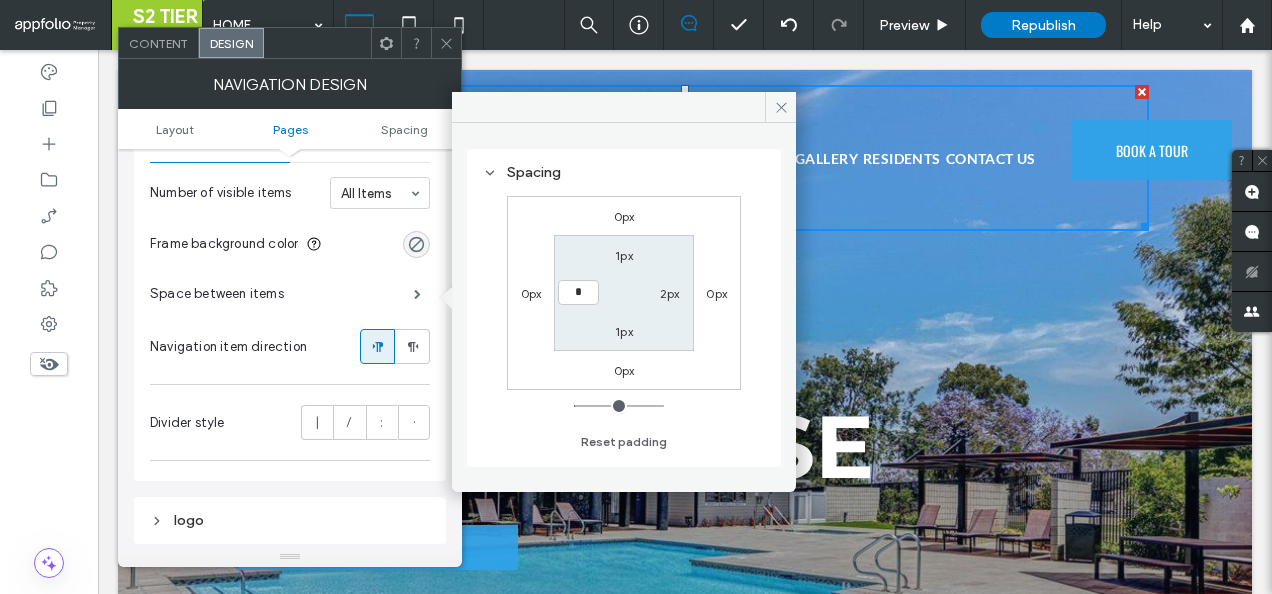 type on "*" 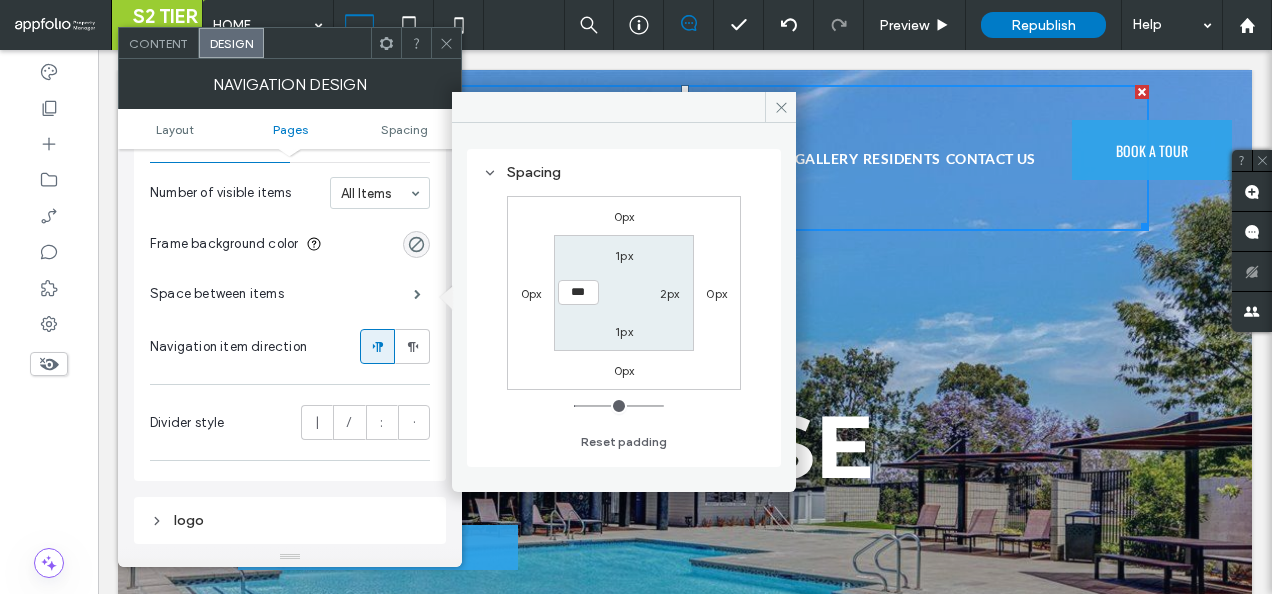 click on "2px" at bounding box center (670, 293) 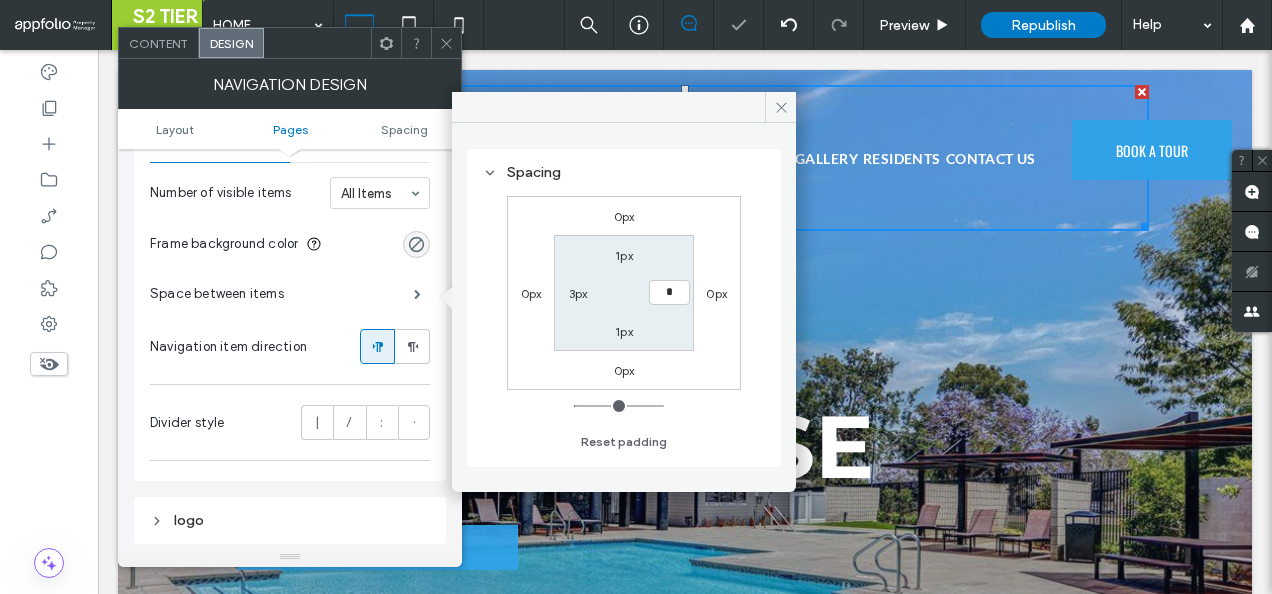 type on "*" 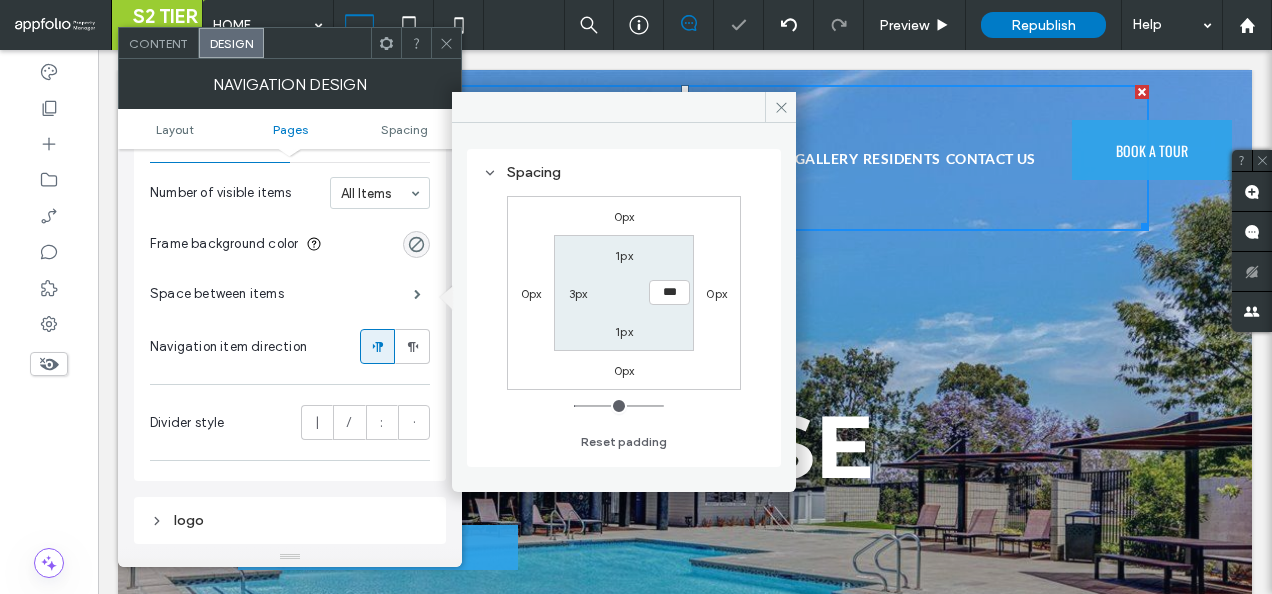 click on "1px *** 1px 3px" at bounding box center (623, 292) 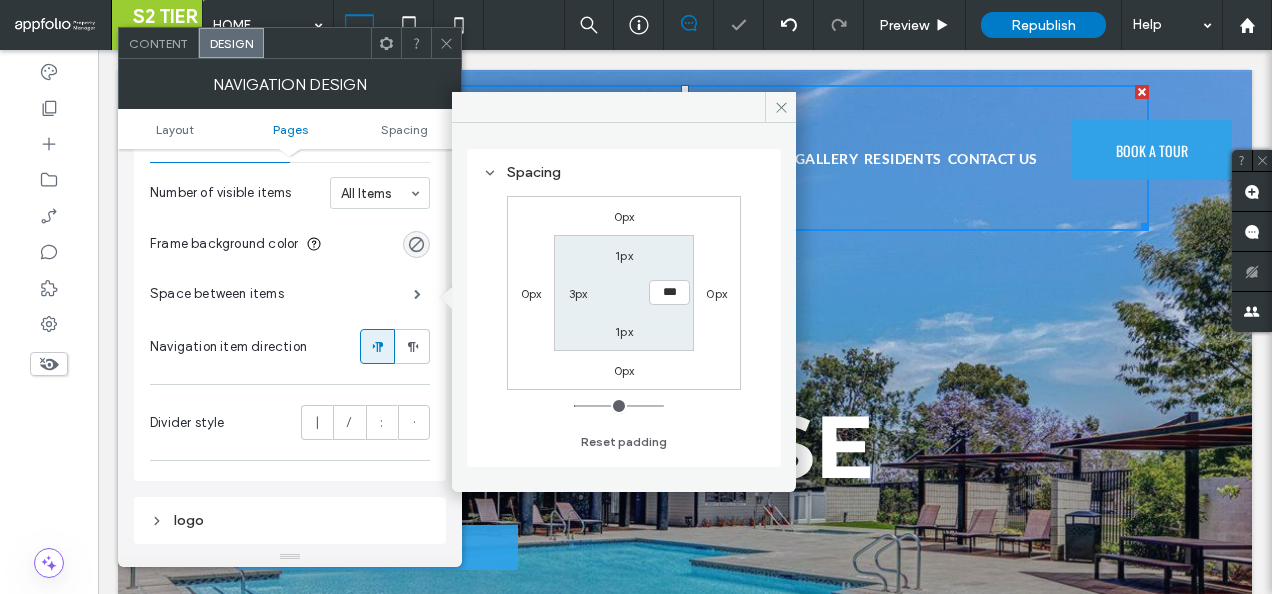 click on "1px *** 1px 3px" at bounding box center [623, 292] 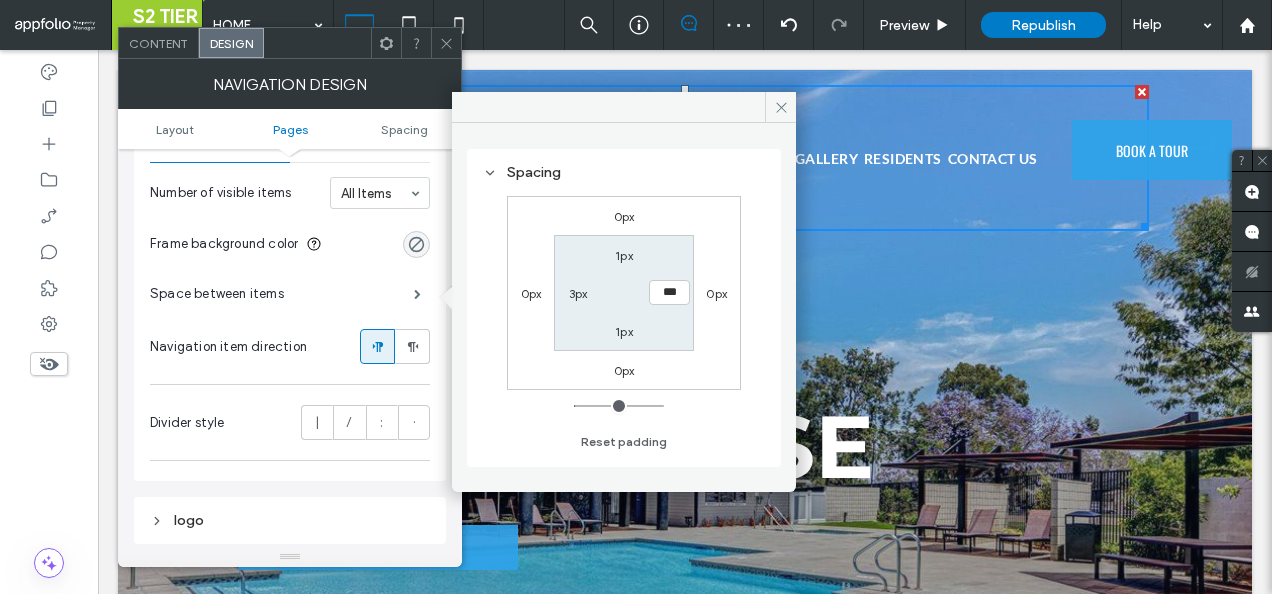 click on "3px" at bounding box center [578, 293] 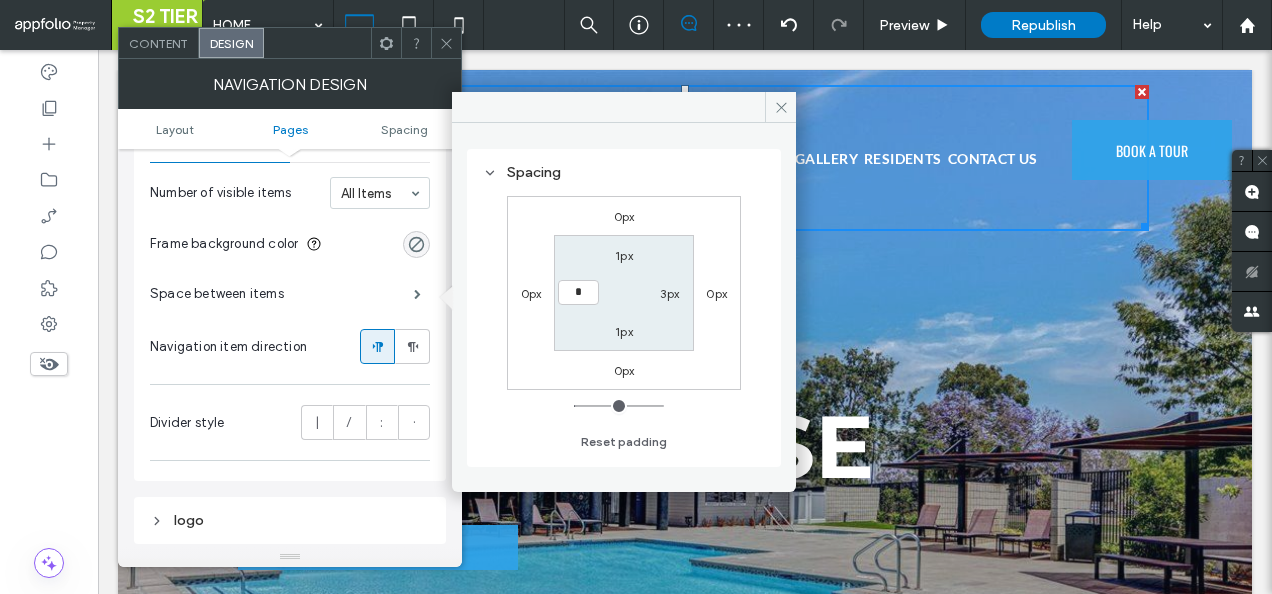 type on "*" 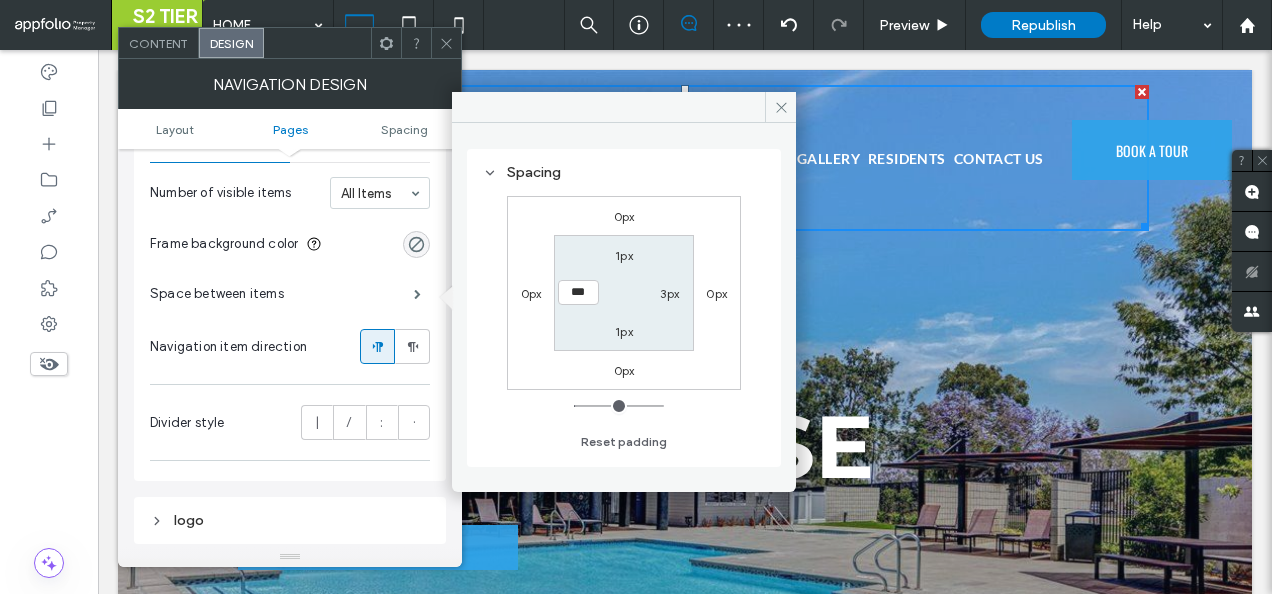 click on "3px" at bounding box center [669, 293] 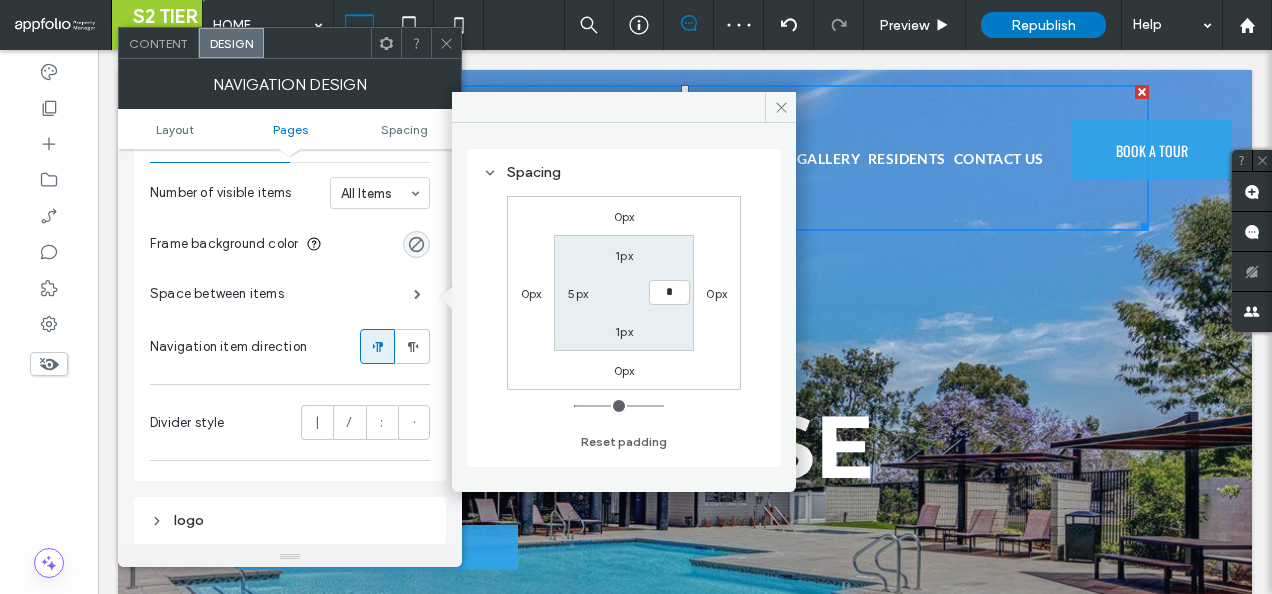 type on "*" 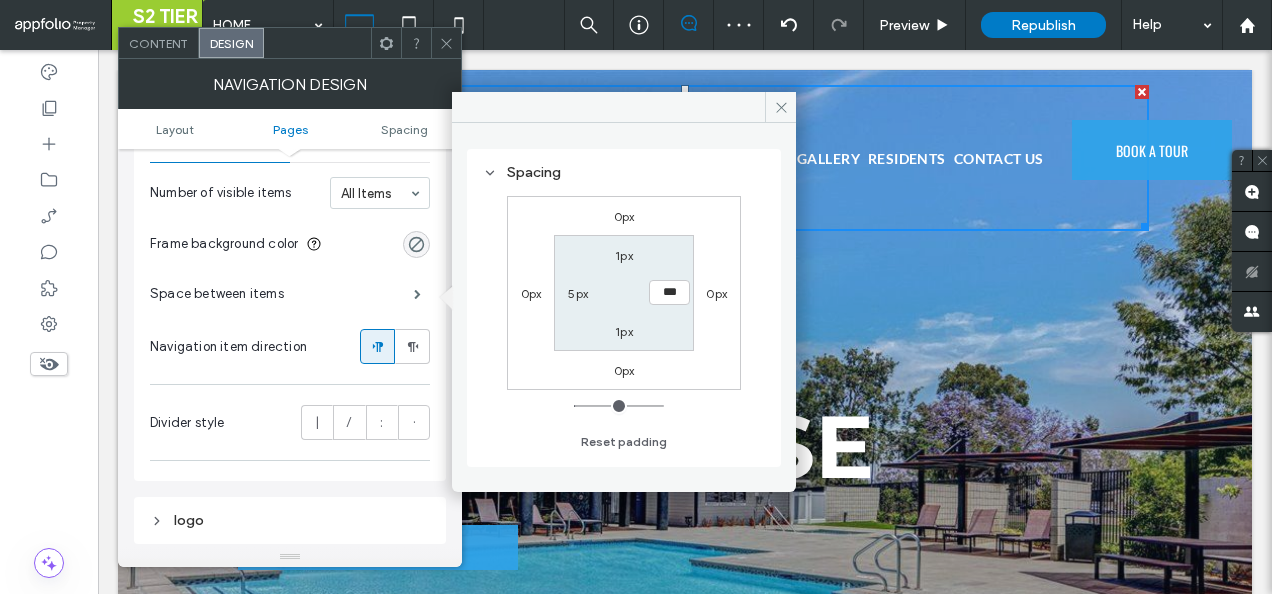 click on "1px *** 1px 5px" at bounding box center (623, 292) 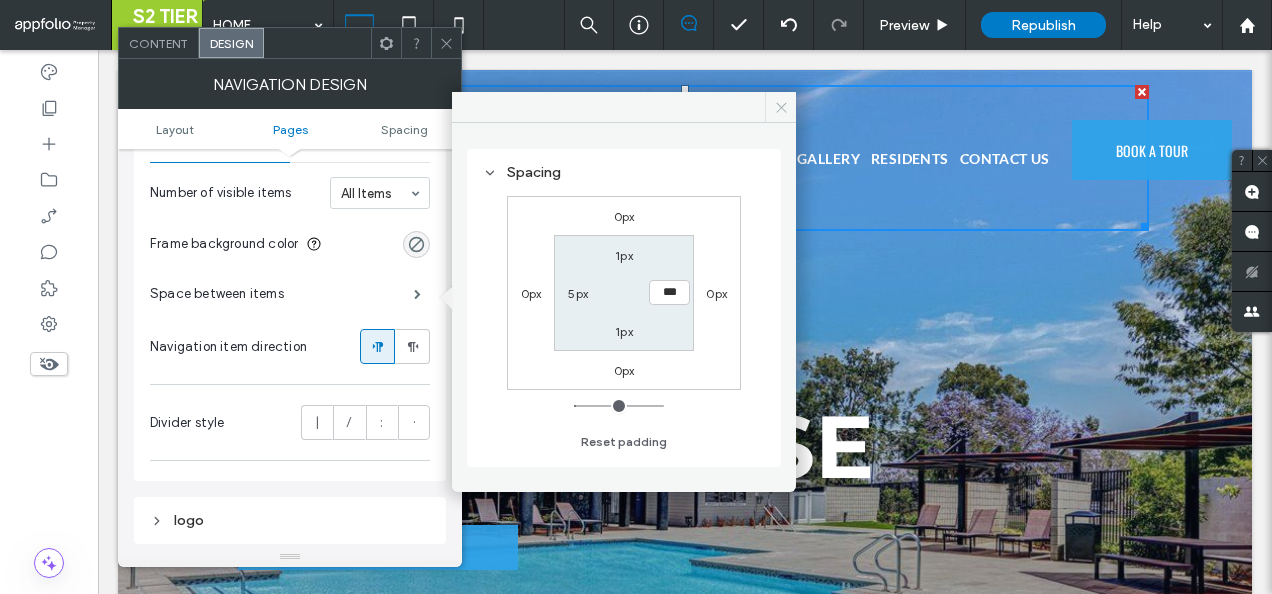 drag, startPoint x: 784, startPoint y: 102, endPoint x: 639, endPoint y: 56, distance: 152.12166 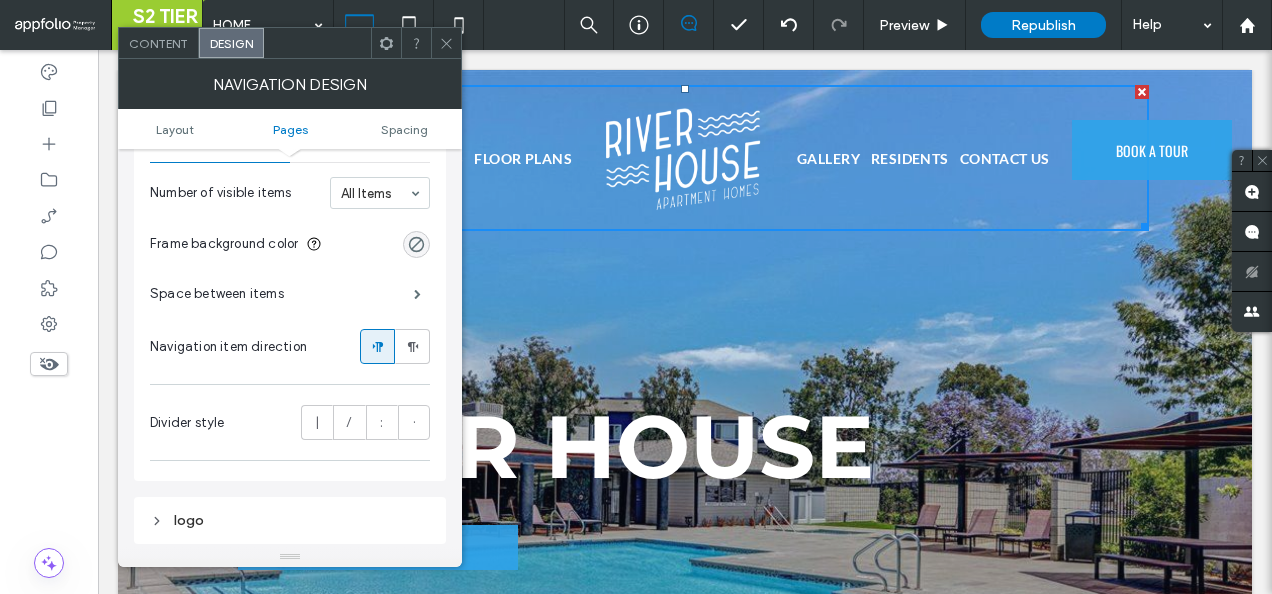 click 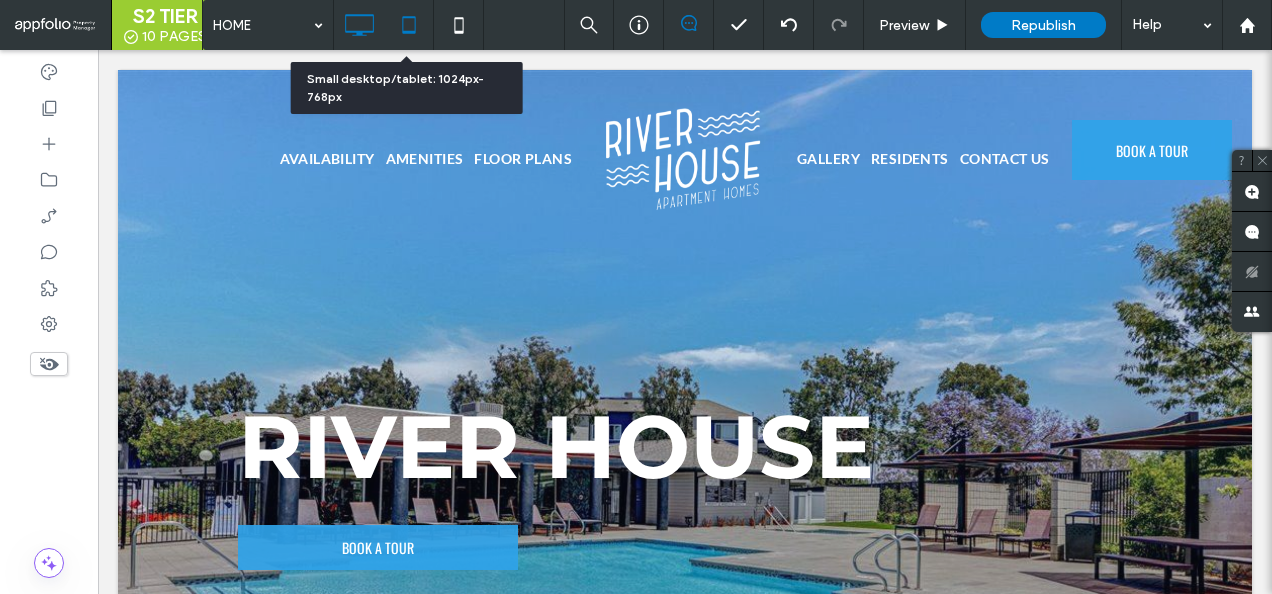 click 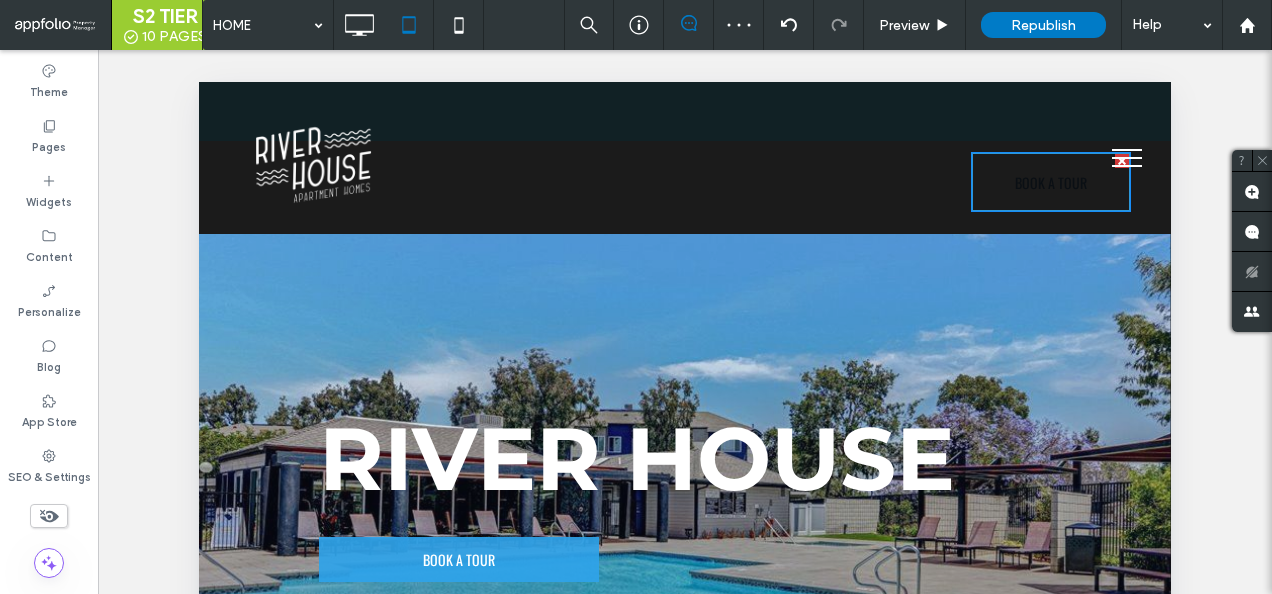 click on "BOOK A TOUR" at bounding box center (1051, 182) 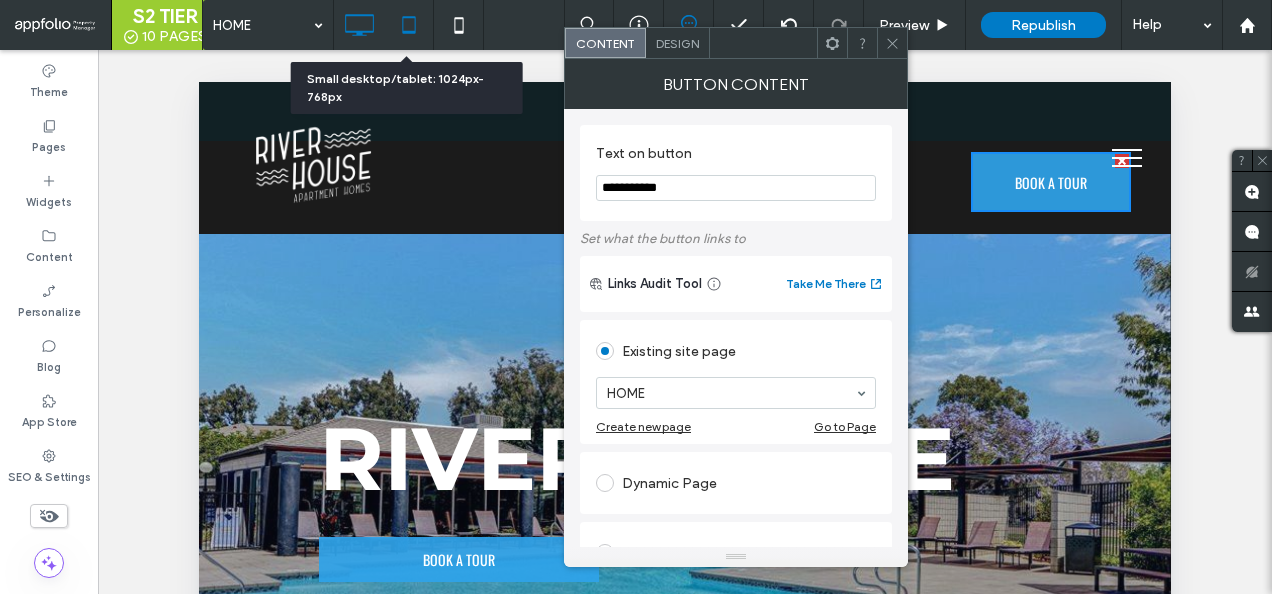click 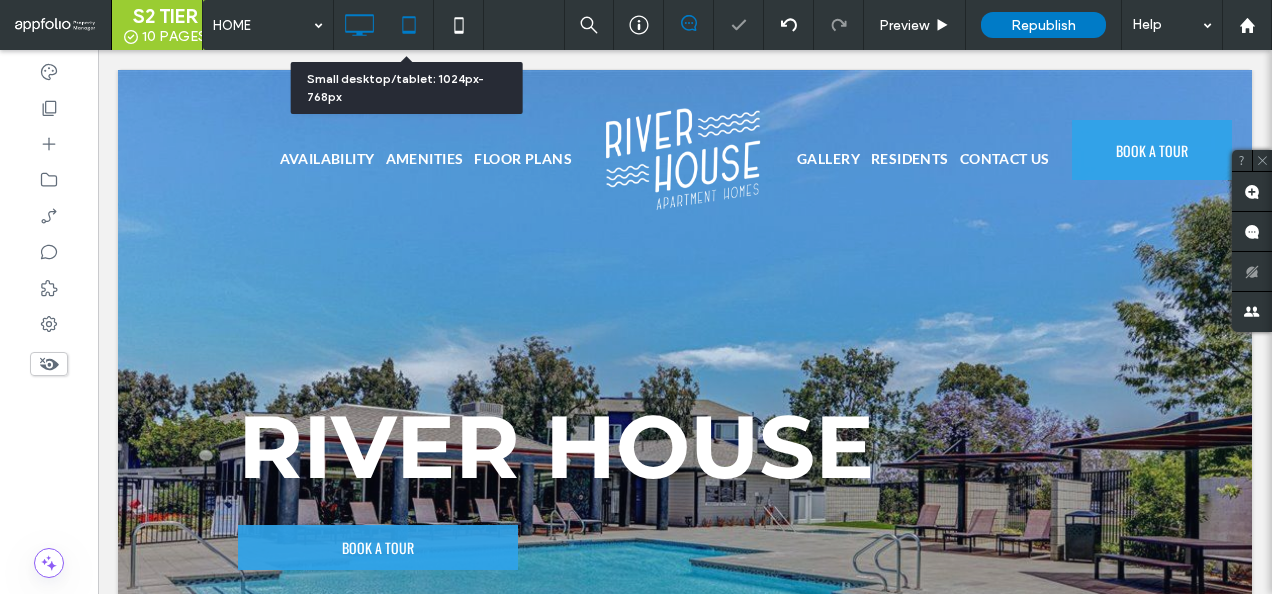 click 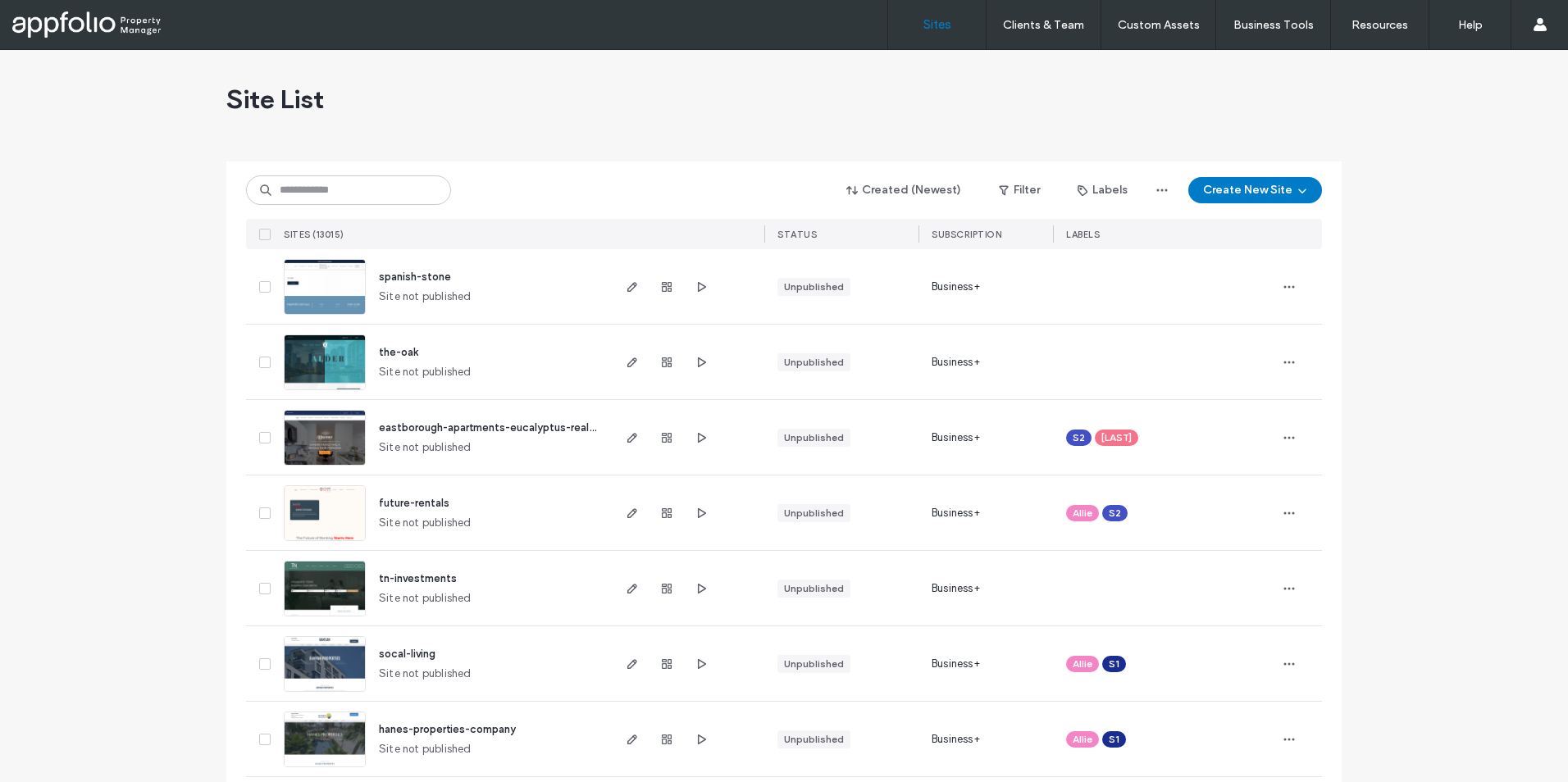 scroll, scrollTop: 0, scrollLeft: 0, axis: both 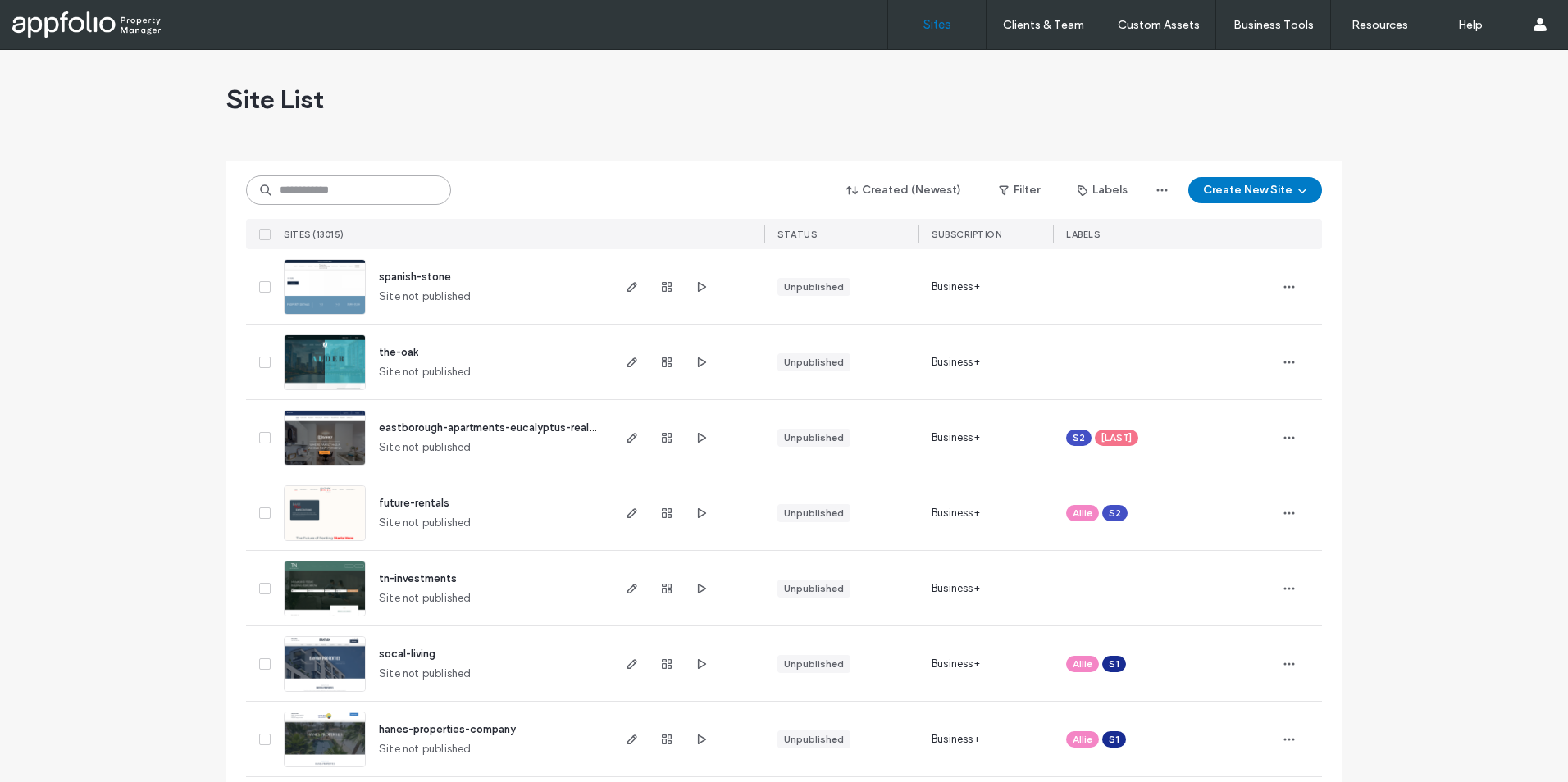click at bounding box center (349, 190) 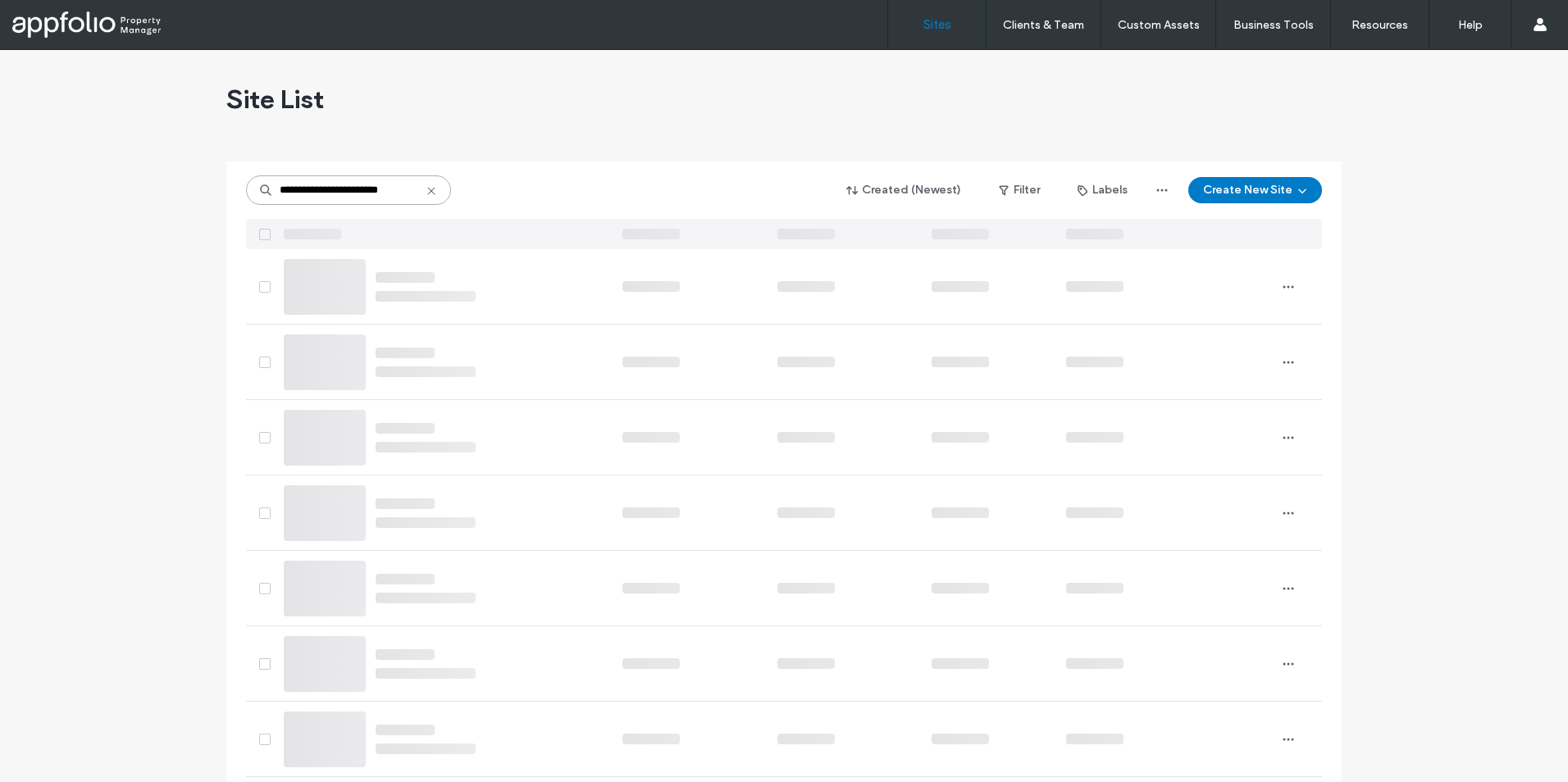 type on "**********" 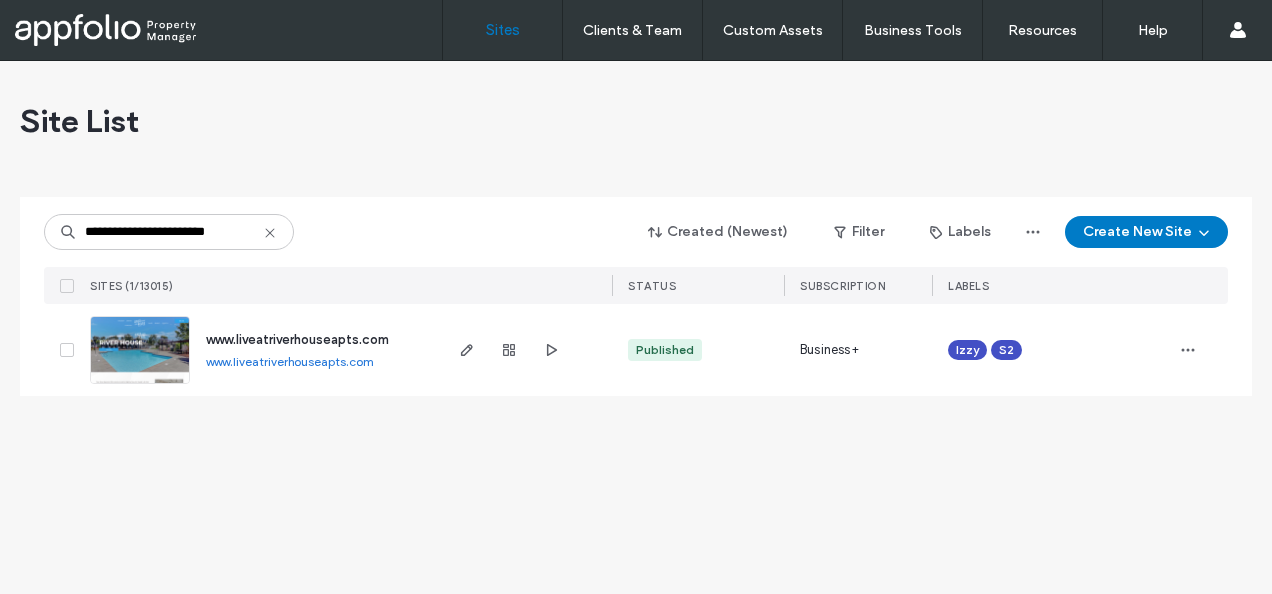 click at bounding box center (140, 385) 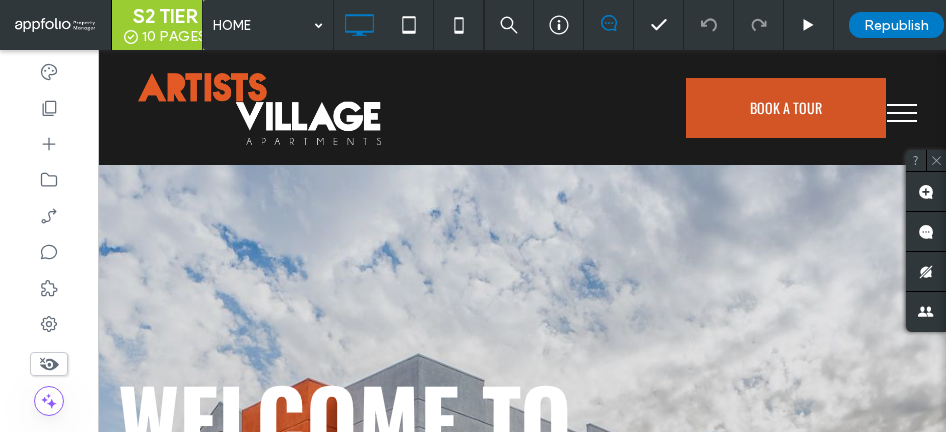 scroll, scrollTop: 0, scrollLeft: 0, axis: both 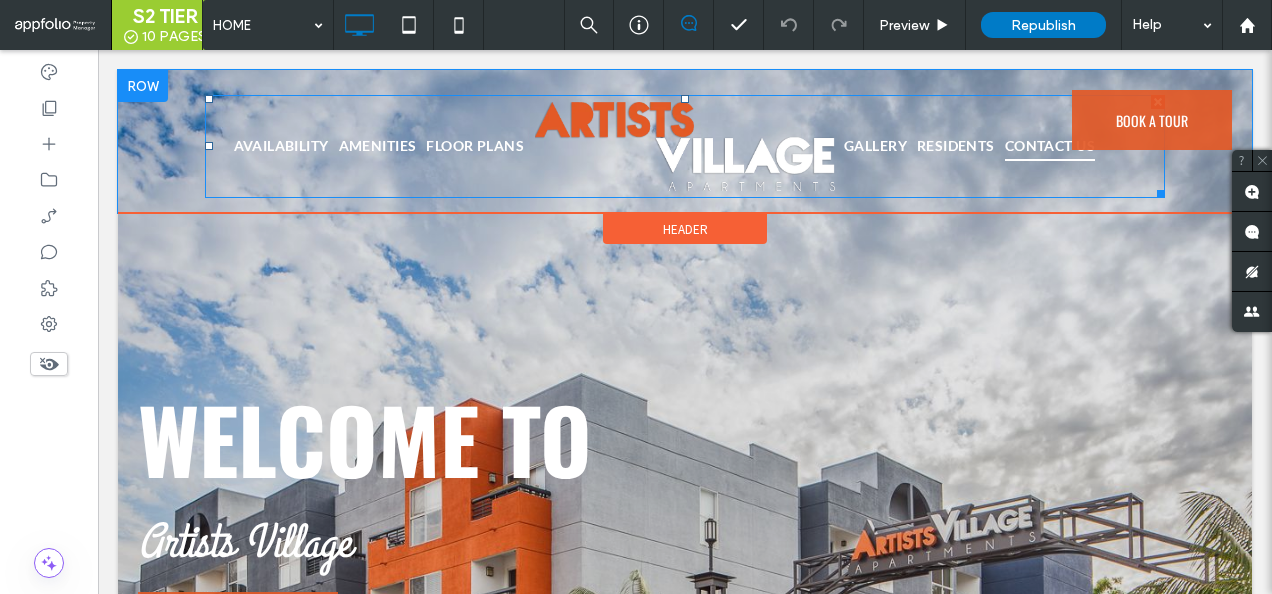 click on "CONTACT US" at bounding box center [1050, 146] 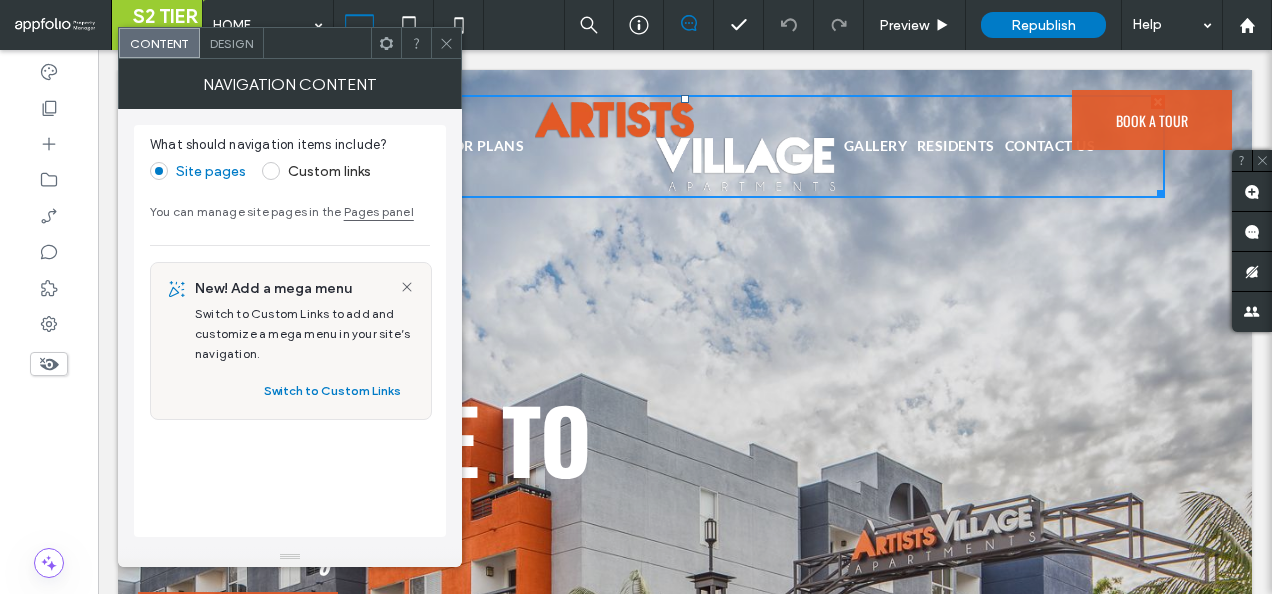 click 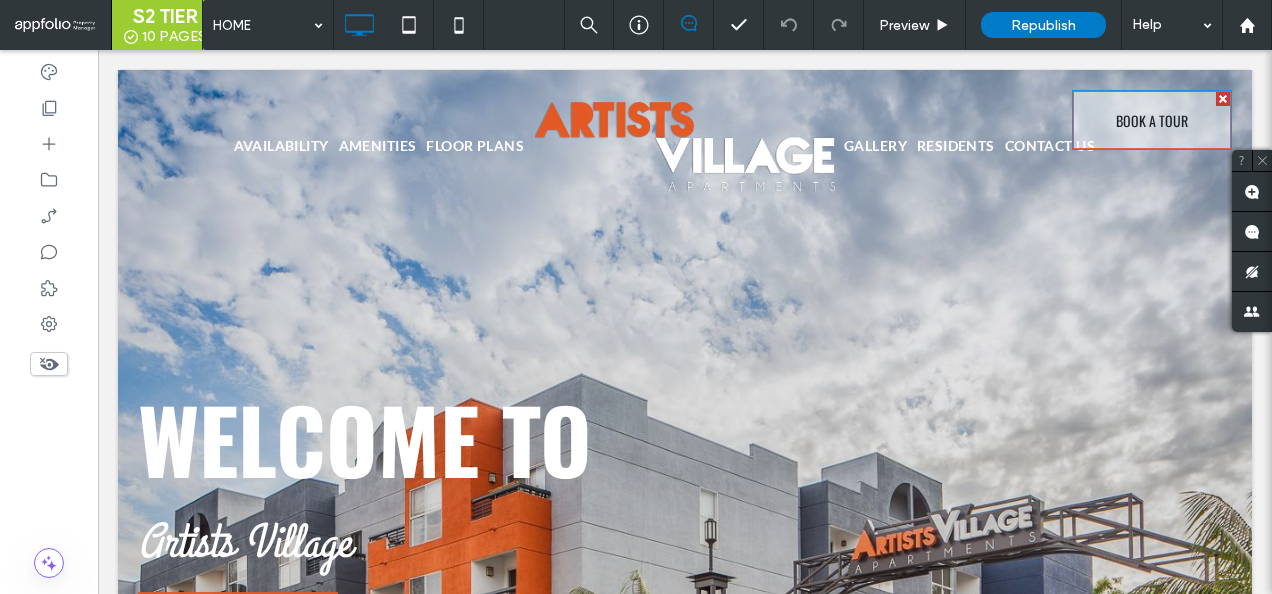 click on "BOOK A TOUR" at bounding box center [1152, 120] 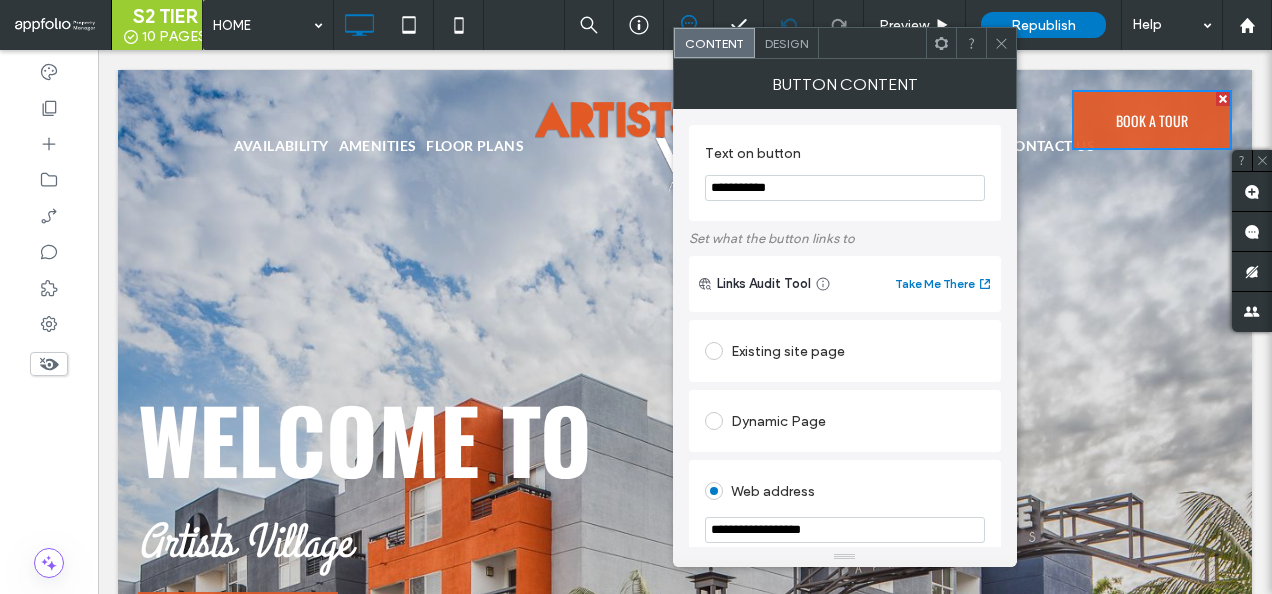 click at bounding box center (789, 25) 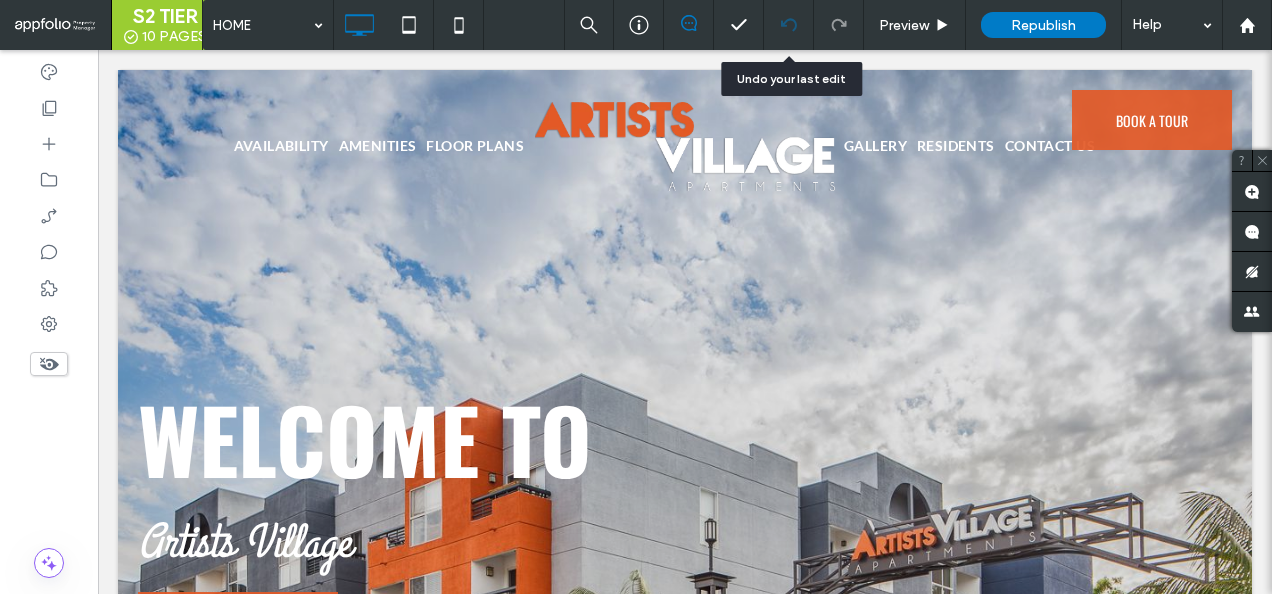 click at bounding box center [789, 25] 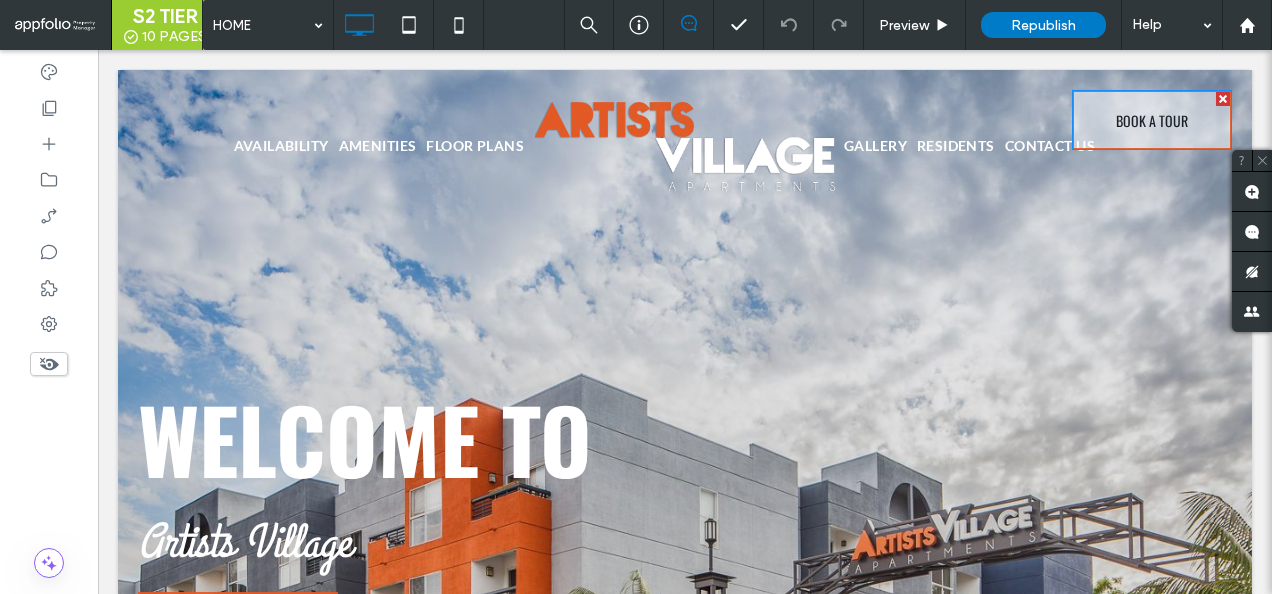 click on "BOOK A TOUR" at bounding box center [1152, 120] 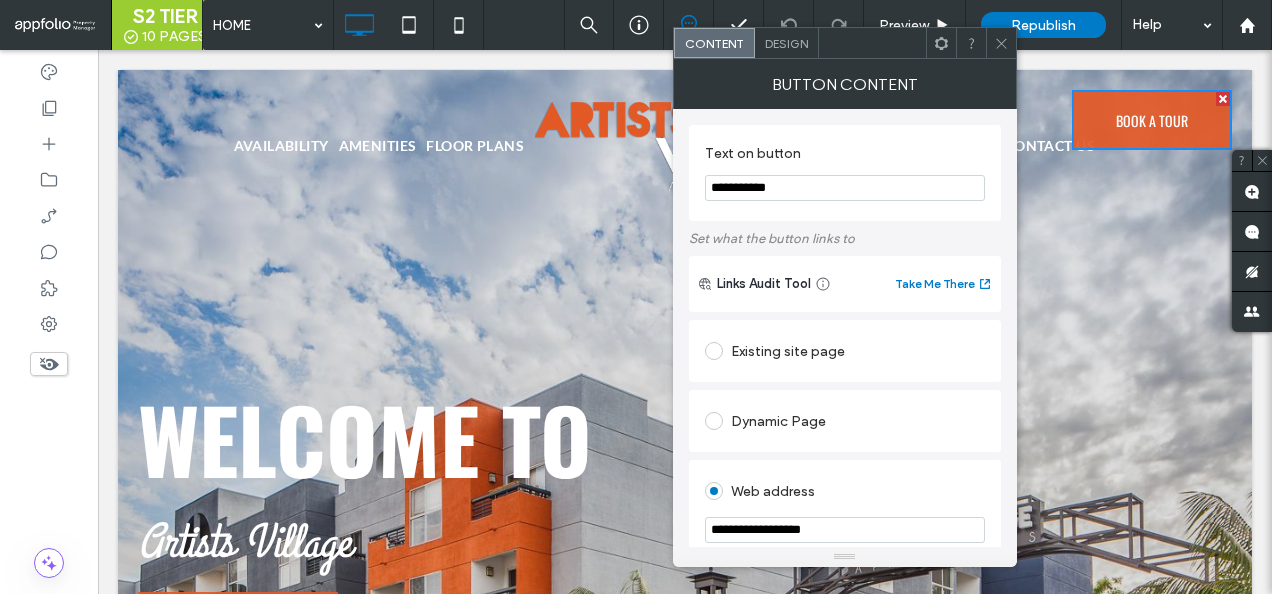 click on "Design" at bounding box center (787, 43) 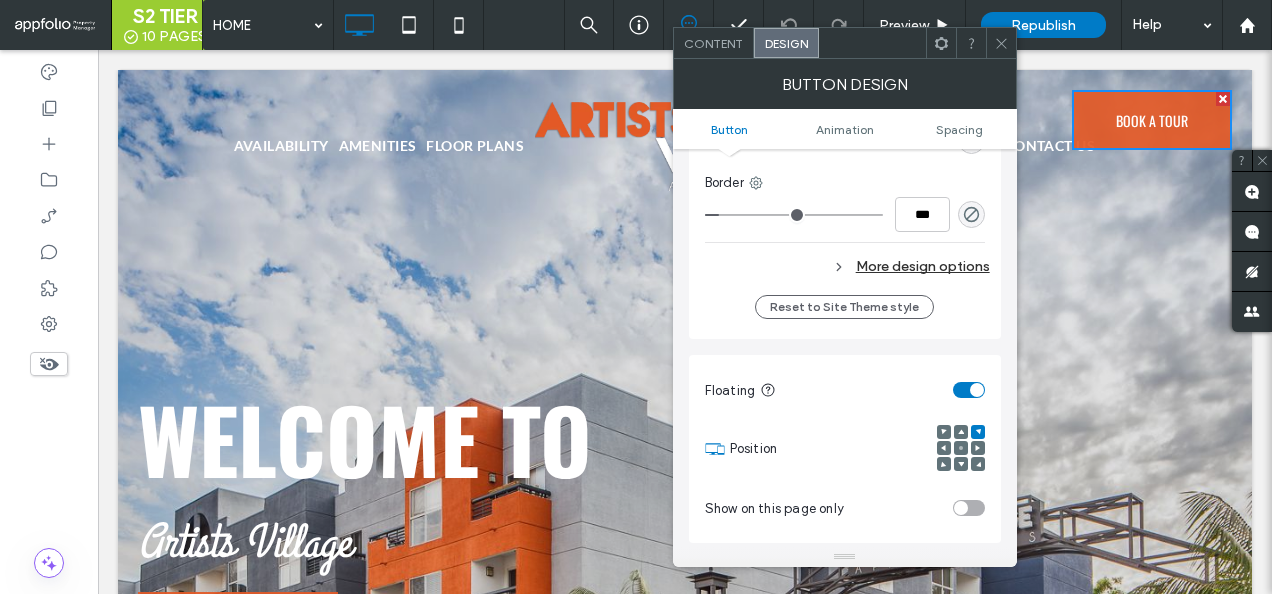 scroll, scrollTop: 800, scrollLeft: 0, axis: vertical 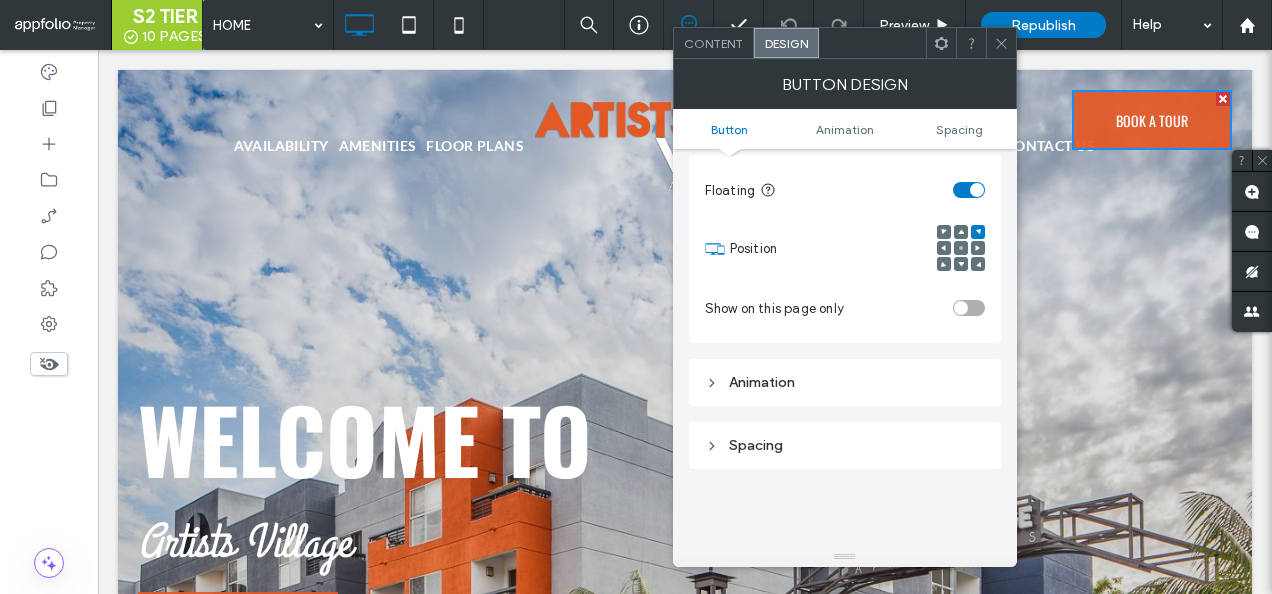 click on "Spacing" at bounding box center (845, 445) 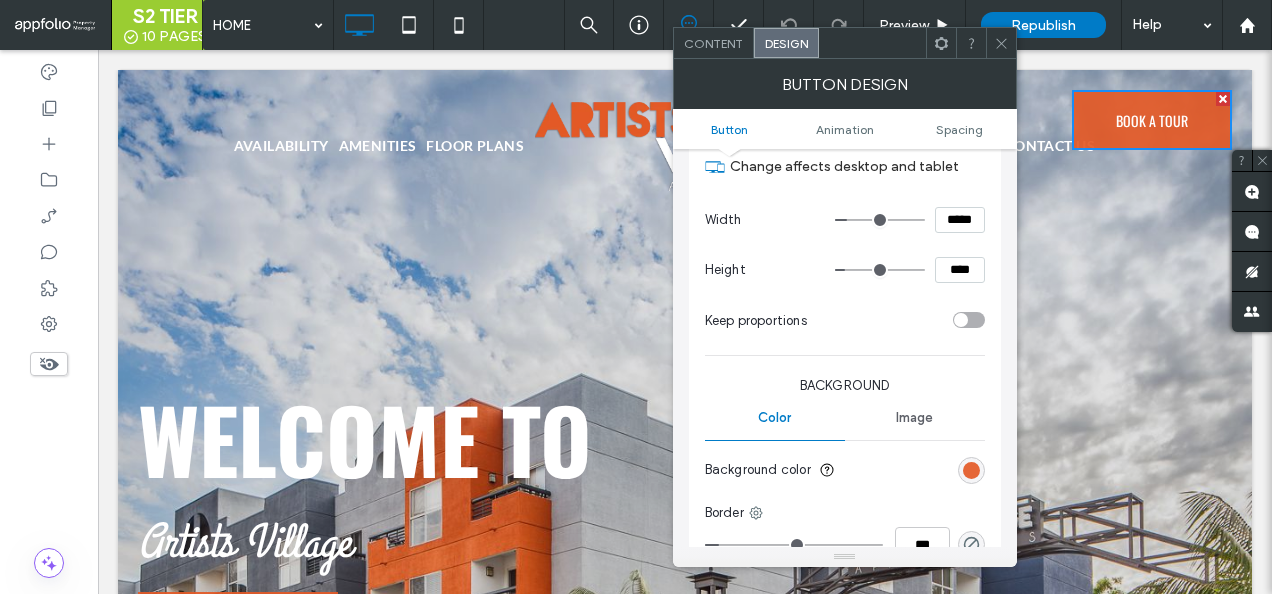 scroll, scrollTop: 0, scrollLeft: 0, axis: both 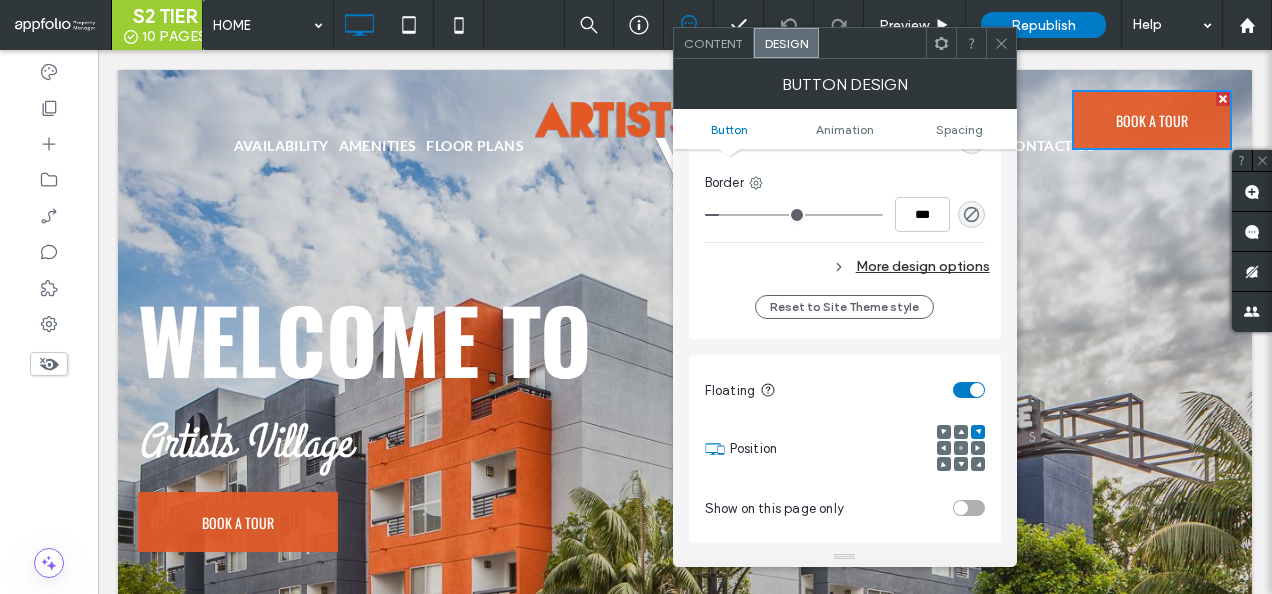 click at bounding box center [1001, 43] 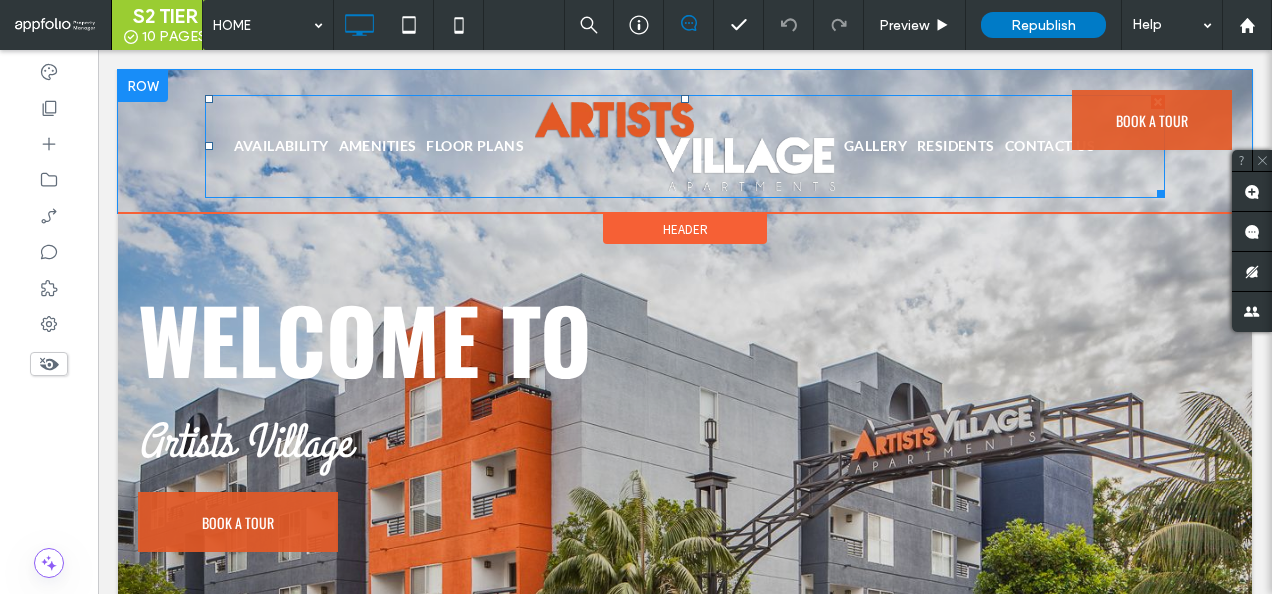click at bounding box center [685, 146] 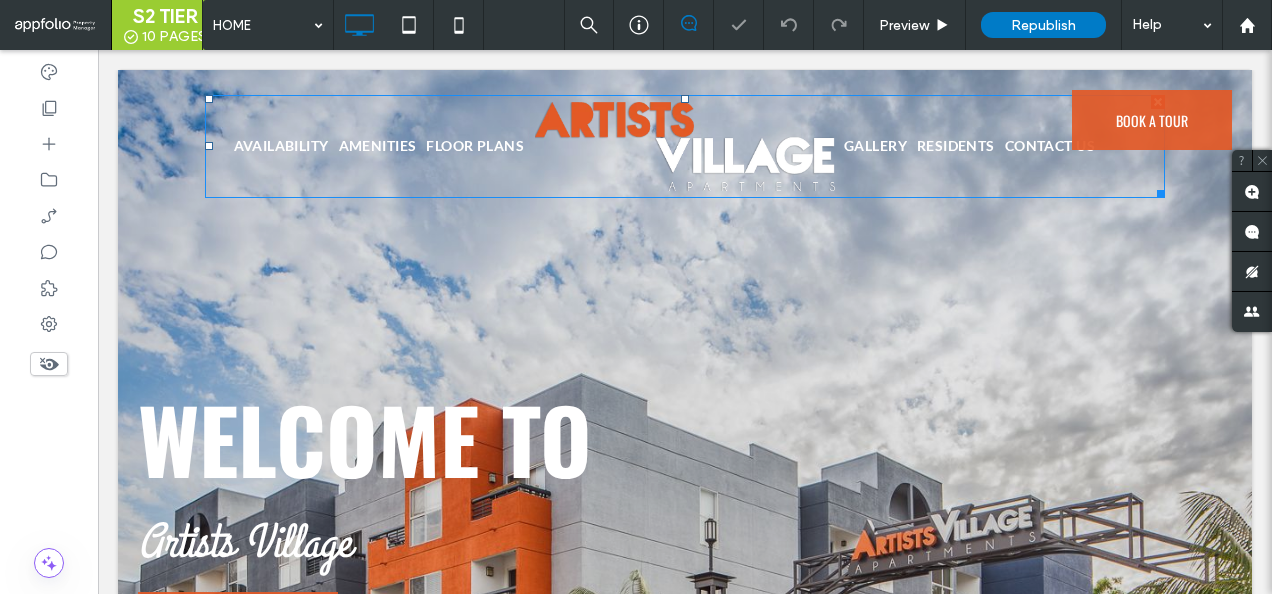 scroll, scrollTop: 0, scrollLeft: 0, axis: both 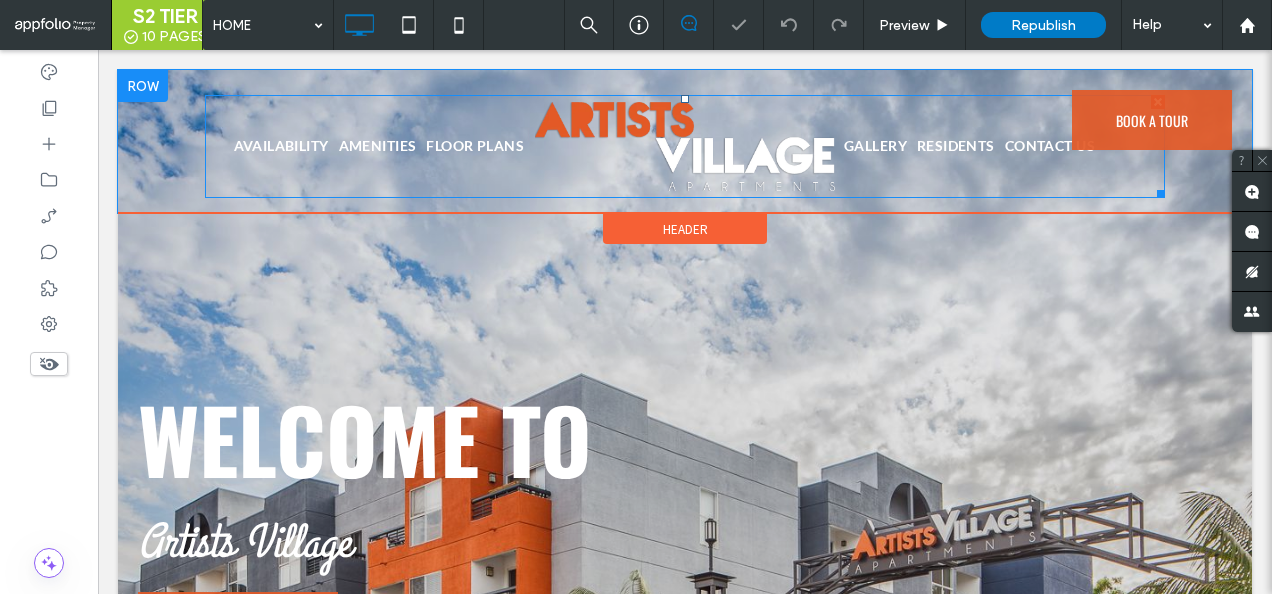 click at bounding box center (685, 146) 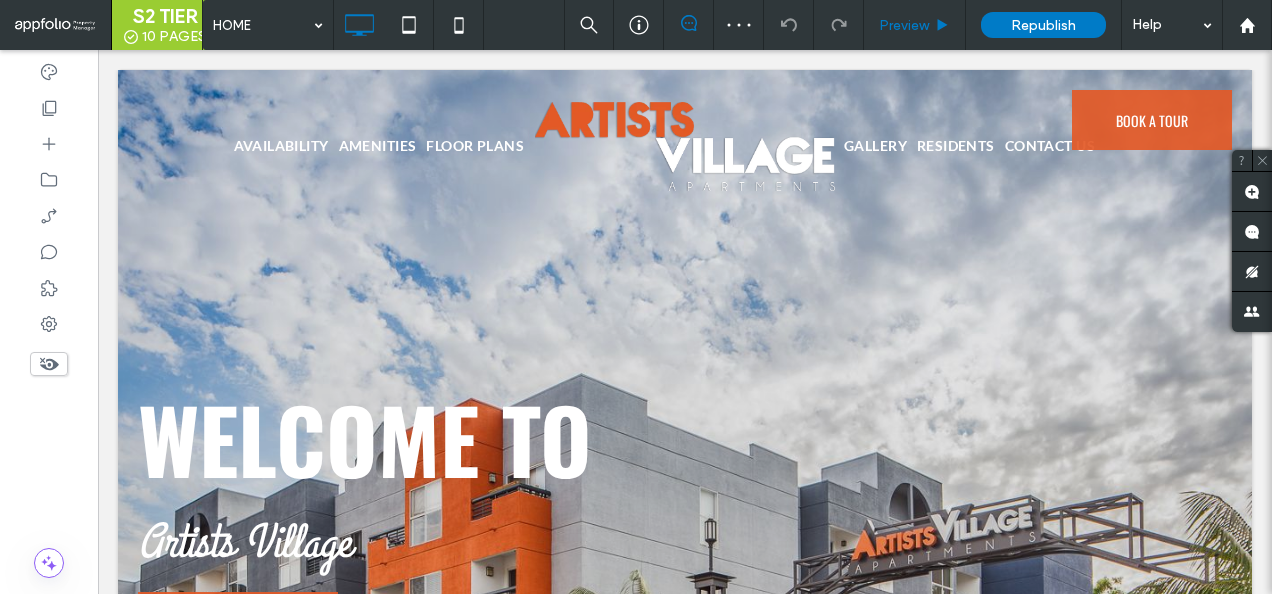 click on "Preview" at bounding box center (904, 25) 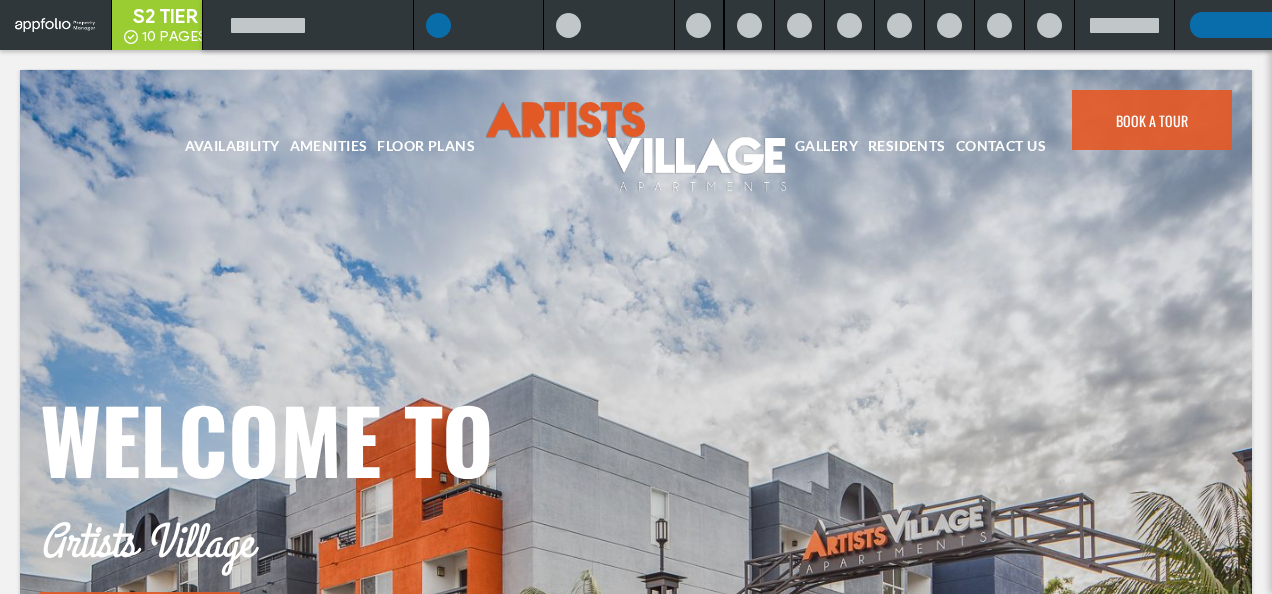 click at bounding box center (949, 25) 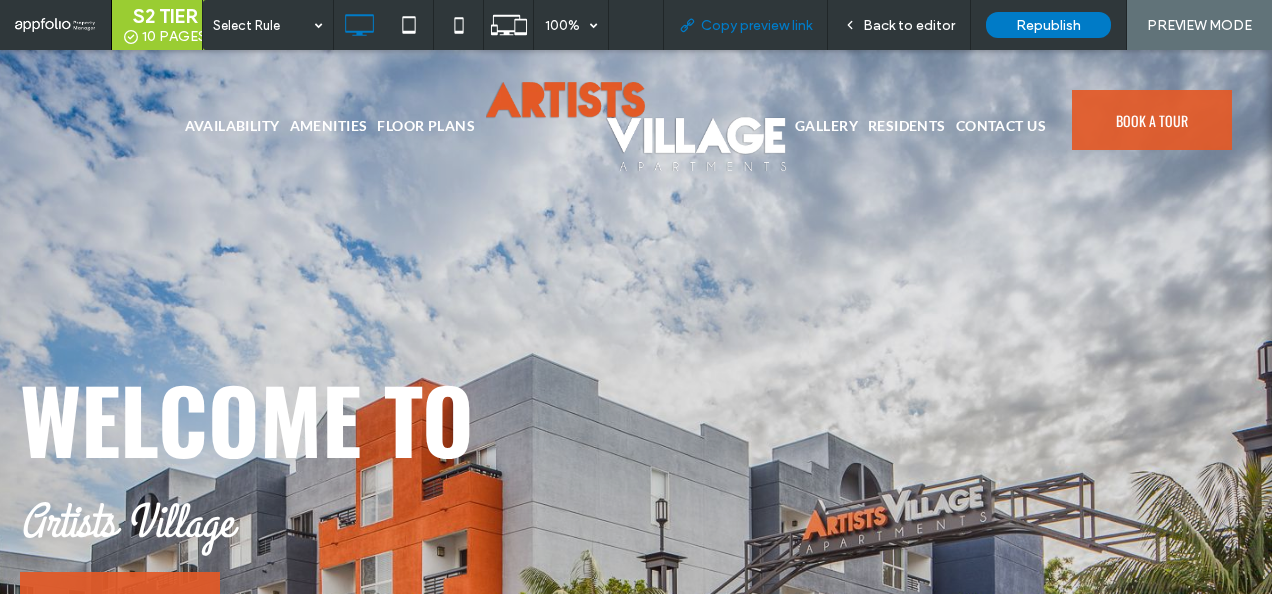 scroll, scrollTop: 0, scrollLeft: 0, axis: both 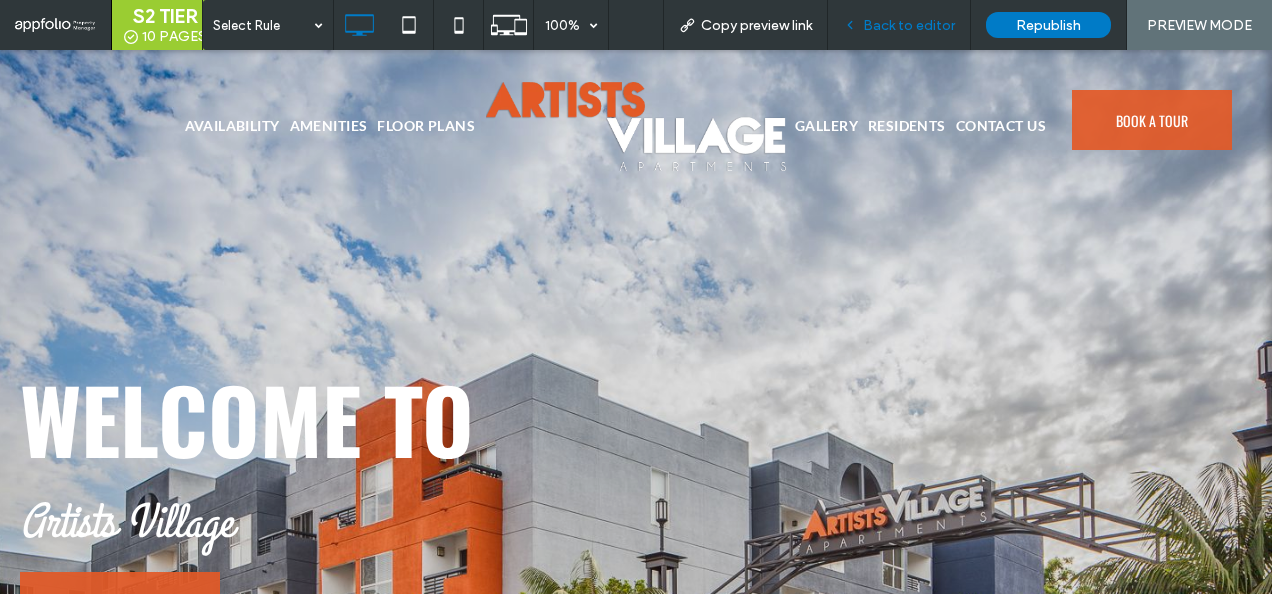 click on "Back to editor" at bounding box center (899, 25) 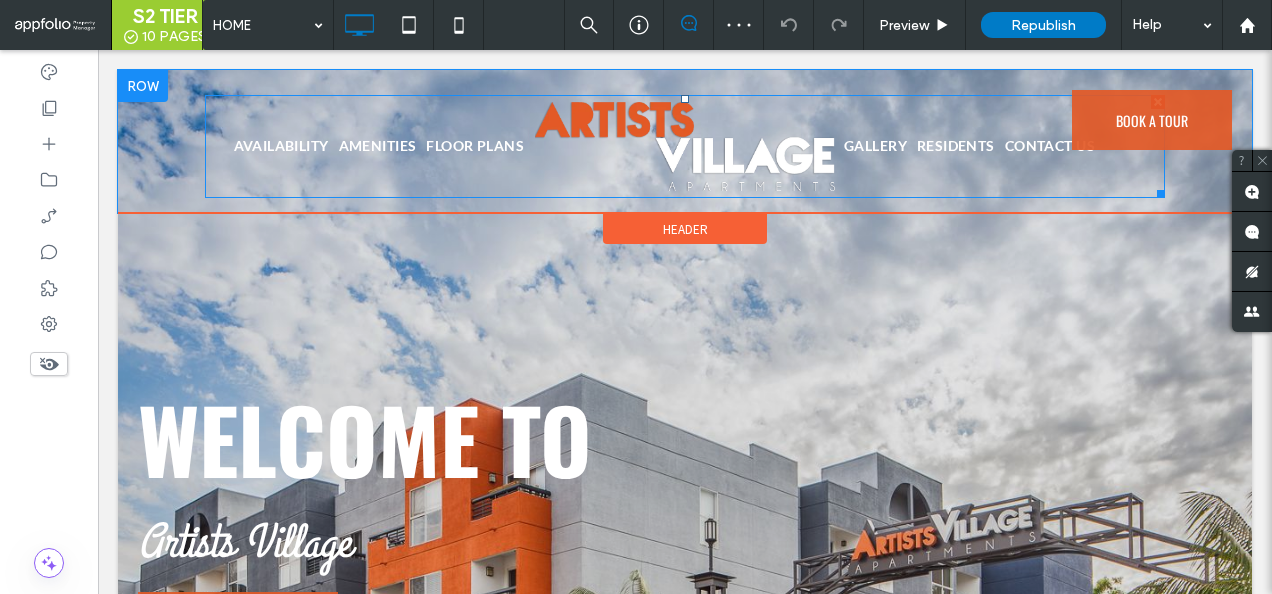 click at bounding box center [685, 146] 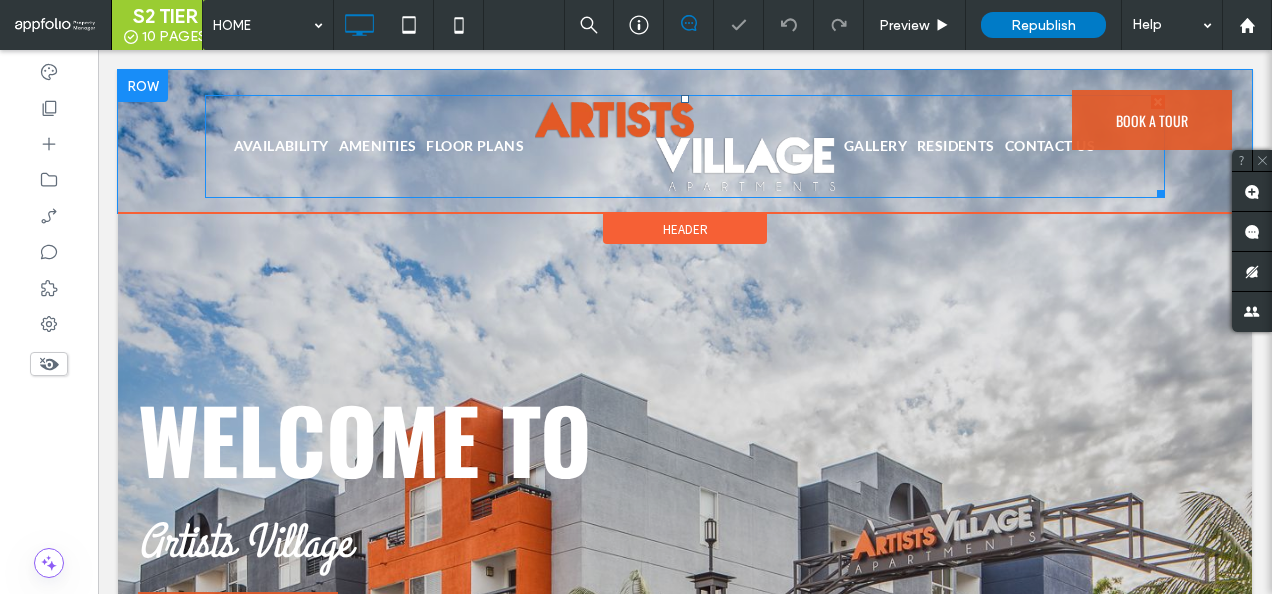 click at bounding box center [685, 146] 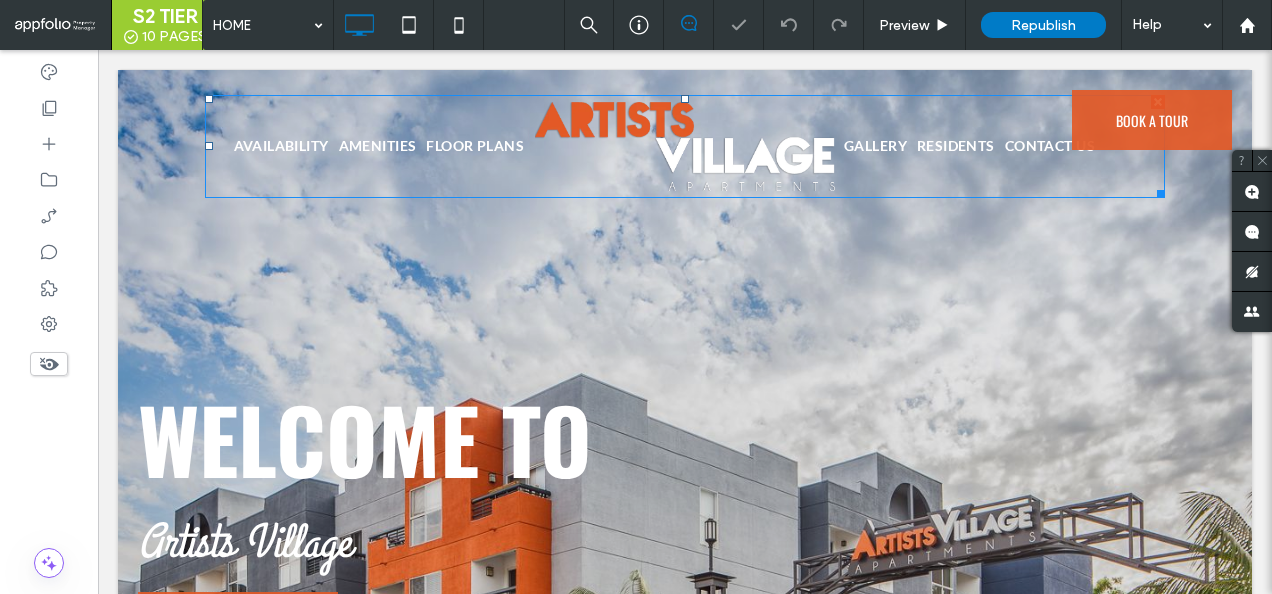 scroll, scrollTop: 0, scrollLeft: 0, axis: both 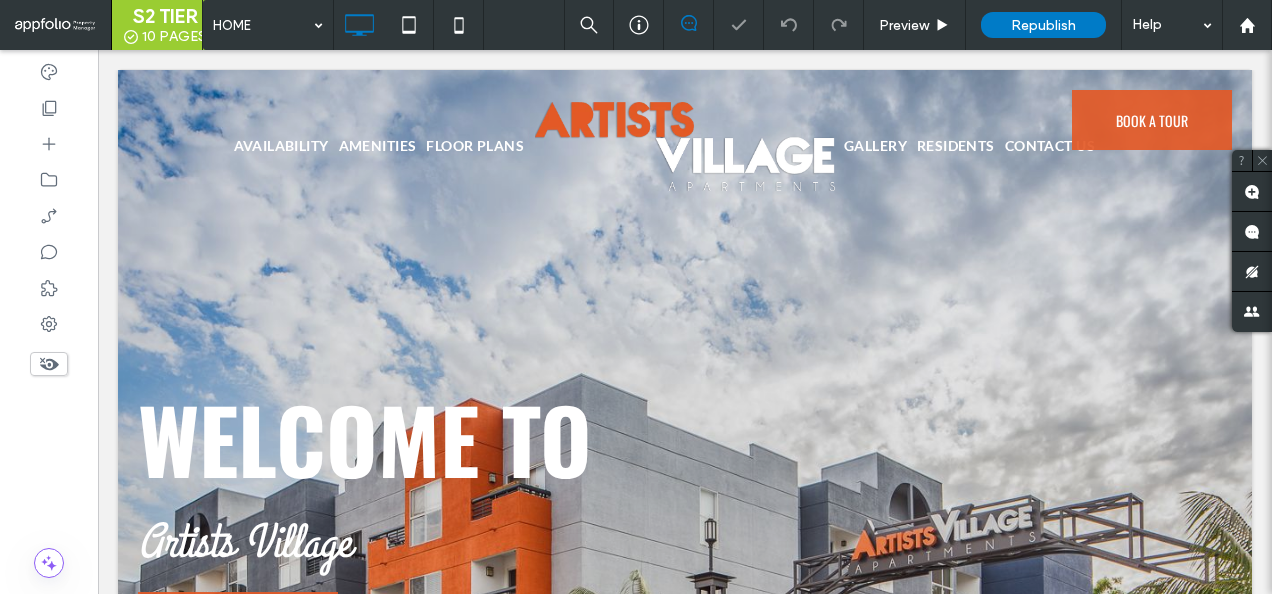 click at bounding box center [636, 297] 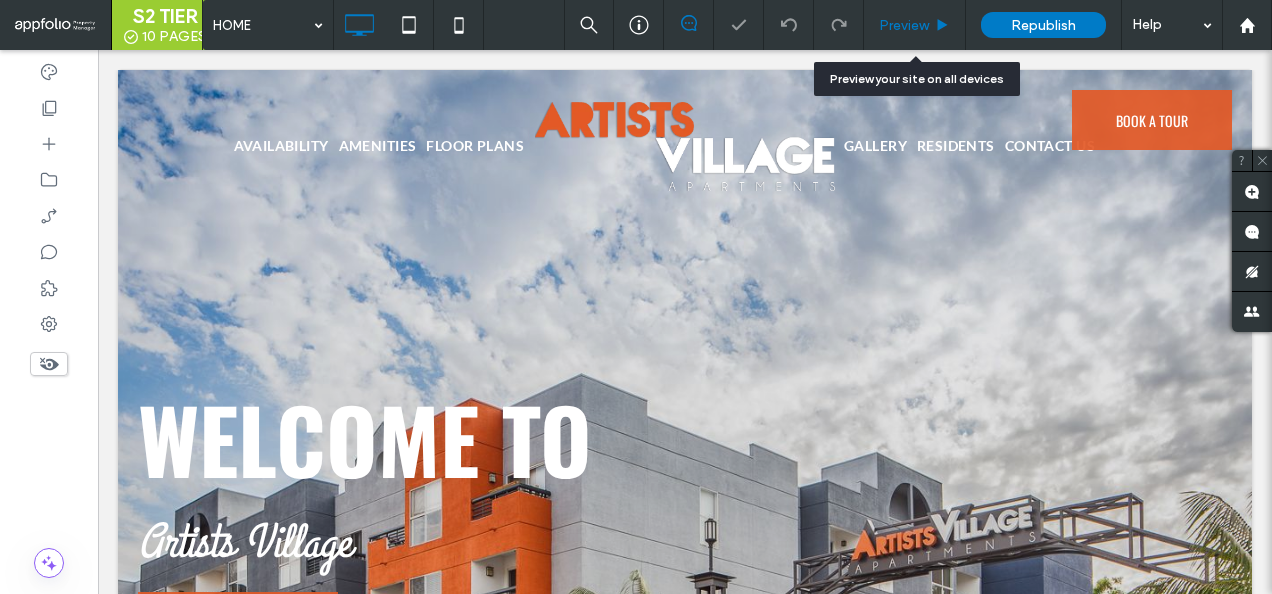 scroll, scrollTop: 0, scrollLeft: 0, axis: both 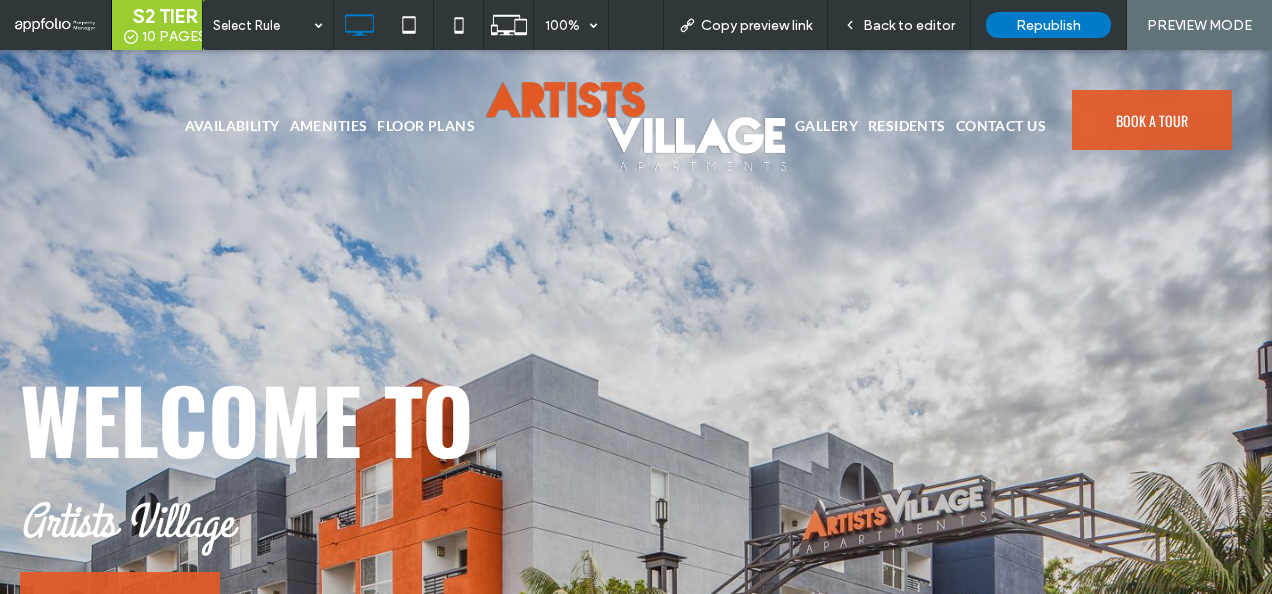 click on "Back to editor" at bounding box center [909, 25] 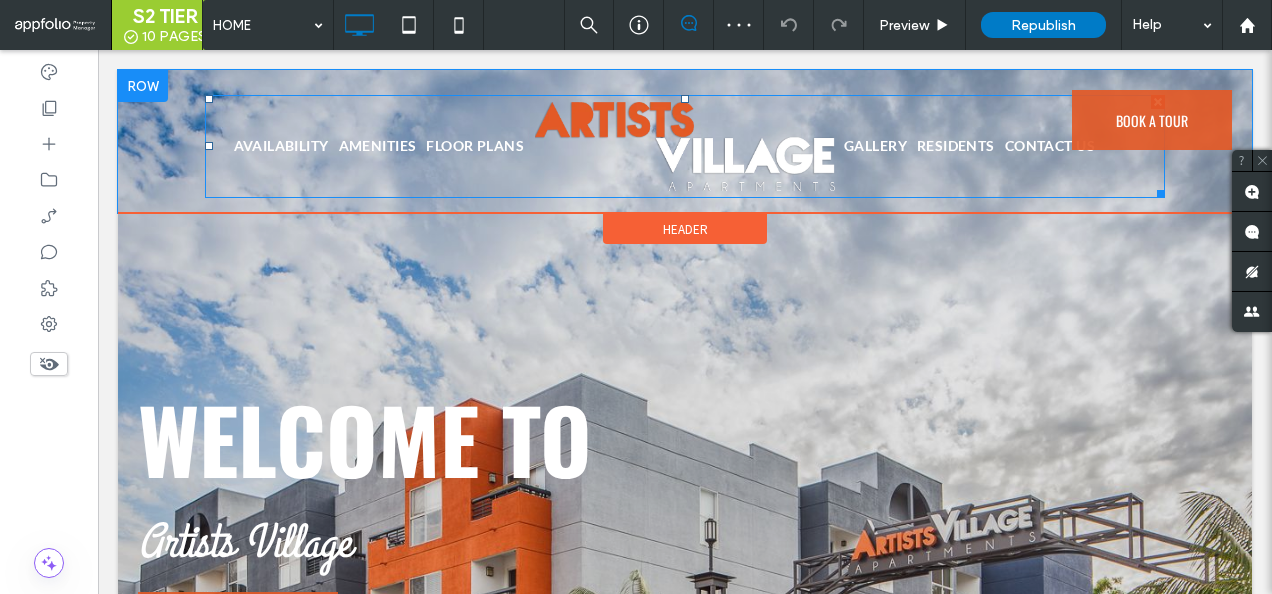 click on "AVAILABILITY
AMENITIES
FLOOR PLANS
GALLERY
RESIDENTS
CONTACT US
Click To Paste" at bounding box center (685, 141) 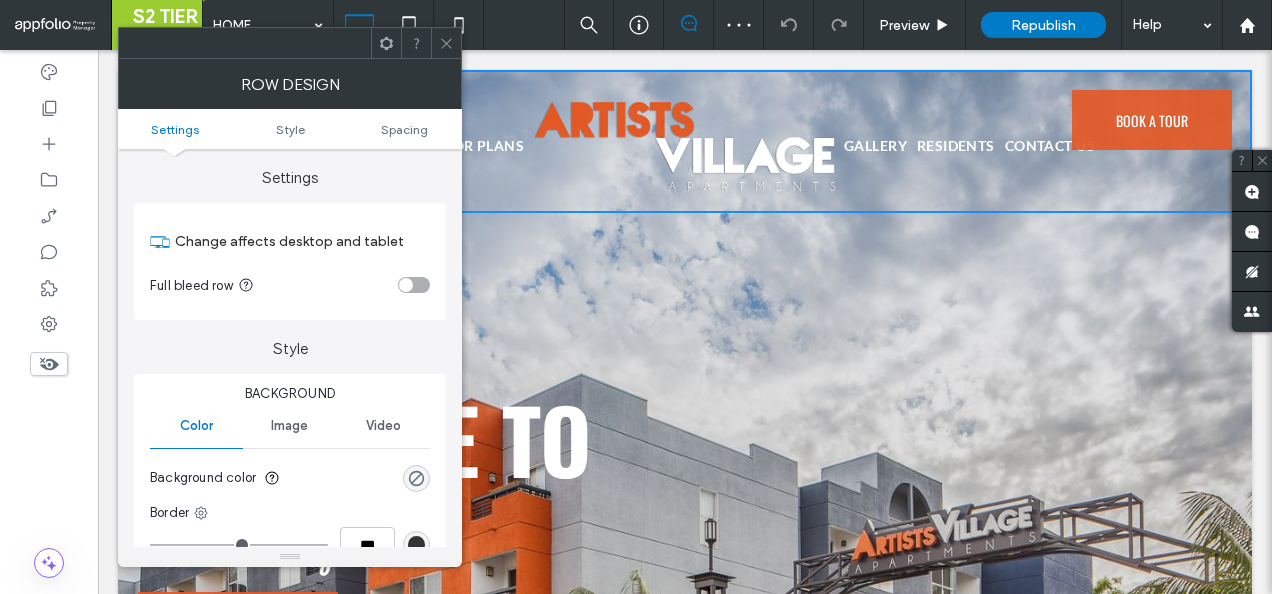 click at bounding box center (446, 43) 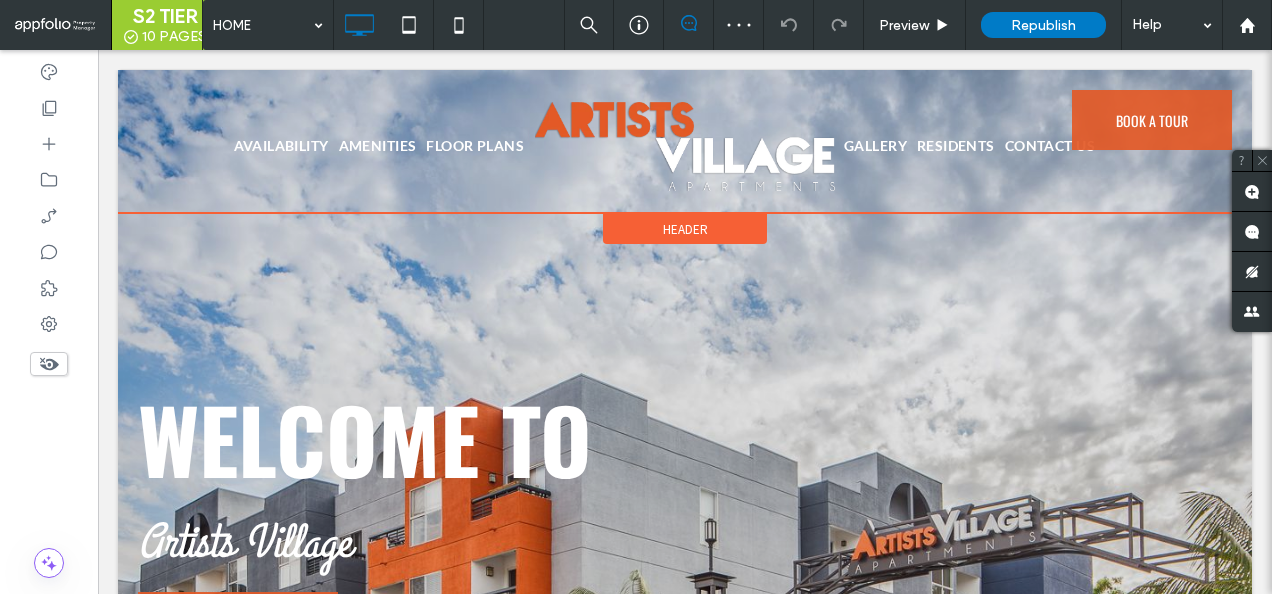 click on "Header" at bounding box center [685, 229] 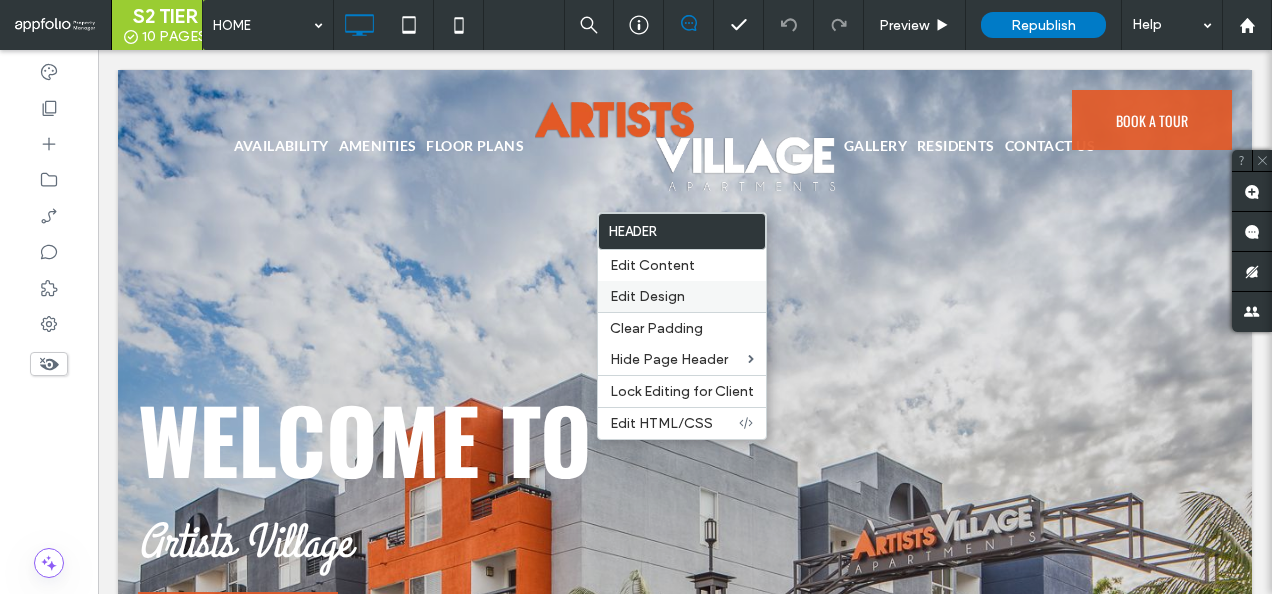 click on "Edit Design" at bounding box center [682, 296] 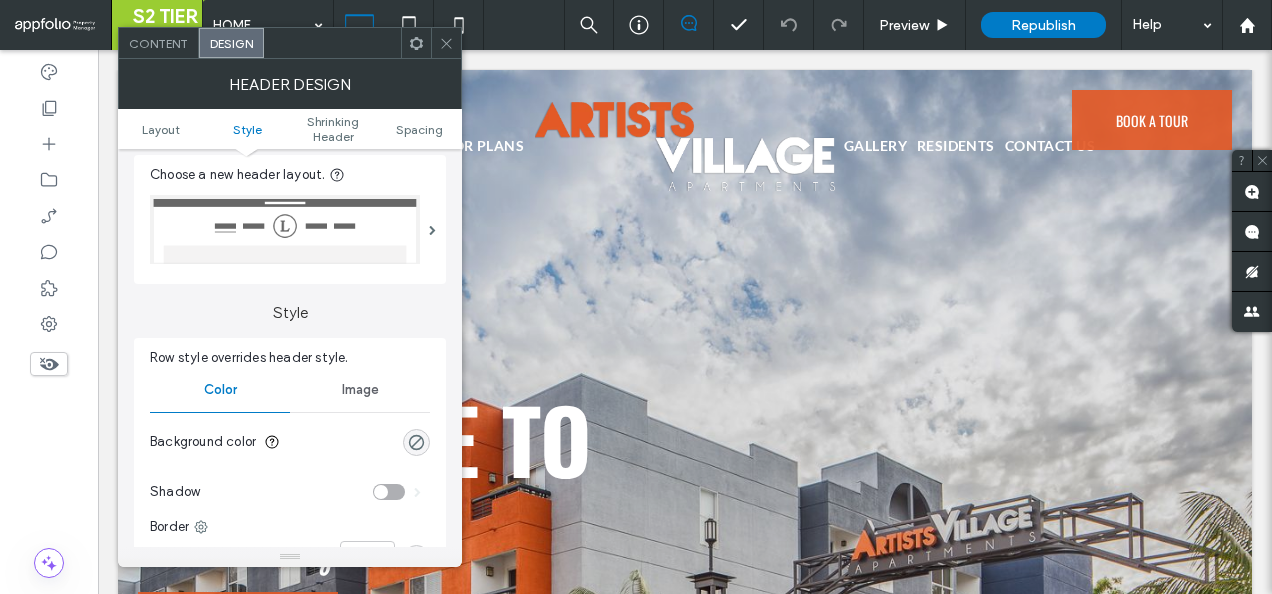 scroll, scrollTop: 0, scrollLeft: 0, axis: both 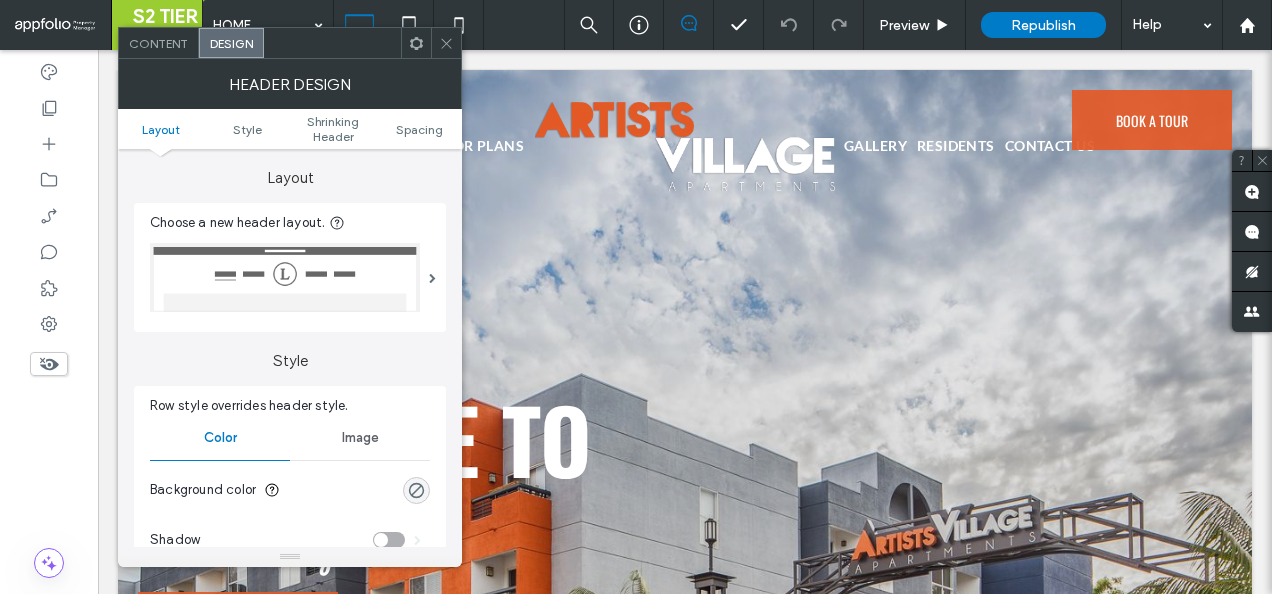 click at bounding box center (446, 43) 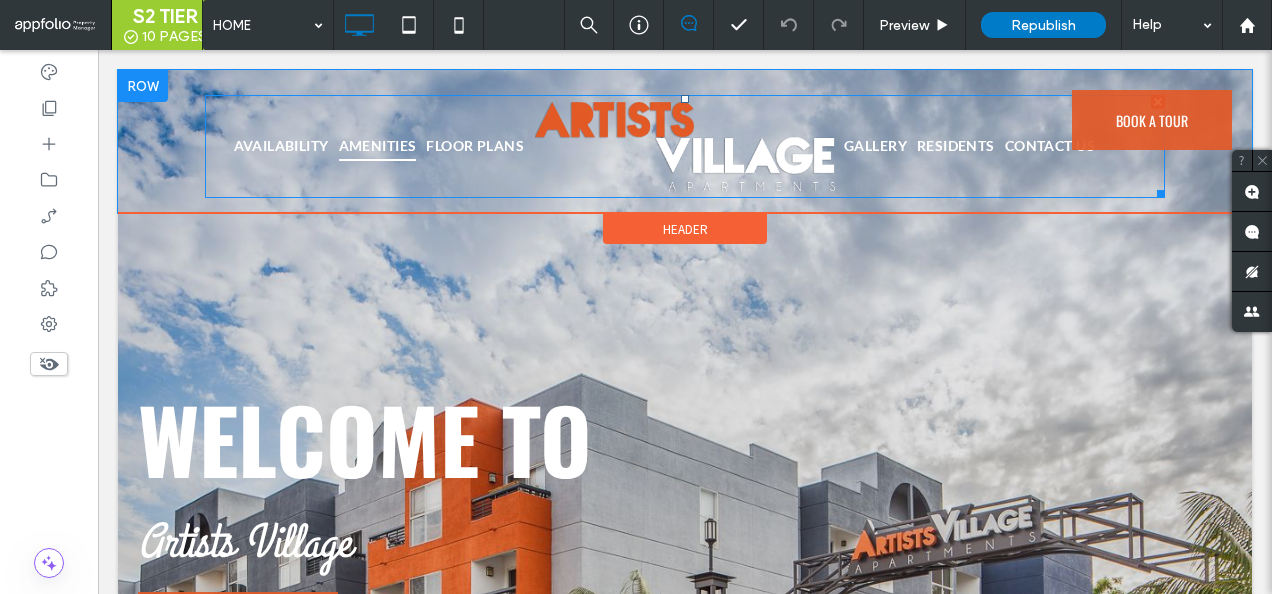 click on "AMENITIES" at bounding box center [378, 146] 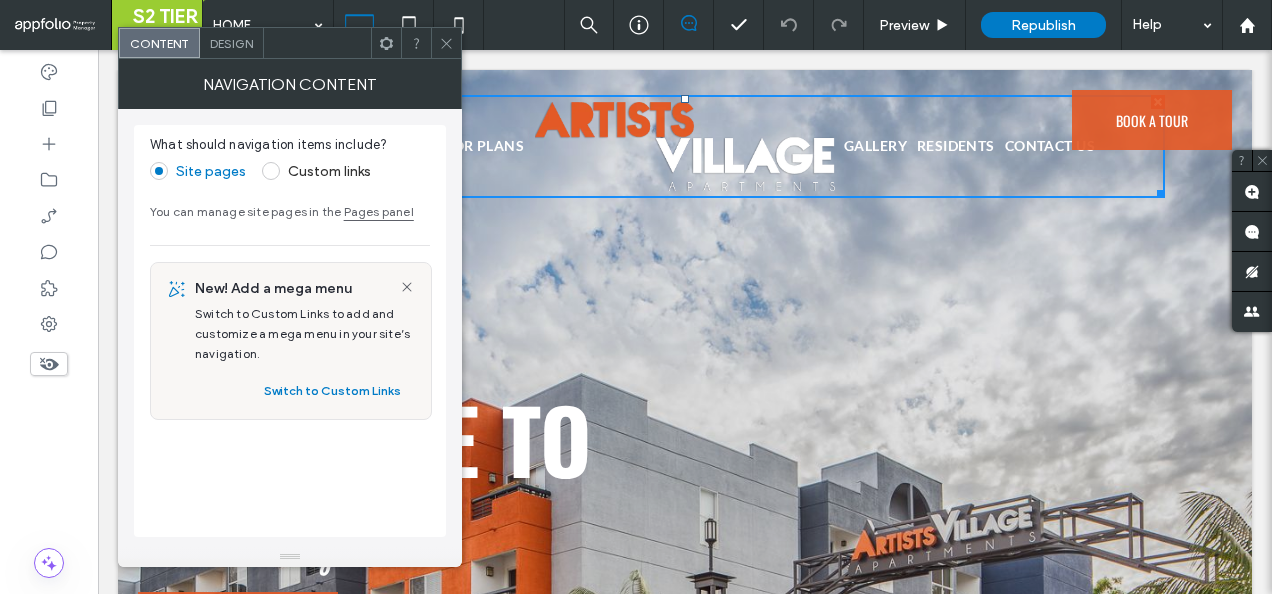 click on "Design" at bounding box center [232, 43] 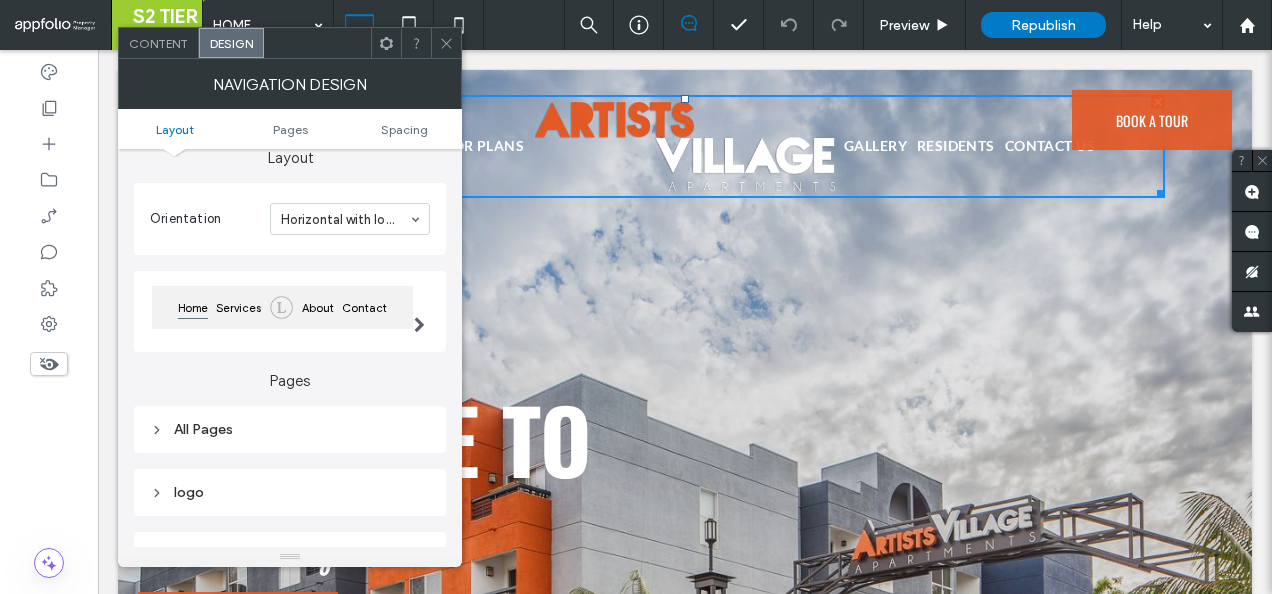 scroll, scrollTop: 200, scrollLeft: 0, axis: vertical 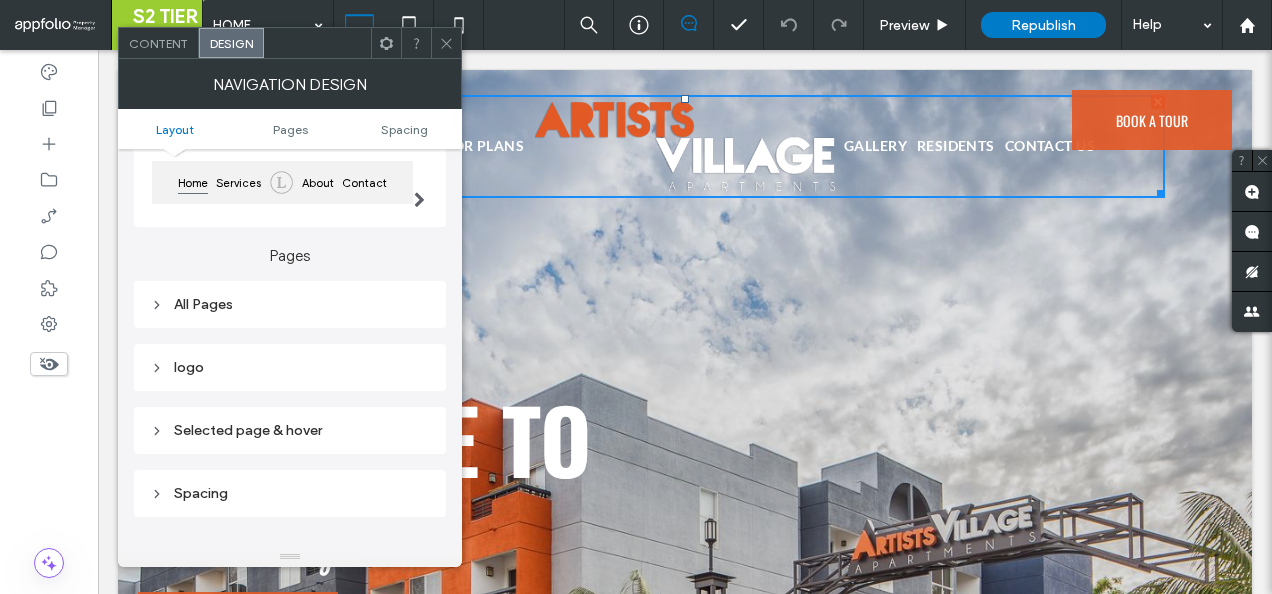 click on "All Pages" at bounding box center [290, 304] 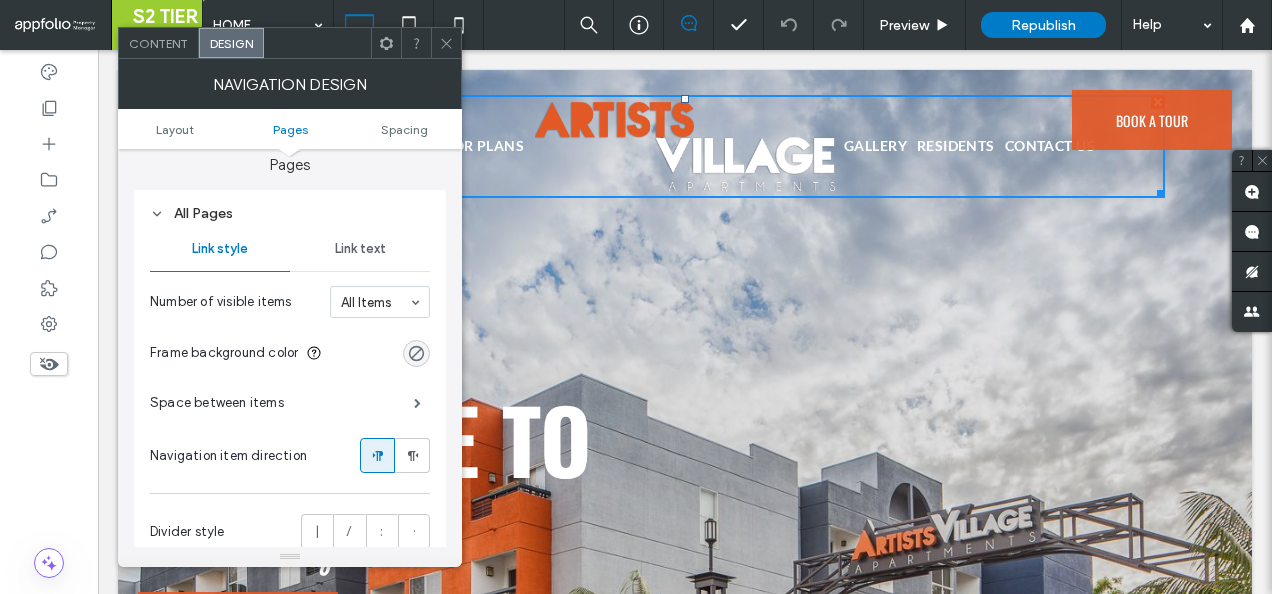 scroll, scrollTop: 400, scrollLeft: 0, axis: vertical 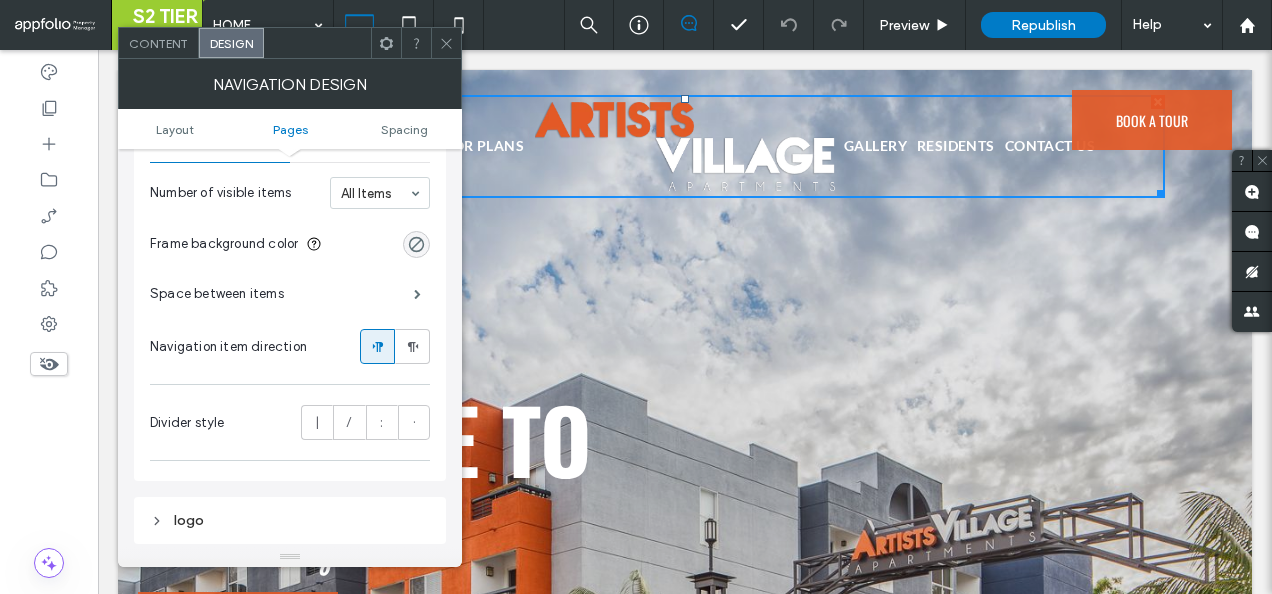 click on "Space between items" at bounding box center (290, 294) 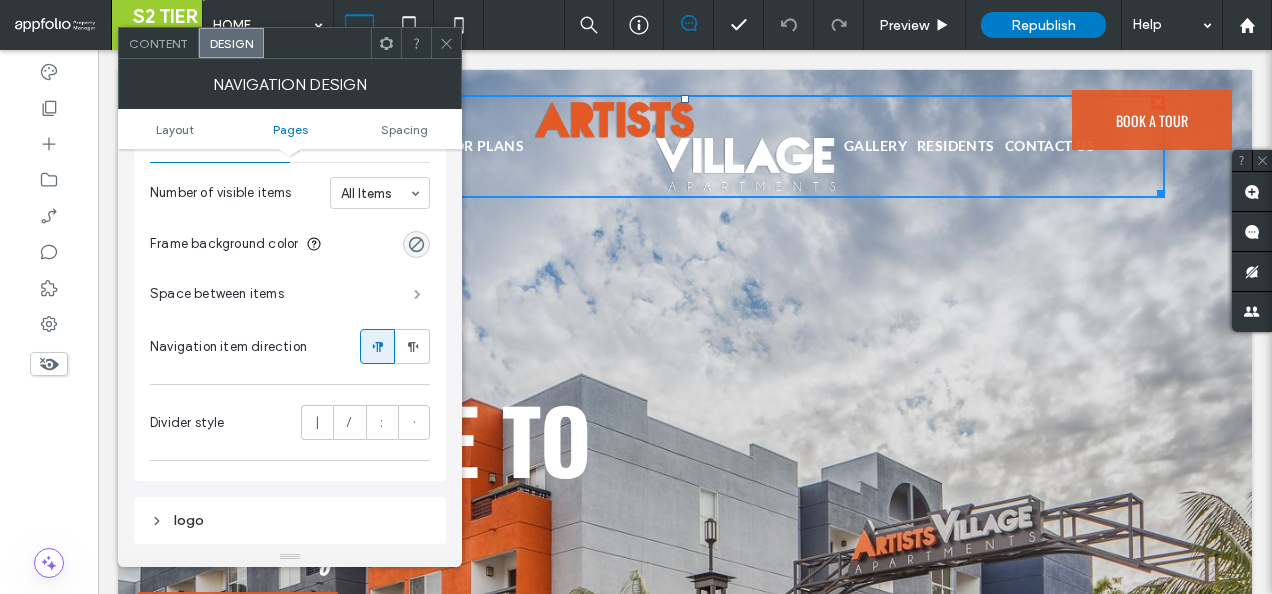 click at bounding box center (417, 294) 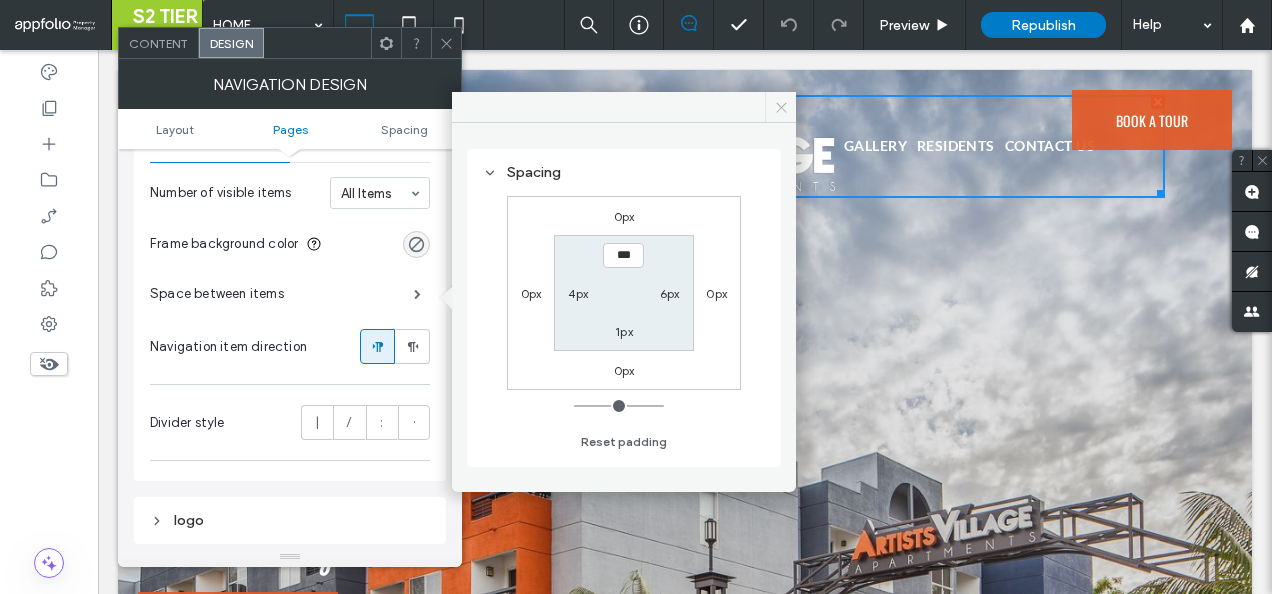 click 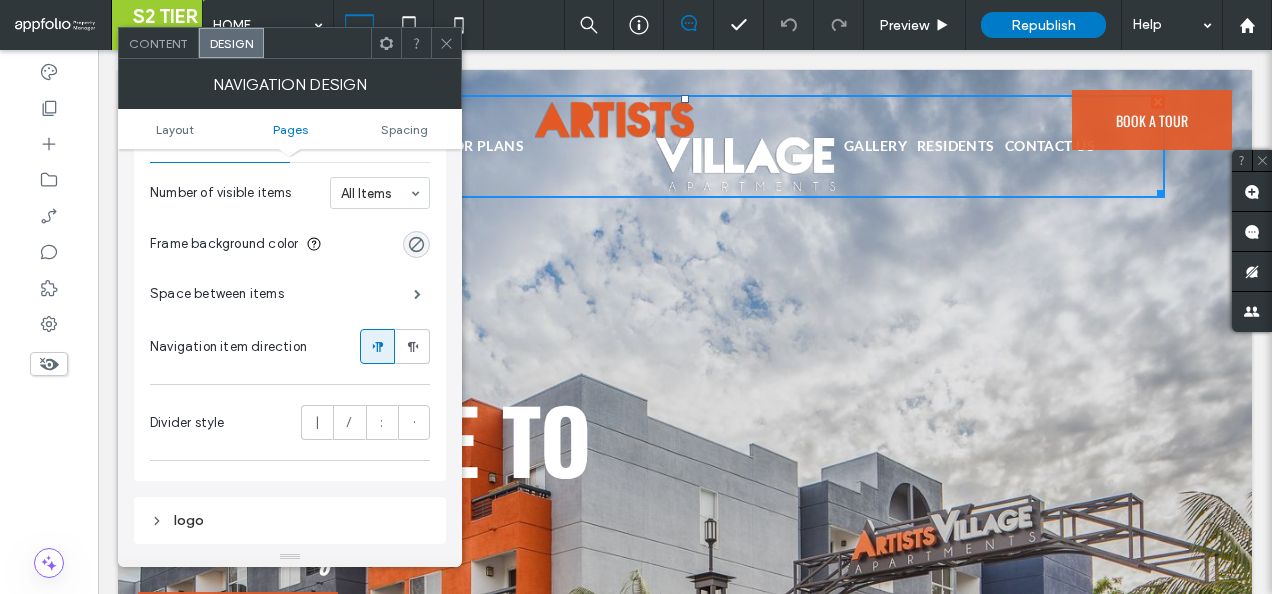 click 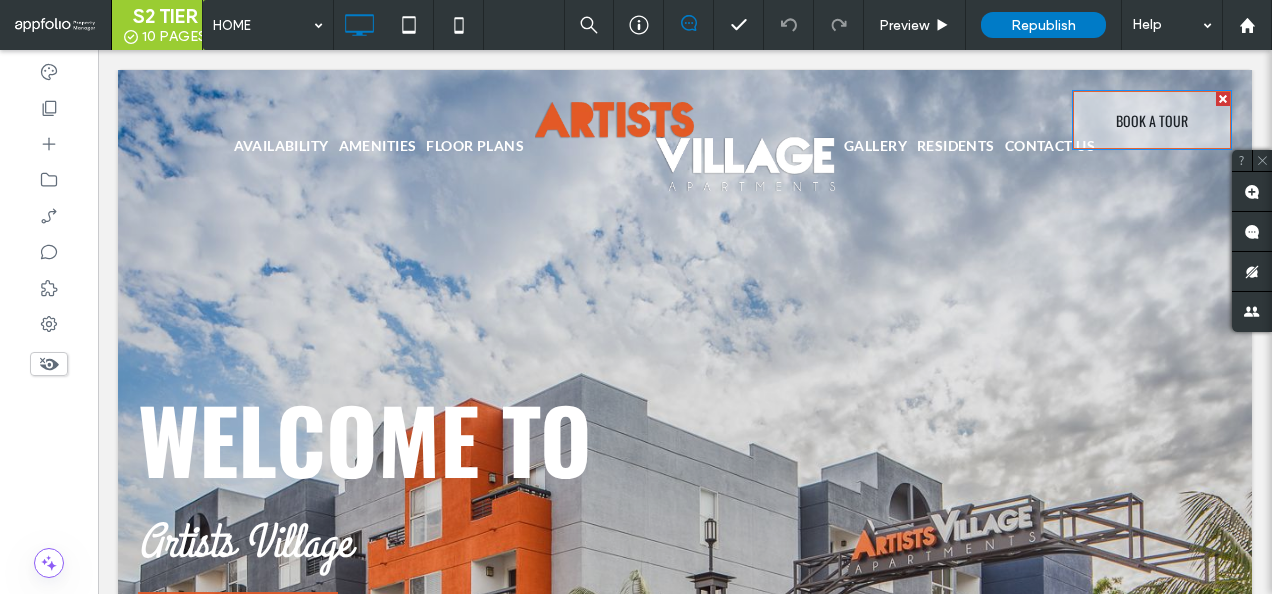 click on "BOOK A TOUR" at bounding box center (1152, 120) 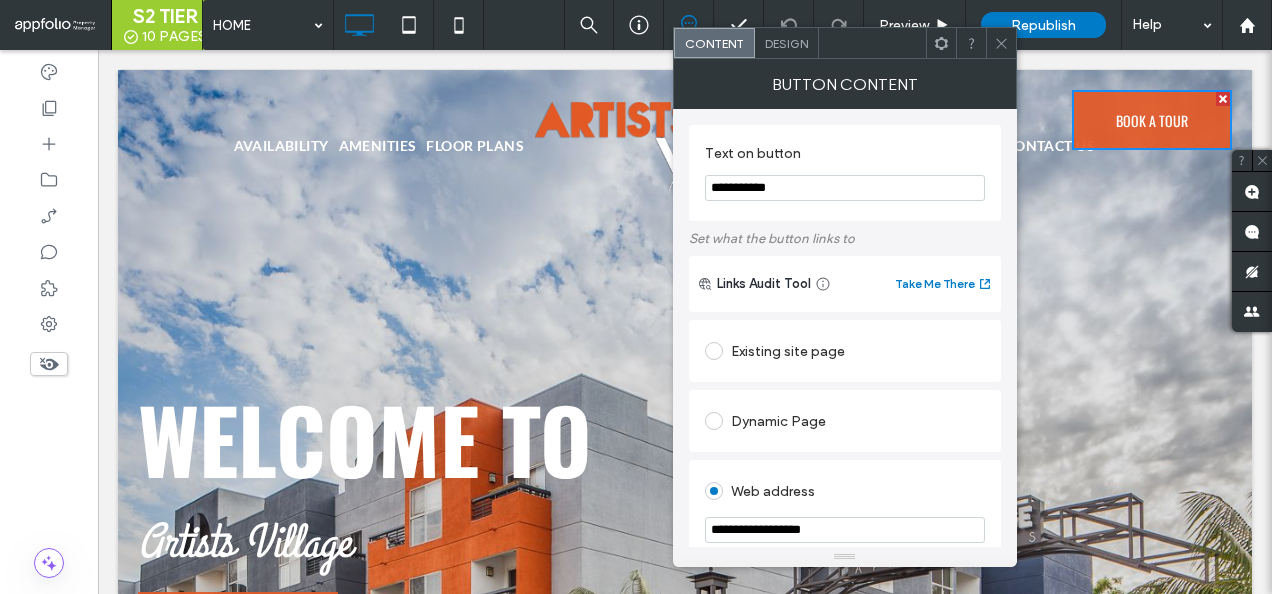 click on "Design" at bounding box center [786, 43] 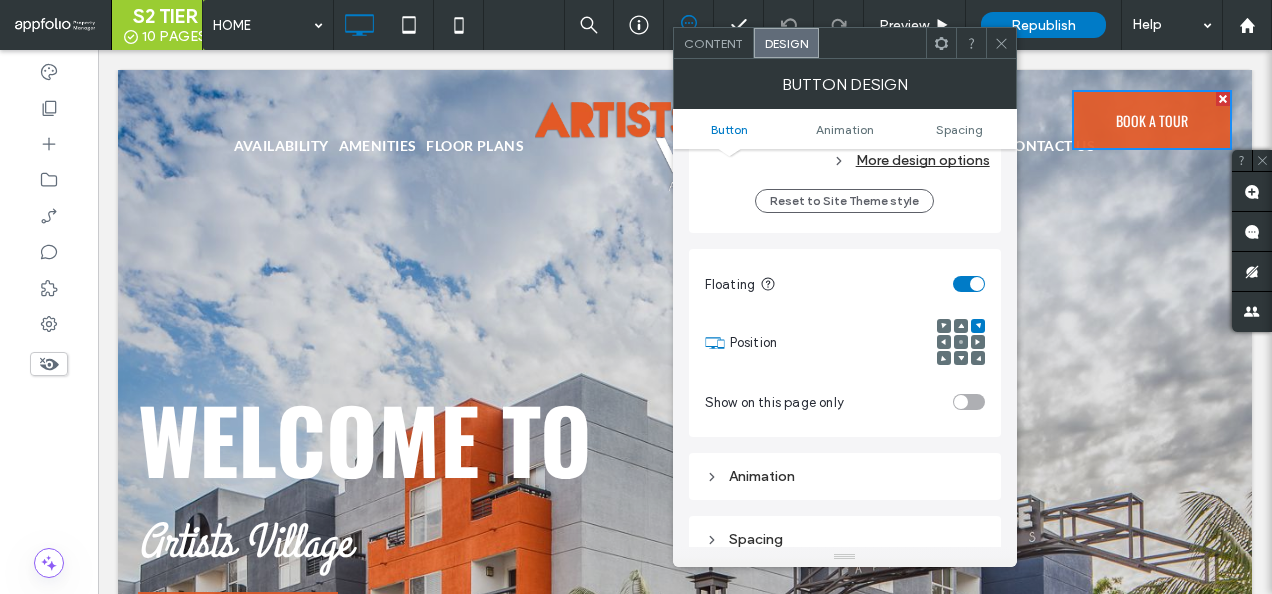 scroll, scrollTop: 600, scrollLeft: 0, axis: vertical 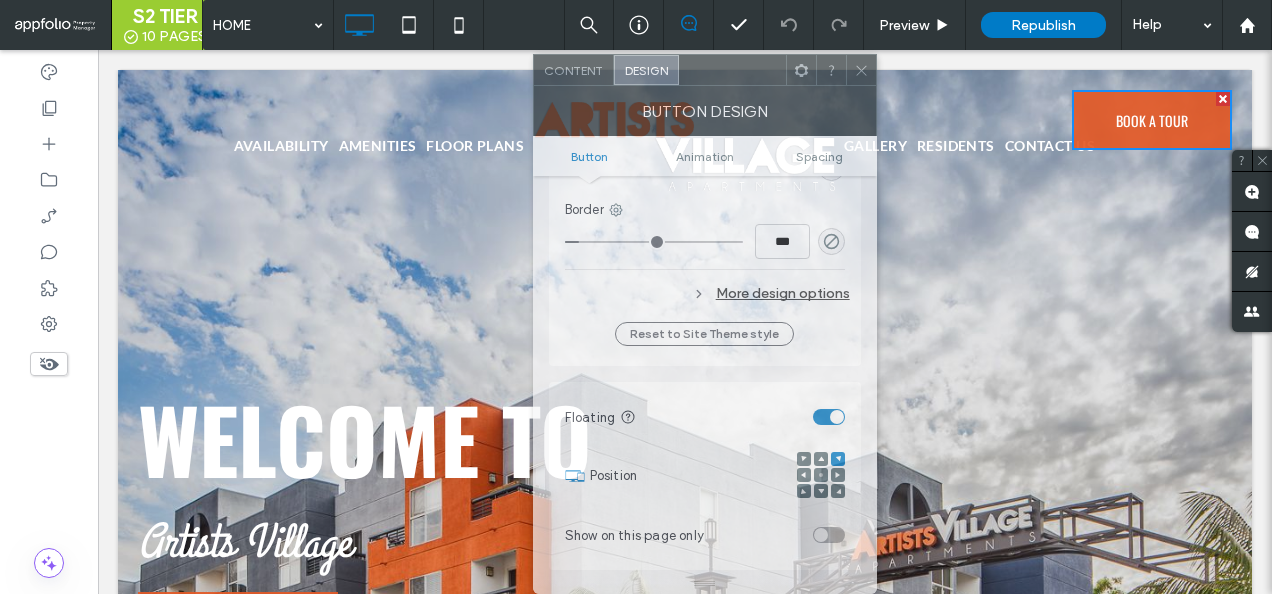 drag, startPoint x: 882, startPoint y: 44, endPoint x: 702, endPoint y: 179, distance: 225 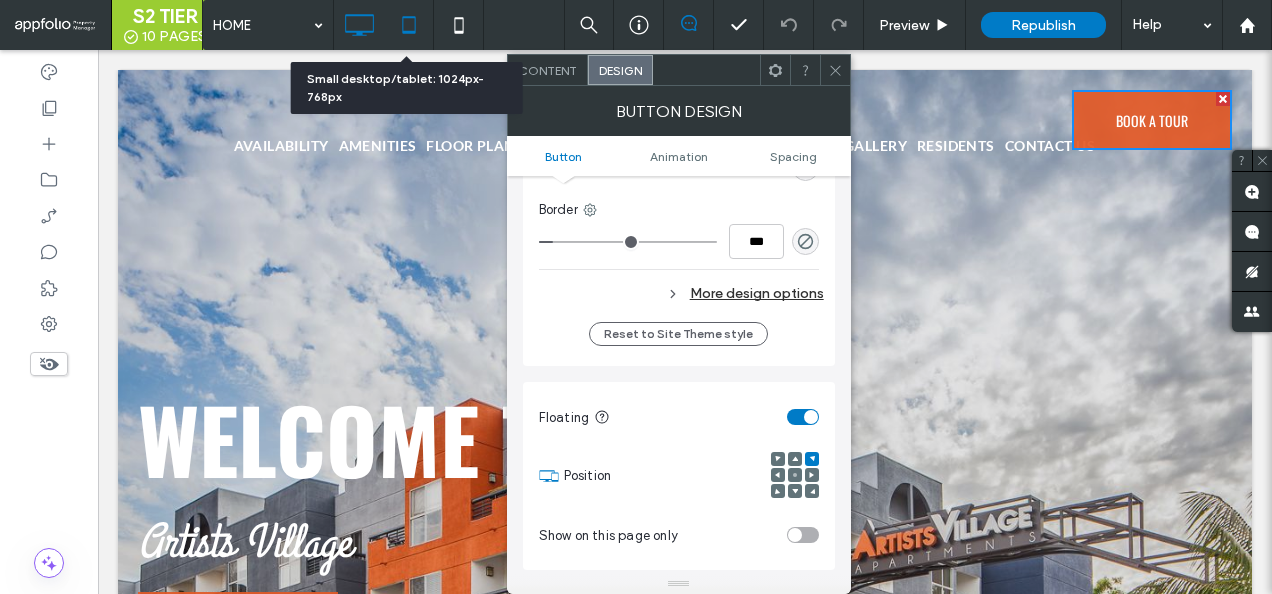 click 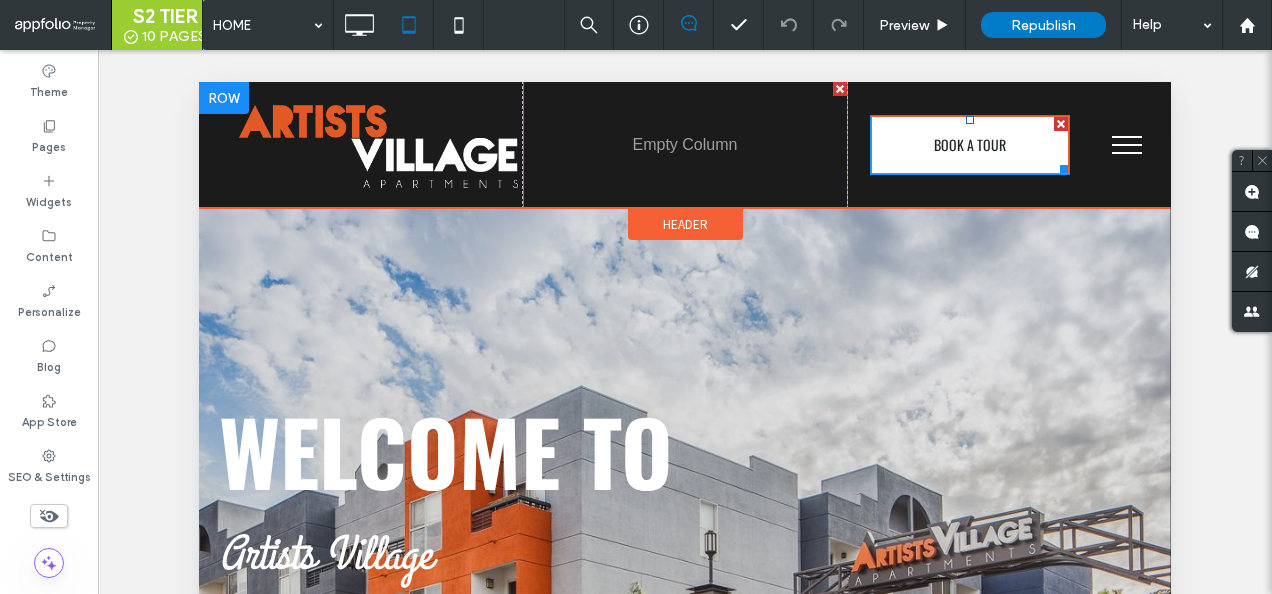click on "BOOK A TOUR" at bounding box center (970, 145) 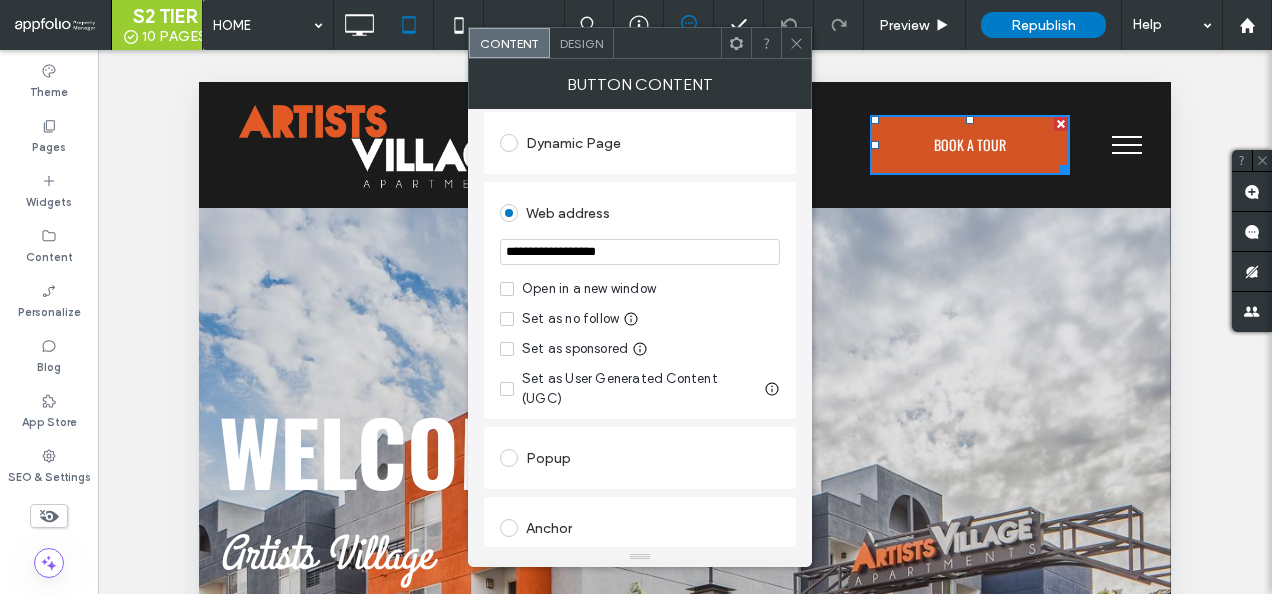 scroll, scrollTop: 151, scrollLeft: 0, axis: vertical 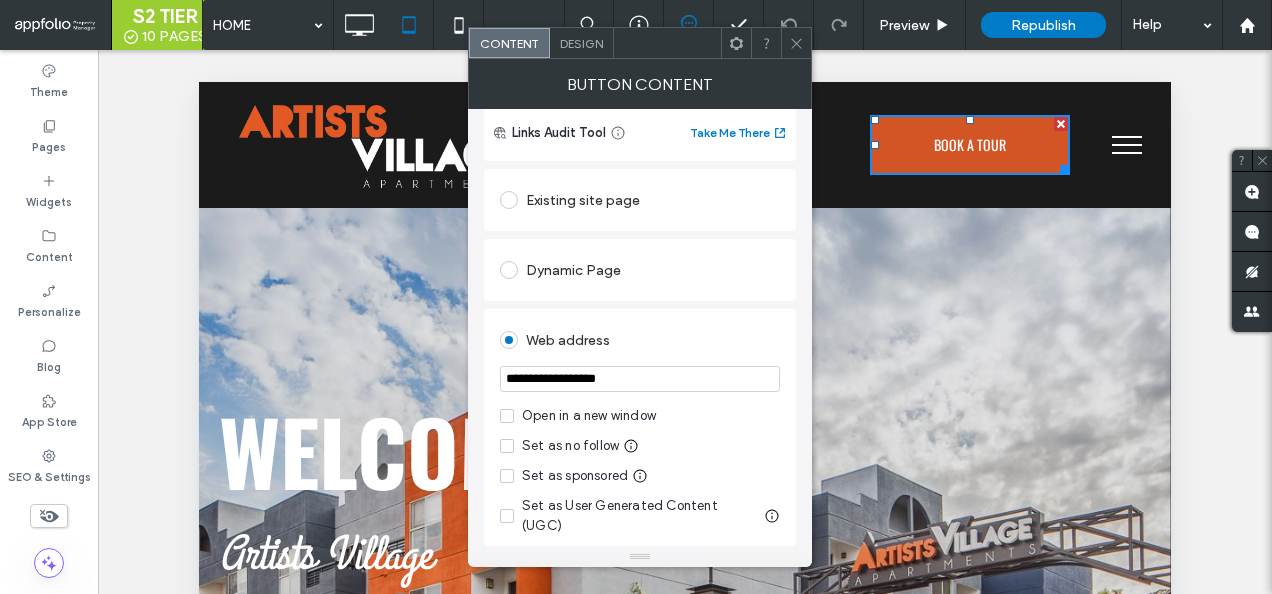 click on "Design" at bounding box center [582, 43] 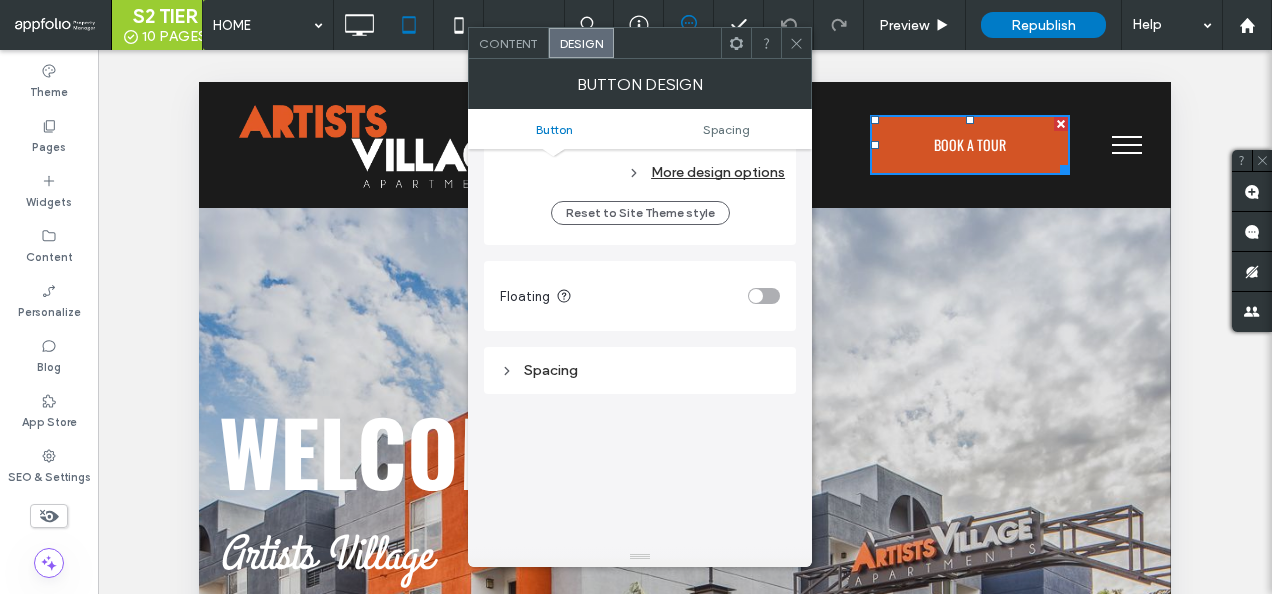 scroll, scrollTop: 700, scrollLeft: 0, axis: vertical 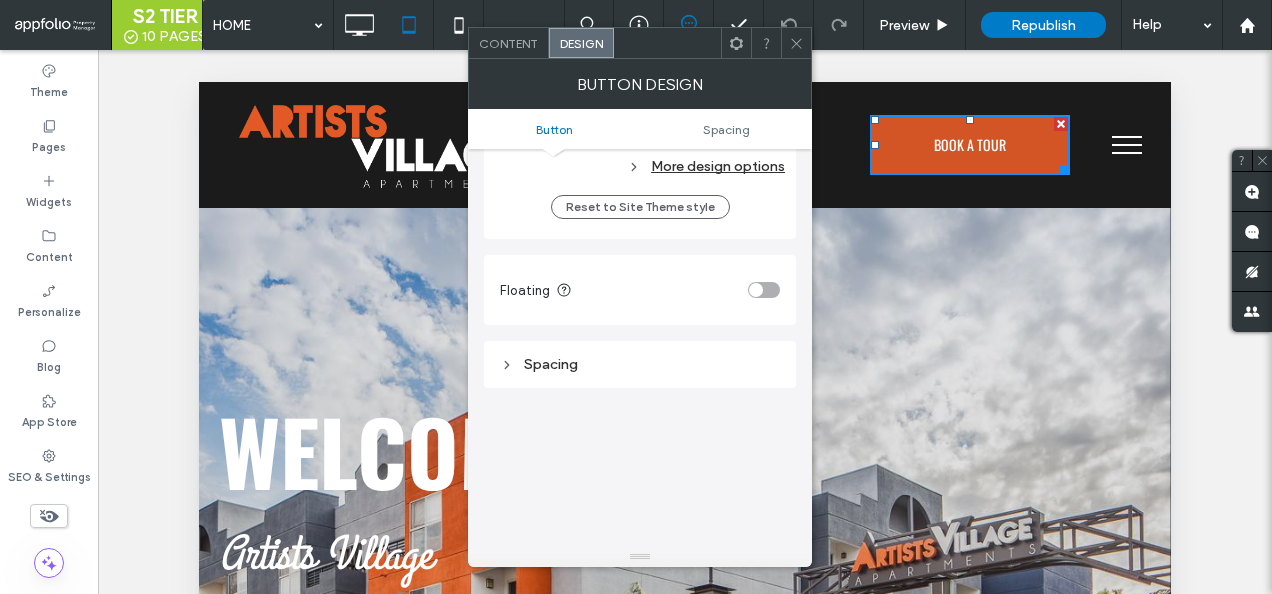 click 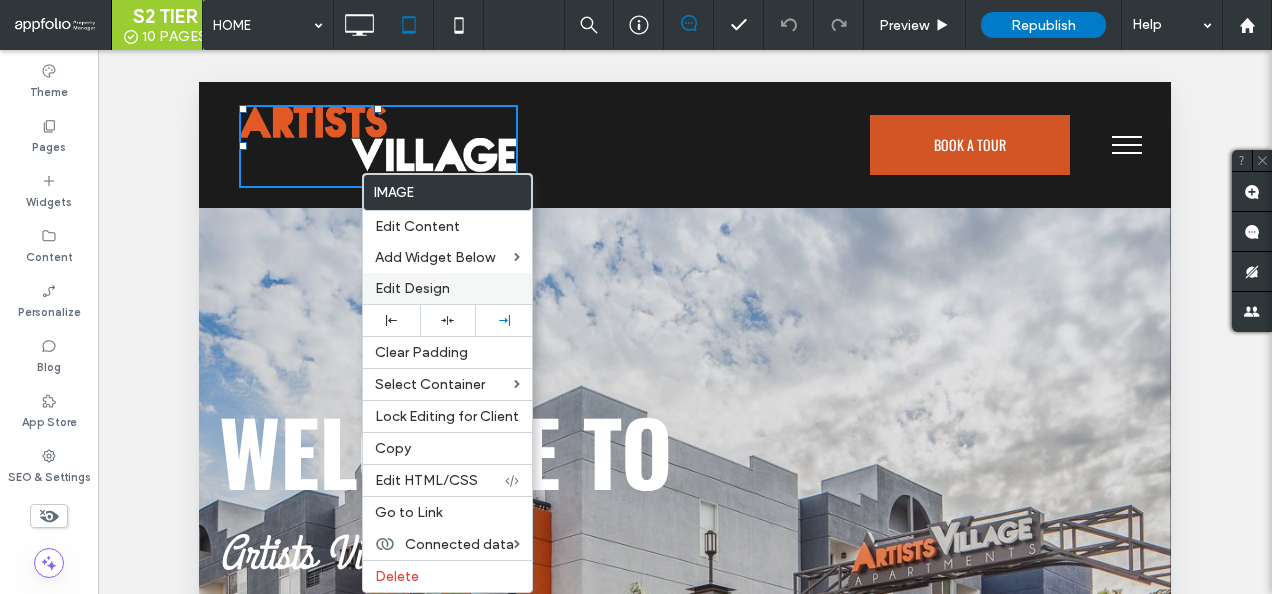 click on "Edit Design" at bounding box center (447, 288) 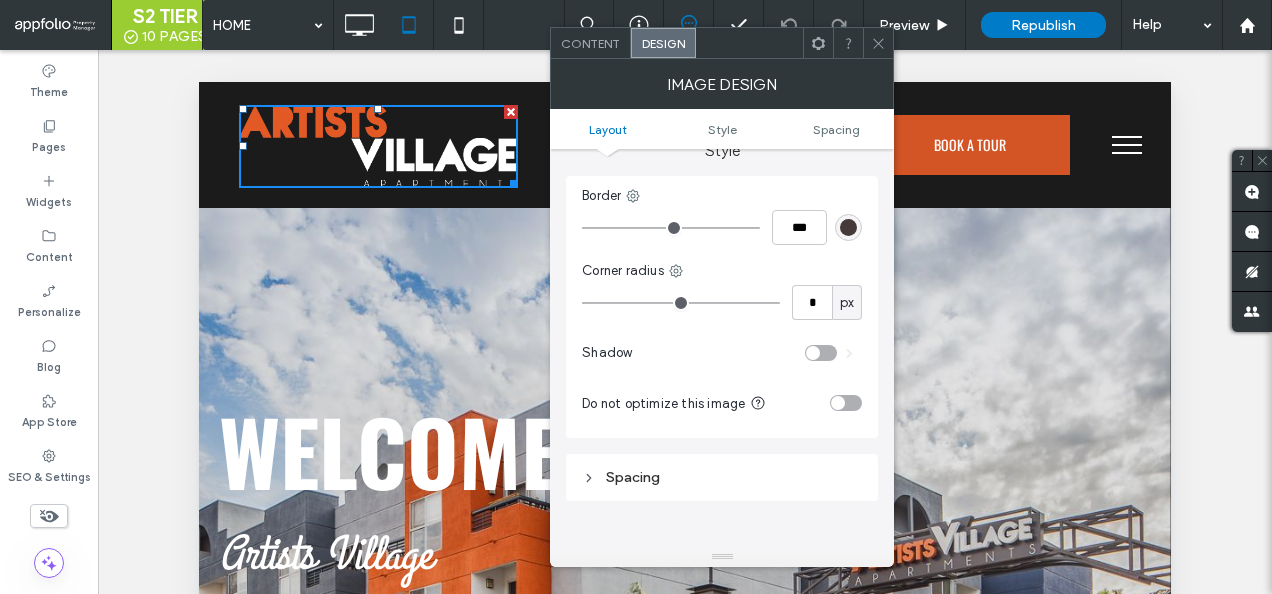 scroll, scrollTop: 500, scrollLeft: 0, axis: vertical 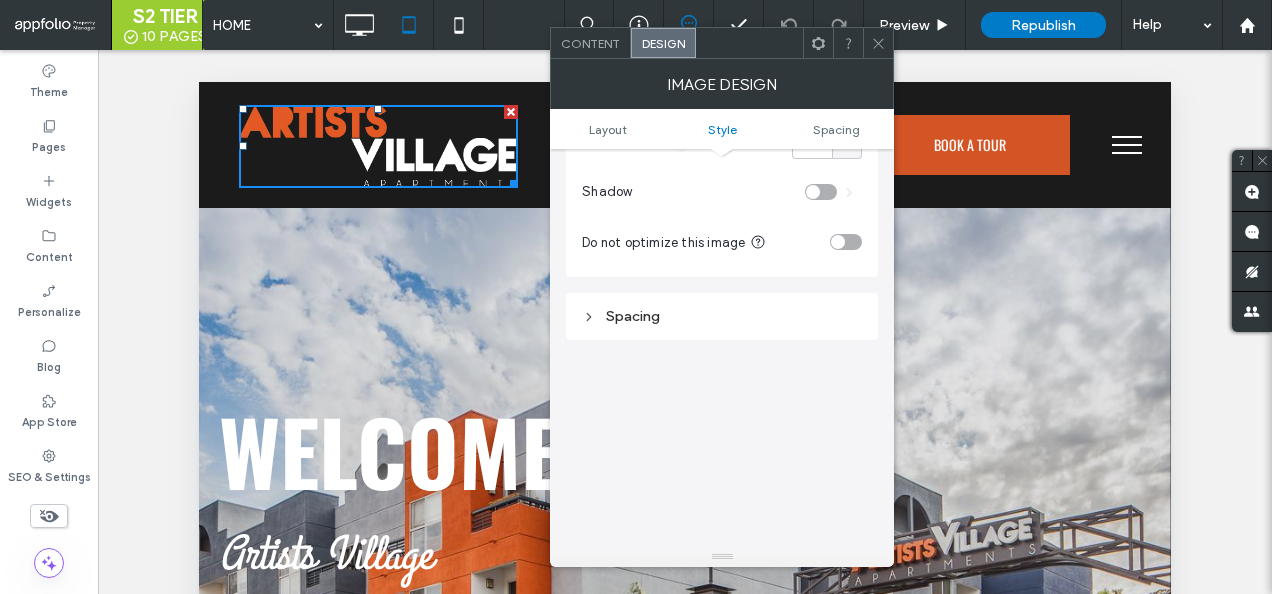 click 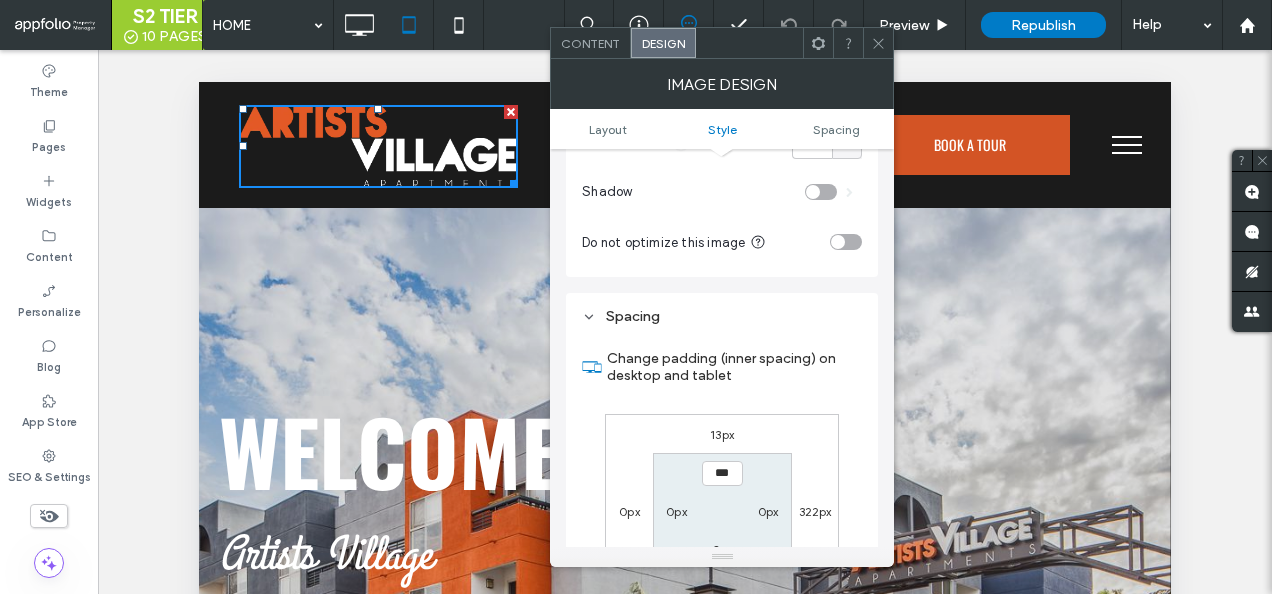 scroll, scrollTop: 600, scrollLeft: 0, axis: vertical 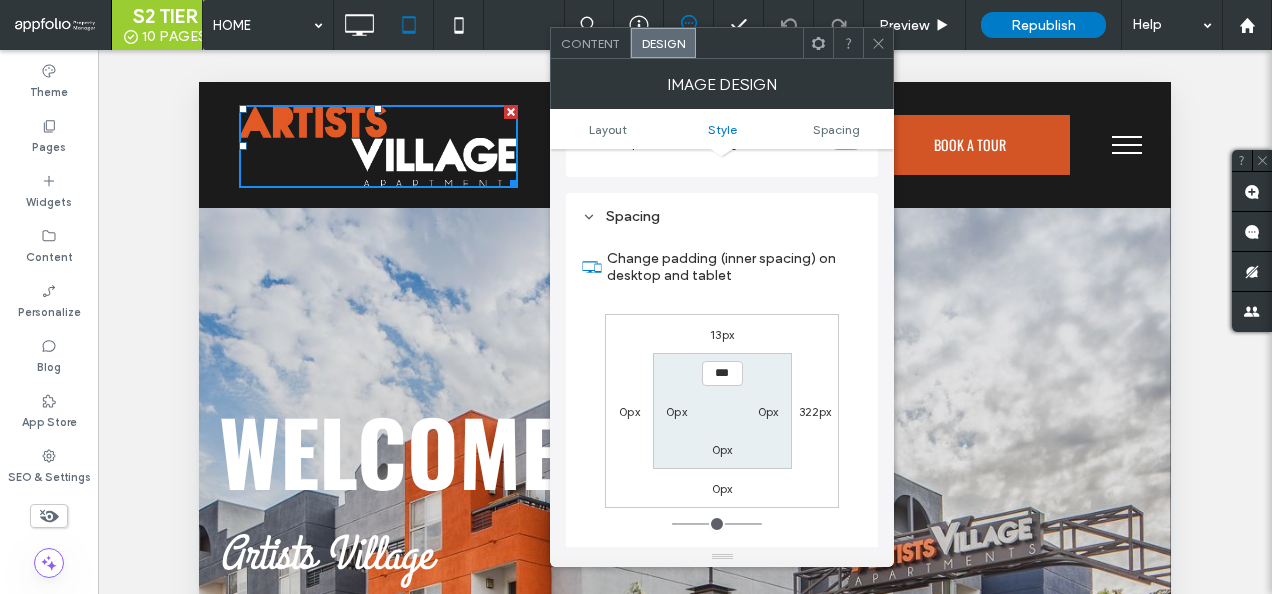click on "Content" at bounding box center (591, 43) 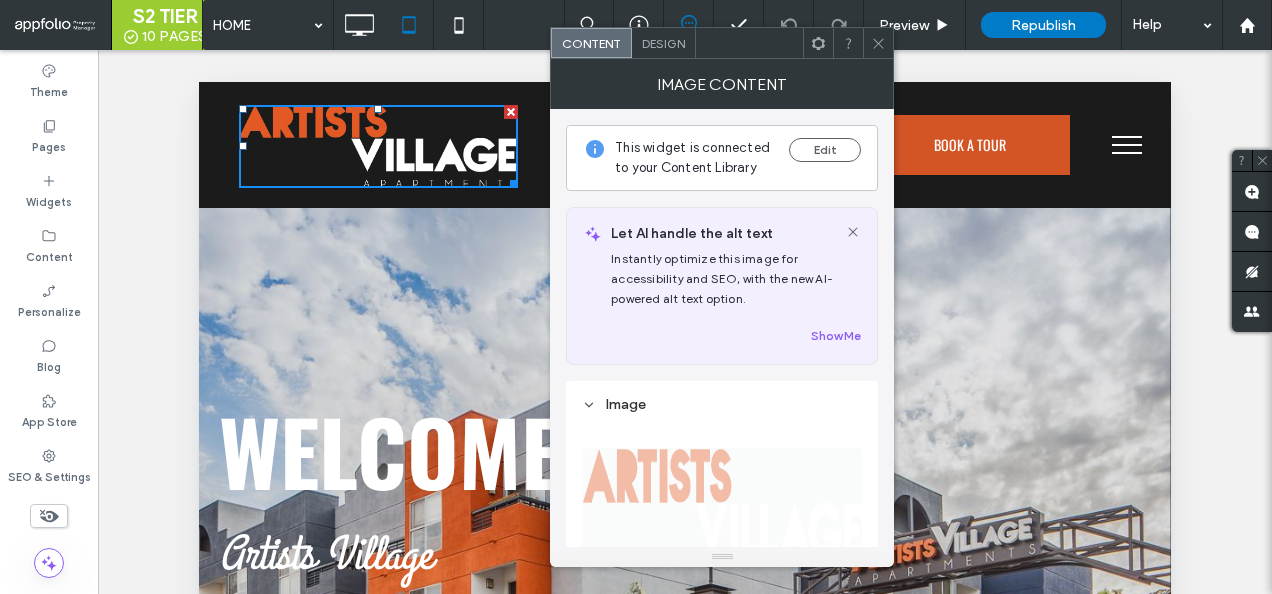click on "Design" at bounding box center [663, 43] 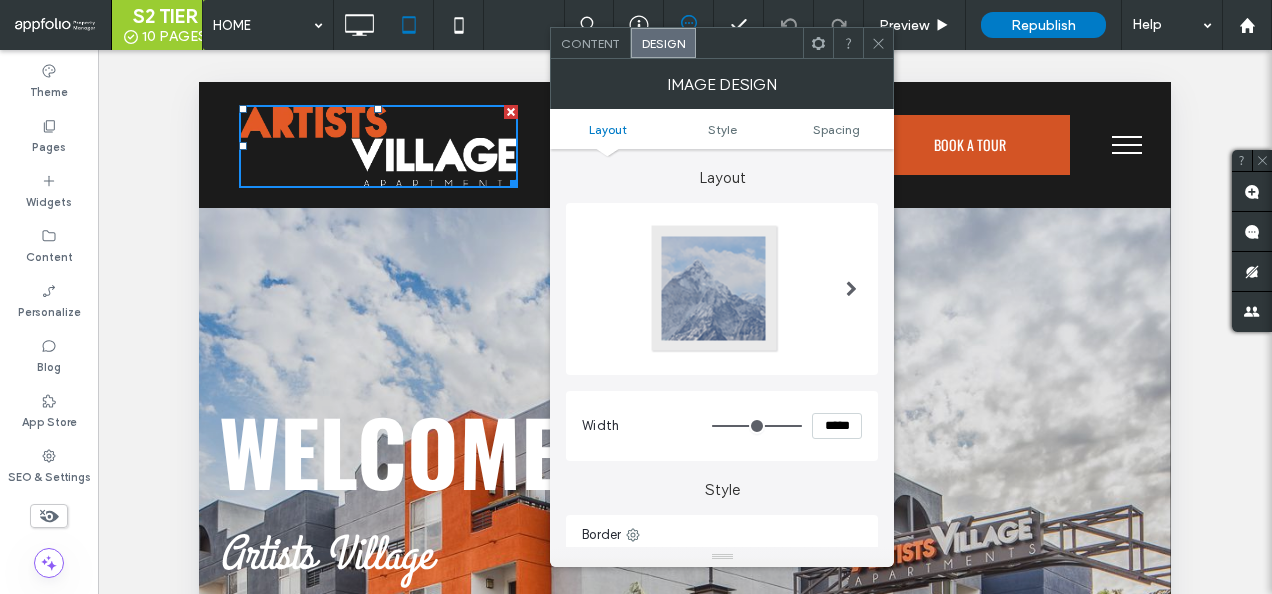 click on "Layout Style Spacing" at bounding box center (722, 129) 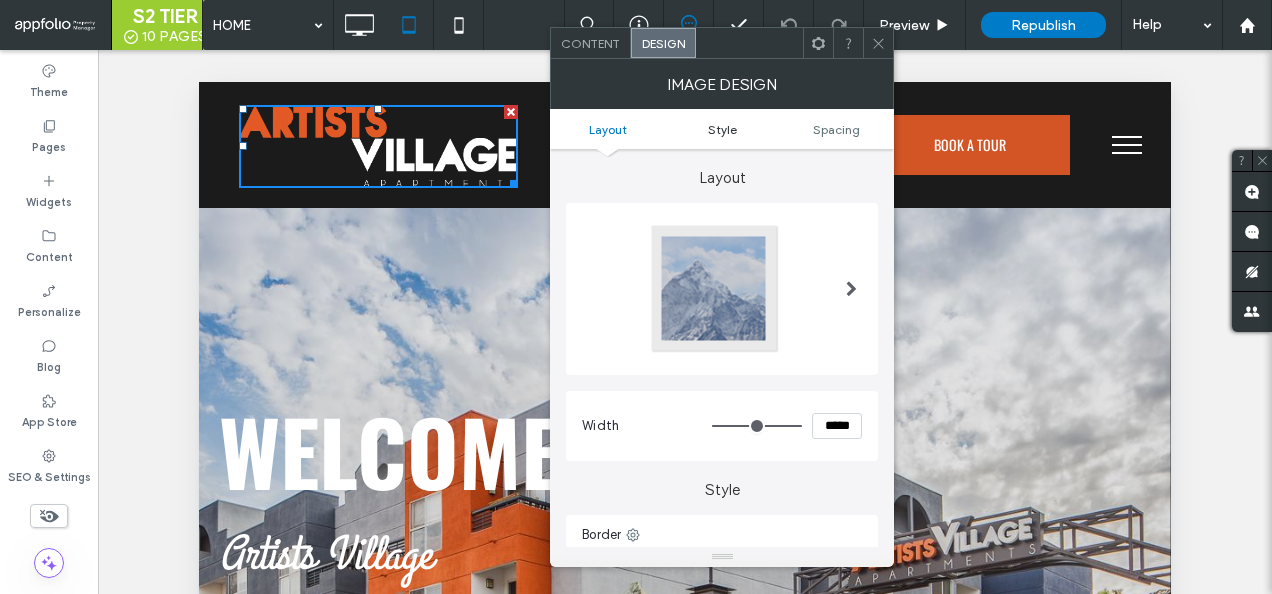 click on "Style" at bounding box center (722, 129) 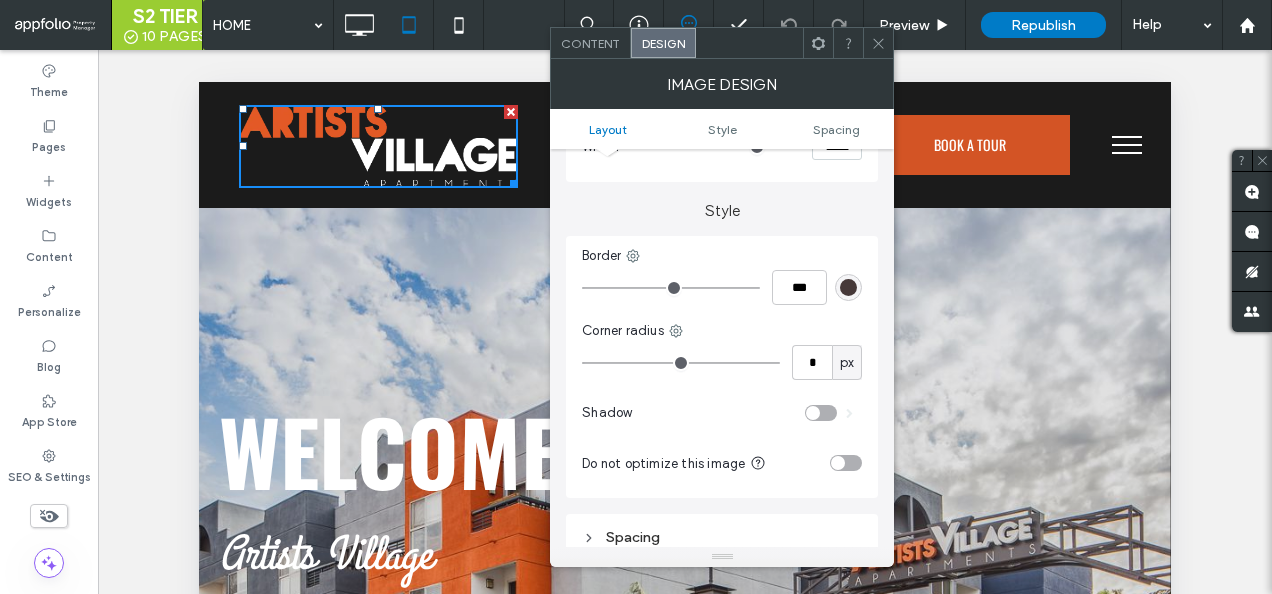 click on "Layout" at bounding box center (608, 129) 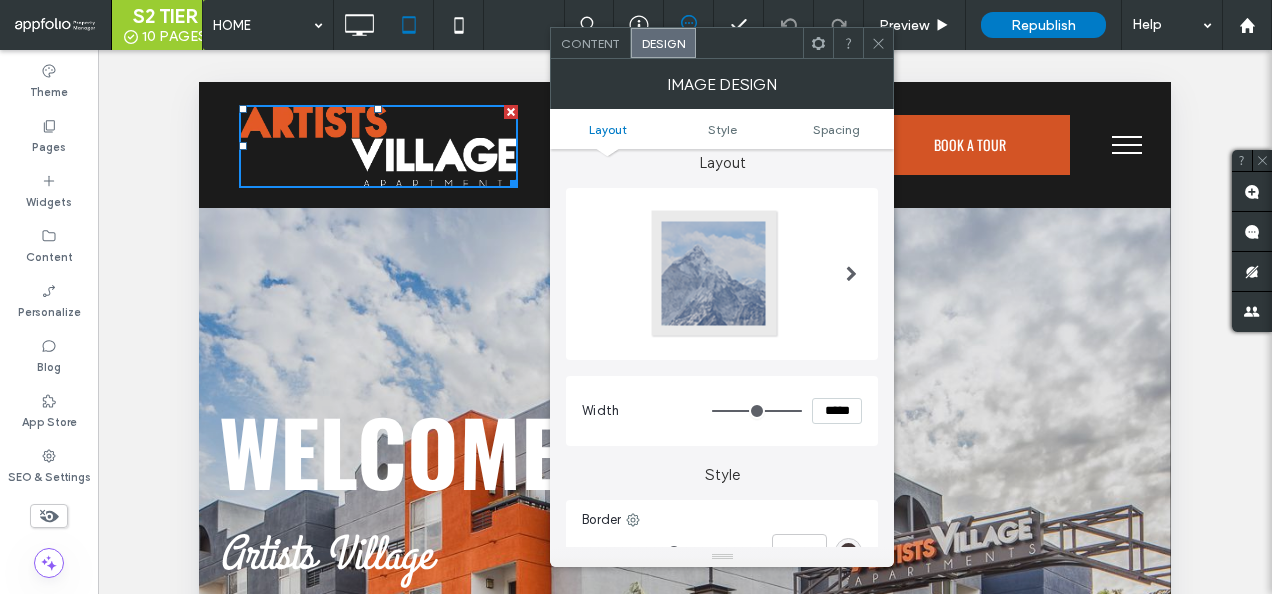 scroll, scrollTop: 0, scrollLeft: 0, axis: both 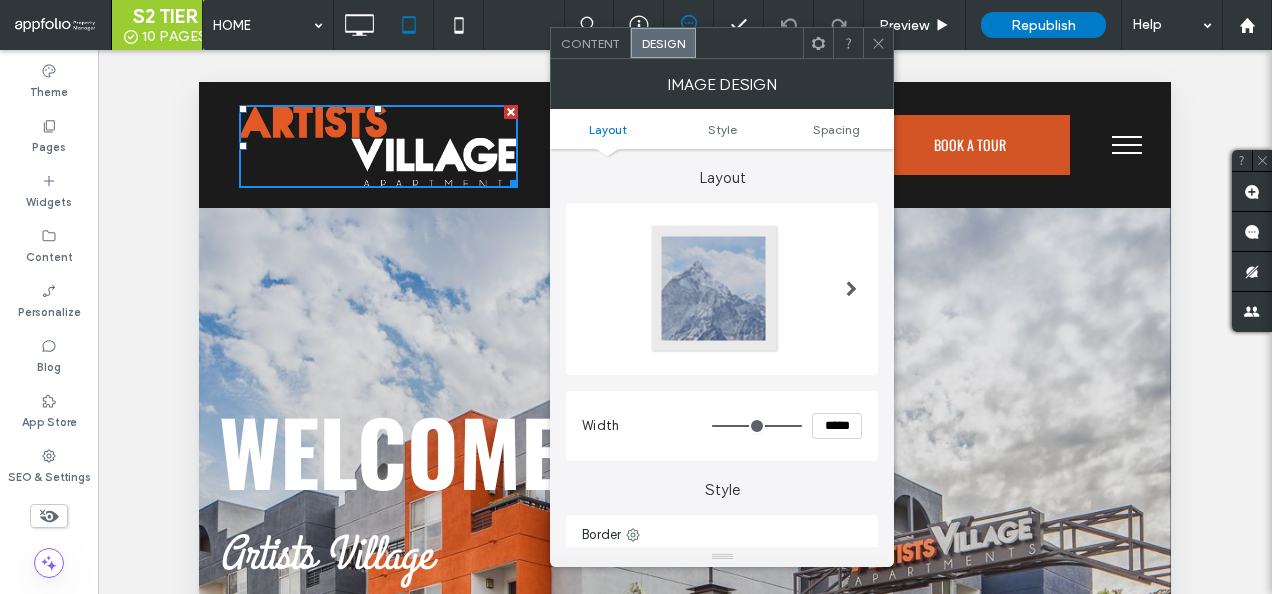 click at bounding box center (878, 43) 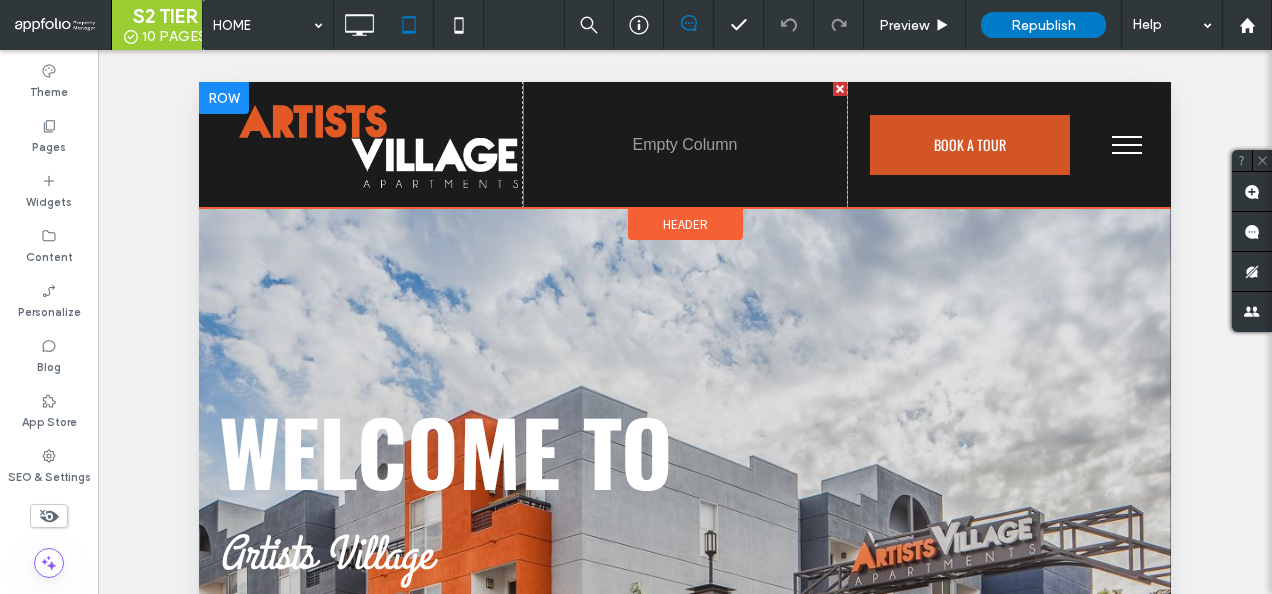 click at bounding box center [224, 98] 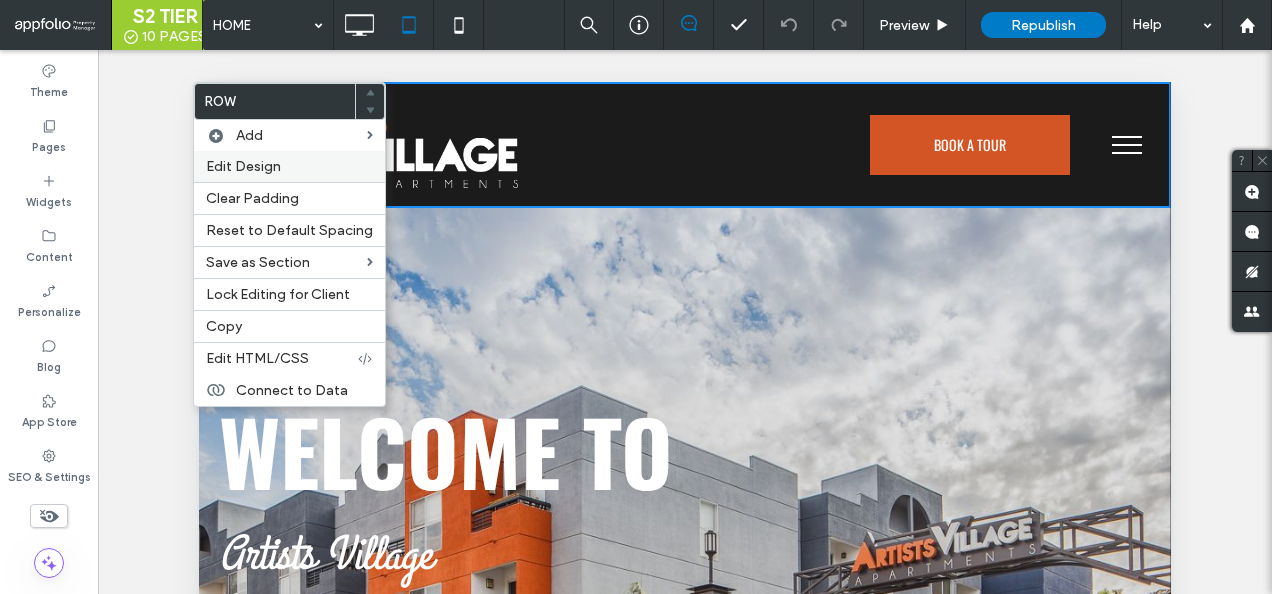 click on "Edit Design" at bounding box center [243, 166] 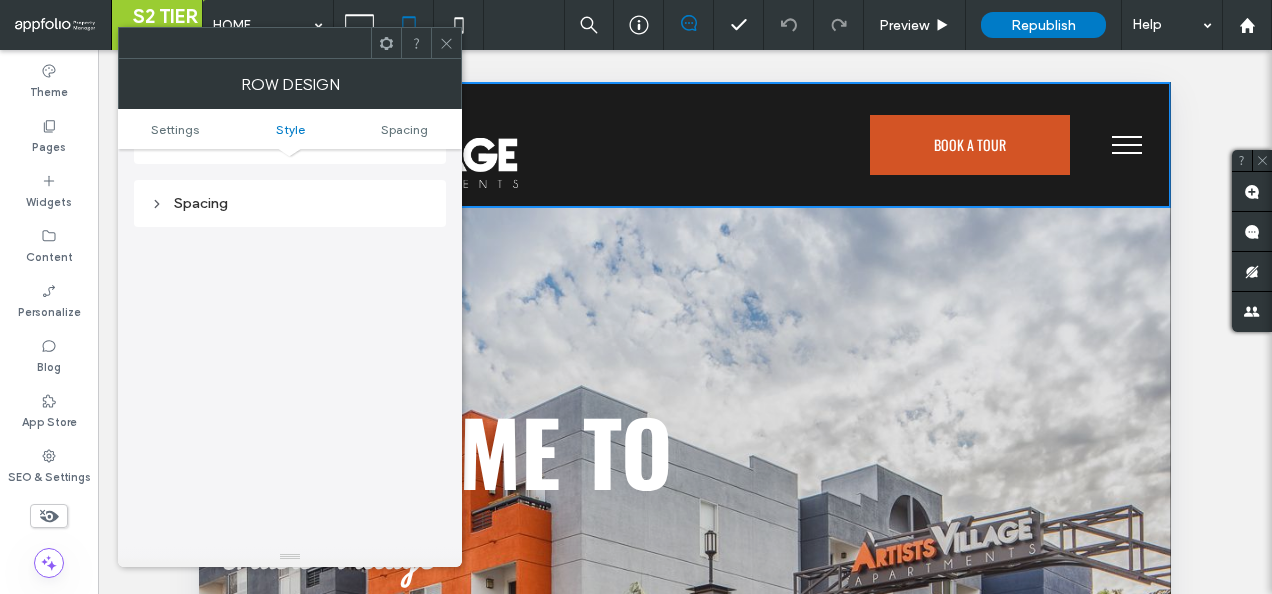 scroll, scrollTop: 500, scrollLeft: 0, axis: vertical 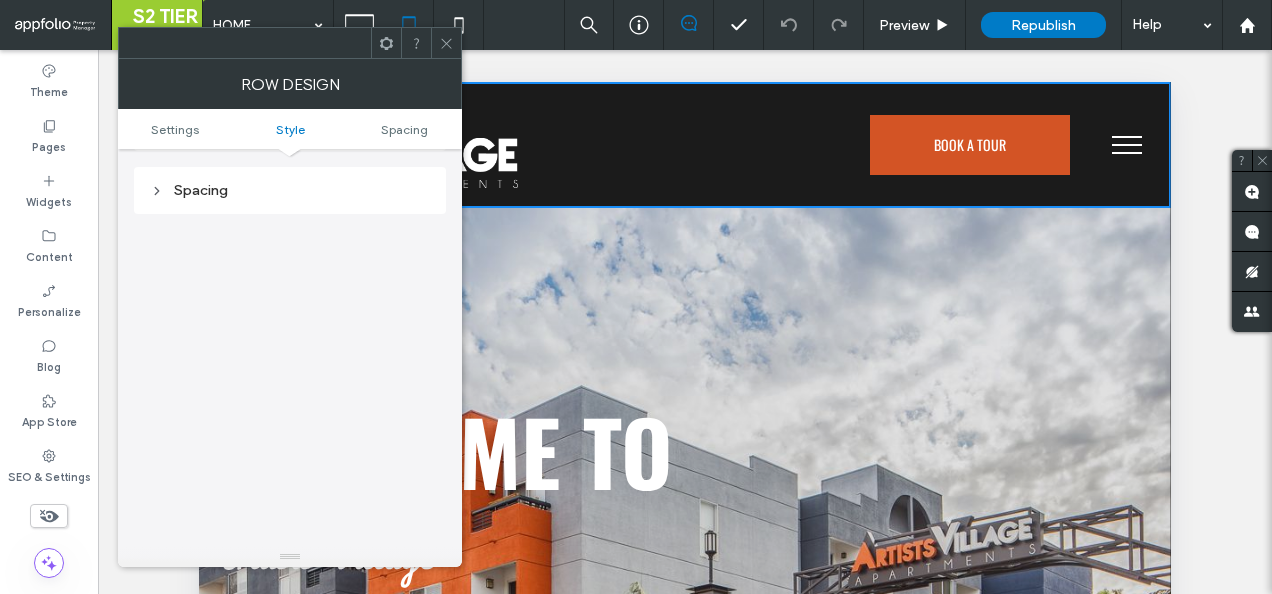 click on "Spacing" at bounding box center (290, 190) 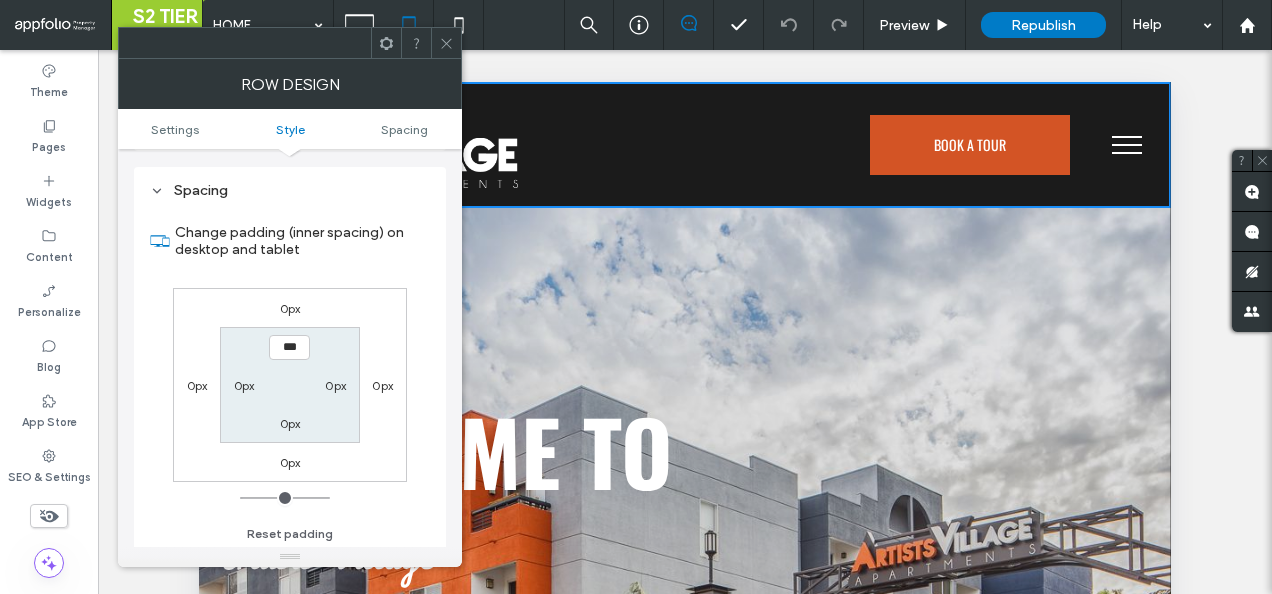 click 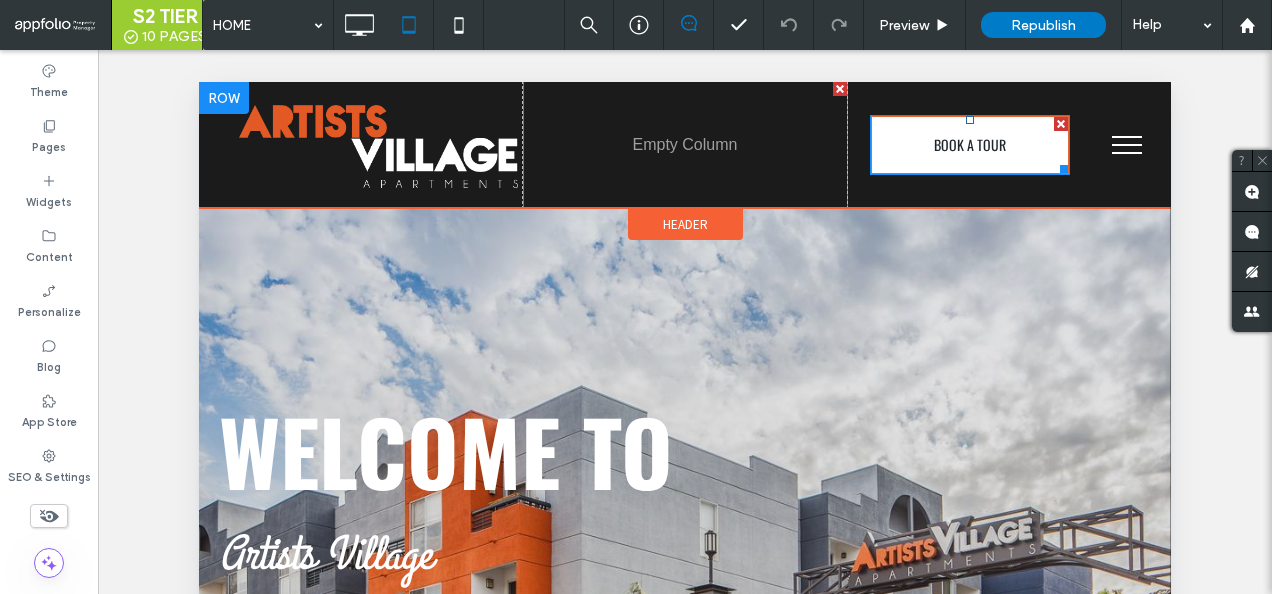 click on "BOOK A TOUR" at bounding box center (970, 145) 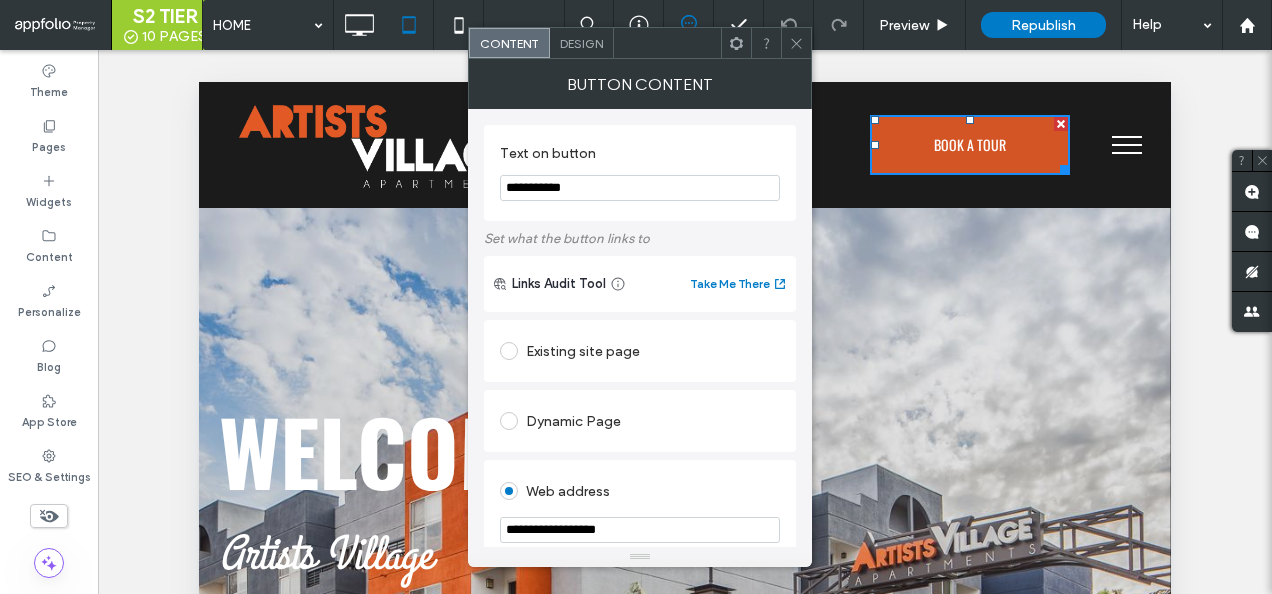 click on "Design" at bounding box center [581, 43] 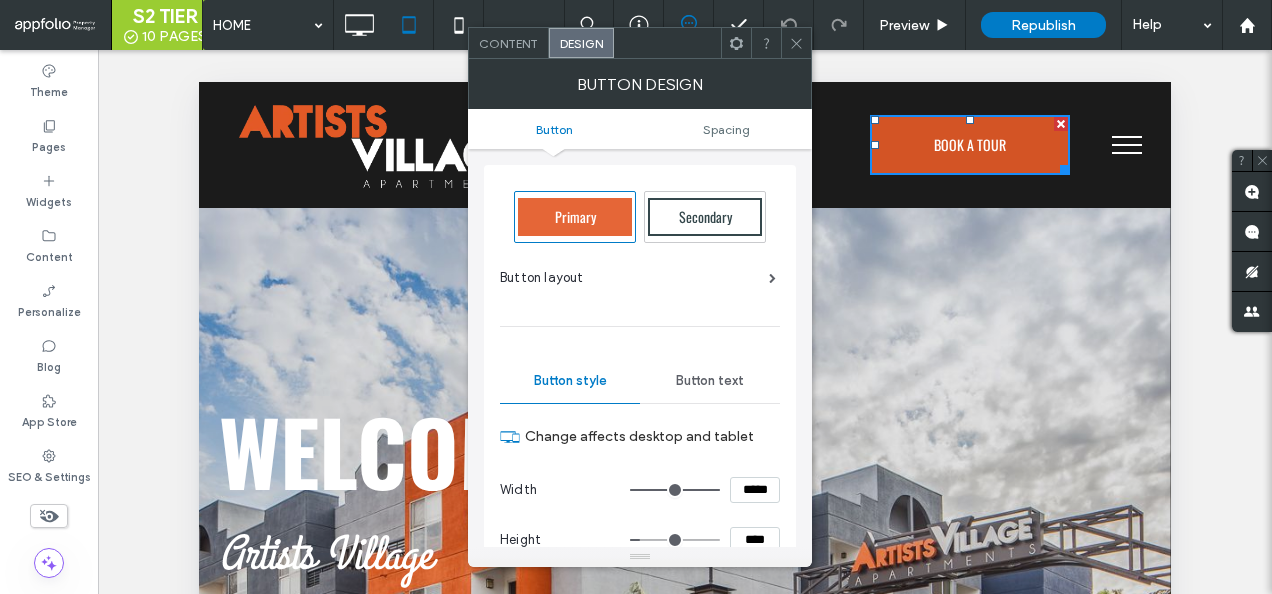 click 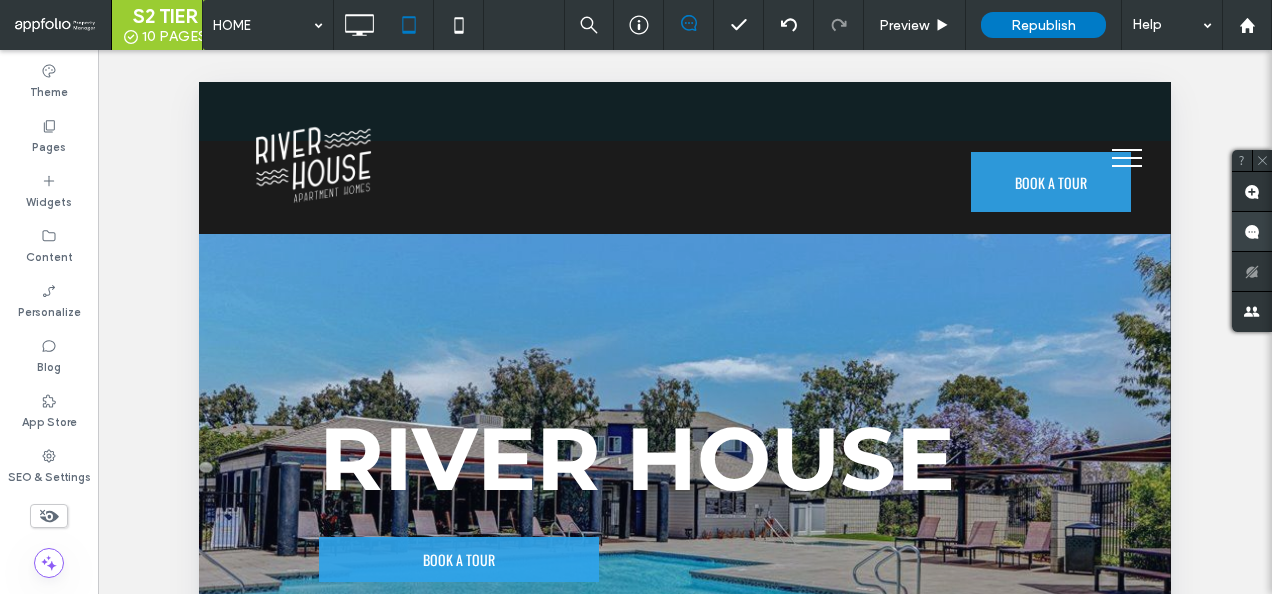 scroll, scrollTop: 0, scrollLeft: 0, axis: both 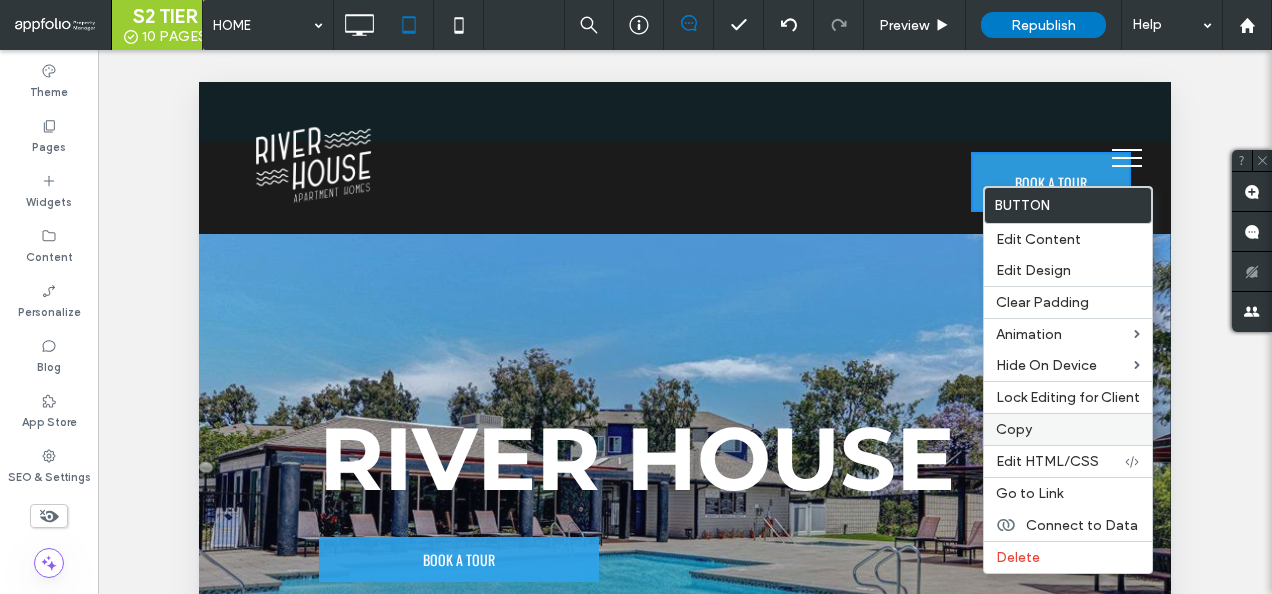 click on "Copy" at bounding box center (1068, 429) 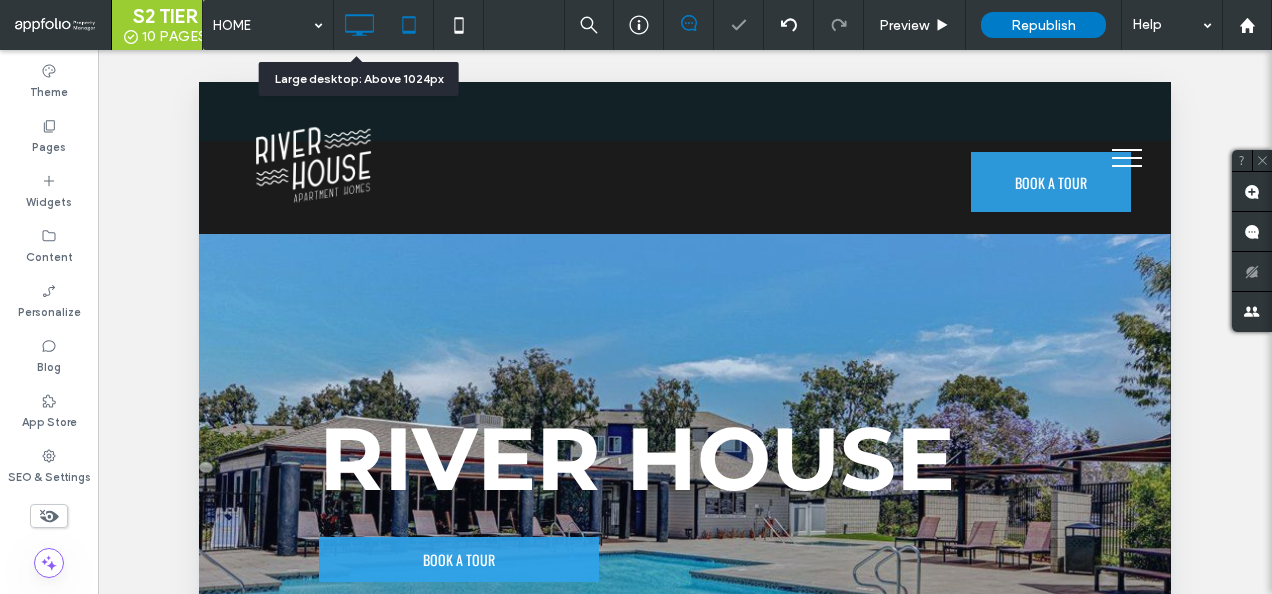 click 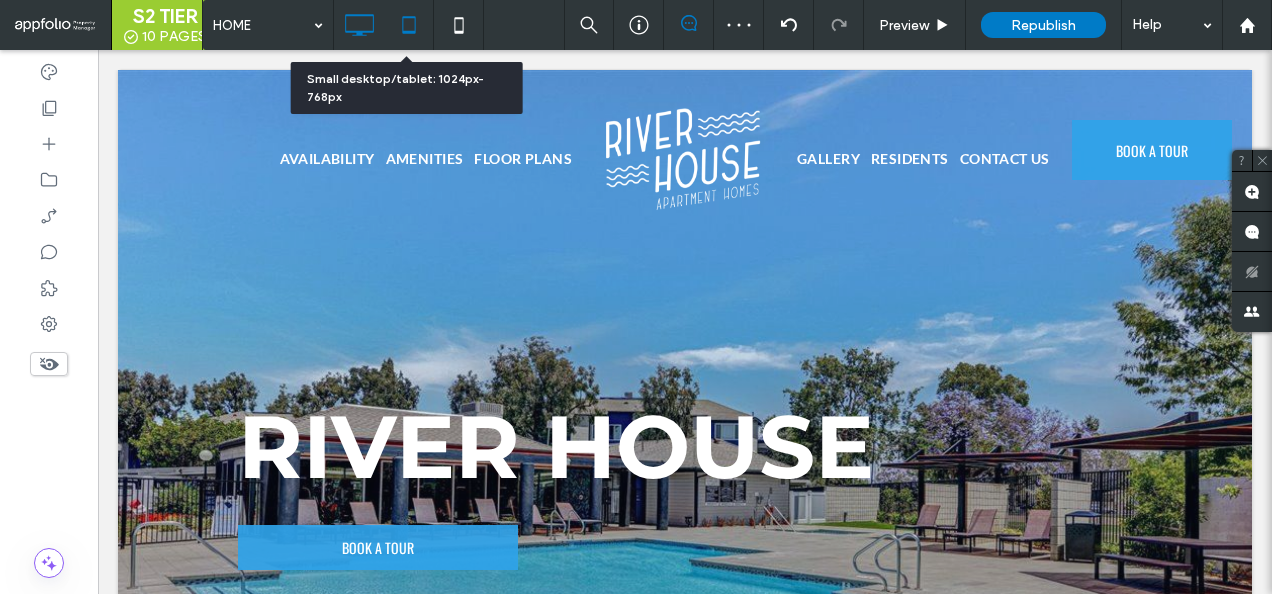 click 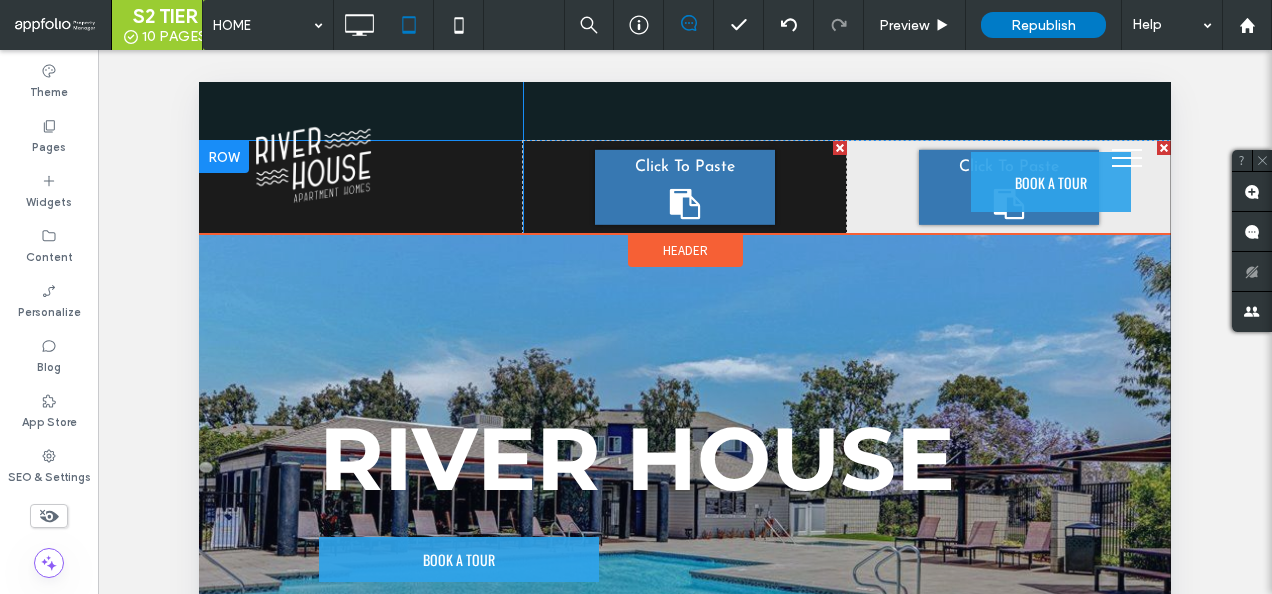click on "Click To Paste" at bounding box center (1009, 187) 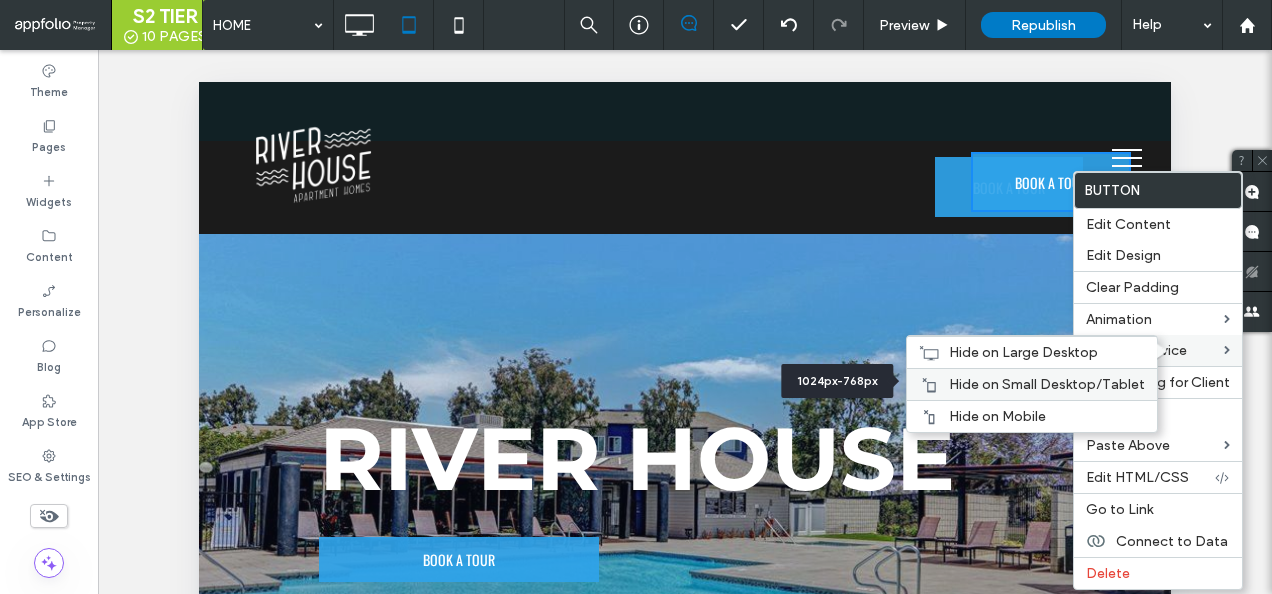 click on "Hide on Small Desktop/Tablet" at bounding box center [1047, 384] 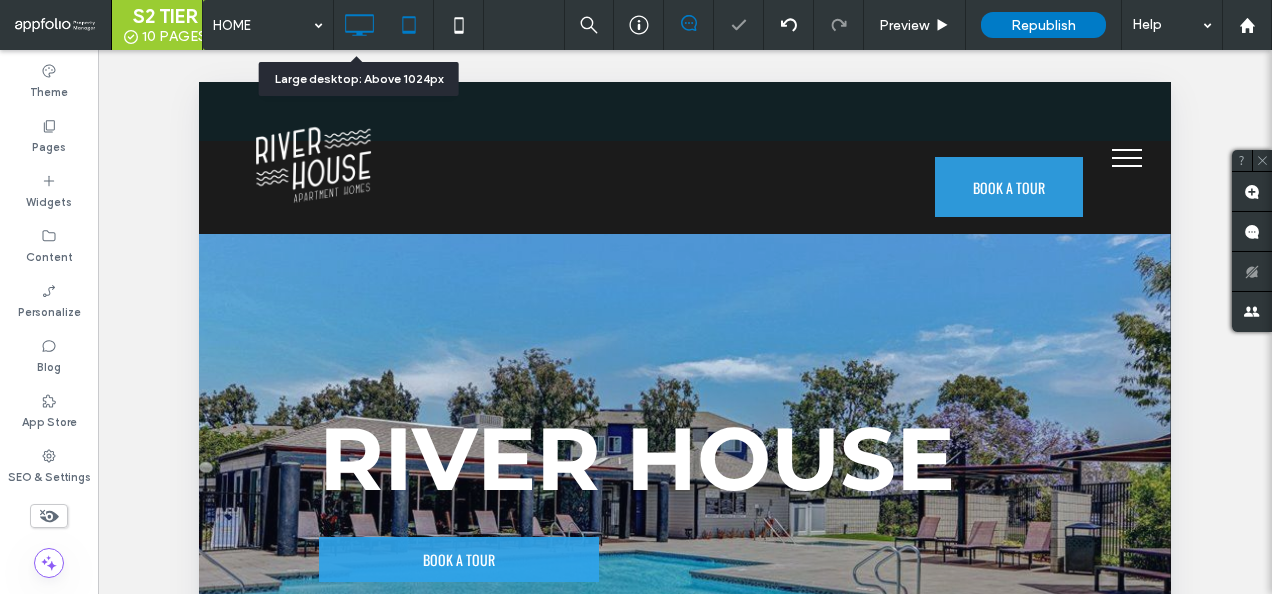 click 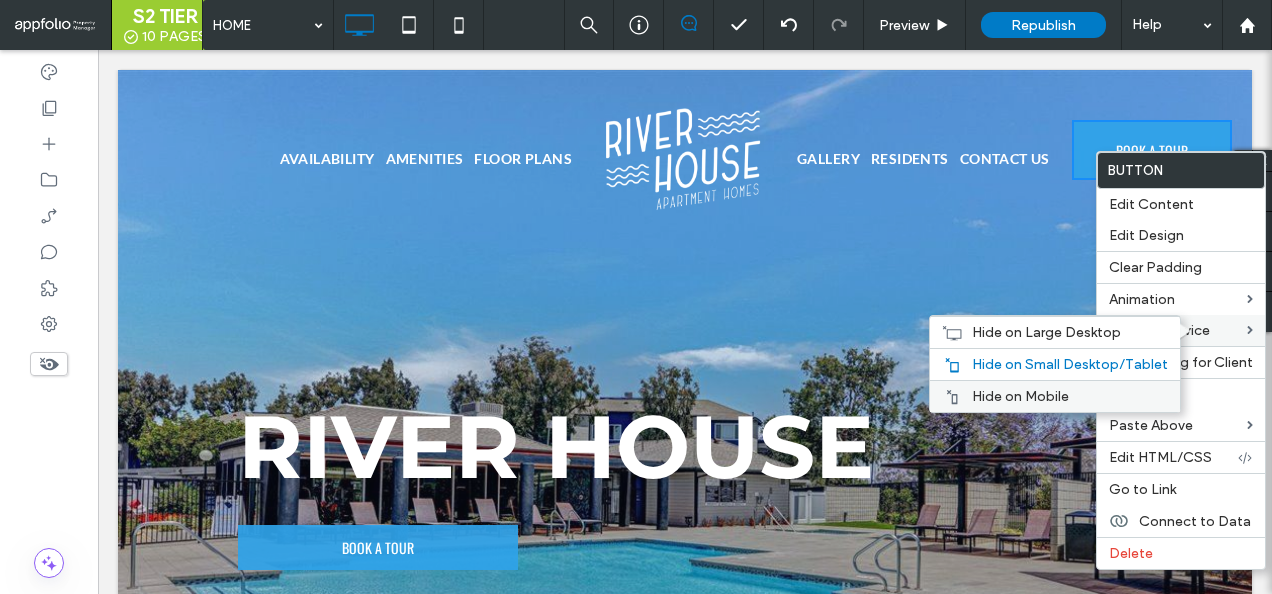 click on "Hide on Mobile" at bounding box center (1070, 396) 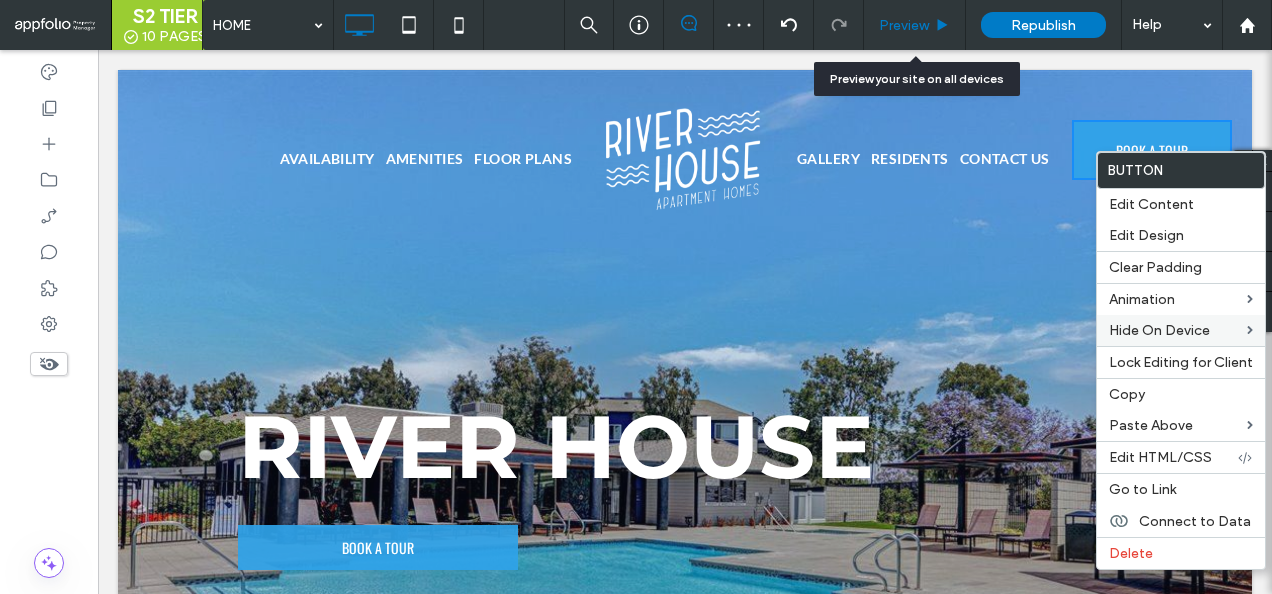 click on "Preview" at bounding box center (915, 25) 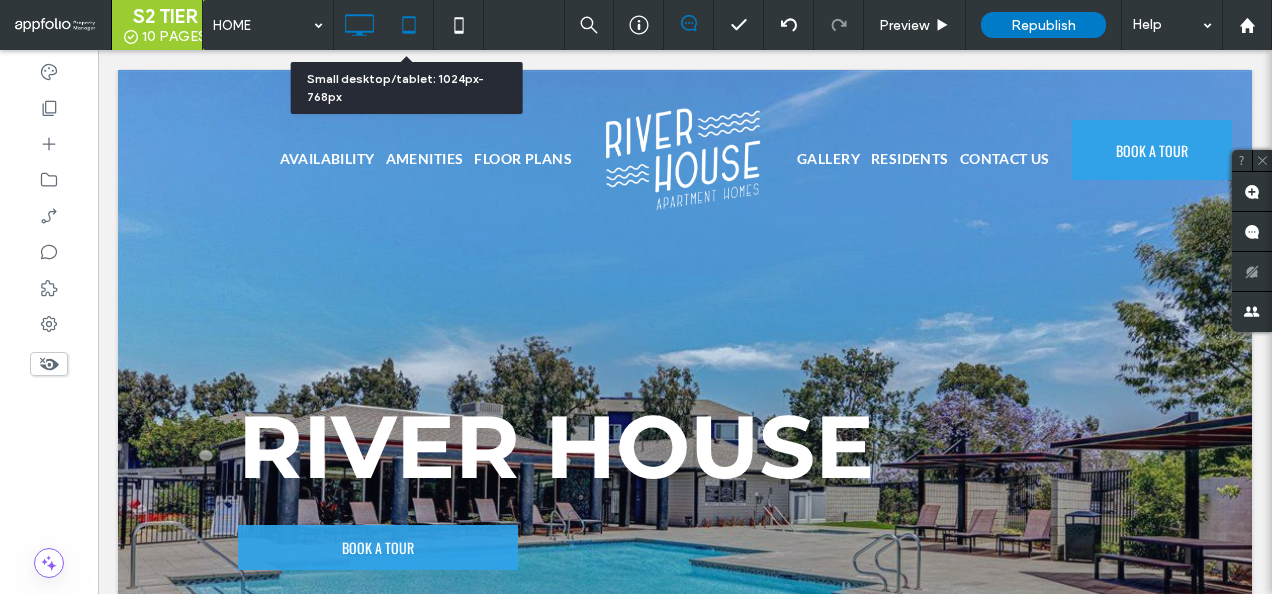 click 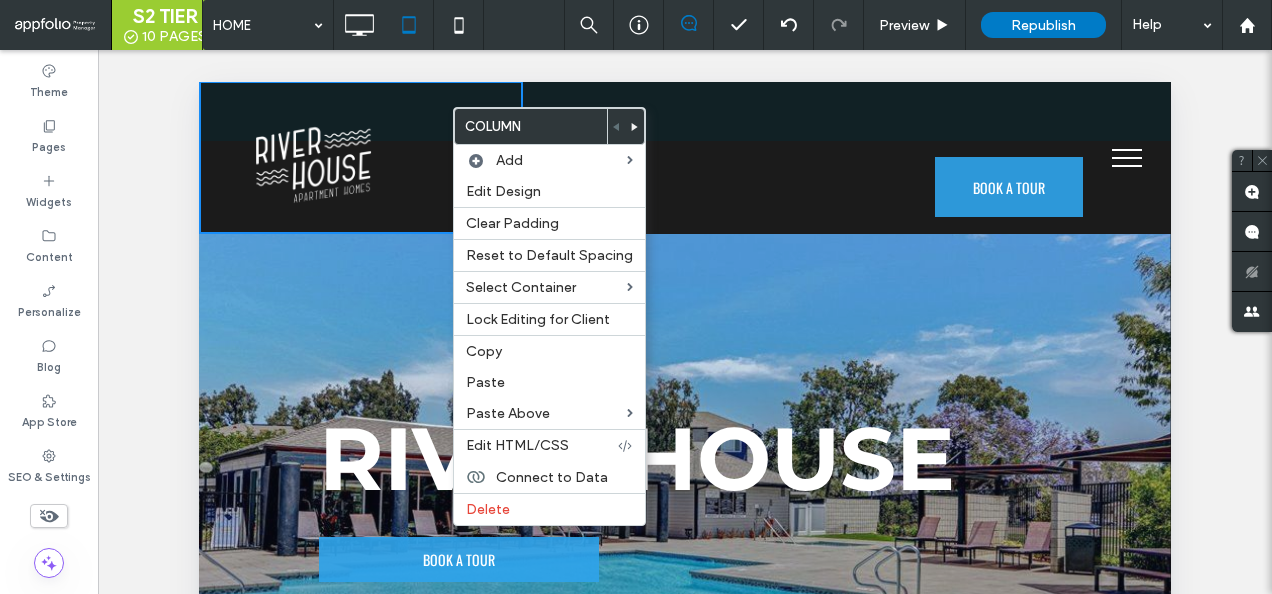 click on "RIver House
BOOK A TOUR
Click To Paste" at bounding box center (685, 487) 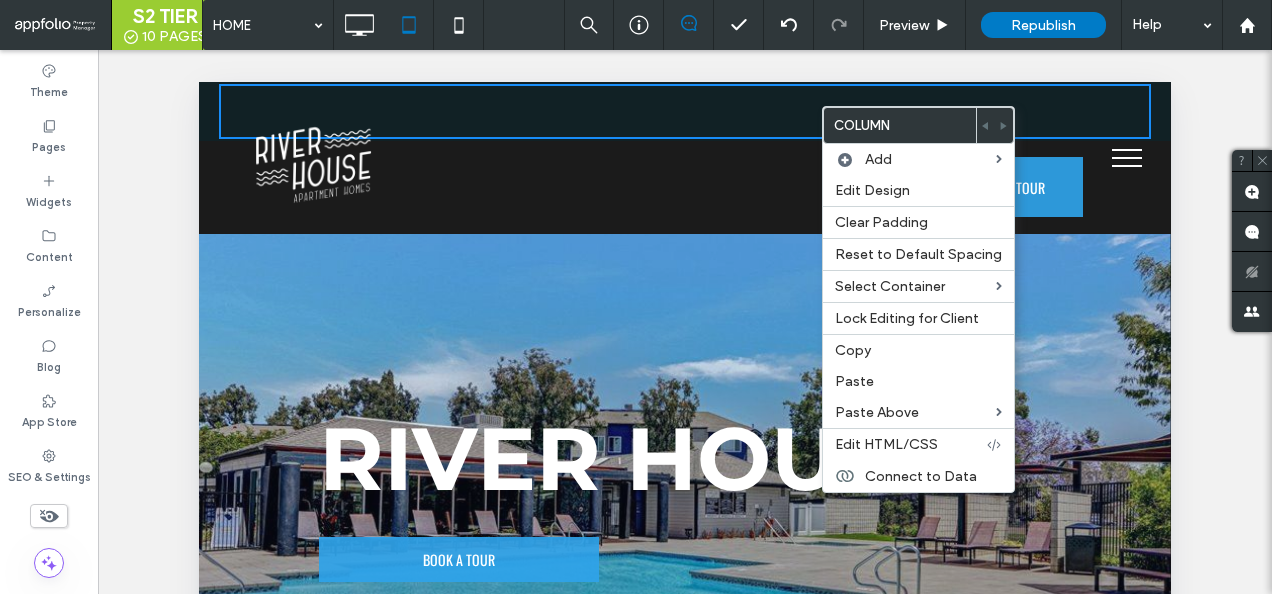 click on "Unhide?
Yes
Unhide?
Yes
Unhide?
Yes
Unhide?
Yes
Unhide?
Yes
Unhide?
Yes
Unhide?
Yes
Unhide?
Yes
Unhide?
Yes
Unhide?
Yes
Unhide?
Yes
Unhide?
Yes" at bounding box center (685, 347) 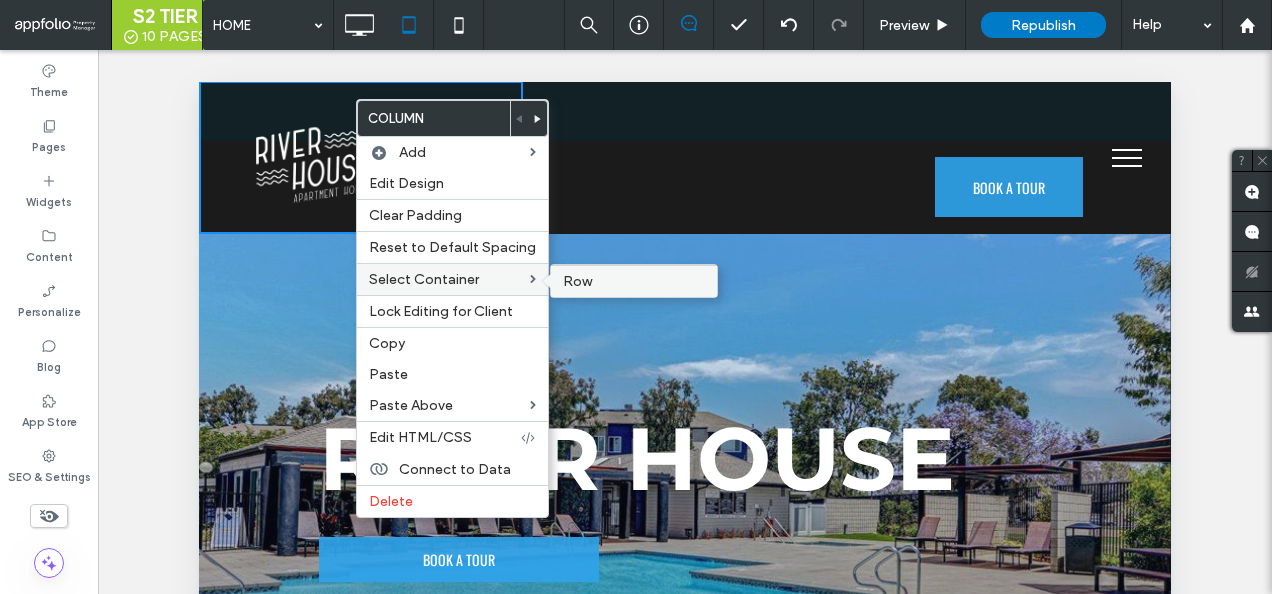 click on "Row" at bounding box center (577, 281) 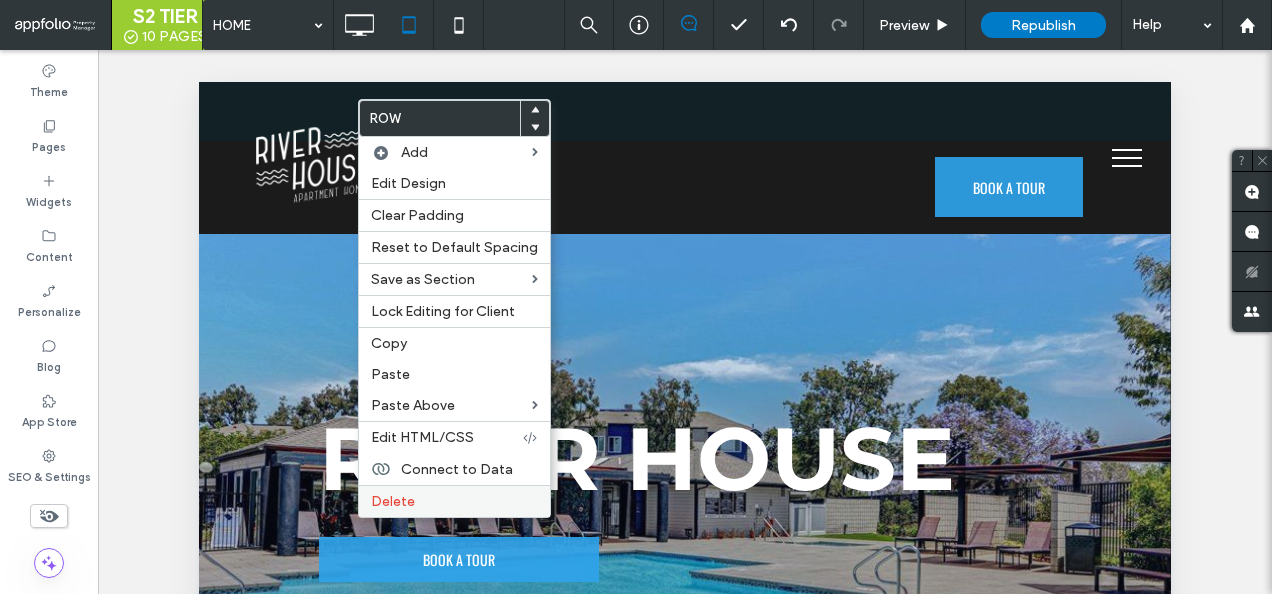 click on "Delete" at bounding box center [454, 501] 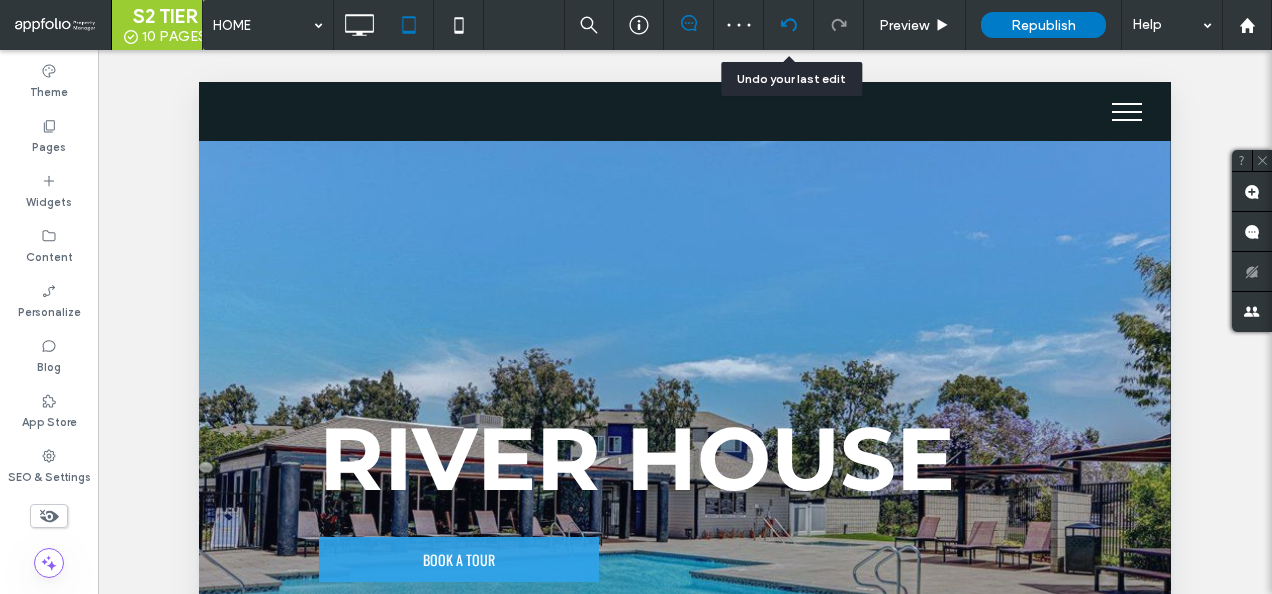 click at bounding box center [788, 25] 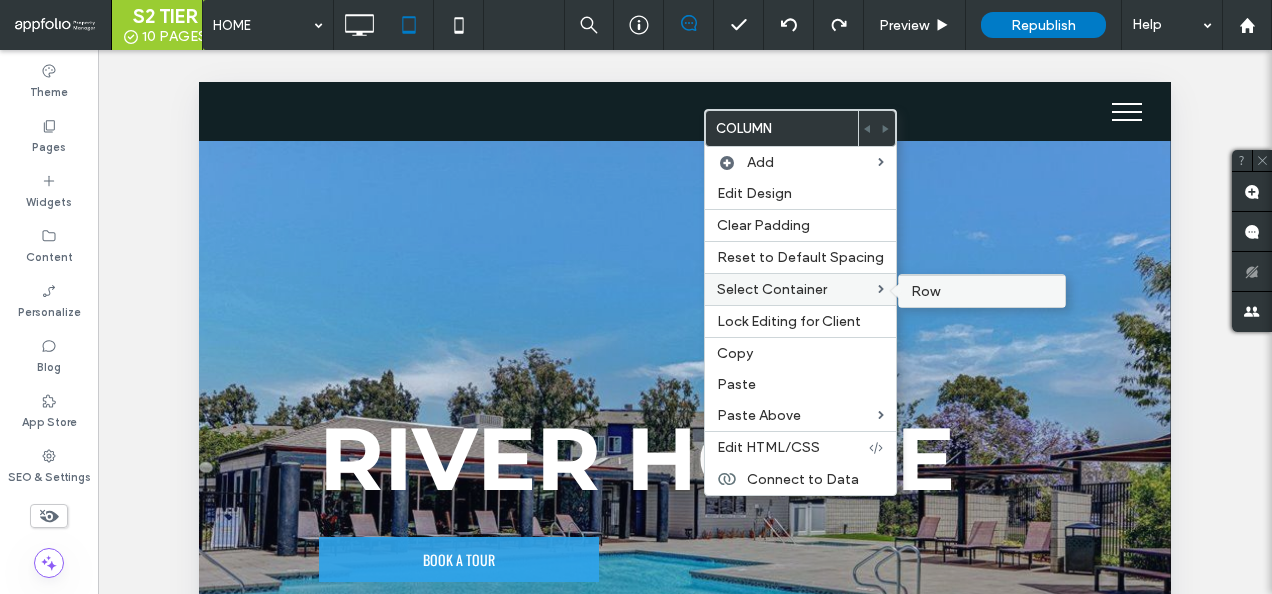 click on "Row" at bounding box center [925, 291] 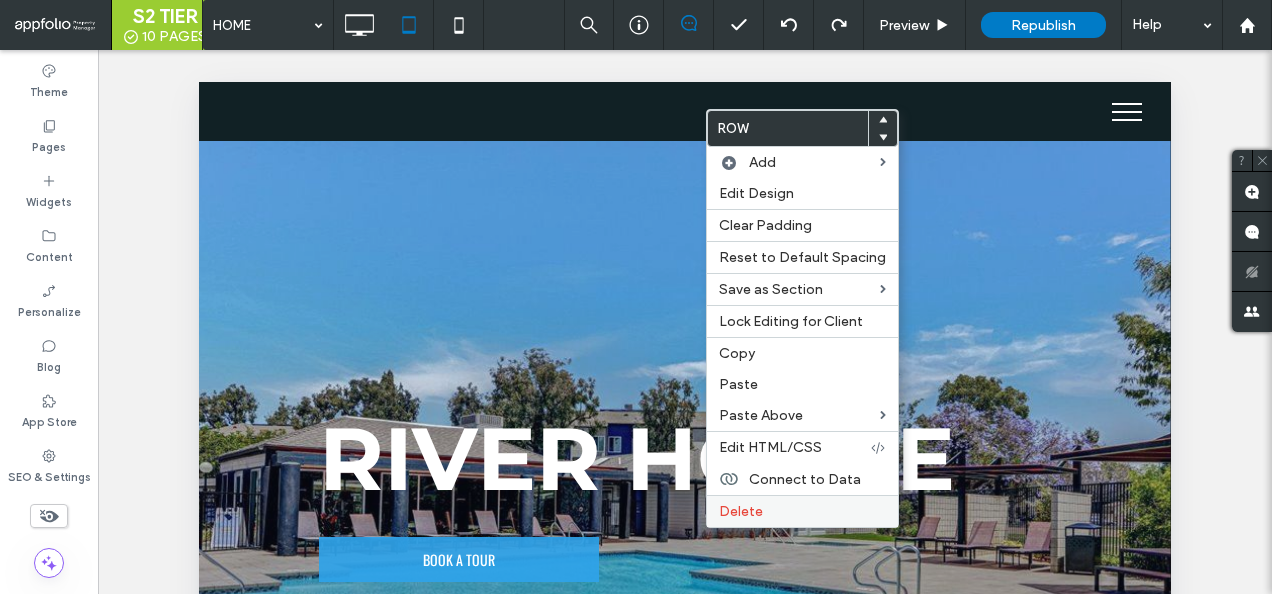 click on "Delete" at bounding box center [802, 511] 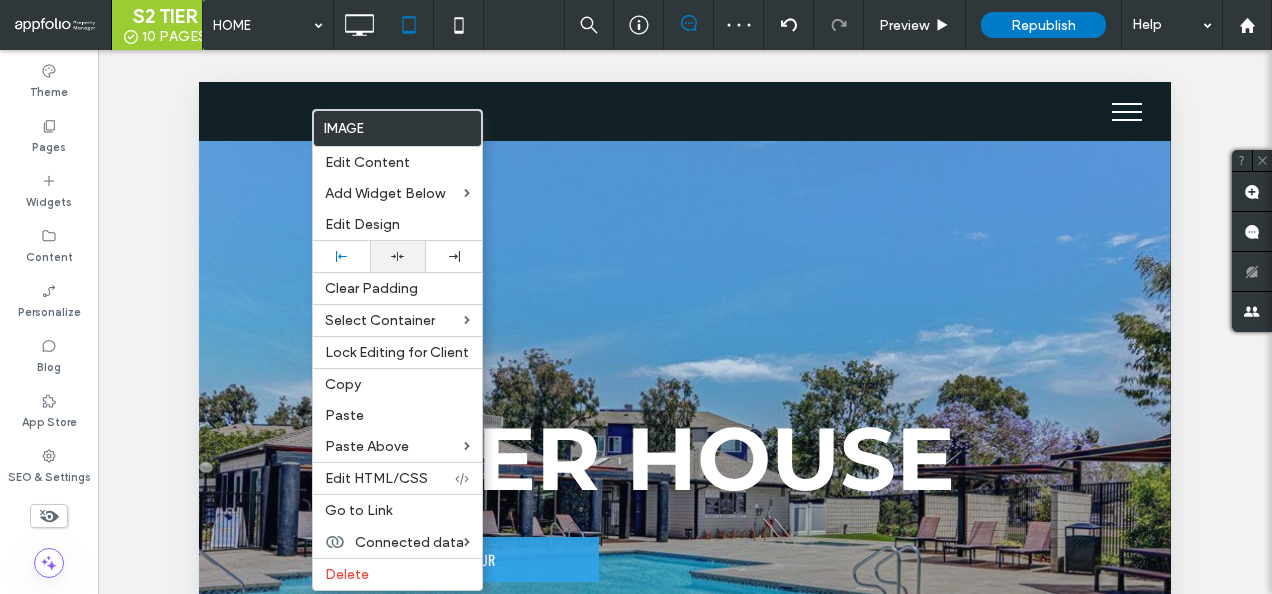 click 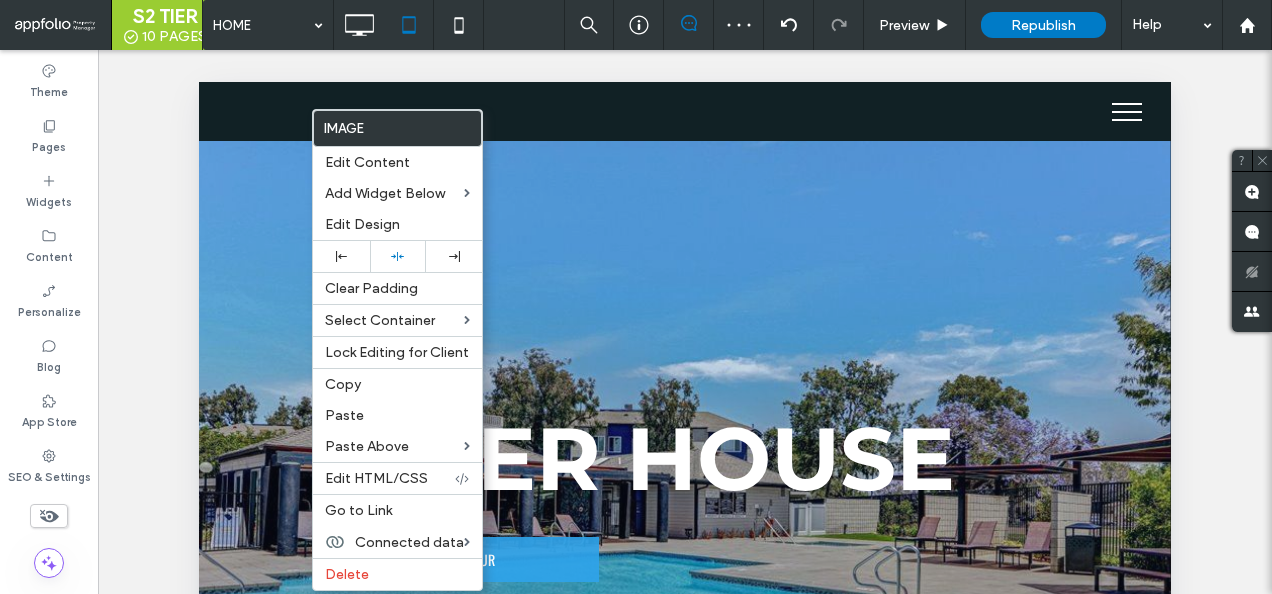 click at bounding box center [636, 297] 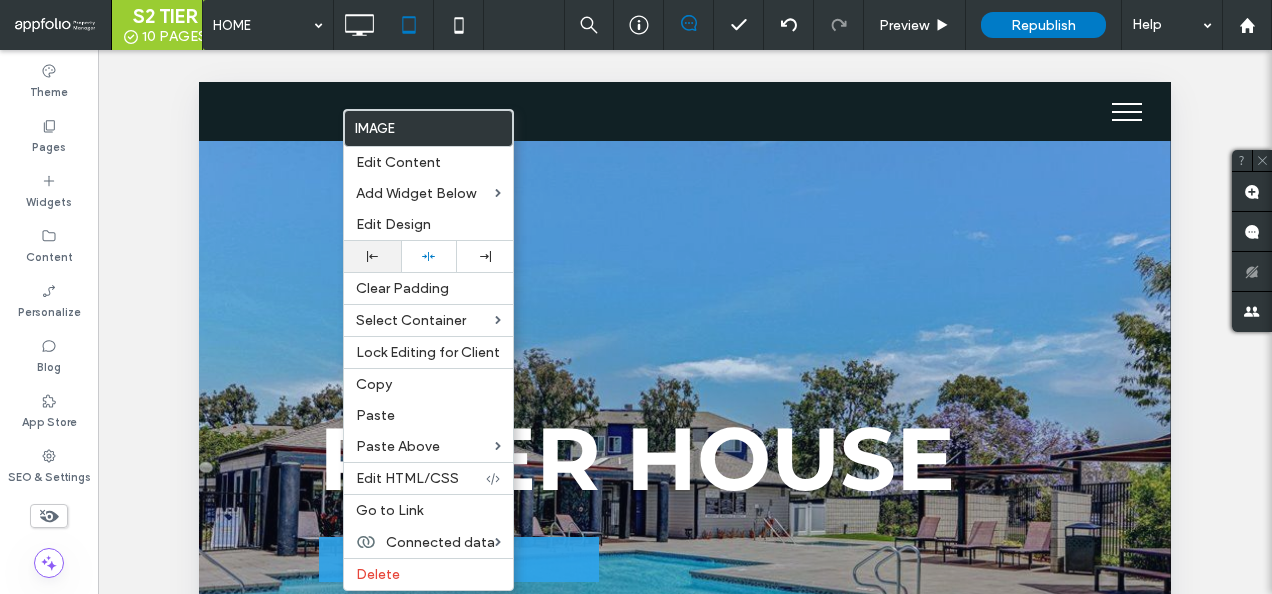 click 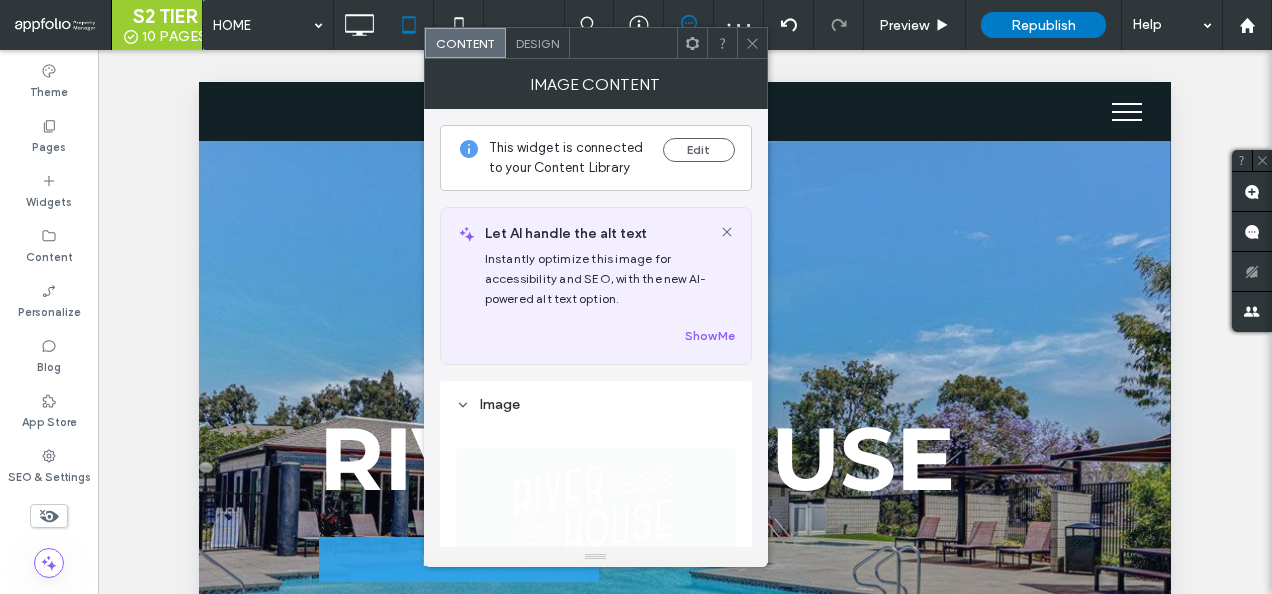 click 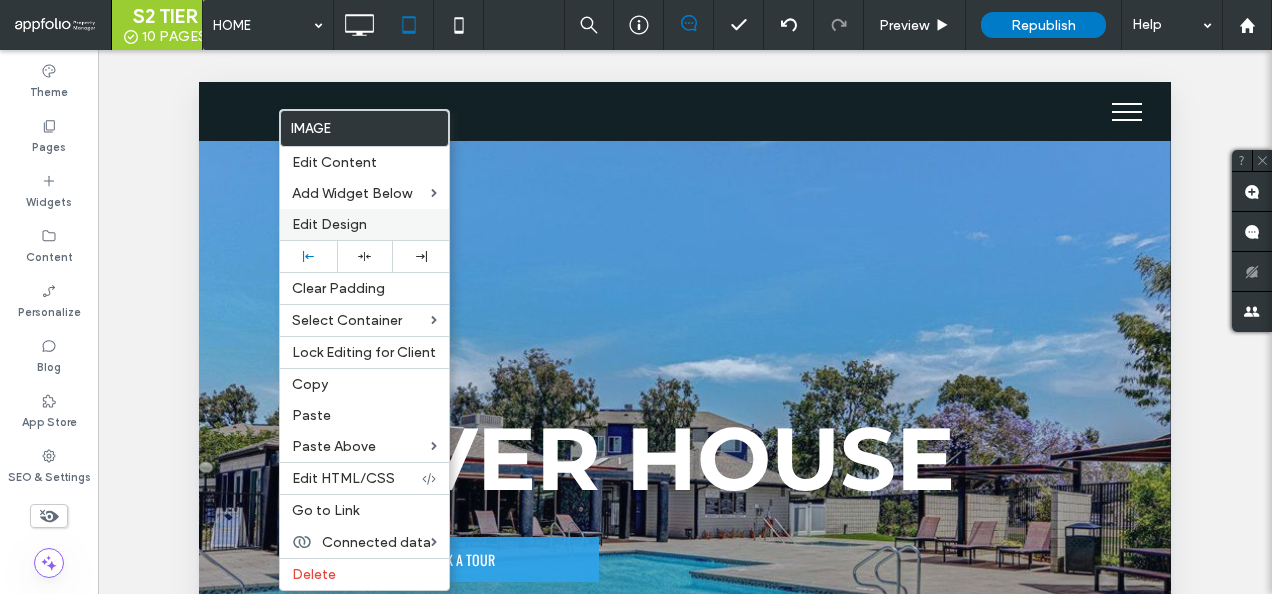 click on "Edit Design" at bounding box center (329, 224) 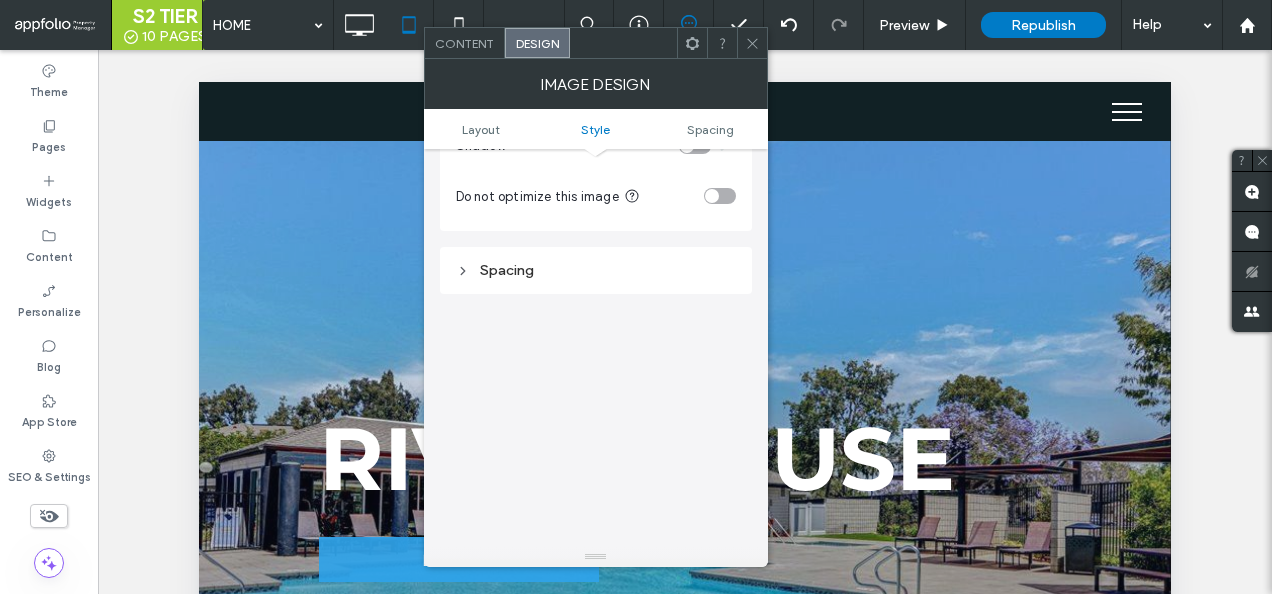 scroll, scrollTop: 600, scrollLeft: 0, axis: vertical 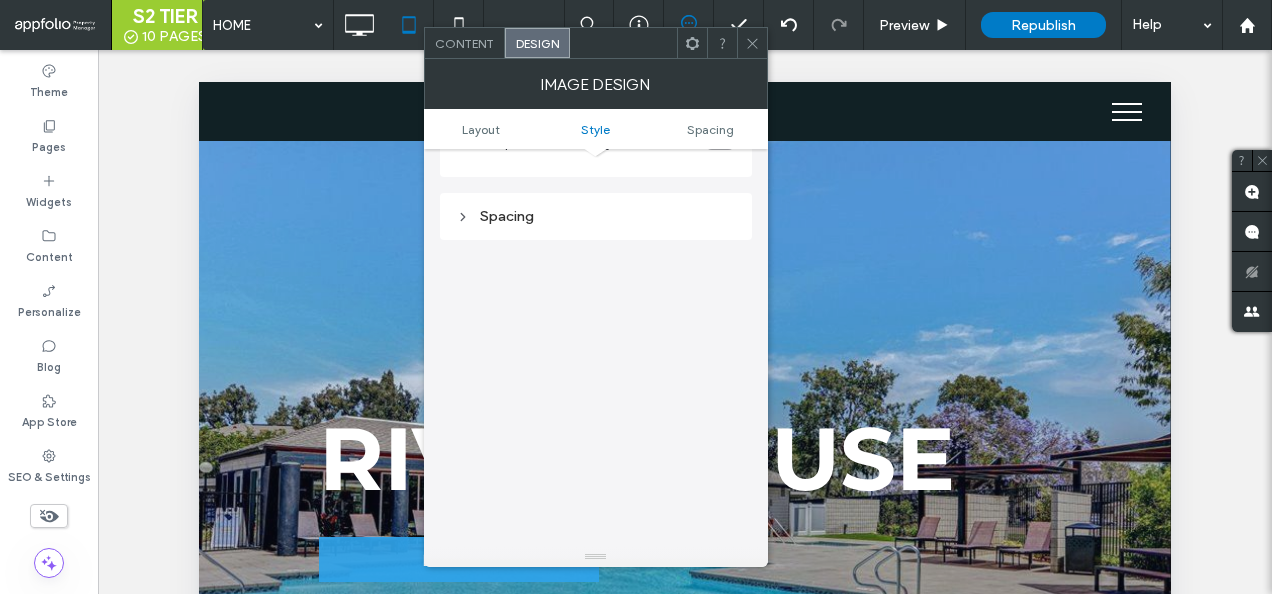 click on "Spacing" at bounding box center [596, 216] 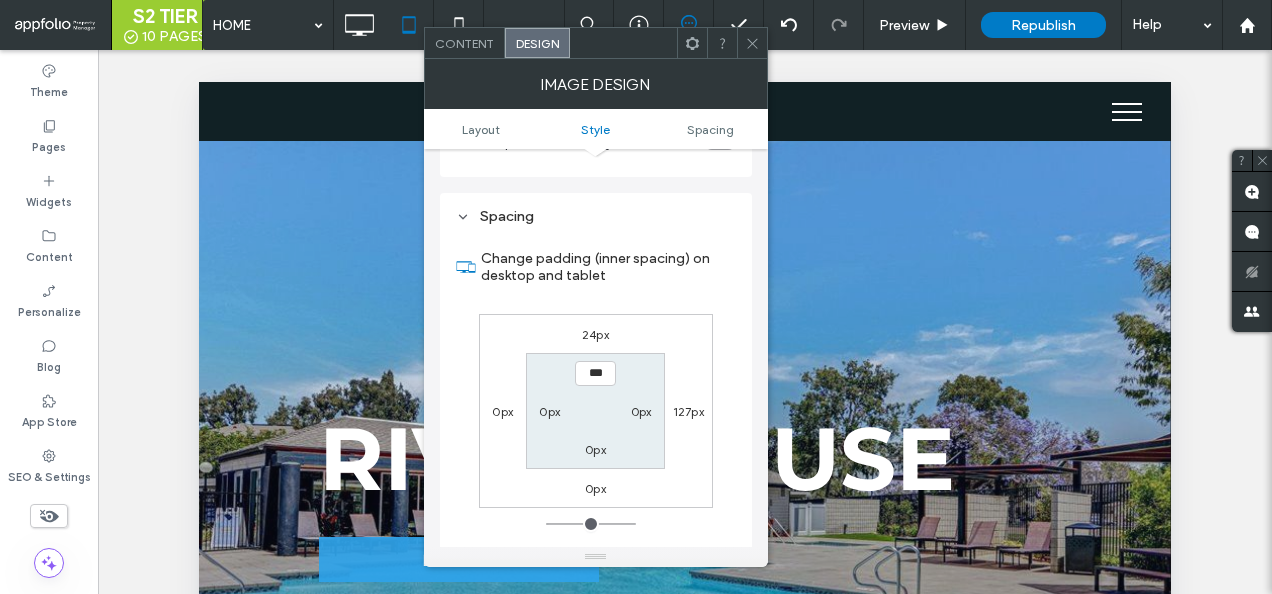 click on "24px" at bounding box center (595, 334) 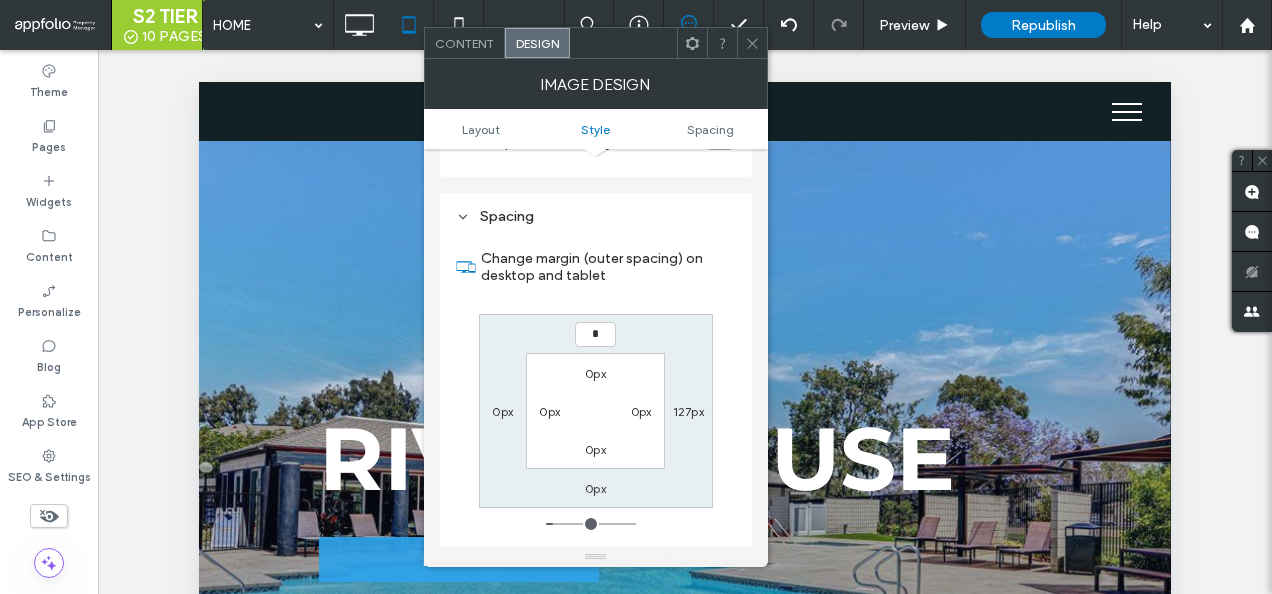 type on "*" 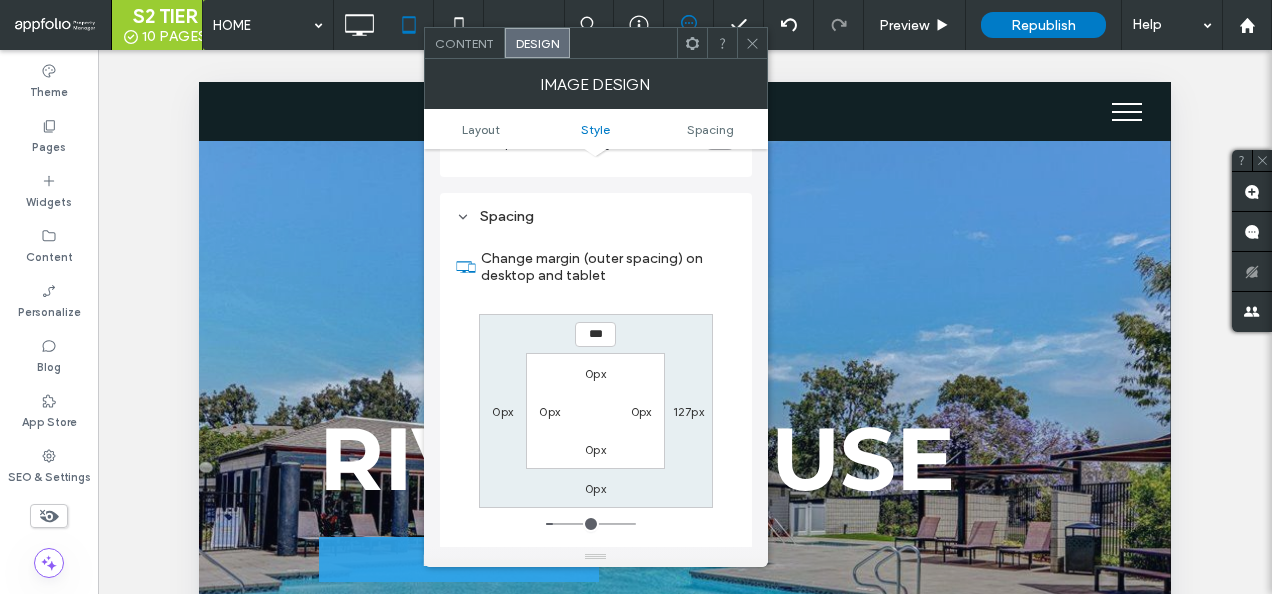 click on "*** 127px 0px 0px 0px 0px 0px 0px" at bounding box center (596, 411) 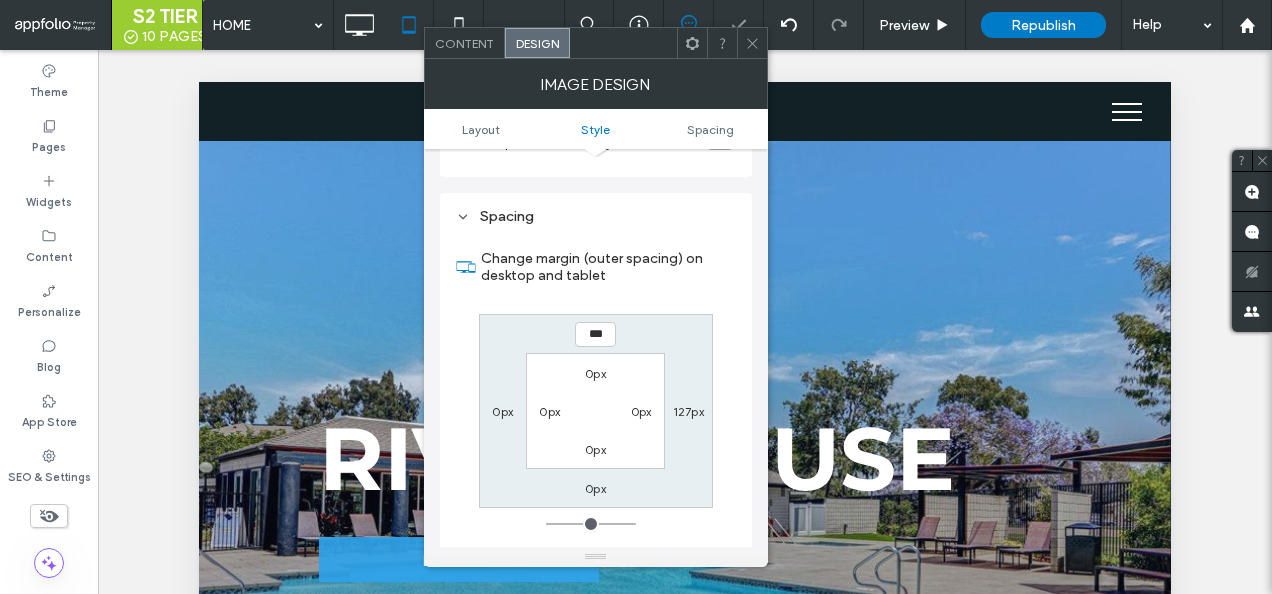 click at bounding box center [752, 43] 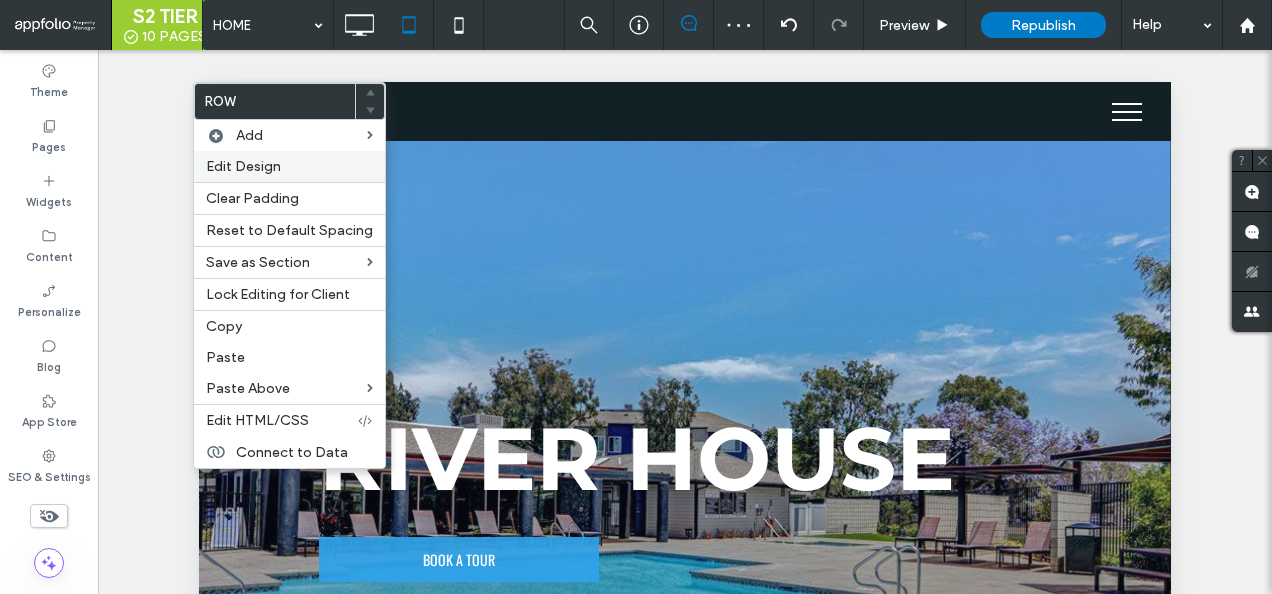 click on "Edit Design" at bounding box center [243, 166] 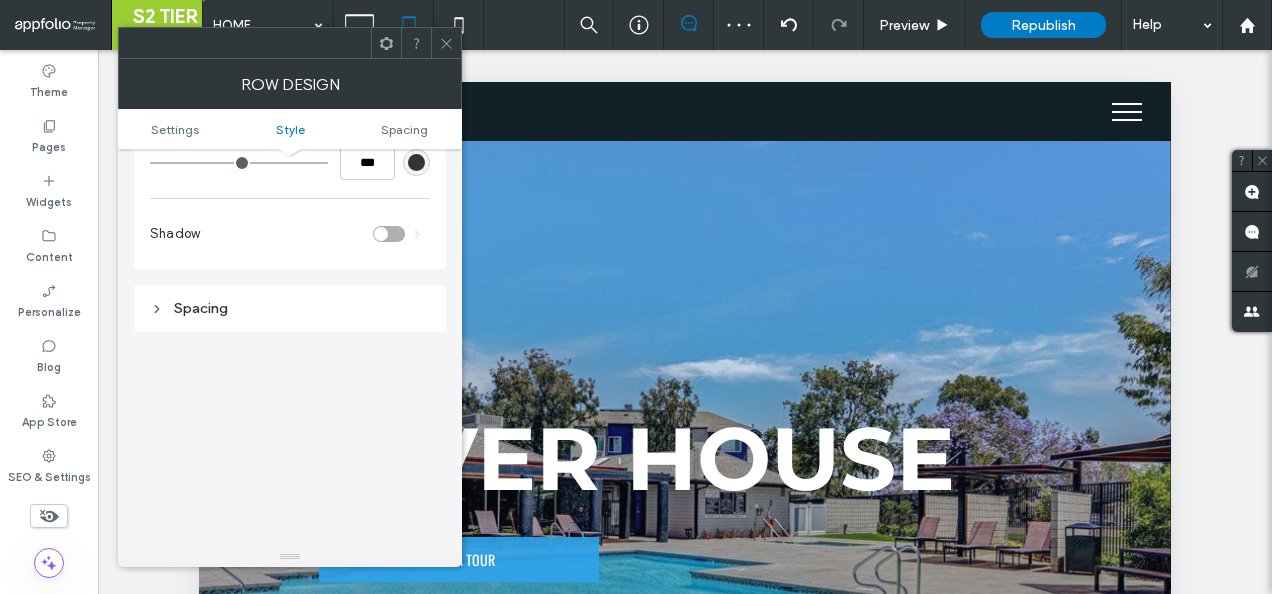 scroll, scrollTop: 502, scrollLeft: 0, axis: vertical 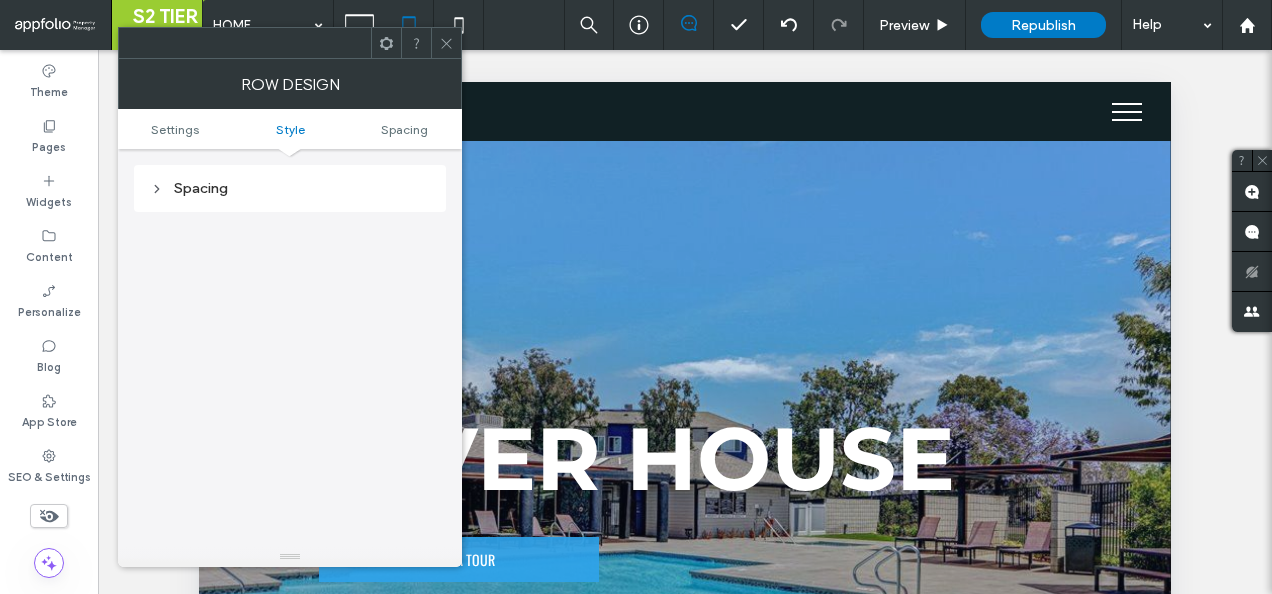 click on "Spacing" at bounding box center (290, 188) 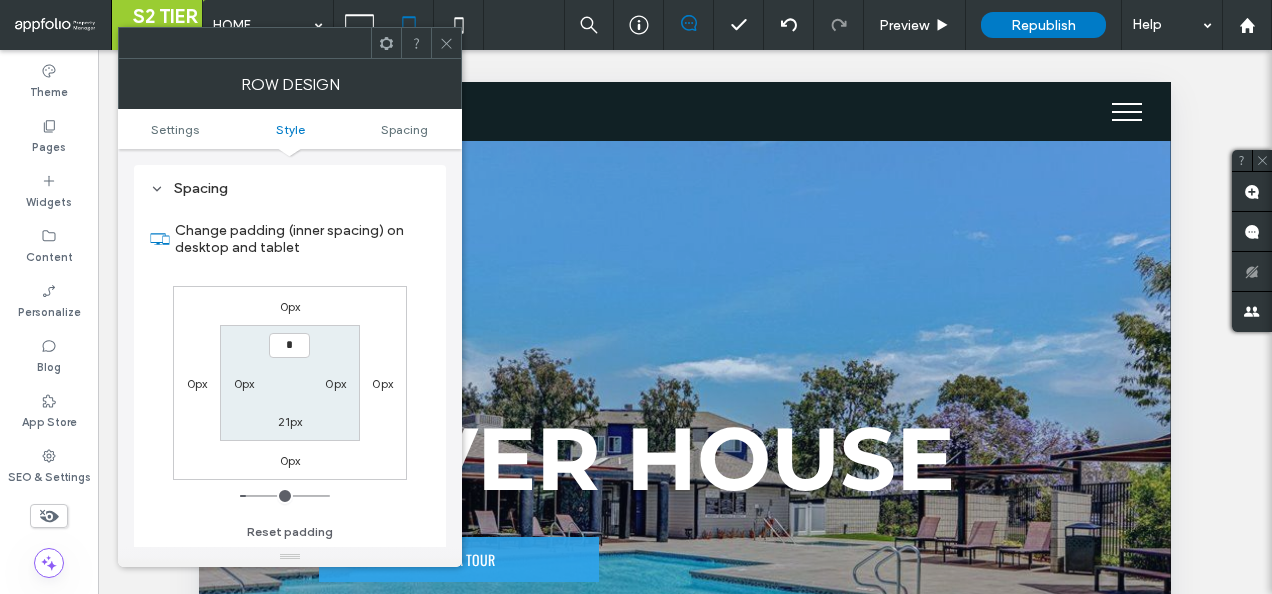 type on "***" 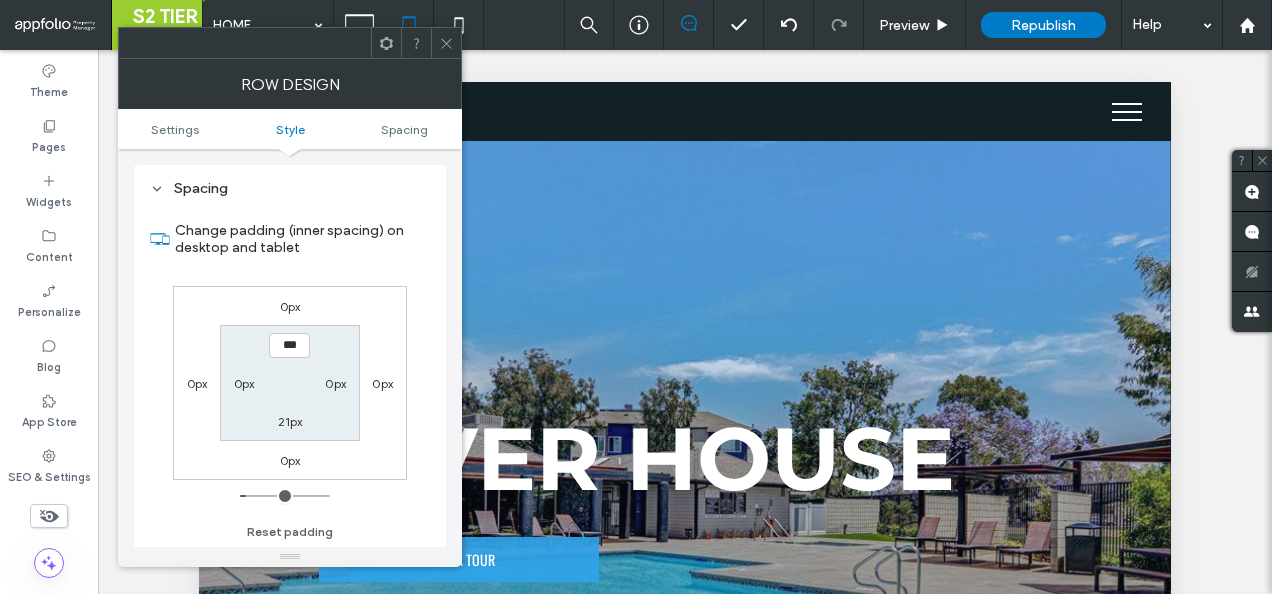 click on "*** 0px 21px 0px" at bounding box center [289, 382] 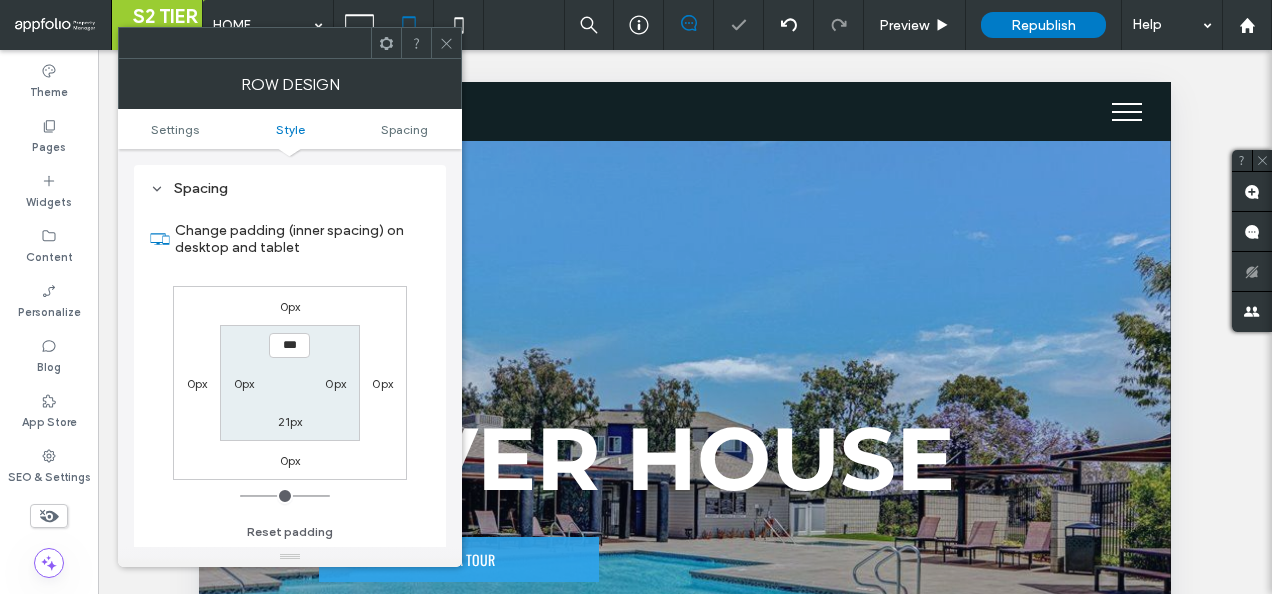 click on "21px" at bounding box center [290, 421] 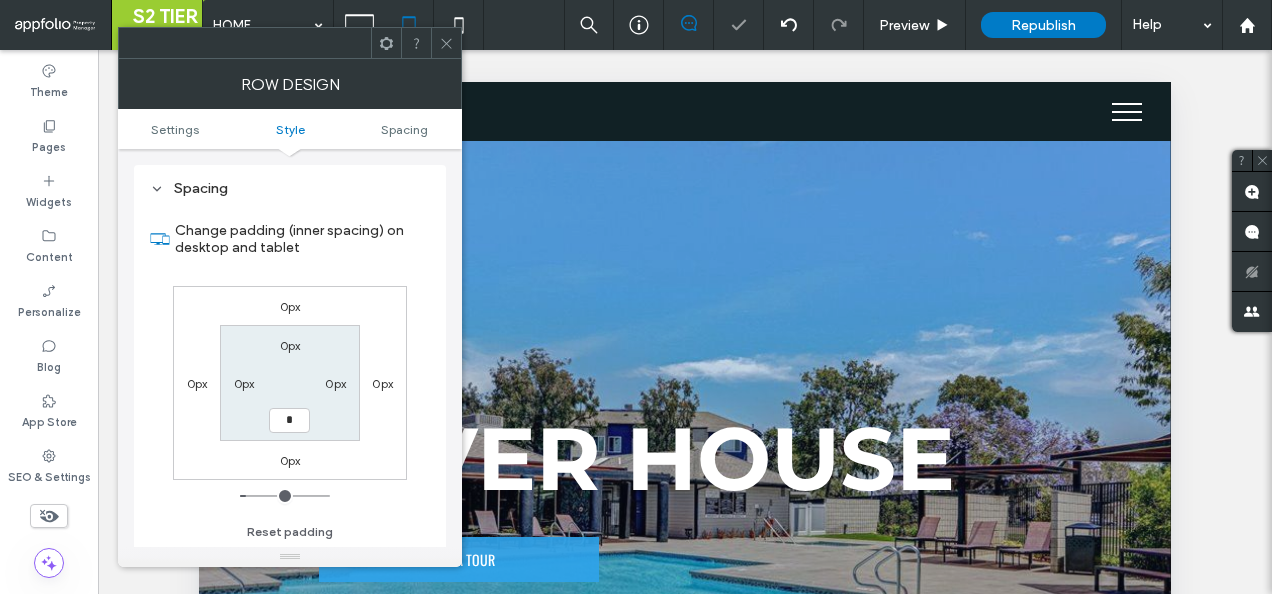 type on "*" 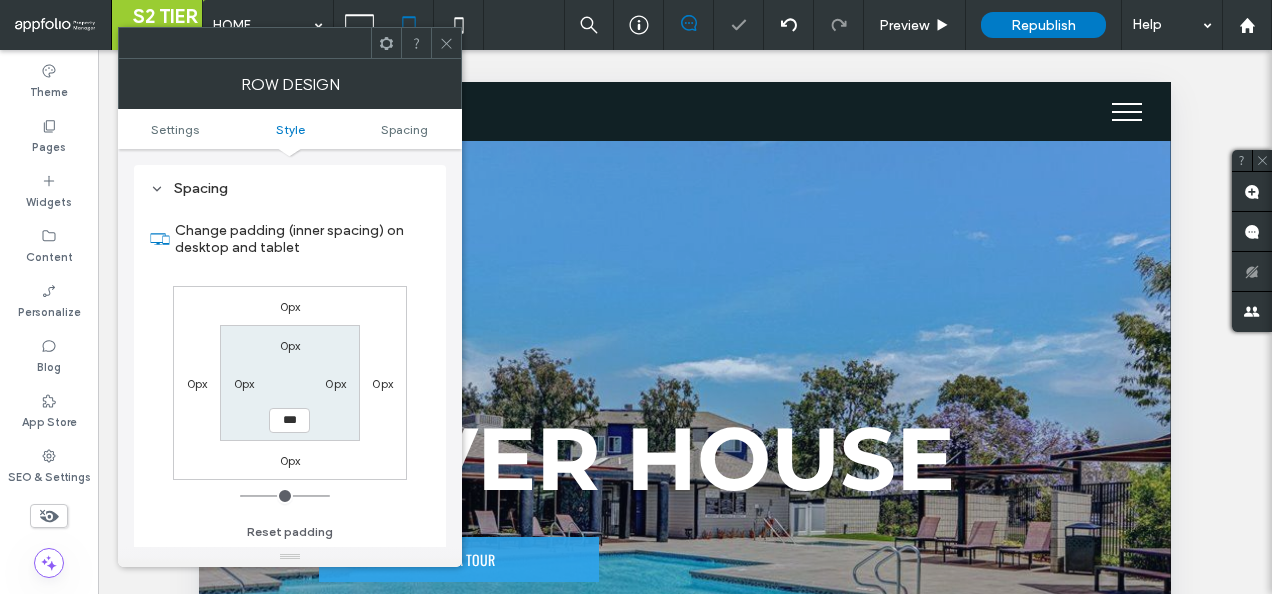 click on "0px 0px 0px 0px 0px 0px *** 0px" at bounding box center [290, 383] 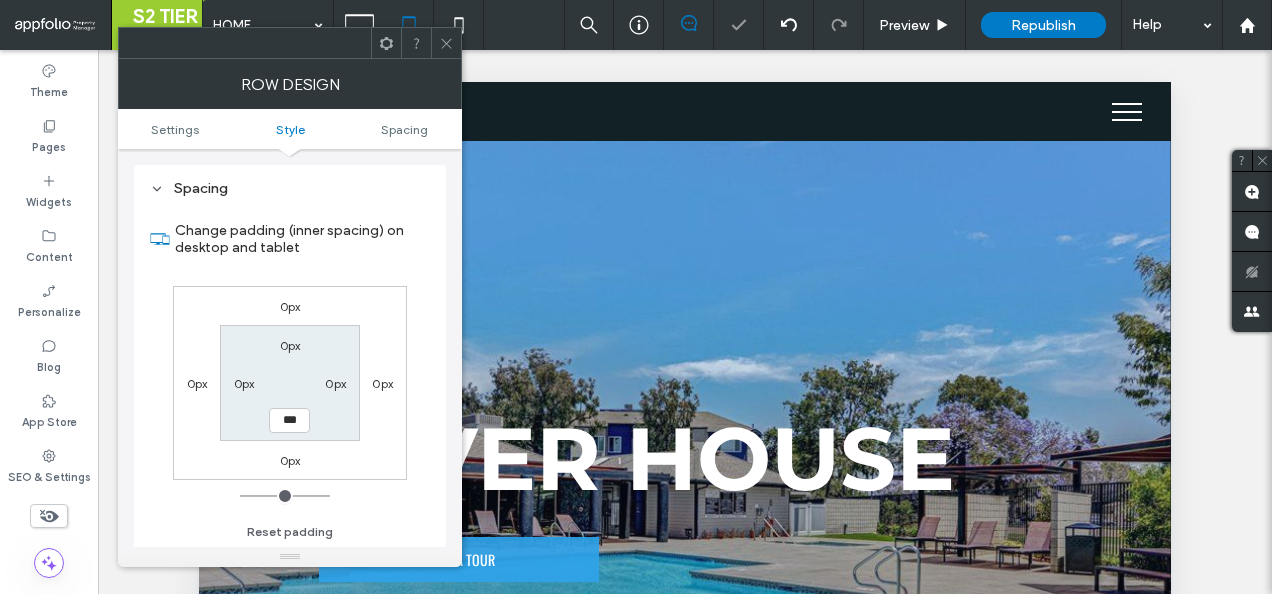 click 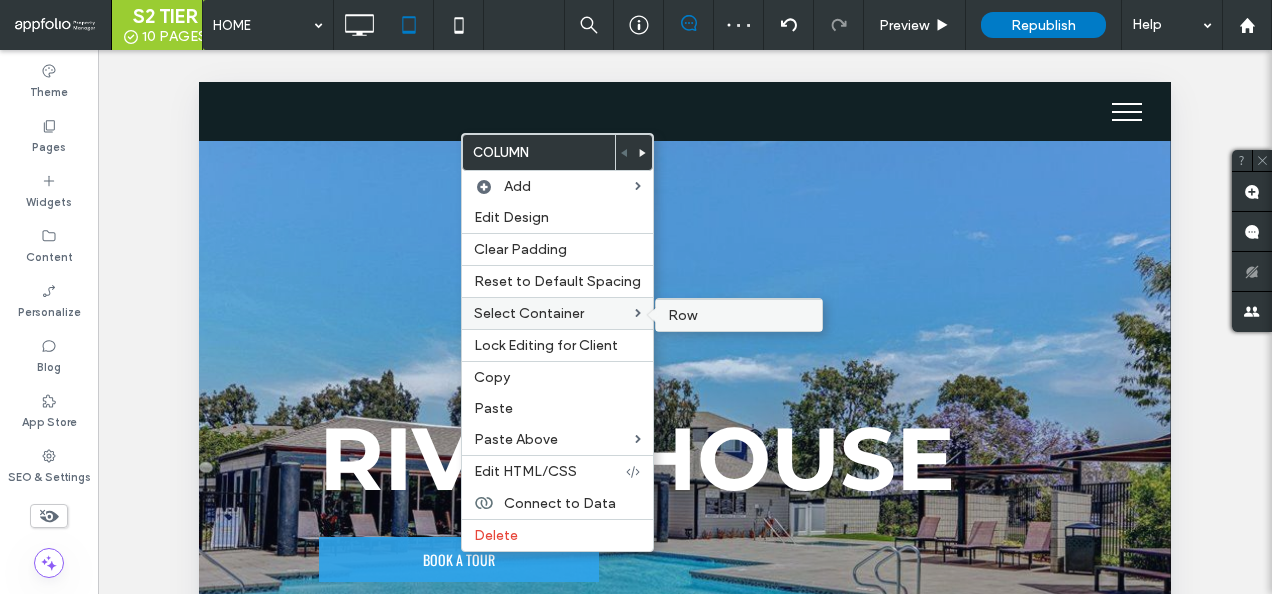 click on "Row" at bounding box center [682, 315] 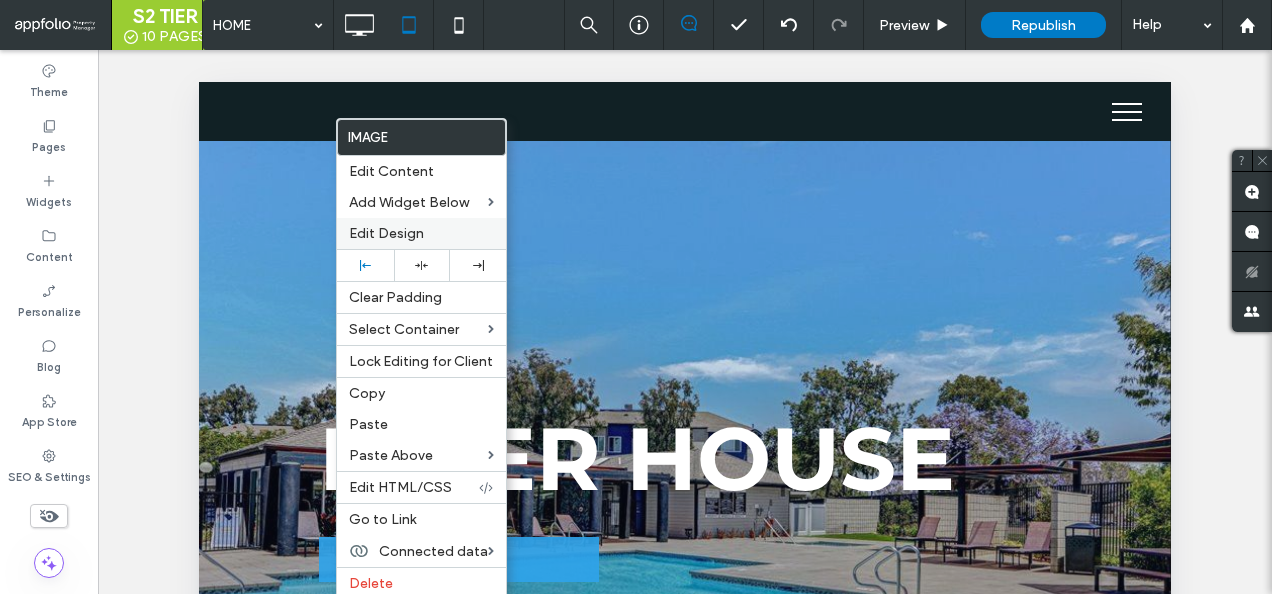 click on "Edit Design" at bounding box center [386, 233] 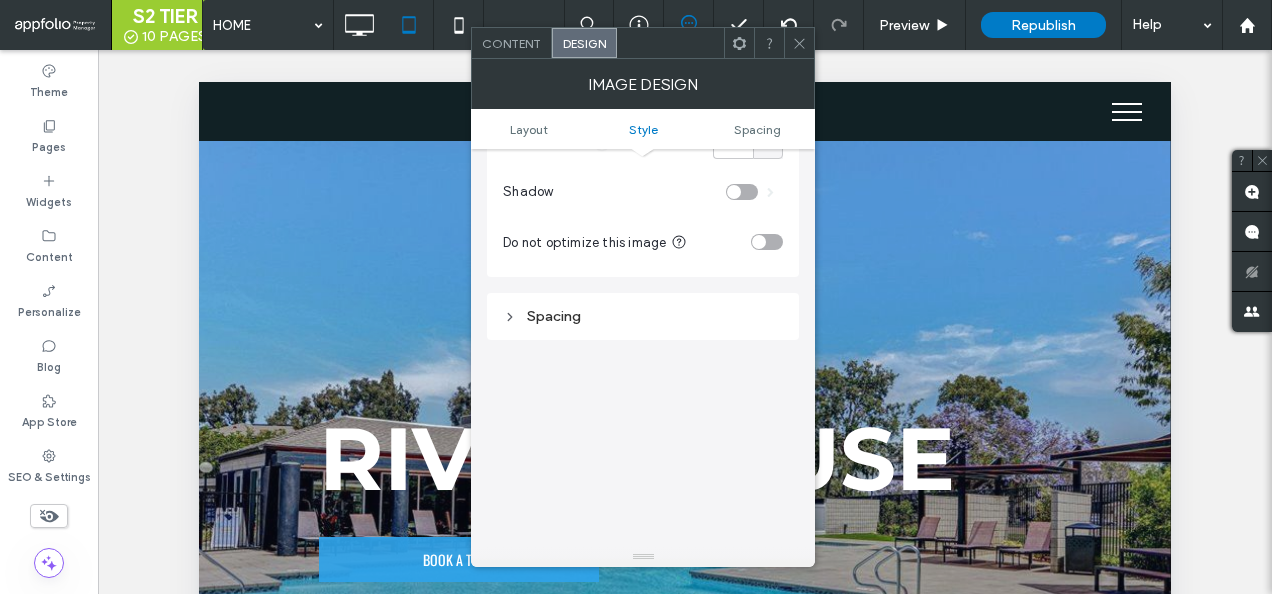 scroll, scrollTop: 600, scrollLeft: 0, axis: vertical 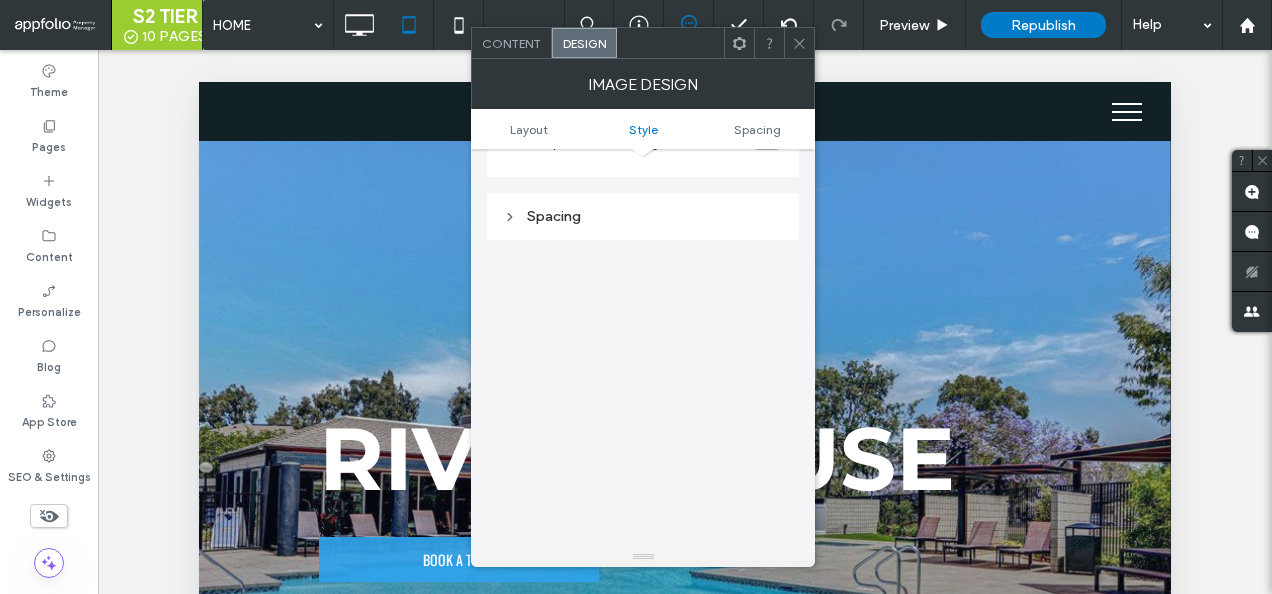 click on "Spacing" at bounding box center [643, 216] 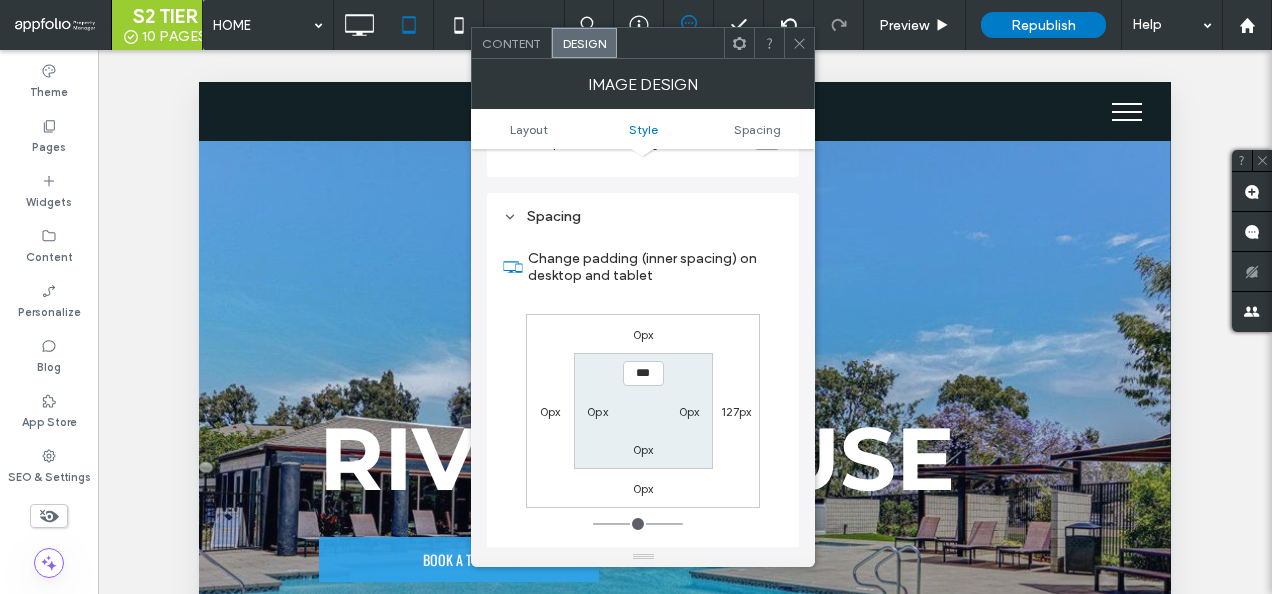 click on "127px" at bounding box center (736, 411) 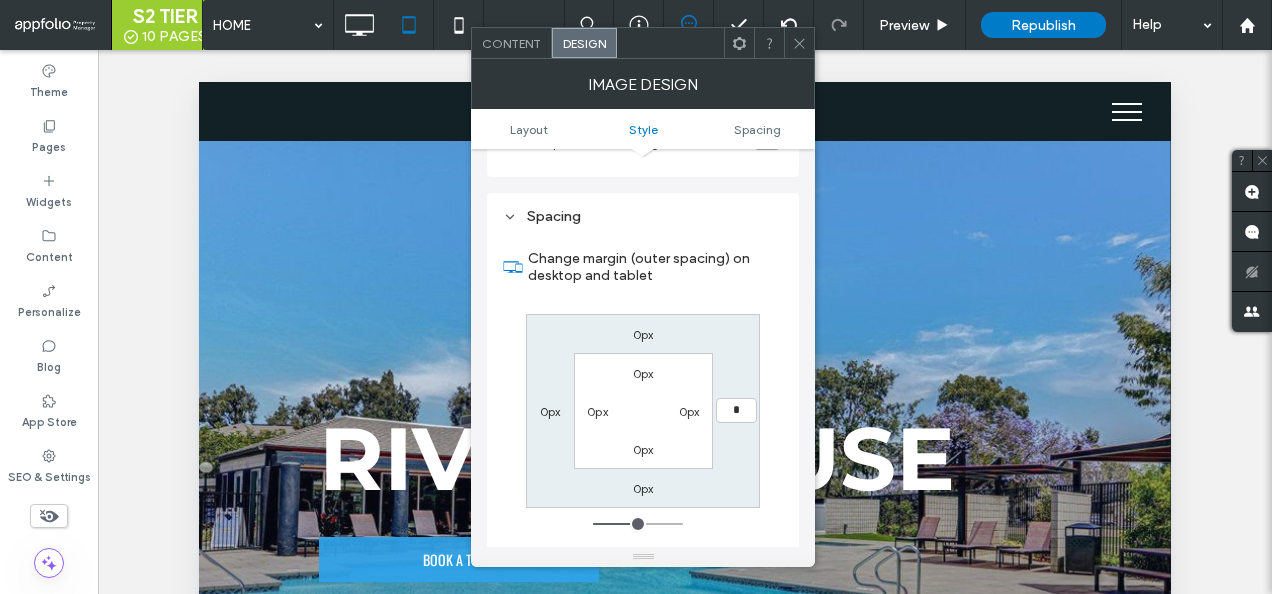 type on "*" 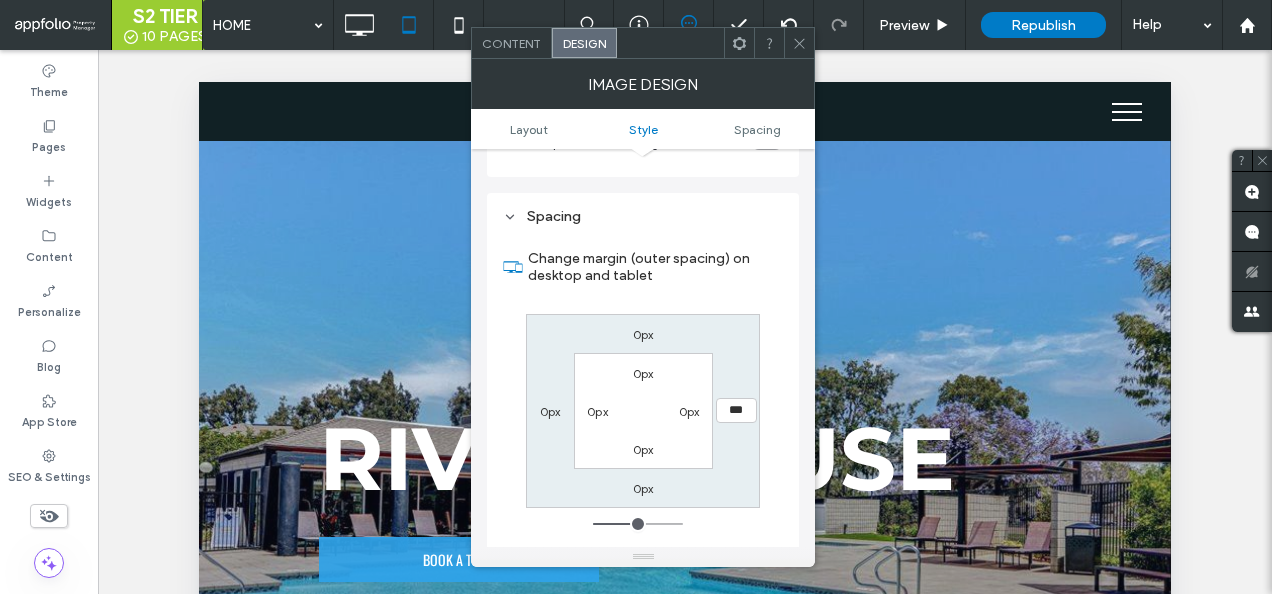 click on "0px *** 0px 0px 0px 0px 0px 0px" at bounding box center (643, 411) 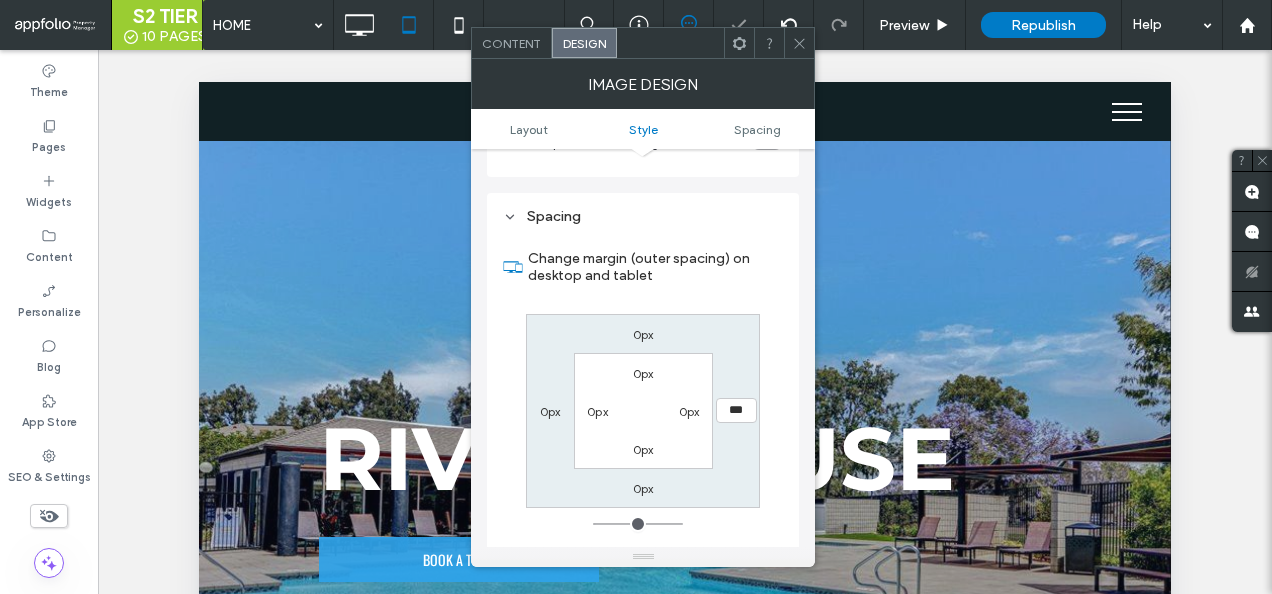 click on "Change margin (outer spacing) on desktop and tablet" at bounding box center (643, 267) 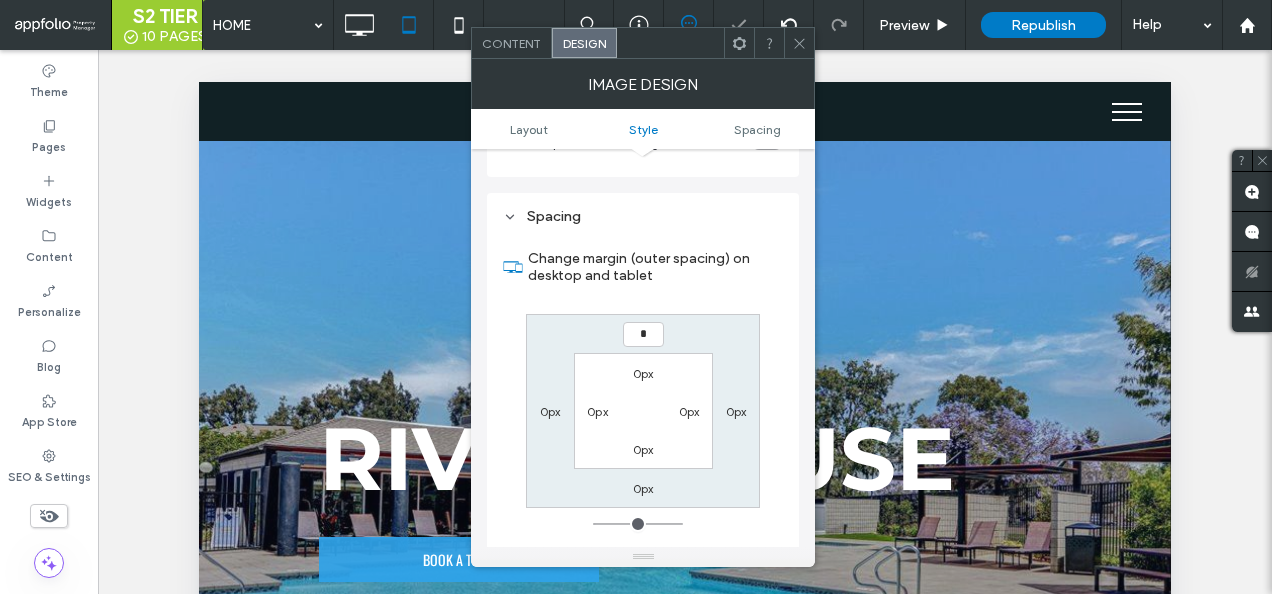 type on "*" 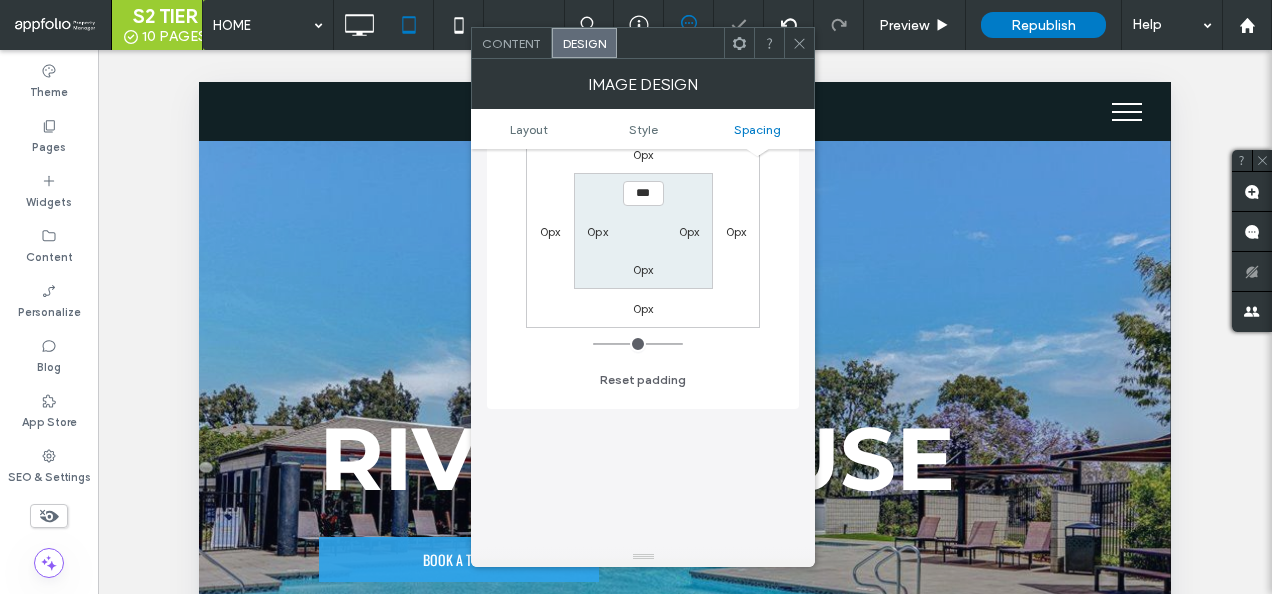 scroll, scrollTop: 900, scrollLeft: 0, axis: vertical 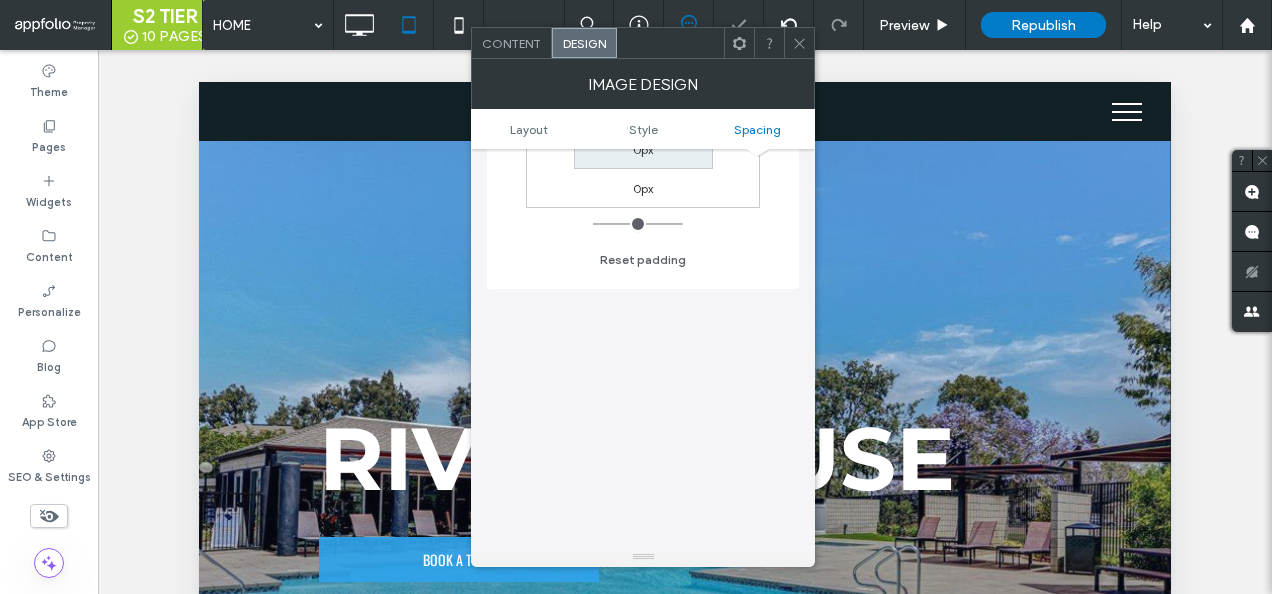 click on "Change padding (inner spacing) on desktop and tablet 0px 0px 0px 0px *** 0px 0px 0px Reset padding" at bounding box center [643, 104] 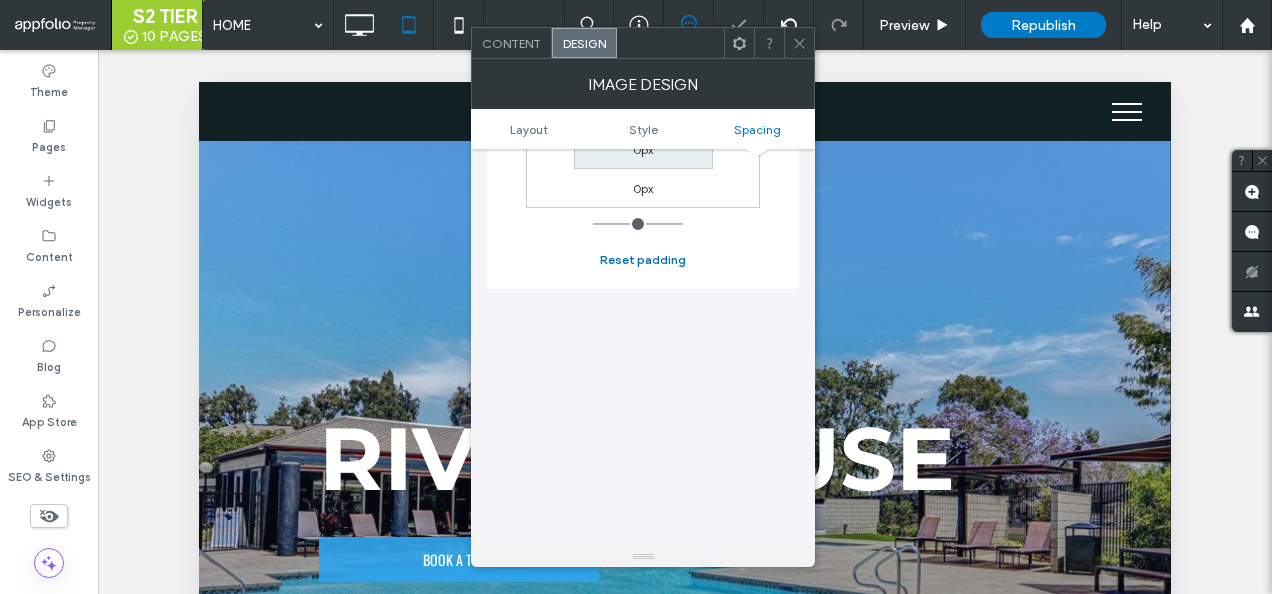 click on "Reset padding" at bounding box center [643, 260] 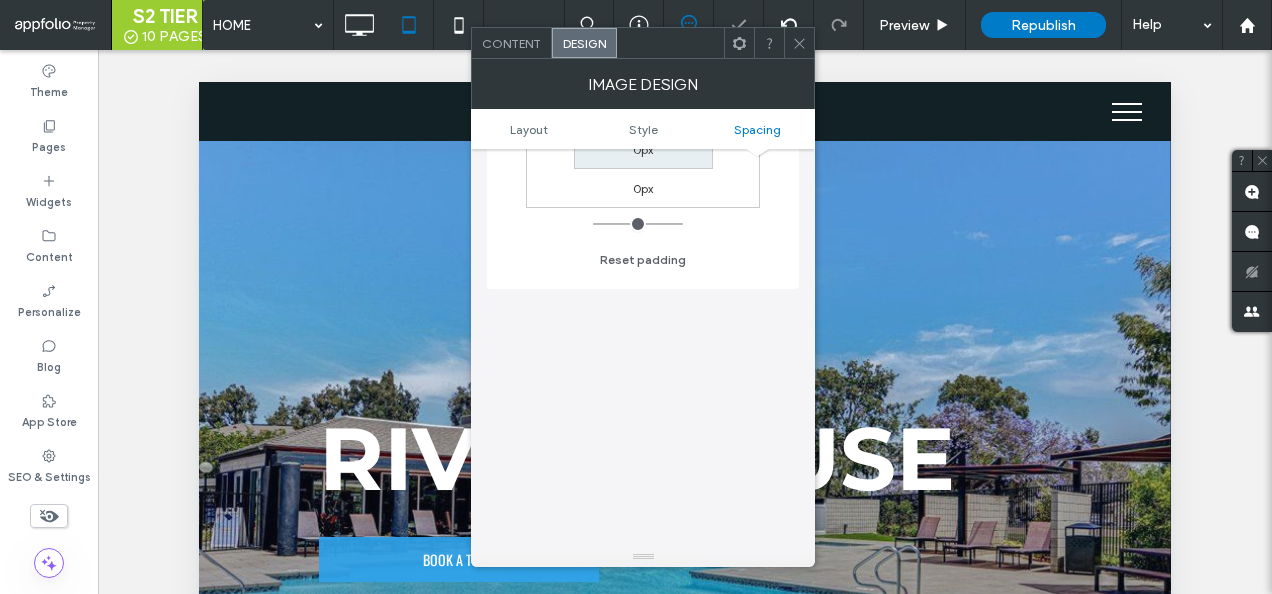 click 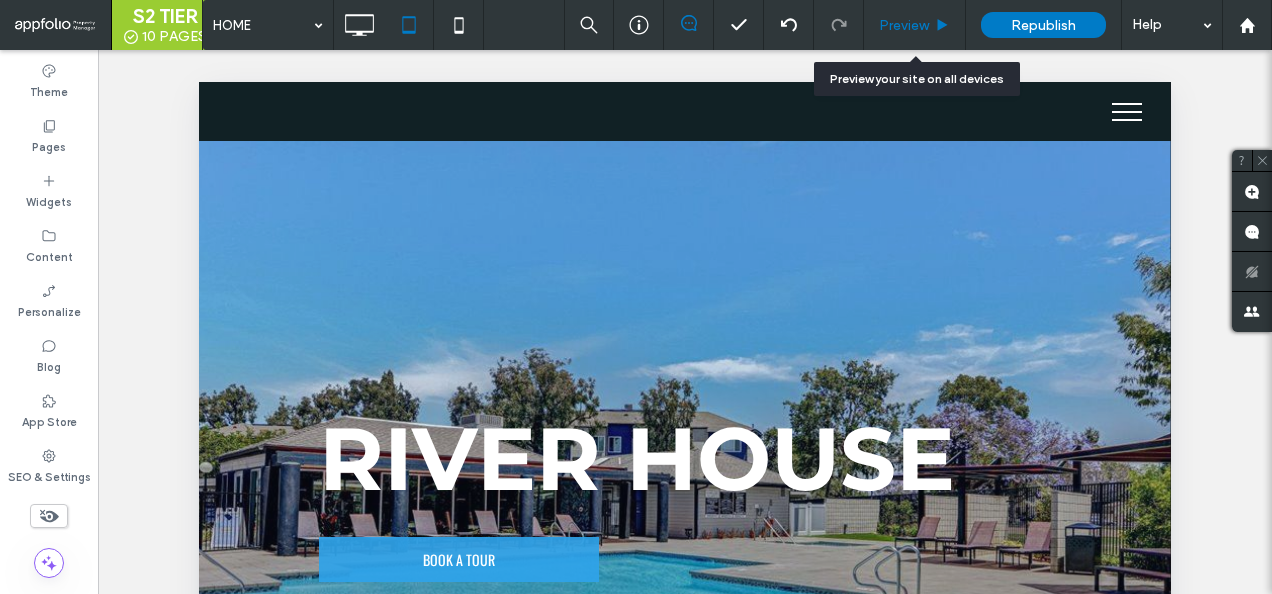 click on "Preview" at bounding box center [904, 25] 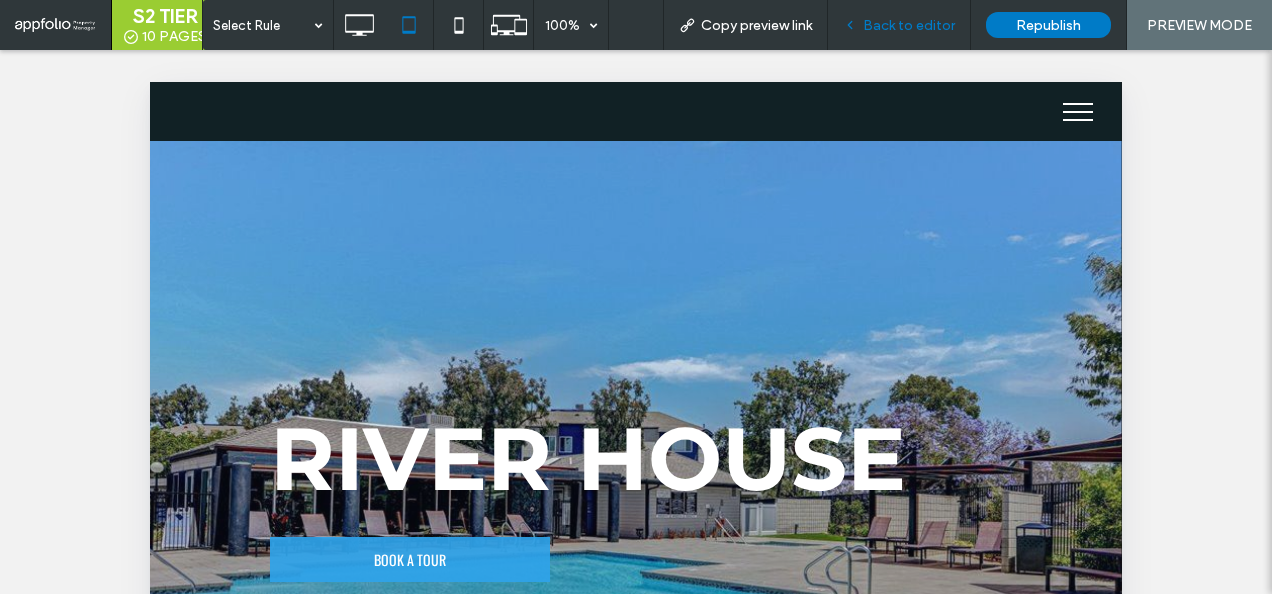 click on "Back to editor" at bounding box center (899, 25) 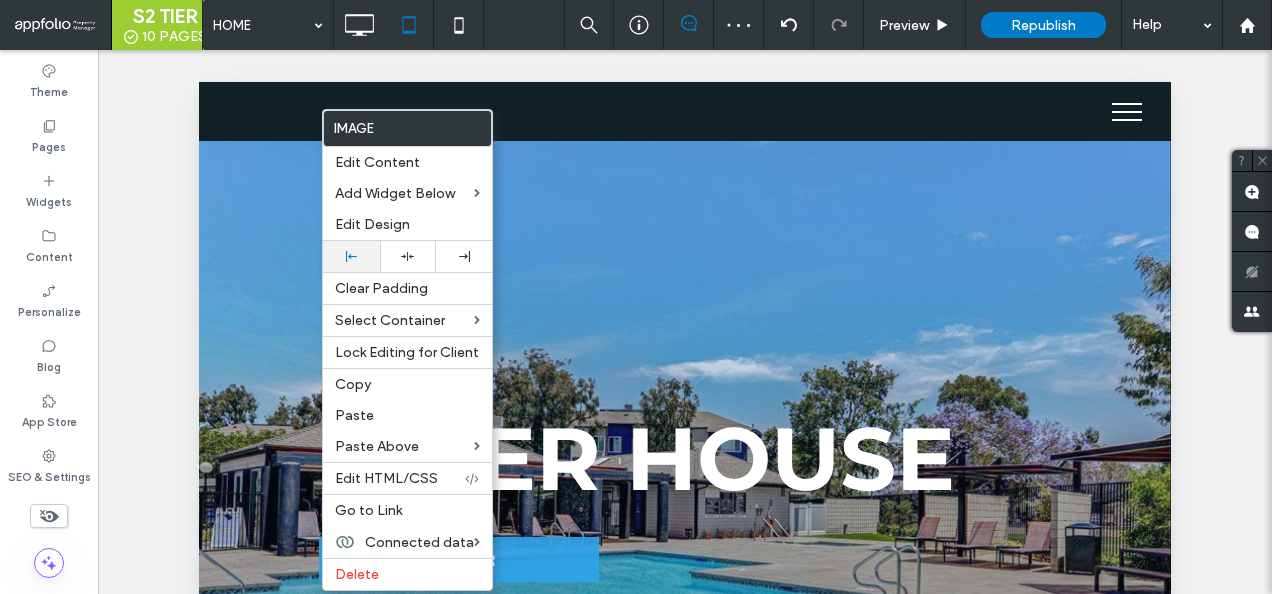 click at bounding box center [351, 256] 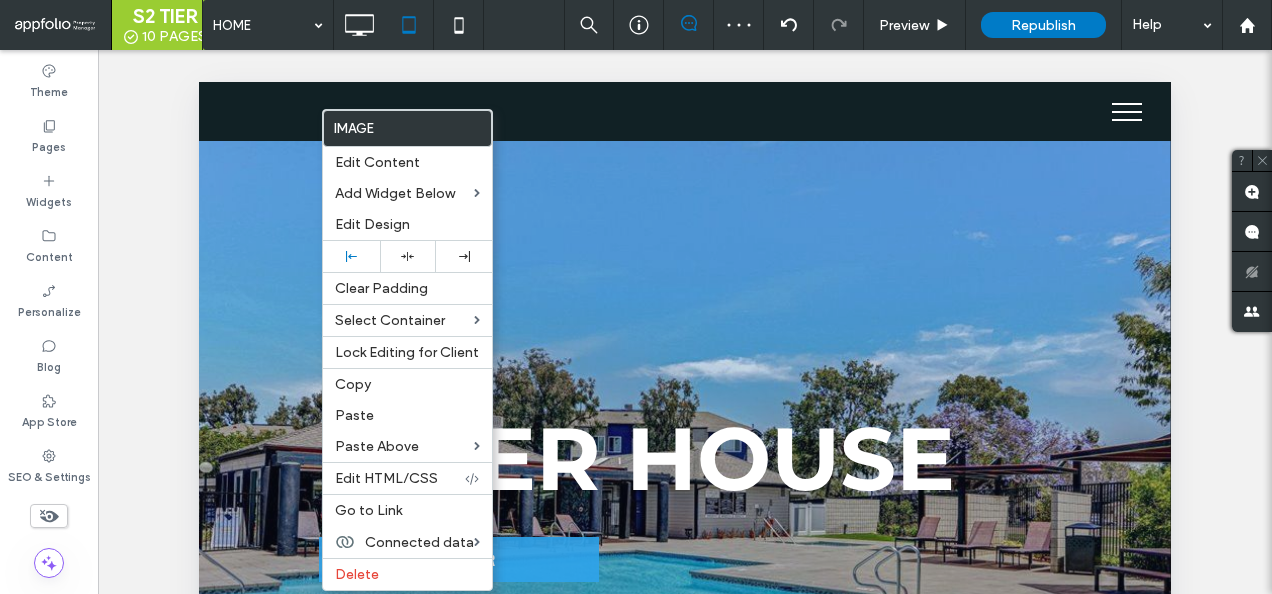 click at bounding box center [636, 297] 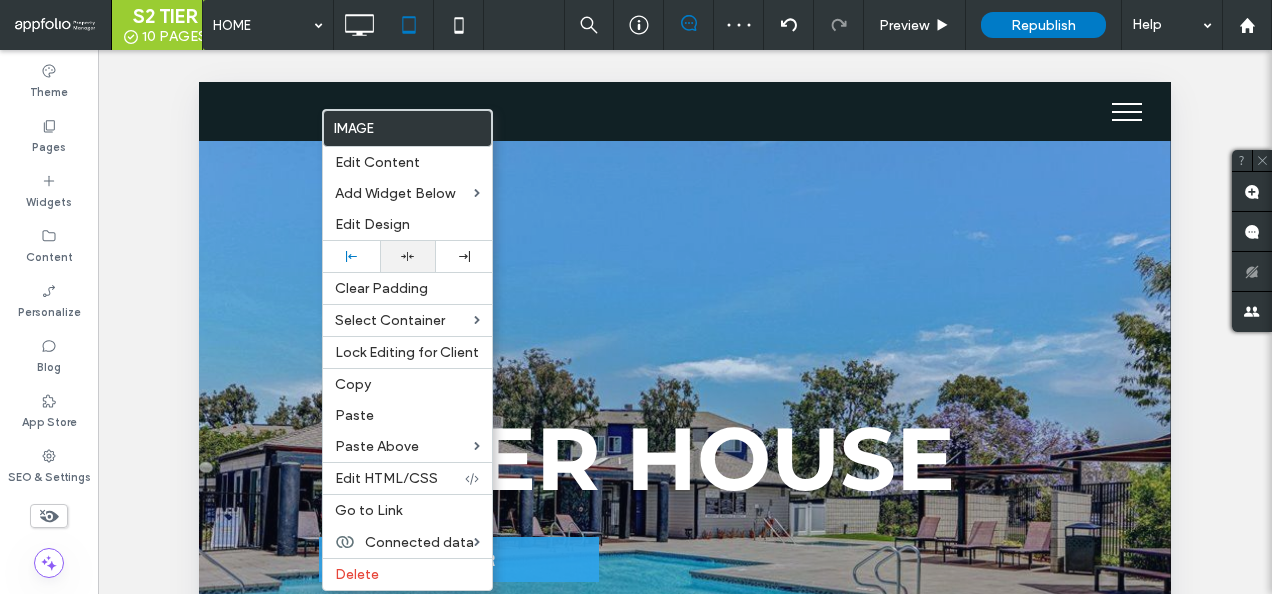 click 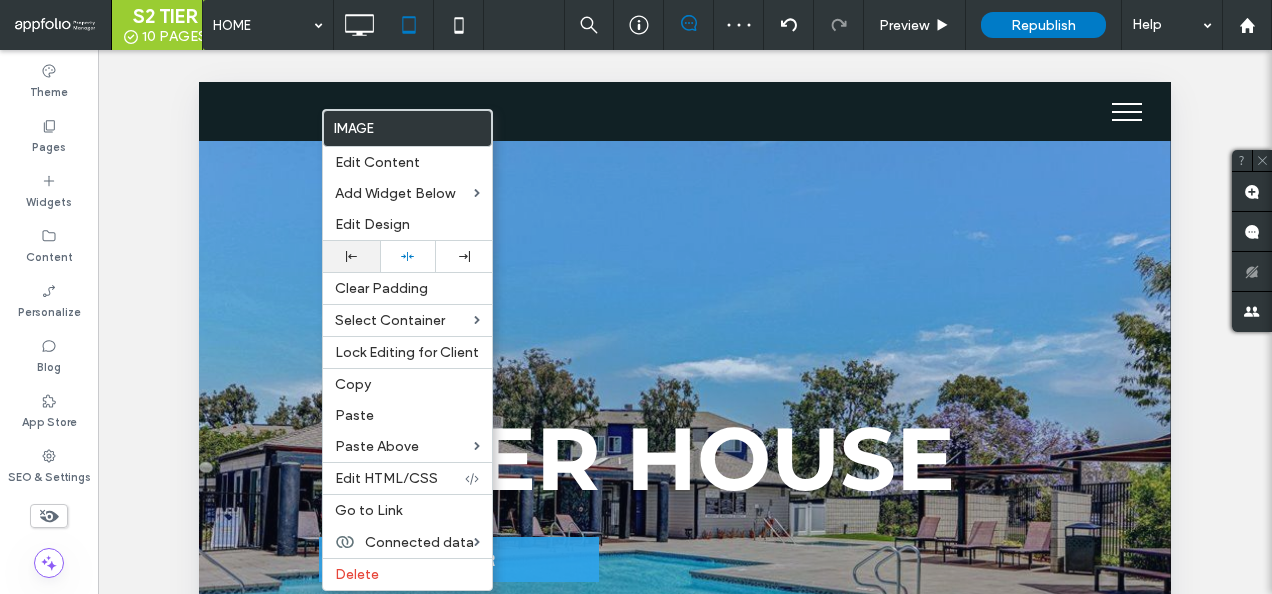 click 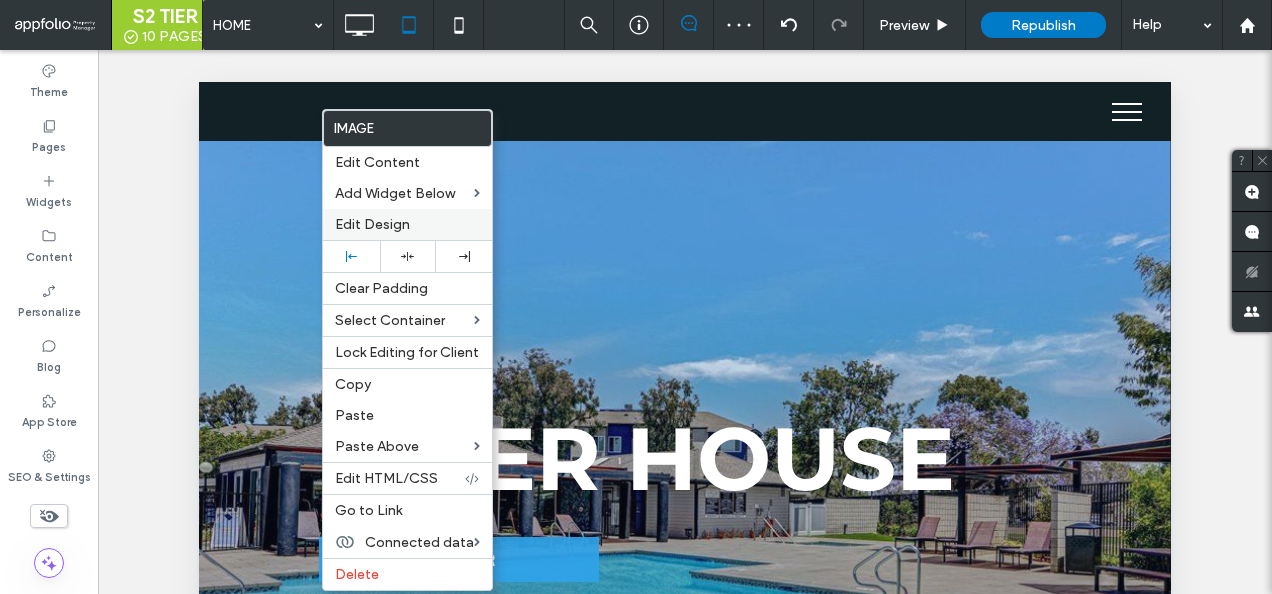 click on "Edit Design" at bounding box center (407, 224) 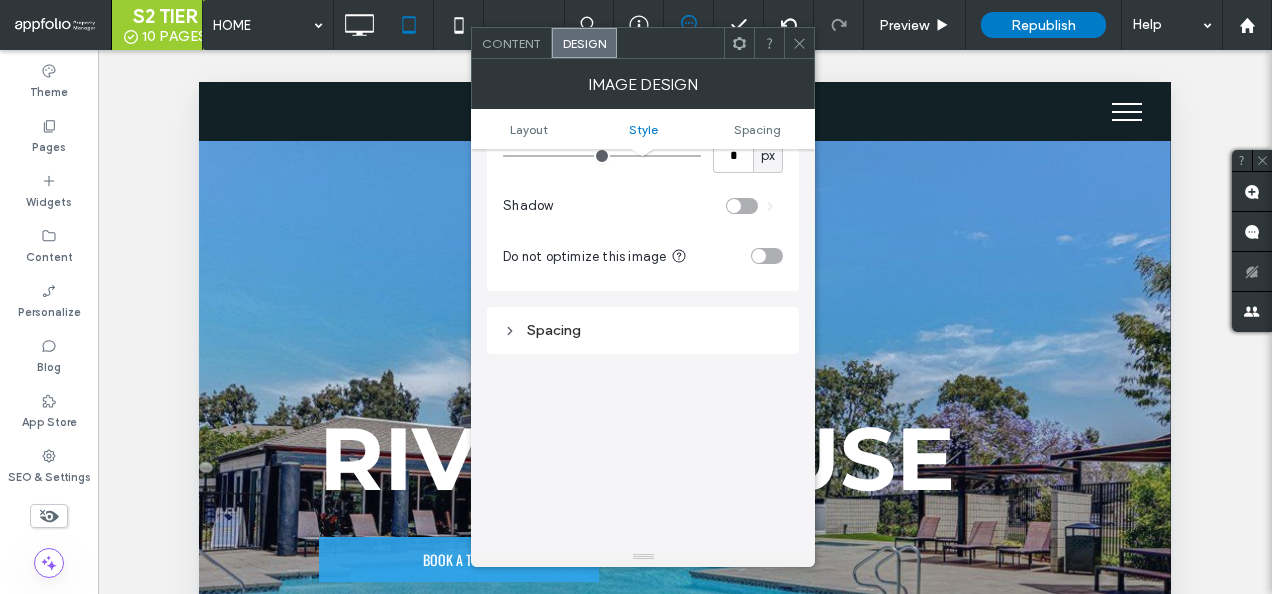 scroll, scrollTop: 629, scrollLeft: 0, axis: vertical 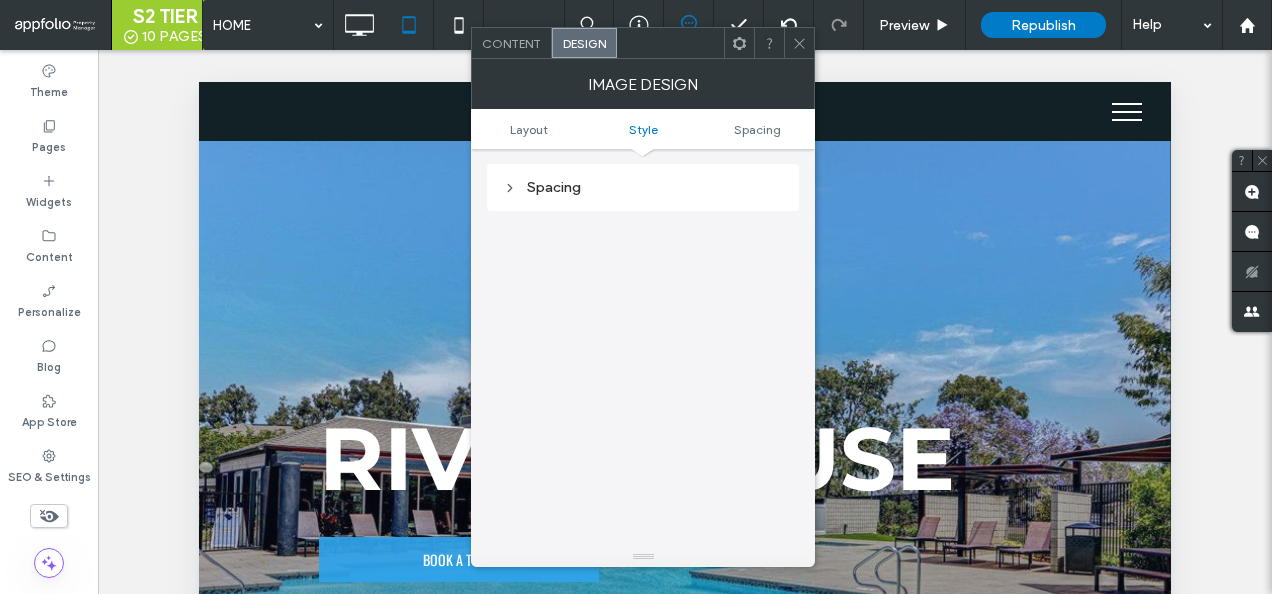 click 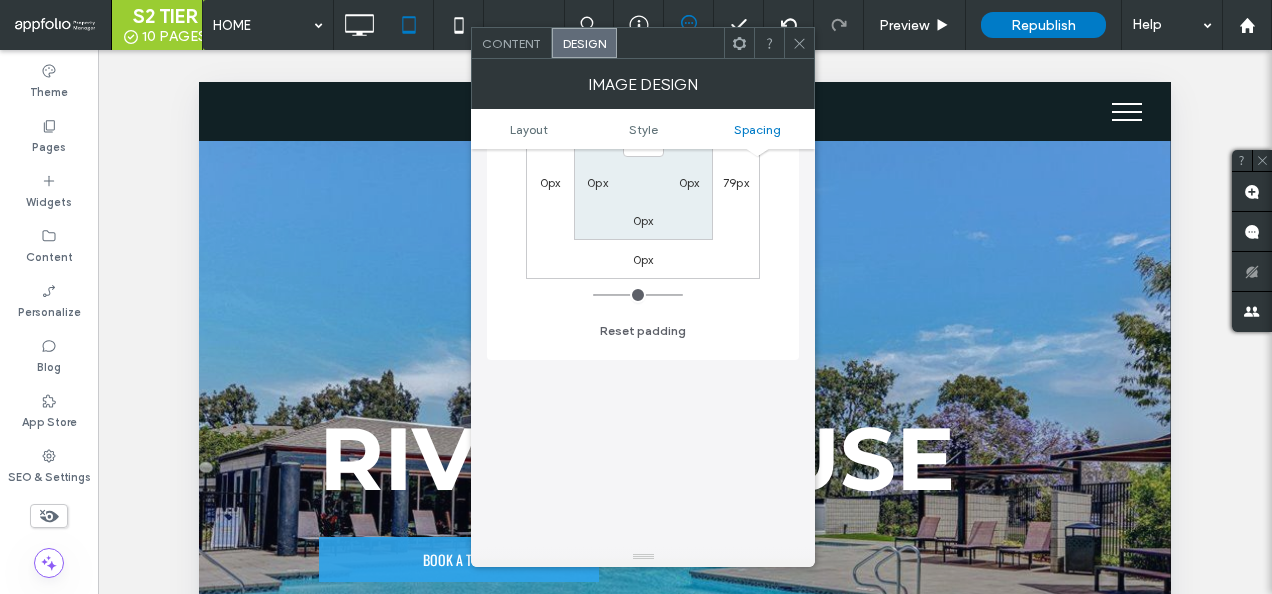scroll, scrollTop: 629, scrollLeft: 0, axis: vertical 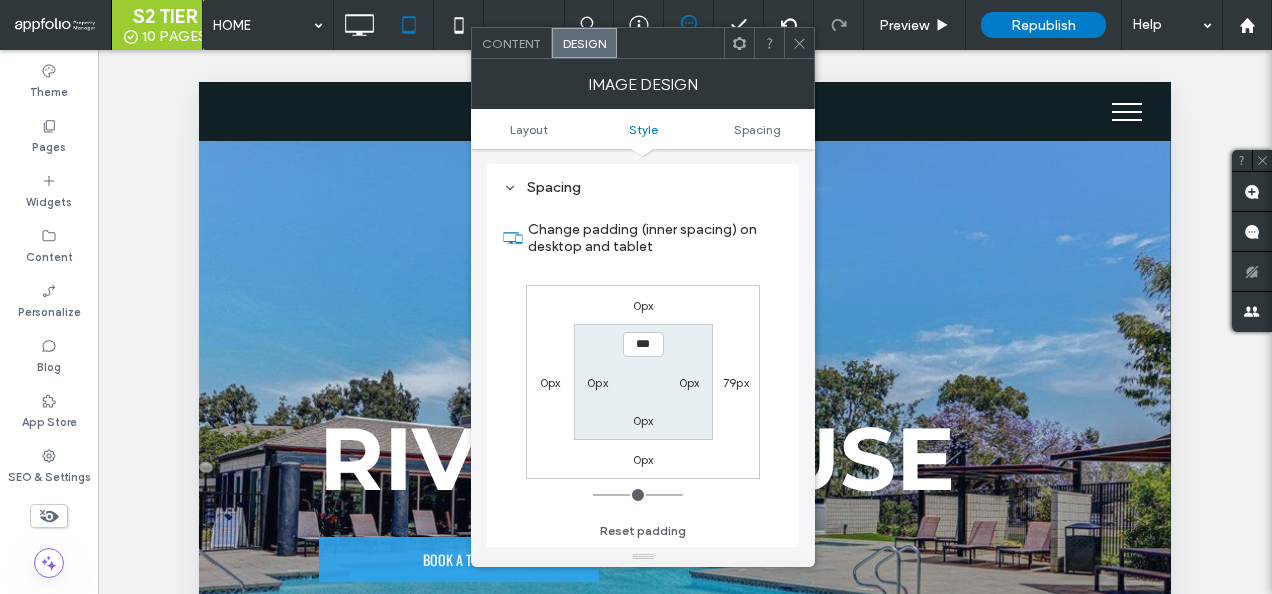 click on "79px" at bounding box center (736, 382) 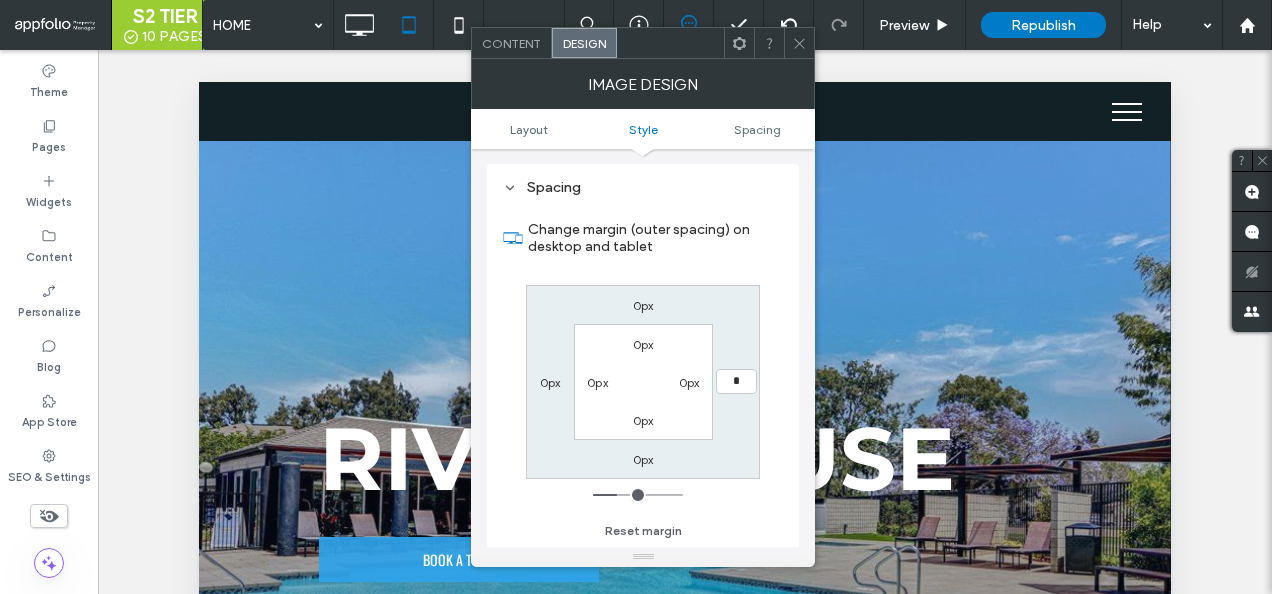 type on "*" 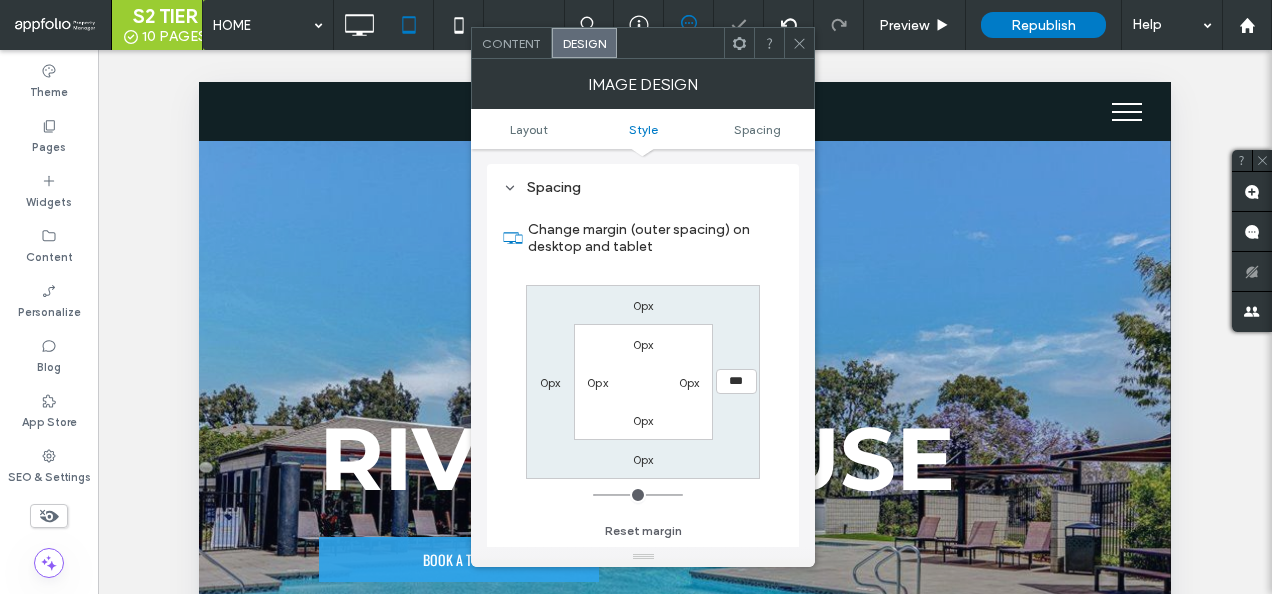 click on "0px *** 0px 0px 0px 0px 0px 0px" at bounding box center [643, 382] 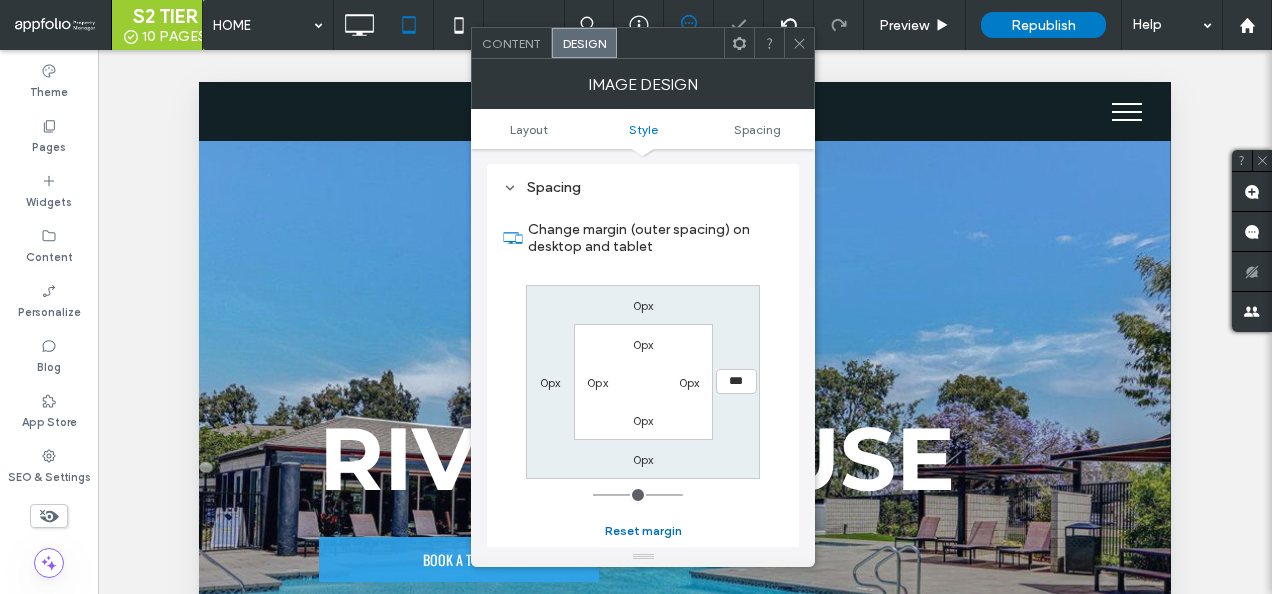 click on "Reset margin" at bounding box center (643, 531) 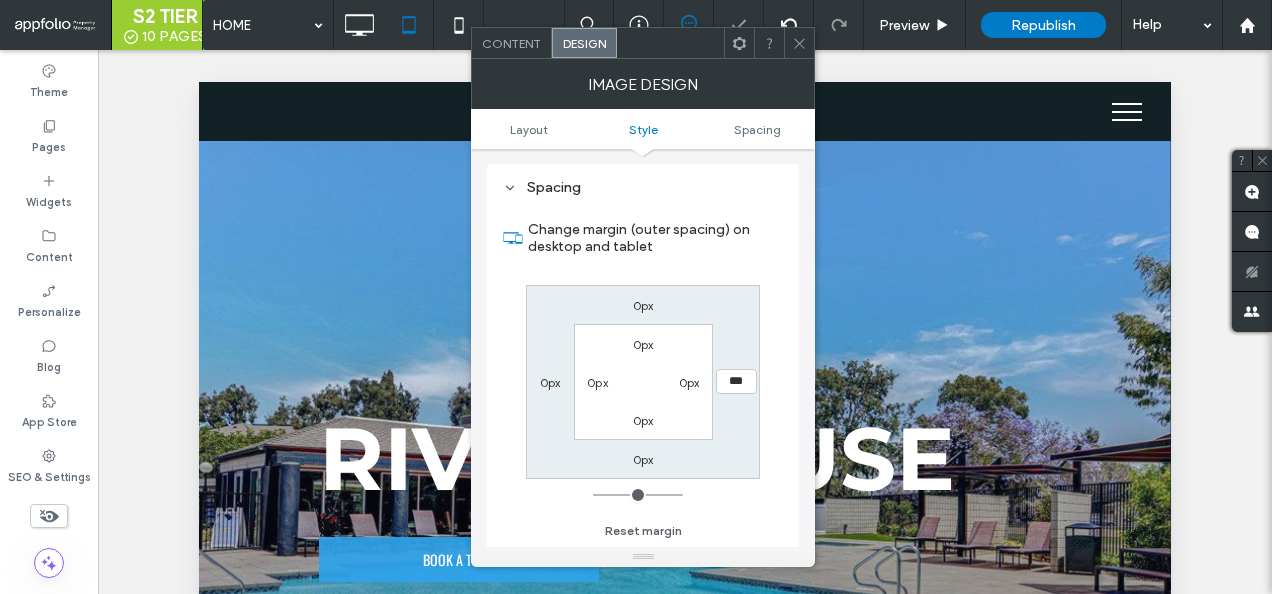 click 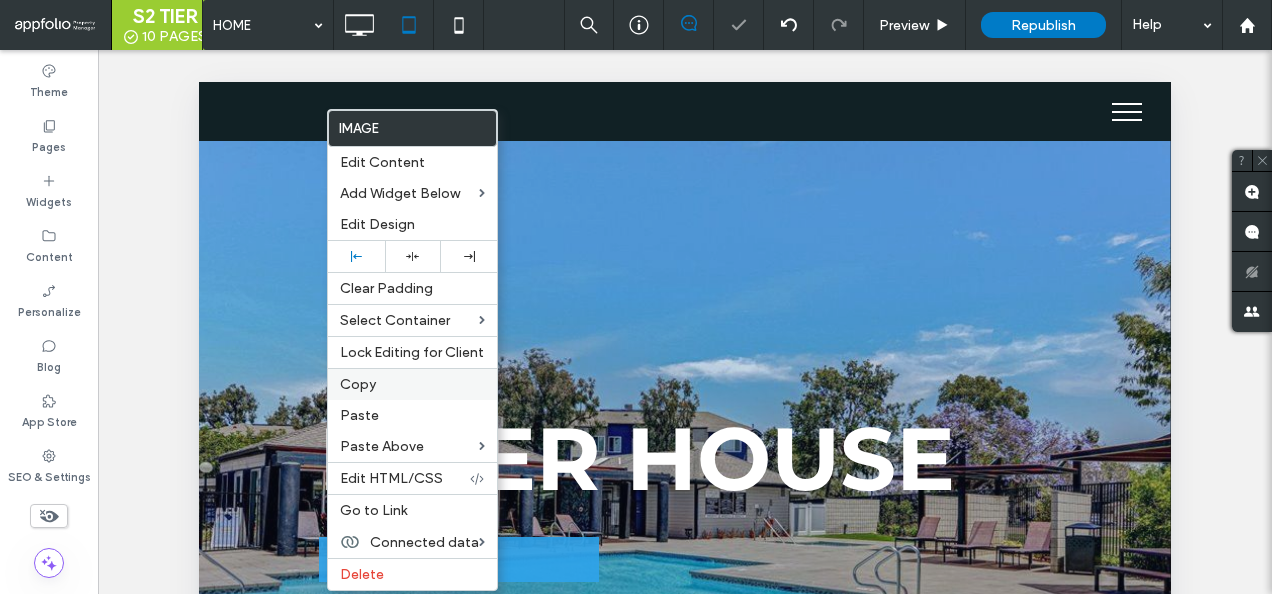 click on "Copy" at bounding box center (412, 384) 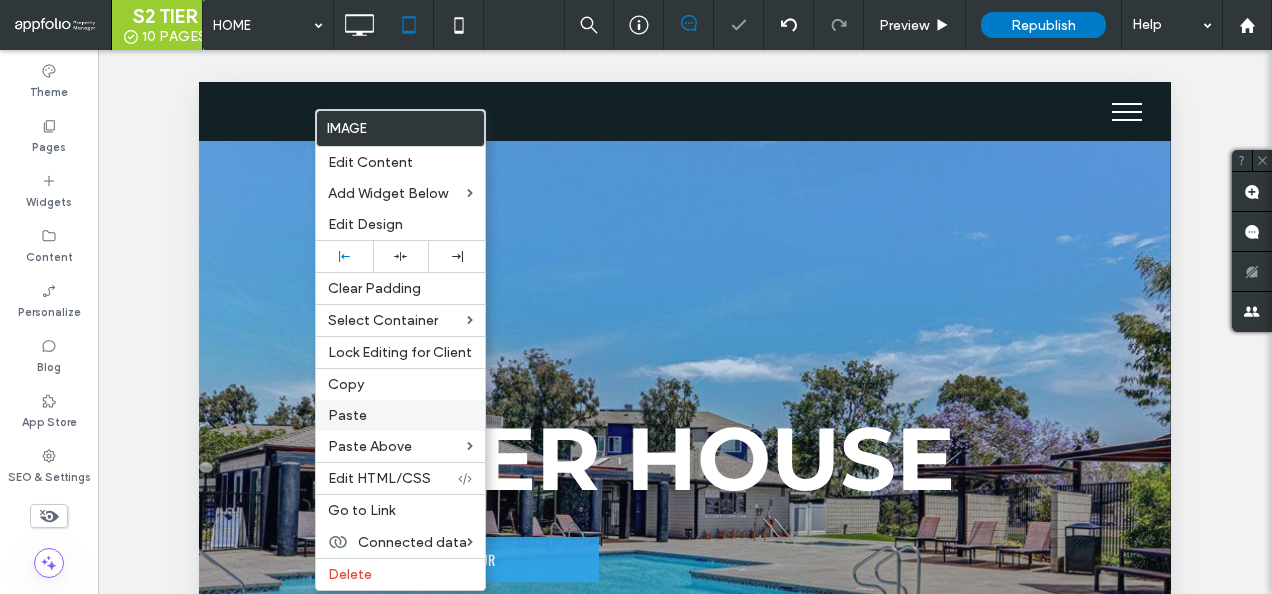 click on "Paste" at bounding box center [400, 415] 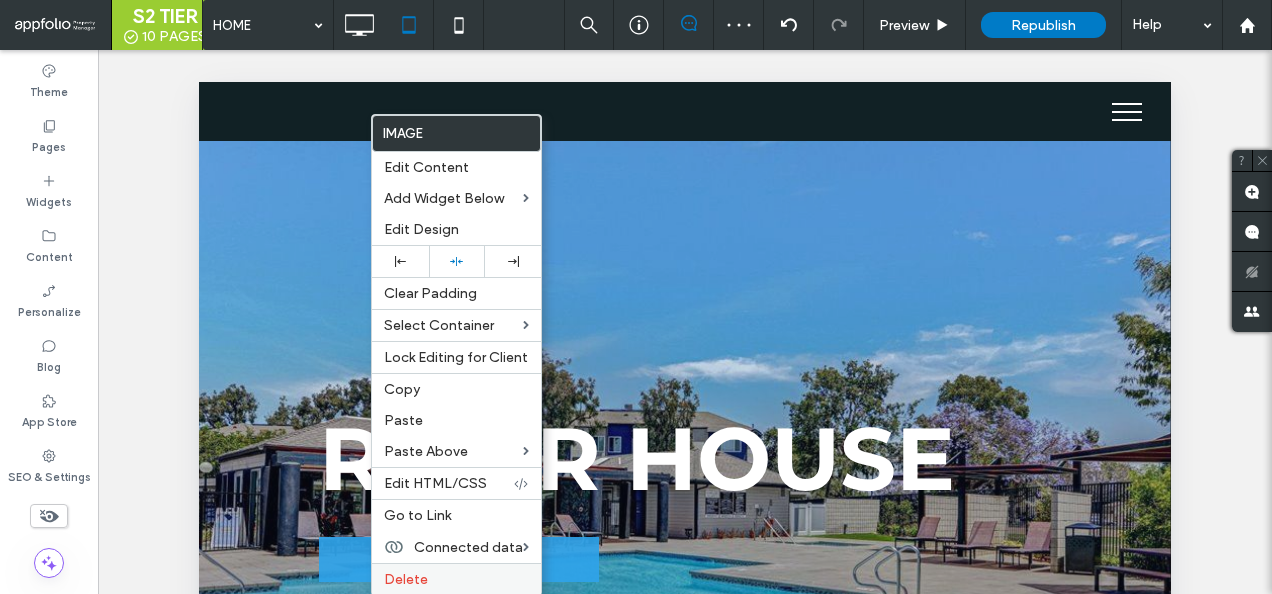 click on "Delete" at bounding box center (456, 579) 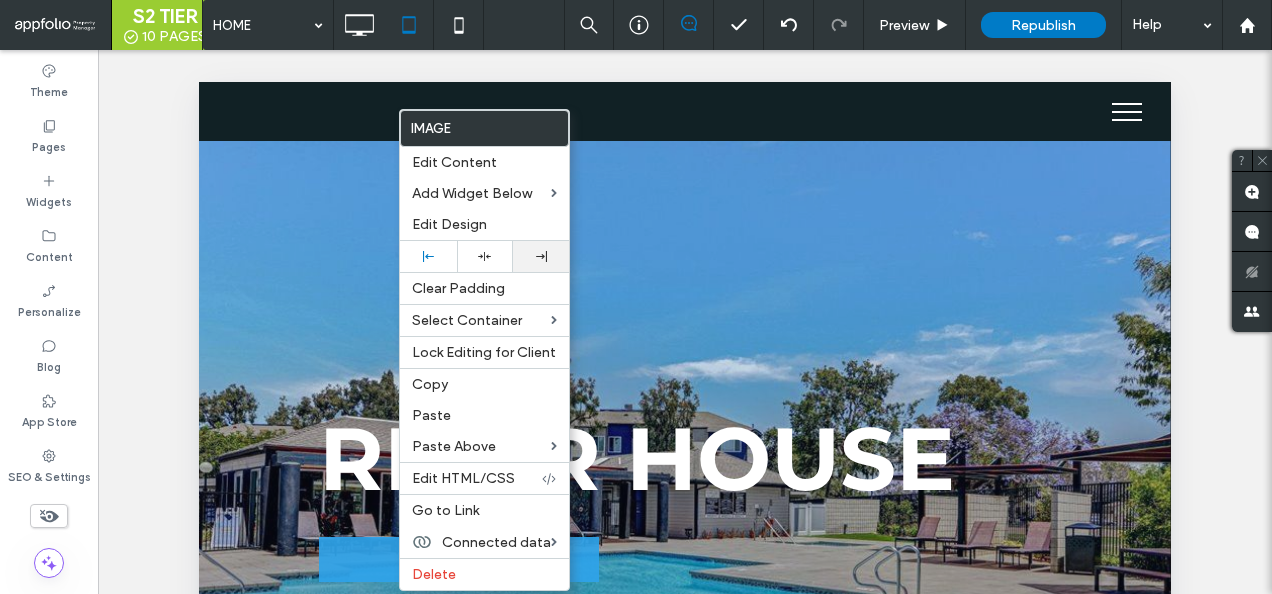 click at bounding box center [541, 256] 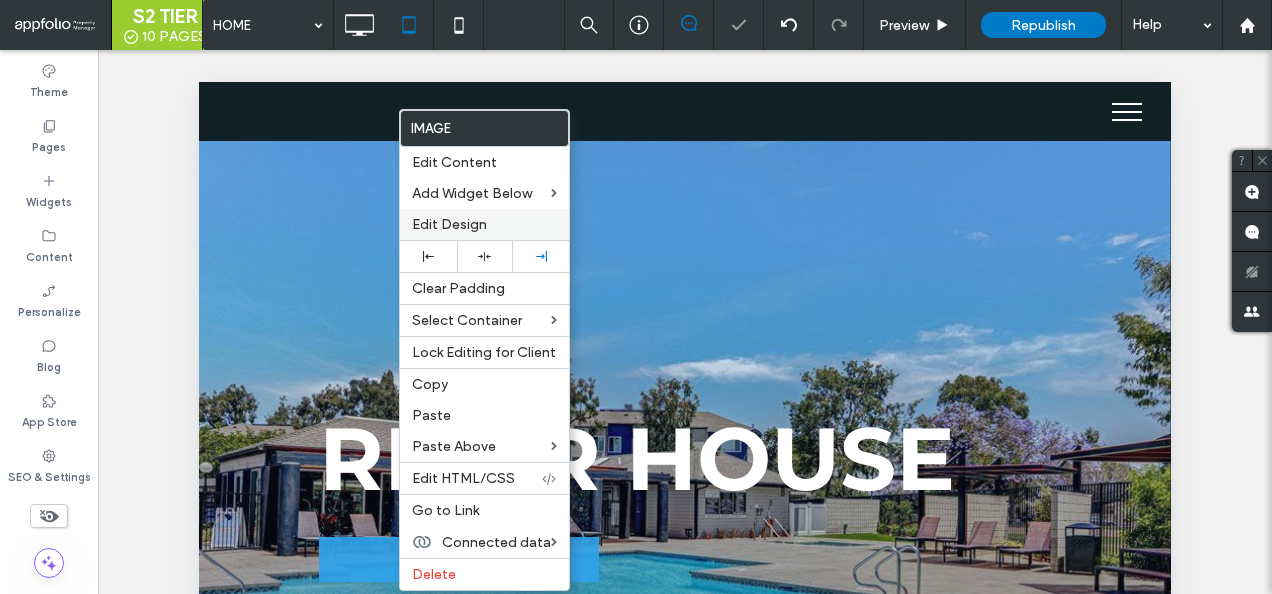 click on "Edit Design" at bounding box center (449, 224) 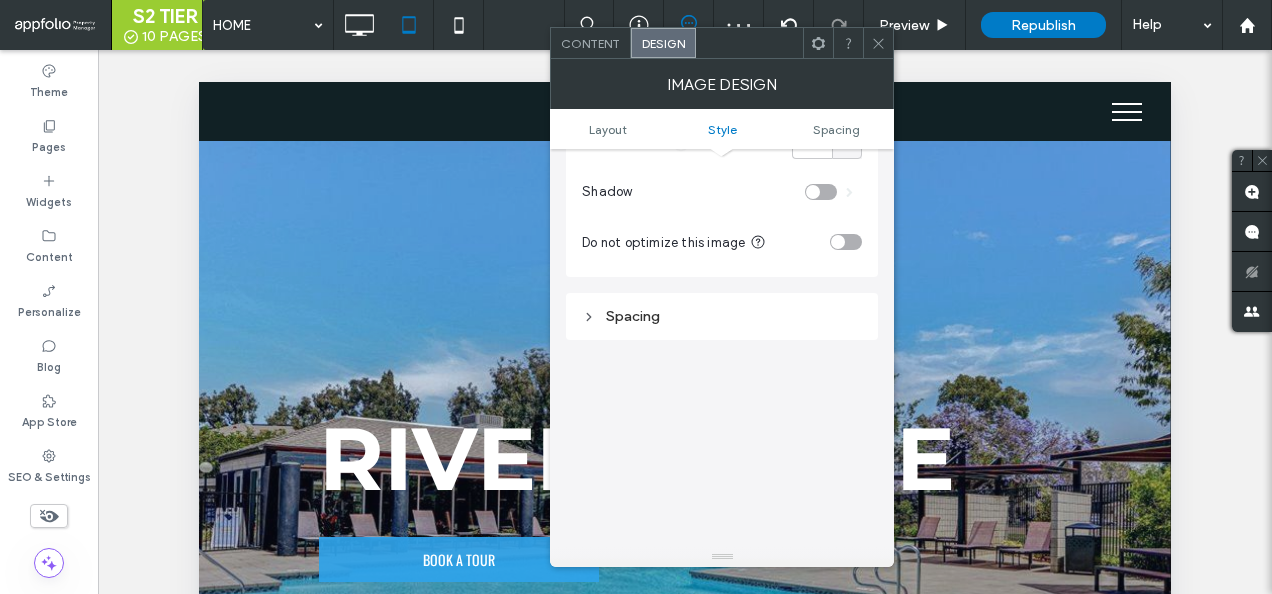 scroll, scrollTop: 600, scrollLeft: 0, axis: vertical 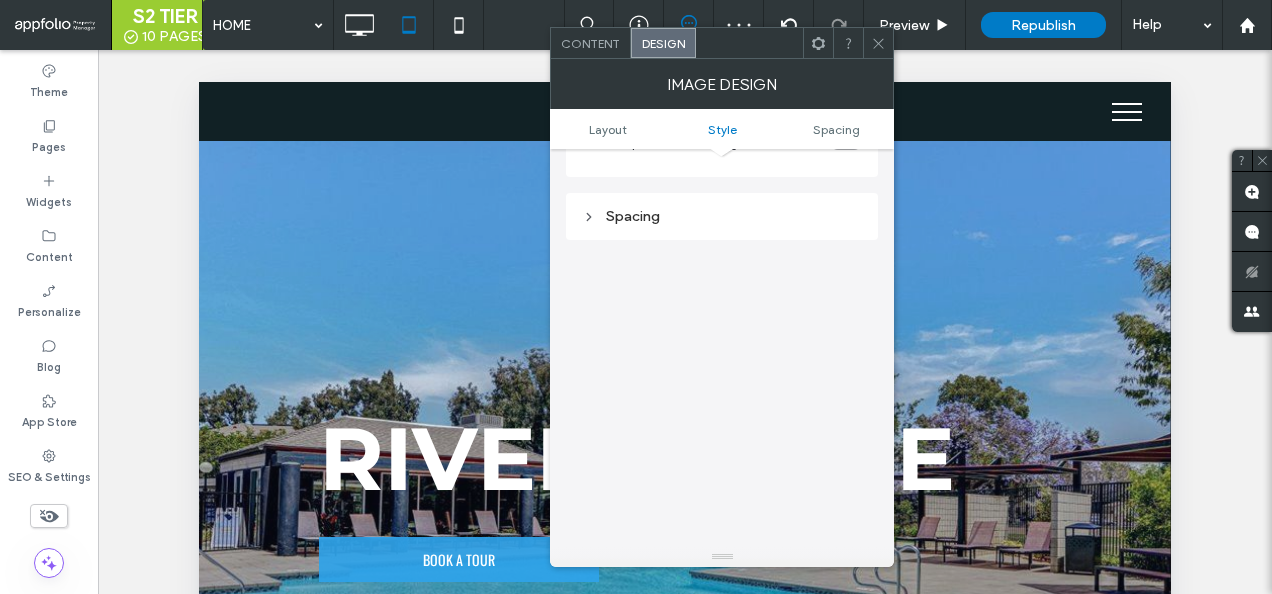 click on "Spacing" at bounding box center [722, 216] 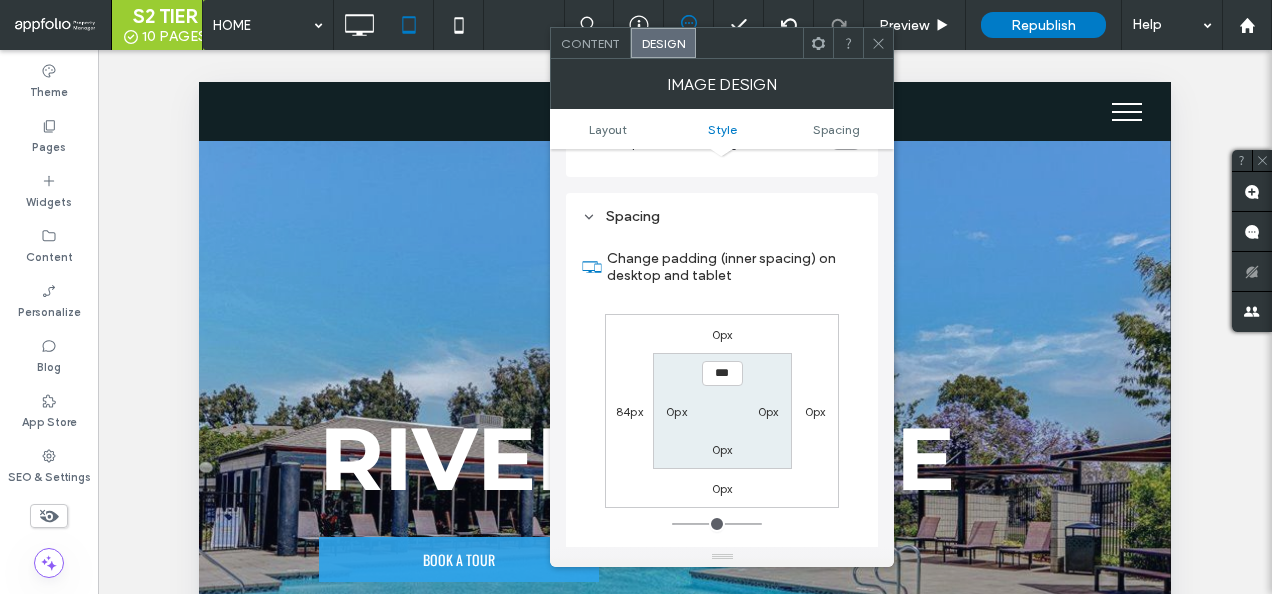 click 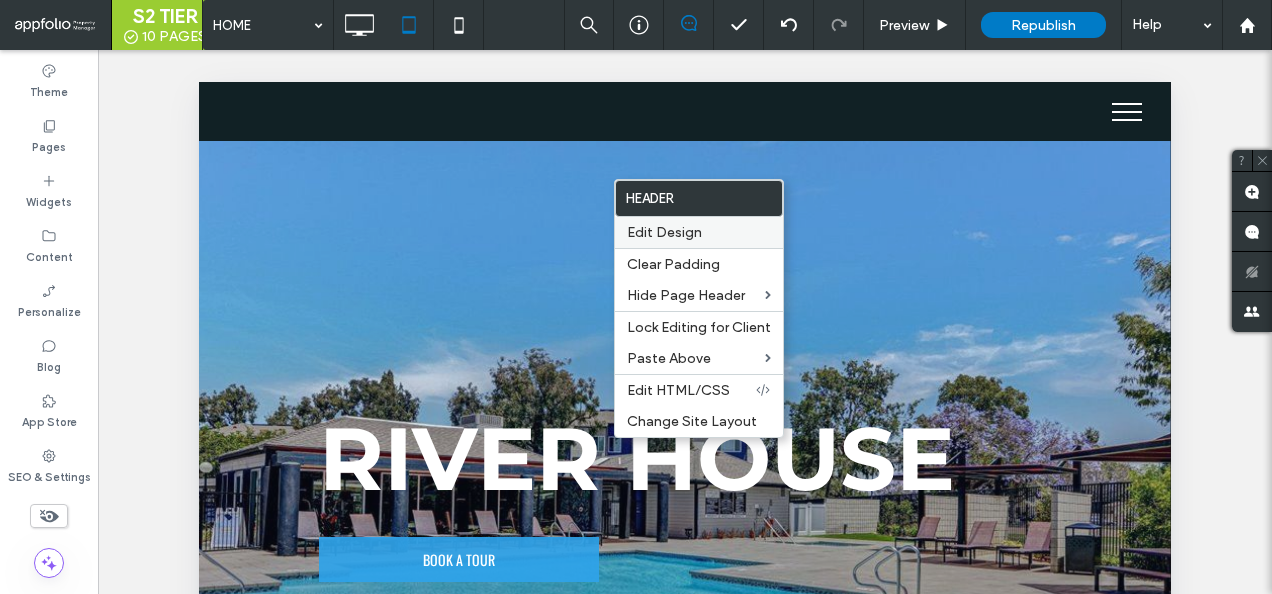click on "Edit Design" at bounding box center [664, 232] 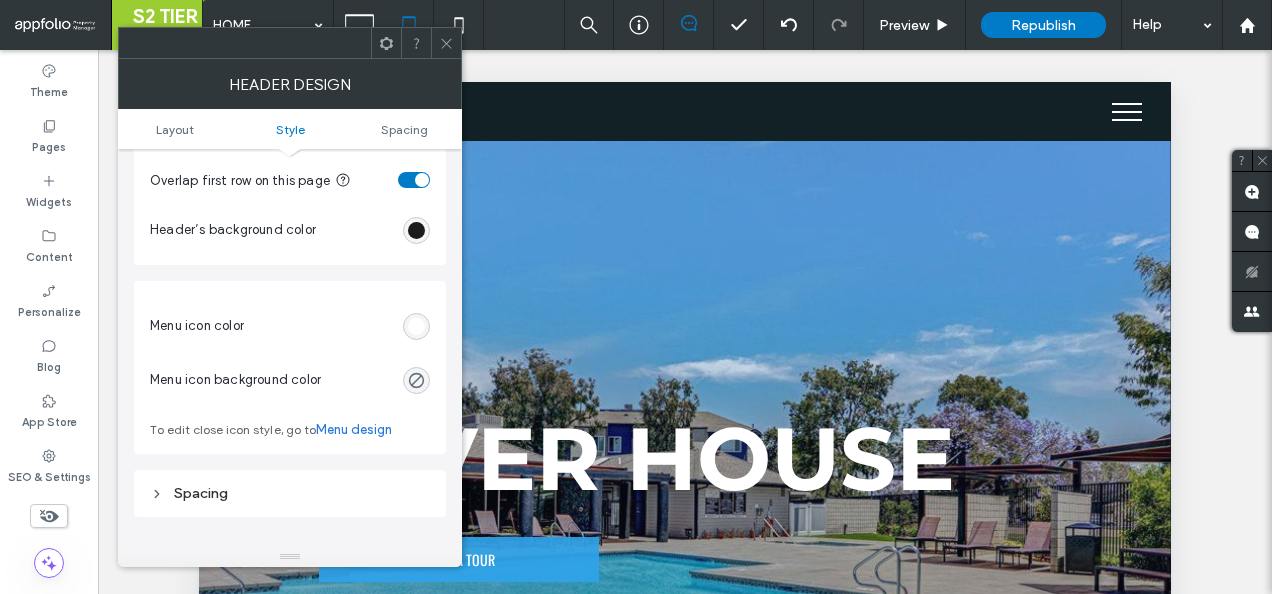 scroll, scrollTop: 600, scrollLeft: 0, axis: vertical 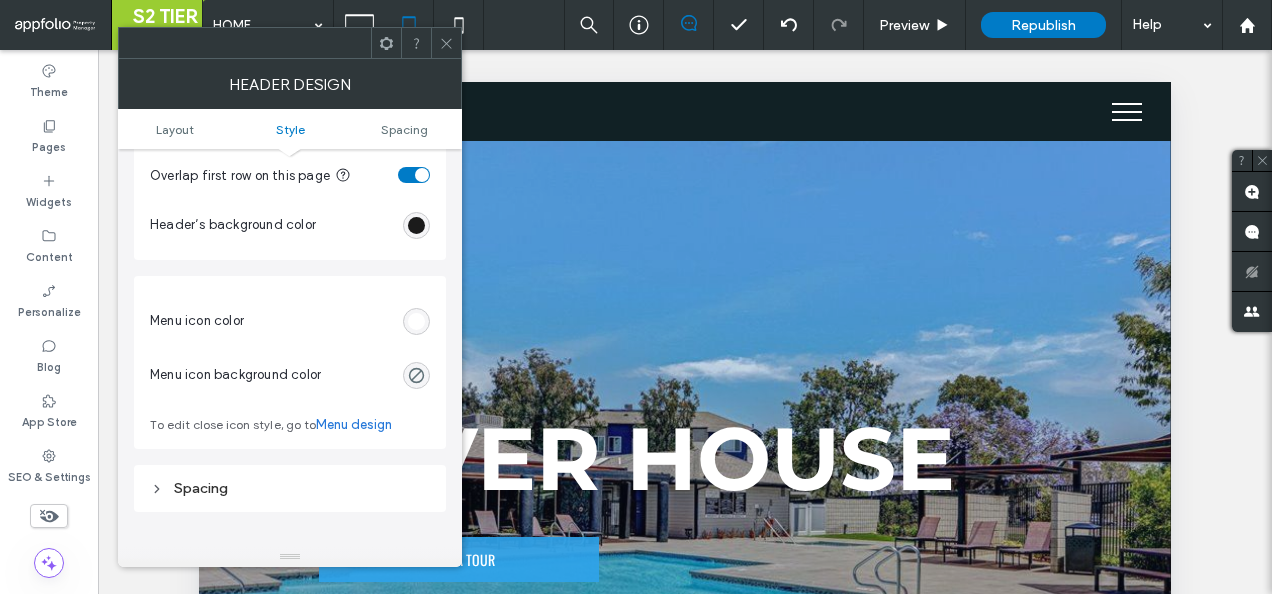click on "Spacing" at bounding box center (290, 488) 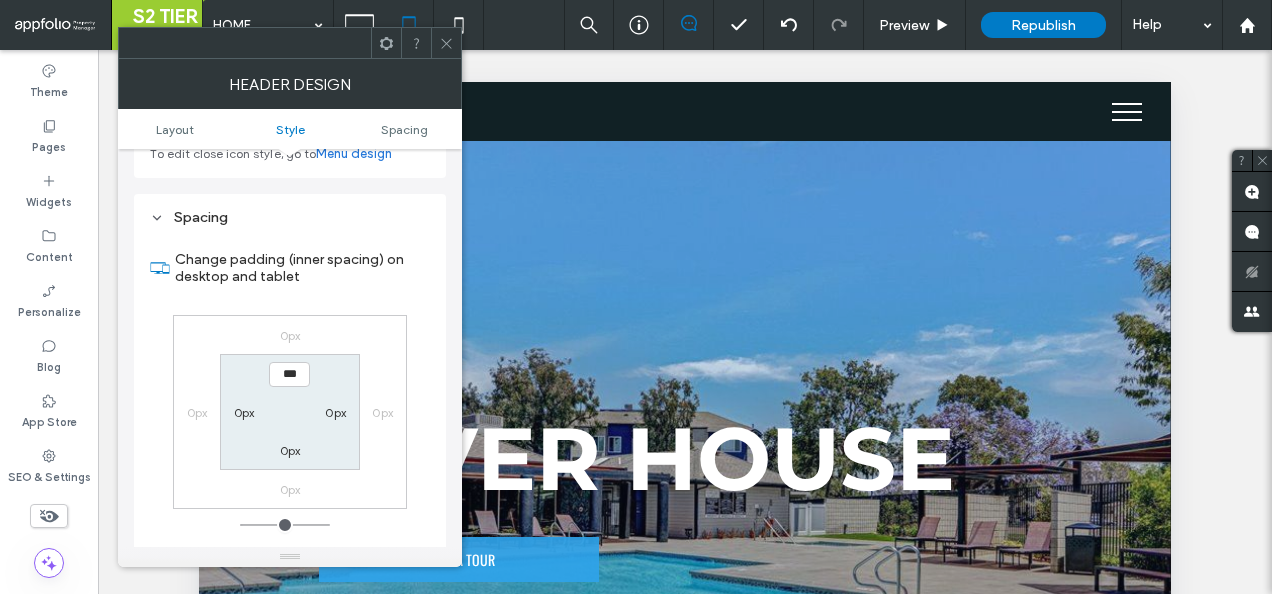 scroll, scrollTop: 900, scrollLeft: 0, axis: vertical 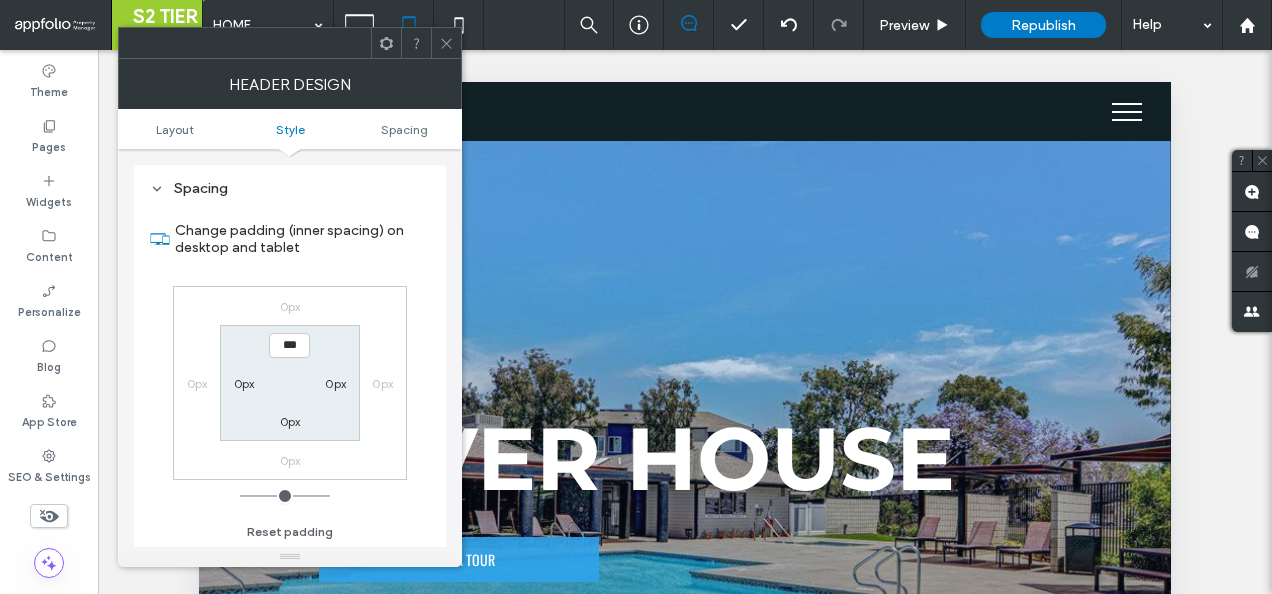 click at bounding box center [446, 43] 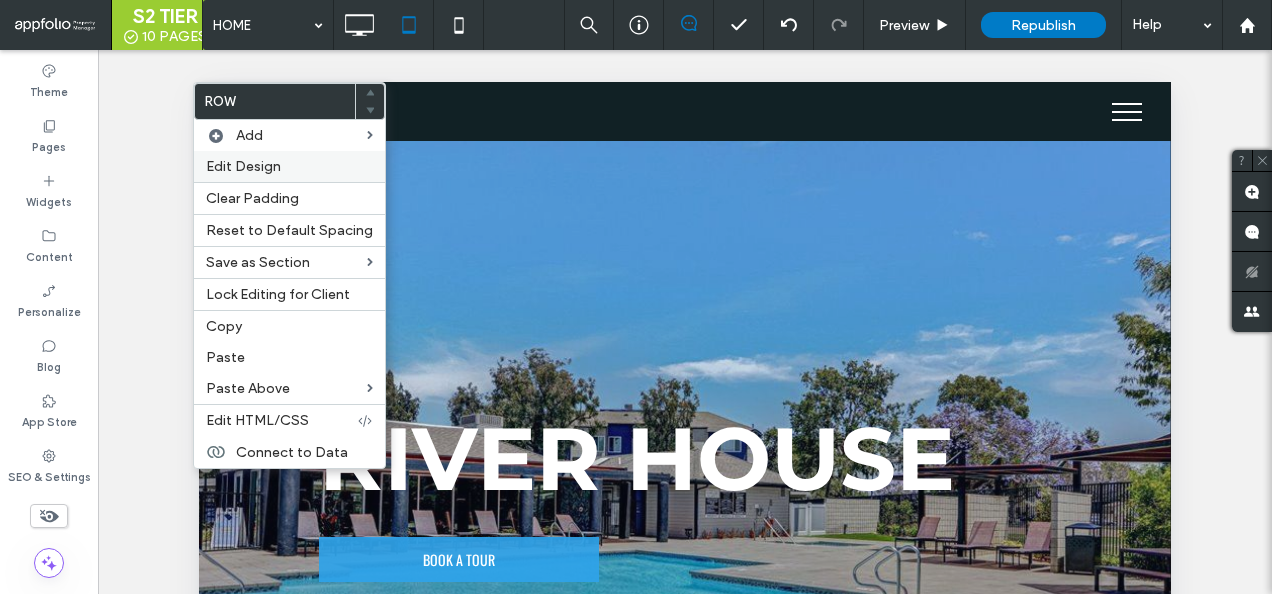 click on "Edit Design" at bounding box center [243, 166] 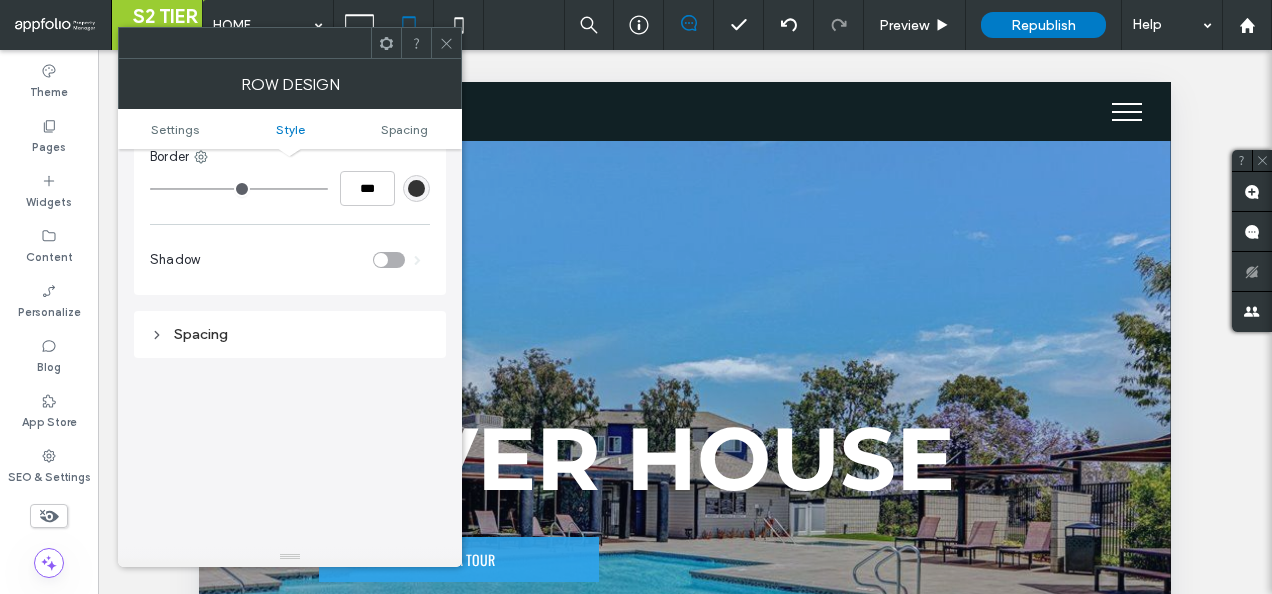 scroll, scrollTop: 400, scrollLeft: 0, axis: vertical 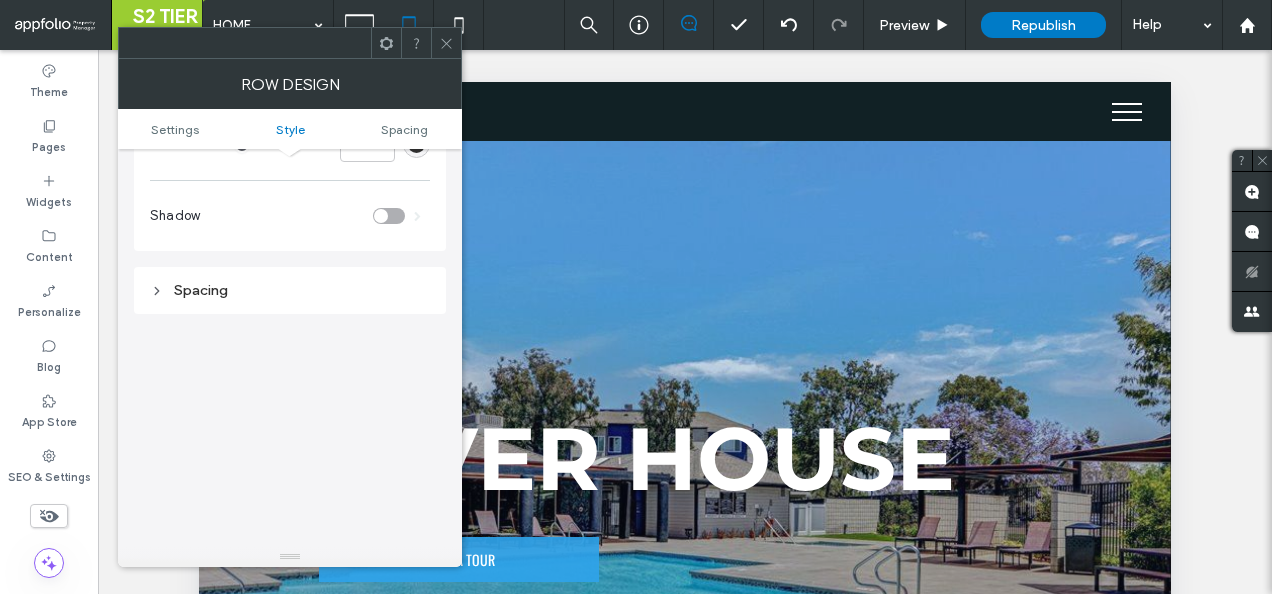 click on "Spacing" at bounding box center [290, 290] 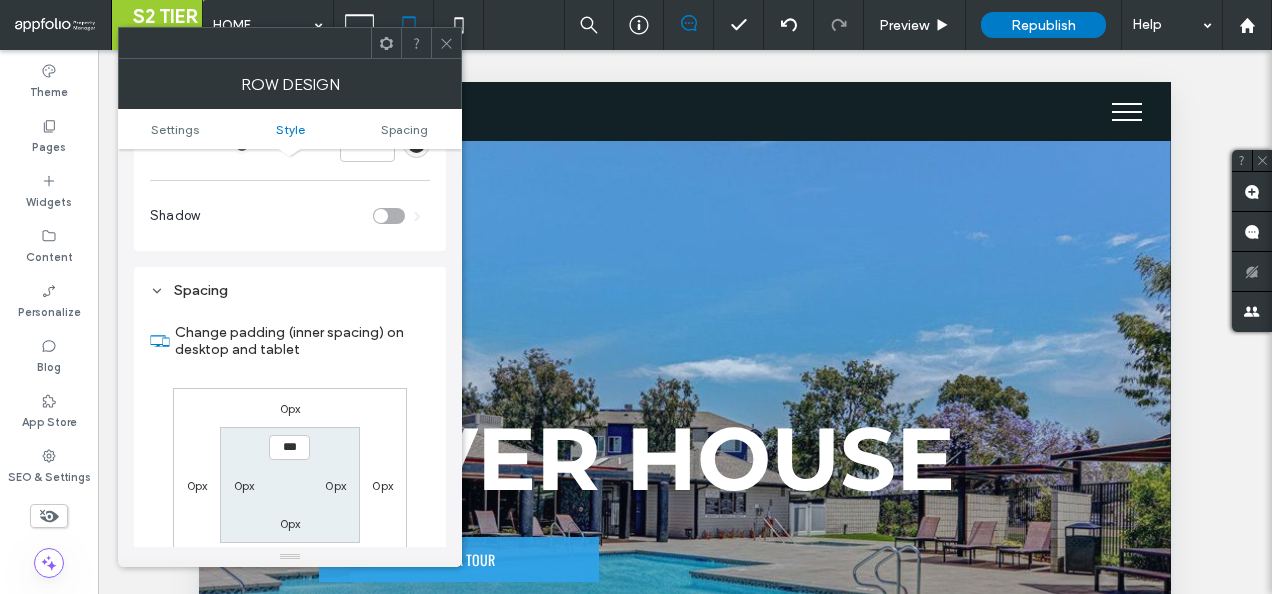 scroll, scrollTop: 500, scrollLeft: 0, axis: vertical 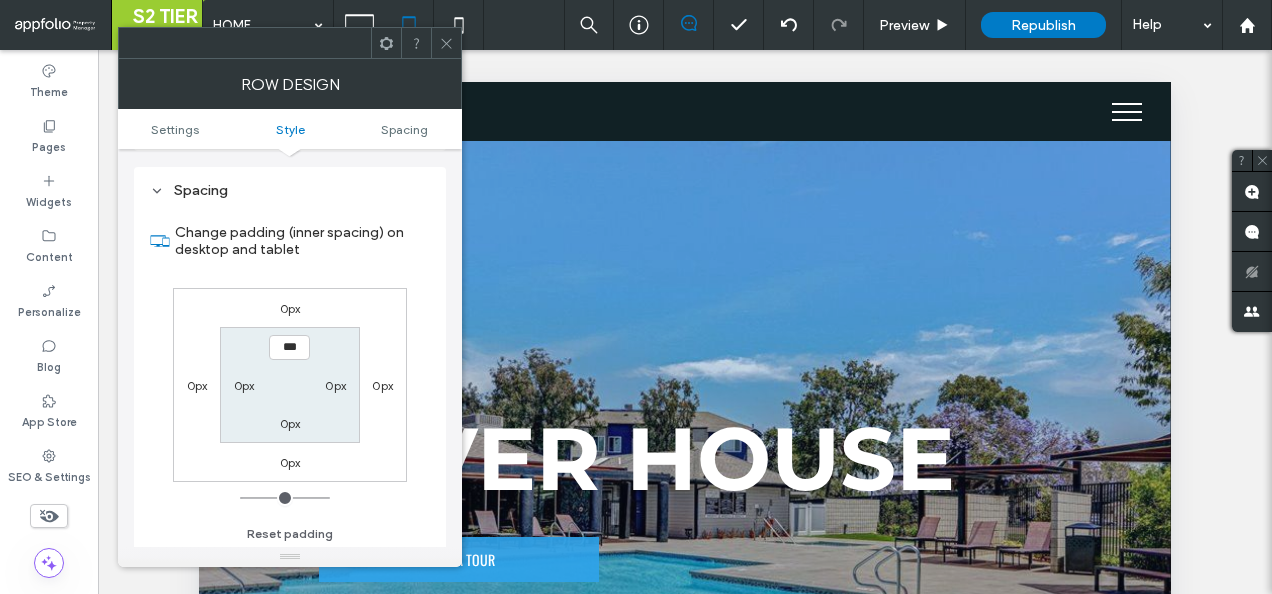 click 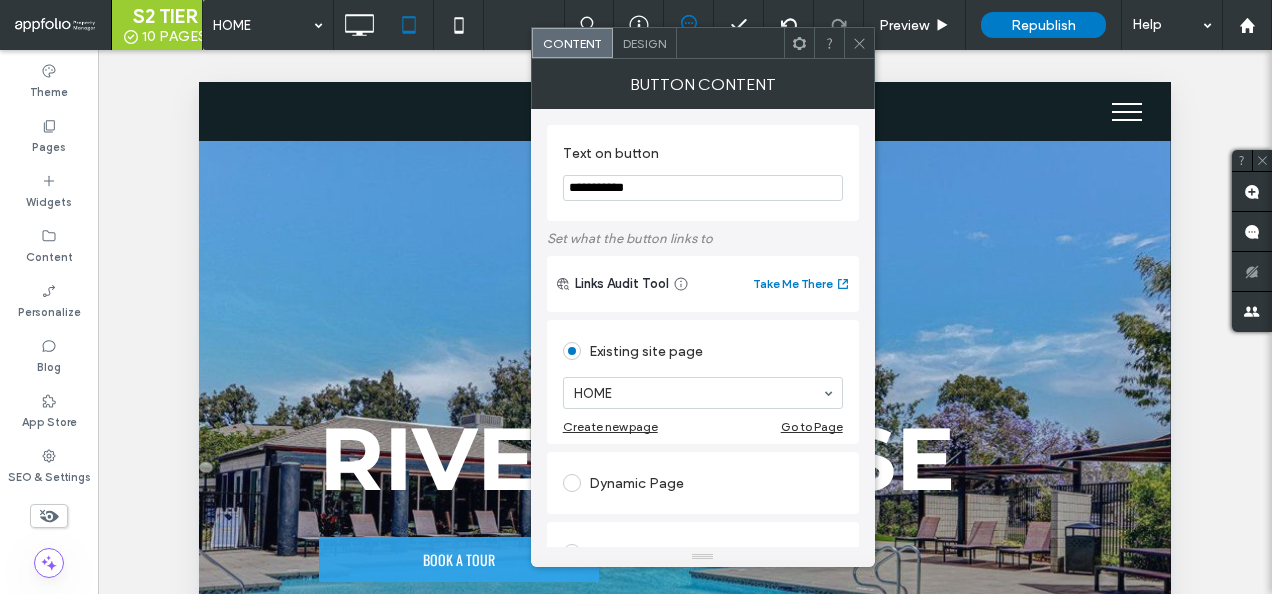click on "Design" at bounding box center (645, 43) 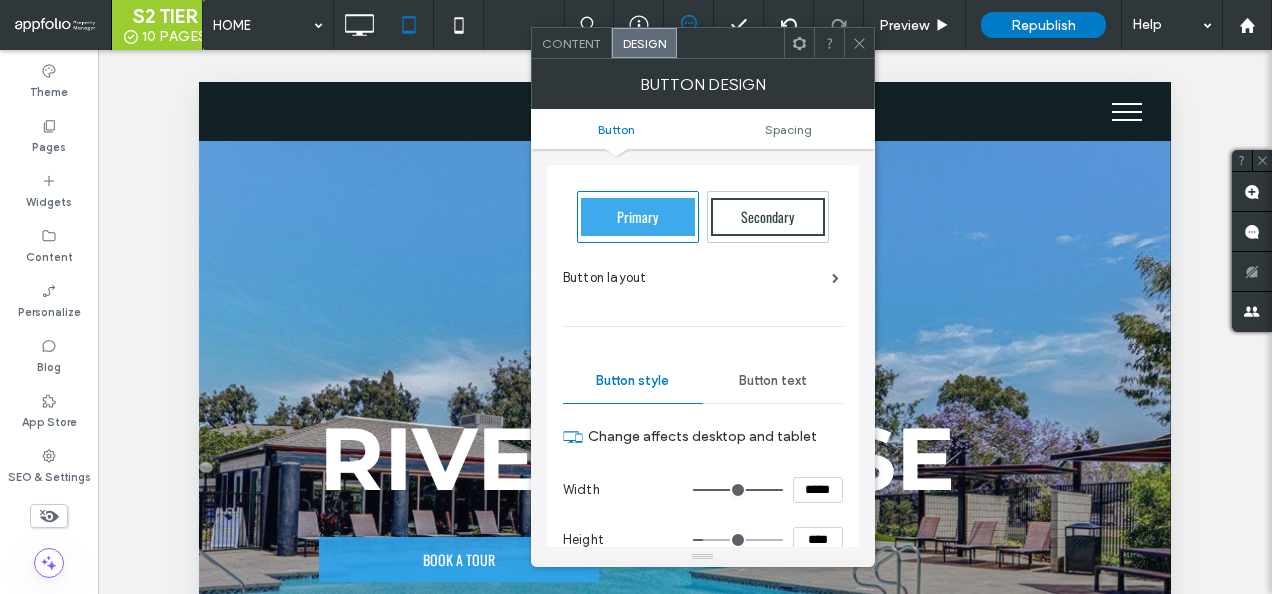 click on "Design" at bounding box center (644, 43) 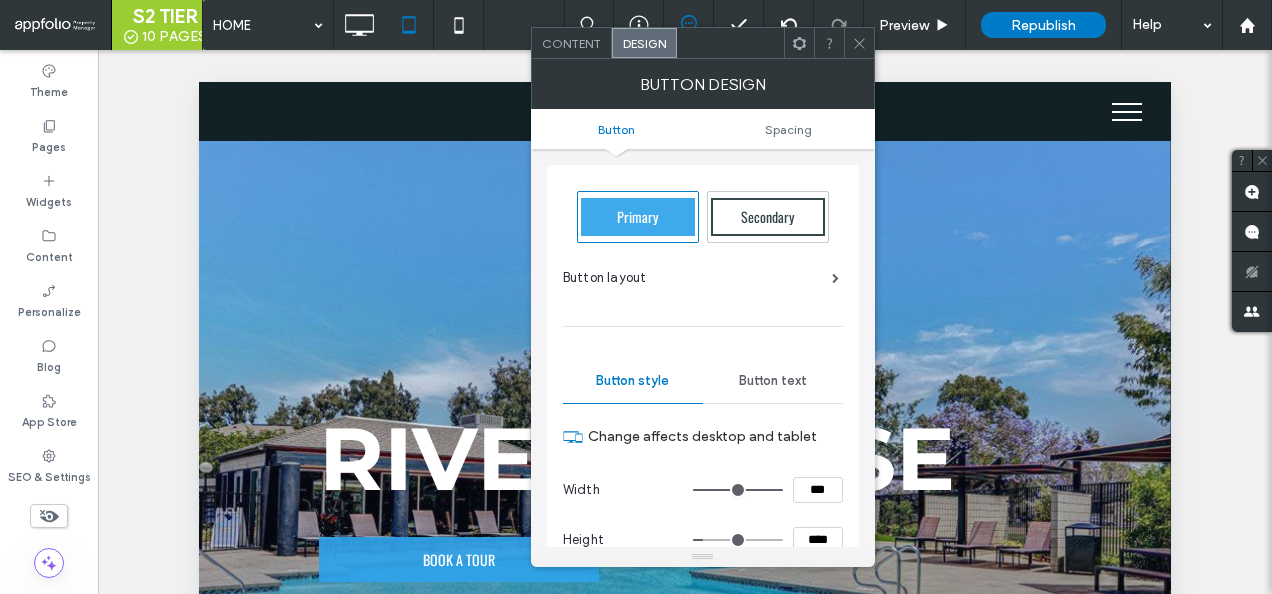 type on "*****" 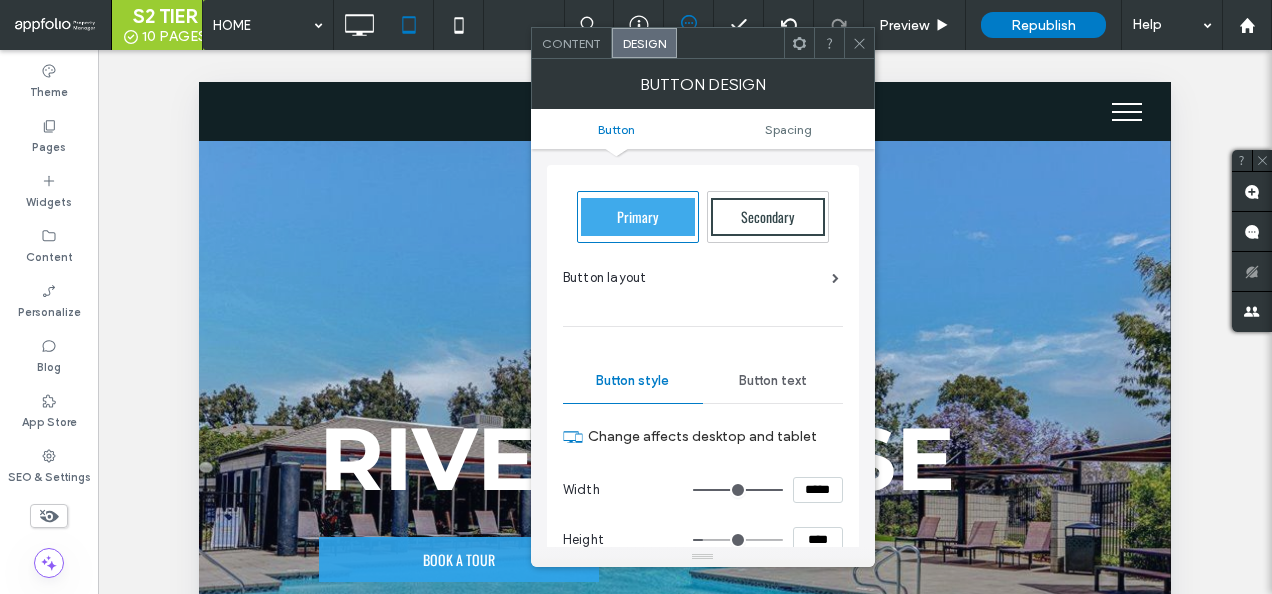 click on "Height ****" at bounding box center (703, 540) 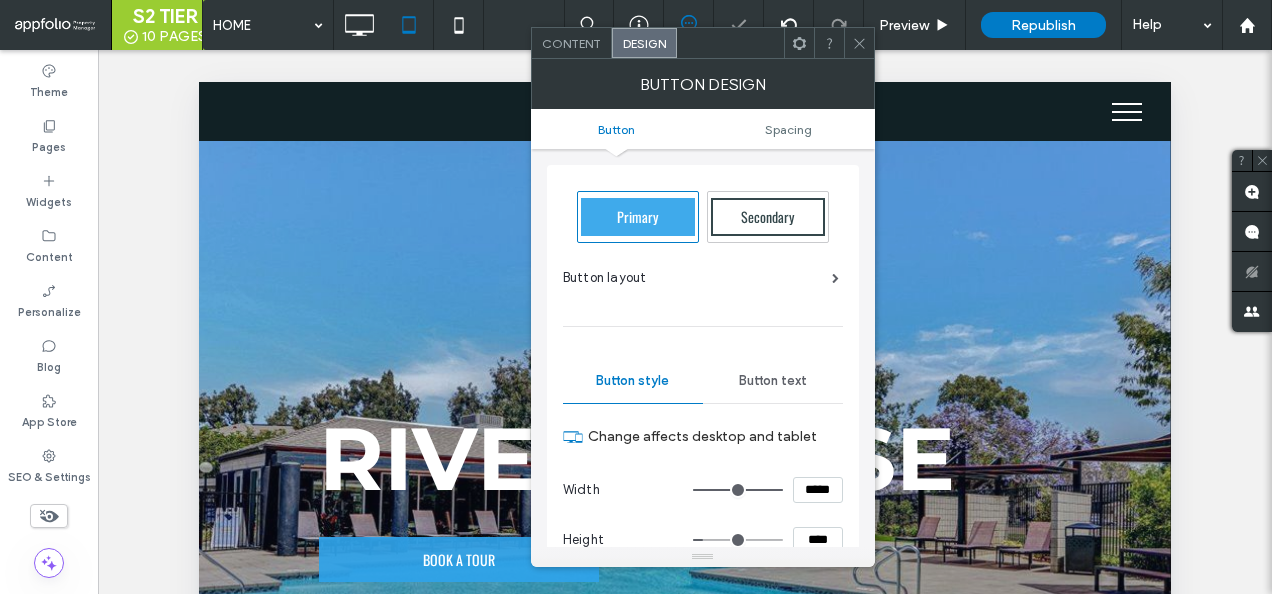 click on "*****" at bounding box center (818, 490) 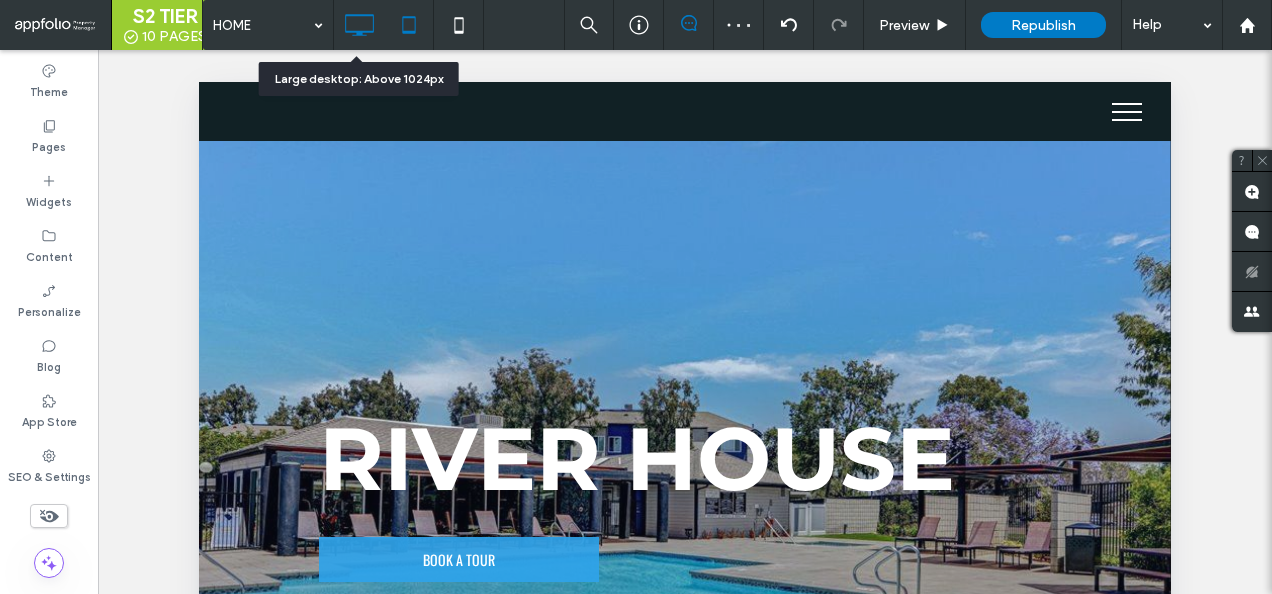 click 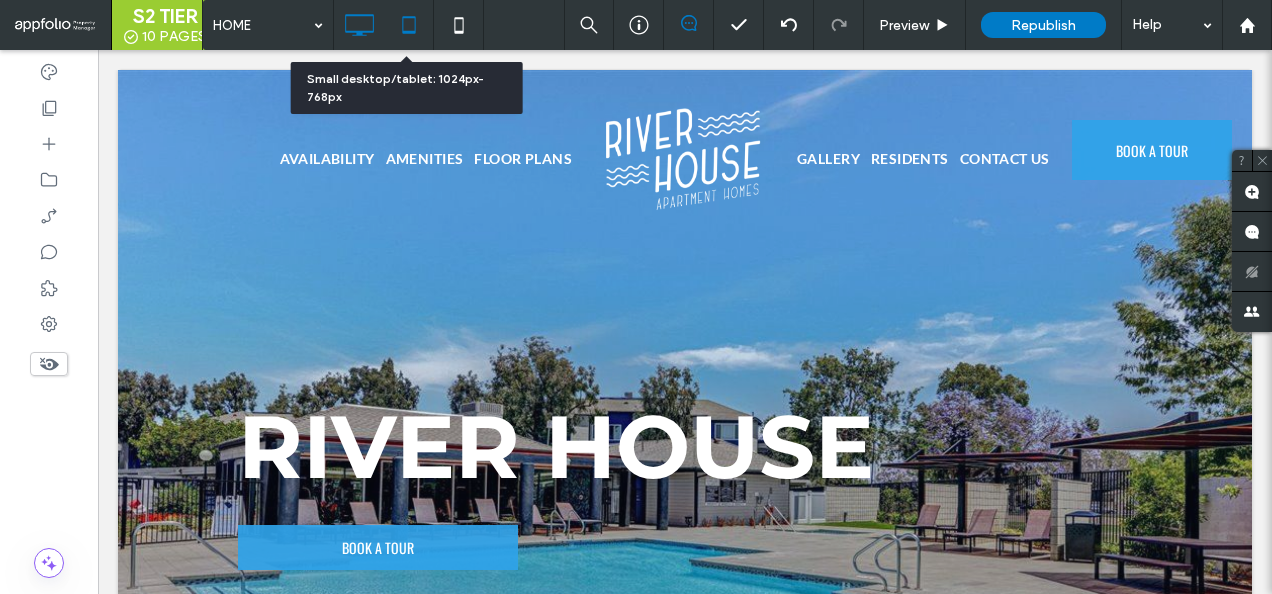 click 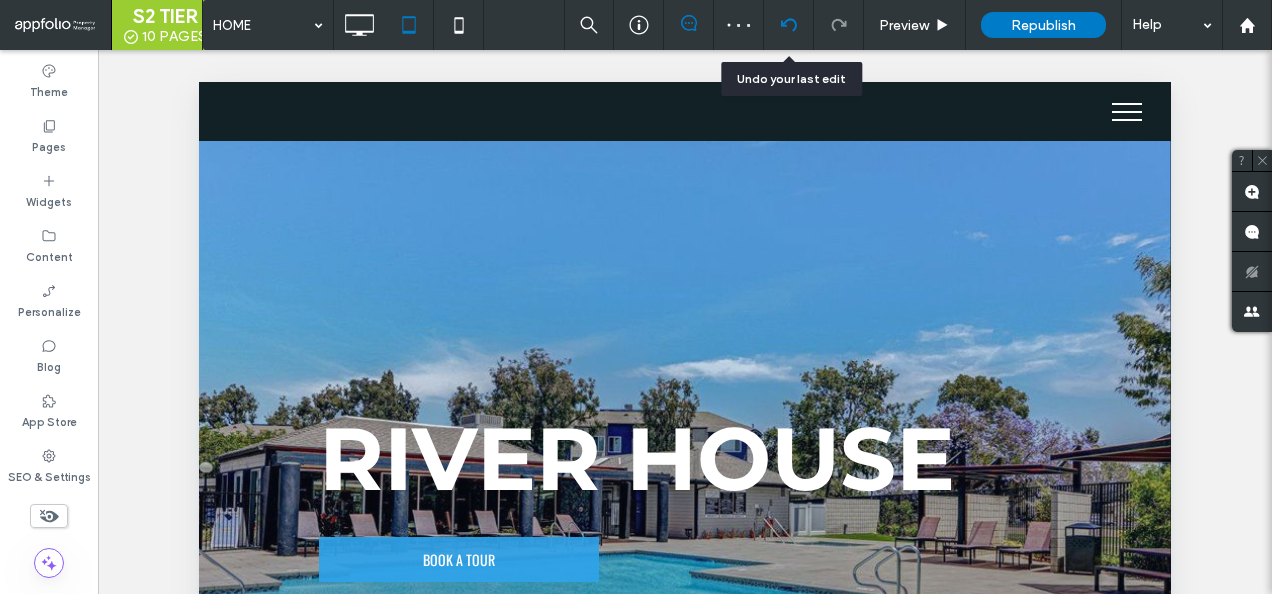 click at bounding box center [788, 25] 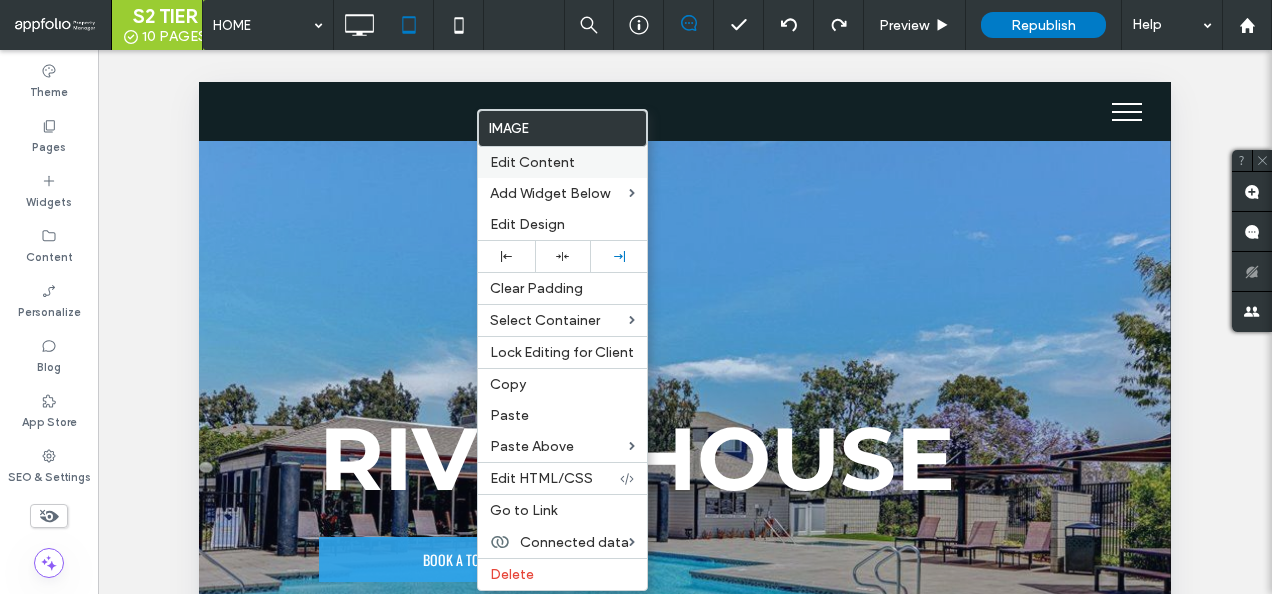 click on "Edit Content" at bounding box center [532, 162] 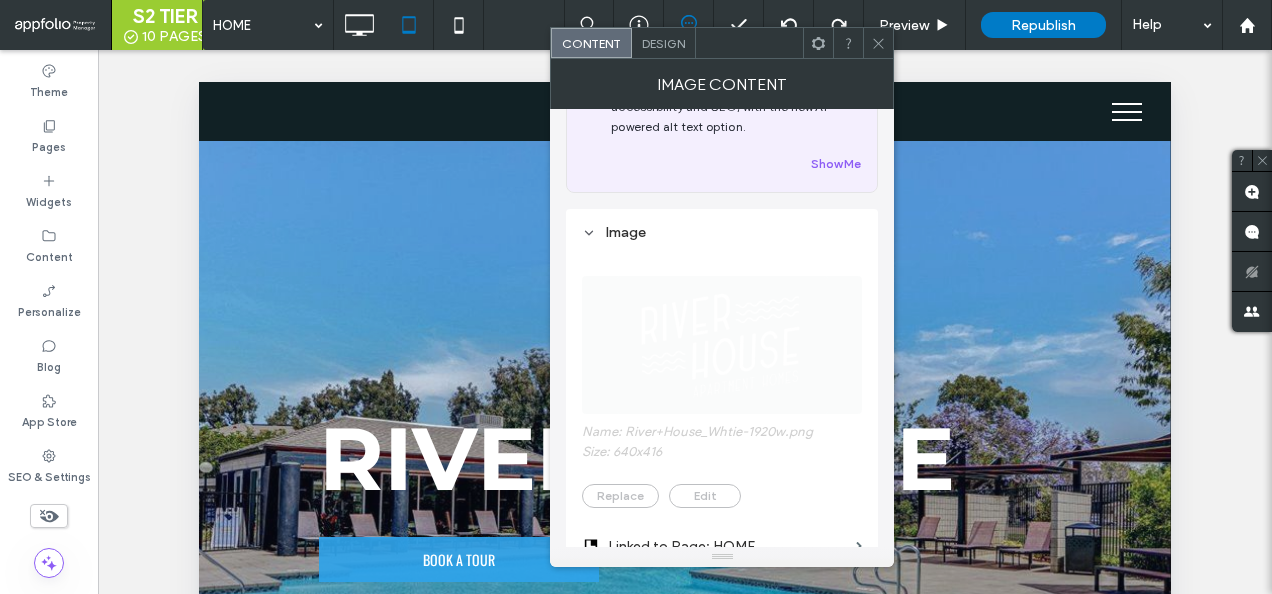 scroll, scrollTop: 0, scrollLeft: 0, axis: both 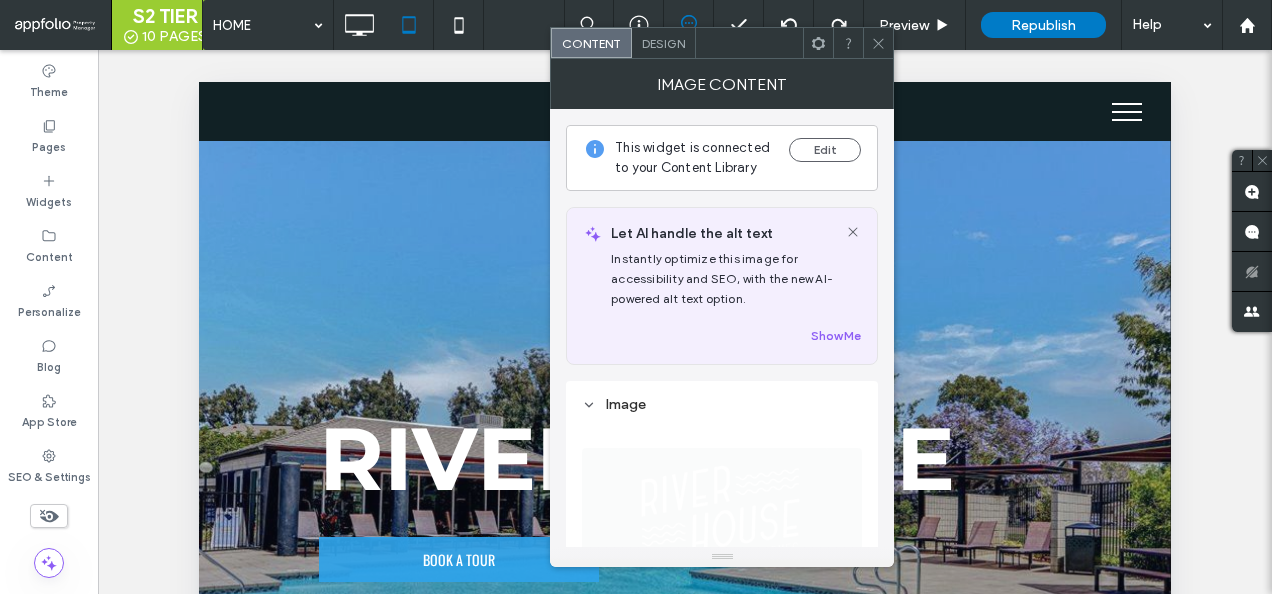 click at bounding box center [878, 43] 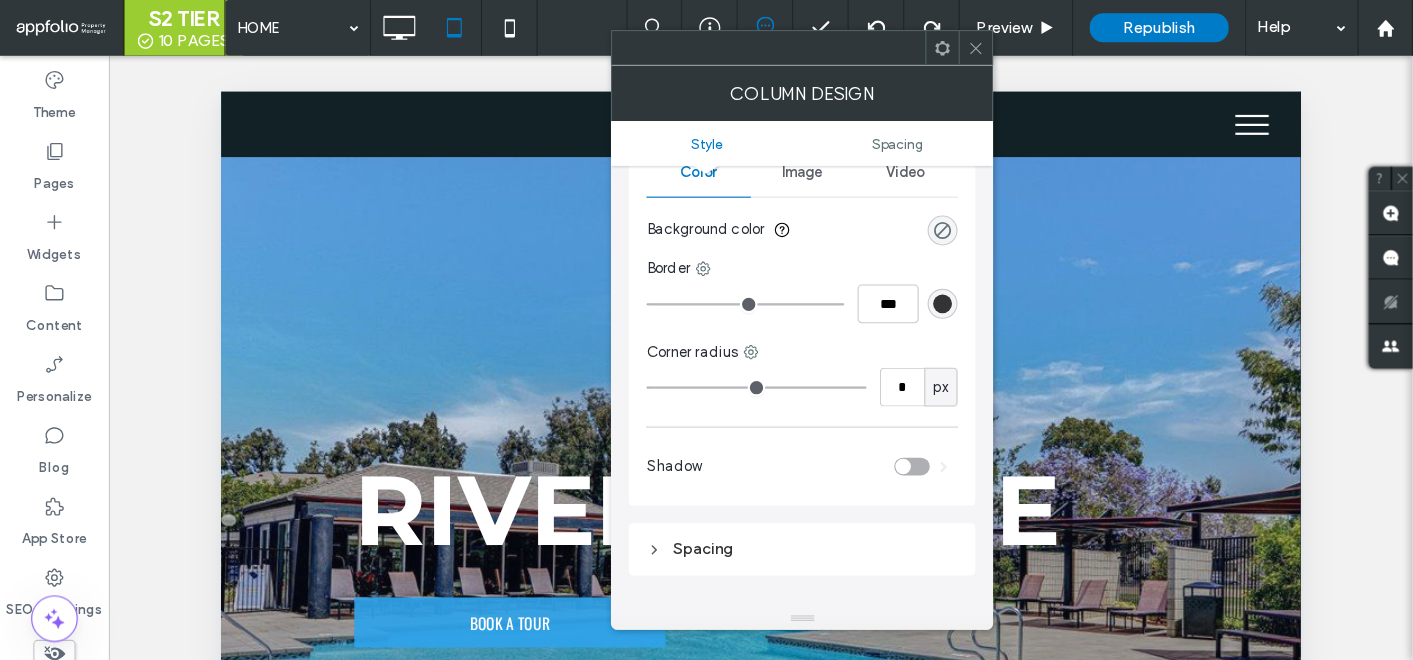 scroll, scrollTop: 210, scrollLeft: 0, axis: vertical 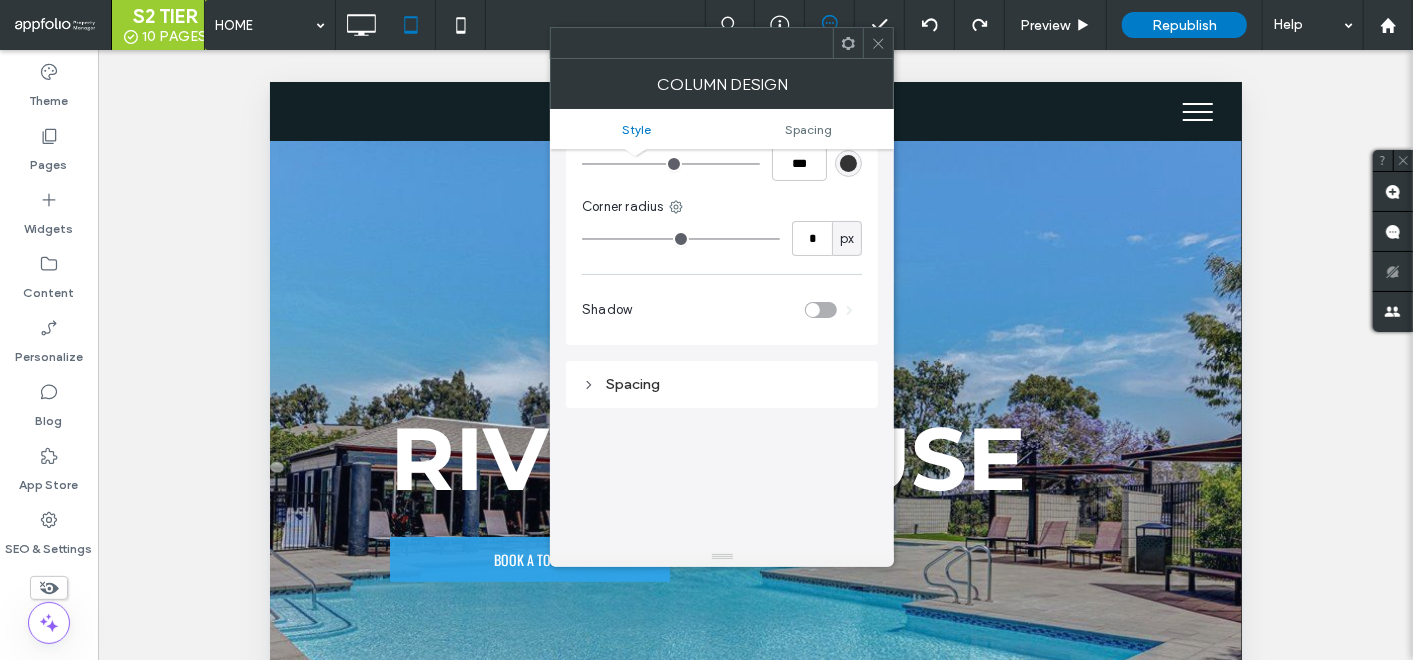 click on "Spacing" at bounding box center (722, 384) 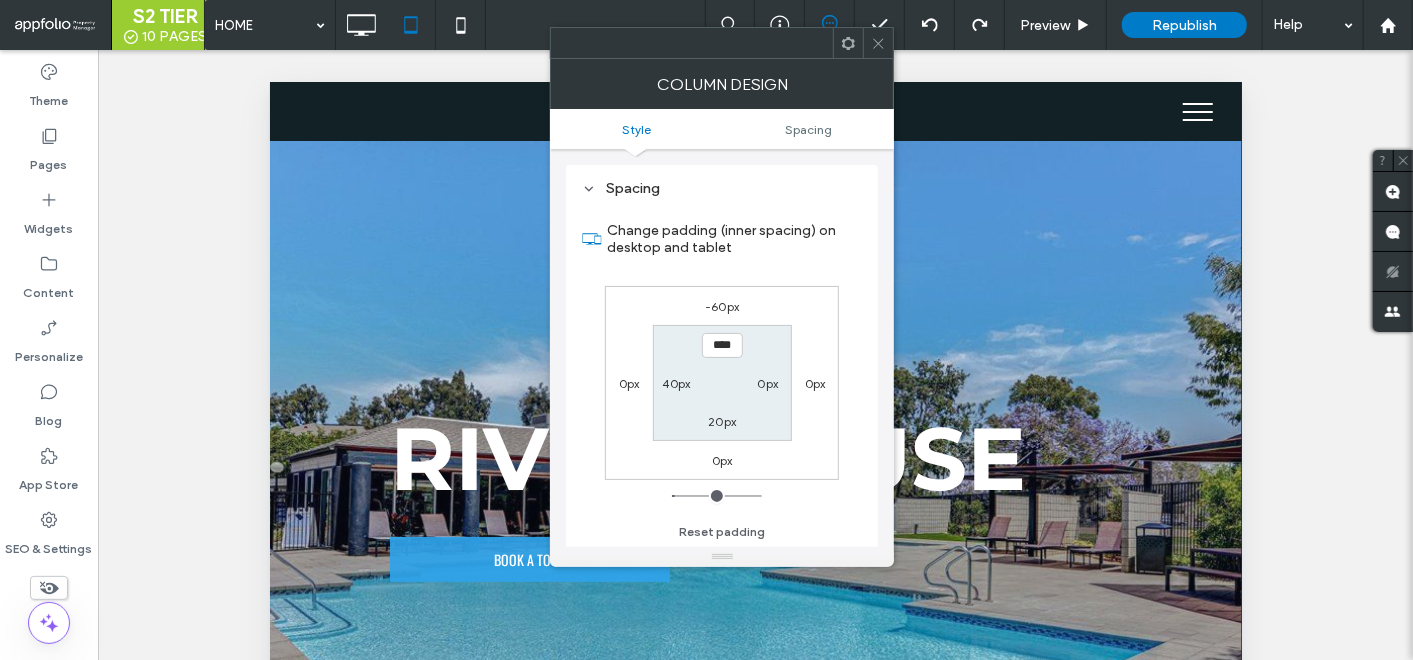 scroll, scrollTop: 543, scrollLeft: 0, axis: vertical 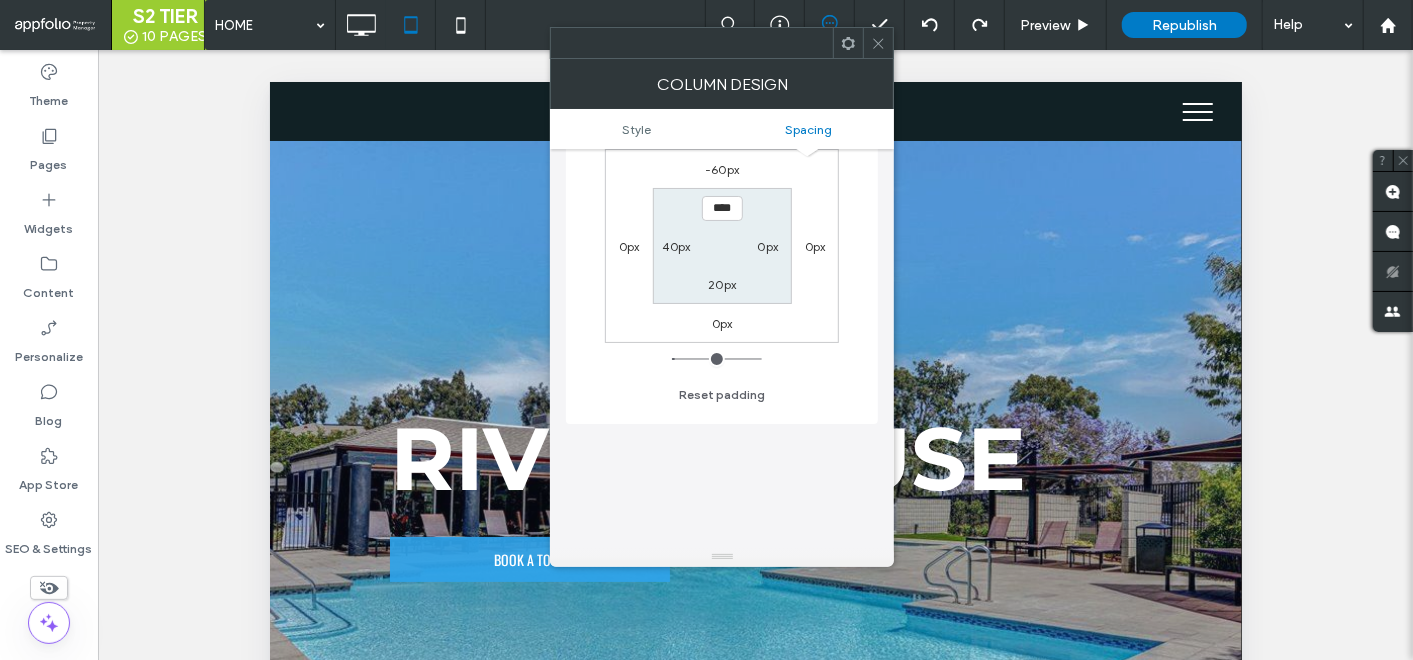 click on "-60px 0px 0px 0px **** 0px 20px 40px" at bounding box center [722, 246] 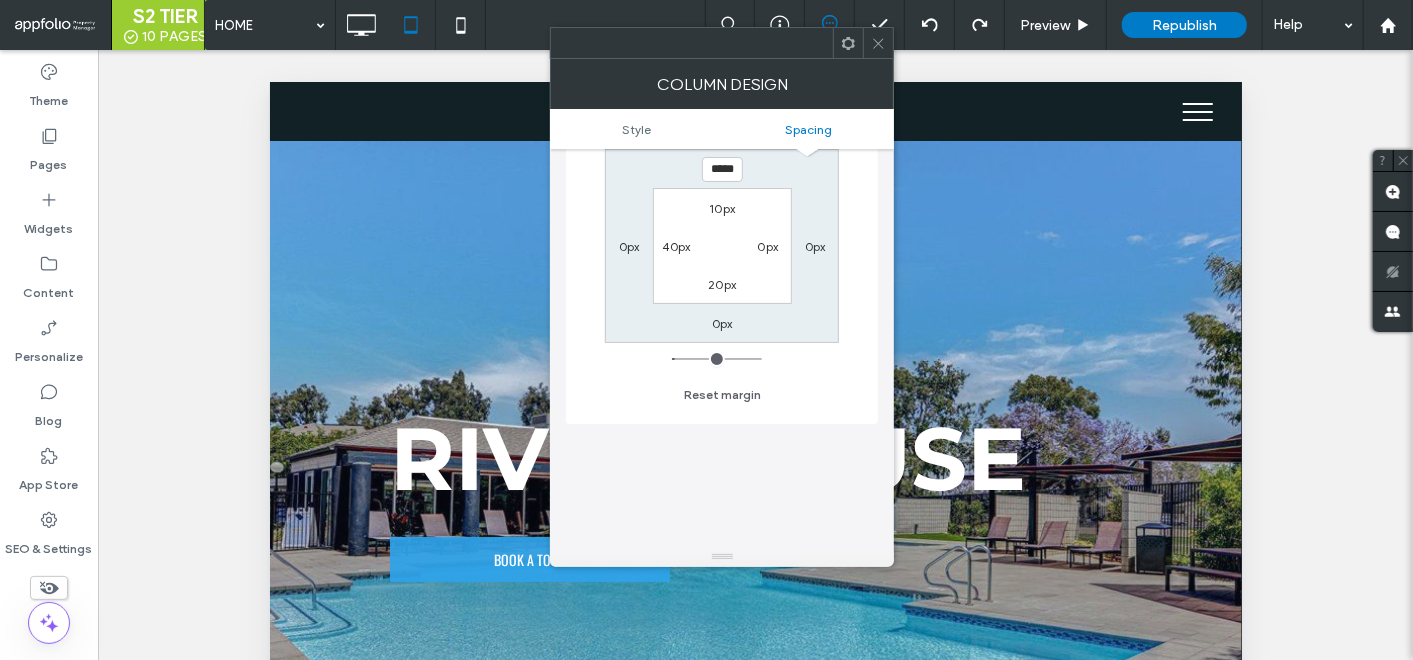 scroll, scrollTop: 540, scrollLeft: 0, axis: vertical 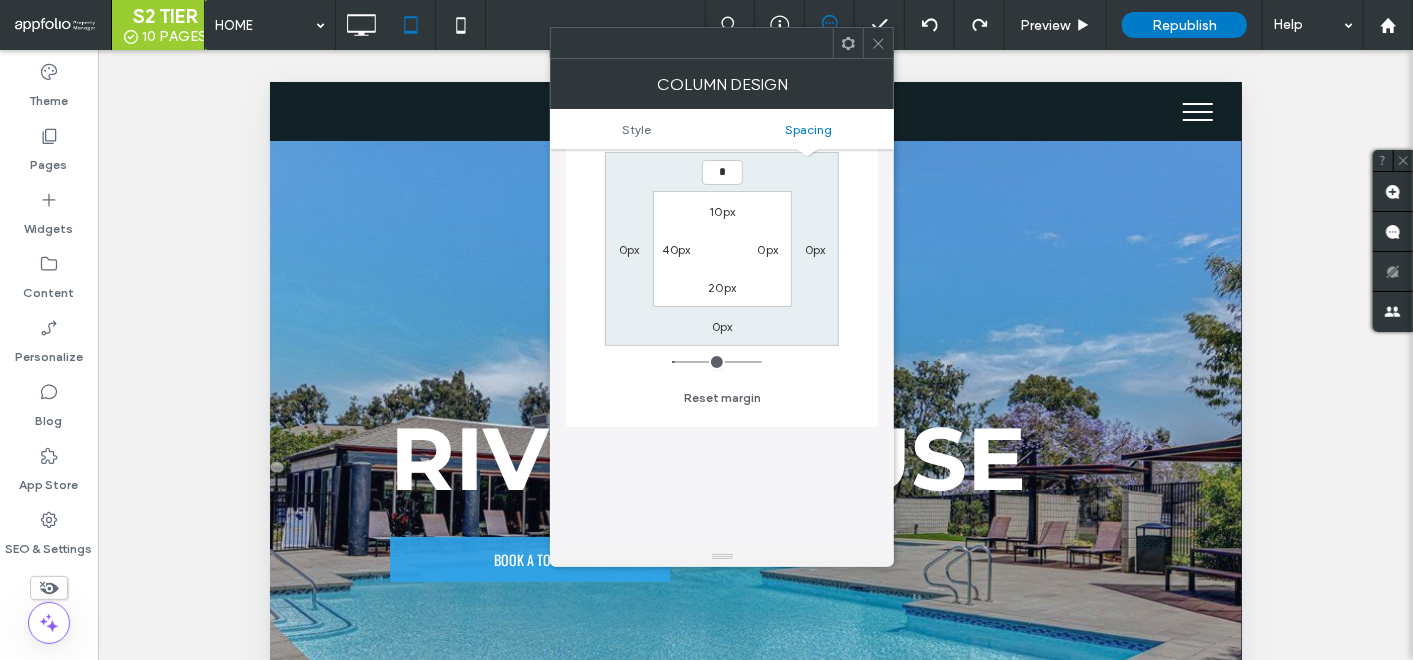 type on "*" 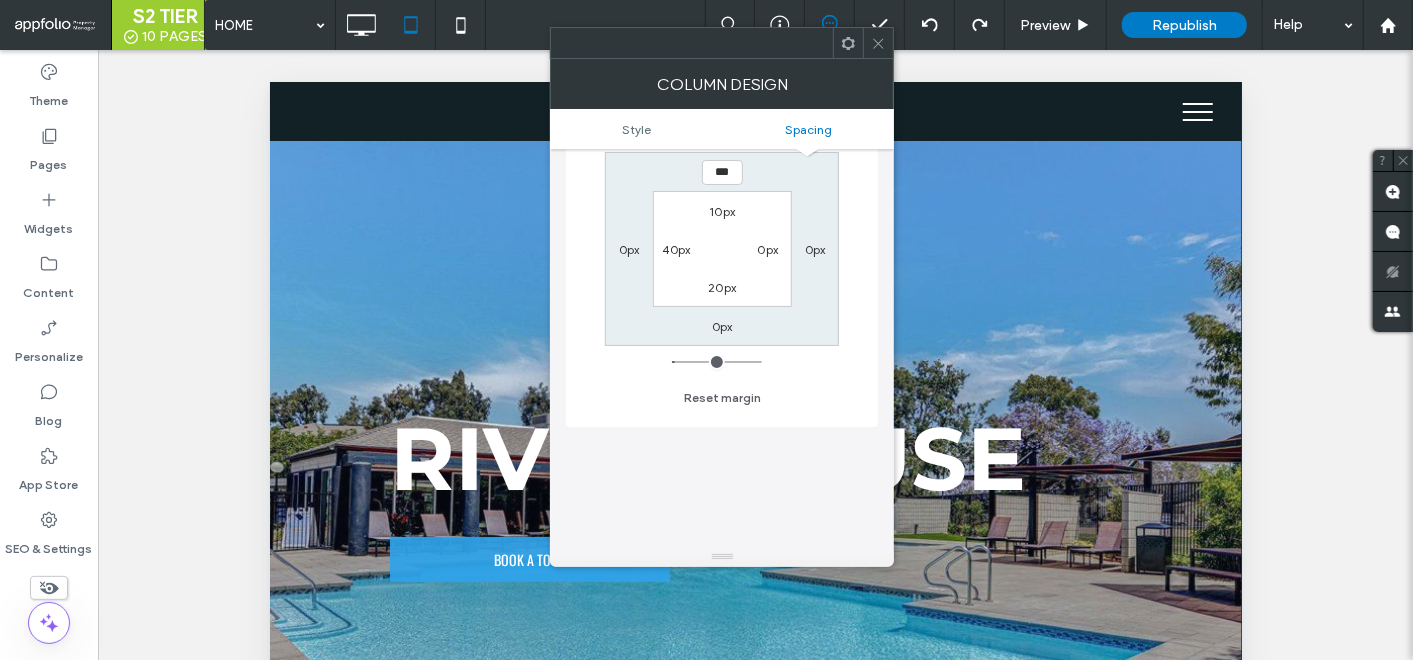 click on "Style Background Color Image Video Background color Border *** Corner radius * px Shadow Spacing Change margin (outer spacing) on desktop and tablet *** 0px 0px 0px 10px 0px 20px 40px Reset margin" at bounding box center [722, 186] 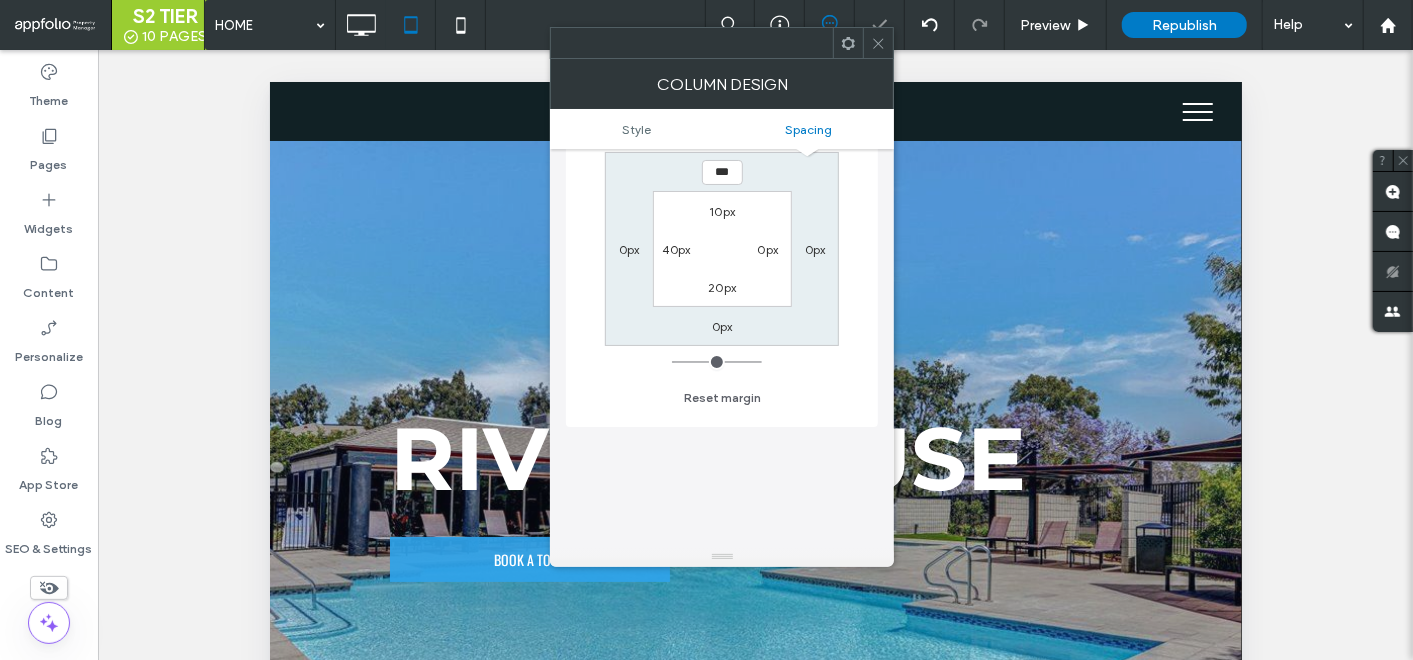 click 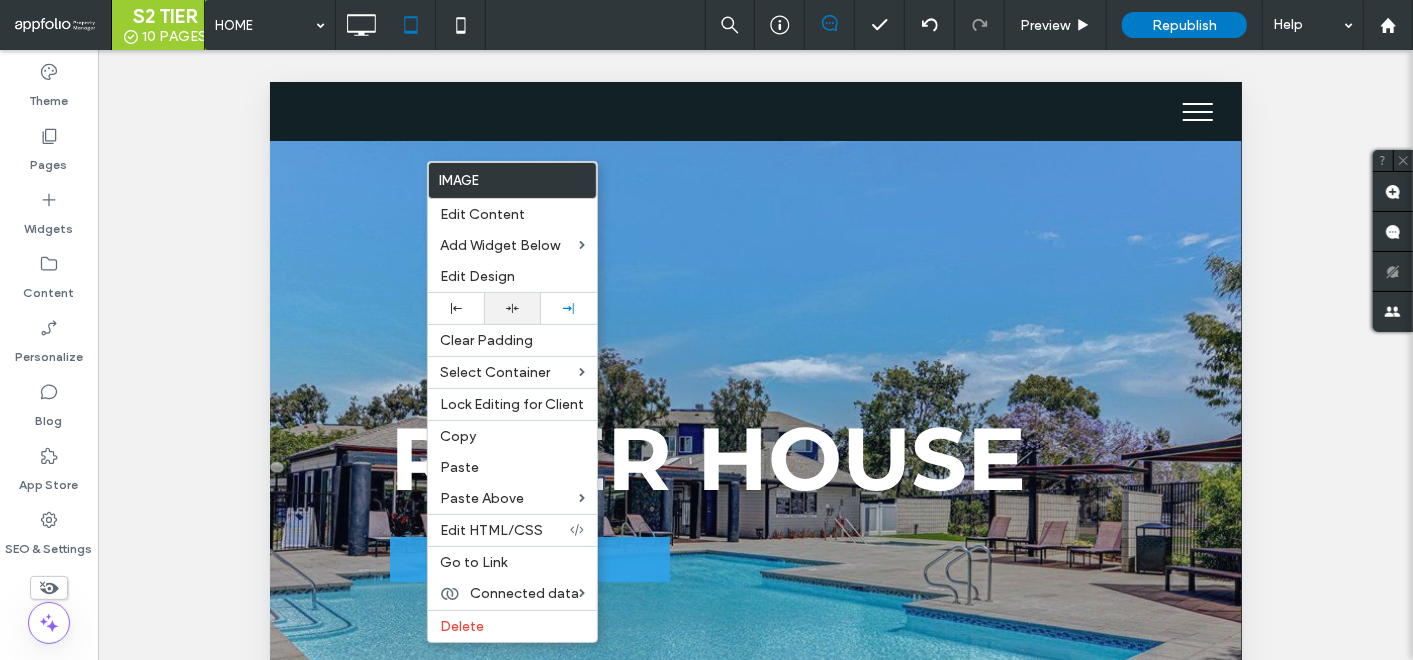 click 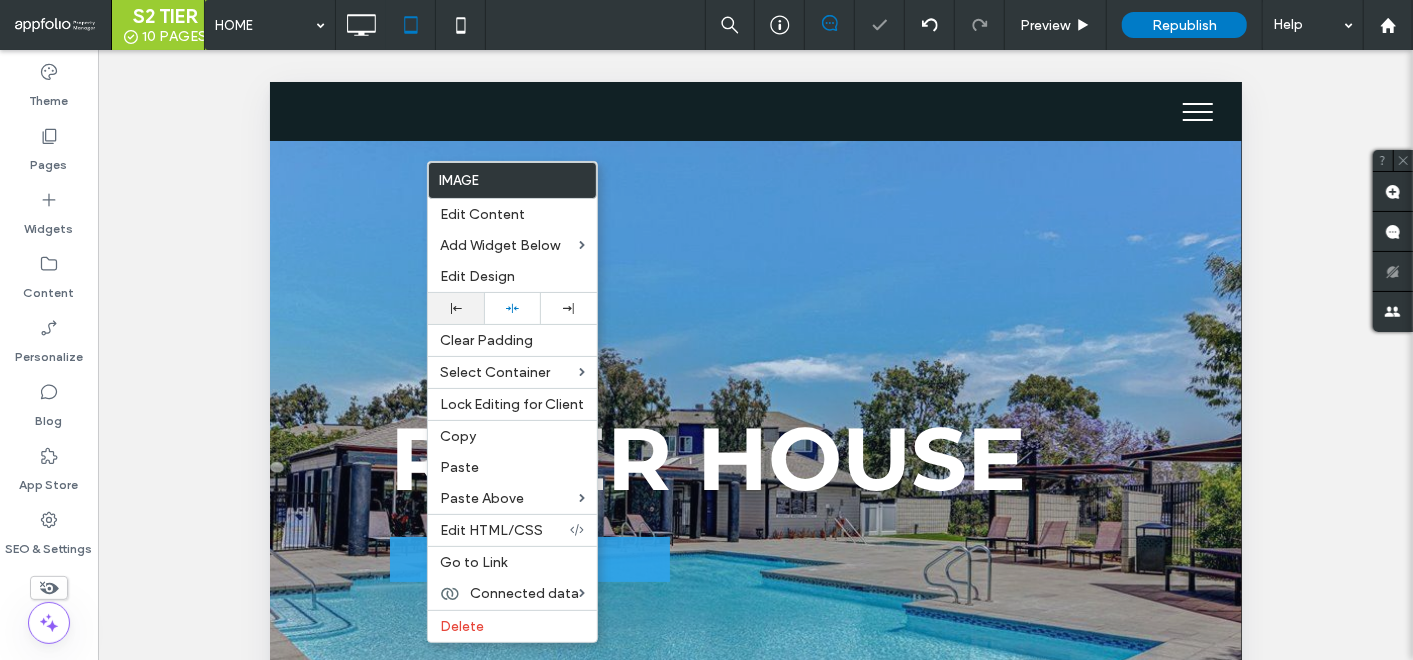 click 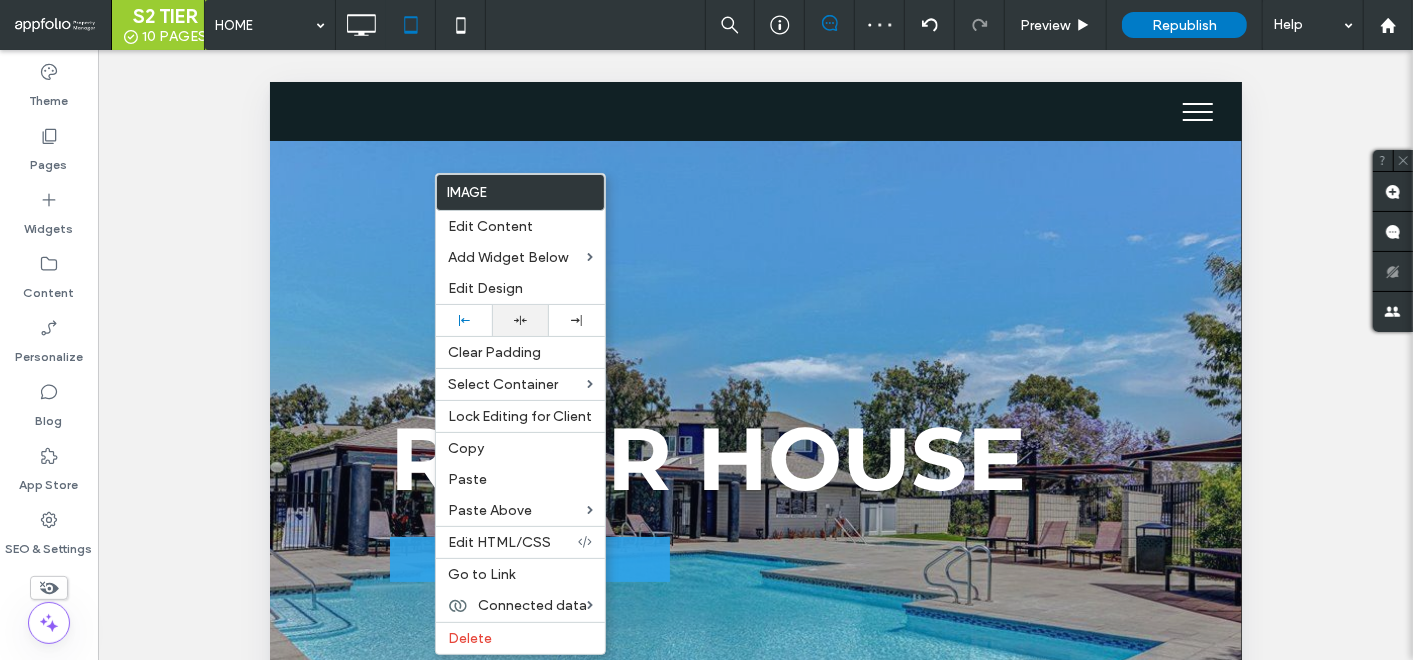 click at bounding box center [520, 320] 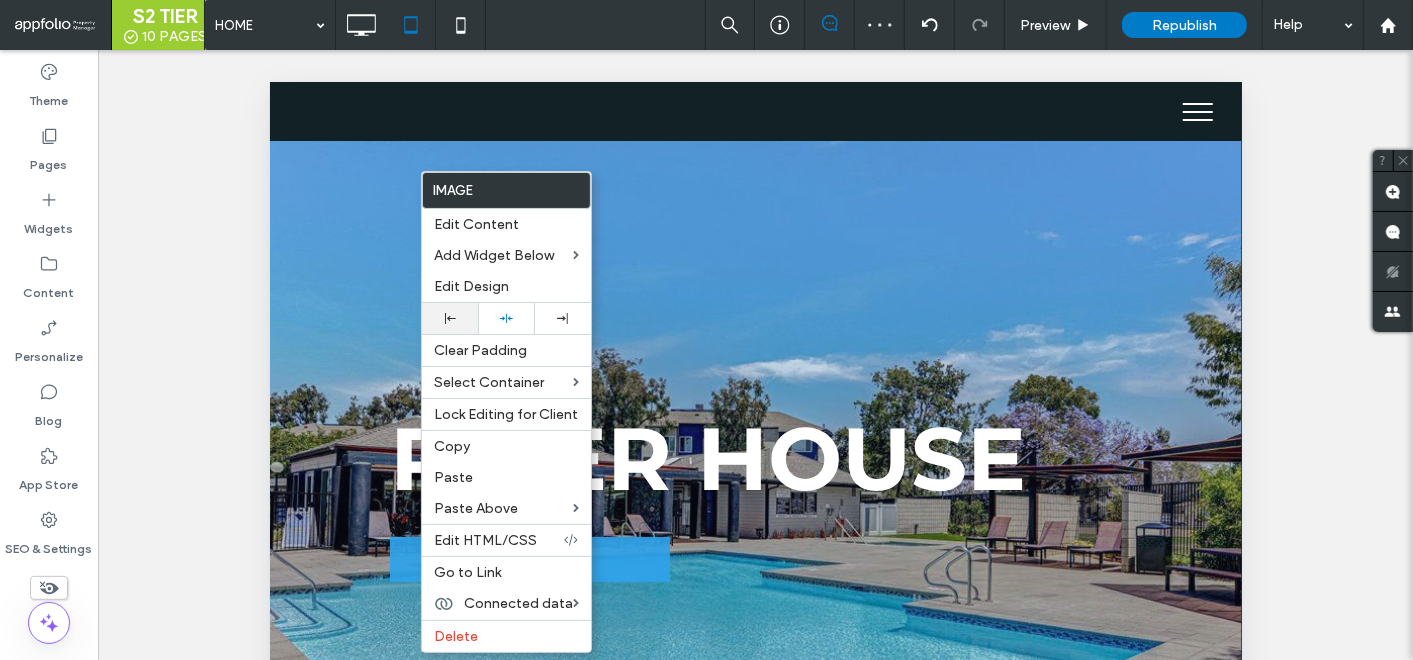 click at bounding box center [450, 318] 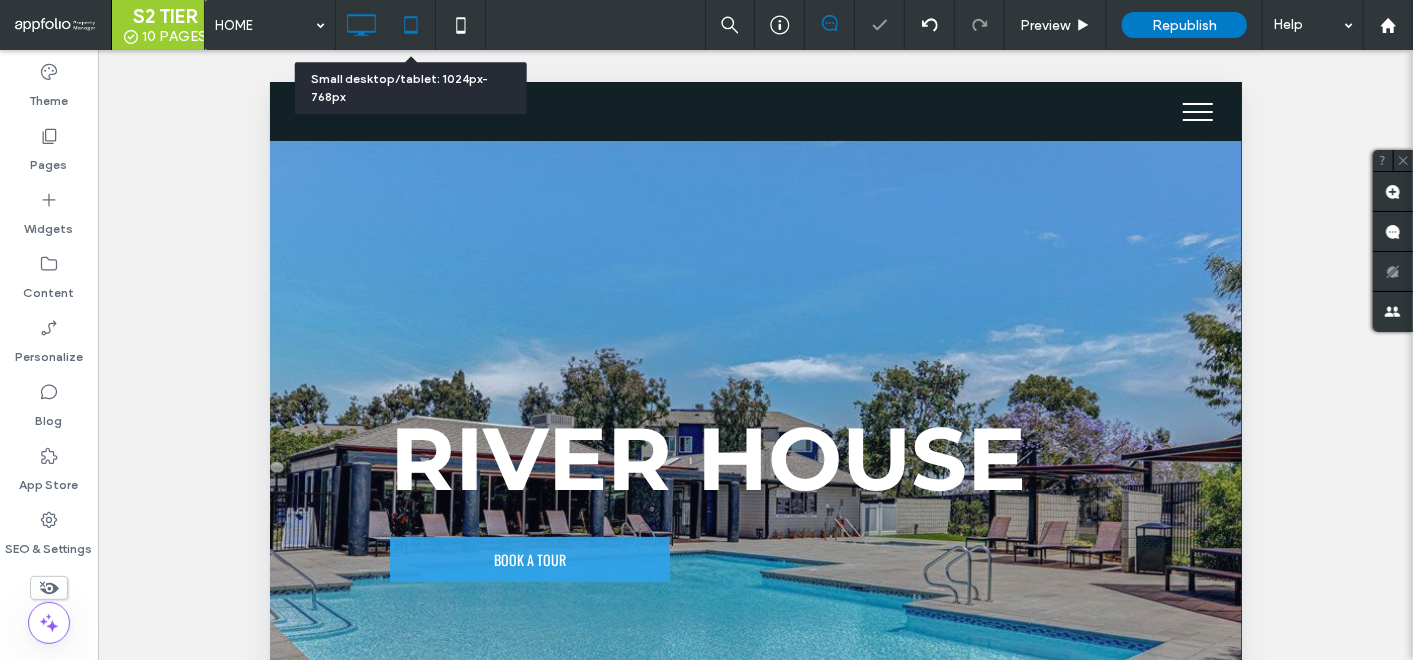 click 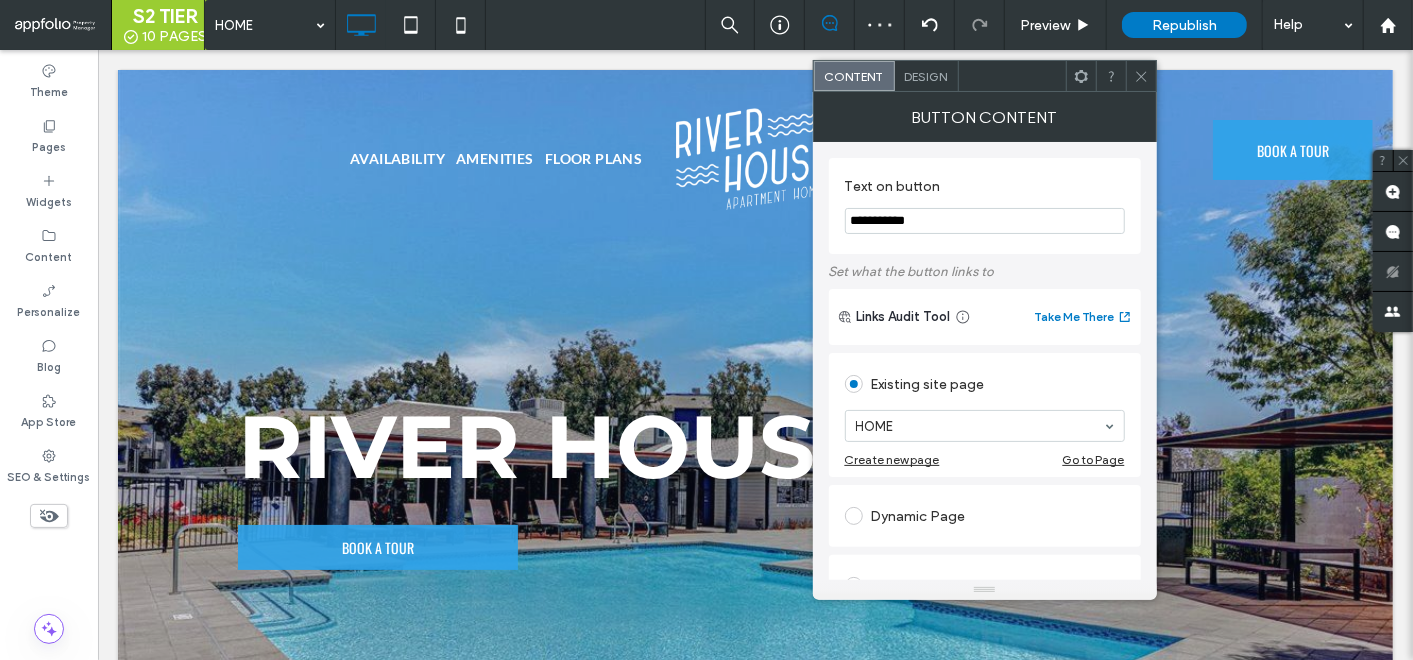 scroll, scrollTop: 111, scrollLeft: 0, axis: vertical 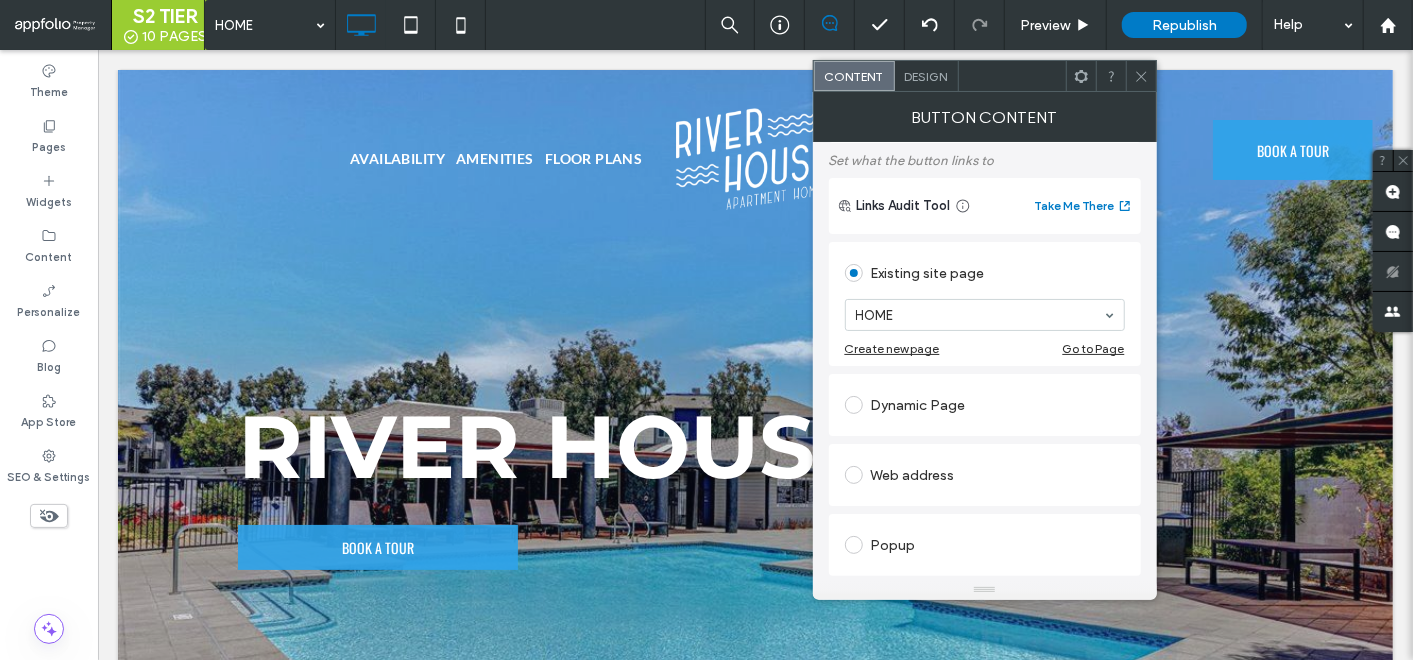 click at bounding box center [1141, 76] 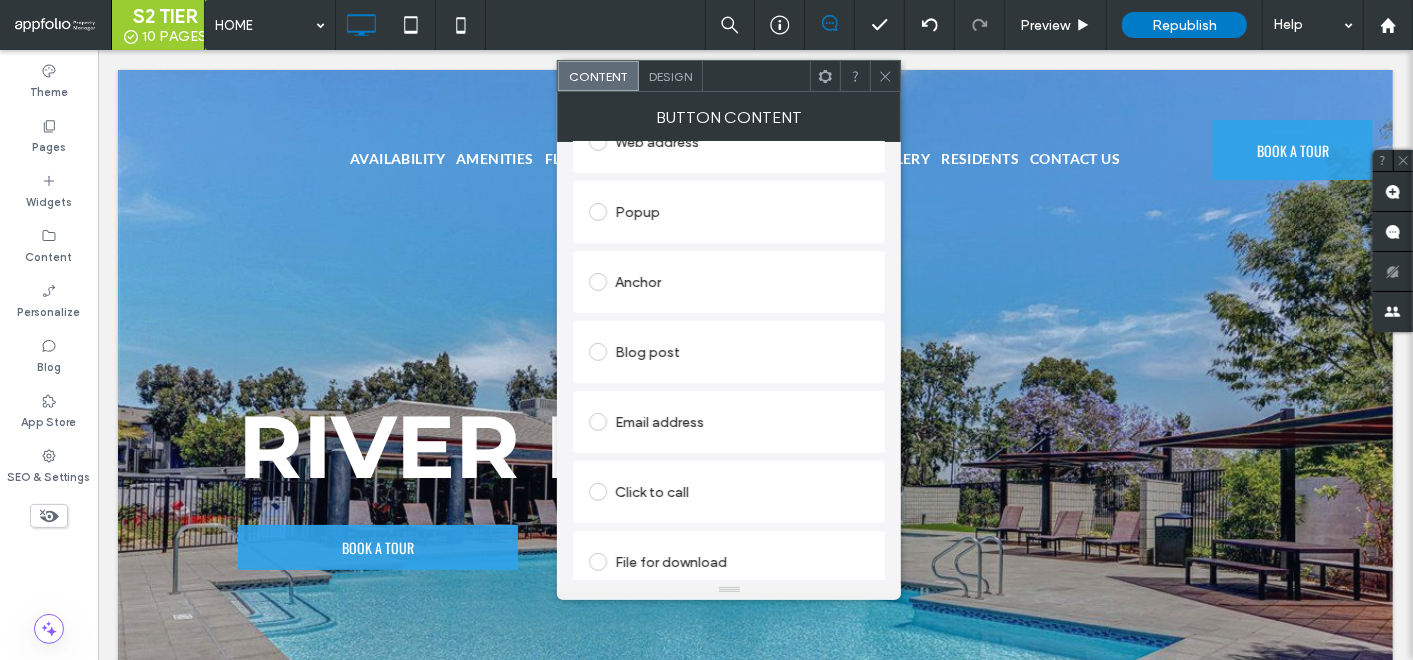 click on "Click to call" at bounding box center (729, 492) 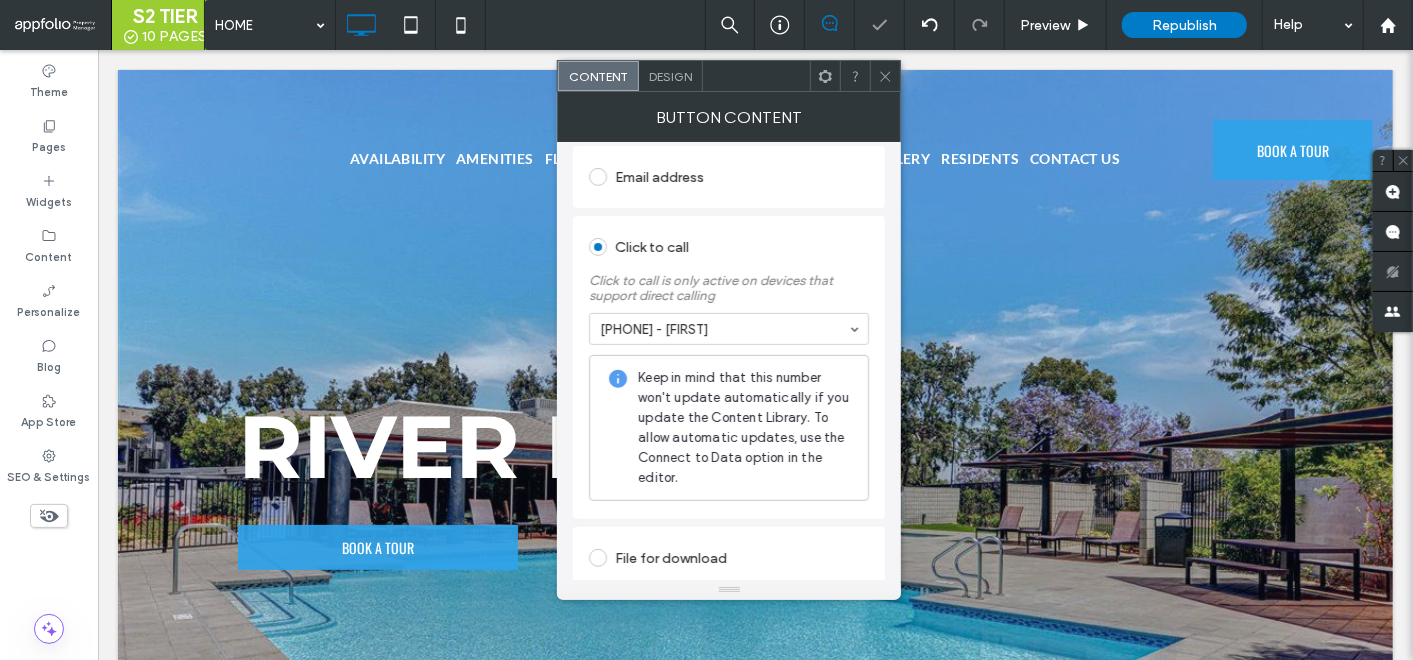 scroll, scrollTop: 636, scrollLeft: 0, axis: vertical 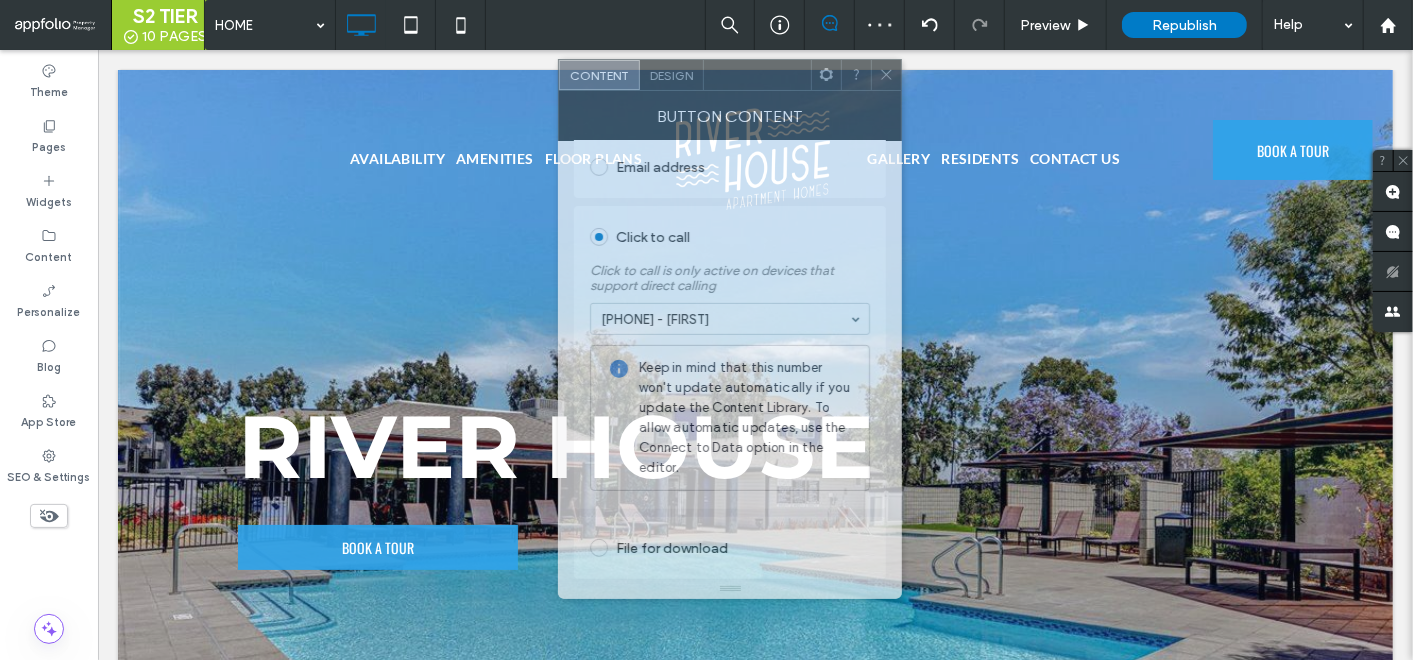 click on "Button Content" at bounding box center [730, 116] 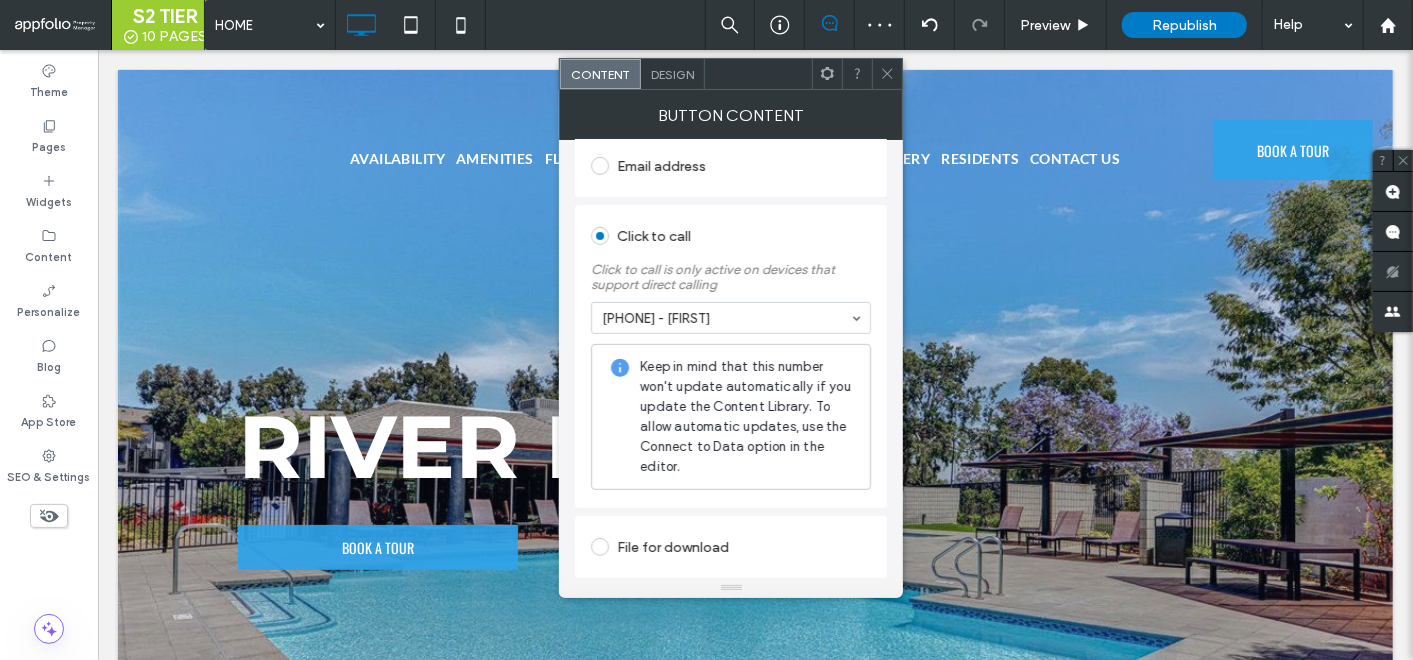 click at bounding box center (827, 74) 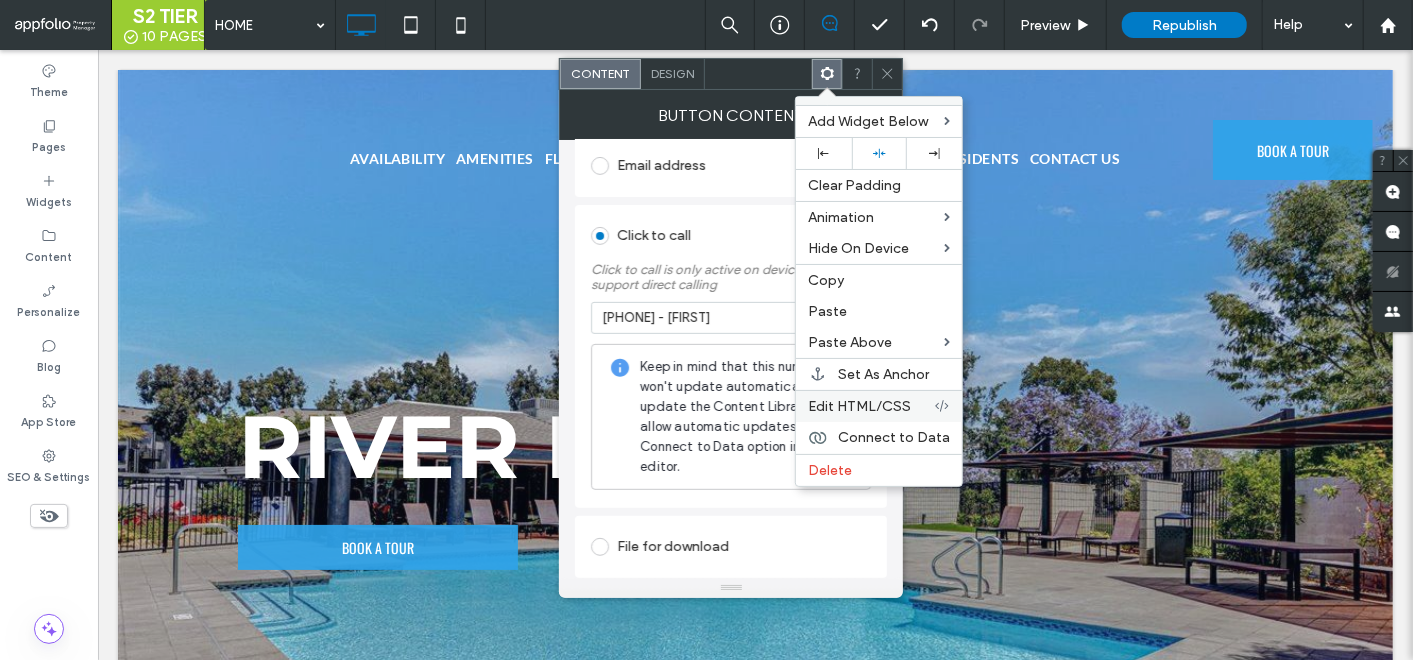 click on "Edit HTML/CSS" at bounding box center (871, 406) 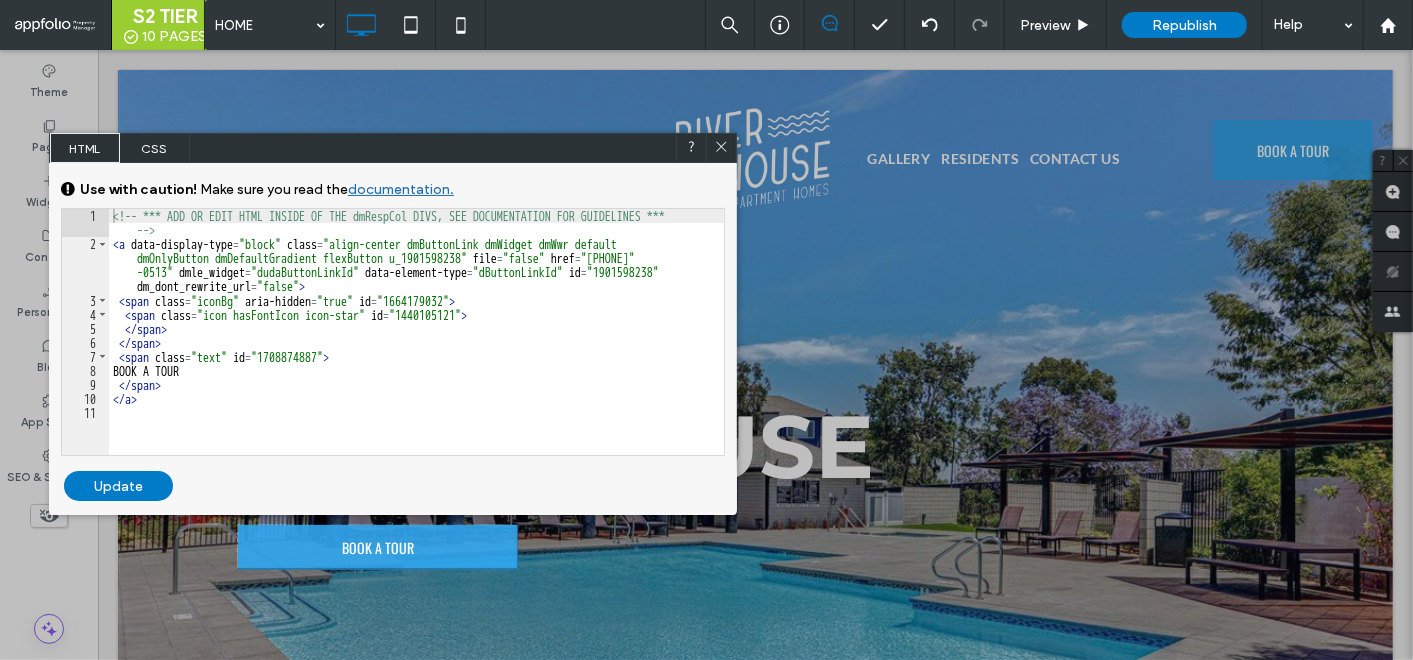 click on "<!-- *** ADD OR EDIT HTML INSIDE OF THE dmRespCol DIVS, SEE DOCUMENTATION FOR GUIDELINES ***       --> < a   data-display-type = "block"   class = "align-center dmButtonLink dmWidget dmWwr default       dmOnlyButton dmDefaultGradient flexButton u_1901598238"   file = "false"   href = "tel:(657) 888      -0513"   dmle_widget = "dudaButtonLinkId"   data-element-type = "dButtonLinkId"   id = "1901598238"        dm_dont_rewrite_url = "false" >   < span   class = "iconBg"   aria-hidden = "true"   id = "1664179032" >    < span   class = "icon hasFontIcon icon-star"   id = "1440105121" >    </ span >   </ span >   < span   class = "text"   id = "1708874887" >   BOOK A TOUR   </ span > </ a >" at bounding box center [417, 353] 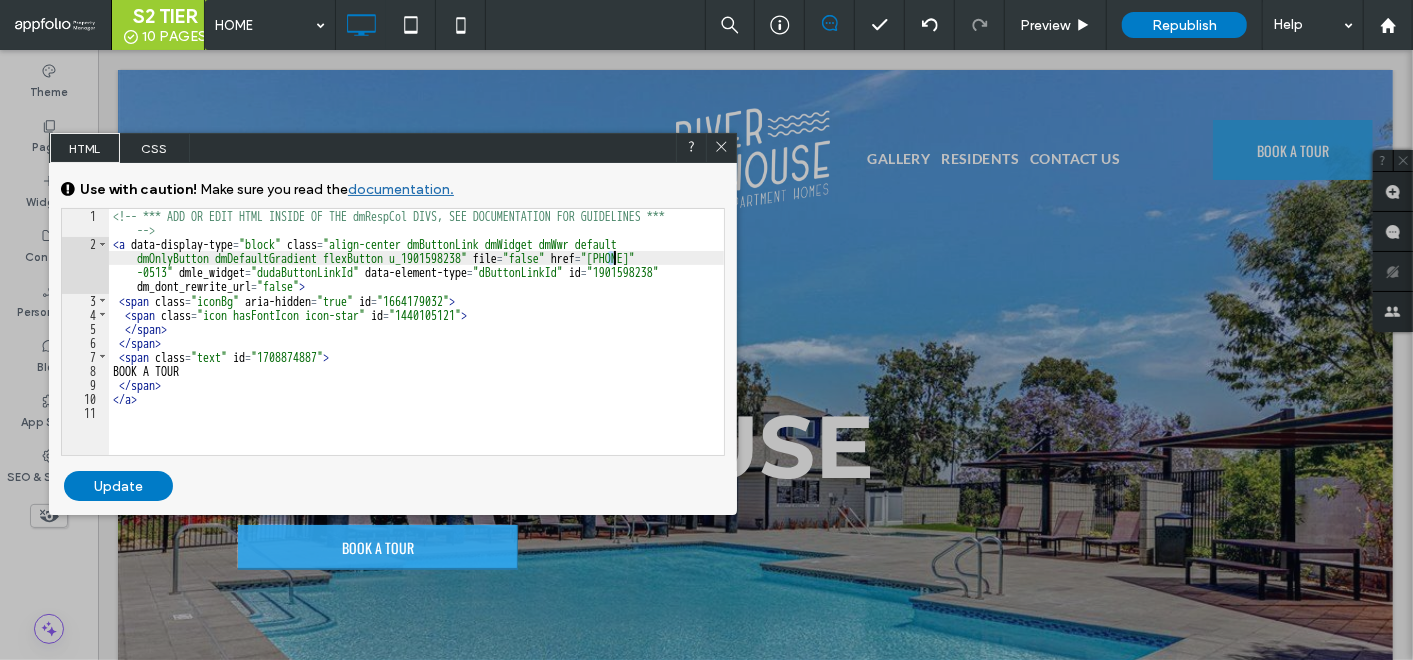 click on "<!-- *** ADD OR EDIT HTML INSIDE OF THE dmRespCol DIVS, SEE DOCUMENTATION FOR GUIDELINES ***       --> < a   data-display-type = "block"   class = "align-center dmButtonLink dmWidget dmWwr default       dmOnlyButton dmDefaultGradient flexButton u_1901598238"   file = "false"   href = "tel:(657) 888      -0513"   dmle_widget = "dudaButtonLinkId"   data-element-type = "dButtonLinkId"   id = "1901598238"        dm_dont_rewrite_url = "false" >   < span   class = "iconBg"   aria-hidden = "true"   id = "1664179032" >    < span   class = "icon hasFontIcon icon-star"   id = "1440105121" >    </ span >   </ span >   < span   class = "text"   id = "1708874887" >   BOOK A TOUR   </ span > </ a >" at bounding box center [417, 353] 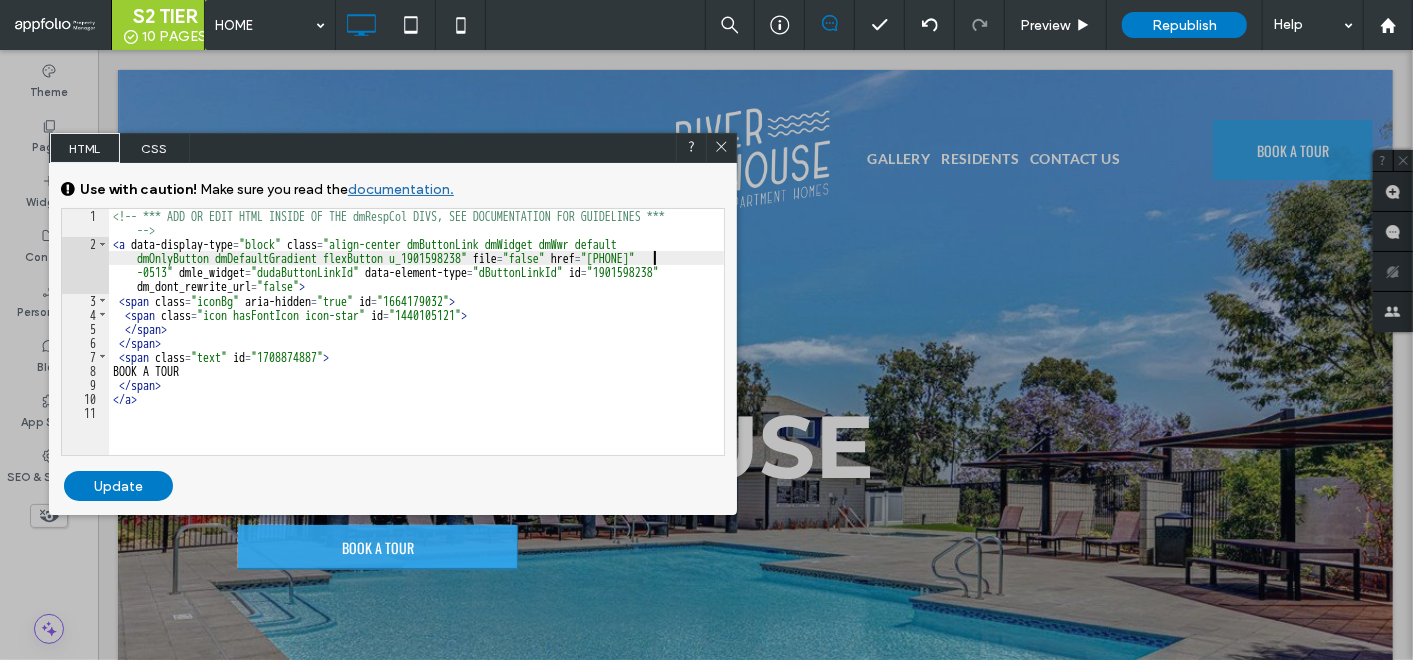 click on "<!-- *** ADD OR EDIT HTML INSIDE OF THE dmRespCol DIVS, SEE DOCUMENTATION FOR GUIDELINES ***       --> < a   data-display-type = "block"   class = "align-center dmButtonLink dmWidget dmWwr default       dmOnlyButton dmDefaultGradient flexButton u_1901598238"   file = "false"   href = "sms:(657) 888      -0513"   dmle_widget = "dudaButtonLinkId"   data-element-type = "dButtonLinkId"   id = "1901598238"        dm_dont_rewrite_url = "false" >   < span   class = "iconBg"   aria-hidden = "true"   id = "1664179032" >    < span   class = "icon hasFontIcon icon-star"   id = "1440105121" >    </ span >   </ span >   < span   class = "text"   id = "1708874887" >   BOOK A TOUR   </ span > </ a >" at bounding box center (417, 353) 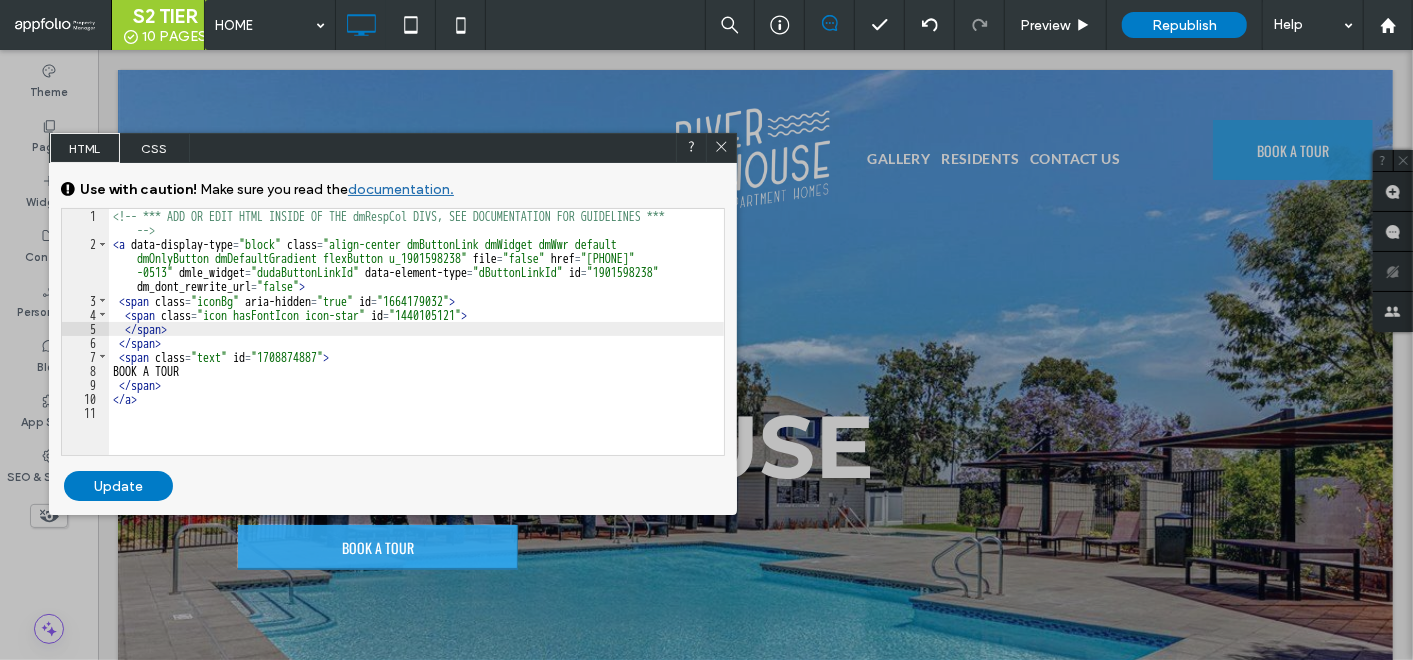 click 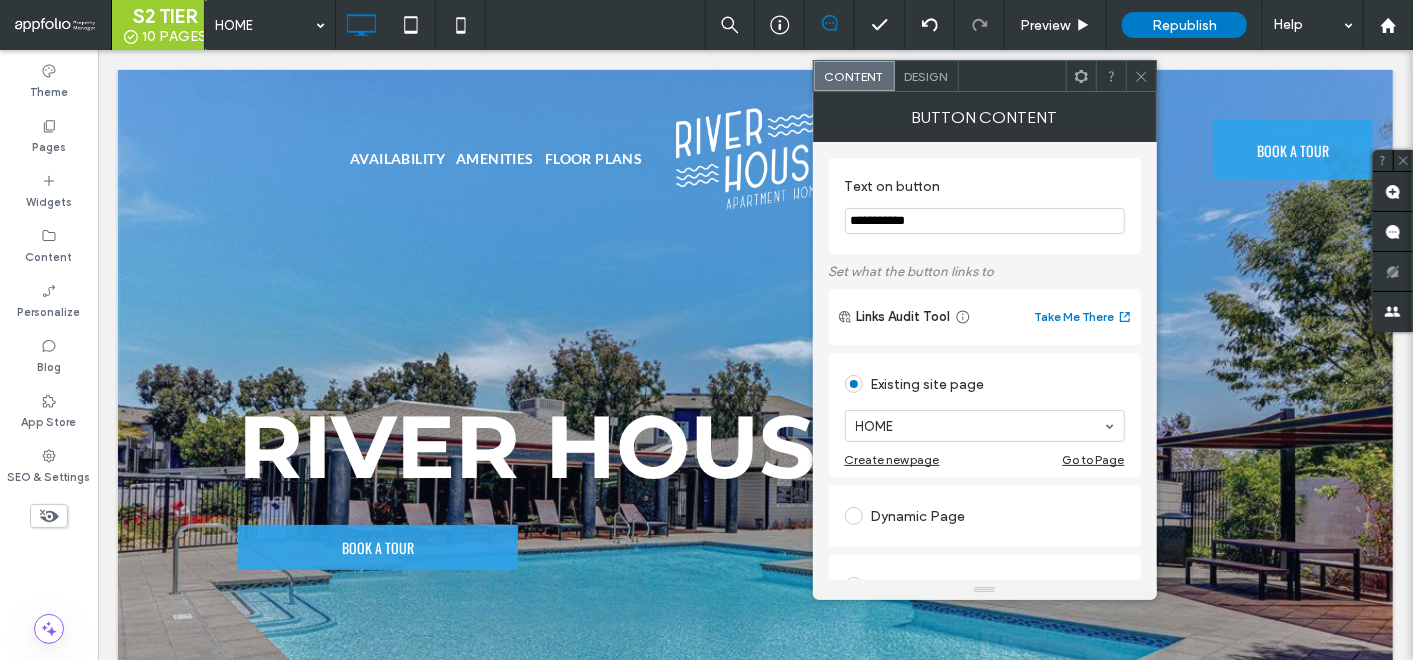 click on "Design" at bounding box center [926, 76] 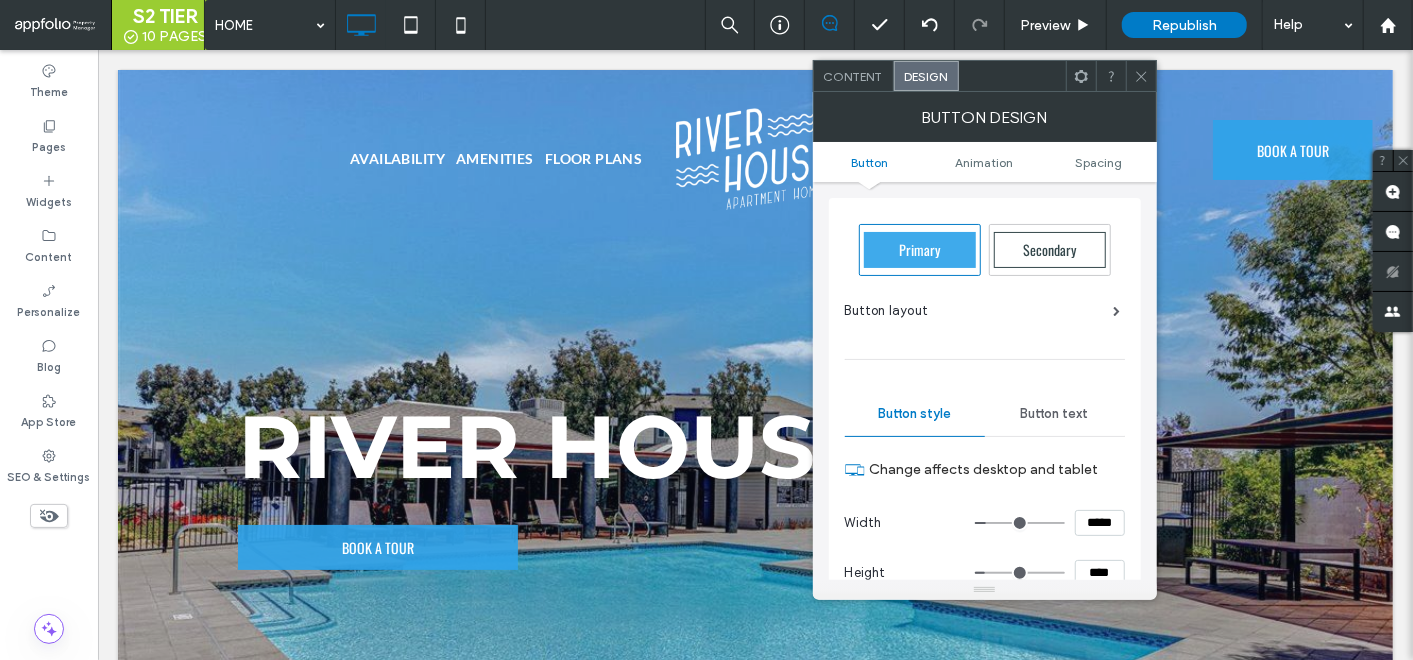 click on "Content" at bounding box center (853, 76) 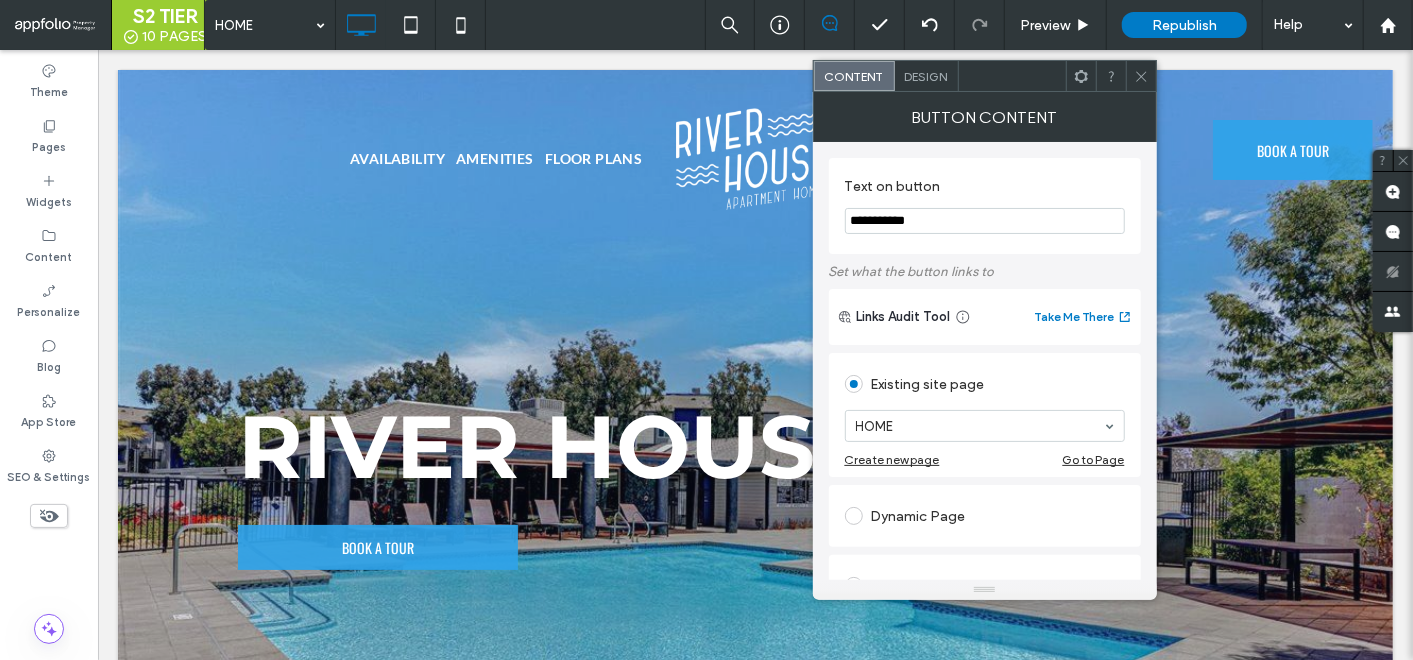click on "HOME" at bounding box center [985, 426] 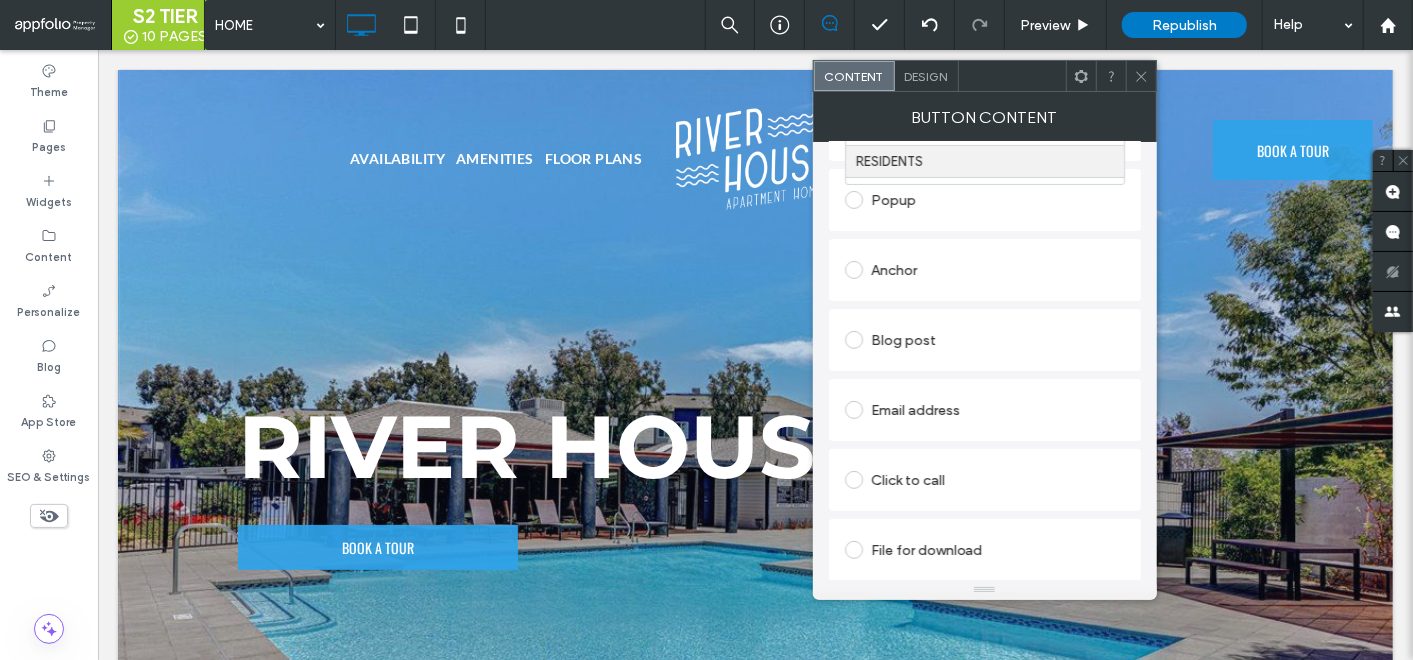 click on "Click to call" at bounding box center (985, 480) 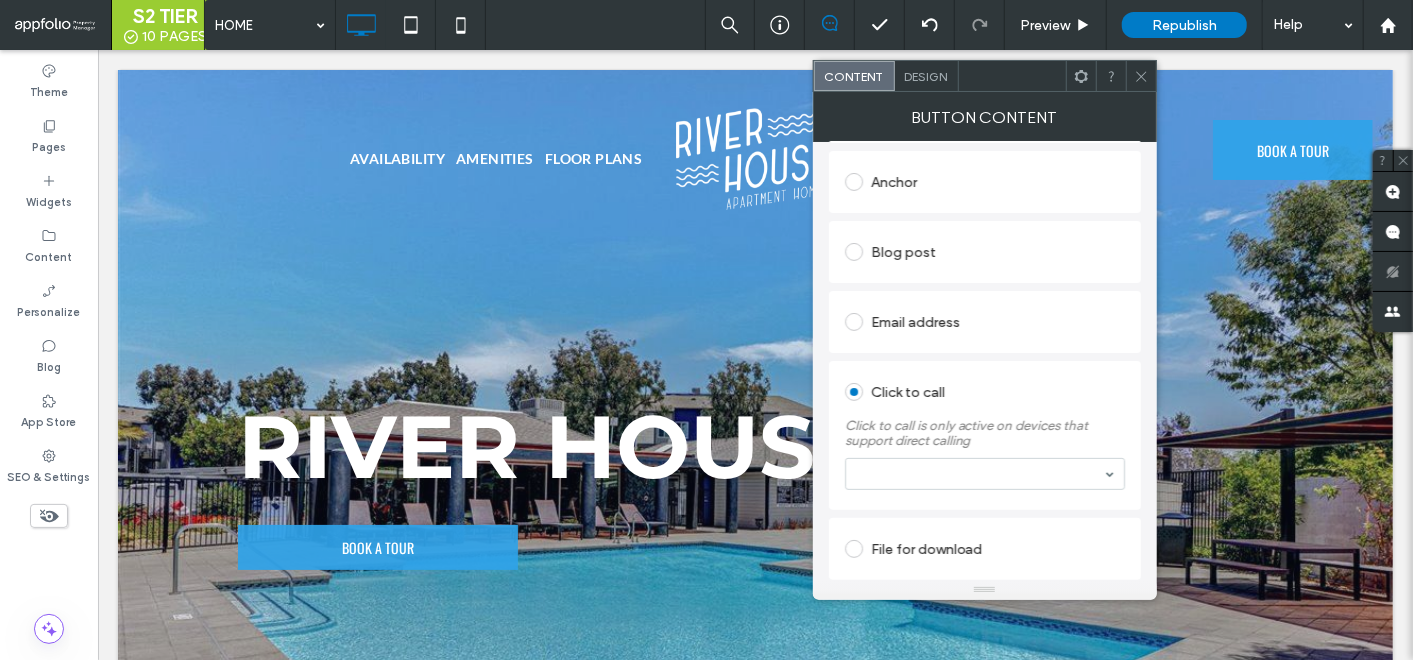 click on "Click to call is only active on devices that support direct calling" at bounding box center (985, 428) 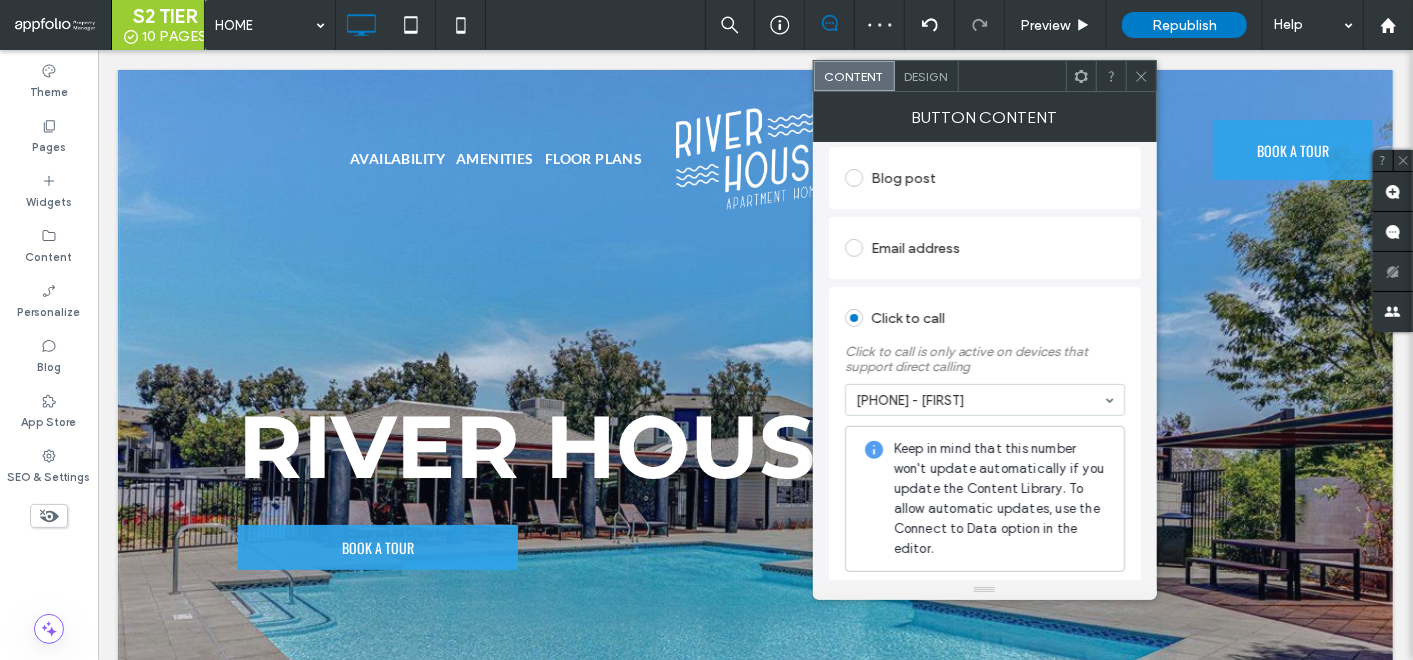 scroll, scrollTop: 636, scrollLeft: 0, axis: vertical 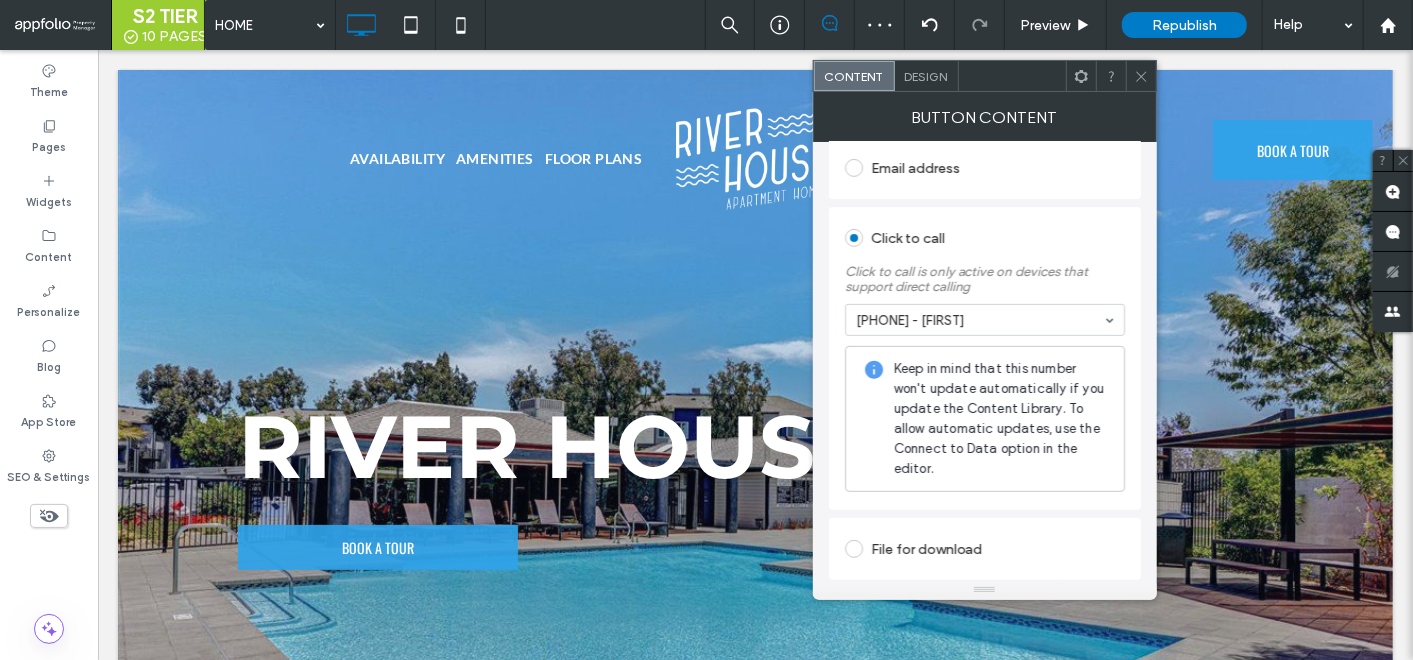 click at bounding box center (1081, 76) 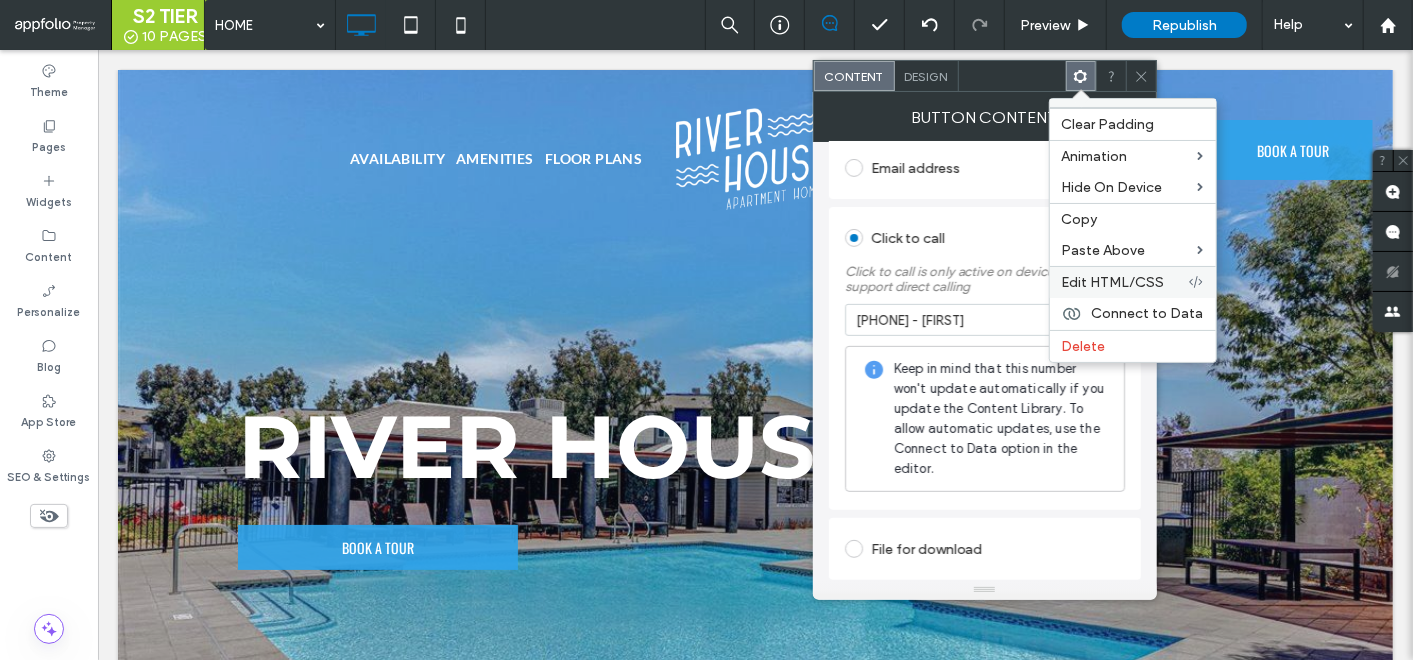 click on "Edit HTML/CSS" at bounding box center (1113, 282) 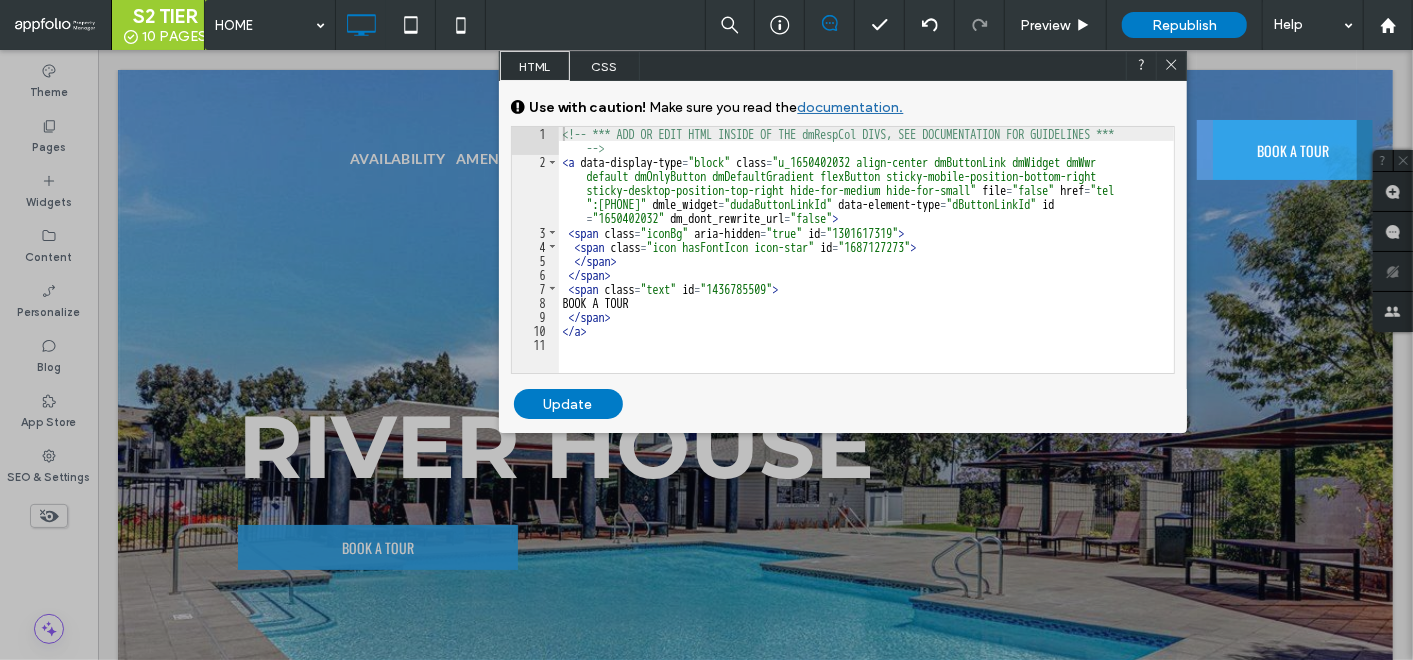 click 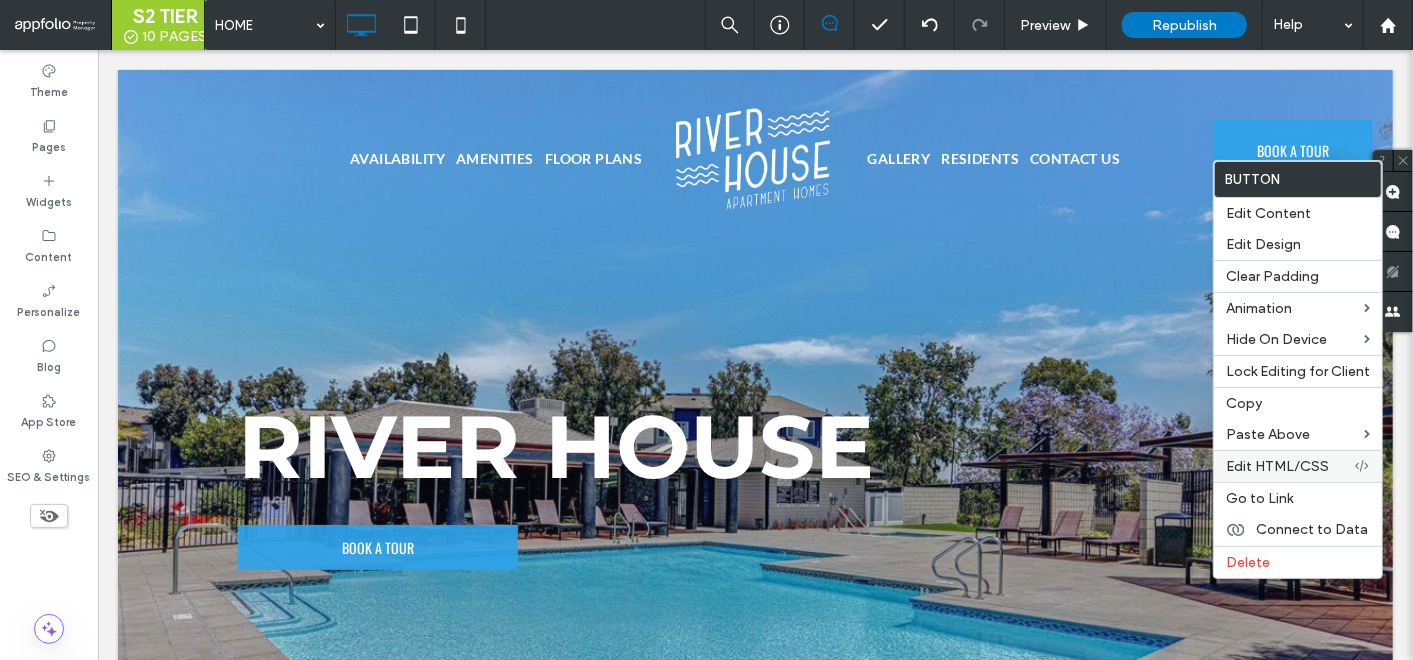 click on "Edit HTML/CSS" at bounding box center [1277, 466] 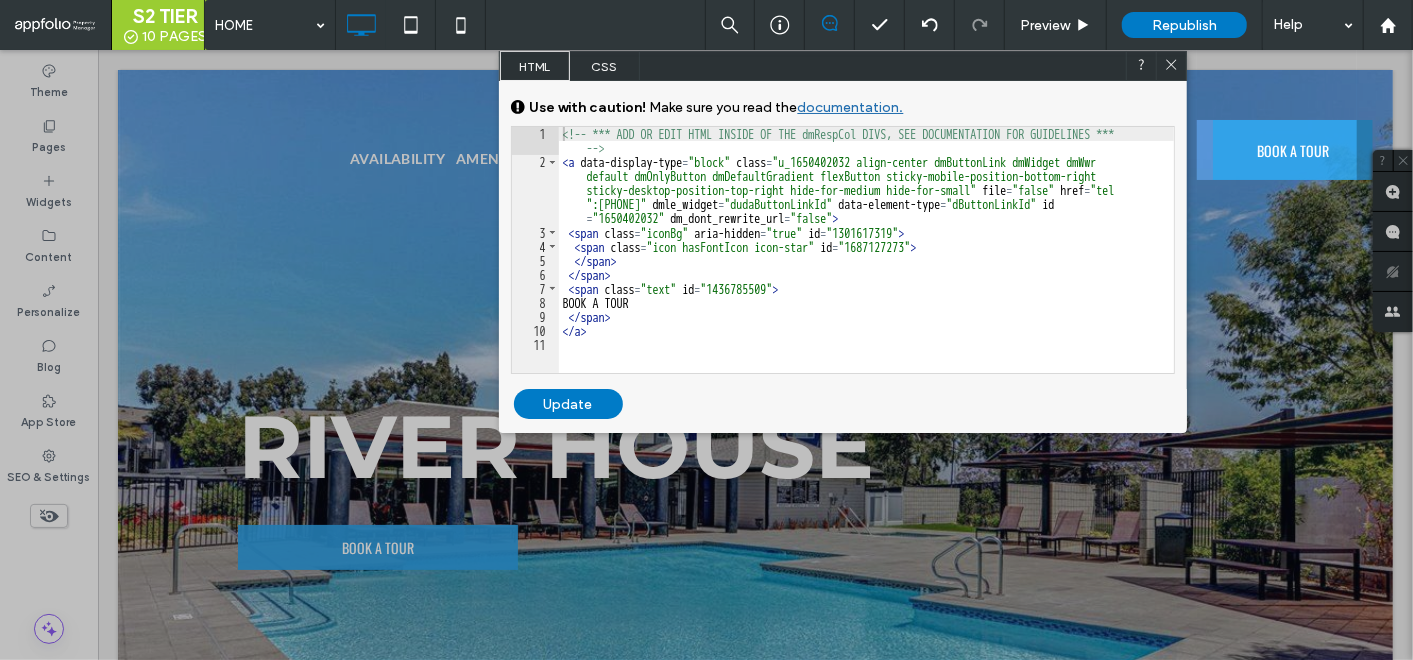 click on "<!-- *** ADD OR EDIT HTML INSIDE OF THE dmRespCol DIVS, SEE DOCUMENTATION FOR GUIDELINES ***       --> < a   data-display-type = "block"   class = "u_1650402032 align-center dmButtonLink dmWidget dmWwr       default dmOnlyButton dmDefaultGradient flexButton sticky-mobile-position-bottom-right       sticky-desktop-position-top-right hide-for-medium hide-for-small"   file = "false"   href = "tel      :(657) 888-0513"   dmle_widget = "dudaButtonLinkId"   data-element-type = "dButtonLinkId"   id      = "1650402032"   dm_dont_rewrite_url = "false" >   < span   class = "iconBg"   aria-hidden = "true"   id = "1301617319" >    < span   class = "icon hasFontIcon icon-star"   id = "1687127273" >    </ span >   </ span >   < span   class = "text"   id = "1436785509" >   BOOK A TOUR   </ span > </ a >" at bounding box center (867, 271) 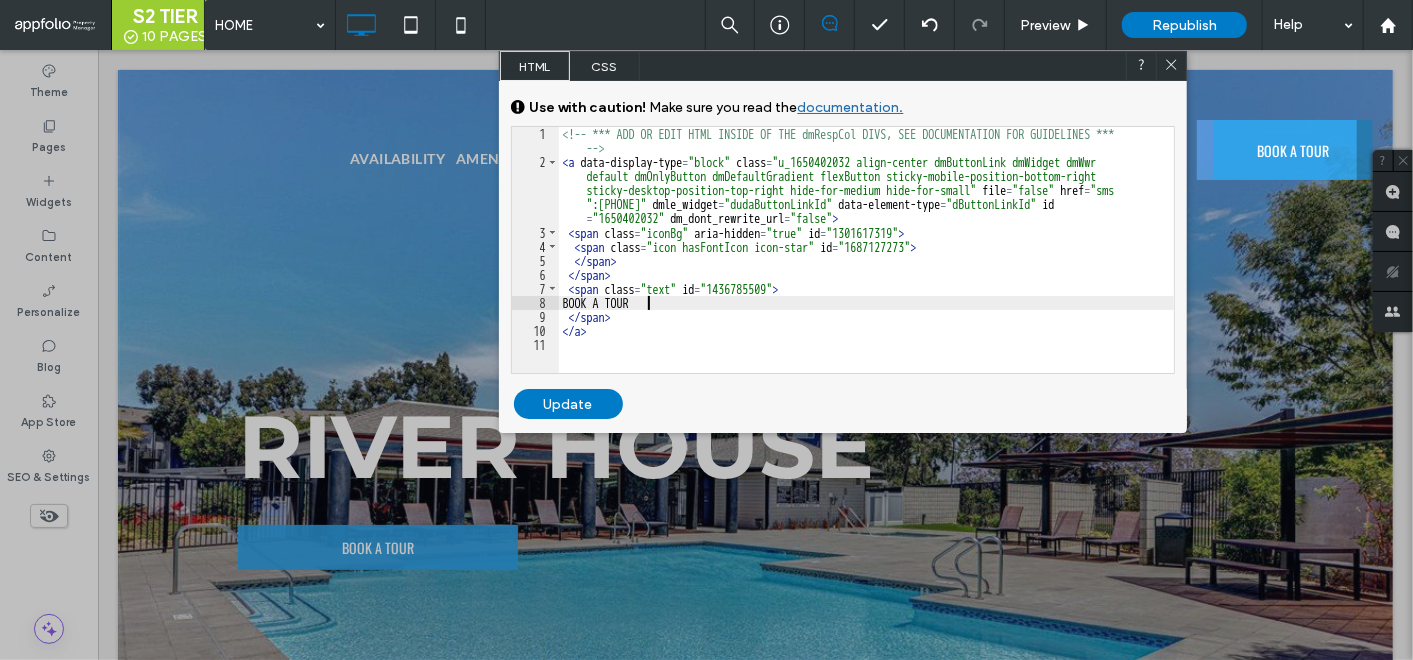 click on "<!-- *** ADD OR EDIT HTML INSIDE OF THE dmRespCol DIVS, SEE DOCUMENTATION FOR GUIDELINES ***       --> < a   data-display-type = "block"   class = "u_1650402032 align-center dmButtonLink dmWidget dmWwr       default dmOnlyButton dmDefaultGradient flexButton sticky-mobile-position-bottom-right       sticky-desktop-position-top-right hide-for-medium hide-for-small"   file = "false"   href = "sms      :(657) 888-0513"   dmle_widget = "dudaButtonLinkId"   data-element-type = "dButtonLinkId"   id      = "1650402032"   dm_dont_rewrite_url = "false" >   < span   class = "iconBg"   aria-hidden = "true"   id = "1301617319" >    < span   class = "icon hasFontIcon icon-star"   id = "1687127273" >    </ span >   </ span >   < span   class = "text"   id = "1436785509" >   BOOK A TOUR   </ span > </ a >" at bounding box center (867, 271) 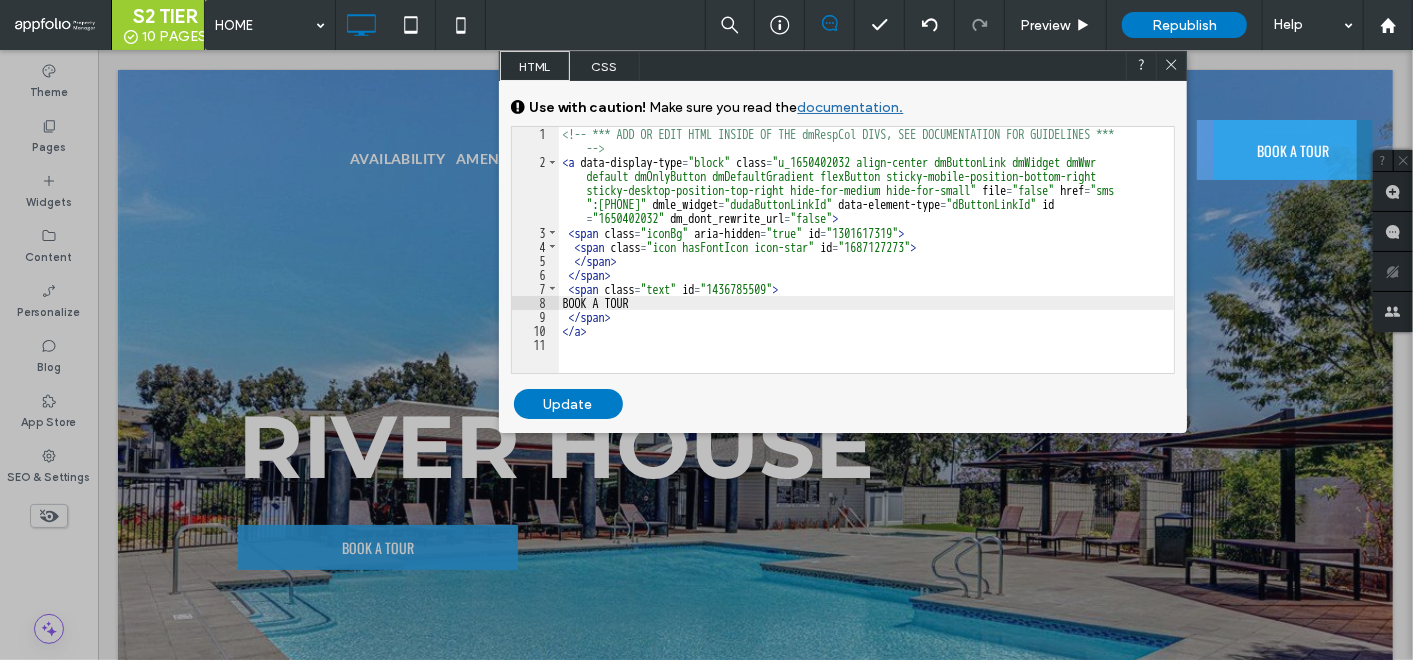 click 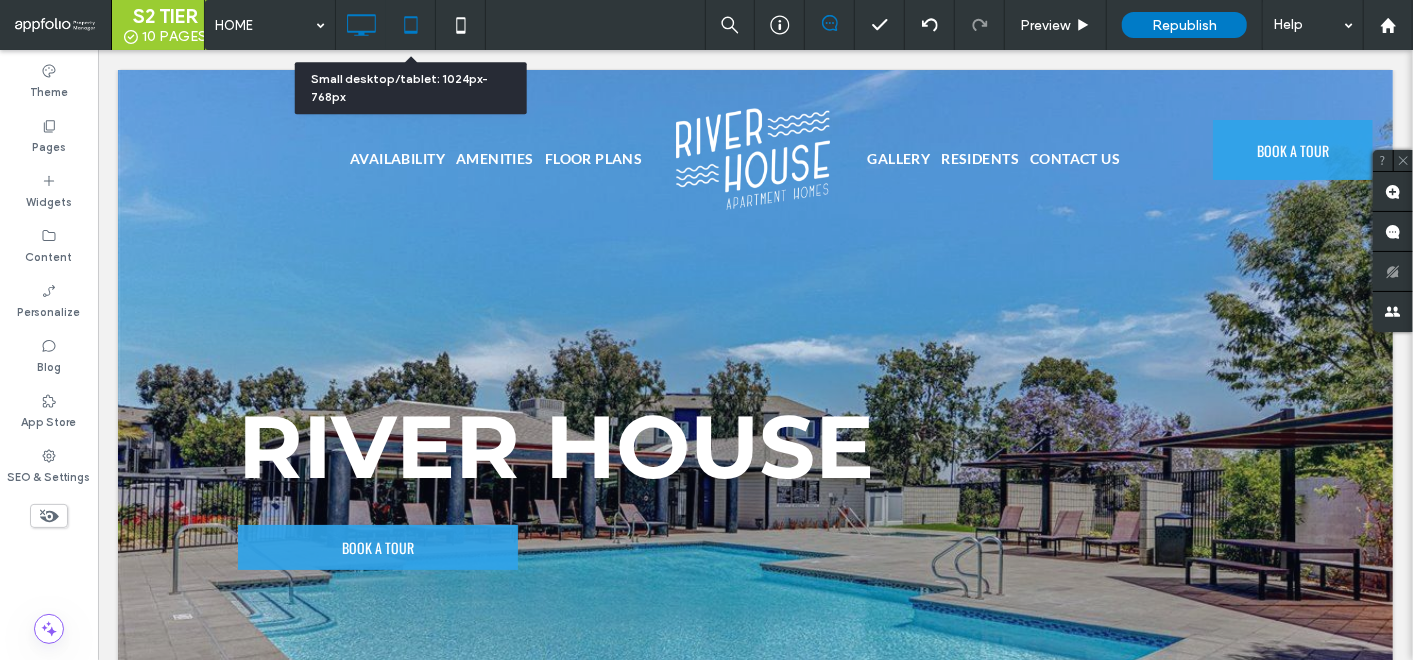 click 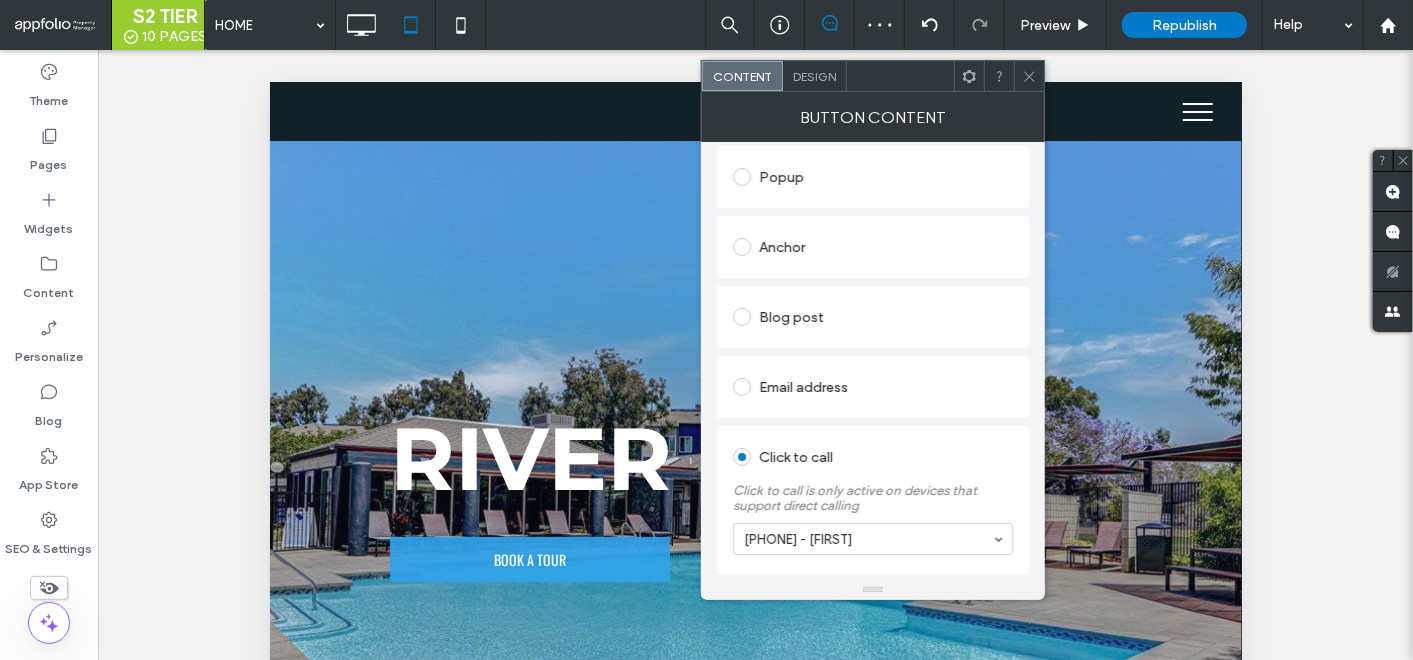 scroll, scrollTop: 482, scrollLeft: 0, axis: vertical 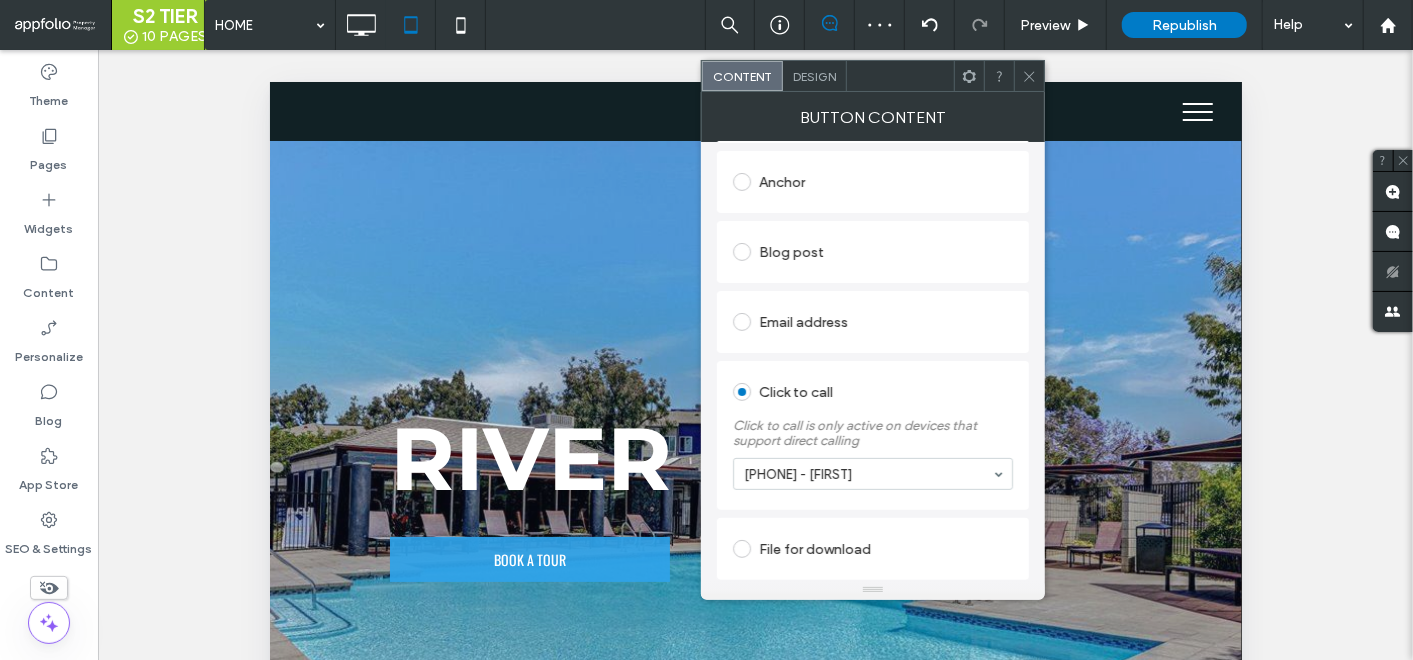 click 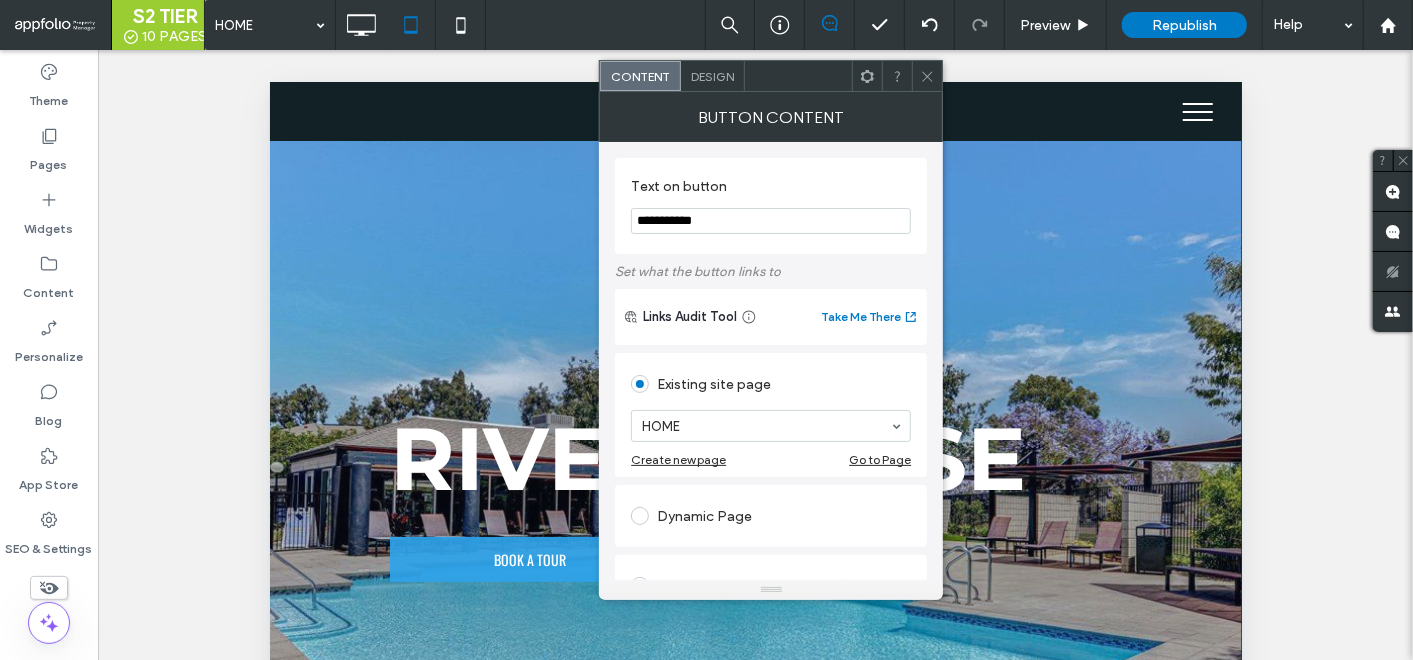 drag, startPoint x: 930, startPoint y: 74, endPoint x: 916, endPoint y: 113, distance: 41.4367 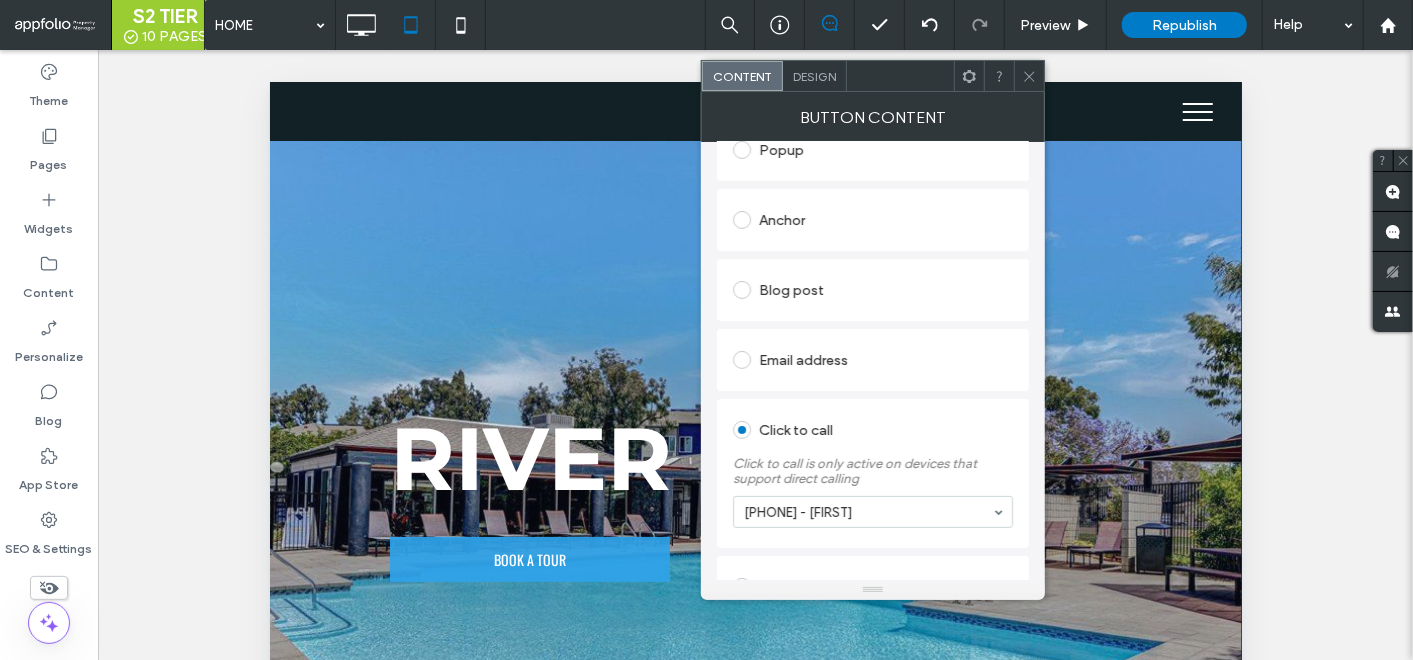 scroll, scrollTop: 482, scrollLeft: 0, axis: vertical 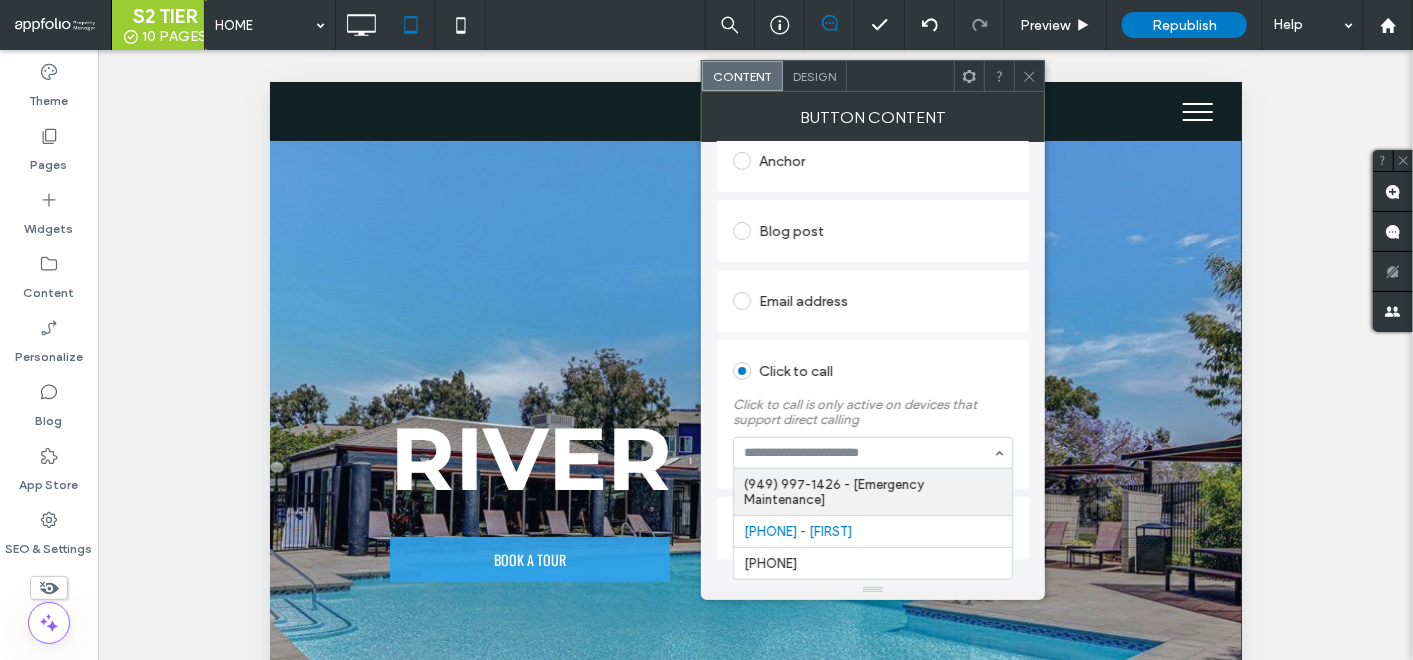 click on "Click to call" at bounding box center (873, 371) 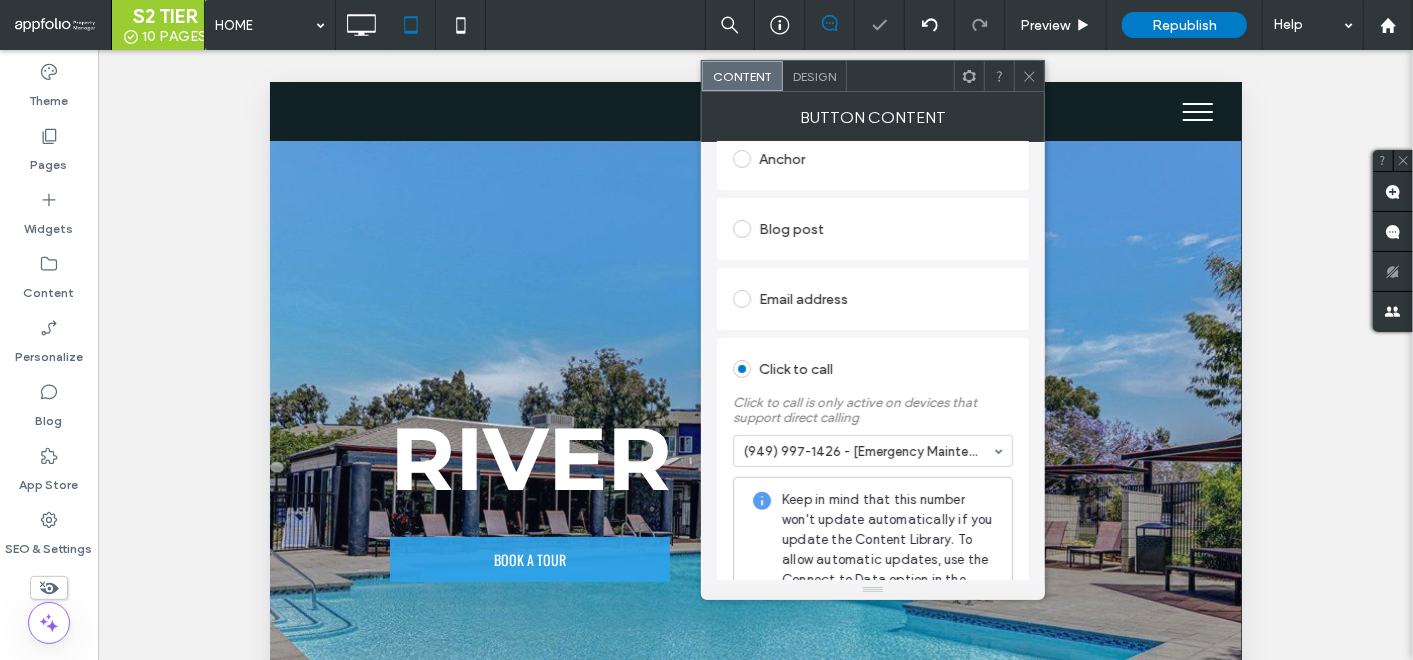 click on "Button Content" at bounding box center [873, 117] 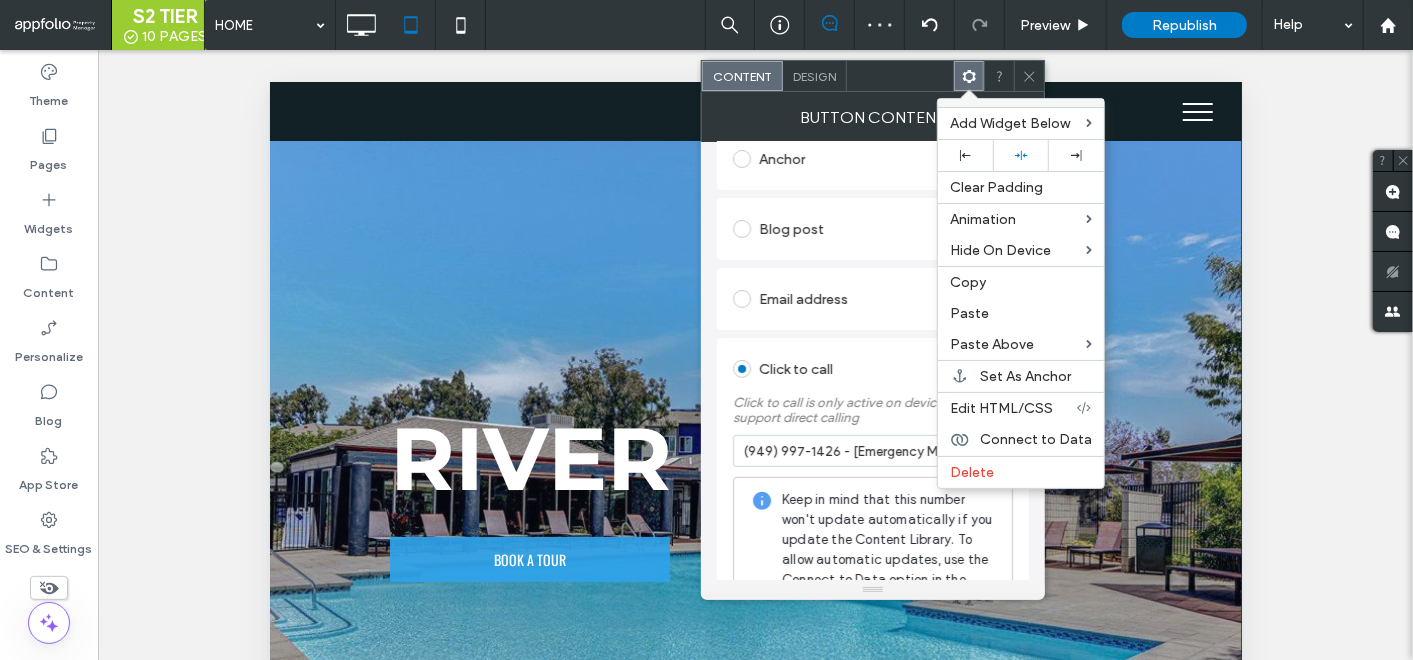 click 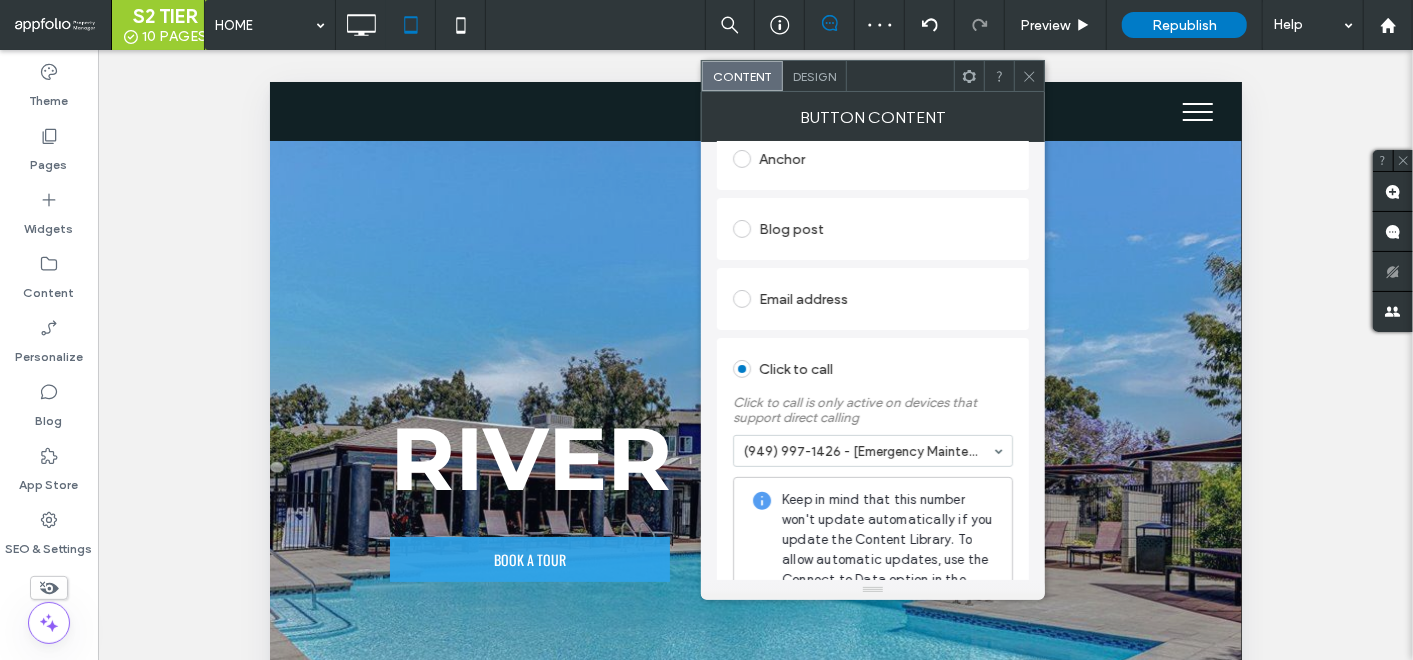 click 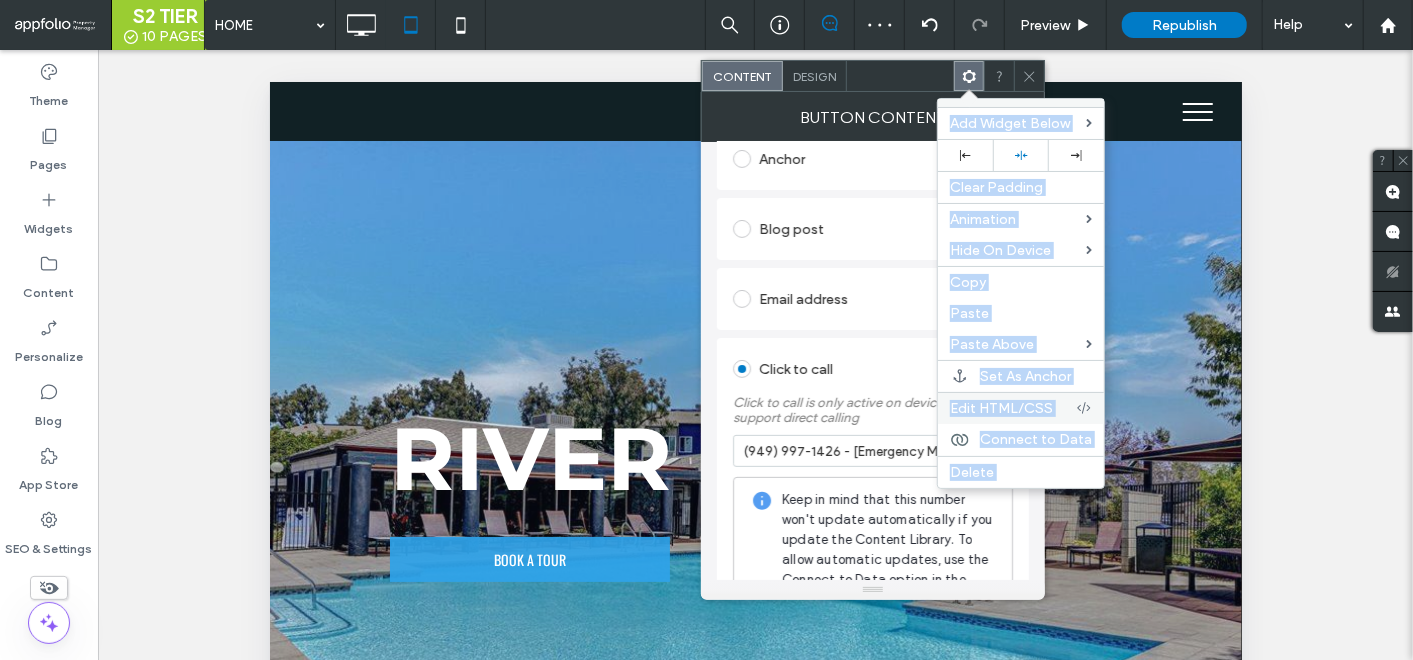 click on "Edit HTML/CSS" at bounding box center [1001, 408] 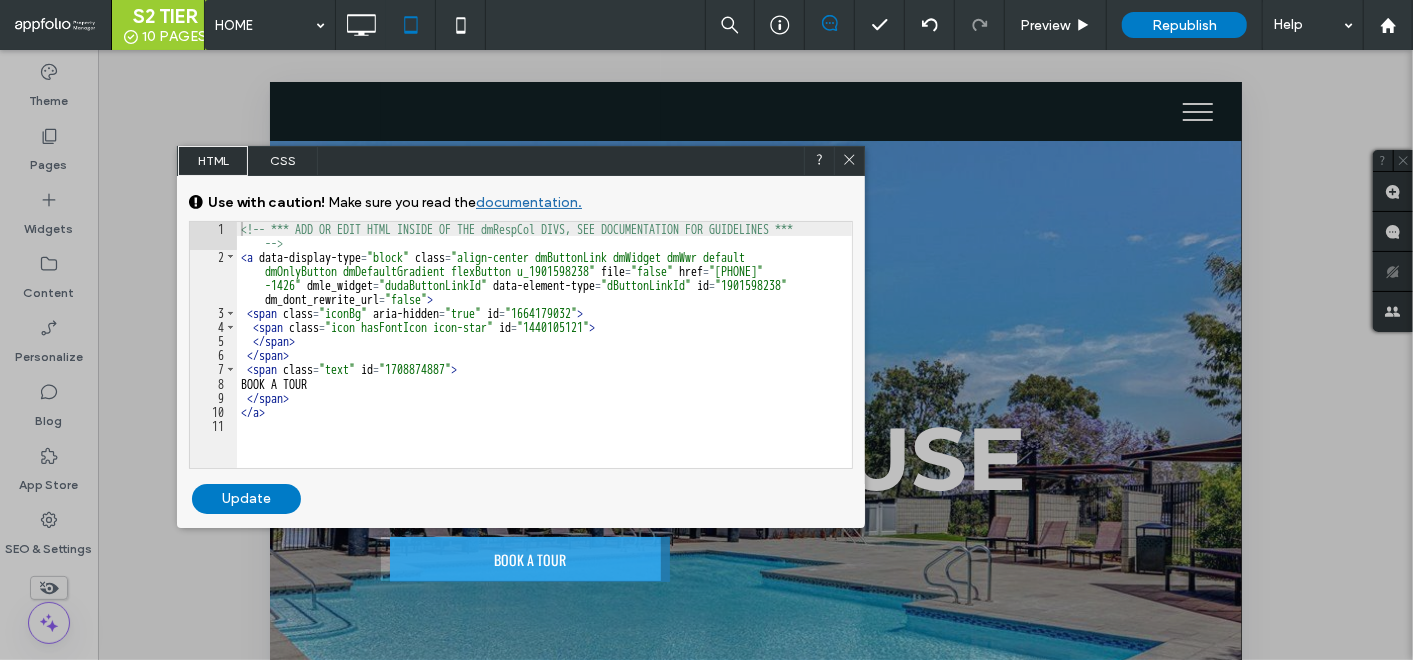 click on "<!-- *** ADD OR EDIT HTML INSIDE OF THE dmRespCol DIVS, SEE DOCUMENTATION FOR GUIDELINES ***       --> < a   data-display-type = "block"   class = "align-center dmButtonLink dmWidget dmWwr default       dmOnlyButton dmDefaultGradient flexButton u_1901598238"   file = "false"   href = "tel:(949) 997      -1426"   dmle_widget = "dudaButtonLinkId"   data-element-type = "dButtonLinkId"   id = "1901598238"        dm_dont_rewrite_url = "false" >   < span   class = "iconBg"   aria-hidden = "true"   id = "1664179032" >    < span   class = "icon hasFontIcon icon-star"   id = "1440105121" >    </ span >   </ span >   < span   class = "text"   id = "1708874887" >   BOOK A TOUR   </ span > </ a >" at bounding box center (545, 366) 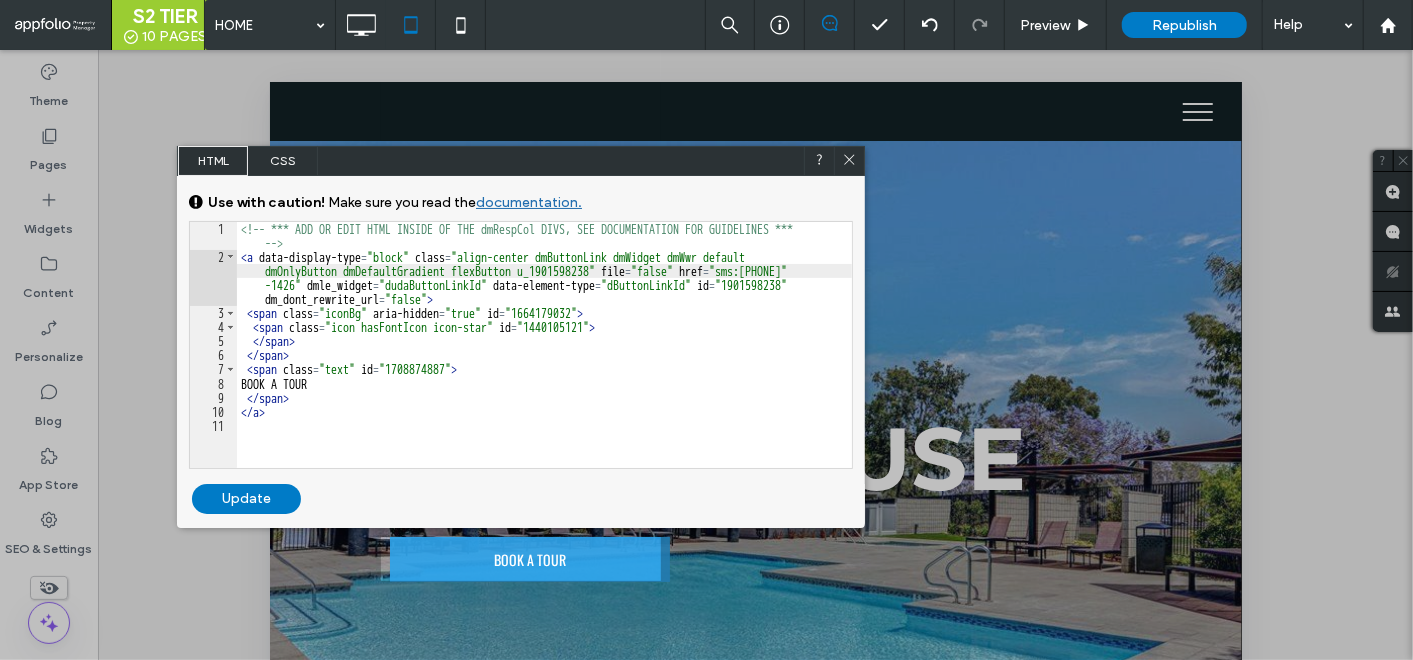 click on "Update" at bounding box center (246, 499) 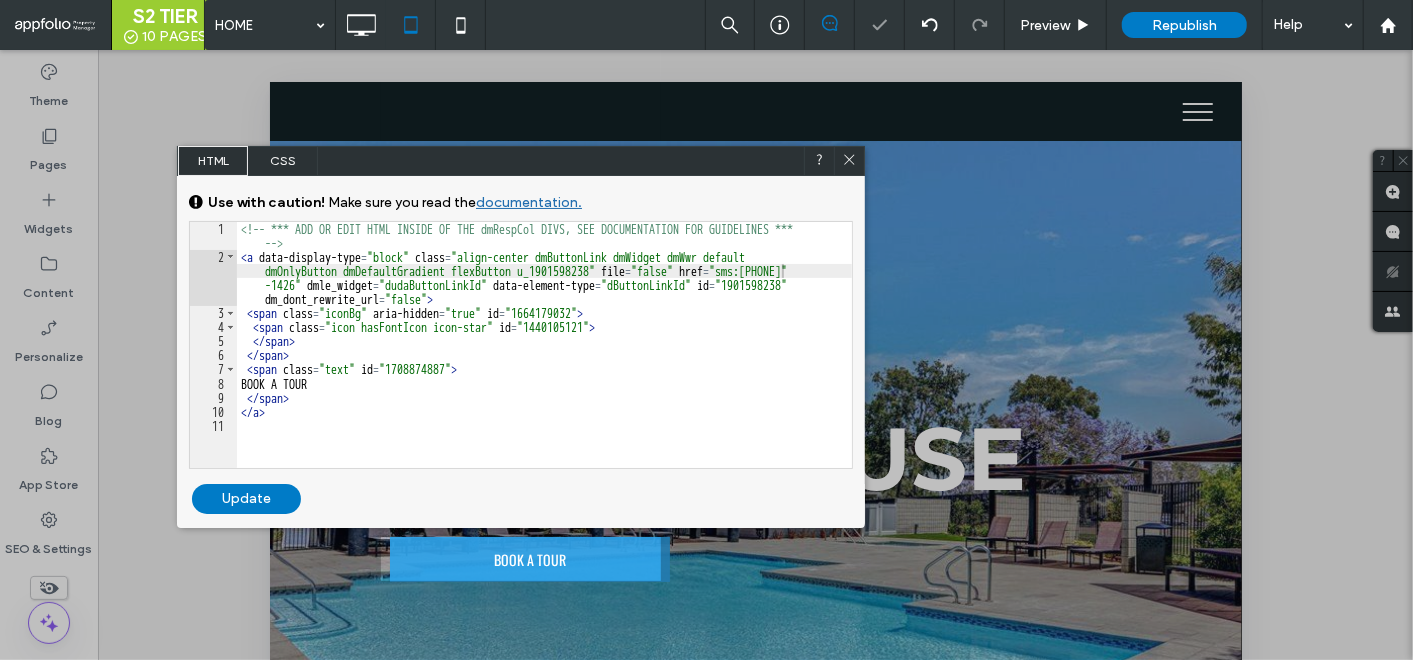 click on "Update" at bounding box center (246, 499) 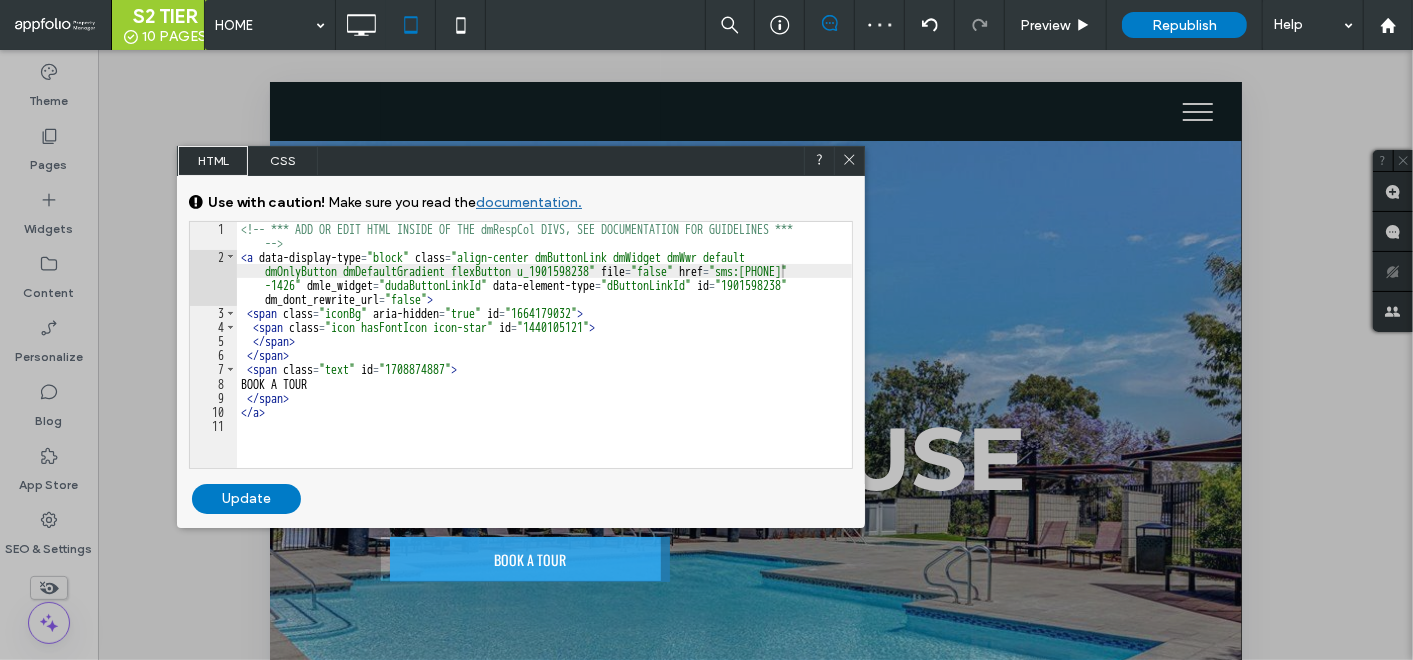 click 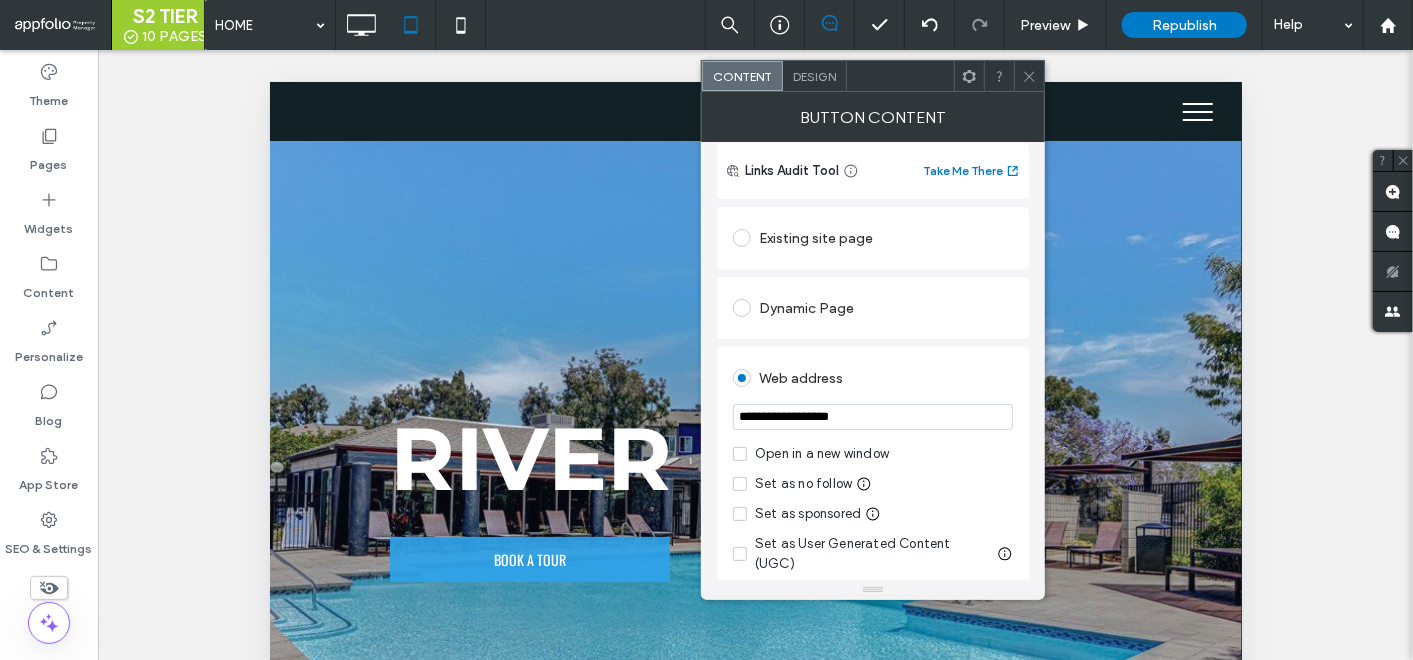 scroll, scrollTop: 222, scrollLeft: 0, axis: vertical 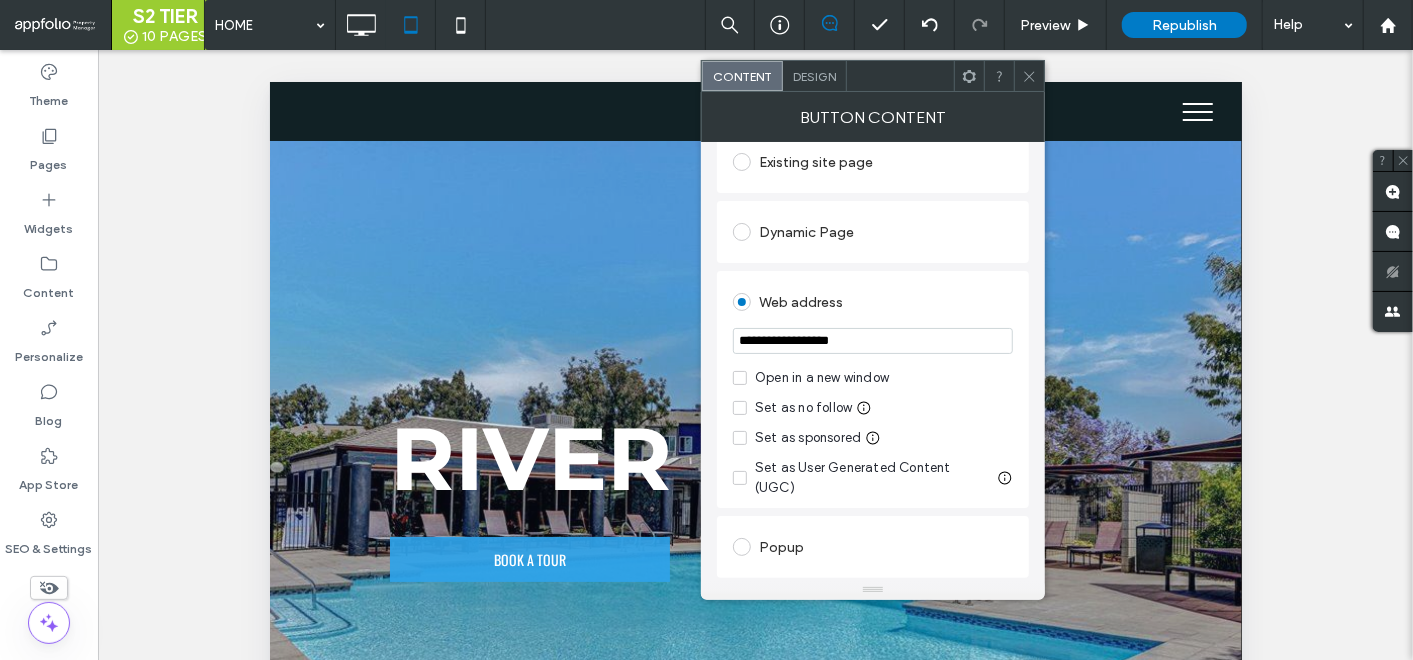 click at bounding box center (1029, 76) 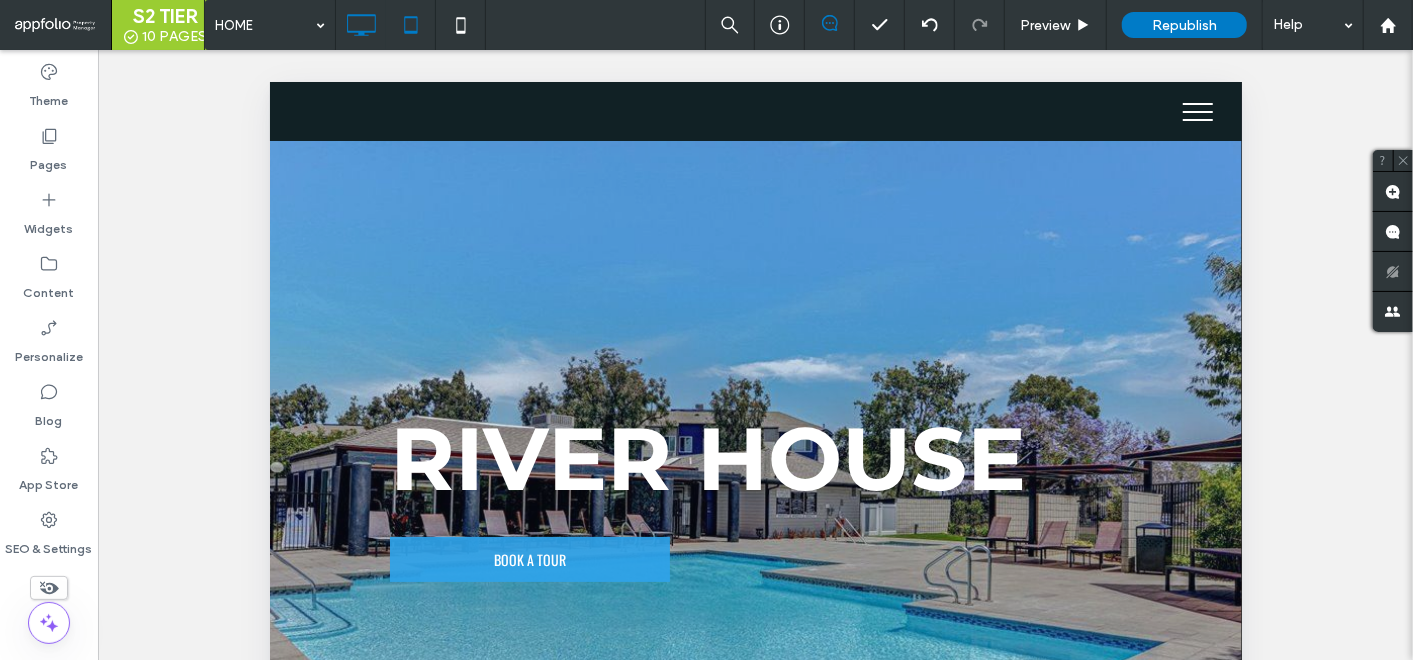 click 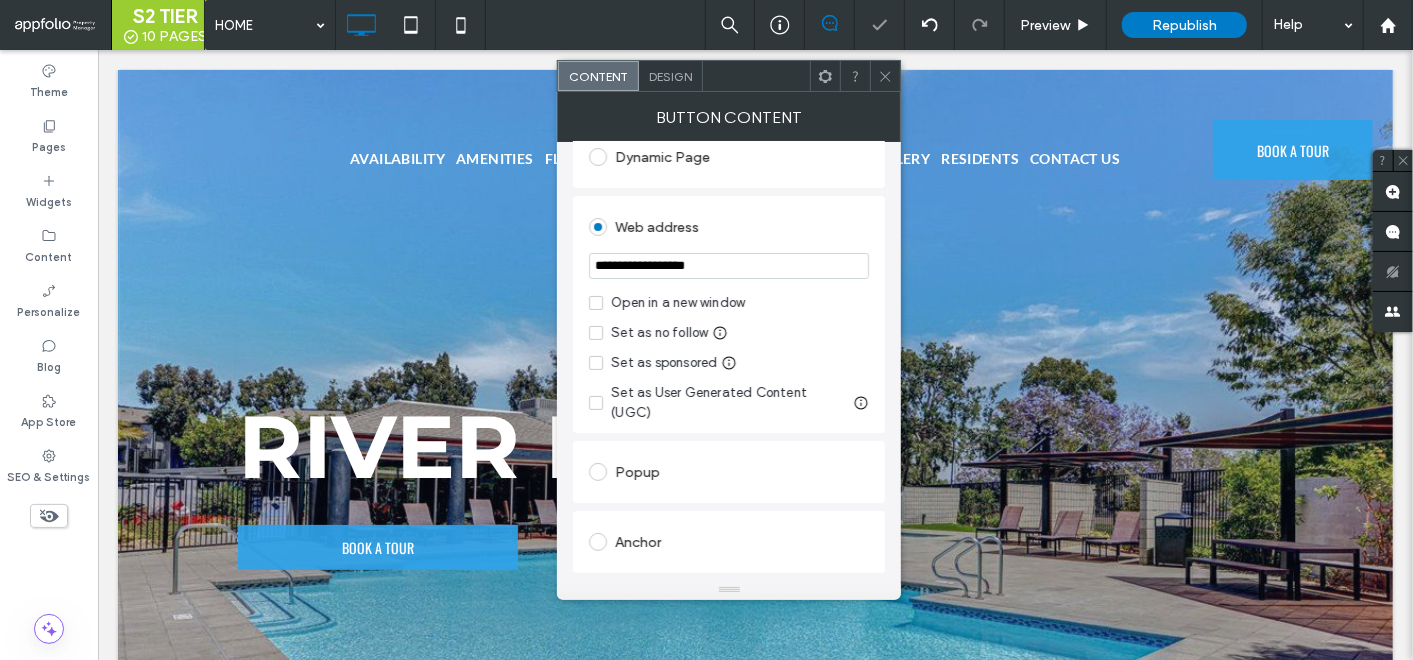 scroll, scrollTop: 333, scrollLeft: 0, axis: vertical 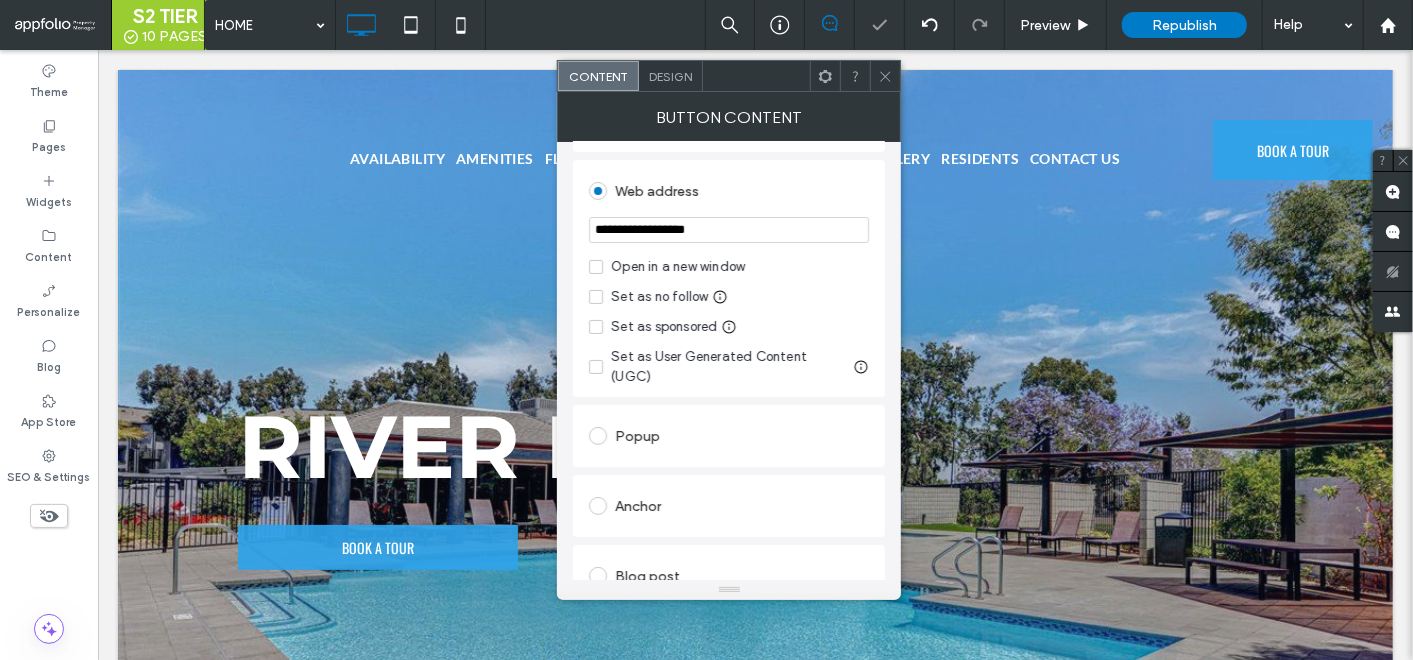 click 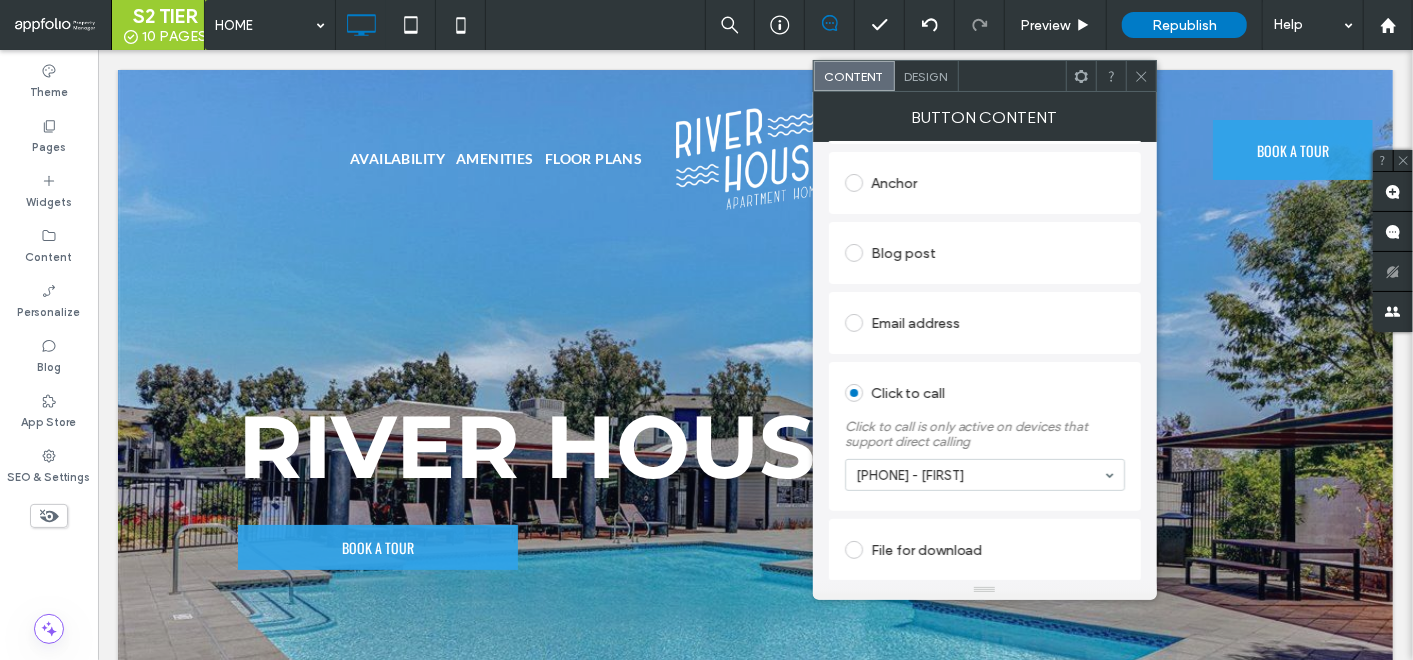 scroll, scrollTop: 482, scrollLeft: 0, axis: vertical 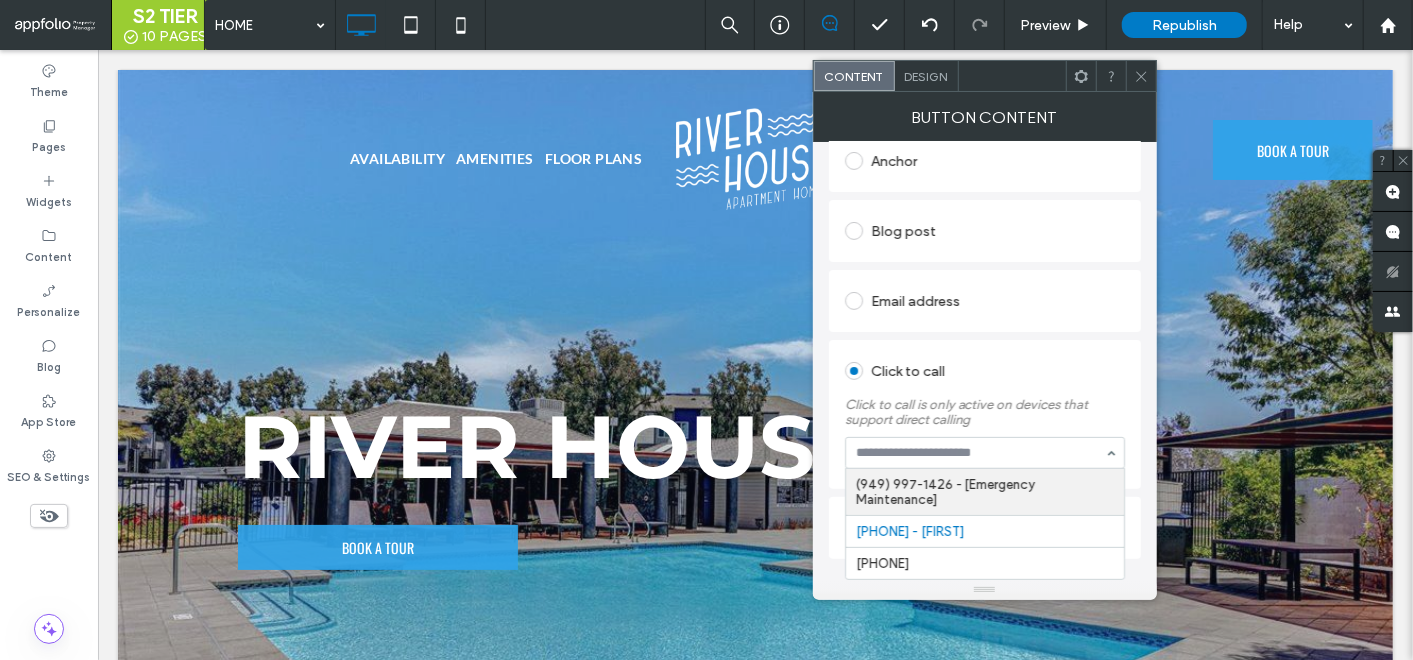 click on "Click to call" at bounding box center [985, 371] 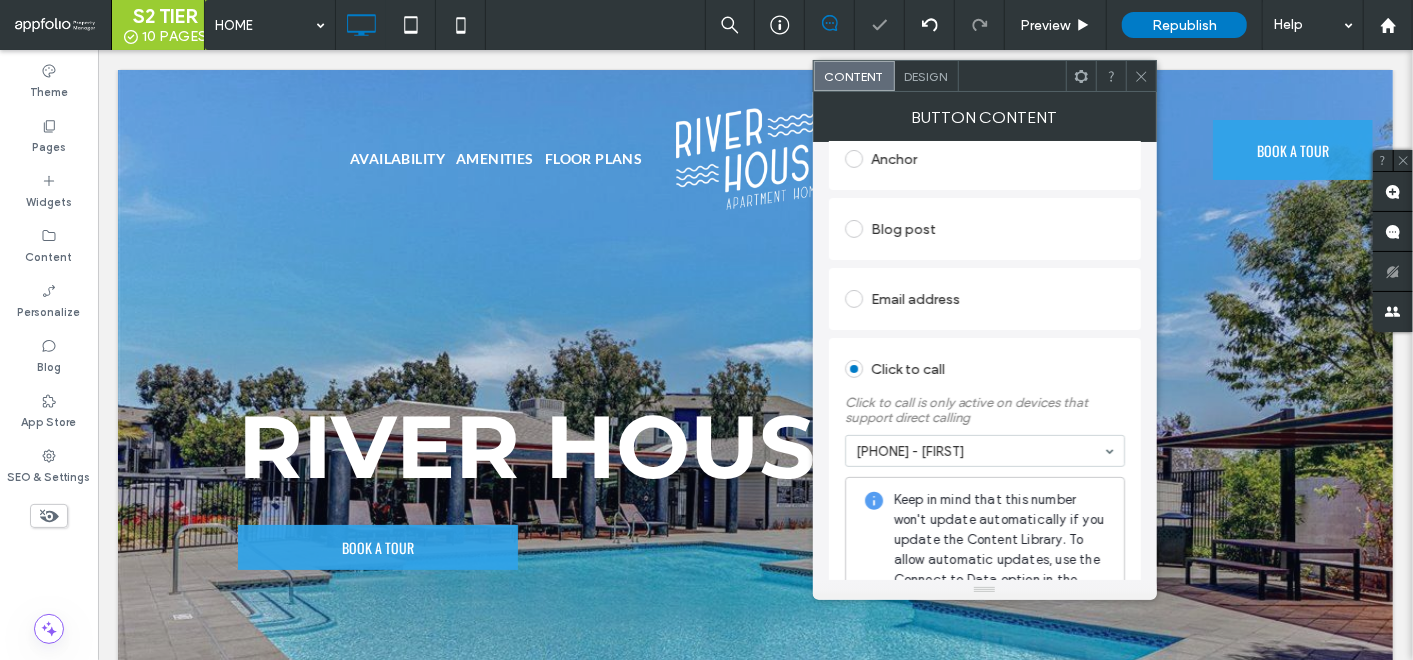 click 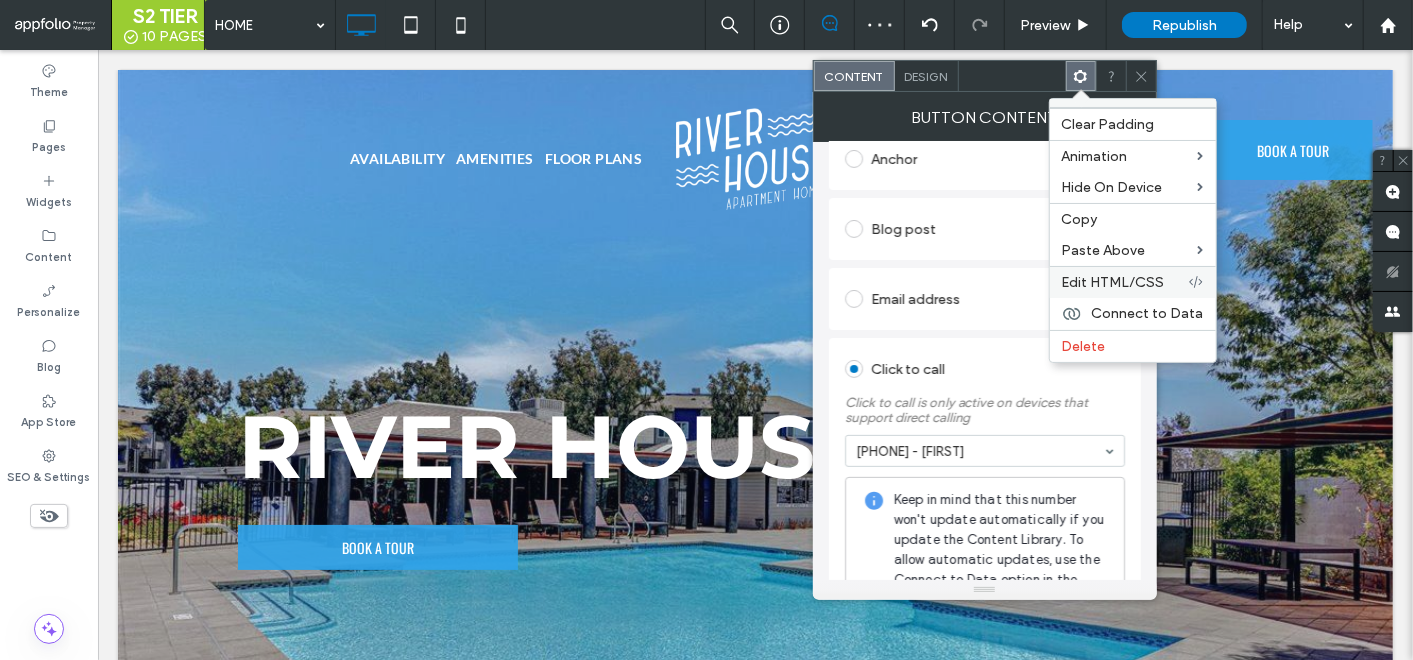 click on "Edit HTML/CSS" at bounding box center (1113, 282) 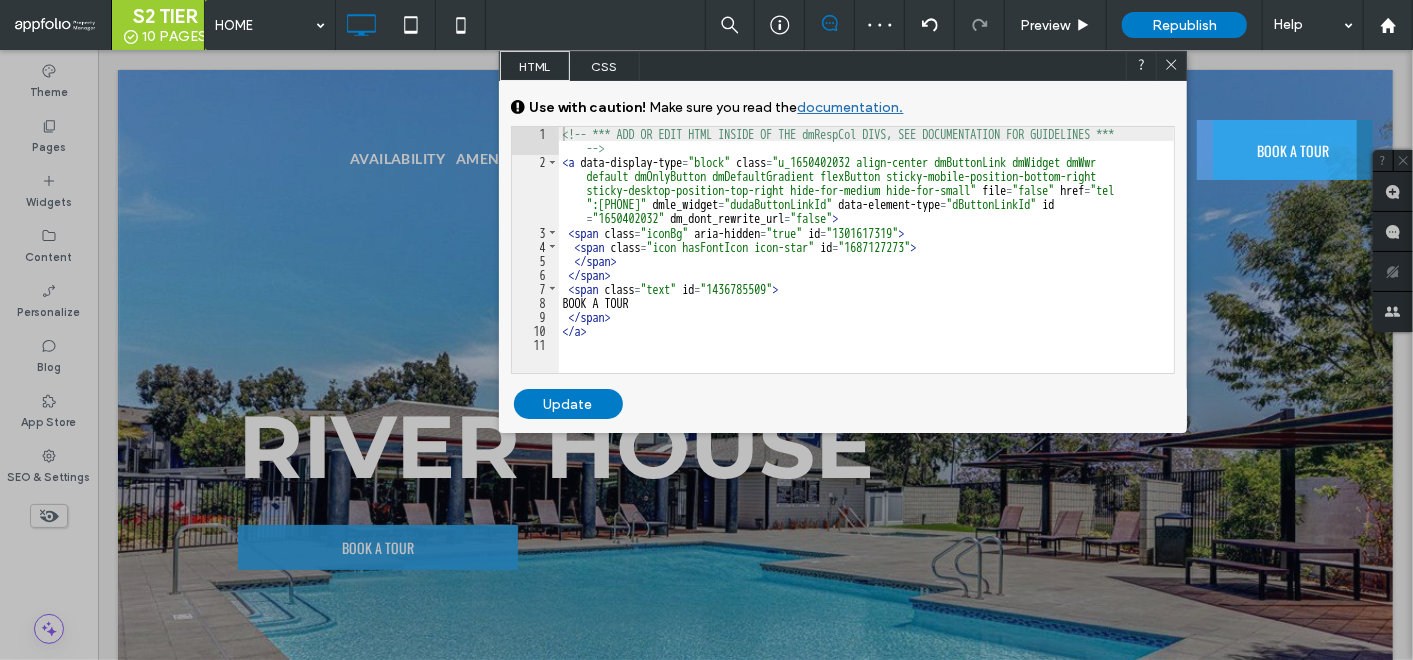 click on "<!-- *** ADD OR EDIT HTML INSIDE OF THE dmRespCol DIVS, SEE DOCUMENTATION FOR GUIDELINES ***       --> < a   data-display-type = "block"   class = "u_1650402032 align-center dmButtonLink dmWidget dmWwr       default dmOnlyButton dmDefaultGradient flexButton sticky-mobile-position-bottom-right       sticky-desktop-position-top-right hide-for-medium hide-for-small"   file = "false"   href = "tel      :(657) 888-0513"   dmle_widget = "dudaButtonLinkId"   data-element-type = "dButtonLinkId"   id      = "1650402032"   dm_dont_rewrite_url = "false" >   < span   class = "iconBg"   aria-hidden = "true"   id = "1301617319" >    < span   class = "icon hasFontIcon icon-star"   id = "1687127273" >    </ span >   </ span >   < span   class = "text"   id = "1436785509" >   BOOK A TOUR   </ span > </ a >" at bounding box center (867, 271) 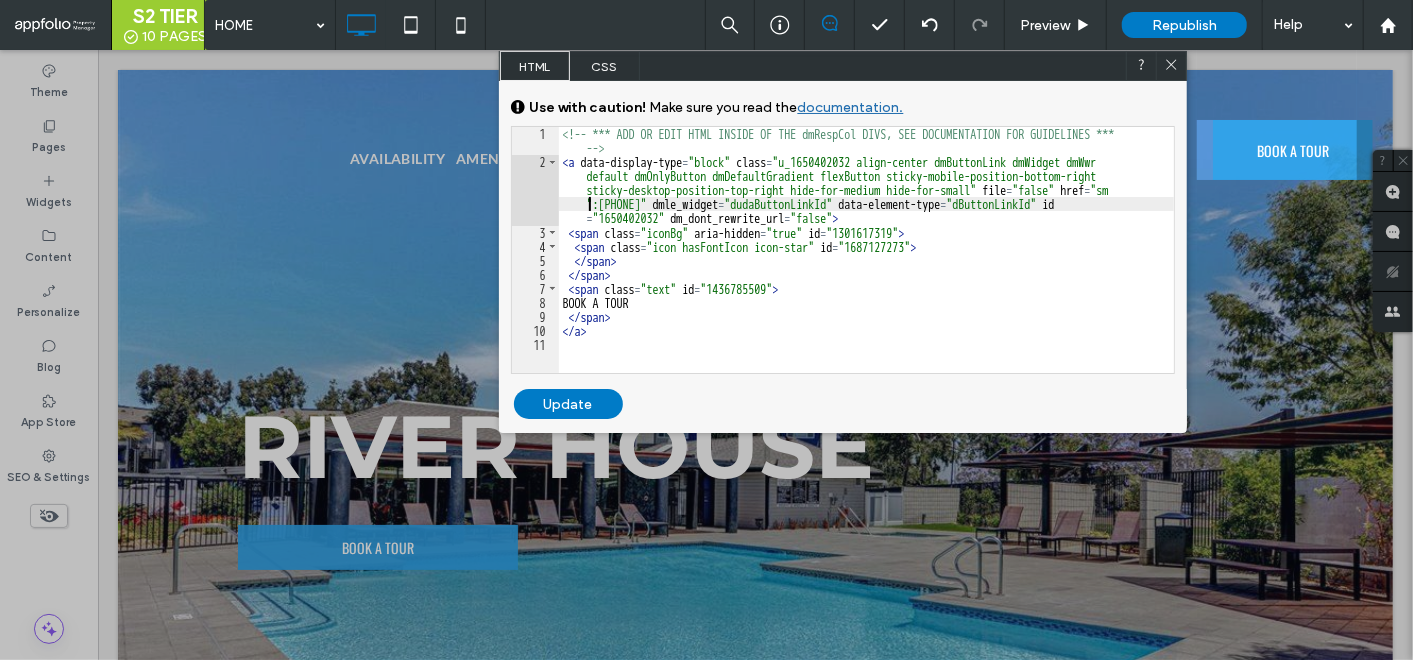type on "**" 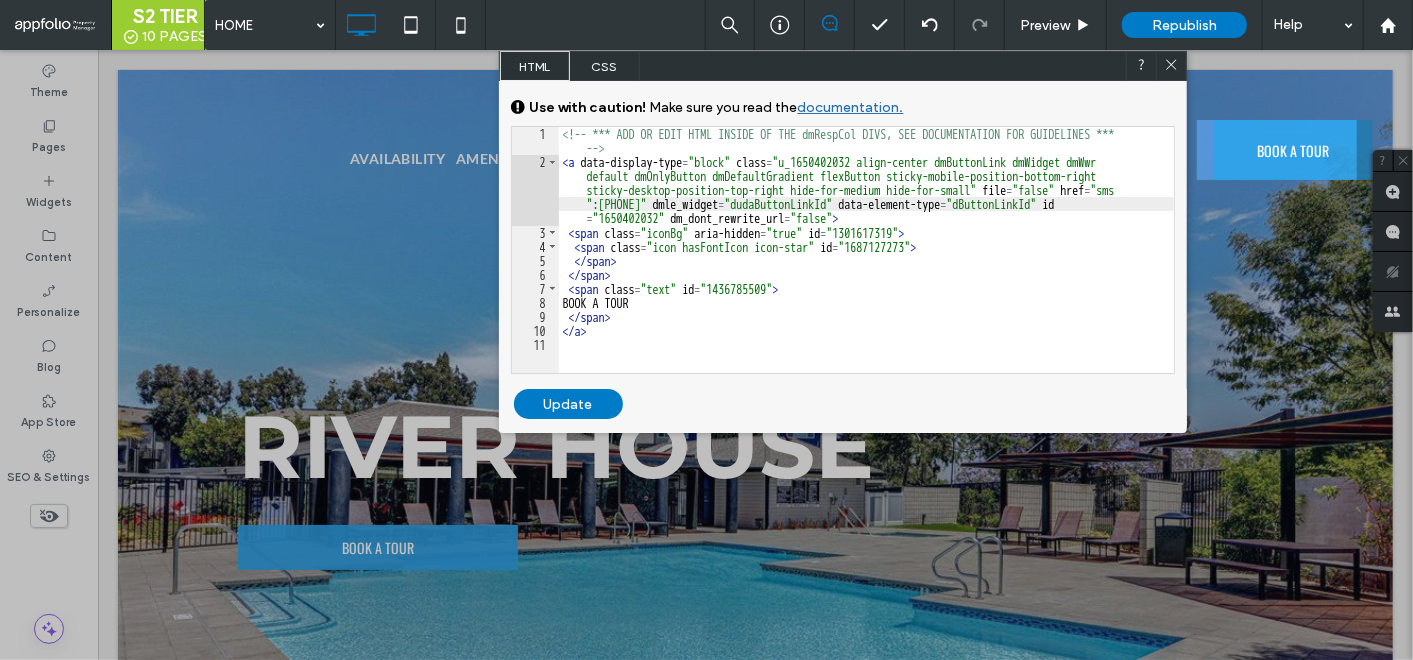 click on "Update" at bounding box center [568, 404] 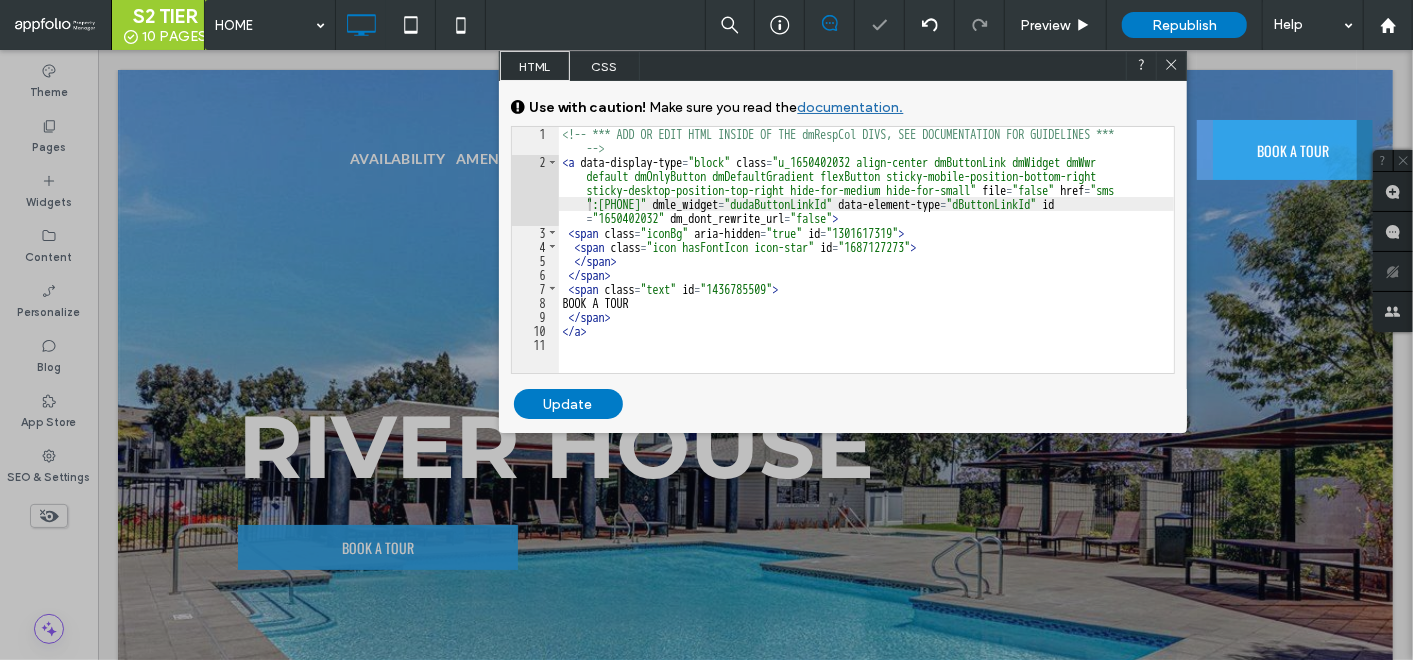 click 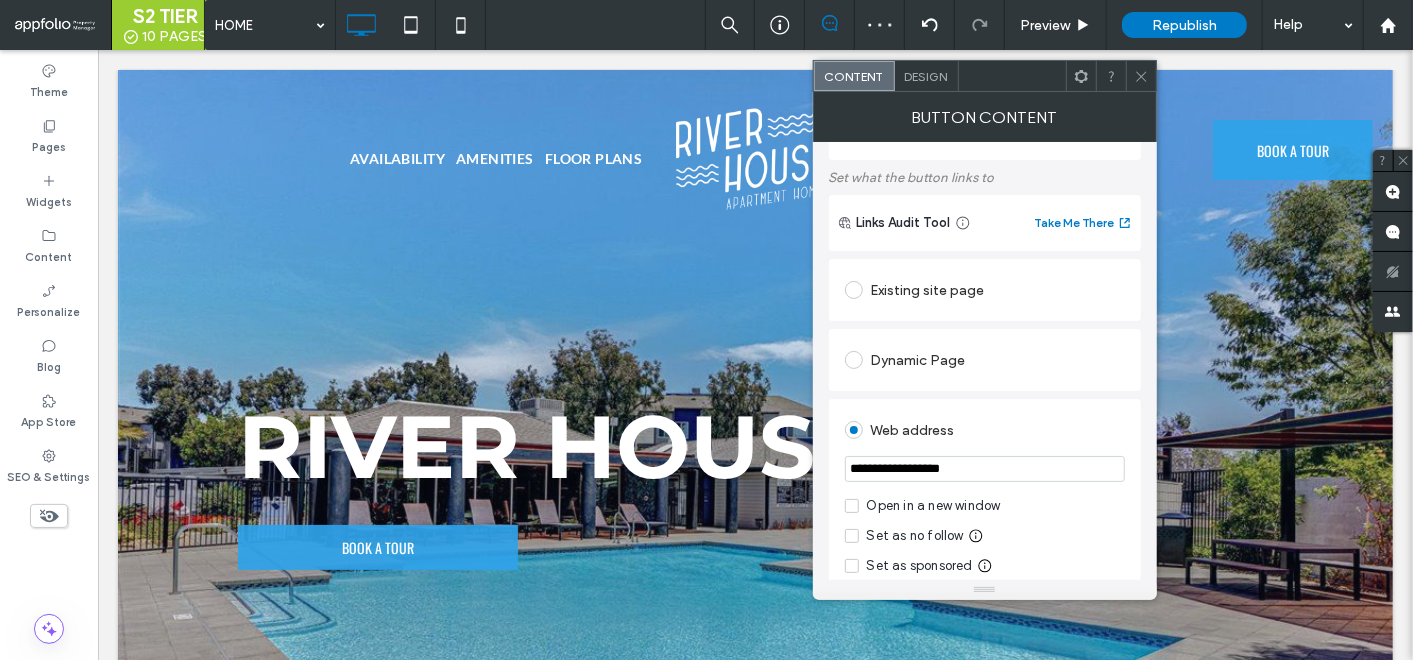 scroll, scrollTop: 222, scrollLeft: 0, axis: vertical 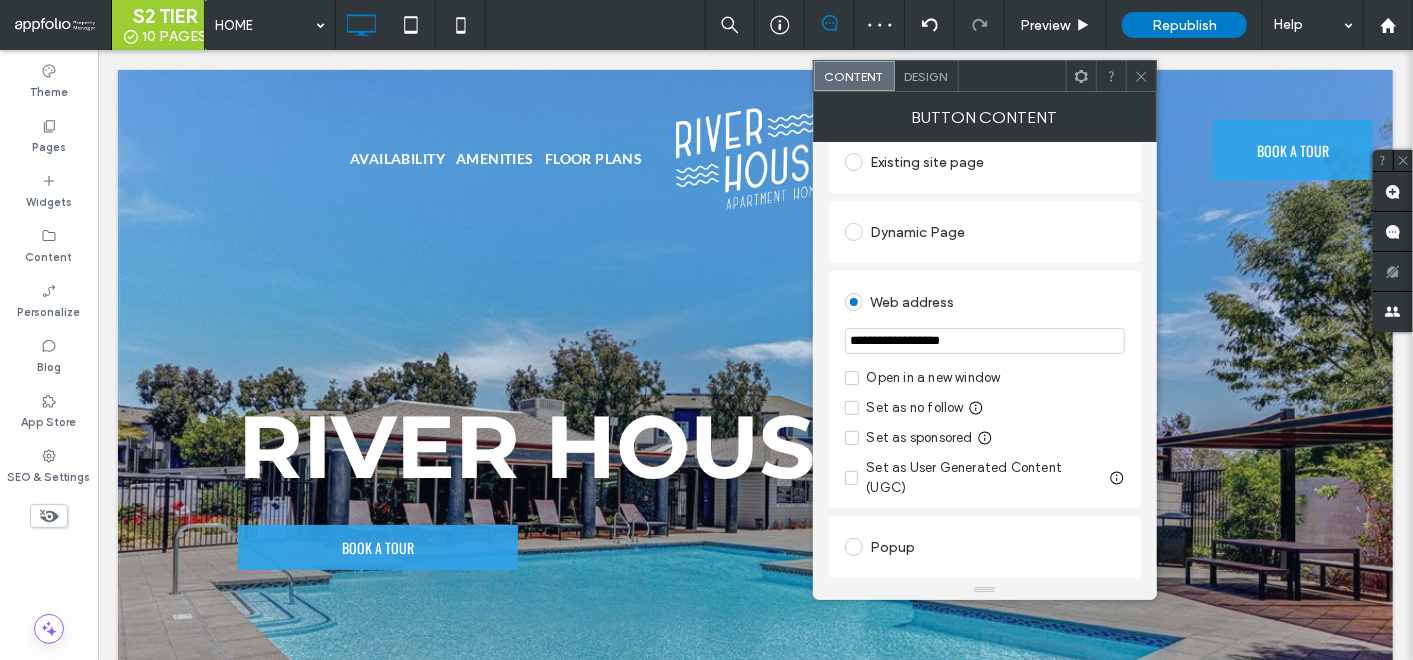 click 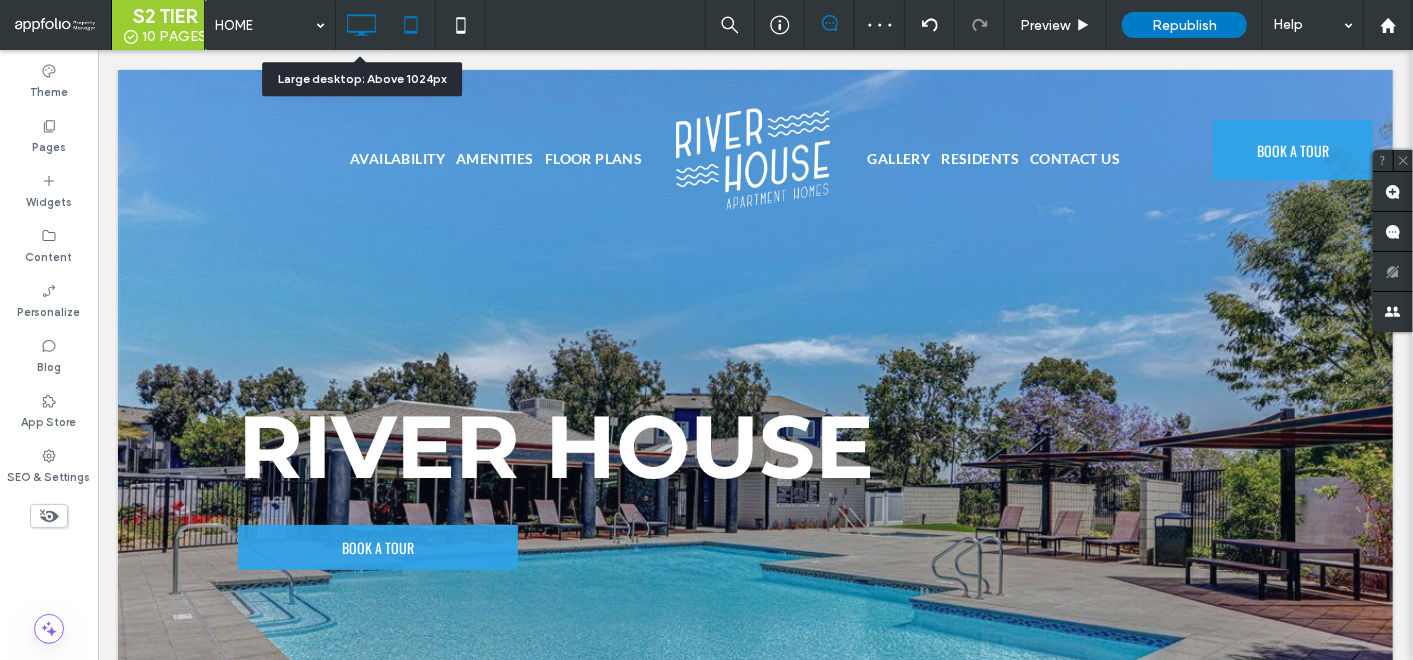 click 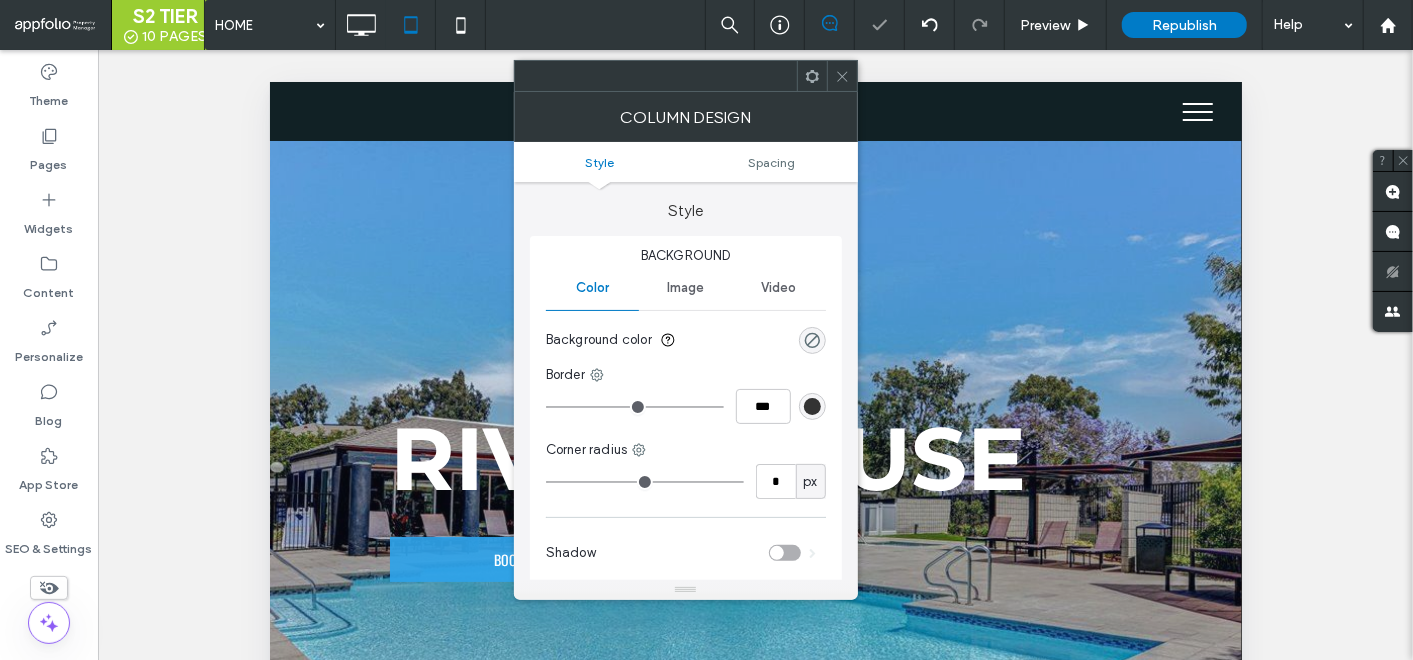 click at bounding box center (842, 76) 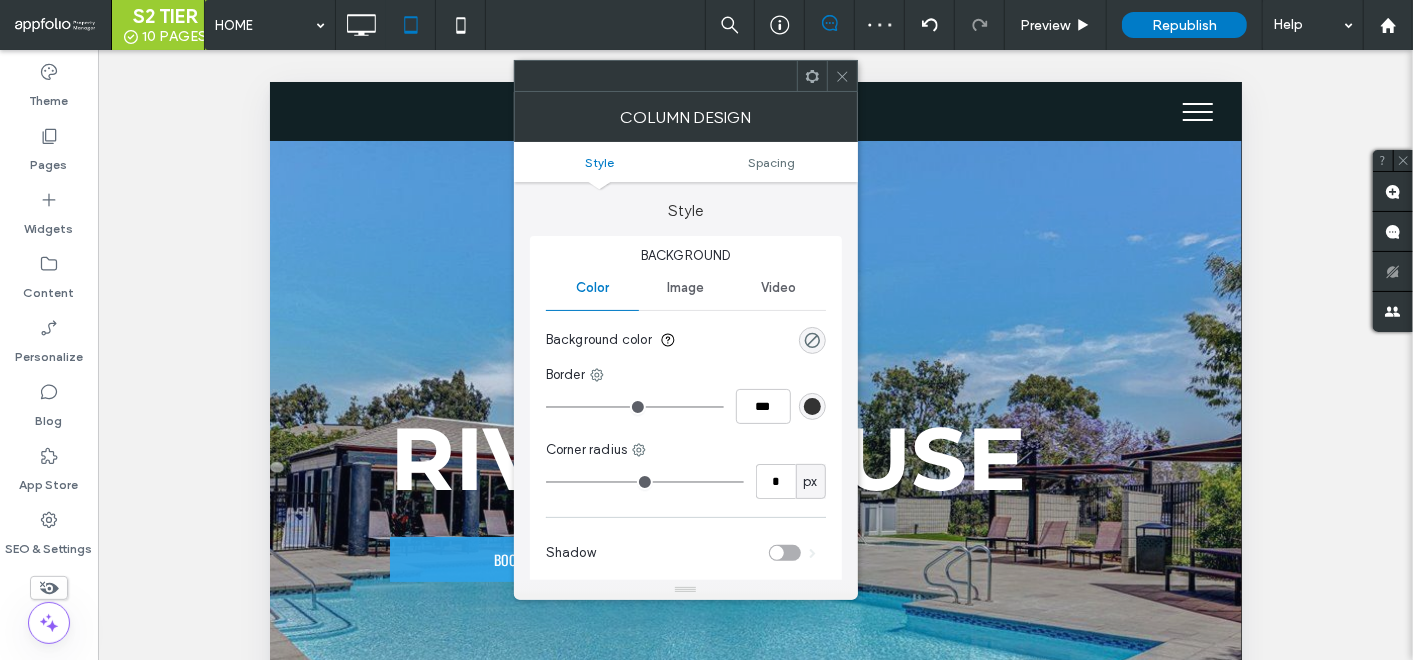click at bounding box center (842, 76) 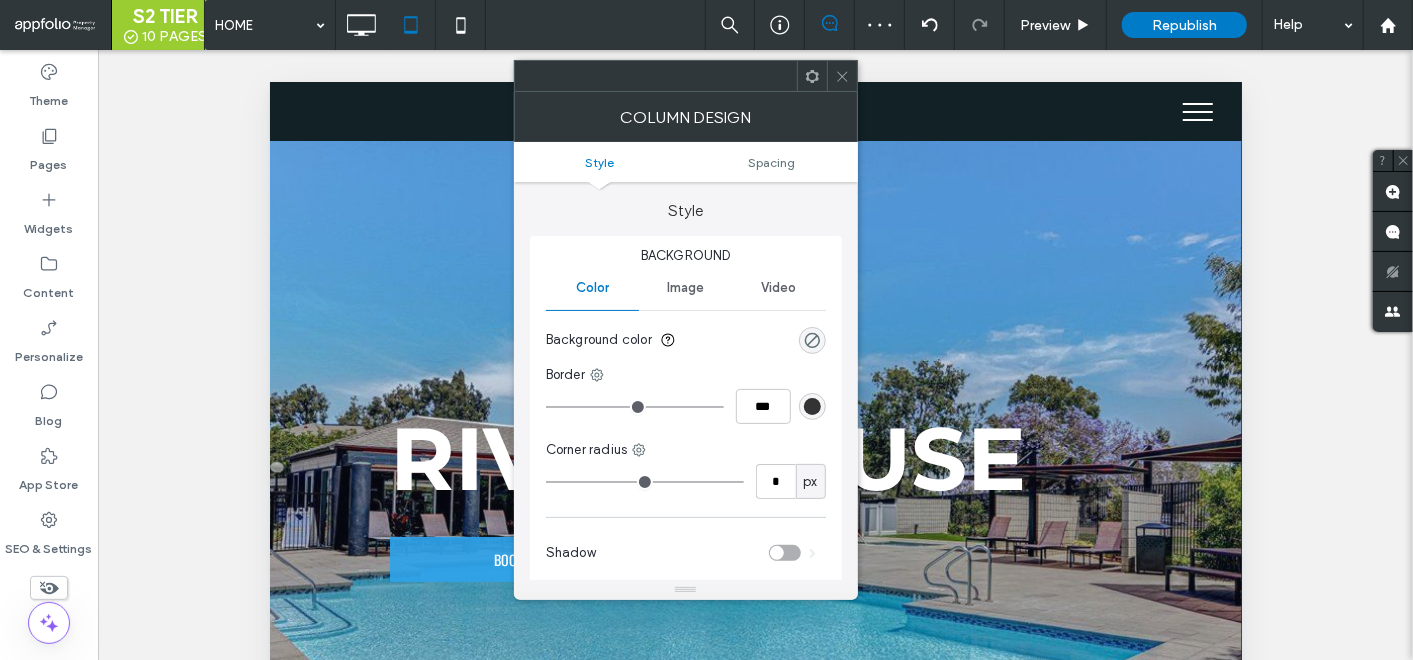 click at bounding box center [842, 76] 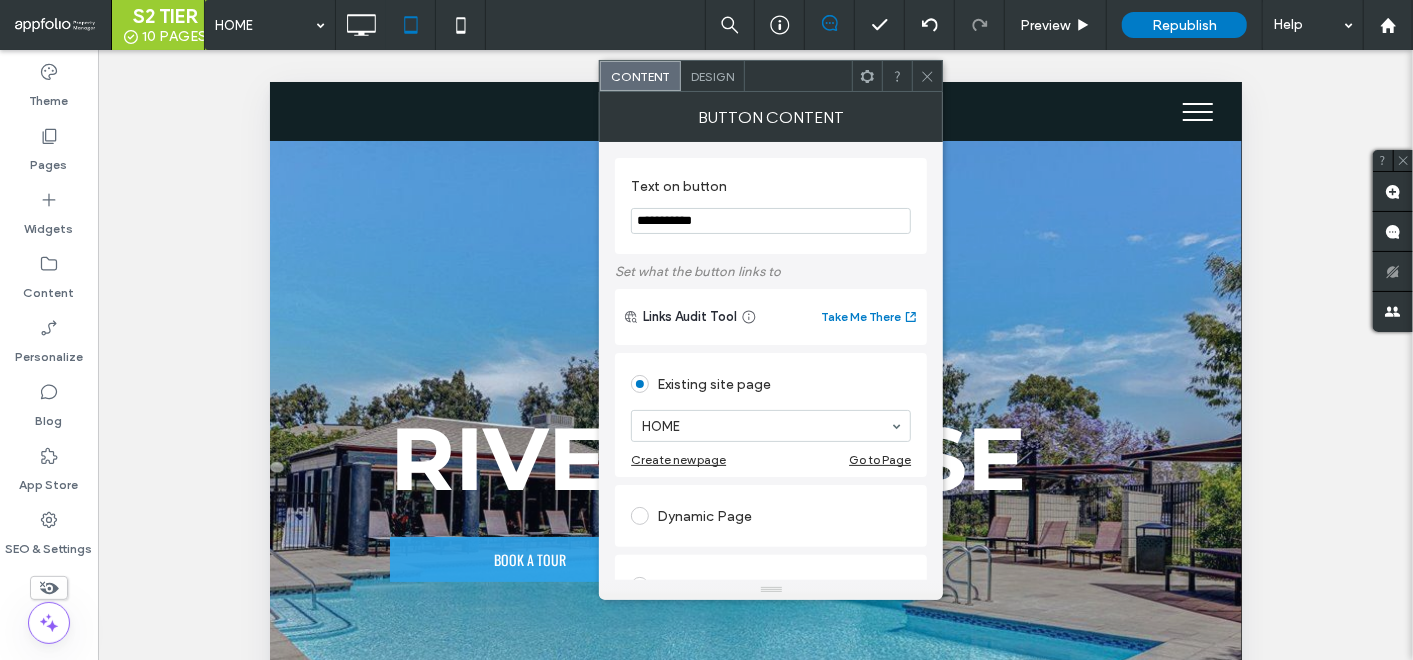 click on "Design" at bounding box center (713, 76) 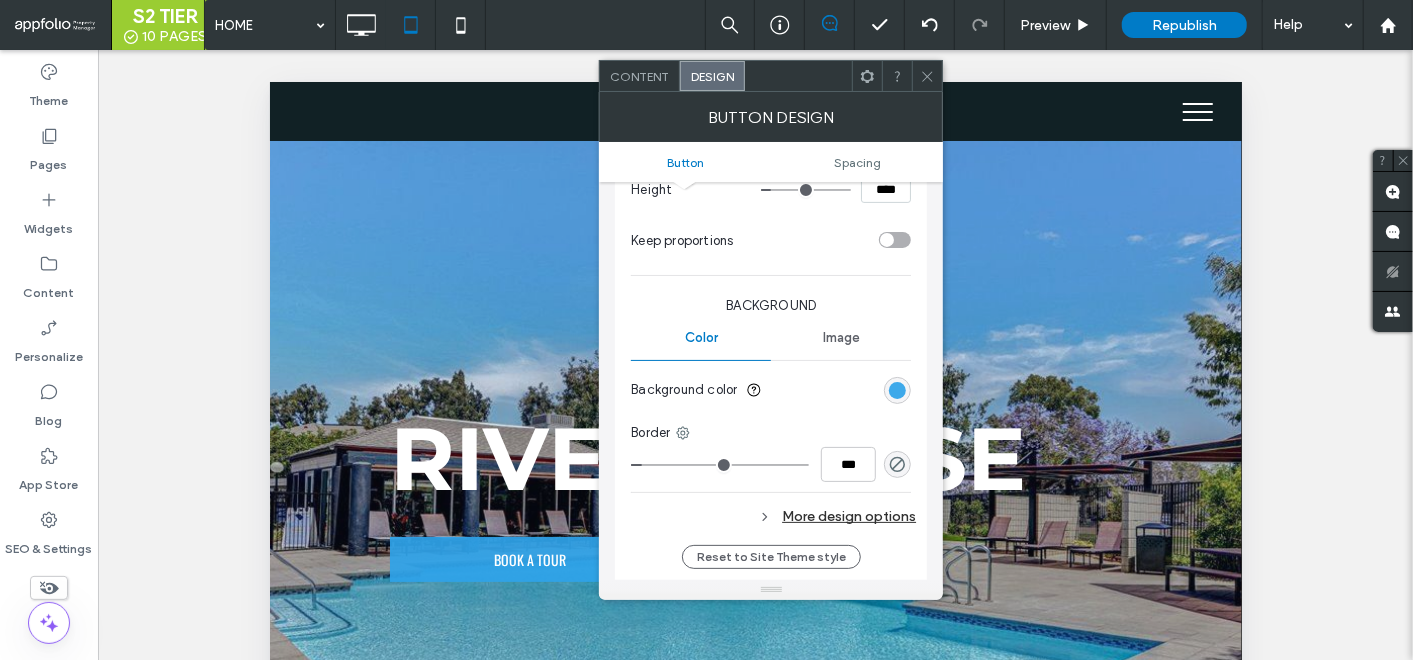 scroll, scrollTop: 222, scrollLeft: 0, axis: vertical 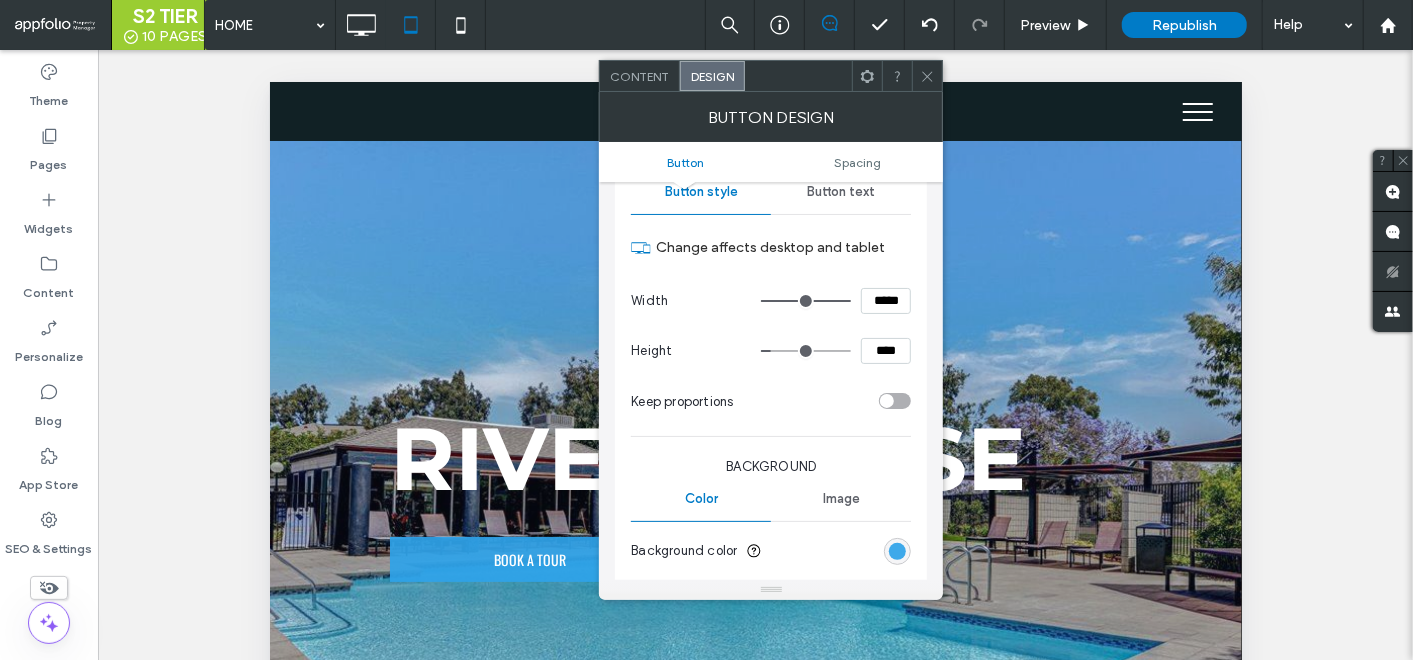 drag, startPoint x: 885, startPoint y: 302, endPoint x: 841, endPoint y: 300, distance: 44.04543 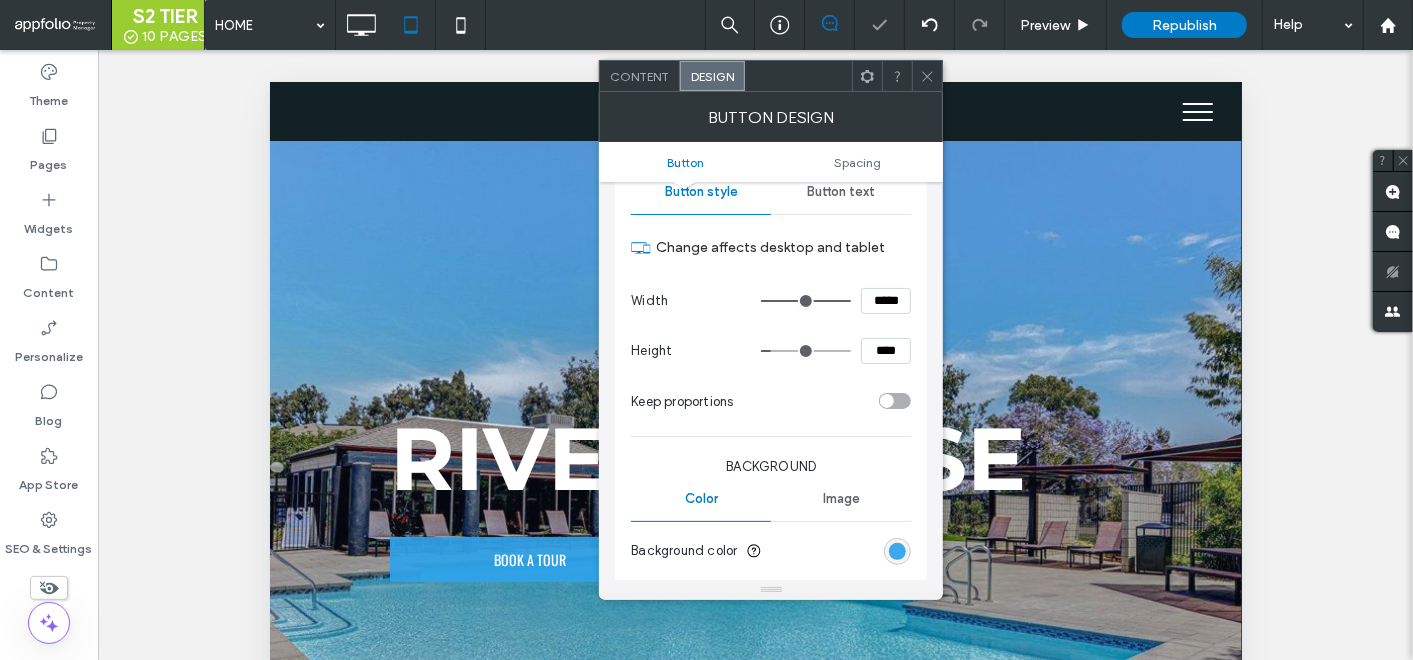 click 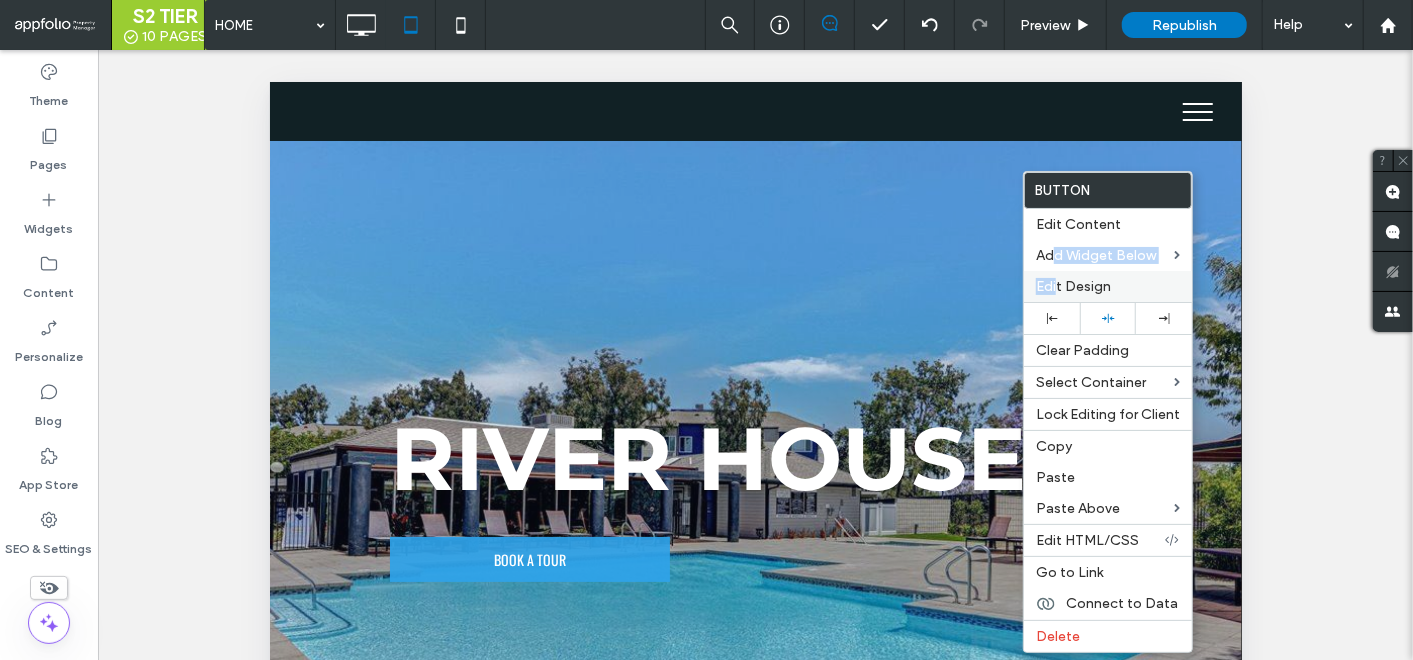 drag, startPoint x: 1055, startPoint y: 268, endPoint x: 1055, endPoint y: 280, distance: 12 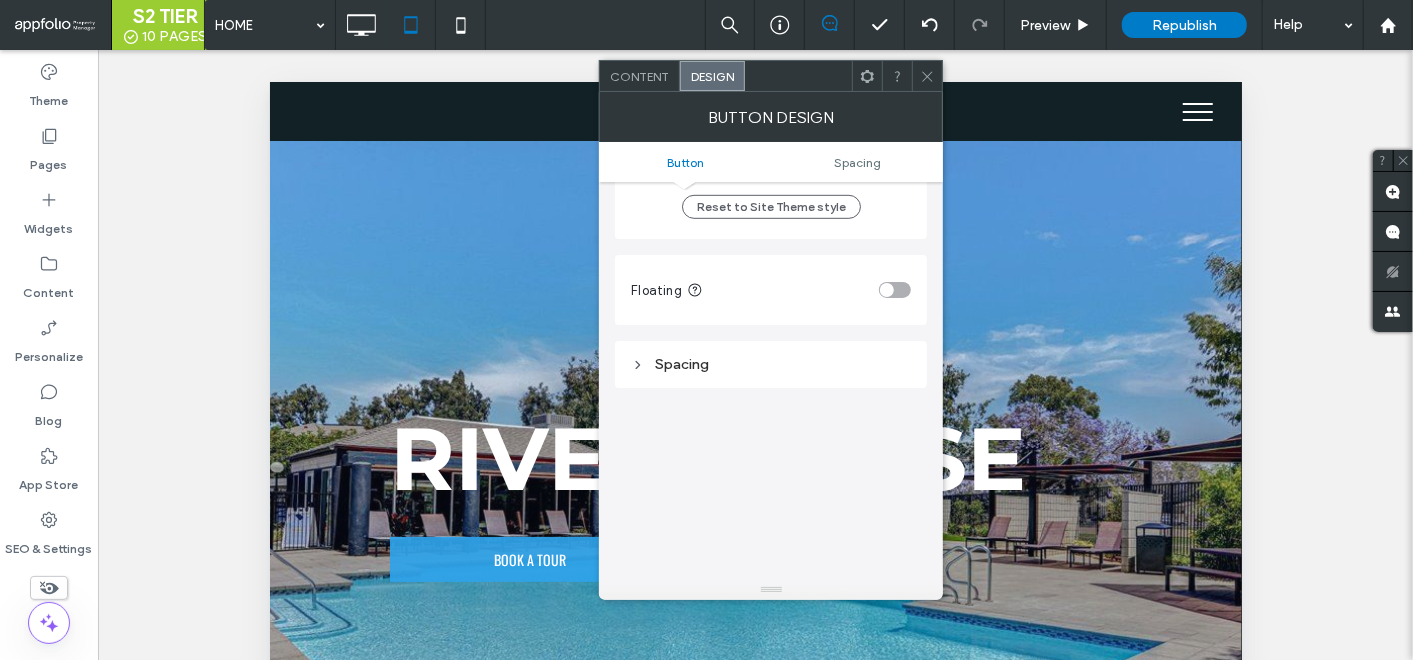 scroll, scrollTop: 777, scrollLeft: 0, axis: vertical 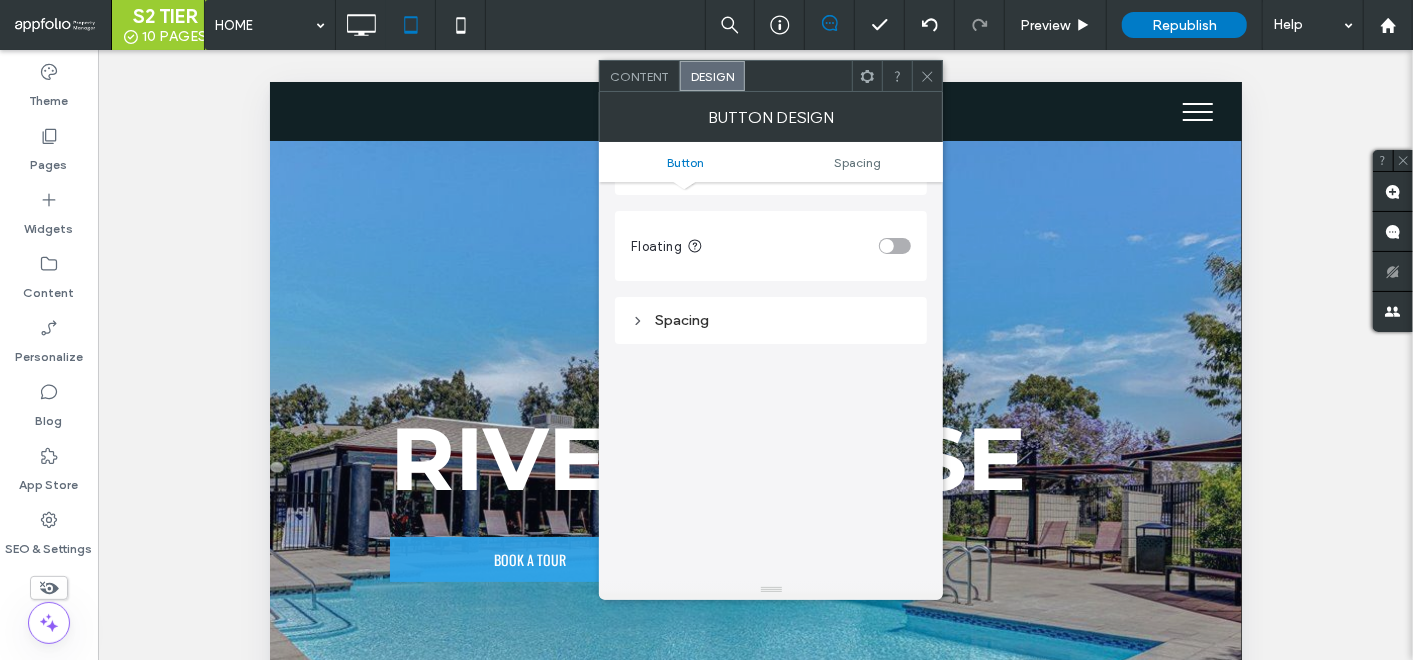 click on "Spacing" at bounding box center (771, 320) 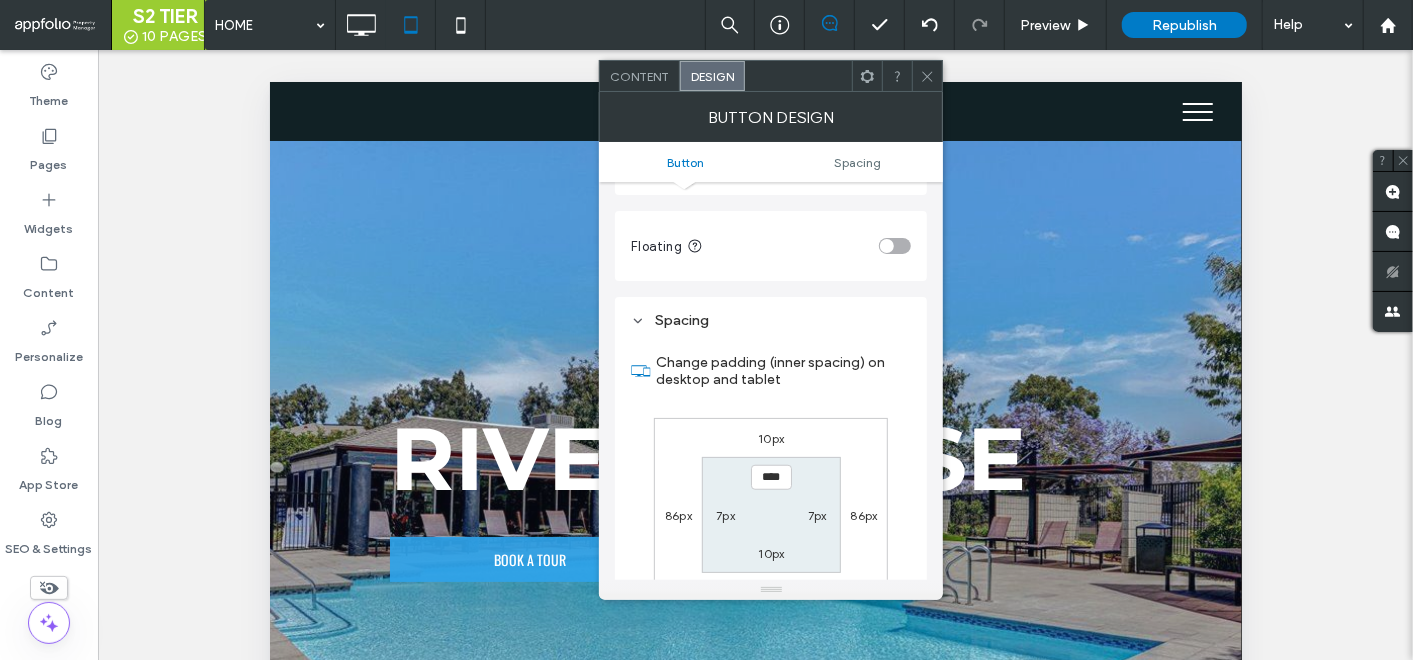 click on "10px 86px 10px 86px **** 7px 10px 7px" at bounding box center (771, 515) 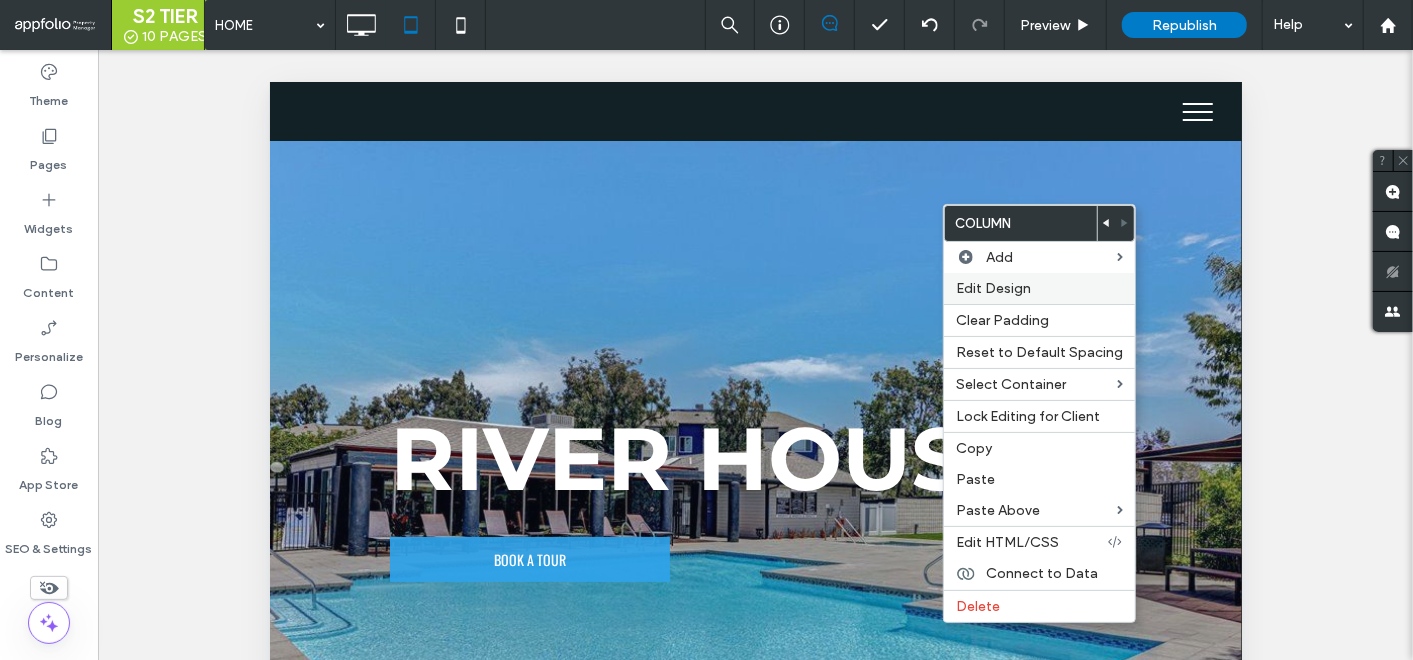 click on "Edit Design" at bounding box center (993, 288) 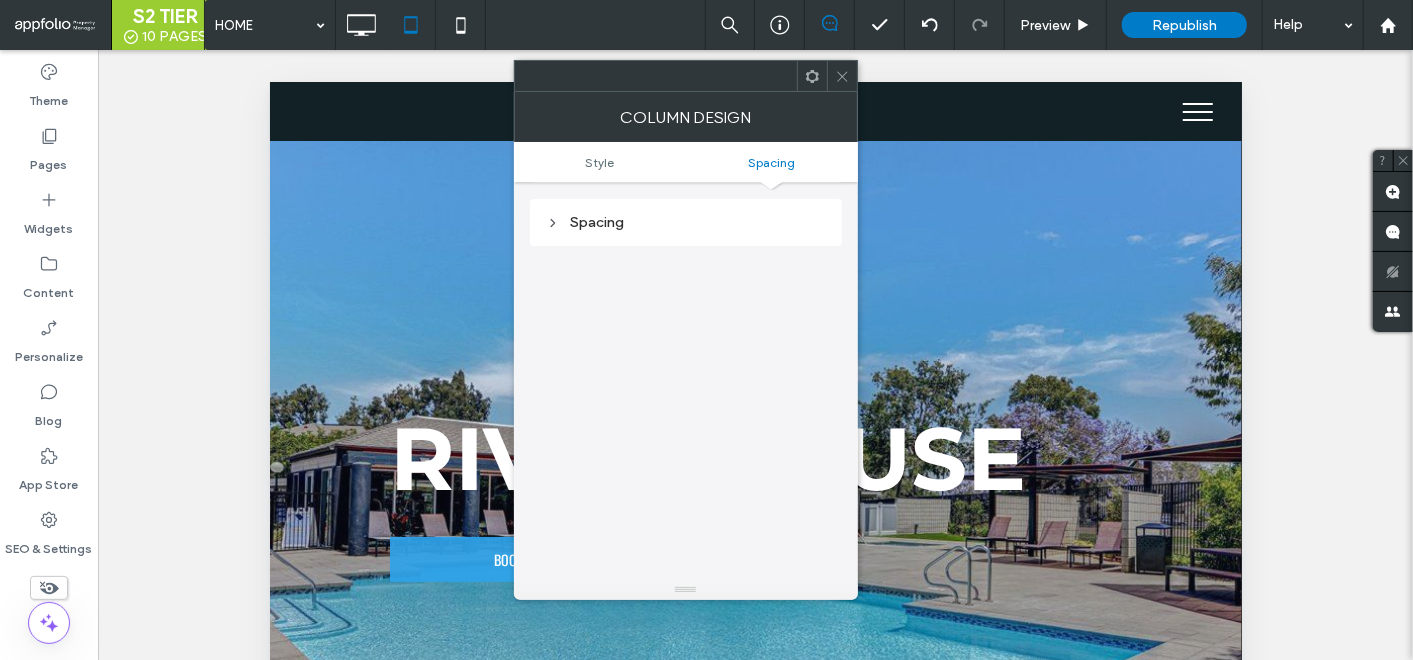 click 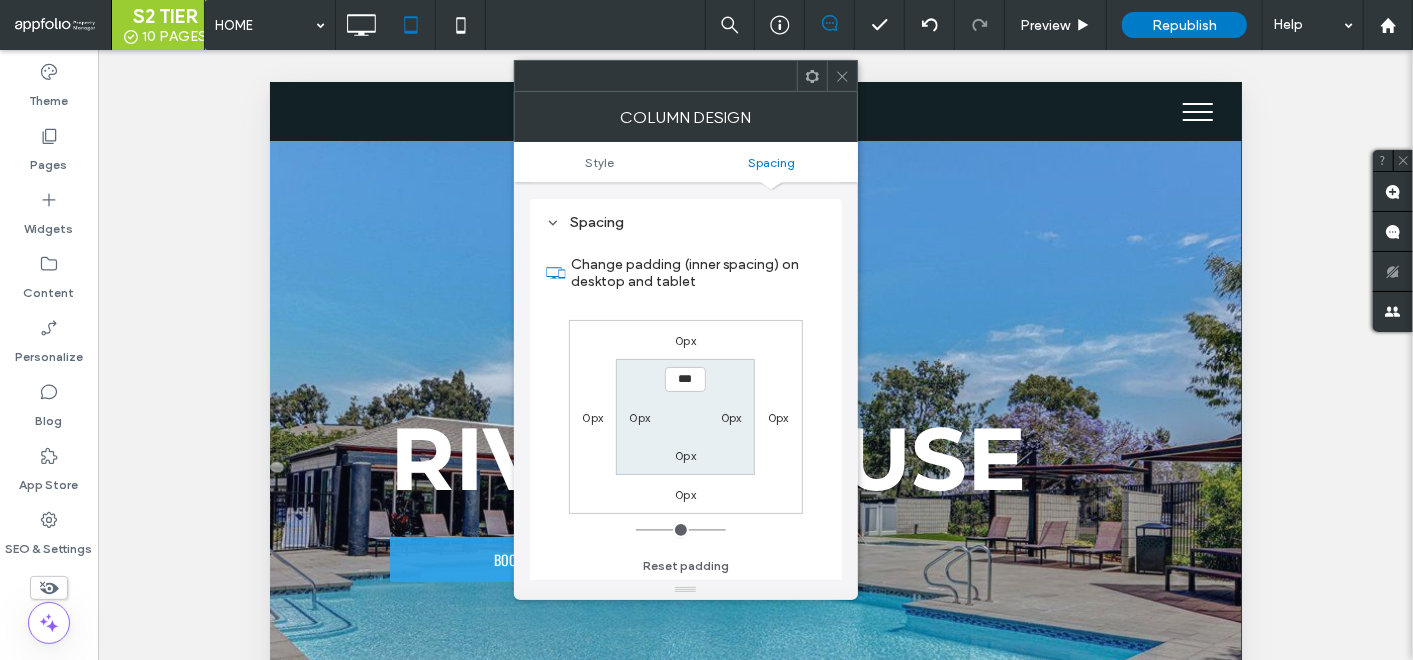 scroll, scrollTop: 516, scrollLeft: 0, axis: vertical 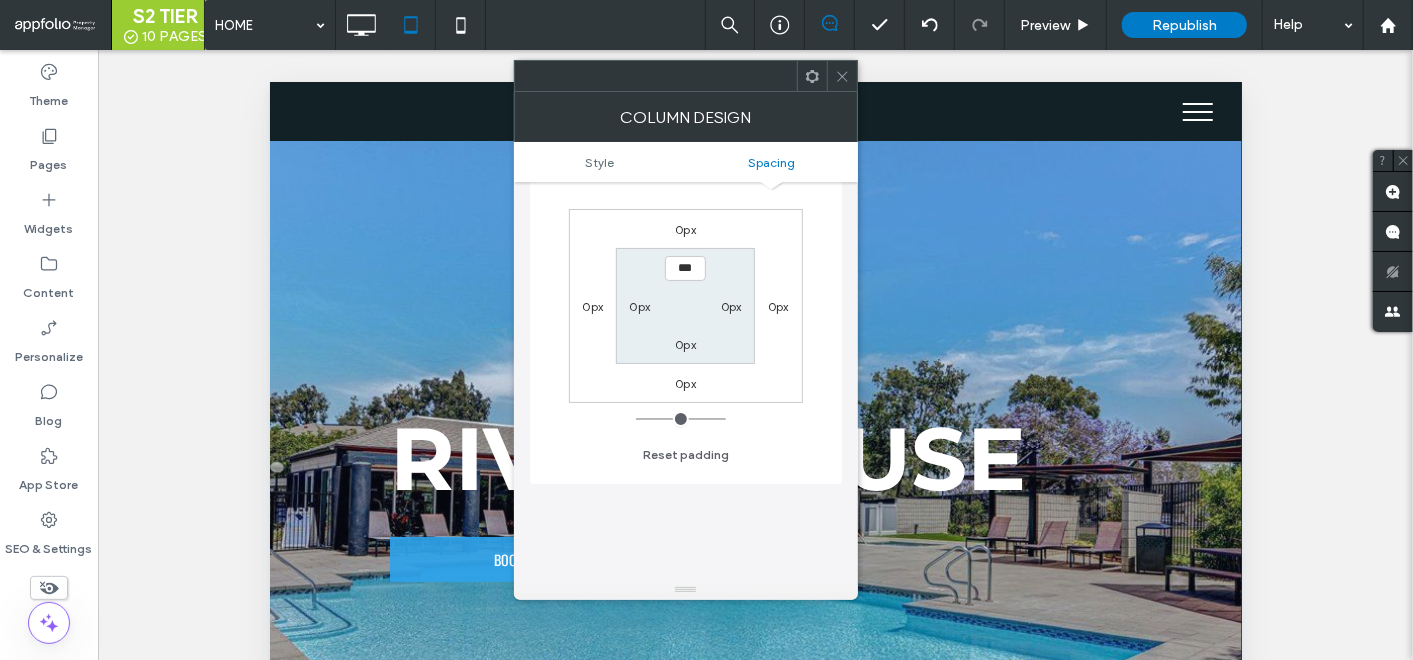 click at bounding box center [842, 76] 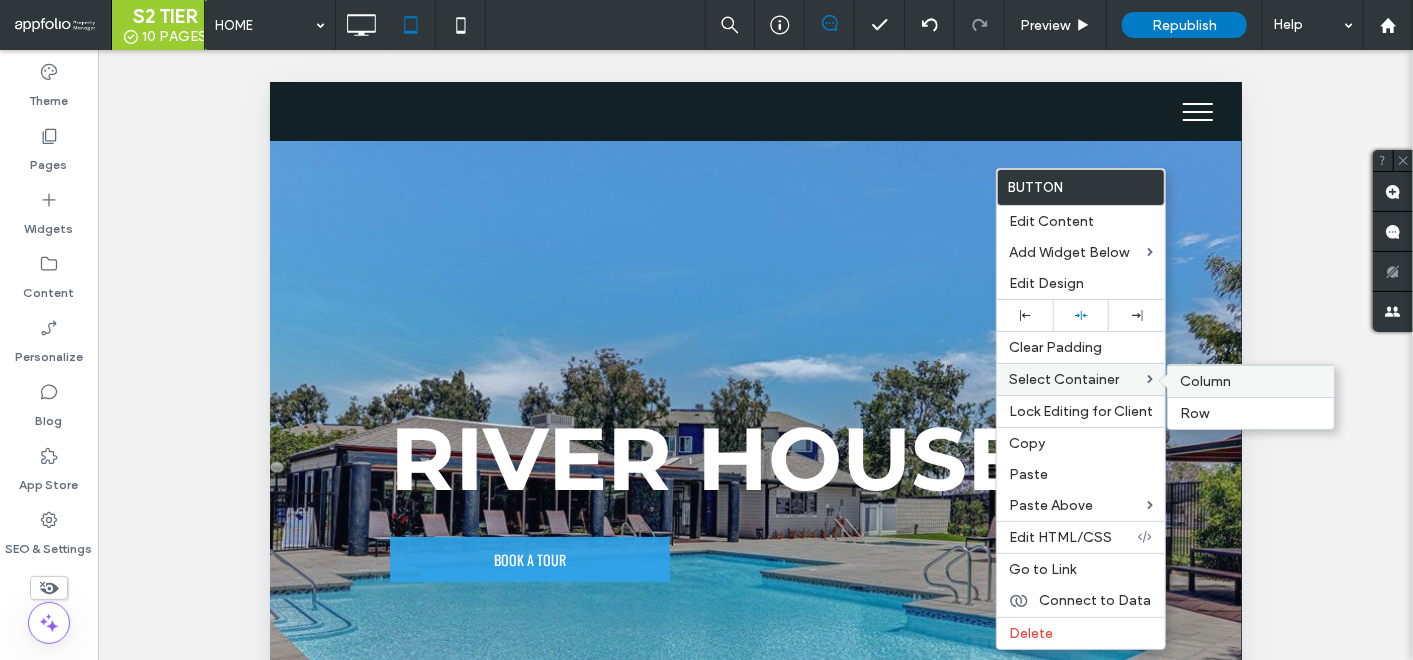 click on "Column" at bounding box center [1205, 381] 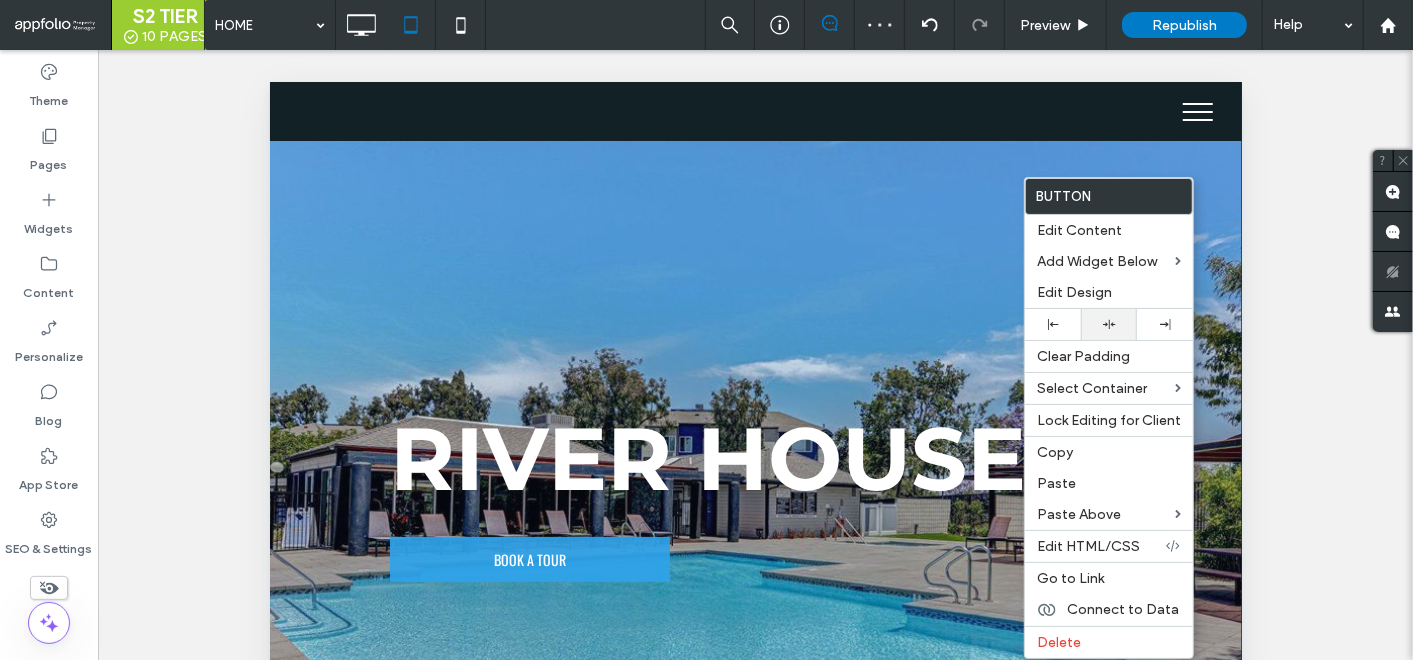 click at bounding box center [1109, 324] 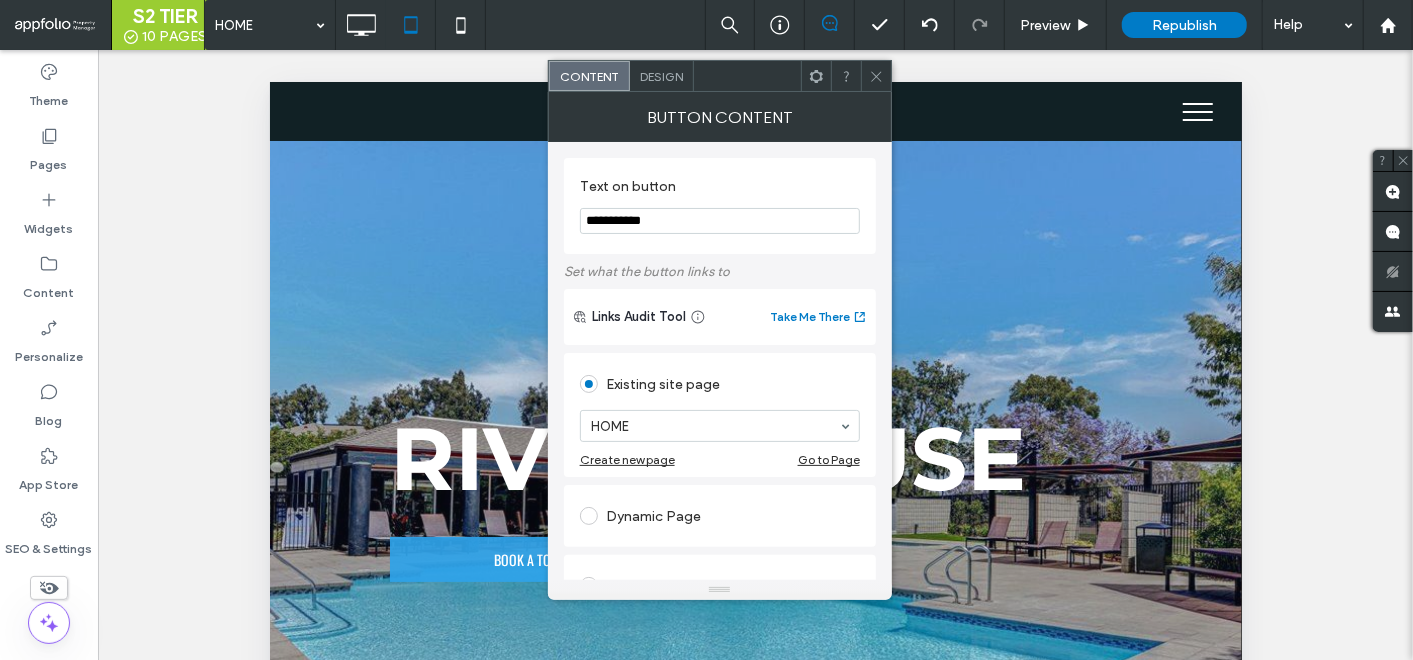 click on "Design" at bounding box center (662, 76) 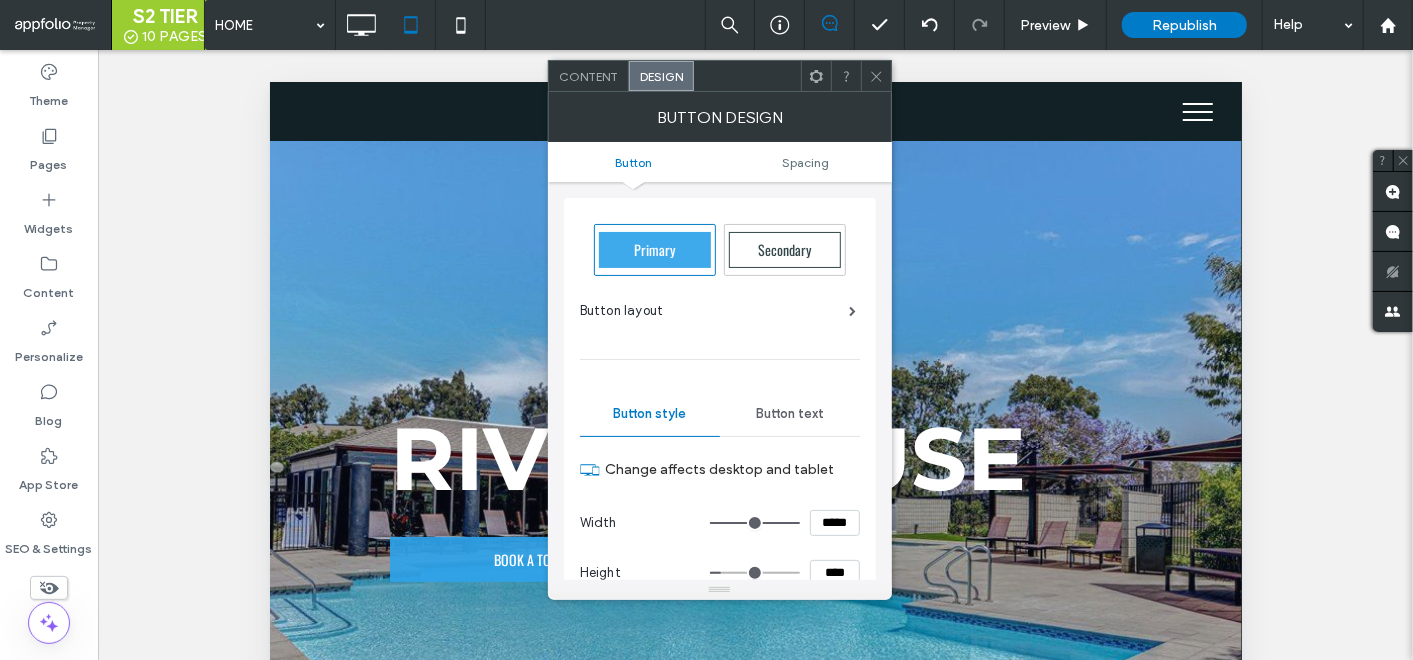 click on "Secondary" at bounding box center [784, 249] 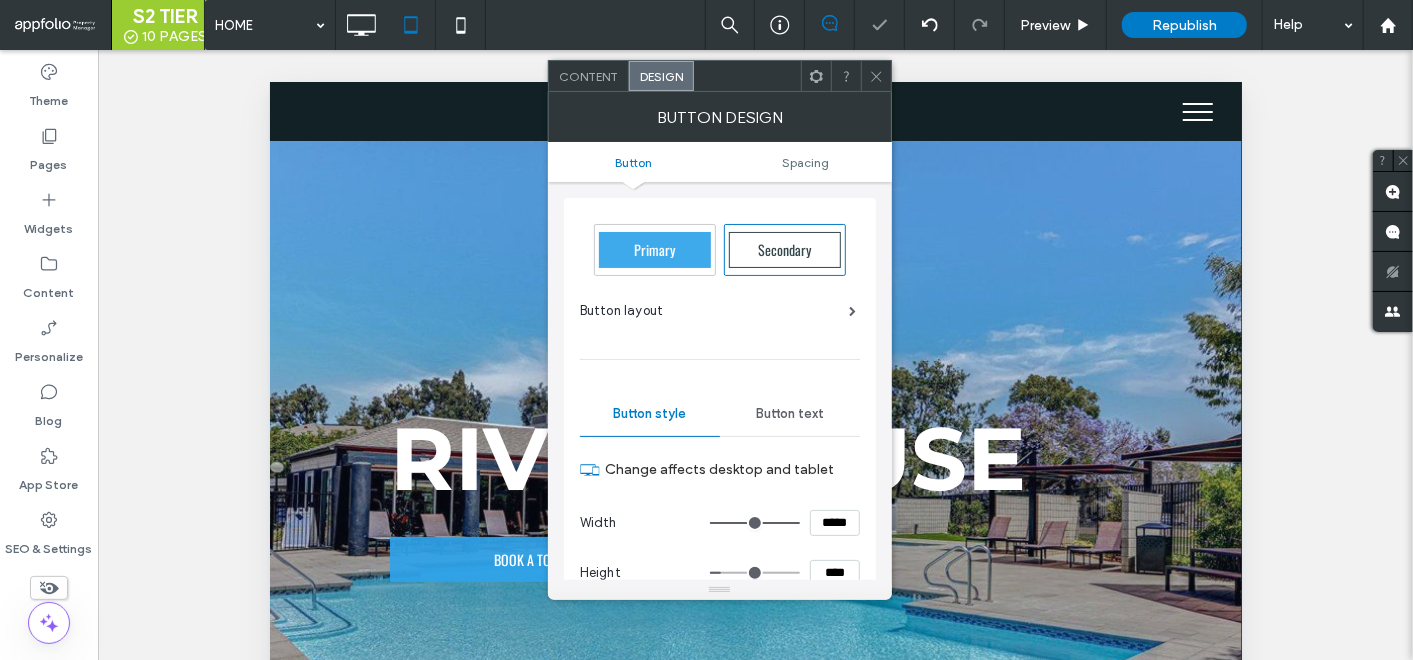 click 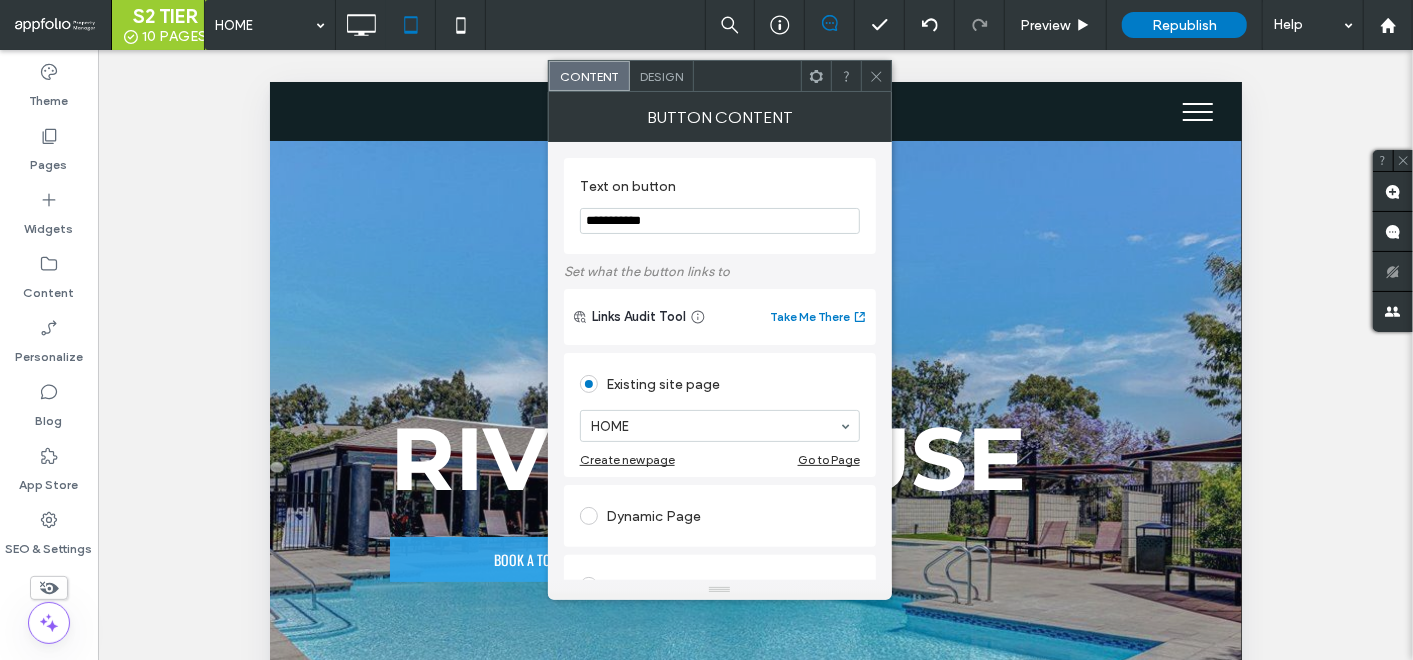 click on "Unhide?
Yes
Unhide?
Yes
Unhide?
Yes
Unhide?
Yes
Unhide?
Yes
Unhide?
Yes
Unhide?
Yes
Unhide?
Yes
Unhide?
Yes
Unhide?
Yes
Unhide?
Yes
Unhide?
Yes
Yes" at bounding box center [755, 380] 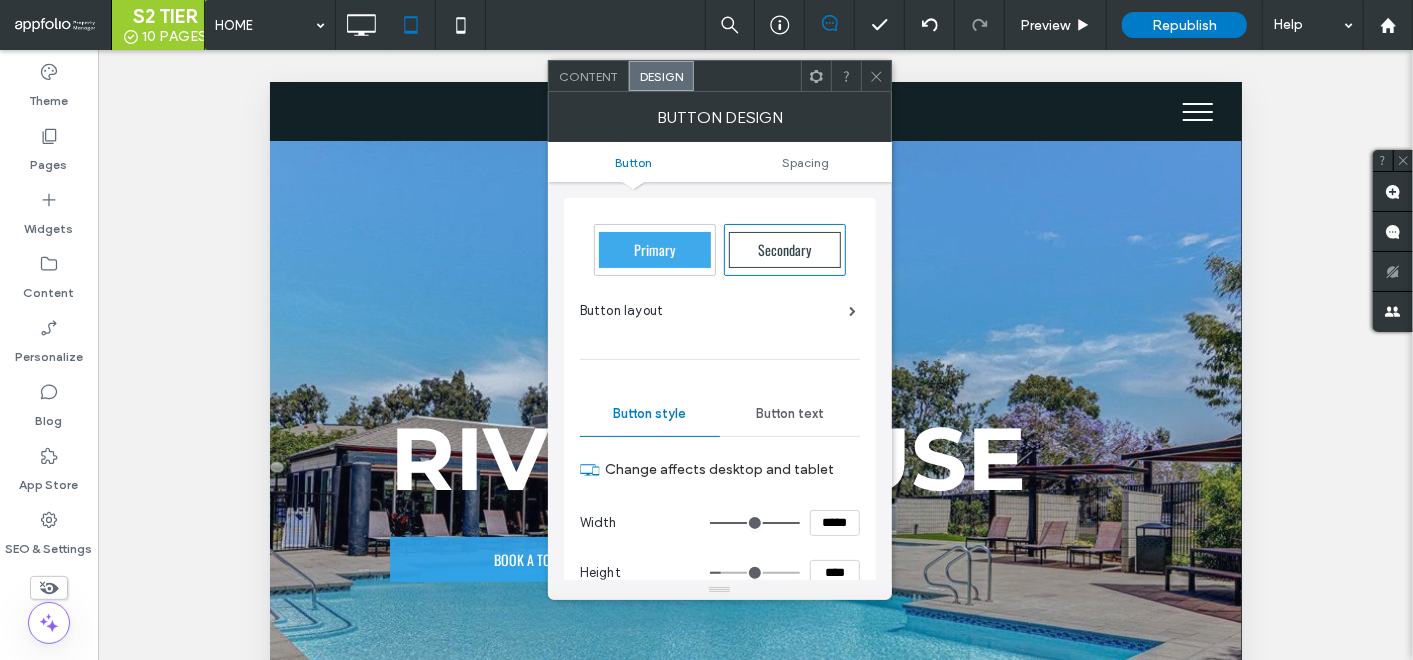 click on "Primary" at bounding box center (655, 250) 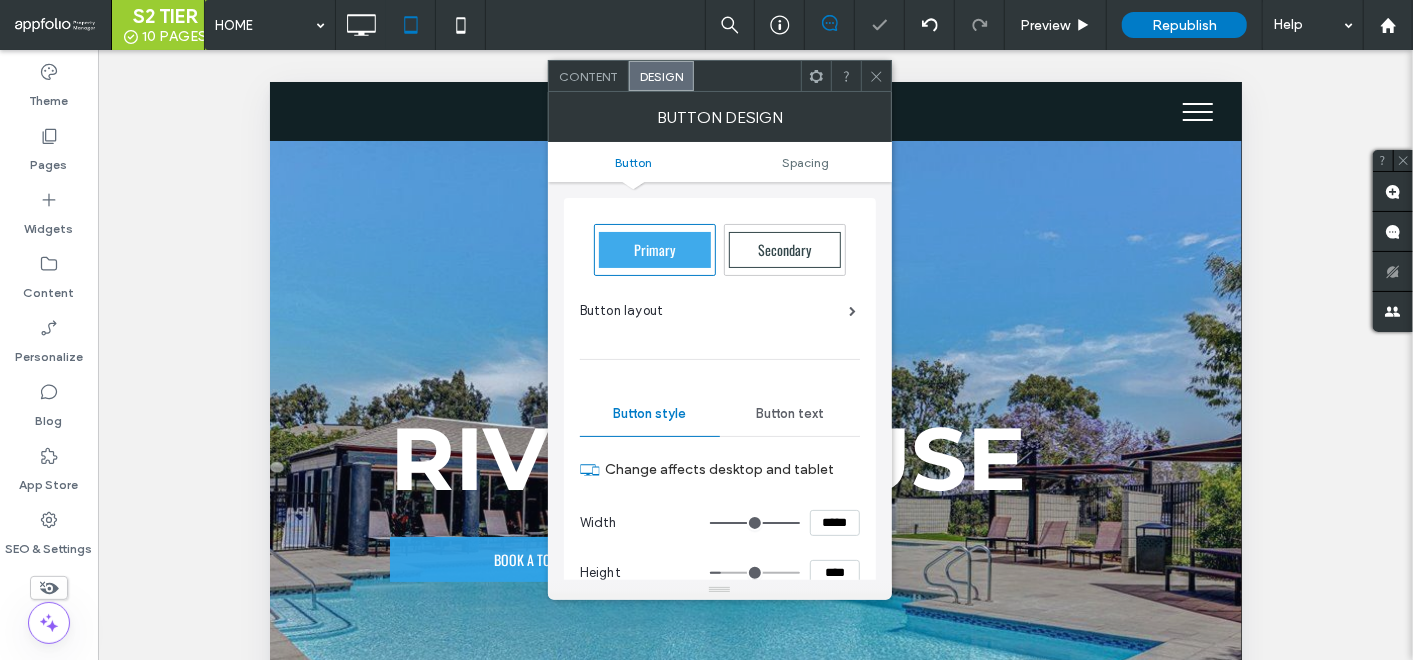 click 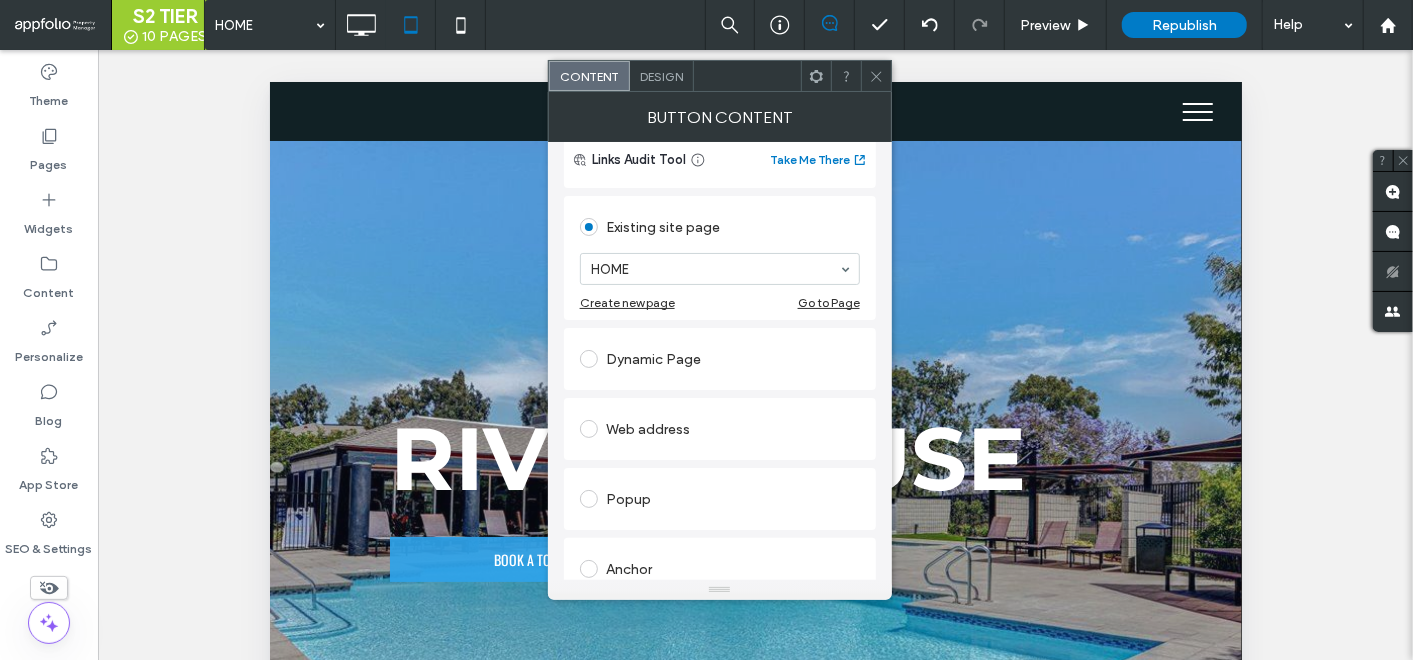 scroll, scrollTop: 122, scrollLeft: 0, axis: vertical 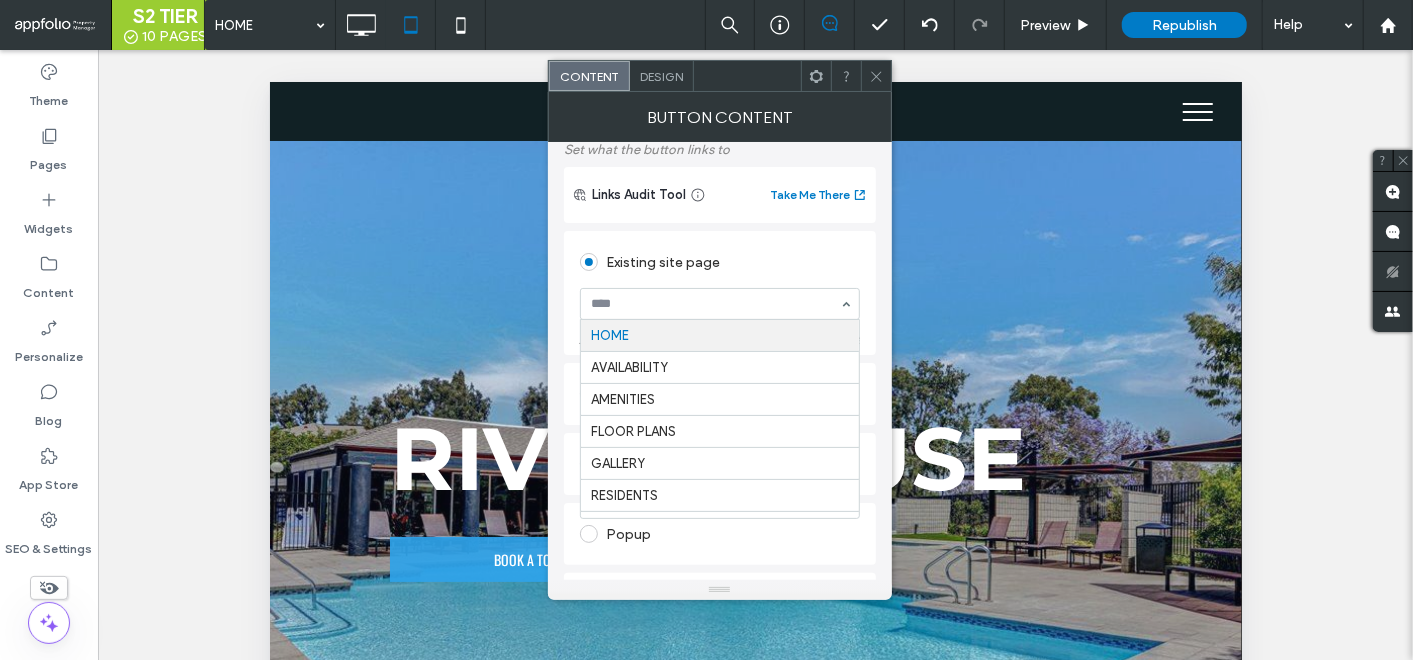 click on "Existing site page" at bounding box center (720, 262) 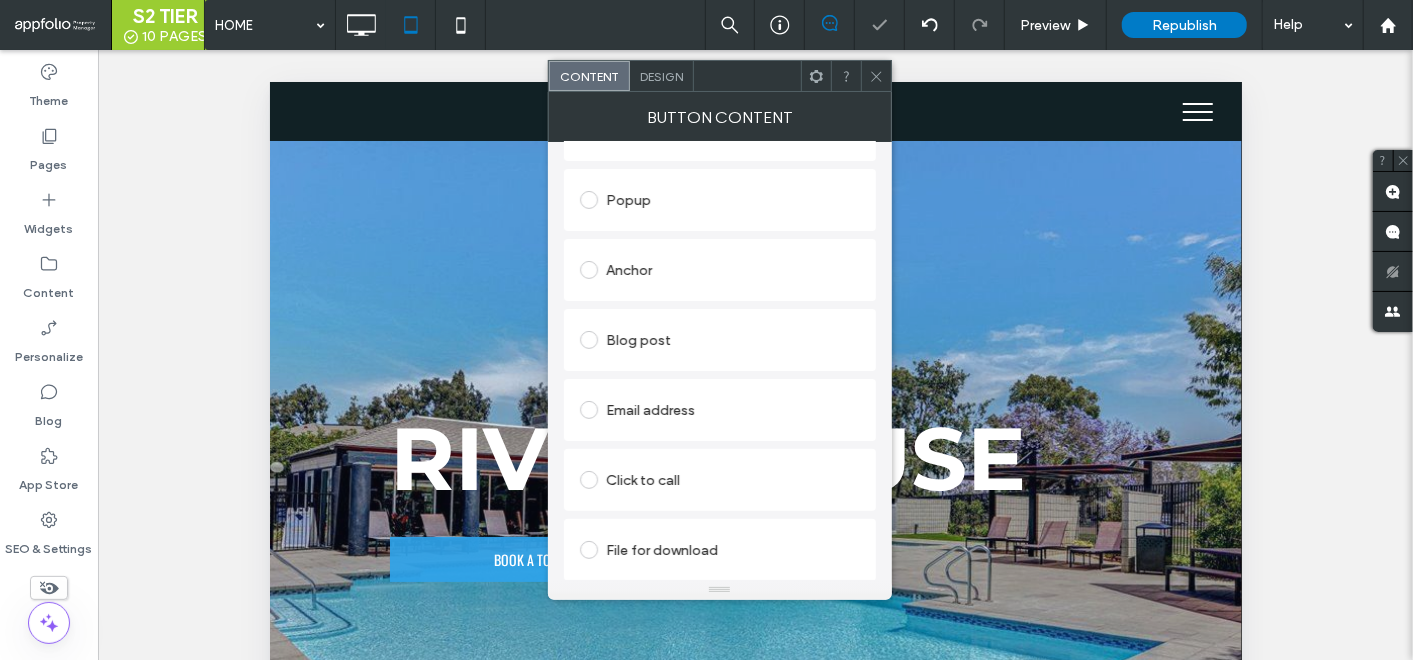 click on "Email address" at bounding box center [720, 410] 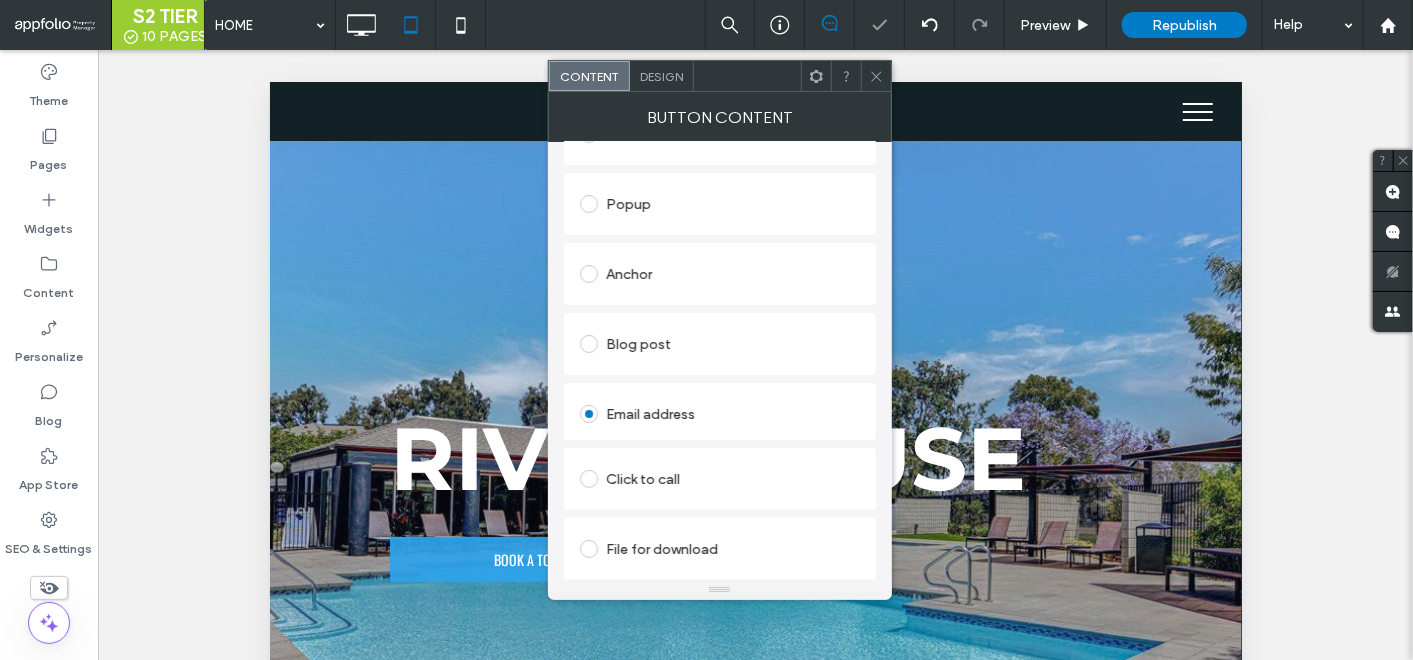 click on "Existing site page HOME Create new page Go to Page Dynamic Page Web address Popup Anchor Blog post Email address Click to call File for download" at bounding box center [720, 269] 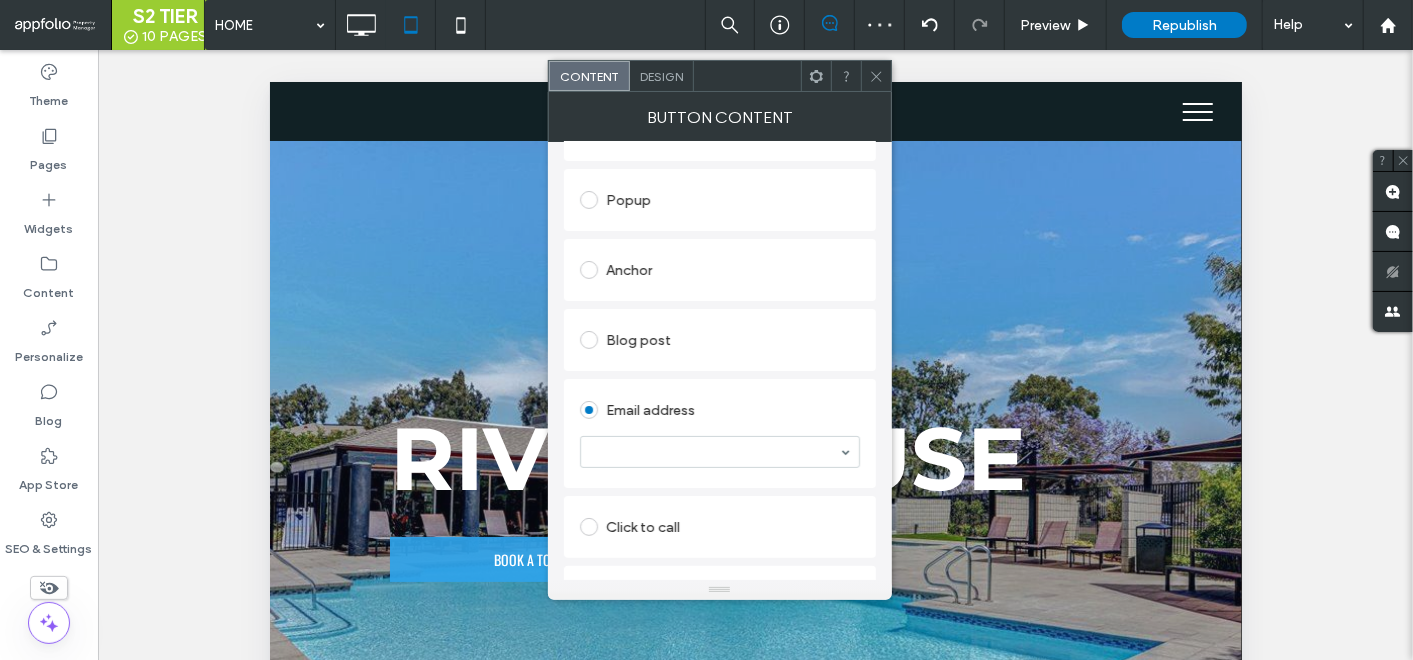 click on "Click to call" at bounding box center (720, 527) 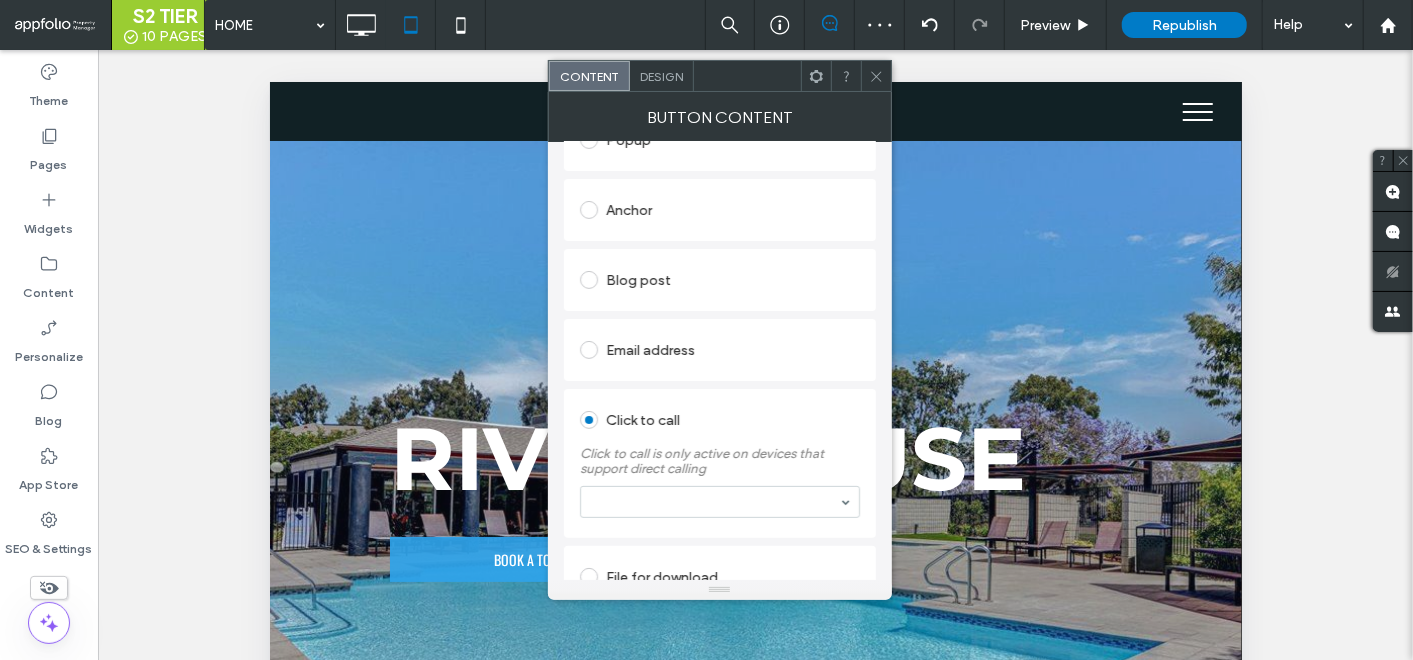 scroll, scrollTop: 482, scrollLeft: 0, axis: vertical 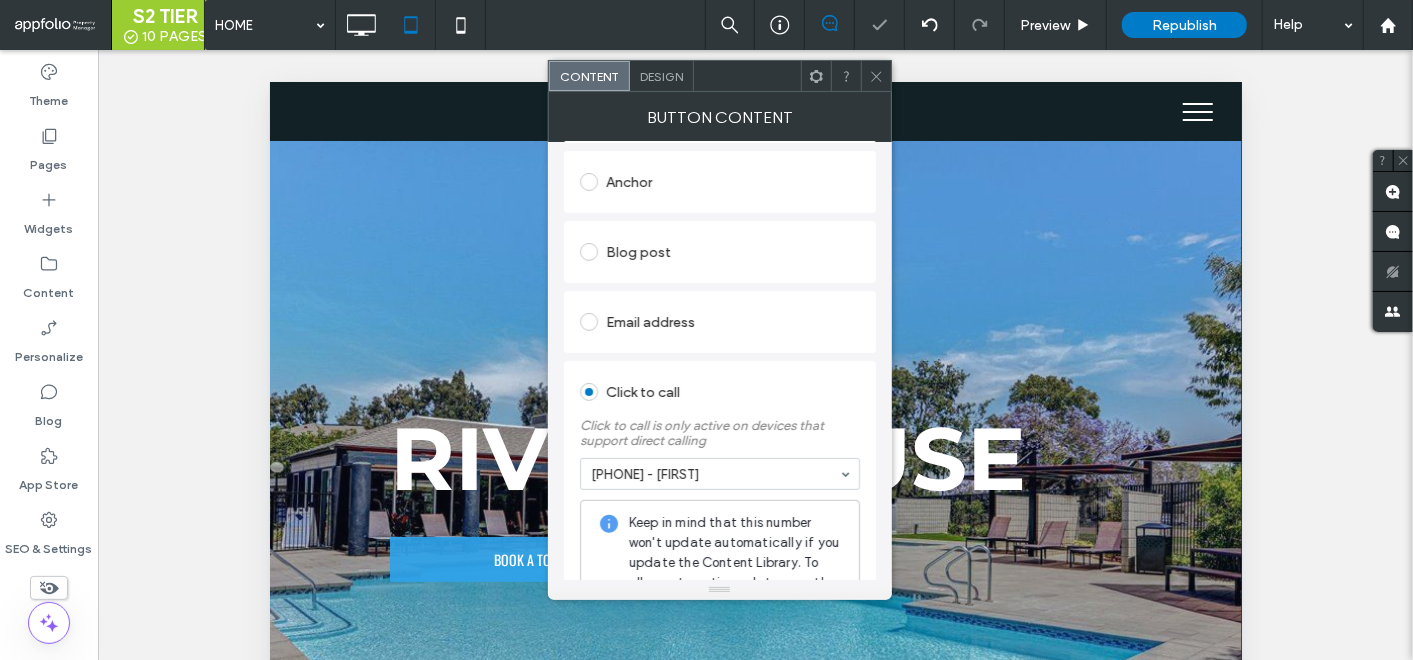 click at bounding box center [876, 76] 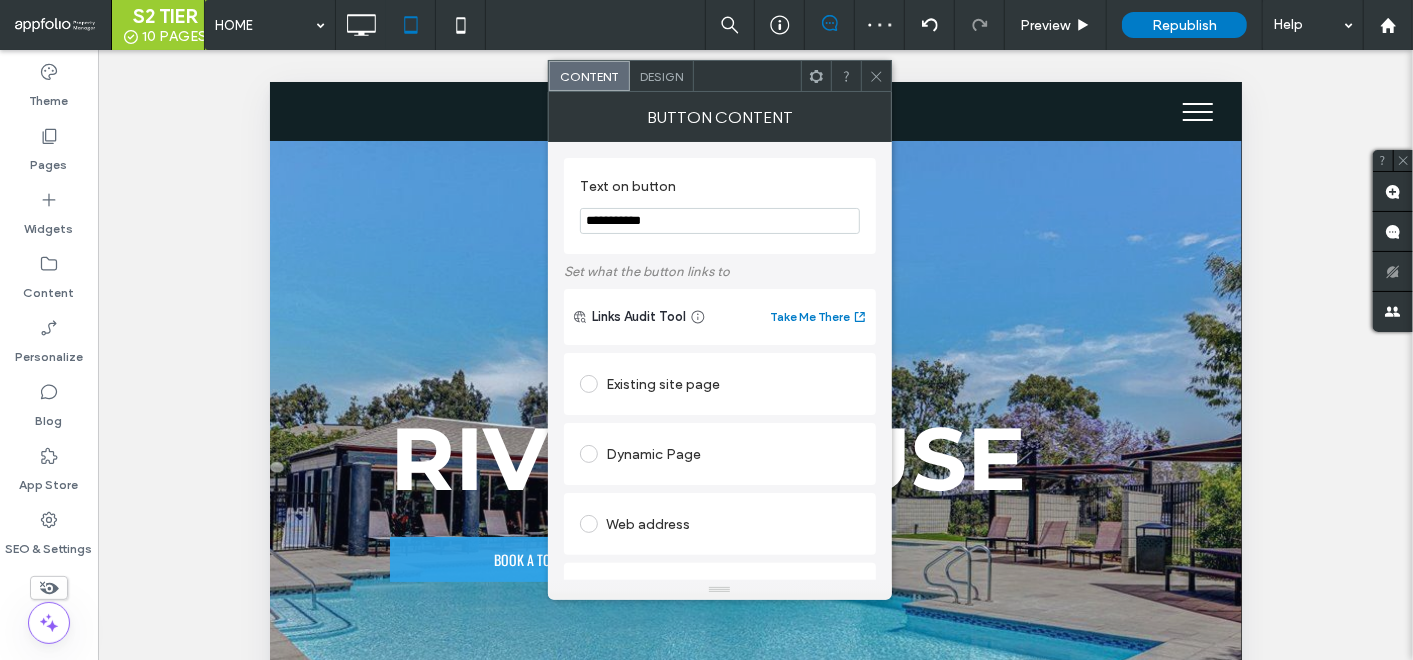 click on "Design" at bounding box center [662, 76] 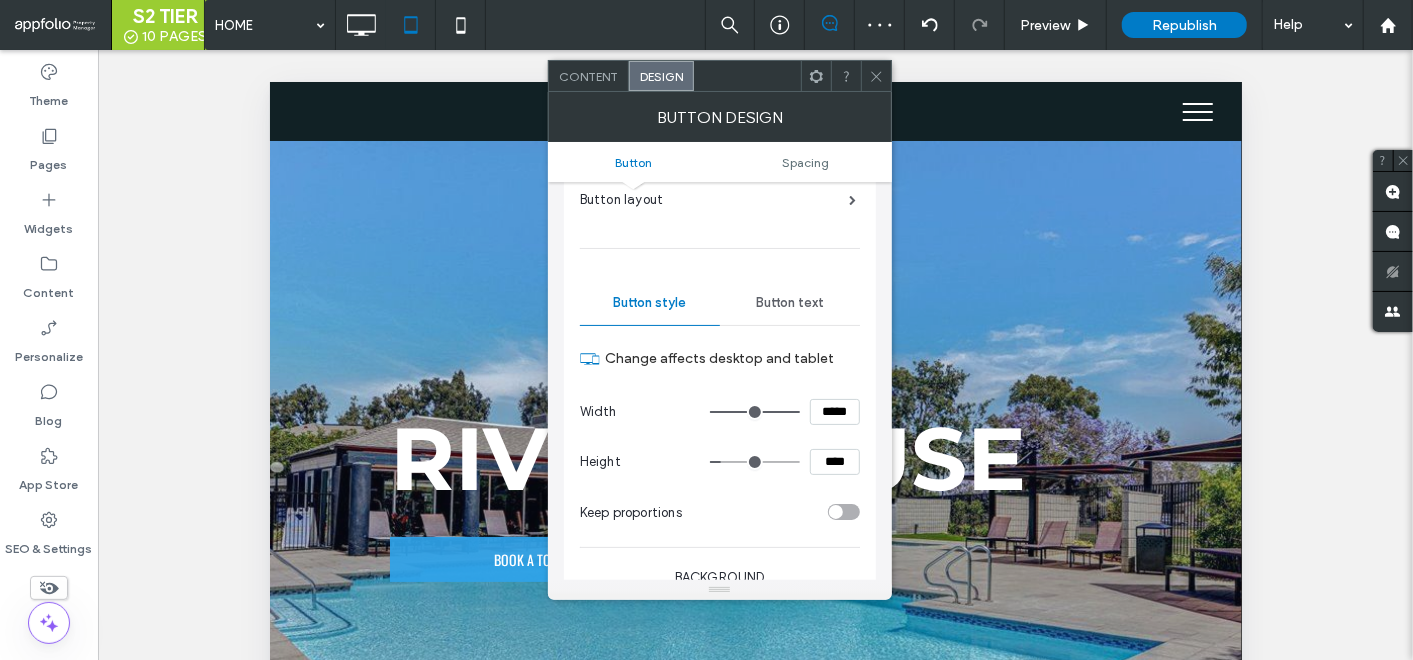 scroll, scrollTop: 222, scrollLeft: 0, axis: vertical 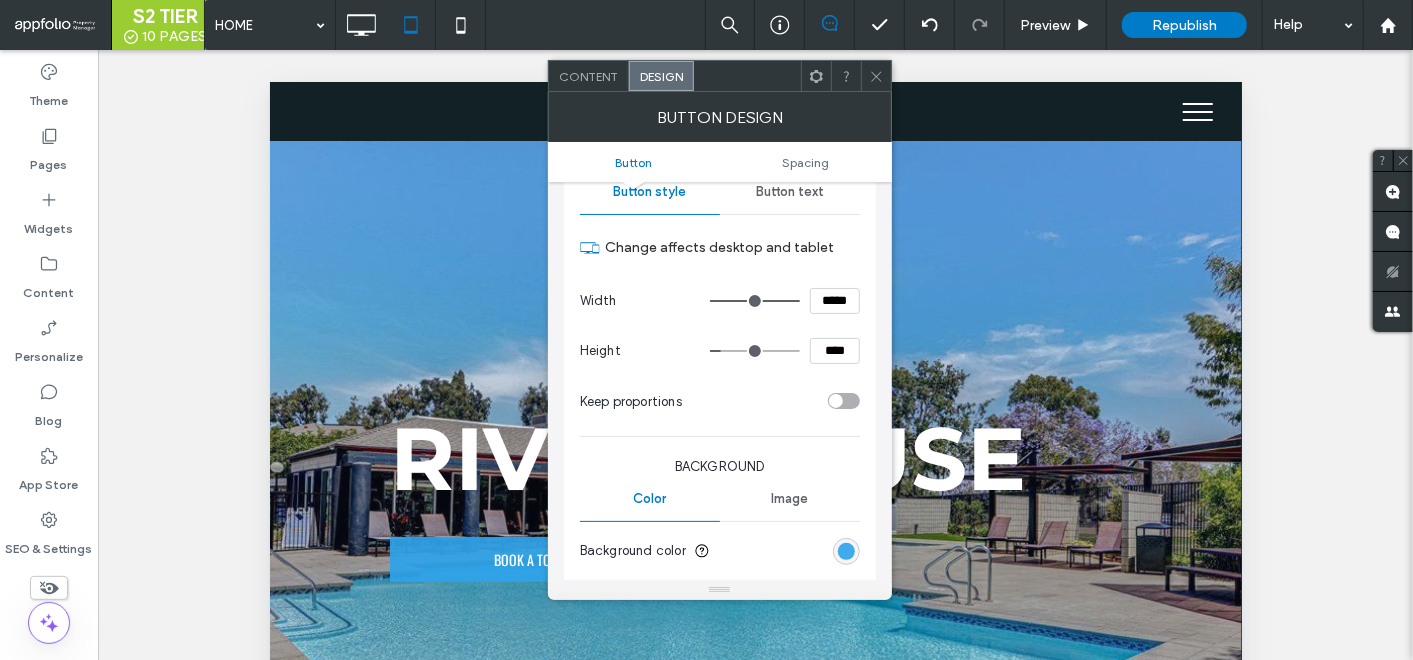 click on "*****" at bounding box center (835, 301) 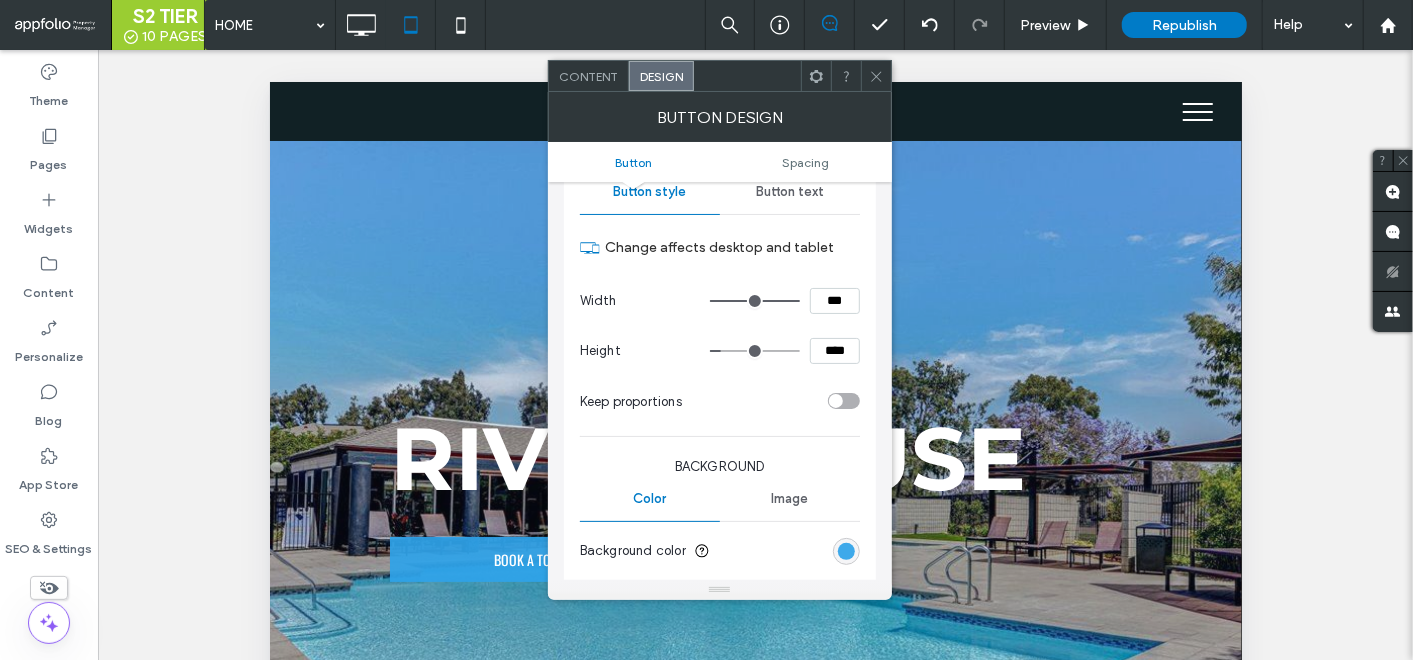 type on "***" 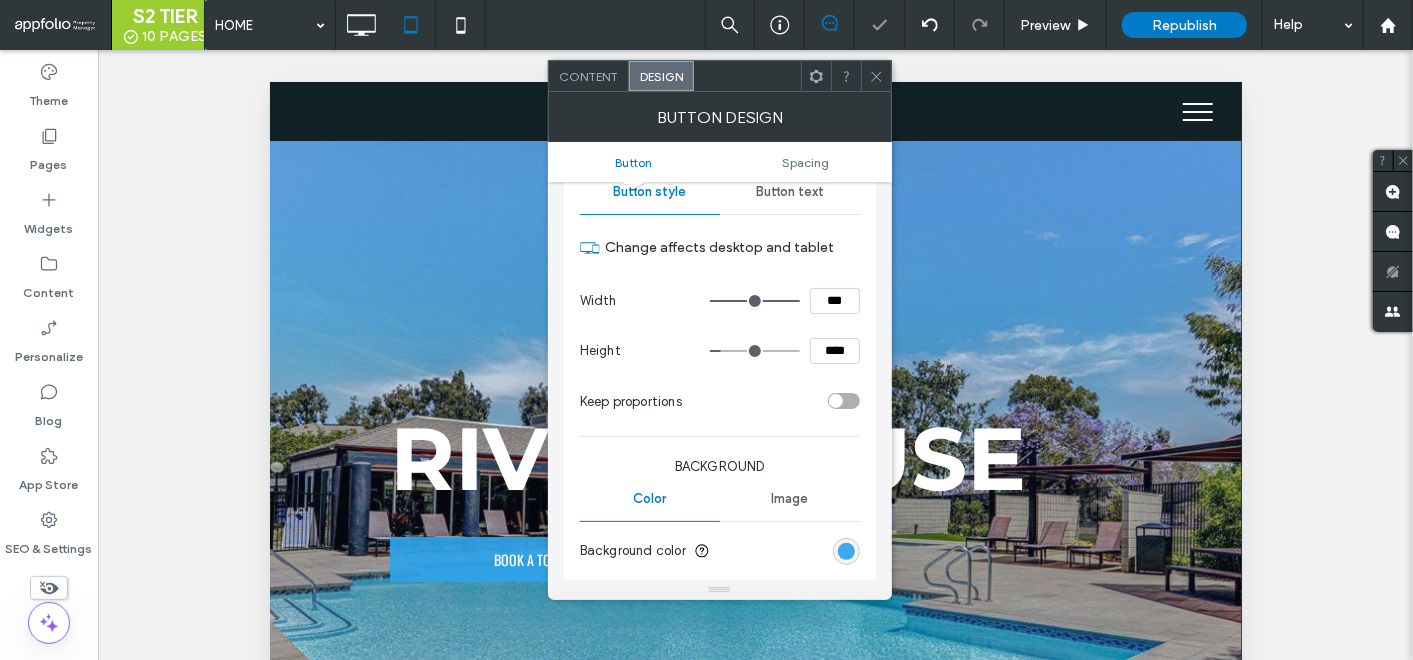 click on "****" at bounding box center (835, 351) 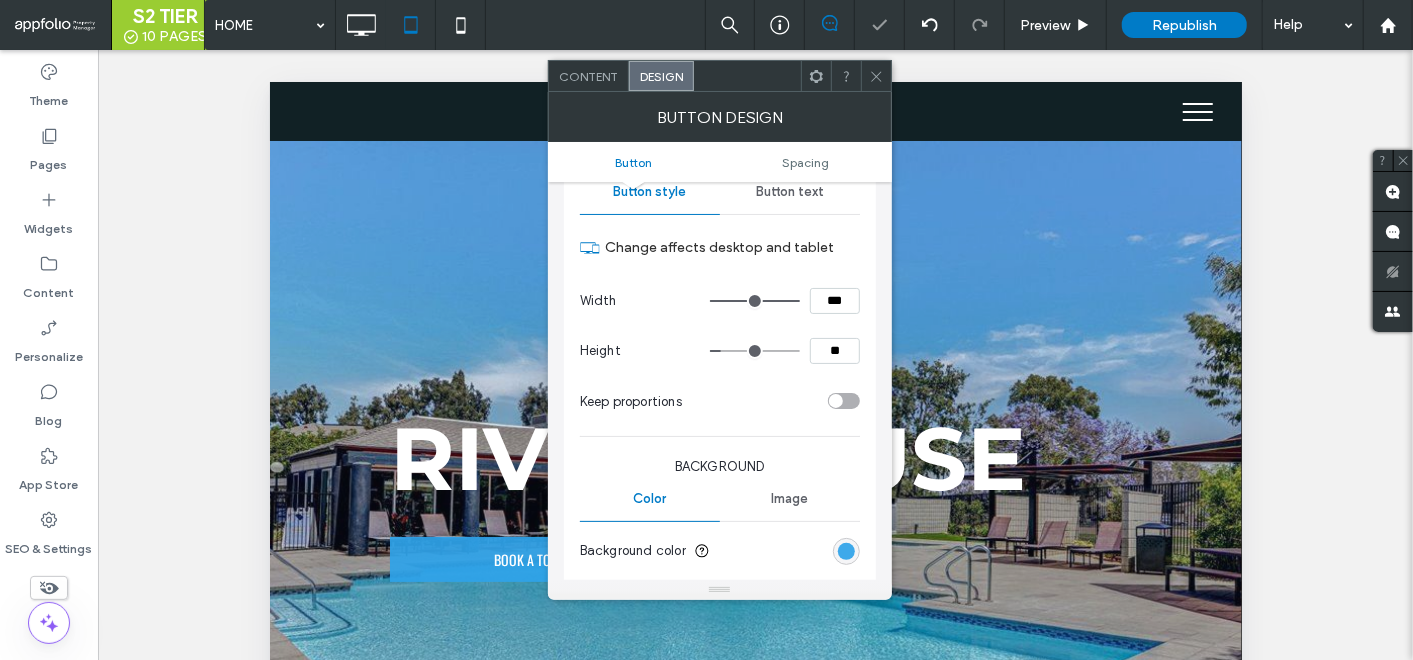 type on "**" 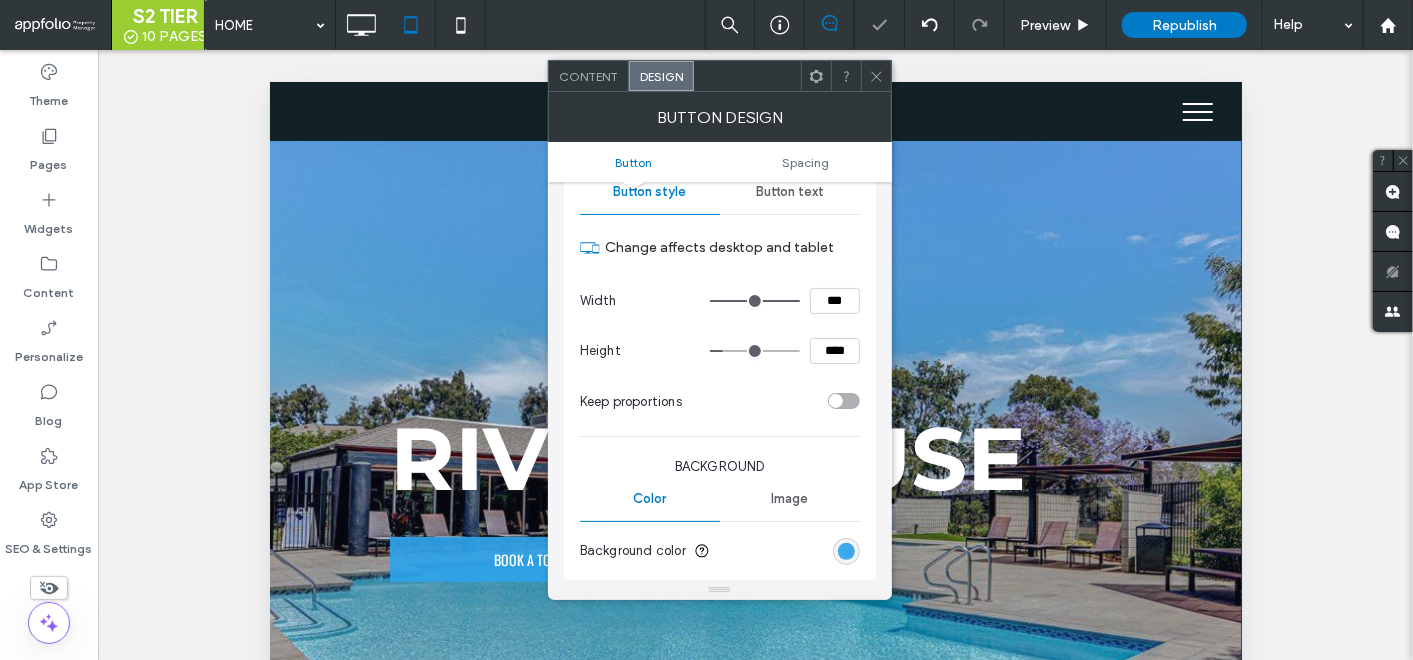 click on "Keep proportions" at bounding box center (720, 401) 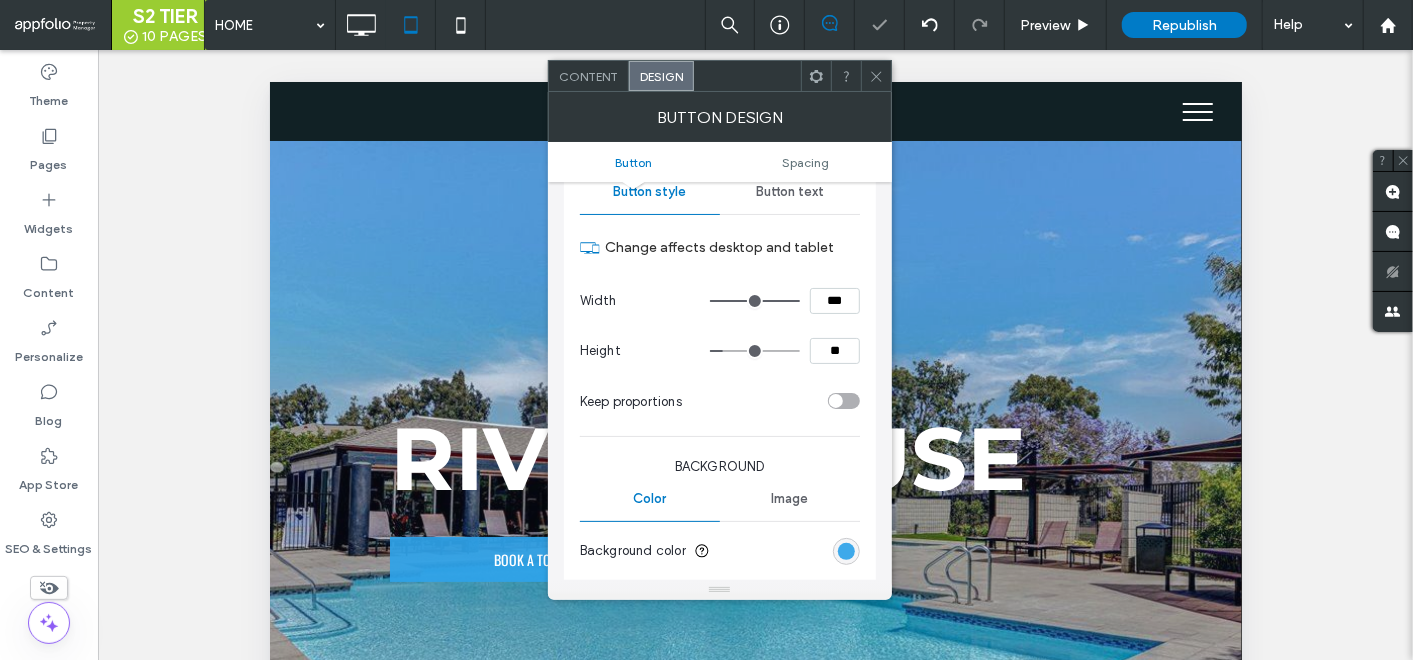 type on "**" 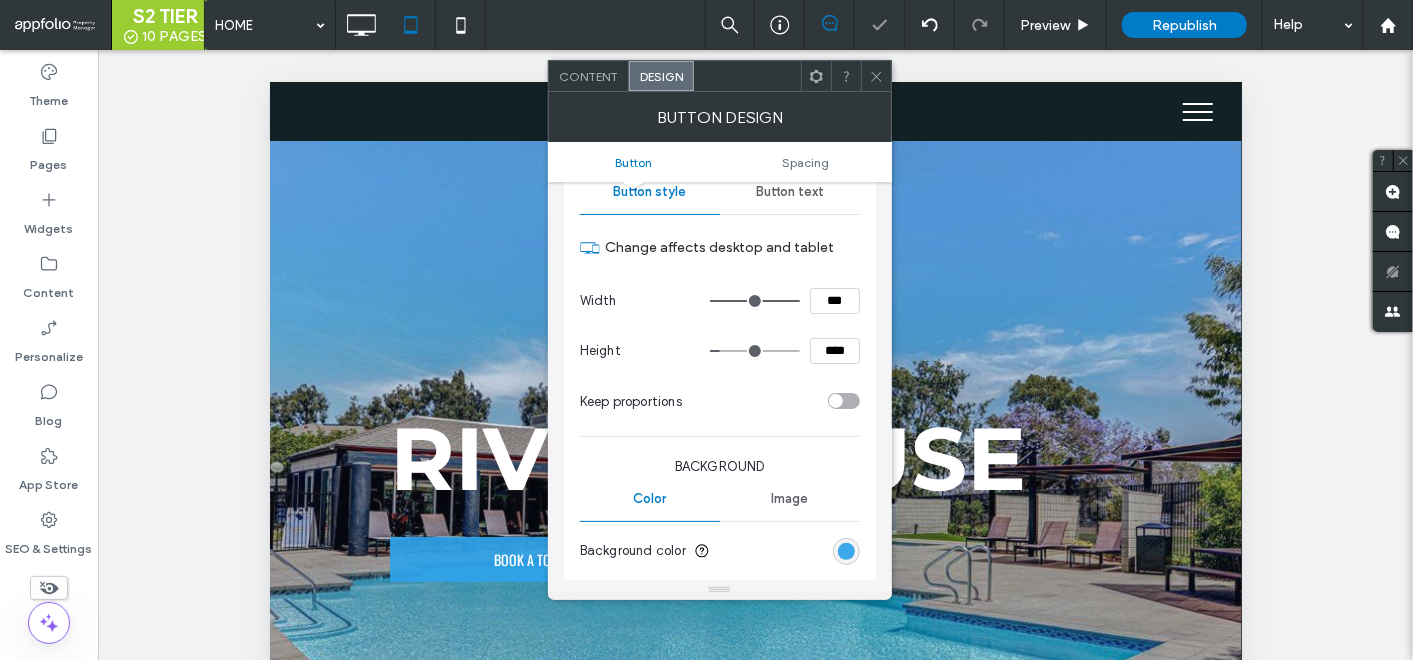 click on "Keep proportions" at bounding box center (700, 401) 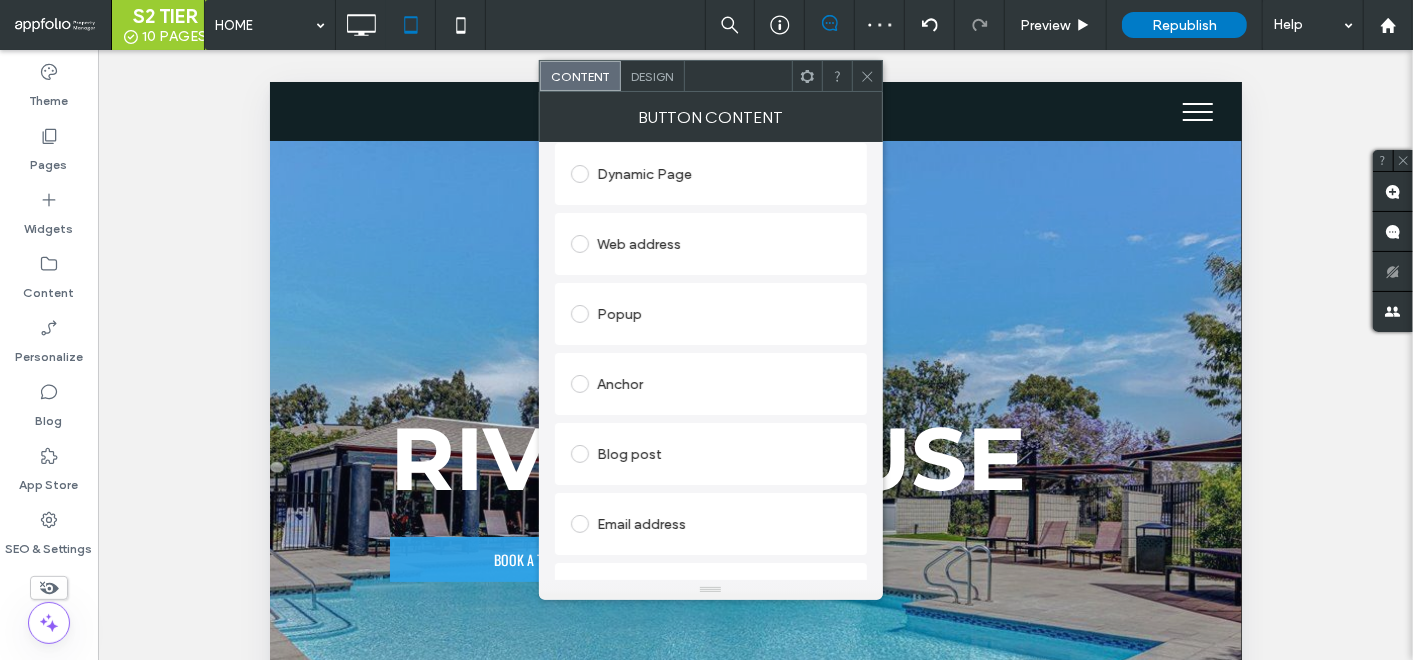 scroll, scrollTop: 444, scrollLeft: 0, axis: vertical 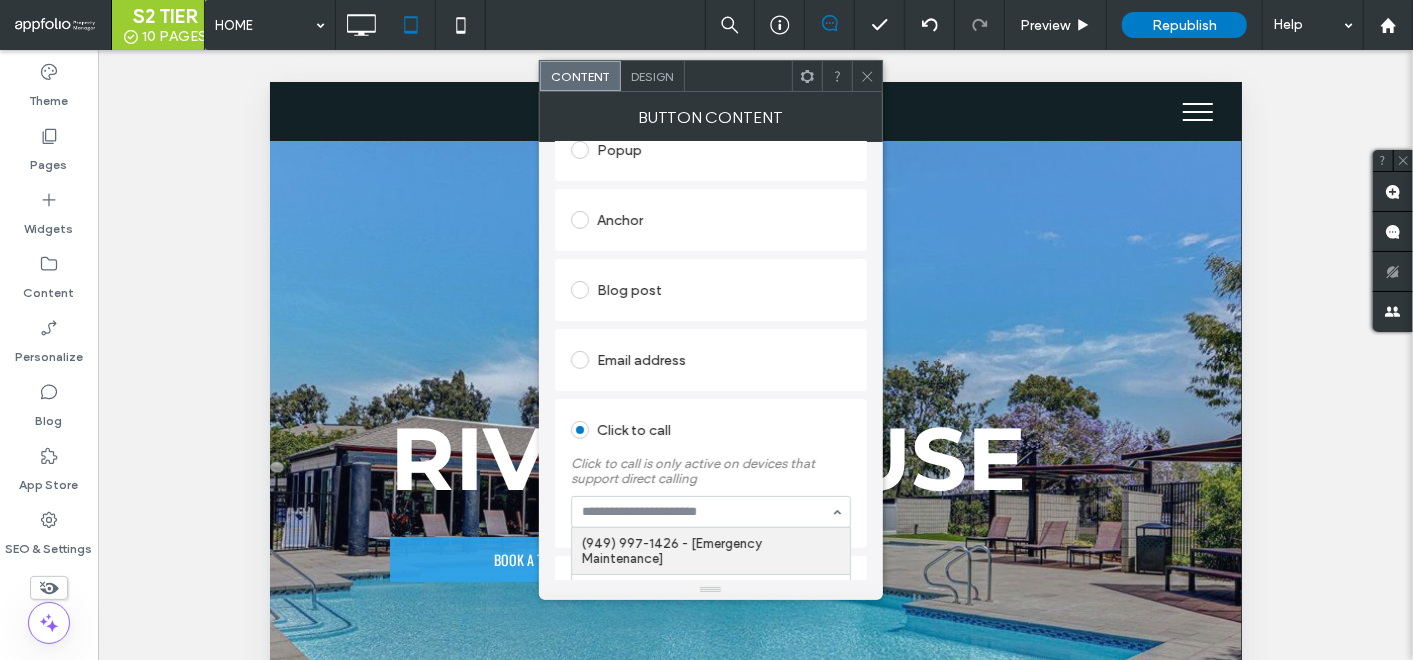 click on "Click to call Click to call is only active on devices that support direct calling (949) 997-1426 - [Emergency Maintenance] (657) 888-0513 - [Lisa] (949) 595-5900" at bounding box center (711, 473) 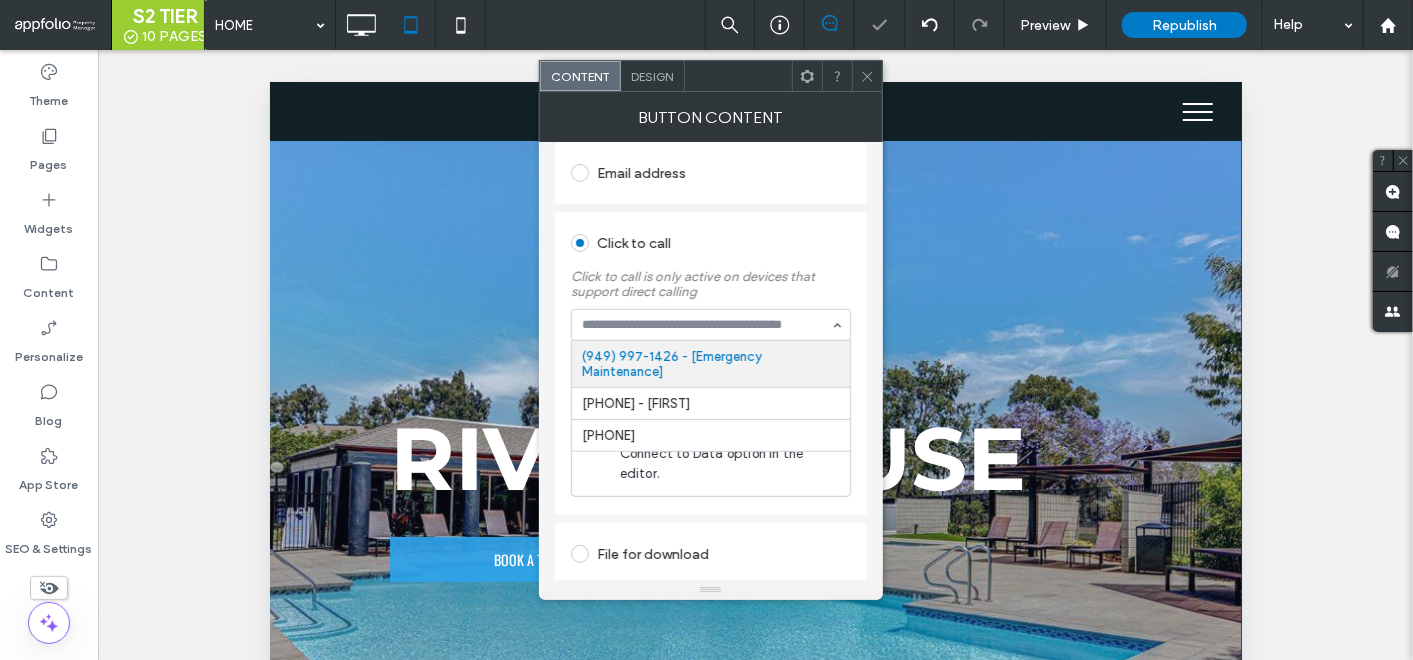 scroll, scrollTop: 636, scrollLeft: 0, axis: vertical 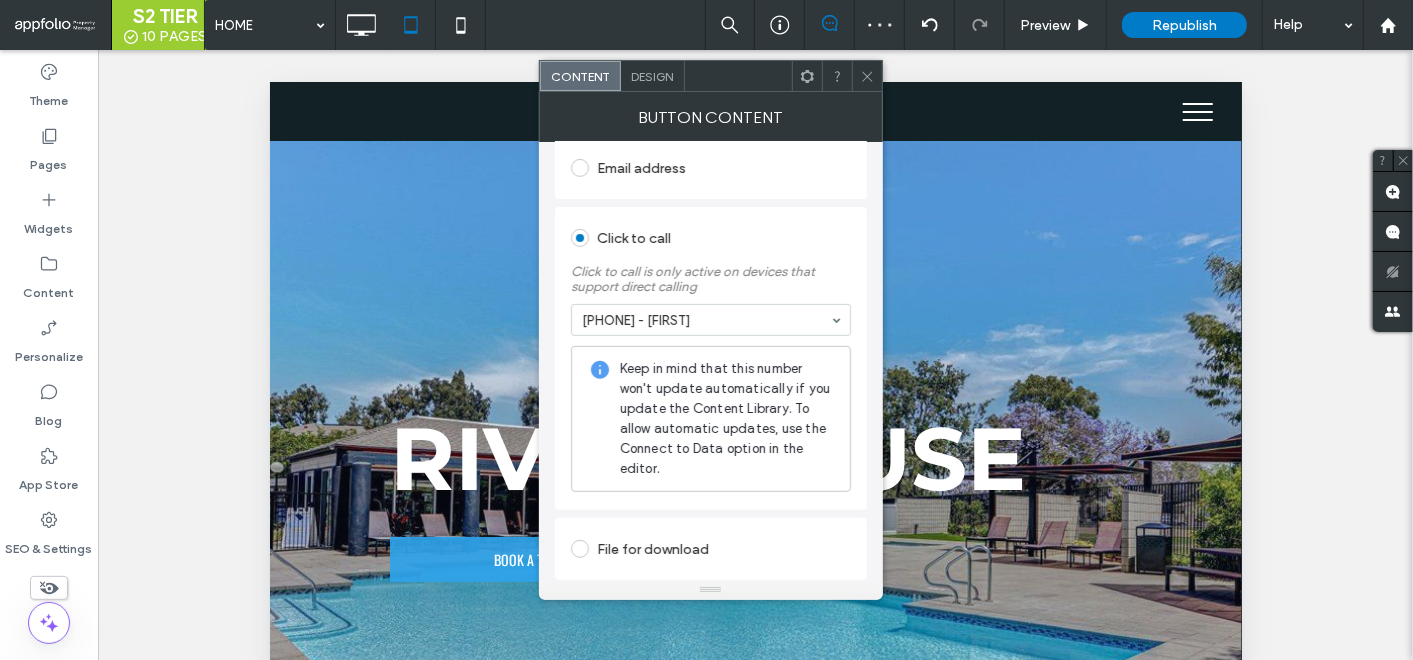 click 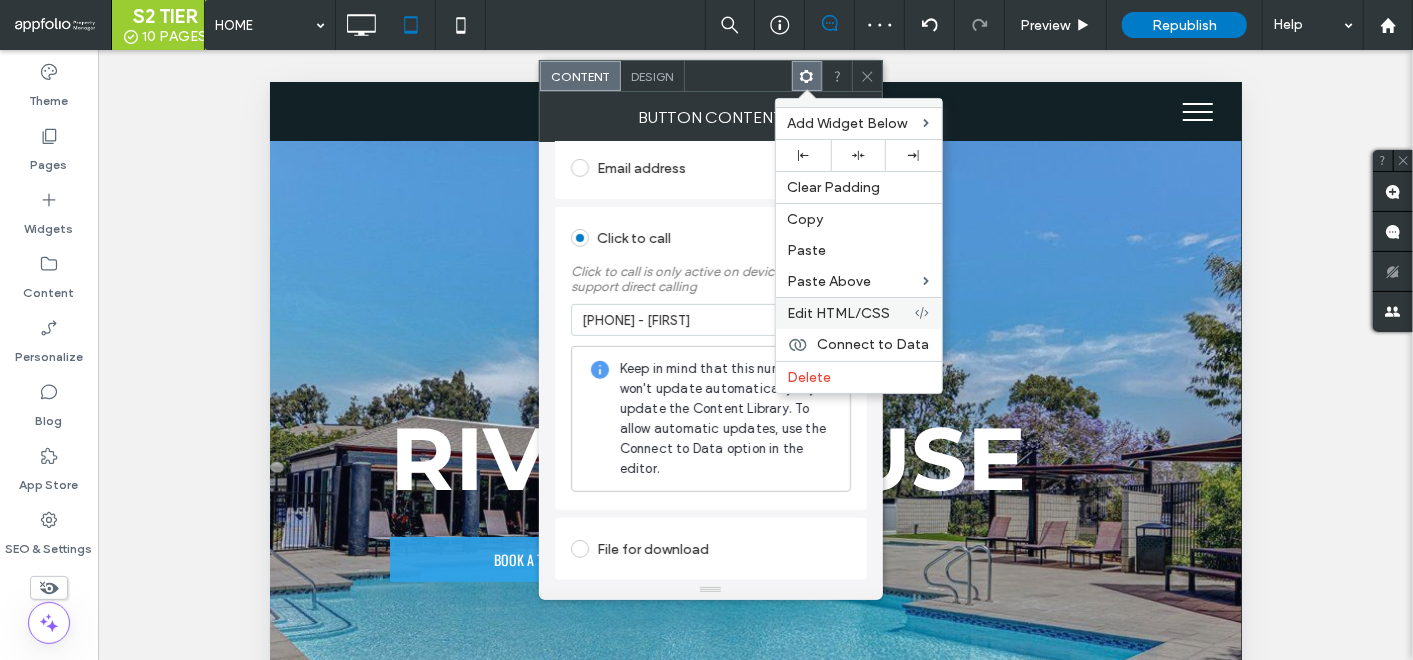 click on "Edit HTML/CSS" at bounding box center [839, 313] 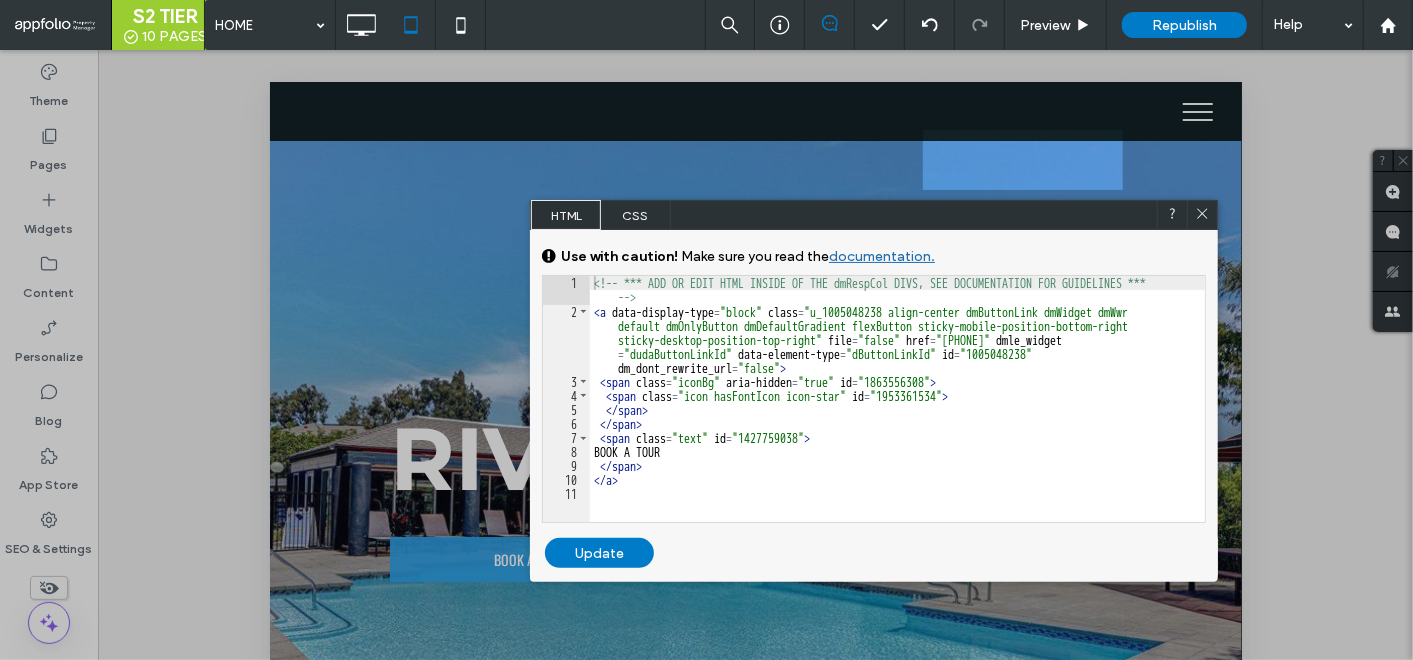 click on "<!-- *** ADD OR EDIT HTML INSIDE OF THE dmRespCol DIVS, SEE DOCUMENTATION FOR GUIDELINES ***       --> < a   data-display-type = "block"   class = "u_1005048238 align-center dmButtonLink dmWidget dmWwr       default dmOnlyButton dmDefaultGradient flexButton sticky-mobile-position-bottom-right       sticky-desktop-position-top-right"   file = "false"   href = "tel:(657) 888-0513"   dmle_widget      = "dudaButtonLinkId"   data-element-type = "dButtonLinkId"   id = "1005048238"        dm_dont_rewrite_url = "false" >   < span   class = "iconBg"   aria-hidden = "true"   id = "1863556308" >    < span   class = "icon hasFontIcon icon-star"   id = "1953361534" >    </ span >   </ span >   < span   class = "text"   id = "1427759038" >   BOOK A TOUR   </ span > </ a >" at bounding box center (898, 420) 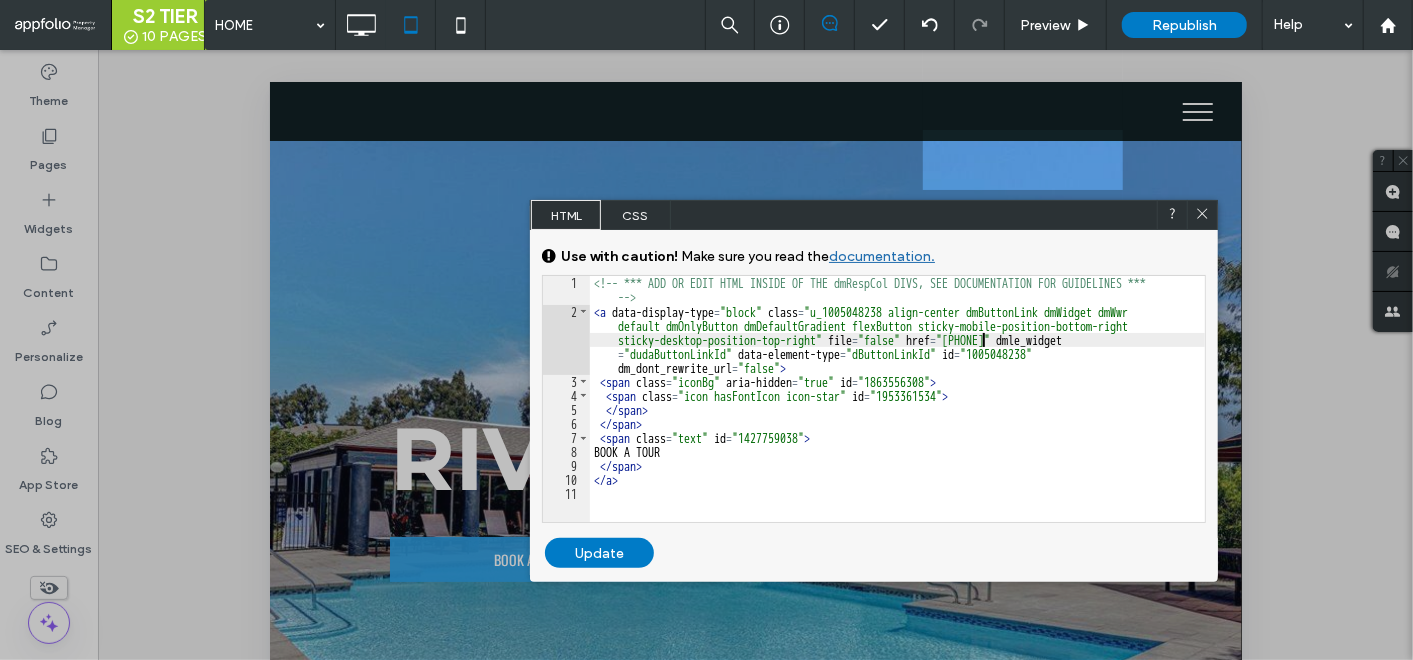 type on "**" 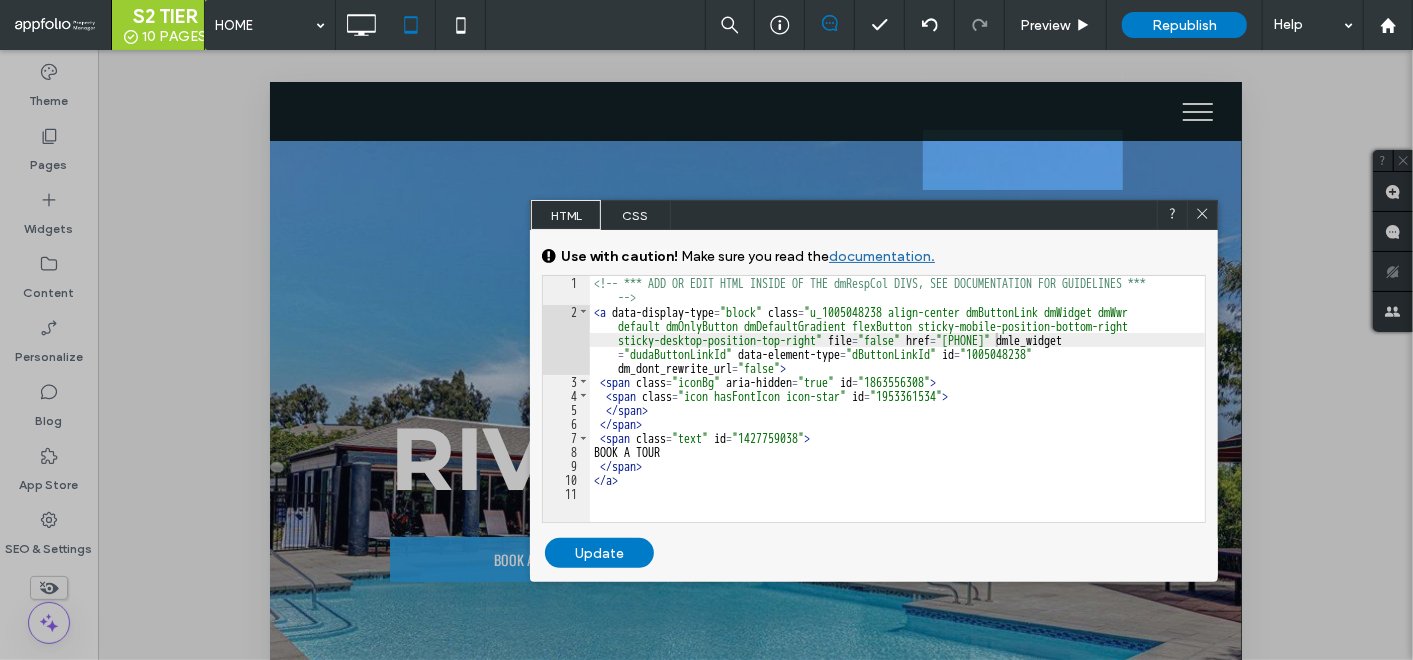 click on "Update" at bounding box center [599, 553] 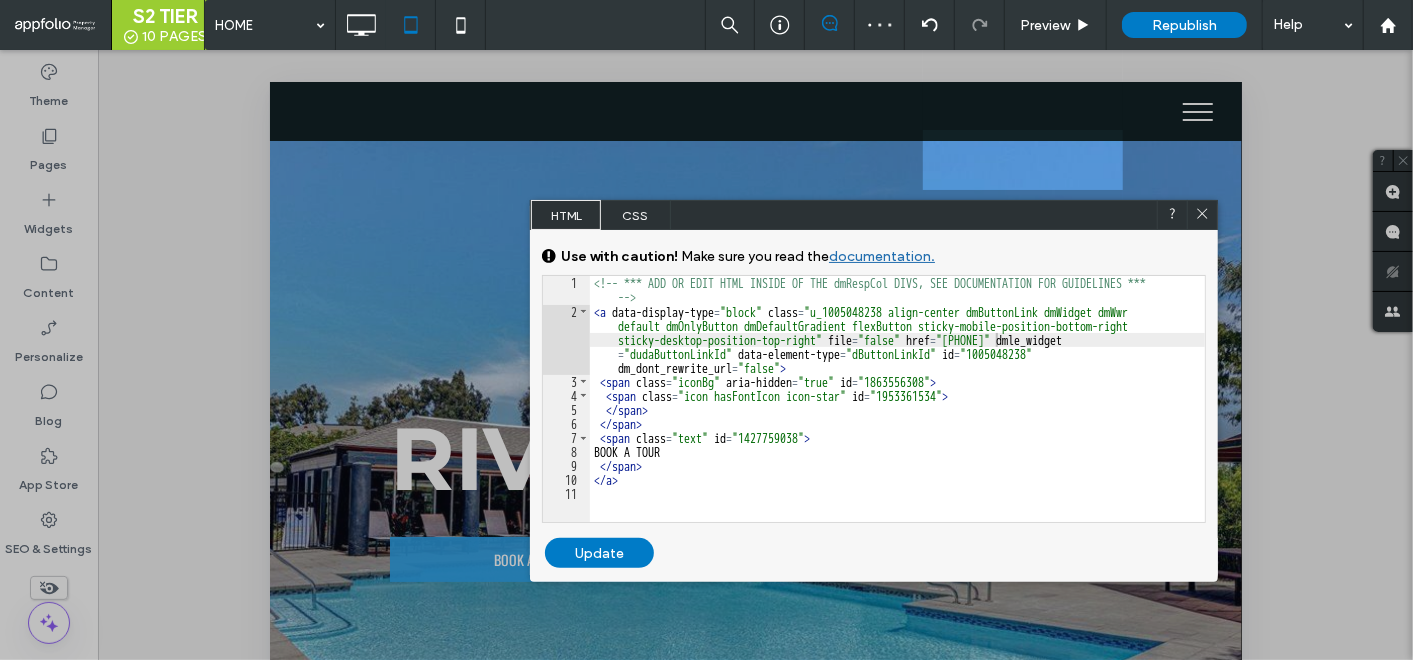 click 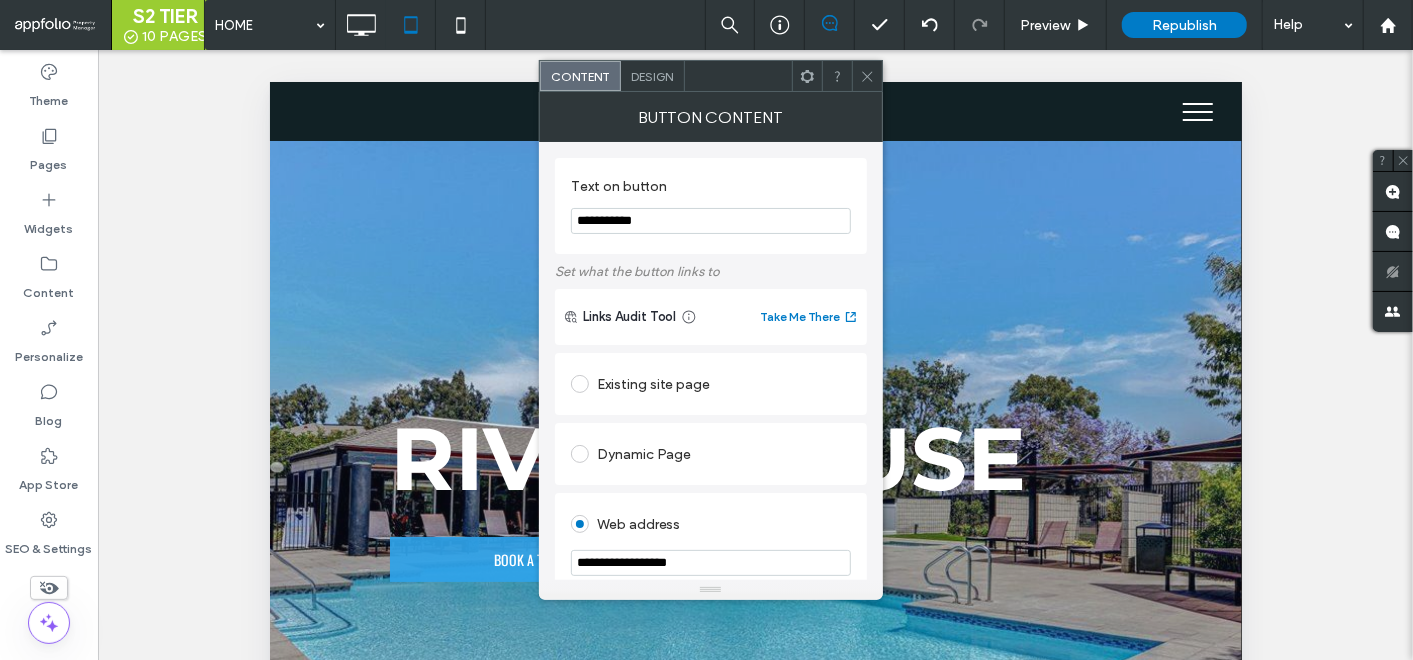 click on "Design" at bounding box center (653, 76) 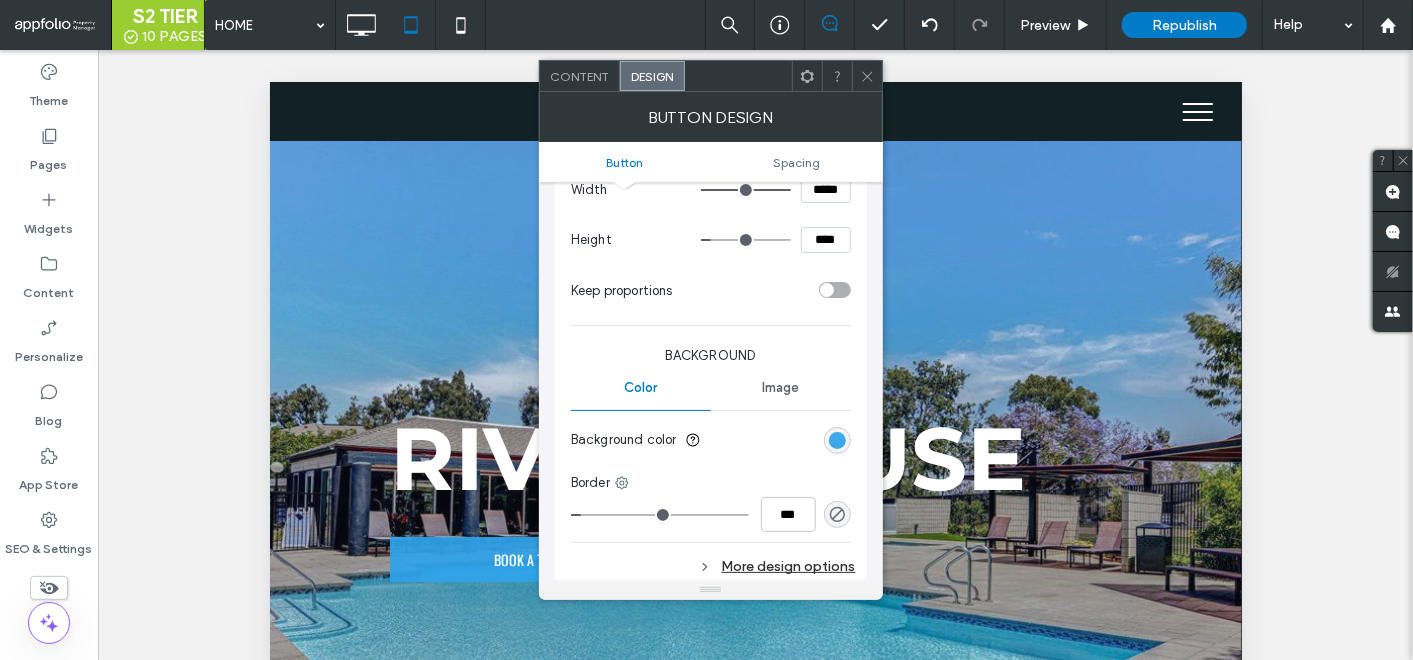scroll, scrollTop: 444, scrollLeft: 0, axis: vertical 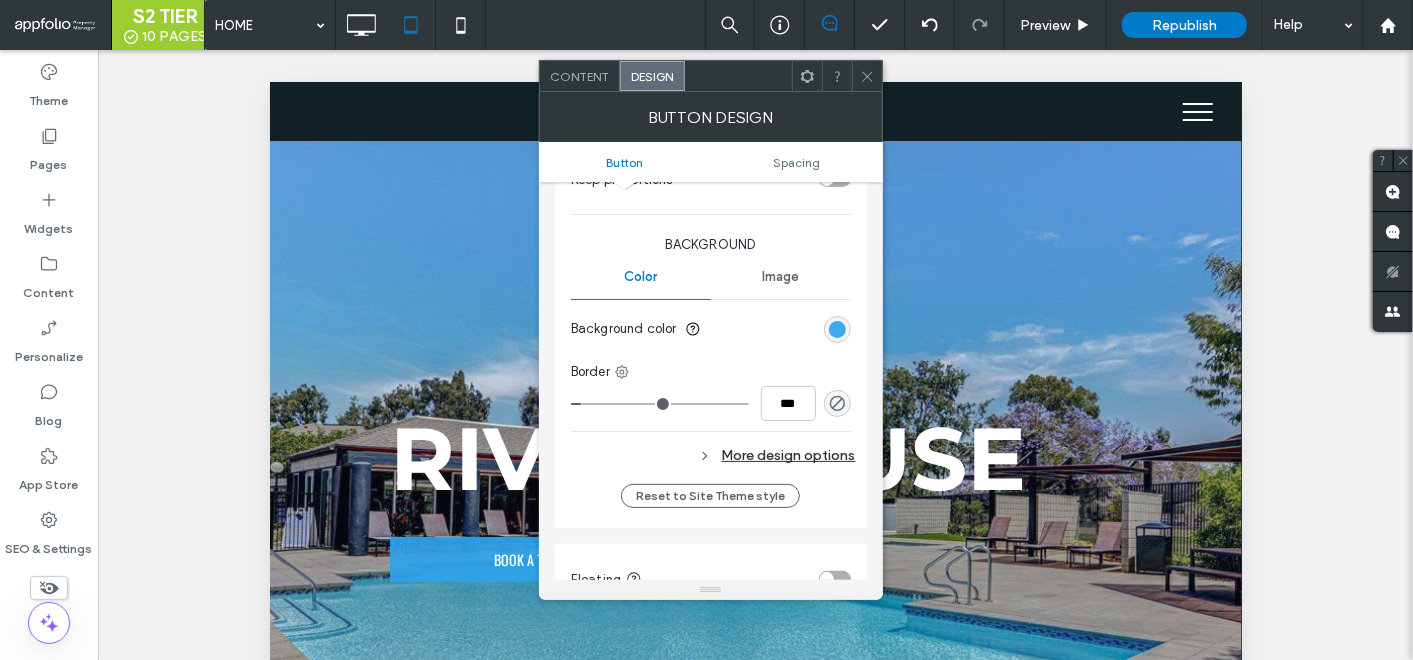click on "Image" at bounding box center [780, 277] 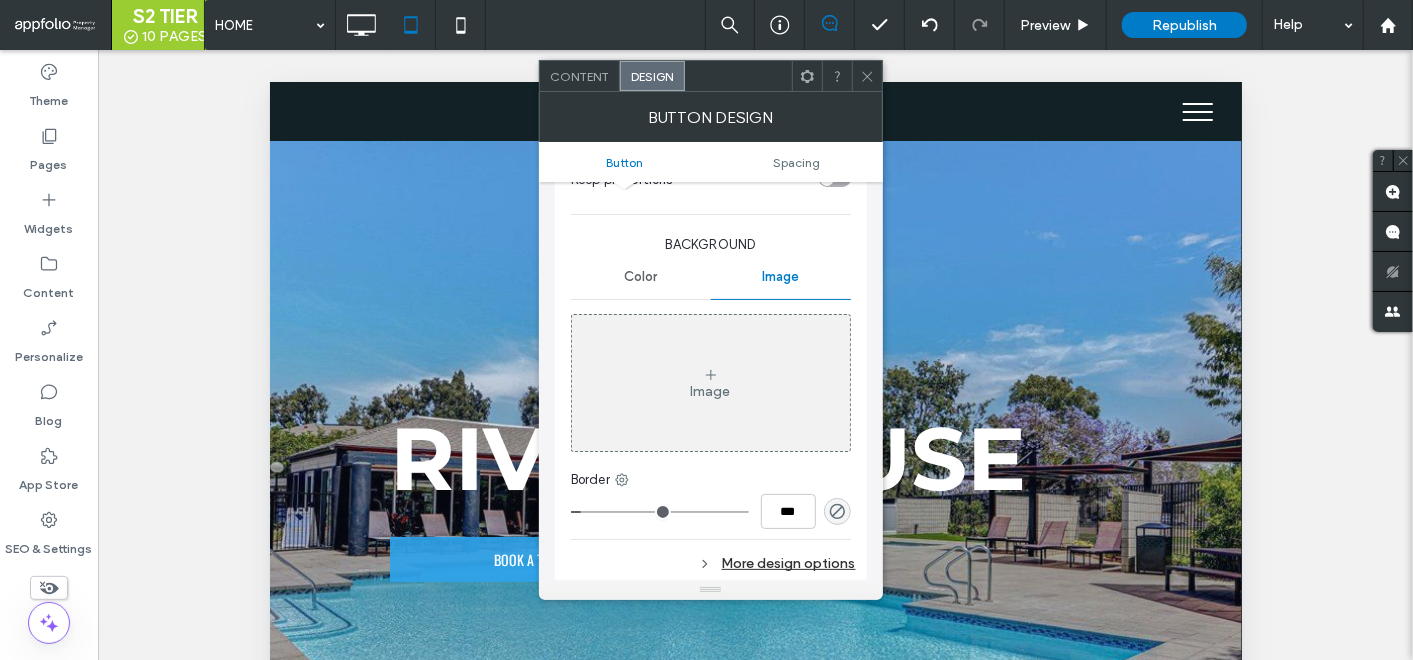 click on "Color" at bounding box center [641, 277] 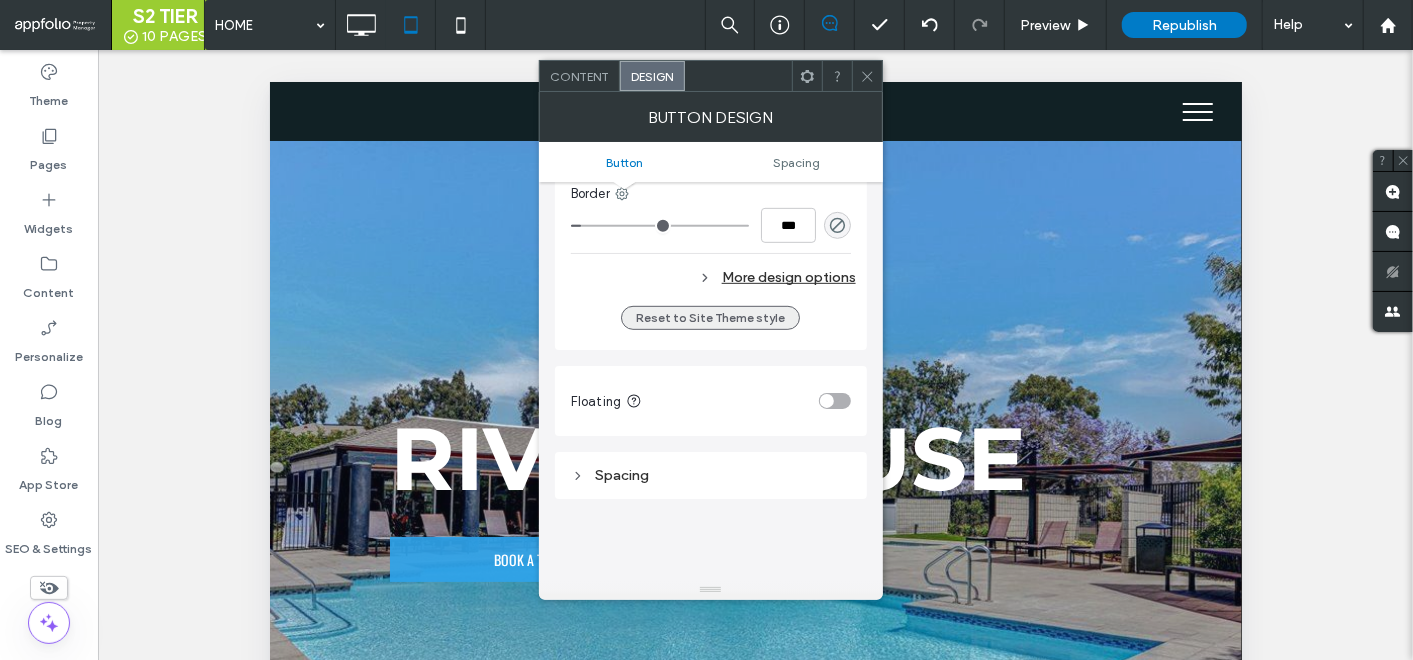 scroll, scrollTop: 555, scrollLeft: 0, axis: vertical 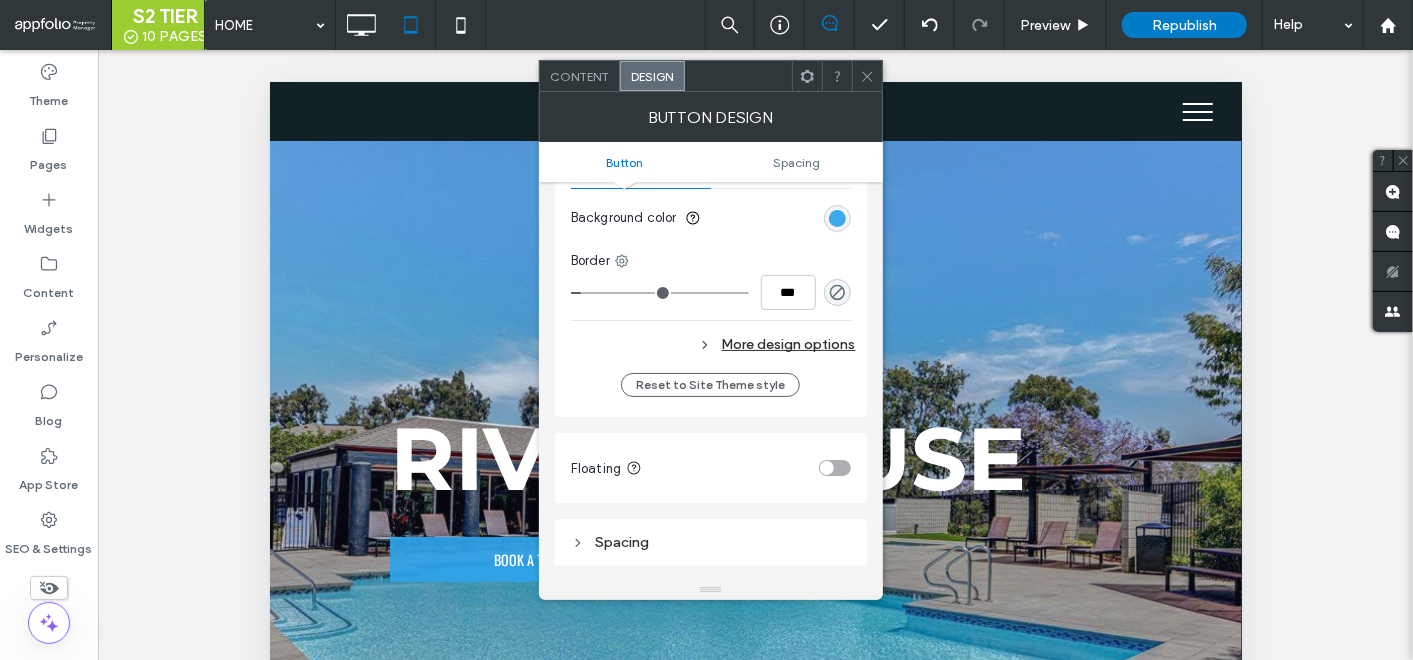 click on "Change affects desktop and tablet Width ***** Height **** Keep proportions Background Color Image Background color Border *** More design options" at bounding box center (711, 124) 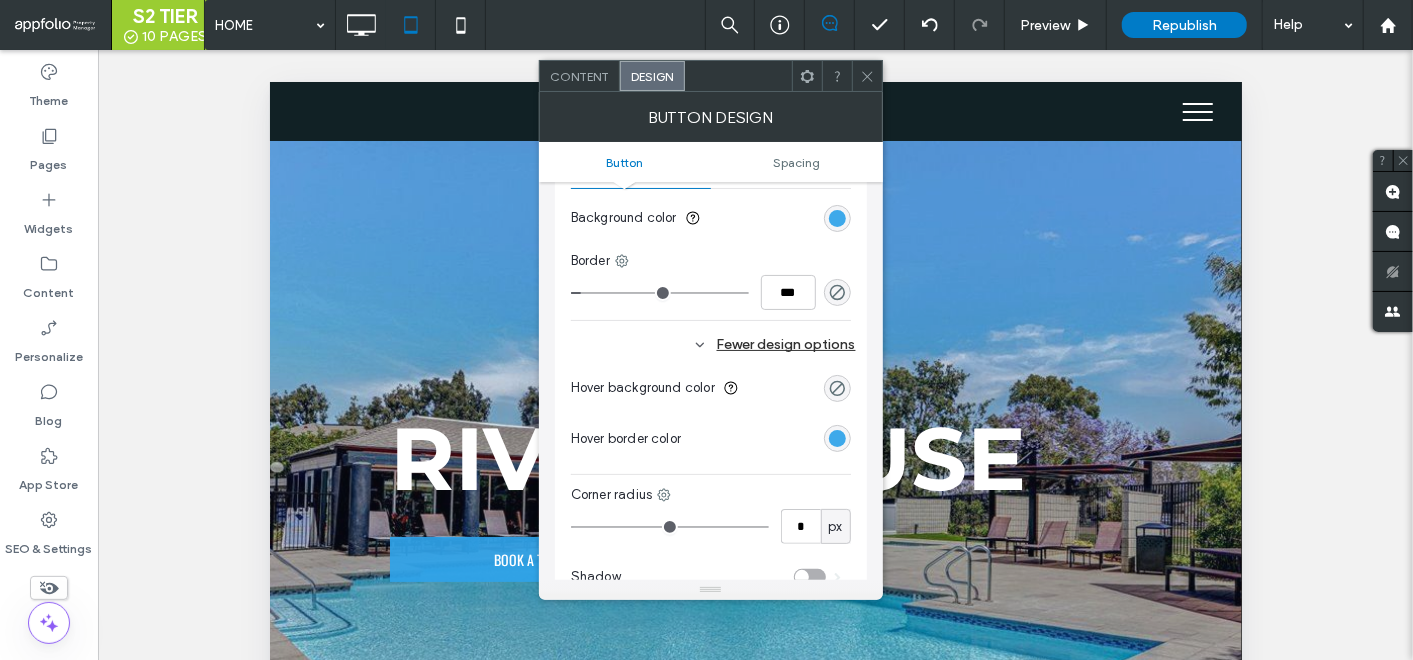 scroll, scrollTop: 666, scrollLeft: 0, axis: vertical 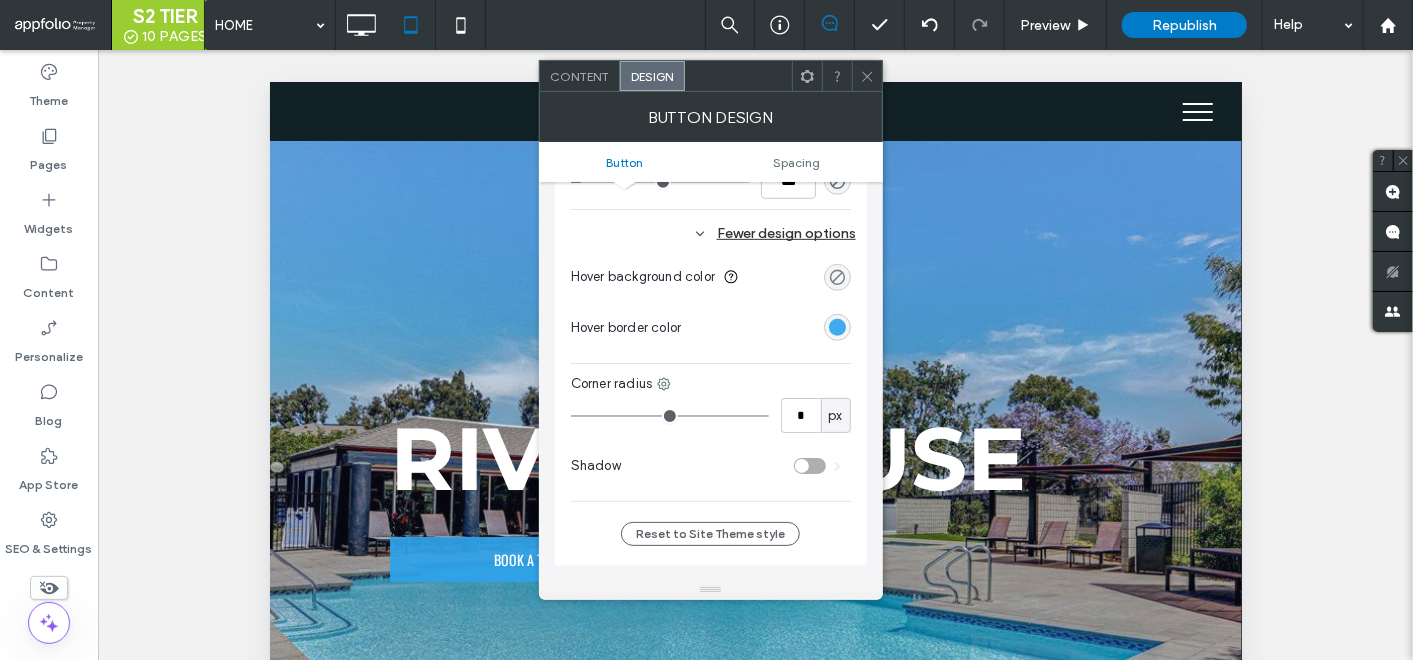 click at bounding box center [837, 277] 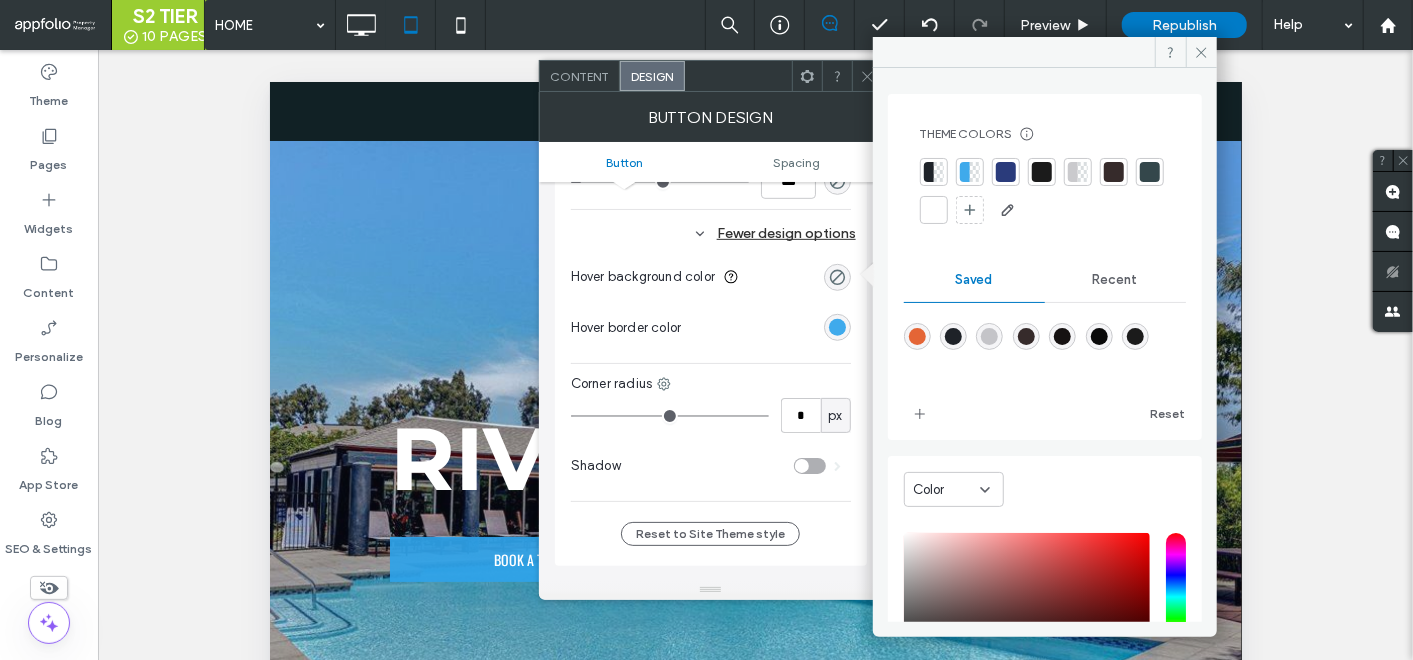 click at bounding box center (934, 210) 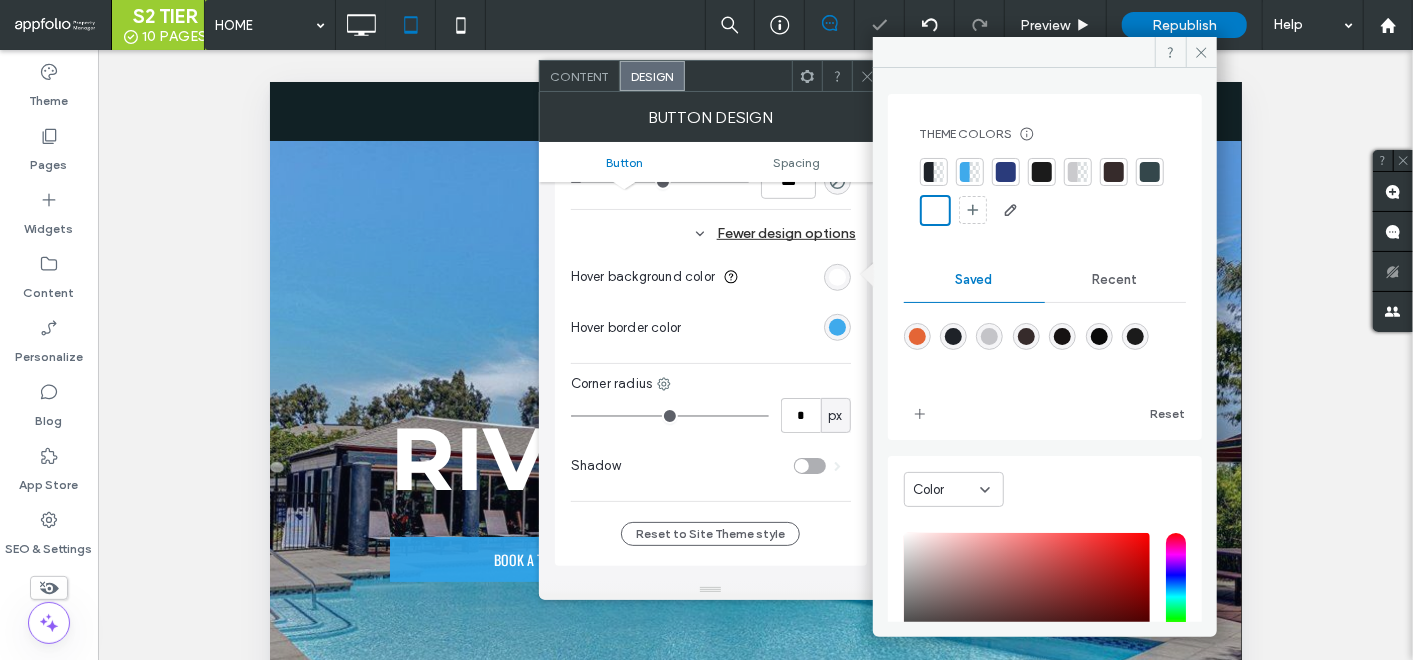 click at bounding box center [1201, 52] 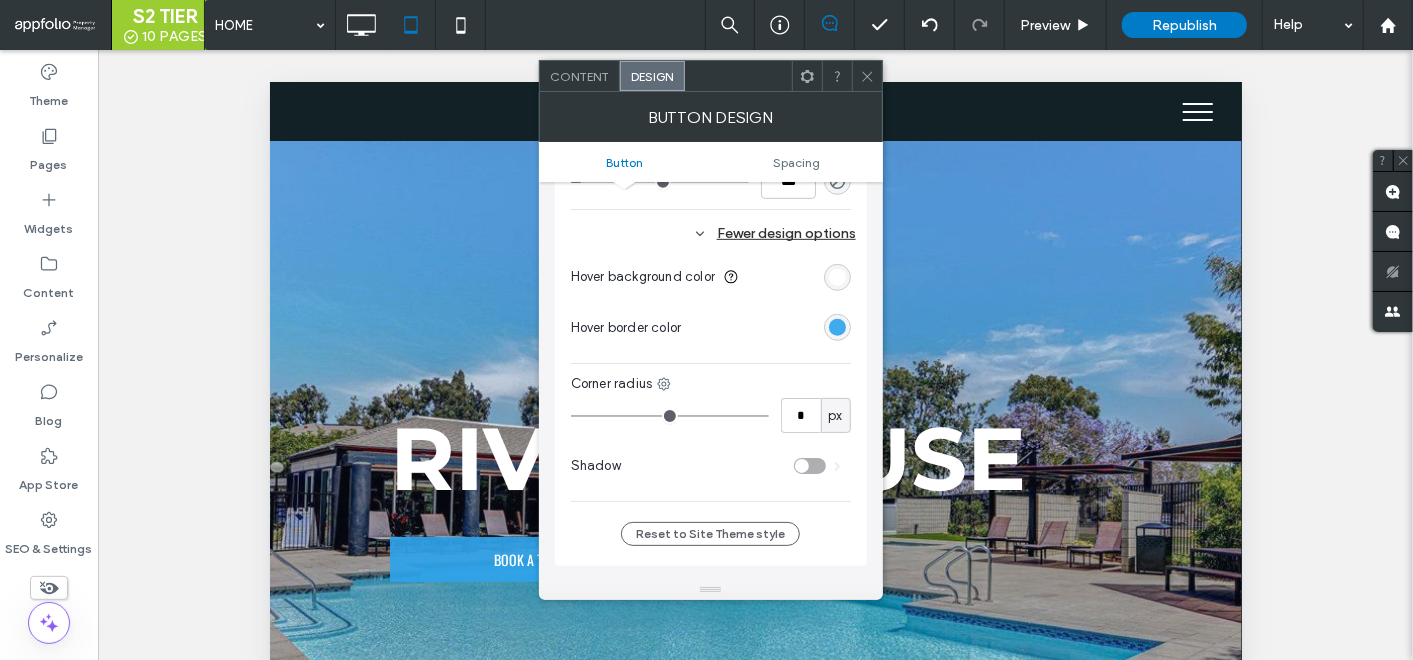 click at bounding box center [867, 76] 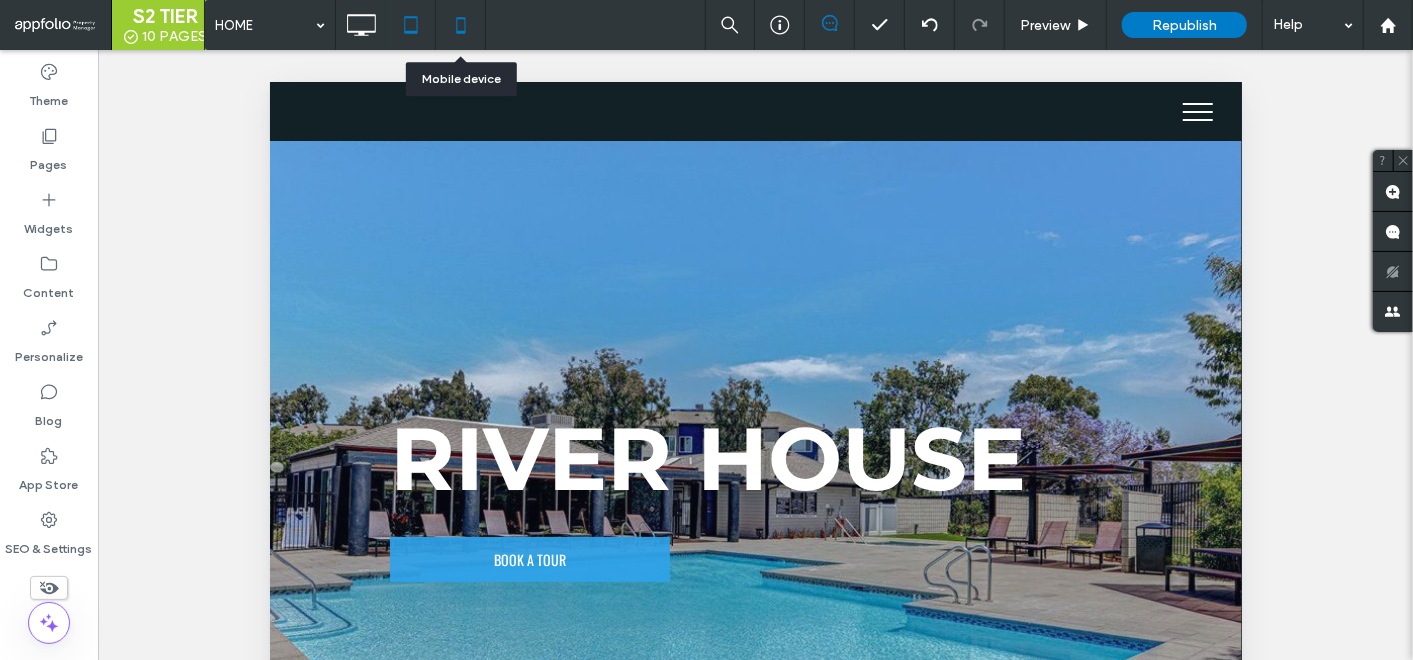 click 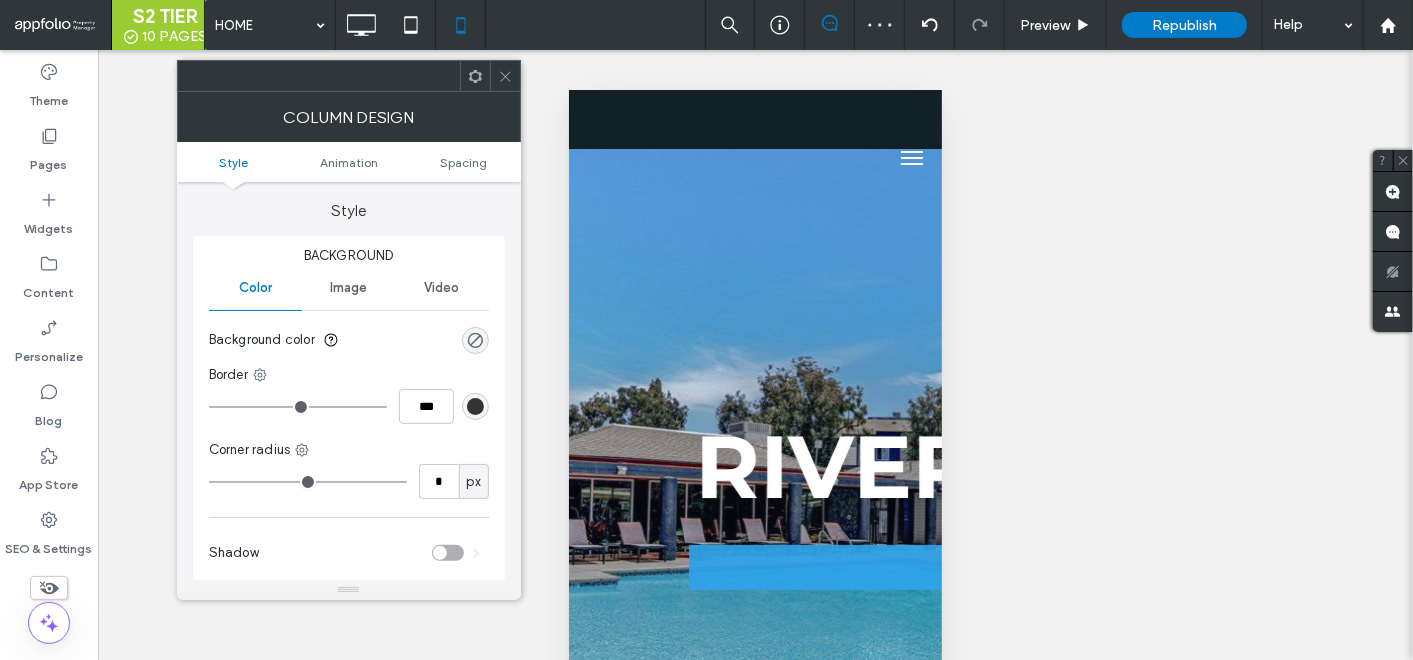 click at bounding box center (505, 76) 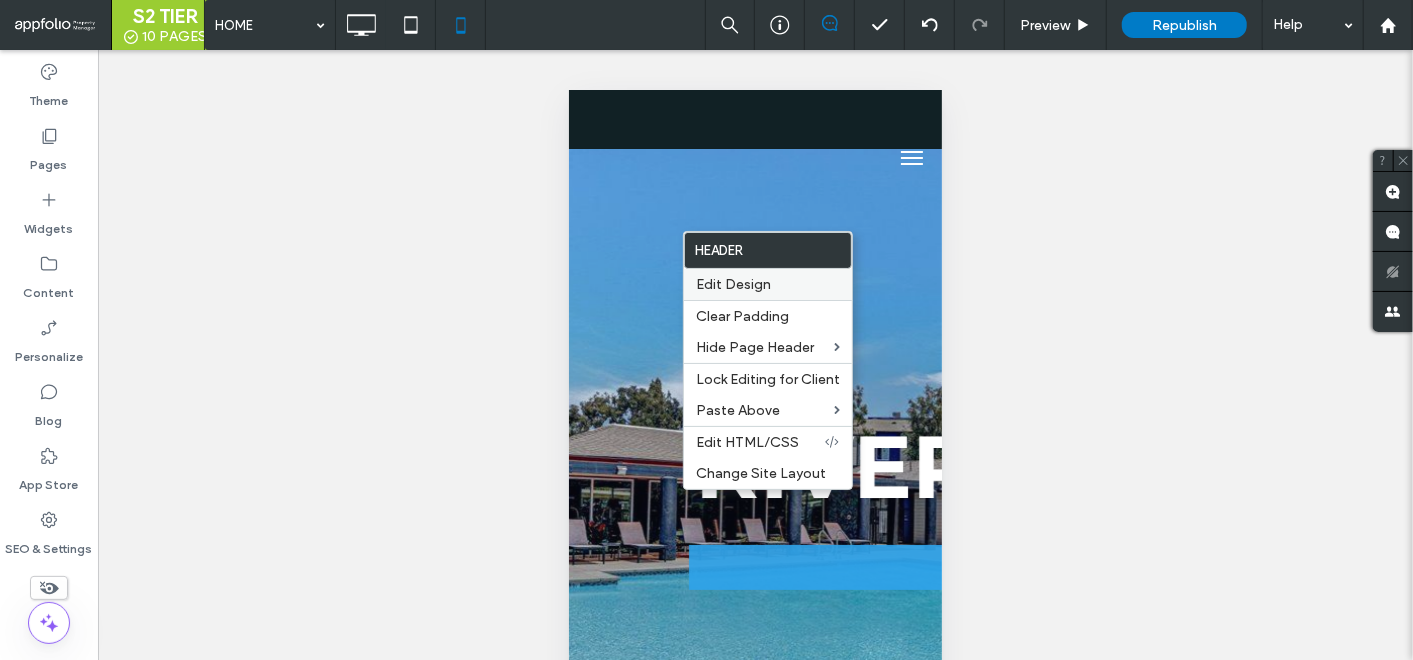 click on "Edit Design" at bounding box center (733, 284) 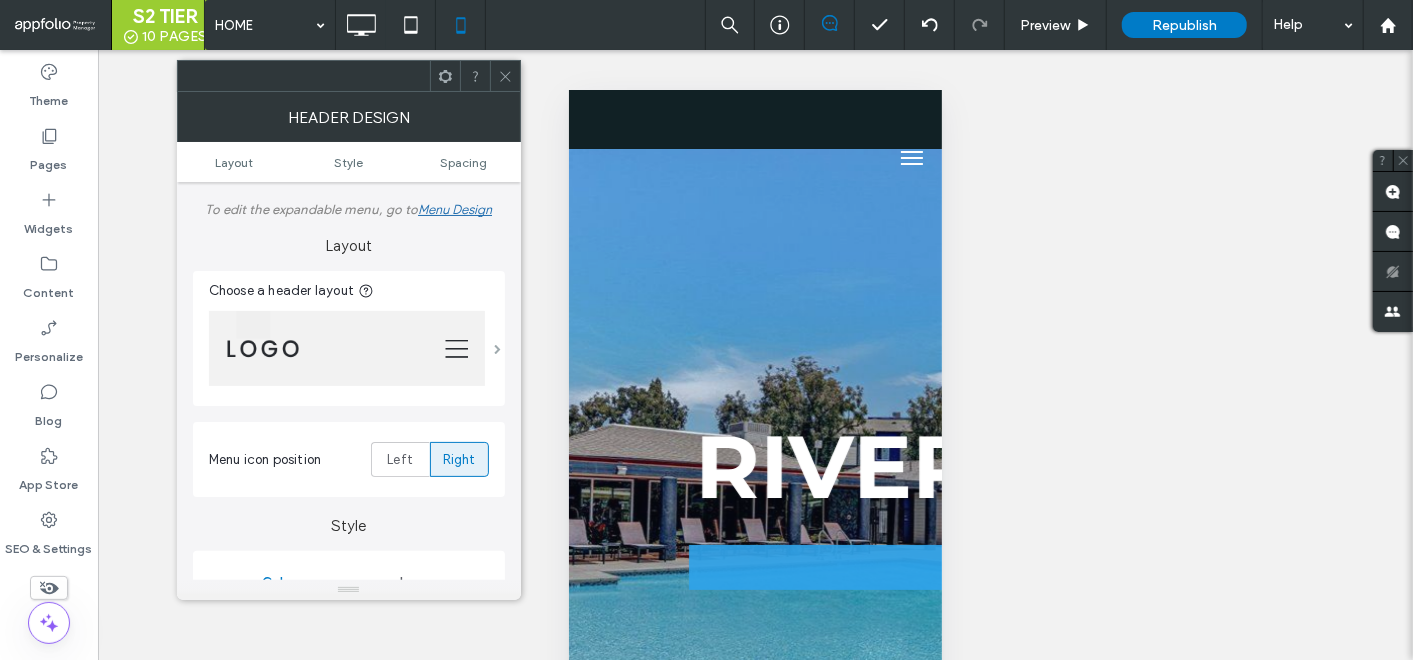 click at bounding box center (497, 349) 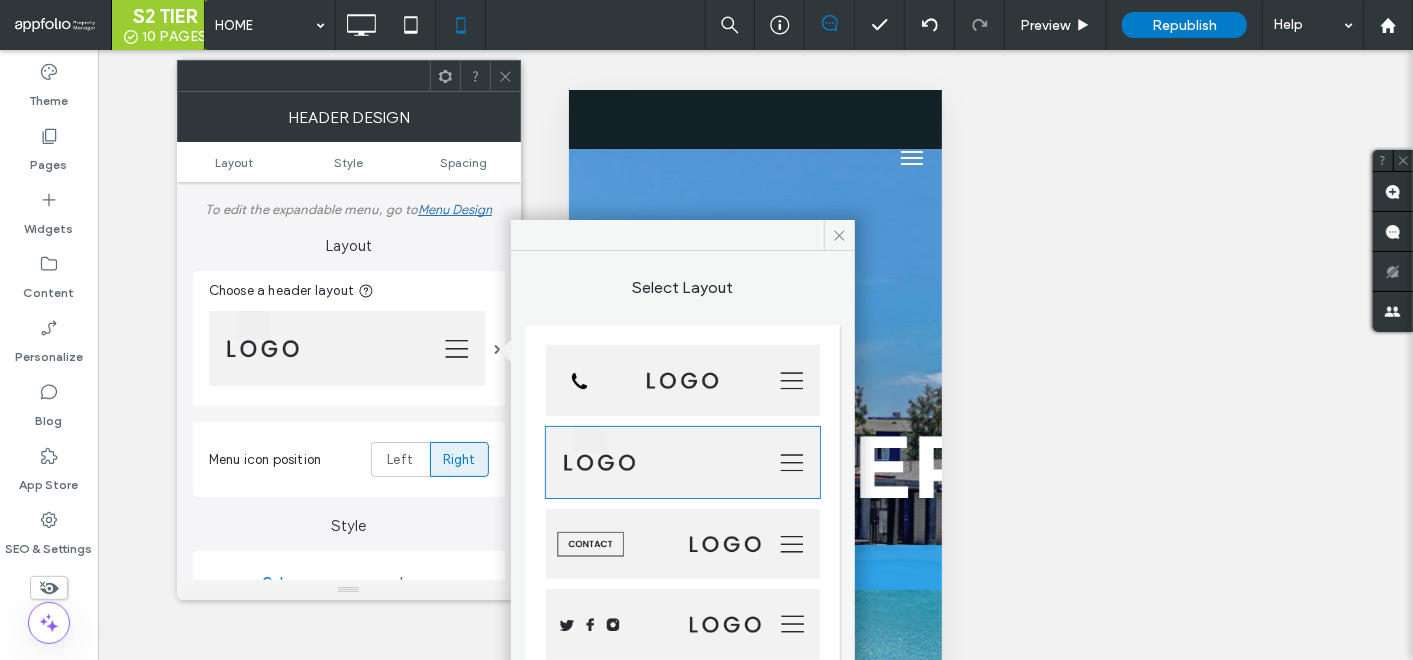 click at bounding box center (683, 380) 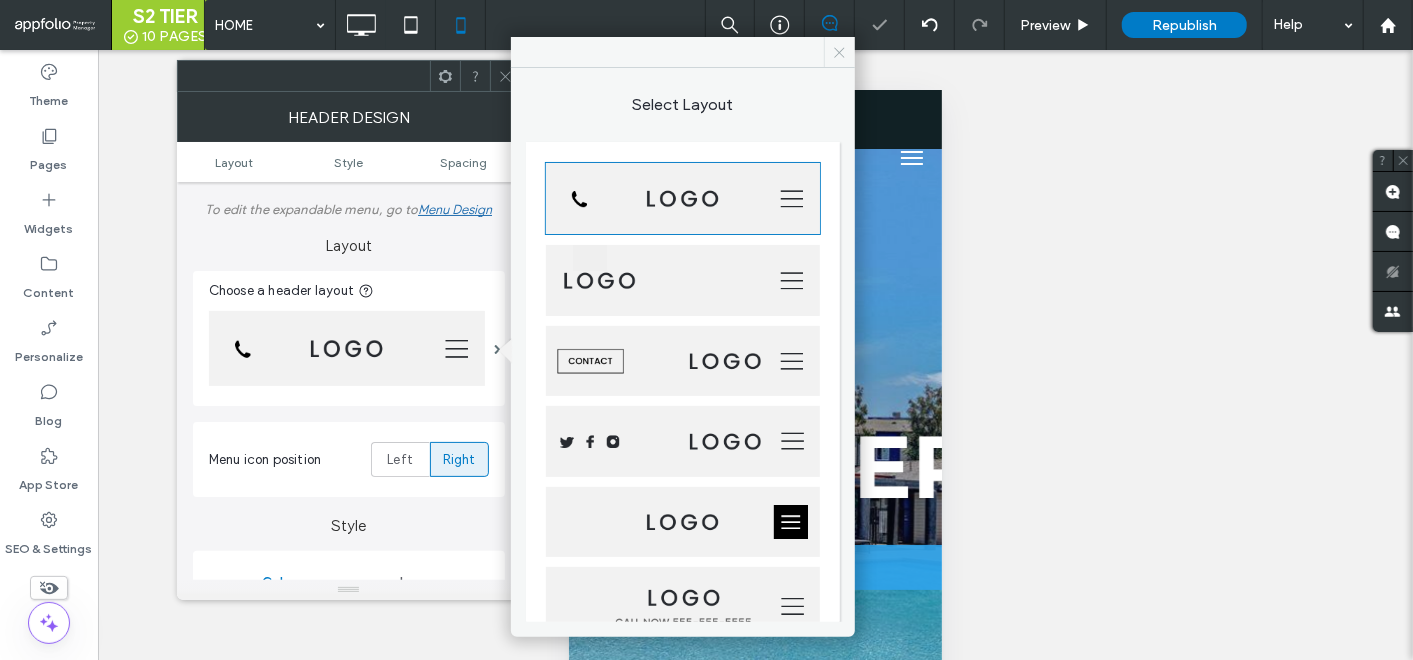 click 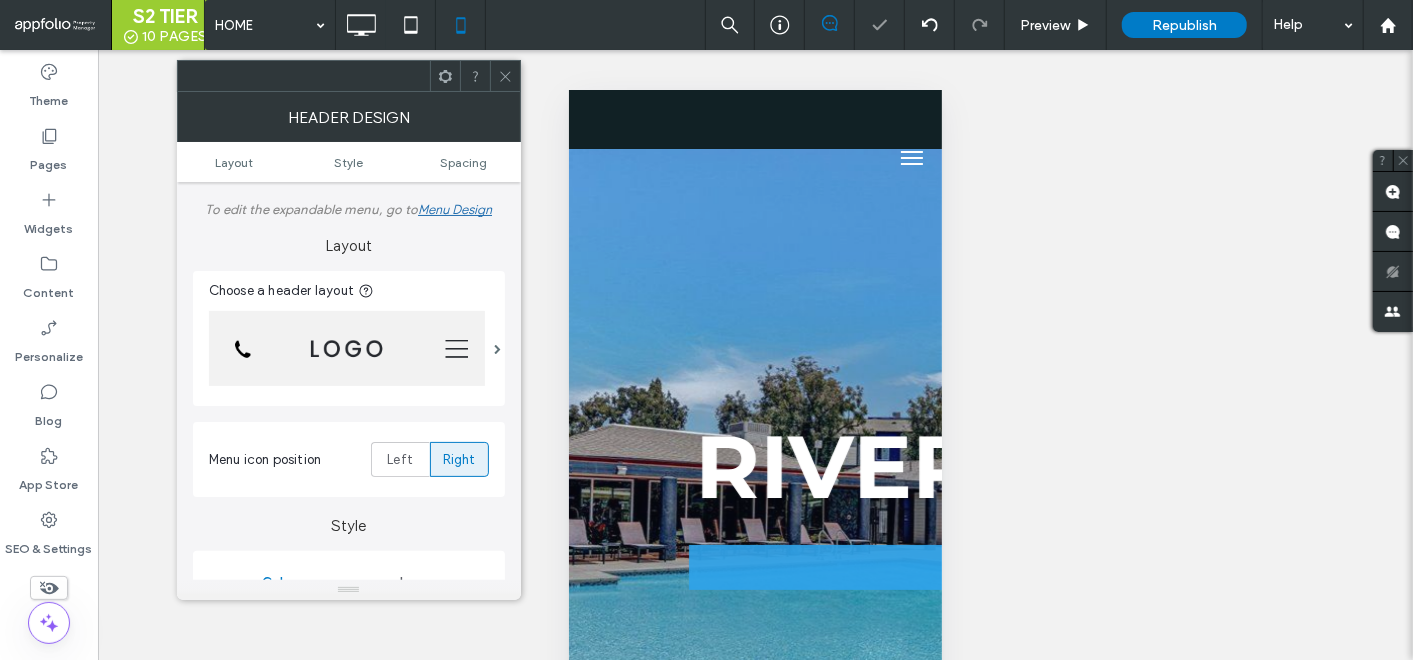 click 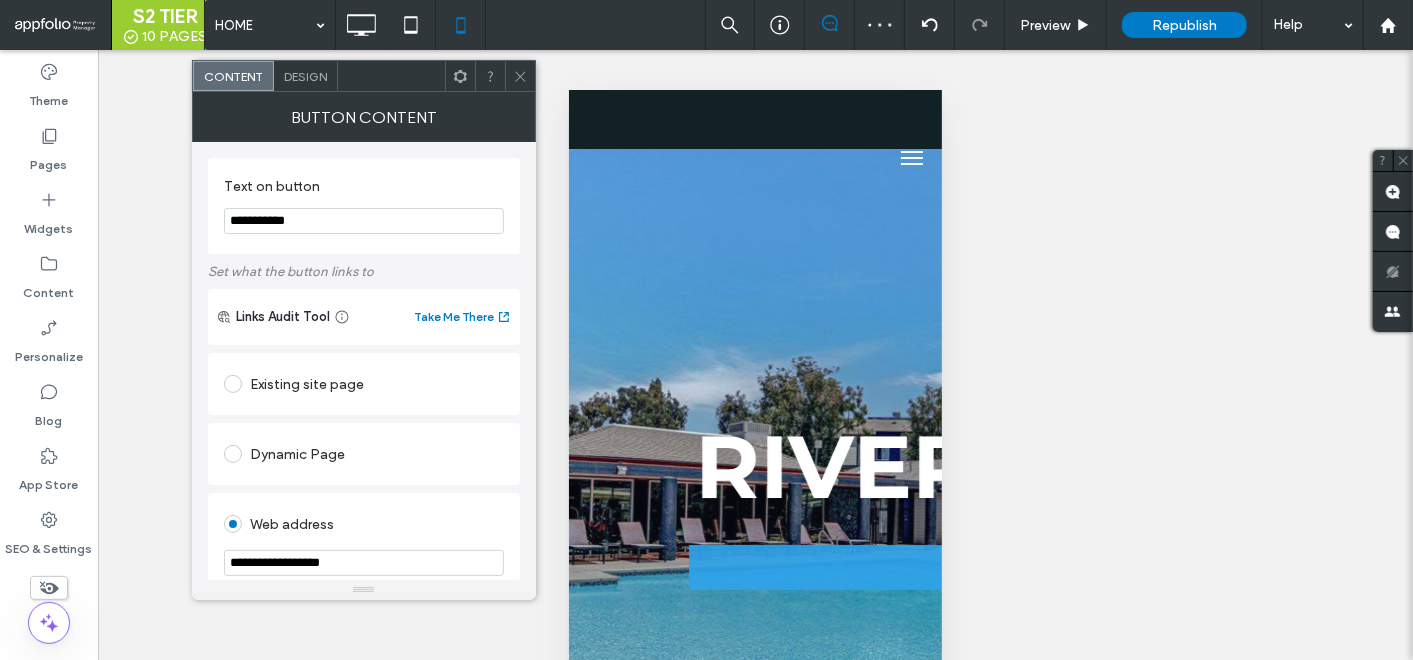 click on "Design" at bounding box center (305, 76) 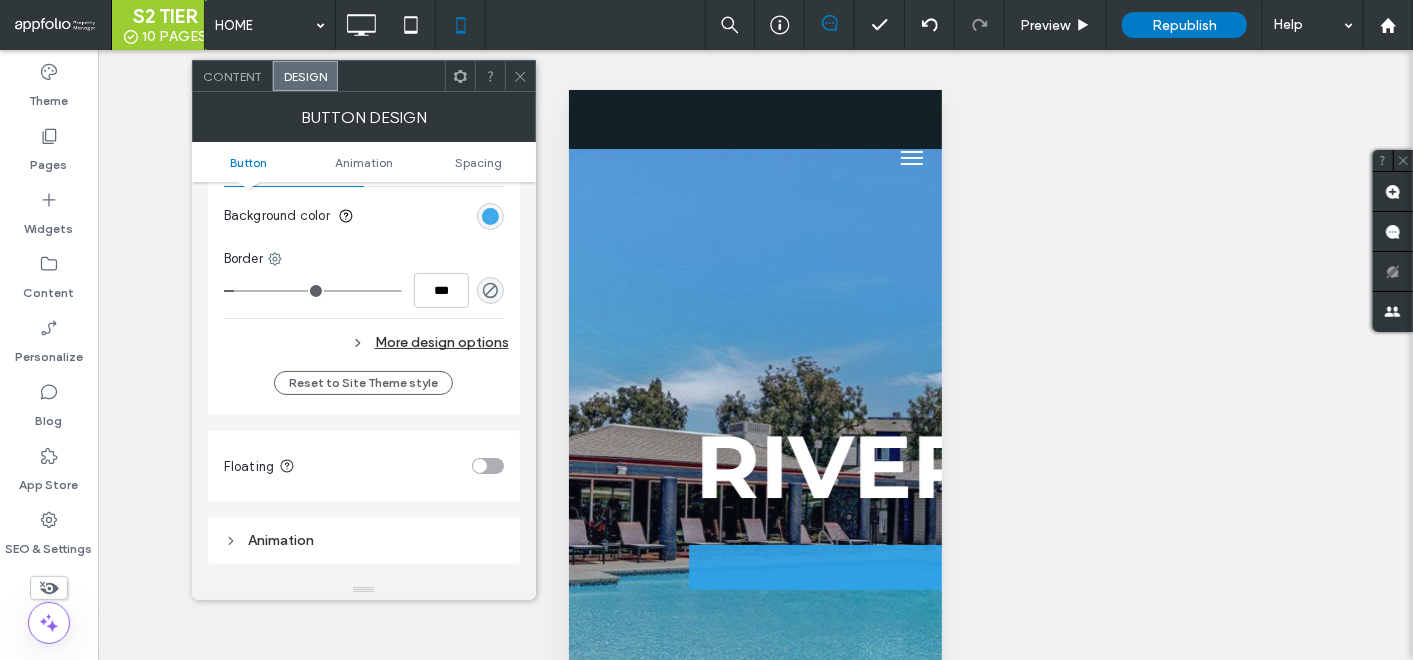 scroll, scrollTop: 555, scrollLeft: 0, axis: vertical 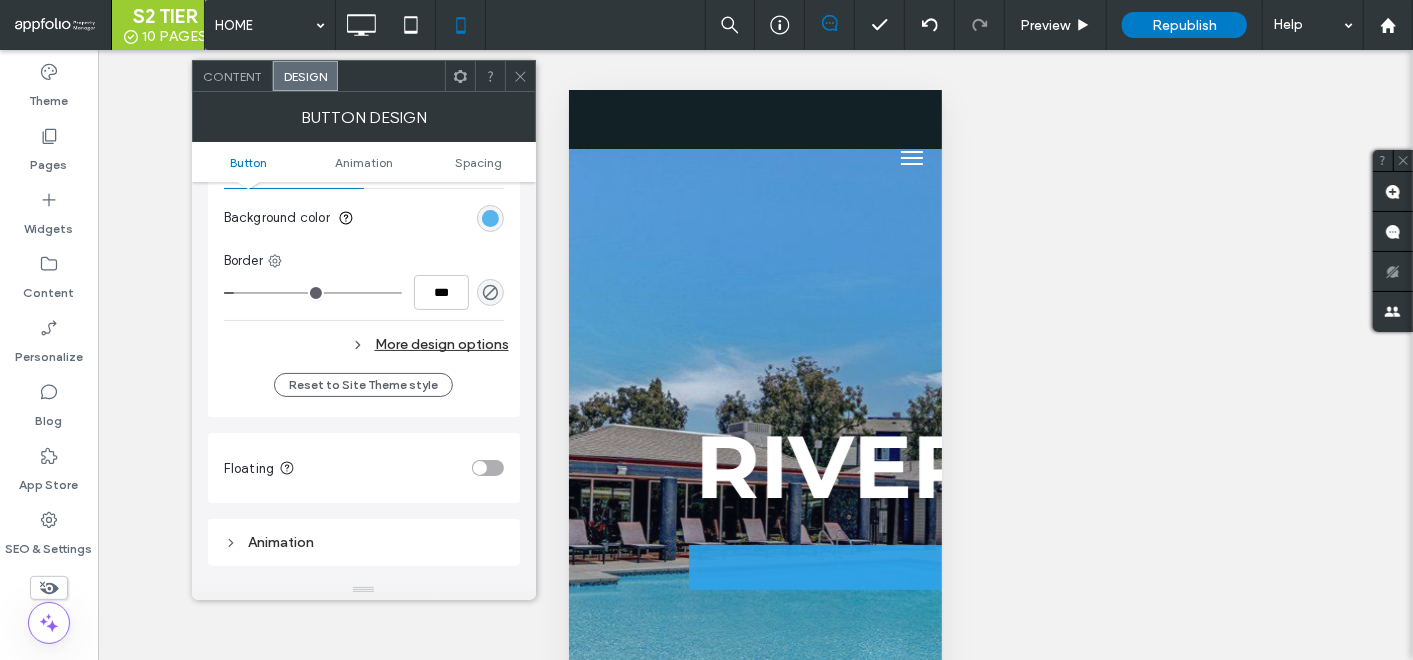 click at bounding box center (490, 218) 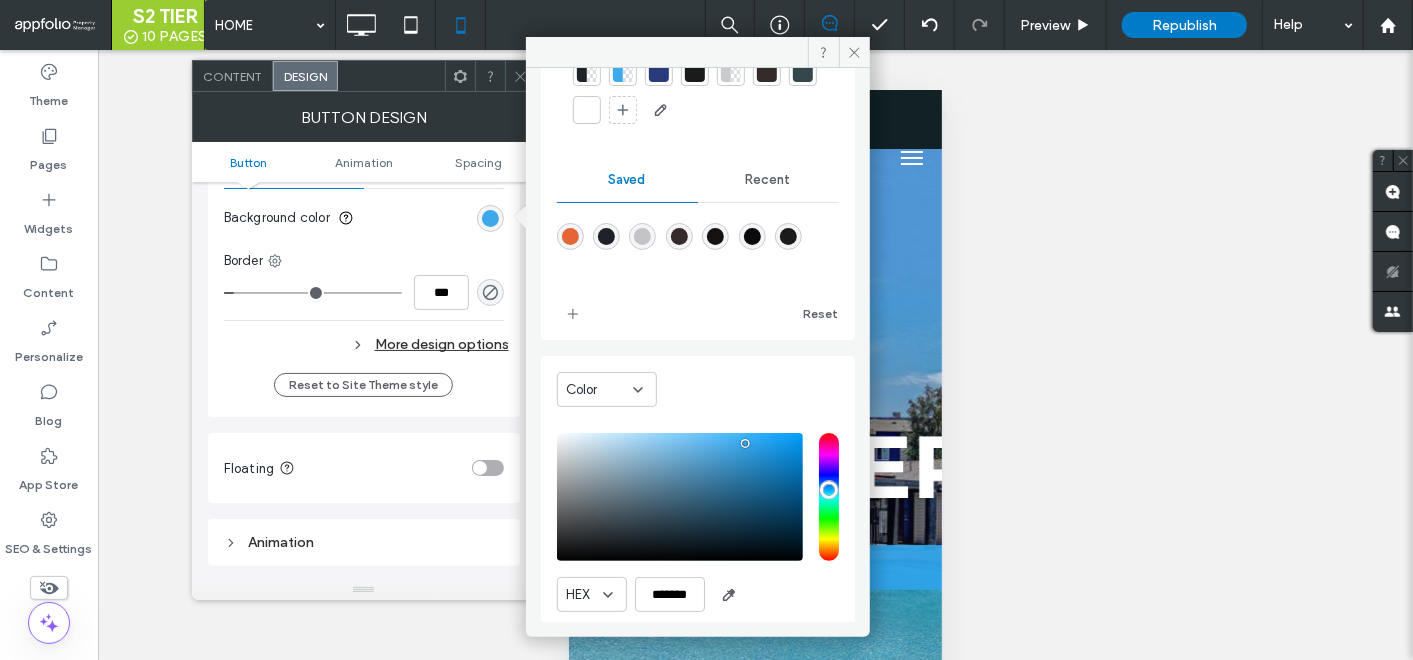 scroll, scrollTop: 165, scrollLeft: 0, axis: vertical 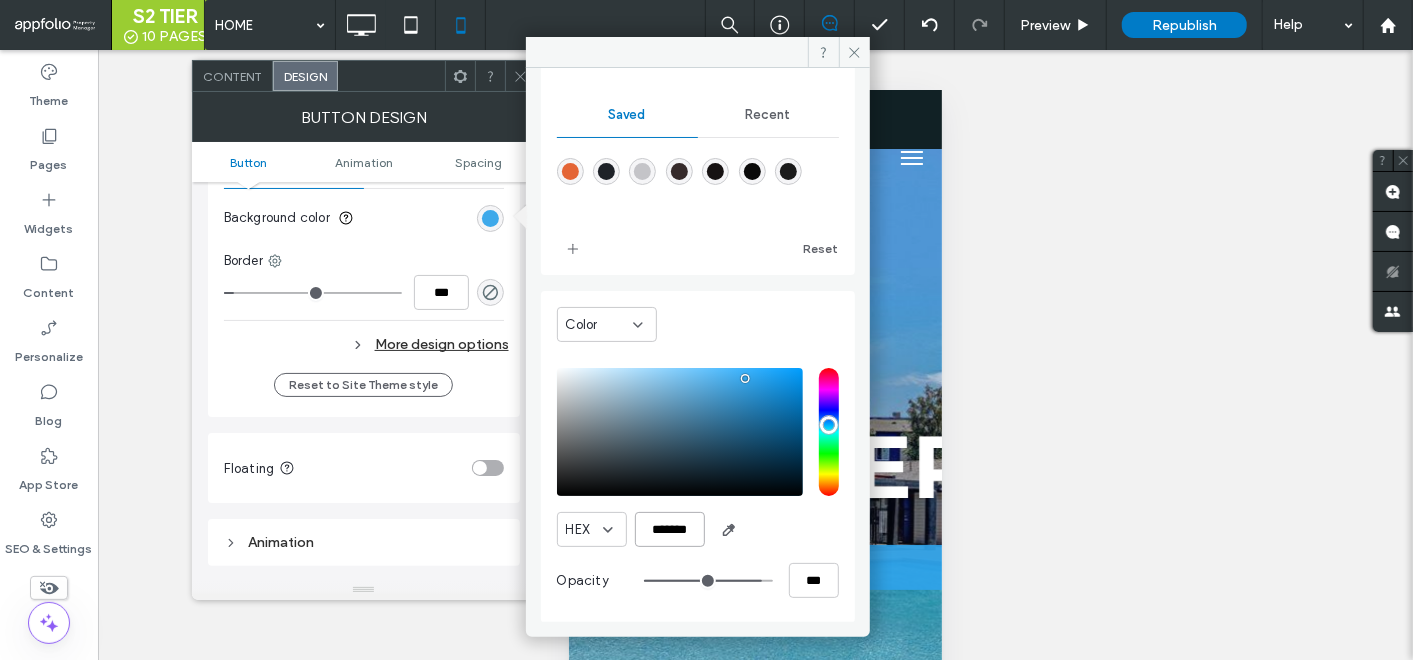 click on "*******" at bounding box center (670, 529) 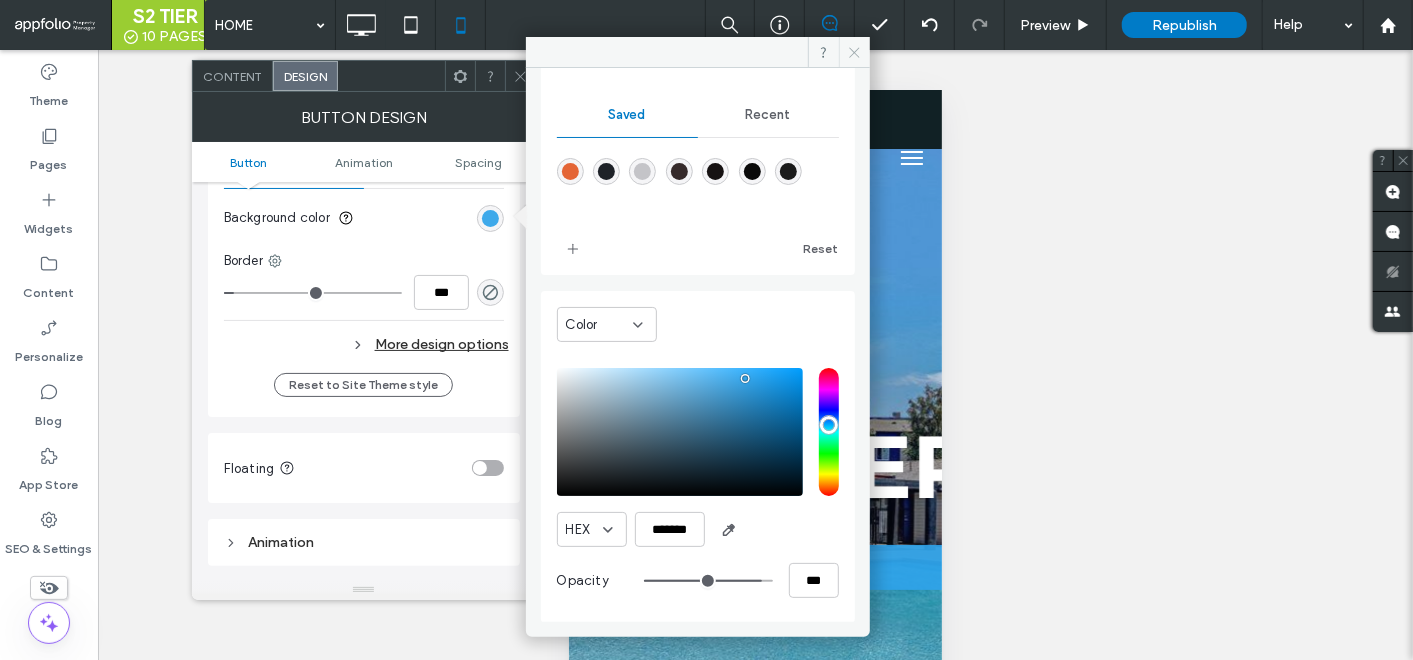 click at bounding box center (854, 52) 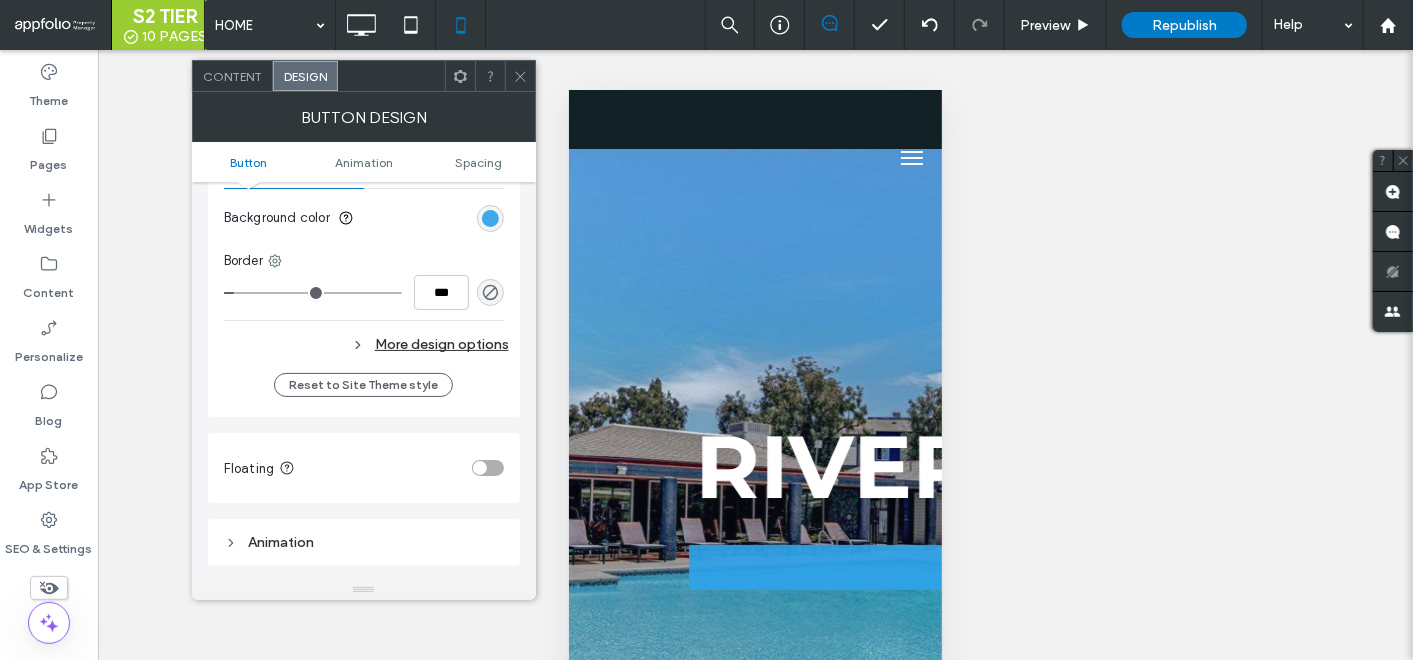 click on "BUTTON DESIGN" at bounding box center [364, 117] 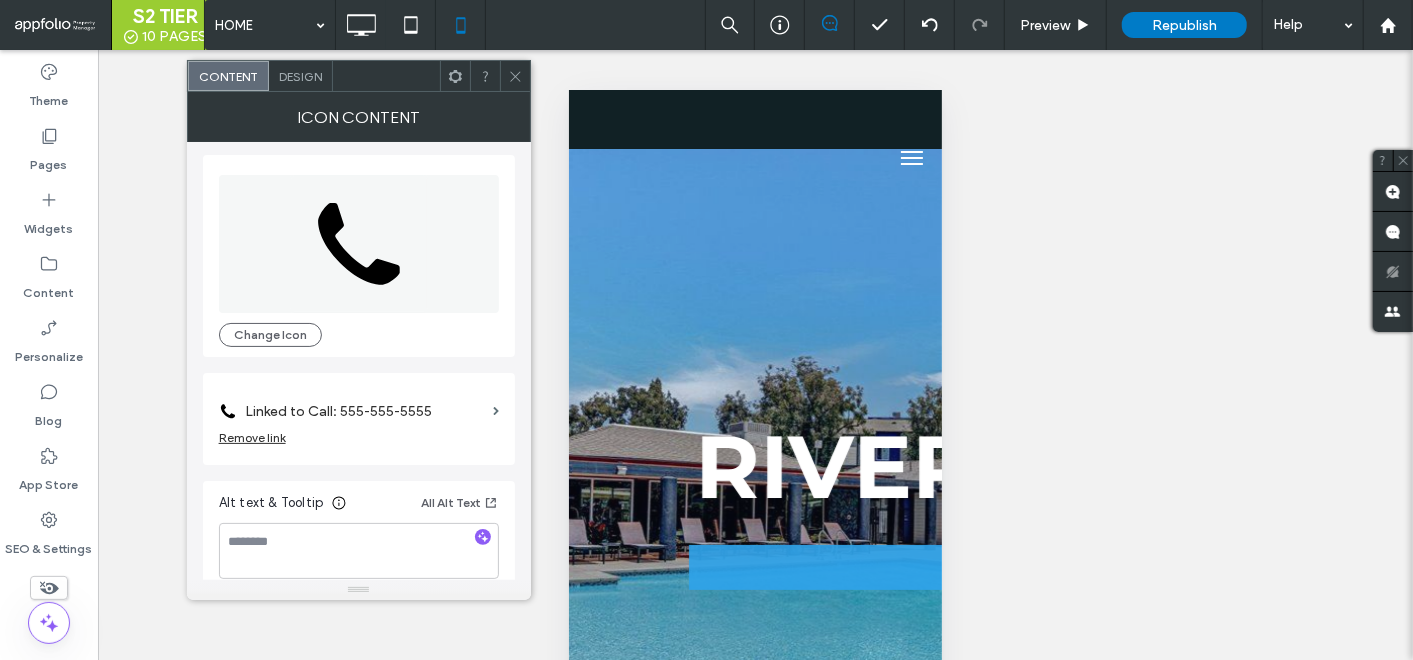 scroll, scrollTop: 0, scrollLeft: 0, axis: both 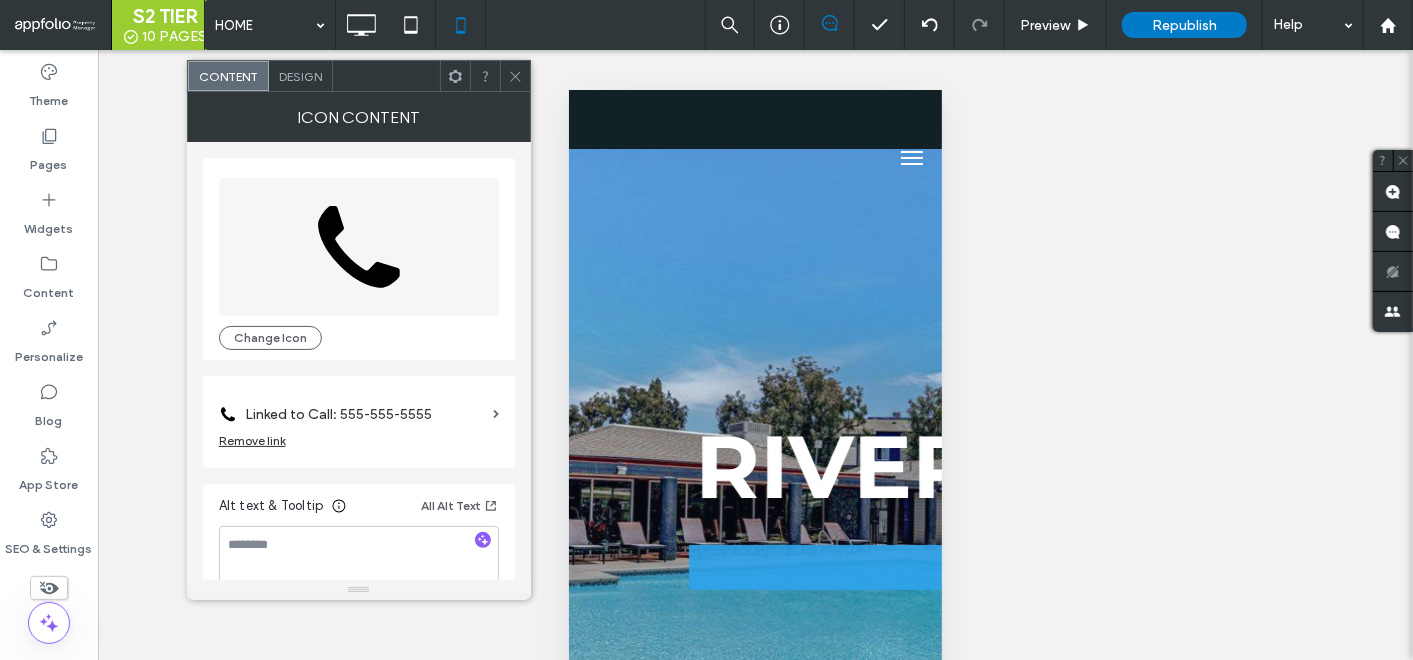 click on "Design" at bounding box center [301, 76] 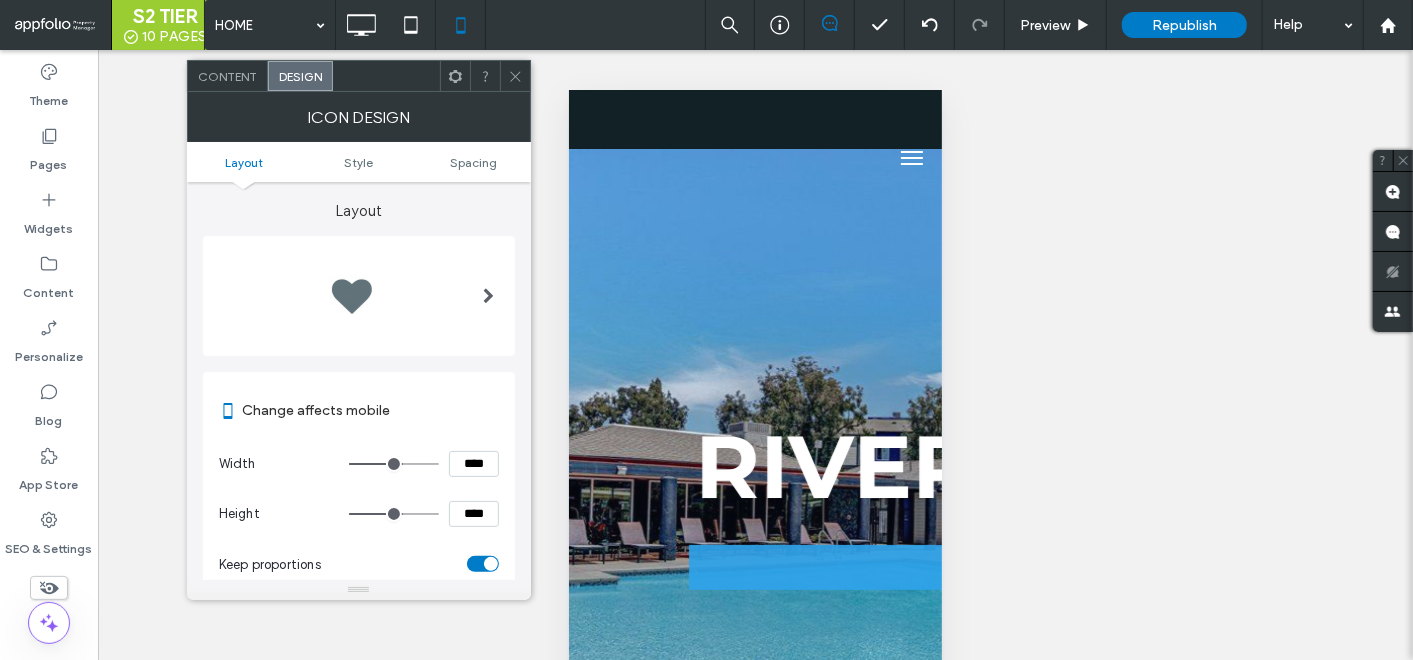 click on "Content" at bounding box center [227, 76] 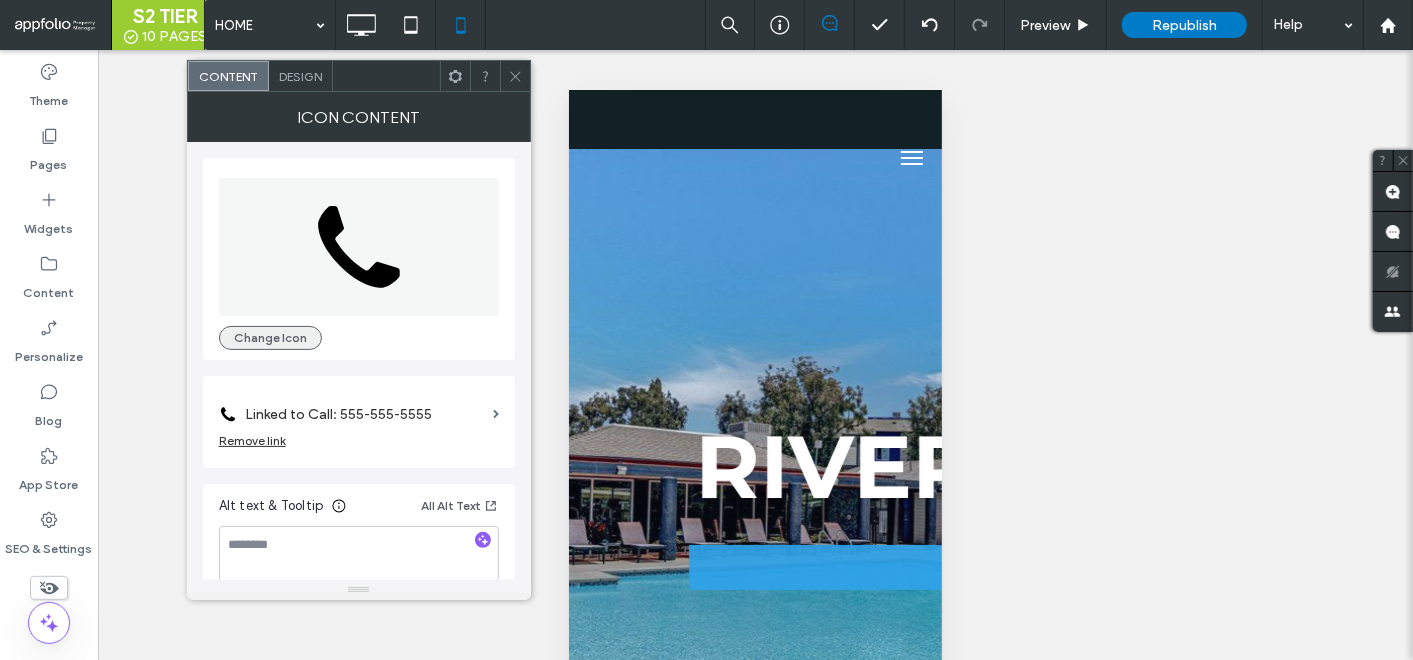 click on "Change Icon" at bounding box center [270, 338] 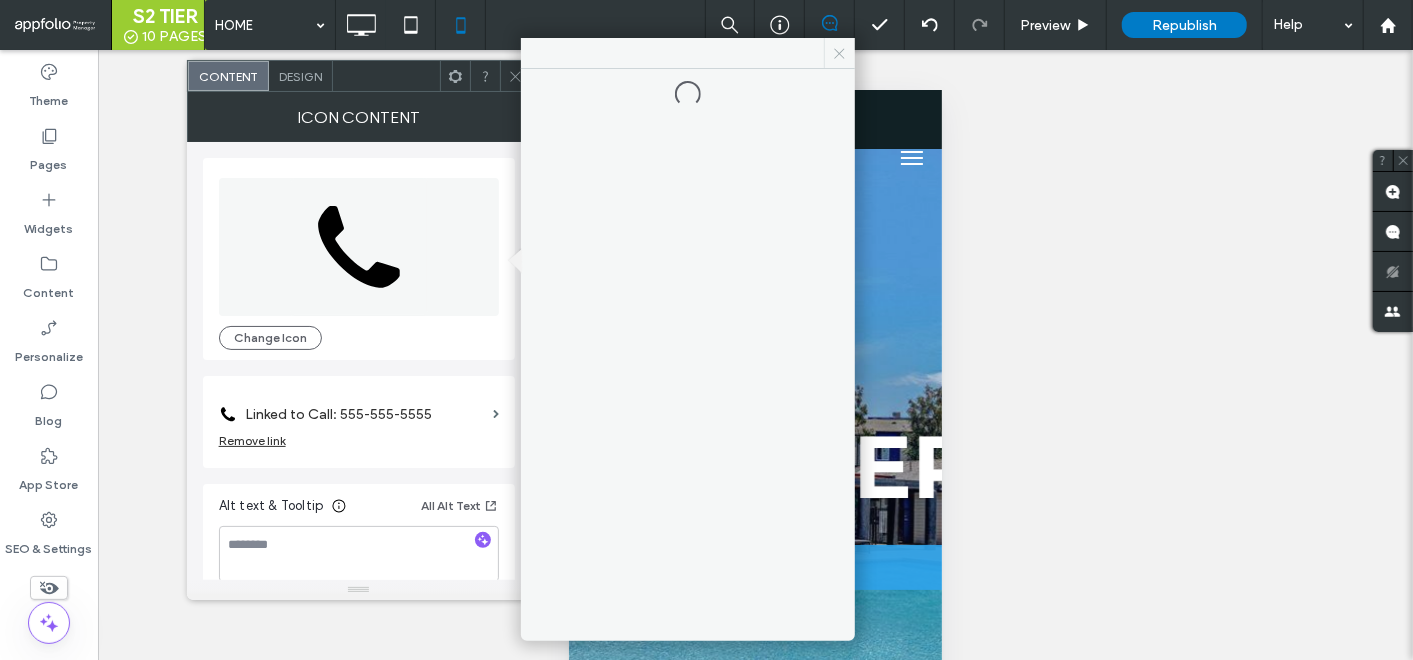 click at bounding box center (839, 53) 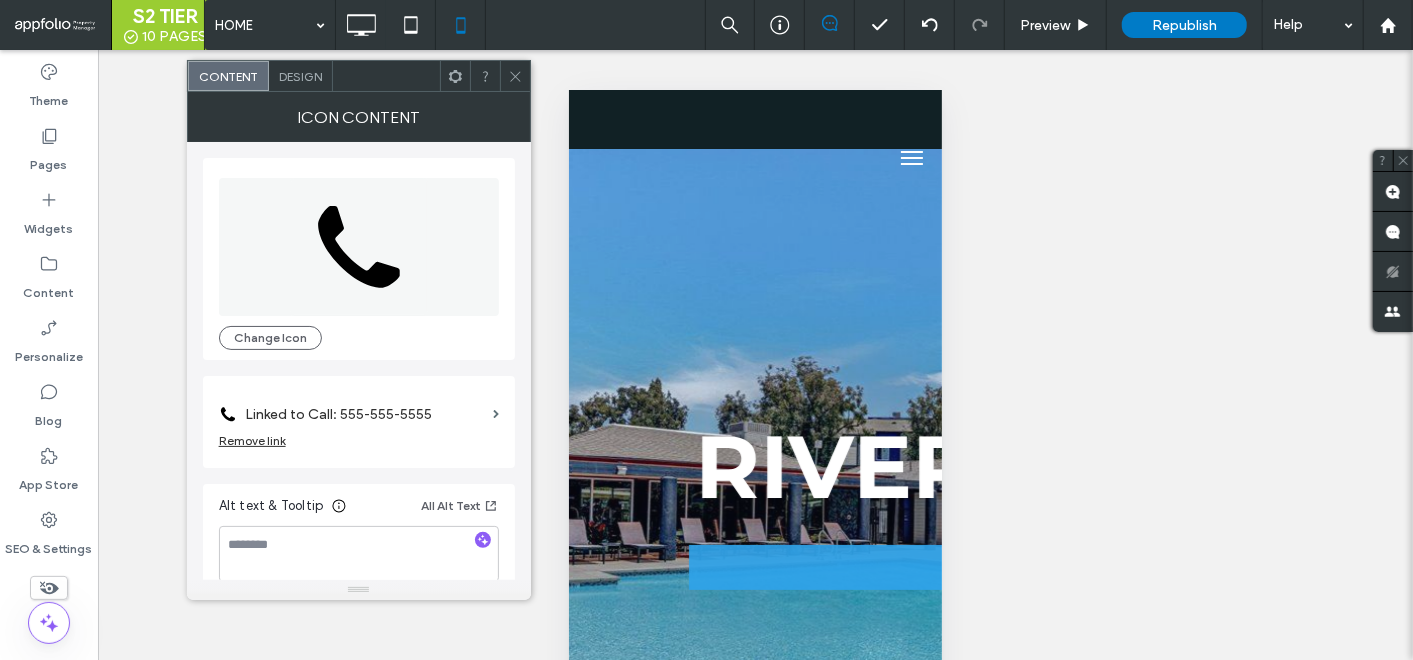 click on "Design" at bounding box center (301, 76) 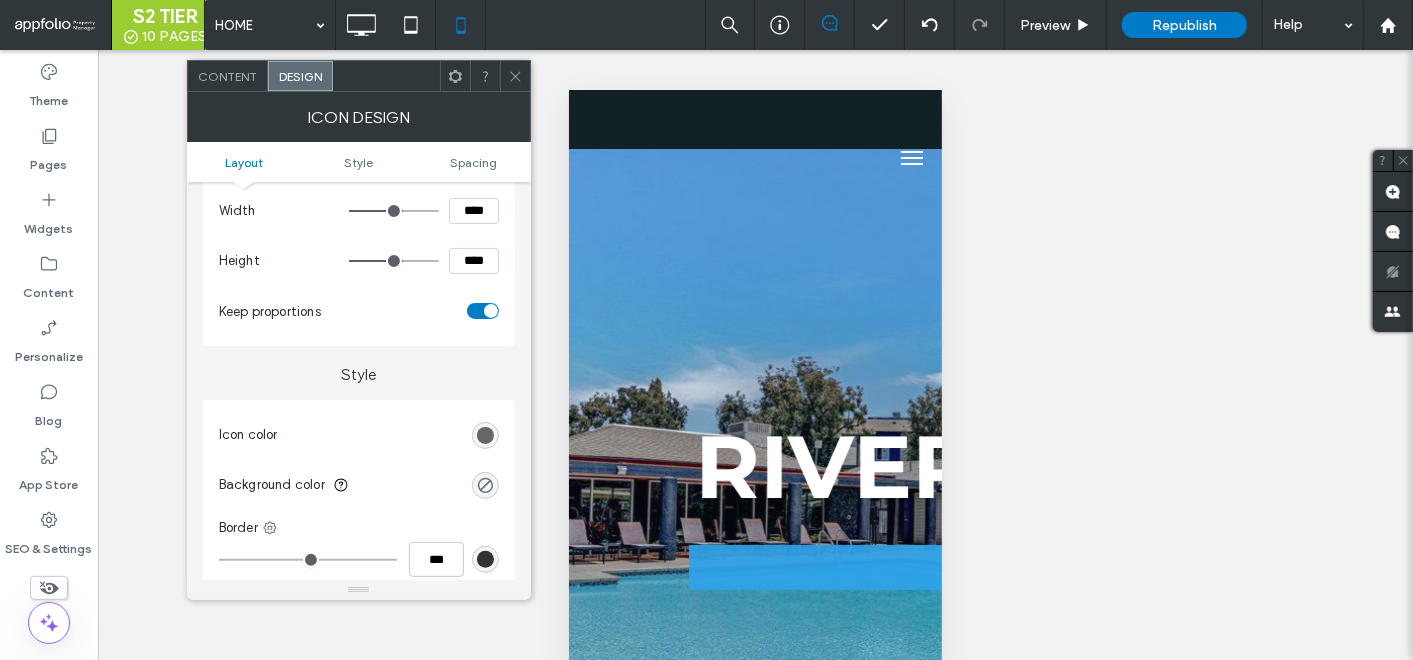 scroll, scrollTop: 333, scrollLeft: 0, axis: vertical 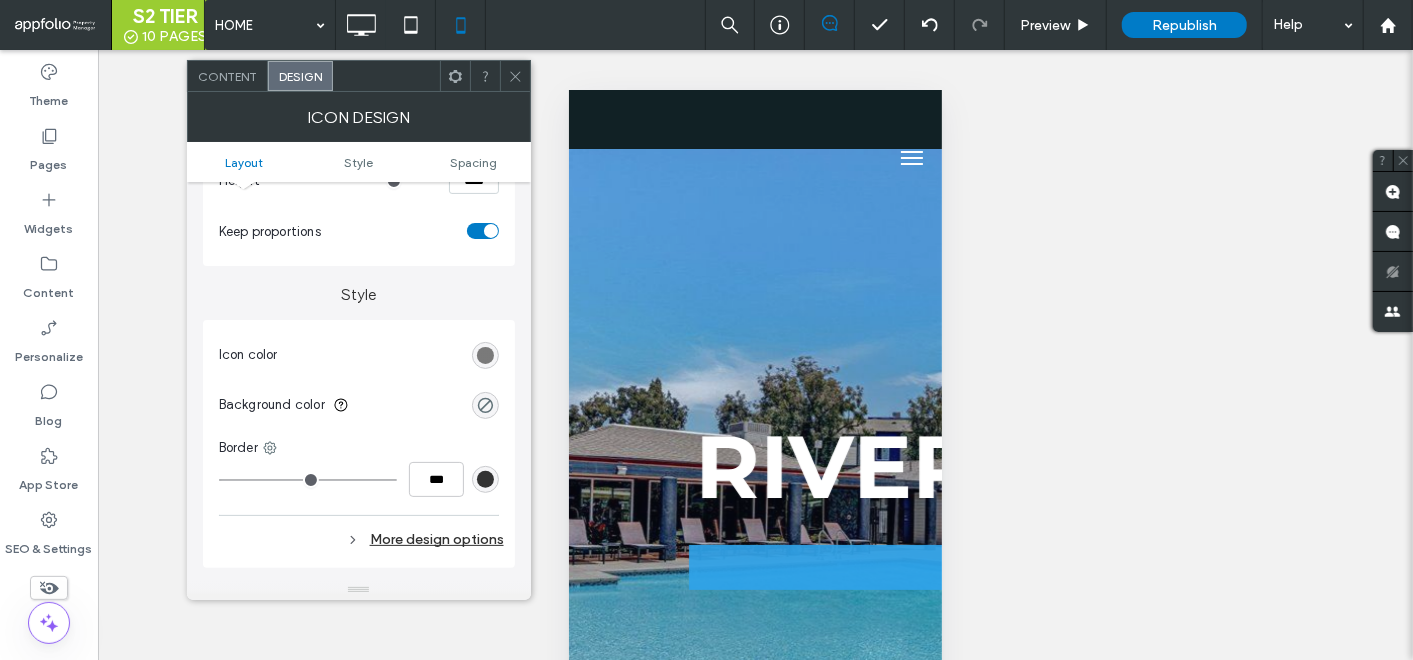 click at bounding box center [485, 355] 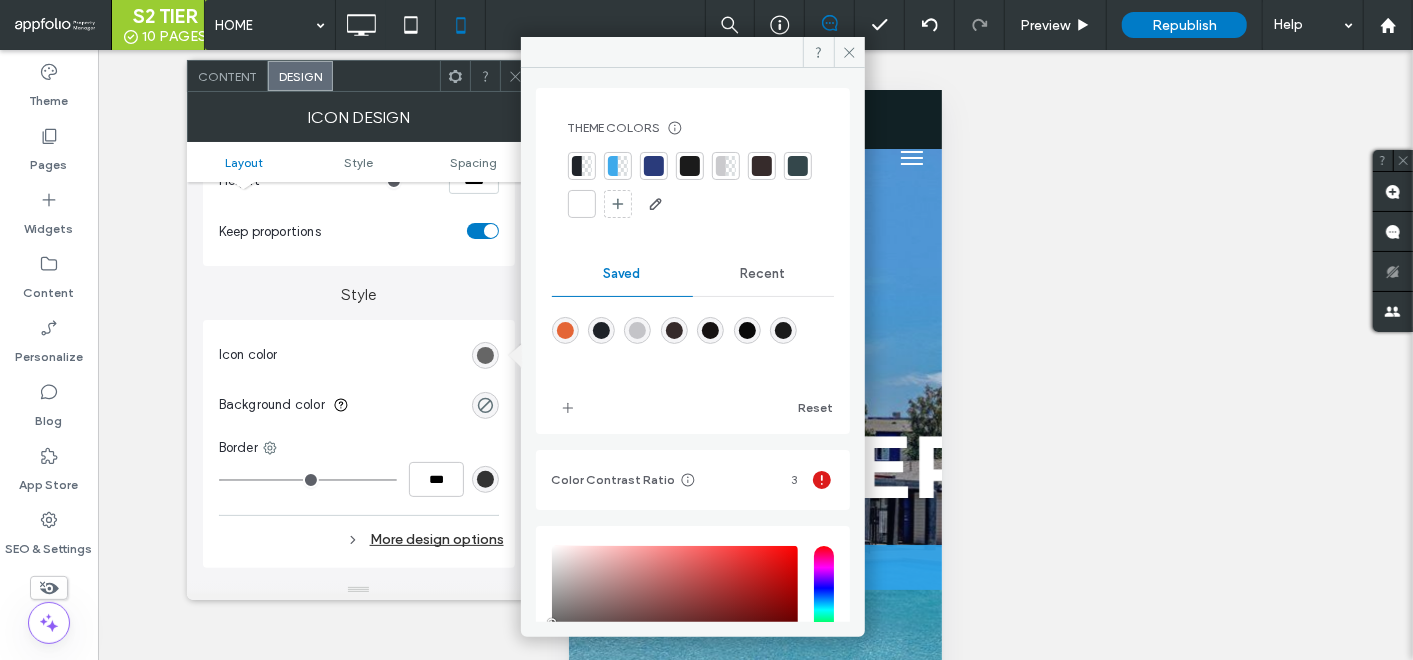 scroll, scrollTop: 0, scrollLeft: 0, axis: both 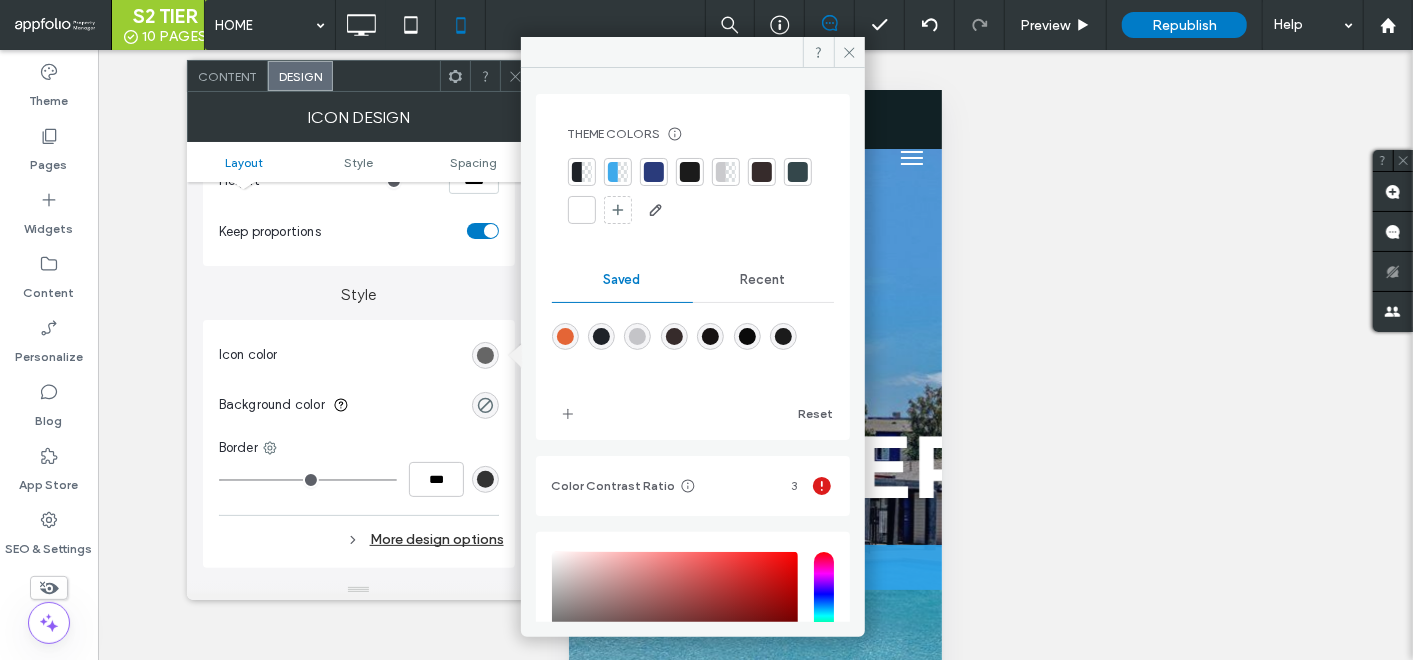click at bounding box center [613, 172] 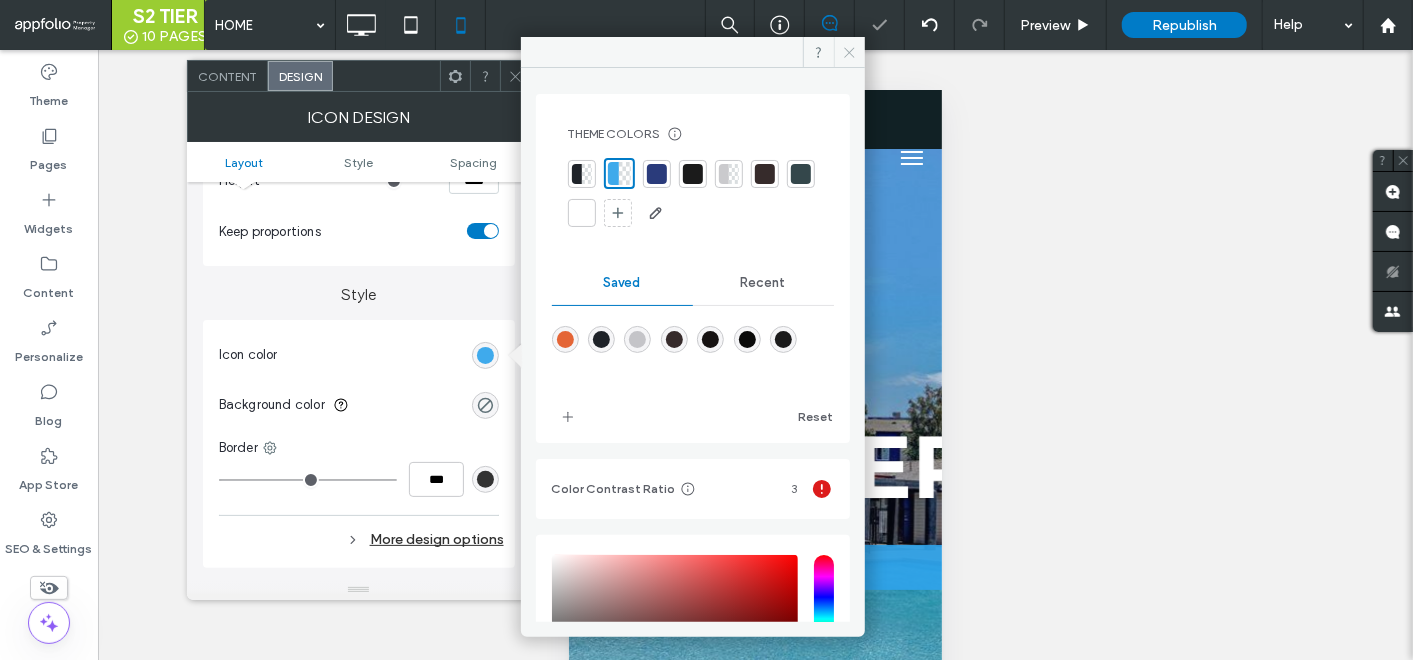 click at bounding box center (849, 52) 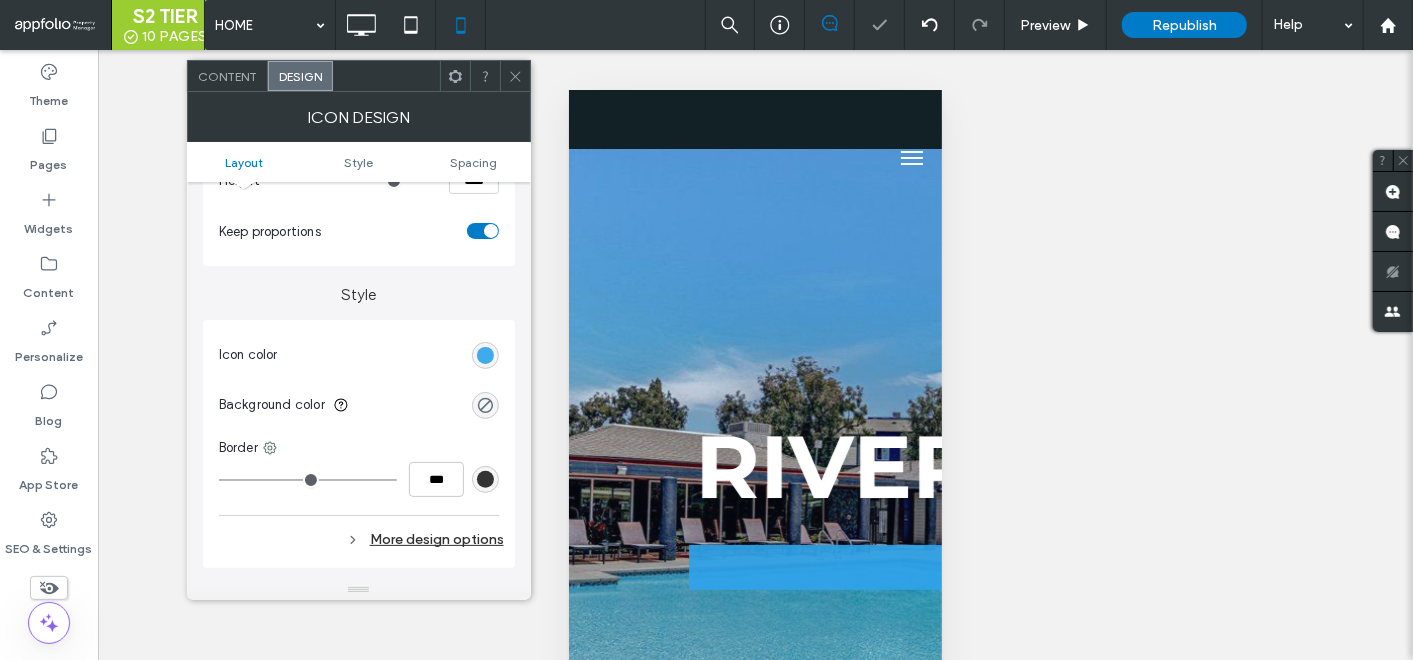 click at bounding box center [515, 76] 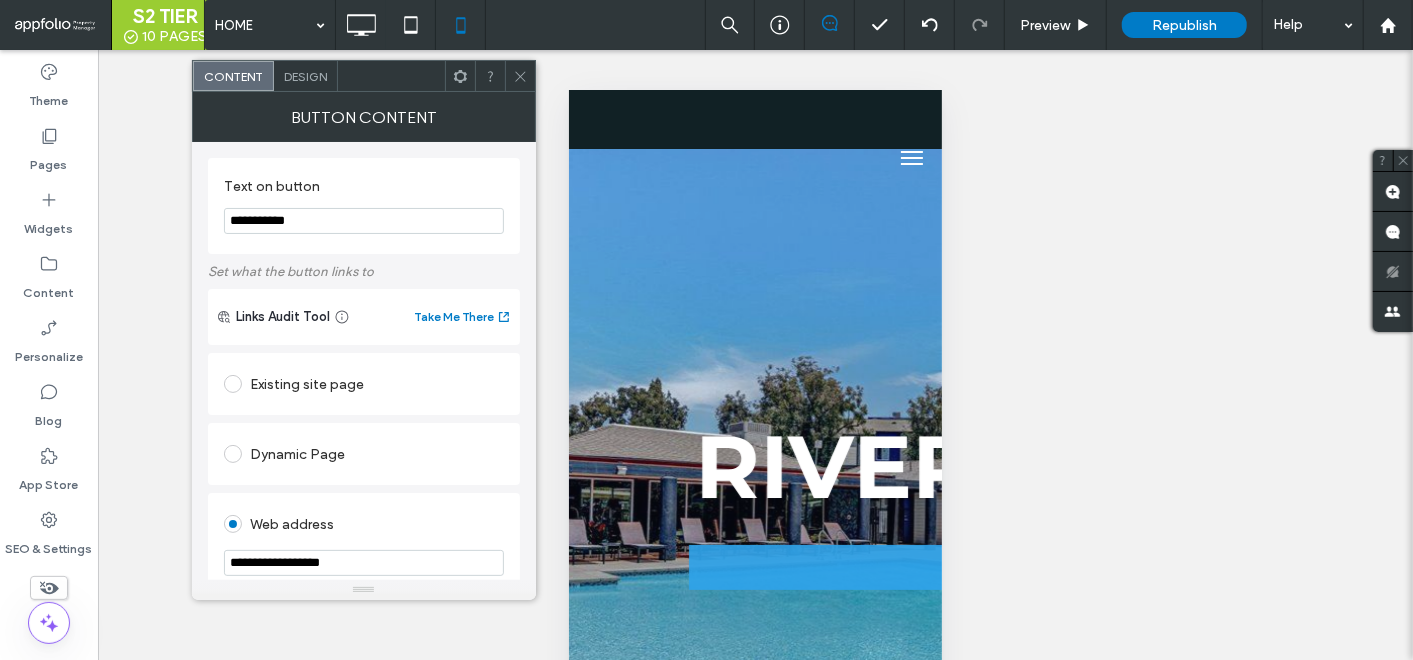 click 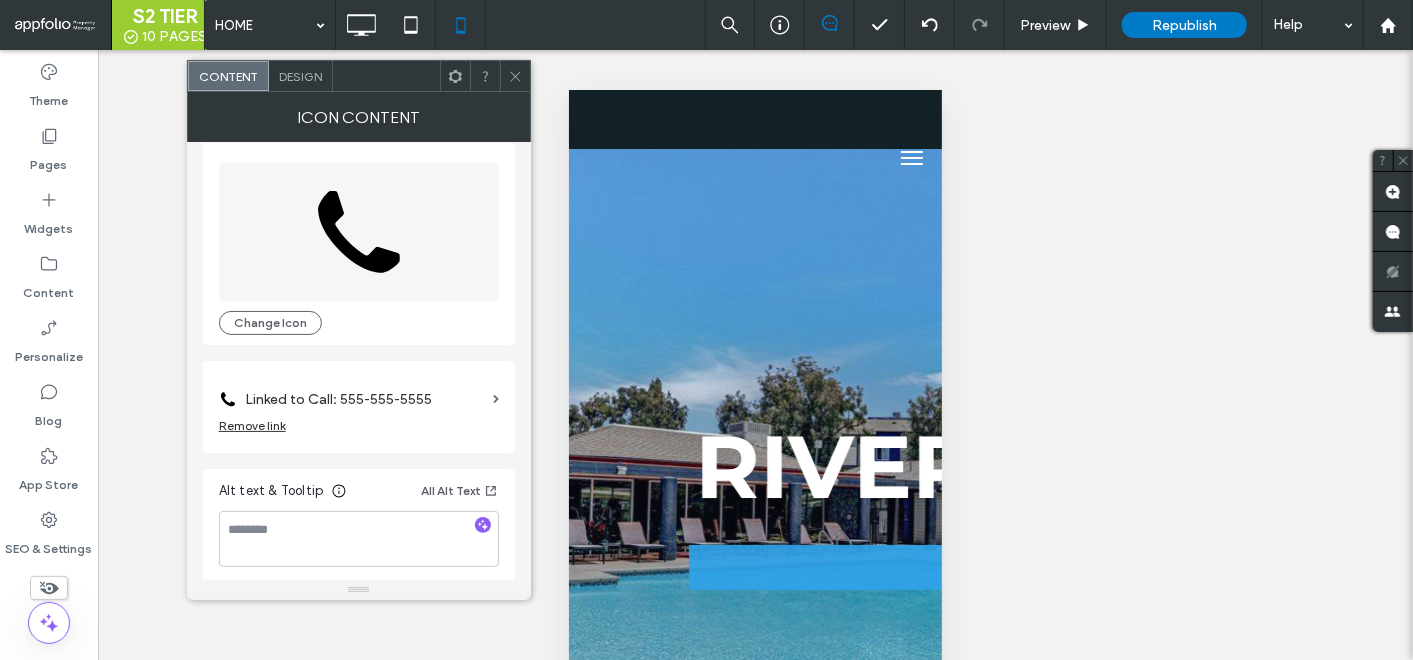 scroll, scrollTop: 18, scrollLeft: 0, axis: vertical 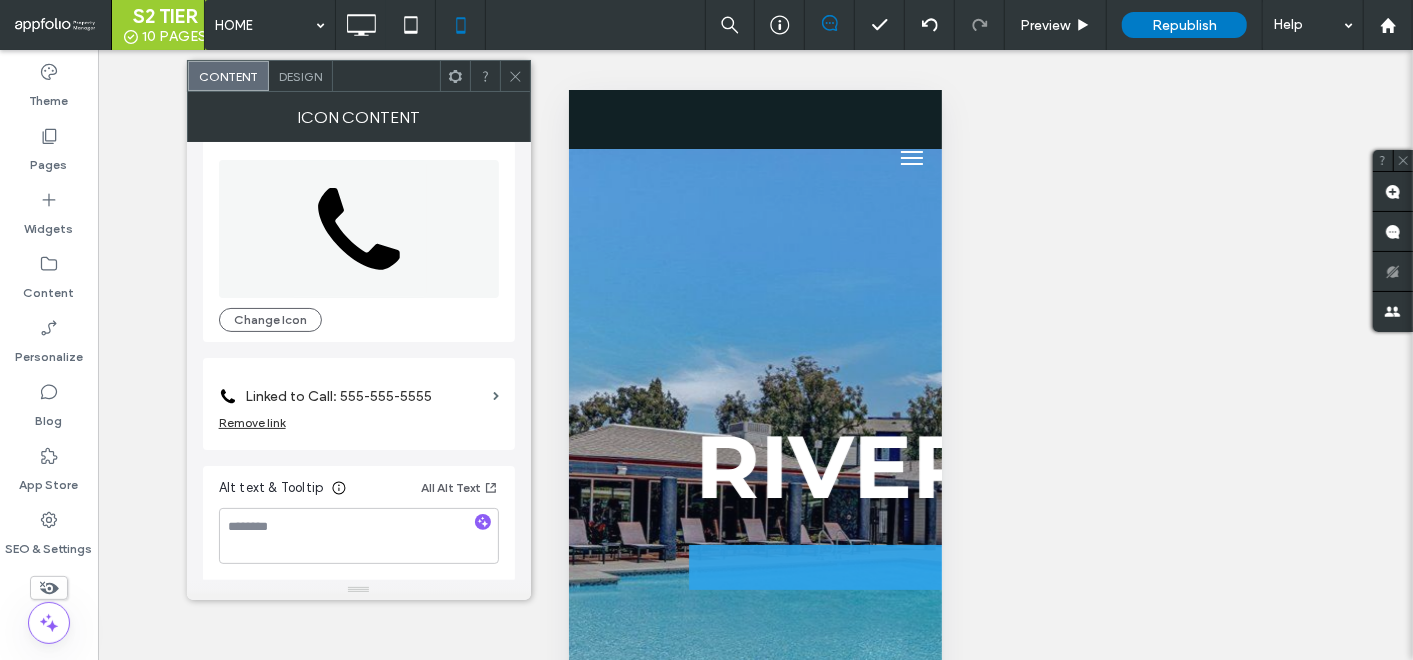 click on "Linked to Call: 555-555-5555" at bounding box center [365, 396] 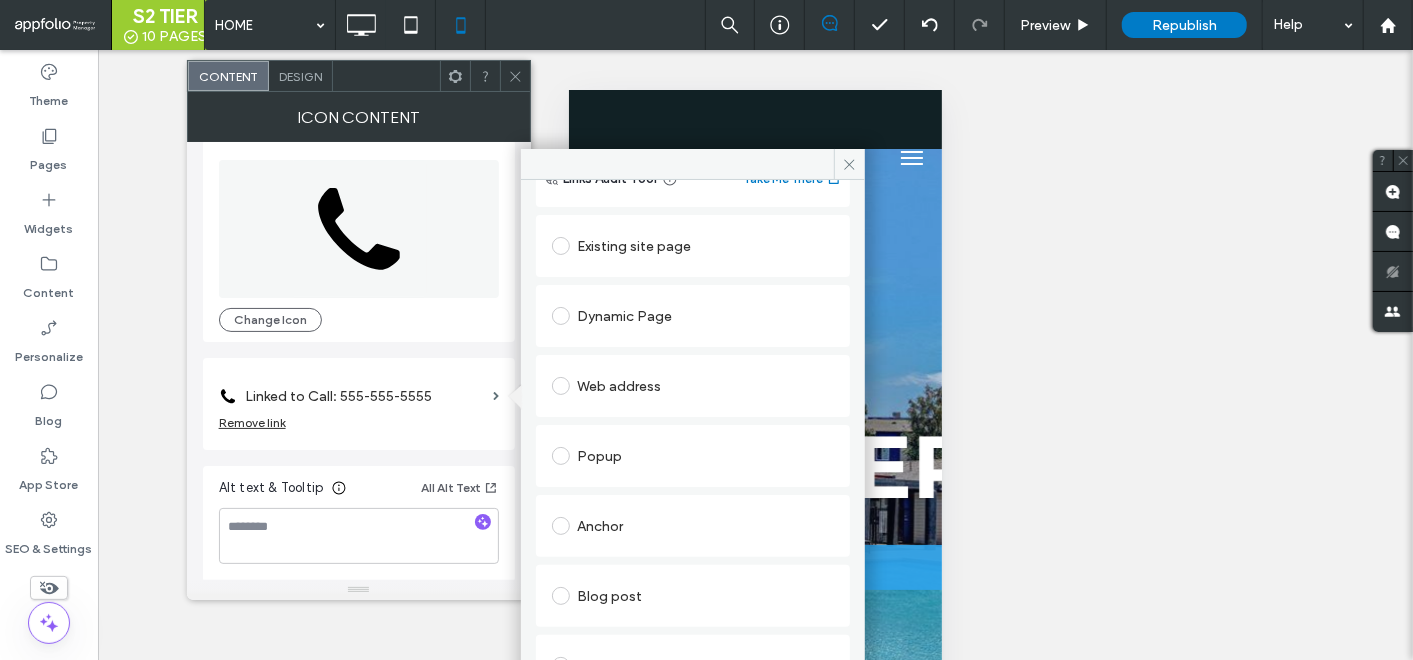 scroll, scrollTop: 294, scrollLeft: 0, axis: vertical 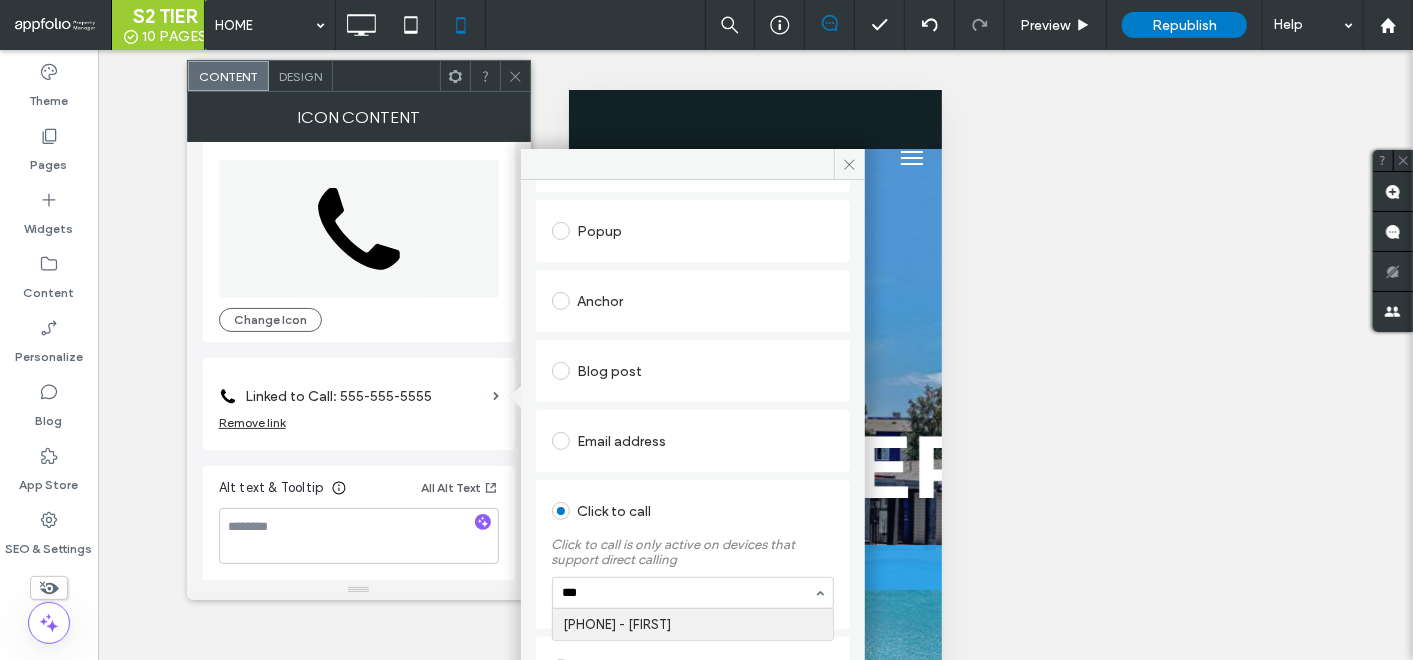 type on "****" 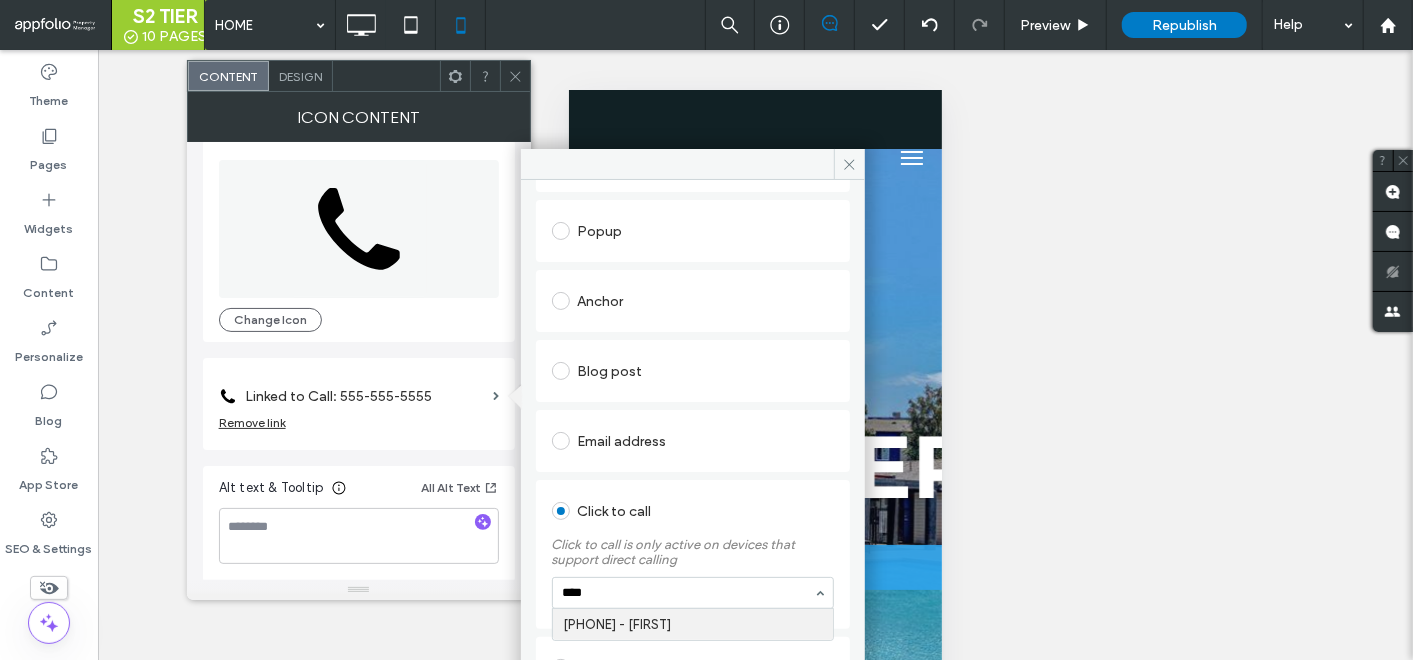 type 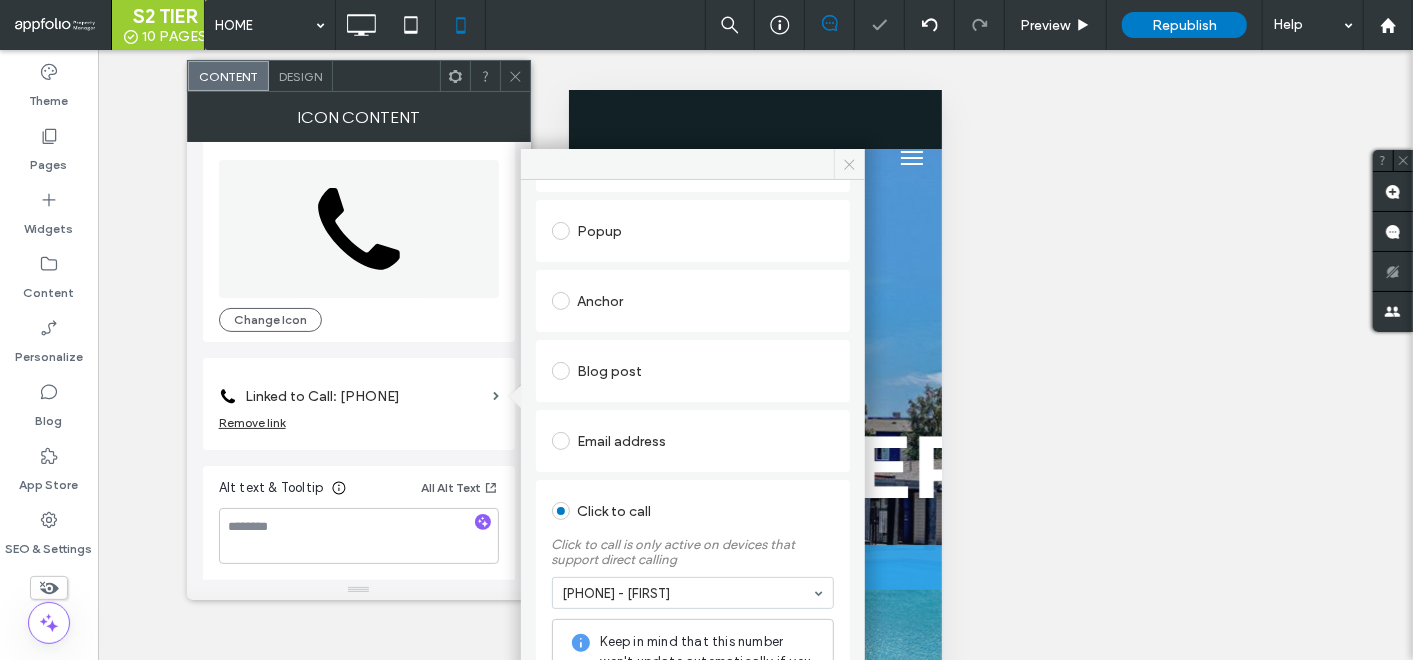 click 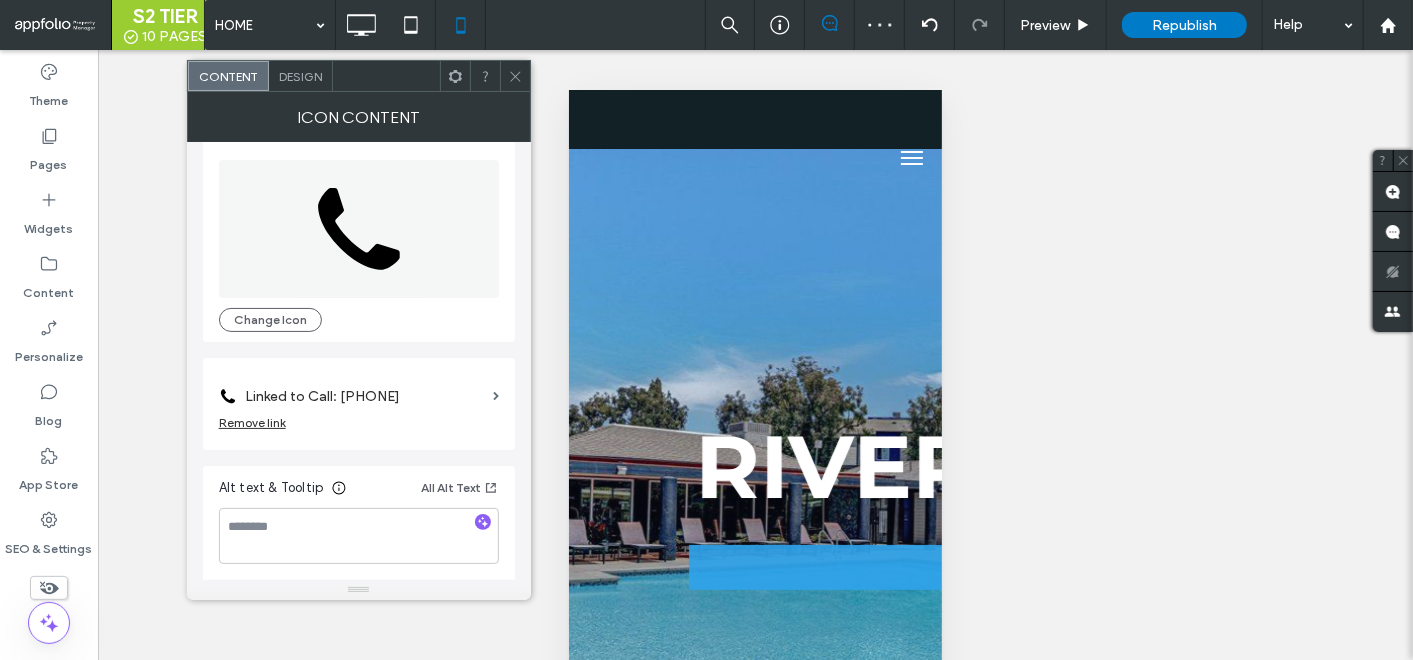 click on "Linked to Call: (657) 888-0513" at bounding box center (365, 396) 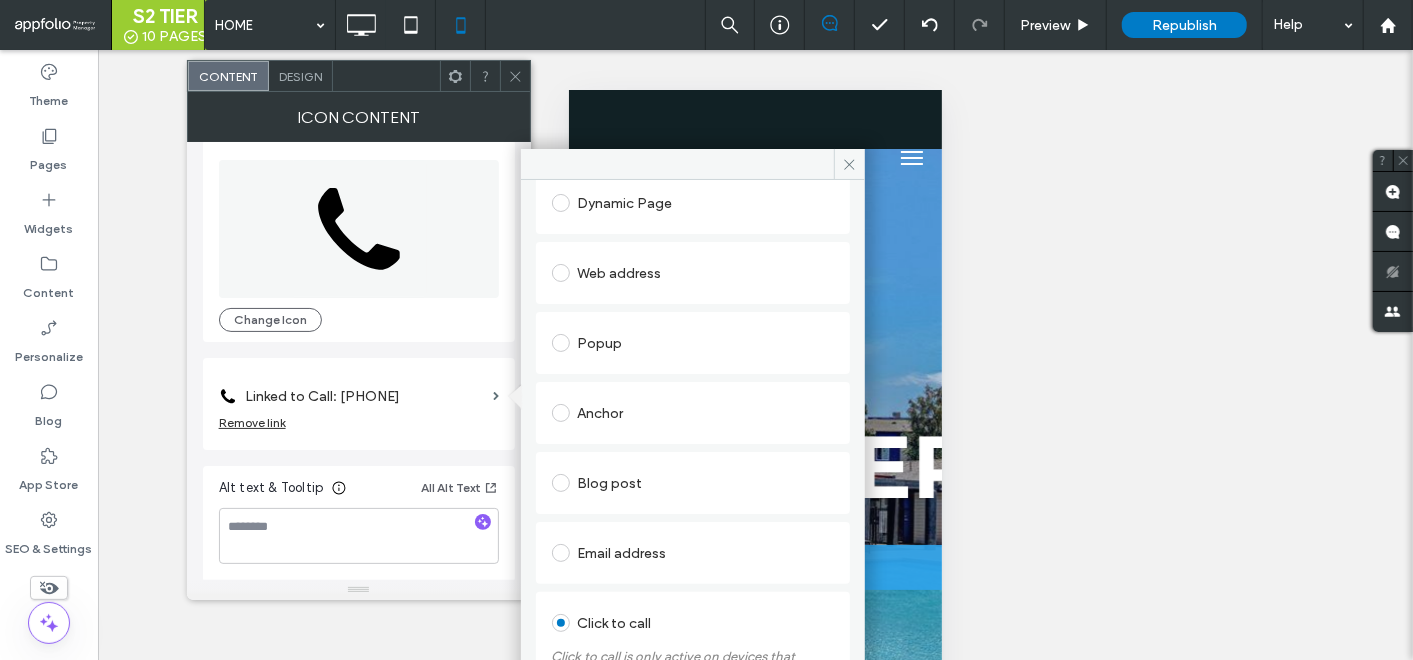 scroll, scrollTop: 0, scrollLeft: 0, axis: both 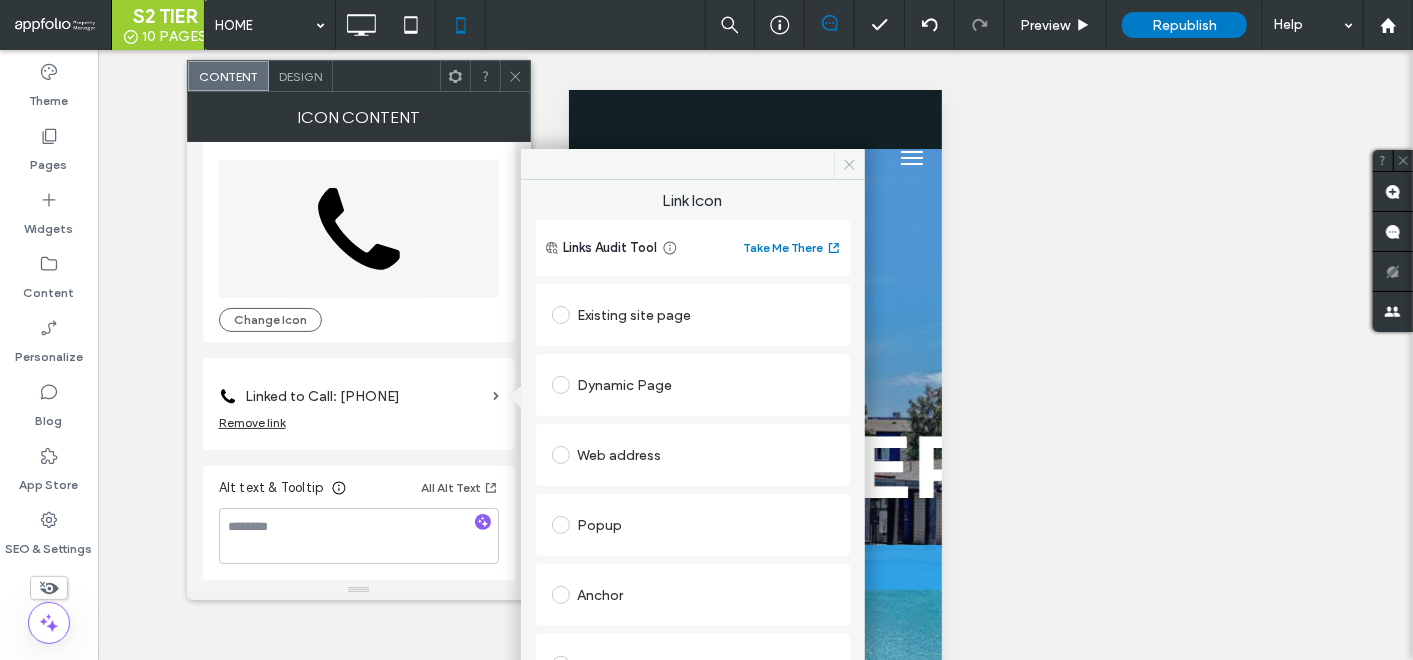click at bounding box center [849, 164] 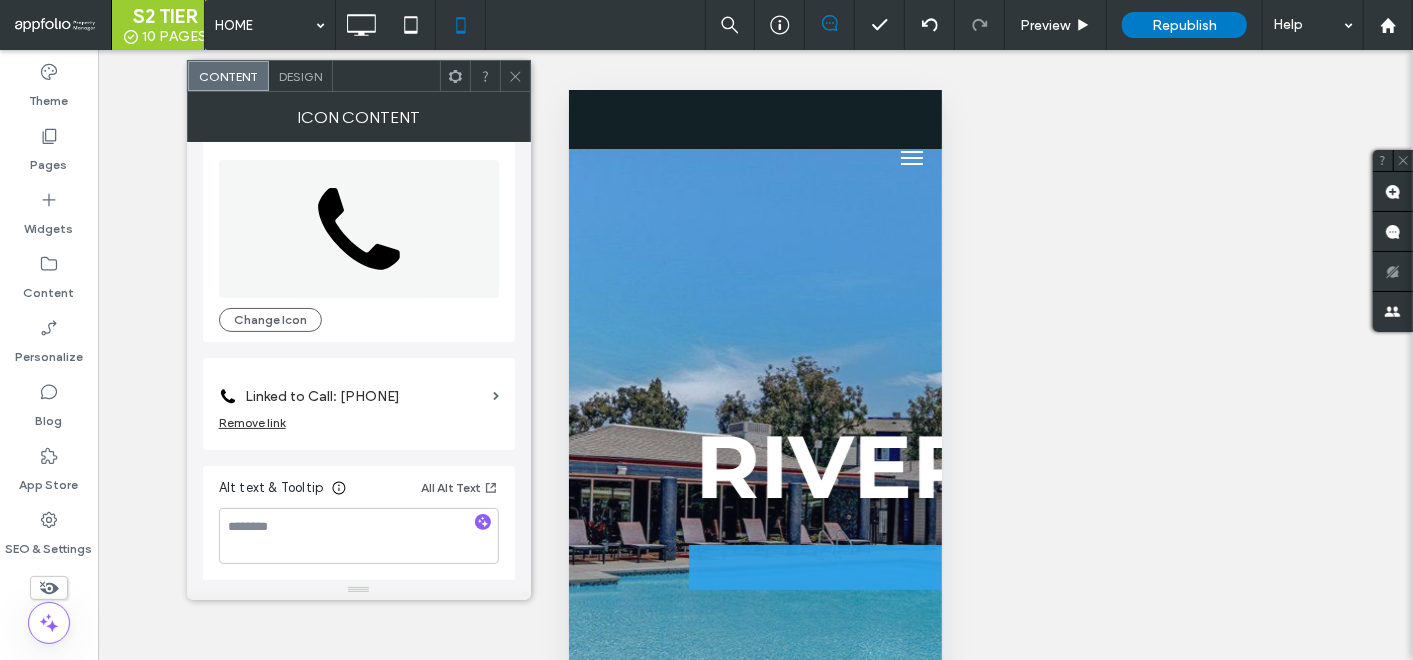 click 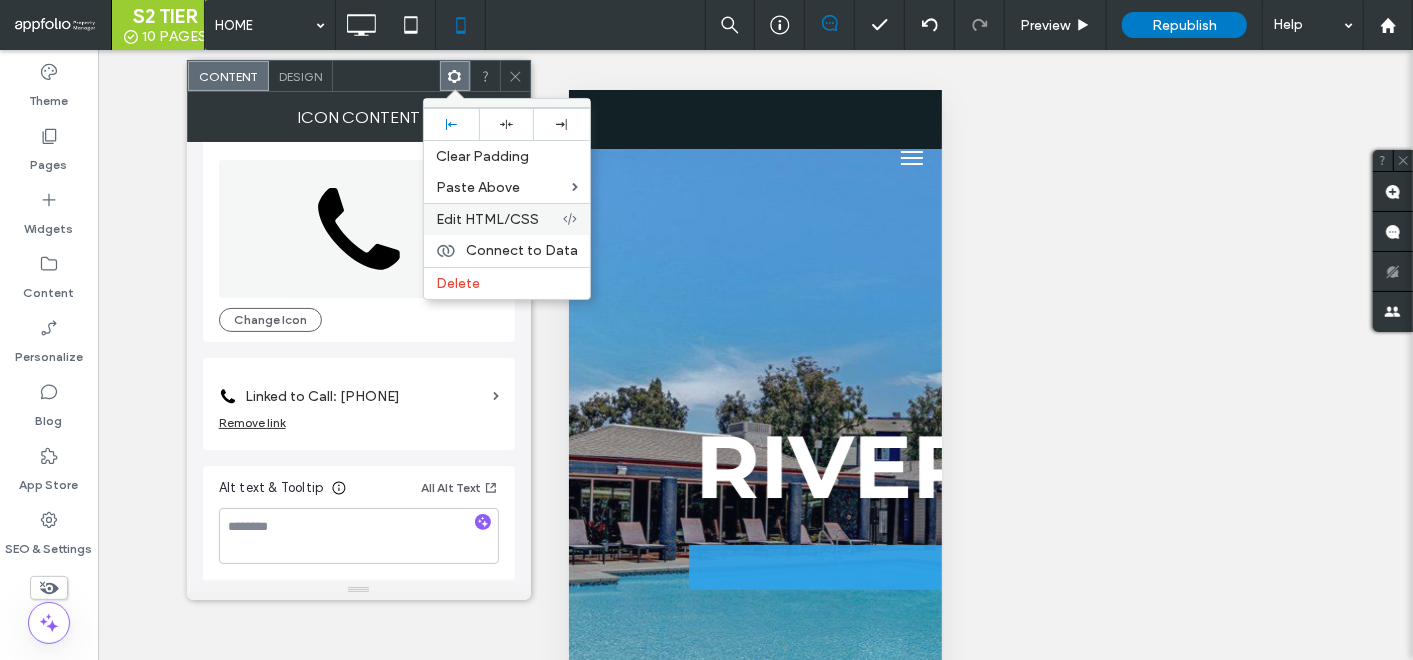 click on "Edit HTML/CSS" at bounding box center [487, 219] 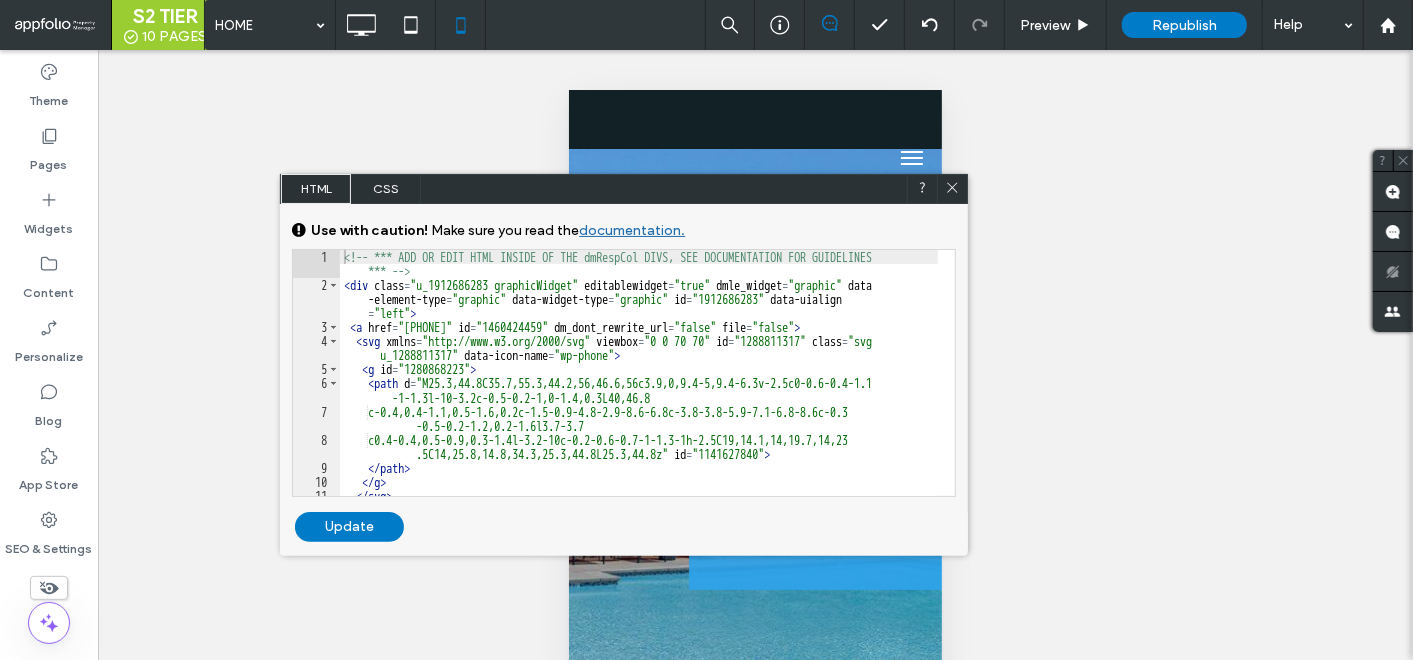 click 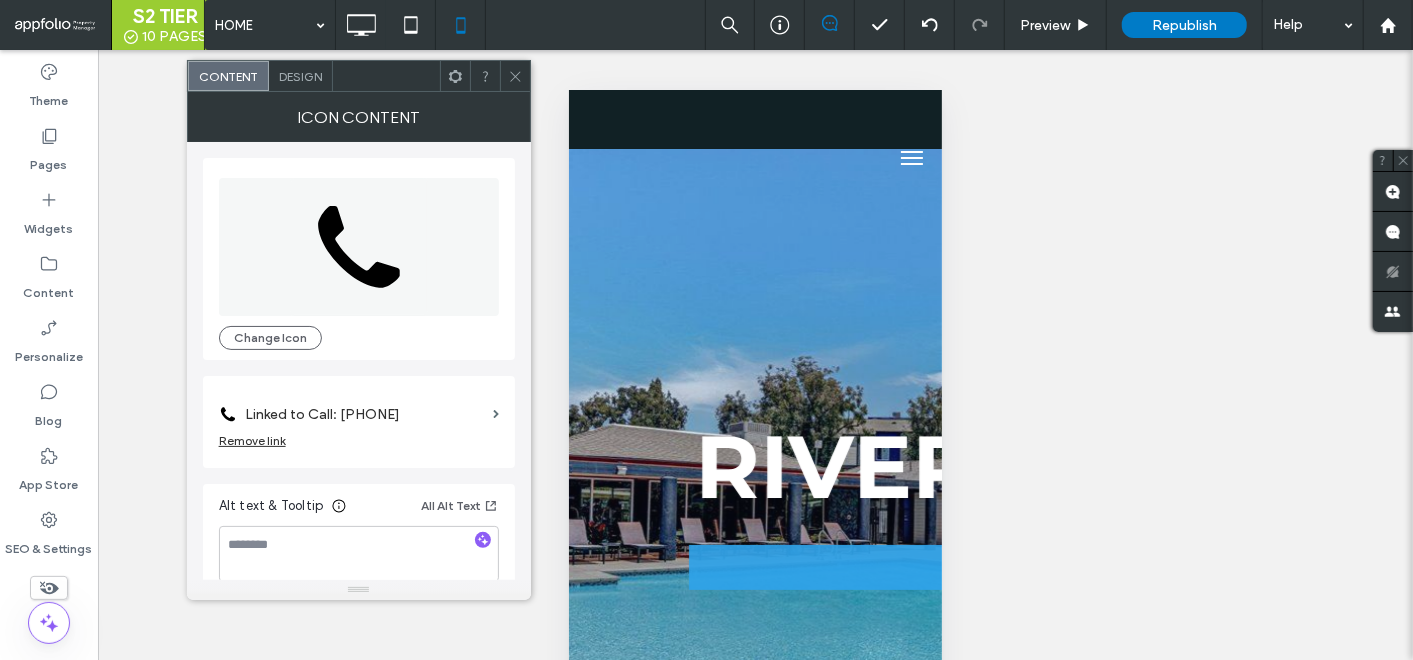 click 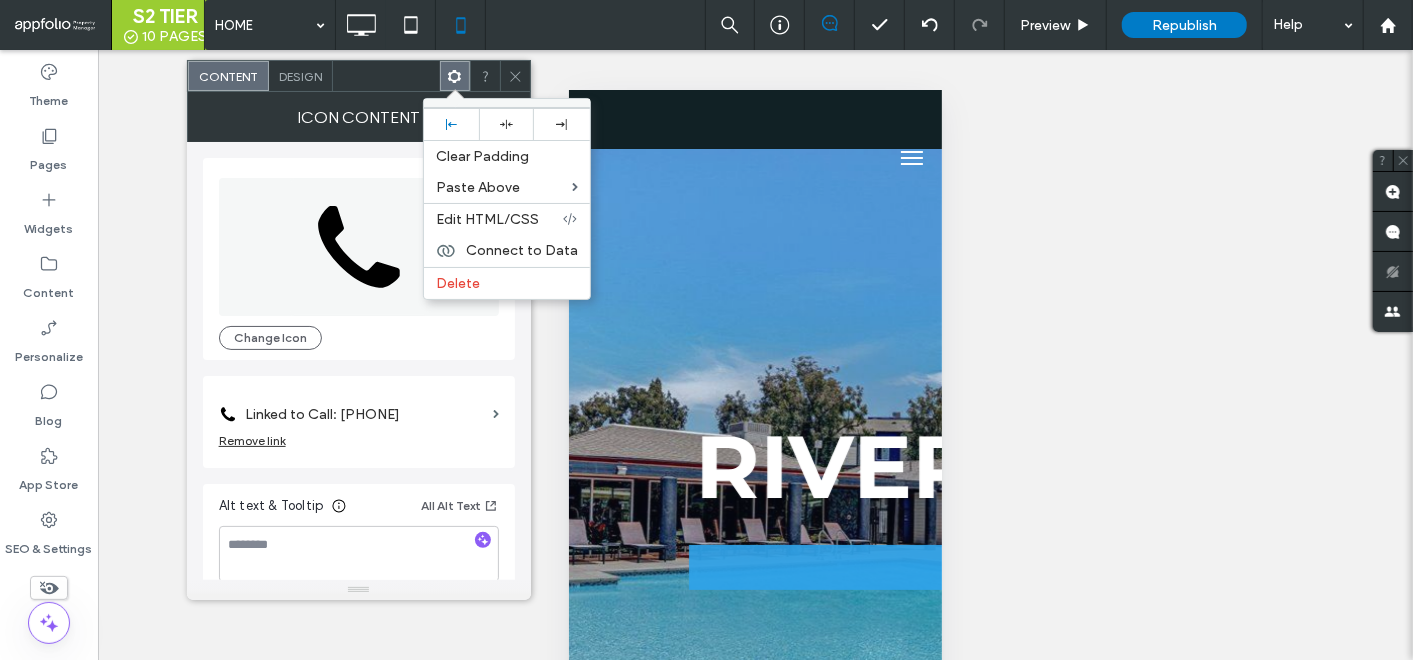 click on "Edit HTML/CSS" at bounding box center [487, 219] 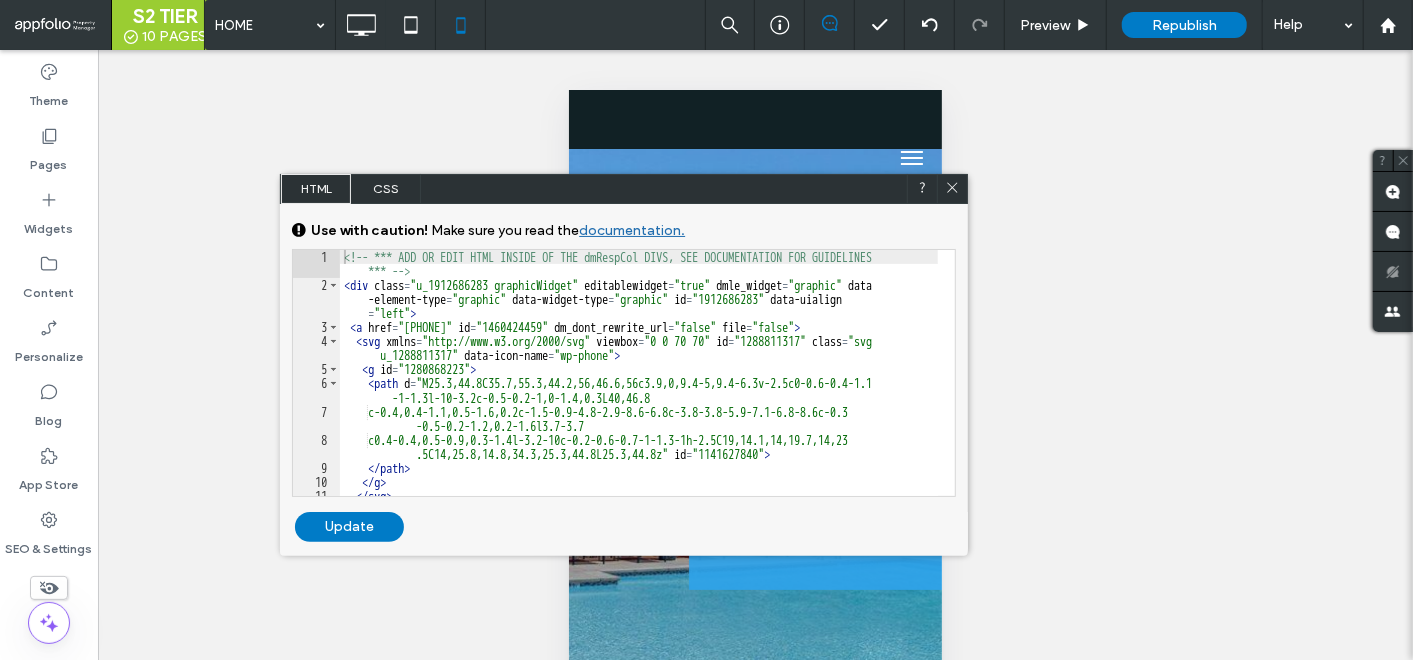 scroll, scrollTop: 0, scrollLeft: 0, axis: both 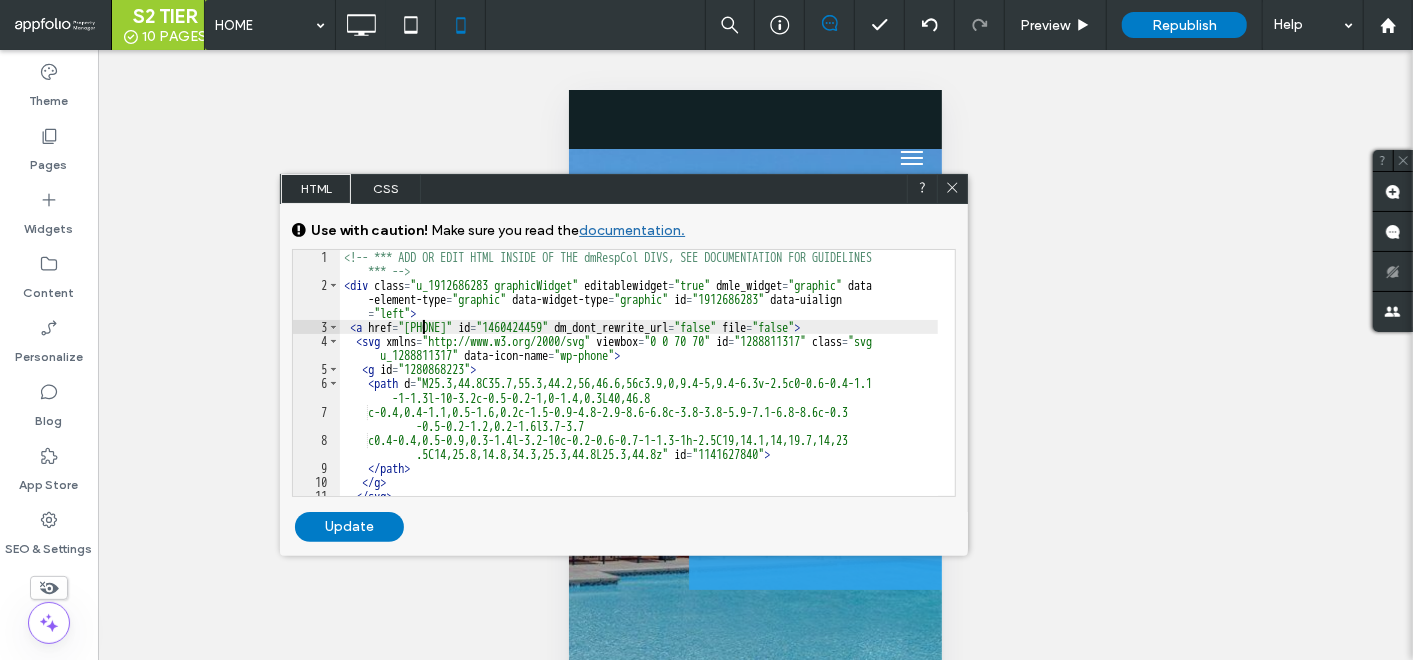 type on "**" 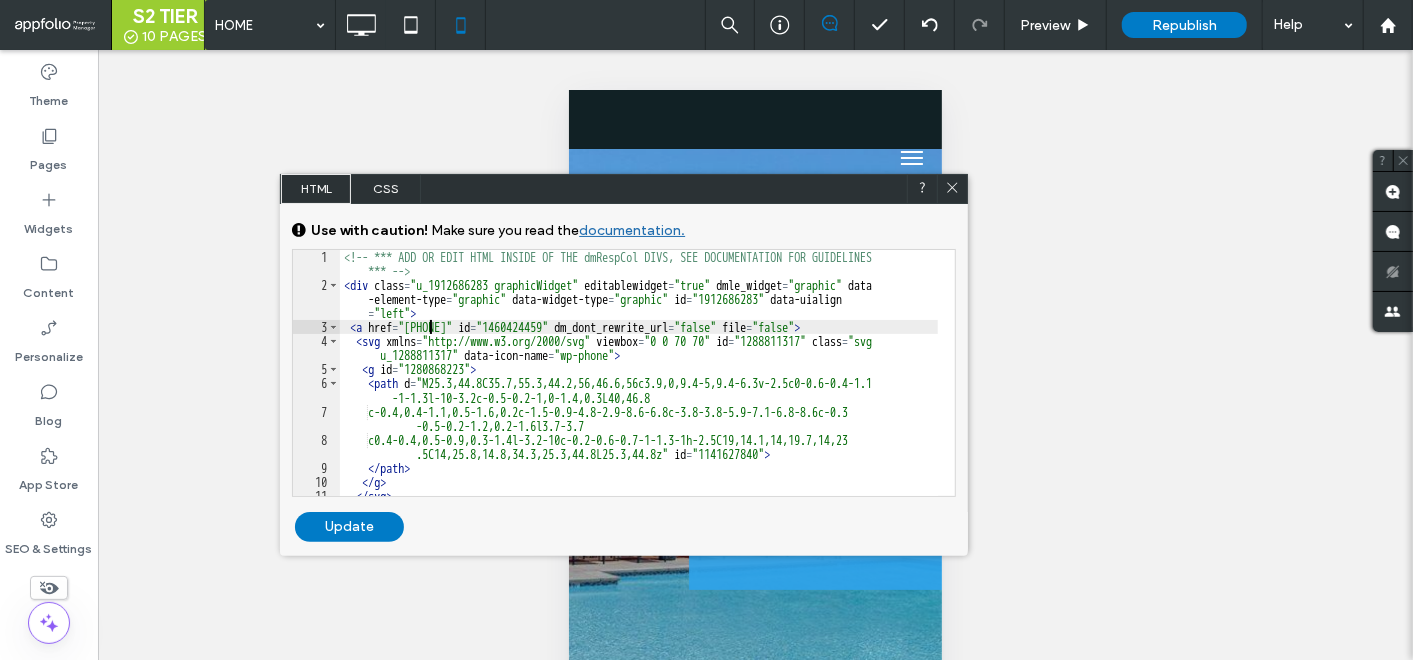 click on "Update" at bounding box center (349, 527) 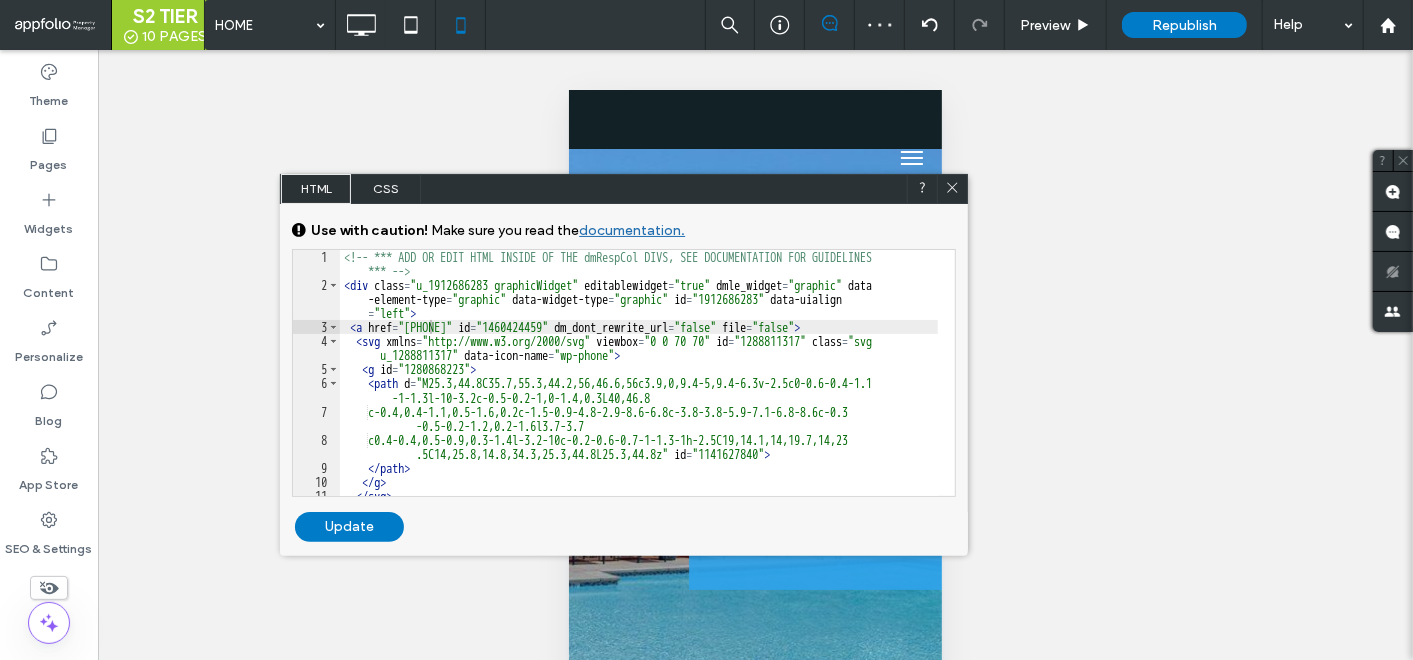 drag, startPoint x: 367, startPoint y: 522, endPoint x: 399, endPoint y: 516, distance: 32.55764 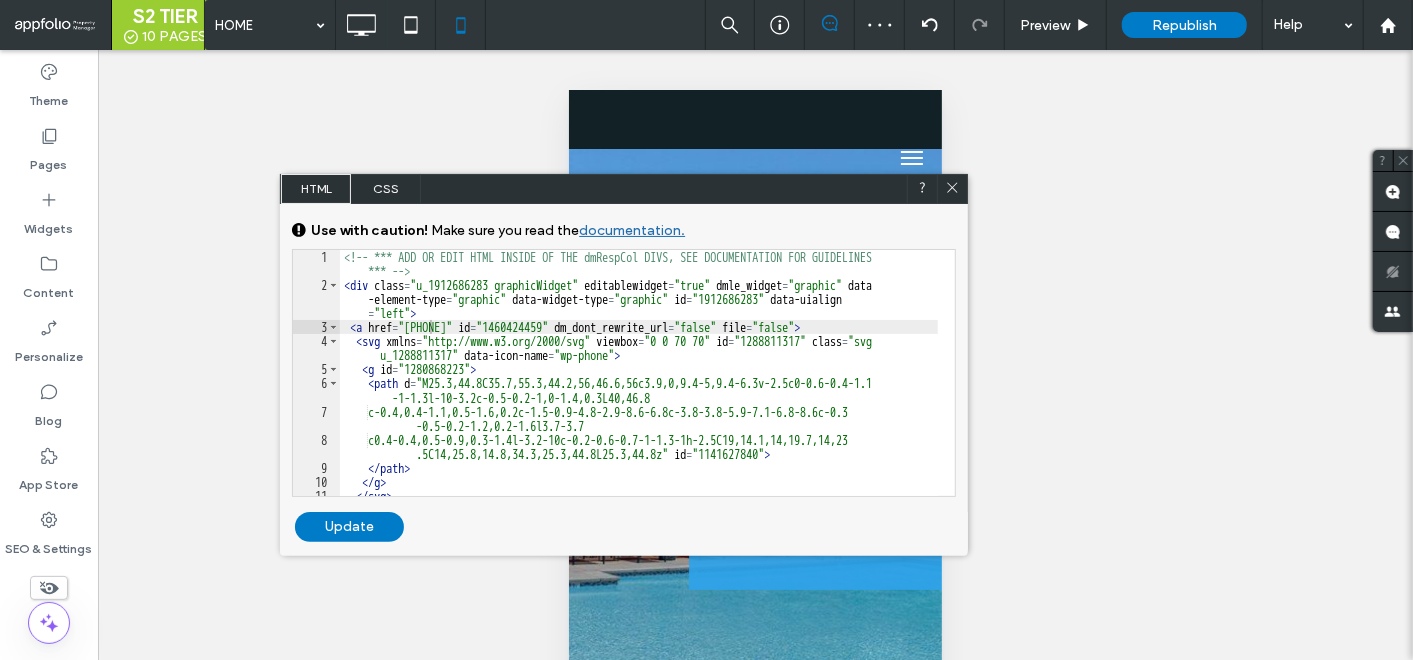 click on "Update" at bounding box center (349, 527) 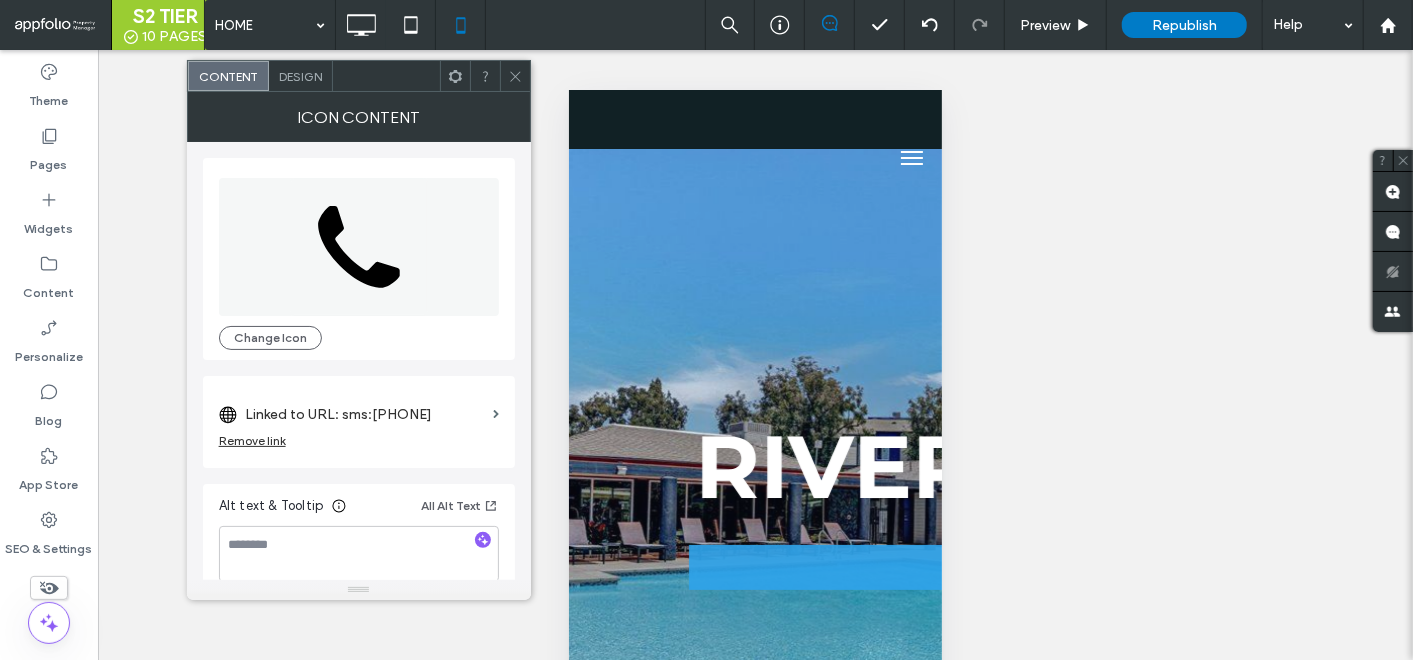 scroll, scrollTop: 18, scrollLeft: 0, axis: vertical 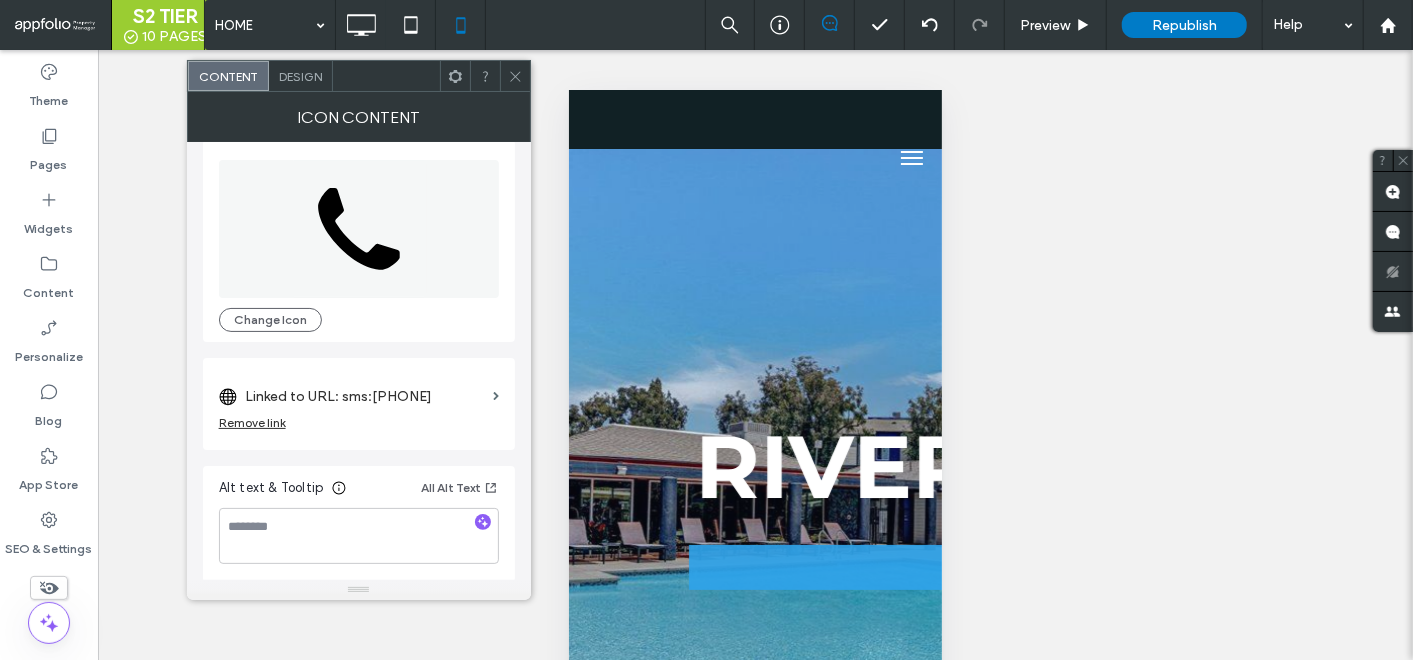 click 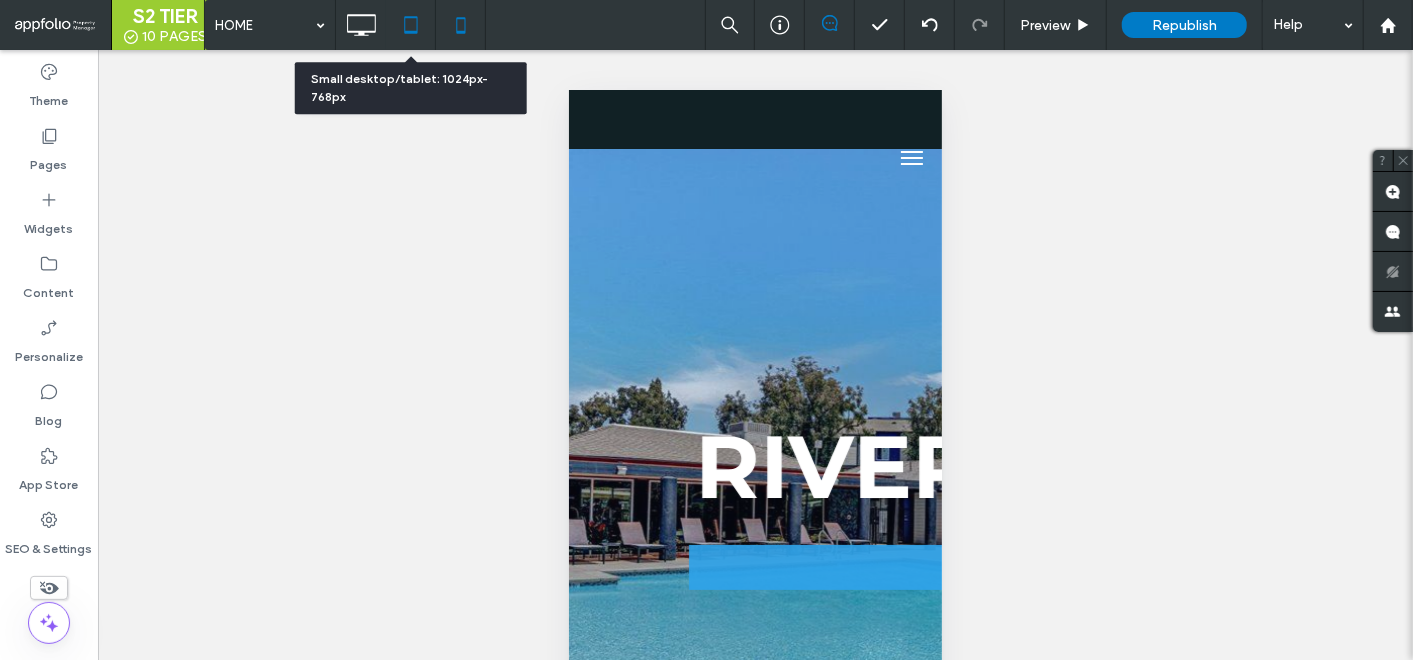 click 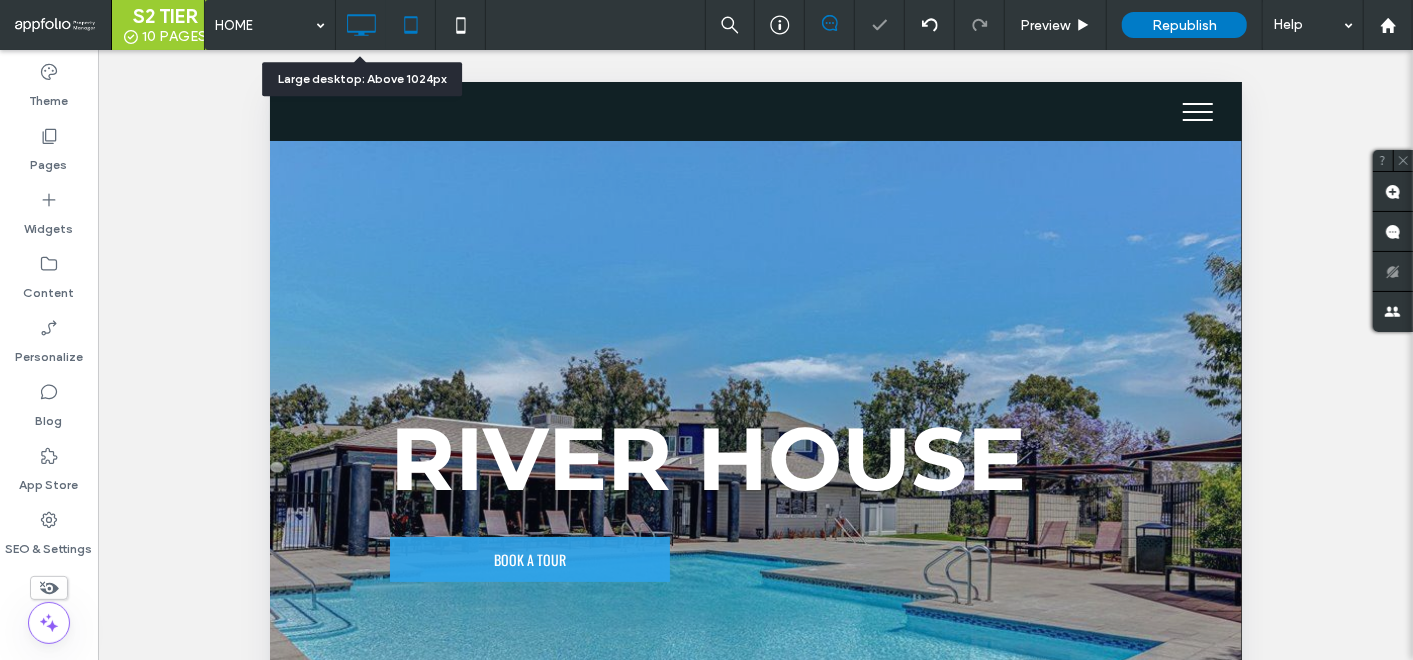 click 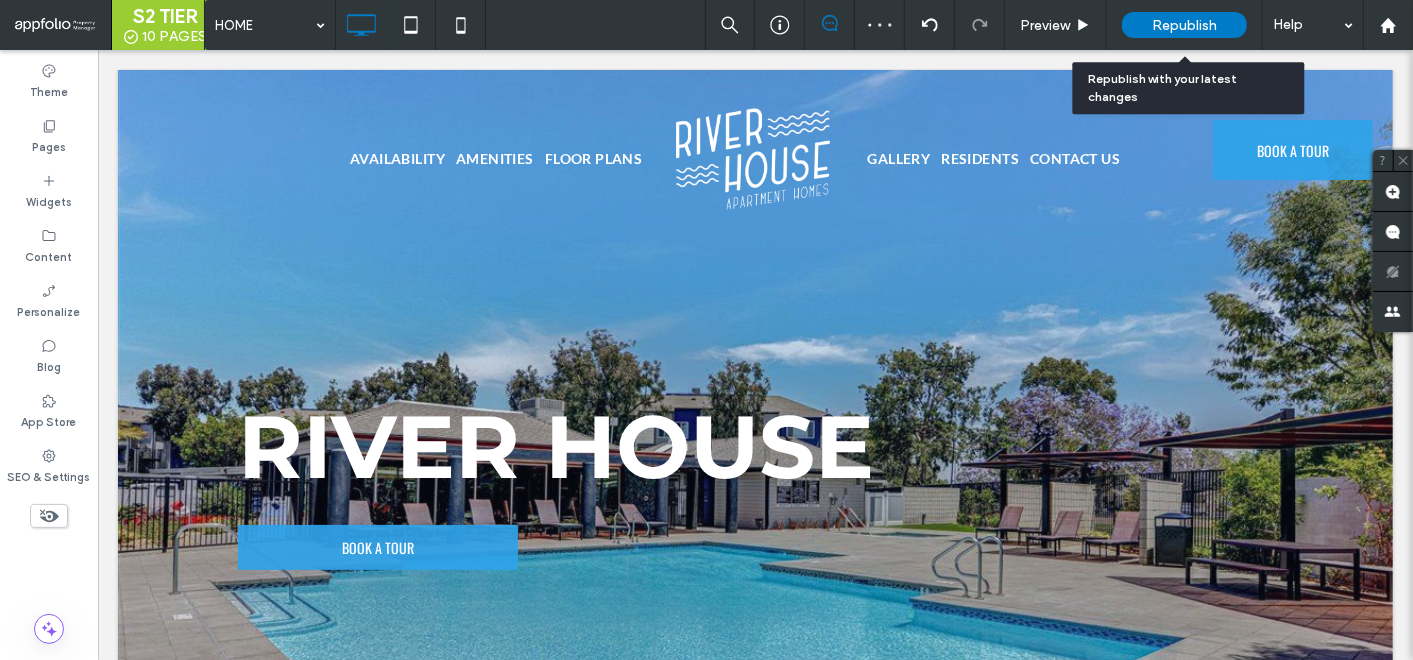 click on "Republish" at bounding box center [1184, 25] 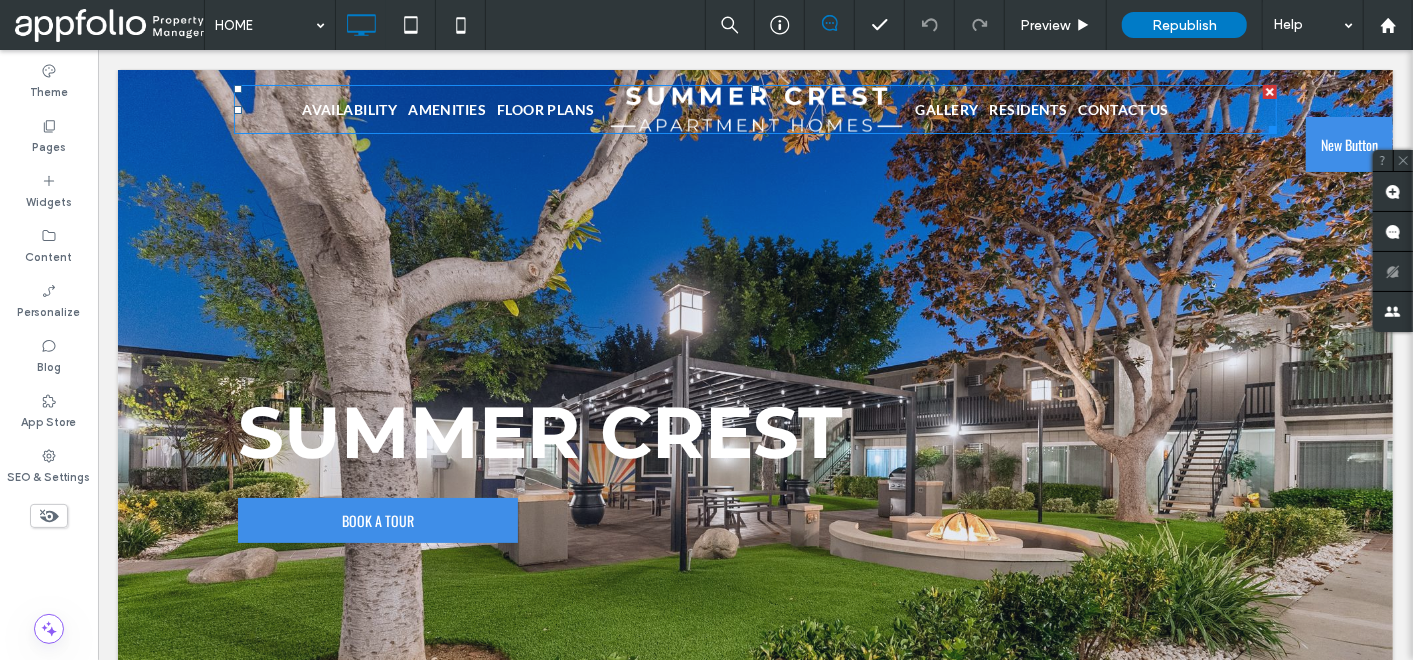 scroll, scrollTop: 0, scrollLeft: 0, axis: both 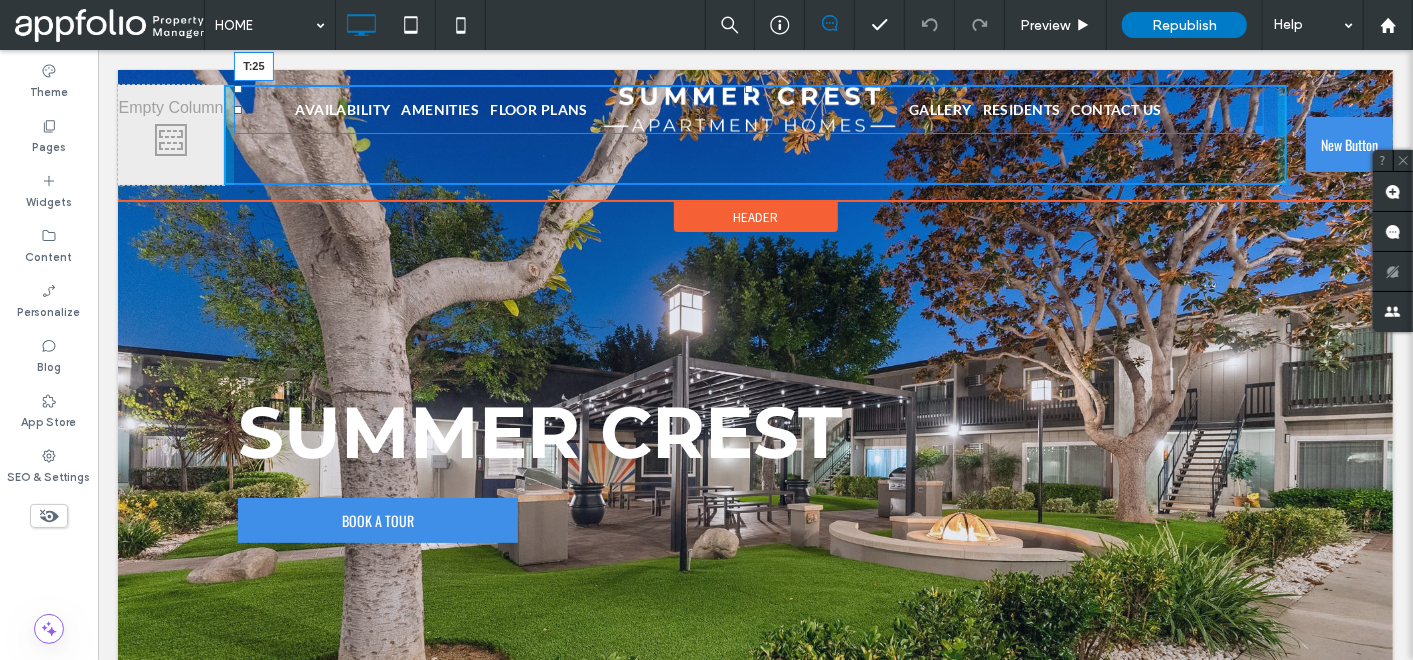 drag, startPoint x: 744, startPoint y: 86, endPoint x: 748, endPoint y: 111, distance: 25.317978 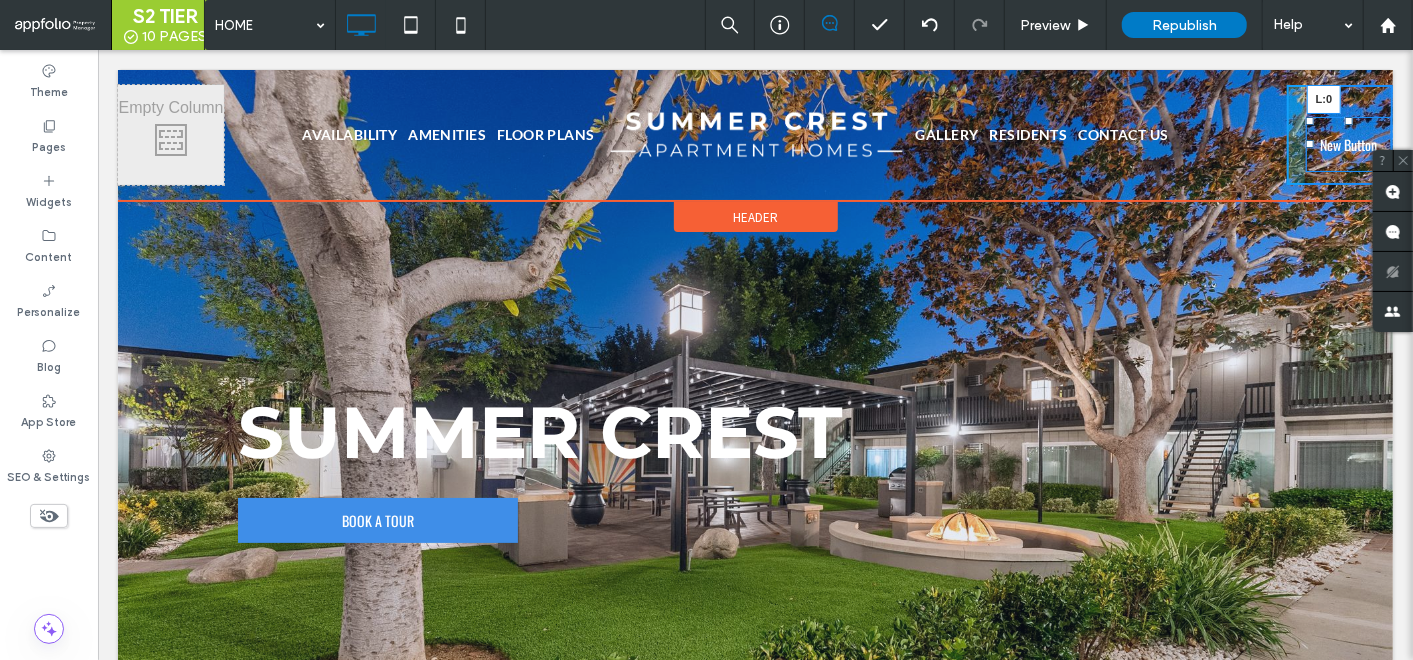 drag, startPoint x: 1292, startPoint y: 140, endPoint x: 1272, endPoint y: 137, distance: 20.22375 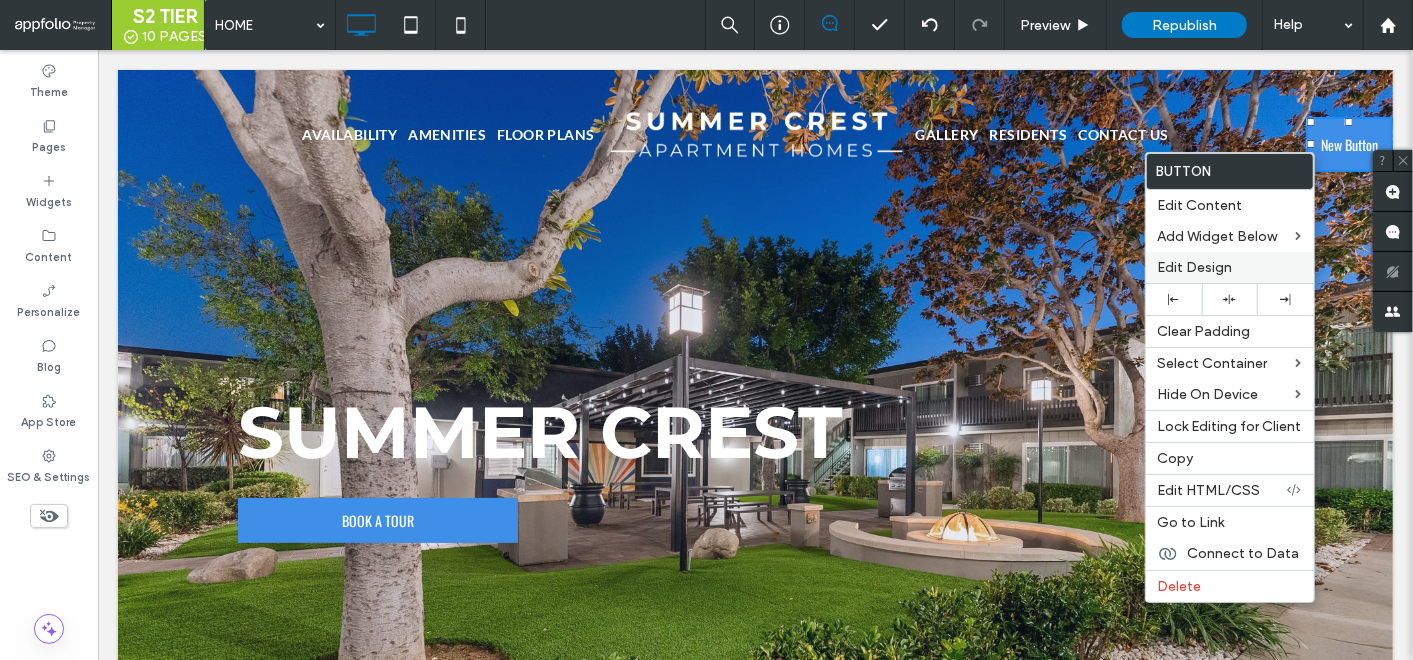 click on "Edit Design" at bounding box center (1195, 267) 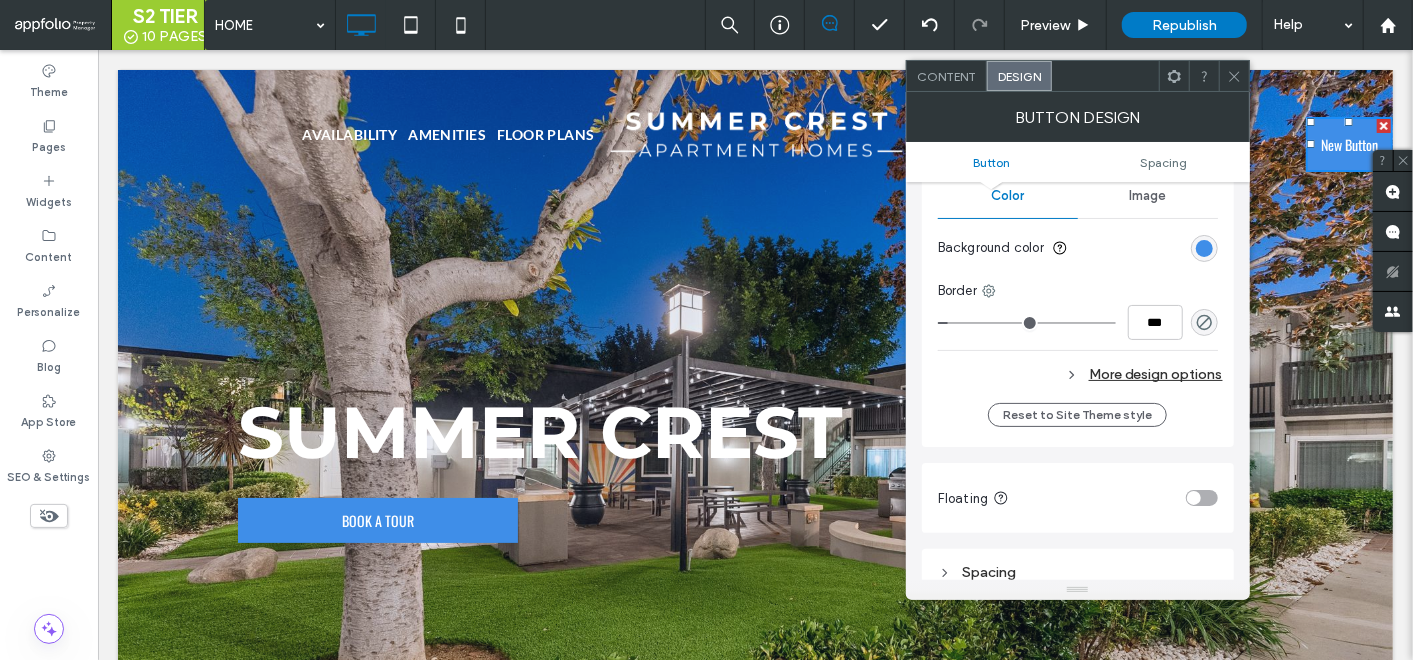 scroll, scrollTop: 666, scrollLeft: 0, axis: vertical 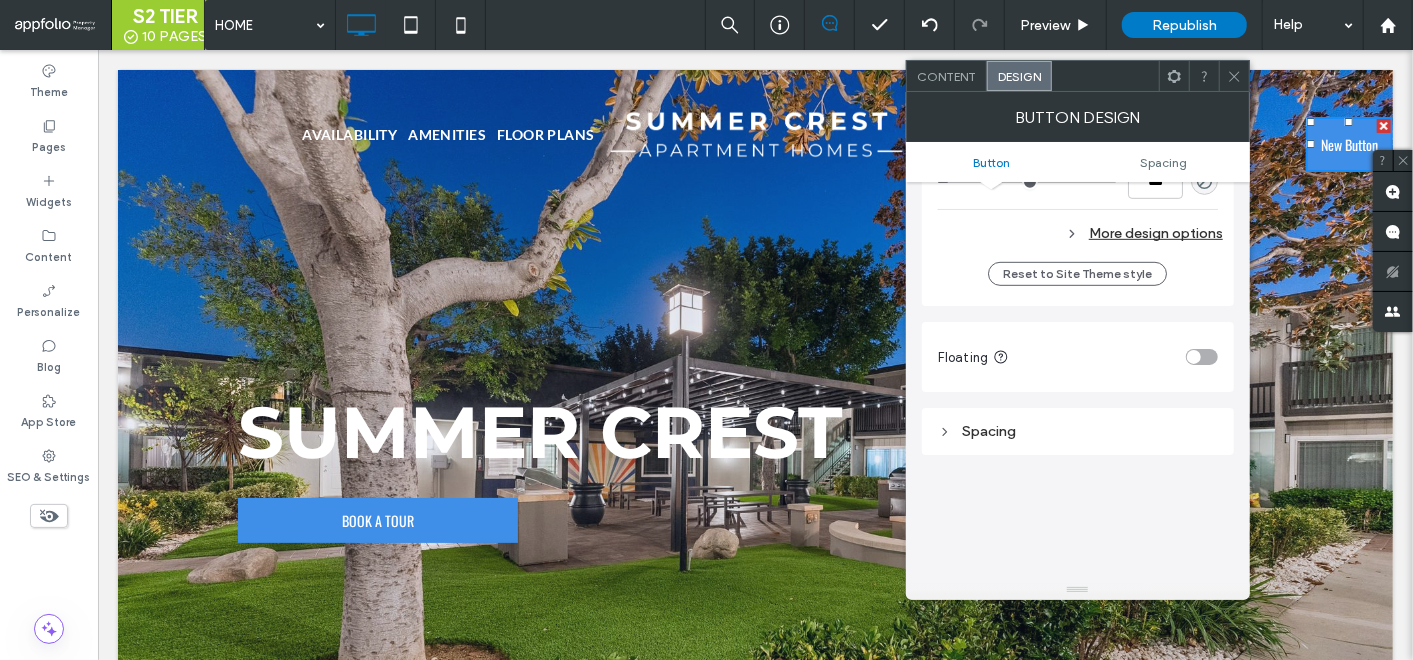 click at bounding box center (1202, 357) 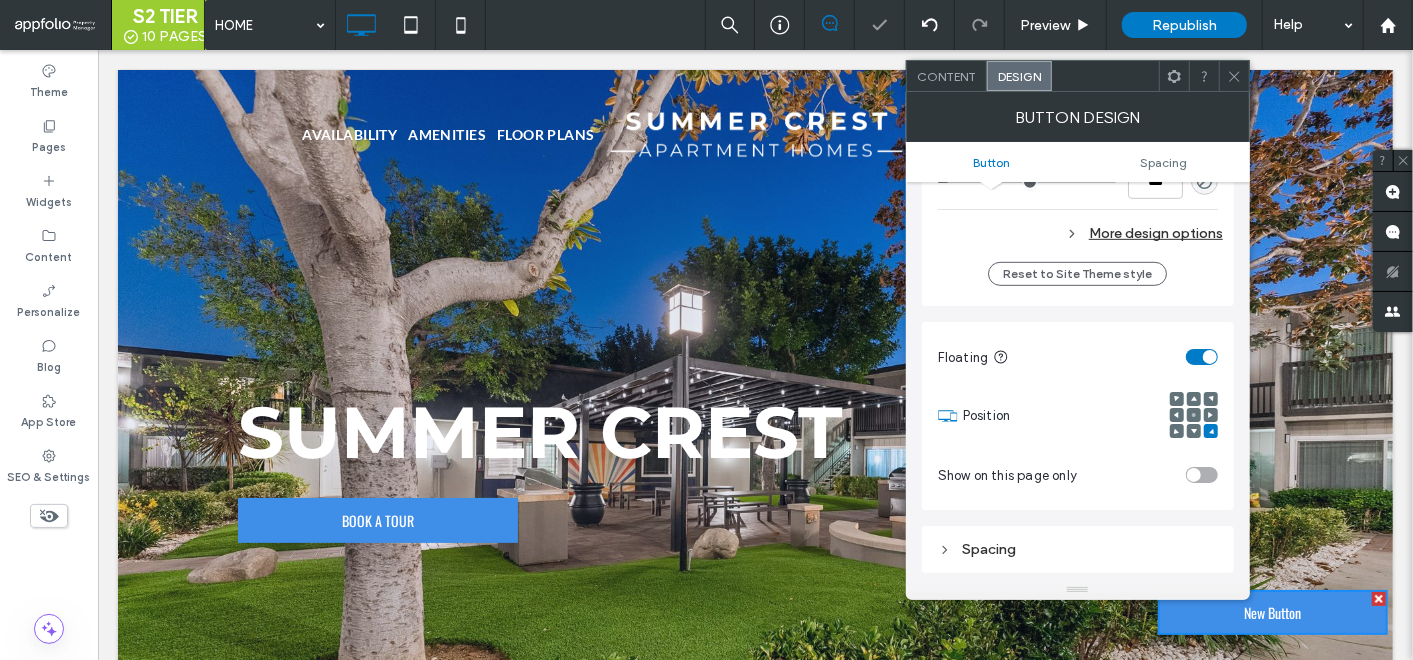 click at bounding box center [1211, 399] 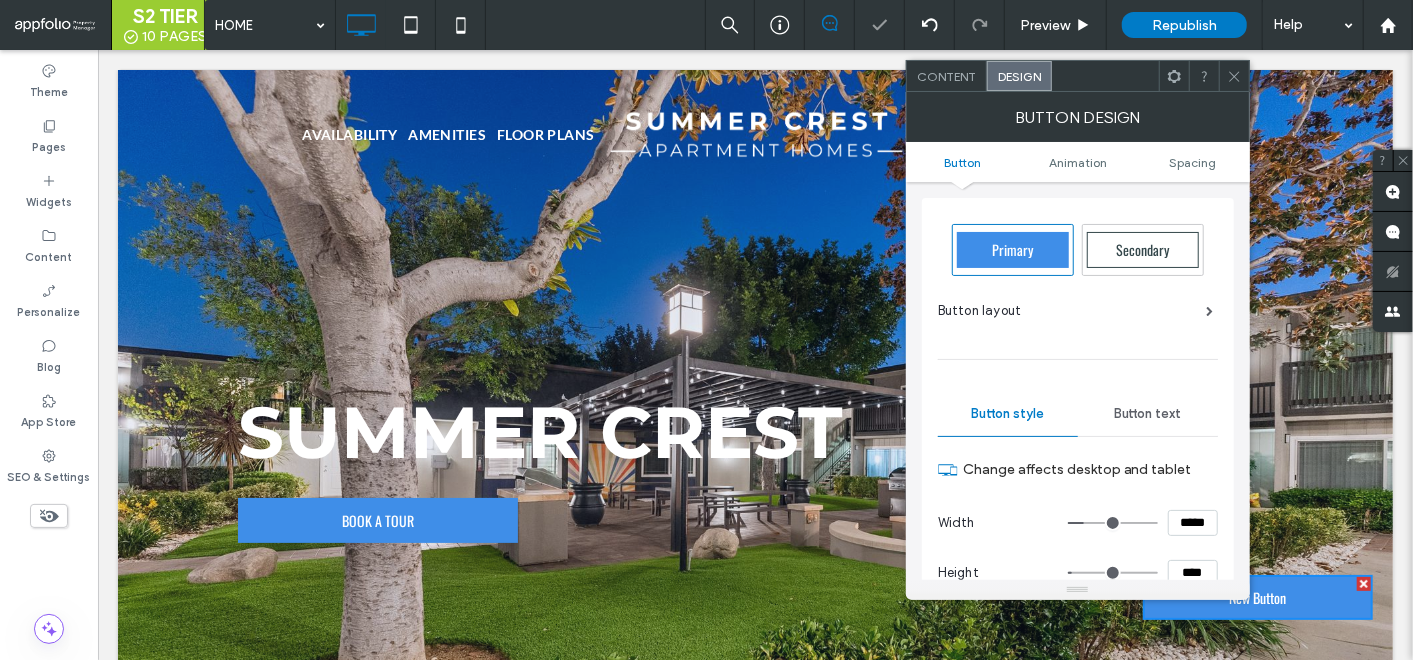 scroll, scrollTop: 803, scrollLeft: 0, axis: vertical 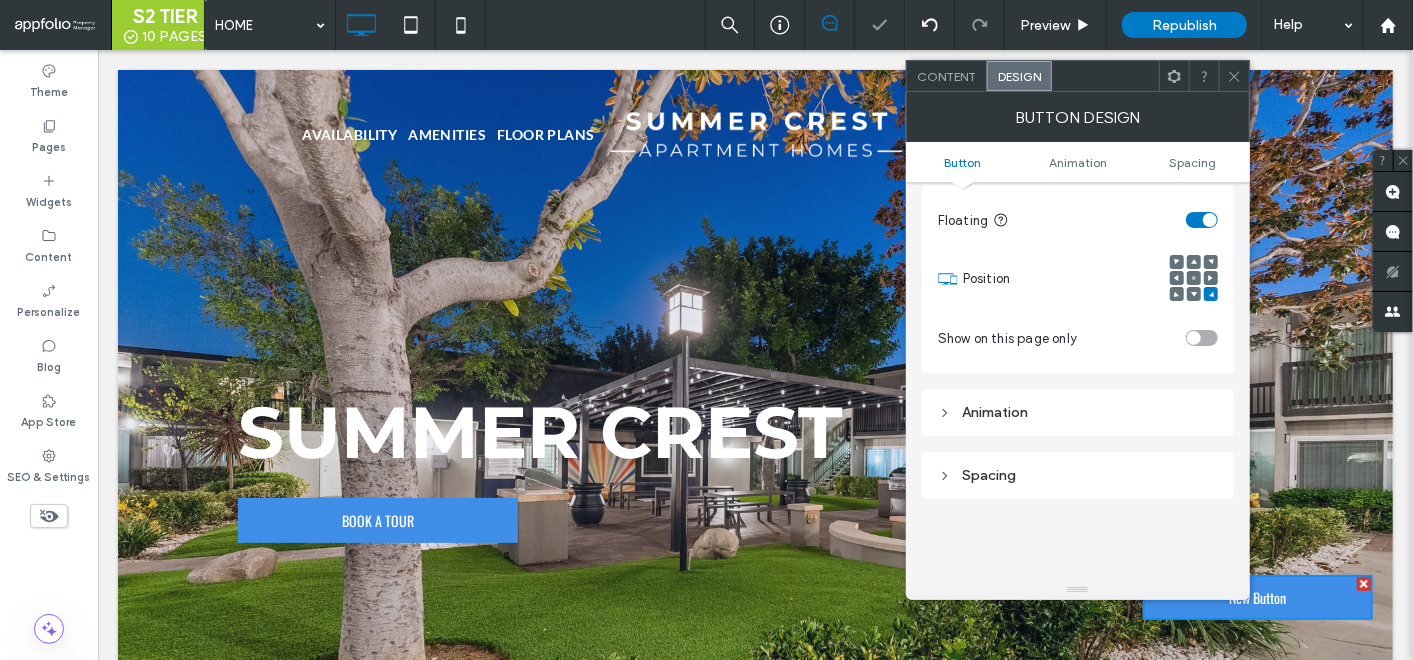 click on "Animation" at bounding box center [1078, 412] 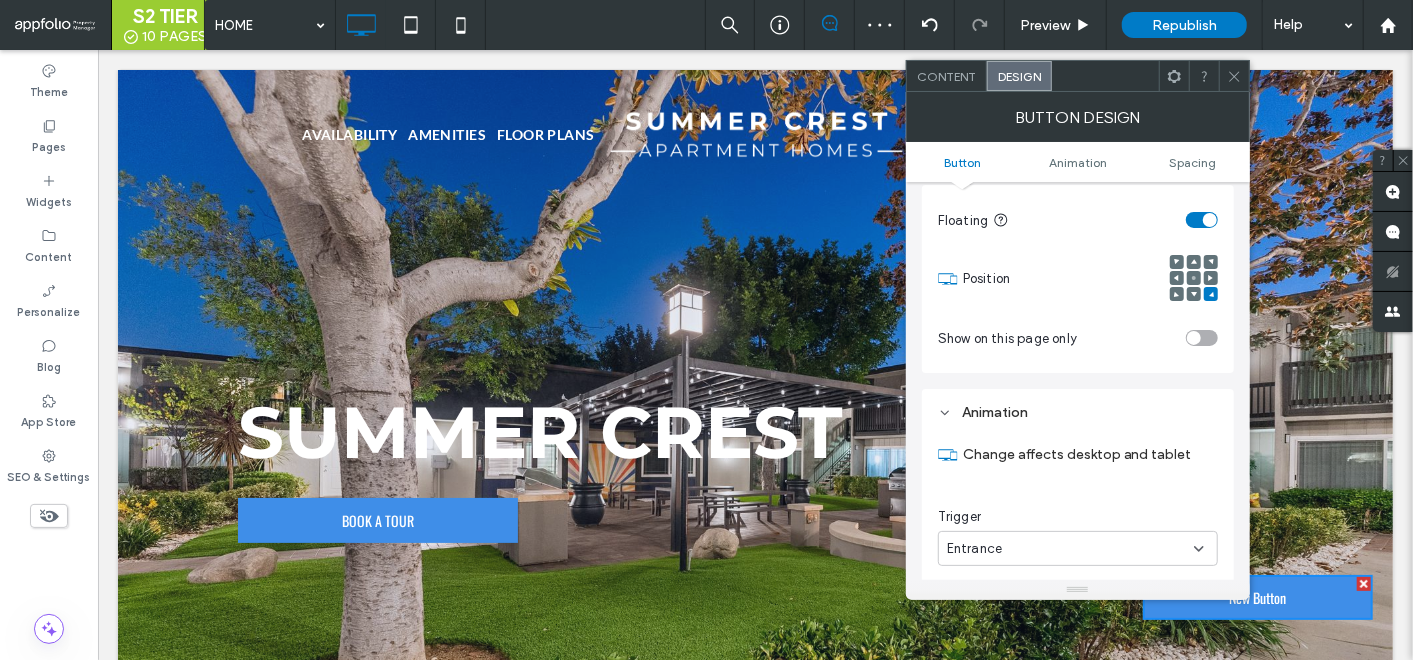 click at bounding box center (1211, 262) 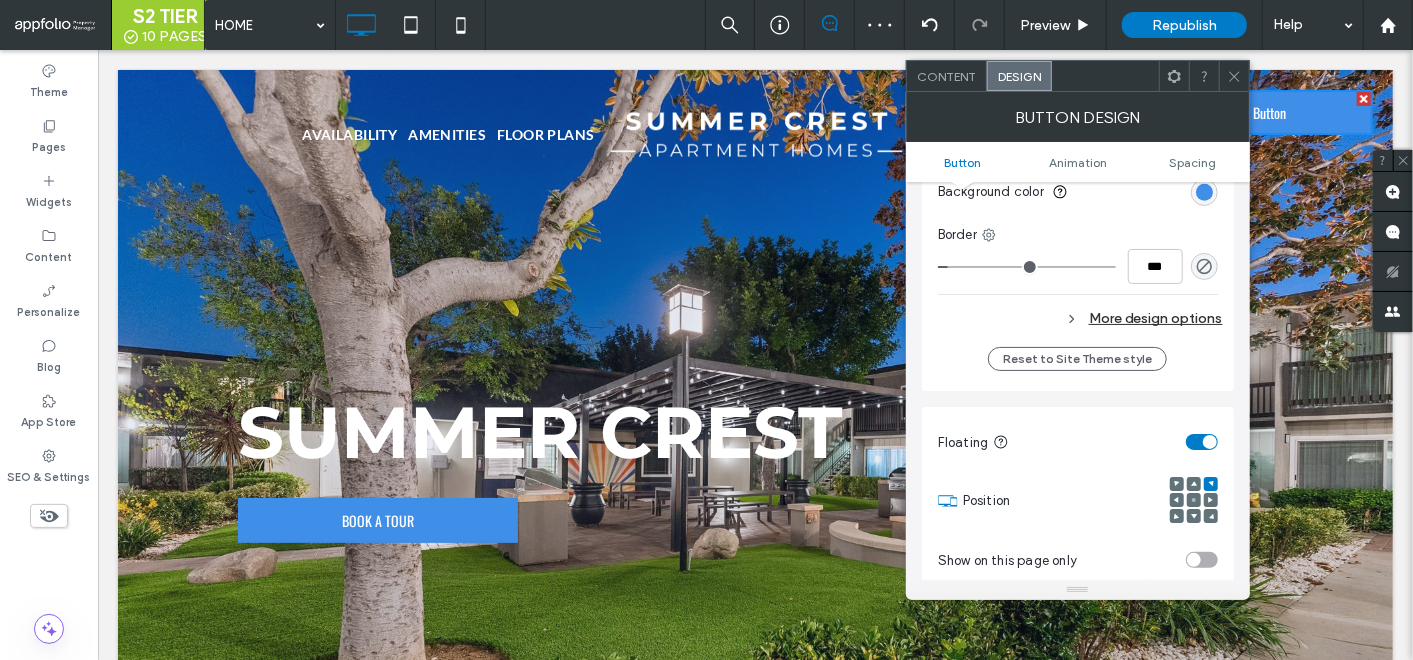 type on "*" 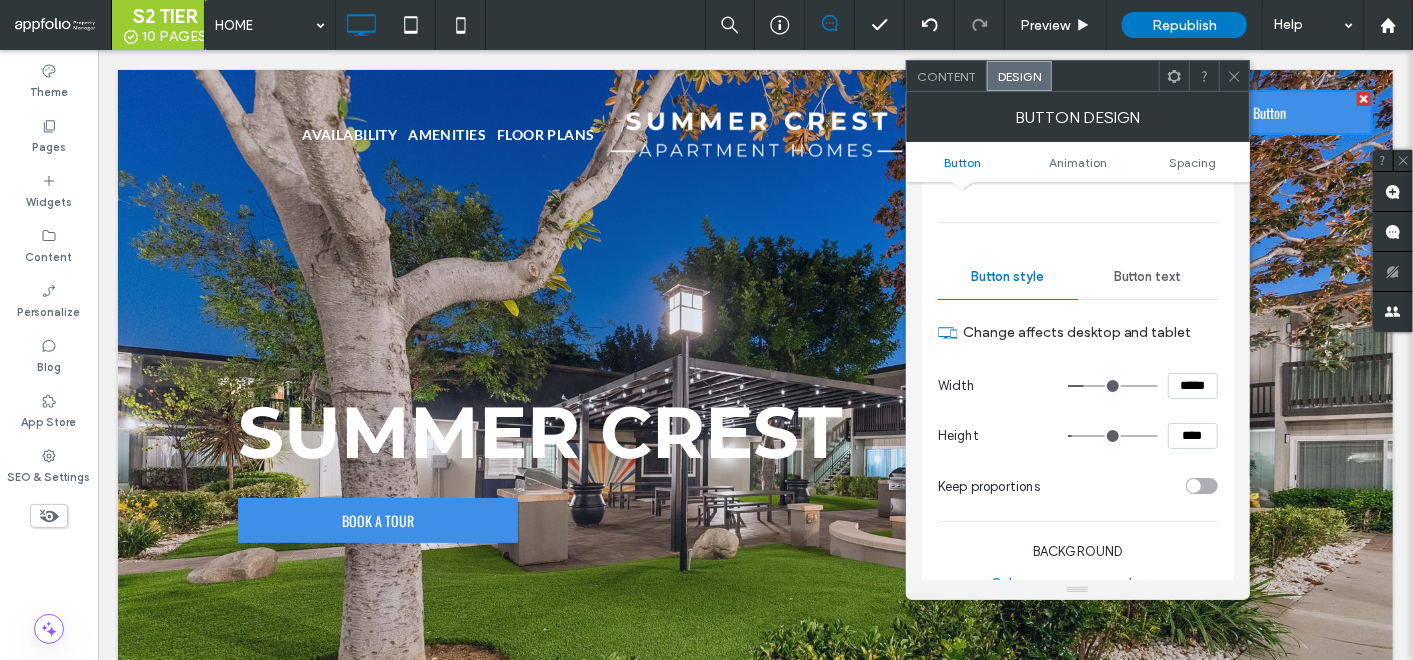 scroll, scrollTop: 25, scrollLeft: 0, axis: vertical 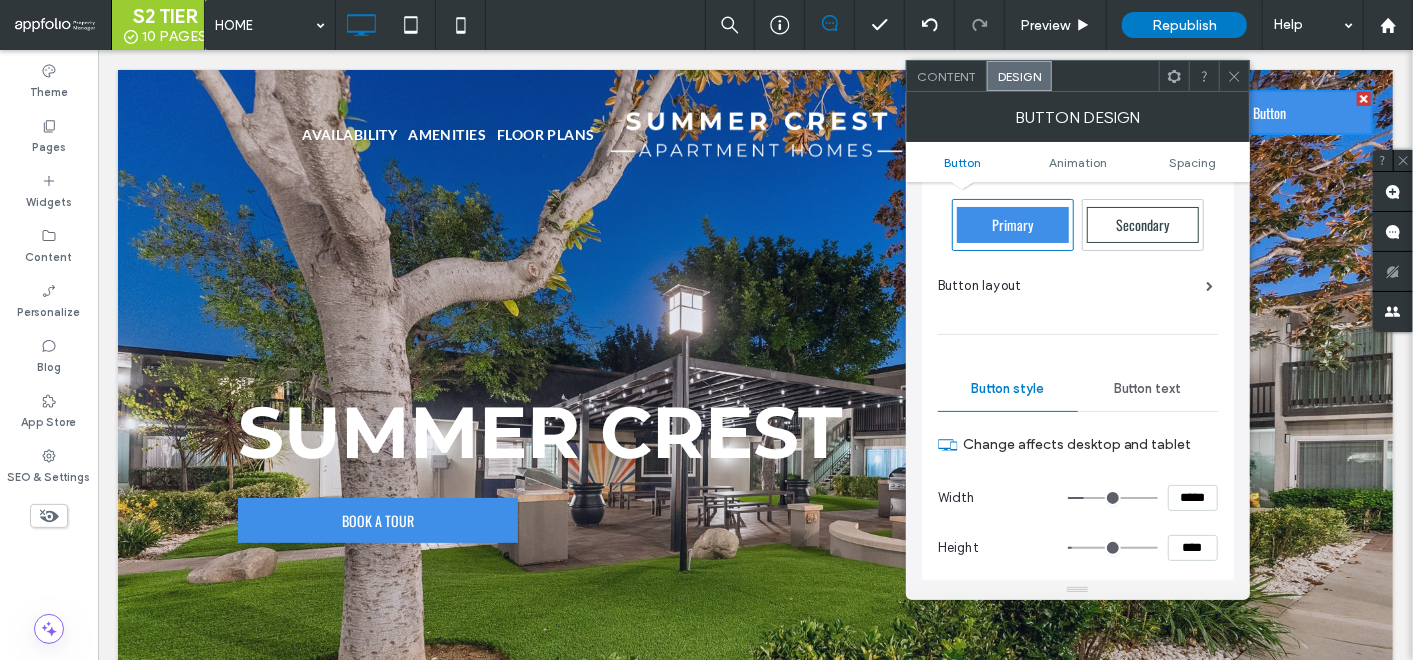 click on "*****" at bounding box center (1193, 498) 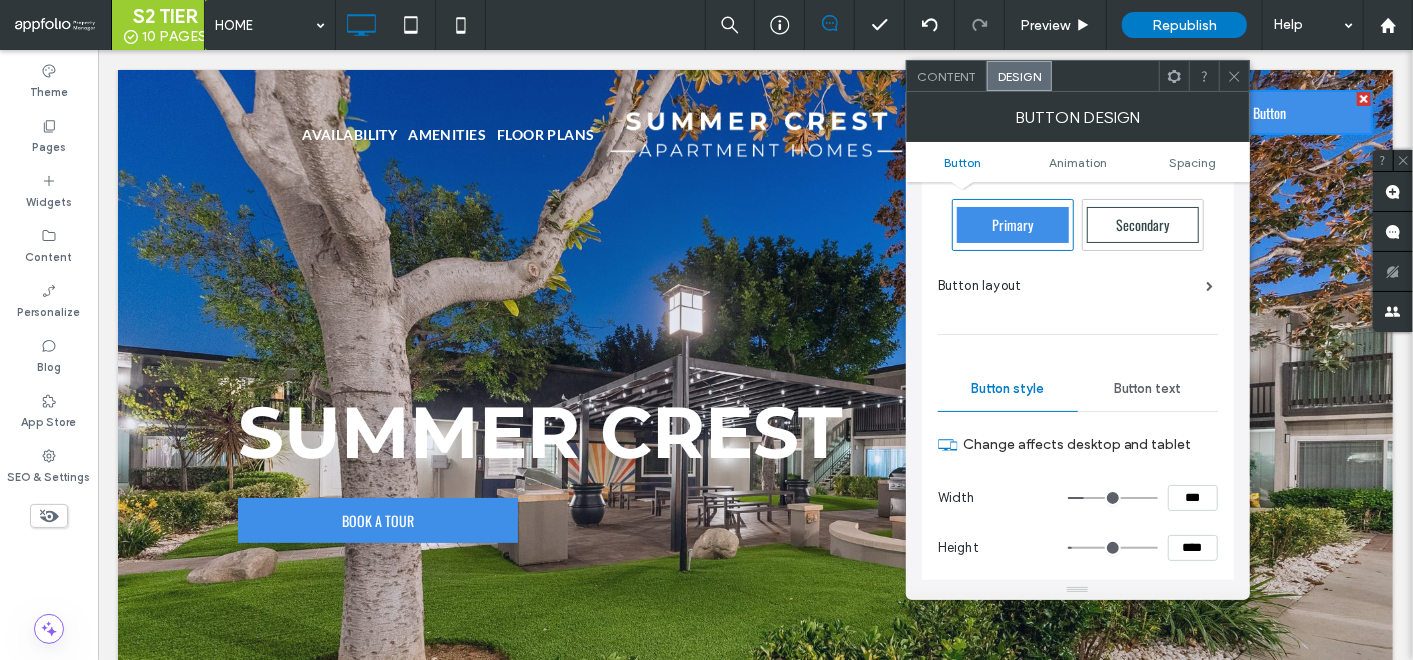 type on "***" 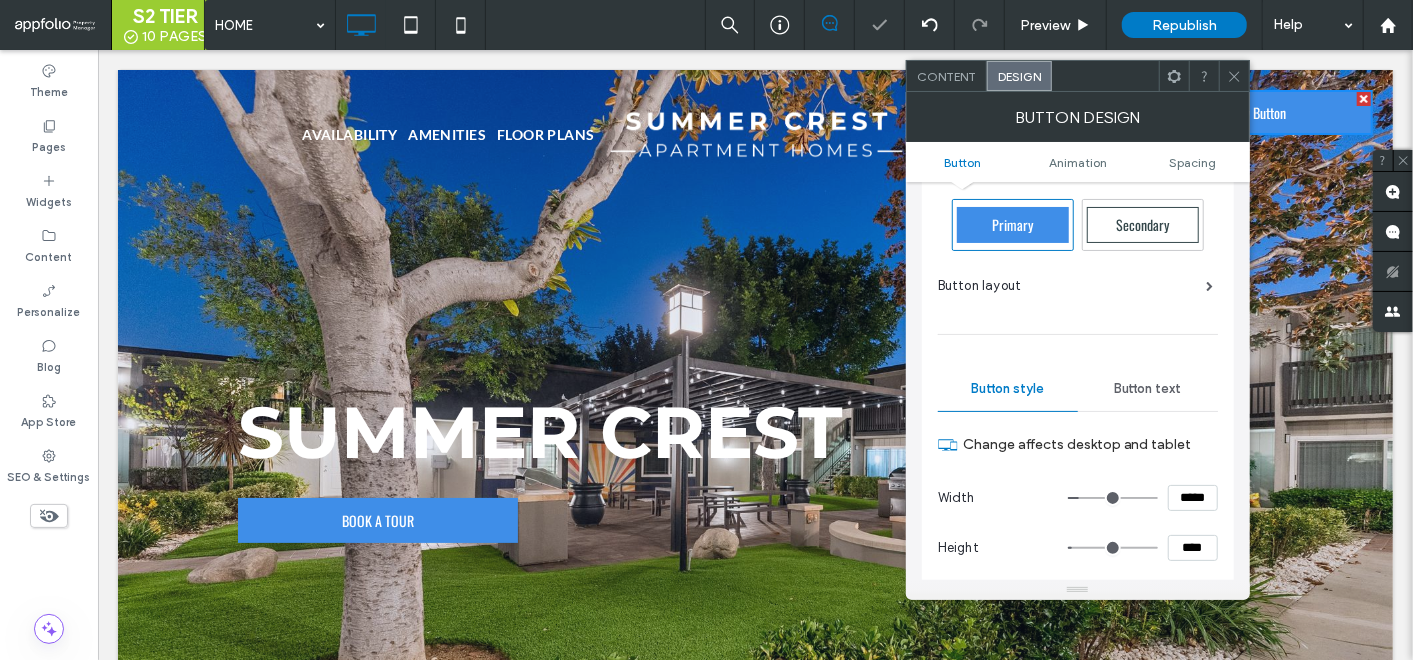 click on "****" at bounding box center [1193, 548] 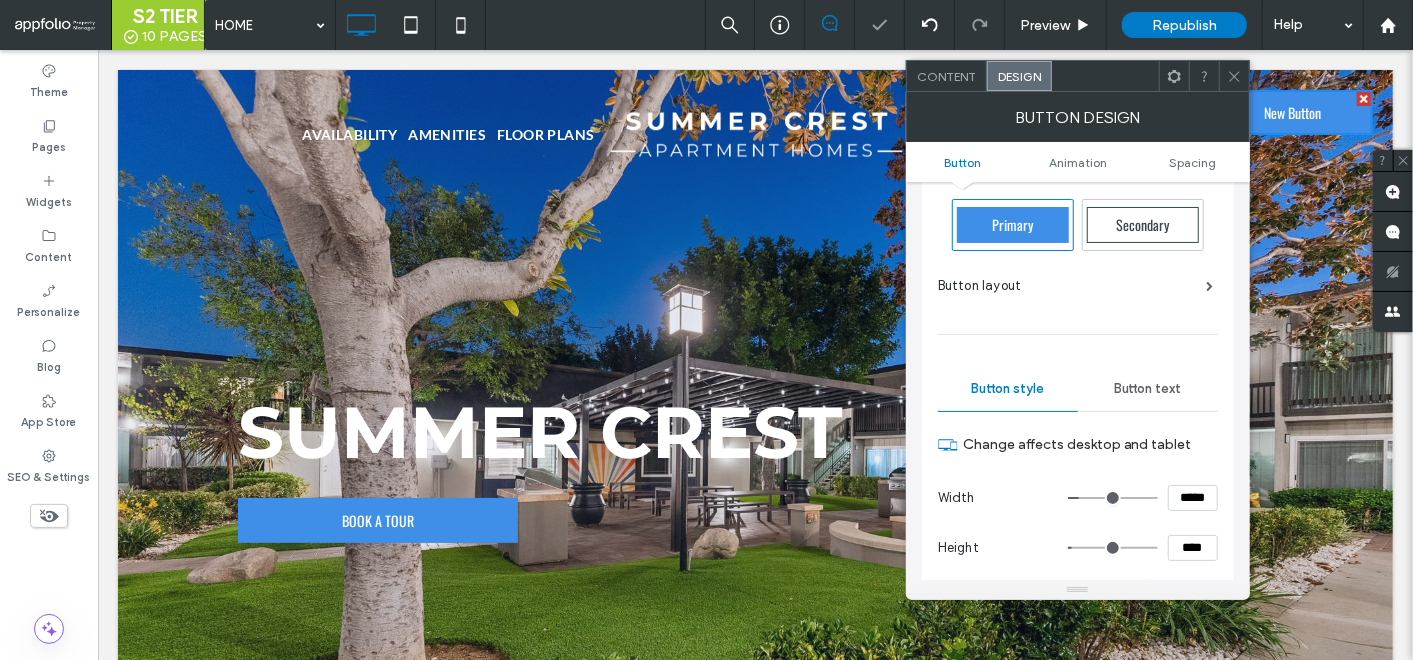 click on "****" at bounding box center [1193, 548] 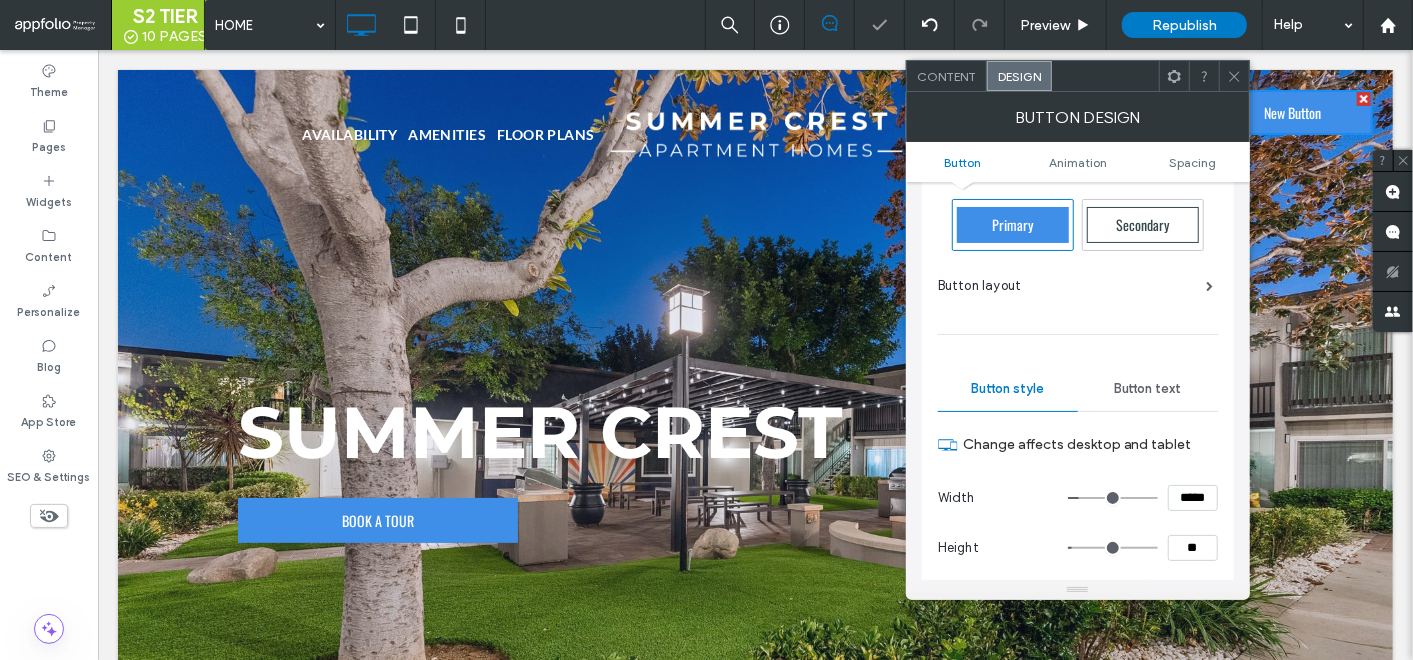 type on "**" 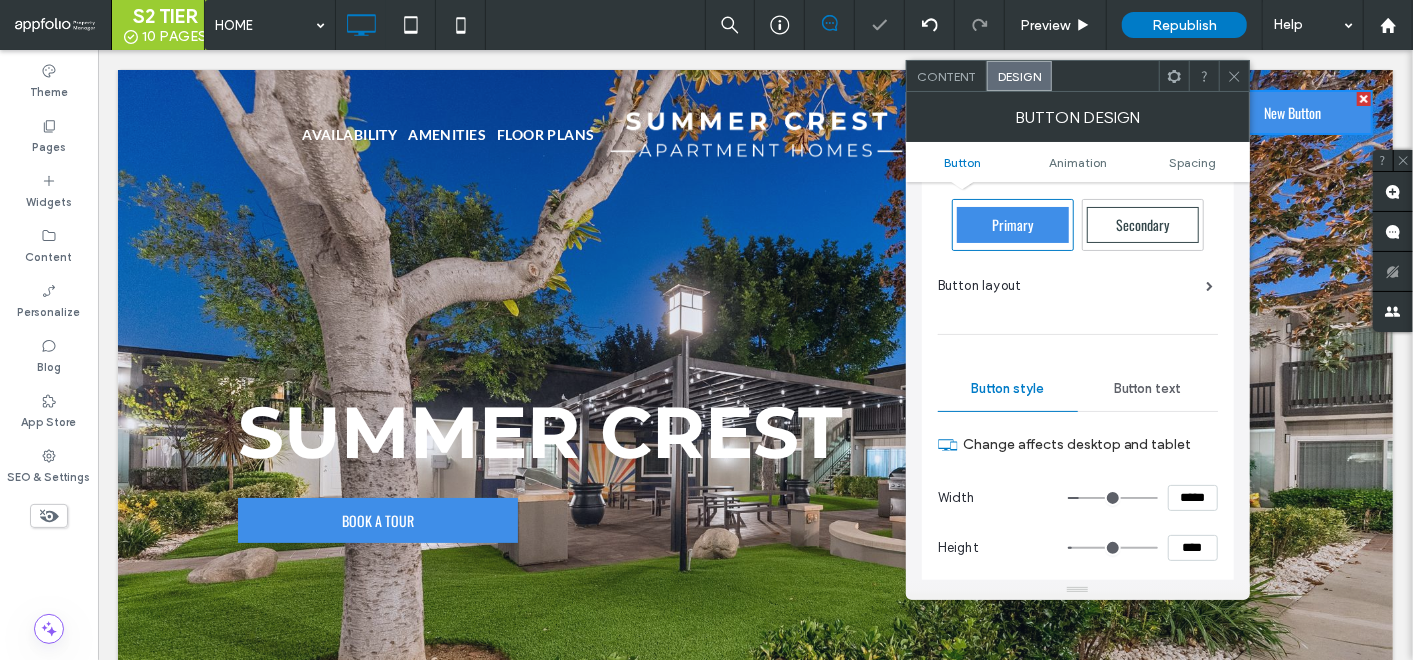 click on "Change affects desktop and tablet" at bounding box center [1090, 444] 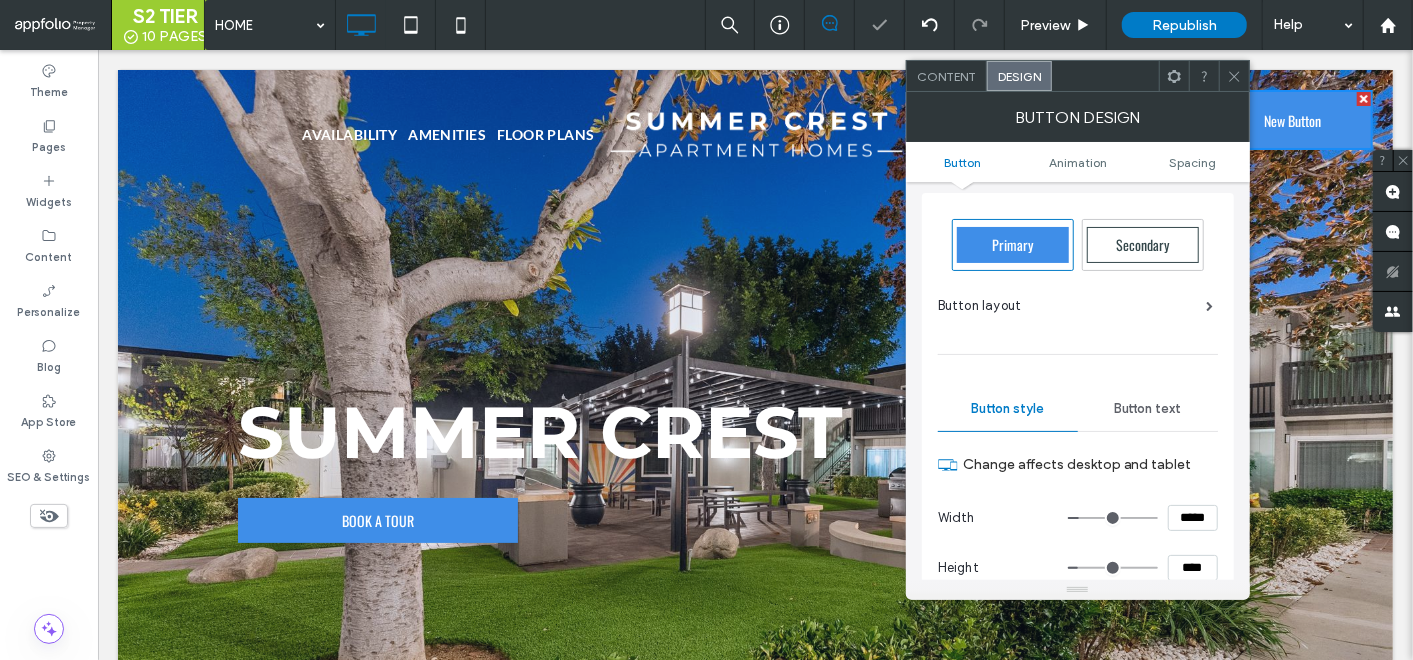 scroll, scrollTop: 0, scrollLeft: 0, axis: both 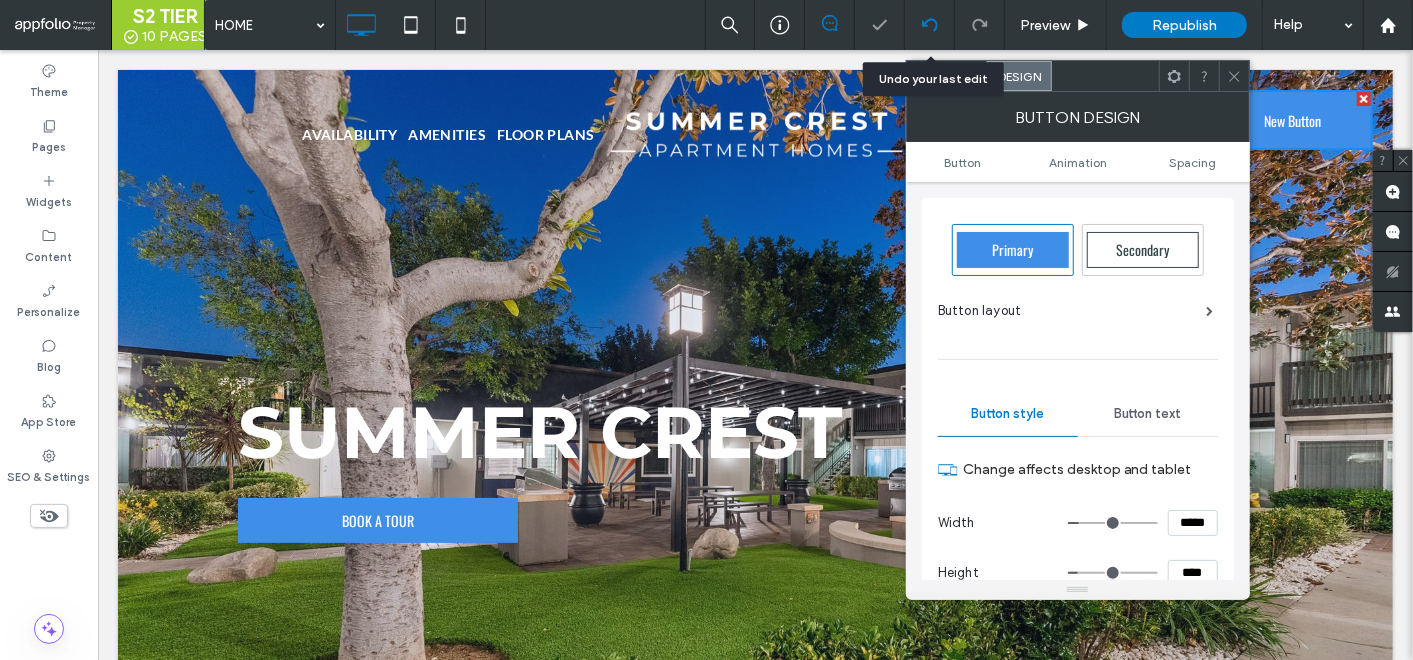 click at bounding box center [930, 25] 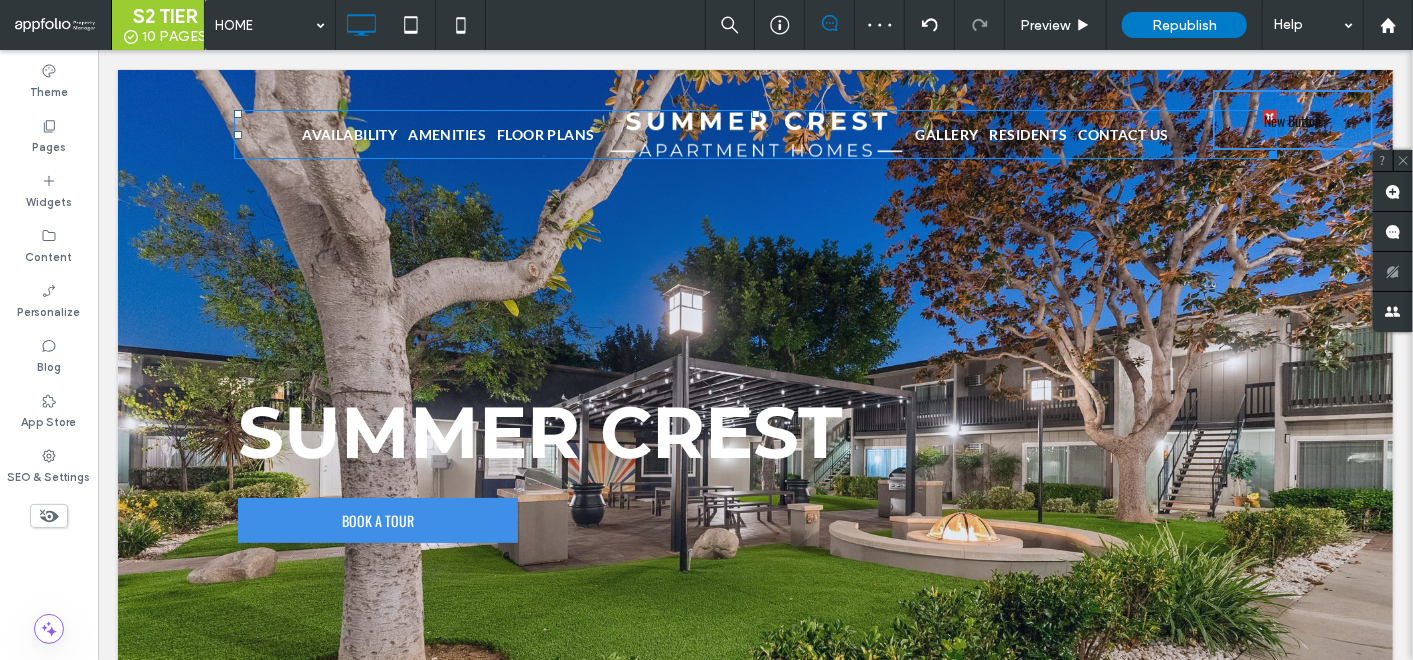 click on "New Button" at bounding box center [1292, 119] 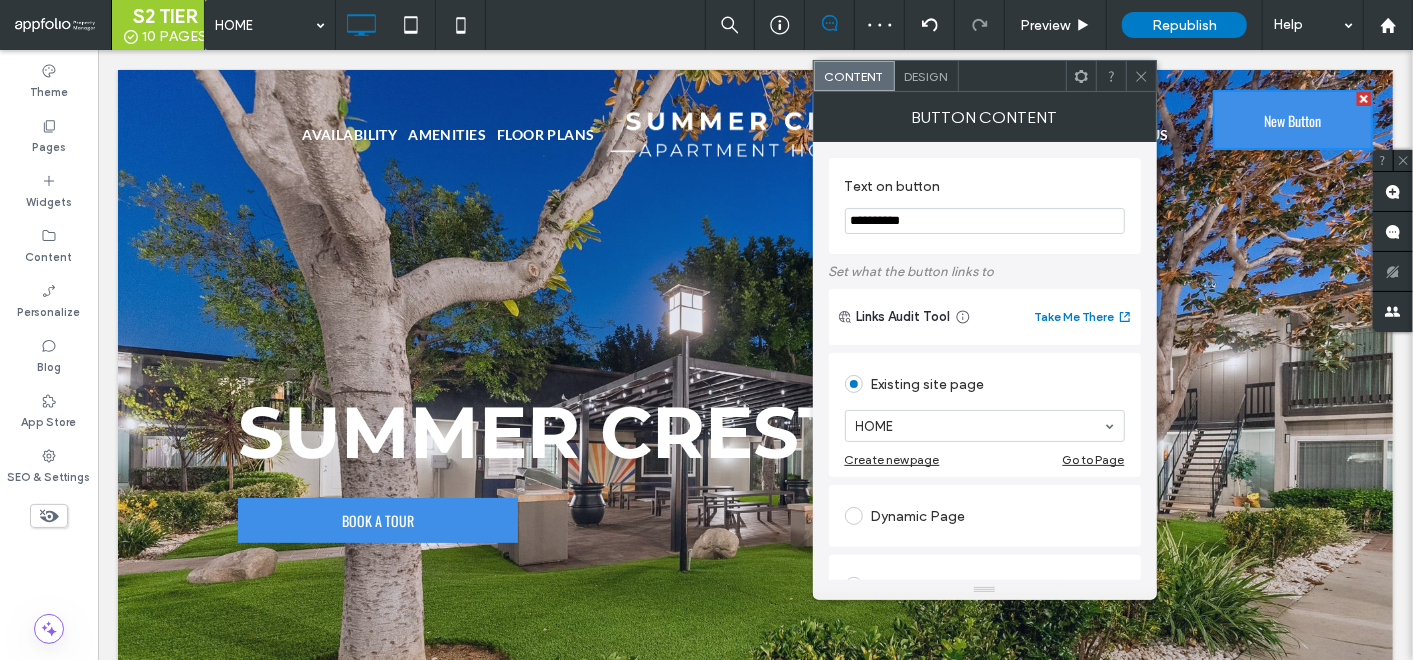 click on "**********" at bounding box center [985, 221] 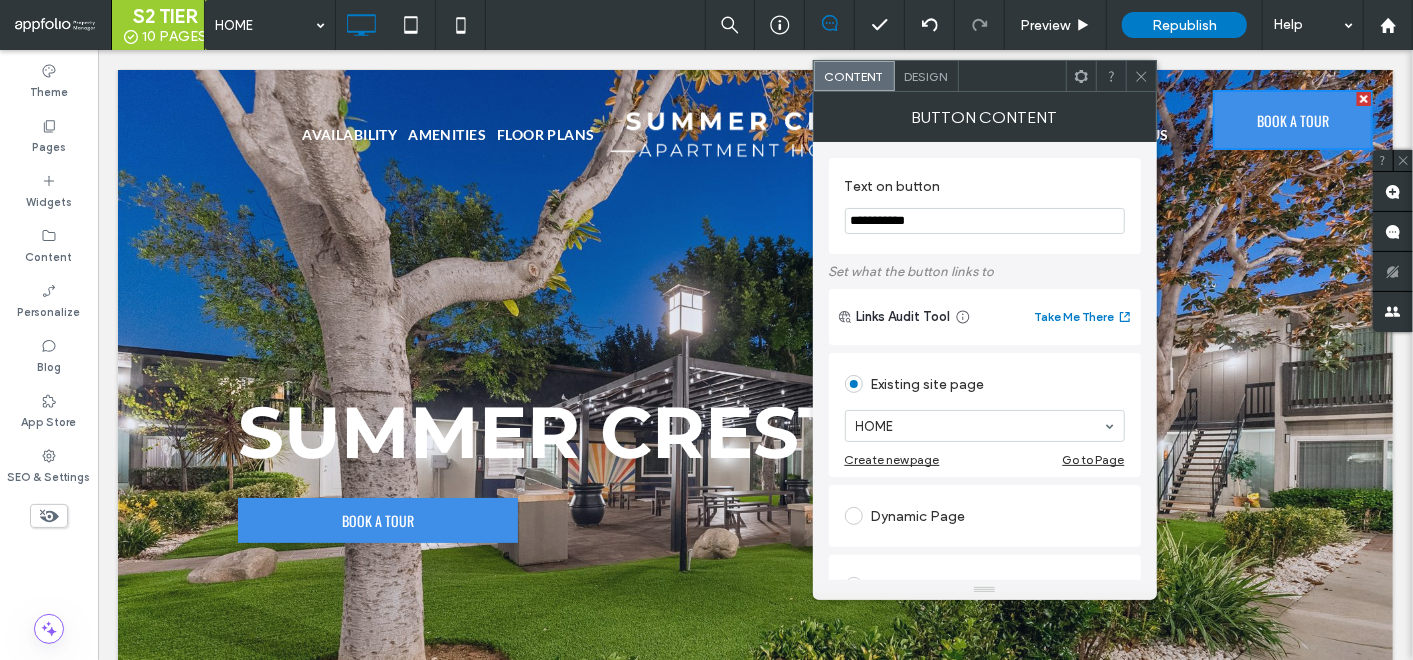 type on "**********" 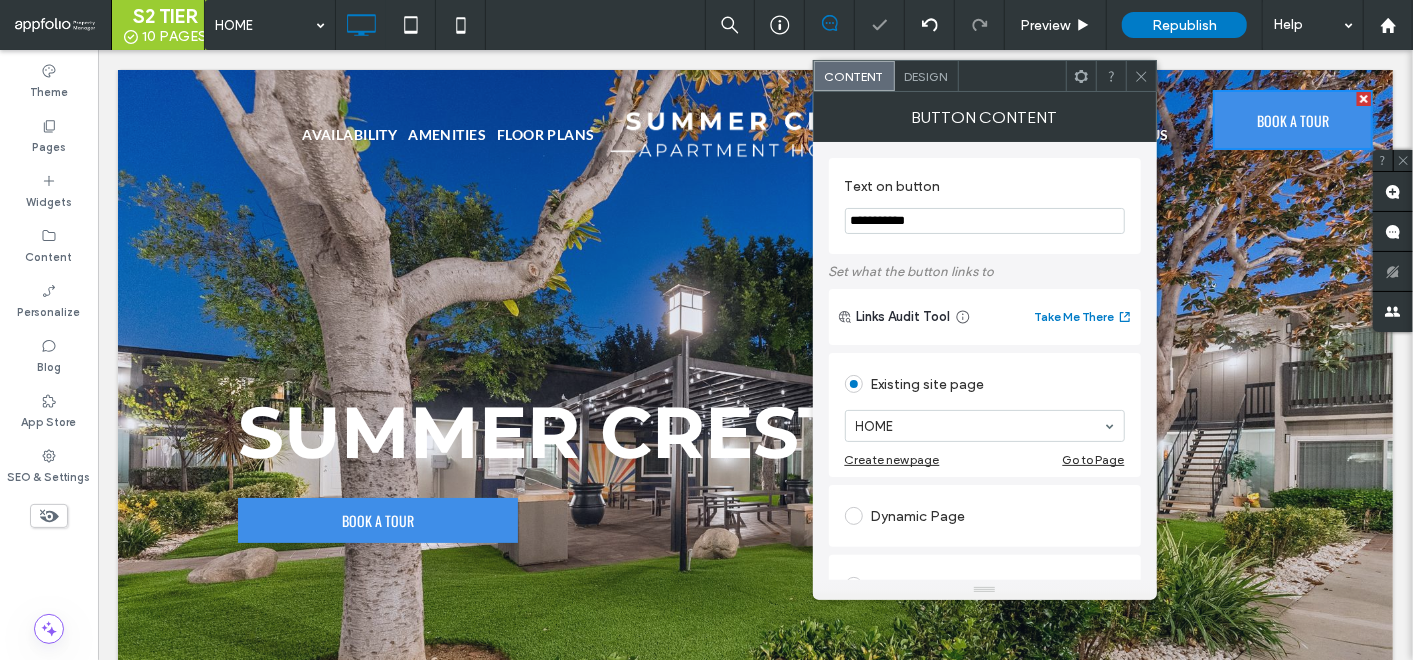 click on "HOME" at bounding box center (985, 426) 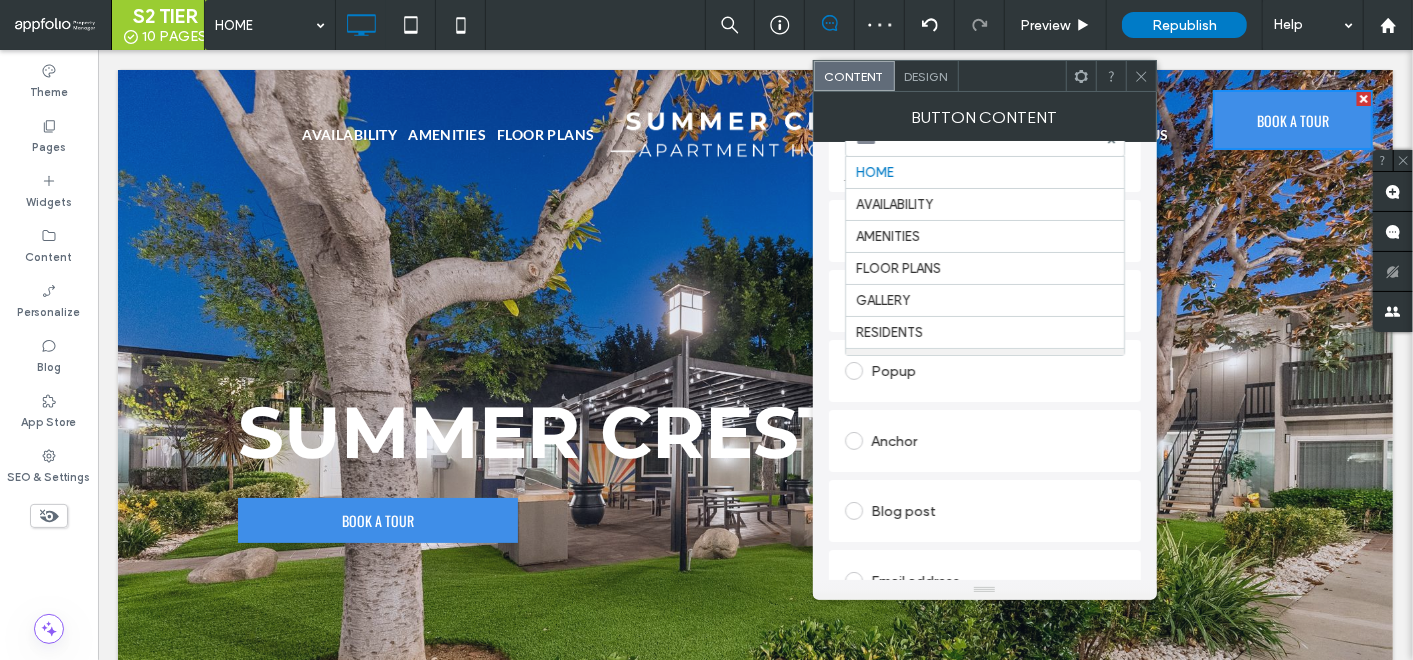 scroll, scrollTop: 333, scrollLeft: 0, axis: vertical 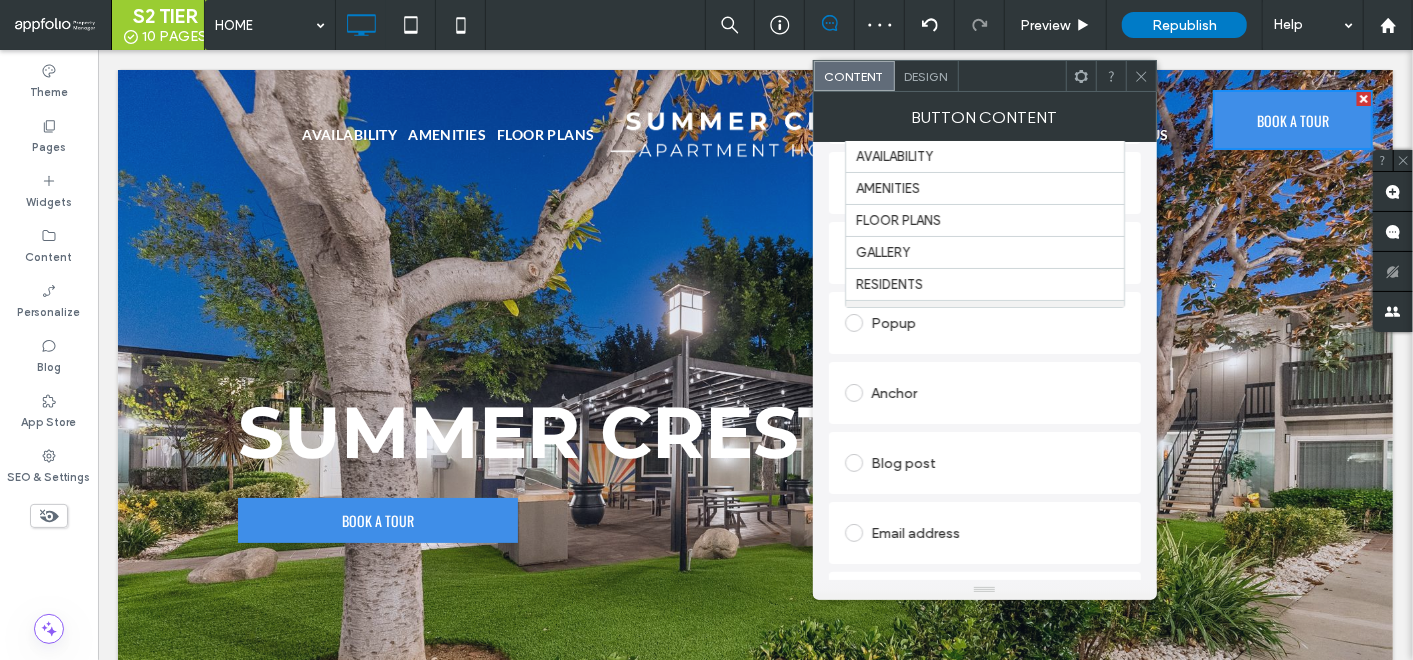 click on "Existing site page HOME AVAILABILITY AMENITIES FLOOR PLANS GALLERY RESIDENTS CONTACT US Sitemap Accessibility Privacy Policy Create new page Go to Page Dynamic Page Web address Popup Anchor Blog post Email address Click to call File for download" at bounding box center [985, 360] 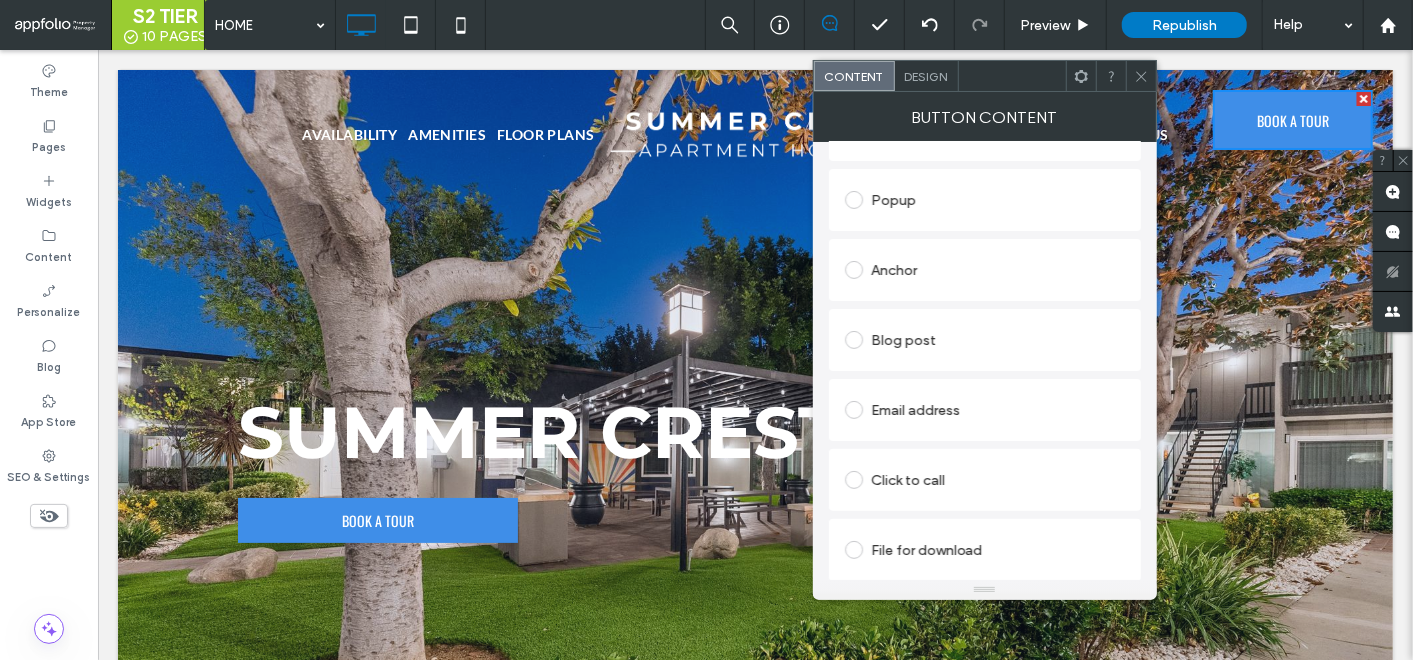 click on "Click to call" at bounding box center [985, 480] 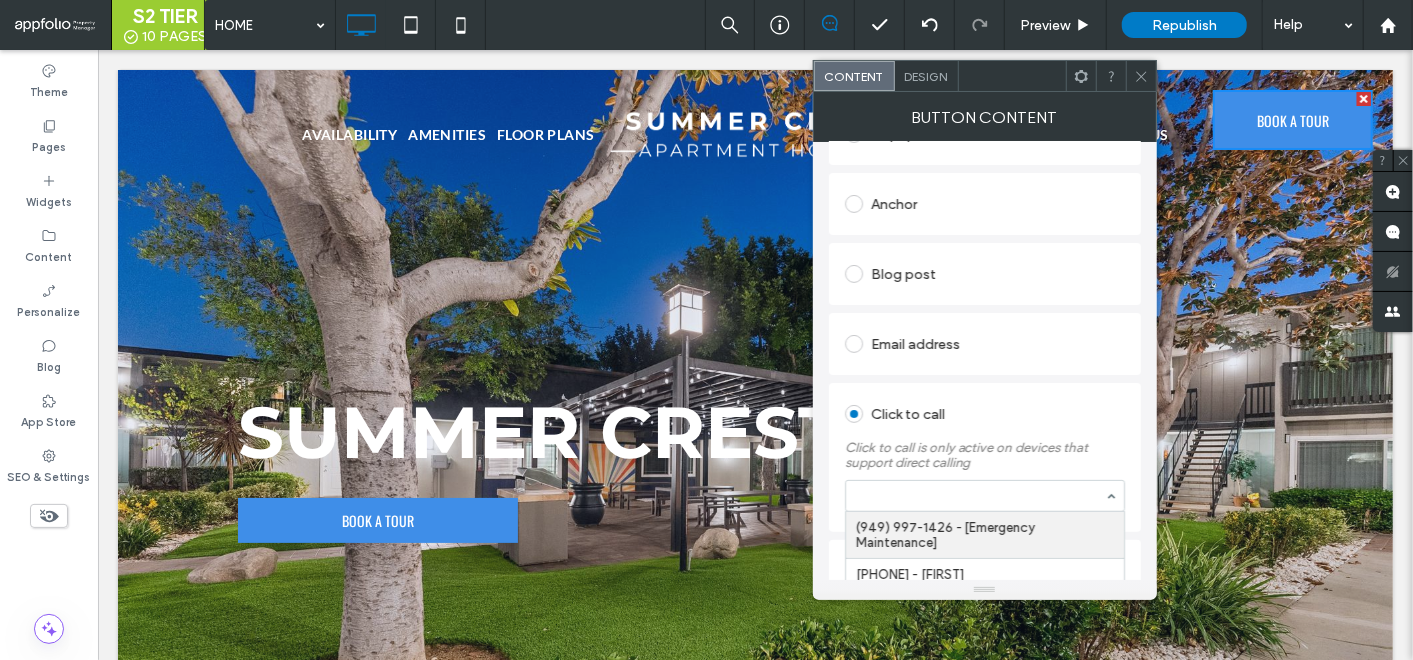 scroll, scrollTop: 537, scrollLeft: 0, axis: vertical 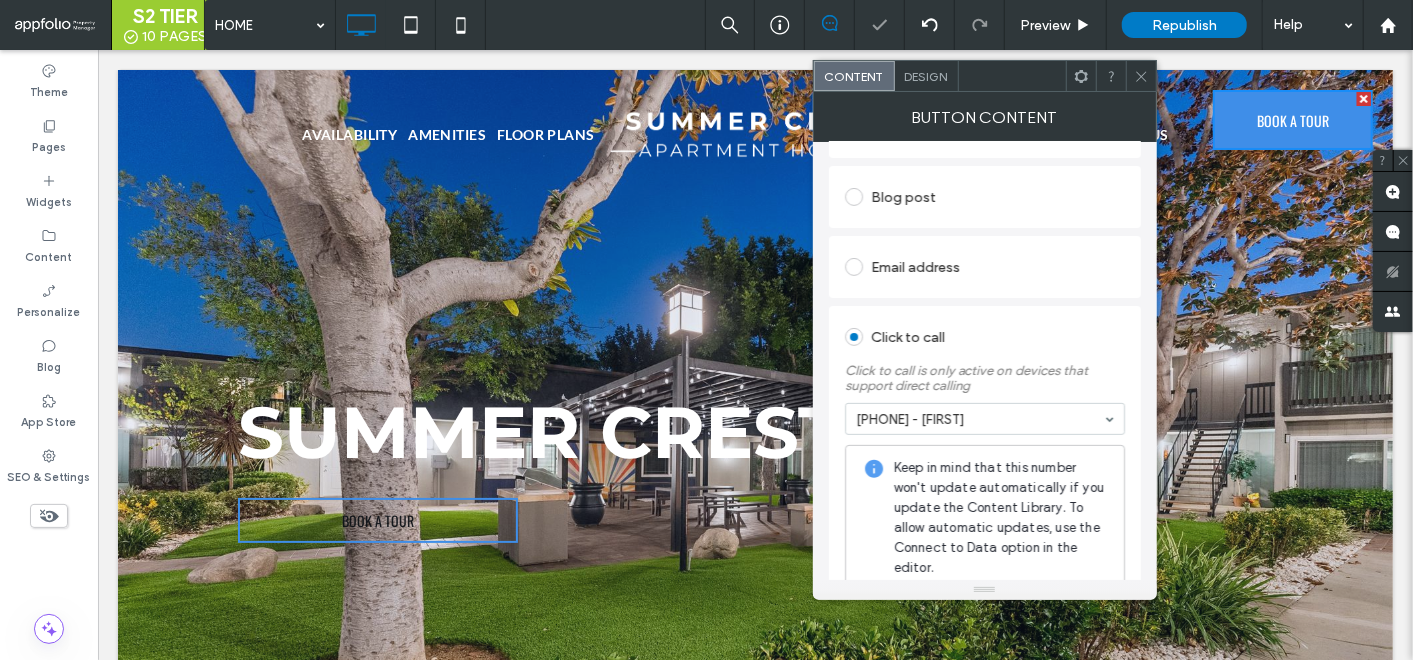 click on "BOOK A TOUR" at bounding box center [377, 519] 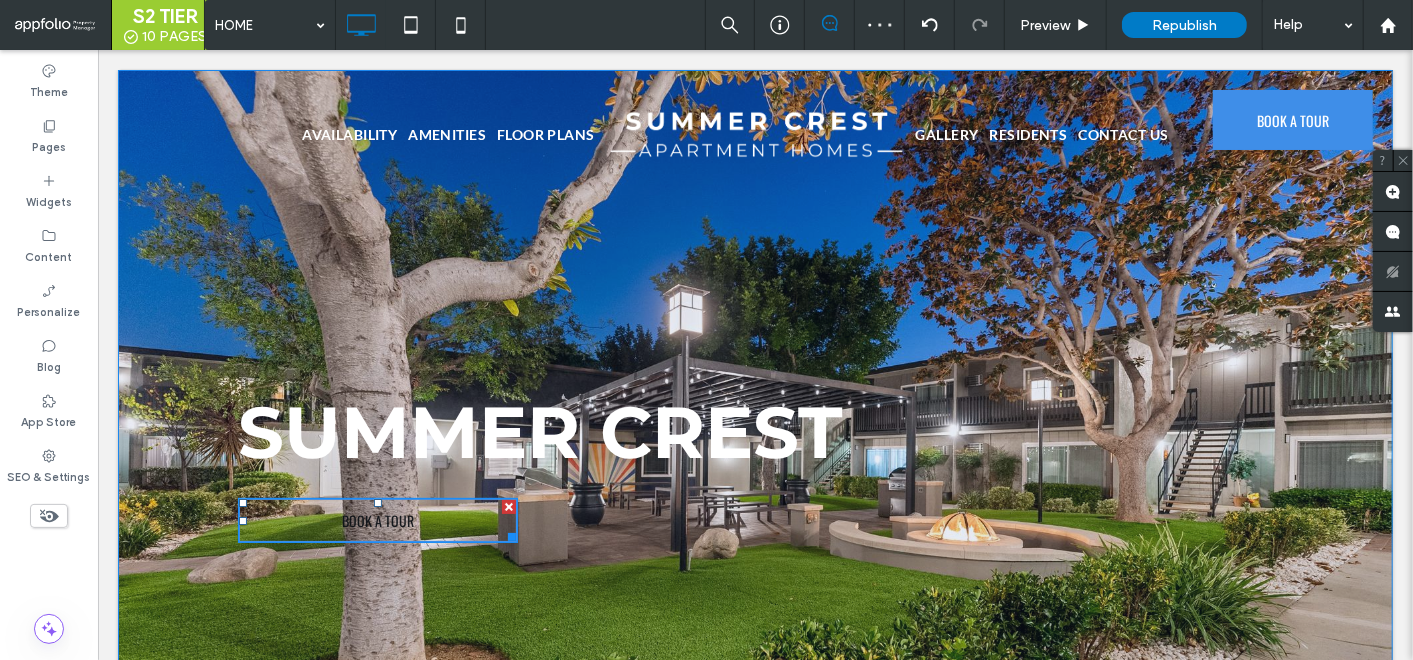 click on "BOOK A TOUR" at bounding box center [377, 519] 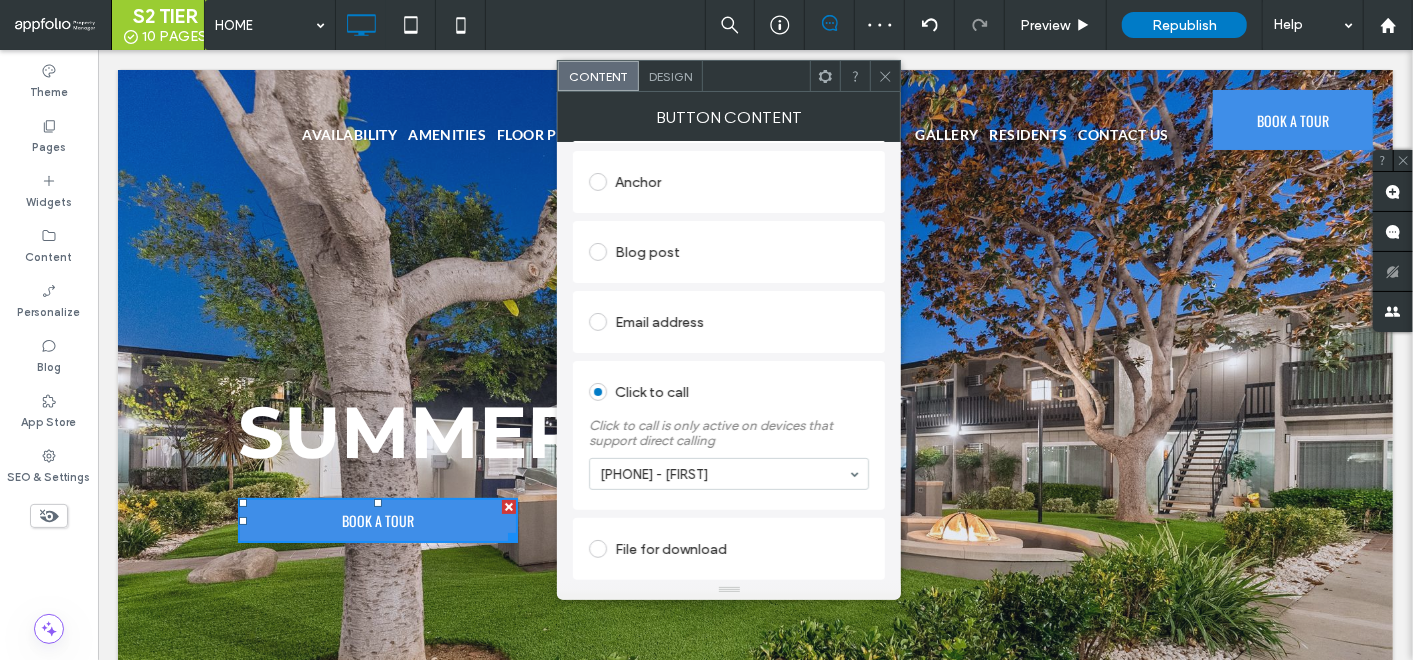 scroll, scrollTop: 482, scrollLeft: 0, axis: vertical 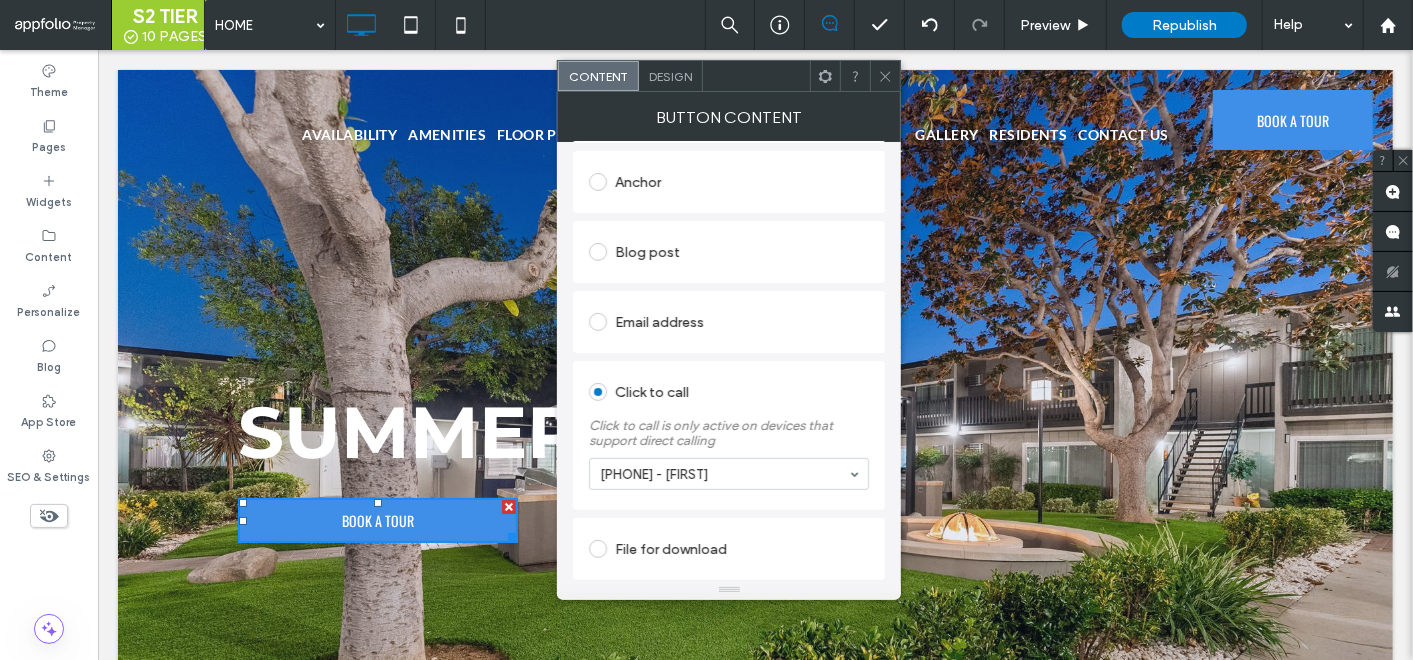 click 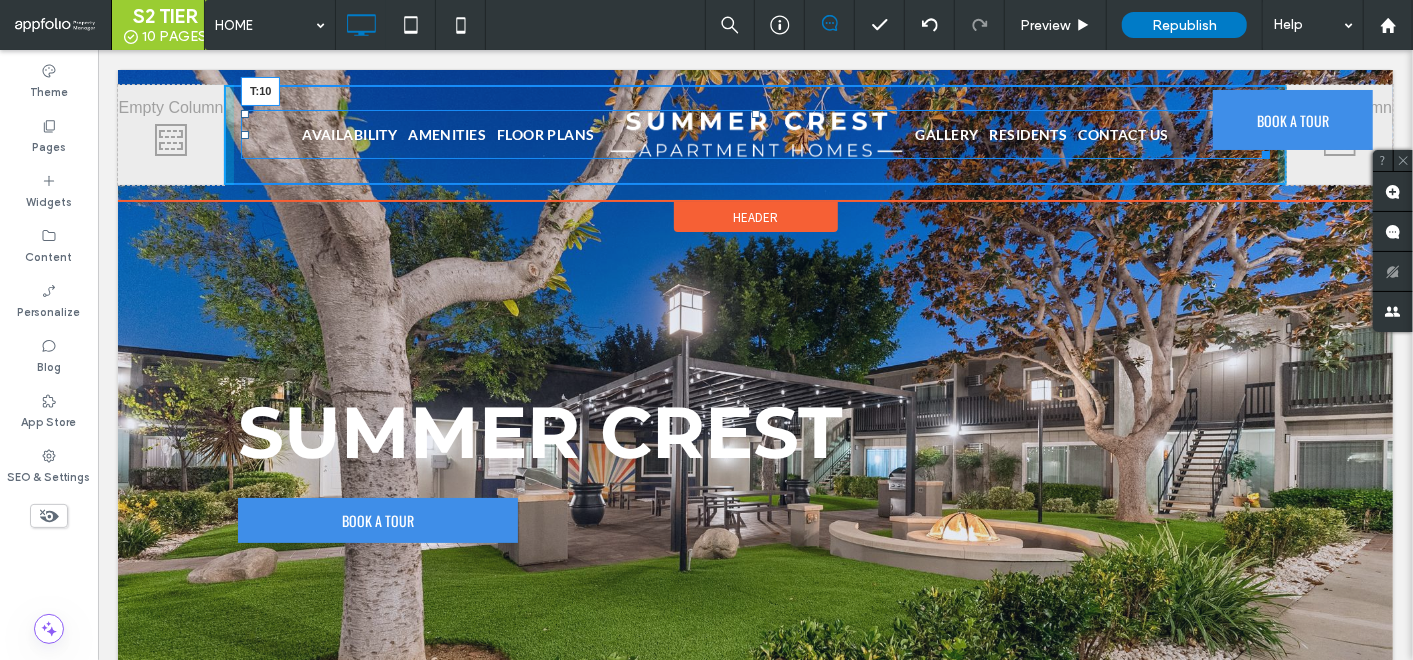 drag, startPoint x: 744, startPoint y: 111, endPoint x: 886, endPoint y: 236, distance: 189.17981 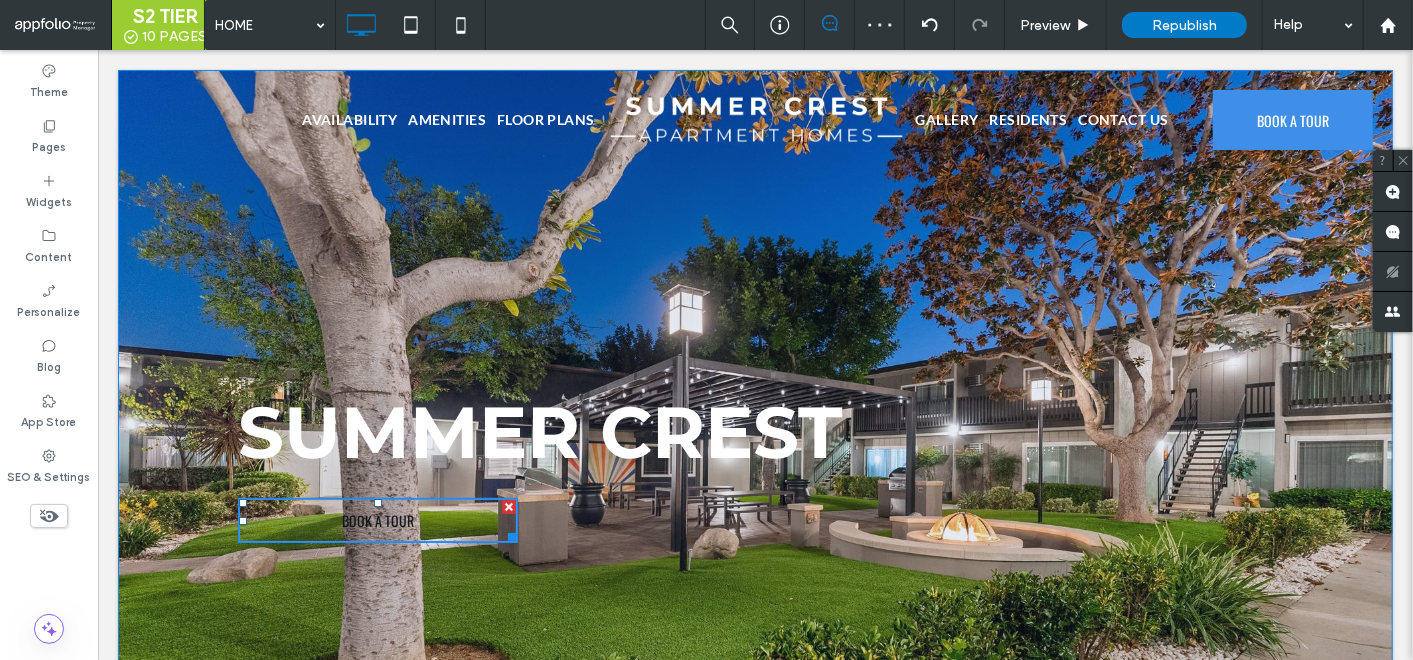 click on "BOOK A TOUR" at bounding box center (377, 519) 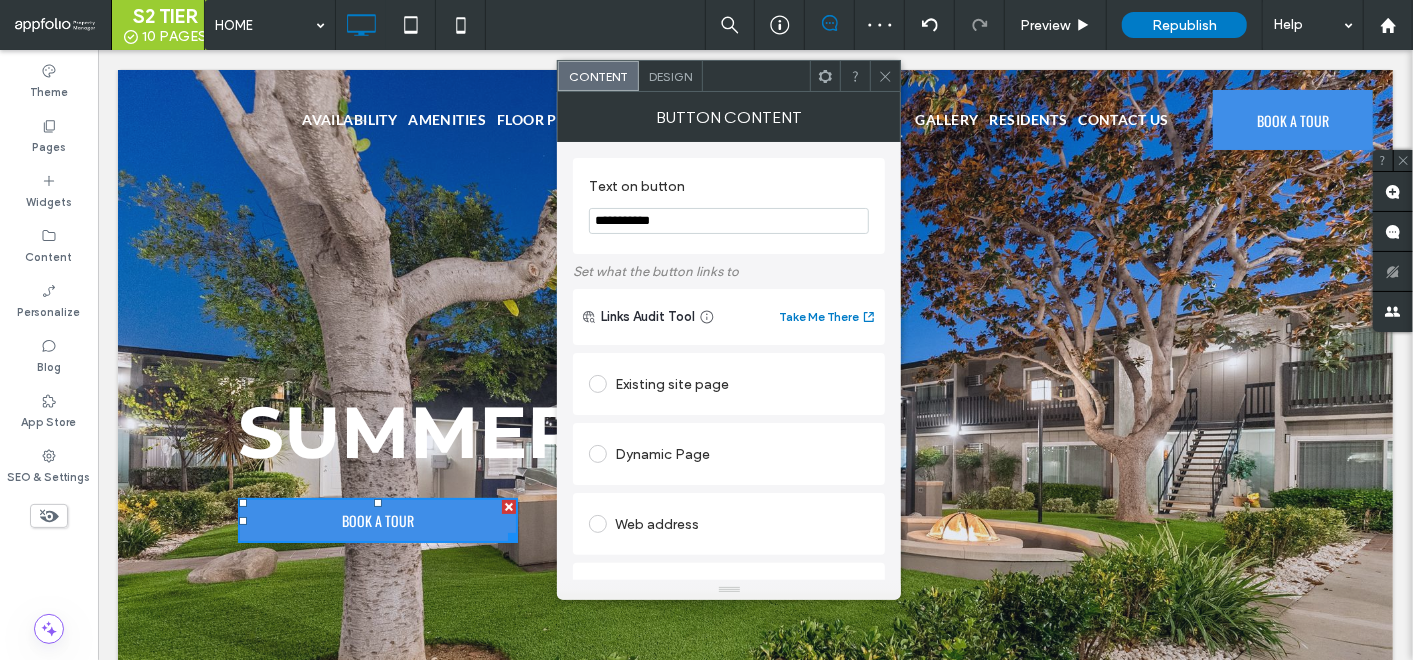 click on "Design" at bounding box center [670, 76] 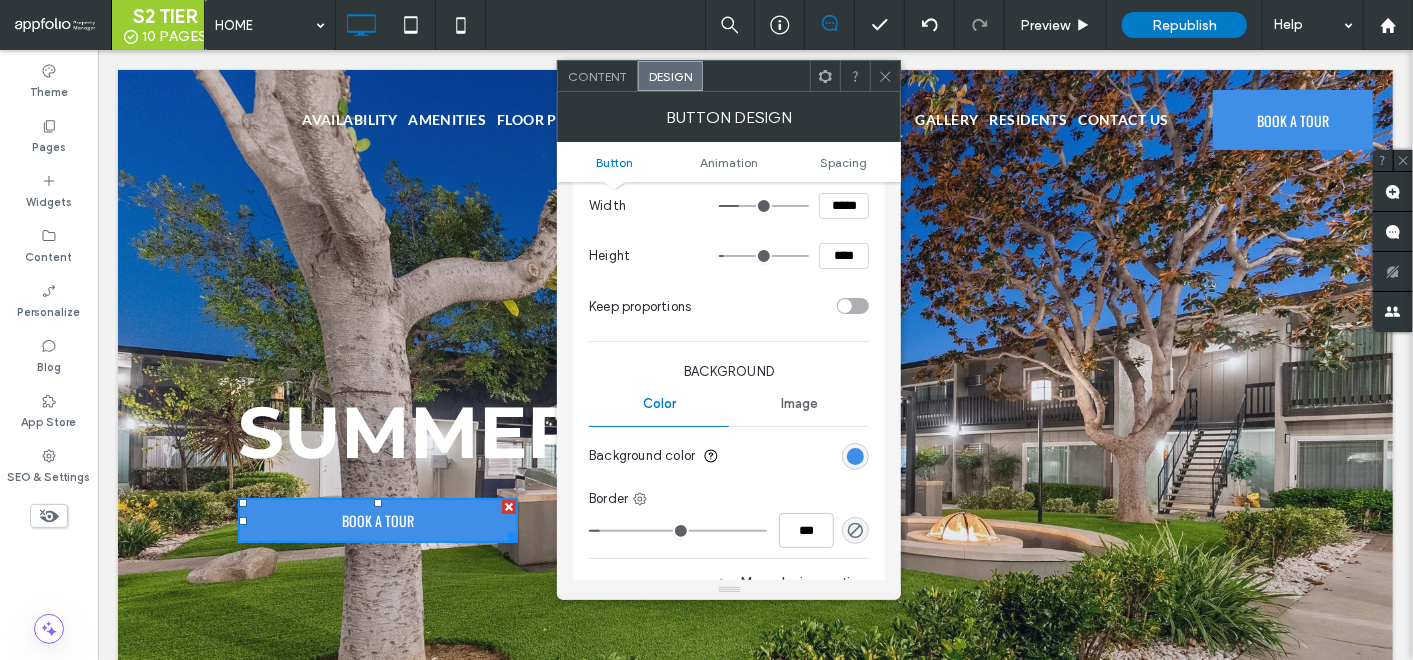 scroll, scrollTop: 444, scrollLeft: 0, axis: vertical 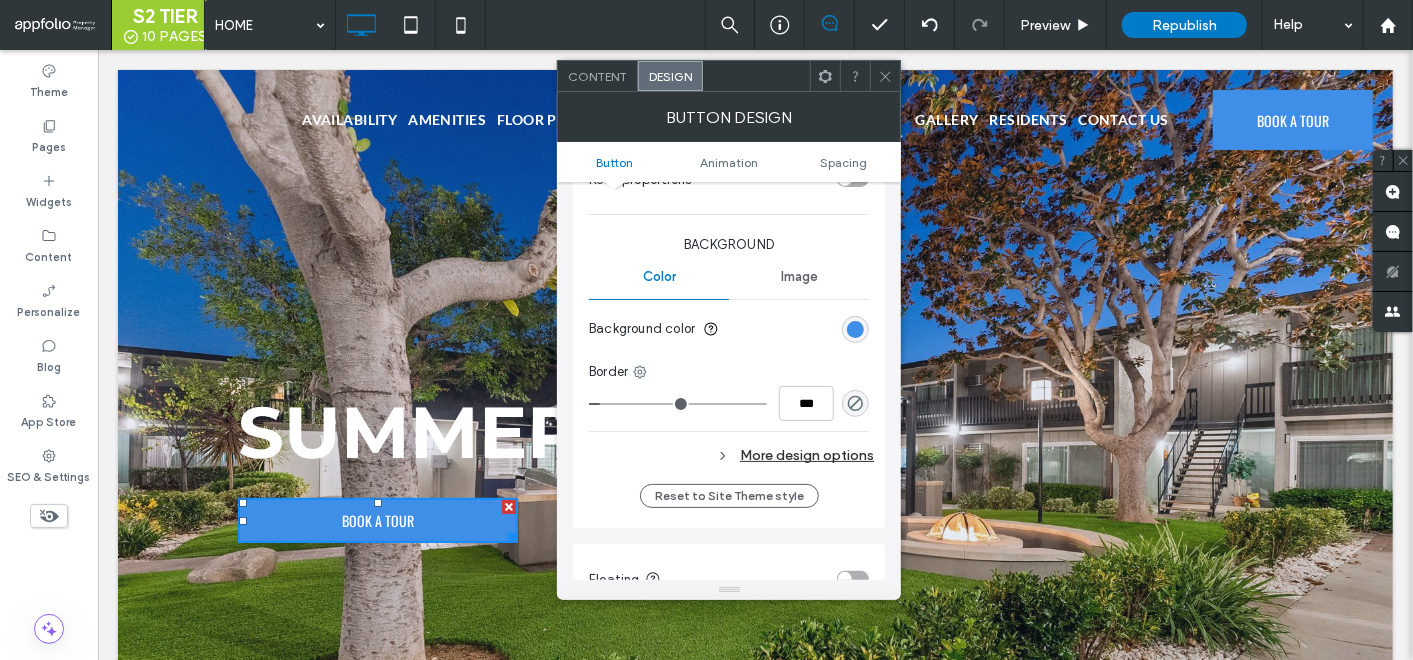 click 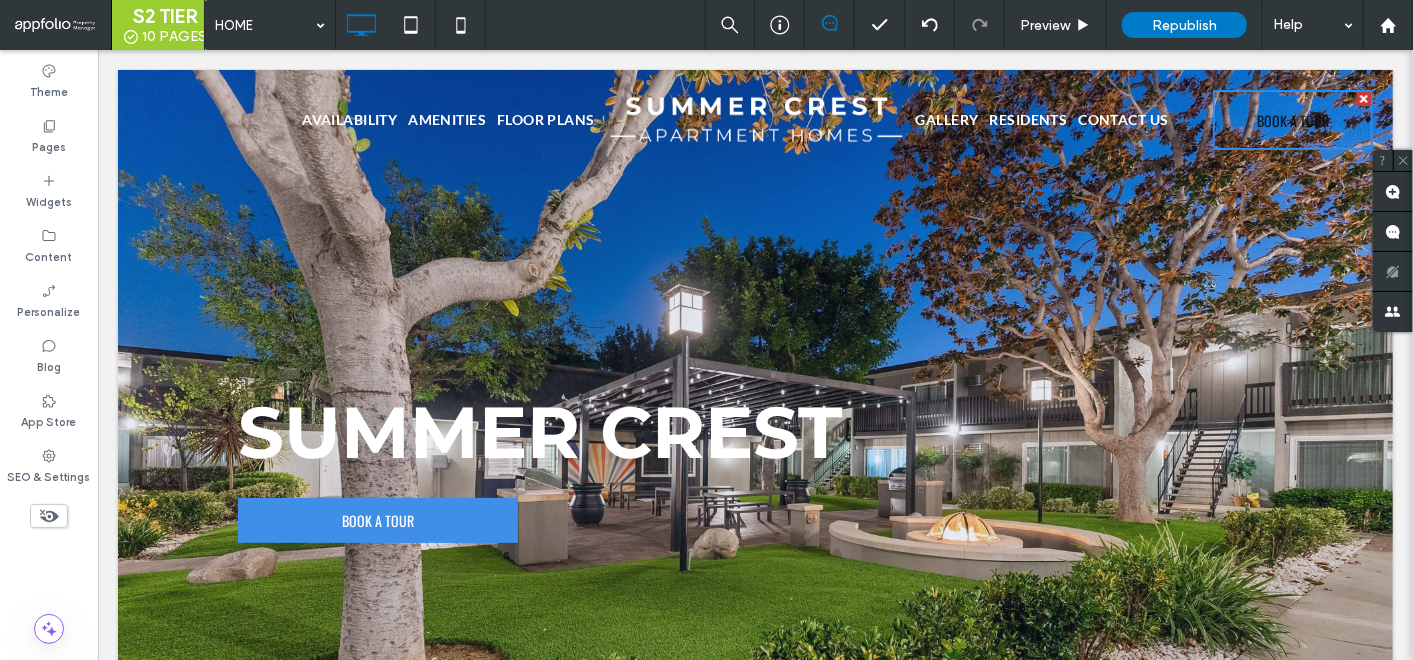 click on "BOOK A TOUR" at bounding box center [1292, 119] 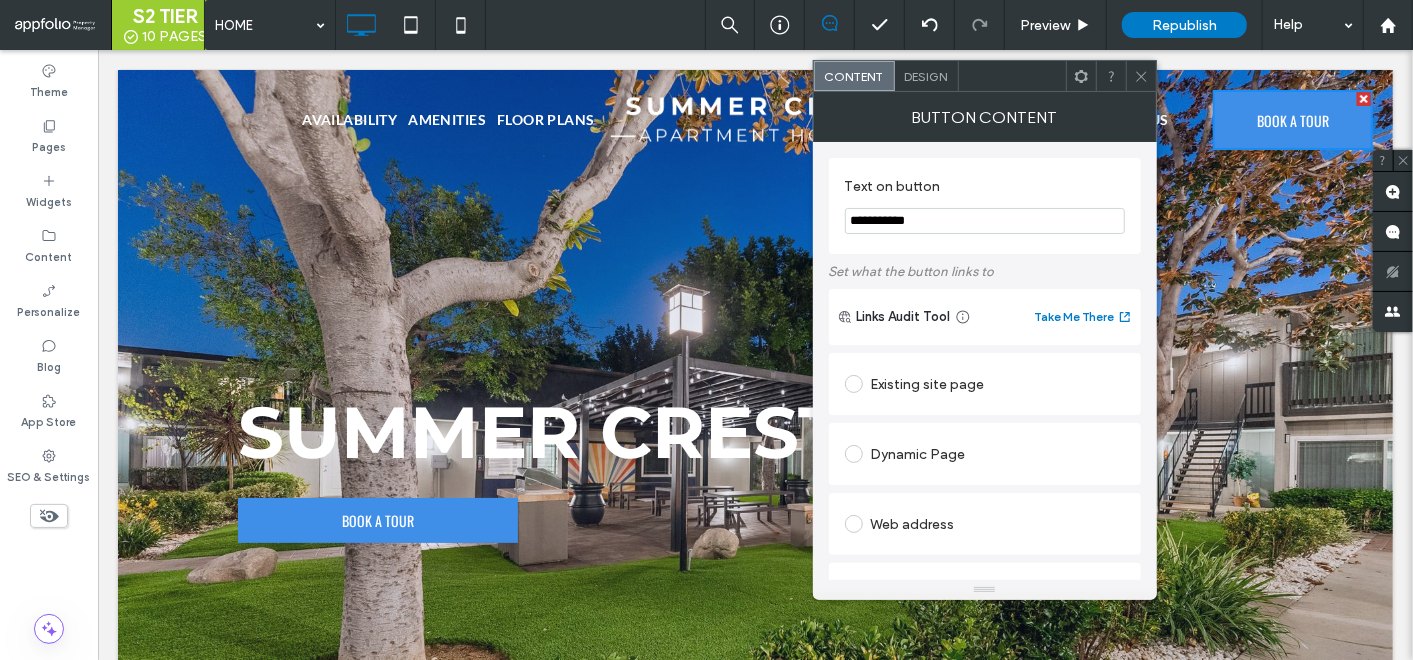 click on "Design" at bounding box center [926, 76] 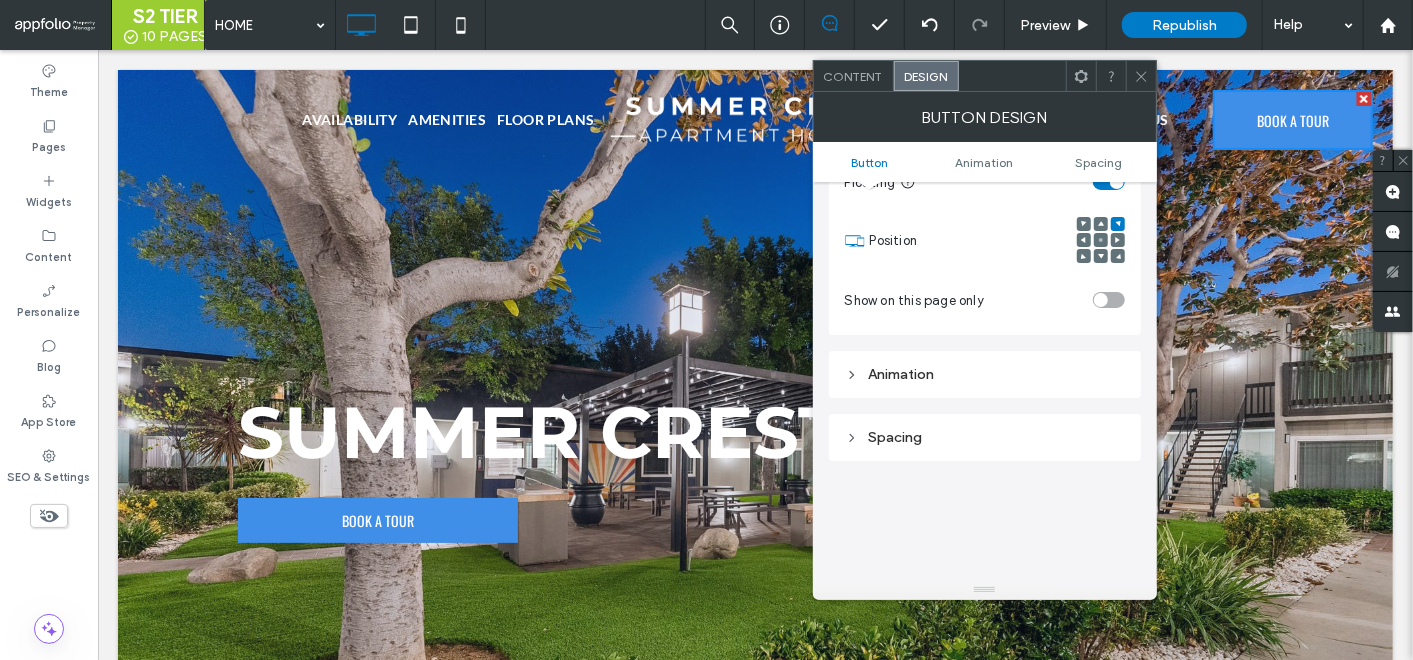scroll, scrollTop: 888, scrollLeft: 0, axis: vertical 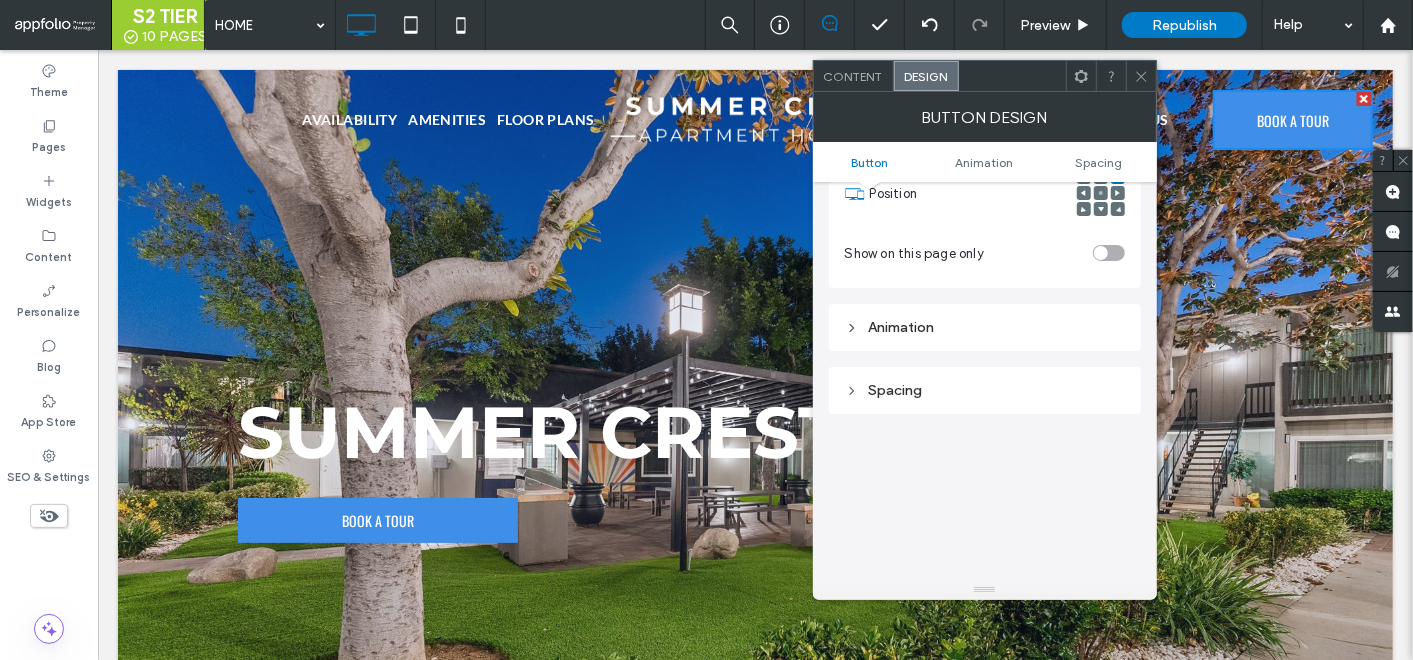 click on "Spacing" at bounding box center [985, 390] 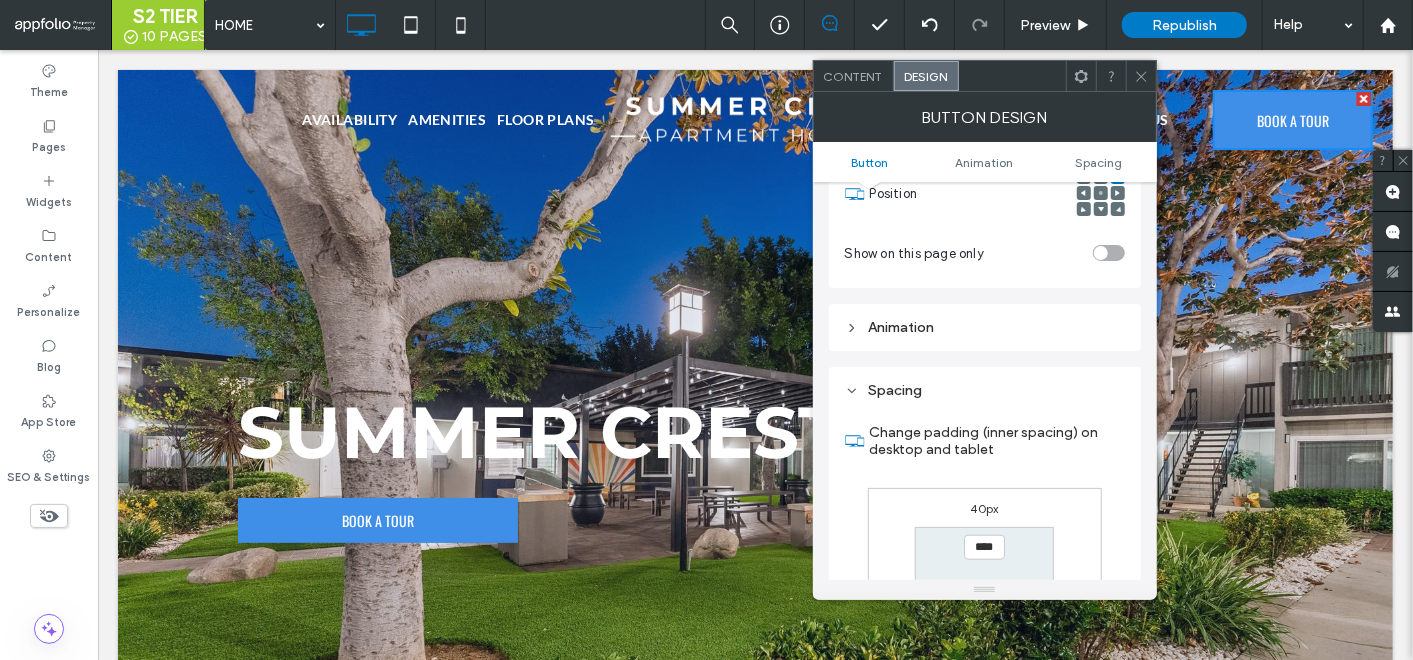 scroll, scrollTop: 1000, scrollLeft: 0, axis: vertical 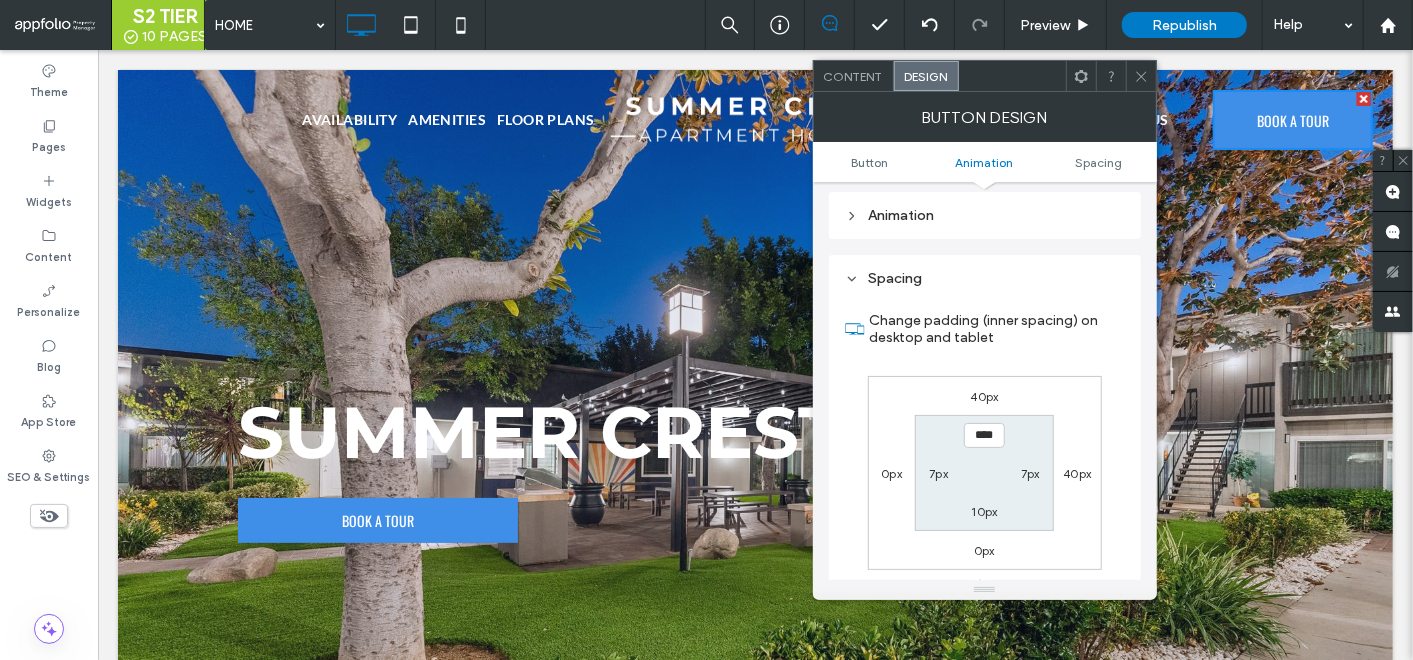 click on "BUTTON DESIGN" at bounding box center [985, 117] 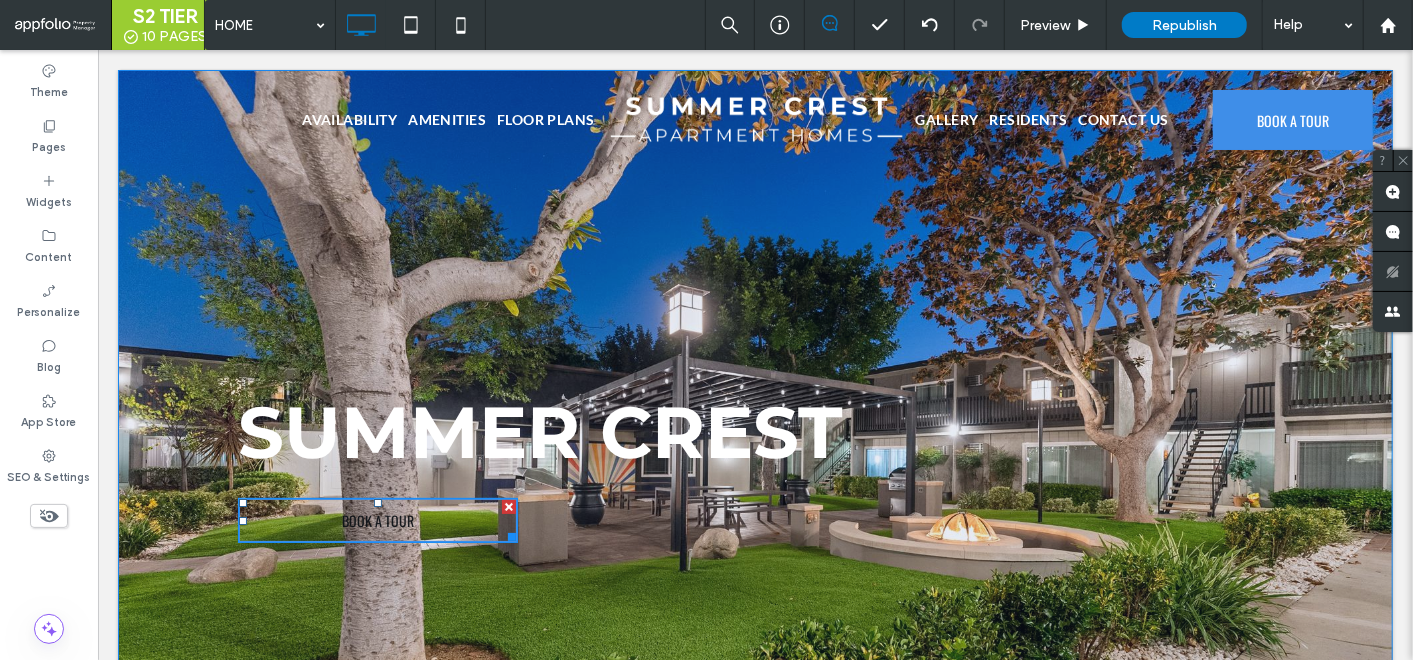 click on "BOOK A TOUR" at bounding box center (377, 519) 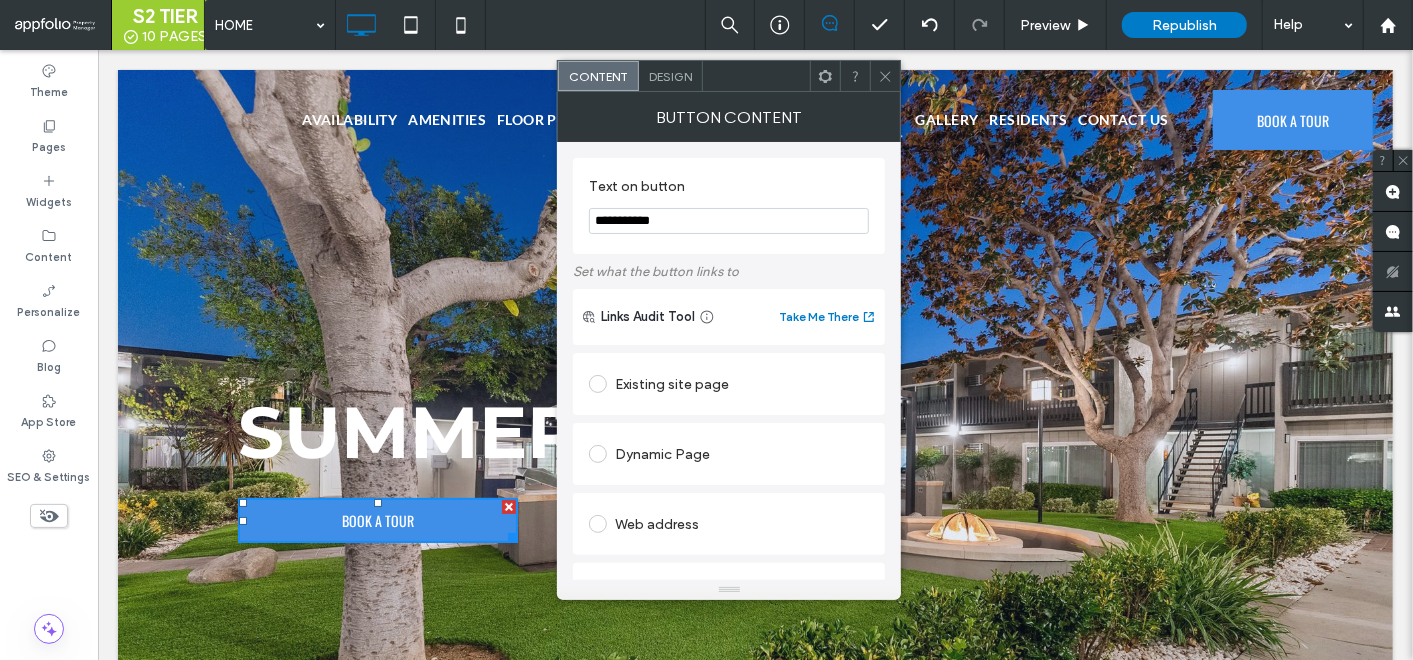 click 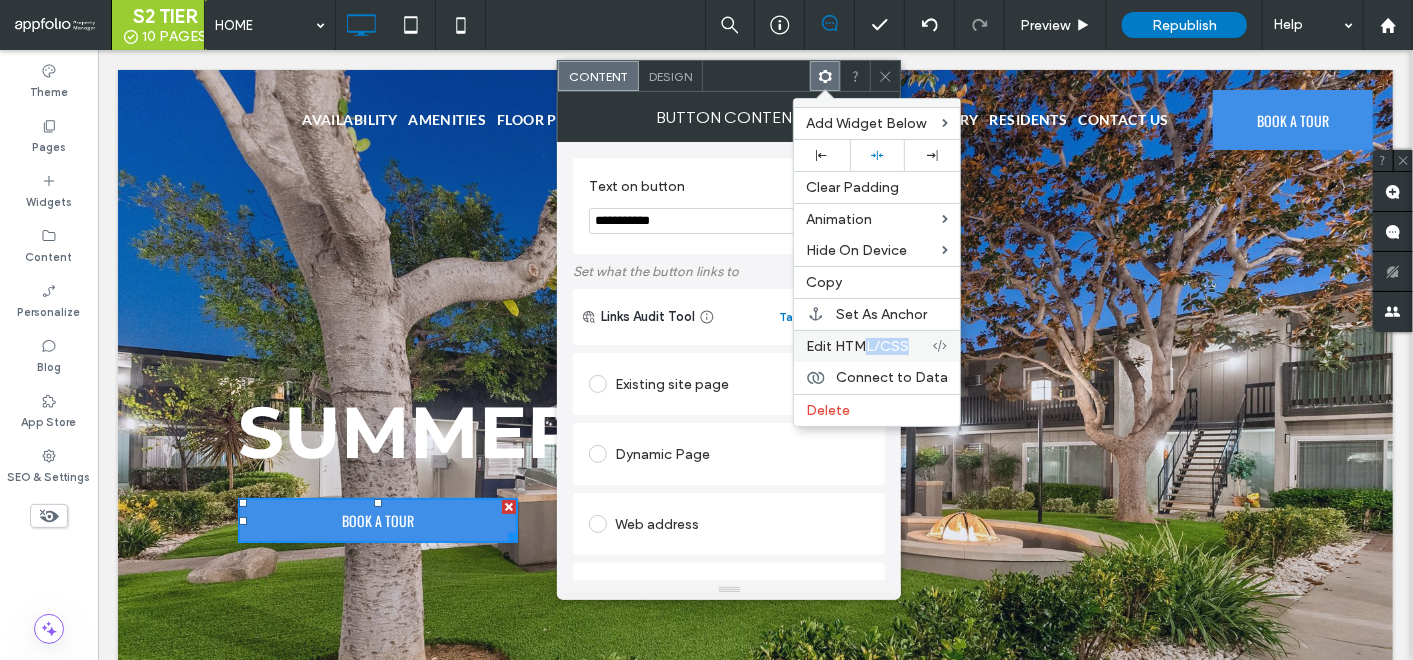 drag, startPoint x: 905, startPoint y: 340, endPoint x: 863, endPoint y: 350, distance: 43.174065 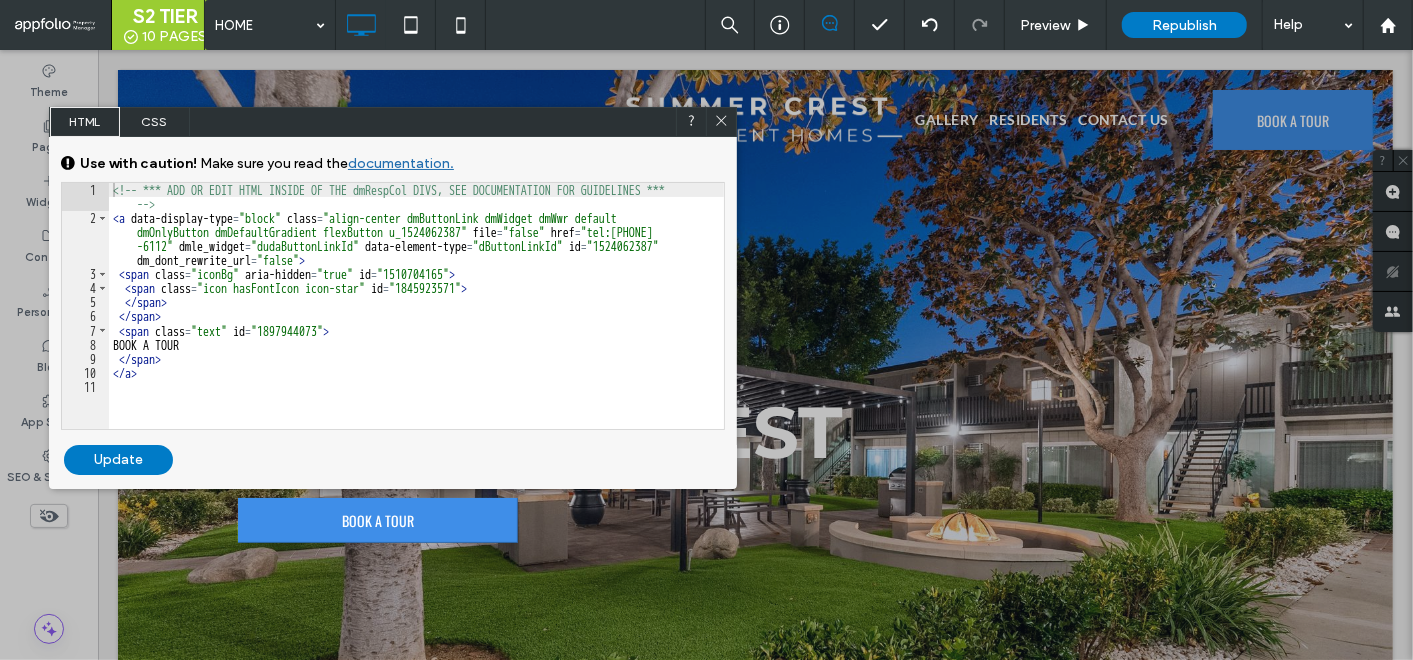 click on "<!-- *** ADD OR EDIT HTML INSIDE OF THE dmRespCol DIVS, SEE DOCUMENTATION FOR GUIDELINES ***       --> < a   data-display-type = "block"   class = "align-center dmButtonLink dmWidget dmWwr default       dmOnlyButton dmDefaultGradient flexButton u_1524062387"   file = "false"   href = "tel:[PHONE]"   dmle_widget = "dudaButtonLinkId"   data-element-type = "dButtonLinkId"   id = "1524062387"        dm_dont_rewrite_url = "false" >   < span   class = "iconBg"   aria-hidden = "true"   id = "1510704165" >    < span   class = "icon hasFontIcon icon-star"   id = "1845923571" >    </ span >   </ span >   < span   class = "text"   id = "1897944073" >   BOOK A TOUR   </ span > </ a >" at bounding box center (417, 327) 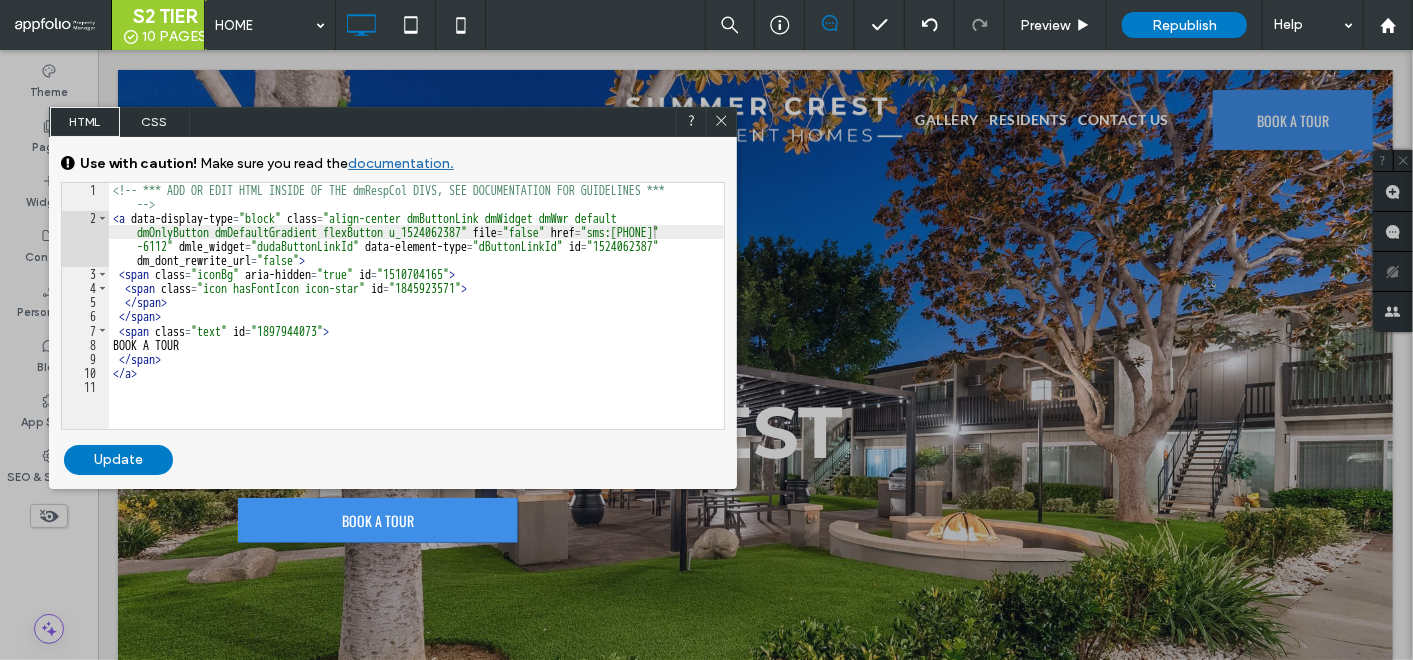 click on "GENERAL CSS FOR ALL DEVICES
DEVICE SPECIFIC CSS
Use with caution!
Make sure you read the  documentation.
Leave feedback
For HTML compliance, the text HTML only supports
specific tags .
We recommend that you add styling to the CSS; unsupported tags will be removed.
** 1 2 3 4 5 6 7 8 9 10 11 <!-- *** ADD OR EDIT HTML INSIDE OF THE dmRespCol DIVS, SEE DOCUMENTATION FOR GUIDELINES ***       --> < a   data-display-type = "block"   class = "align-center dmButtonLink dmWidget dmWwr default       dmOnlyButton dmDefaultGradient flexButton u_1524062387"   file = "false"   href = "sms:(657) 220      -6112"   dmle_widget = "dudaButtonLinkId"   data-element-type = "dButtonLinkId"   id = "1524062387"        dm_dont_rewrite_url = "false" >   < span   class = "iconBg"   aria-hidden = "true"   id = "1510704165" >    < span   class = "icon hasFontIcon icon-star"   id = >    </ >" at bounding box center (393, 291) 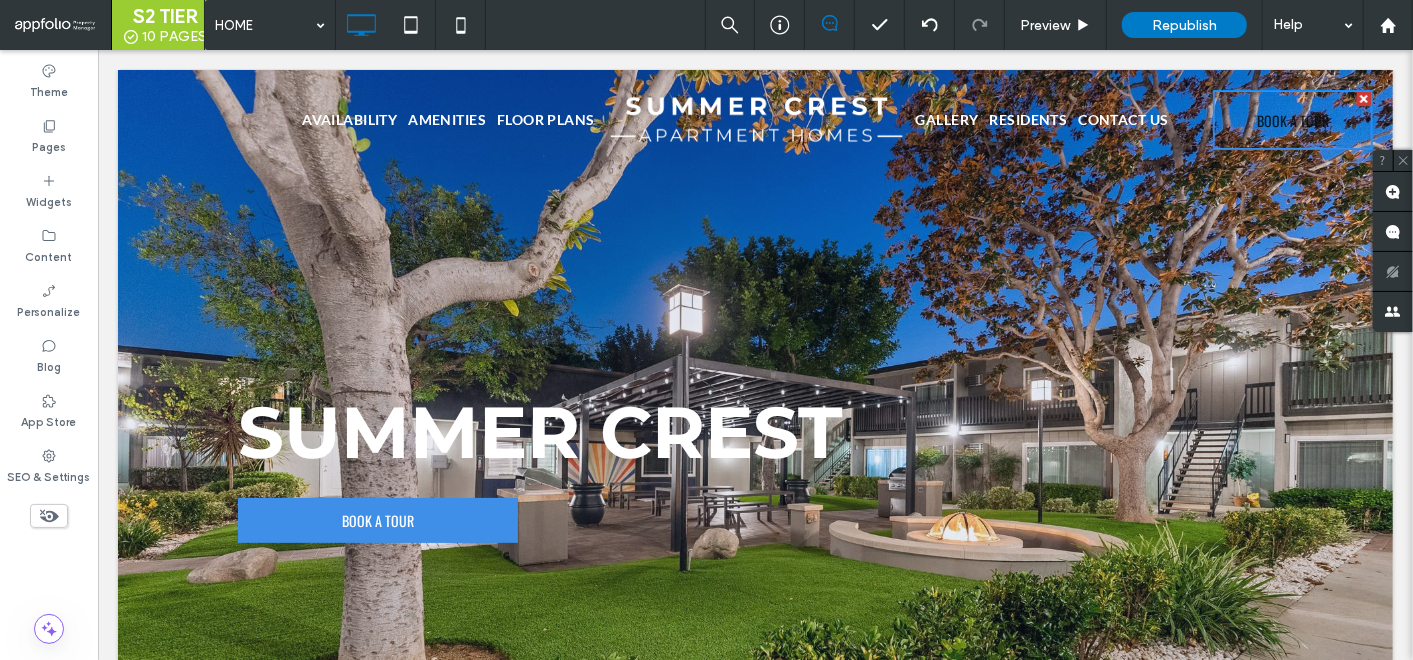 click on "BOOK A TOUR" at bounding box center [1292, 119] 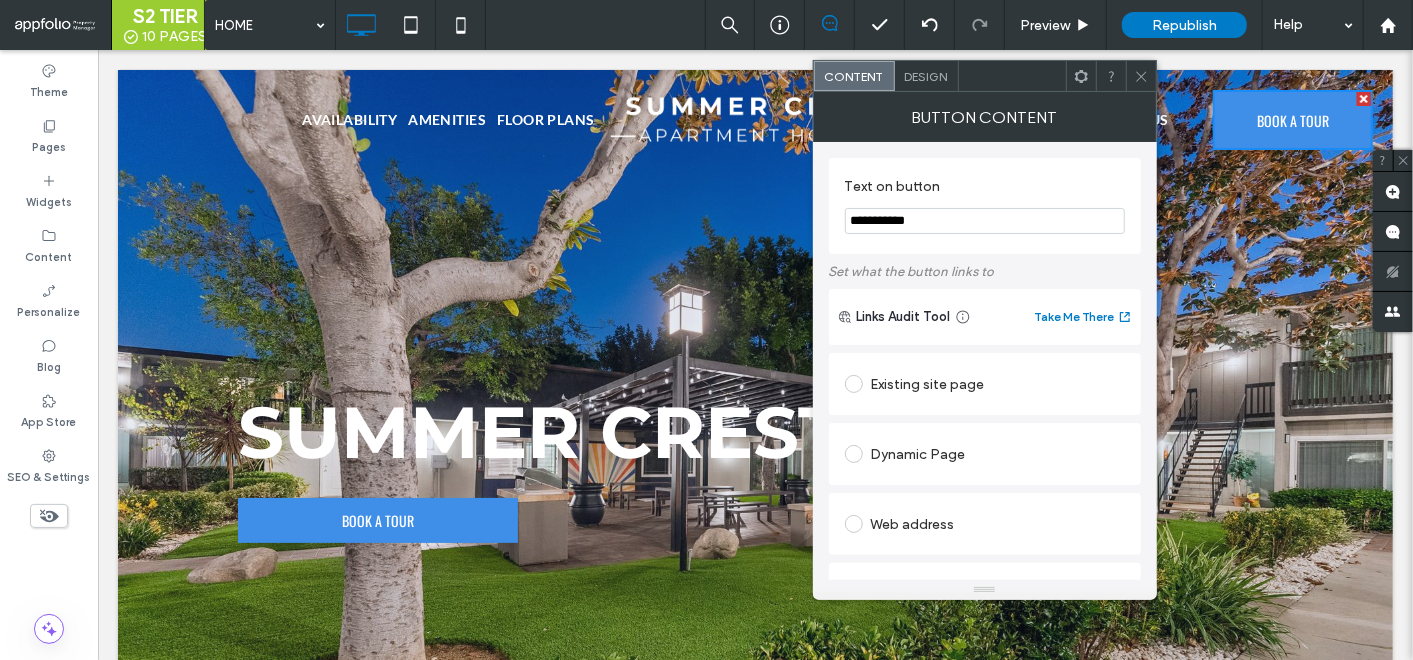 click on "Button Content" at bounding box center [985, 117] 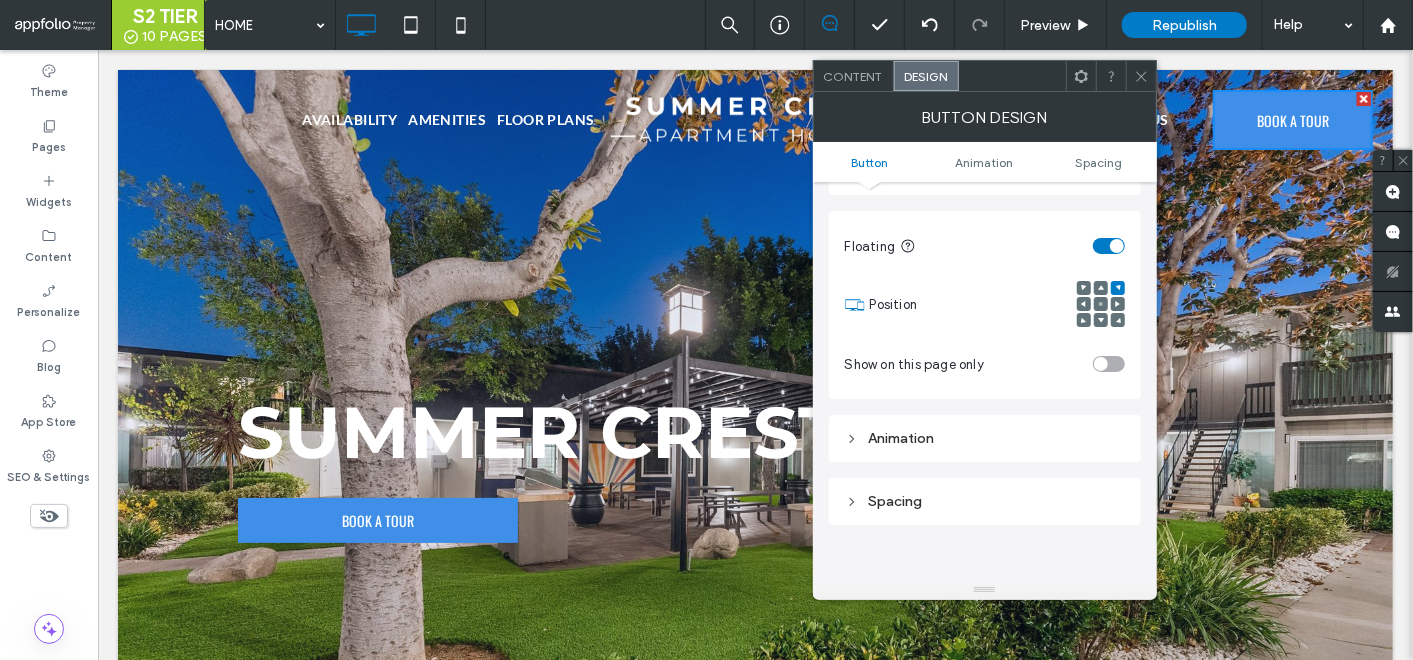 click on "Spacing" at bounding box center [985, 501] 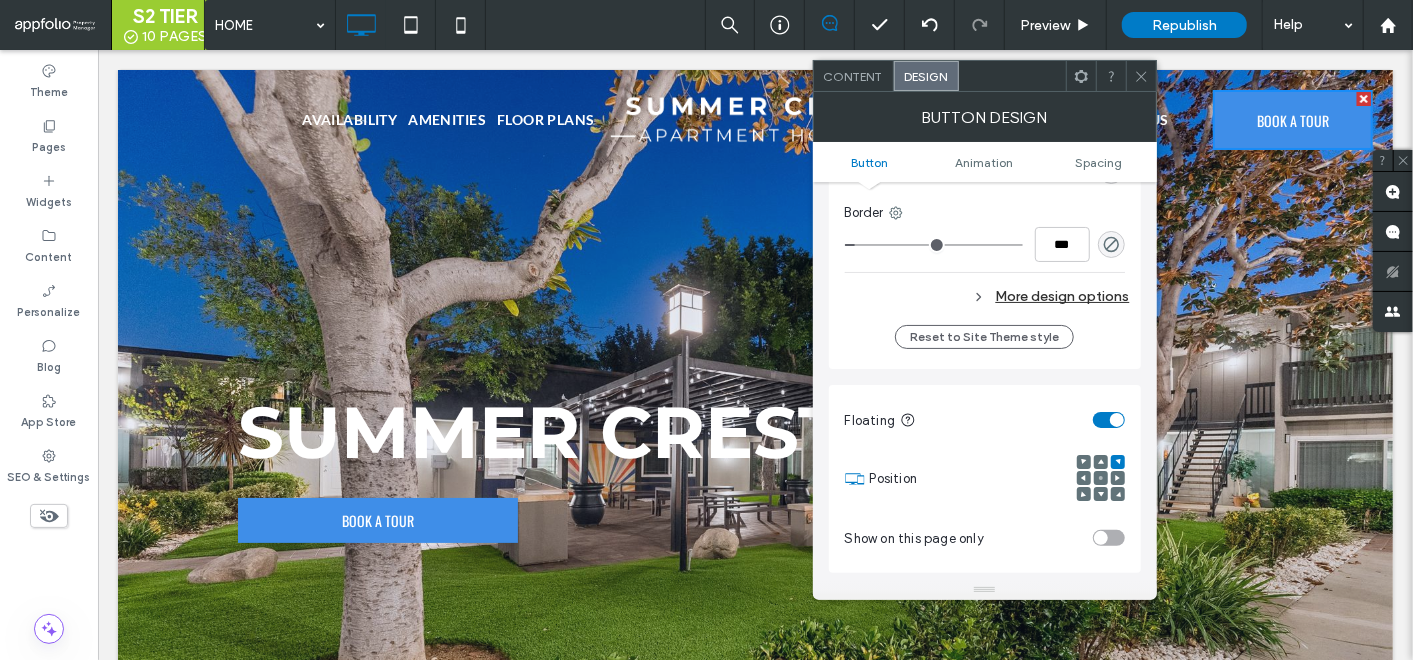 scroll, scrollTop: 555, scrollLeft: 0, axis: vertical 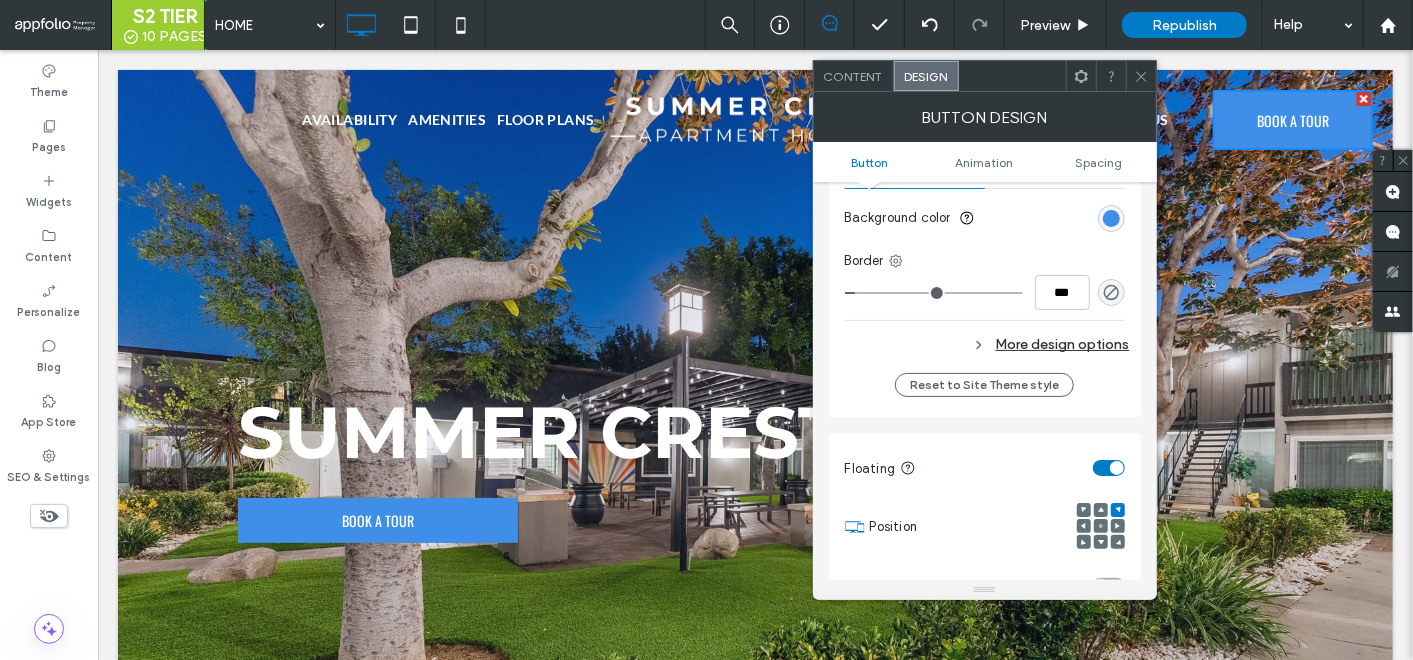 click 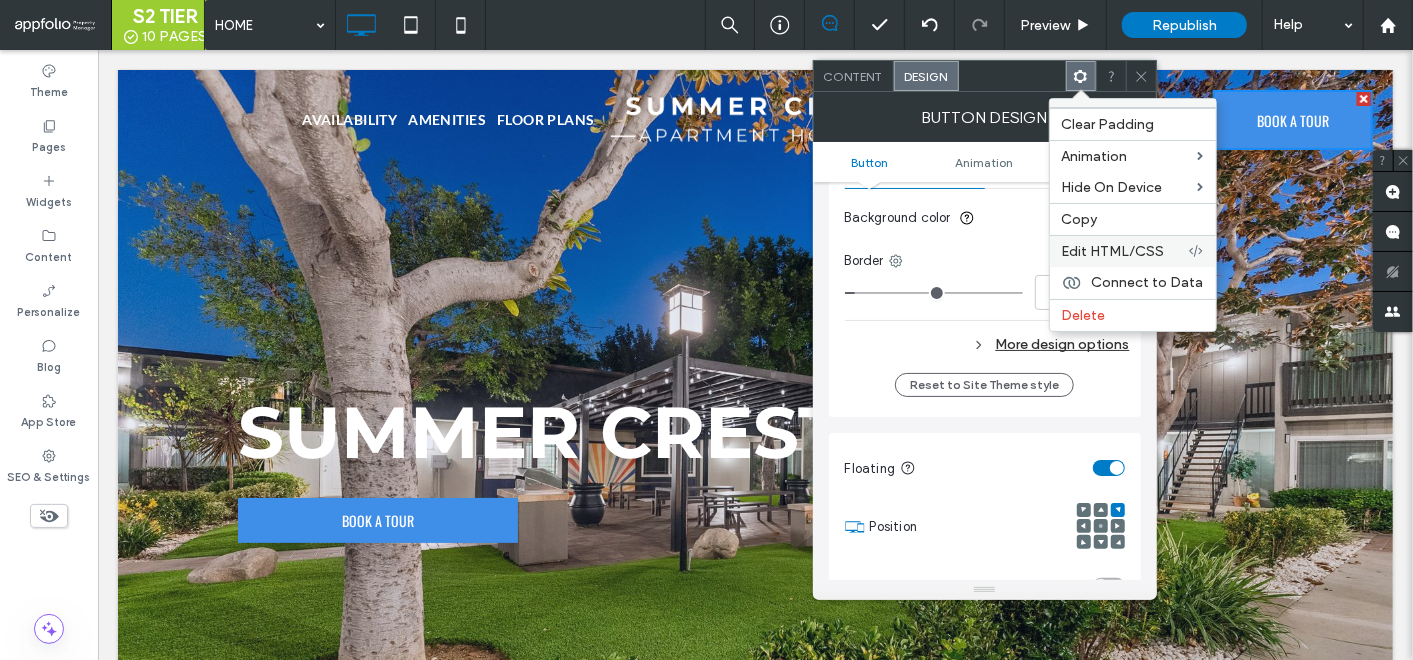 click on "Edit HTML/CSS" at bounding box center [1113, 251] 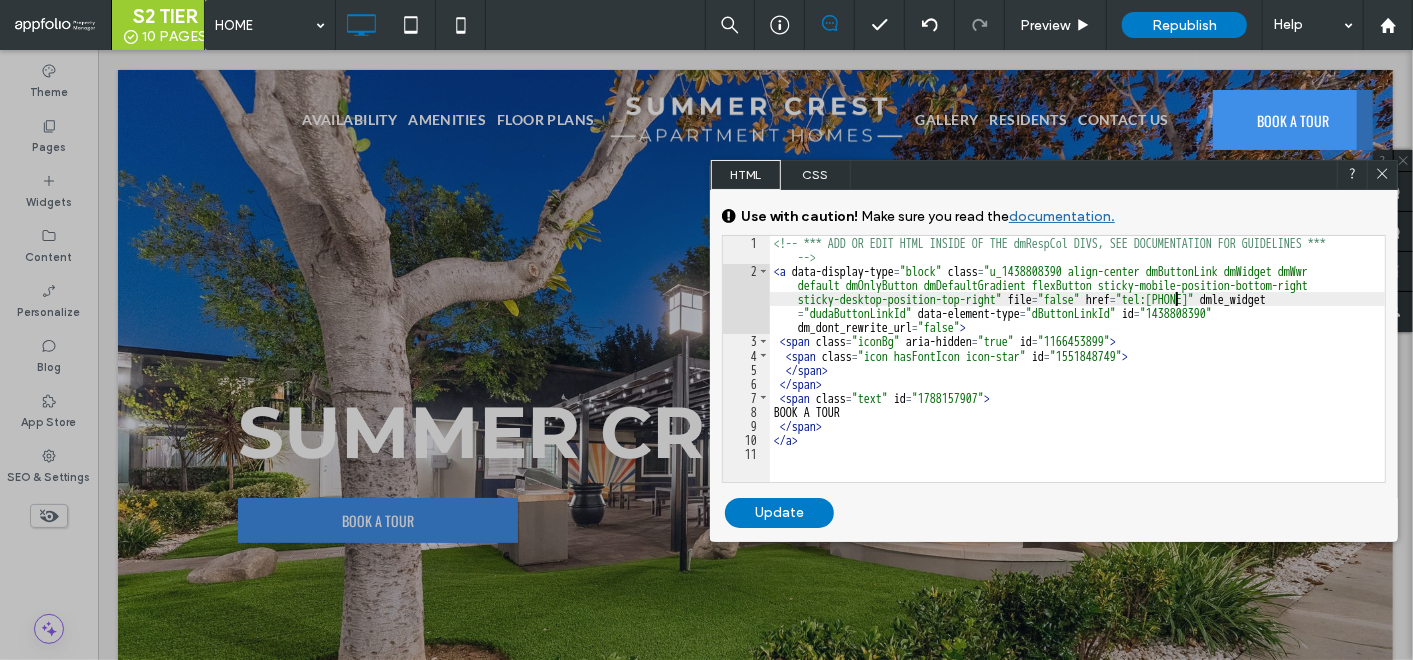 drag, startPoint x: 1179, startPoint y: 299, endPoint x: 1257, endPoint y: 321, distance: 81.0432 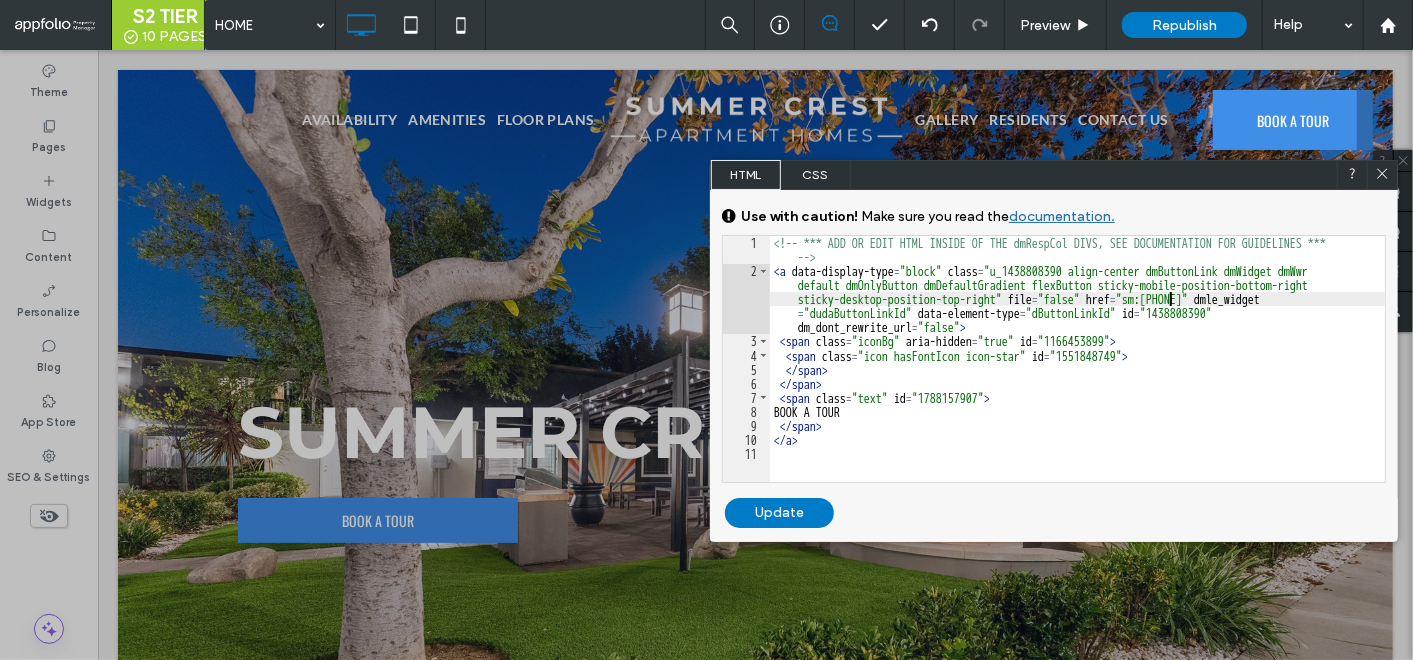 type on "**" 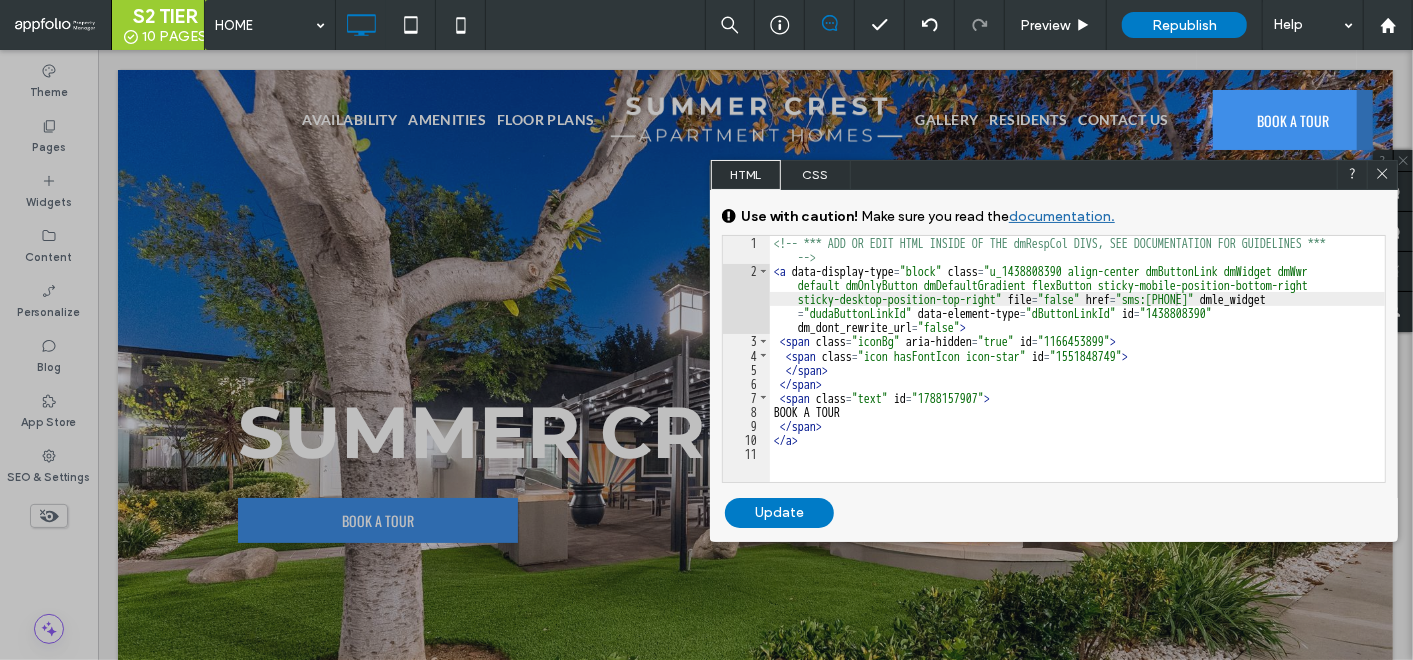 click on "Update" at bounding box center (779, 513) 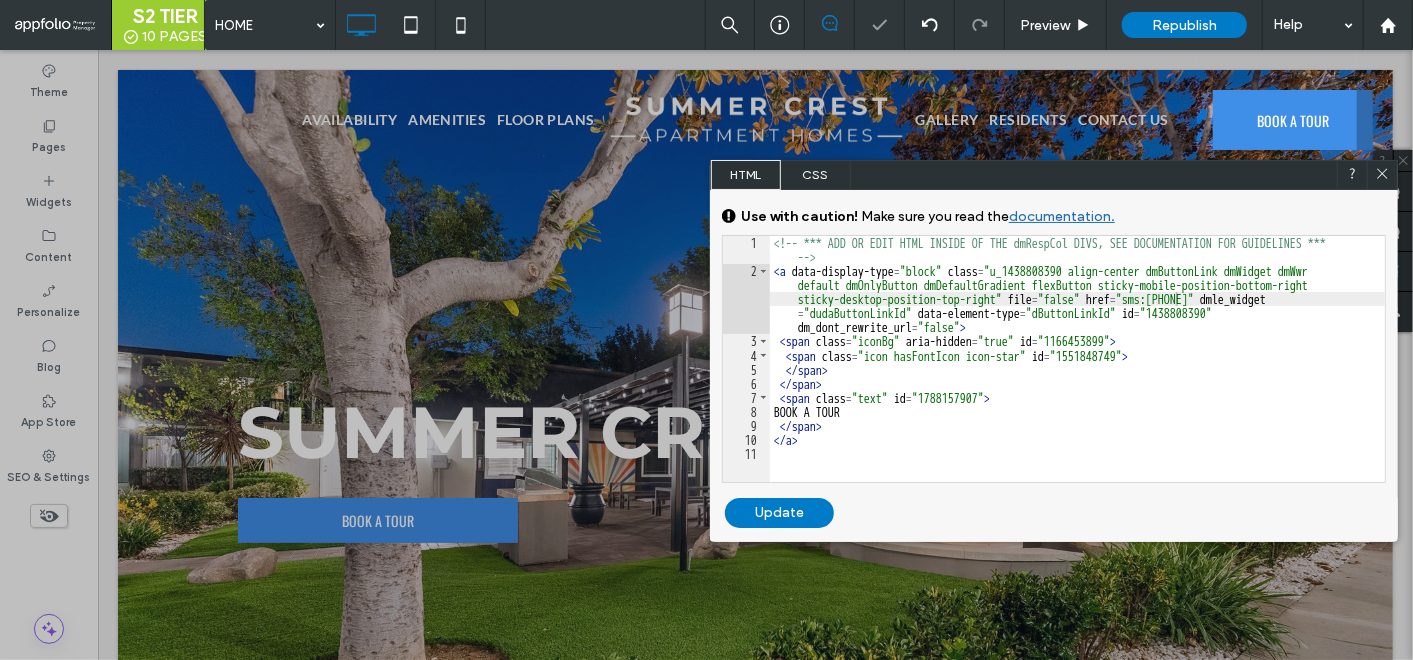 click 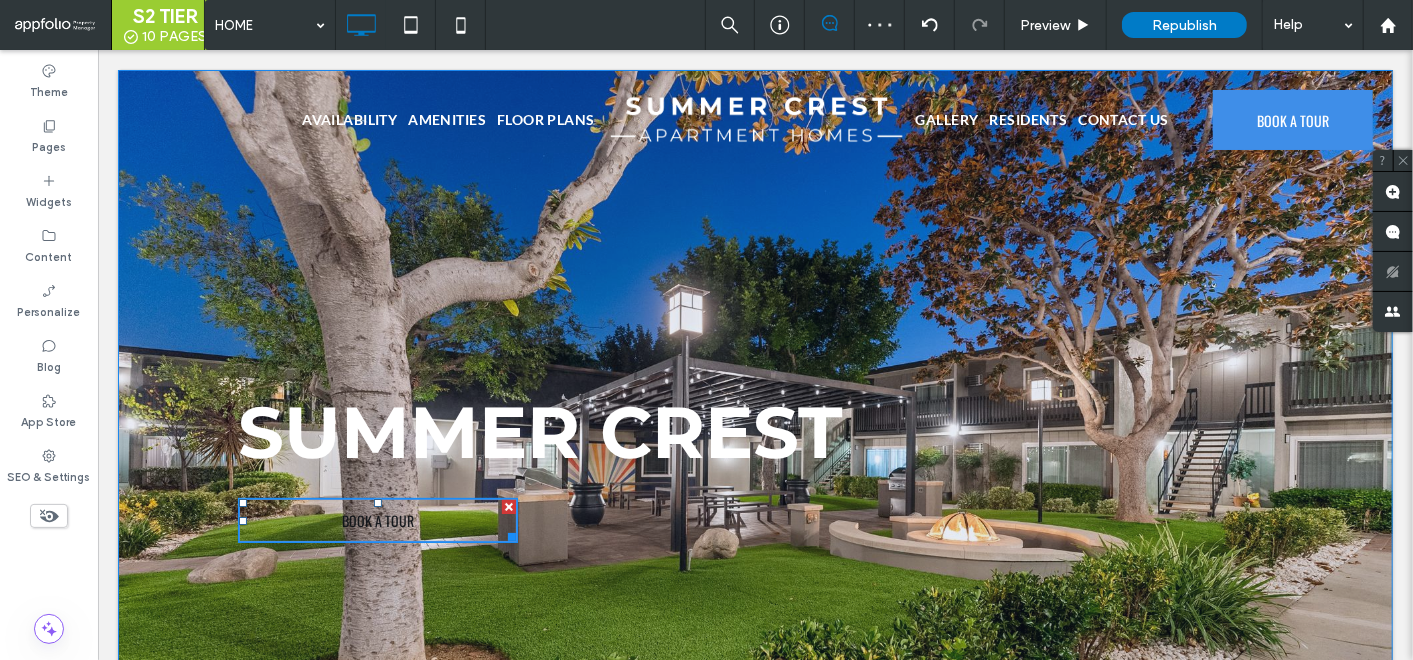 click on "BOOK A TOUR" at bounding box center (377, 519) 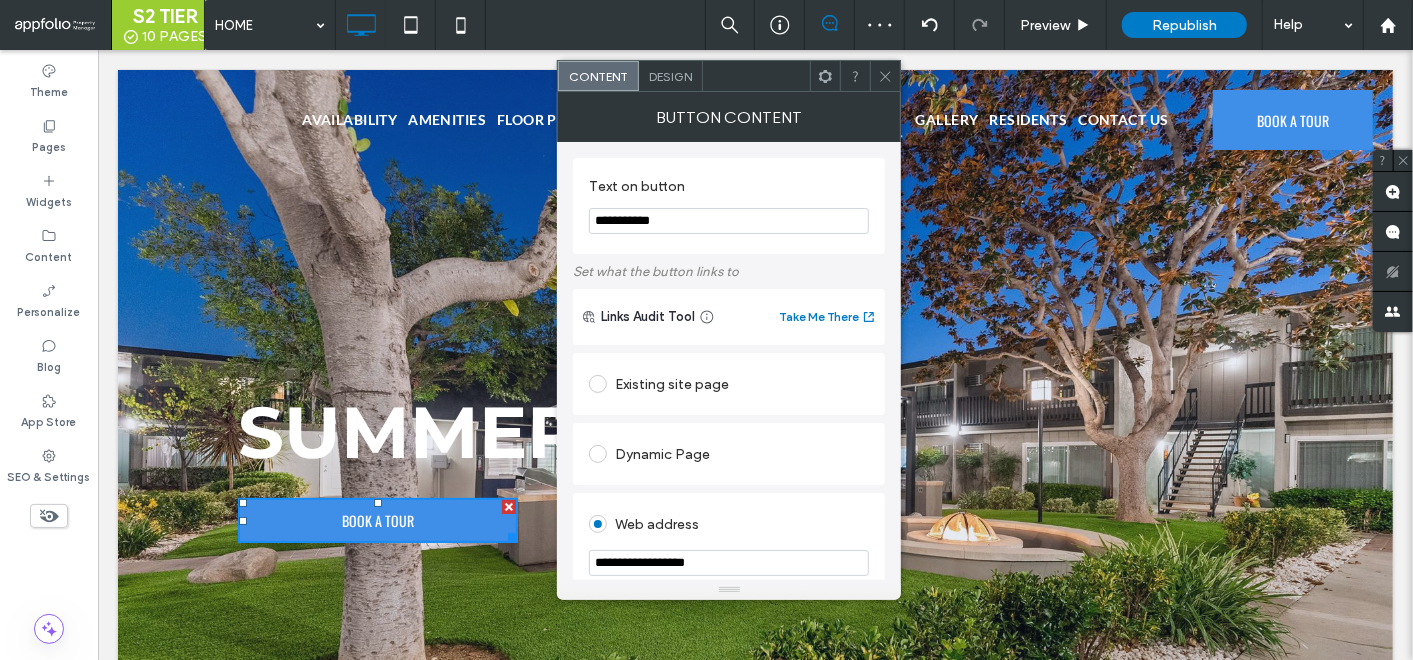 click 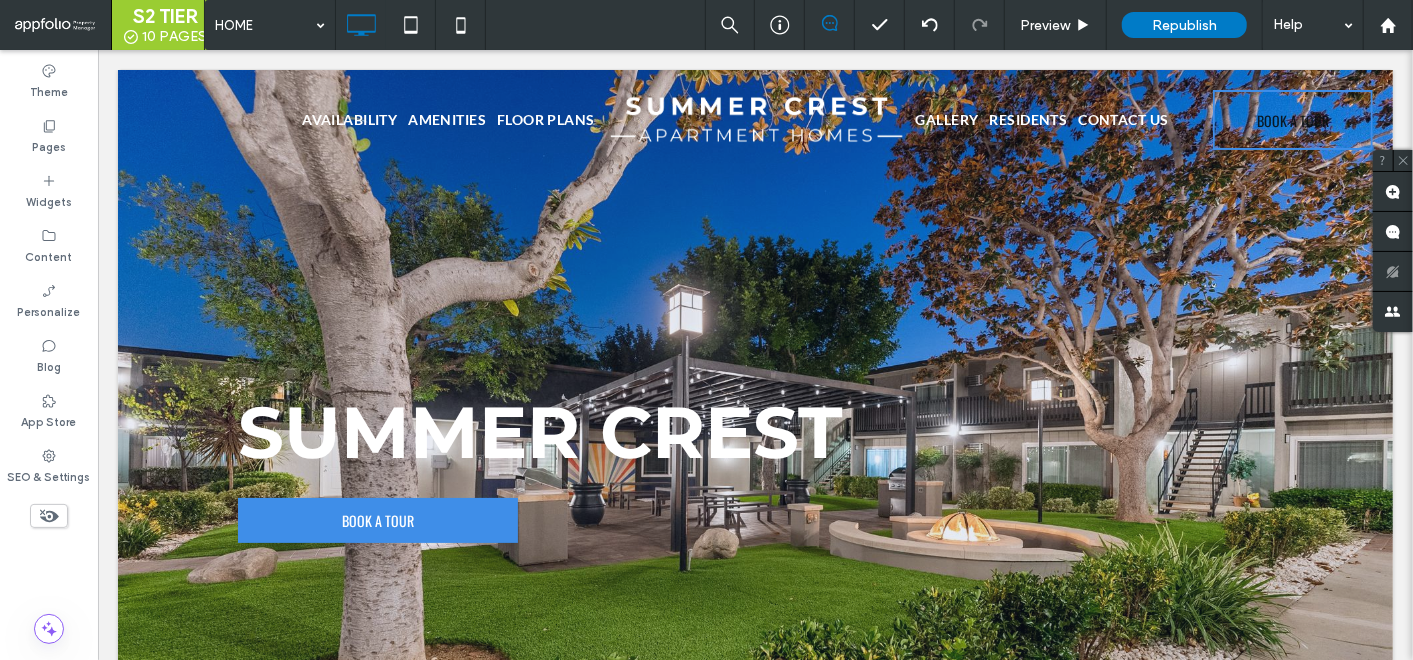 click on "BOOK A TOUR" at bounding box center [1292, 119] 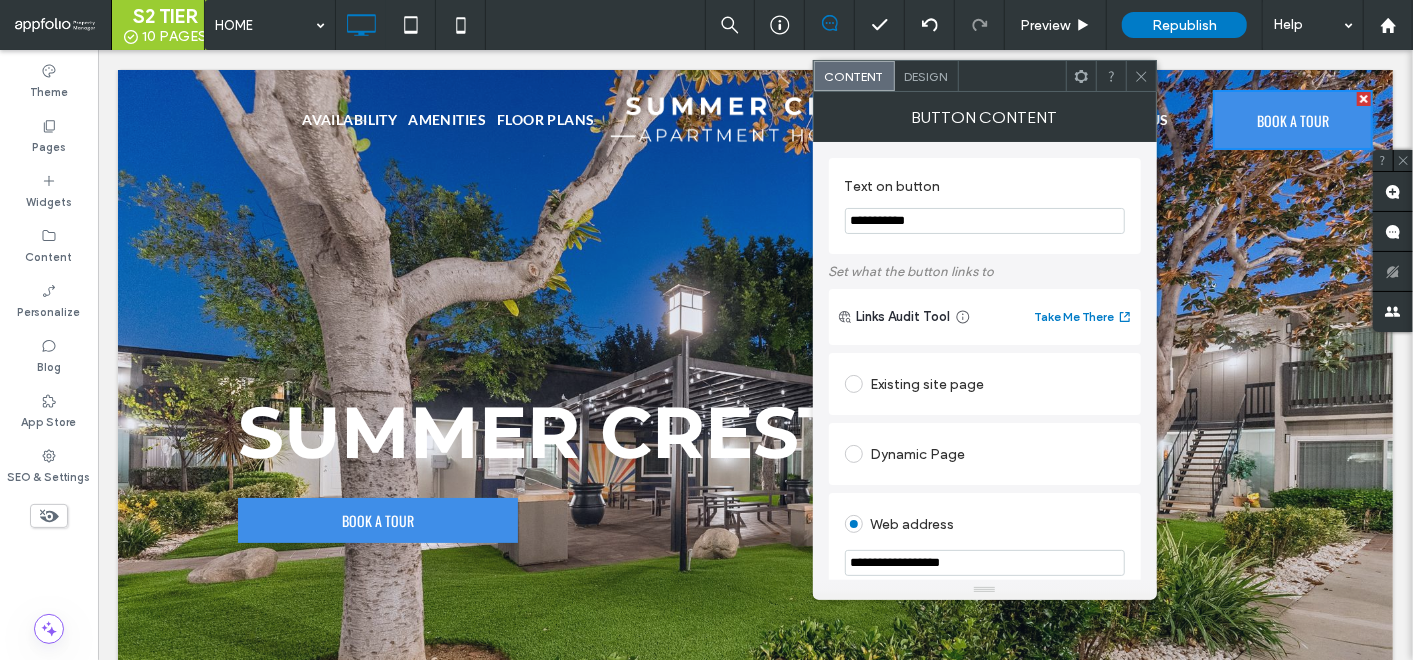 click at bounding box center (1141, 76) 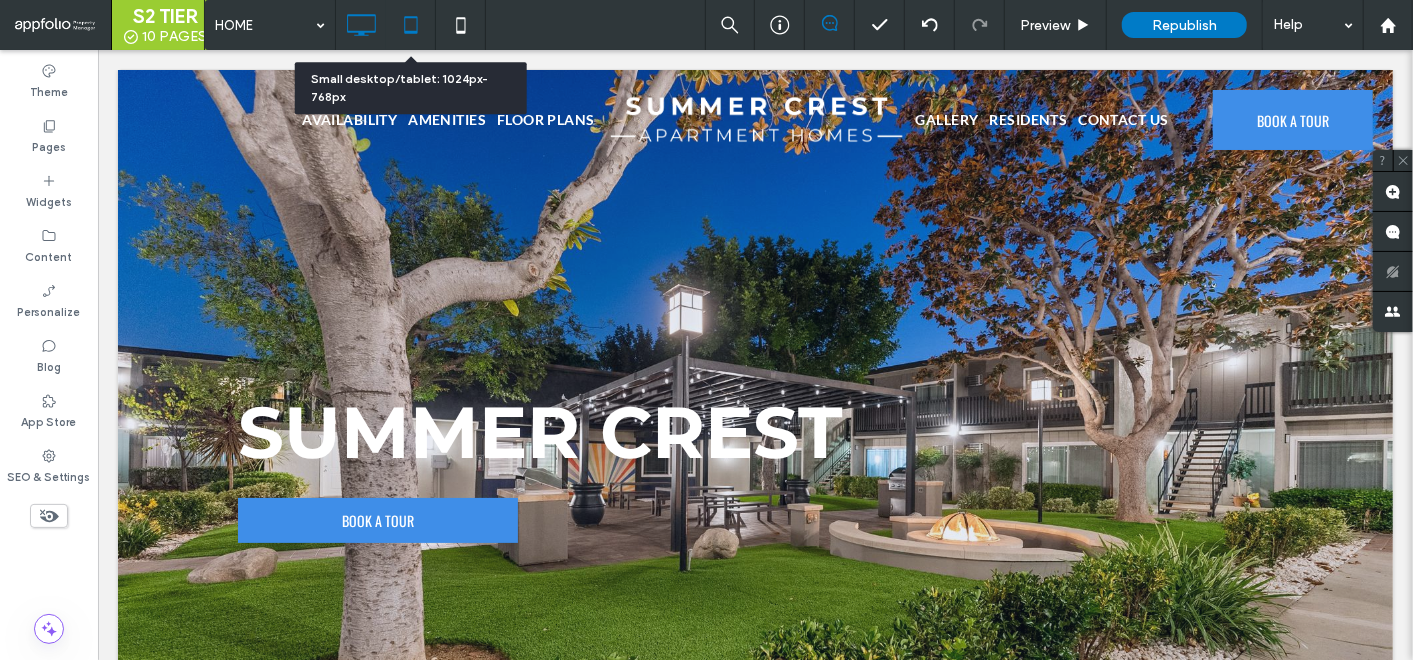 click at bounding box center (410, 25) 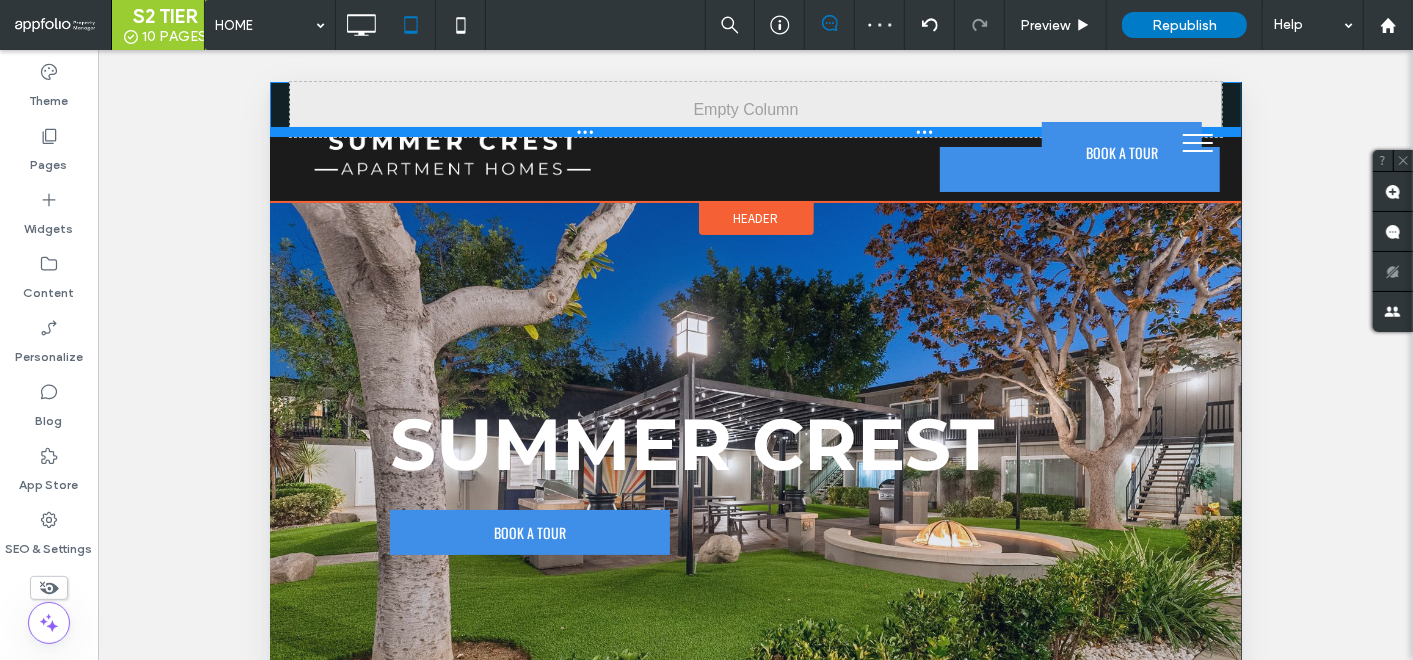 drag, startPoint x: 694, startPoint y: 139, endPoint x: 692, endPoint y: 119, distance: 20.09975 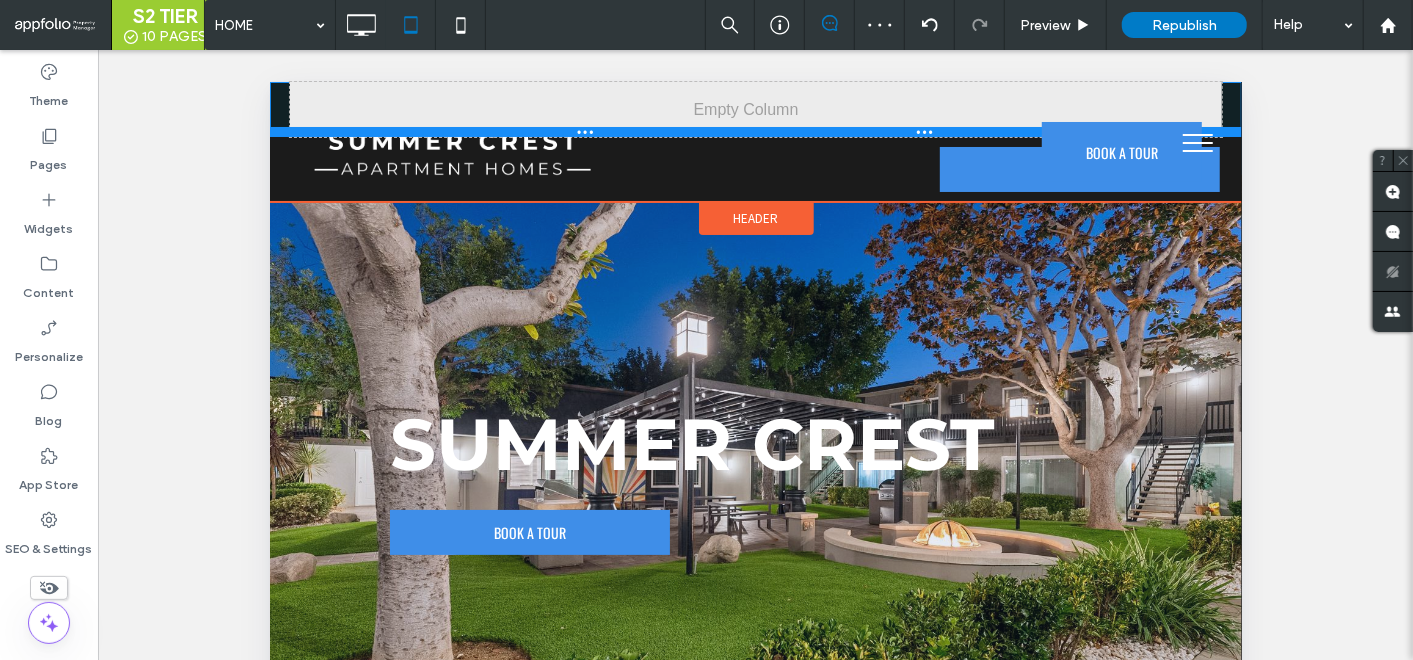 click on "Click To Paste" at bounding box center [755, 108] 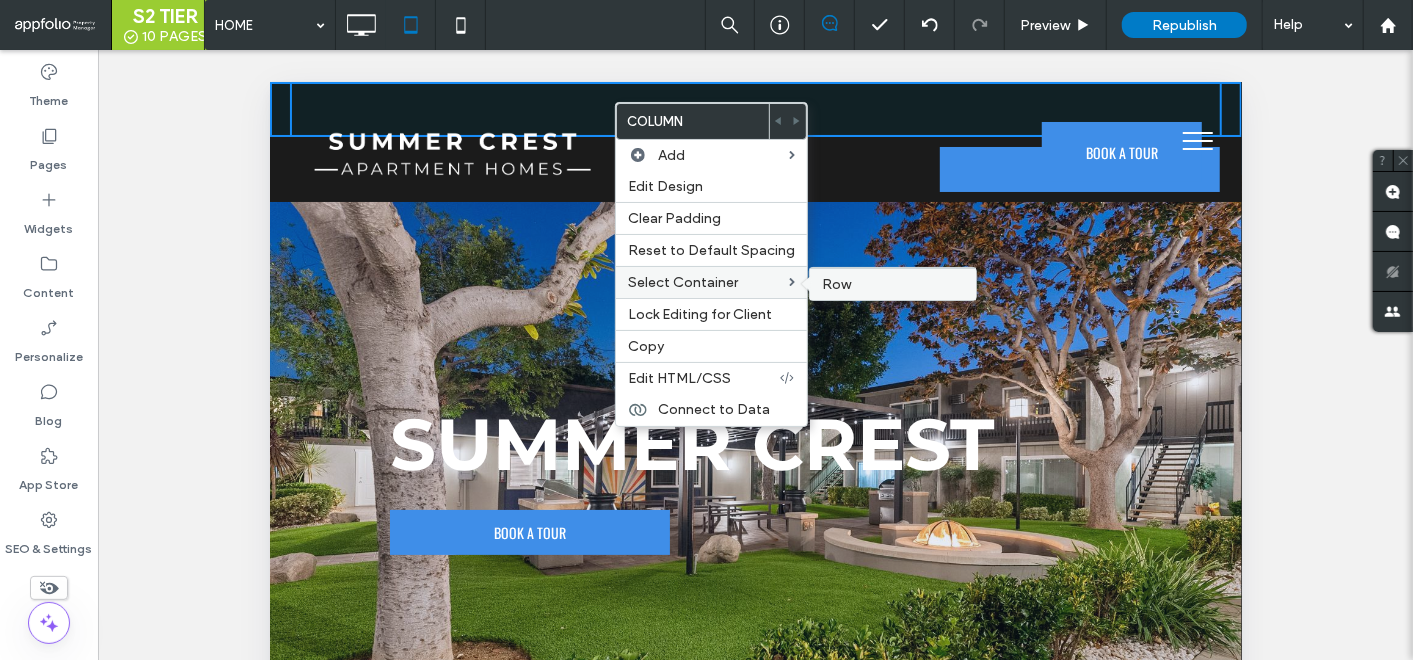 click on "Row" at bounding box center [893, 284] 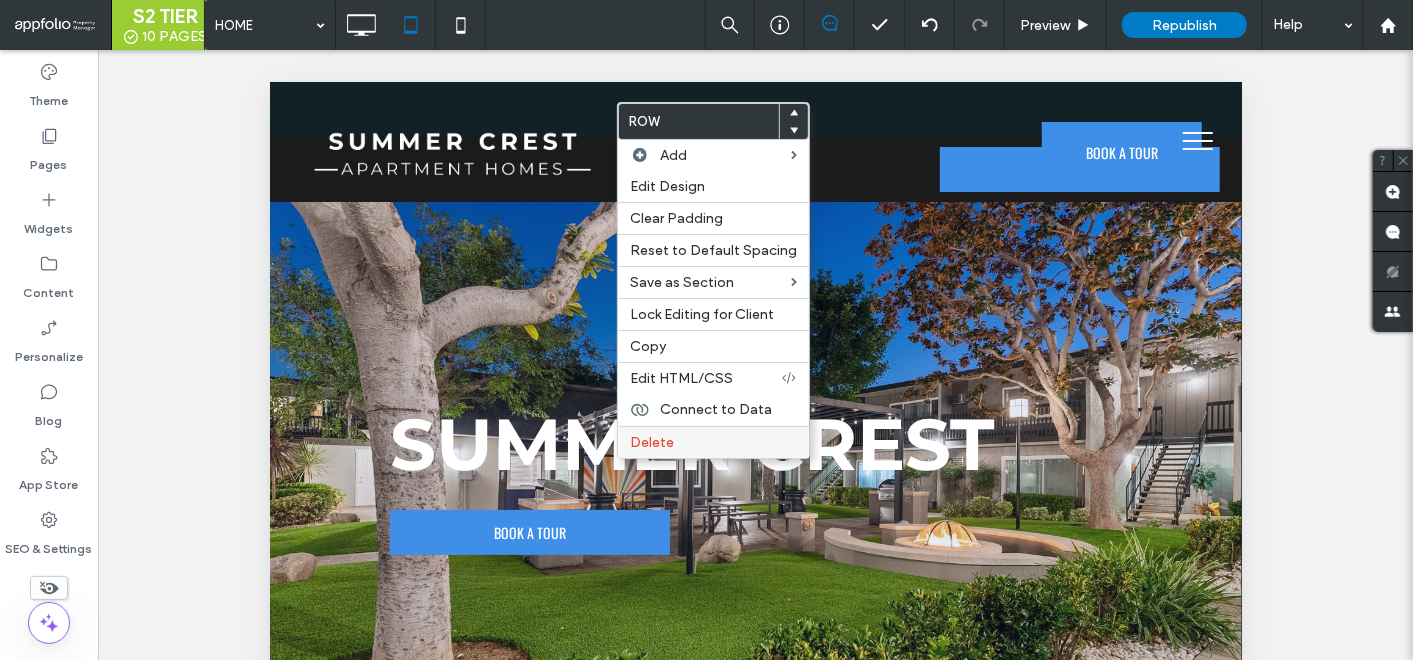 click on "Delete" at bounding box center [713, 442] 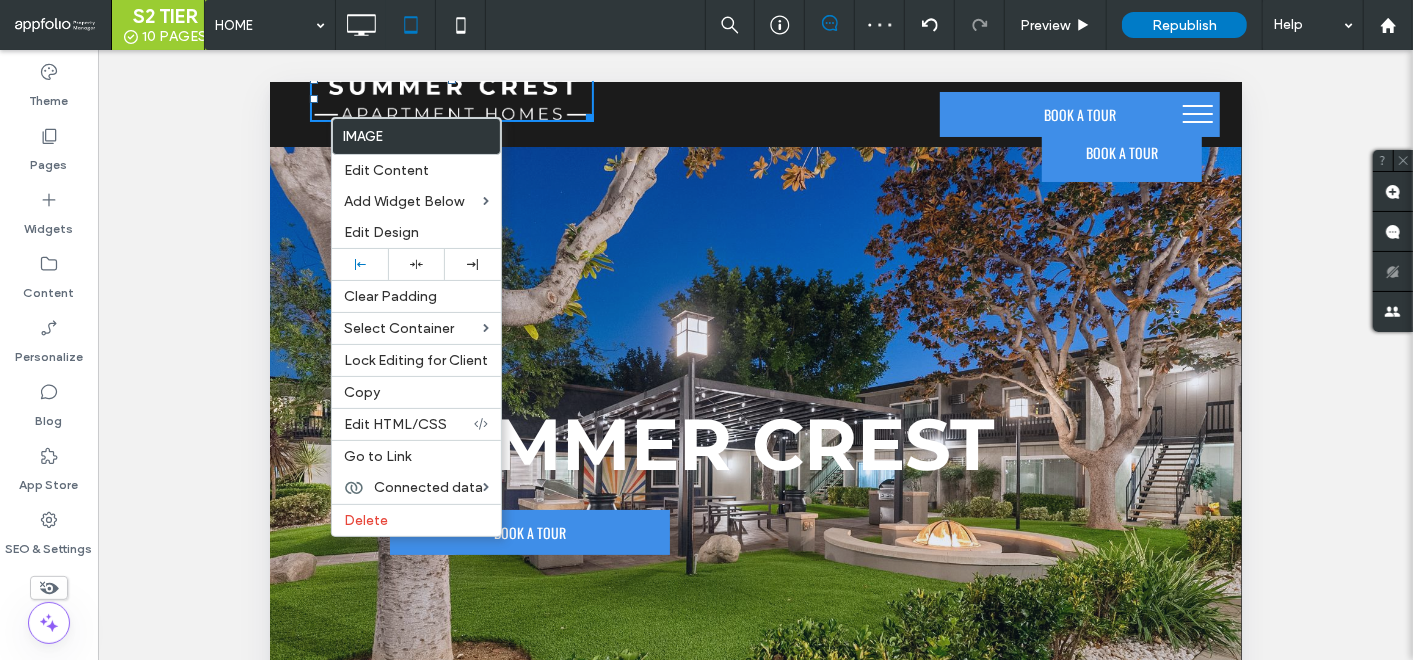 click on "Summer Crest
BOOK A TOUR
Click To Paste" at bounding box center (755, 472) 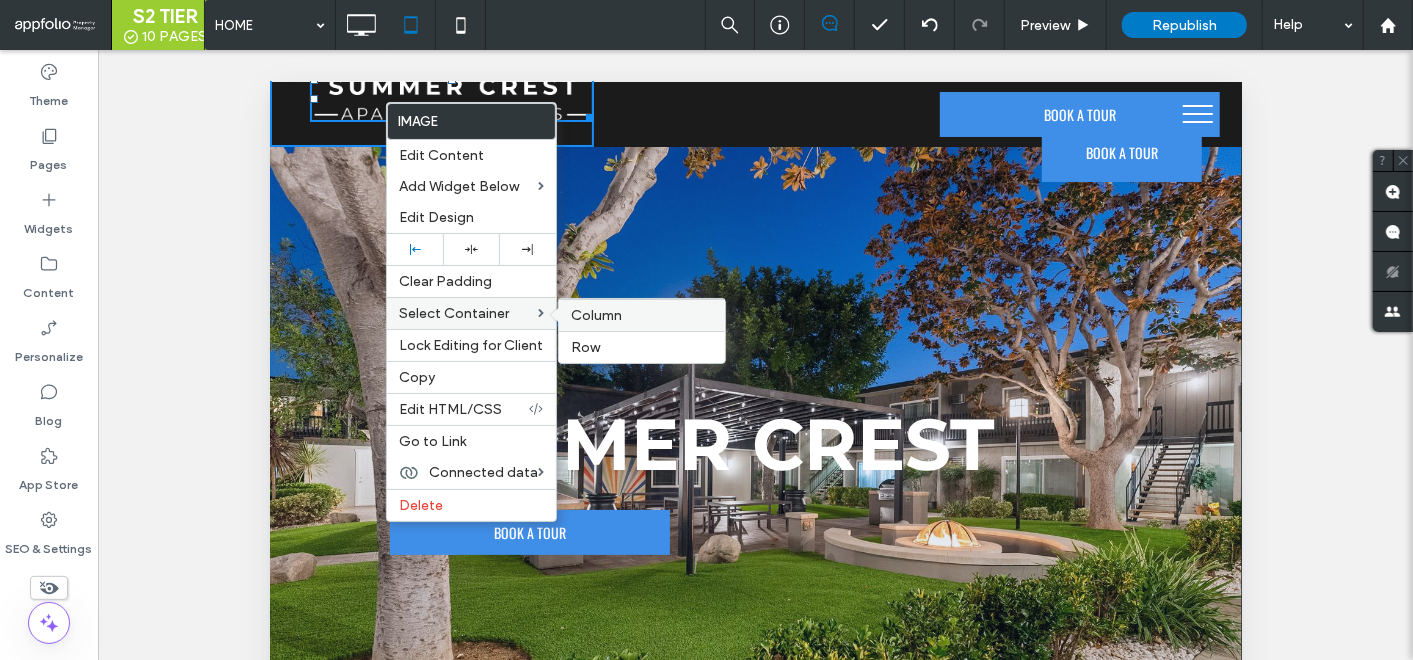 click on "Column" at bounding box center (596, 315) 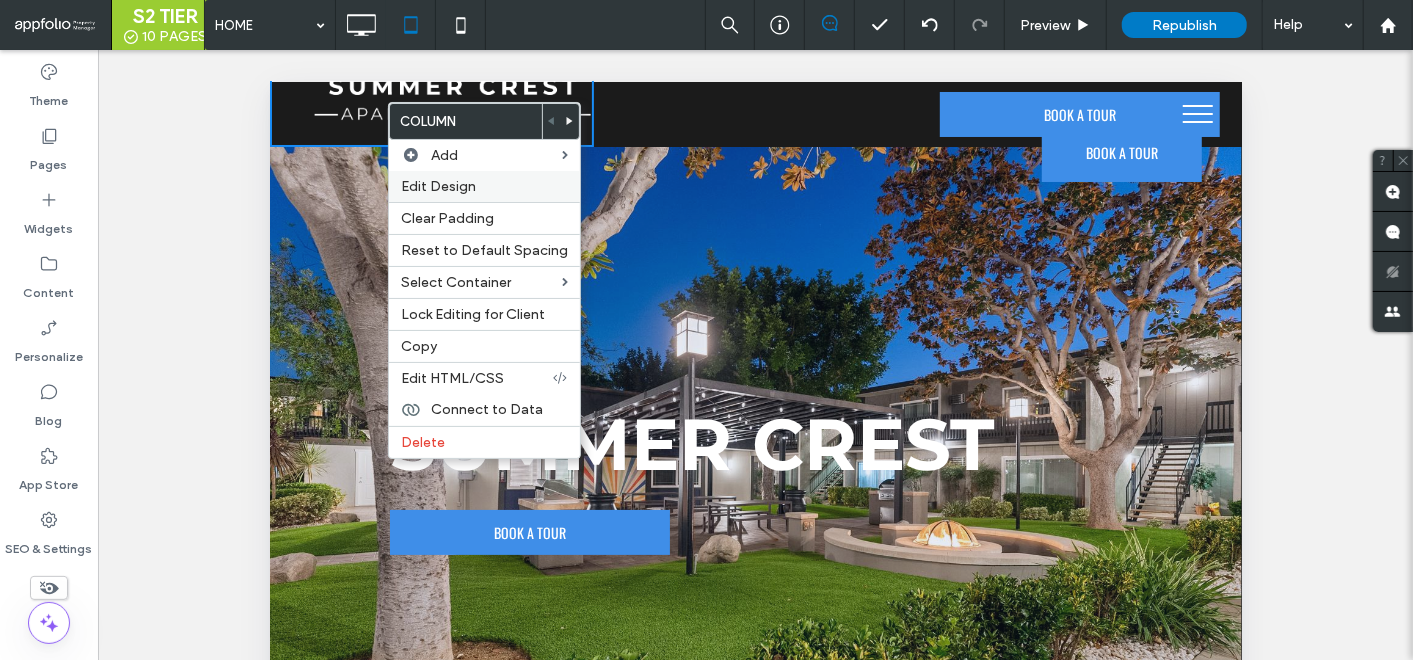 click on "Edit Design" at bounding box center (438, 186) 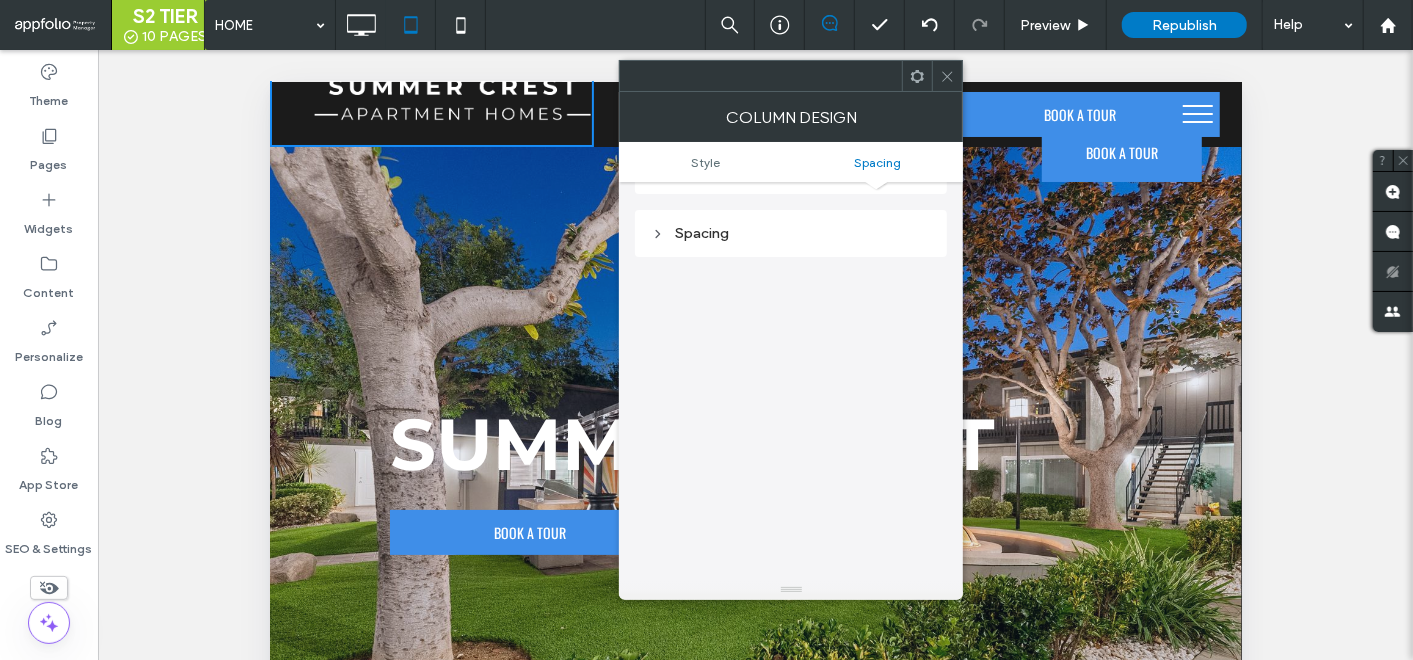scroll, scrollTop: 405, scrollLeft: 0, axis: vertical 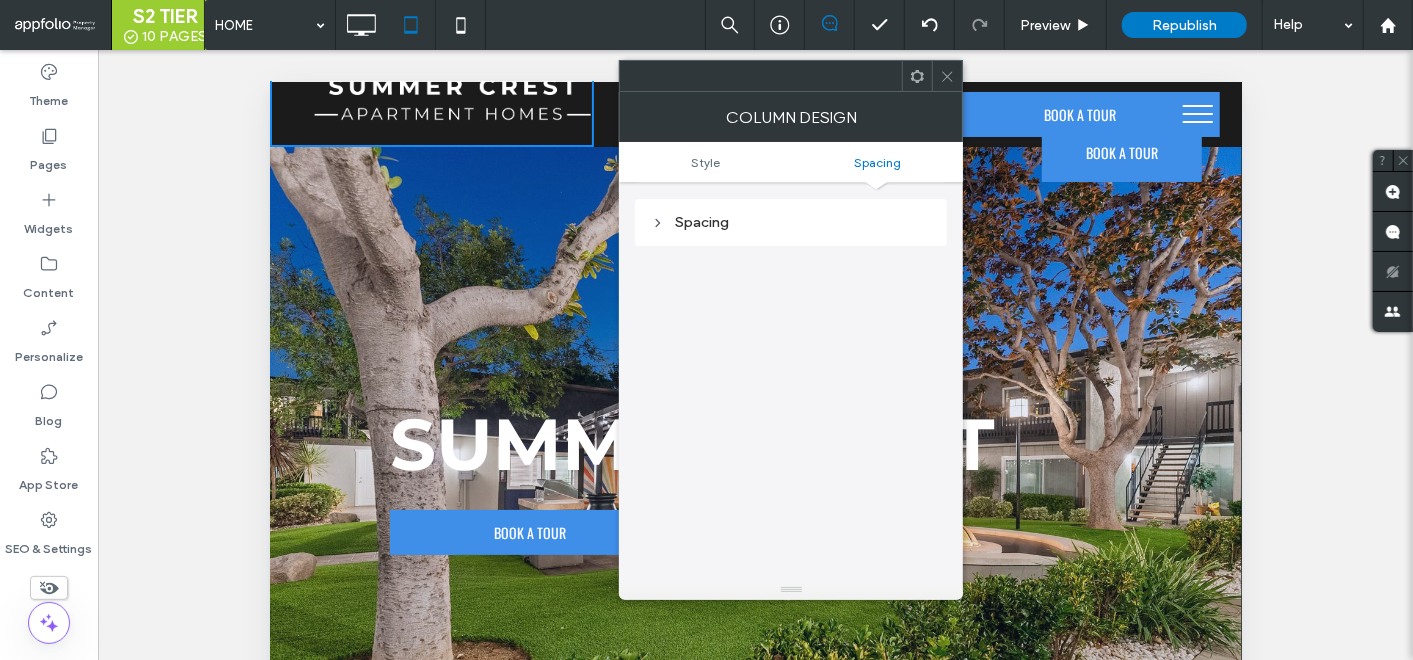 click on "Spacing" at bounding box center (791, 222) 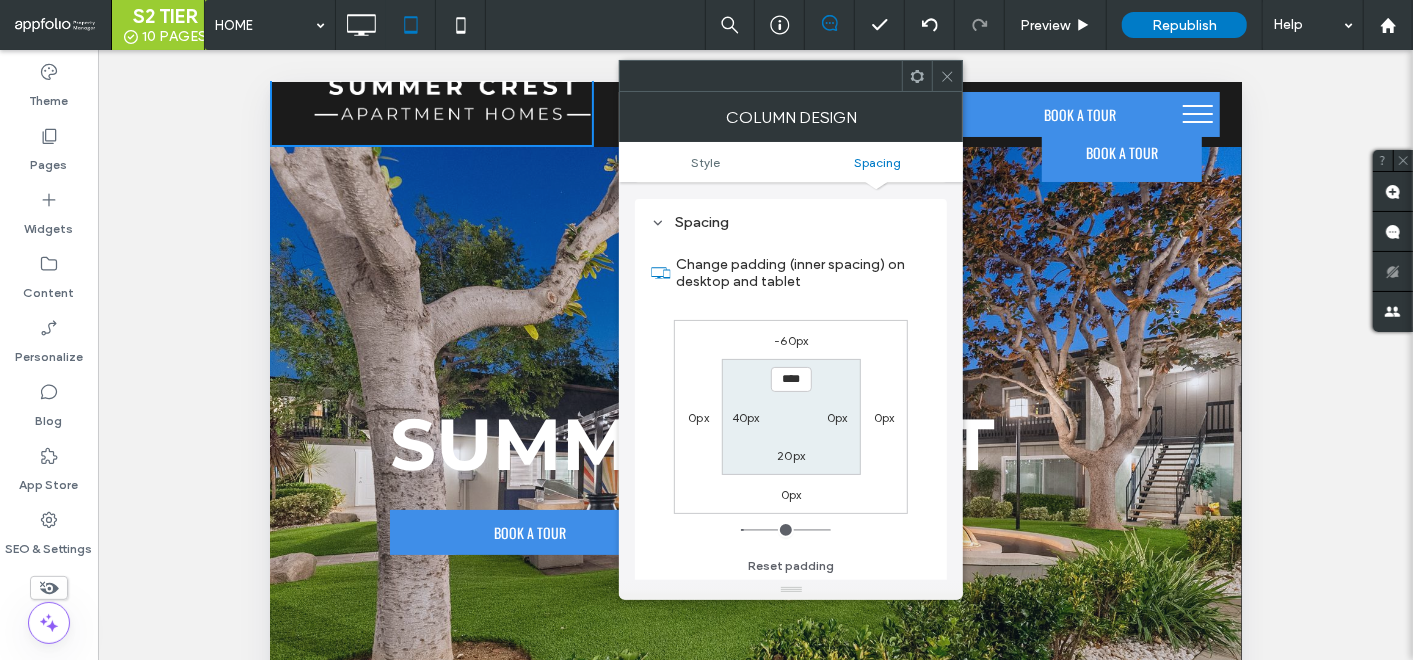 click on "-60px" at bounding box center (791, 340) 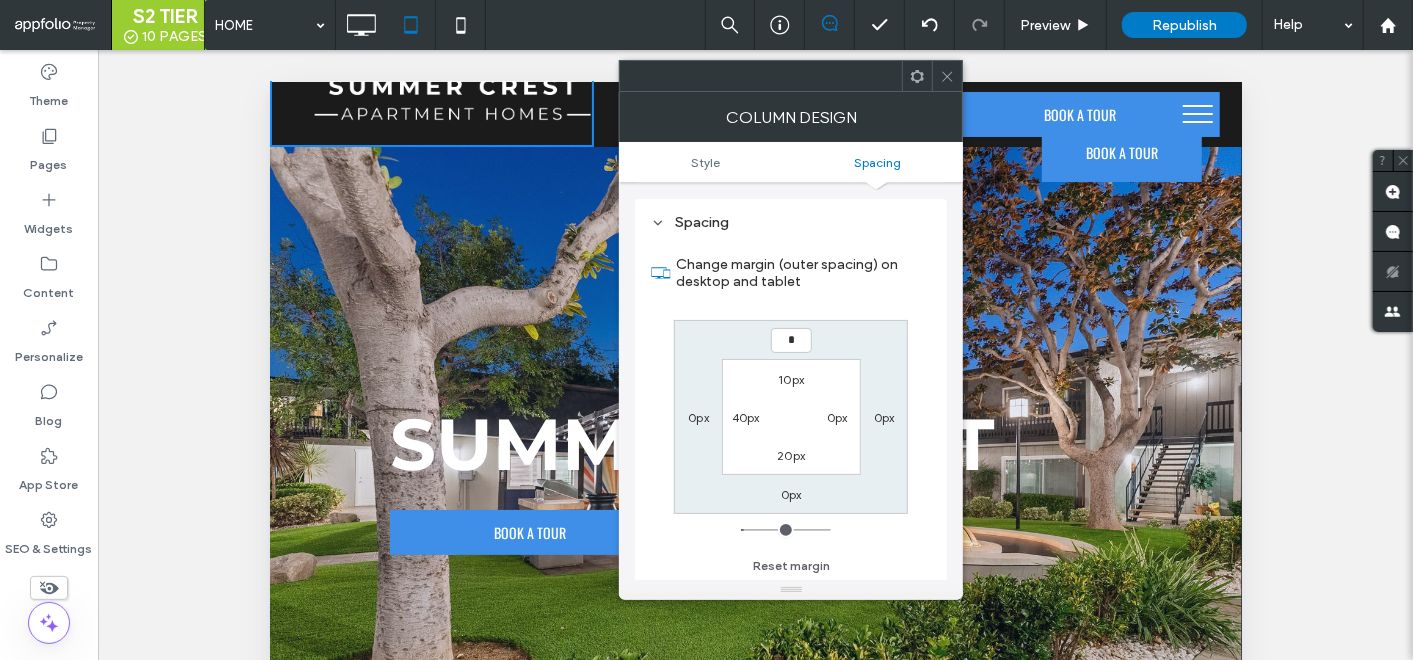 type on "*" 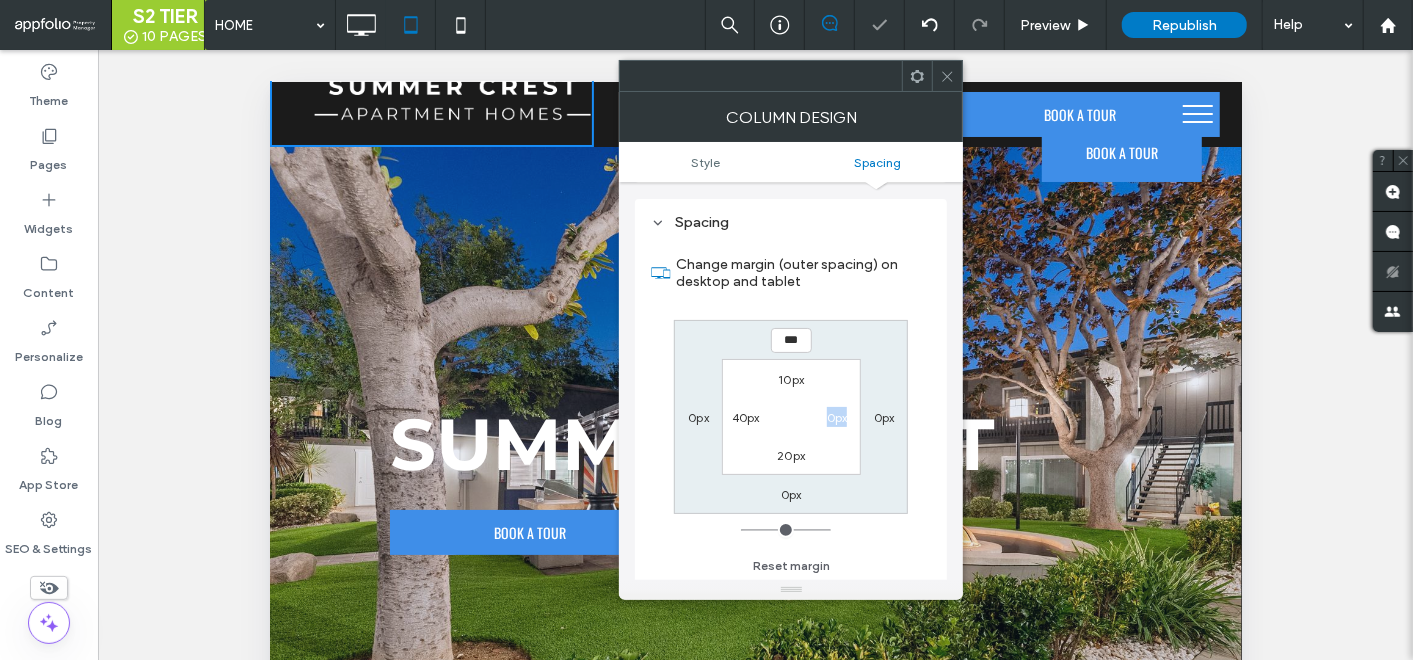 click on "*** 0px 0px 0px 10px 0px 20px 40px" at bounding box center [791, 417] 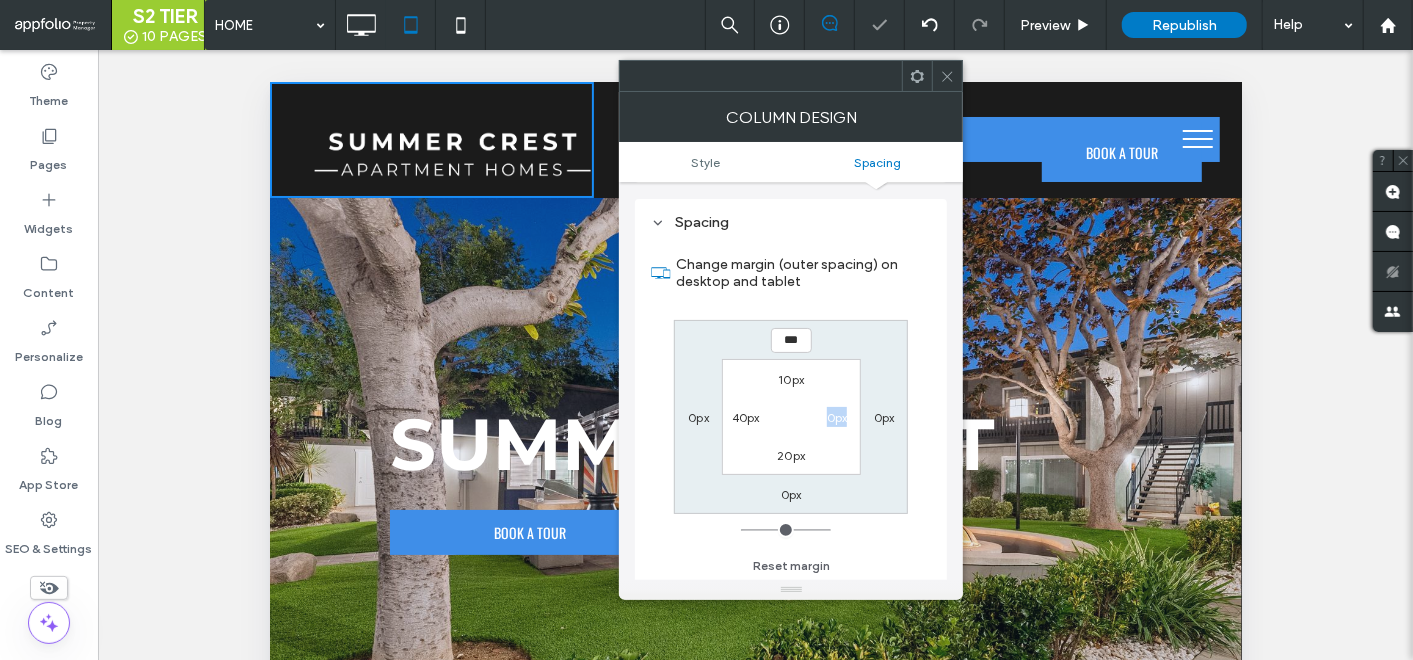 drag, startPoint x: 863, startPoint y: 354, endPoint x: 939, endPoint y: 71, distance: 293.0273 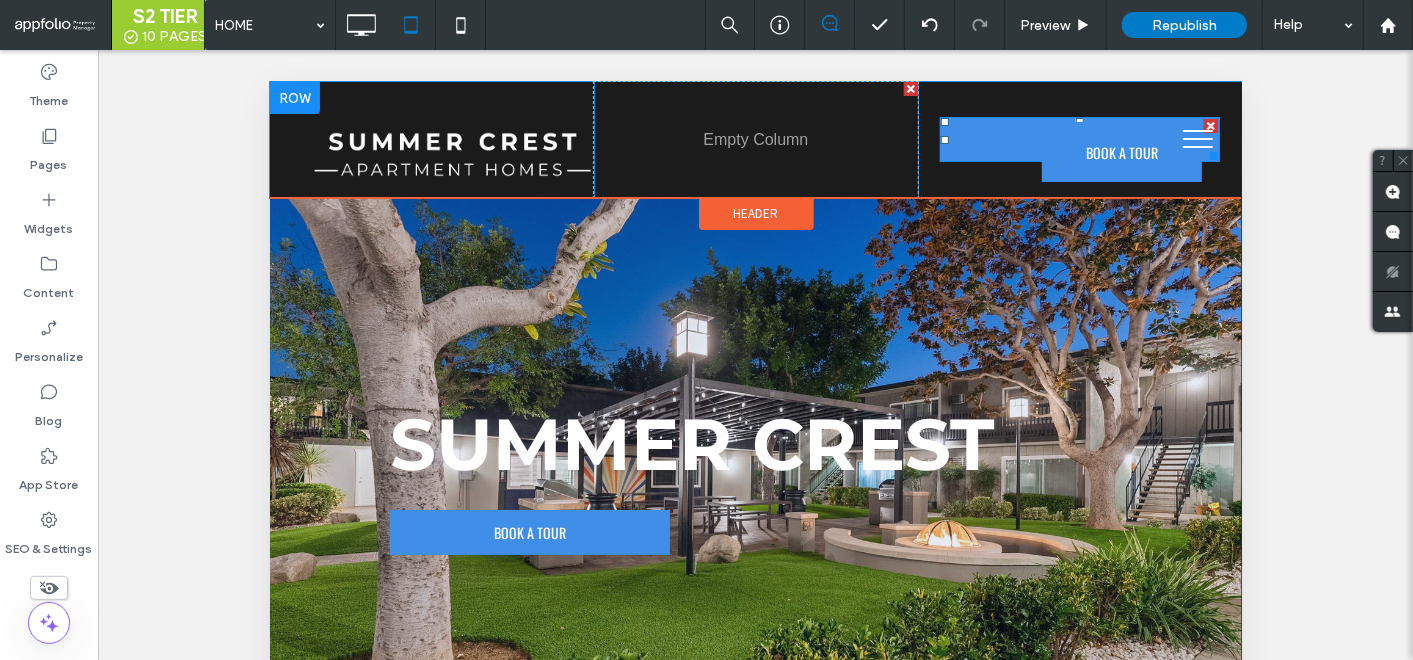 drag, startPoint x: 979, startPoint y: 150, endPoint x: 976, endPoint y: 167, distance: 17.262676 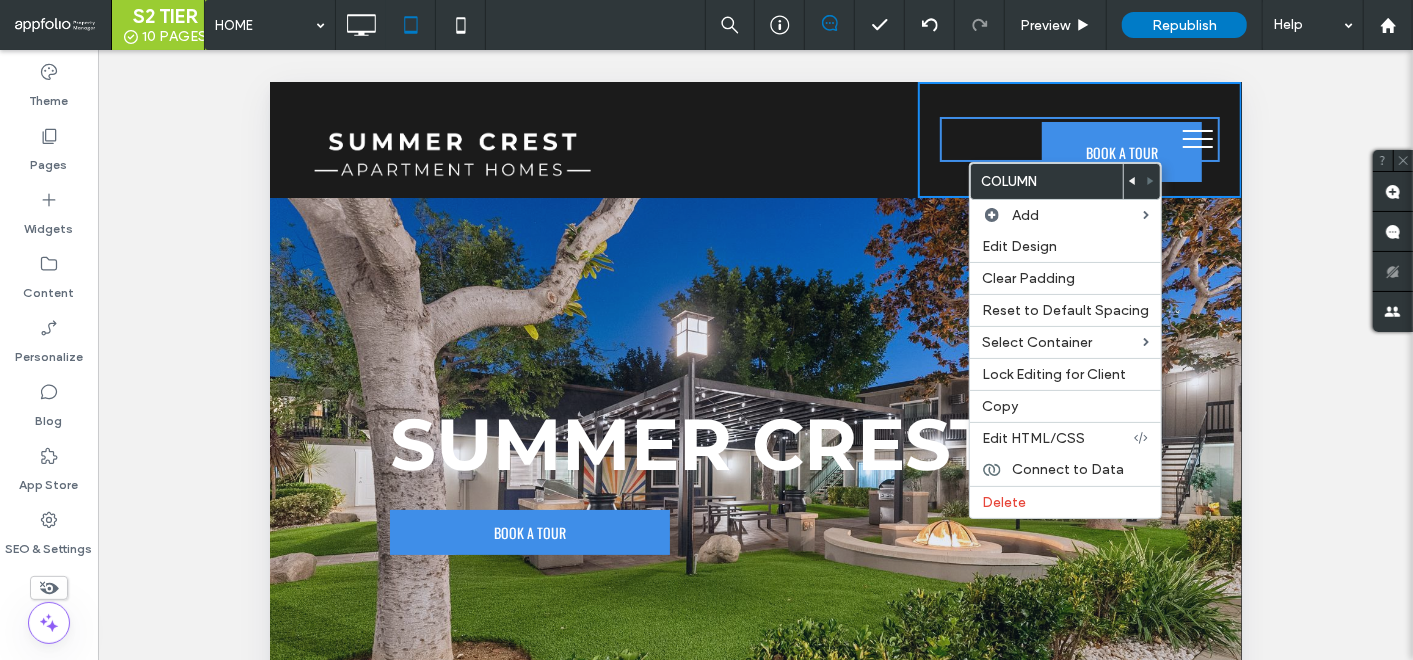 click on "BOOK A TOUR" at bounding box center [1079, 138] 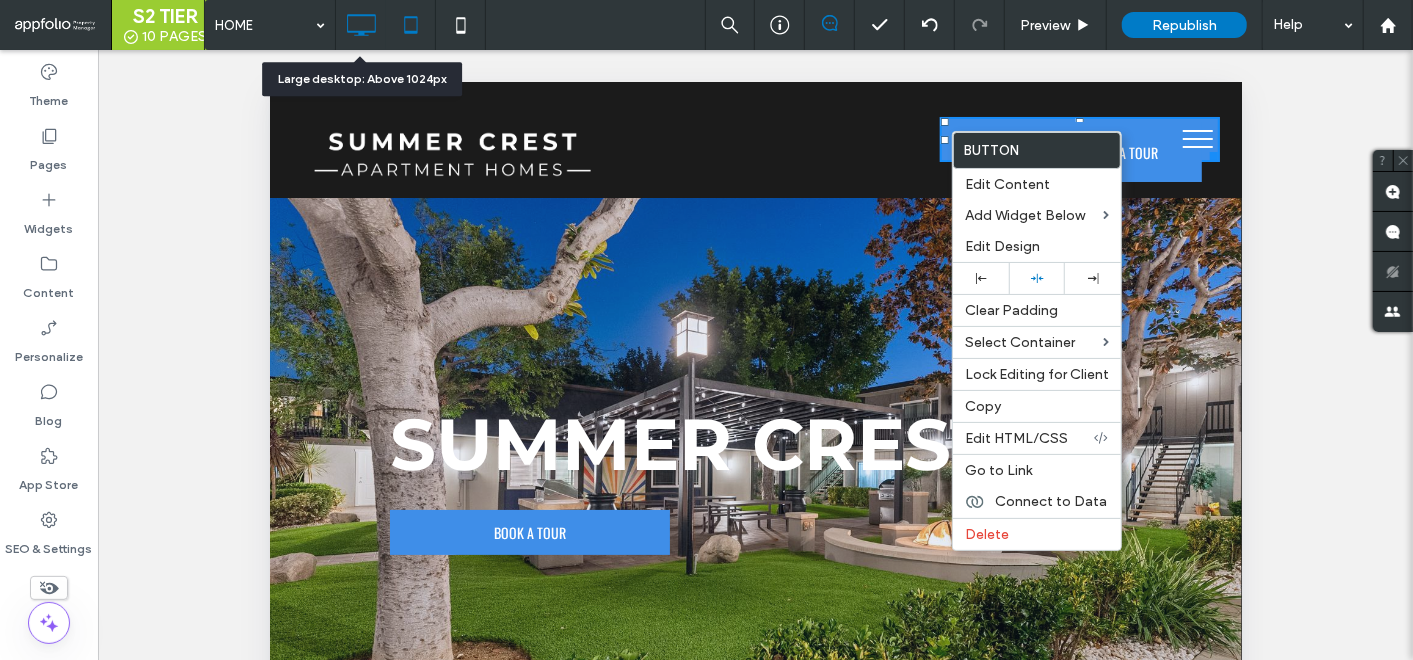 click 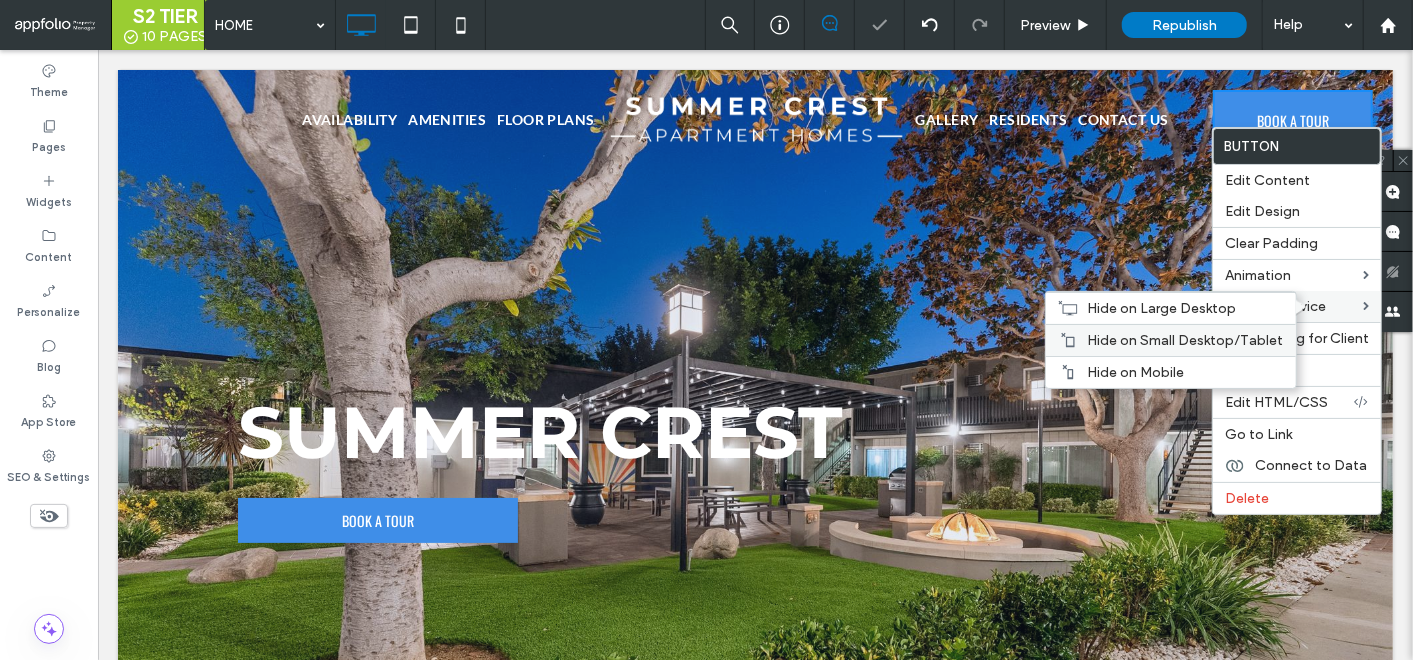 click on "Hide on Small Desktop/Tablet" at bounding box center (1186, 340) 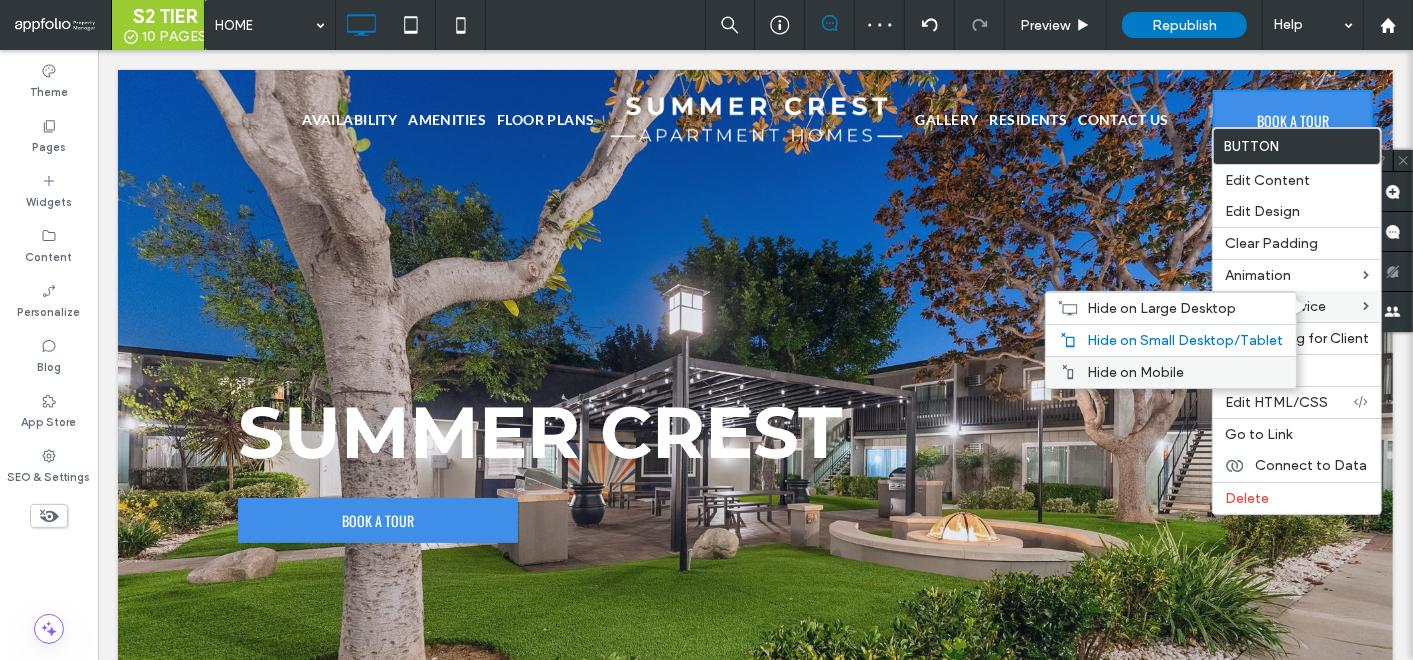 click on "Hide on Mobile" at bounding box center (1186, 372) 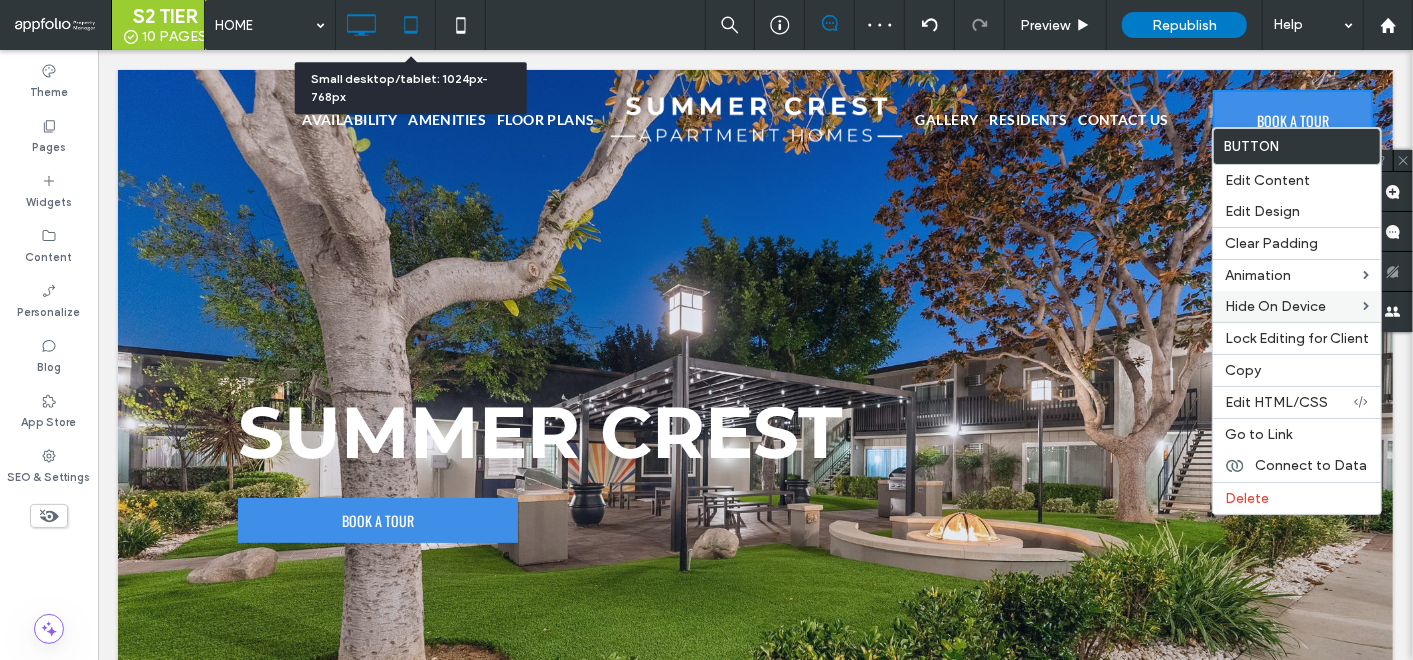 click 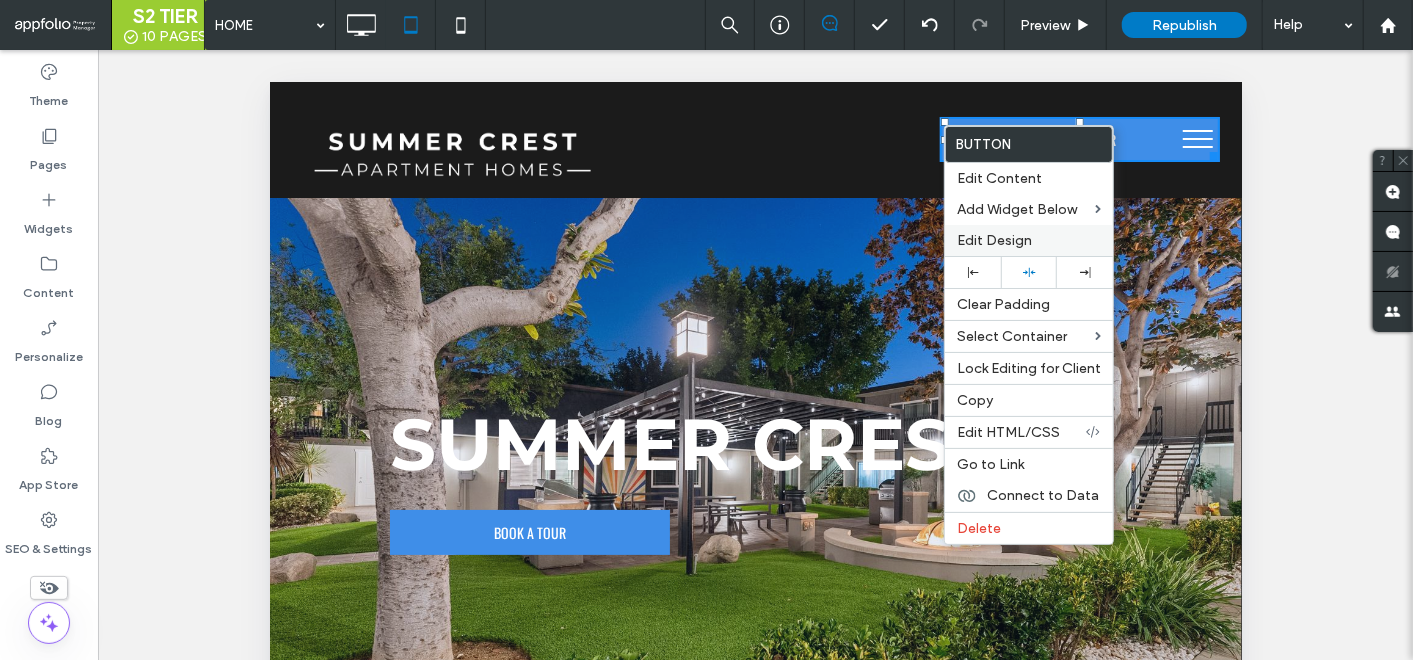 click on "Edit Design" at bounding box center [1029, 240] 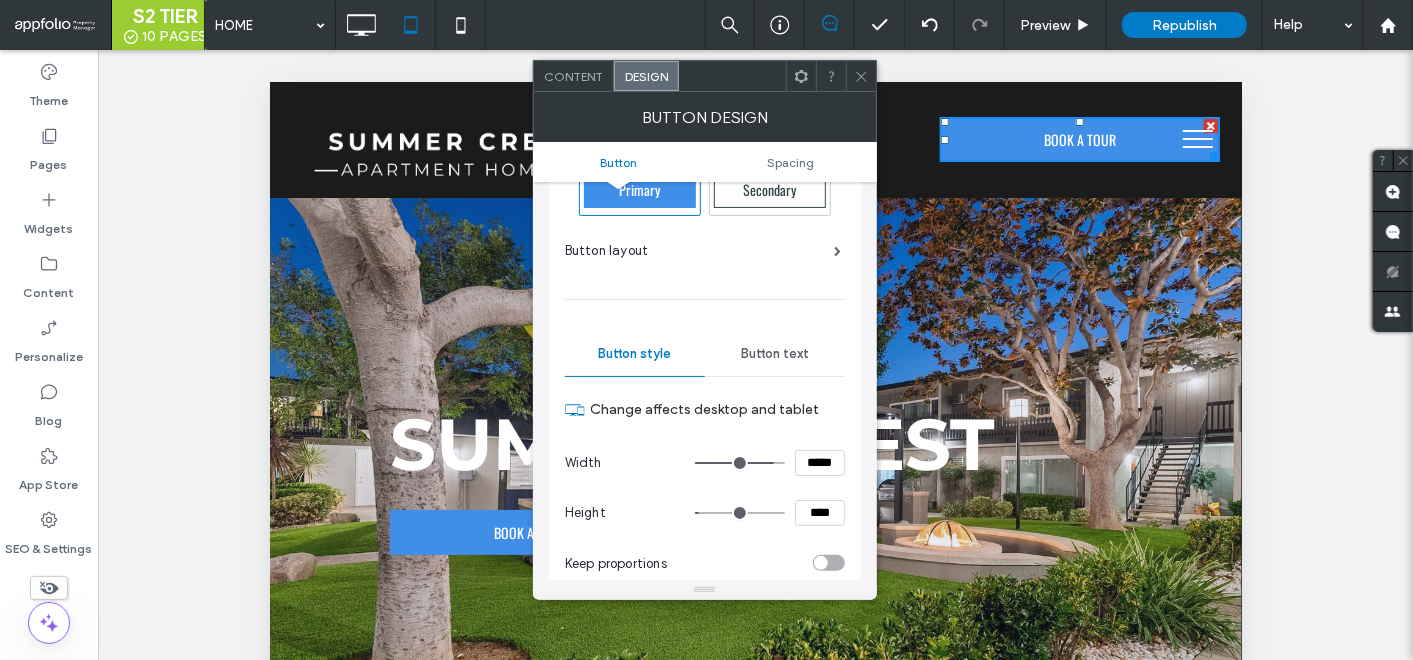 scroll, scrollTop: 111, scrollLeft: 0, axis: vertical 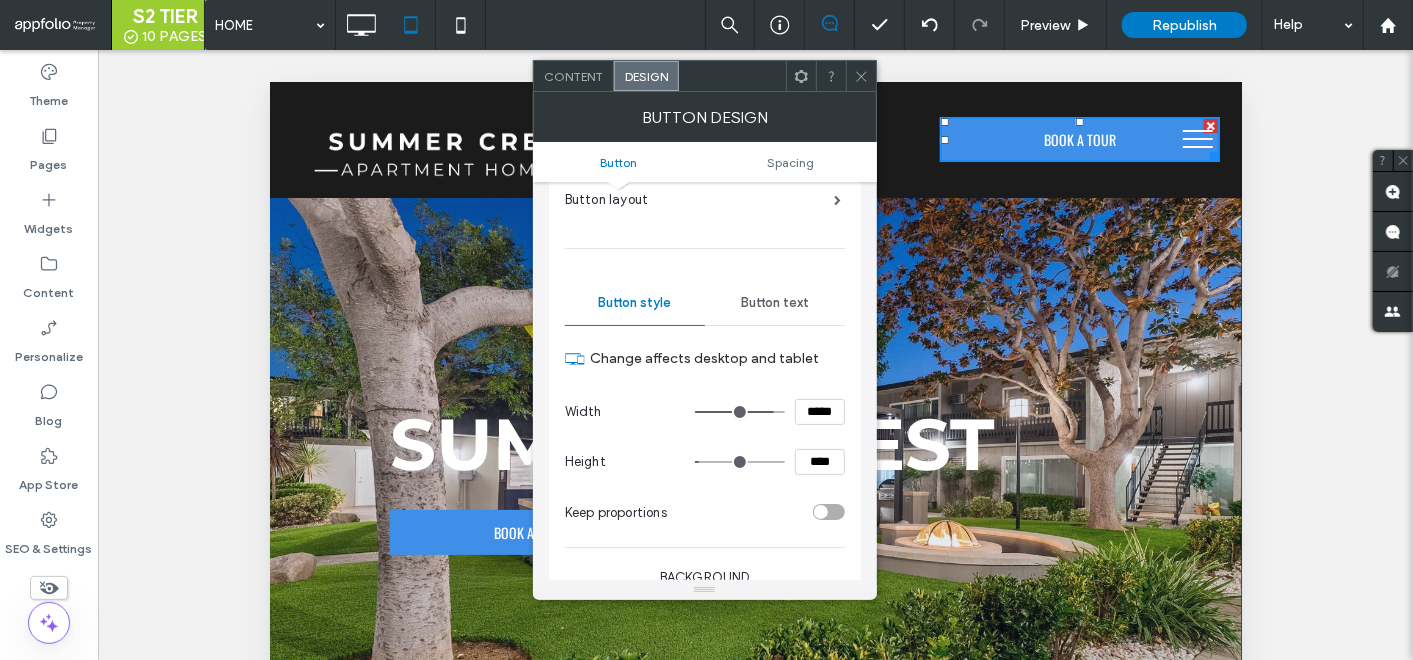 click on "*****" at bounding box center [820, 412] 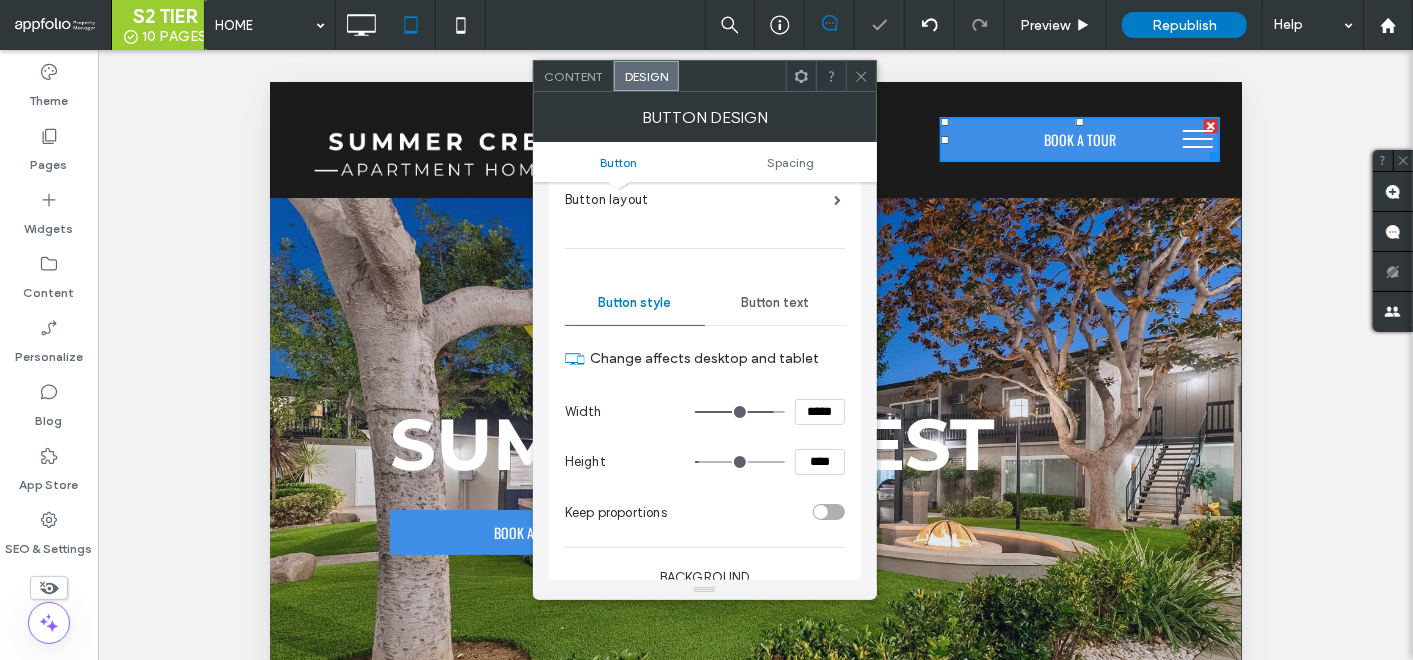 click on "****" at bounding box center [820, 462] 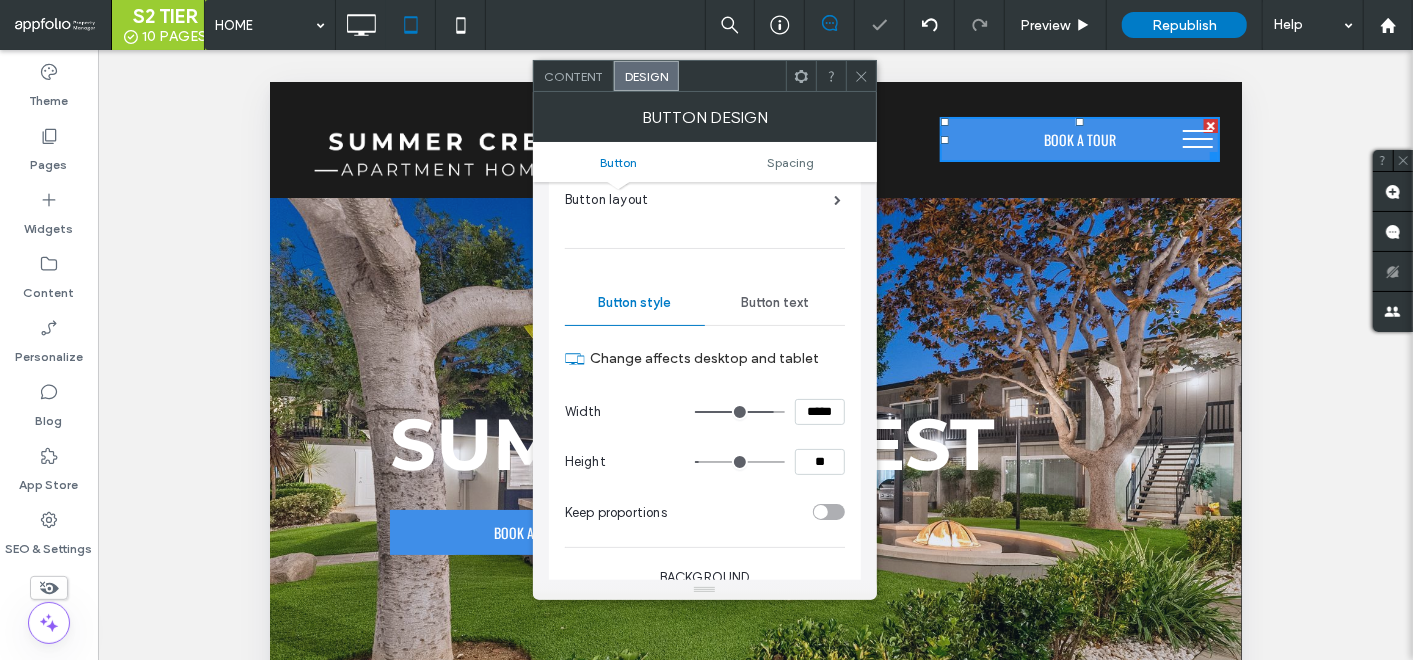 type on "*" 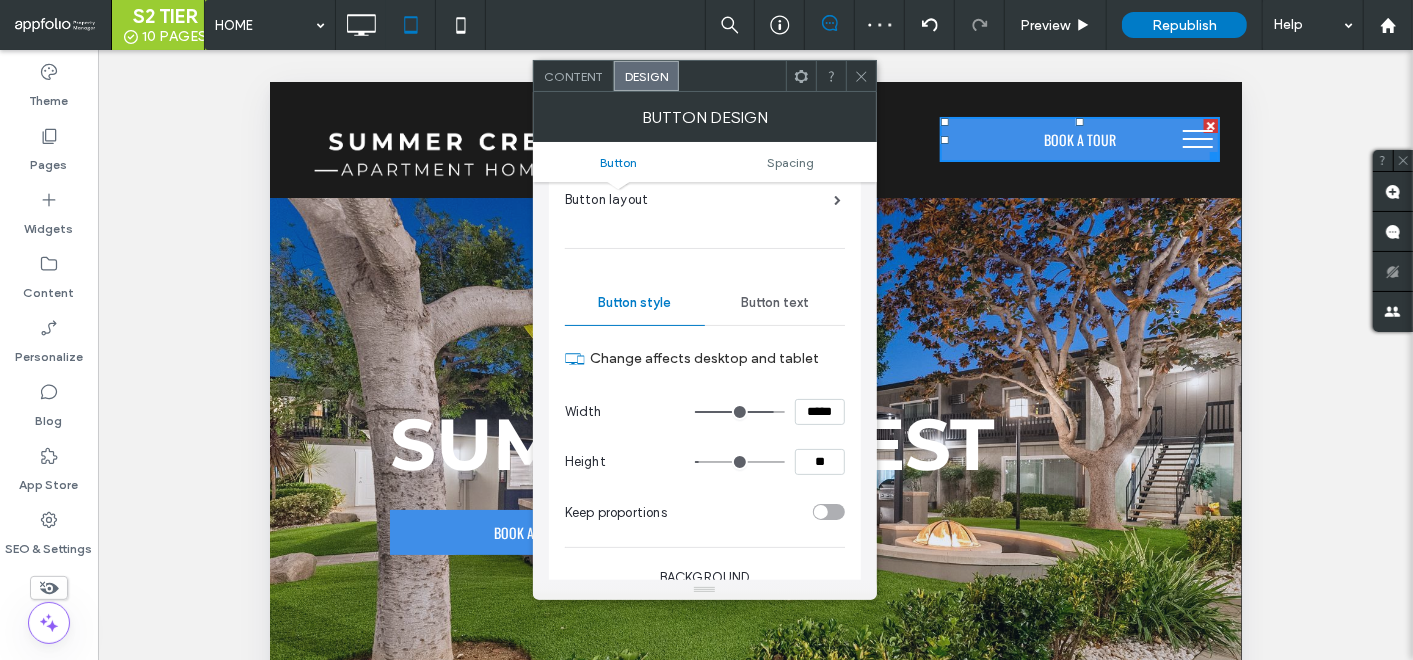type on "**" 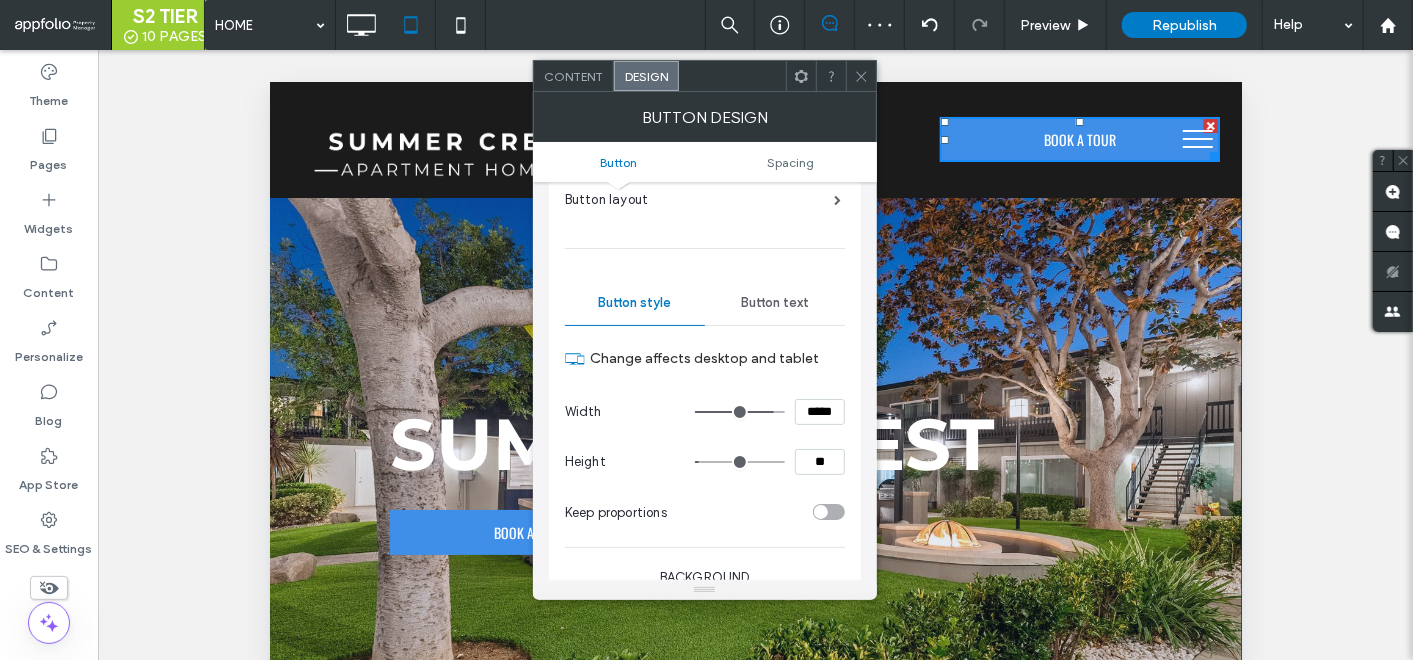 type on "**" 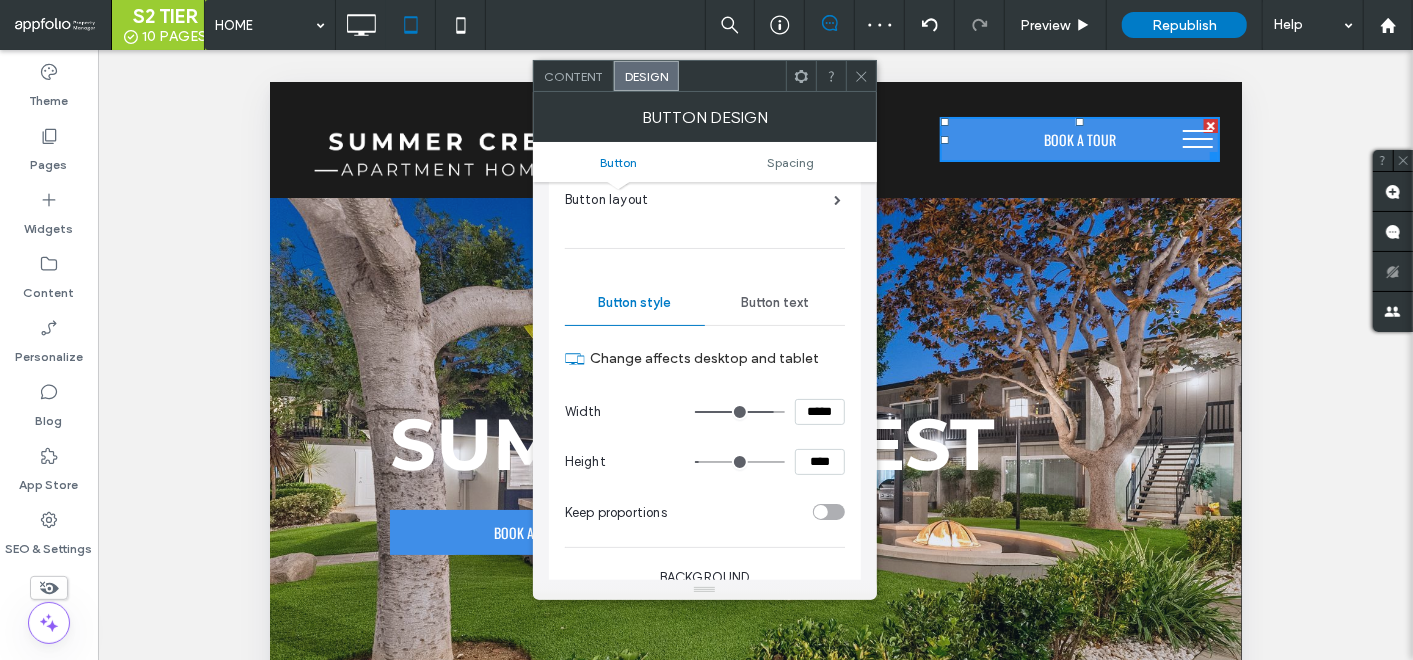 click on "*****" at bounding box center [820, 412] 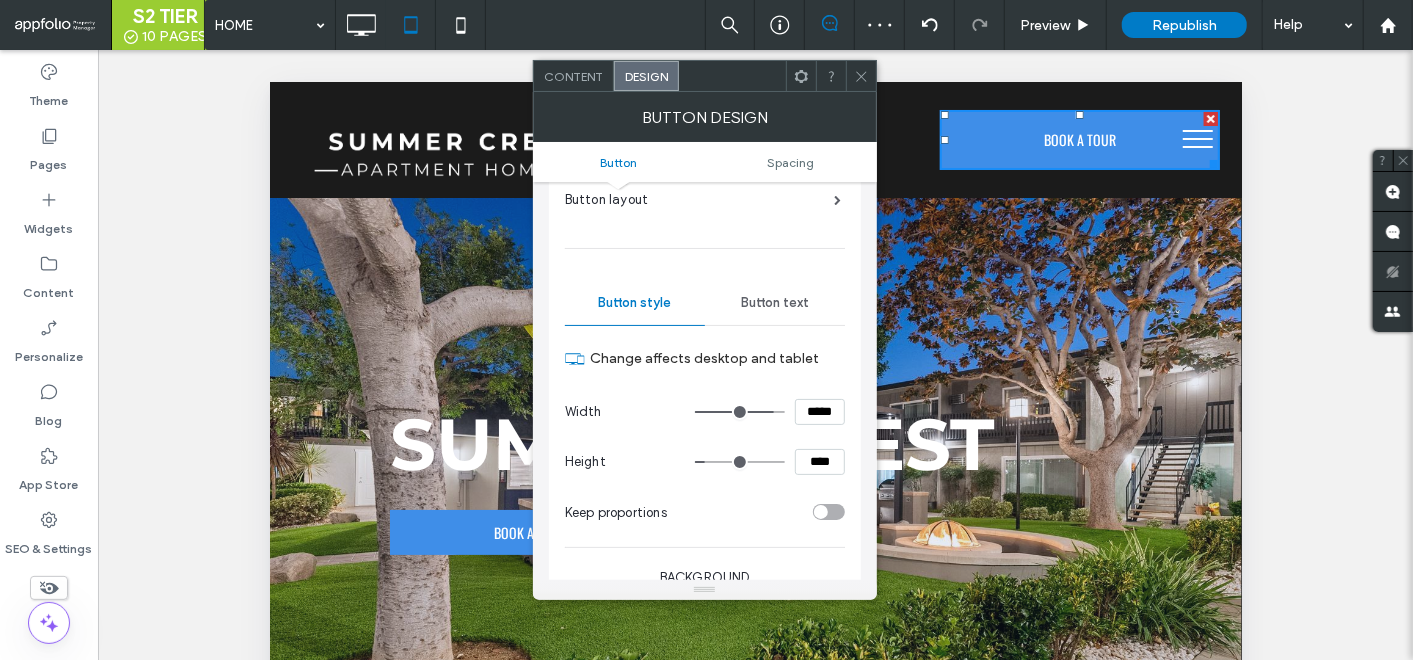 click on "*****" at bounding box center [820, 412] 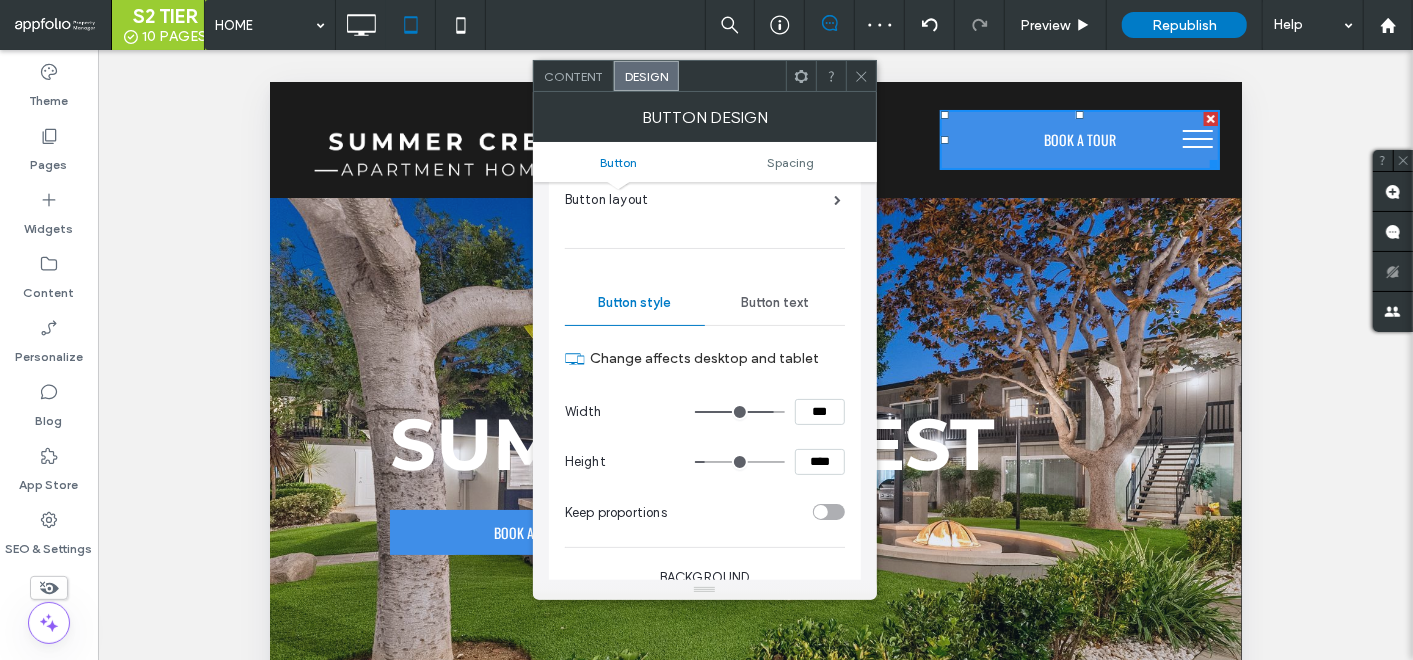 type on "***" 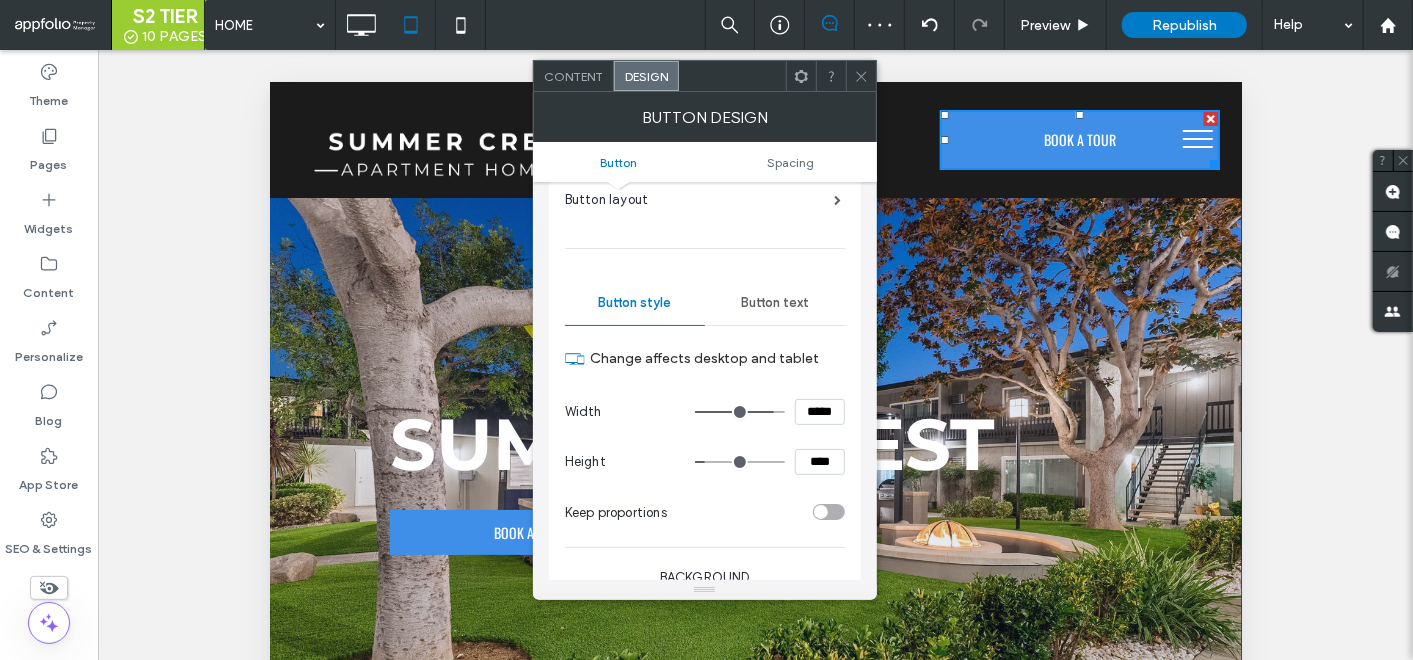click on "Change affects desktop and tablet Width ***** Height **** Keep proportions" at bounding box center [705, 433] 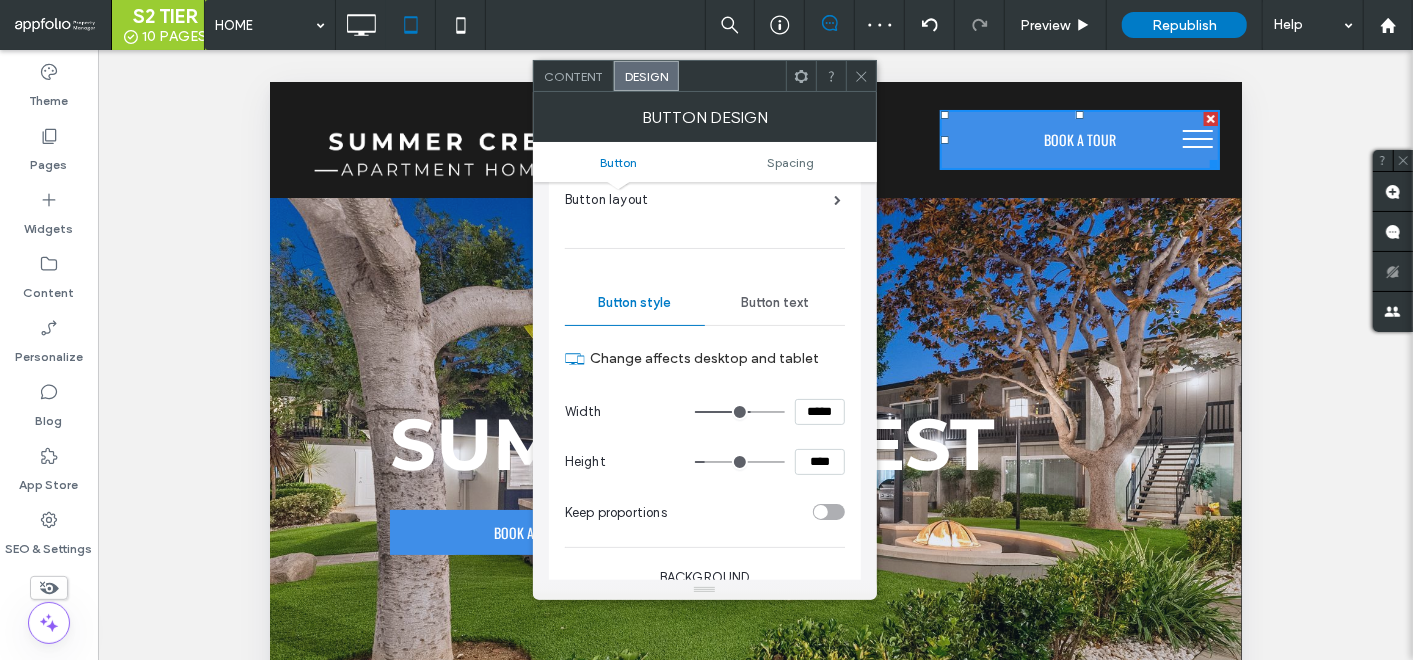 drag, startPoint x: 794, startPoint y: 385, endPoint x: 754, endPoint y: 385, distance: 40 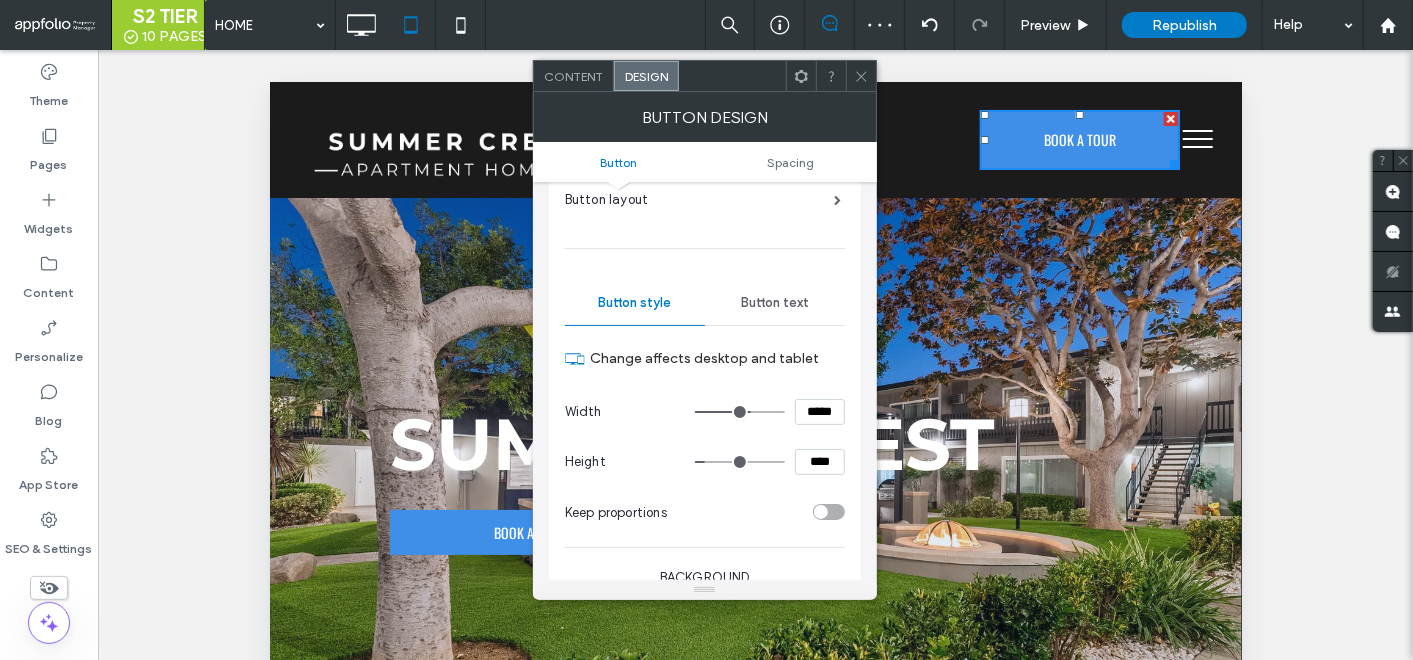 click 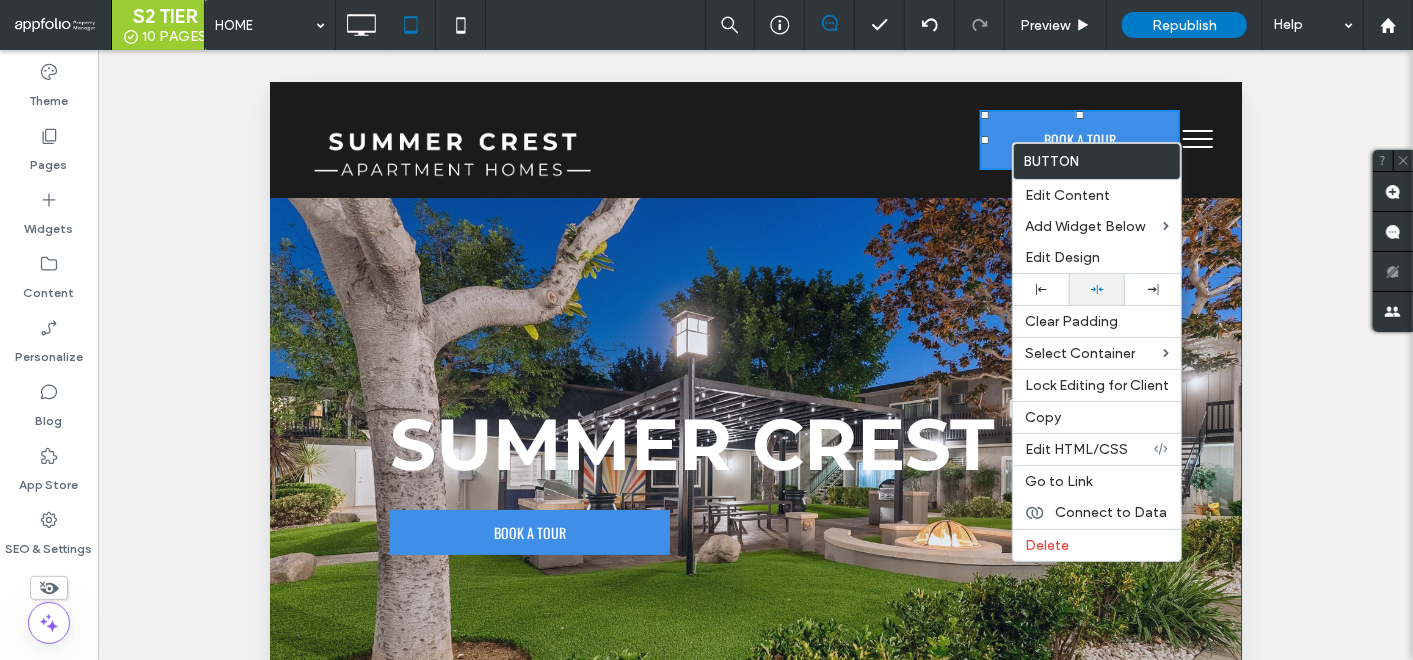 click at bounding box center (1097, 289) 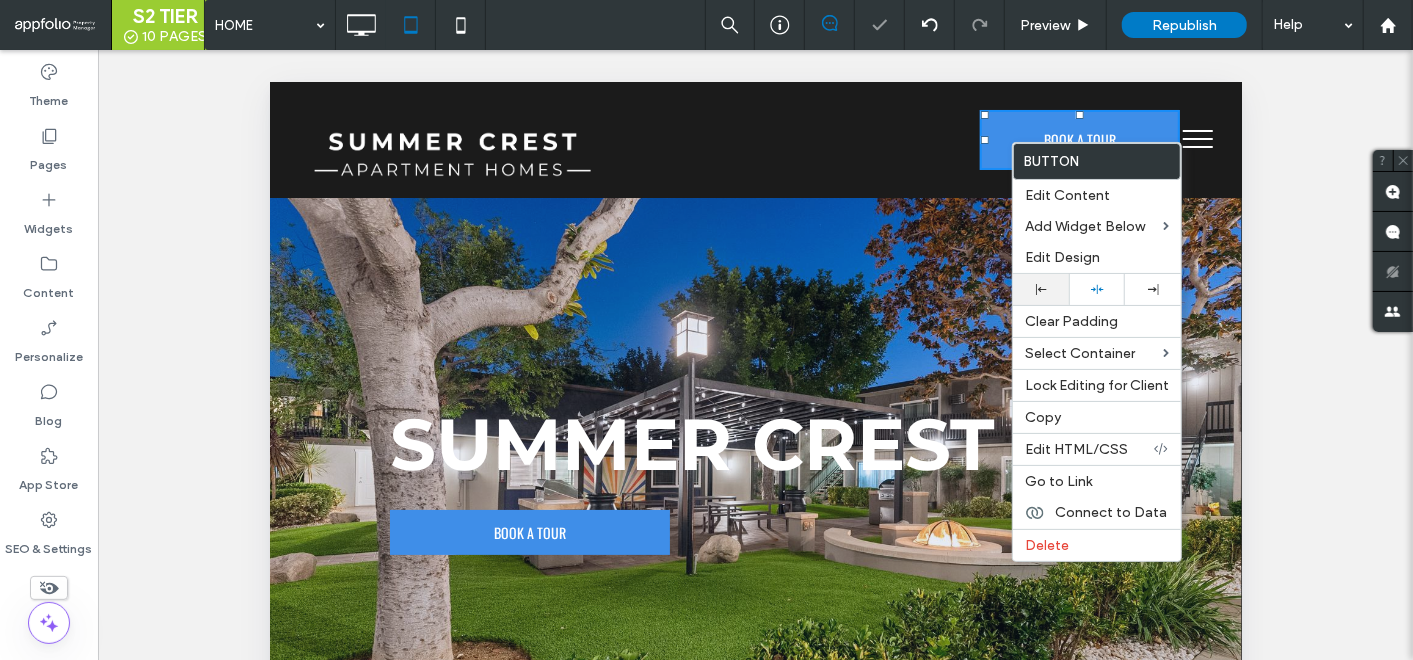 click at bounding box center (1041, 289) 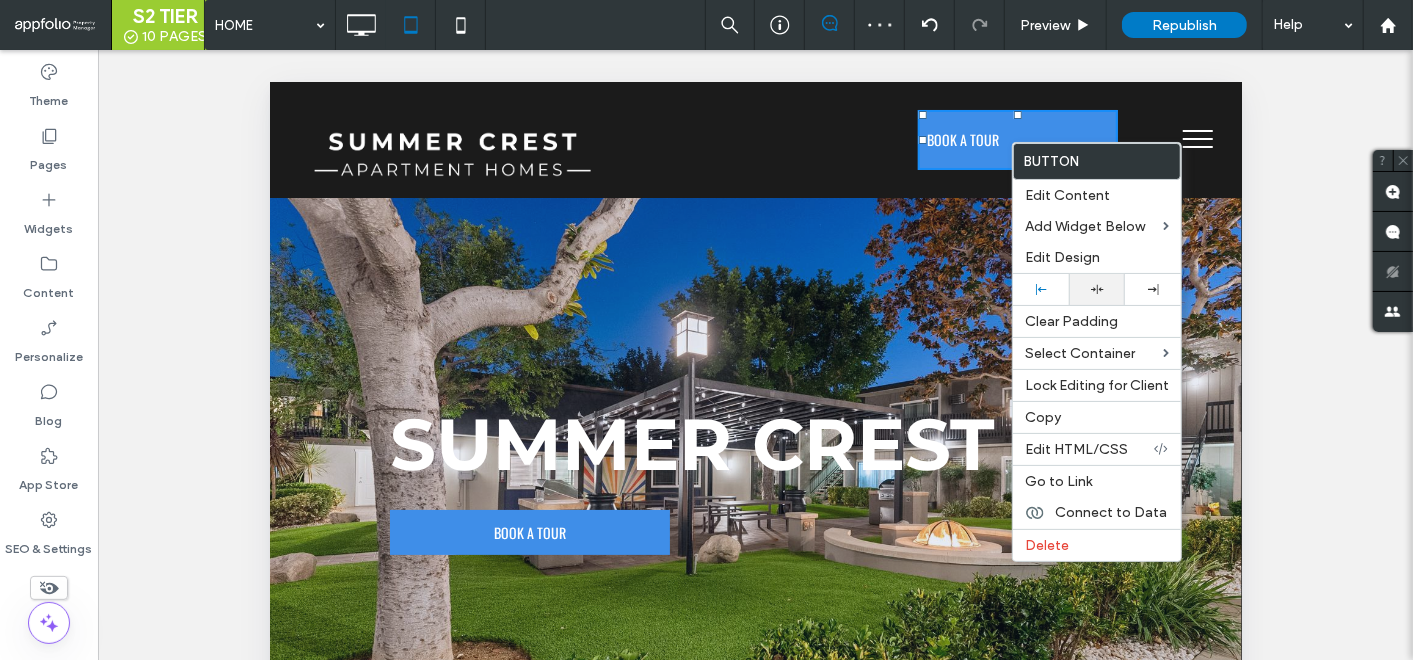 click at bounding box center [1097, 289] 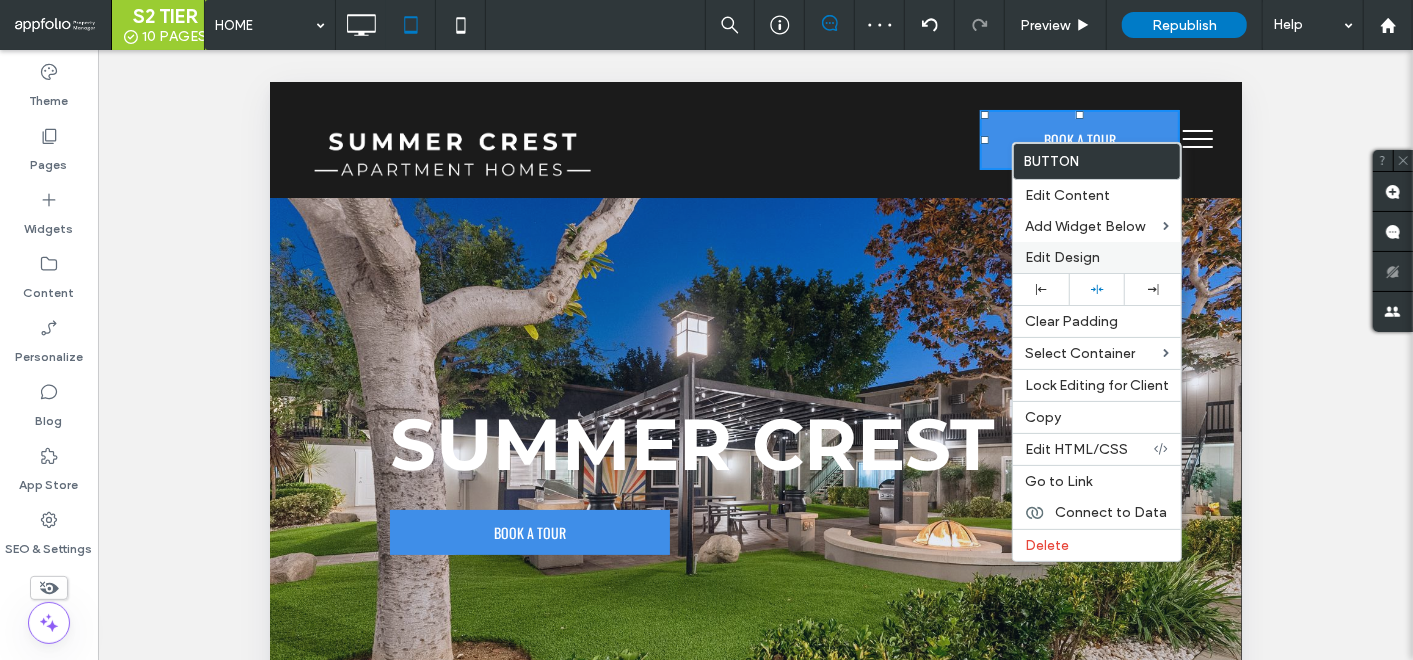 click on "Edit Design" at bounding box center (1062, 257) 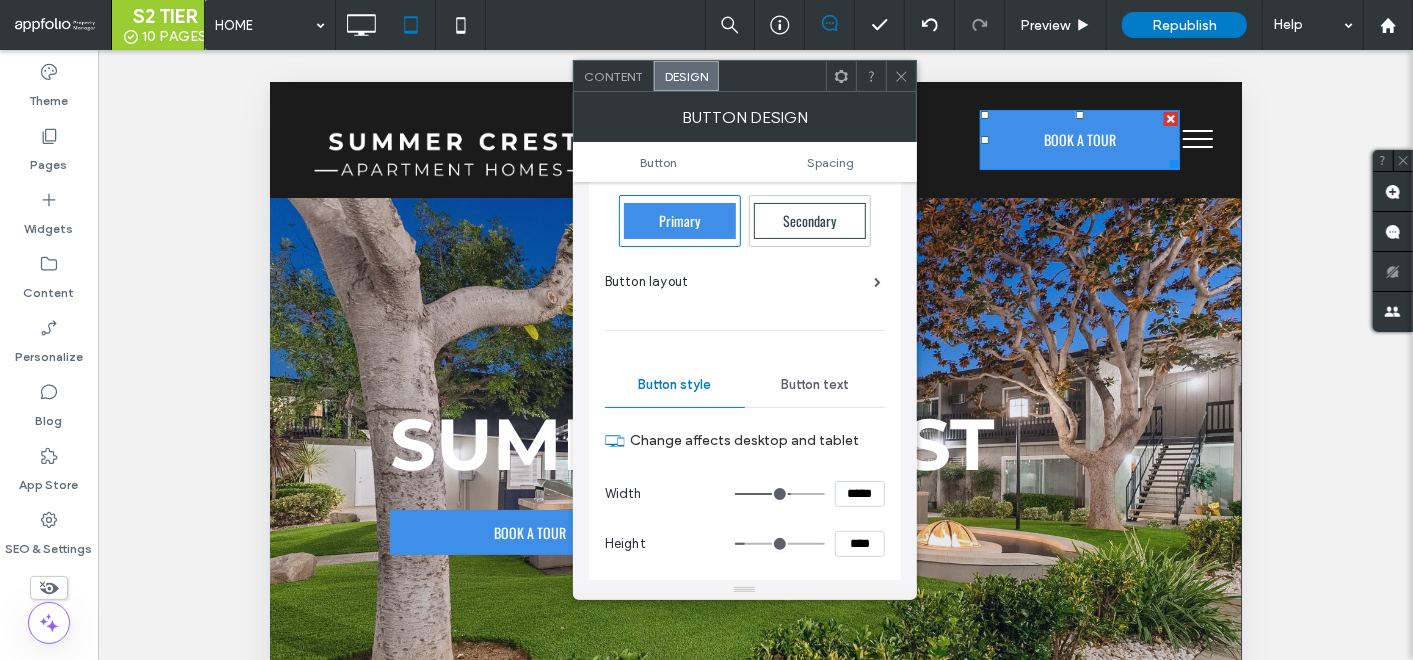 scroll, scrollTop: 0, scrollLeft: 0, axis: both 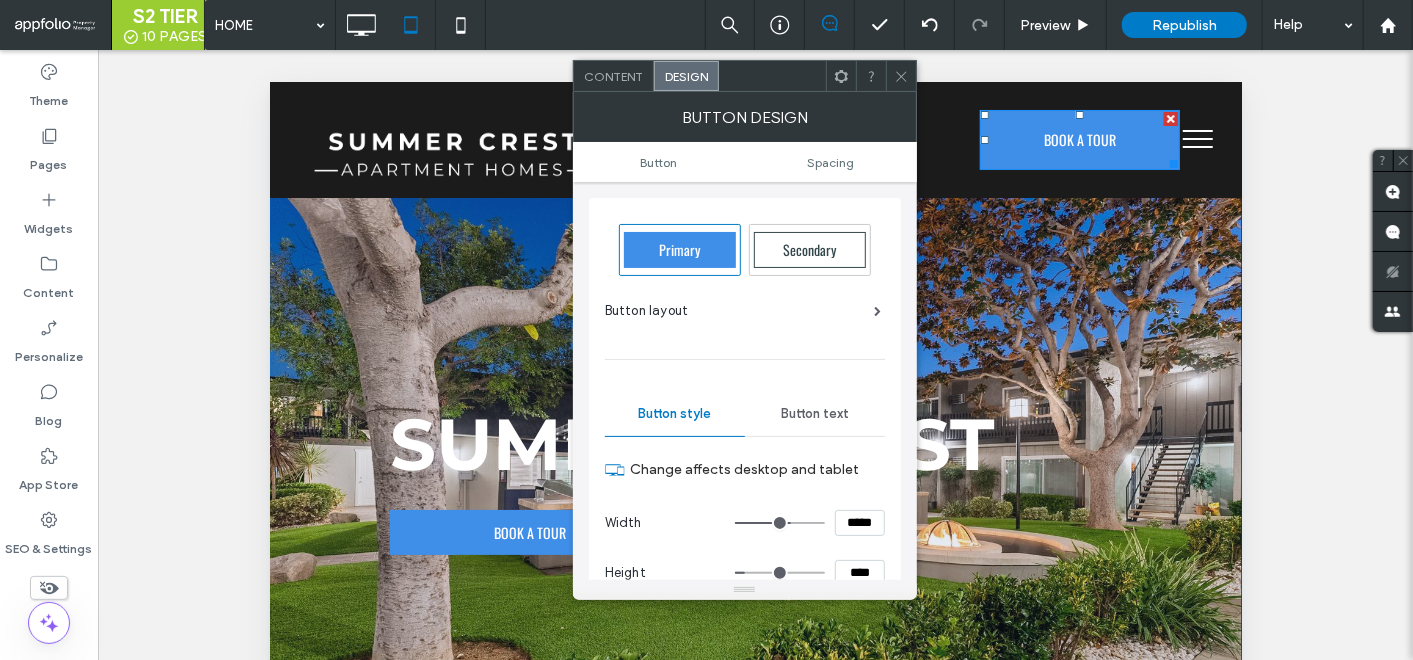 click on "Content" at bounding box center (613, 76) 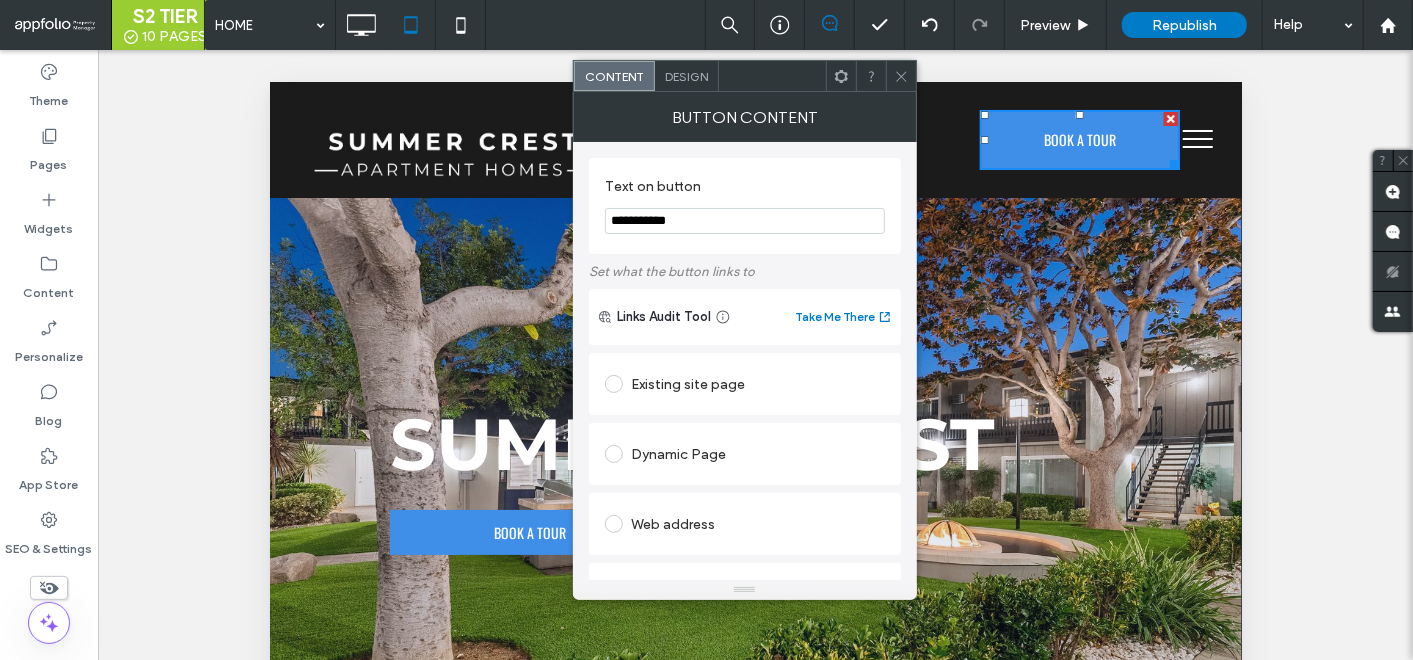 click on "**********" at bounding box center (745, 221) 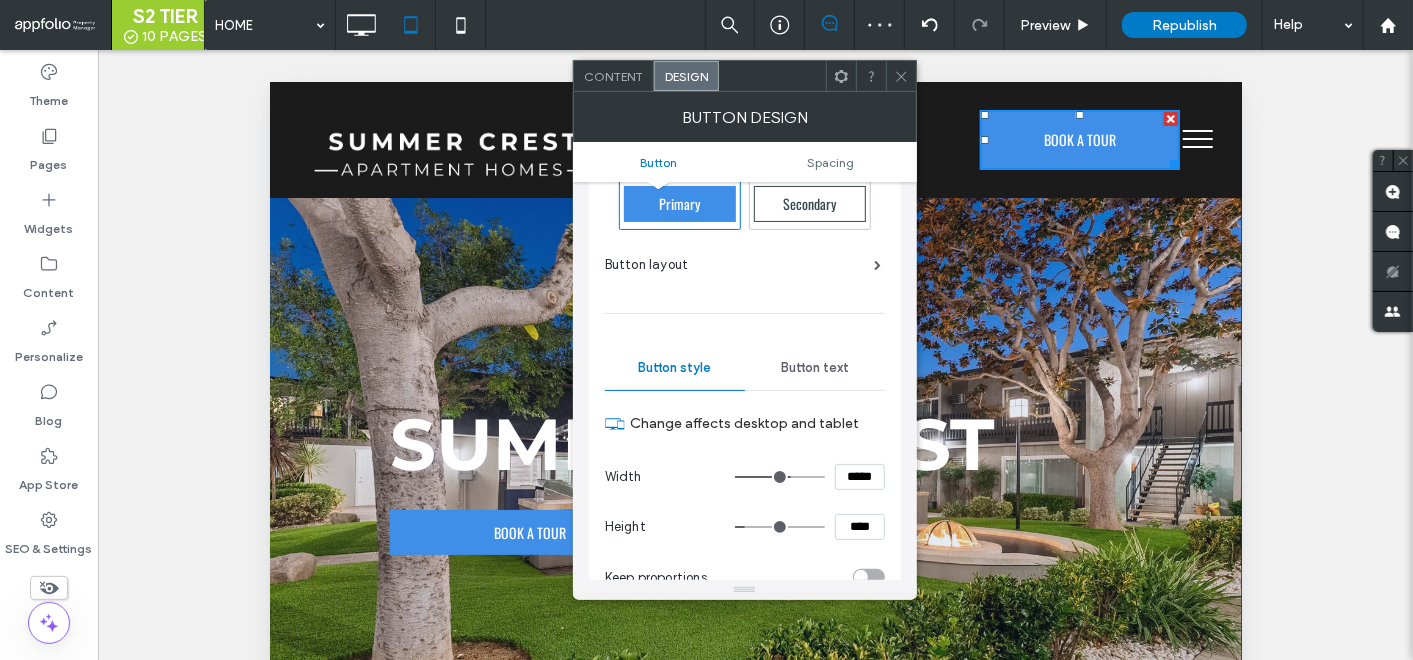 scroll, scrollTop: 0, scrollLeft: 0, axis: both 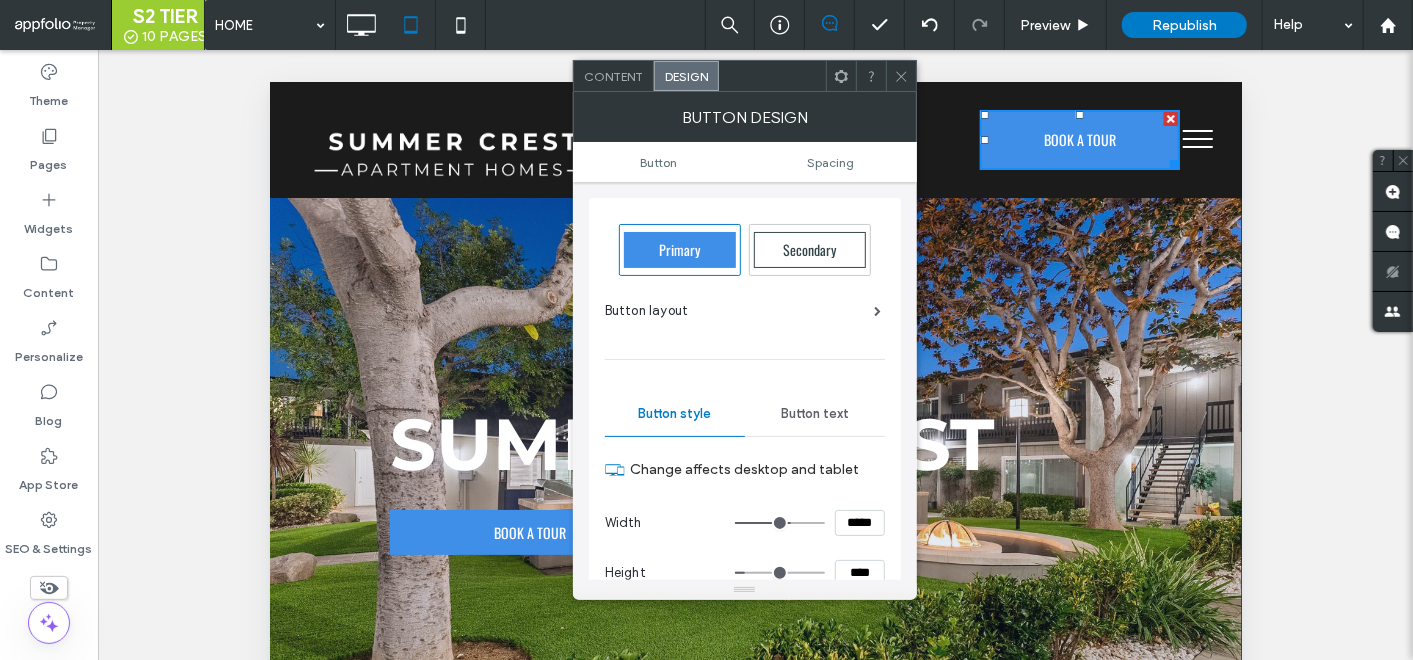 click on "Button text" at bounding box center [815, 414] 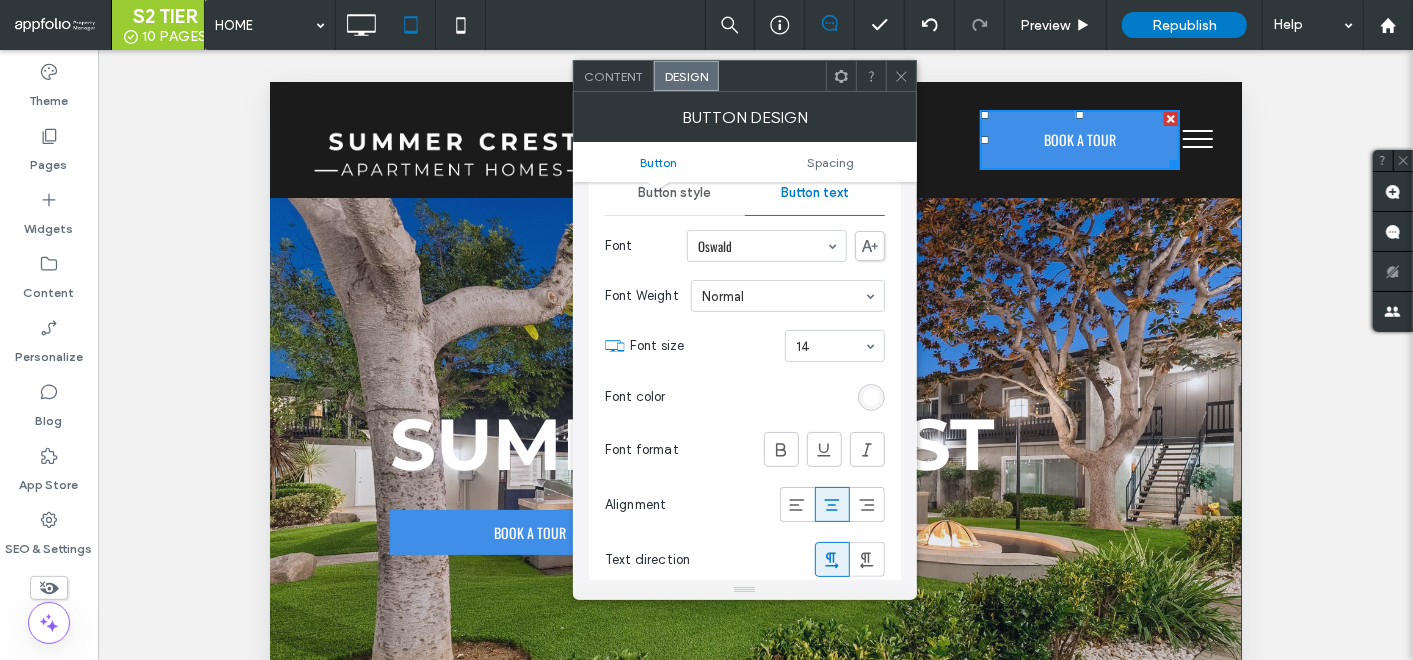 scroll, scrollTop: 222, scrollLeft: 0, axis: vertical 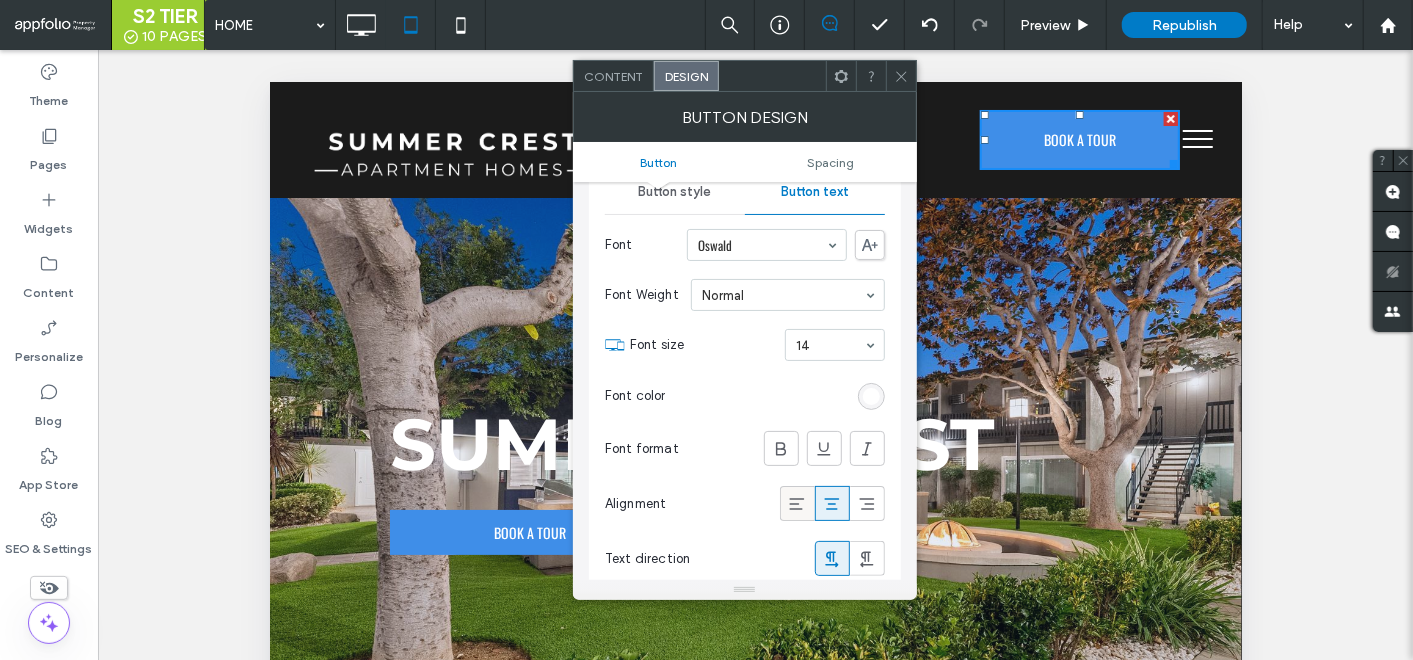 click at bounding box center (797, 503) 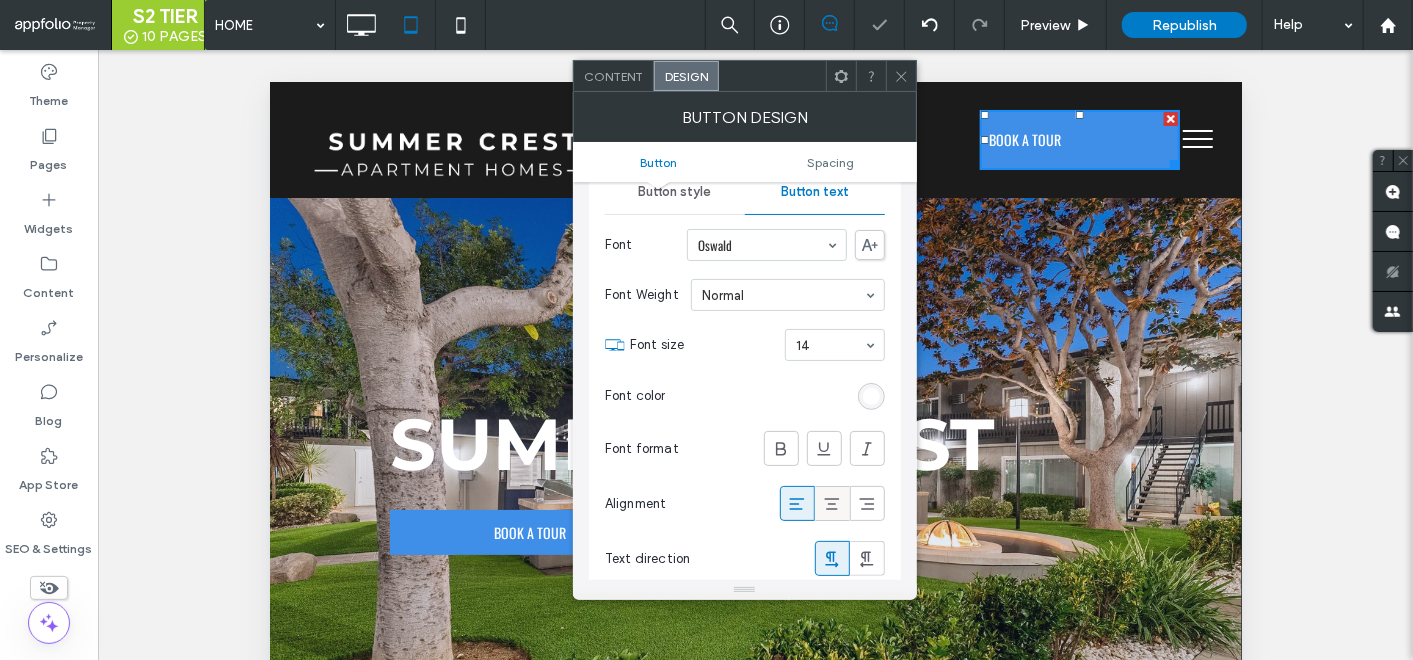click 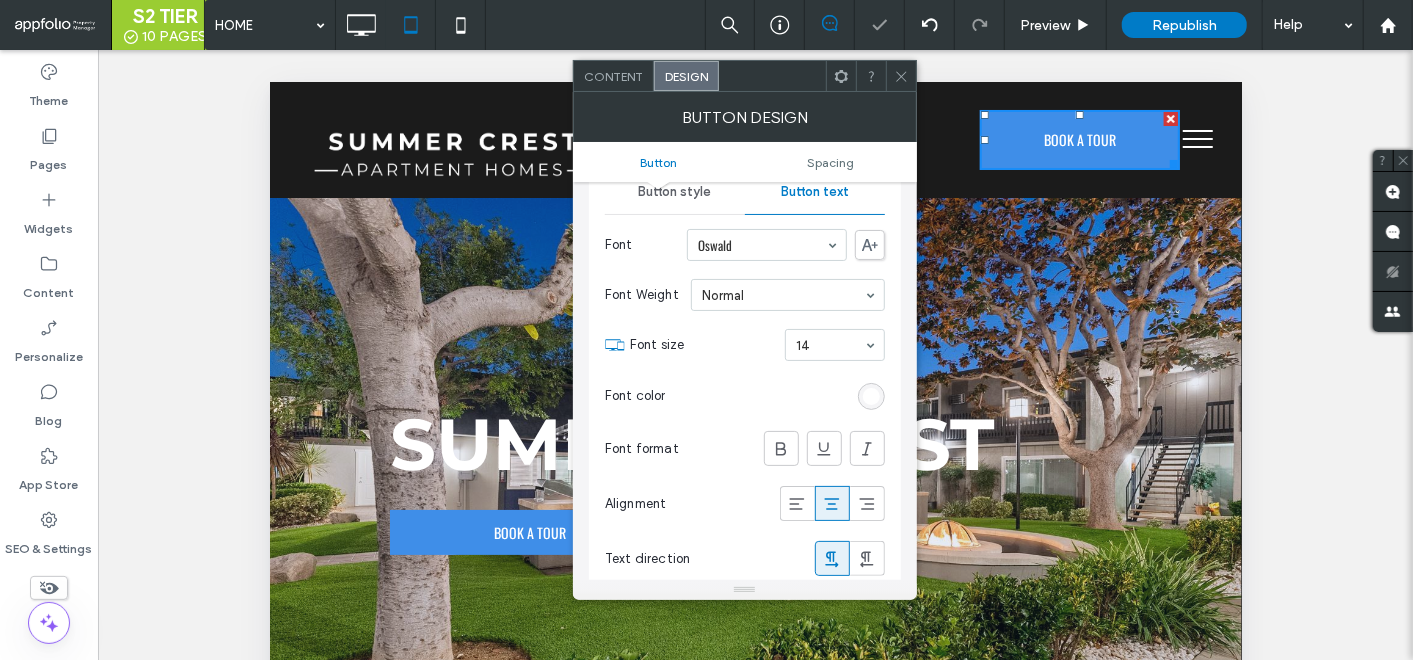 click on "Content" at bounding box center (614, 76) 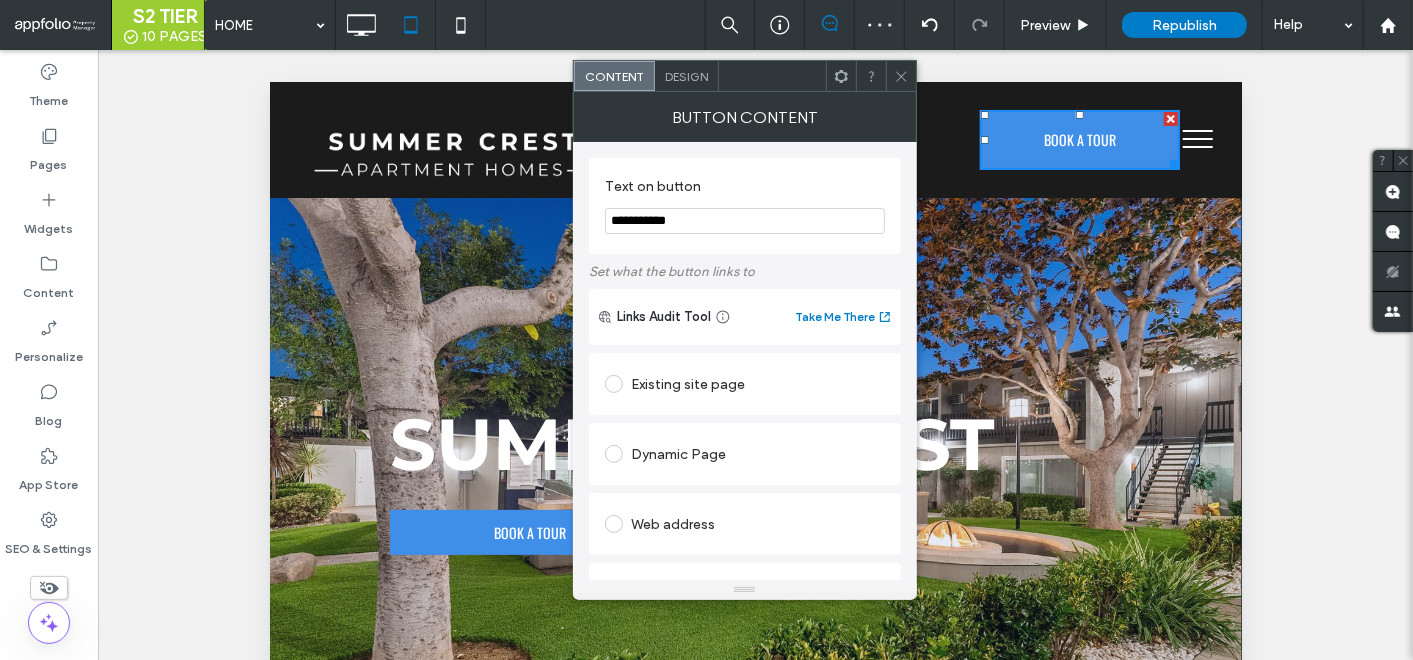 click at bounding box center [901, 76] 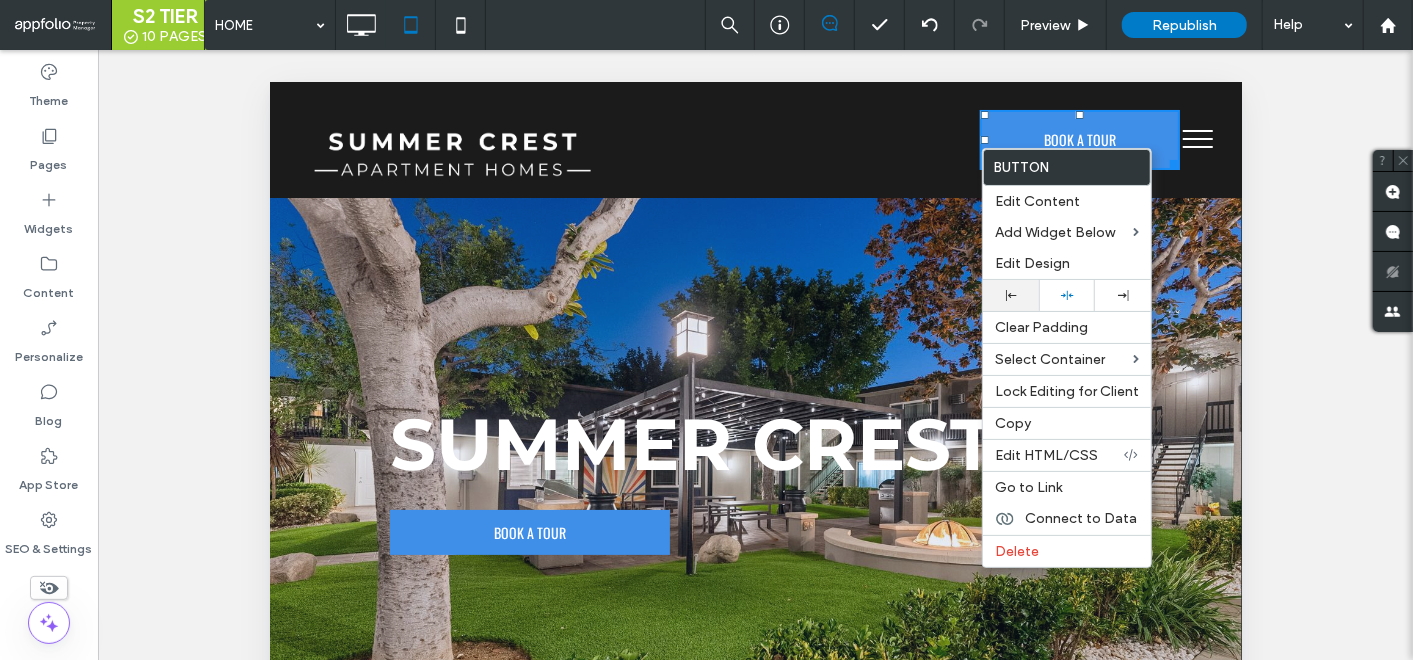 click at bounding box center [1011, 295] 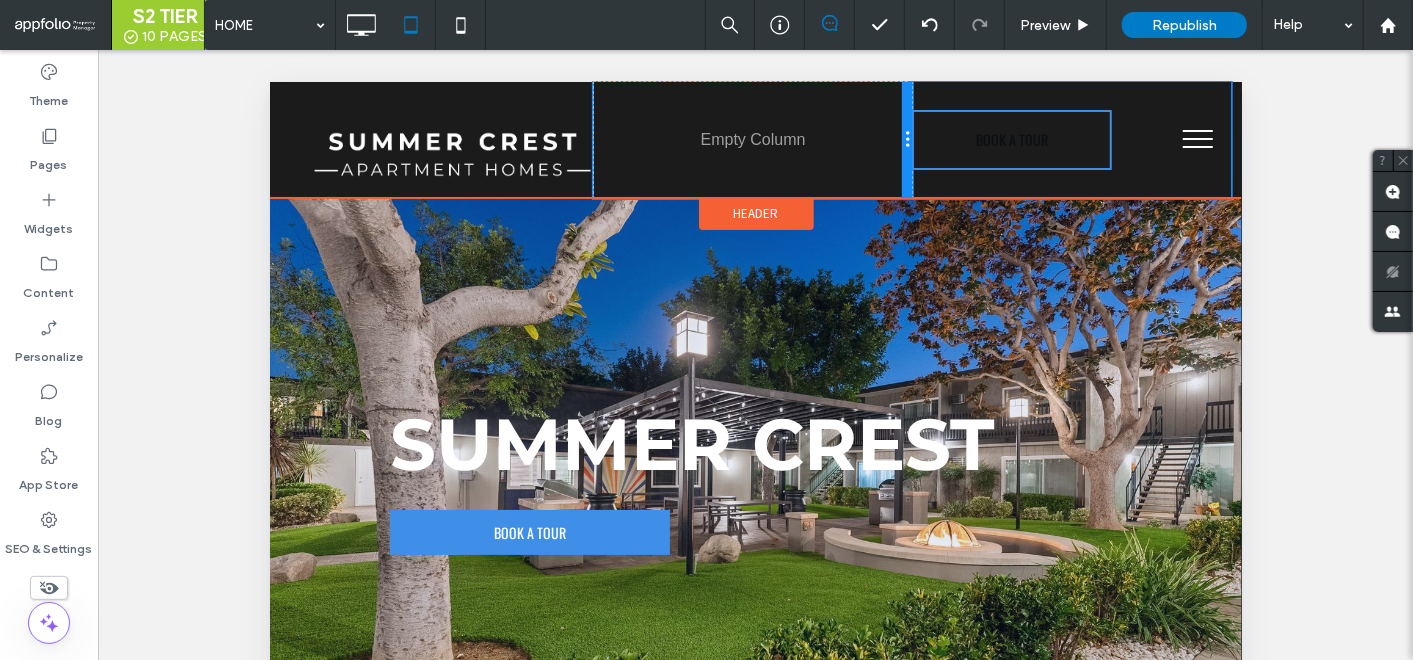drag, startPoint x: 904, startPoint y: 144, endPoint x: 928, endPoint y: 149, distance: 24.5153 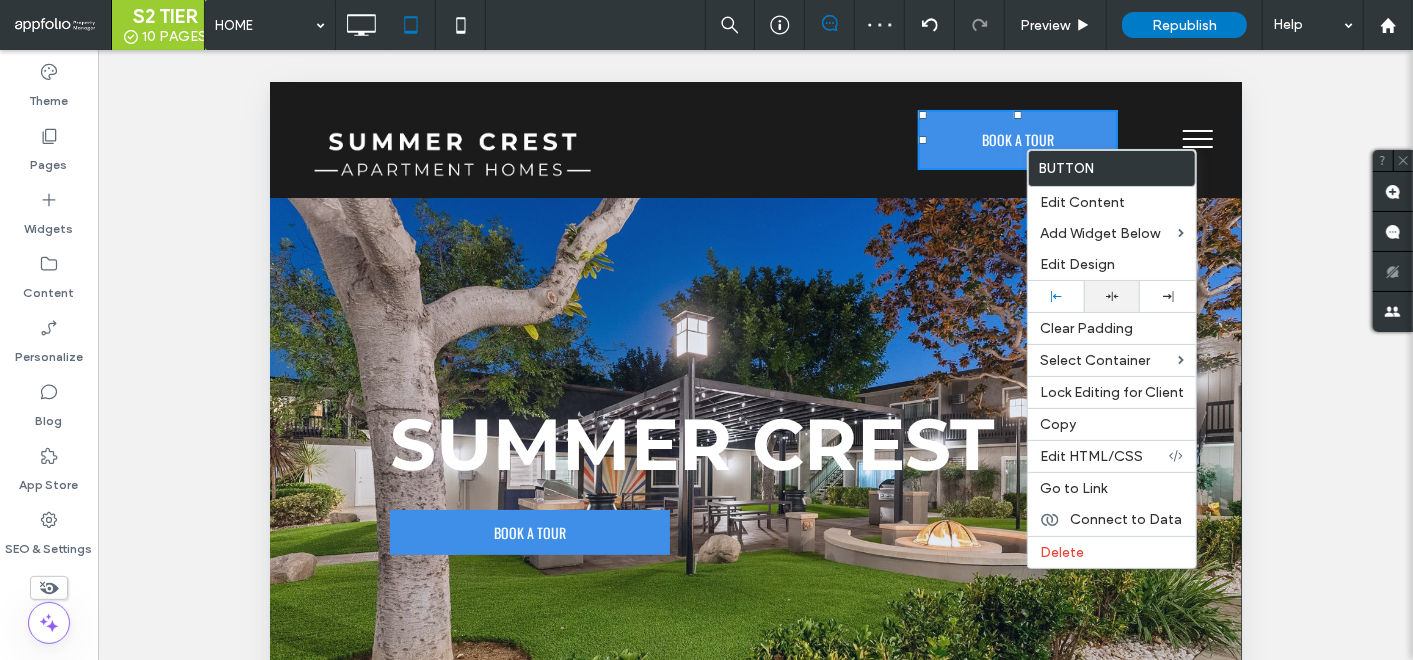 click at bounding box center [1112, 296] 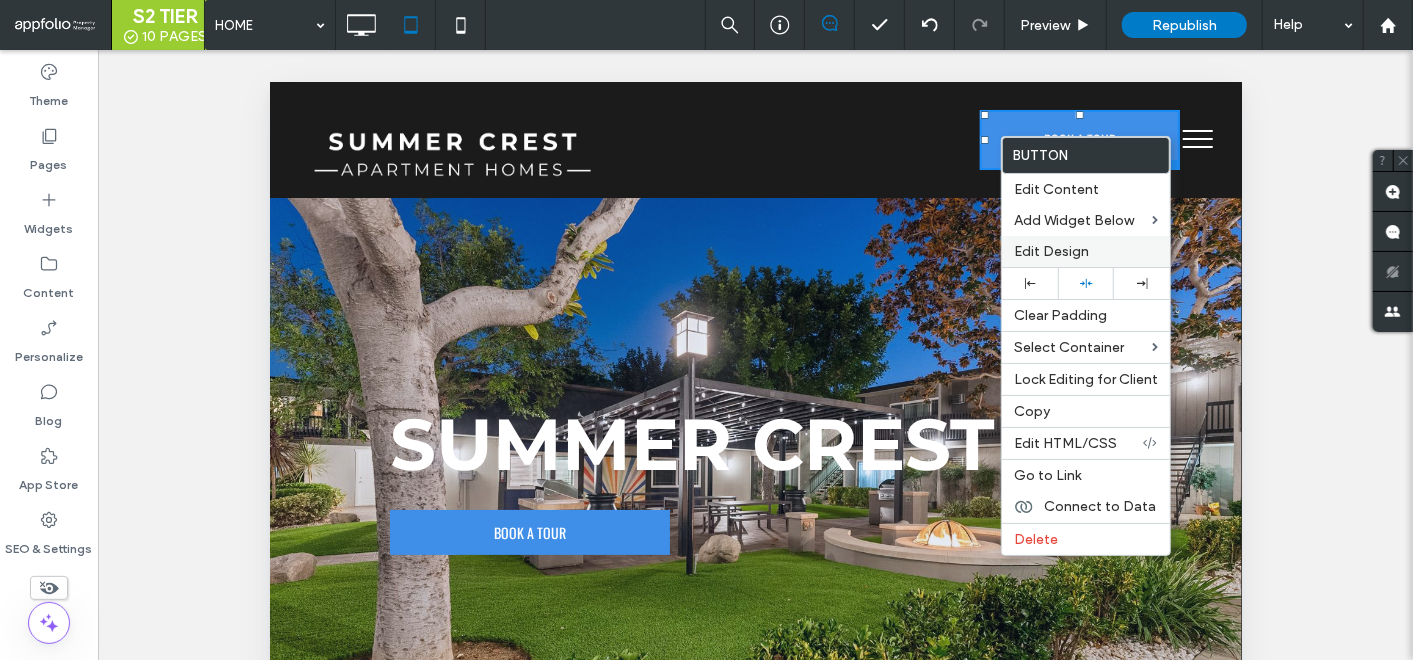 click on "Edit Design" at bounding box center [1051, 251] 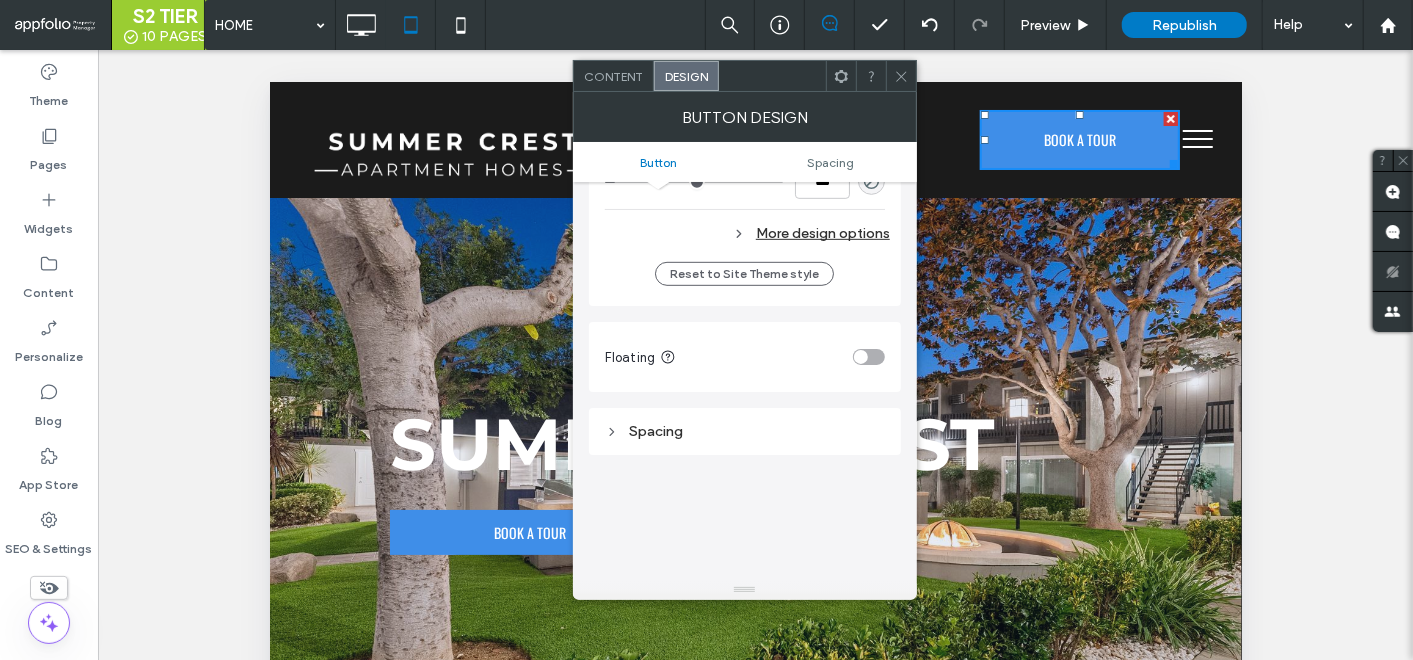 click on "Spacing" at bounding box center (745, 431) 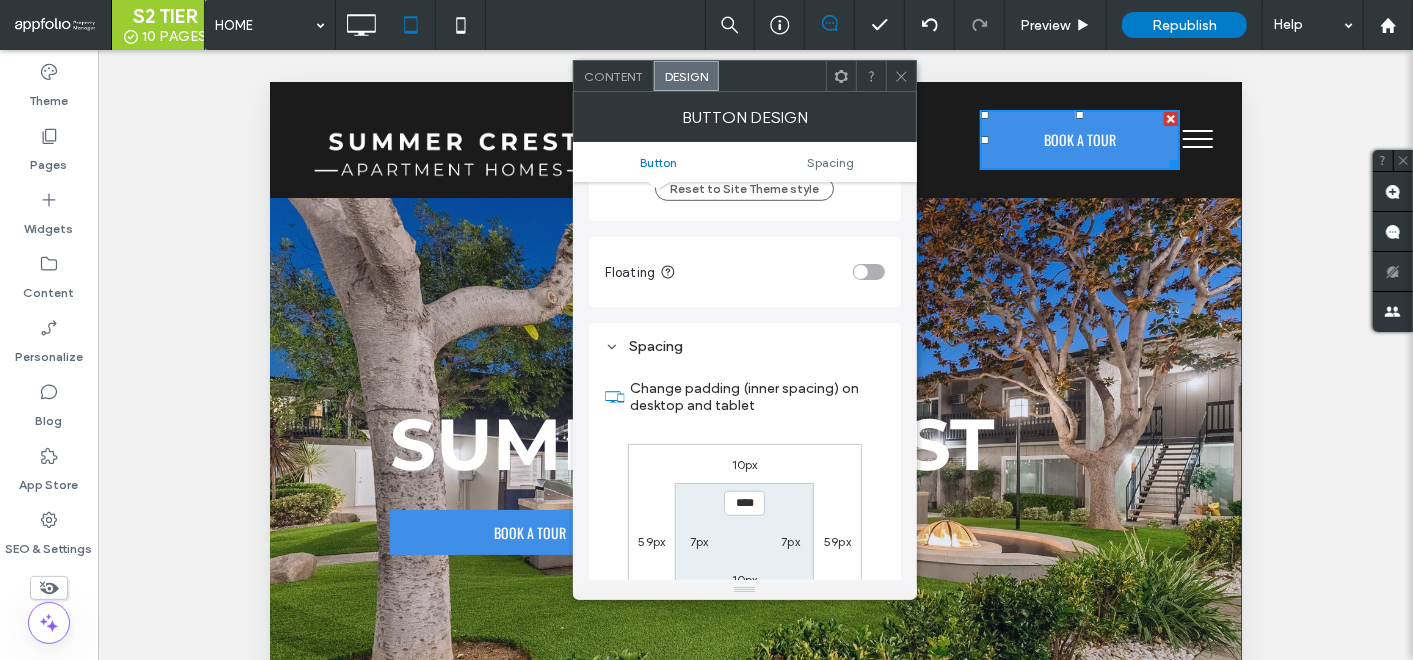 scroll, scrollTop: 888, scrollLeft: 0, axis: vertical 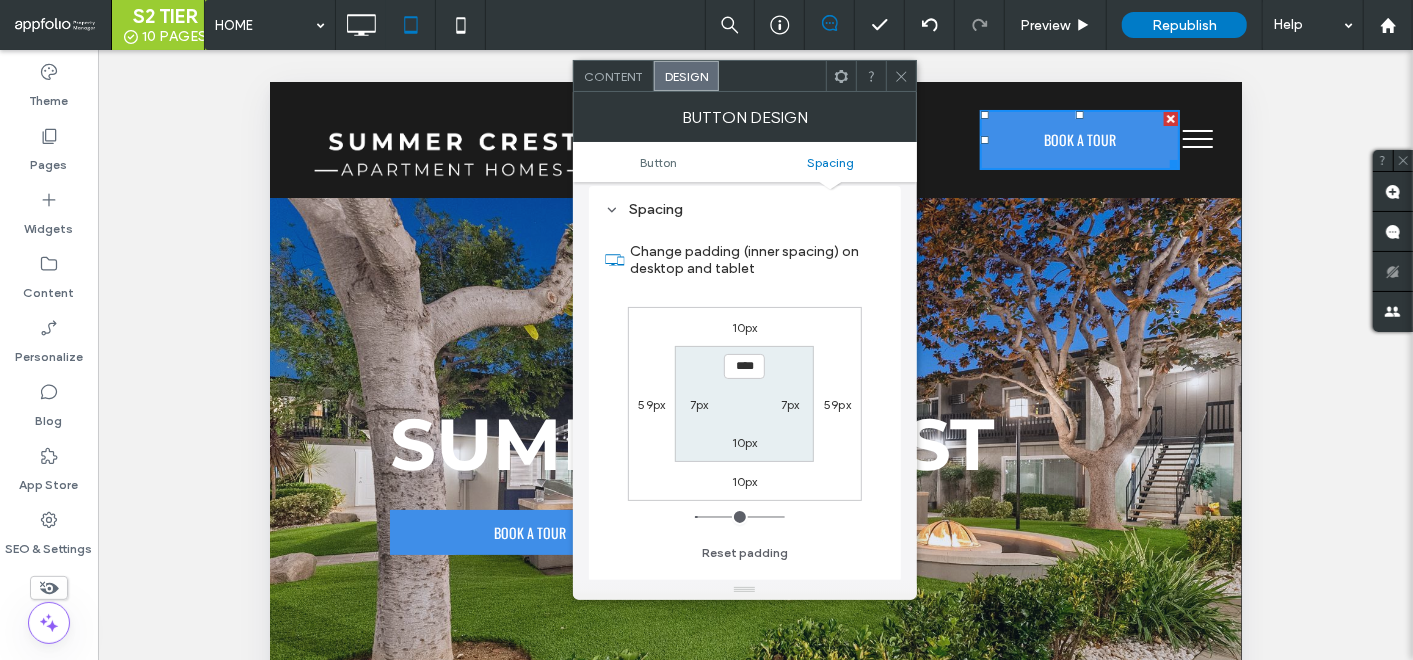 click on "59px" at bounding box center (837, 404) 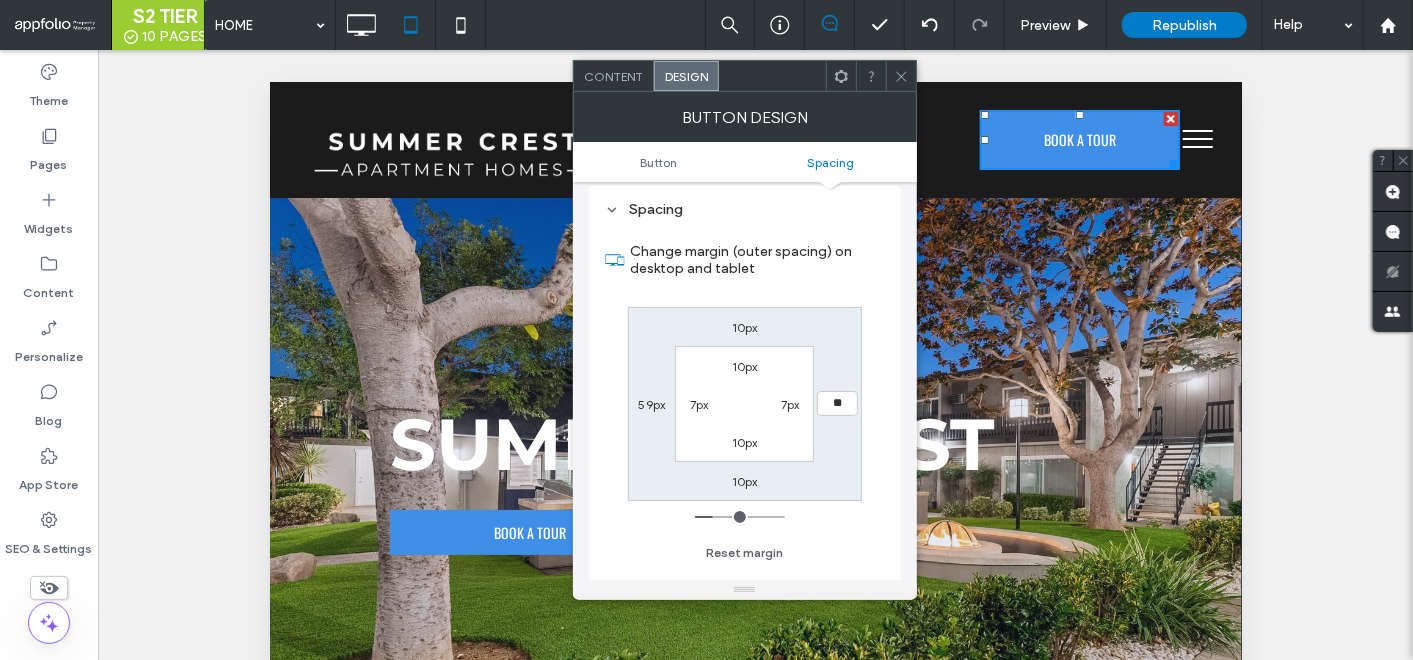 type on "**" 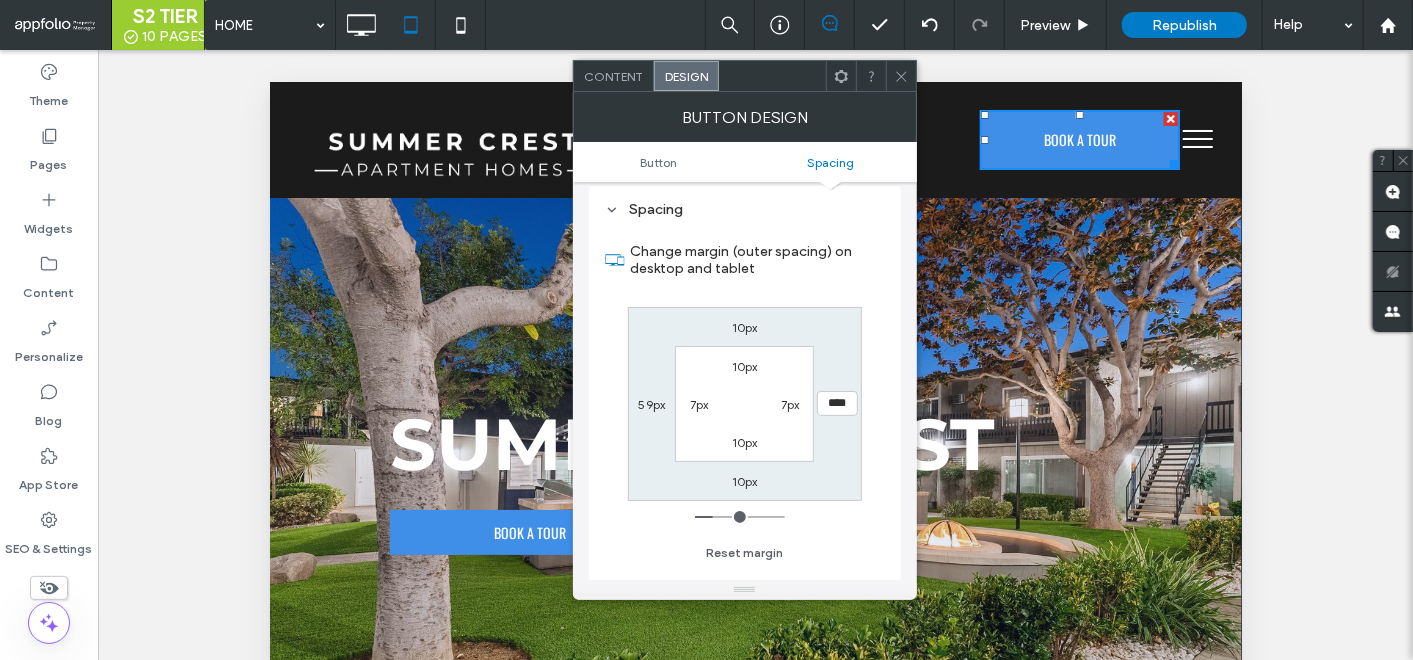 click on "10px **** 10px 59px 10px 7px 10px 7px" at bounding box center [745, 404] 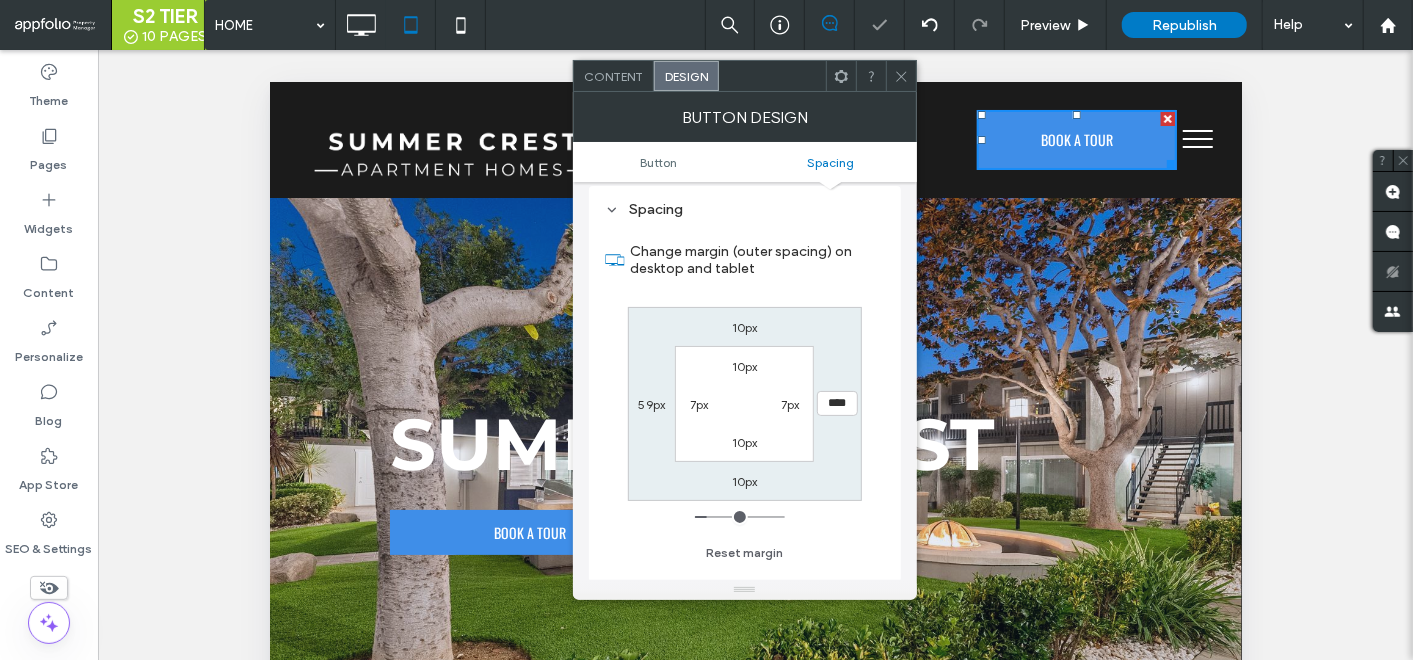 click on "59px" at bounding box center [652, 404] 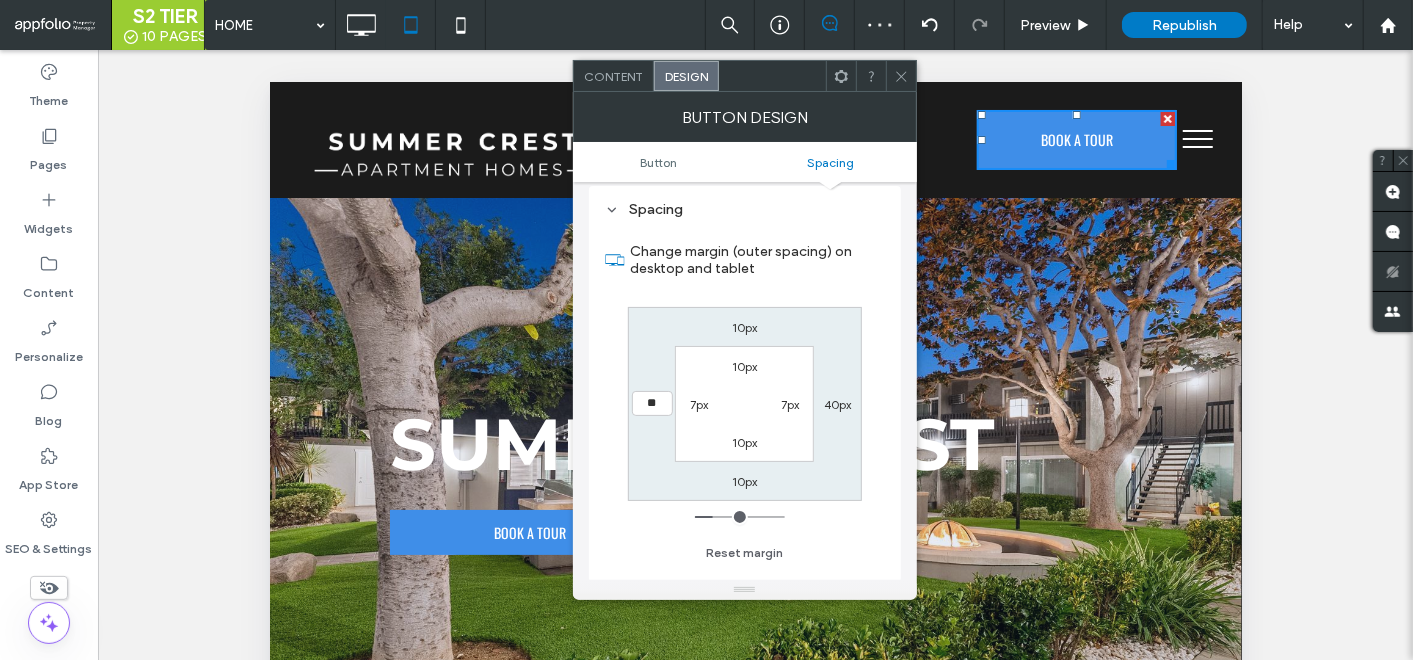 type on "**" 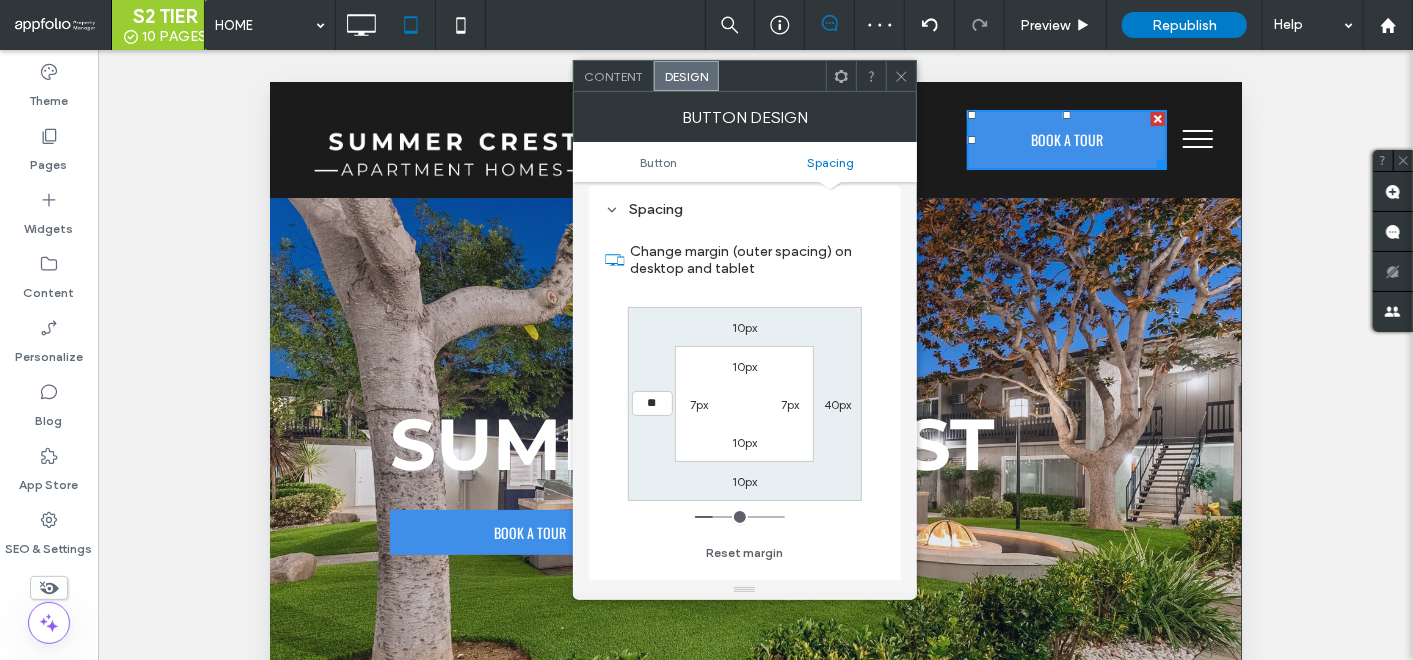 type on "**" 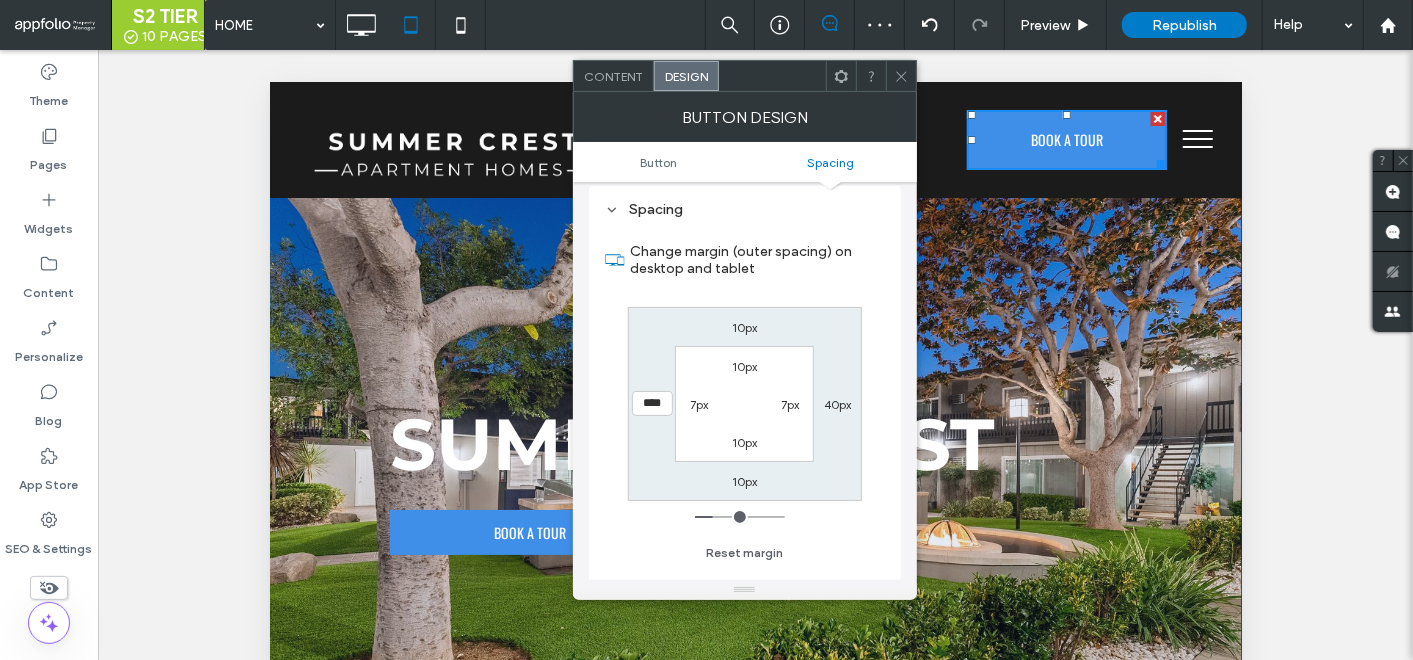 click on "10px 40px 10px **** 10px 7px 10px 7px" at bounding box center [745, 404] 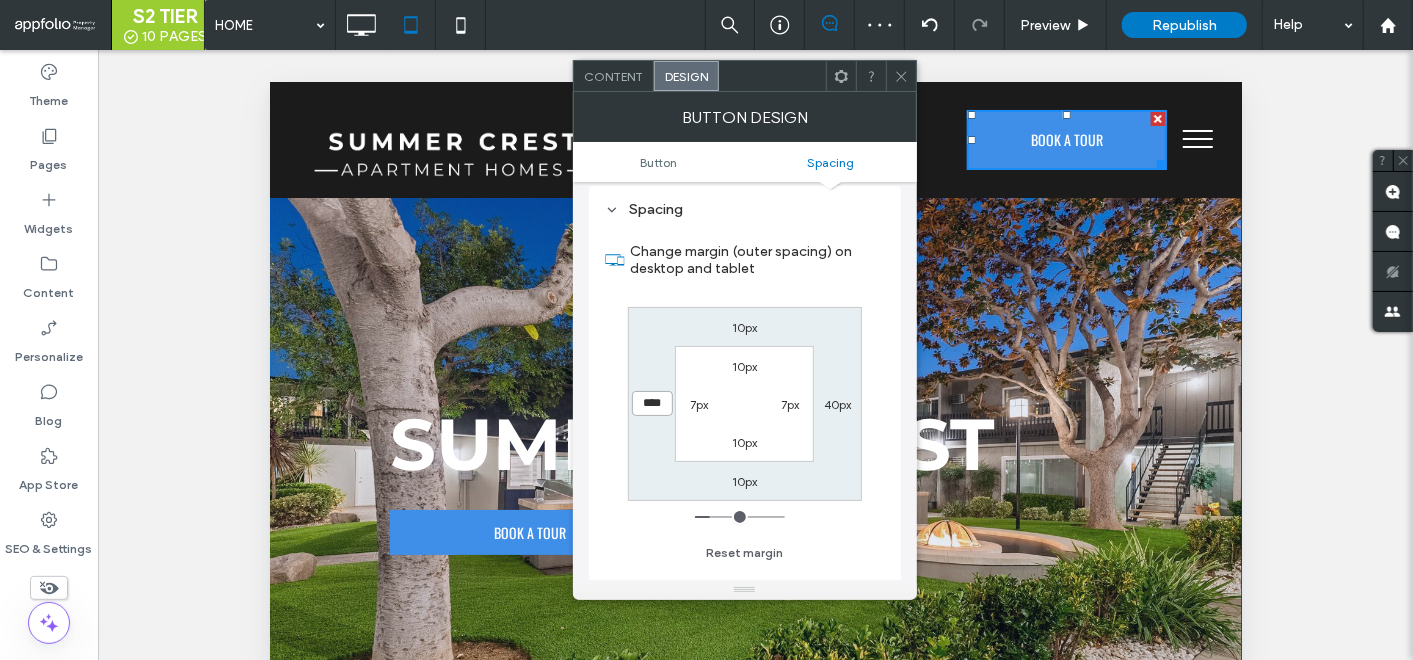 click on "****" at bounding box center (652, 403) 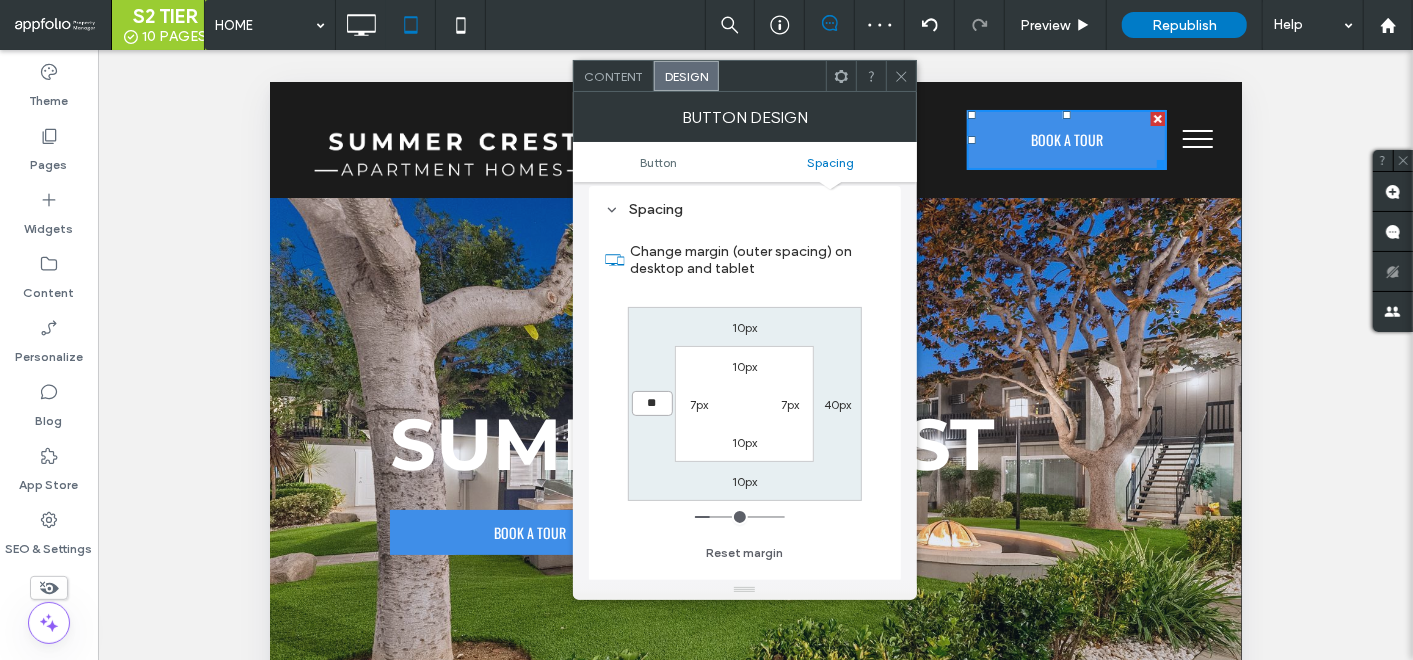 click on "**" at bounding box center (652, 403) 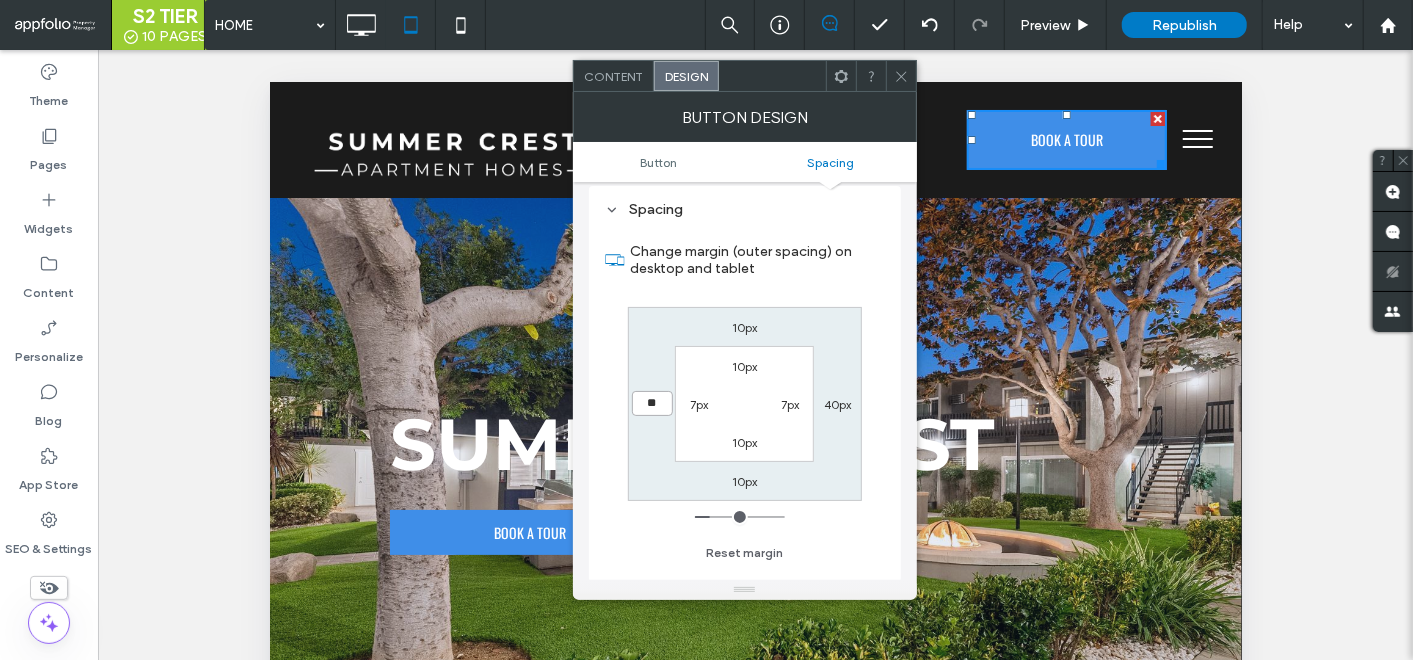 click on "**" at bounding box center [652, 403] 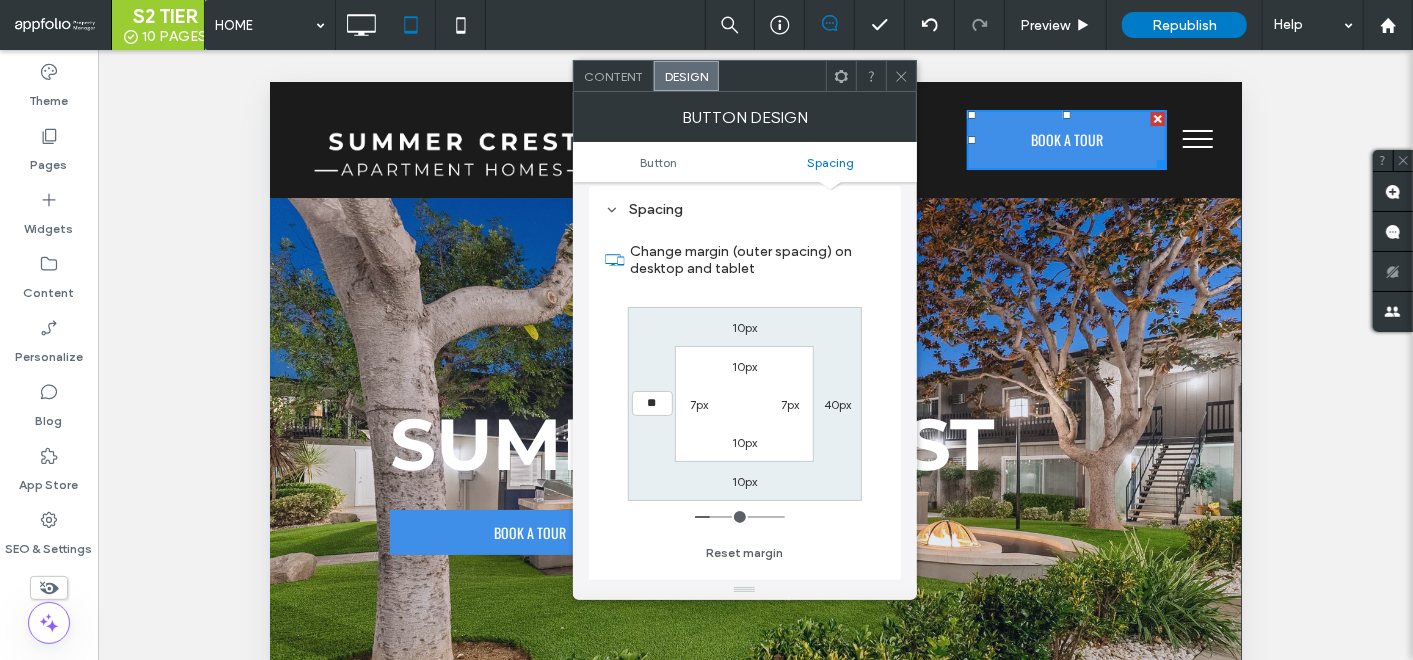 type on "**" 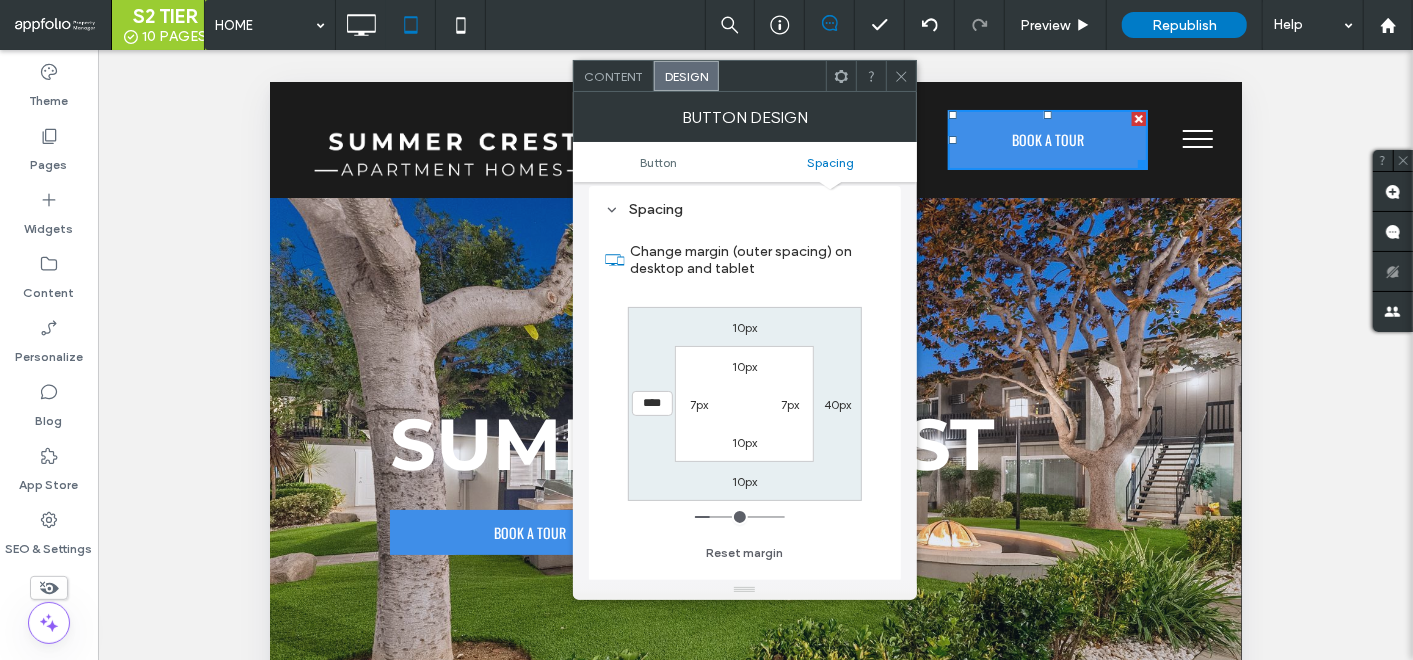 click on "10px 7px 10px 7px" at bounding box center (744, 403) 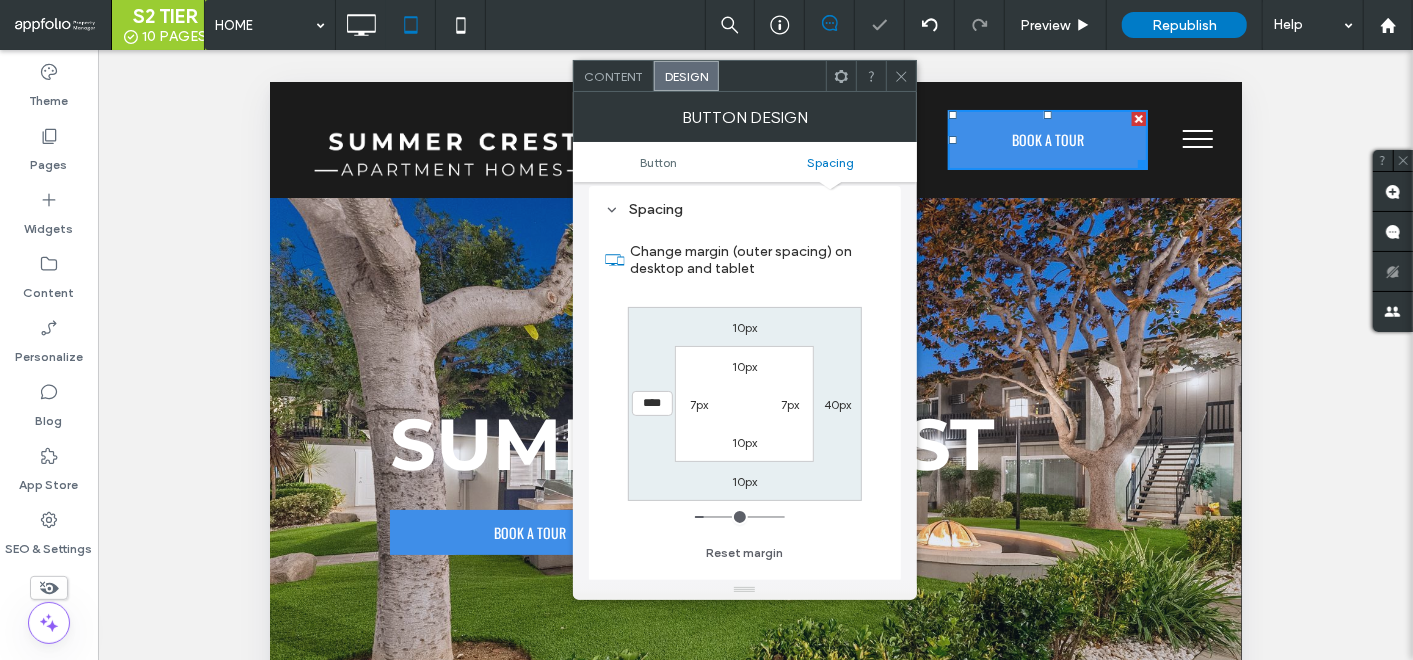 click on "40px" at bounding box center [838, 404] 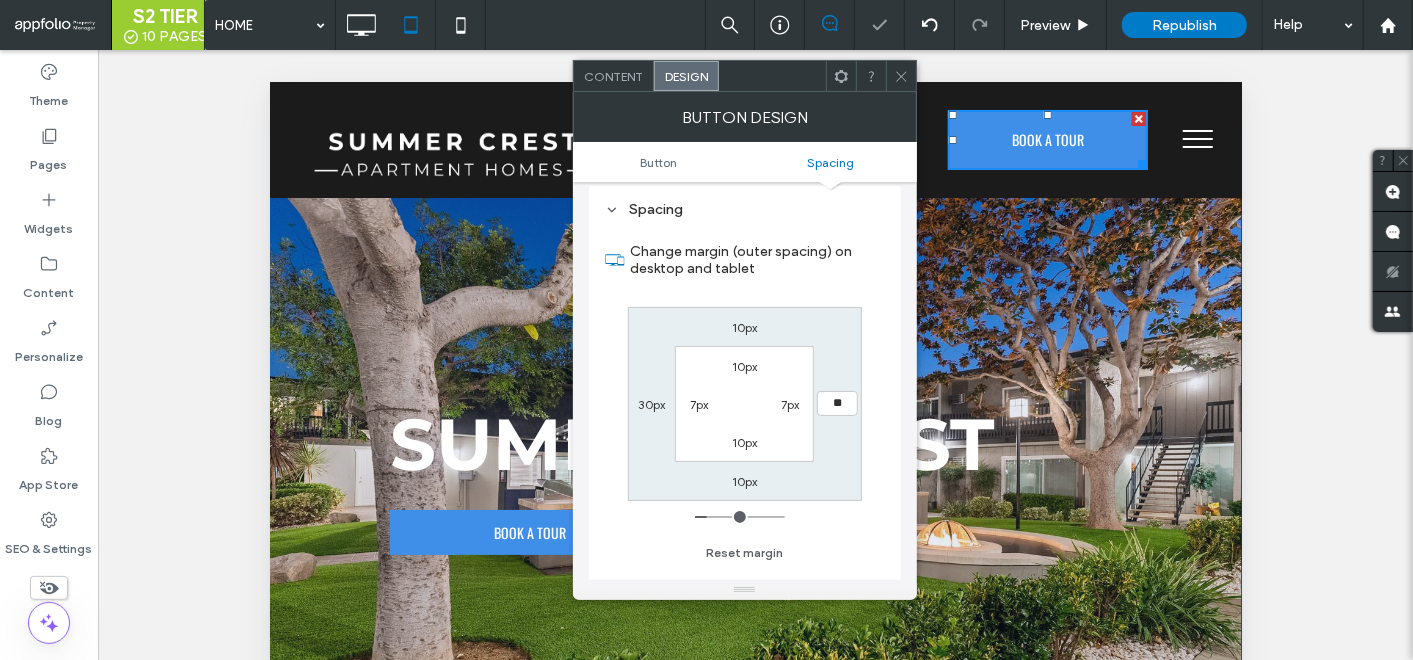 type on "**" 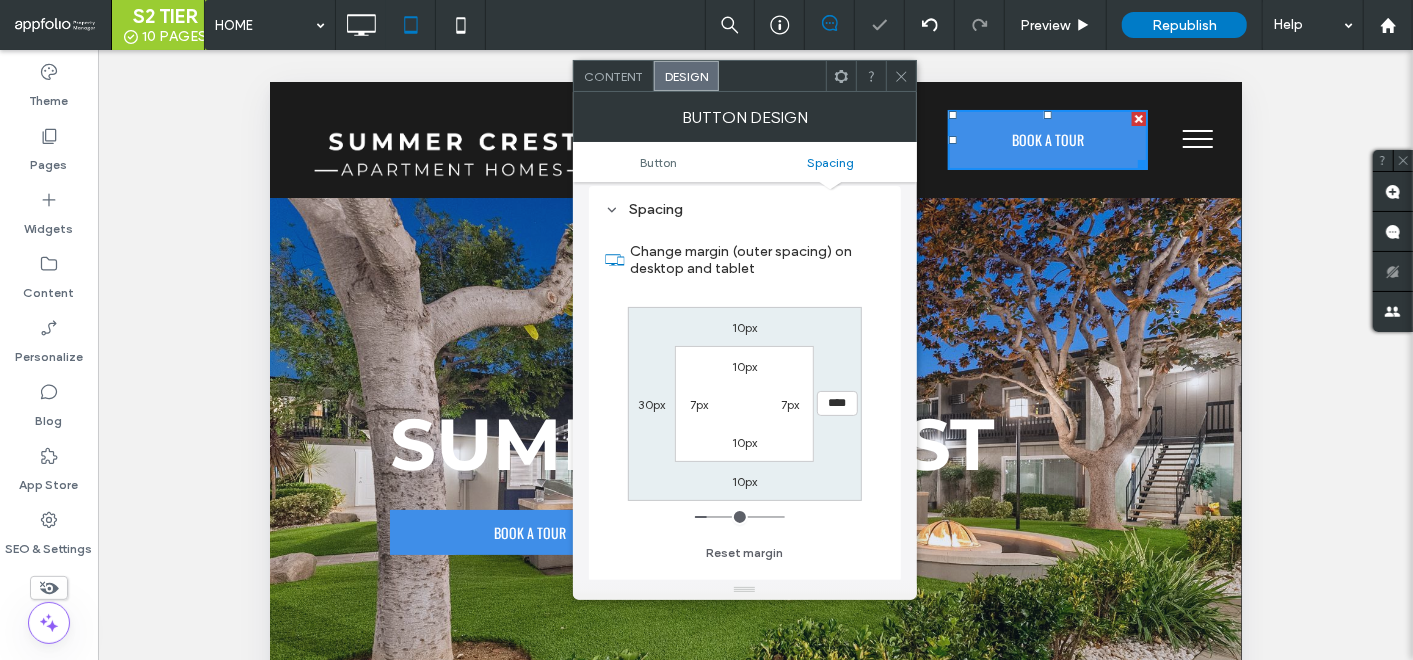 click on "10px **** 10px 30px 10px 7px 10px 7px" at bounding box center (745, 404) 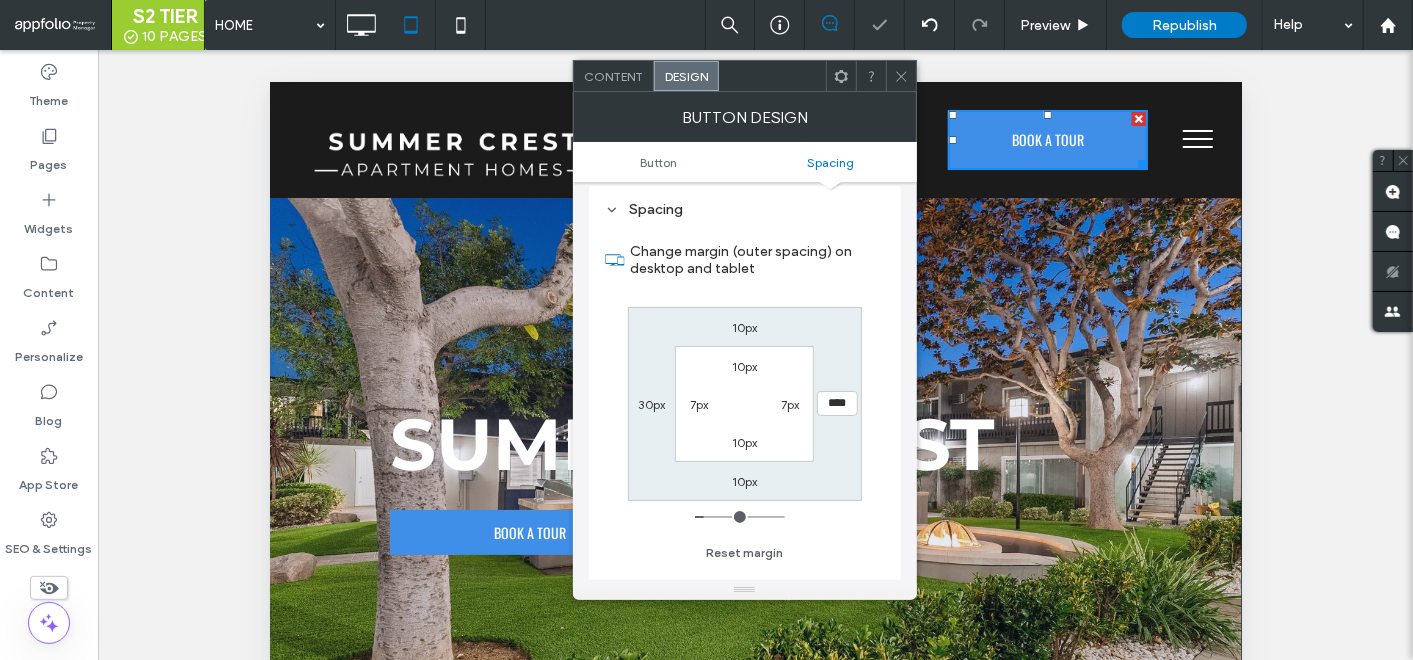 click at bounding box center (901, 76) 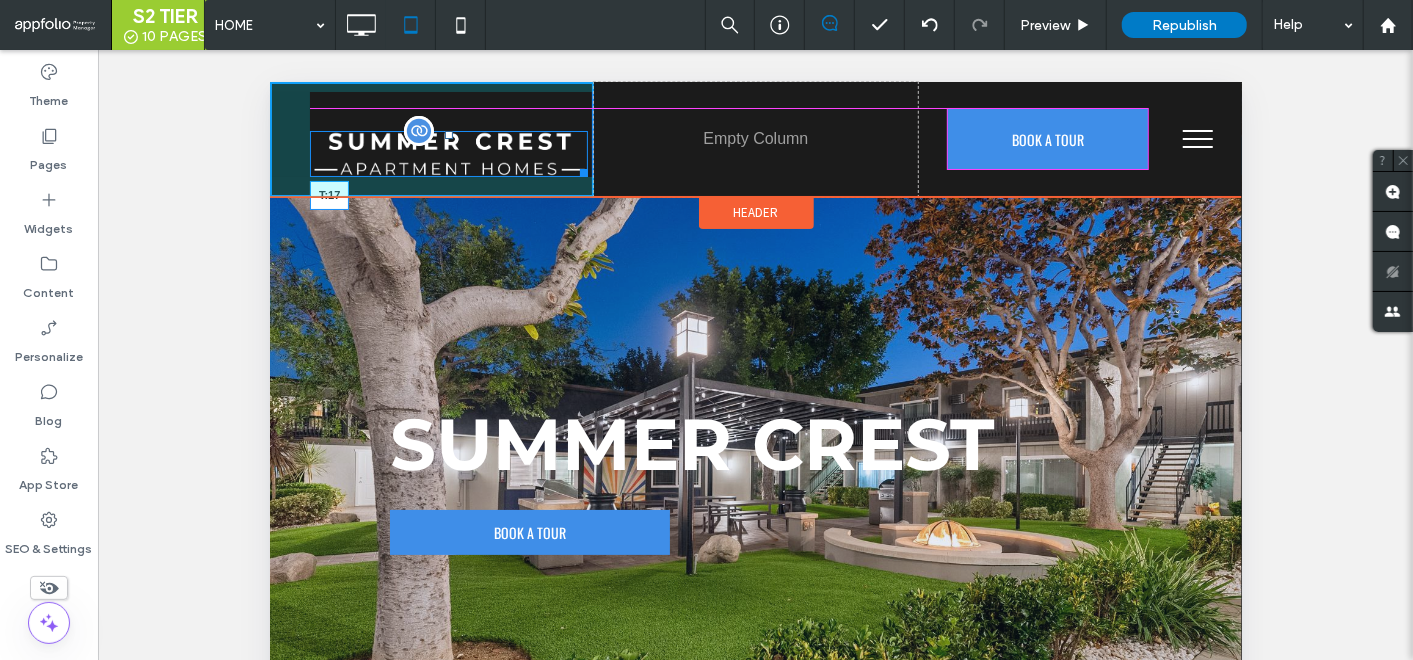 drag, startPoint x: 450, startPoint y: 135, endPoint x: 452, endPoint y: 116, distance: 19.104973 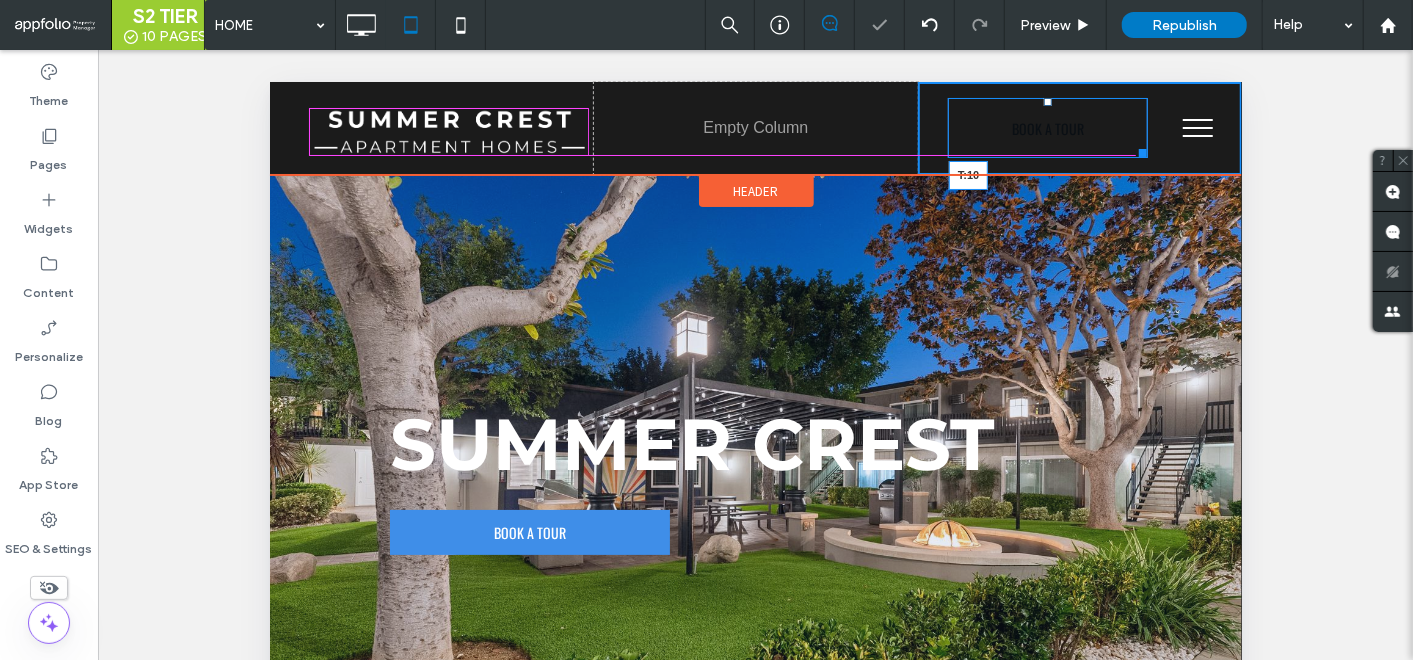 click at bounding box center [1047, 101] 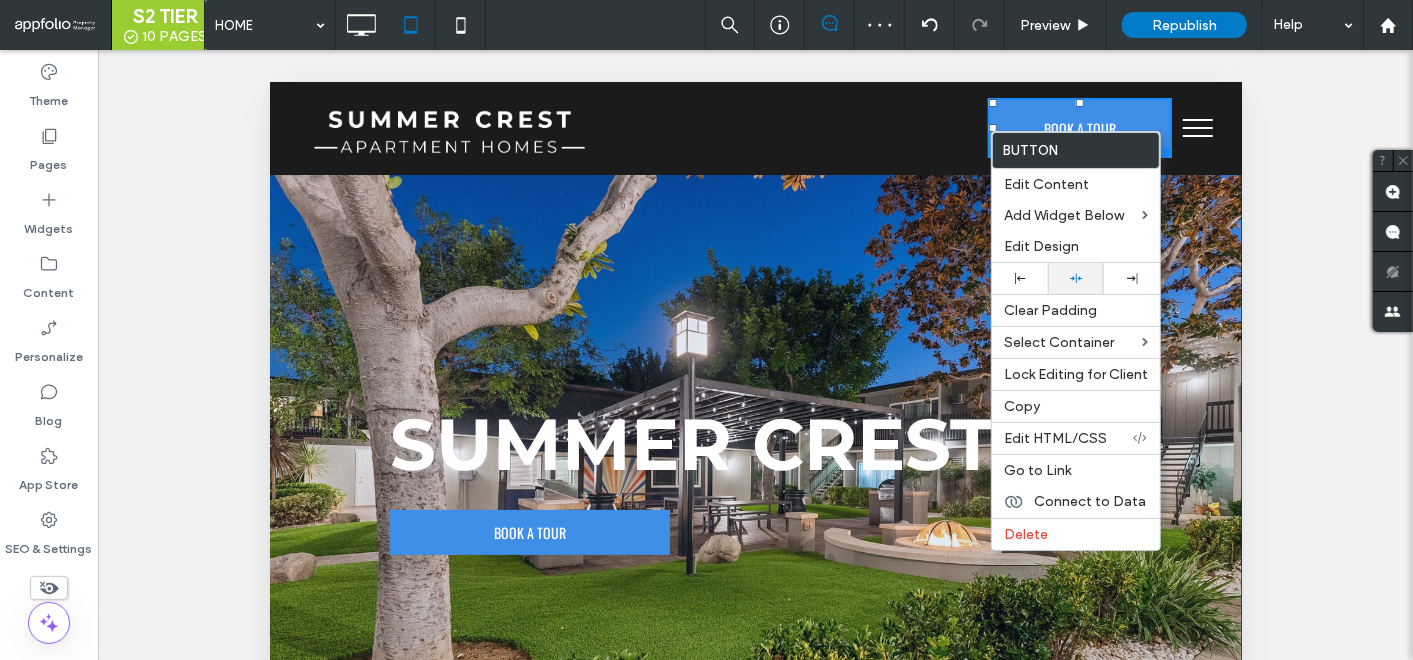 click at bounding box center [1076, 278] 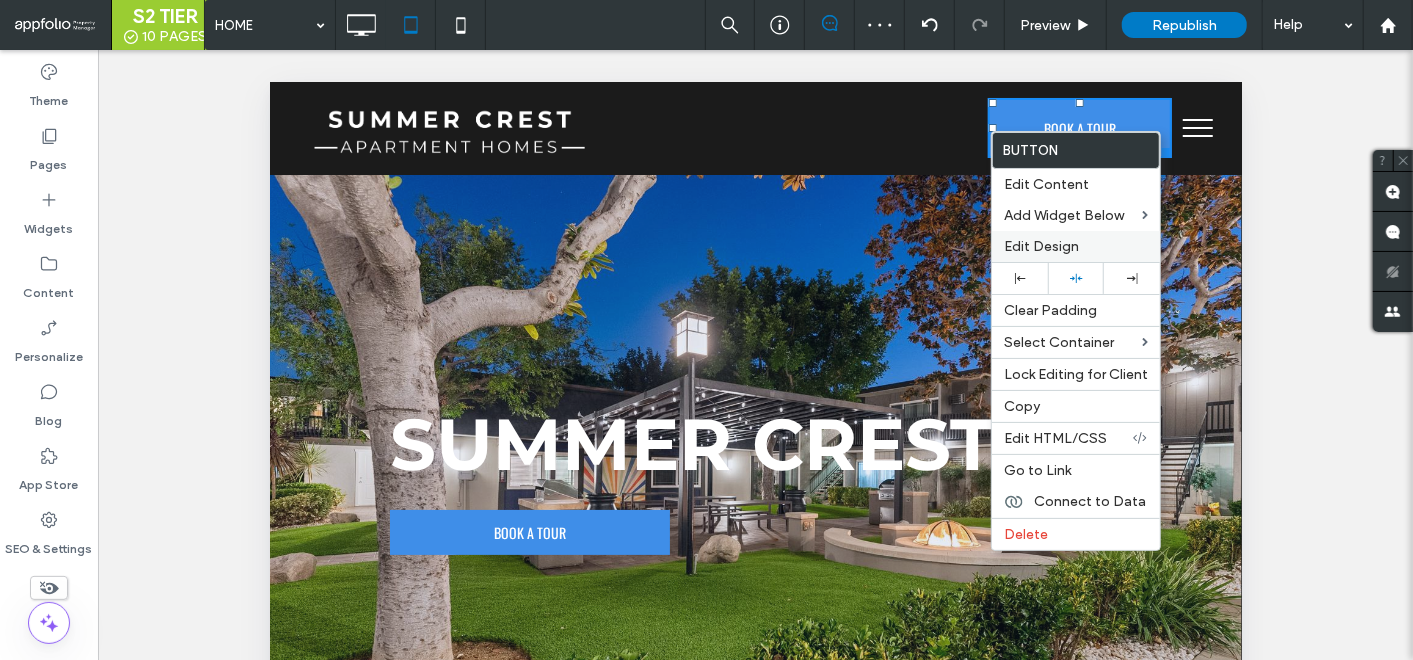 click on "Edit Design" at bounding box center (1041, 246) 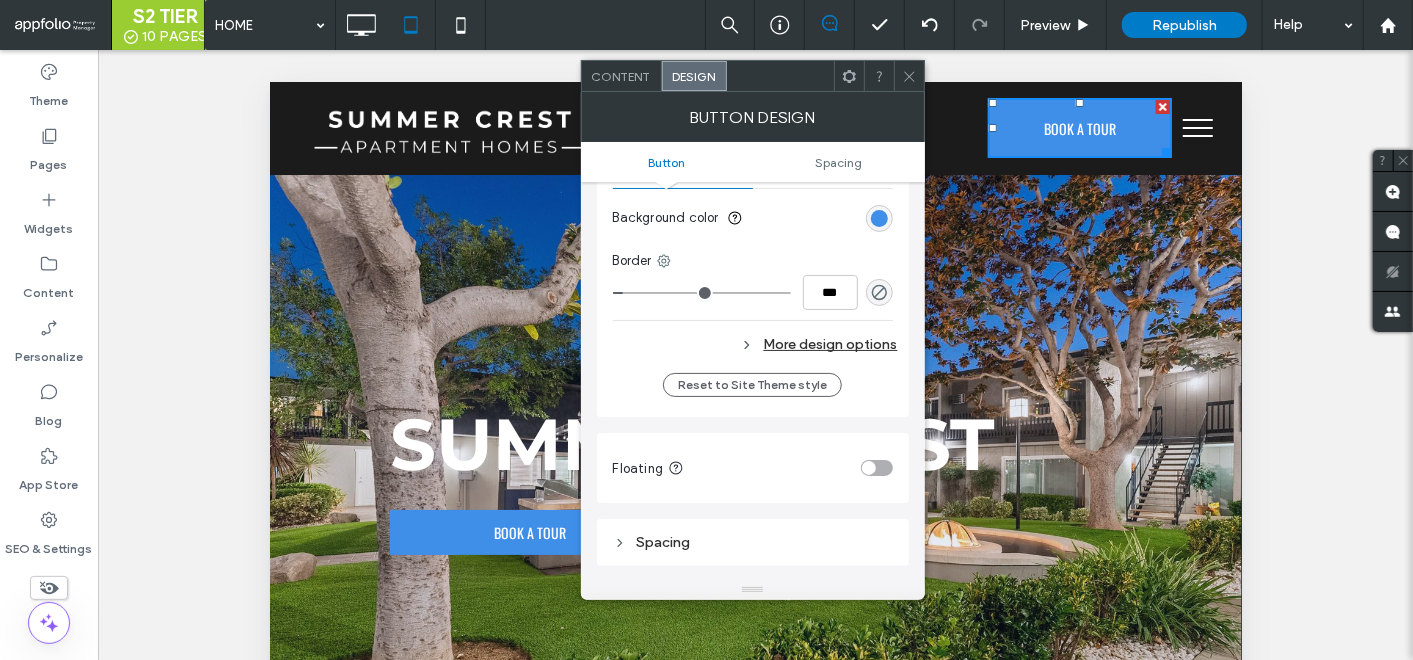 scroll, scrollTop: 873, scrollLeft: 0, axis: vertical 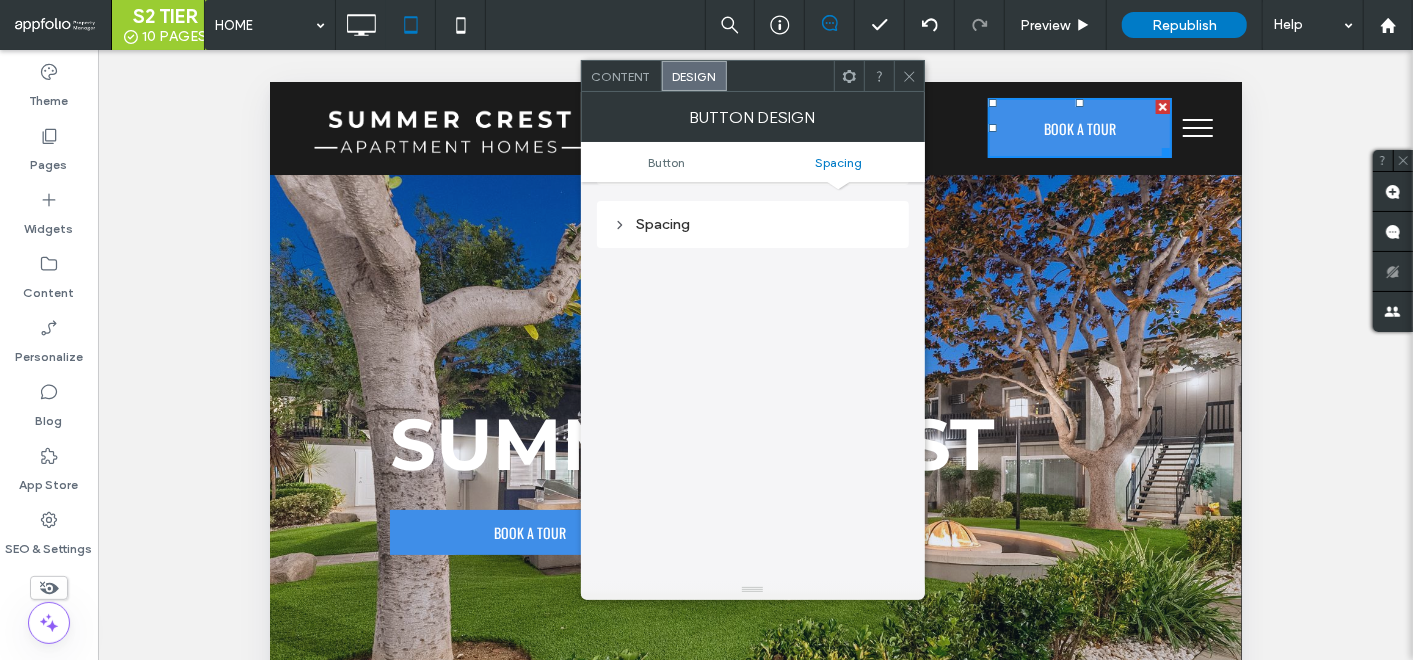 click on "Primary Secondary Button layout Button style Button text Change affects desktop and tablet Width ***** Height **** Keep proportions Background Color Image Background color Border *** More design options Reset to Site Theme style Floating Spacing" at bounding box center [753, -54] 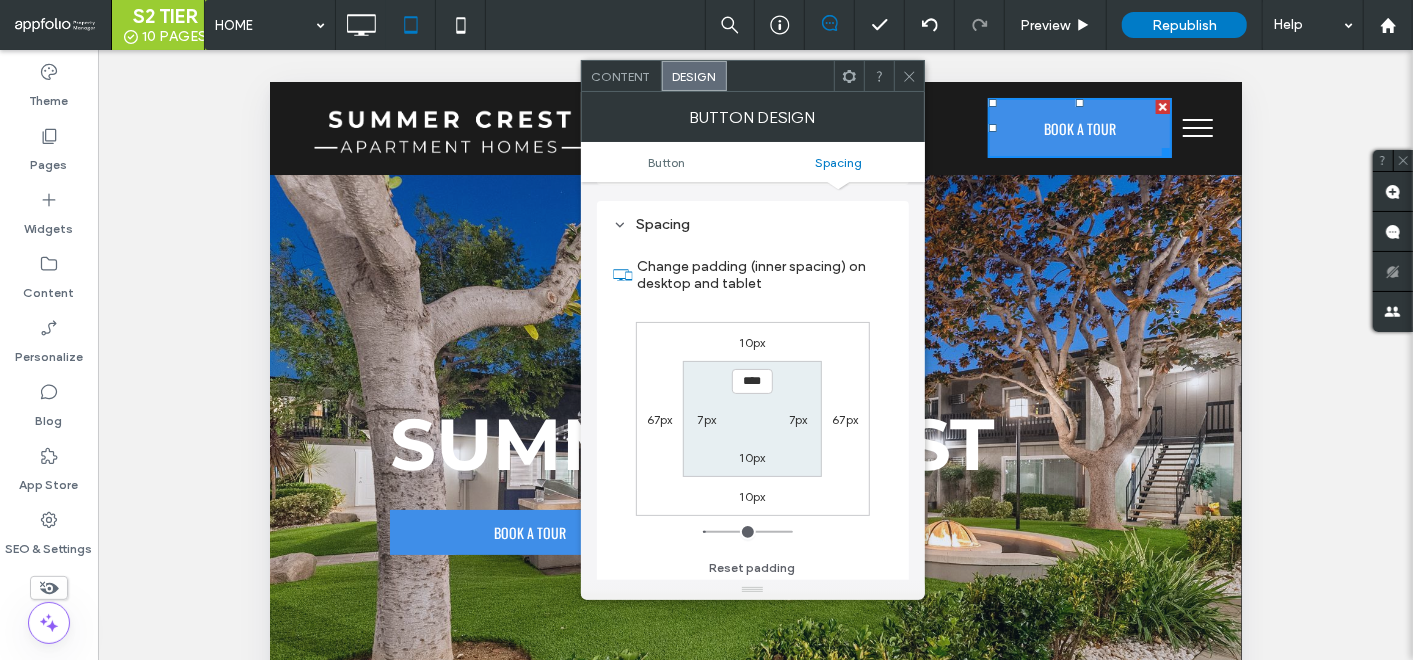 click on "67px" at bounding box center (845, 419) 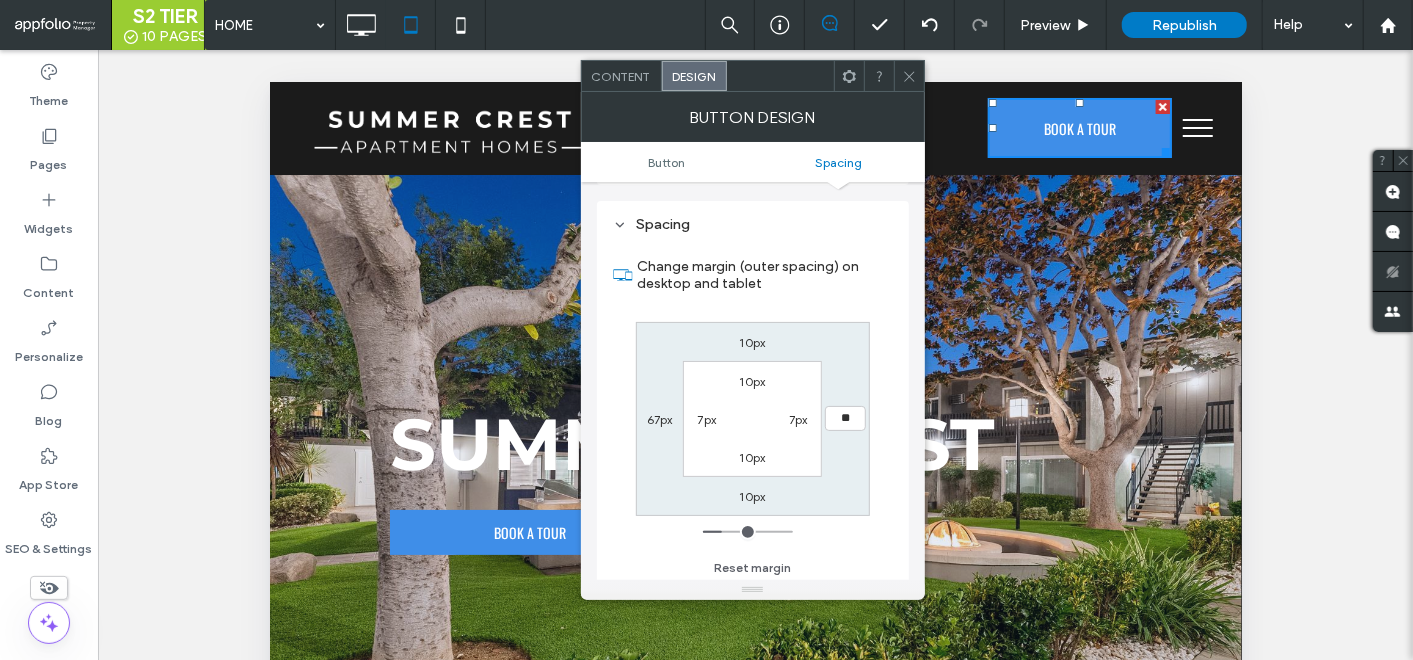 type on "**" 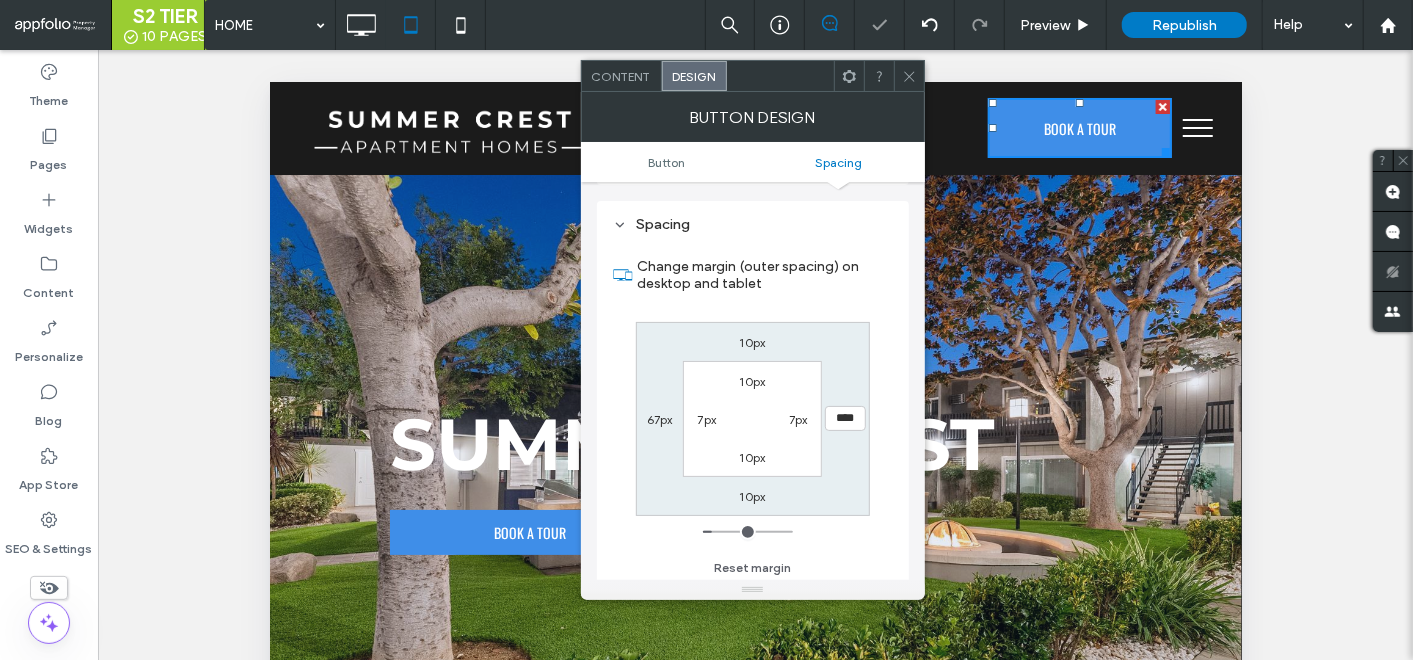 click on "10px 7px 10px 7px" at bounding box center [752, 418] 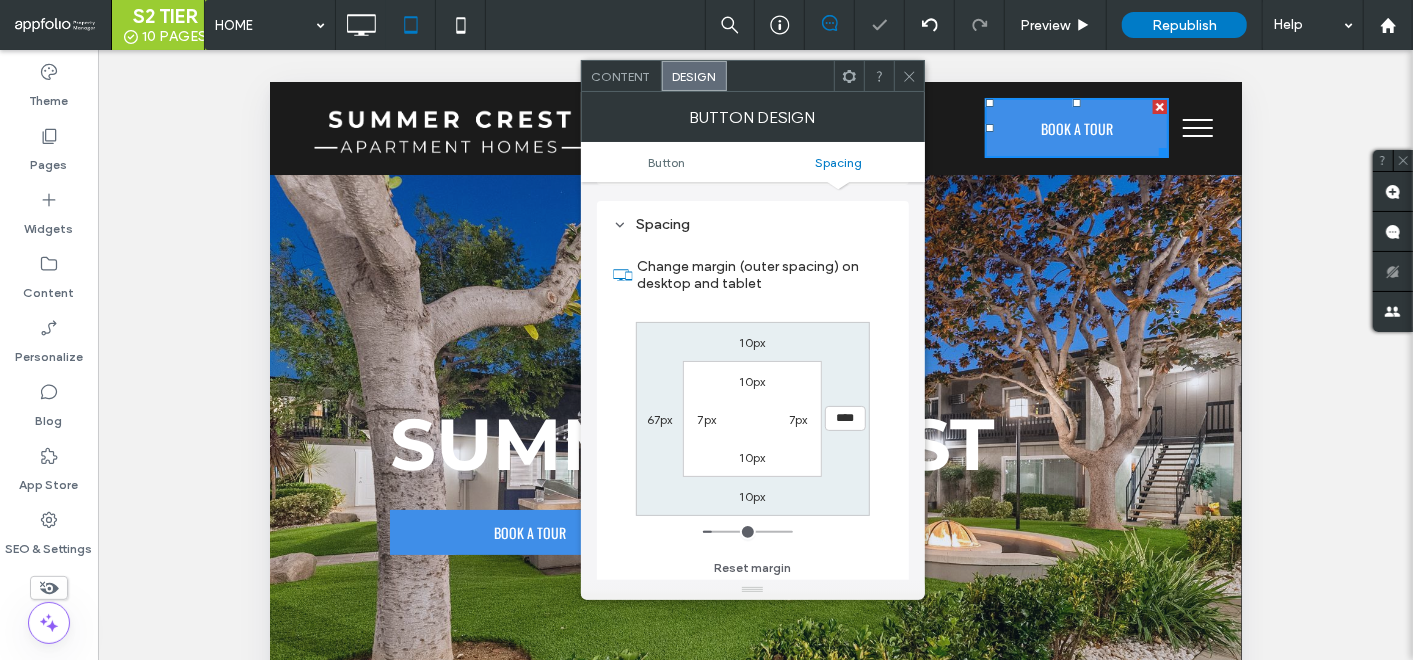 click on "67px" at bounding box center (660, 419) 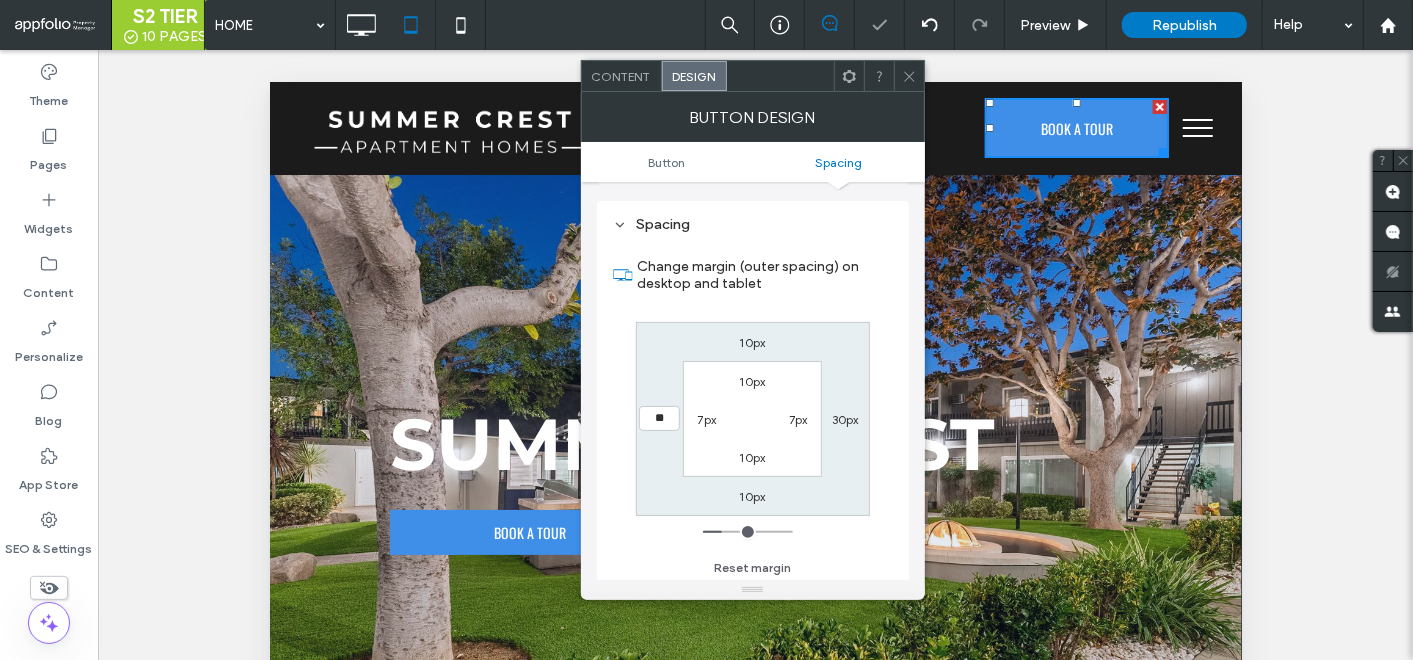 type on "**" 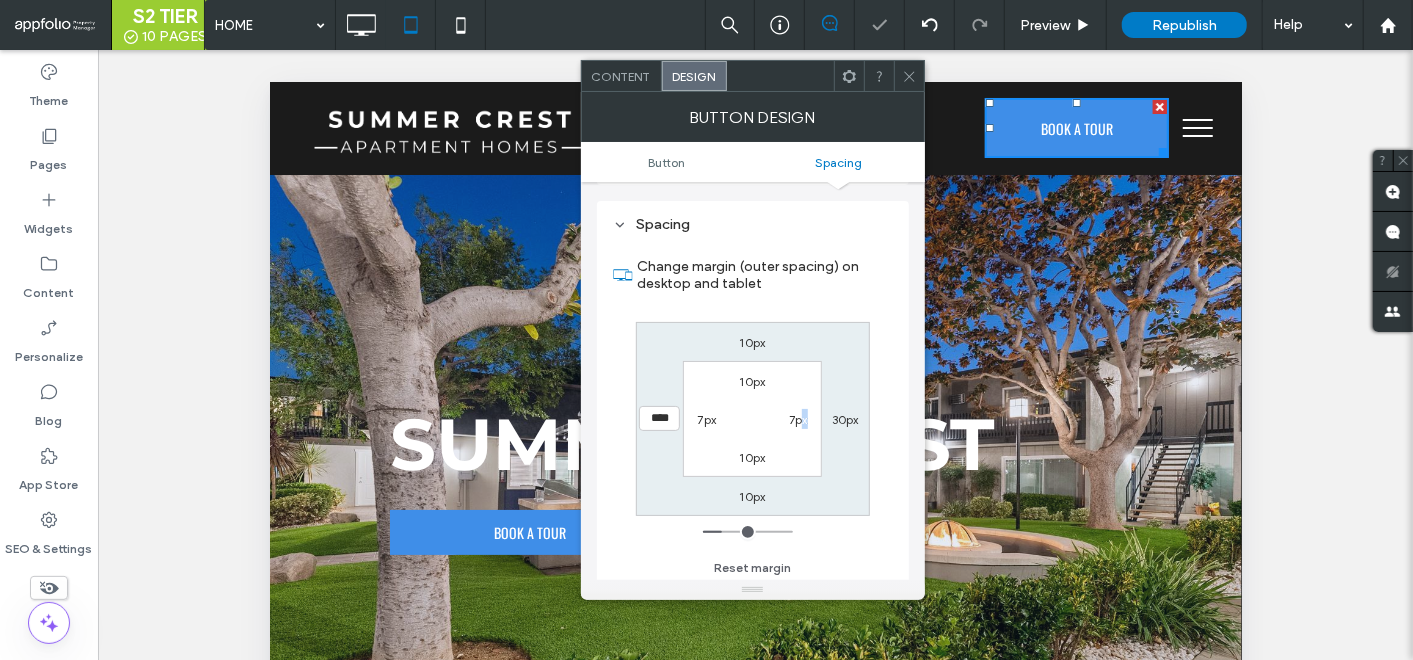 click on "10px 7px 10px 7px" at bounding box center [752, 418] 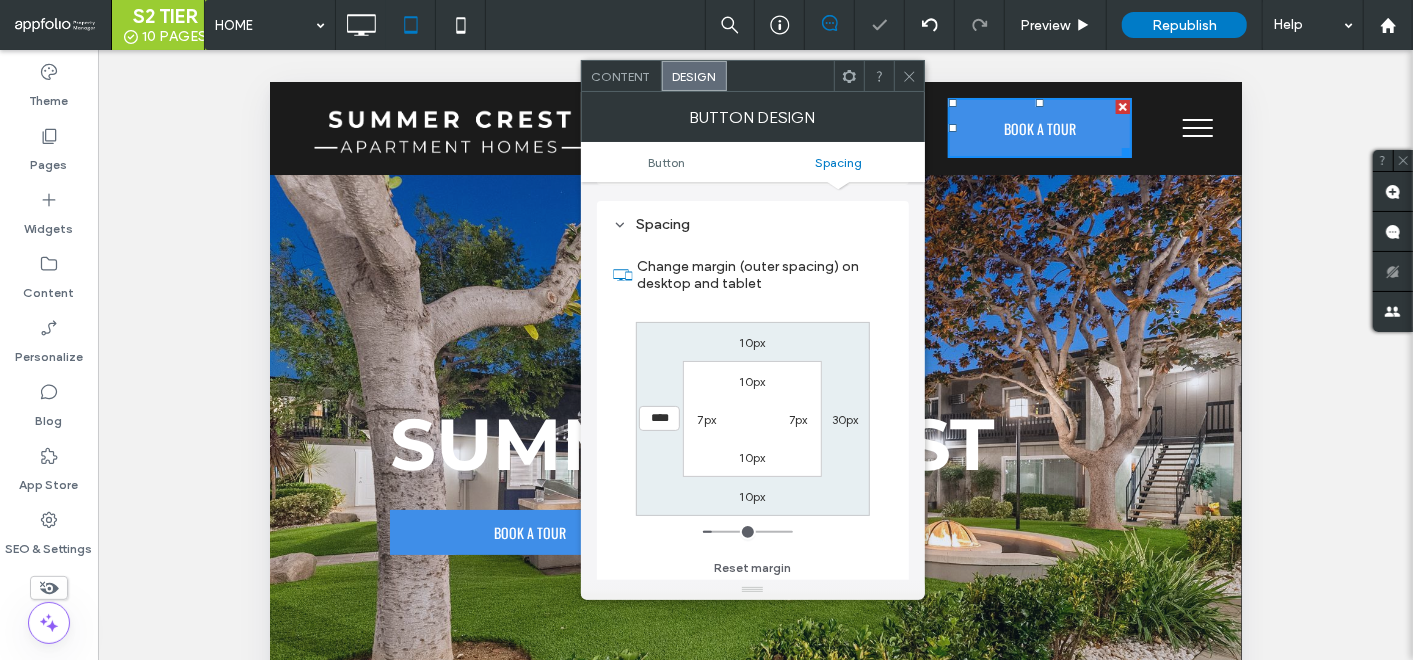 click 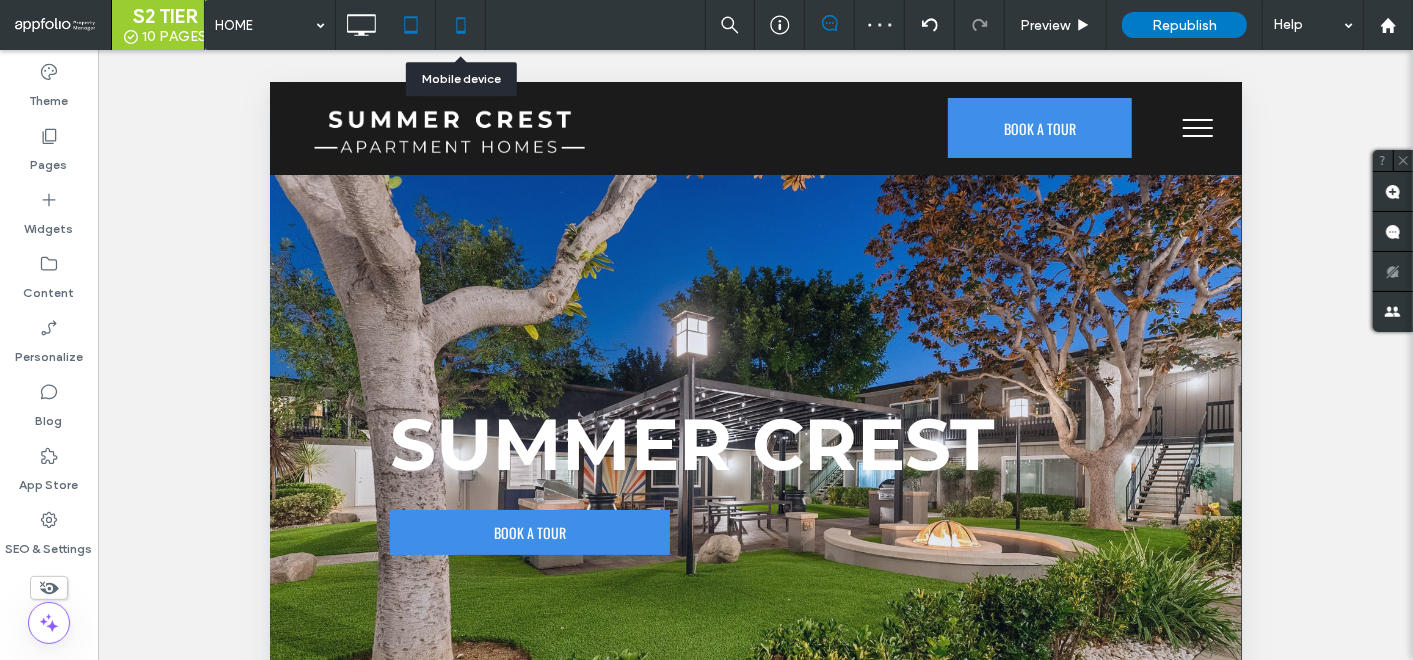 click 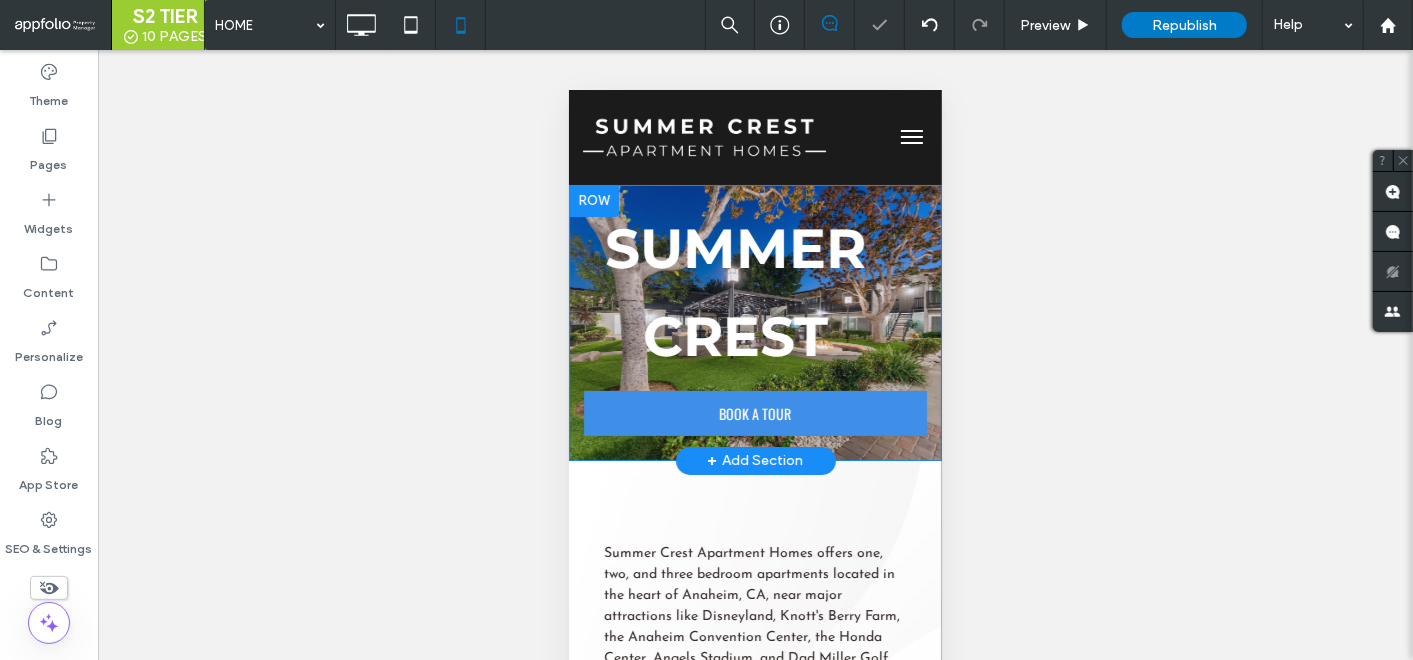 scroll, scrollTop: 0, scrollLeft: 0, axis: both 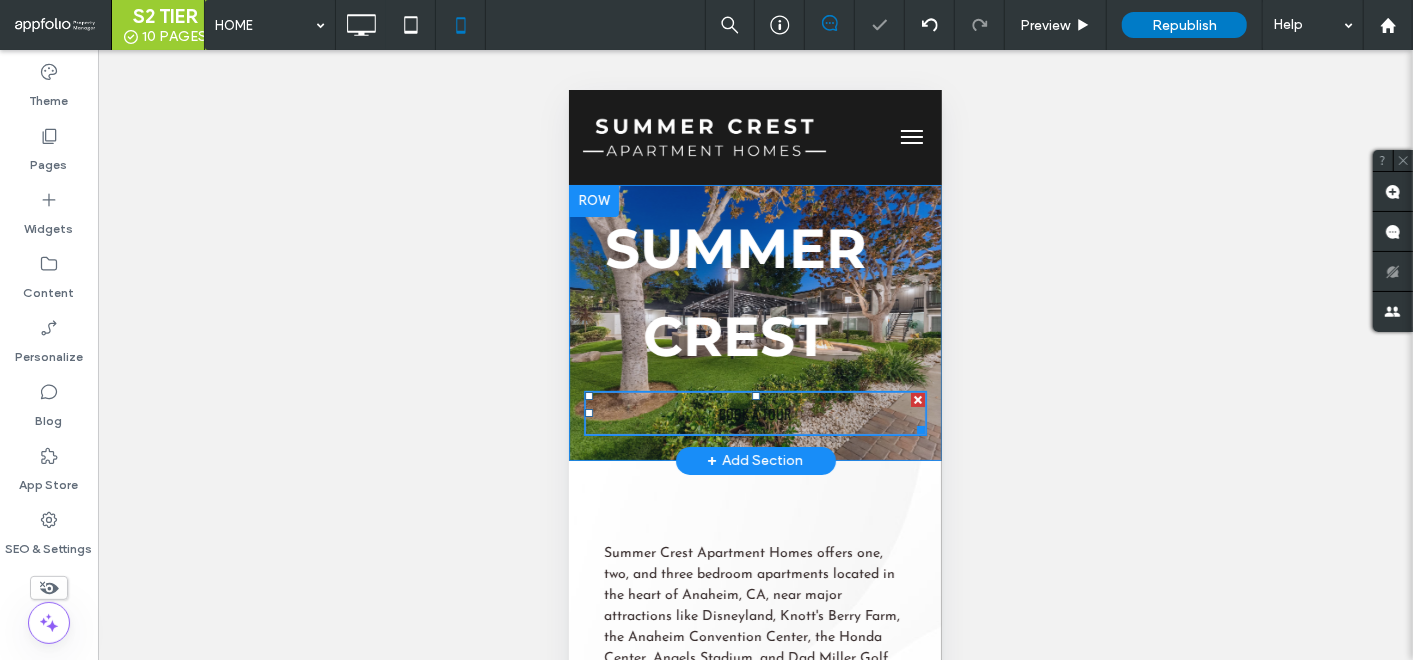 click on "BOOK A TOUR" at bounding box center [754, 412] 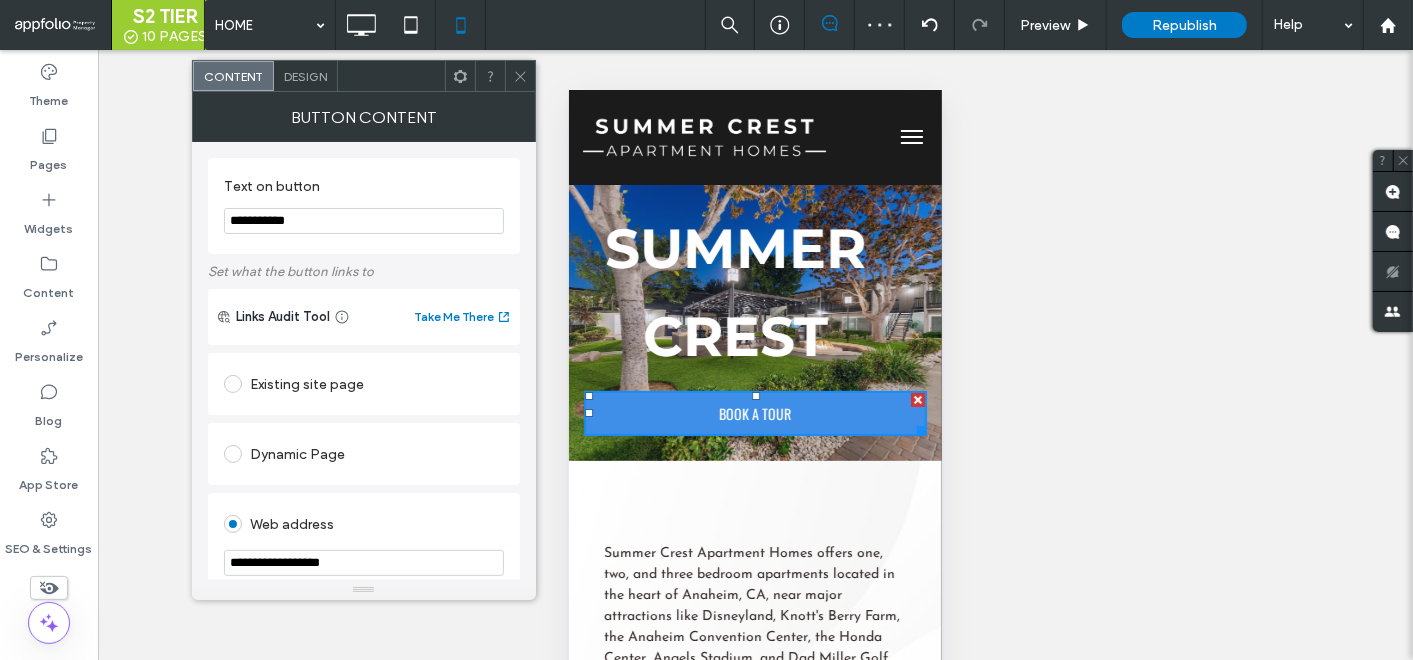 click 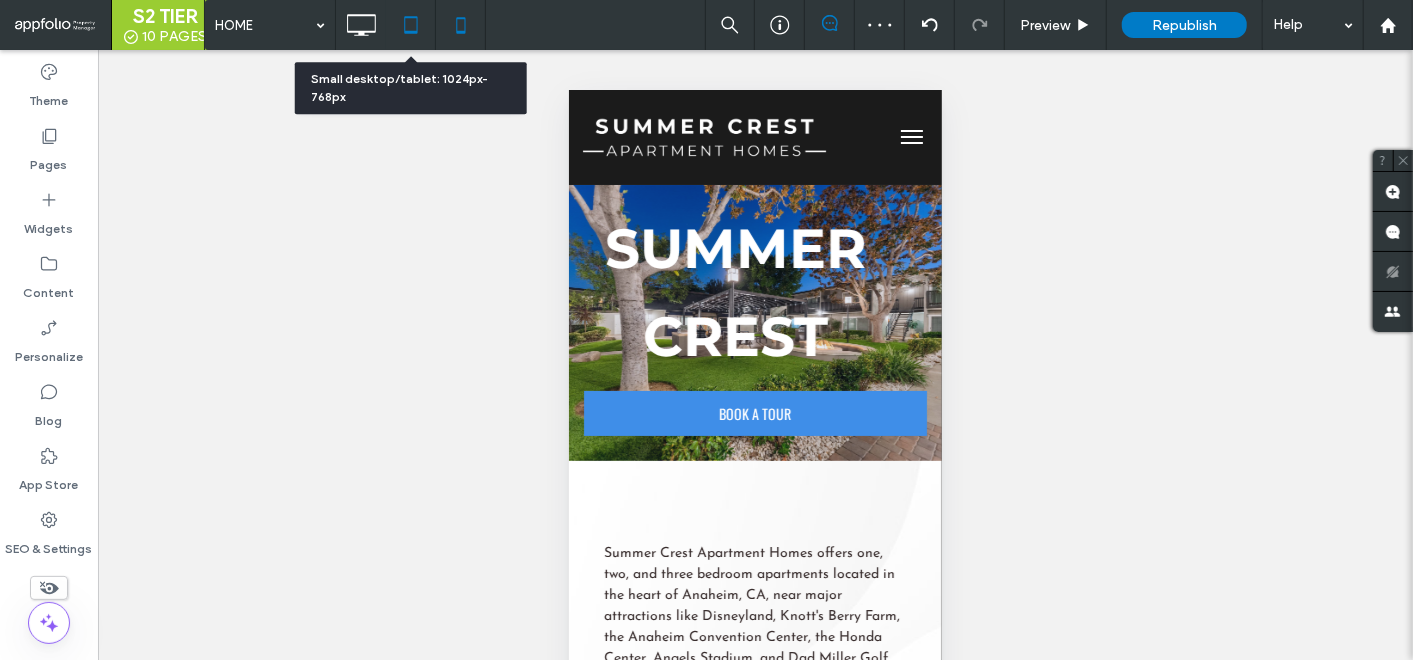 click 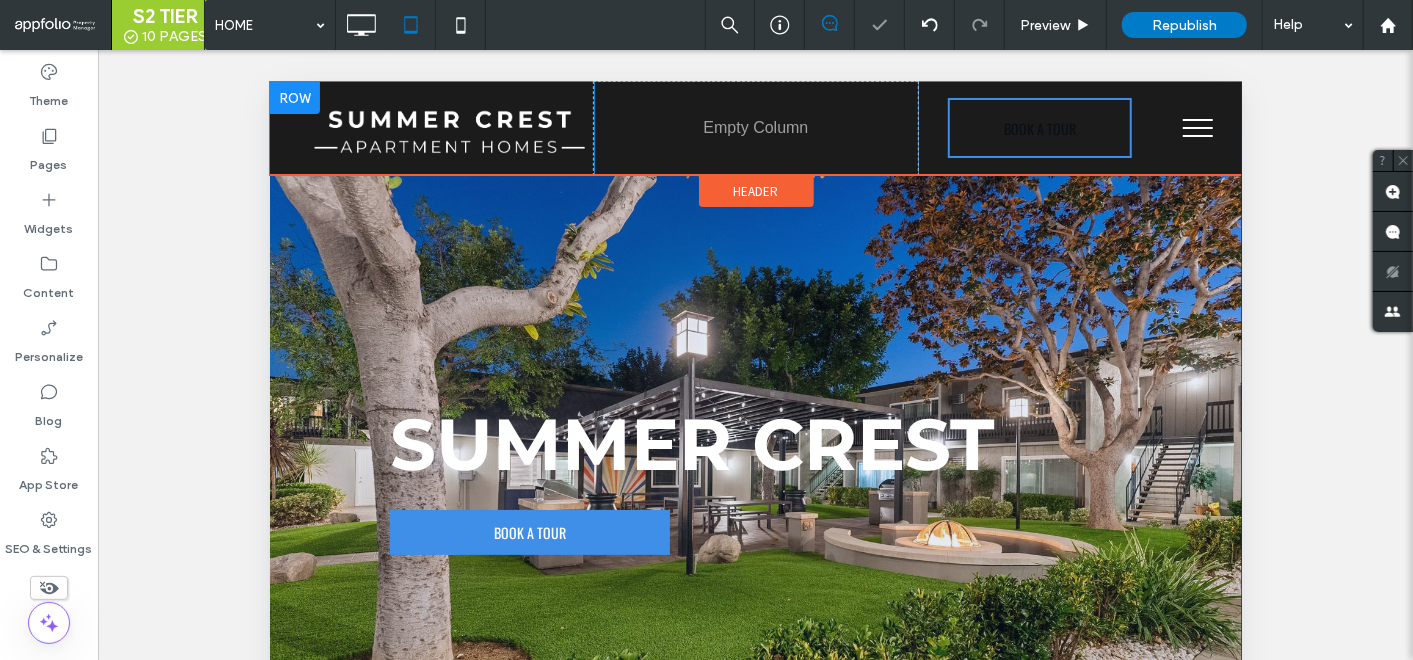 scroll, scrollTop: 0, scrollLeft: 0, axis: both 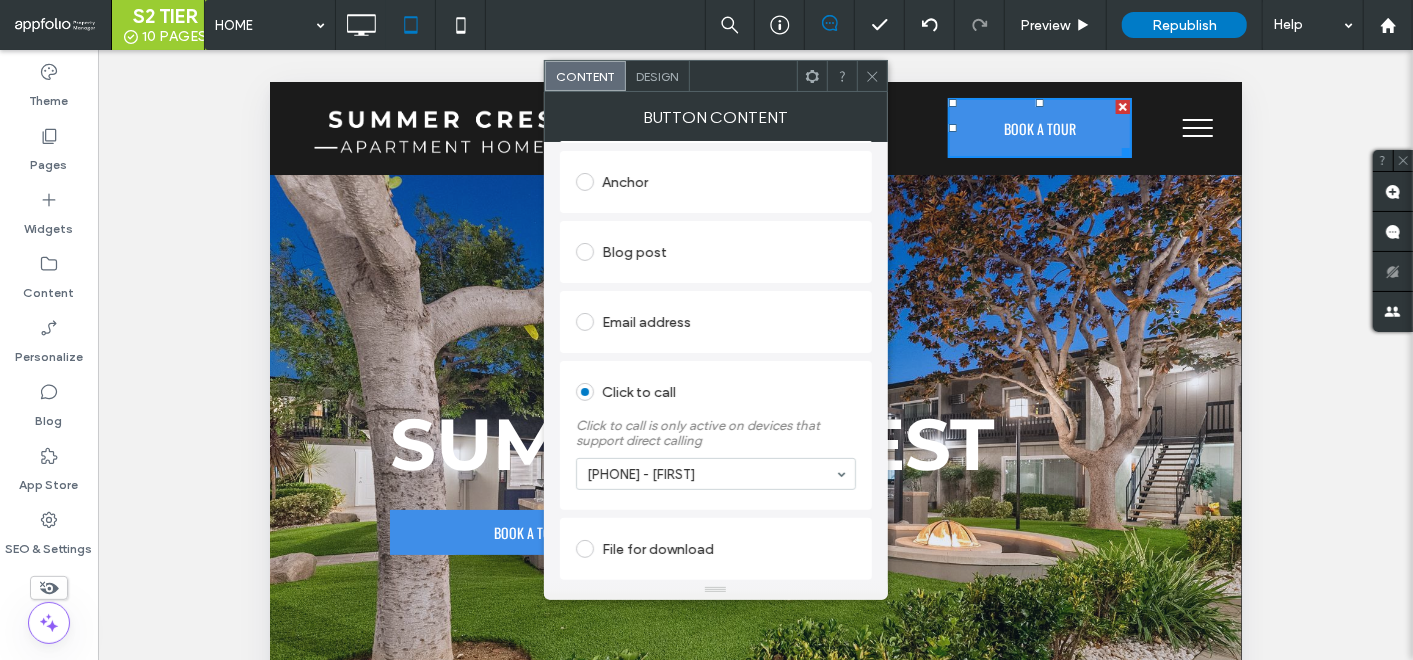click at bounding box center [812, 76] 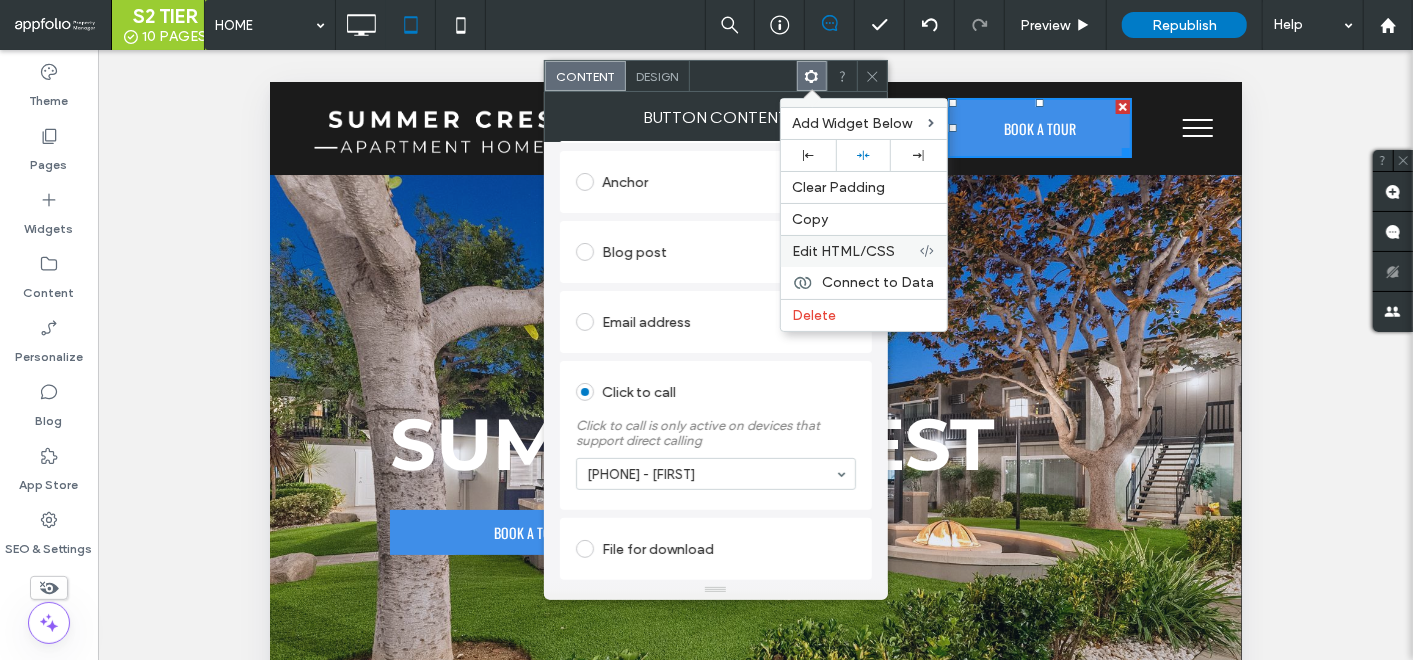 click on "Edit HTML/CSS" at bounding box center [844, 251] 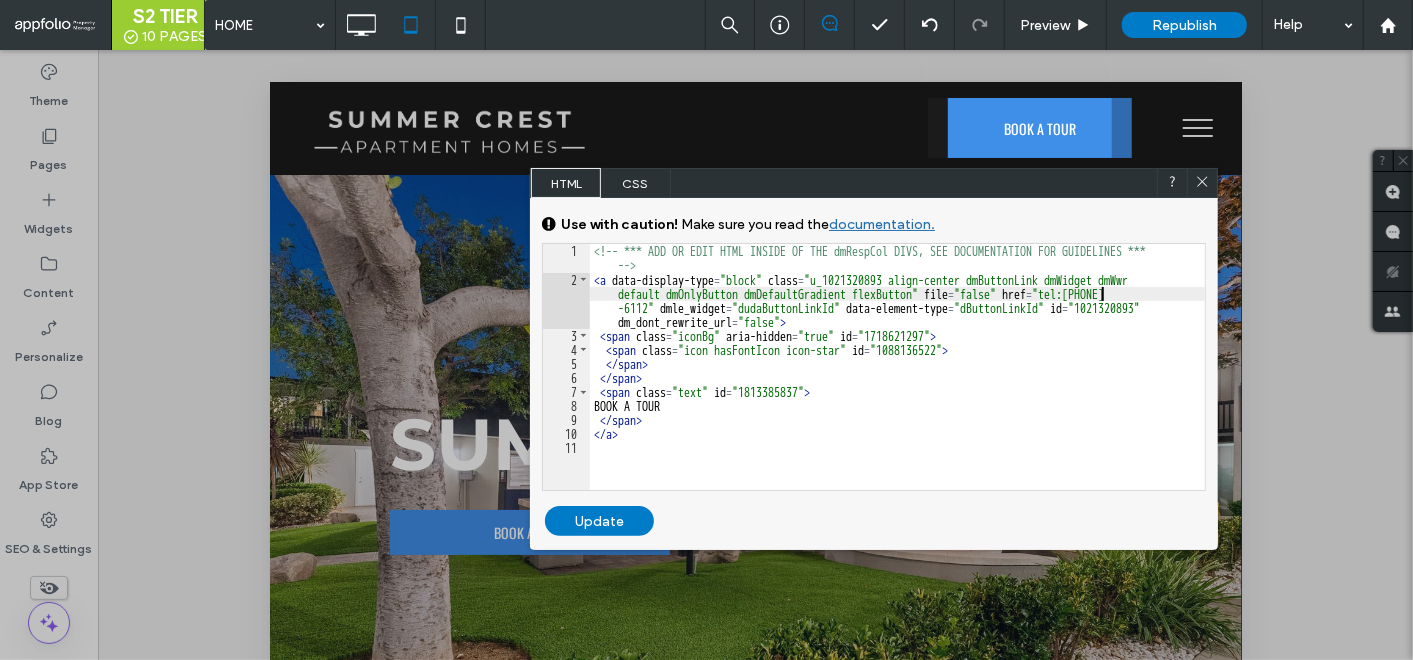 click on "<!-- *** ADD OR EDIT HTML INSIDE OF THE dmRespCol DIVS, SEE DOCUMENTATION FOR GUIDELINES ***       --> < a   data-display-type = "block"   class = "u_1021320893 align-center dmButtonLink dmWidget dmWwr       default dmOnlyButton dmDefaultGradient flexButton"   file = "false"   href = "tel:(657) 220      -6112"   dmle_widget = "dudaButtonLinkId"   data-element-type = "dButtonLinkId"   id = "1021320893"        dm_dont_rewrite_url = "false" >   < span   class = "iconBg"   aria-hidden = "true"   id = "1718621297" >    < span   class = "icon hasFontIcon icon-star"   id = "1088136522" >    </ span >   </ span >   < span   class = "text"   id = "1813385837" >   BOOK A TOUR   </ span > </ a >" at bounding box center (898, 388) 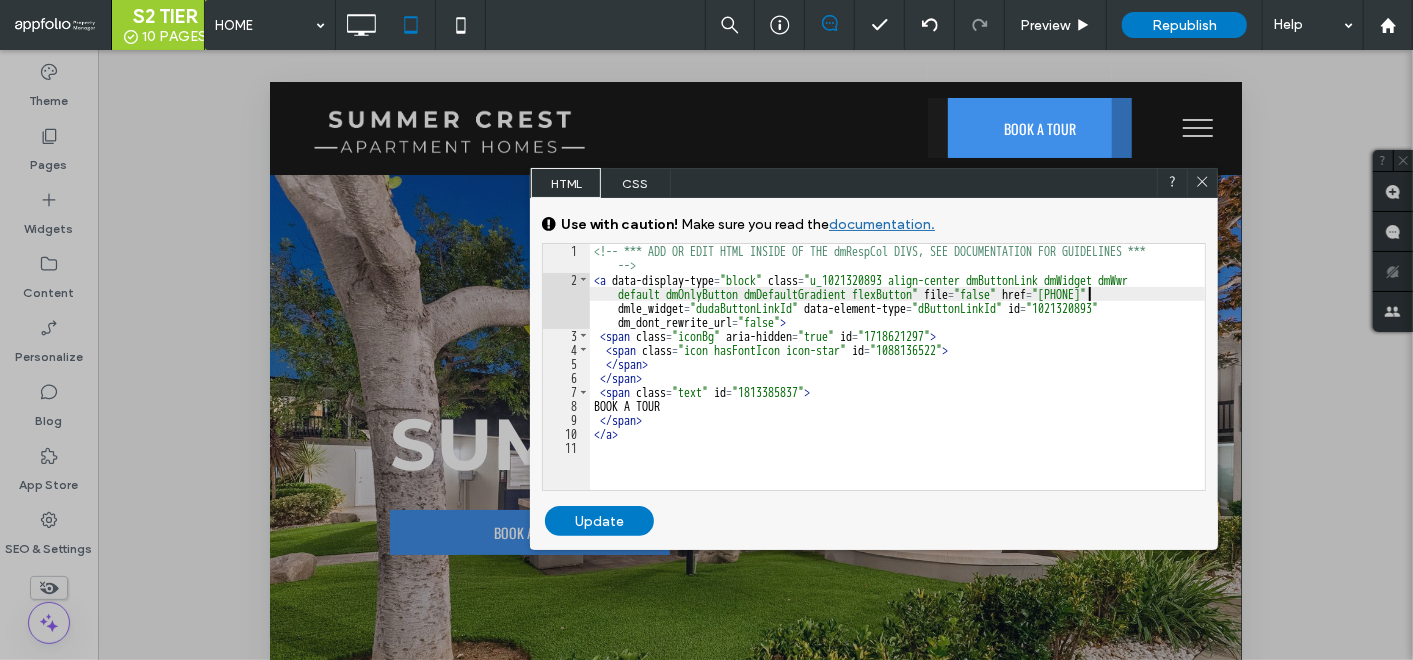 type on "**" 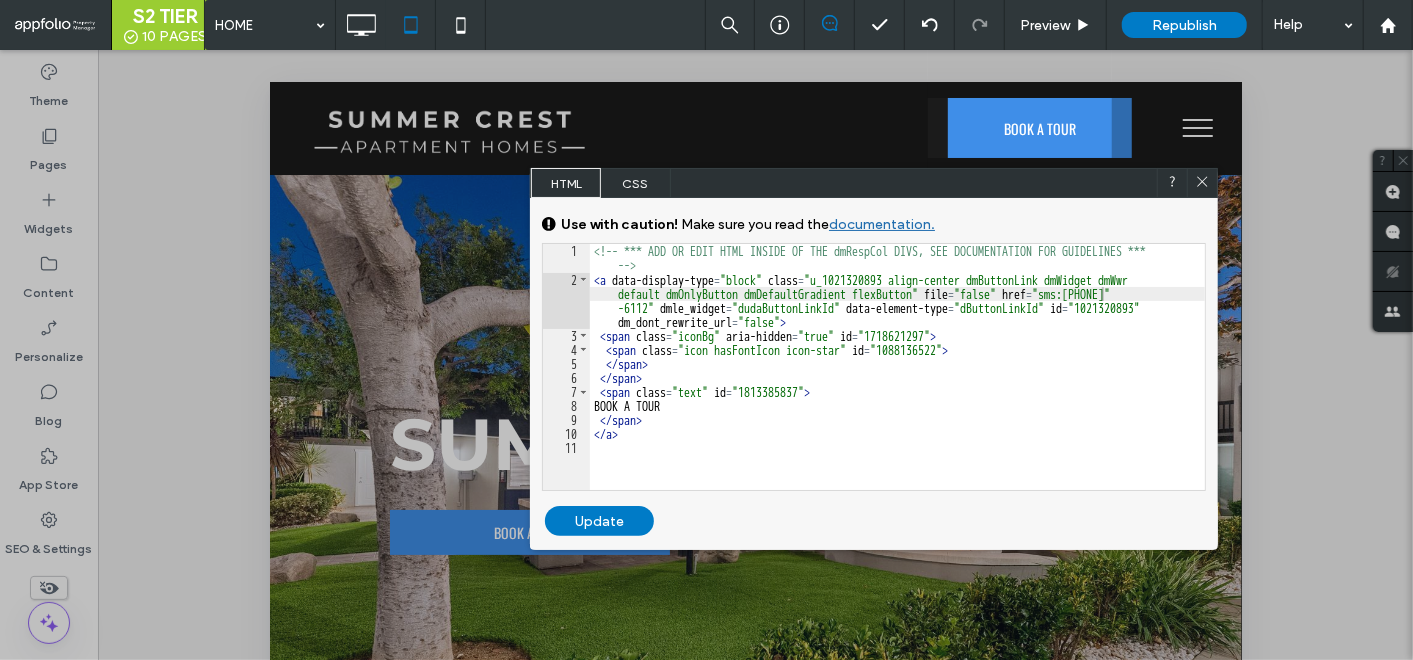 click on "Update" at bounding box center [599, 521] 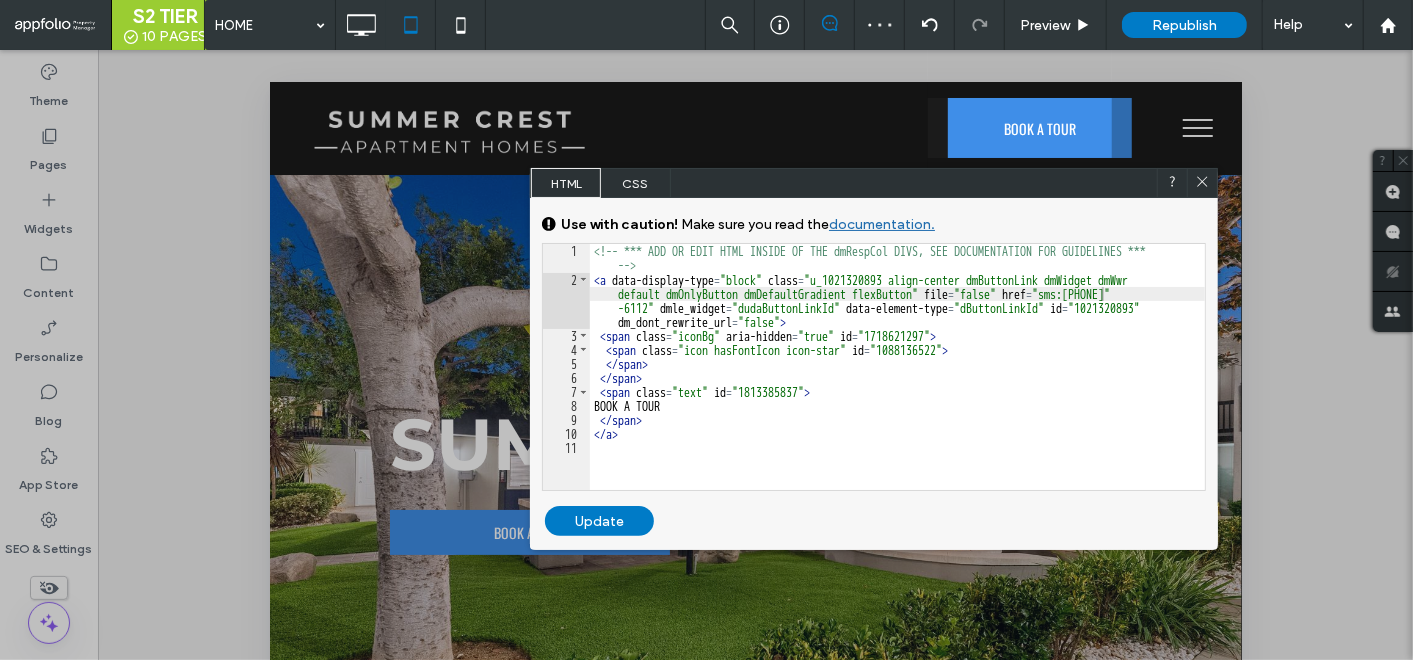 click at bounding box center [1202, 183] 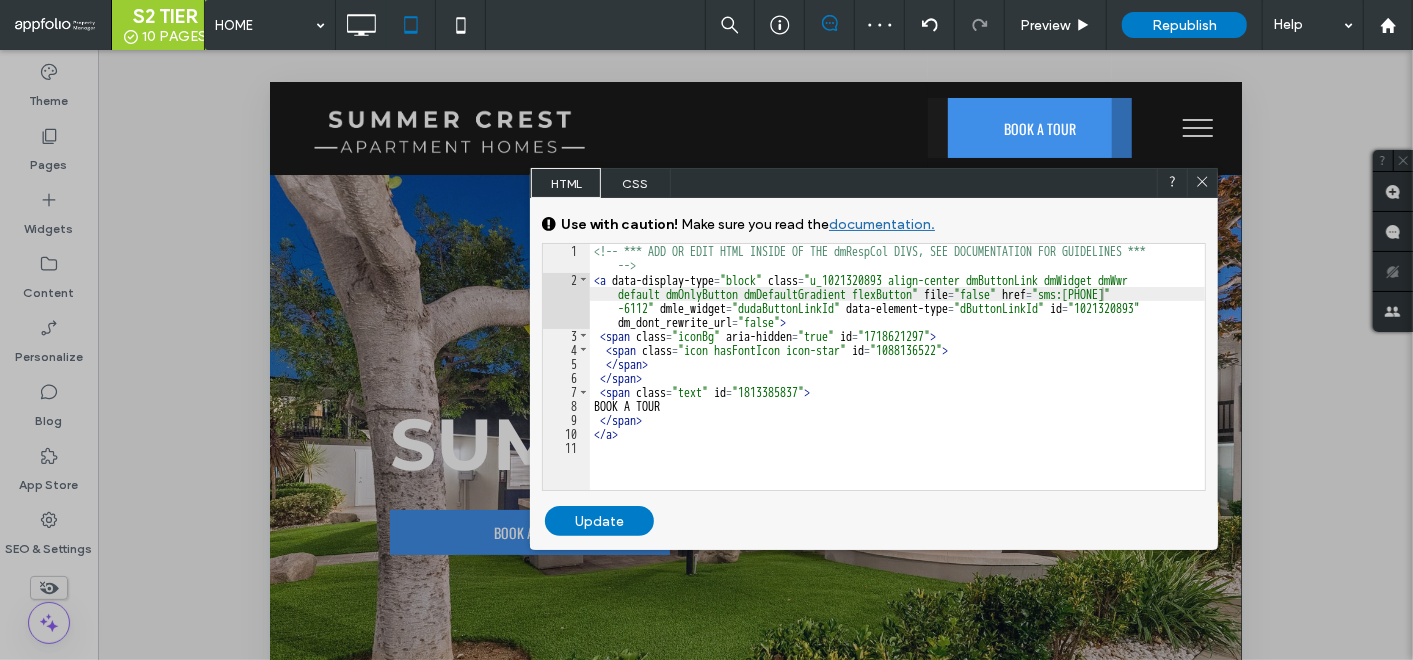 click 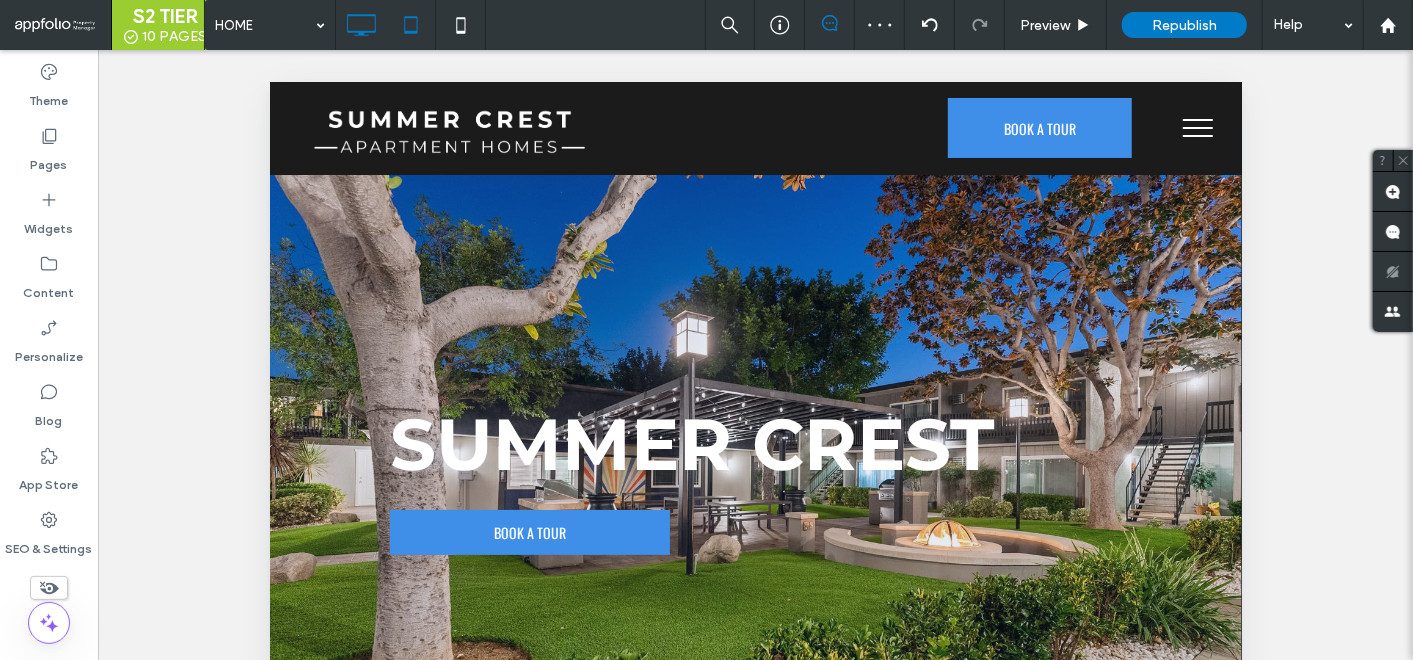 scroll, scrollTop: 0, scrollLeft: 0, axis: both 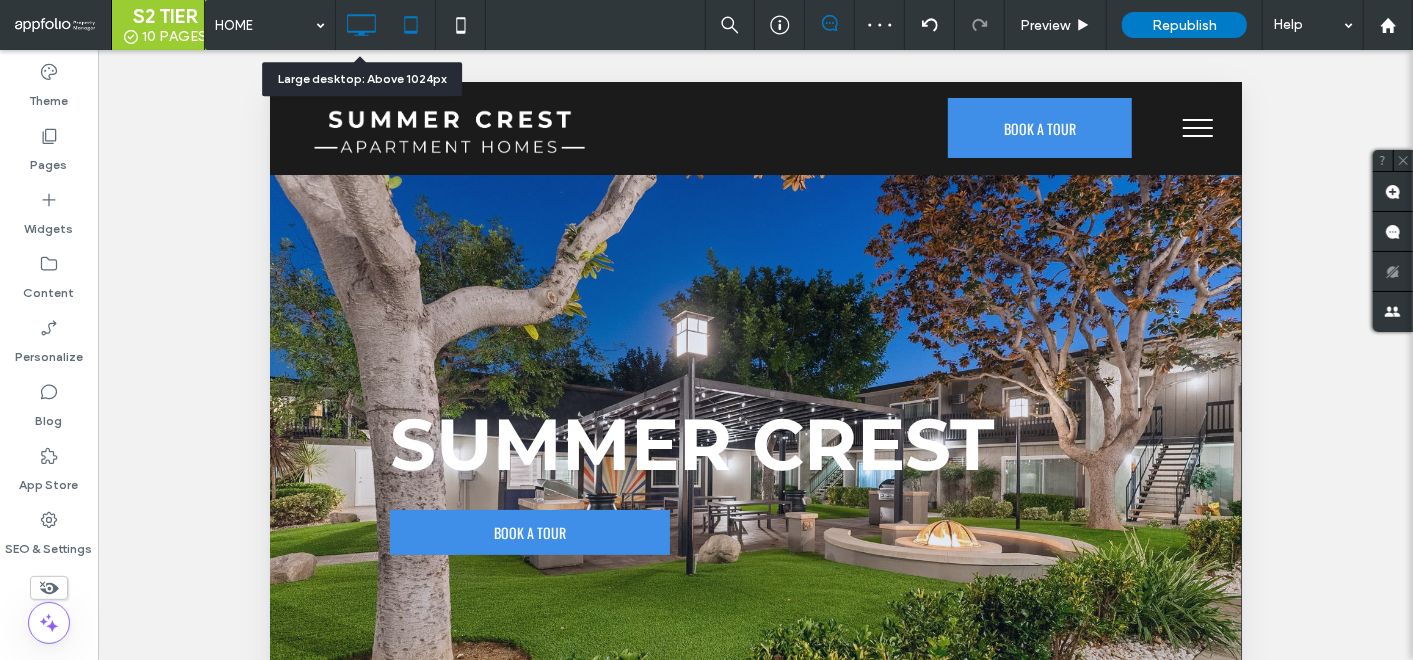 click 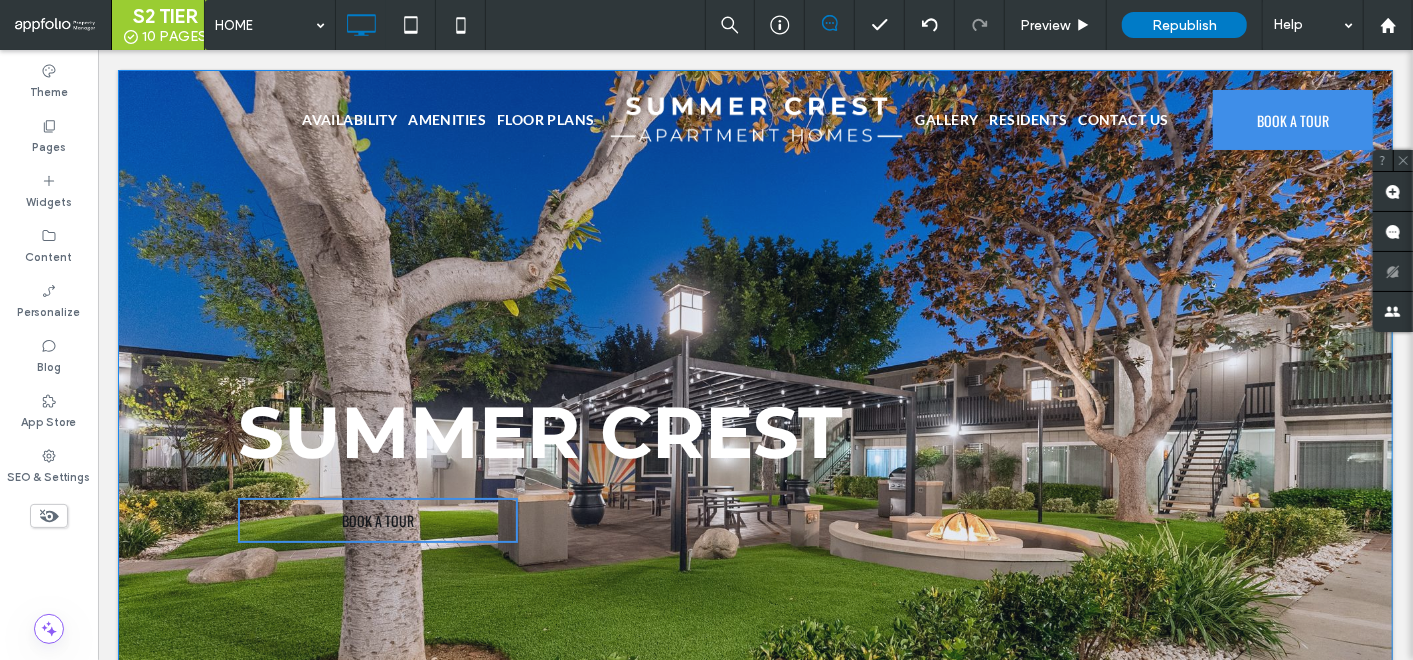 click on "BOOK A TOUR" at bounding box center (377, 519) 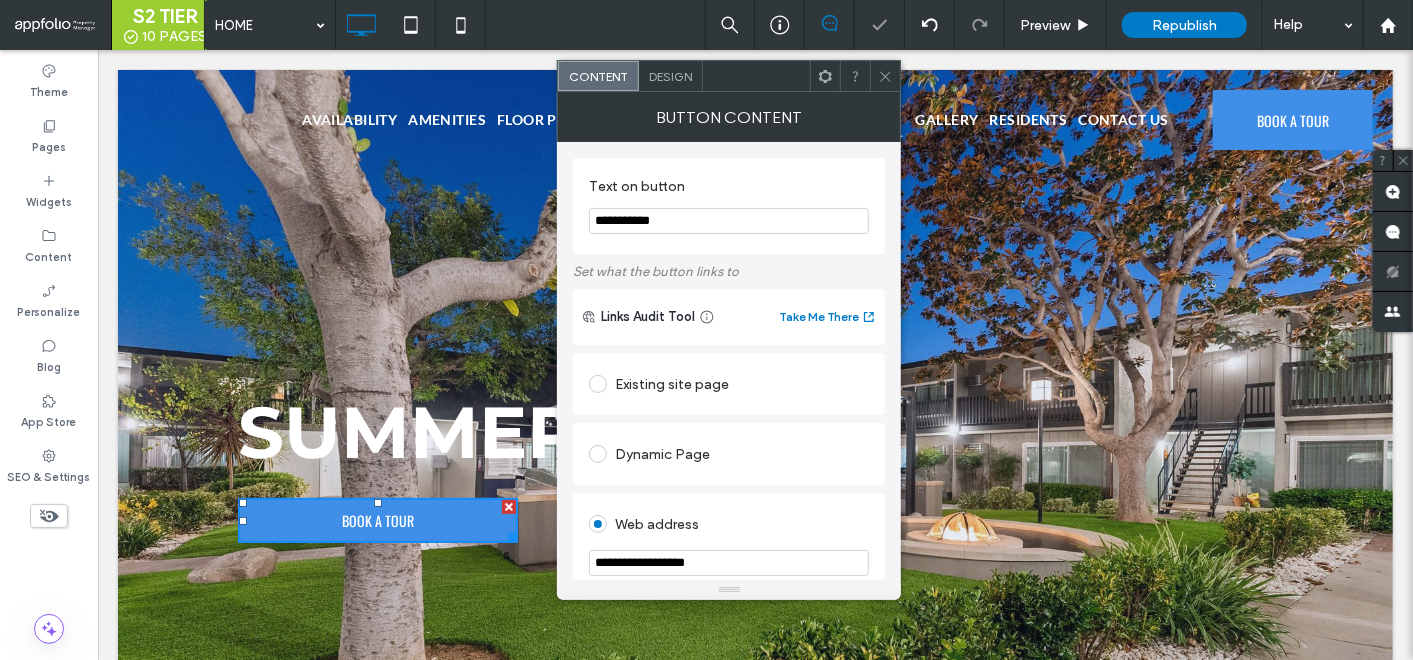 drag, startPoint x: 881, startPoint y: 82, endPoint x: 899, endPoint y: 82, distance: 18 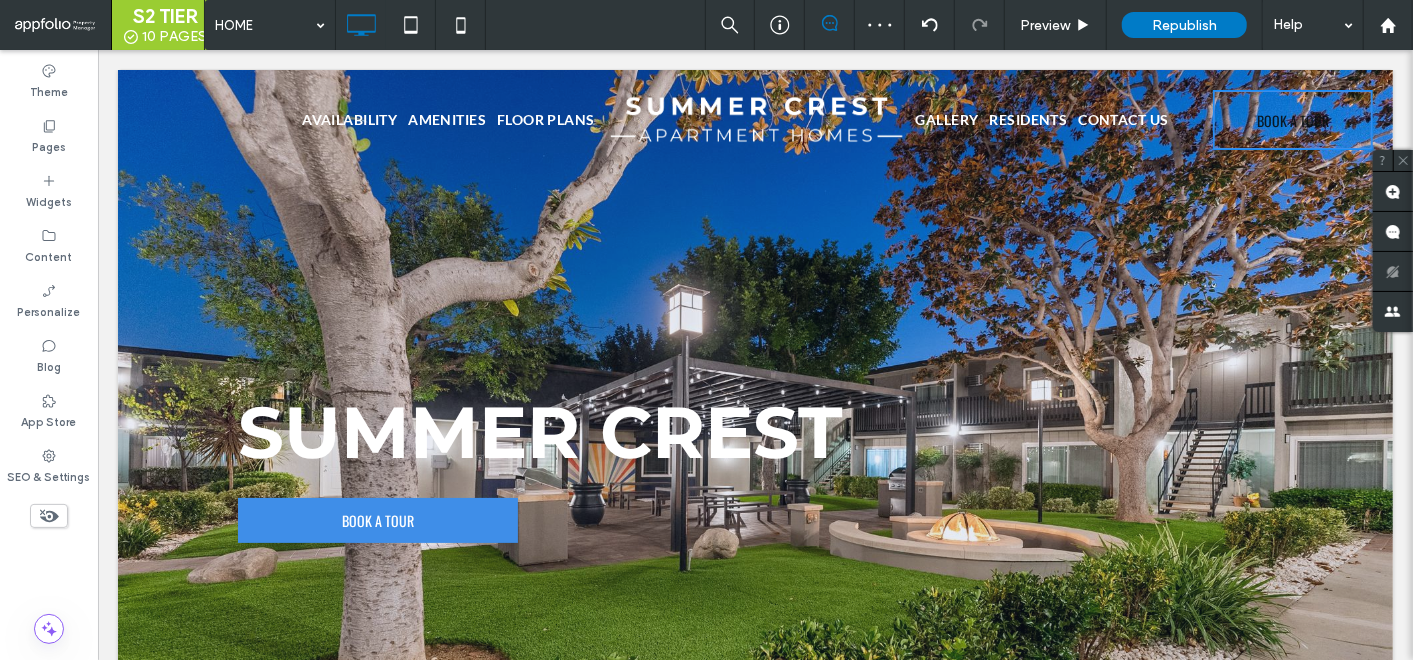 click on "BOOK A TOUR" at bounding box center [1292, 119] 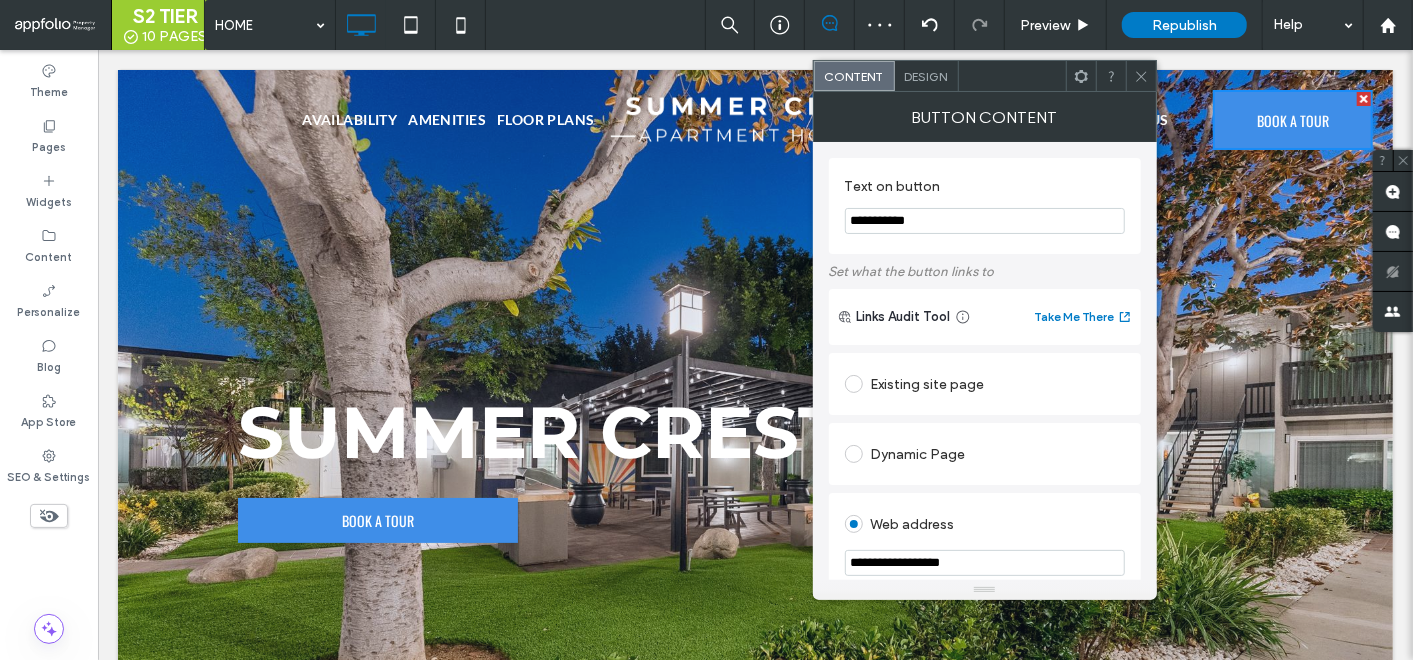 click at bounding box center (1111, 76) 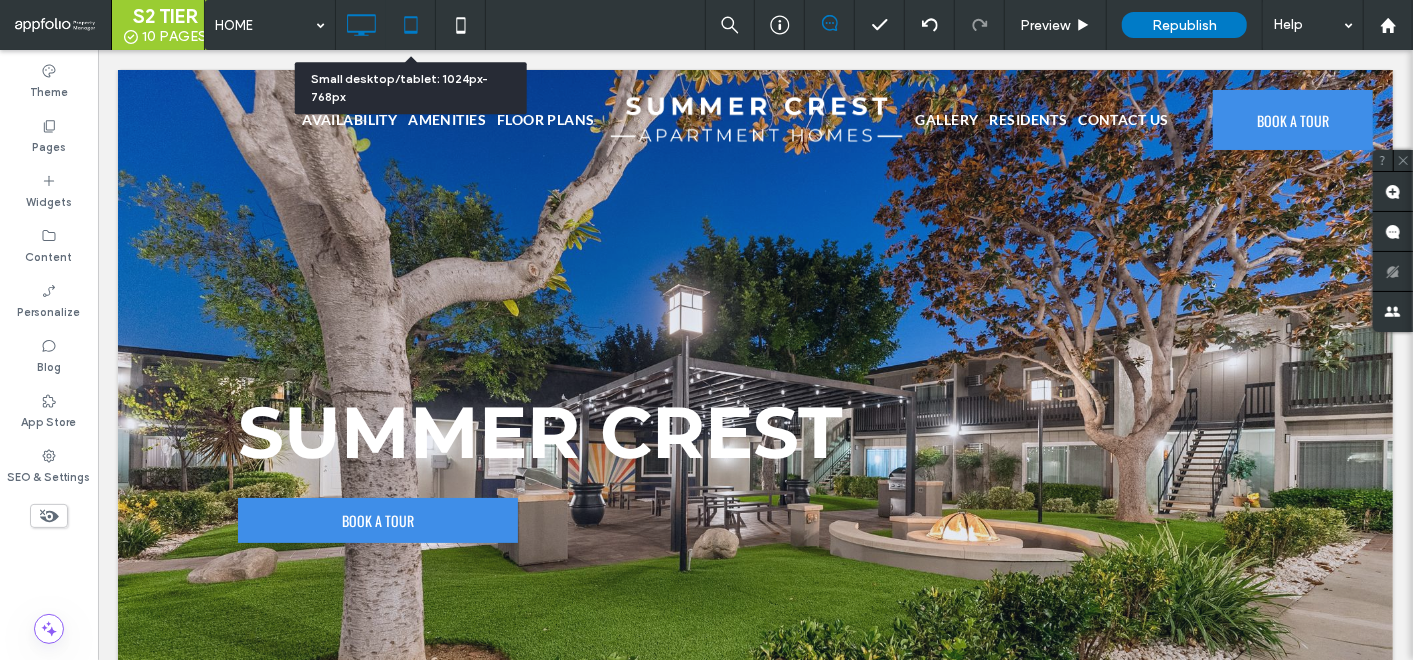 click at bounding box center (410, 25) 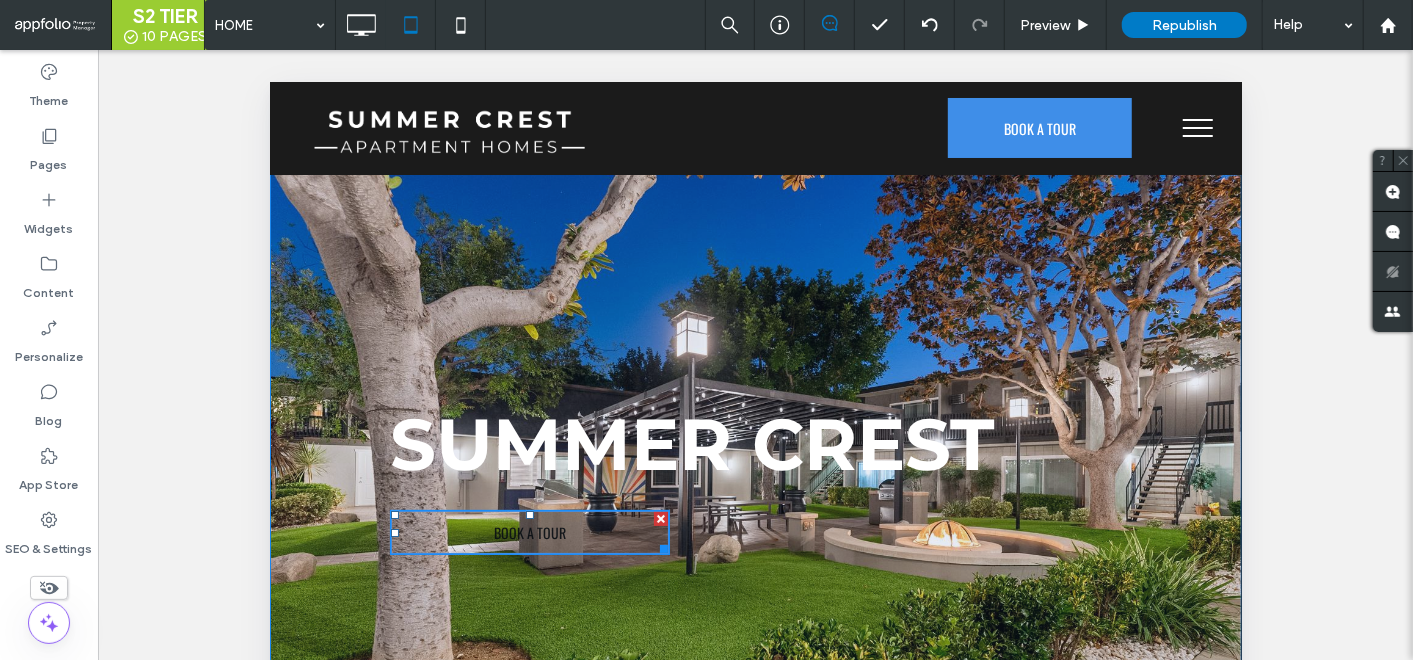click on "BOOK A TOUR" at bounding box center [529, 531] 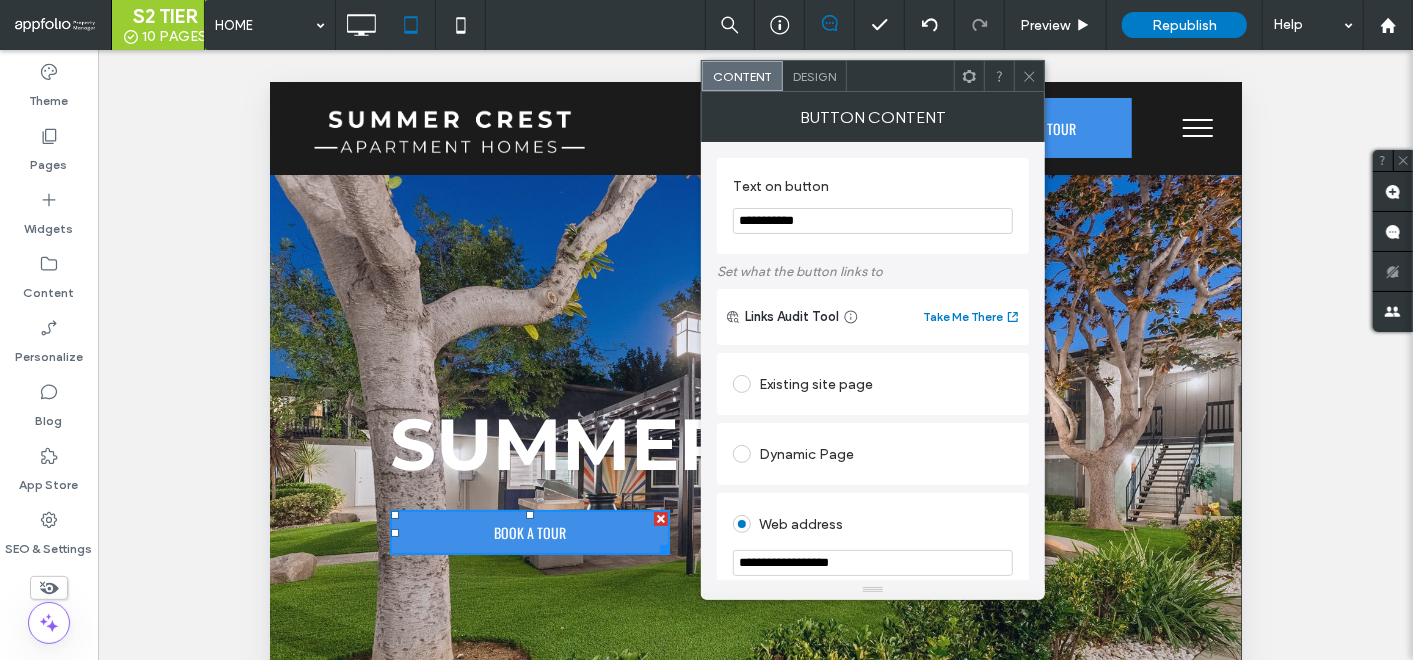 click at bounding box center [1029, 76] 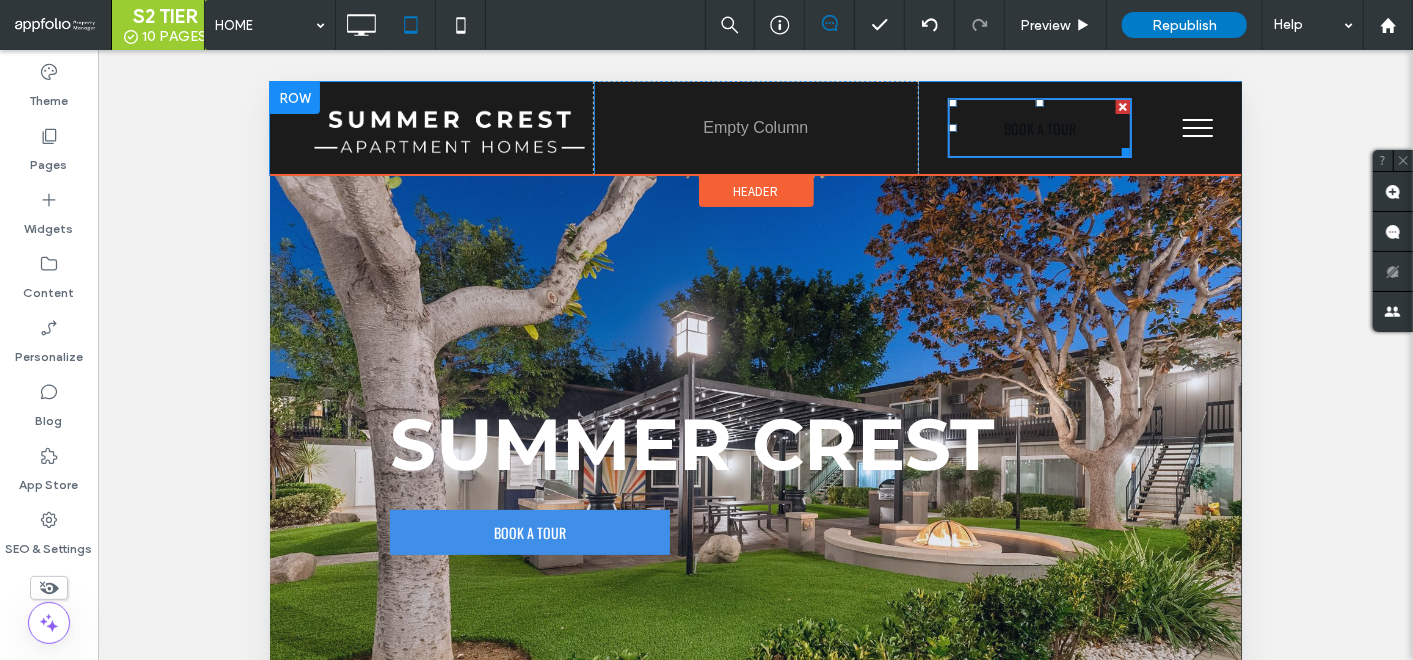 click on "BOOK A TOUR" at bounding box center (1039, 127) 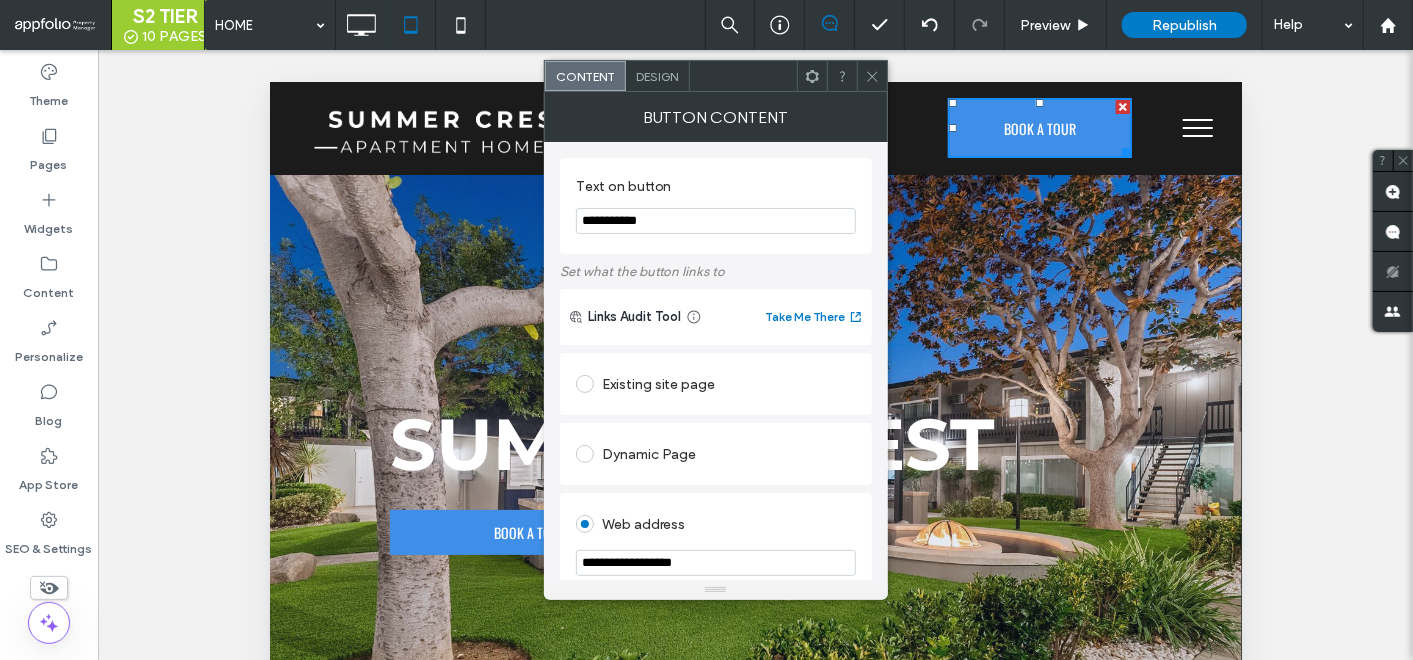 click 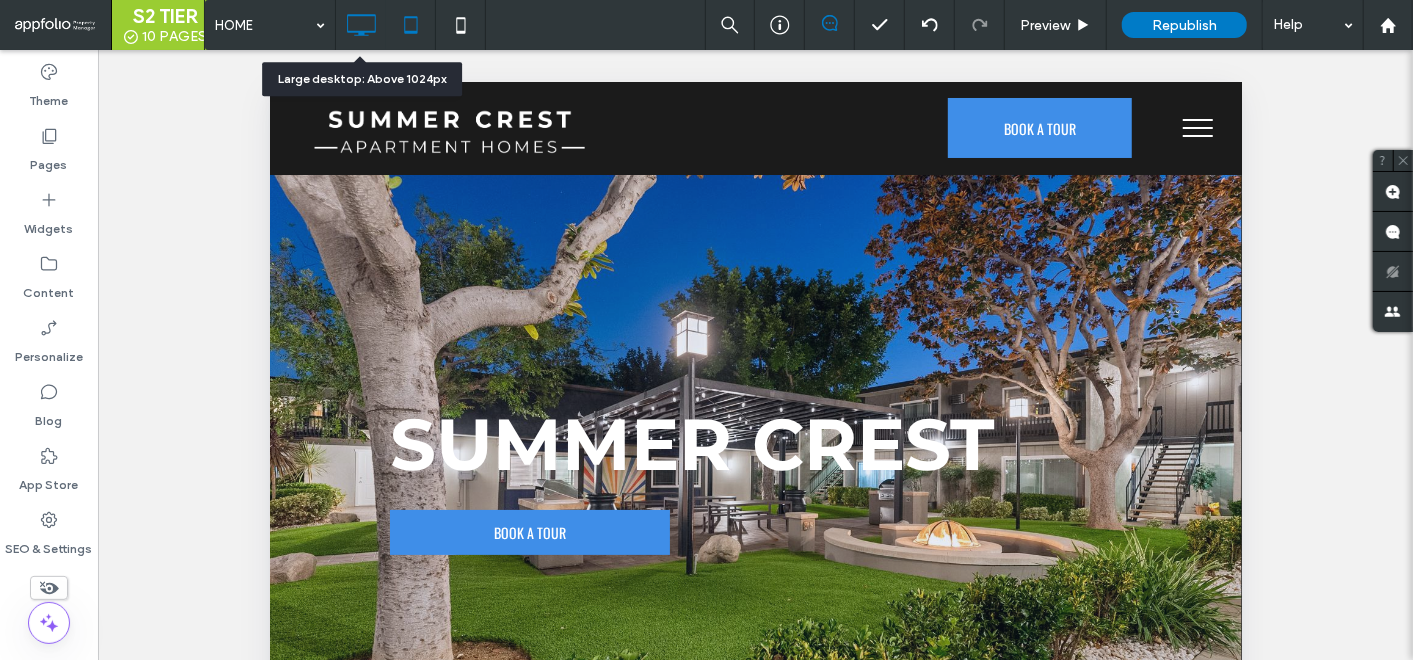 click 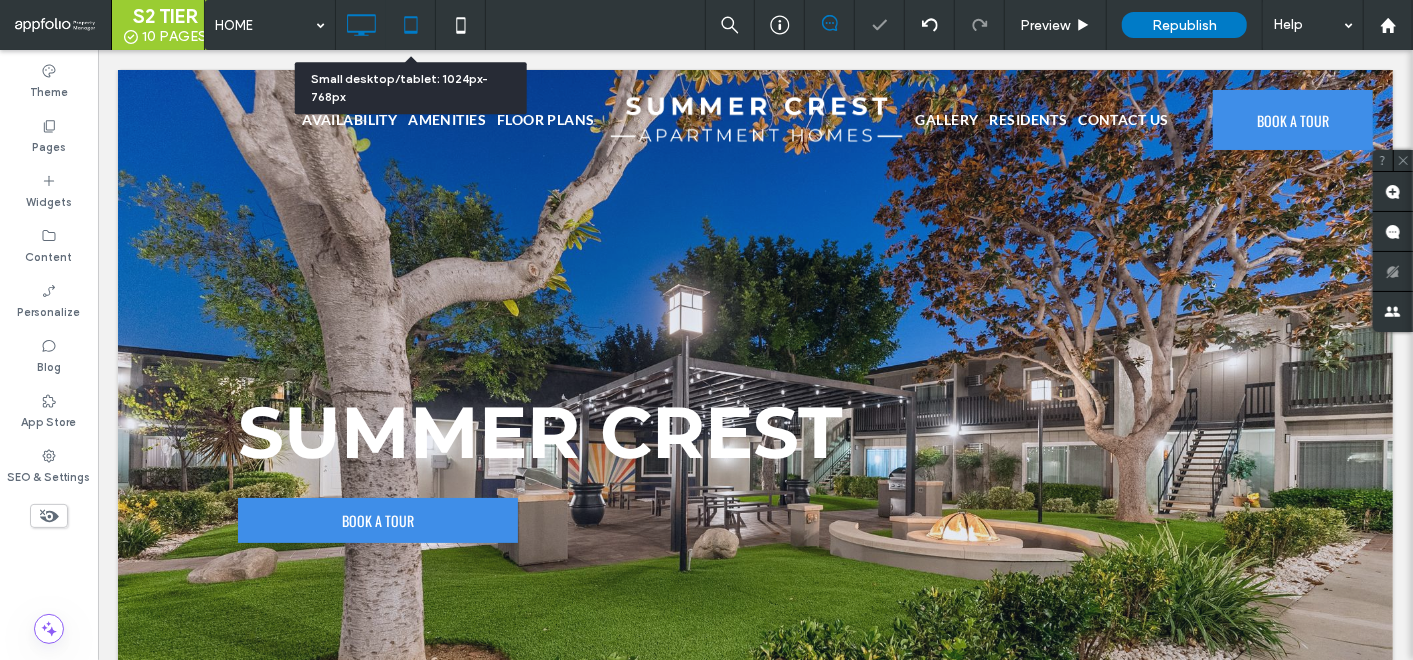 click 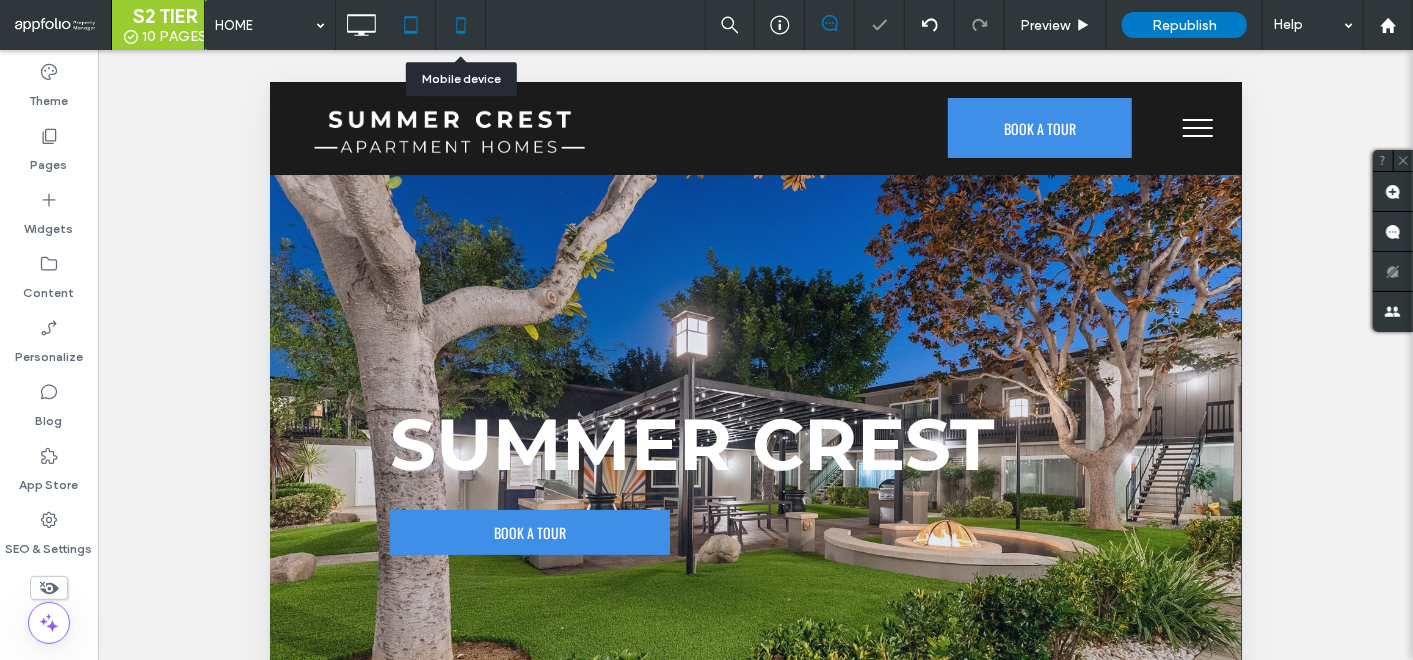 click 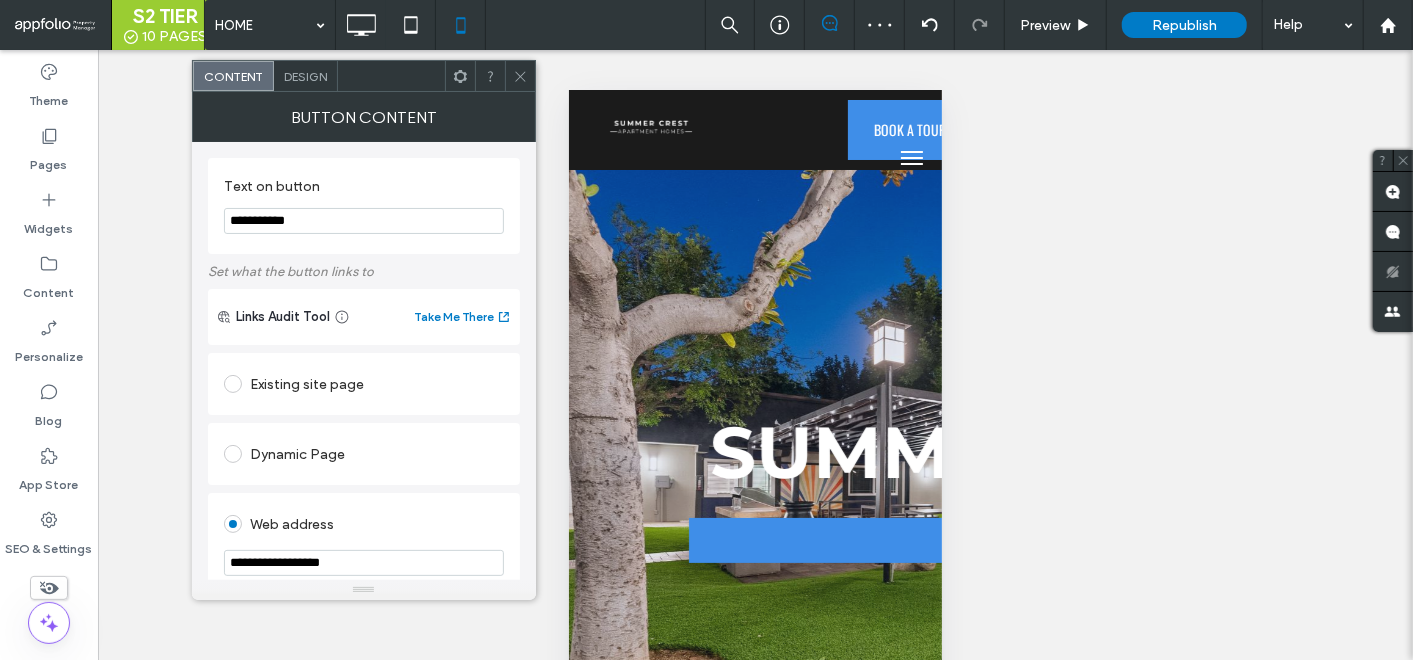 click 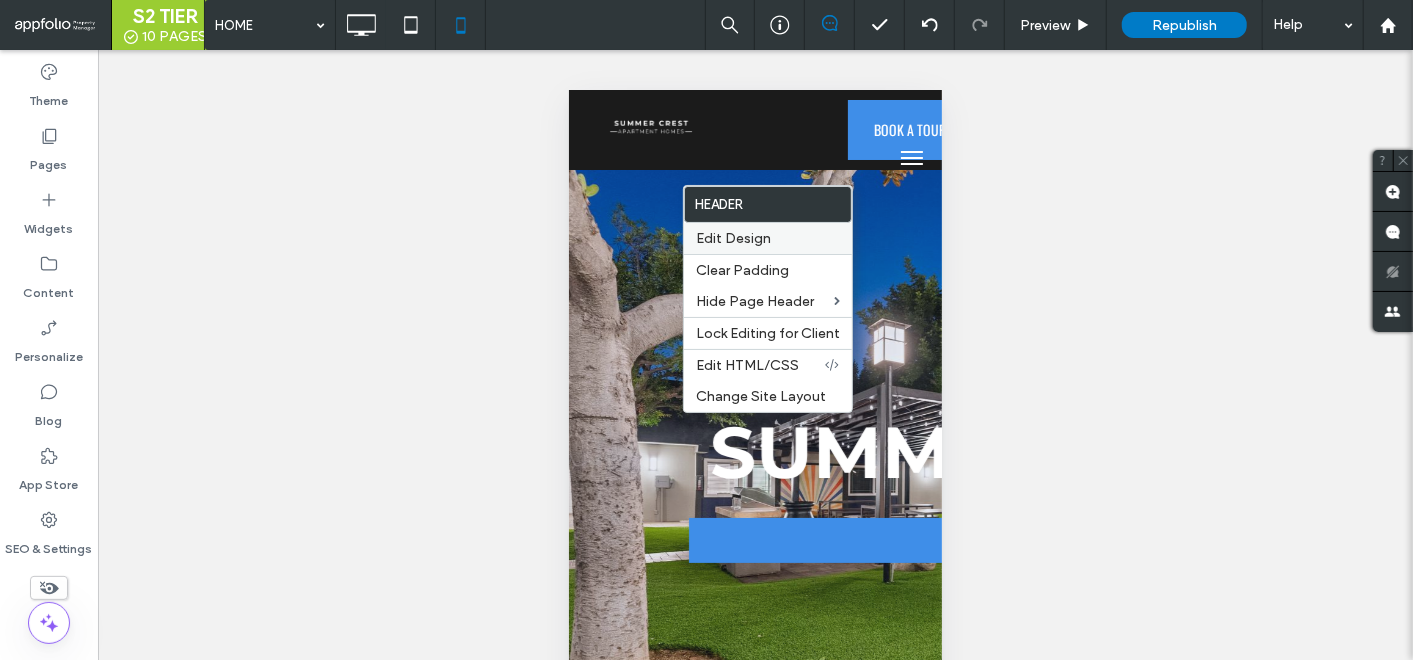 click on "Edit Design" at bounding box center [733, 238] 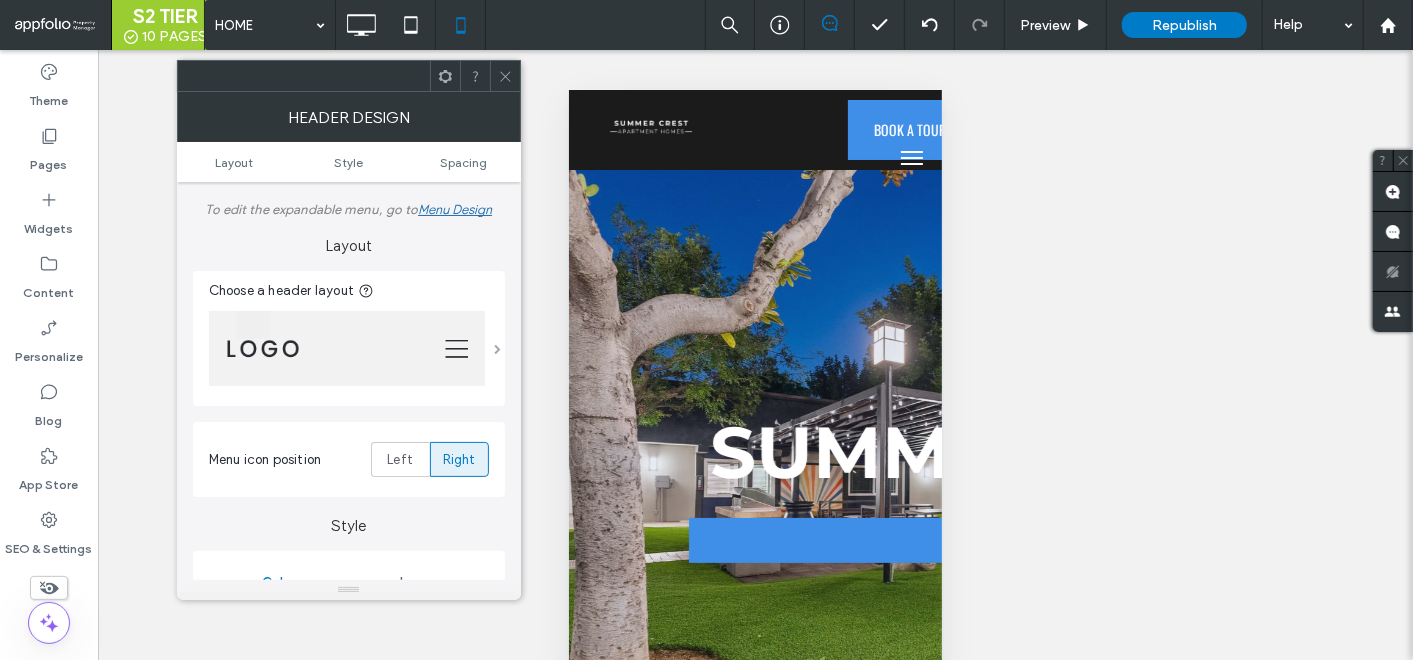 click at bounding box center [497, 349] 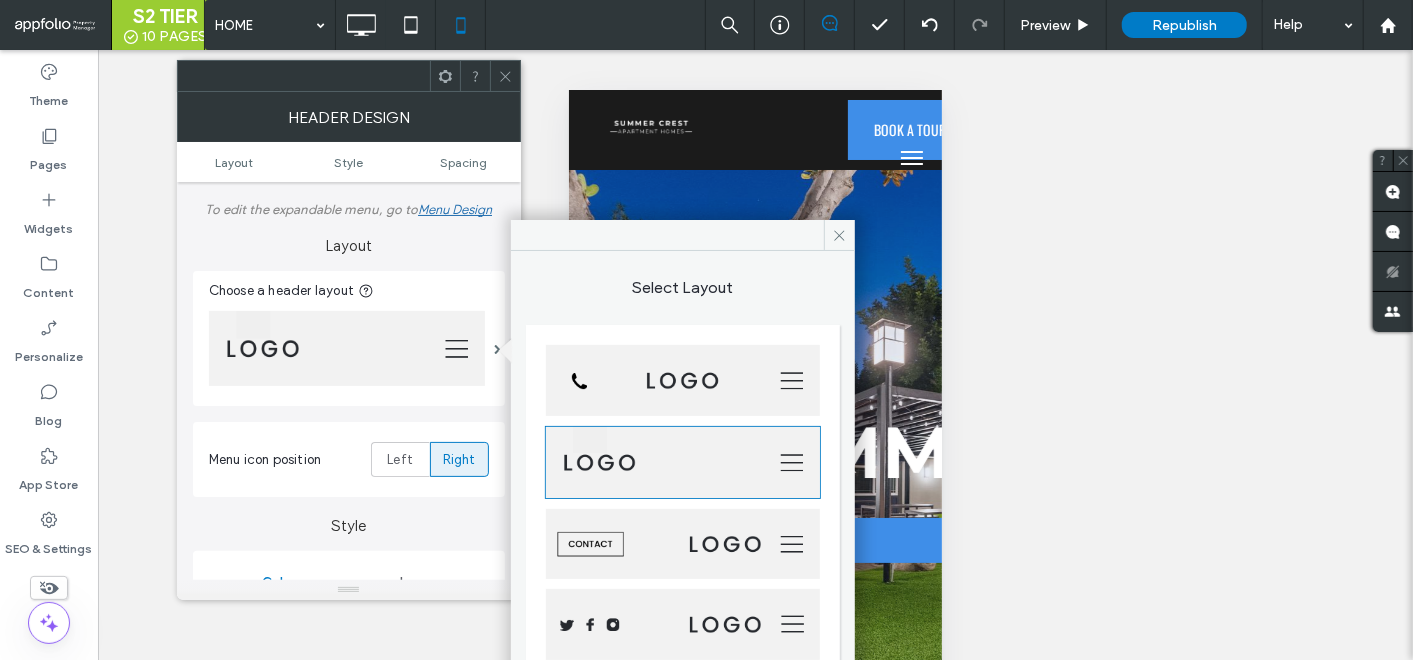 click at bounding box center [683, 380] 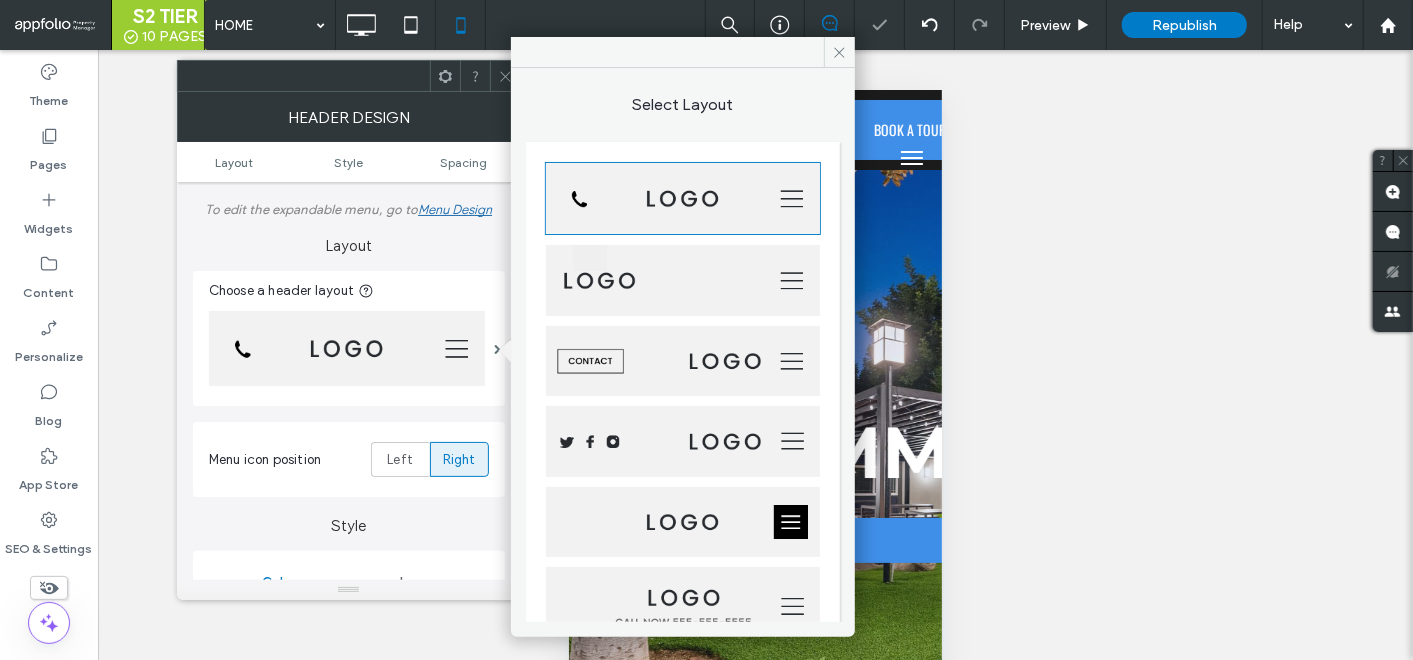 click 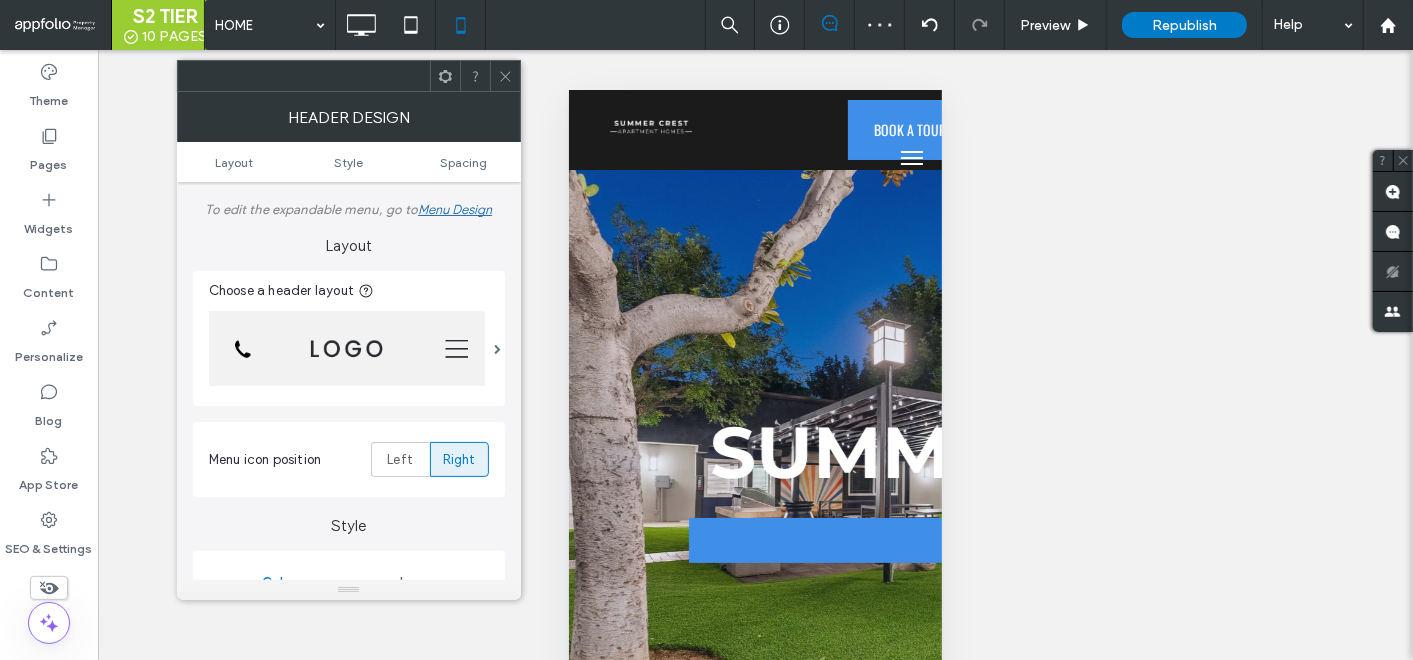 click 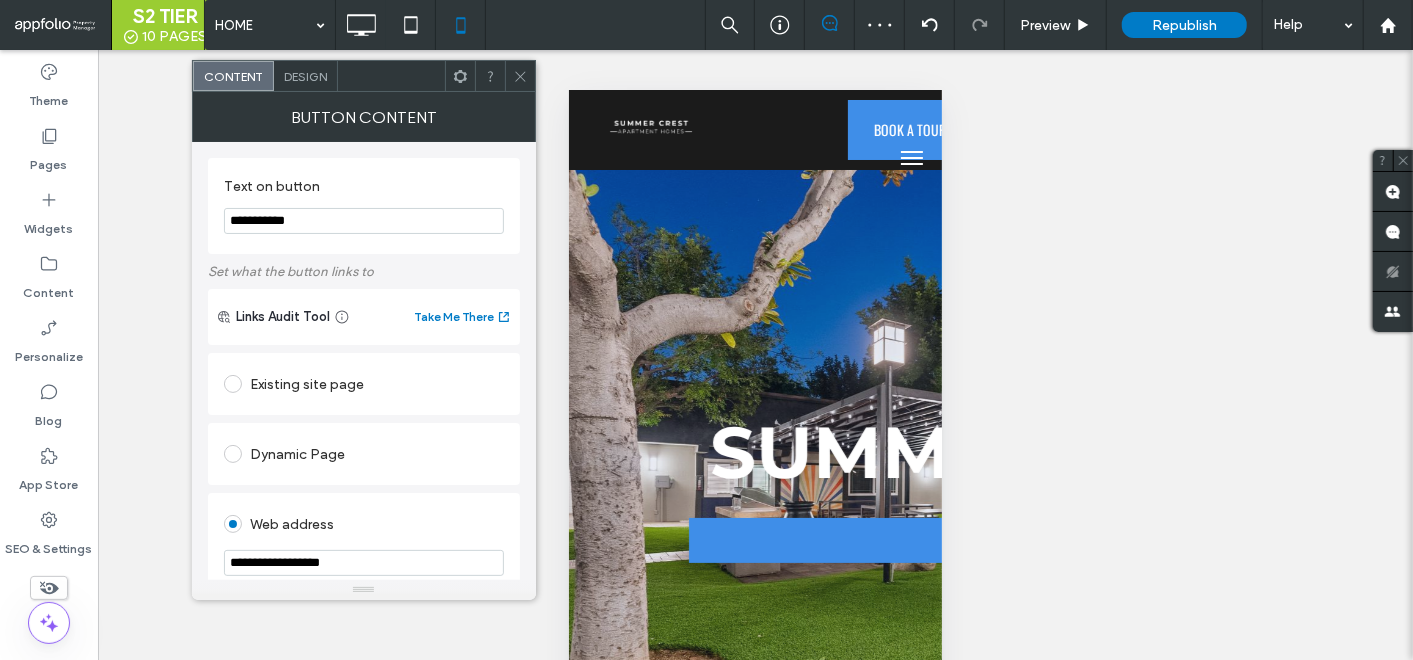 click on "Design" at bounding box center (305, 76) 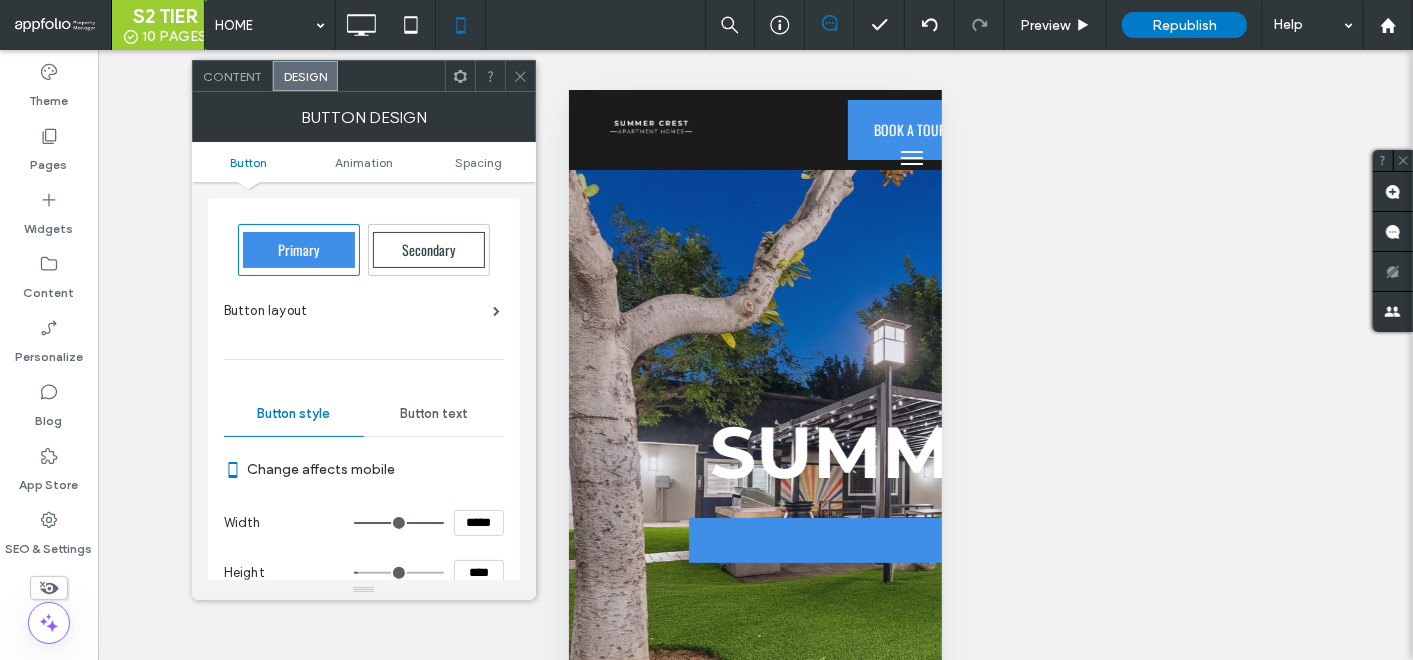 click 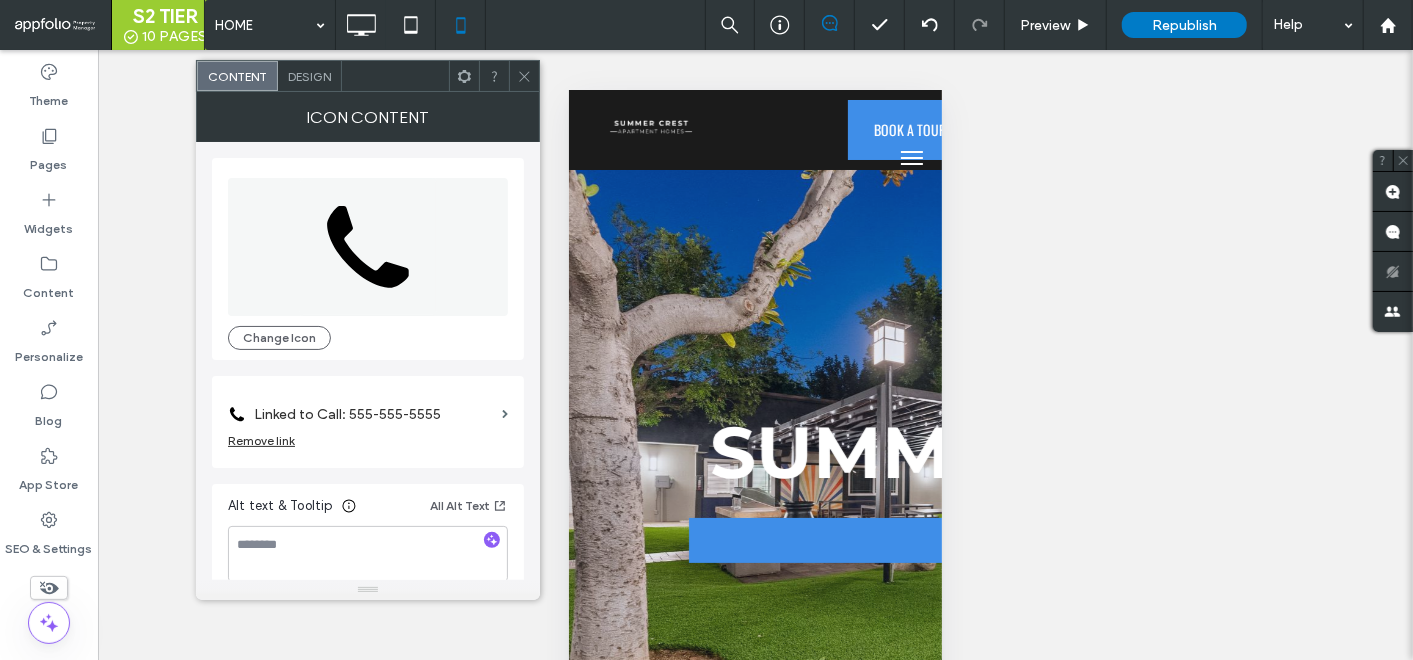 click on "Icon Content" at bounding box center [368, 117] 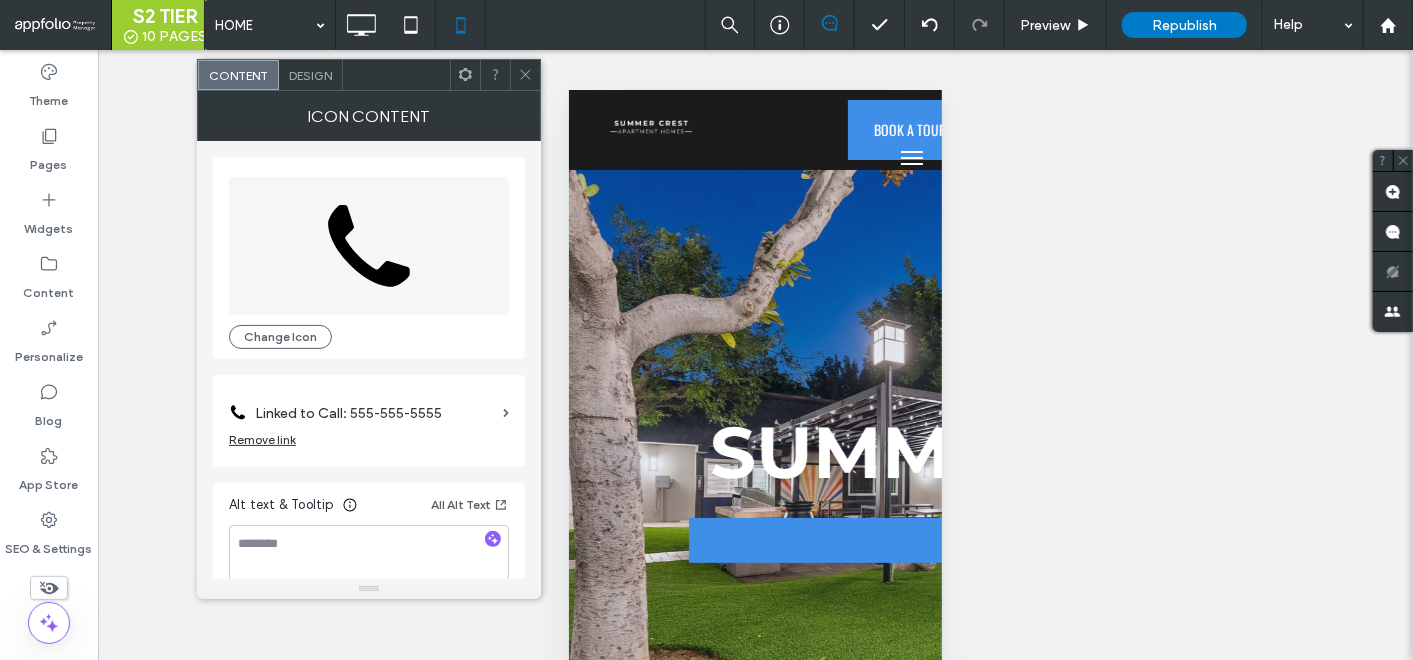 click on "Design" at bounding box center (311, 75) 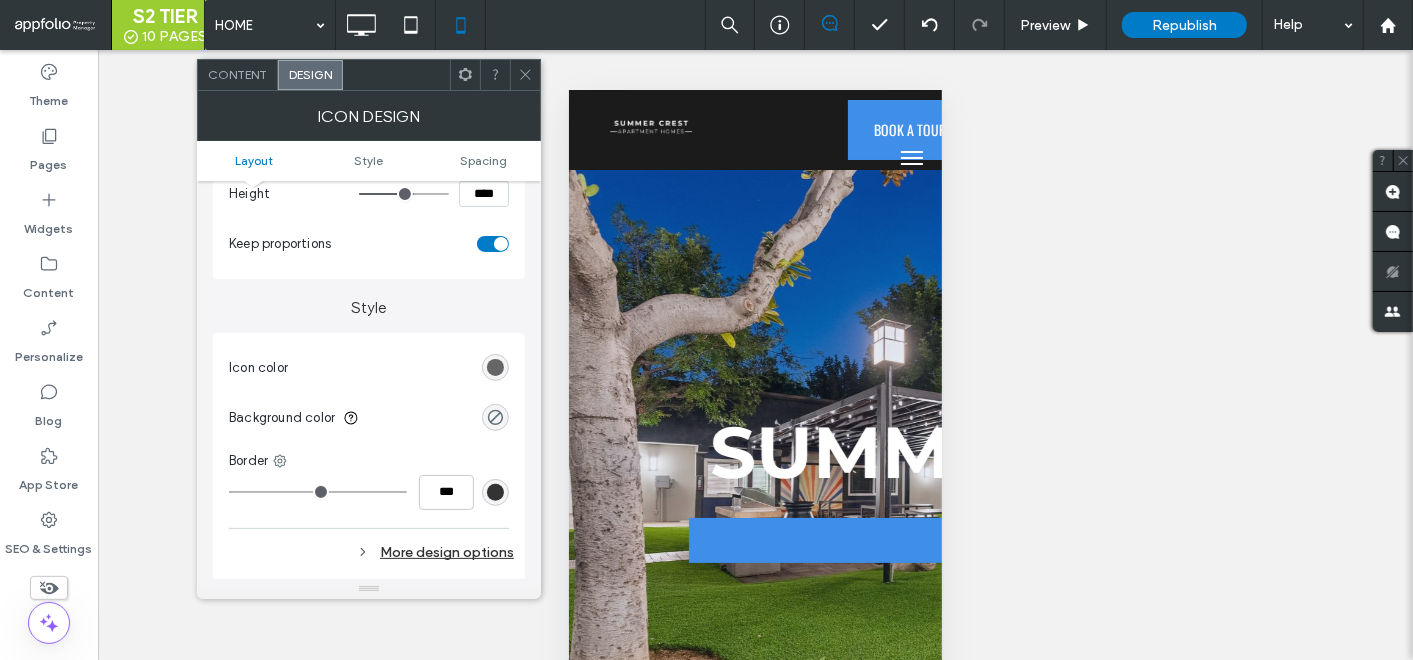 scroll, scrollTop: 444, scrollLeft: 0, axis: vertical 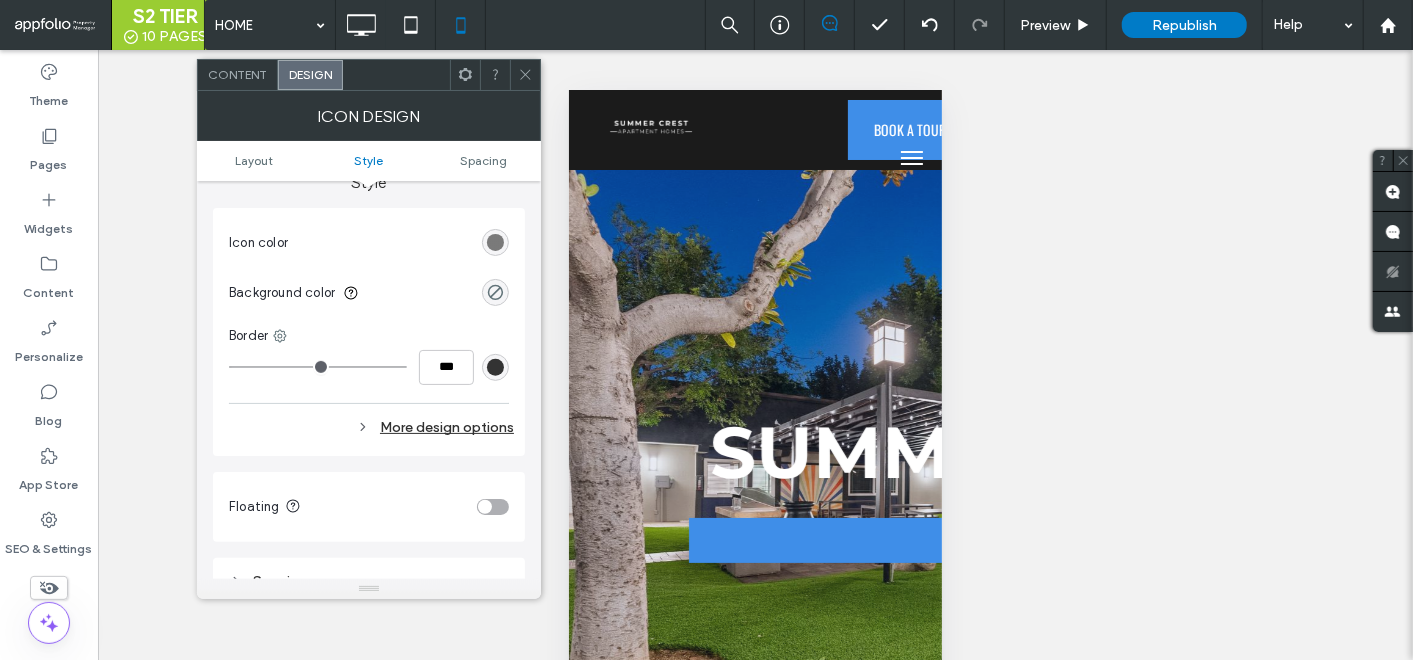 click at bounding box center [495, 242] 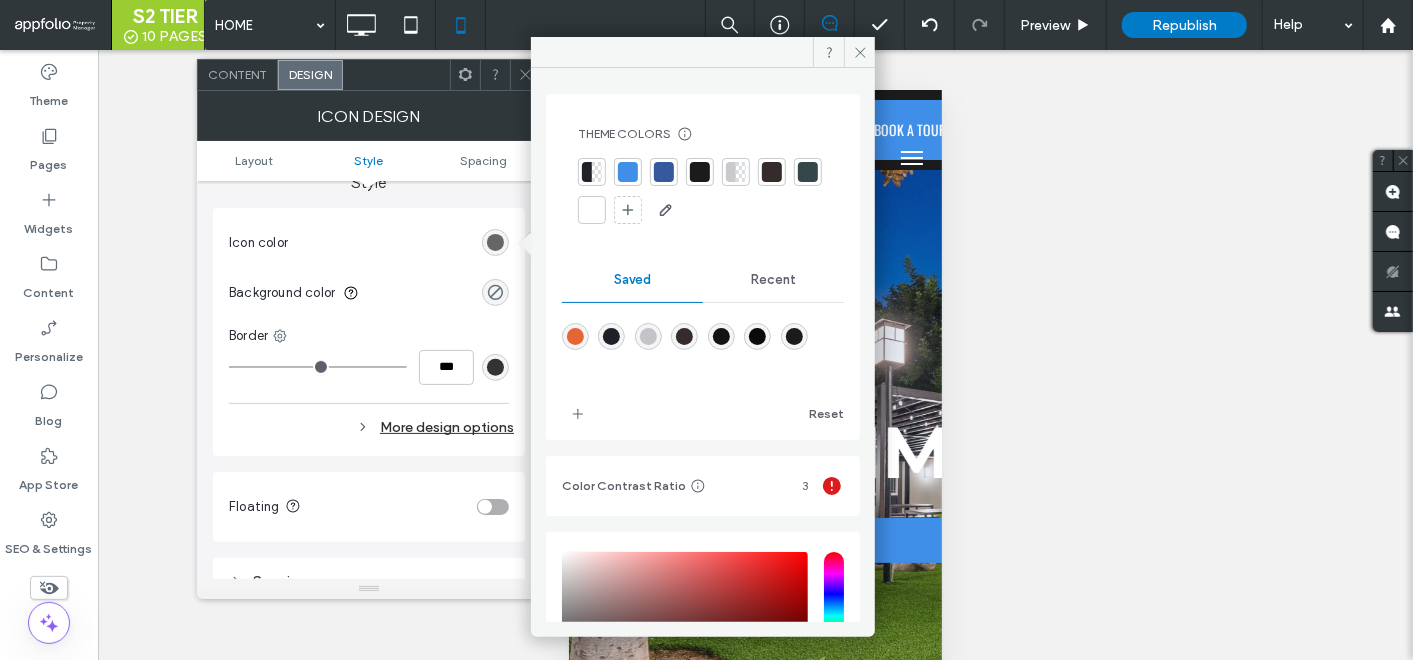 click at bounding box center (628, 172) 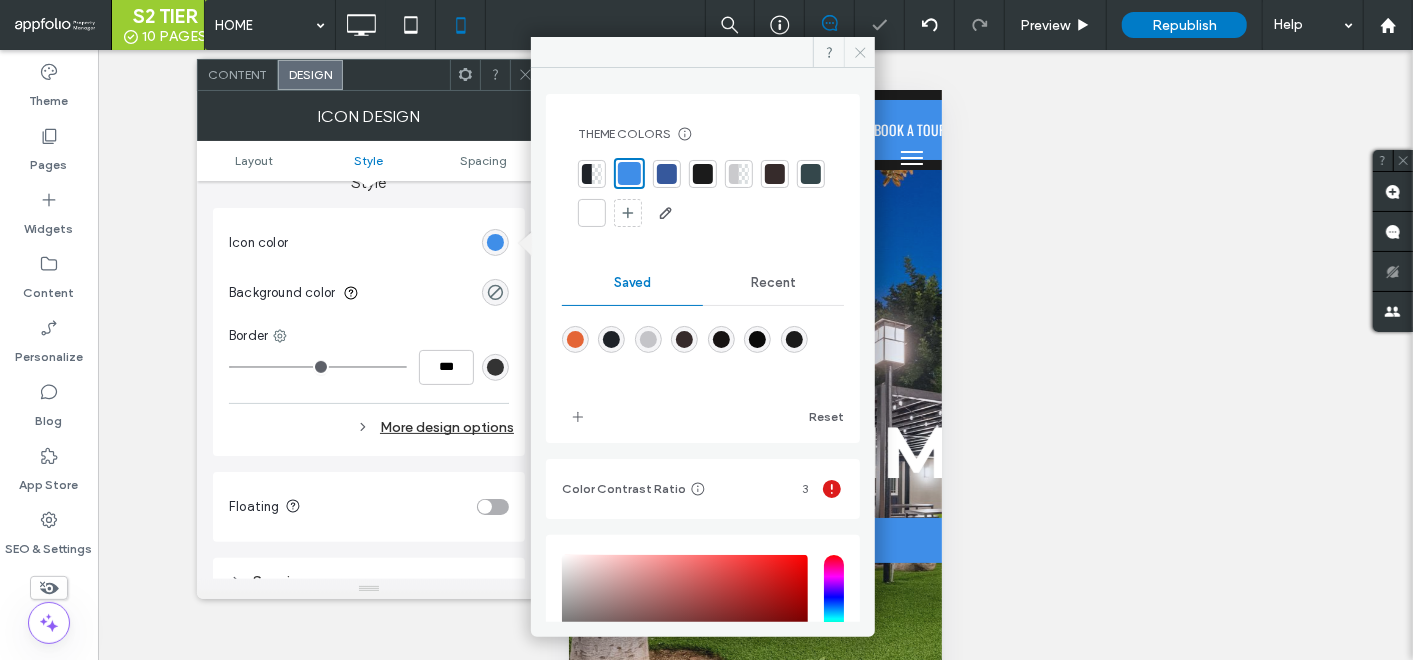 click 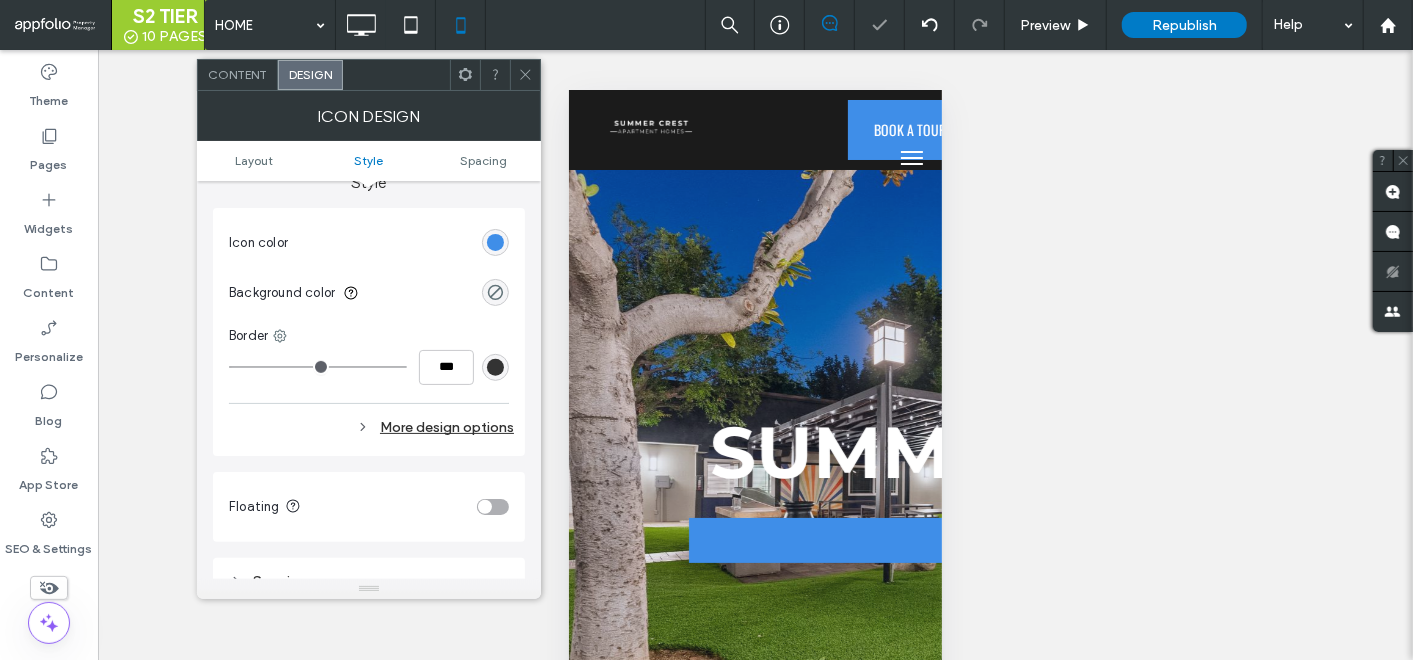click 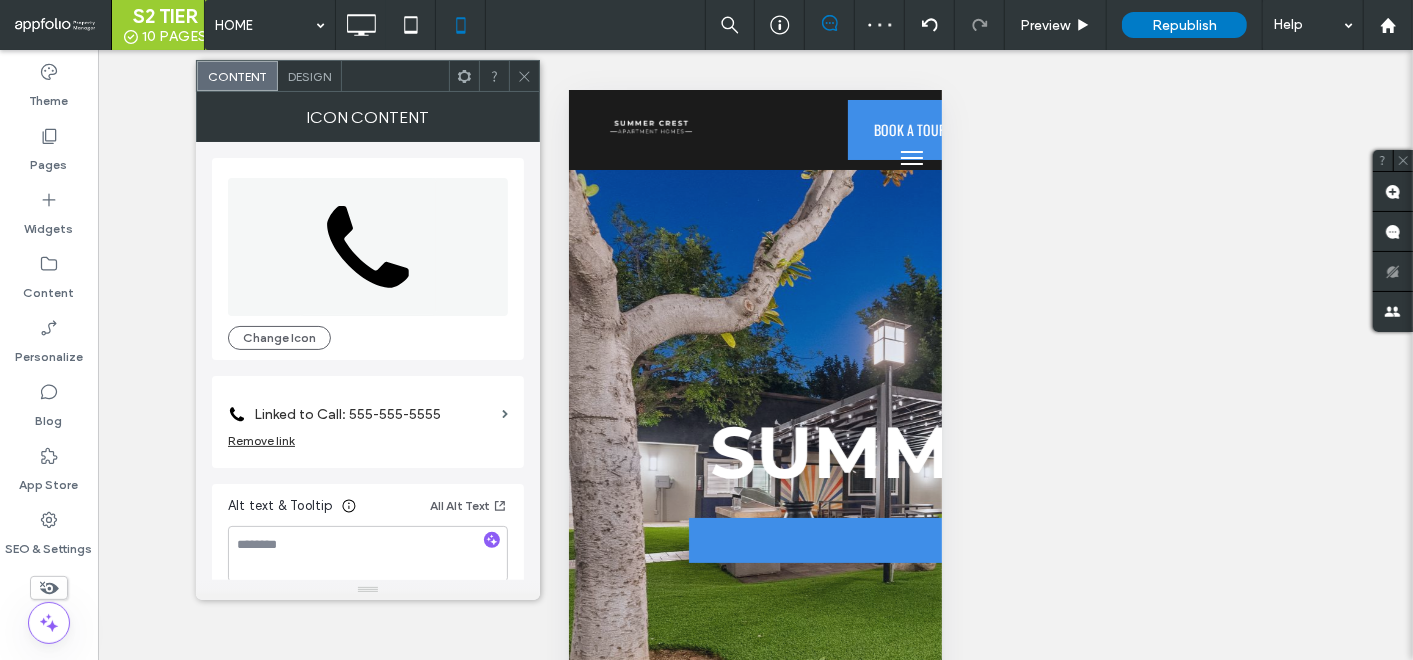 scroll, scrollTop: 18, scrollLeft: 0, axis: vertical 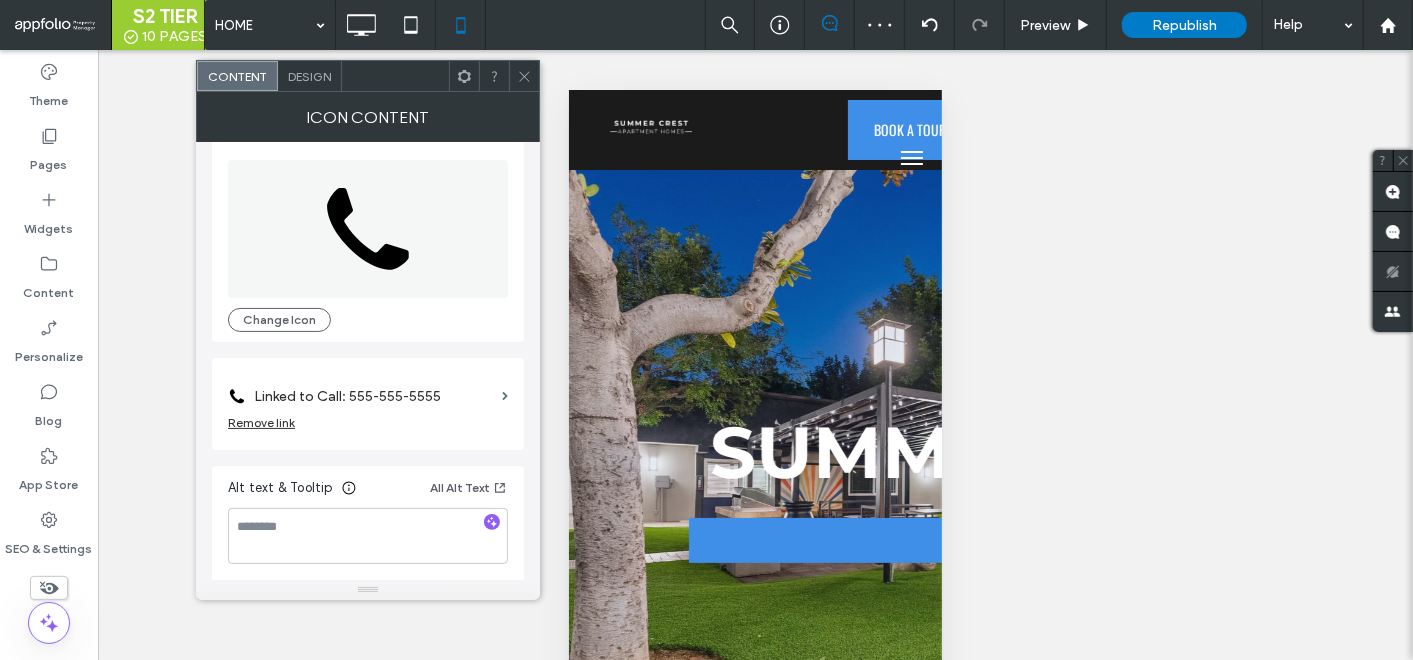 click on "Linked to Call: 555-555-5555" at bounding box center [374, 396] 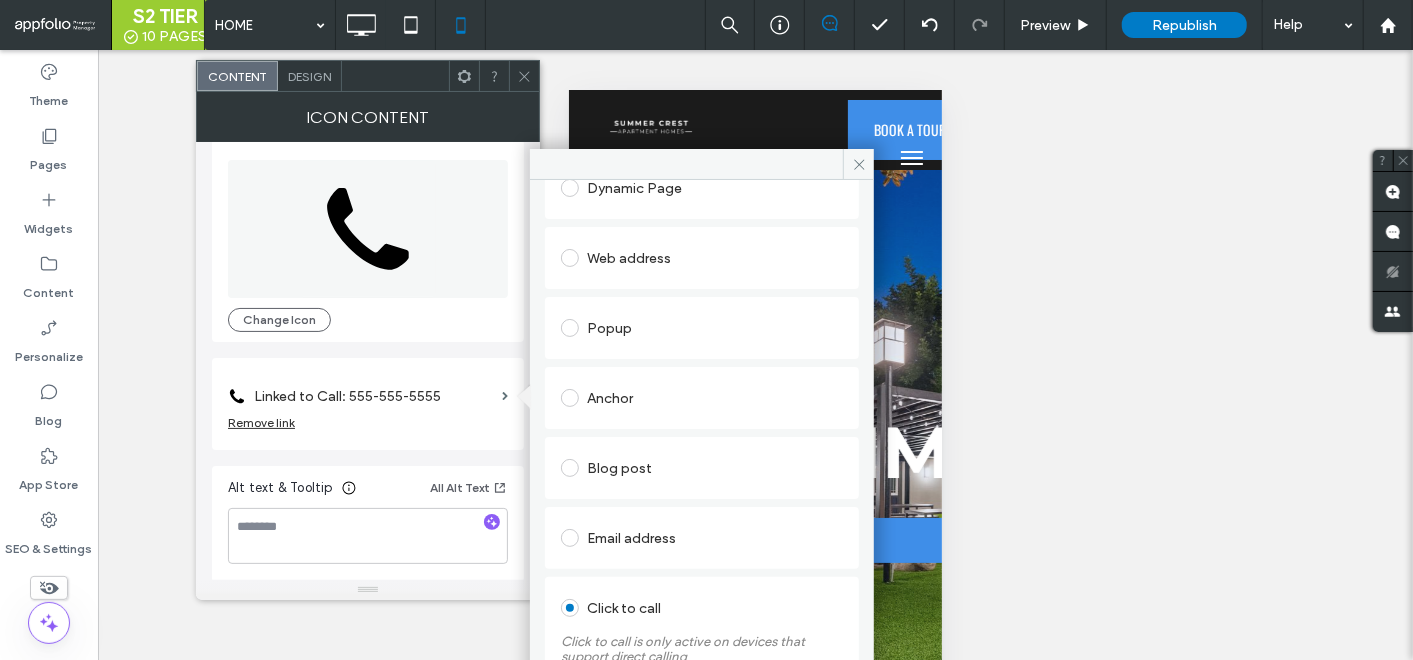 scroll, scrollTop: 294, scrollLeft: 0, axis: vertical 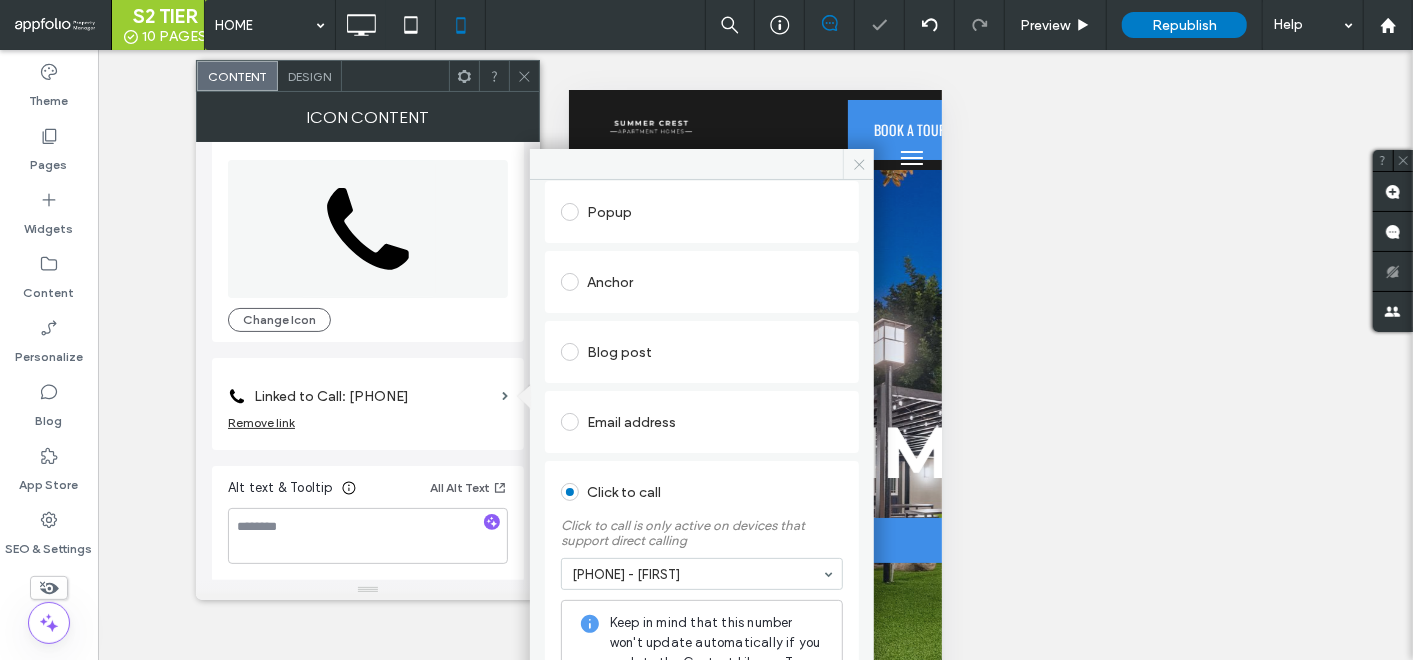 click at bounding box center [858, 164] 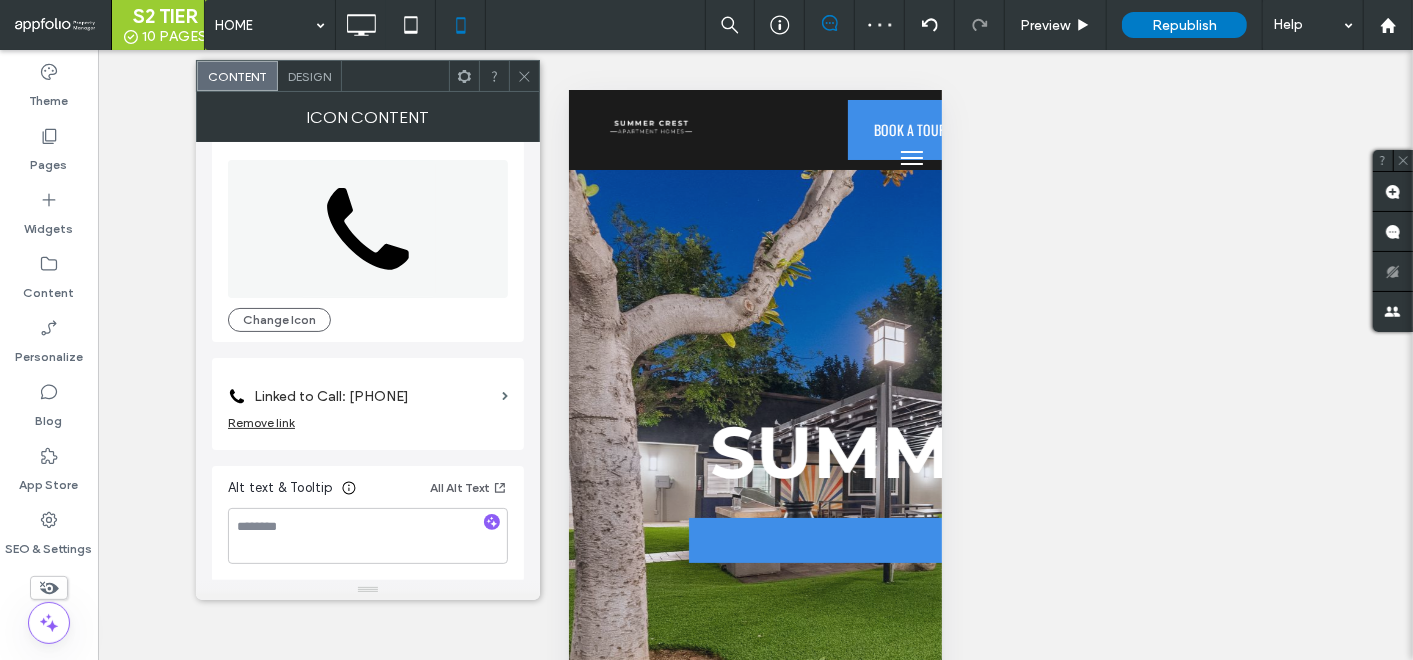 click 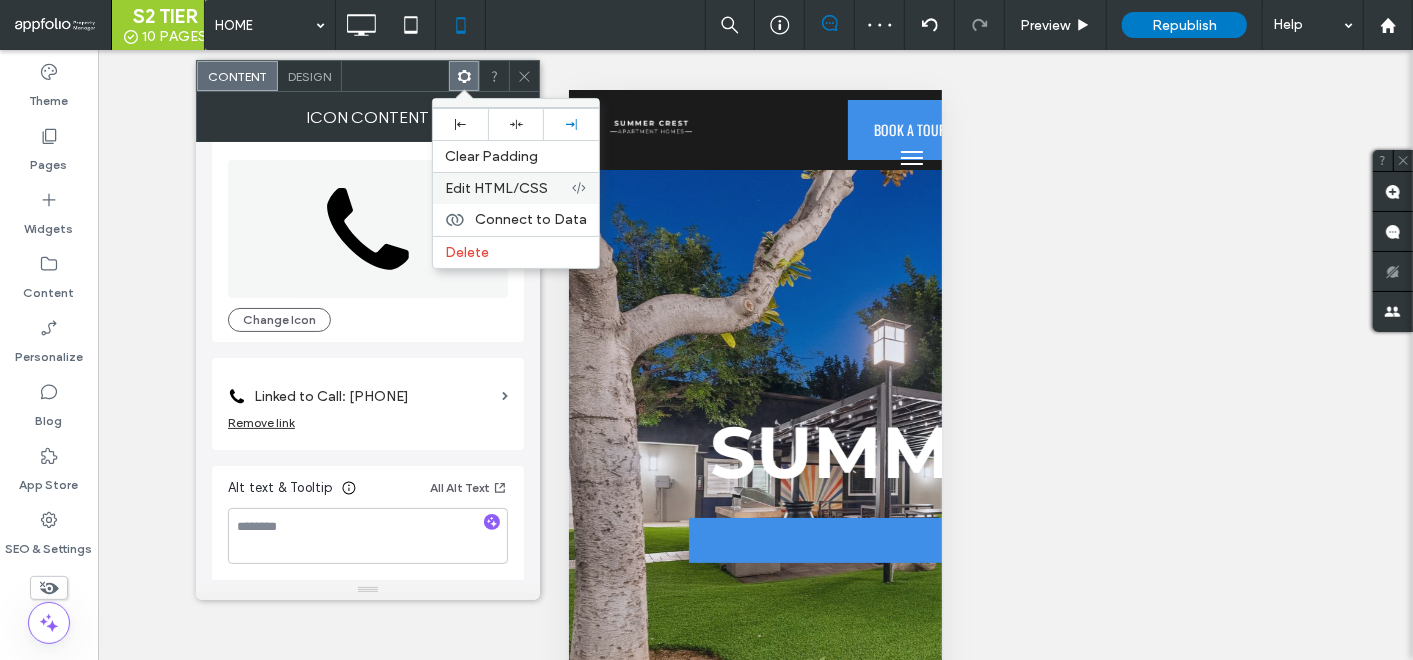 click on "Edit HTML/CSS" at bounding box center (496, 188) 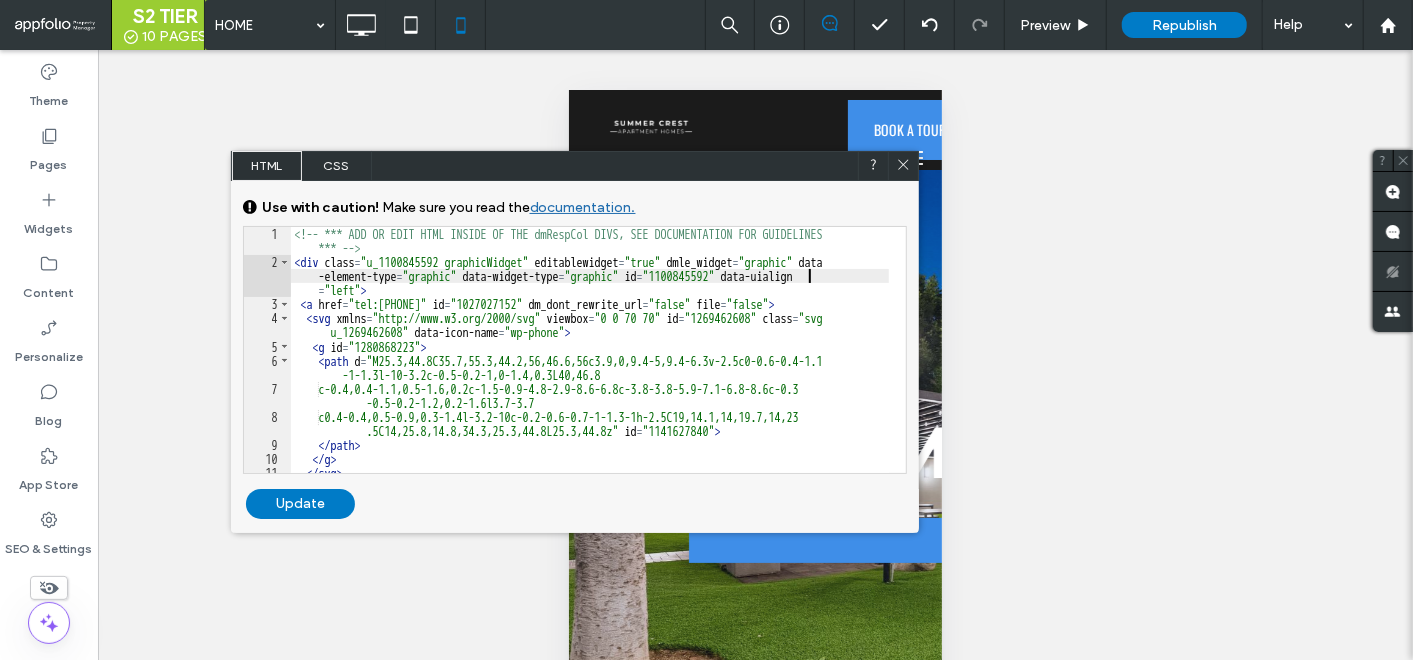 click on "<!-- *** ADD OR EDIT HTML INSIDE OF THE dmRespCol DIVS, SEE DOCUMENTATION FOR GUIDELINES       *** --> < div   class = "u_1100845592 graphicWidget"   editablewidget = "true"   dmle_widget = "graphic"   data      -element-type = "graphic"   data-widget-type = "graphic"   id = "1100845592"   data-uialign      = "left" >   < a   href = "tel:[PHONE]"   id = "1027027152"   dm_dont_rewrite_url = "false"   file = "false" >    < svg   xmlns = "http://www.w3.org/2000/svg"   viewbox = "0 0 70 70"   id = "1269462608"   class = "svg         u_1269462608"   data-icon-name = "wp-phone" >     < g   id = "1280868223" >      < path   d = "M25.3,44.8C35.7,55.3,44.2,56,46.6,56c3.9,0,9.4-5,9.4-6.3v-2.5c0-0.6-0.4-1.1          -1-1.3l-10-3.2c-0.5-0.2-1,0-1.4,0.3L40,46.8          c-0.4,0.4-1.1,0.5-1.6,0.2c-1.5-0.9-4.8-2.9-8.6-6.8c-3.8-3.8-5.9-7.1-6.8-8.6c-0.3              -0.5-0.2-1.2,0.2-1.6l3.7-3.7                   .5C14,25.8,14.8,34.3,25.3,44.8L25.3,44.8z"   id = >      >" at bounding box center [590, 371] 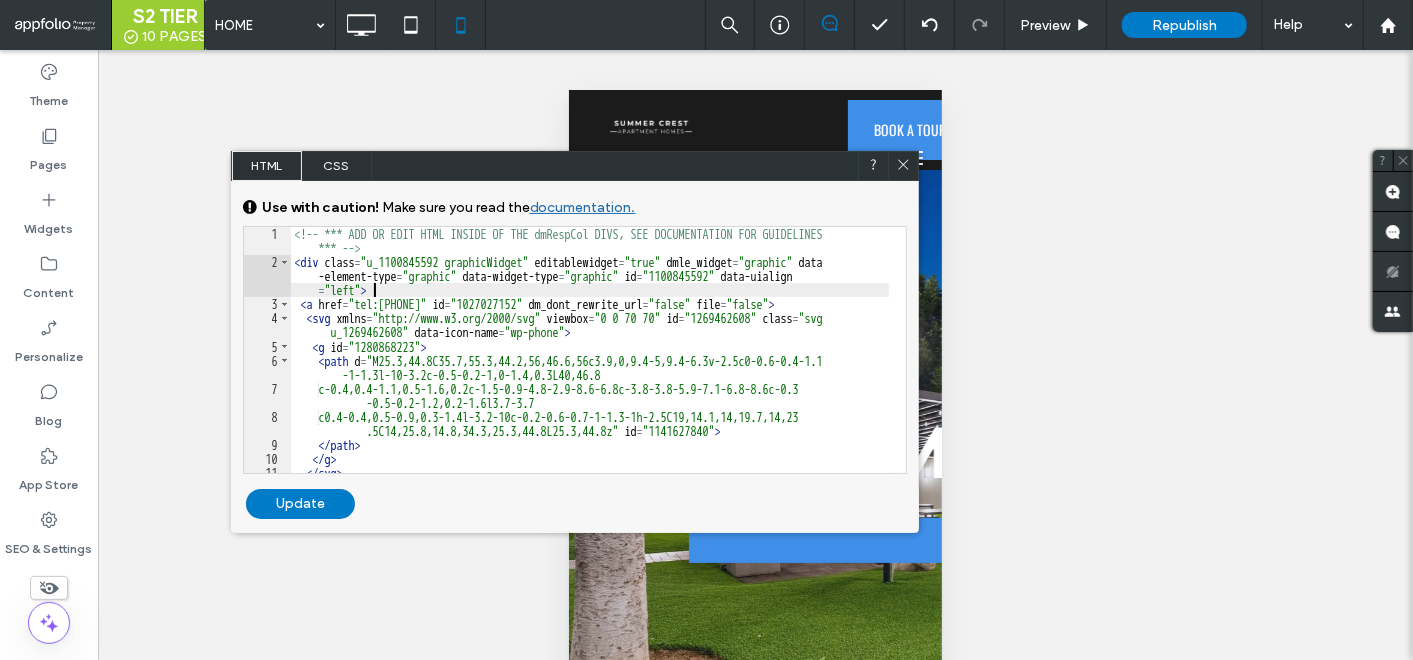 click on "<!-- *** ADD OR EDIT HTML INSIDE OF THE dmRespCol DIVS, SEE DOCUMENTATION FOR GUIDELINES       *** --> < div   class = "u_1100845592 graphicWidget"   editablewidget = "true"   dmle_widget = "graphic"   data      -element-type = "graphic"   data-widget-type = "graphic"   id = "1100845592"   data-uialign      = "left" >   < a   href = "tel:[PHONE]"   id = "1027027152"   dm_dont_rewrite_url = "false"   file = "false" >    < svg   xmlns = "http://www.w3.org/2000/svg"   viewbox = "0 0 70 70"   id = "1269462608"   class = "svg         u_1269462608"   data-icon-name = "wp-phone" >     < g   id = "1280868223" >      < path   d = "M25.3,44.8C35.7,55.3,44.2,56,46.6,56c3.9,0,9.4-5,9.4-6.3v-2.5c0-0.6-0.4-1.1          -1-1.3l-10-3.2c-0.5-0.2-1,0-1.4,0.3L40,46.8          c-0.4,0.4-1.1,0.5-1.6,0.2c-1.5-0.9-4.8-2.9-8.6-6.8c-3.8-3.8-5.9-7.1-6.8-8.6c-0.3              -0.5-0.2-1.2,0.2-1.6l3.7-3.7                   .5C14,25.8,14.8,34.3,25.3,44.8L25.3,44.8z"   id = >      >" at bounding box center [590, 371] 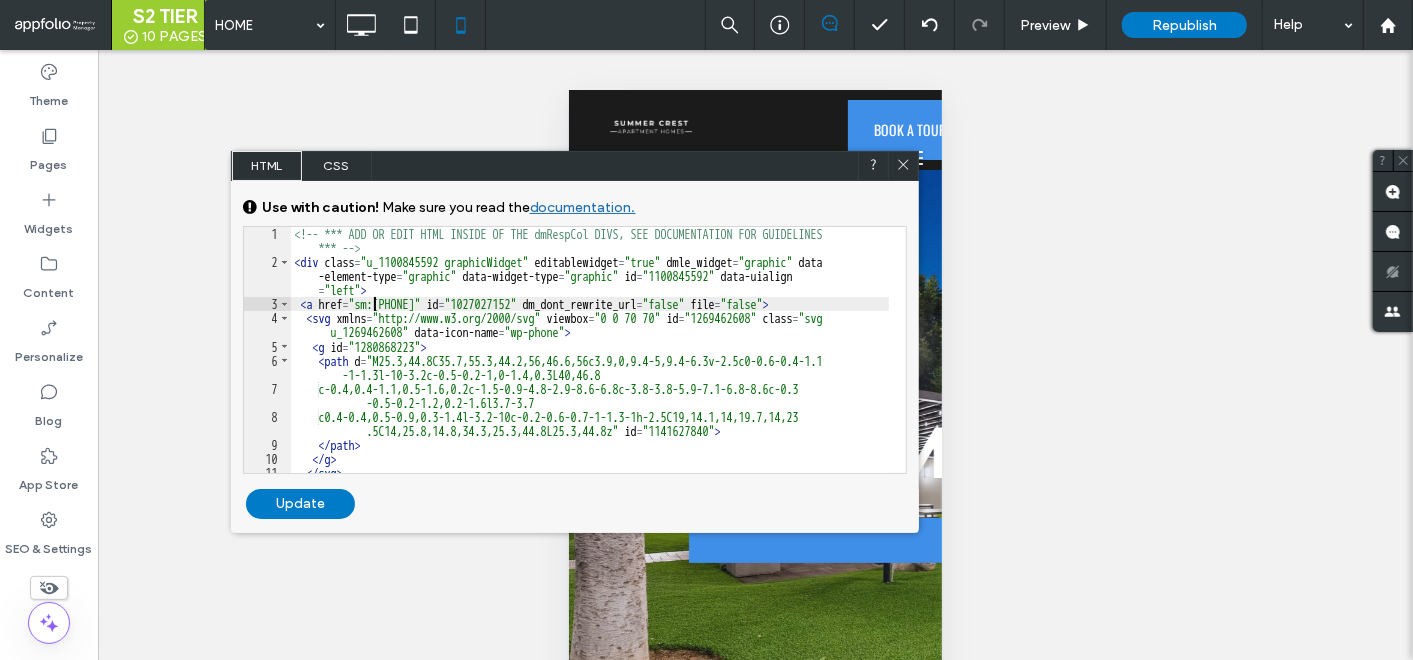 type on "**" 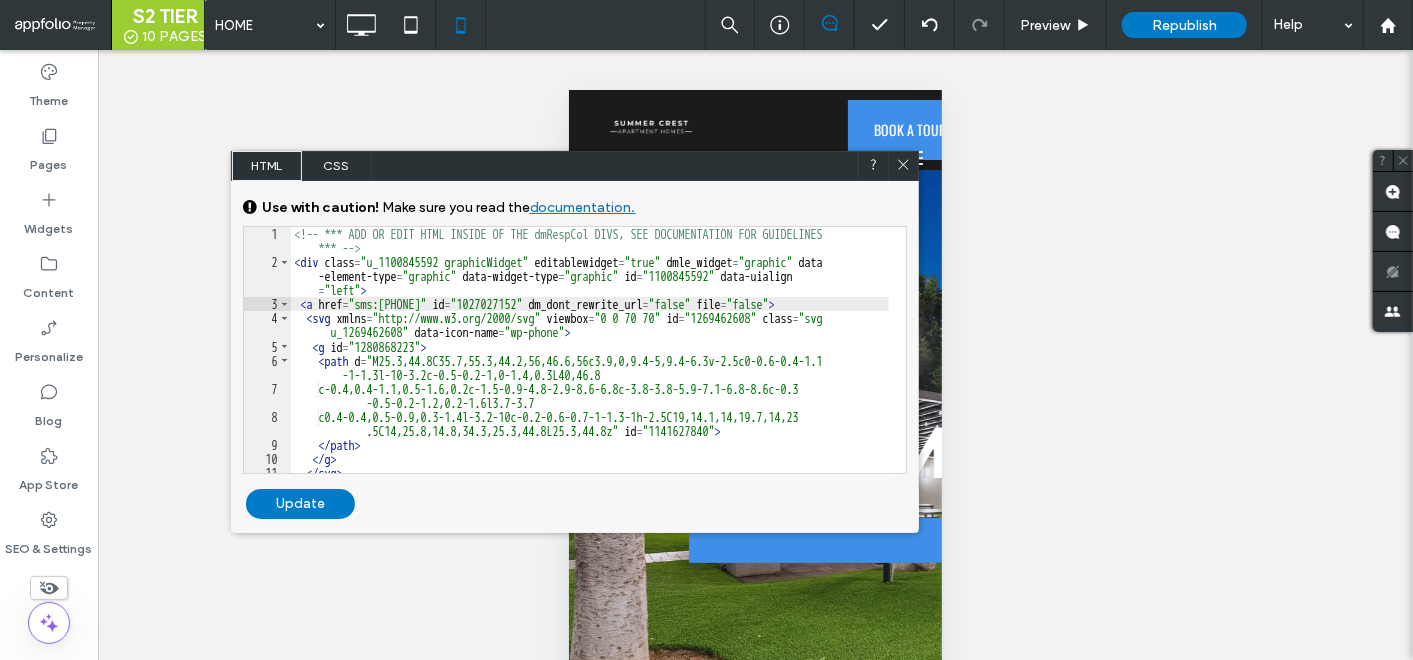 click on "GENERAL CSS FOR ALL DEVICES
DEVICE SPECIFIC CSS
Use with caution!
Make sure you read the  documentation.
Leave feedback
For HTML compliance, the text HTML only supports
specific tags .
We recommend that you add styling to the CSS; unsupported tags will be removed.
** 1 2 3 4 5 6 7 8 9 10 11 12 <!-- *** ADD OR EDIT HTML INSIDE OF THE dmRespCol DIVS, SEE DOCUMENTATION FOR GUIDELINES       *** --> < div   class = "u_1100845592 graphicWidget"   editablewidget = "true"   dmle_widget = "graphic"   data      -element-type = "graphic"   data-widget-type = "graphic"   id = "1100845592"   data-uialign      = "left" >   < a   href = "sms:(657) 220-6112"   id = "1027027152"   dm_dont_rewrite_url = "false"   file = "false" >    < svg   xmlns = "http://www.w3.org/2000/svg"   viewbox = "0 0 70 70"   id = "1269462608"   class = "svg         u_1269462608"   data-icon-name = > <" at bounding box center [575, 335] 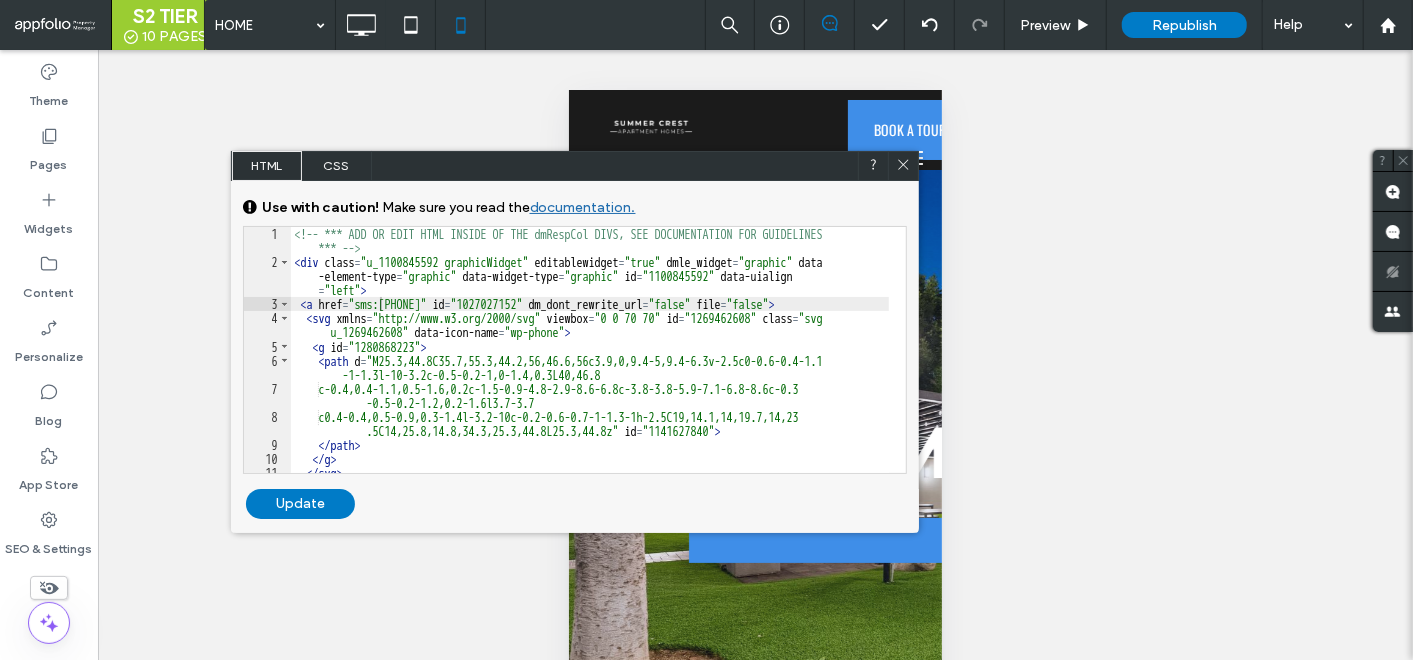 click on "Update" at bounding box center [300, 504] 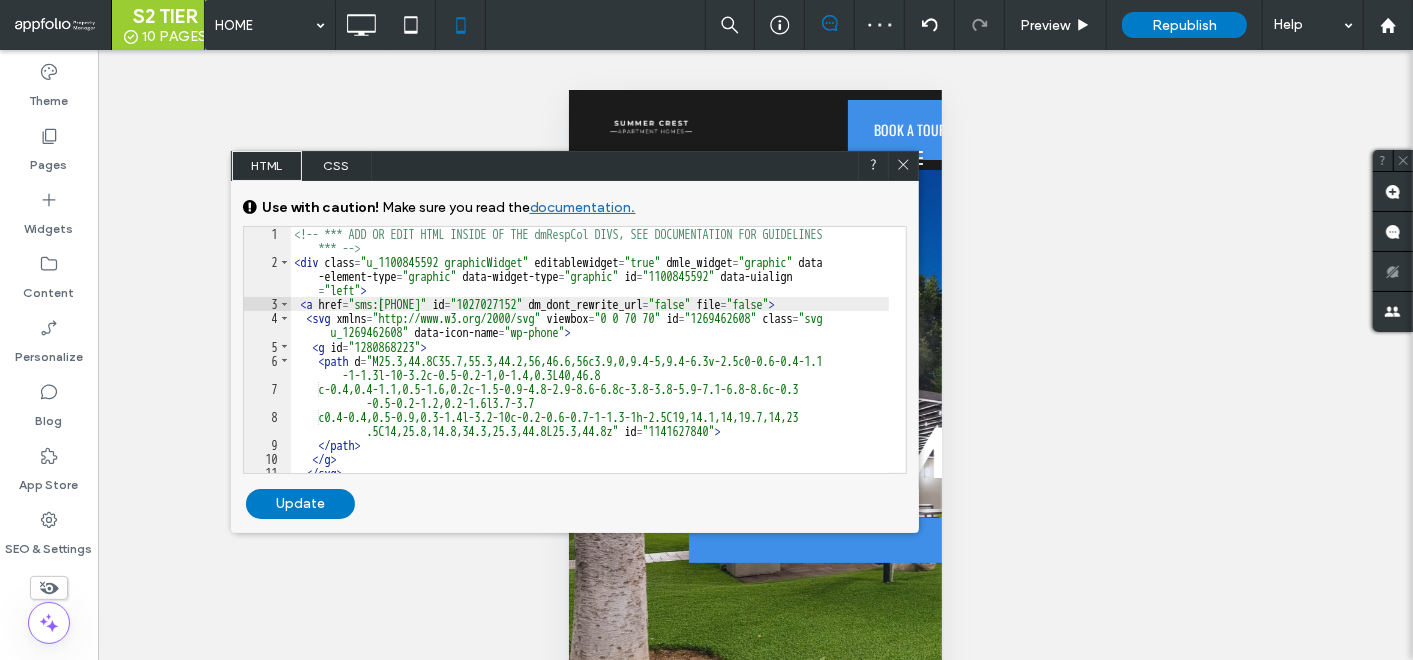 click on "Update" at bounding box center (300, 504) 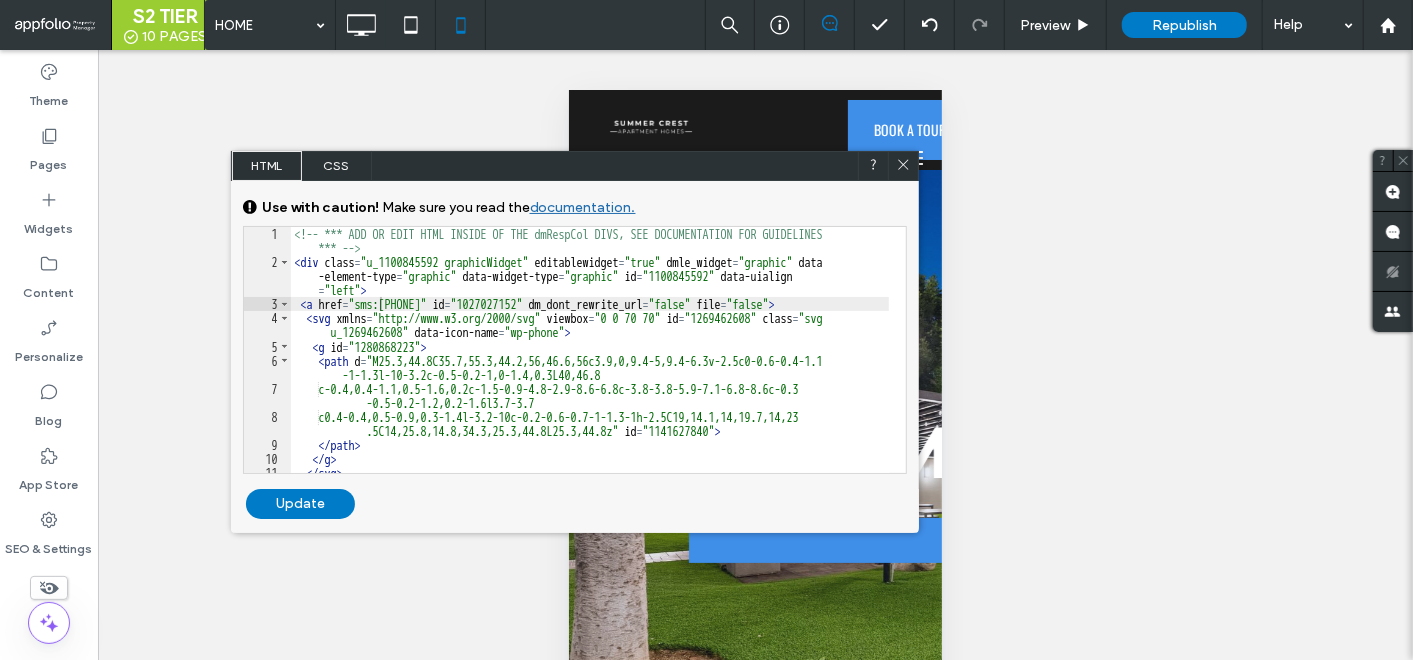 click 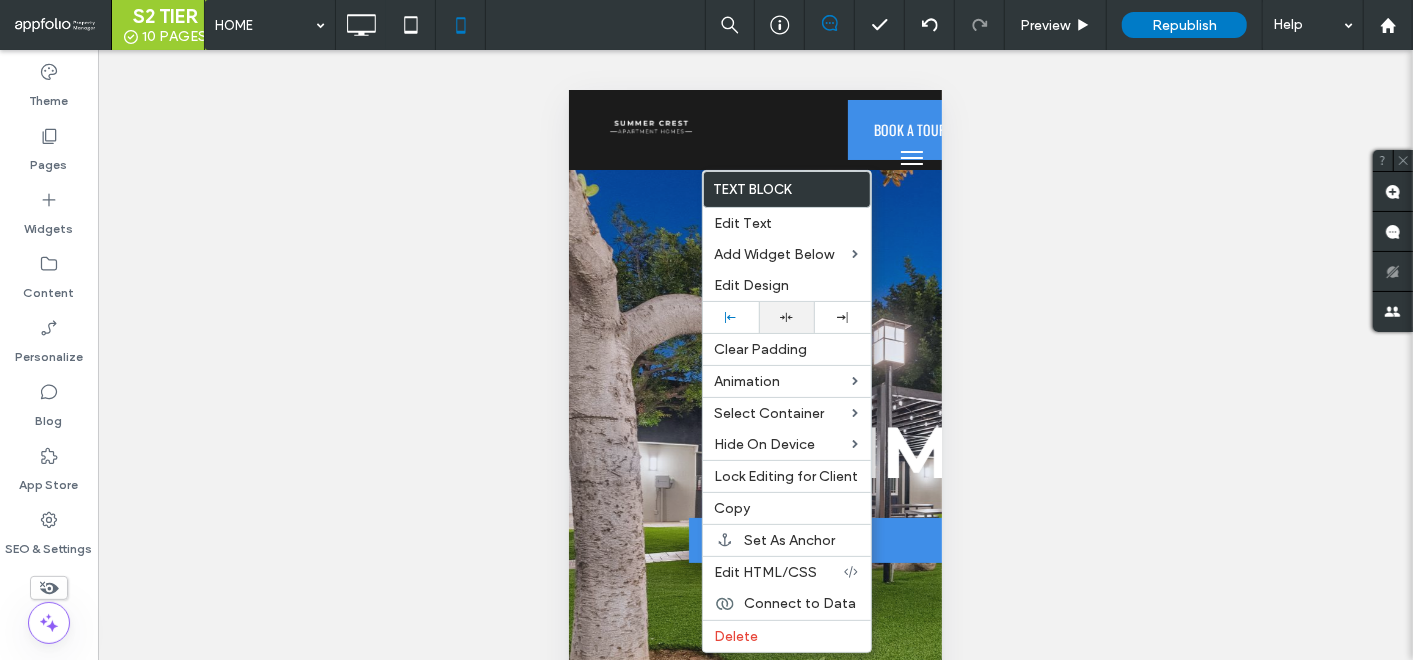 click at bounding box center [787, 317] 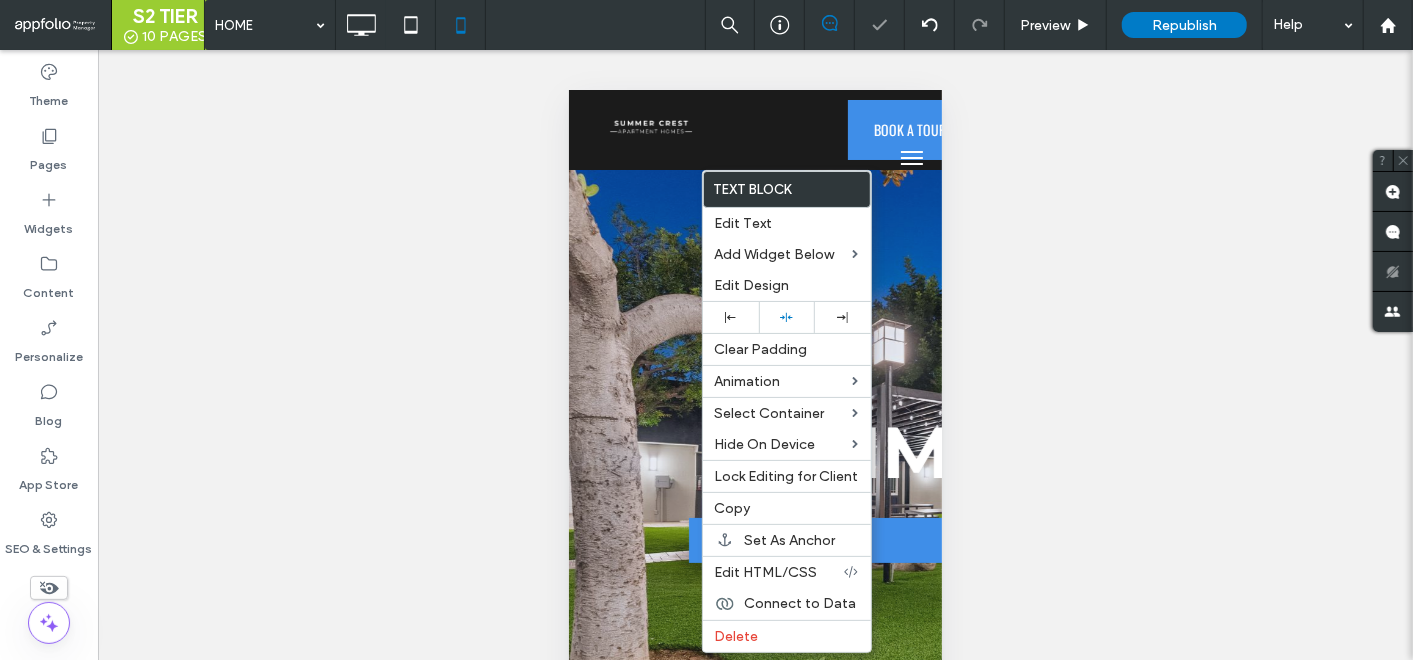 click at bounding box center [706, 330] 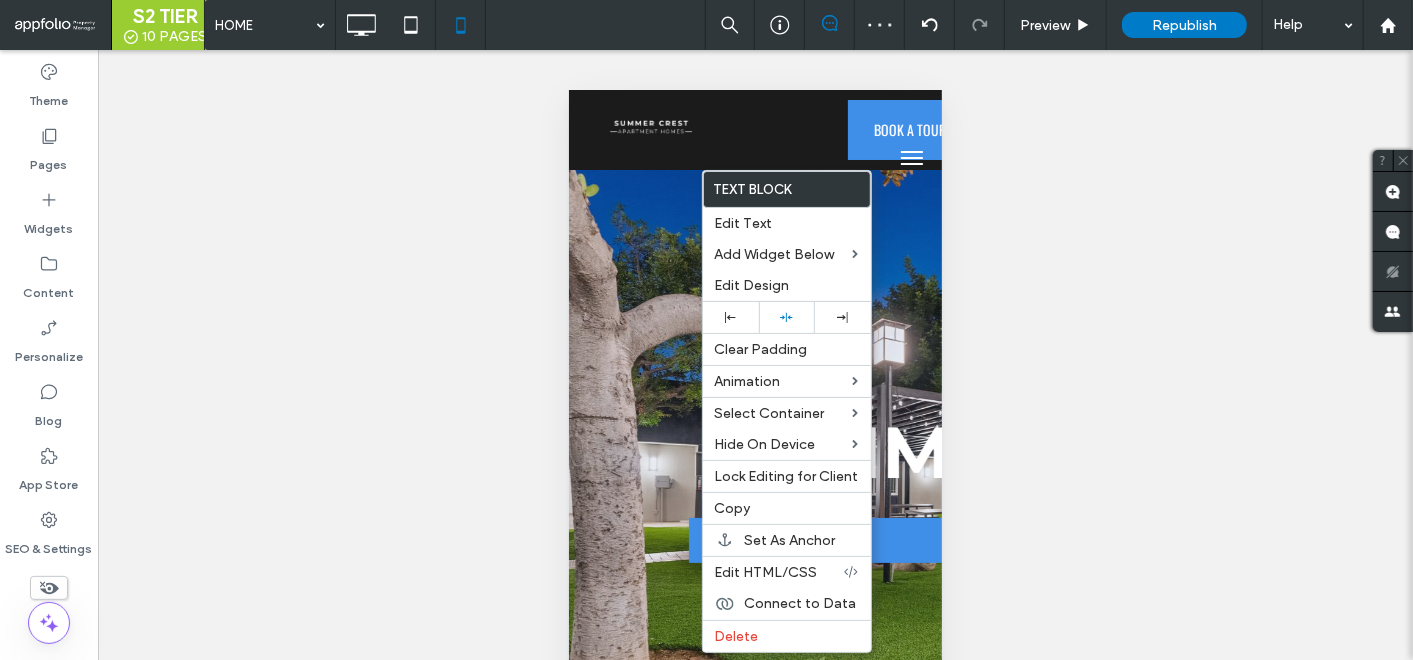 drag, startPoint x: 502, startPoint y: 186, endPoint x: 545, endPoint y: 174, distance: 44.64303 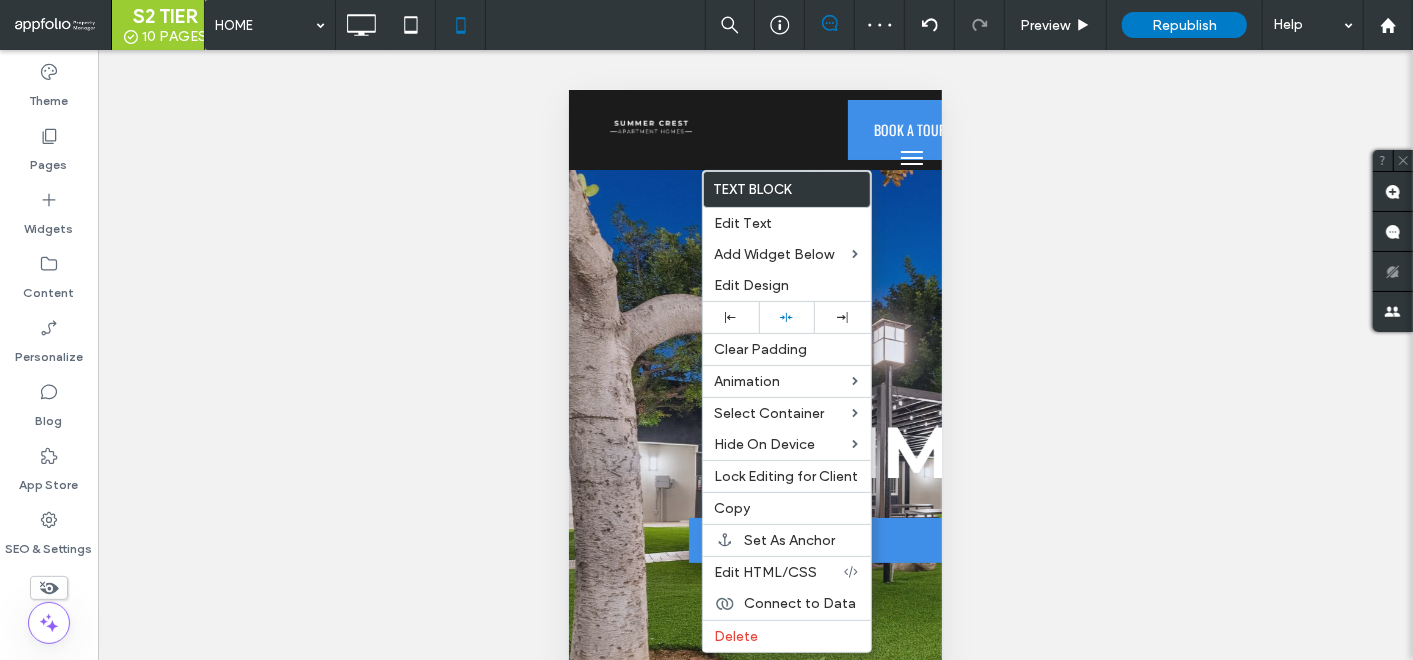click on "Unhide?
Yes
Unhide?
Yes
Unhide?
Yes
Unhide?
Yes
Unhide?
Yes
Unhide?
Yes
Unhide?
Yes
Unhide?
Yes
Unhide?
Yes
Unhide?
Yes
Unhide?
Yes
Unhide?
Yes
Yes" at bounding box center (755, 380) 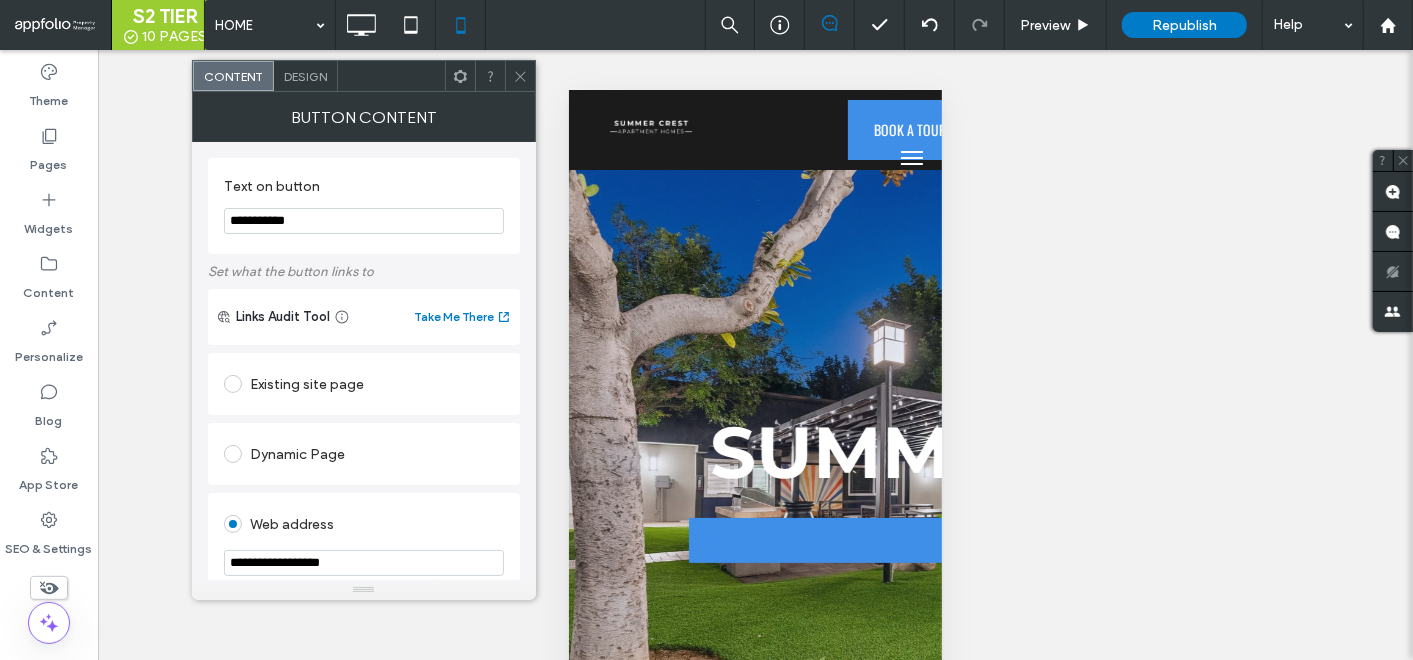 click 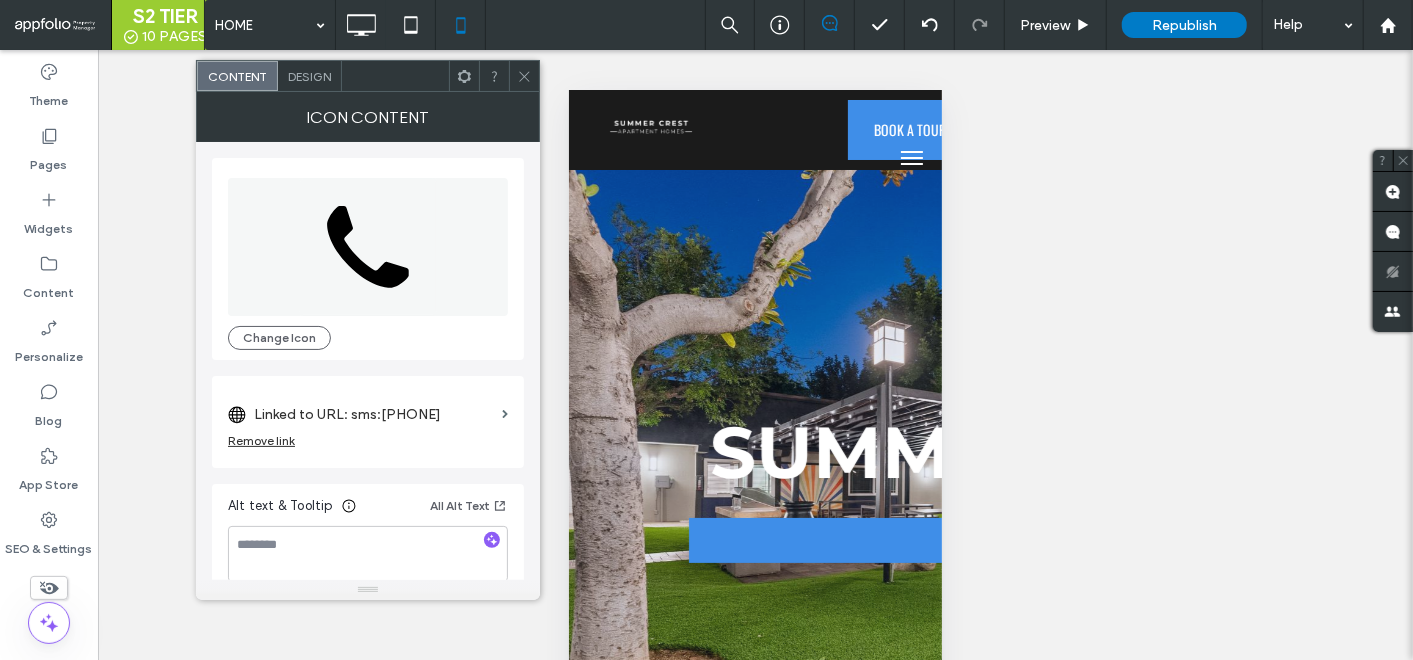 click 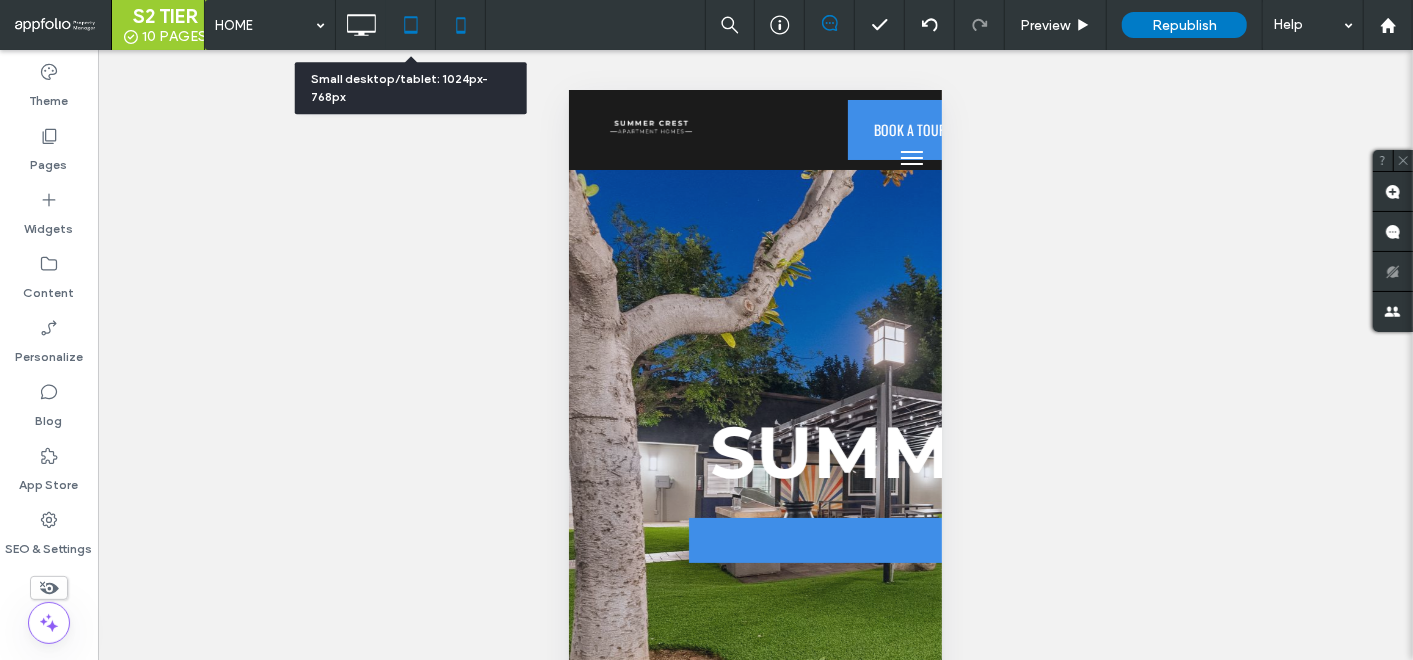 click 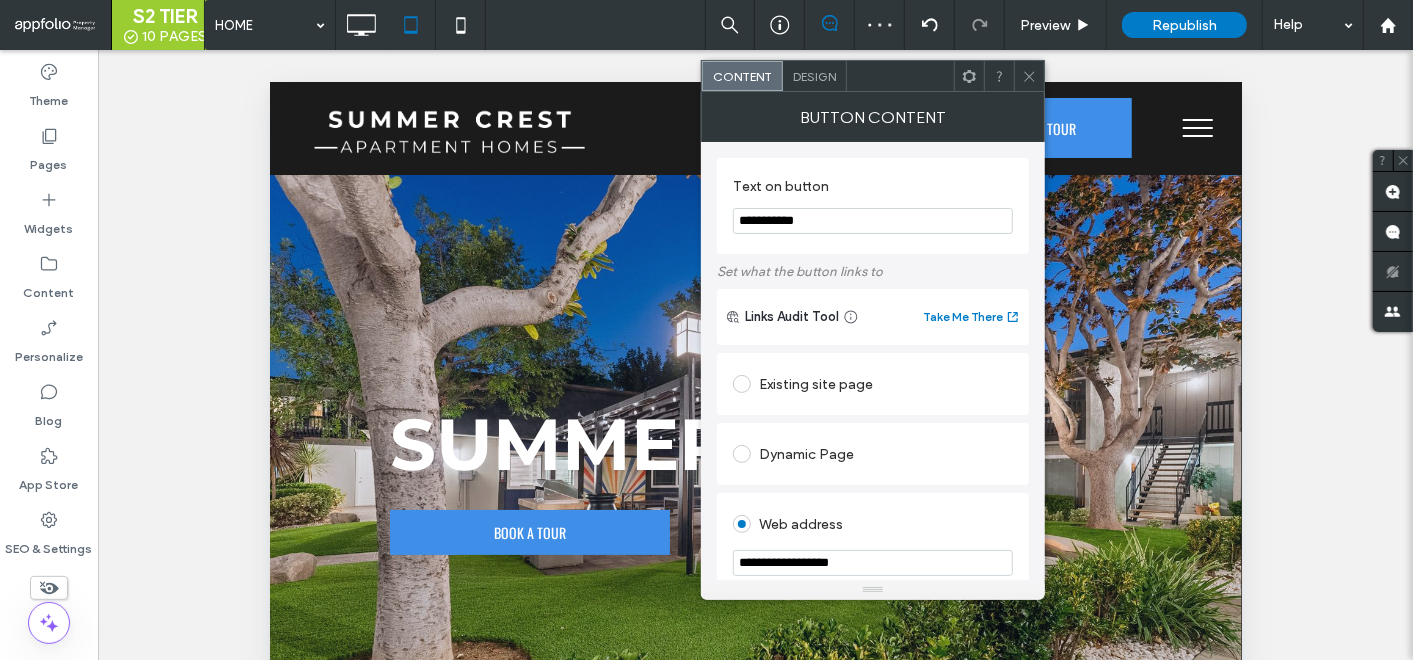 click at bounding box center (1029, 76) 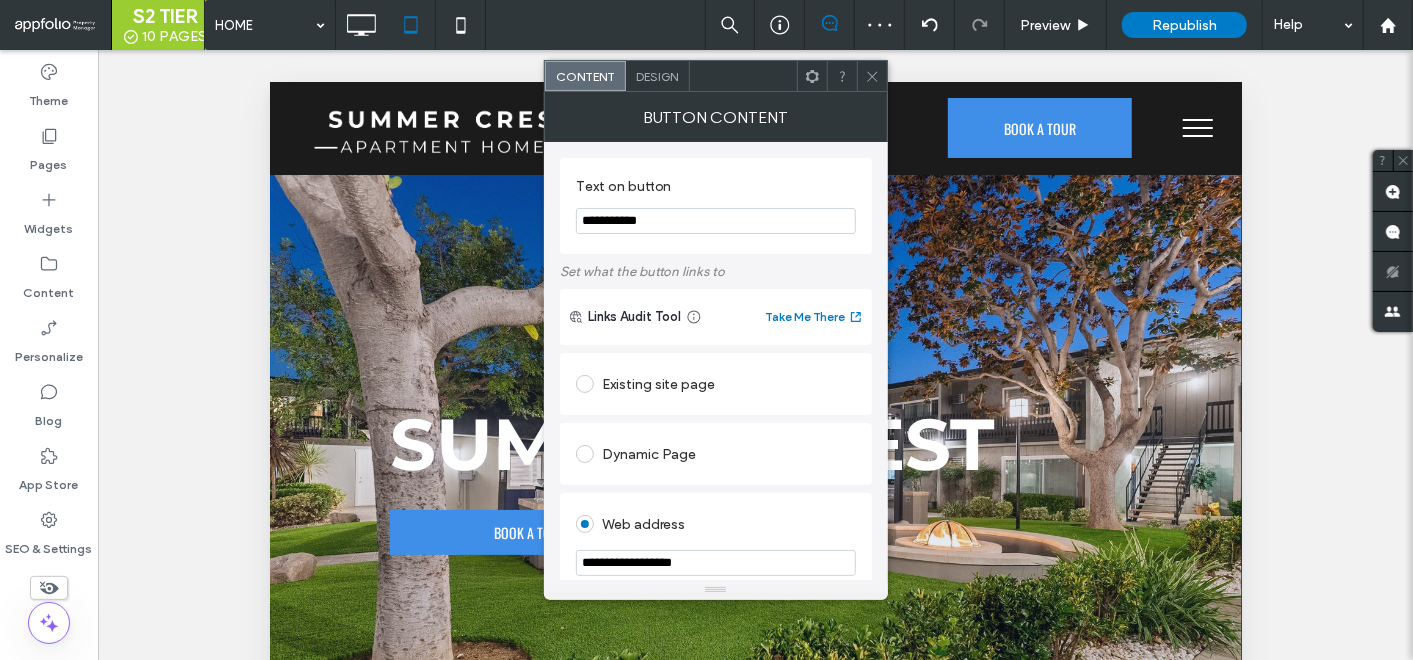 click on "Button Content" at bounding box center [716, 117] 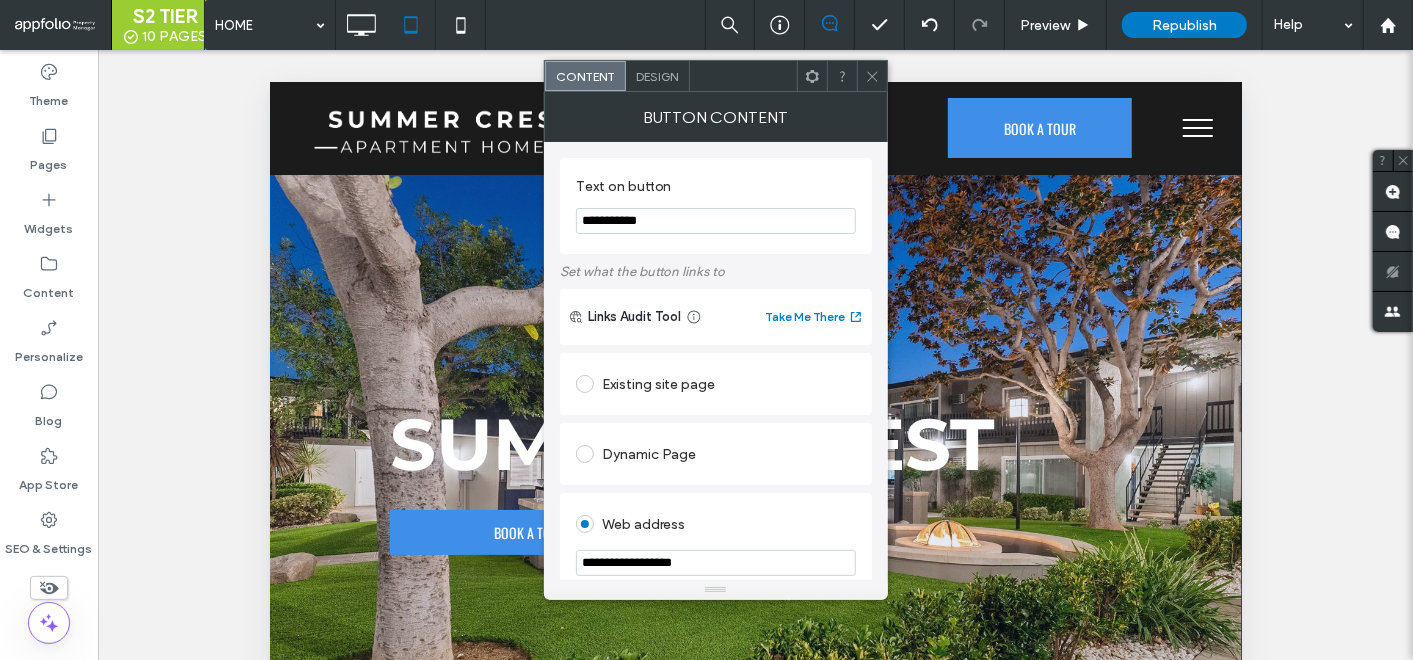 click at bounding box center (872, 76) 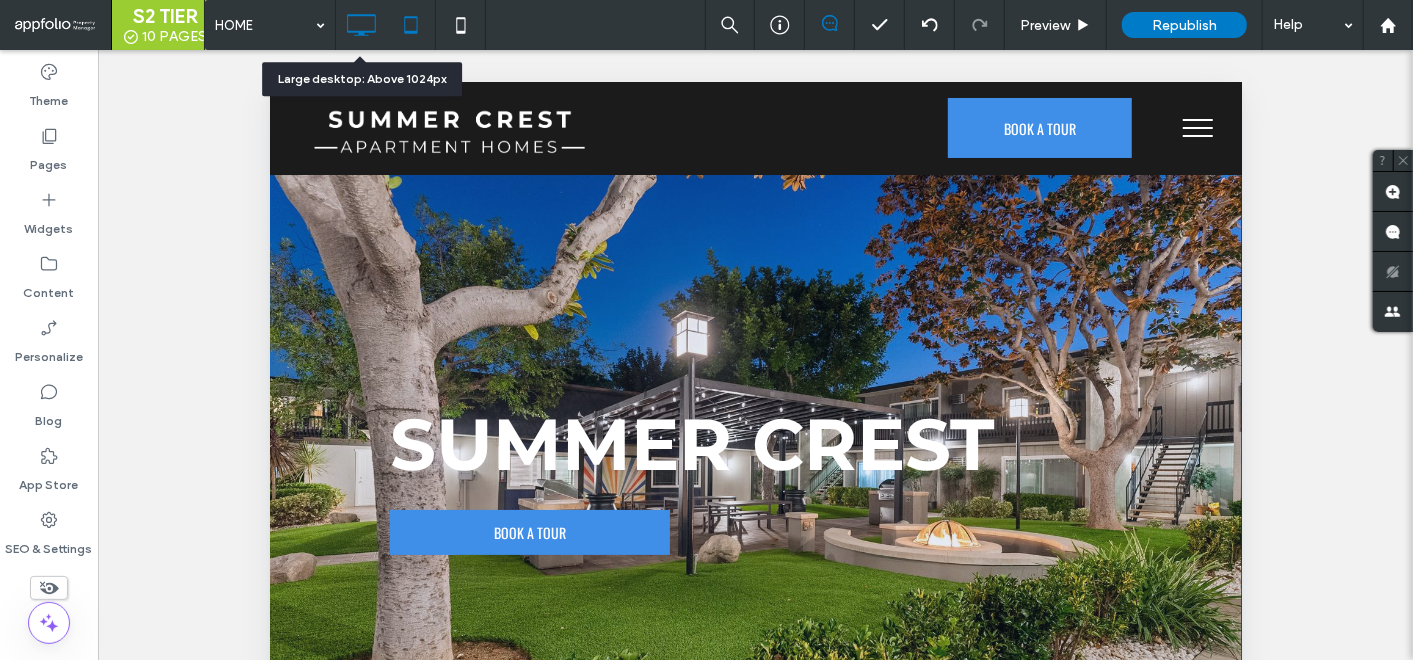 click 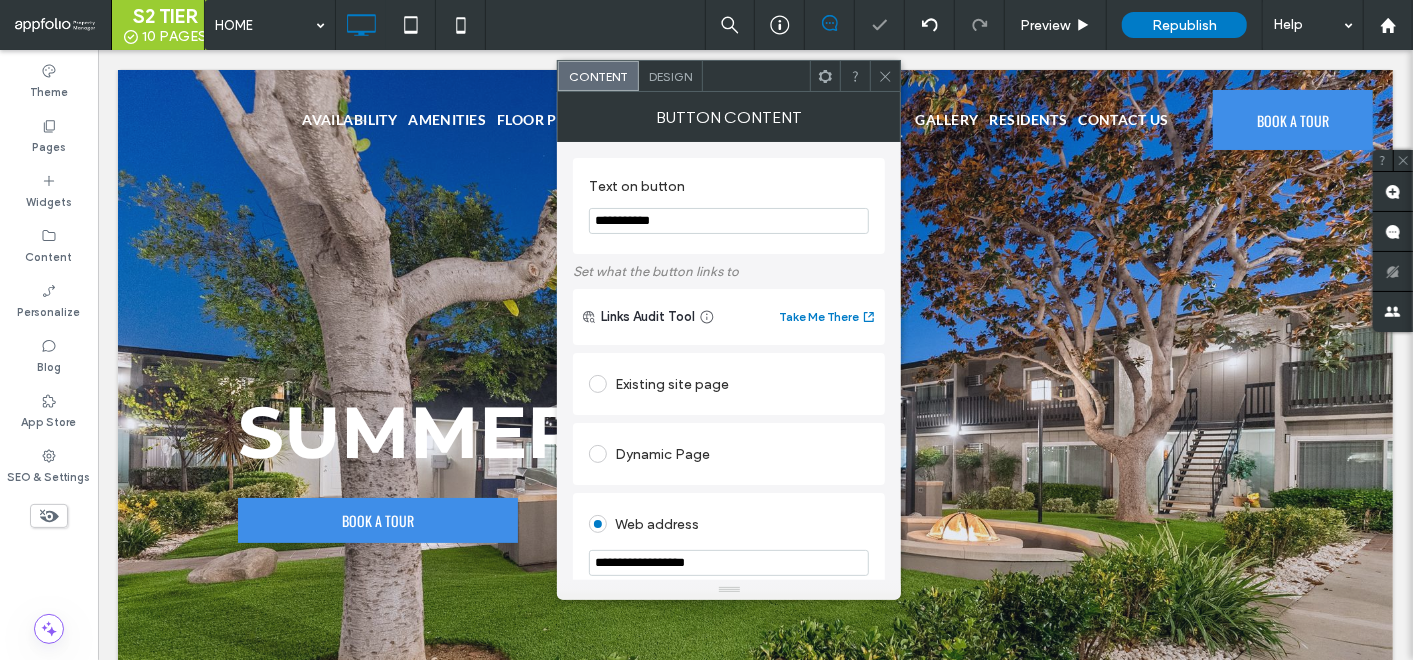 click 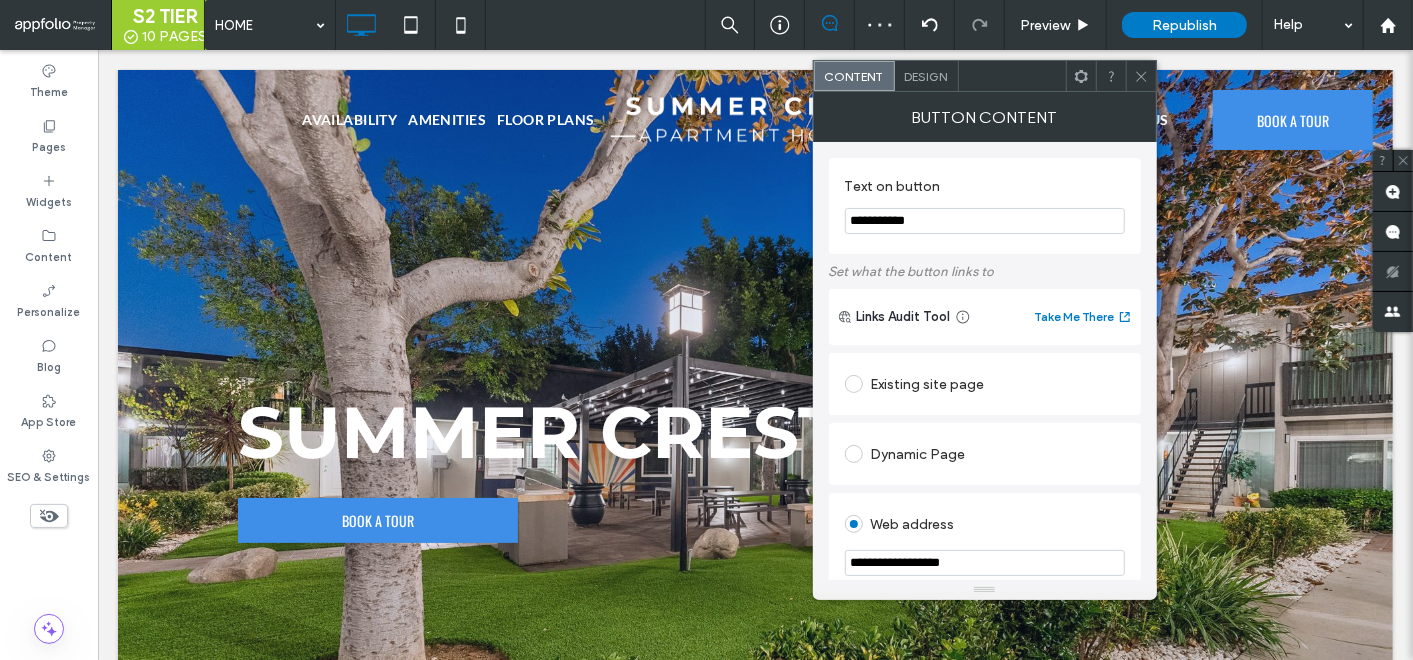 click at bounding box center (1141, 76) 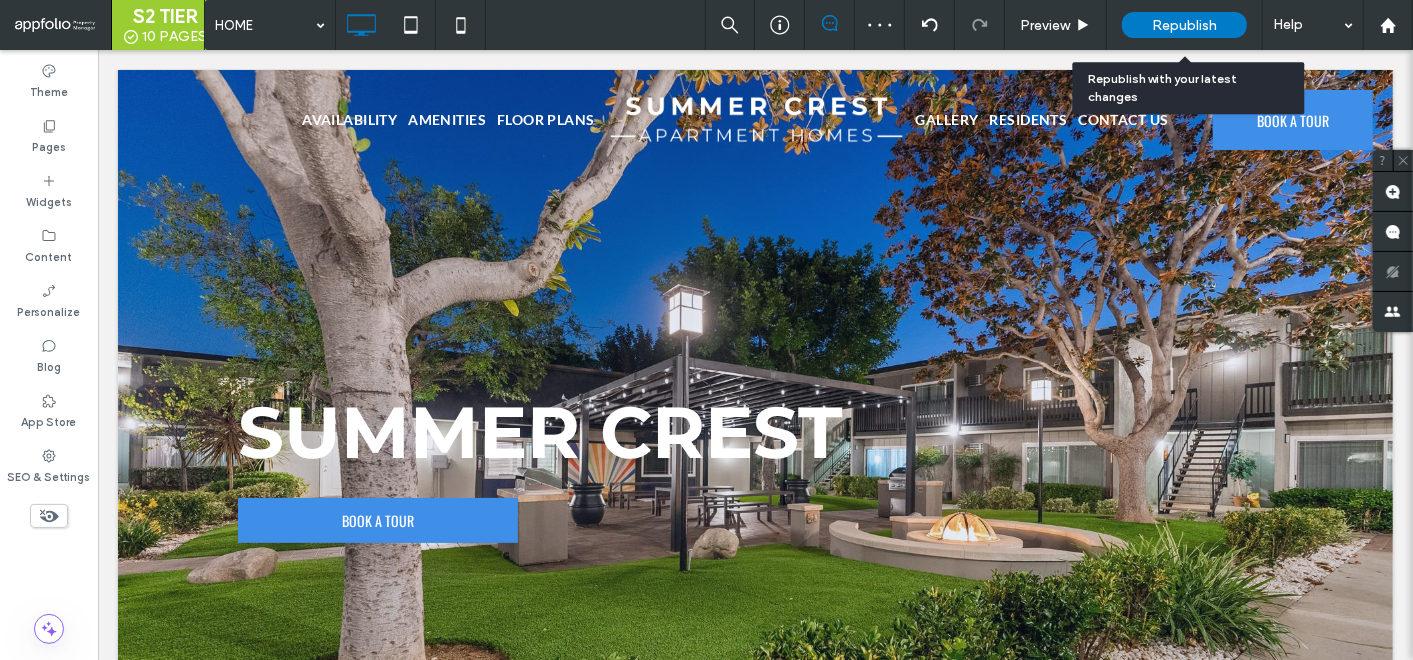 click on "Republish" at bounding box center [1184, 25] 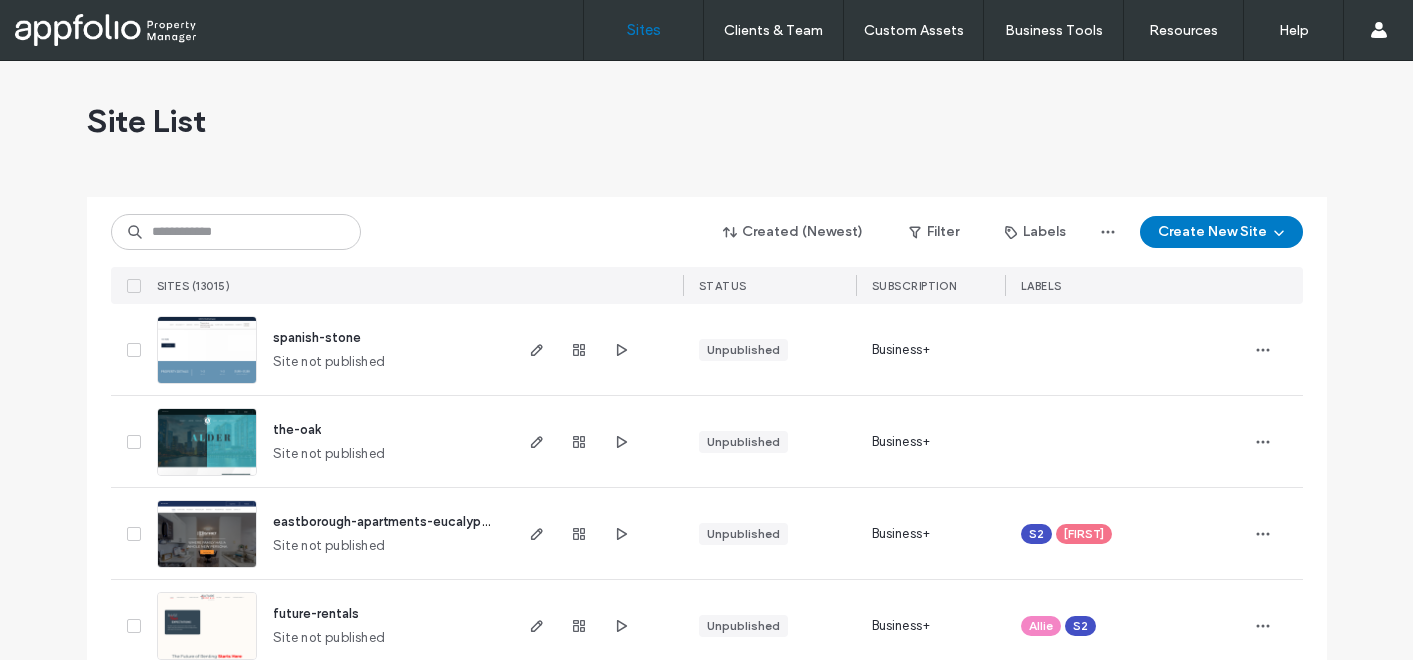 scroll, scrollTop: 0, scrollLeft: 0, axis: both 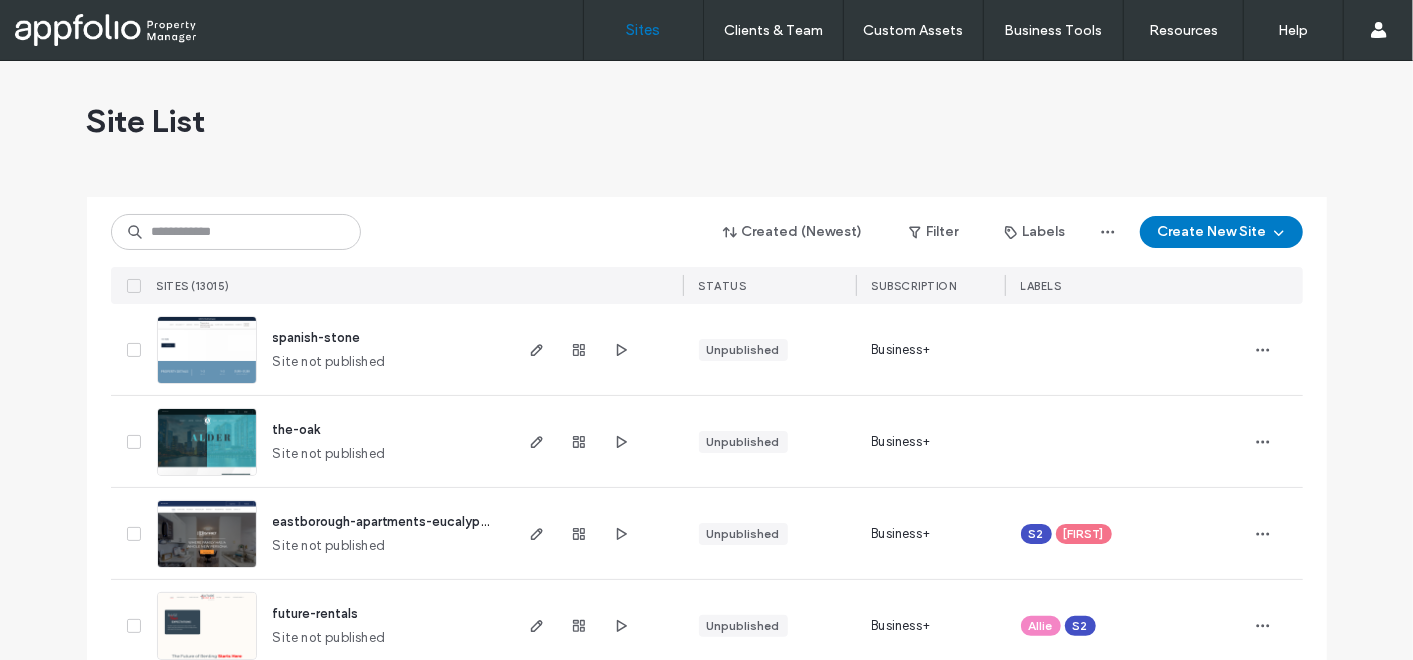 click on "Created (Newest) Filter Labels Create New Site SITES (13015) STATUS SUBSCRIPTION LABELS" at bounding box center (707, 250) 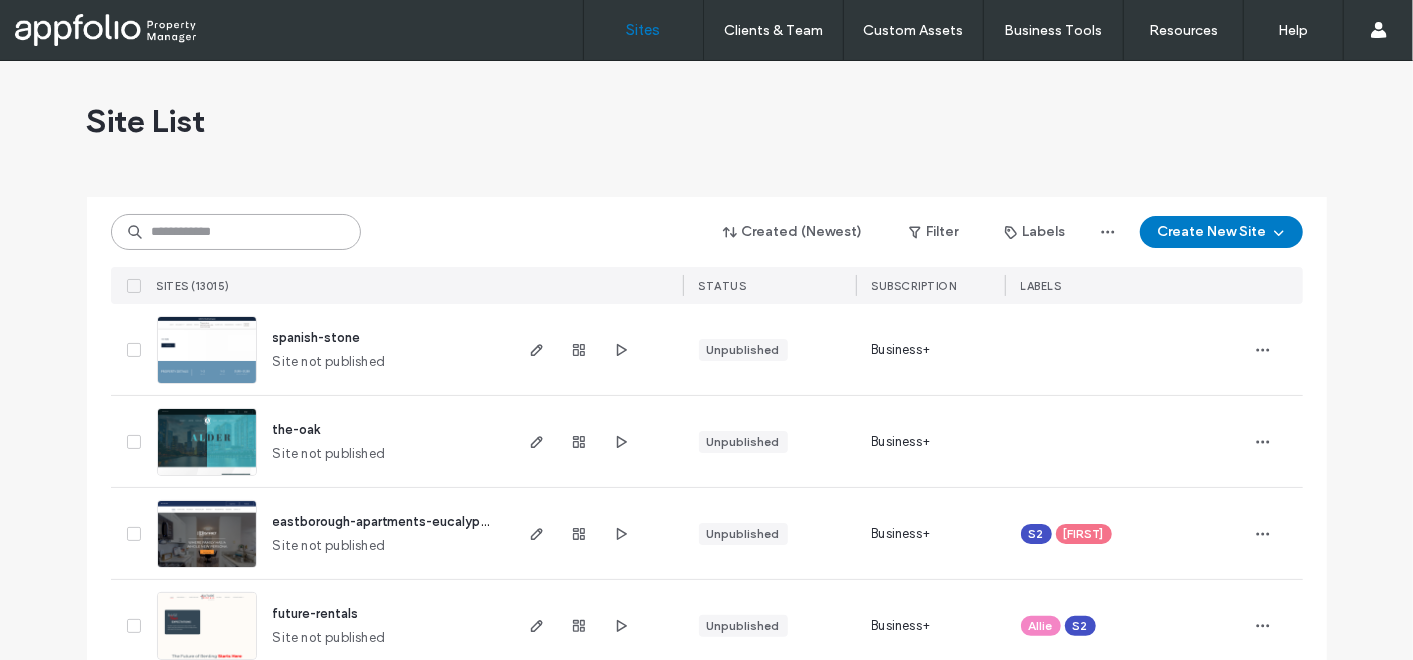 click at bounding box center (236, 232) 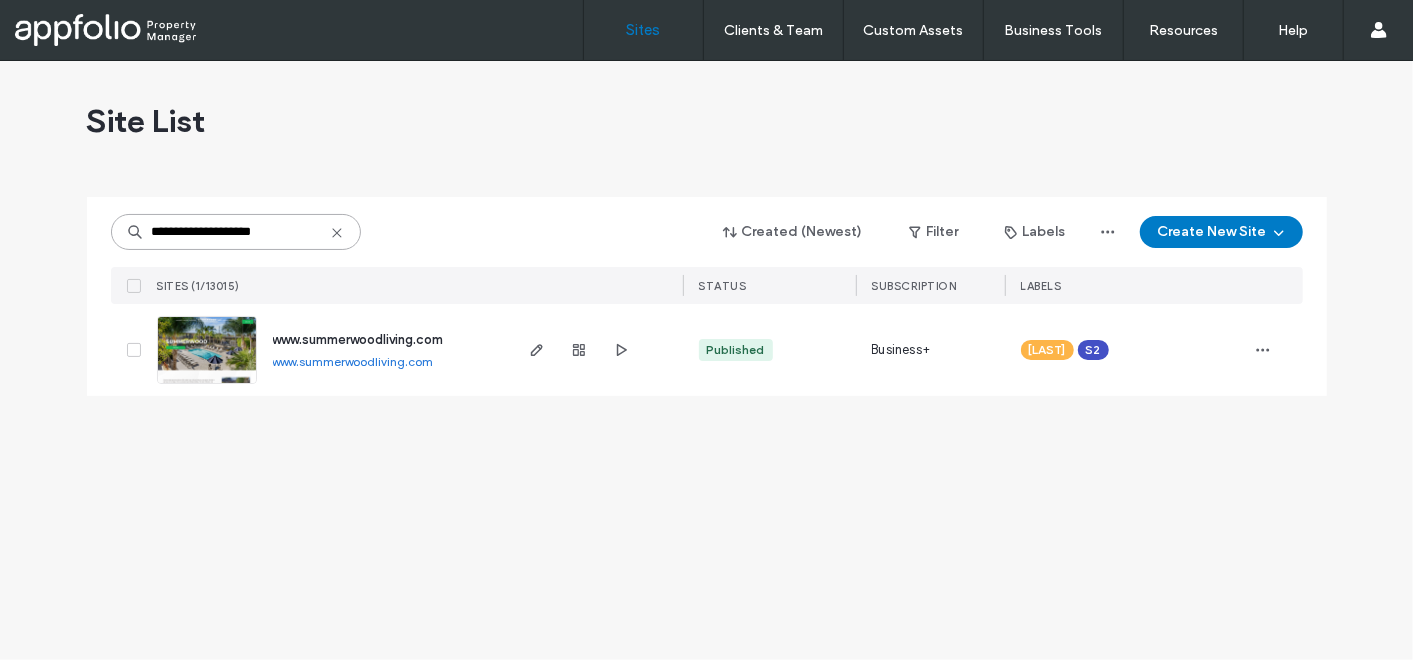 type on "**********" 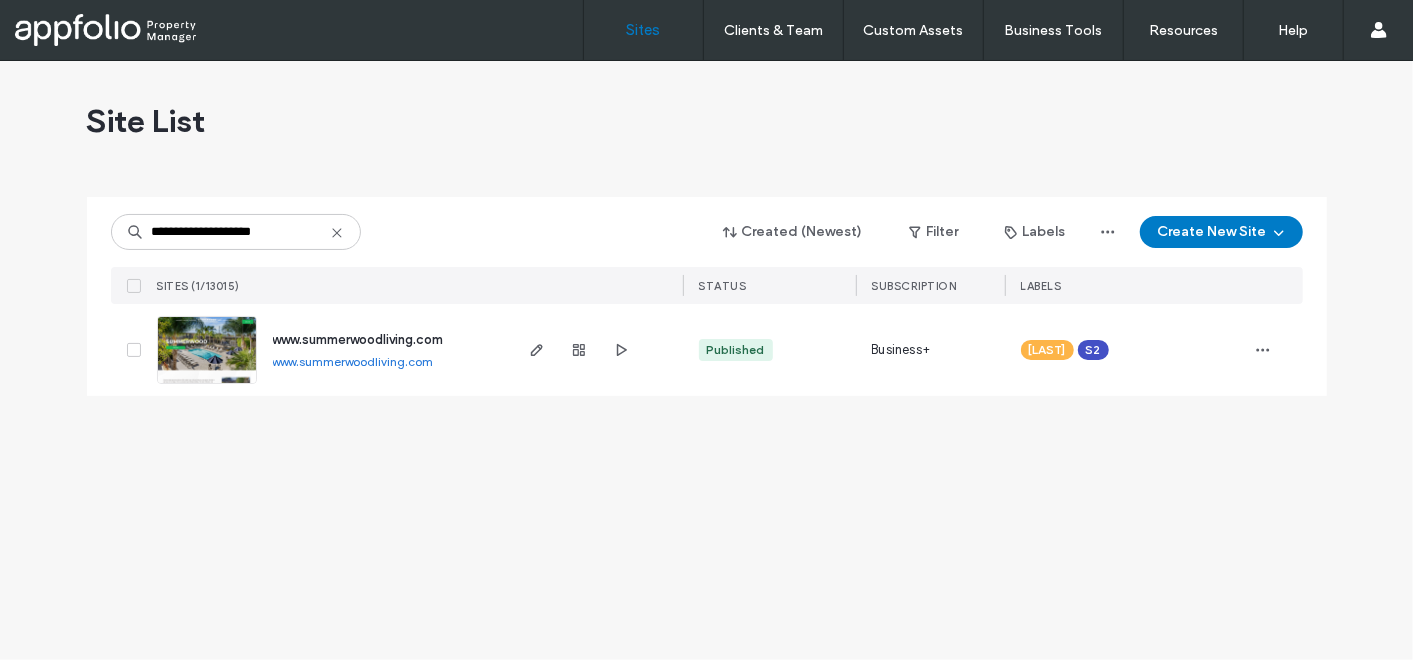 click at bounding box center [207, 350] 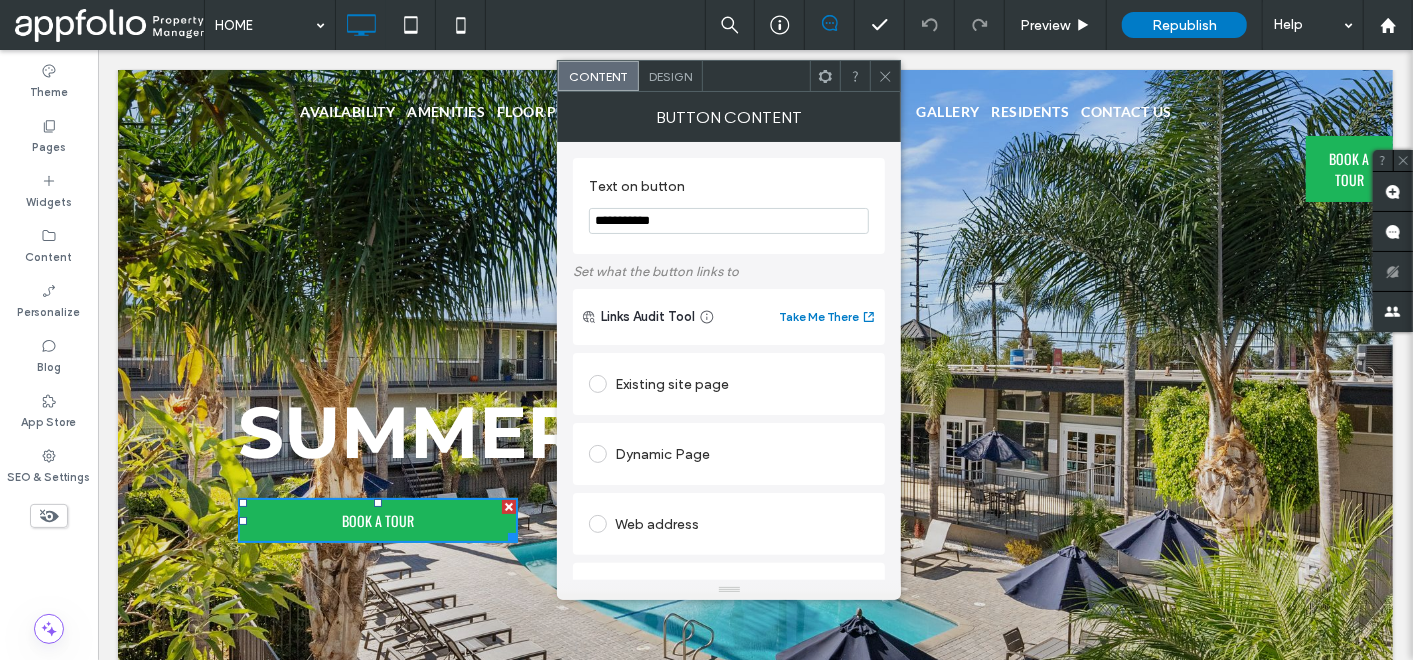 scroll, scrollTop: 0, scrollLeft: 0, axis: both 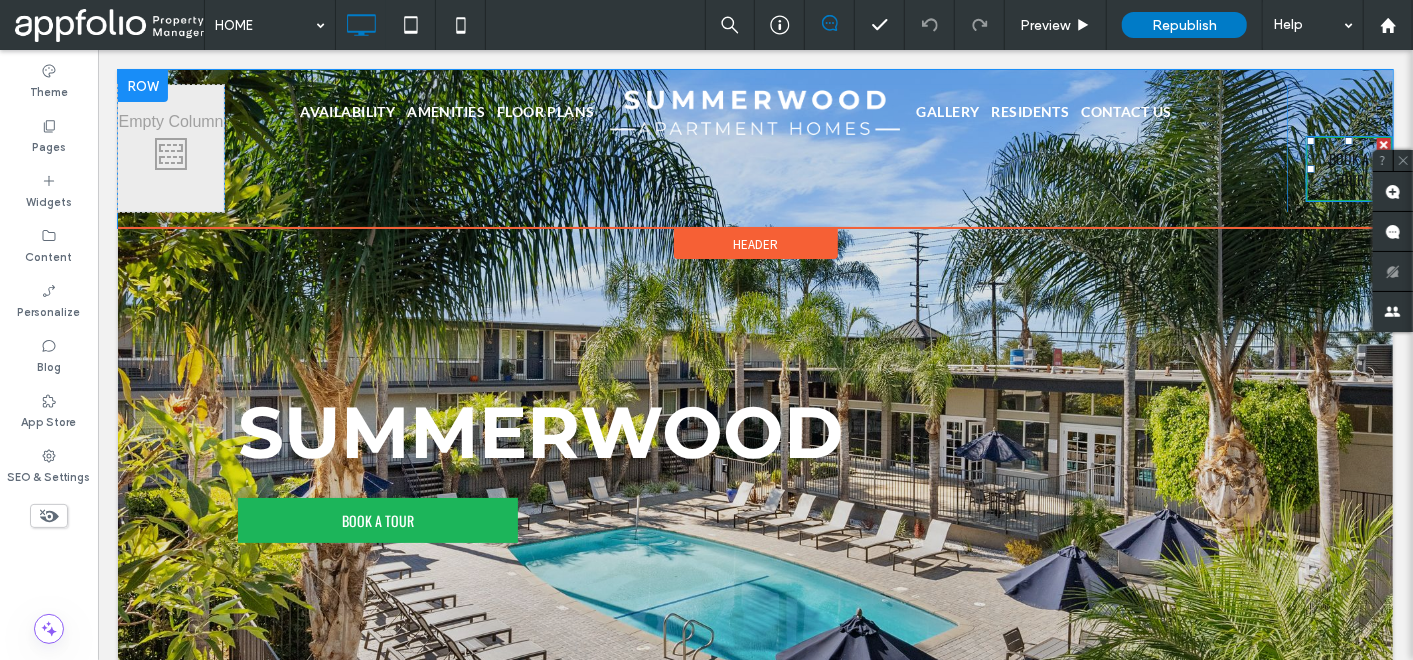click on "BOOK A TOUR" at bounding box center (1348, 168) 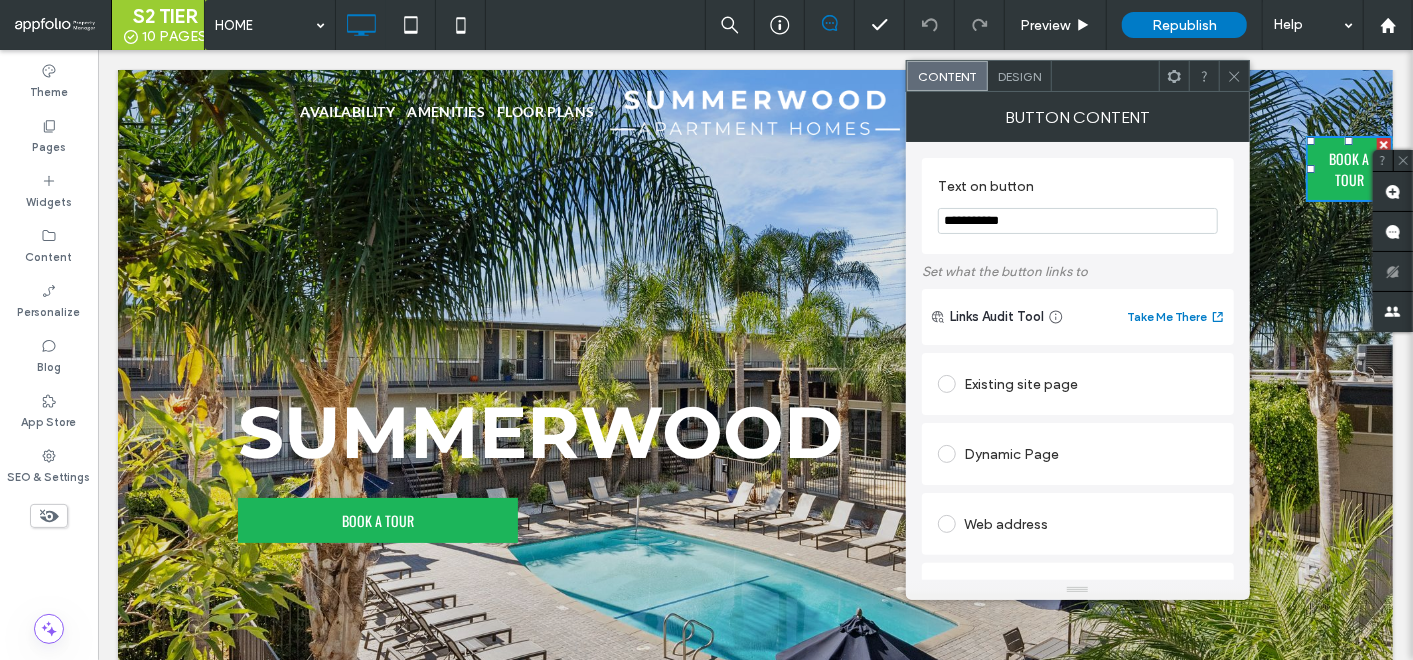 click 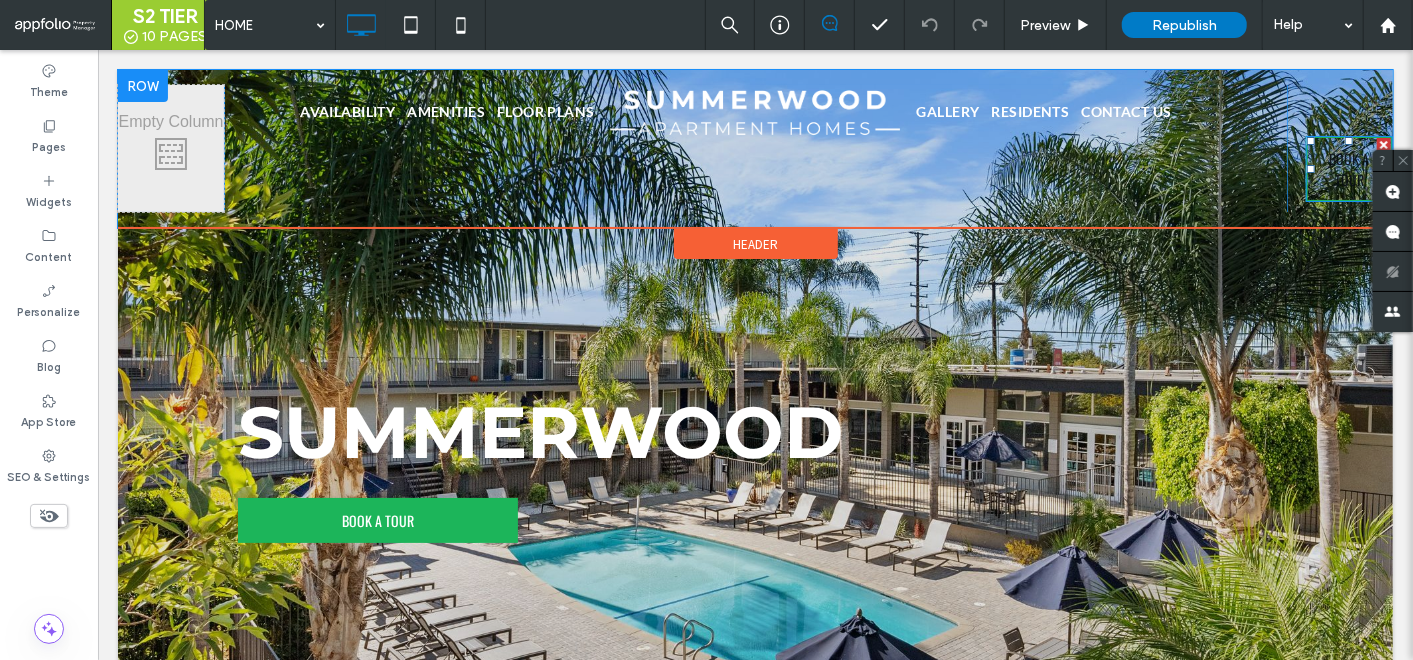 click on "BOOK A TOUR" at bounding box center (1348, 168) 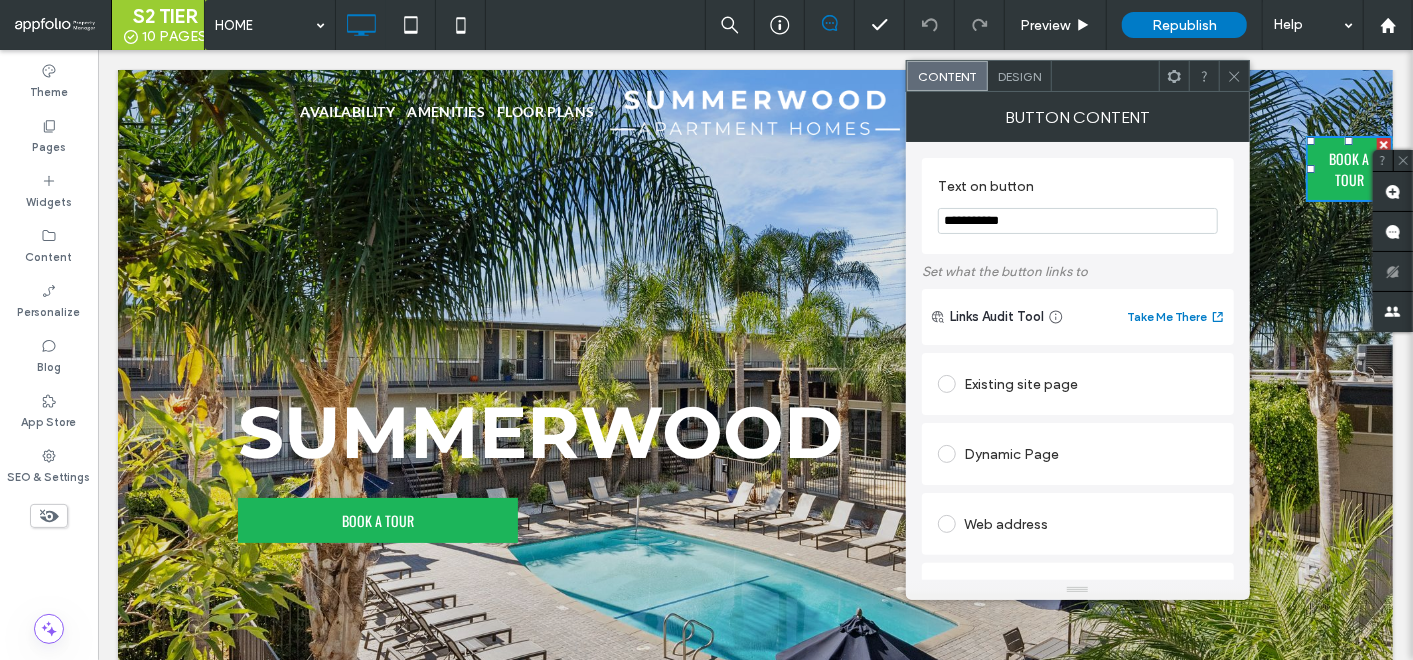 click on "Button Content" at bounding box center (1078, 117) 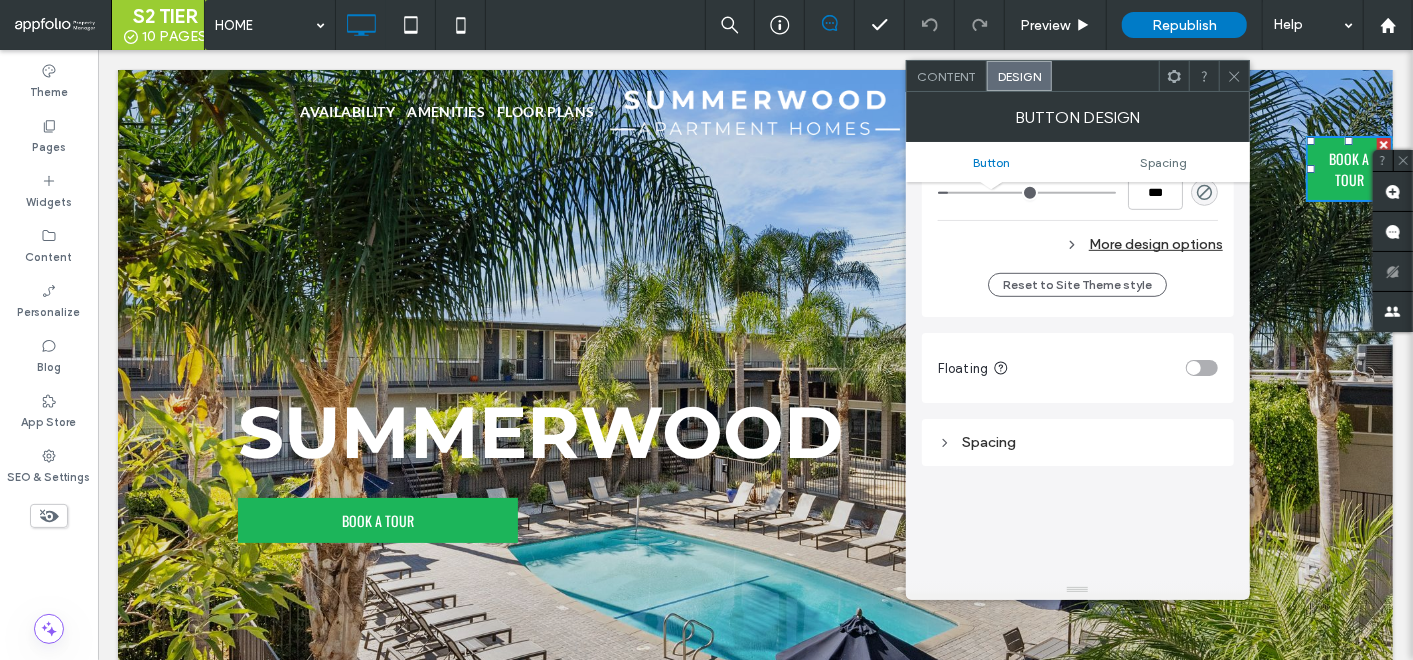 scroll, scrollTop: 777, scrollLeft: 0, axis: vertical 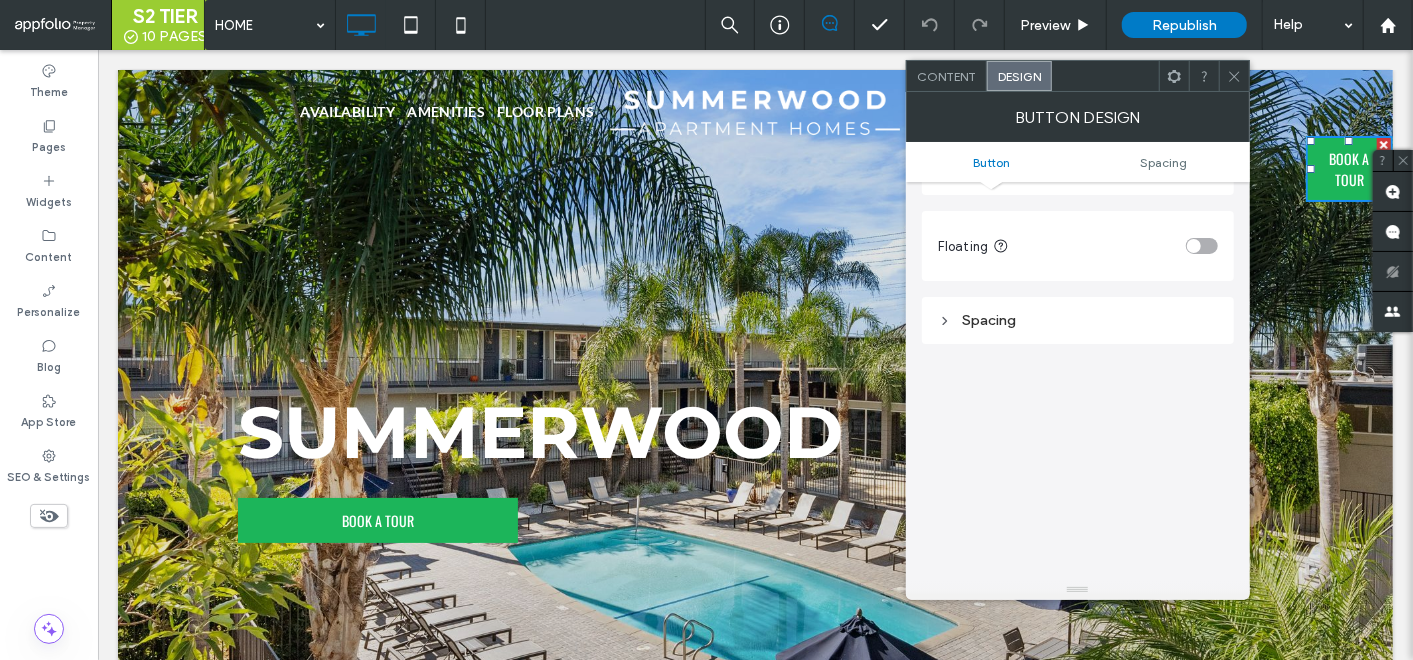 click at bounding box center (1194, 246) 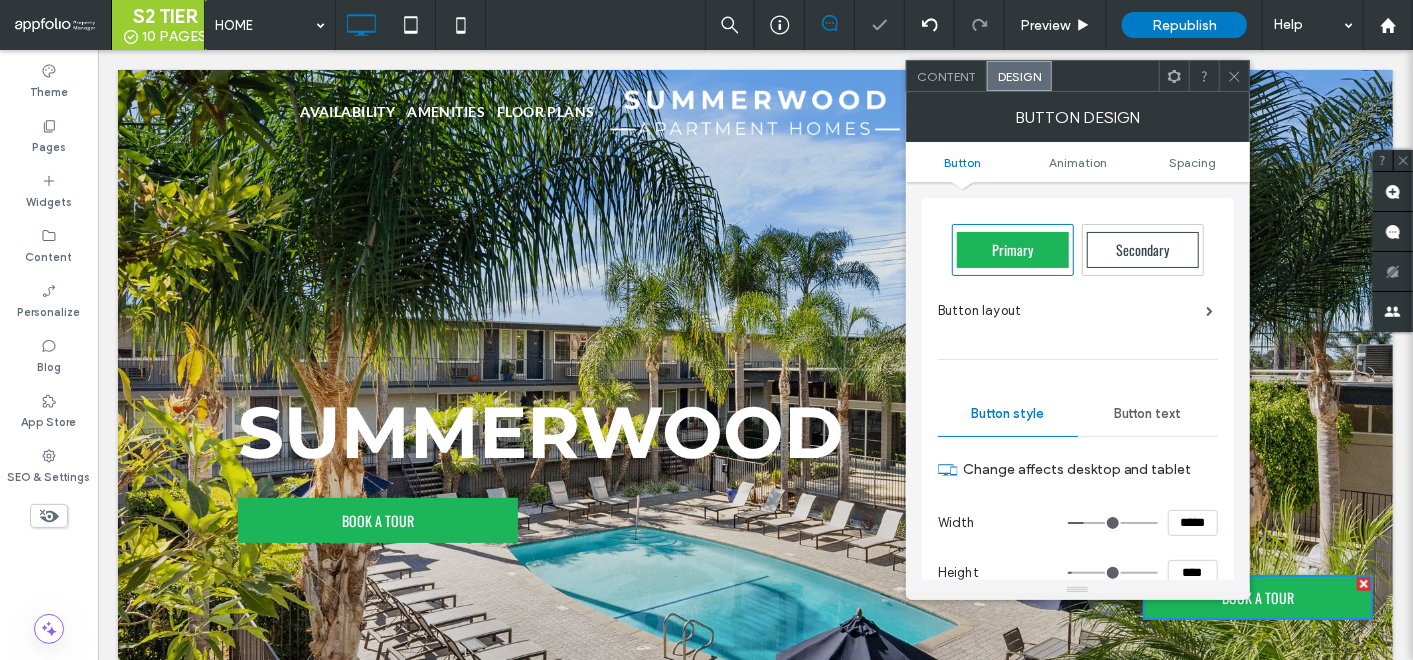 scroll, scrollTop: 803, scrollLeft: 0, axis: vertical 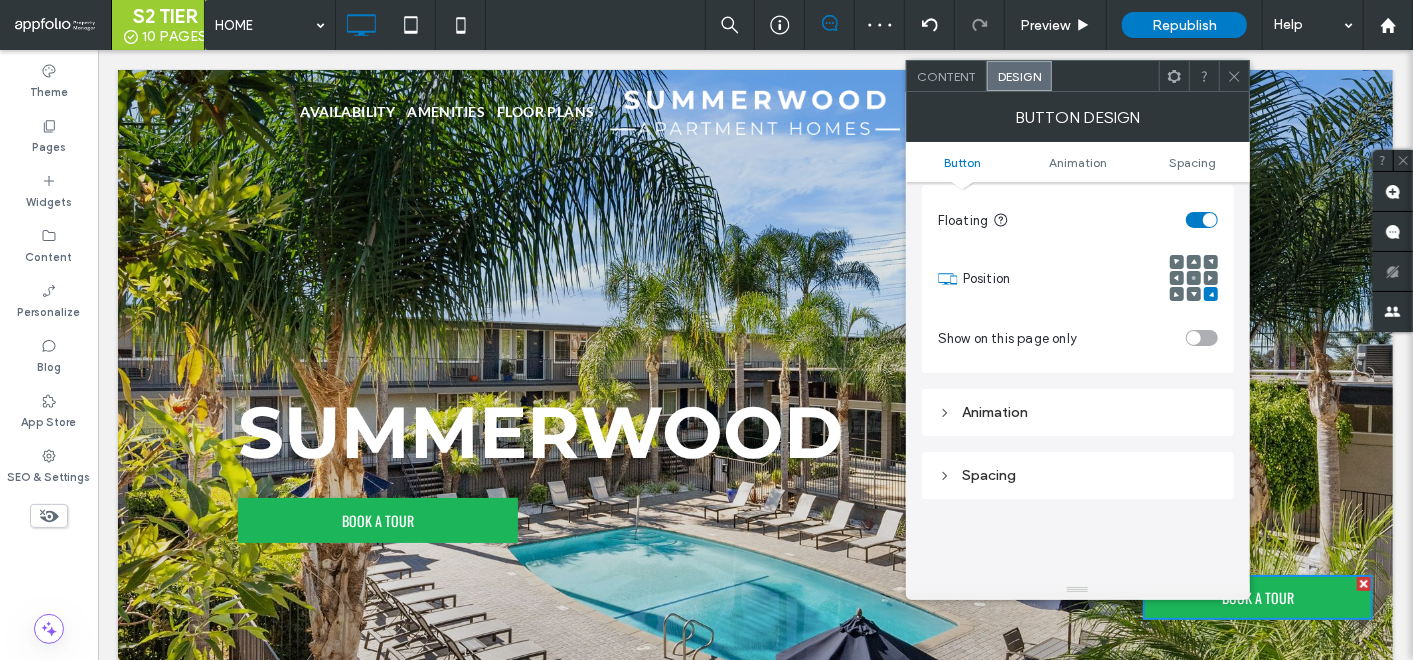 click at bounding box center (1211, 262) 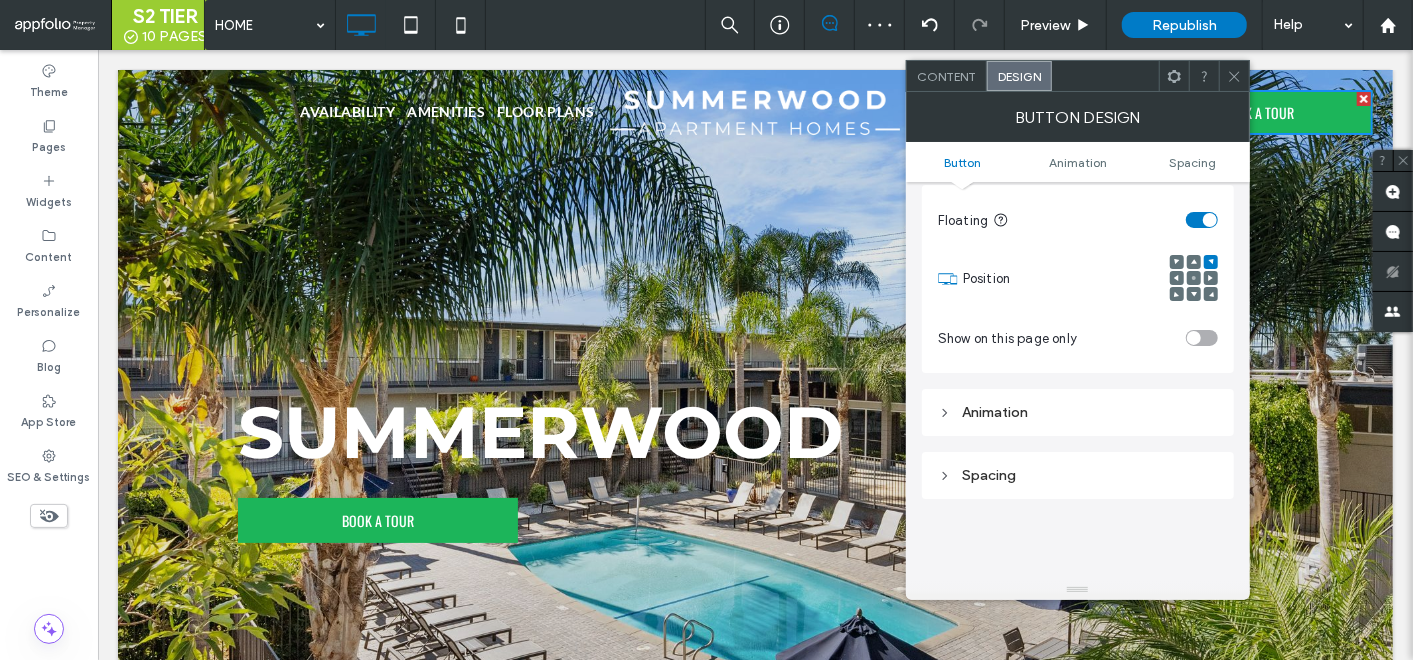 click on "Spacing" at bounding box center [1078, 475] 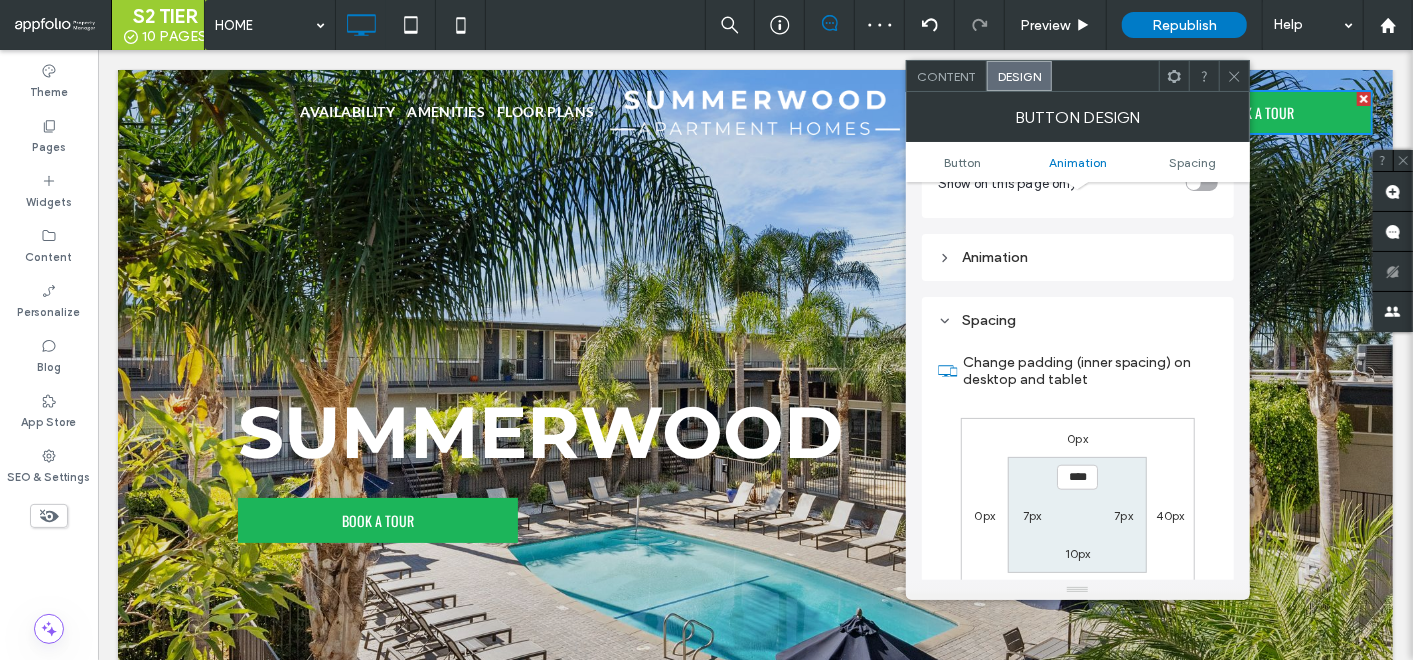 scroll, scrollTop: 1025, scrollLeft: 0, axis: vertical 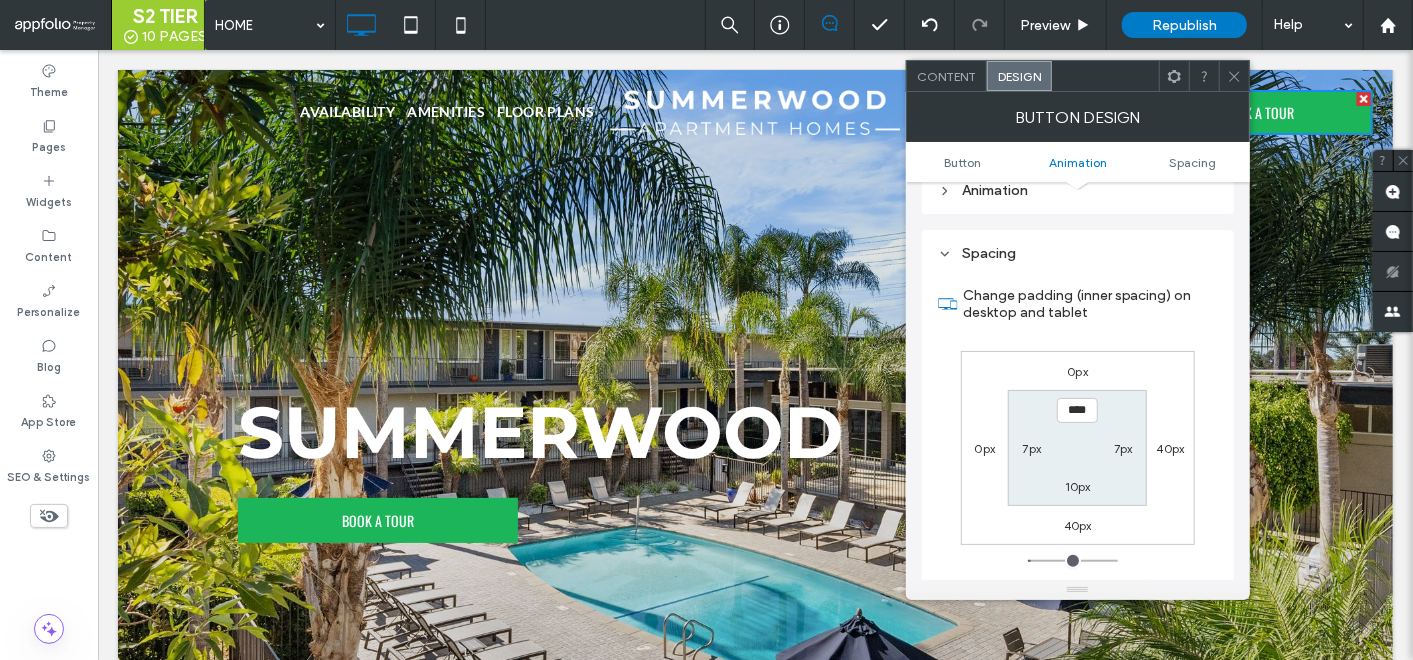 click on "0px" at bounding box center (1077, 371) 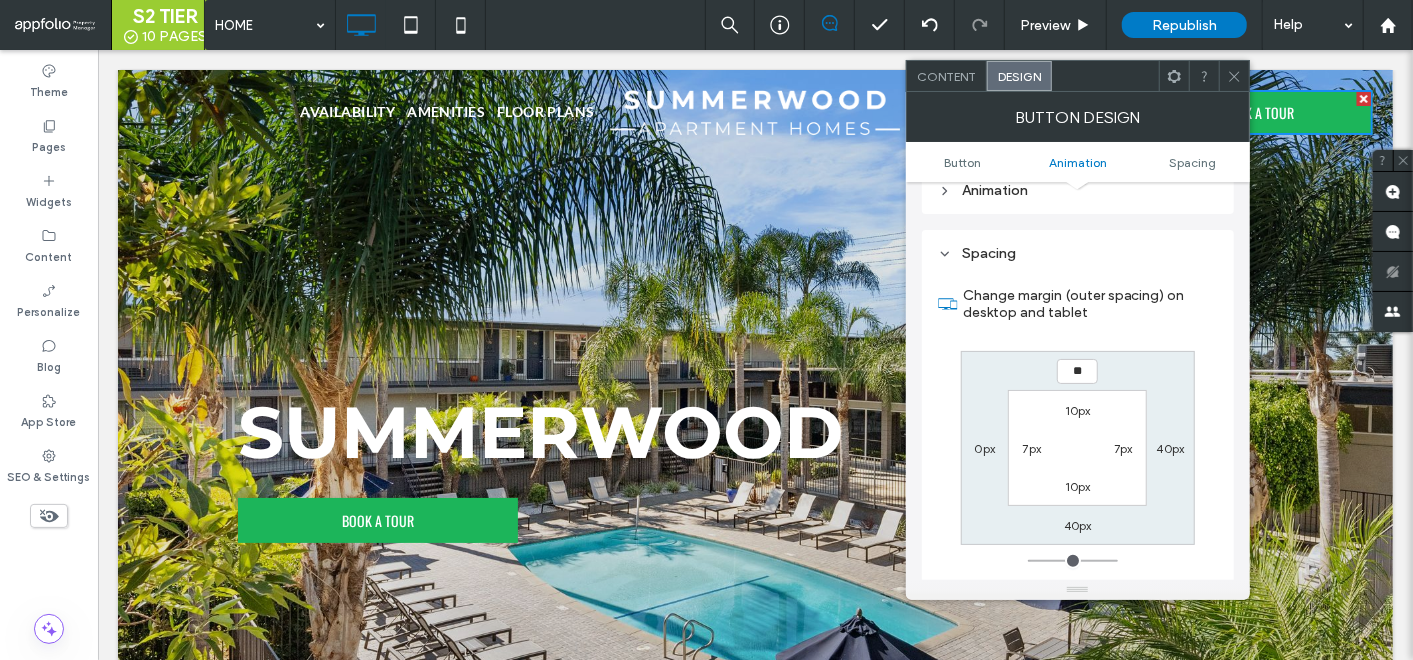 type on "**" 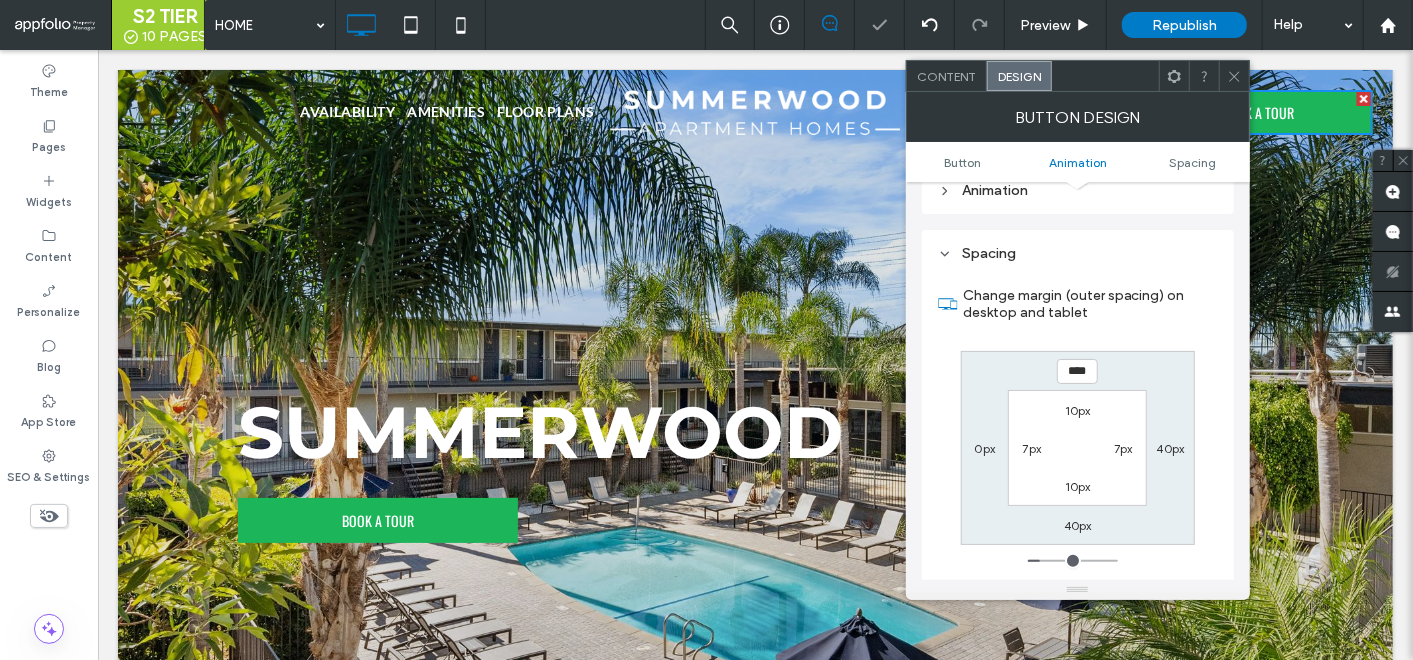 click on "**** 40px 40px 0px 10px 7px 10px 7px" at bounding box center (1078, 448) 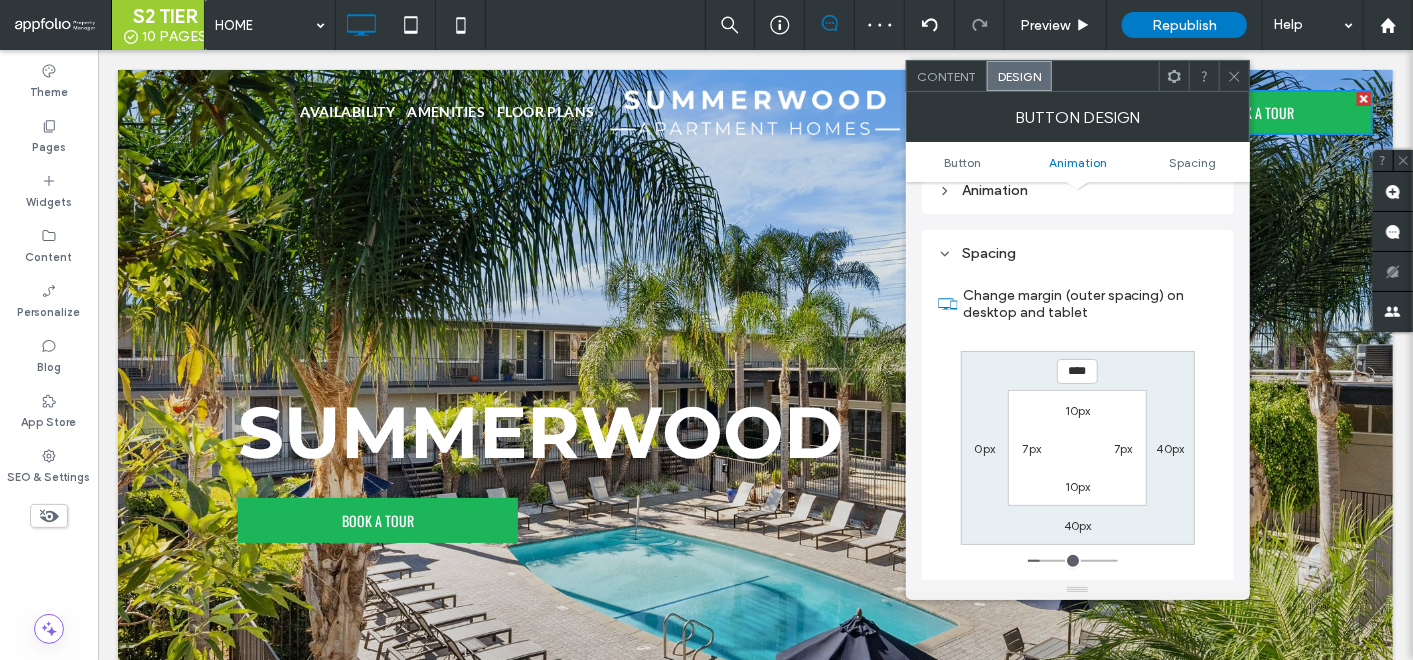 click 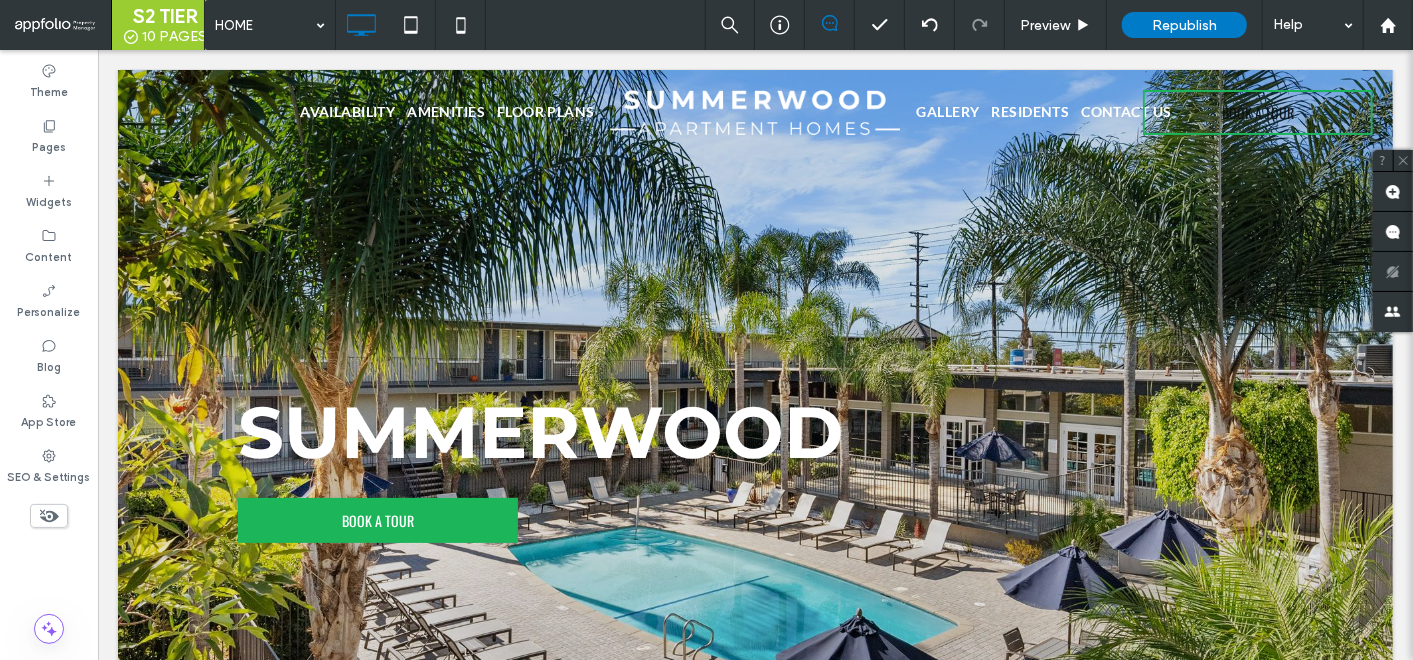 click on "BOOK A TOUR" at bounding box center (1257, 111) 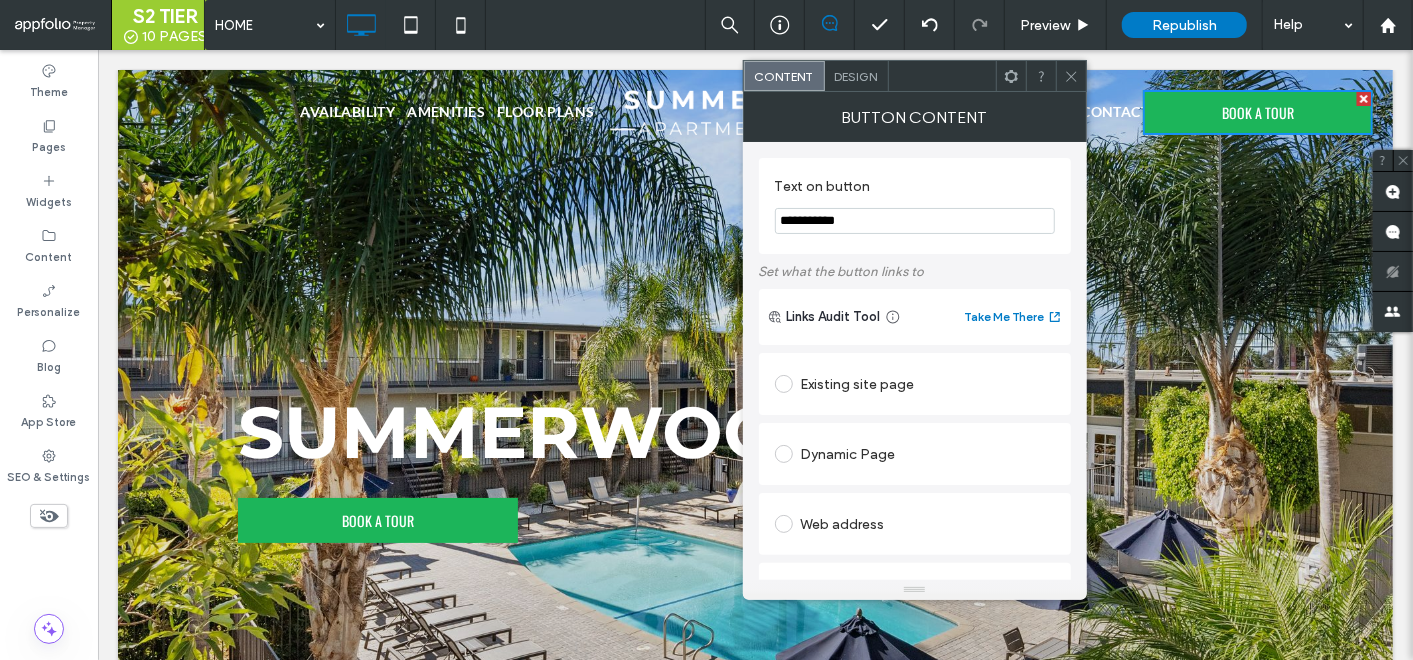 click on "Design" at bounding box center [857, 76] 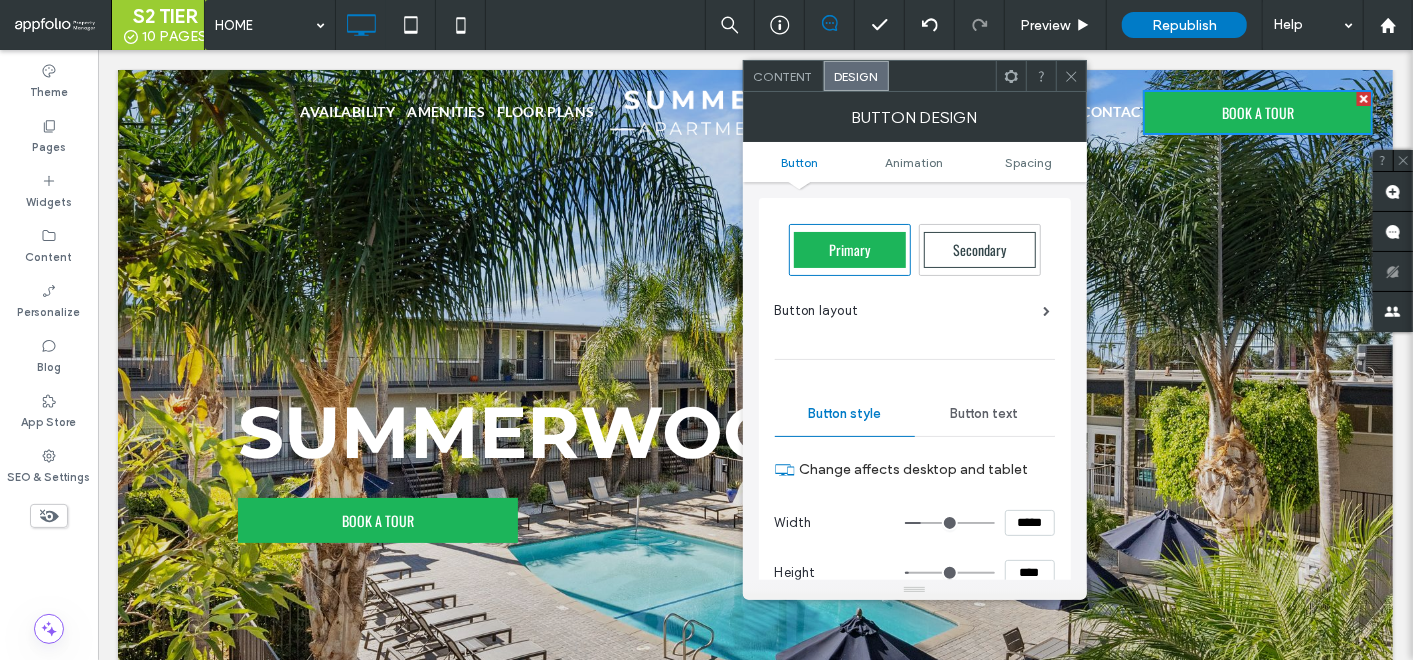 click on "*****" at bounding box center [1030, 523] 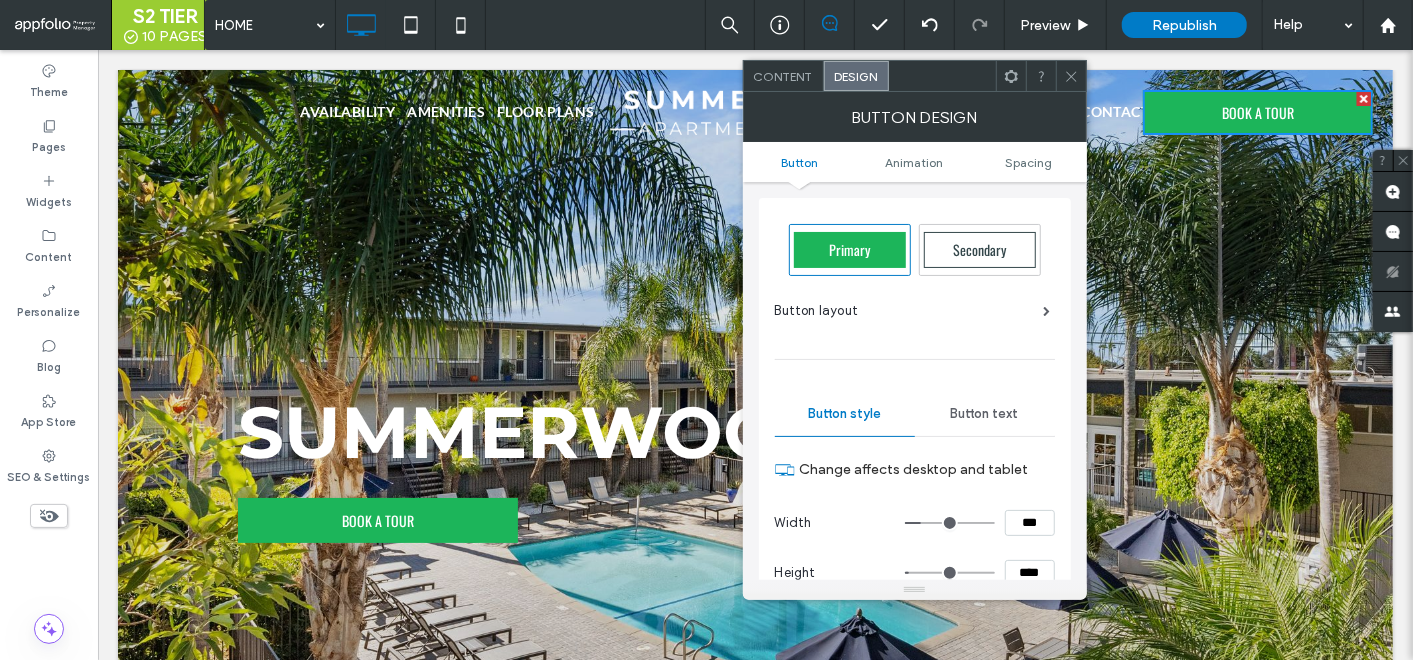 type on "***" 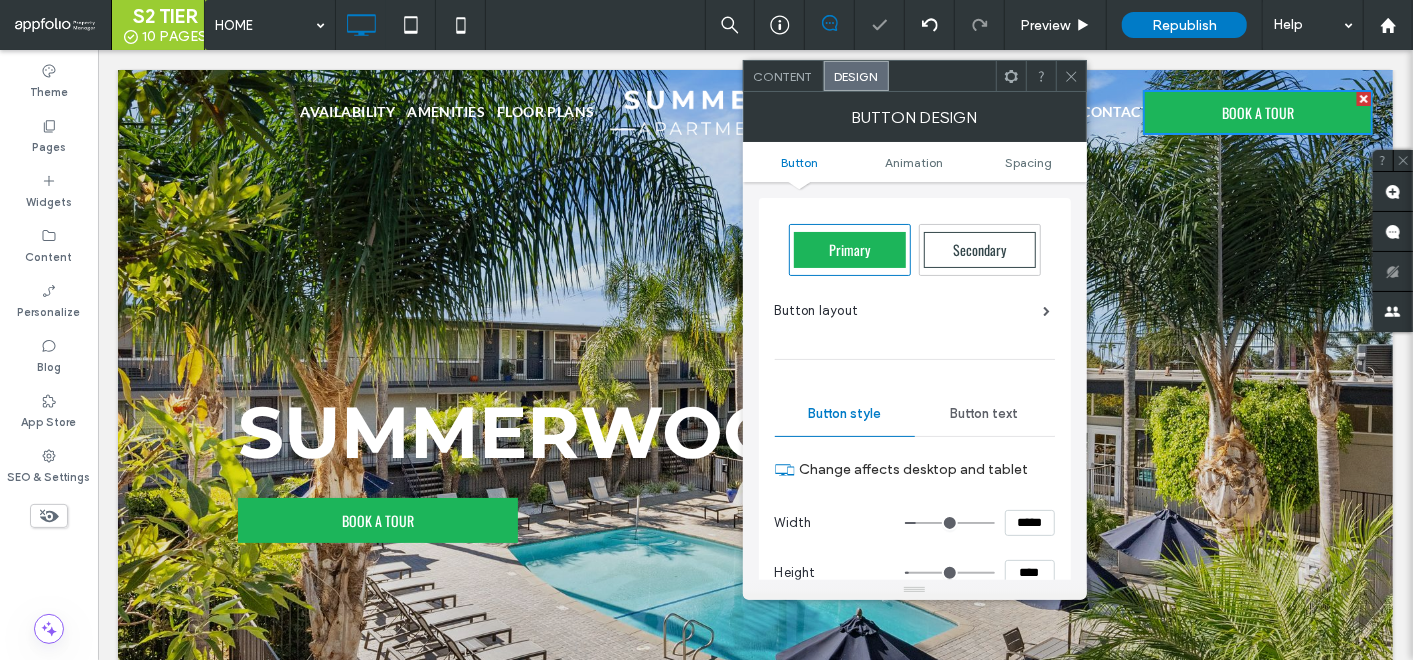 click on "****" at bounding box center [1030, 573] 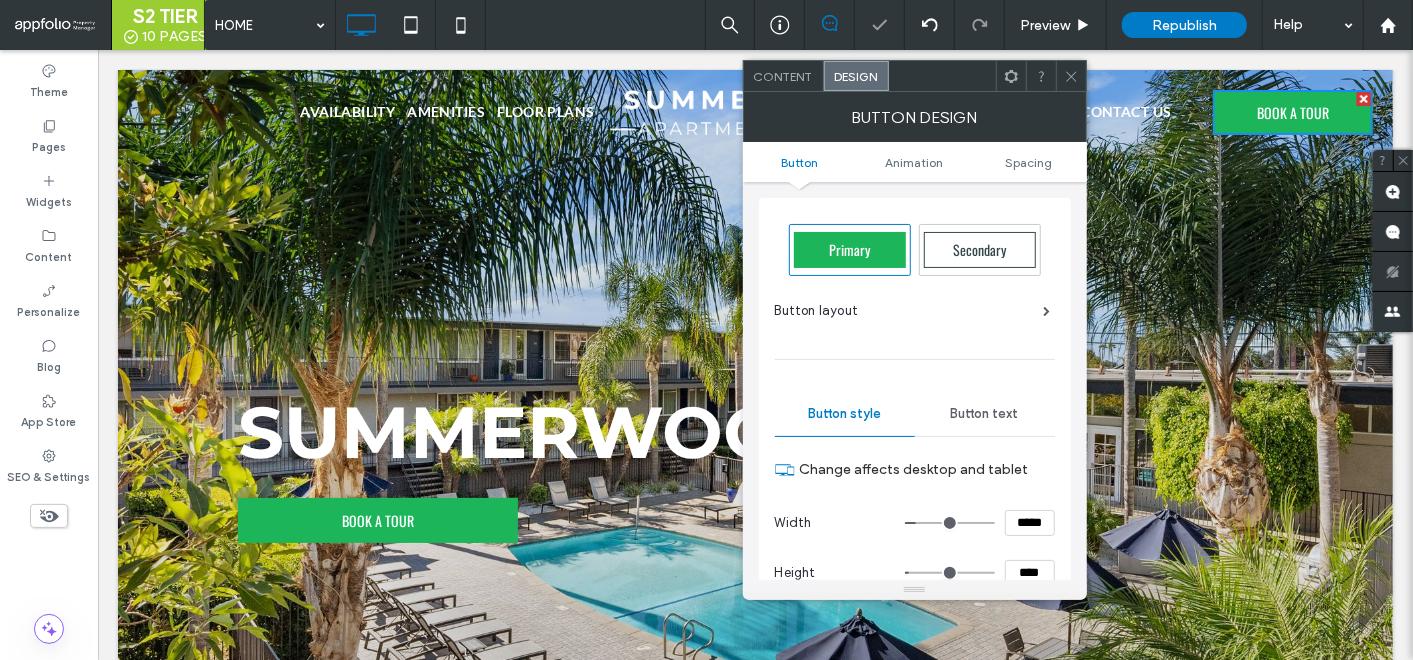 click on "****" at bounding box center [1030, 573] 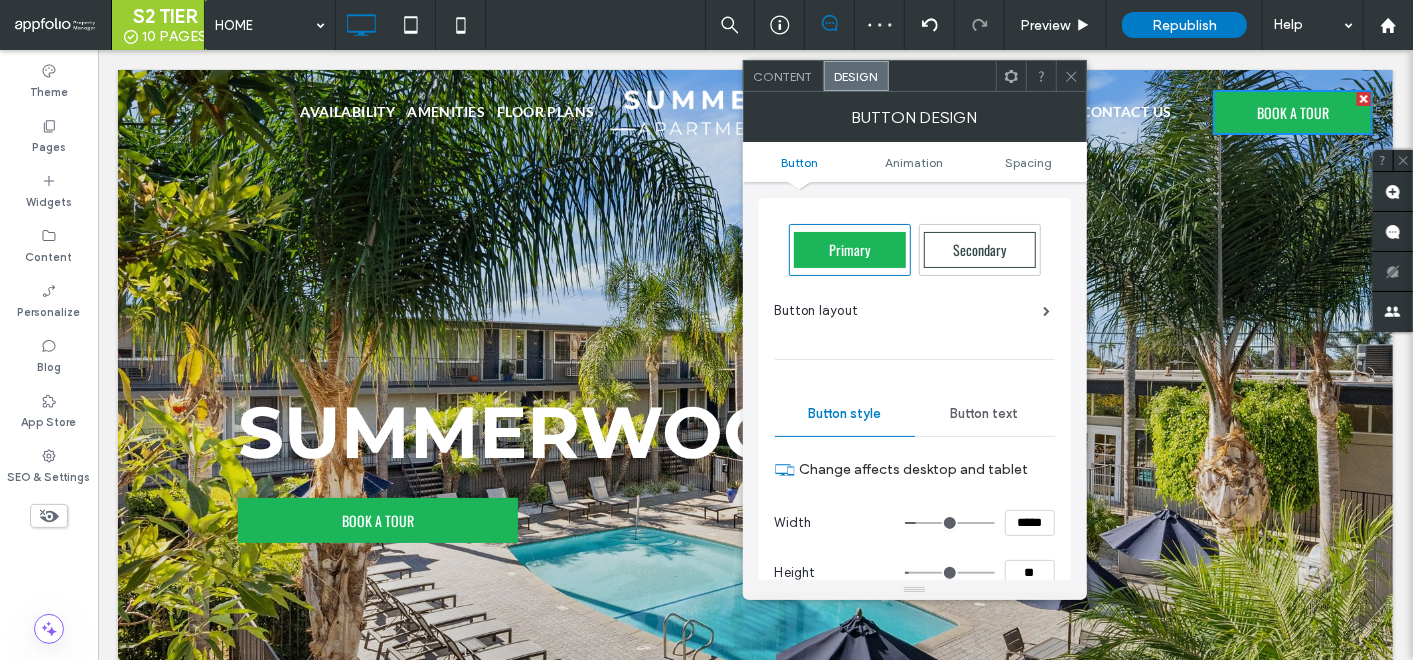 type on "**" 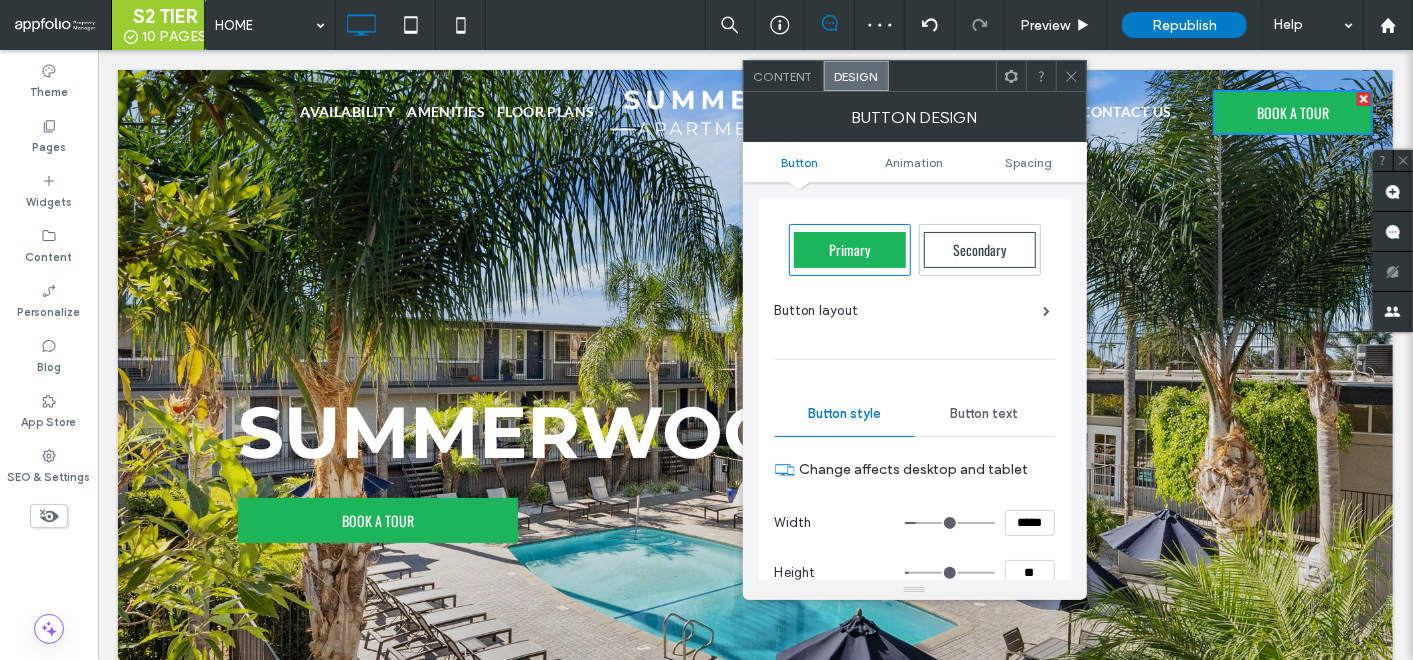 type on "**" 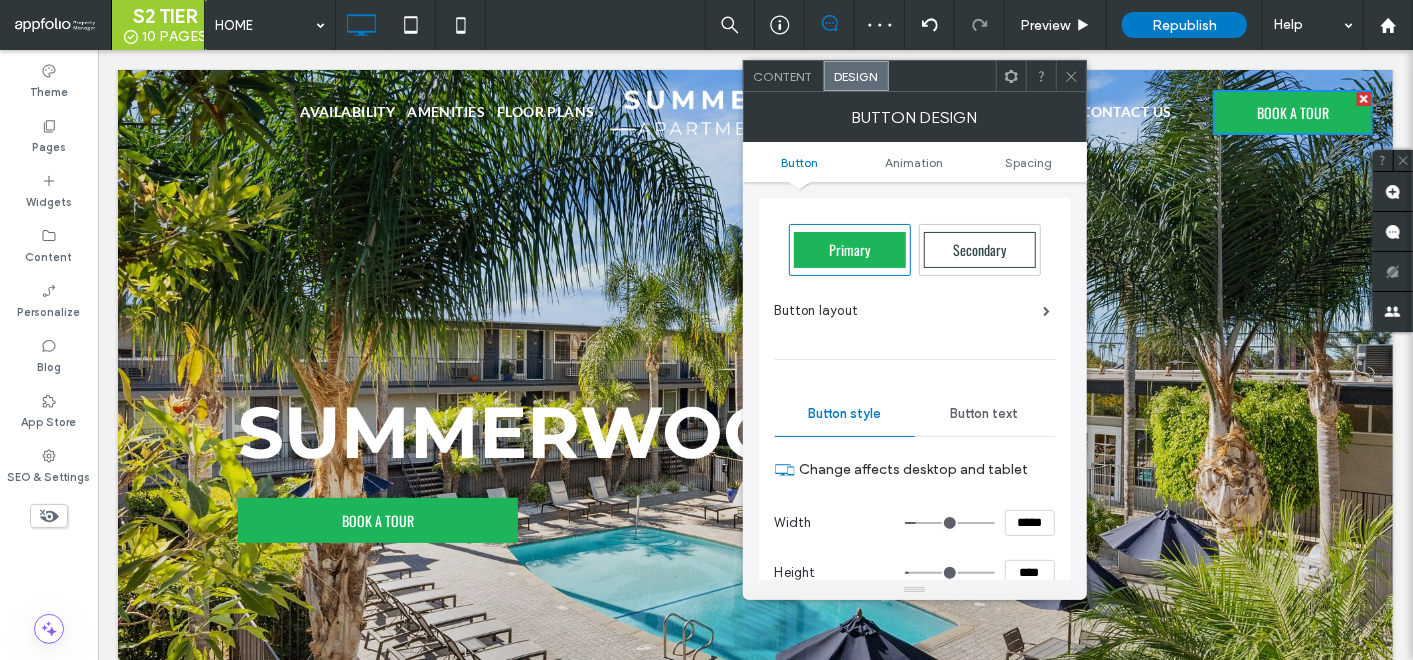 click on "Change affects desktop and tablet" at bounding box center [915, 469] 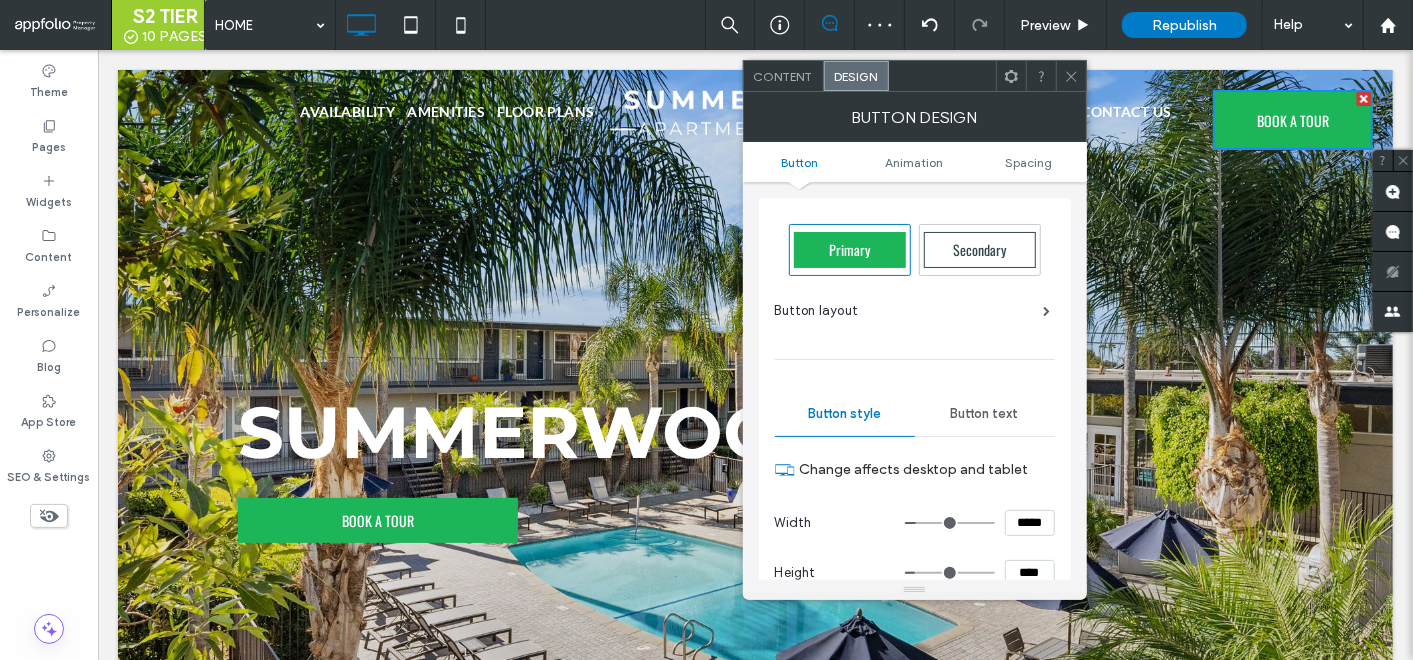 click at bounding box center (1071, 76) 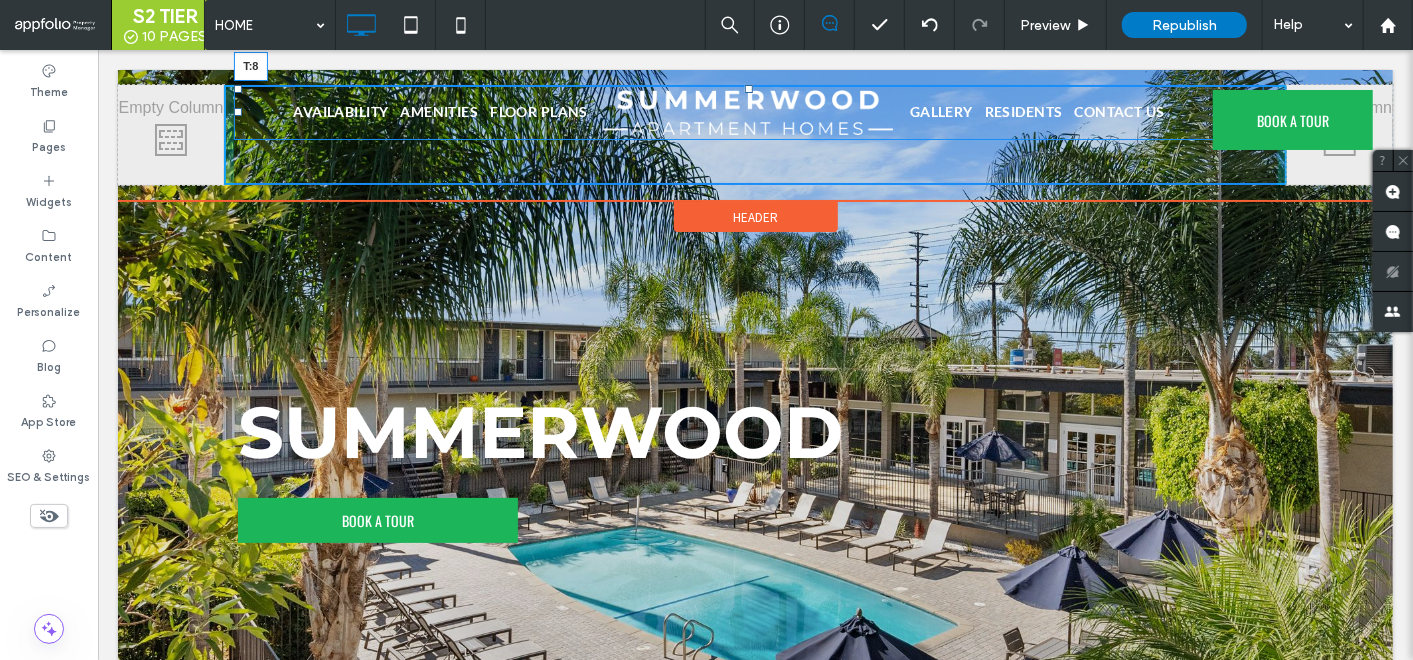 drag, startPoint x: 749, startPoint y: 84, endPoint x: 898, endPoint y: 197, distance: 187.00267 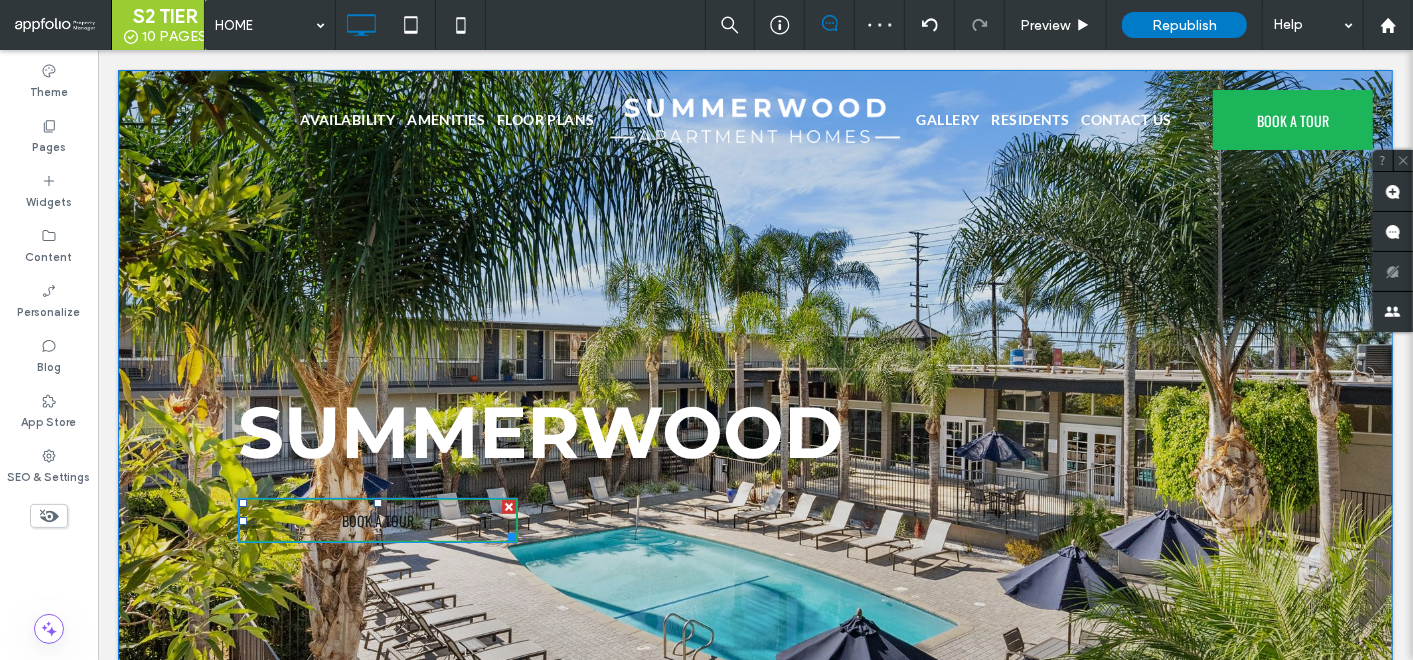 click on "BOOK A TOUR" at bounding box center (377, 519) 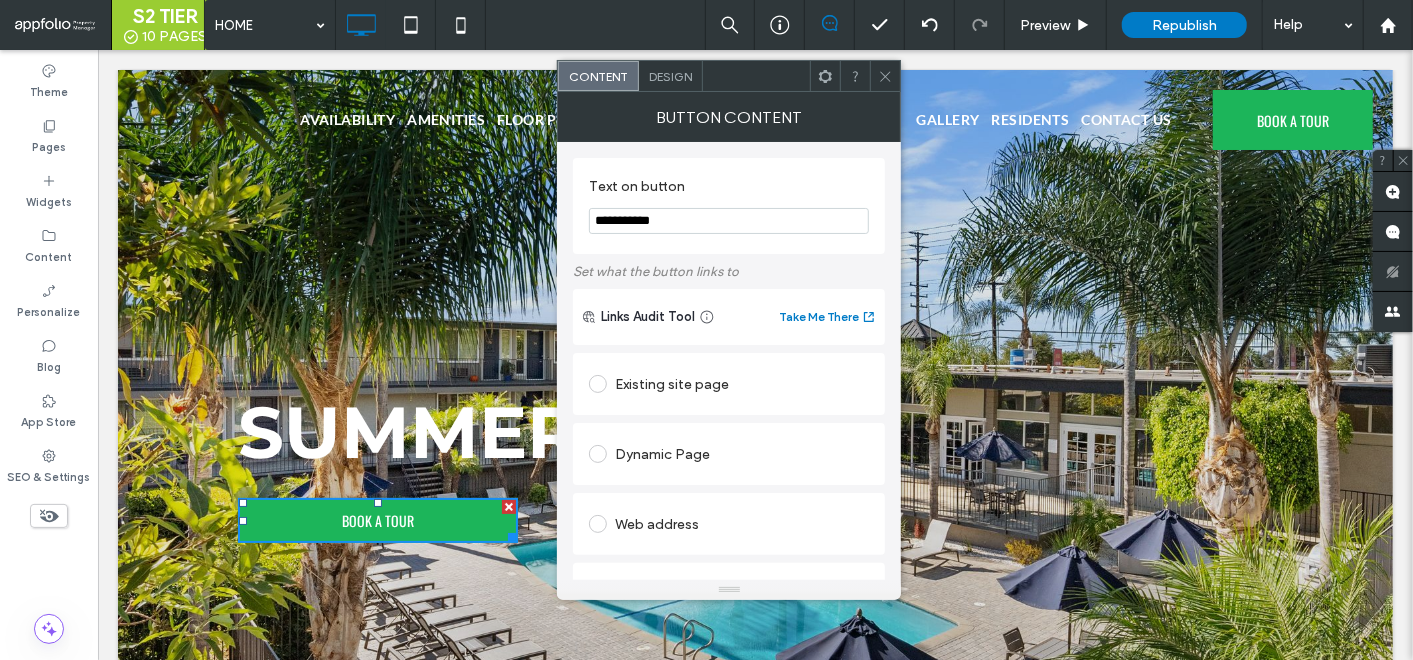 click on "Button Content" at bounding box center [729, 117] 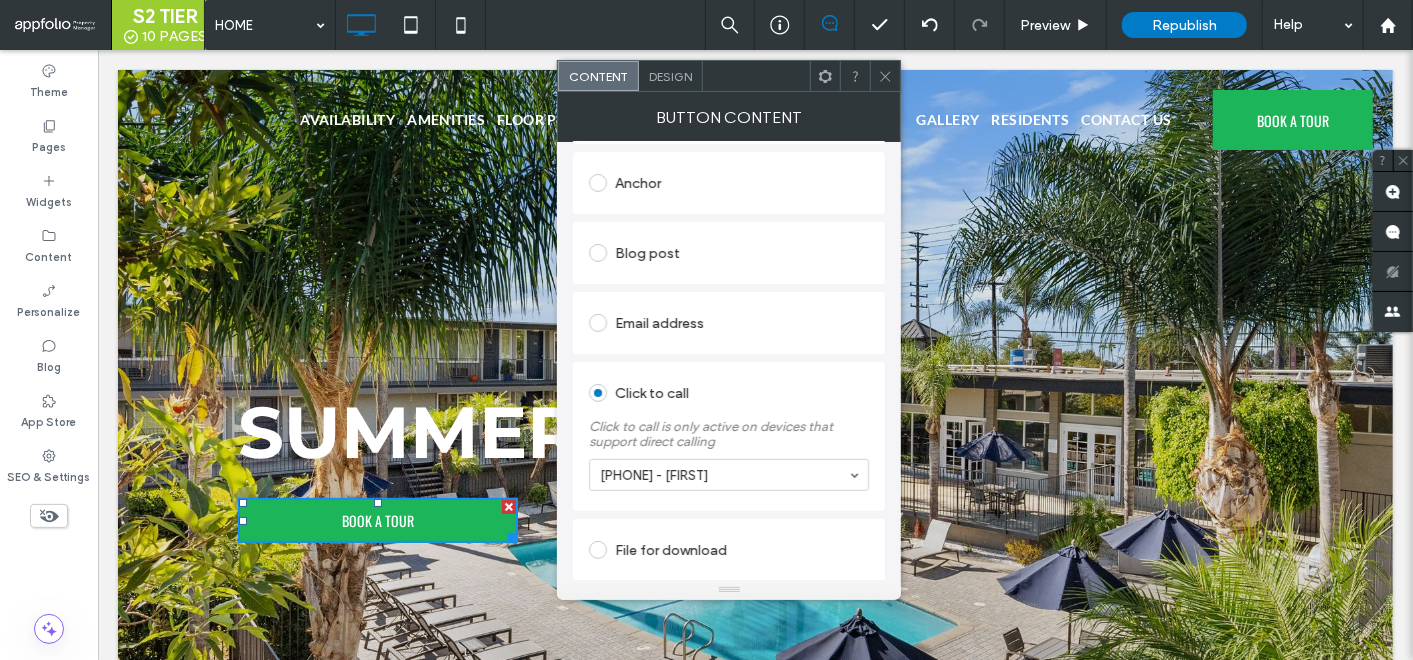 scroll, scrollTop: 482, scrollLeft: 0, axis: vertical 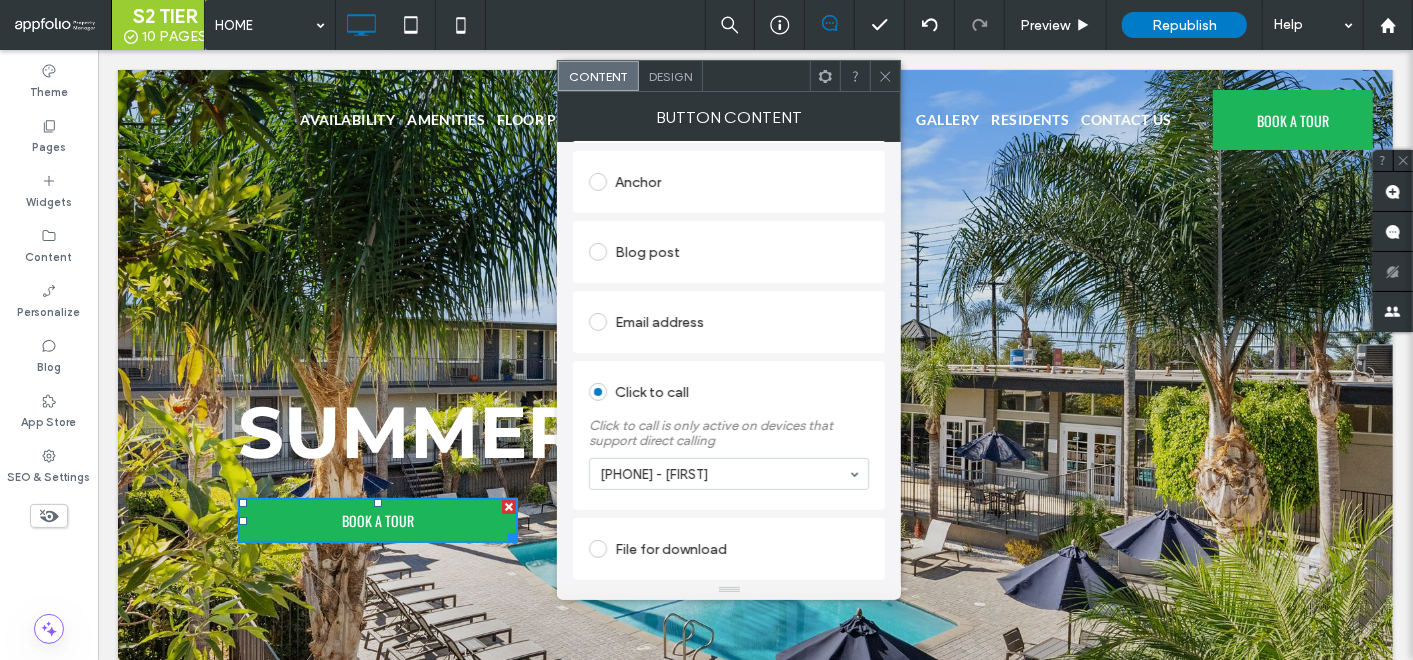 click 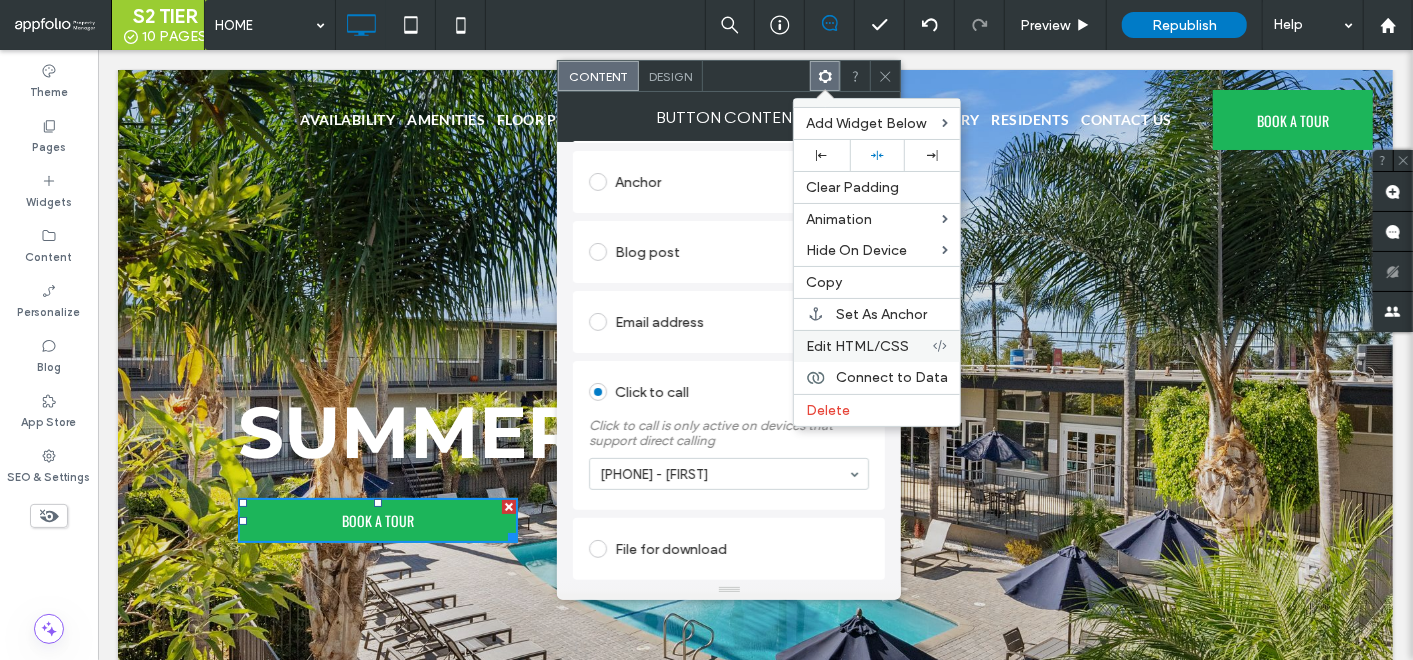 click on "Edit HTML/CSS" at bounding box center [857, 346] 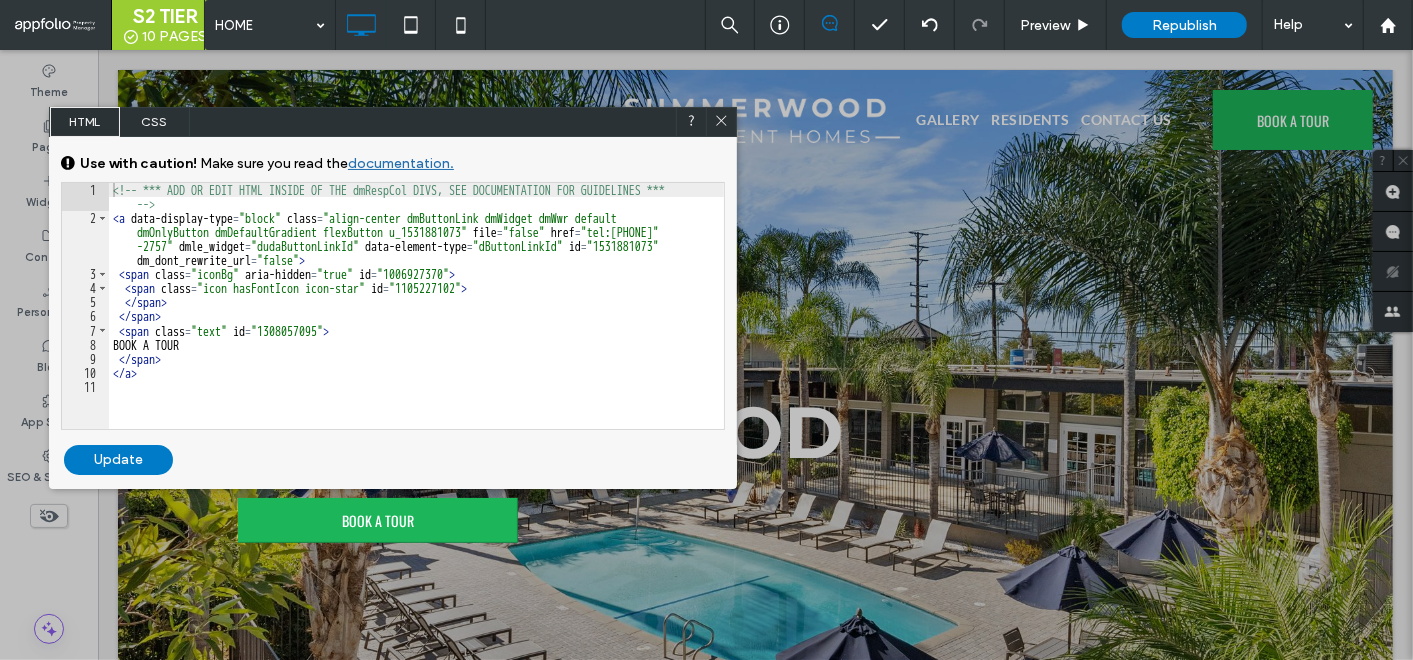 drag, startPoint x: 652, startPoint y: 231, endPoint x: 689, endPoint y: 277, distance: 59.03389 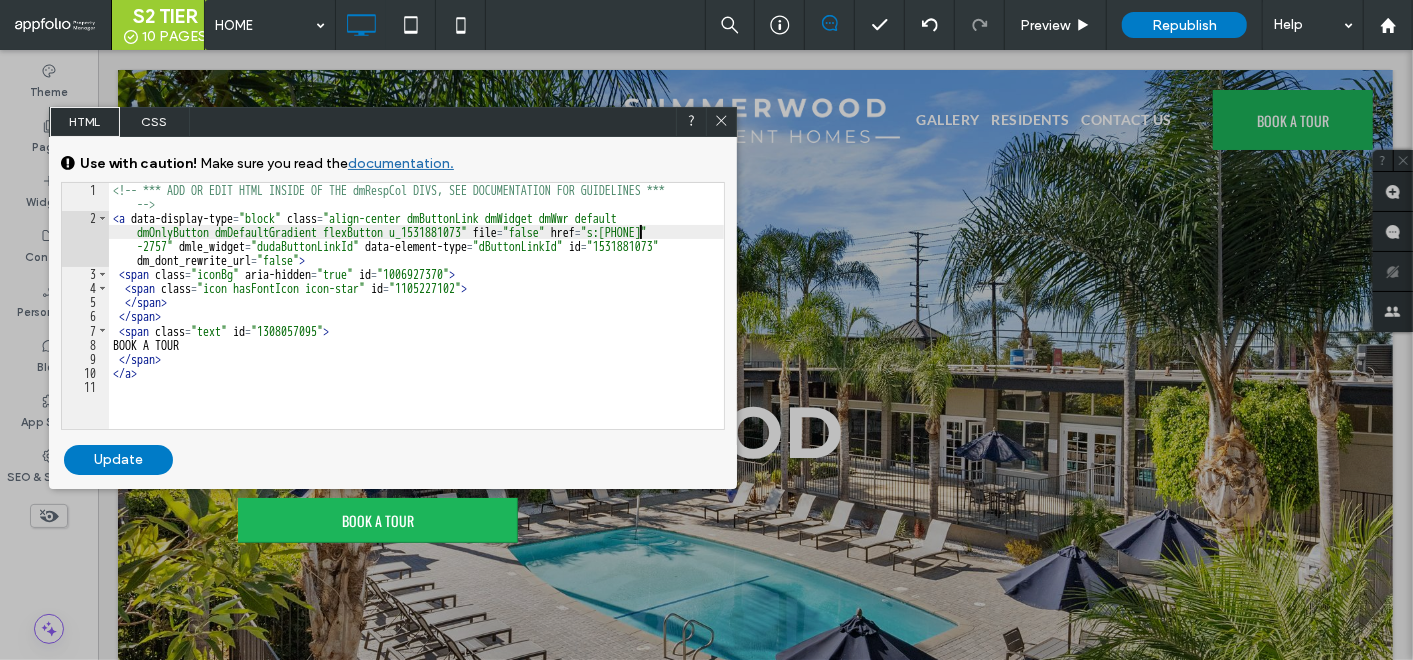 type on "**" 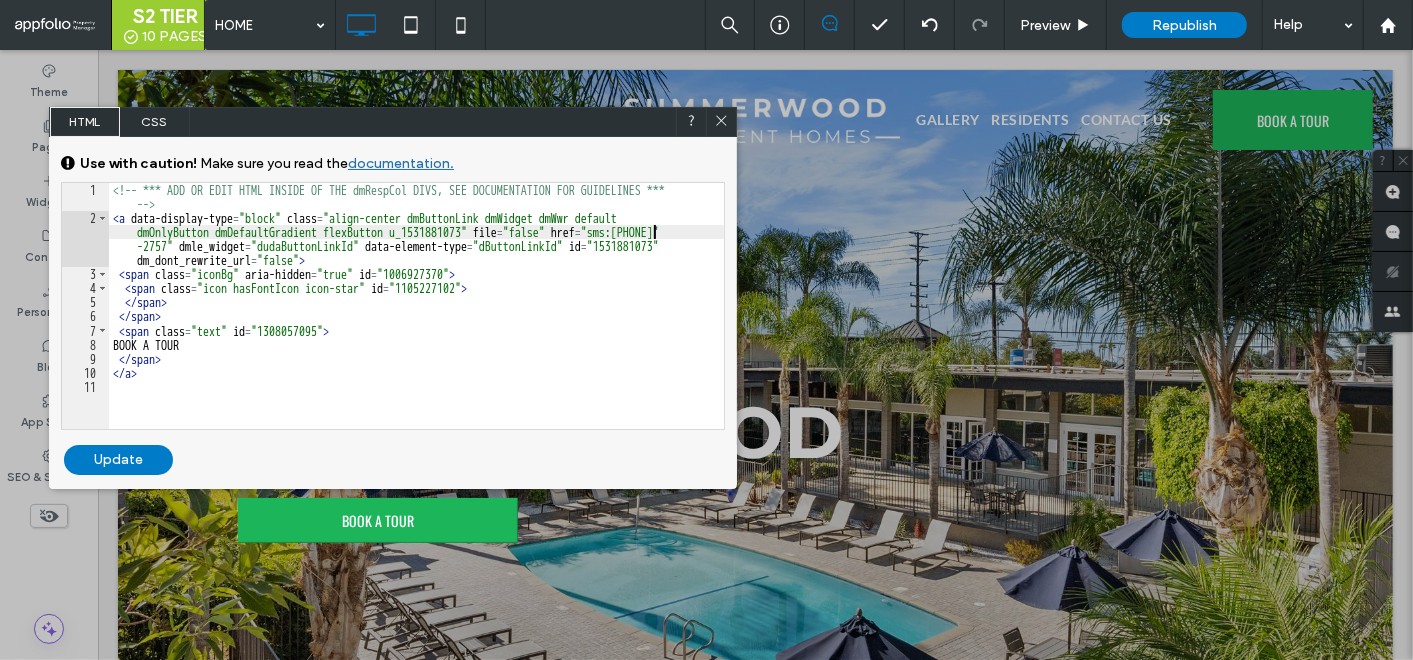 click on "<!-- *** ADD OR EDIT HTML INSIDE OF THE dmRespCol DIVS, SEE DOCUMENTATION FOR GUIDELINES ***       --> < a   data-display-type = "block"   class = "align-center dmButtonLink dmWidget dmWwr default       dmOnlyButton dmDefaultGradient flexButton u_1531881073"   file = "false"   href = "sms:(562) 352      -2757"   dmle_widget = "dudaButtonLinkId"   data-element-type = "dButtonLinkId"   id = "1531881073"        dm_dont_rewrite_url = "false" >   < span   class = "iconBg"   aria-hidden = "true"   id = "1006927370" >    < span   class = "icon hasFontIcon icon-star"   id = "1105227102" >    </ span >   </ span >   < span   class = "text"   id = "1308057095" >   BOOK A TOUR   </ span > </ a >" at bounding box center [417, 327] 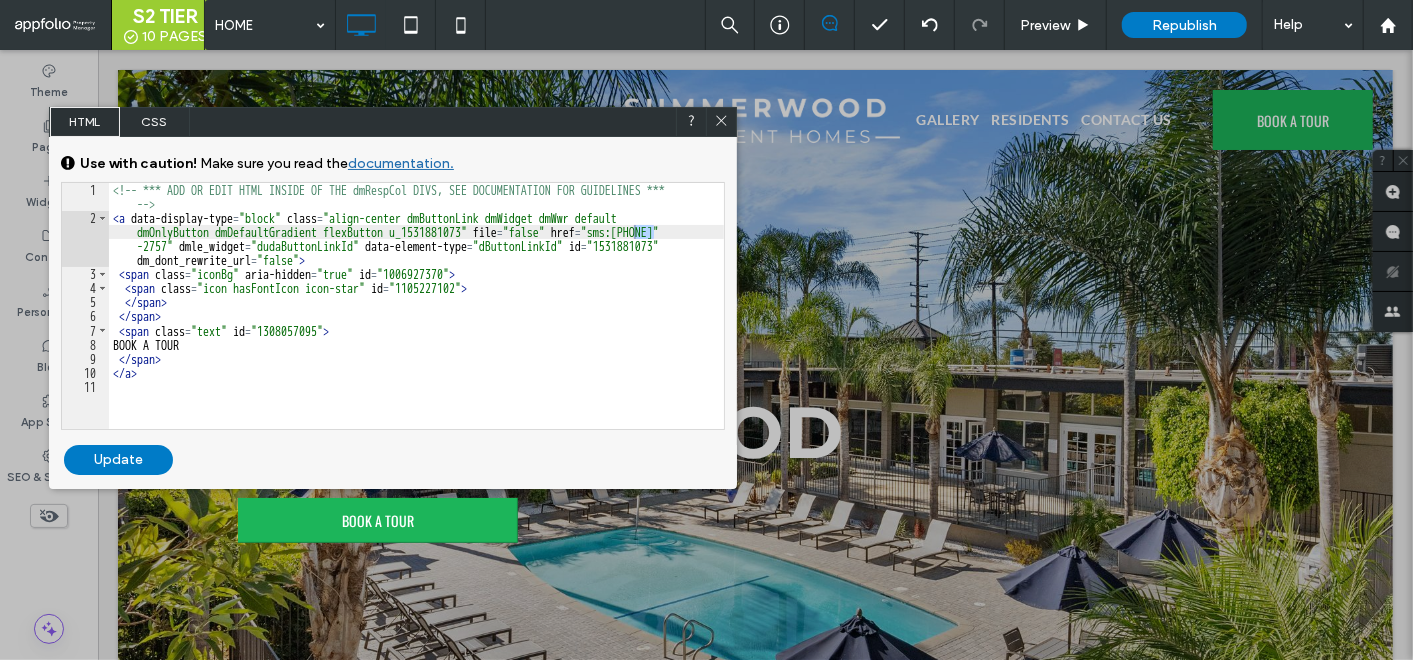 click on "Update" at bounding box center [118, 460] 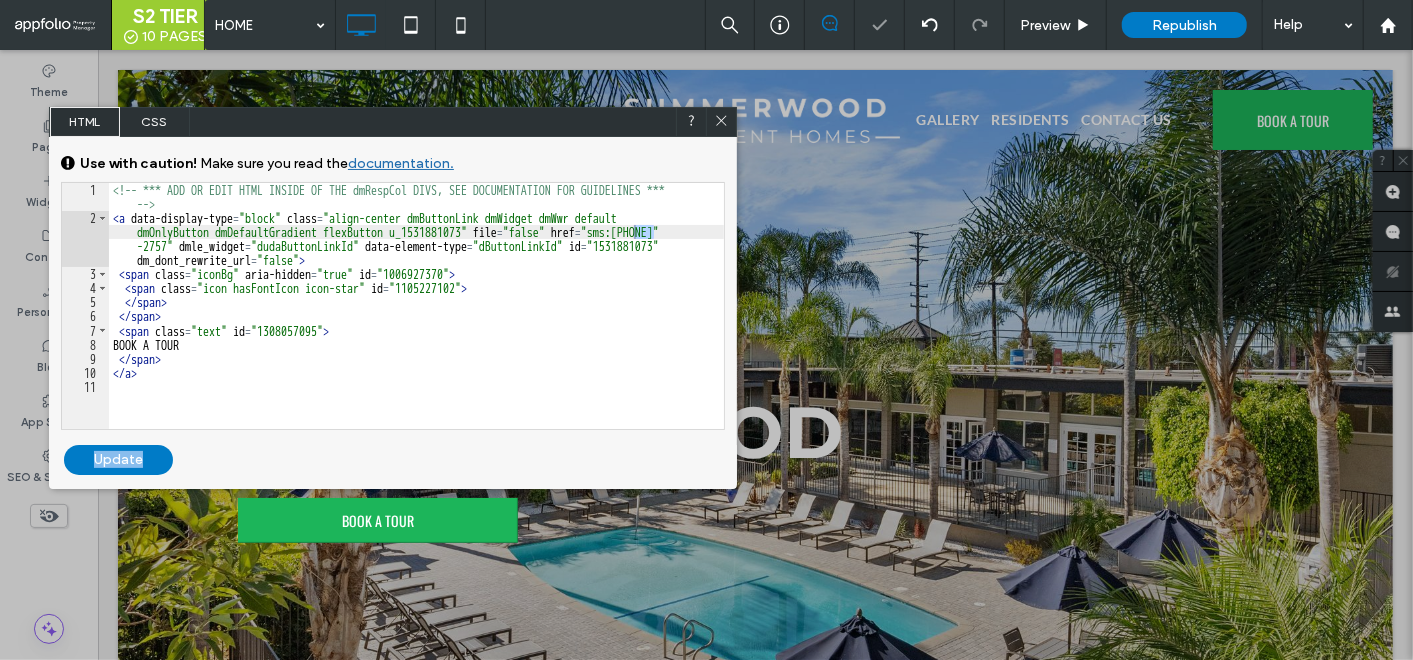click on "Update" at bounding box center (118, 460) 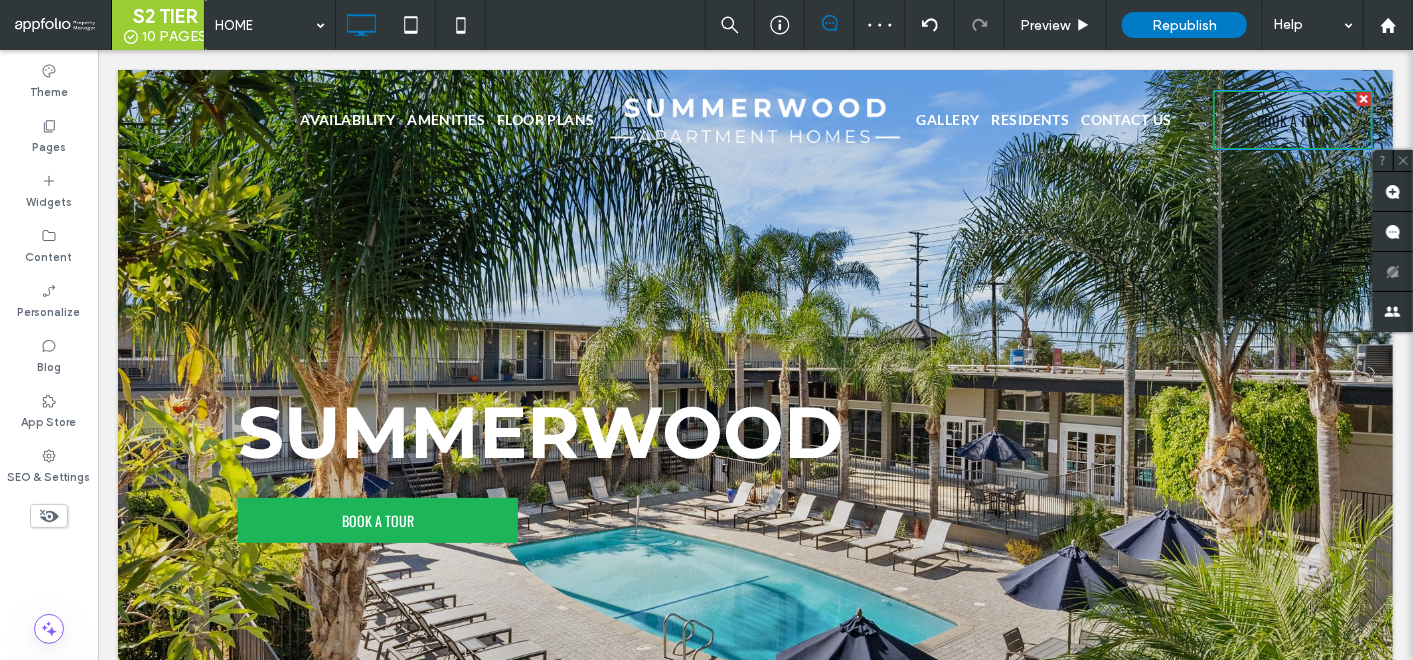 click on "BOOK A TOUR" at bounding box center [1292, 119] 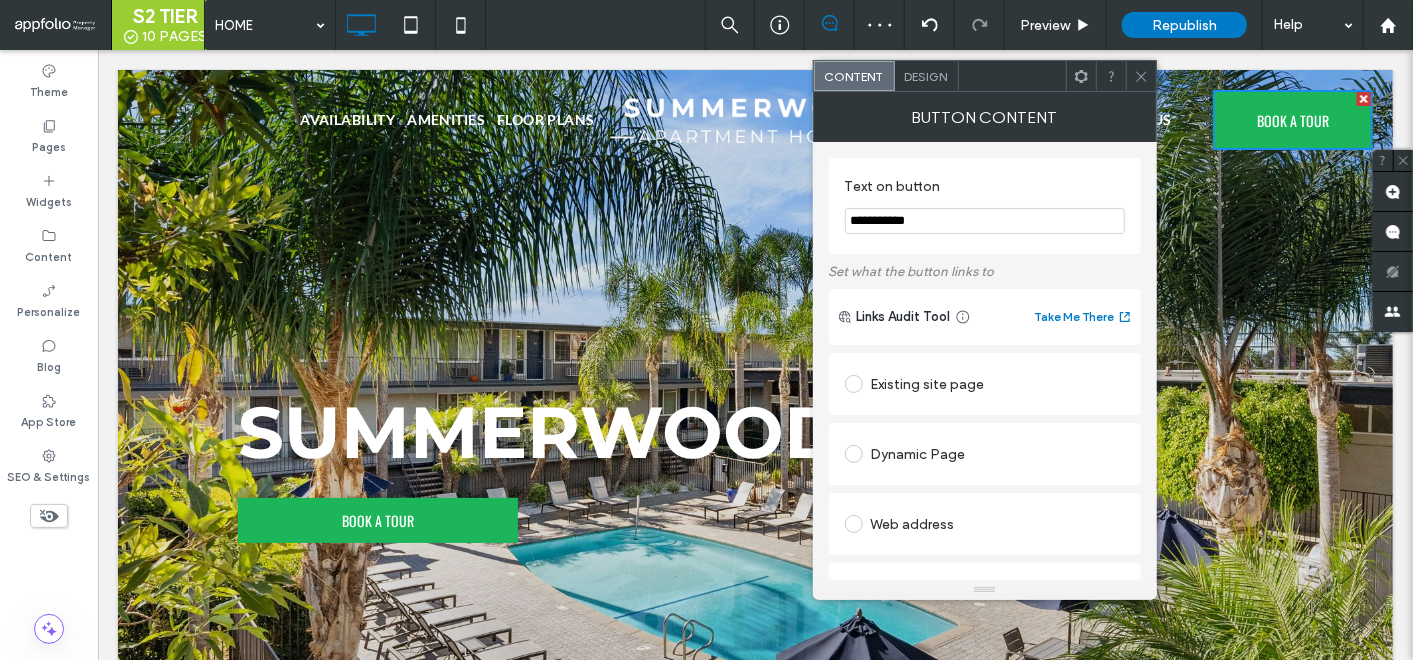 click on "Design" at bounding box center (927, 76) 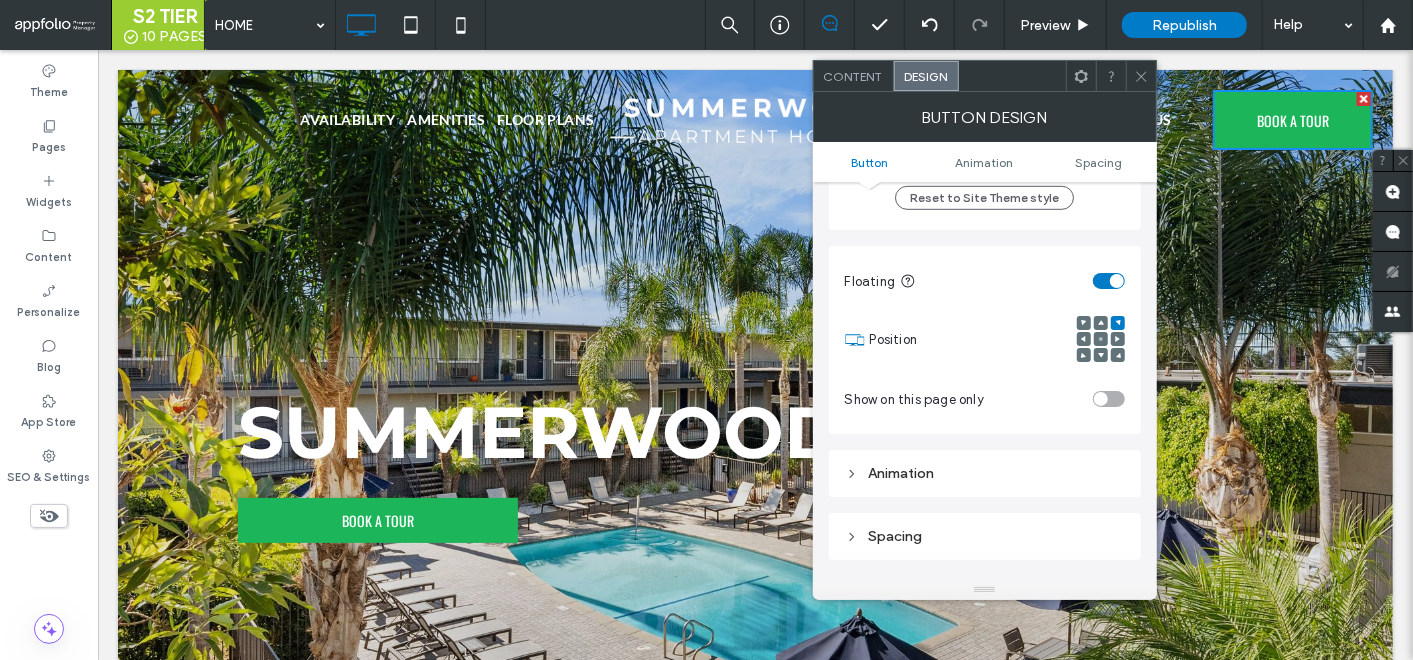 scroll, scrollTop: 777, scrollLeft: 0, axis: vertical 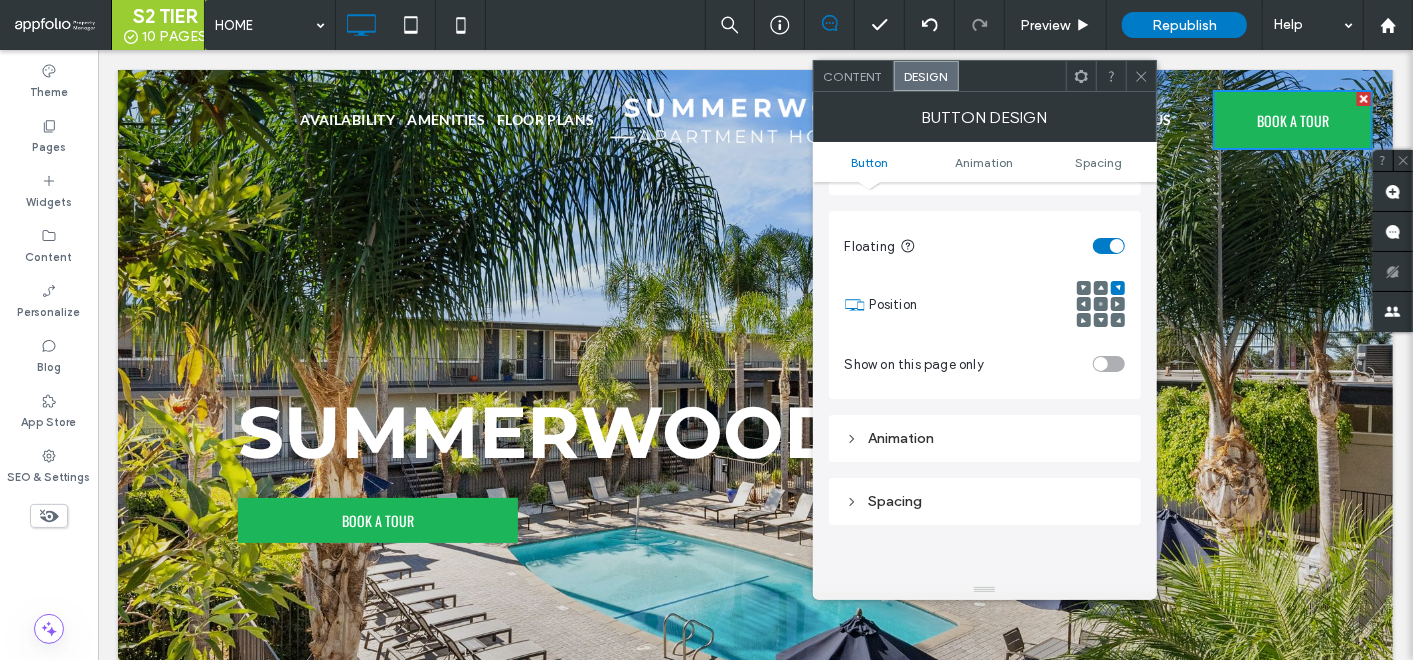 click on "Spacing" at bounding box center [985, 501] 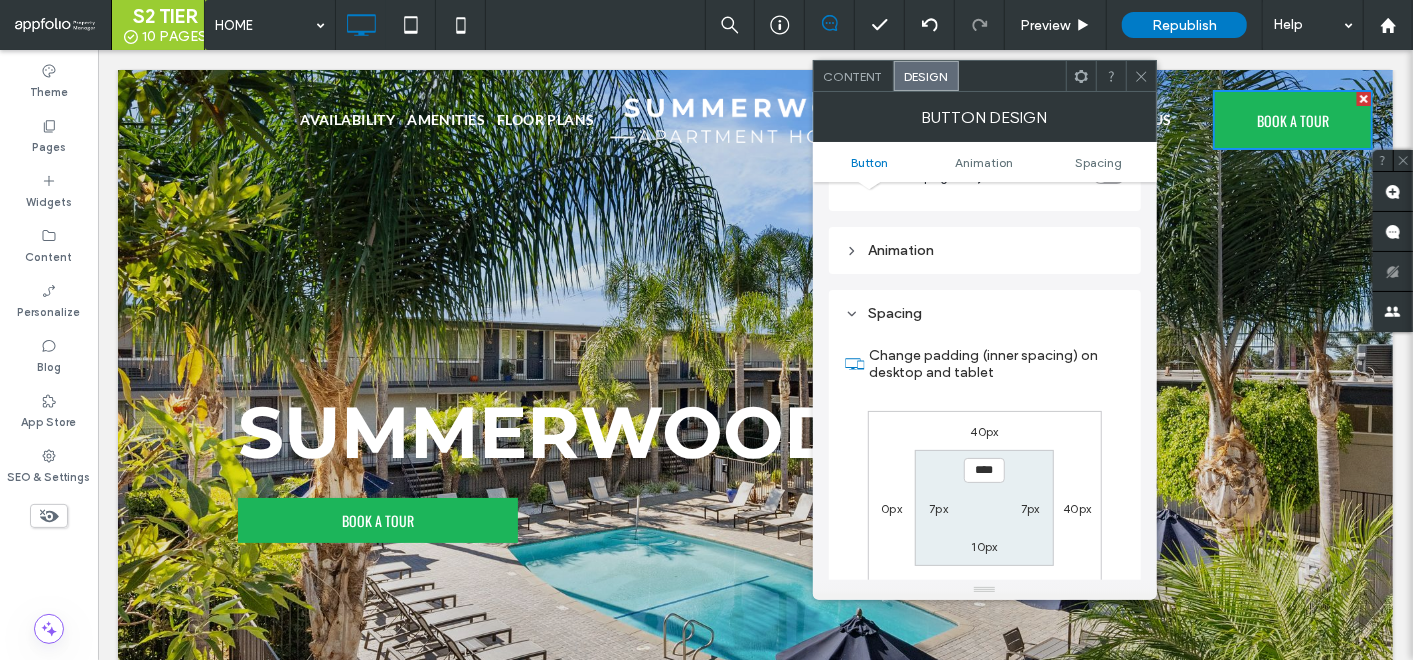 scroll, scrollTop: 1000, scrollLeft: 0, axis: vertical 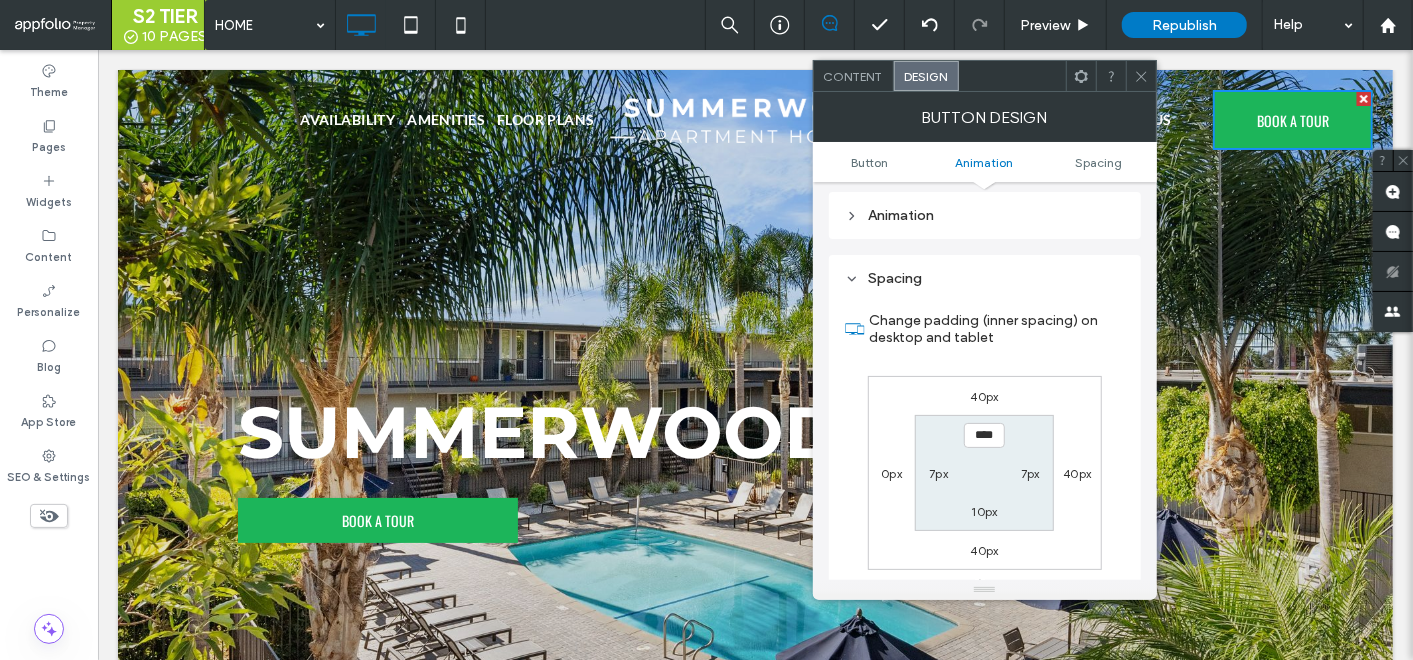 click 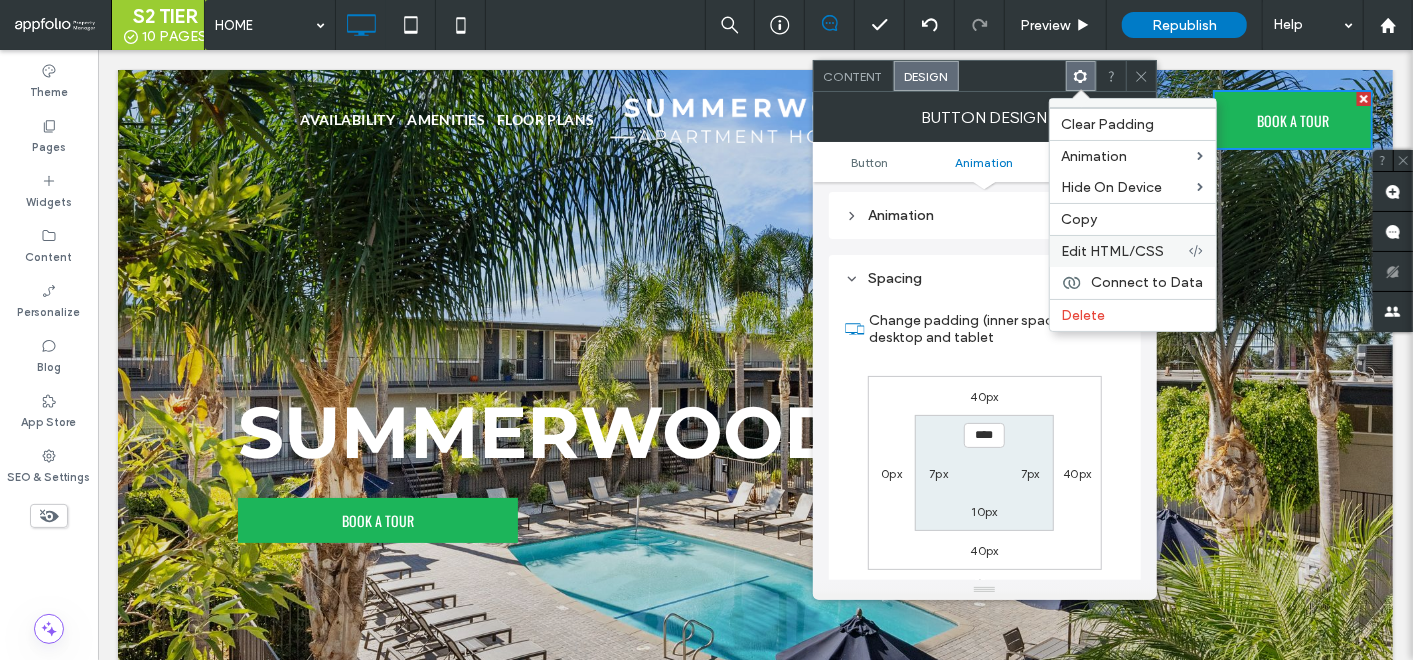 click on "Edit HTML/CSS" at bounding box center (1113, 251) 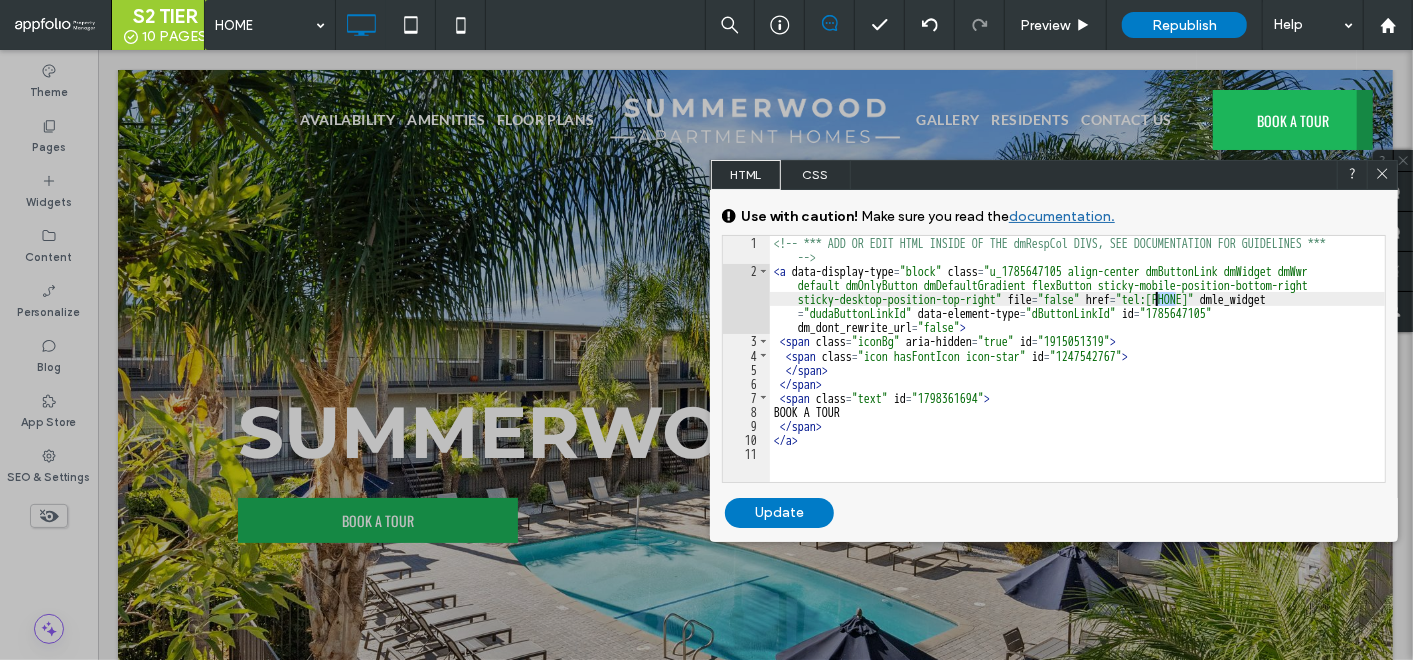 drag, startPoint x: 1176, startPoint y: 300, endPoint x: 1159, endPoint y: 300, distance: 17 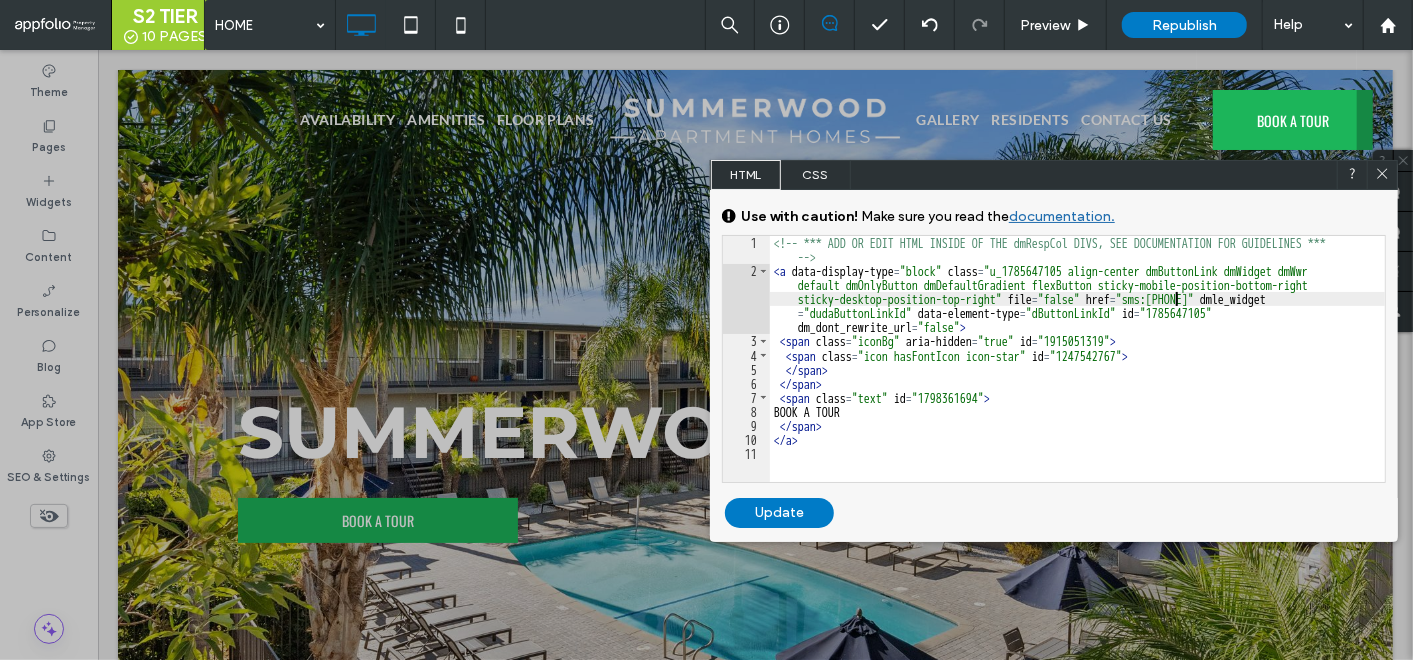 click on "Update" at bounding box center (779, 513) 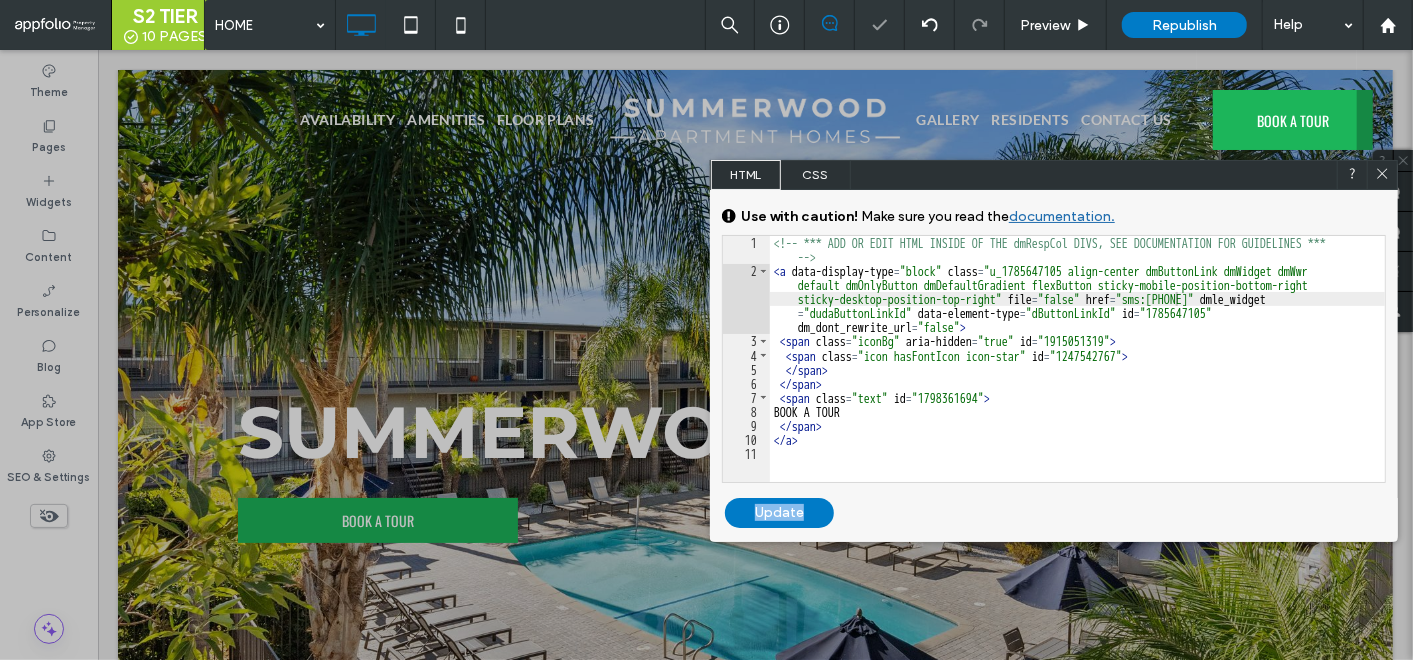 click on "Update" at bounding box center [779, 513] 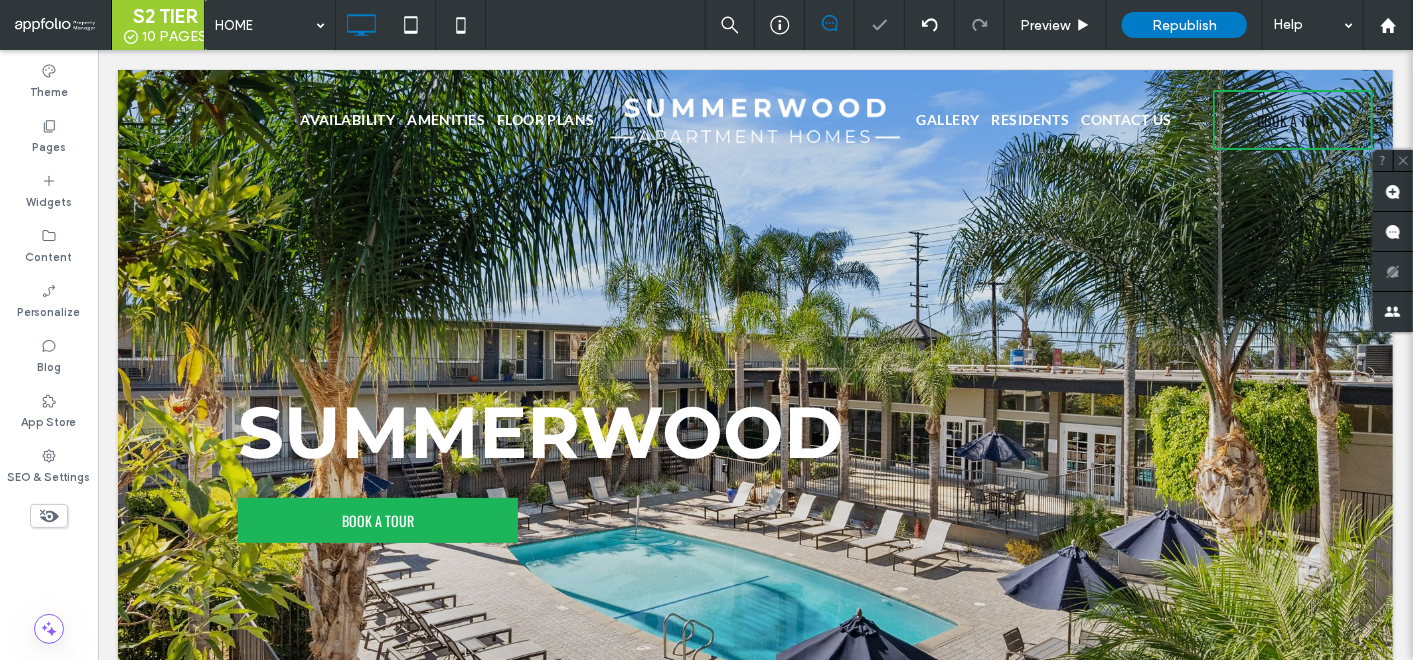 click on "BOOK A TOUR" at bounding box center (1292, 119) 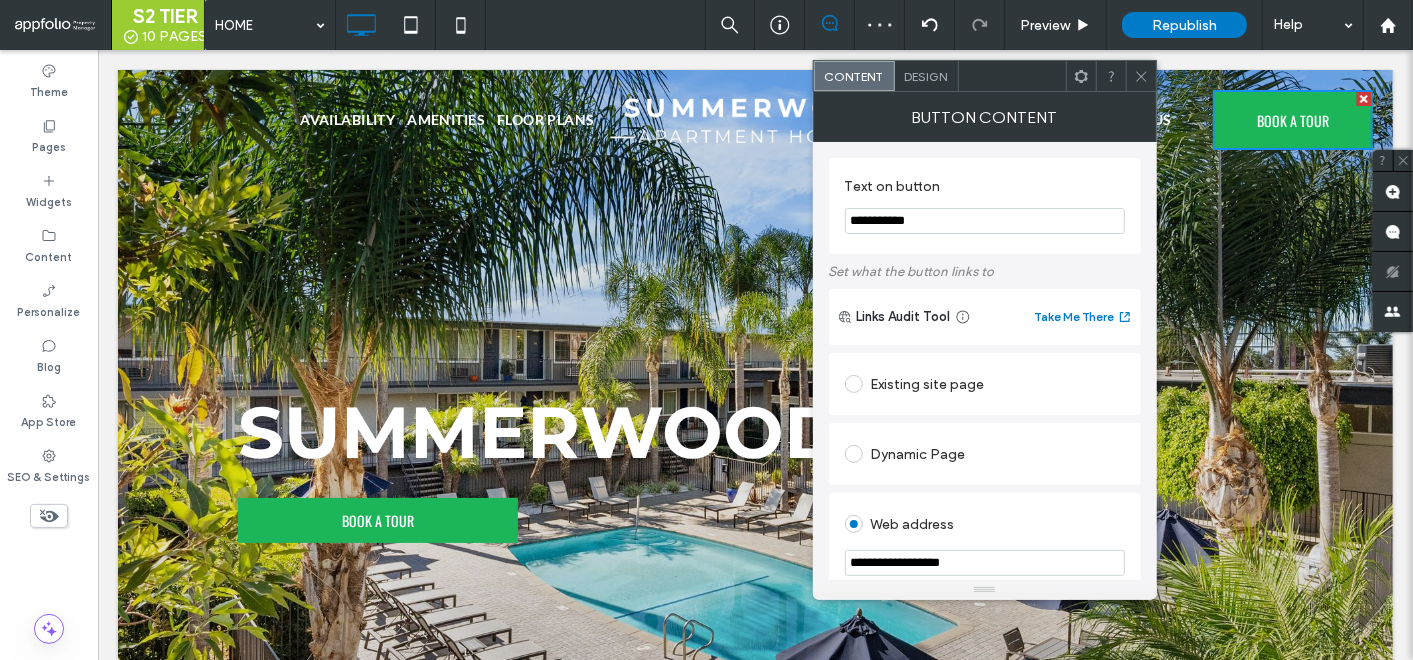 click at bounding box center (1141, 76) 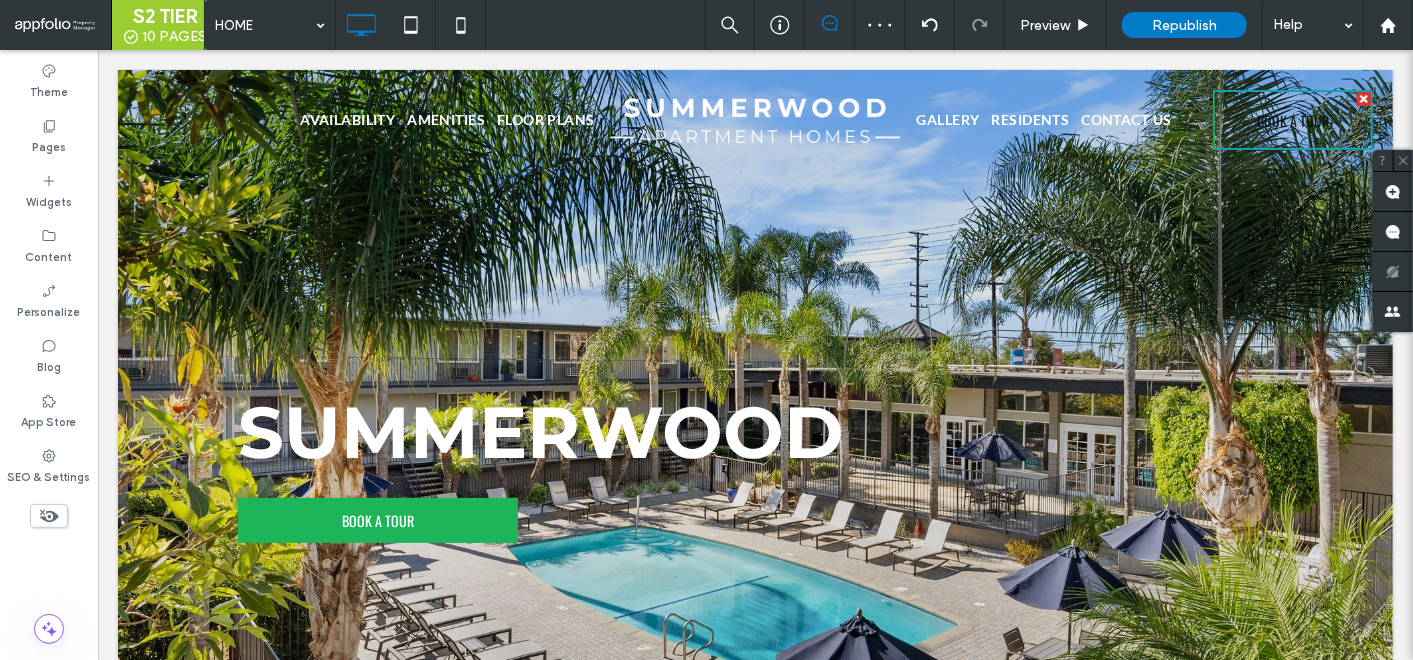 click on "BOOK A TOUR" at bounding box center (1292, 119) 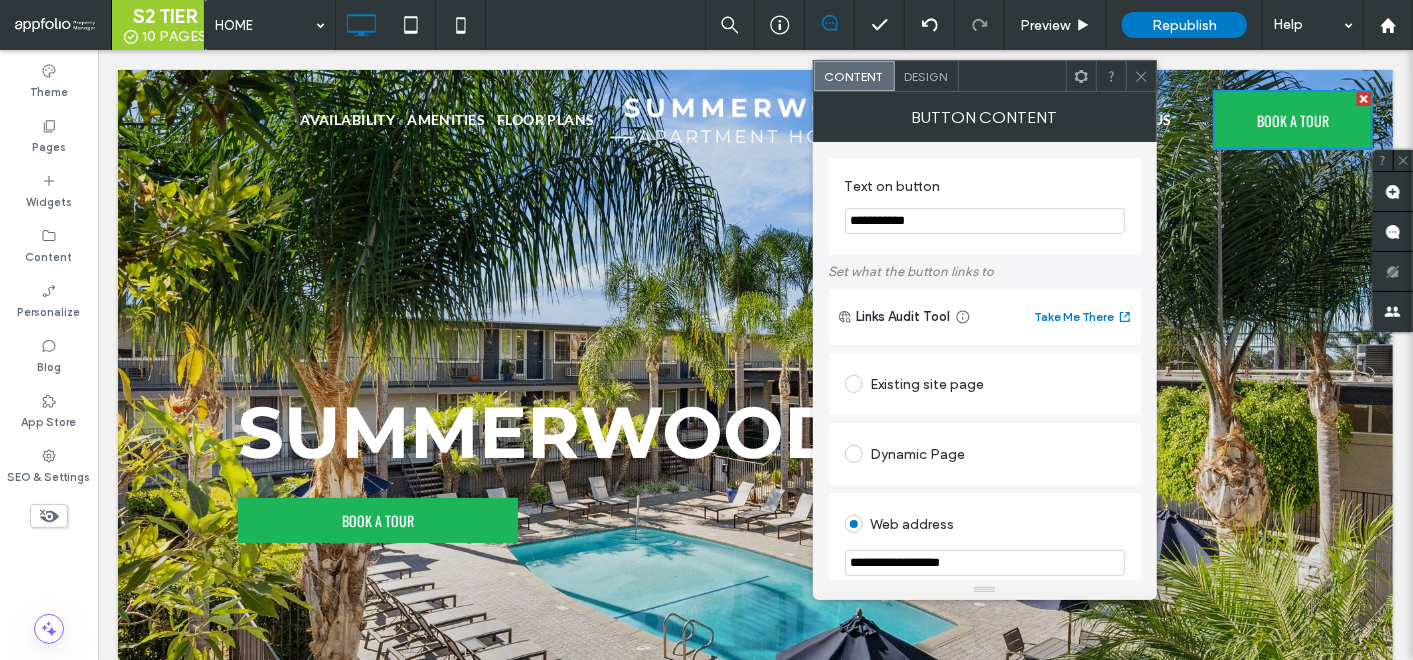 click on "Design" at bounding box center [926, 76] 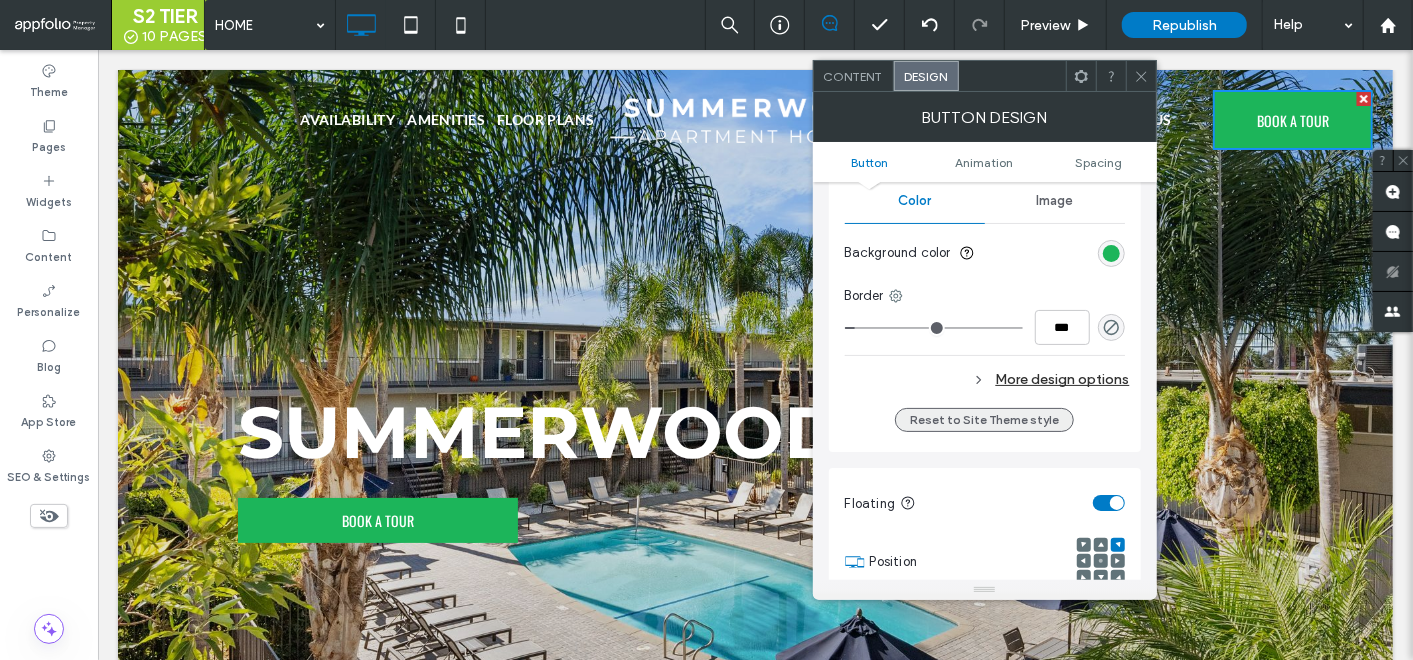 scroll, scrollTop: 555, scrollLeft: 0, axis: vertical 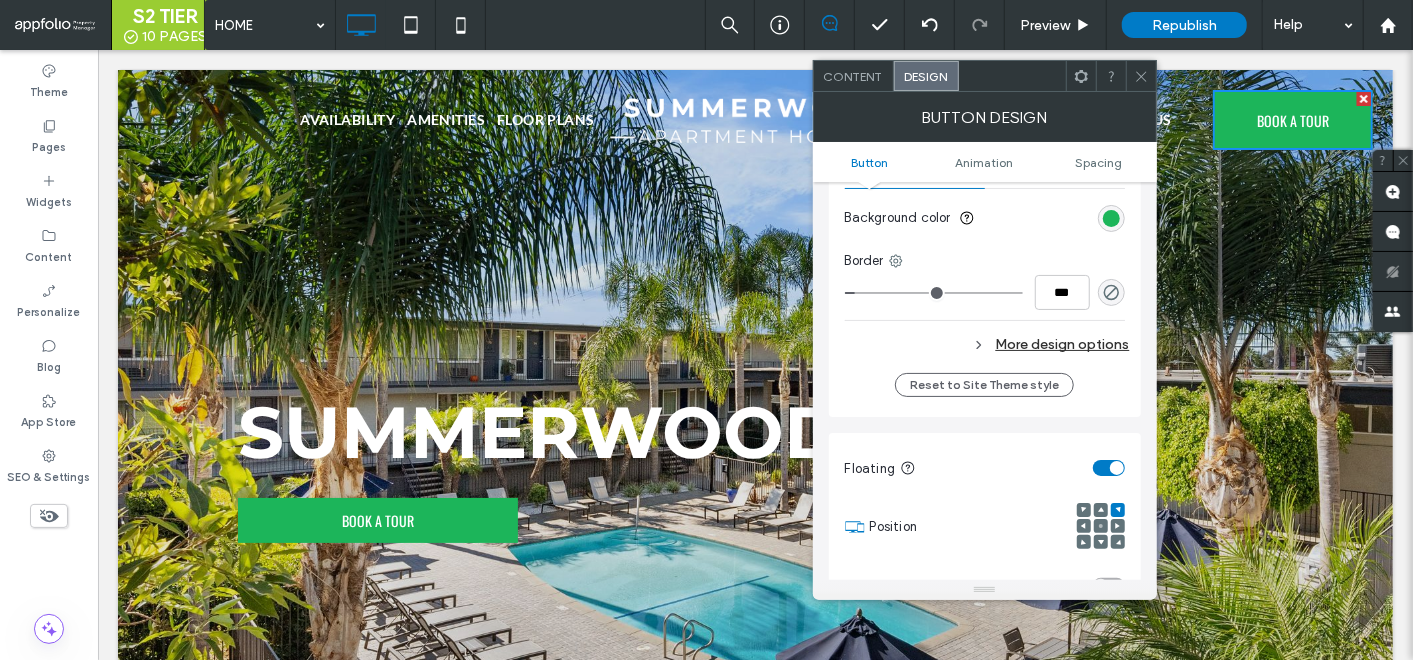 click on "More design options" at bounding box center [987, 344] 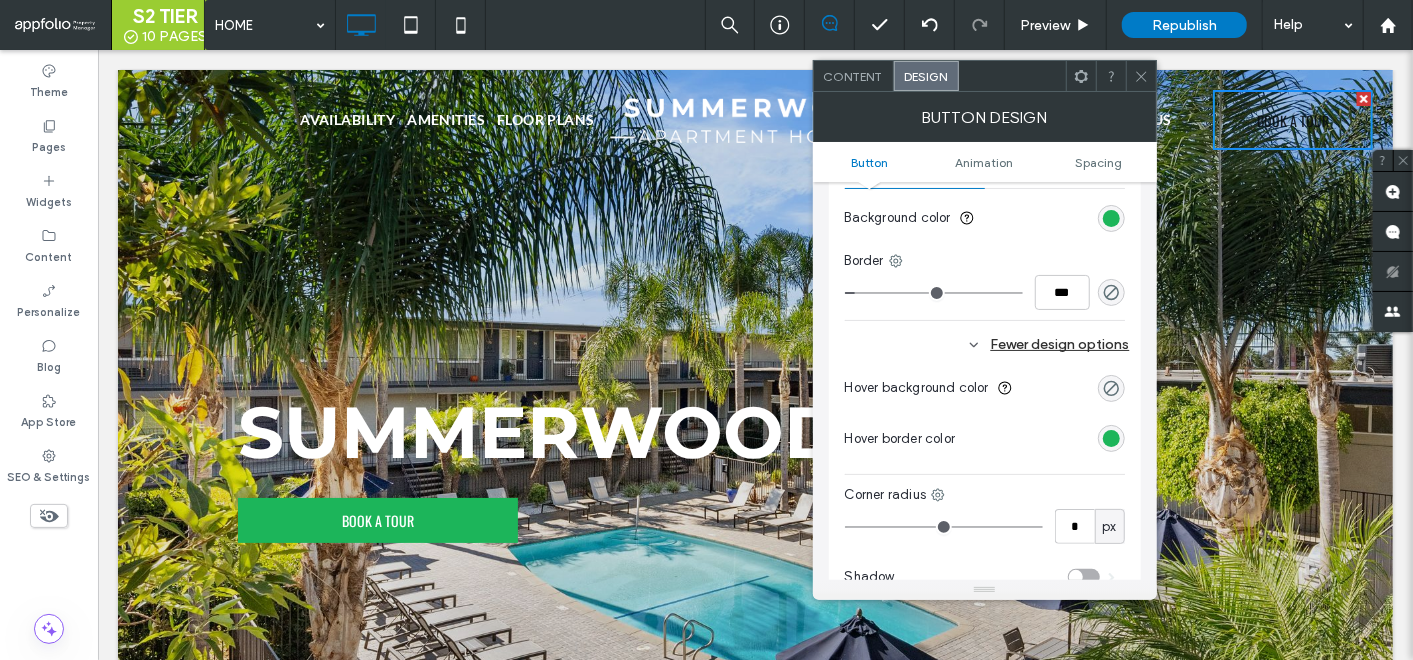 click at bounding box center [1111, 388] 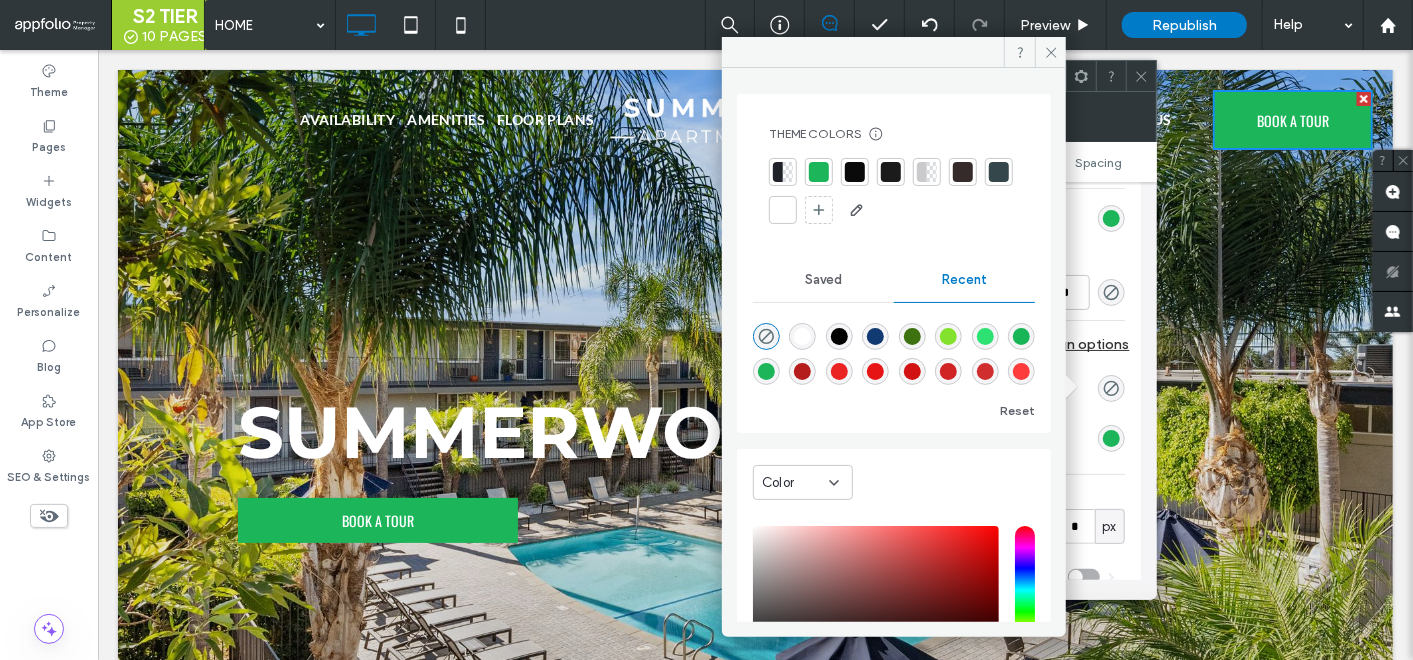 click at bounding box center (783, 210) 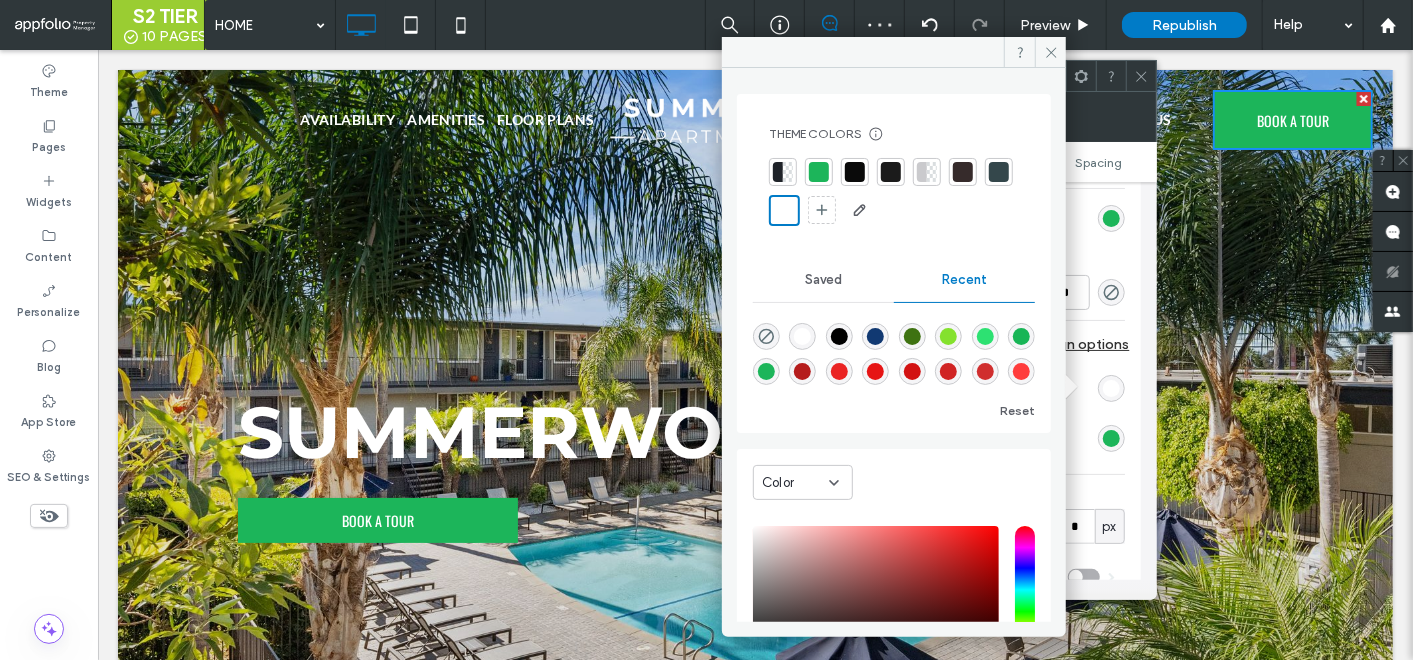 click at bounding box center (922, 172) 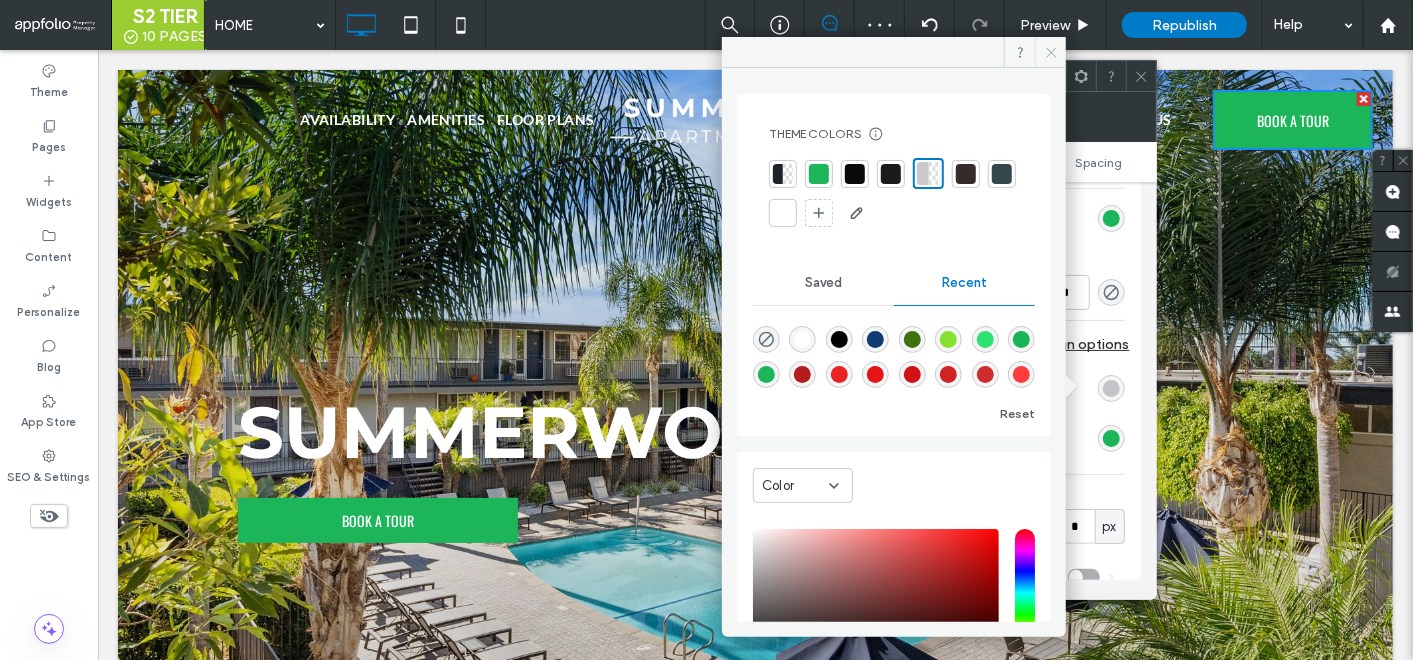 click 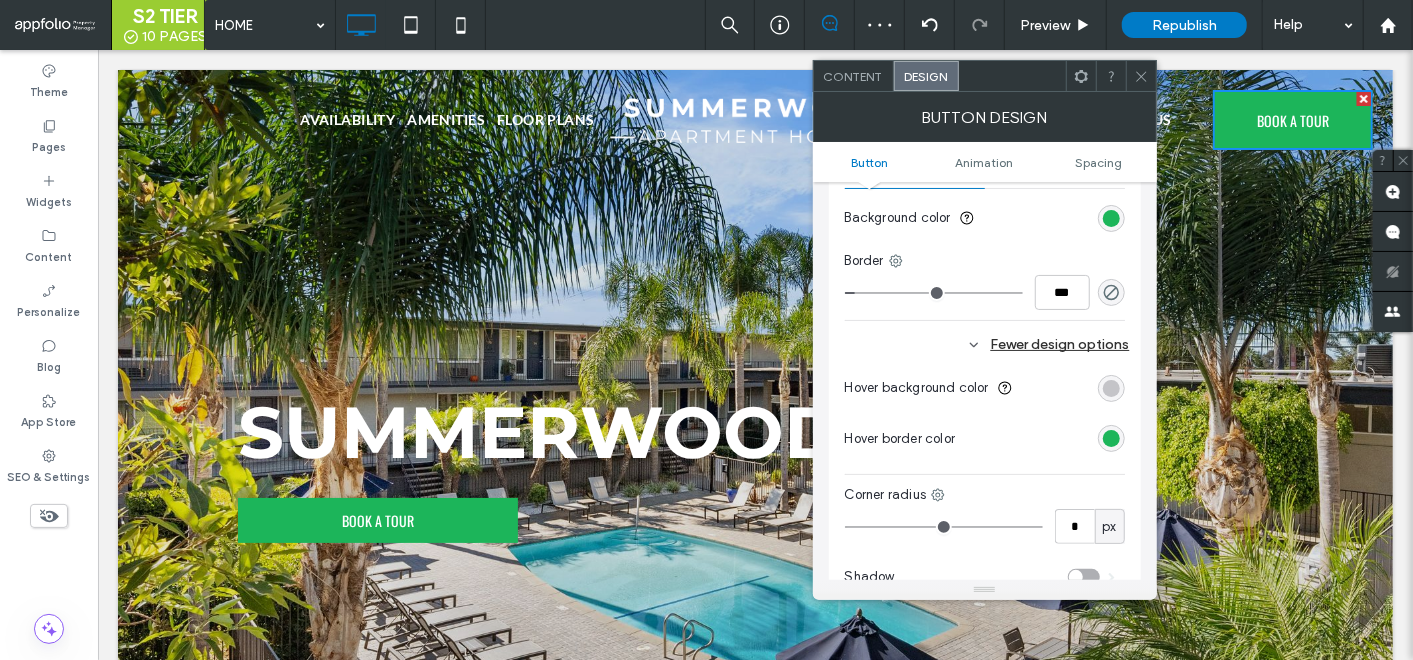 click at bounding box center [1141, 76] 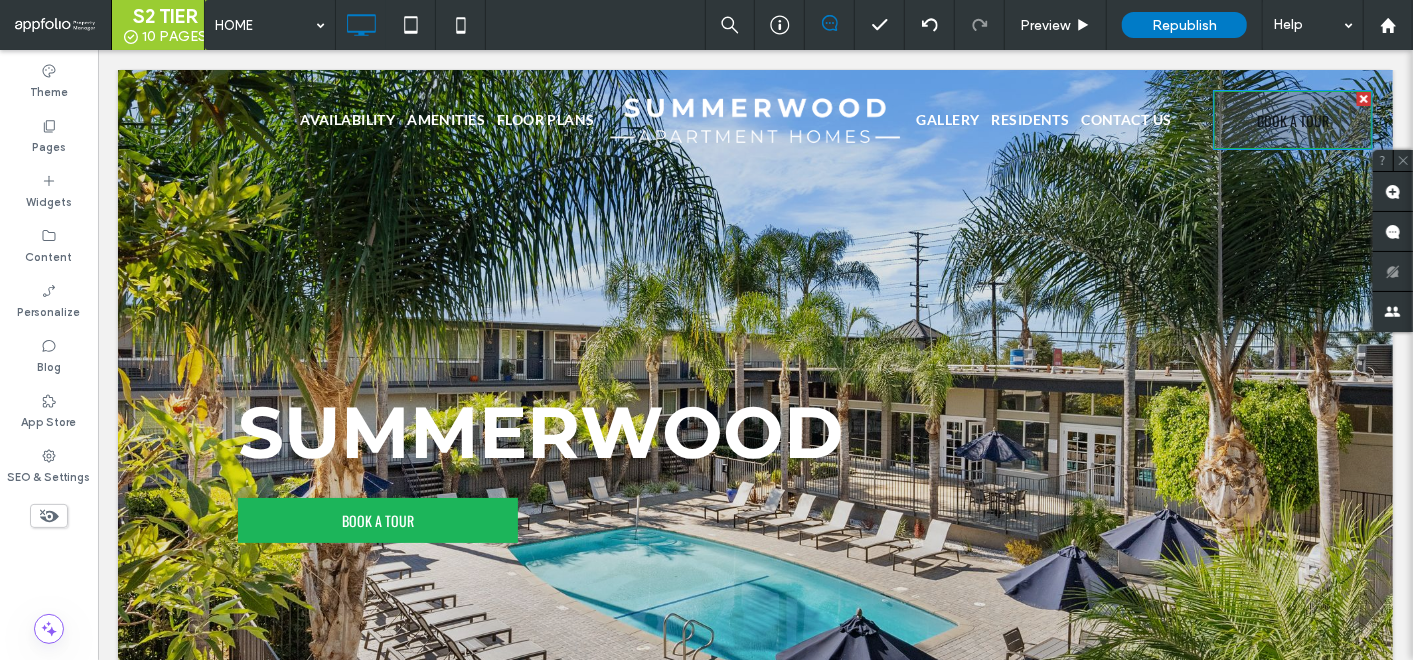 click on "BOOK A TOUR" at bounding box center [1292, 119] 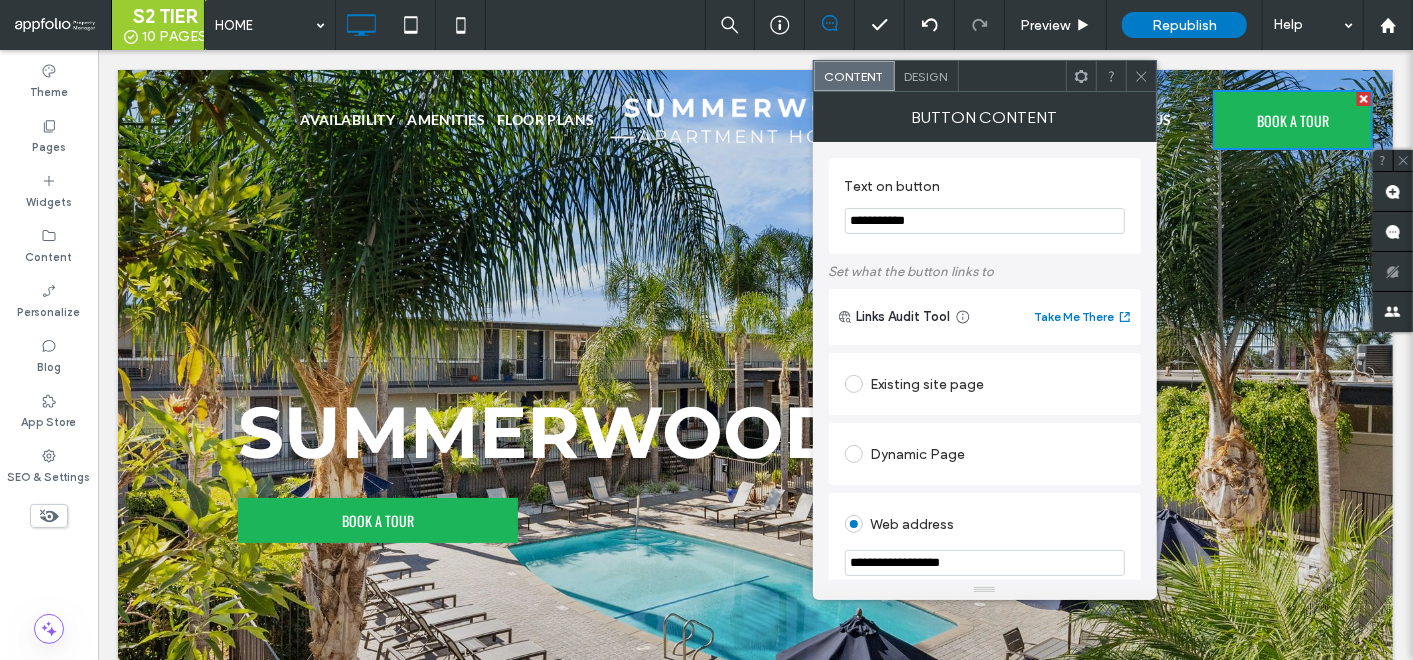 click on "Design" at bounding box center [926, 76] 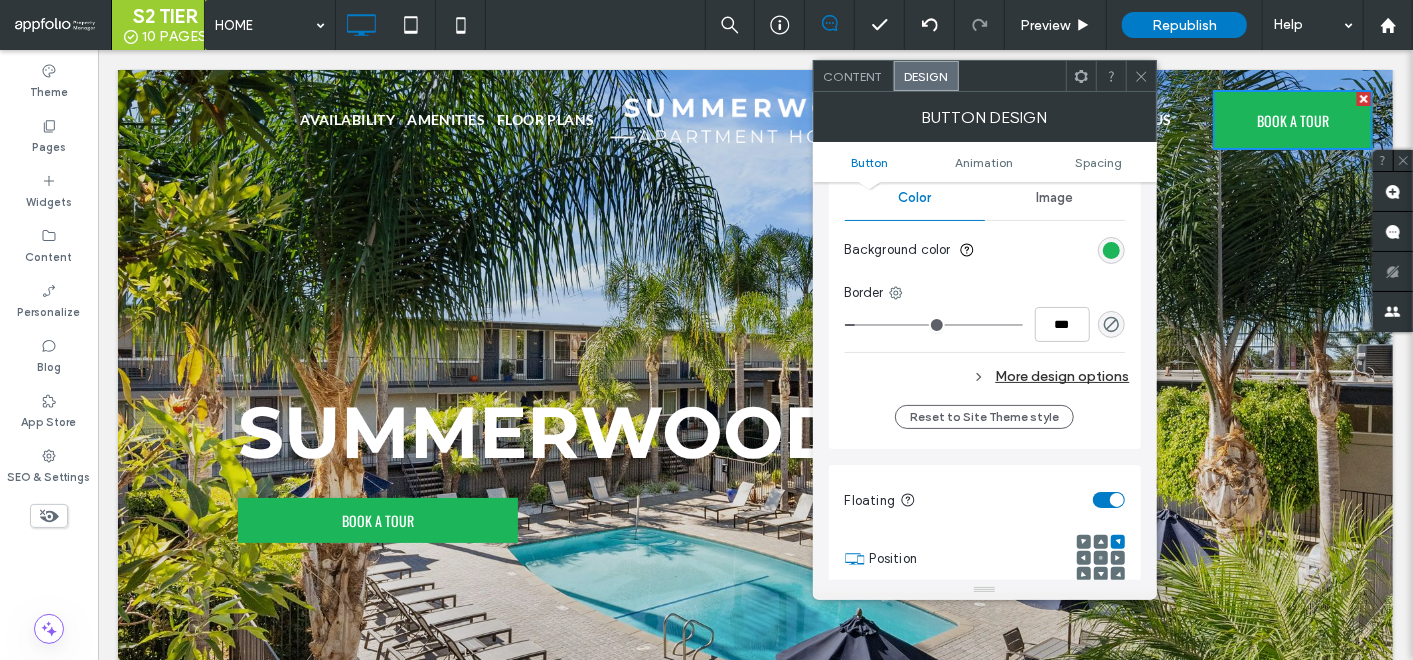 scroll, scrollTop: 555, scrollLeft: 0, axis: vertical 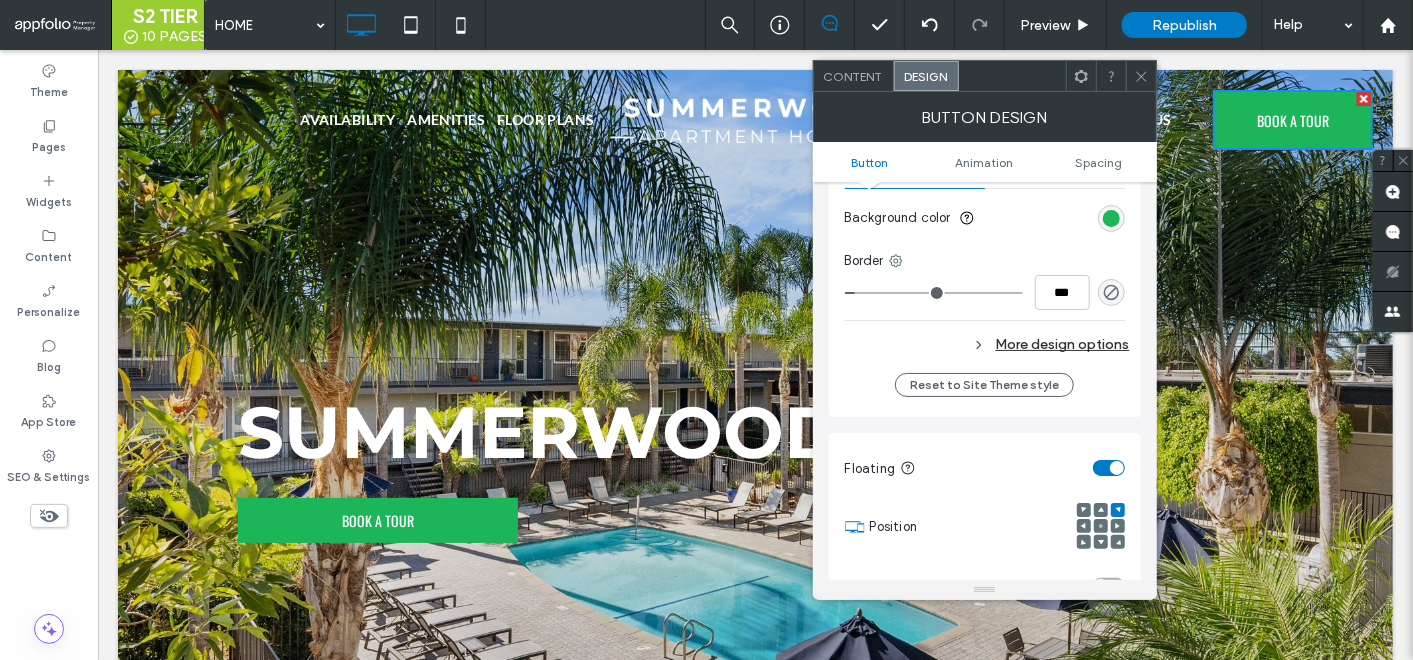click on "More design options" at bounding box center (987, 344) 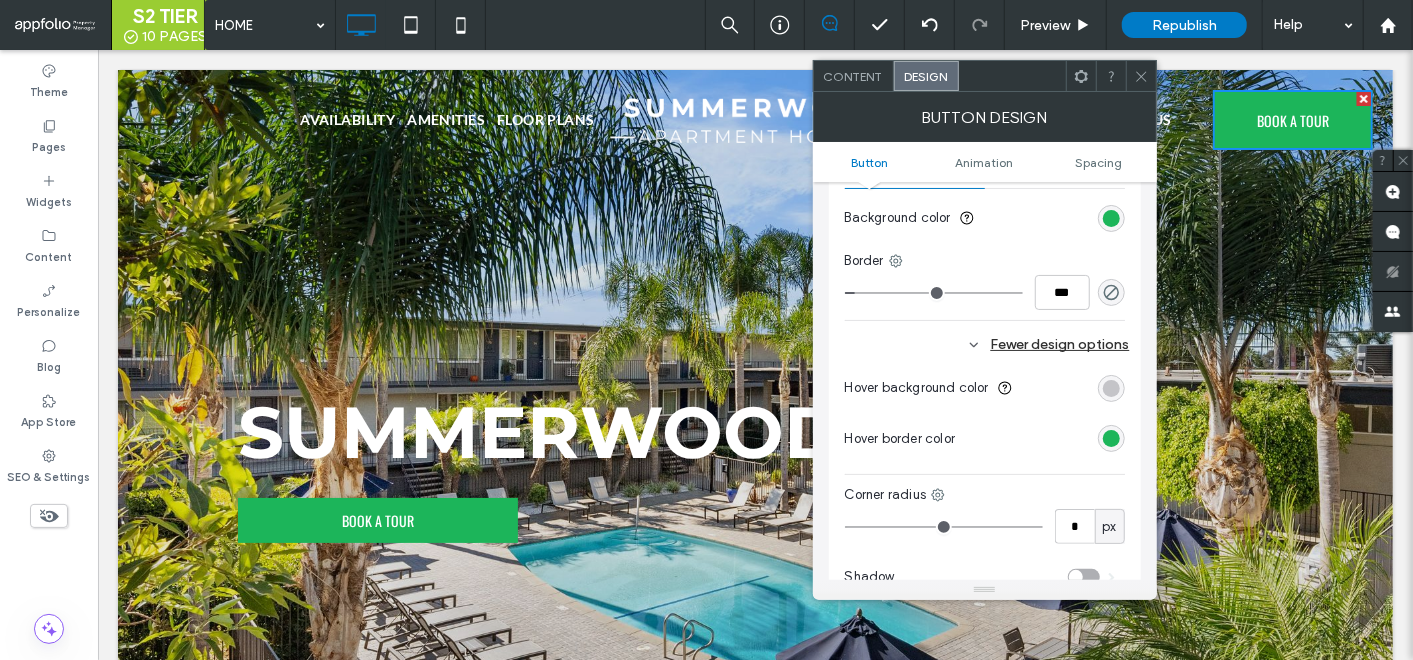 scroll, scrollTop: 444, scrollLeft: 0, axis: vertical 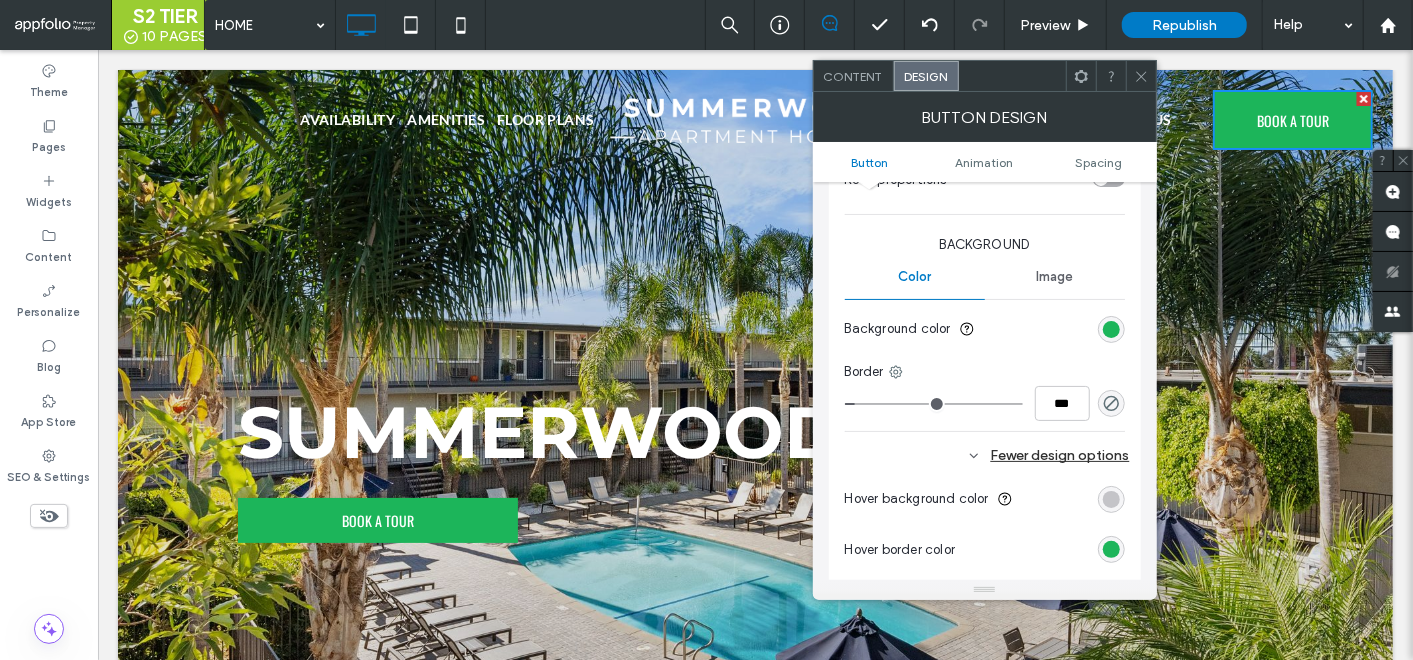 click on "Image" at bounding box center (1055, 277) 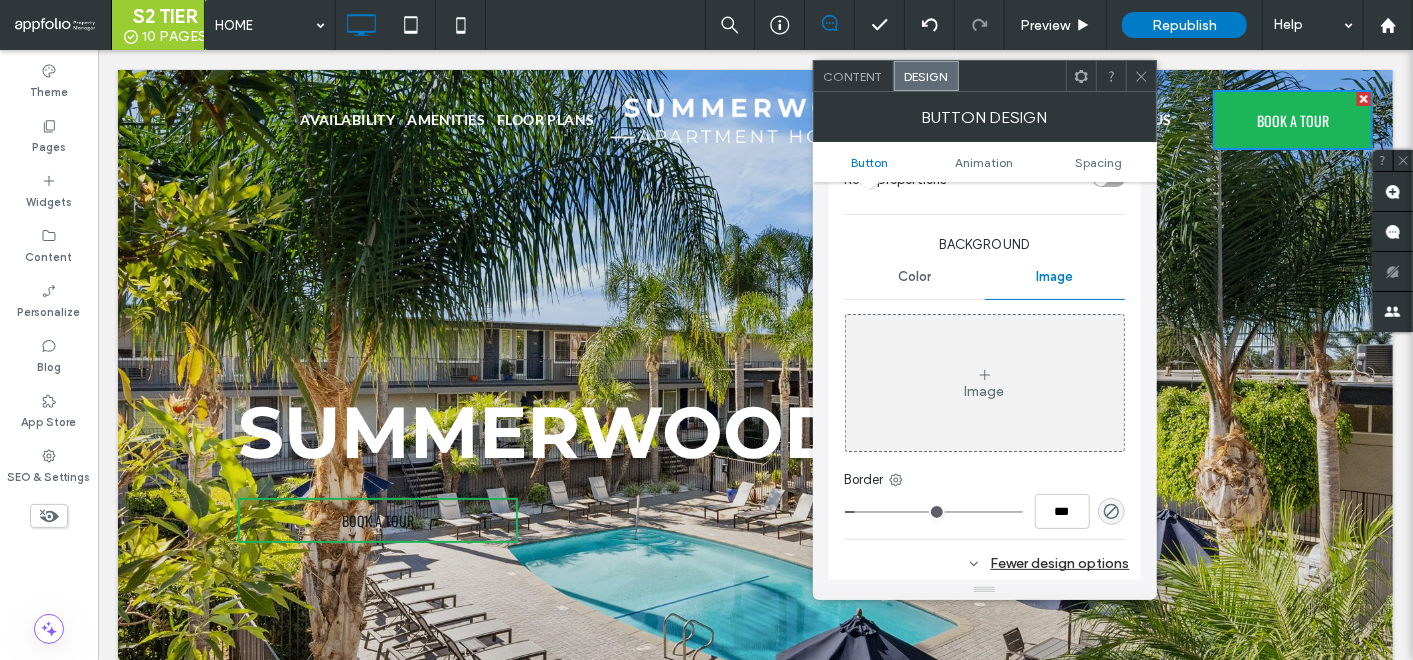 click on "BOOK A TOUR" at bounding box center [377, 519] 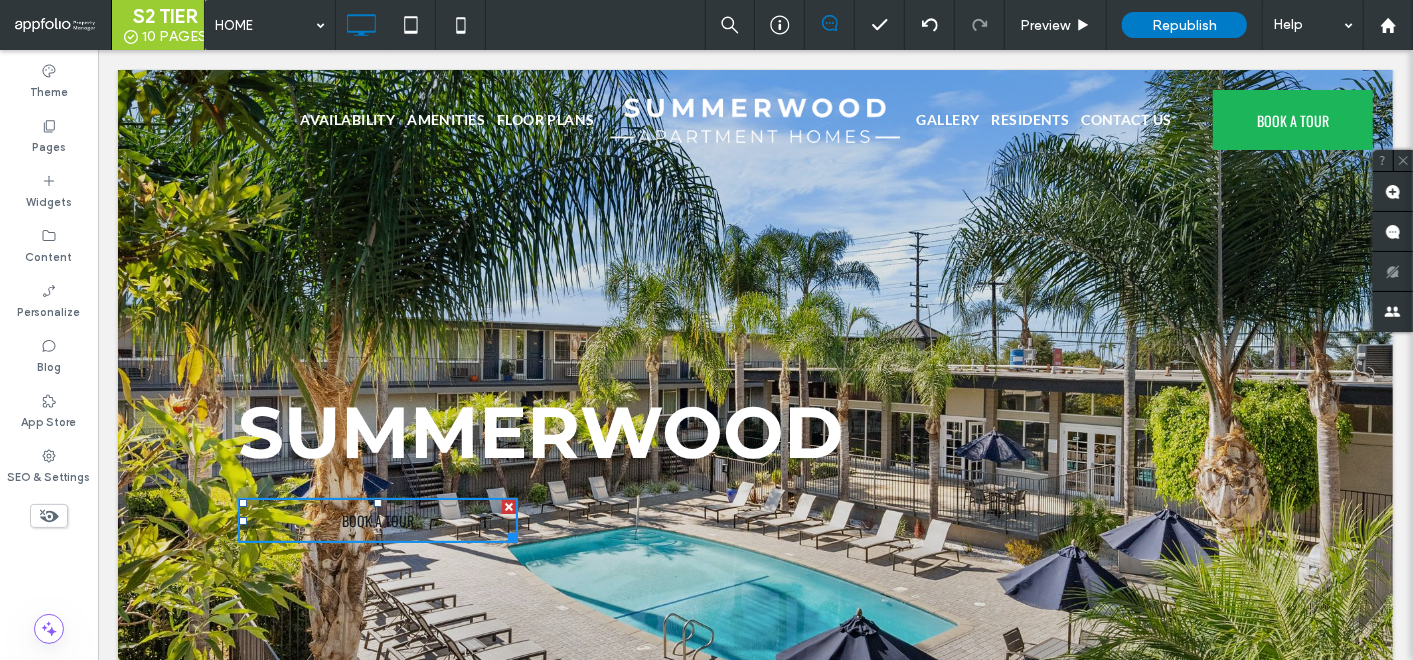 click on "BOOK A TOUR" at bounding box center [377, 519] 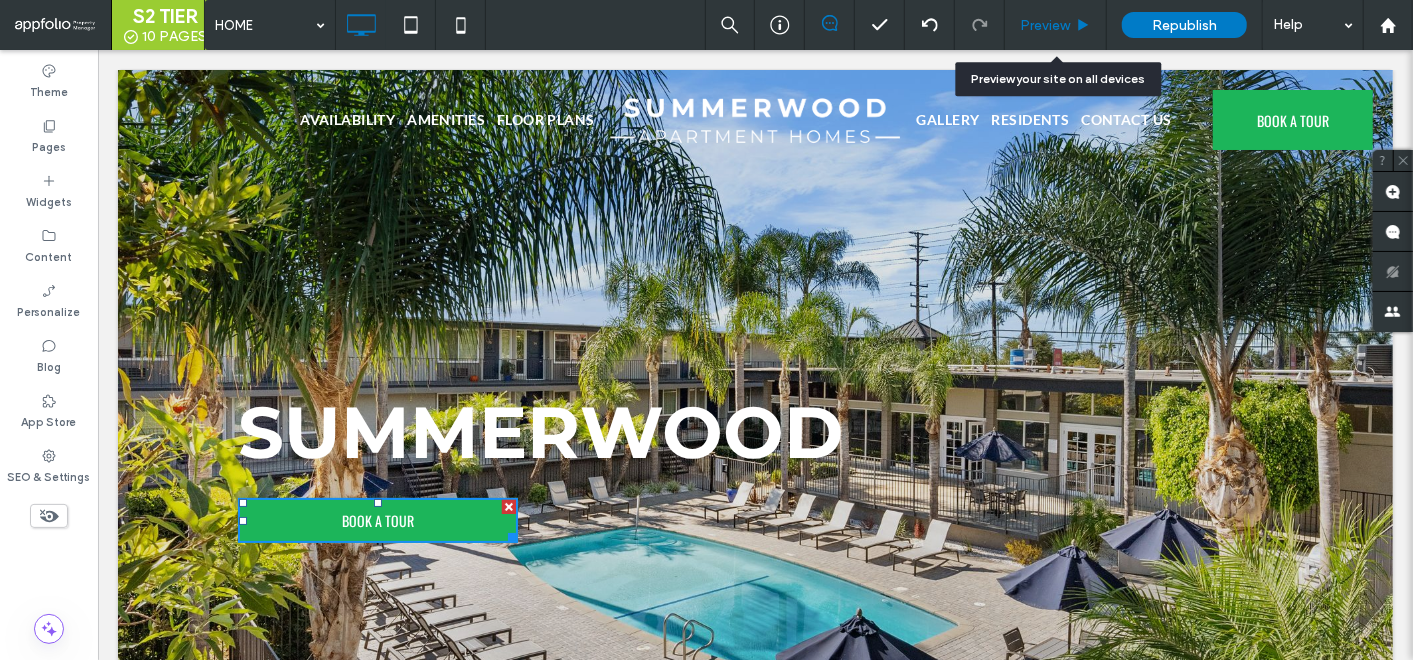 click on "Preview" at bounding box center (1056, 25) 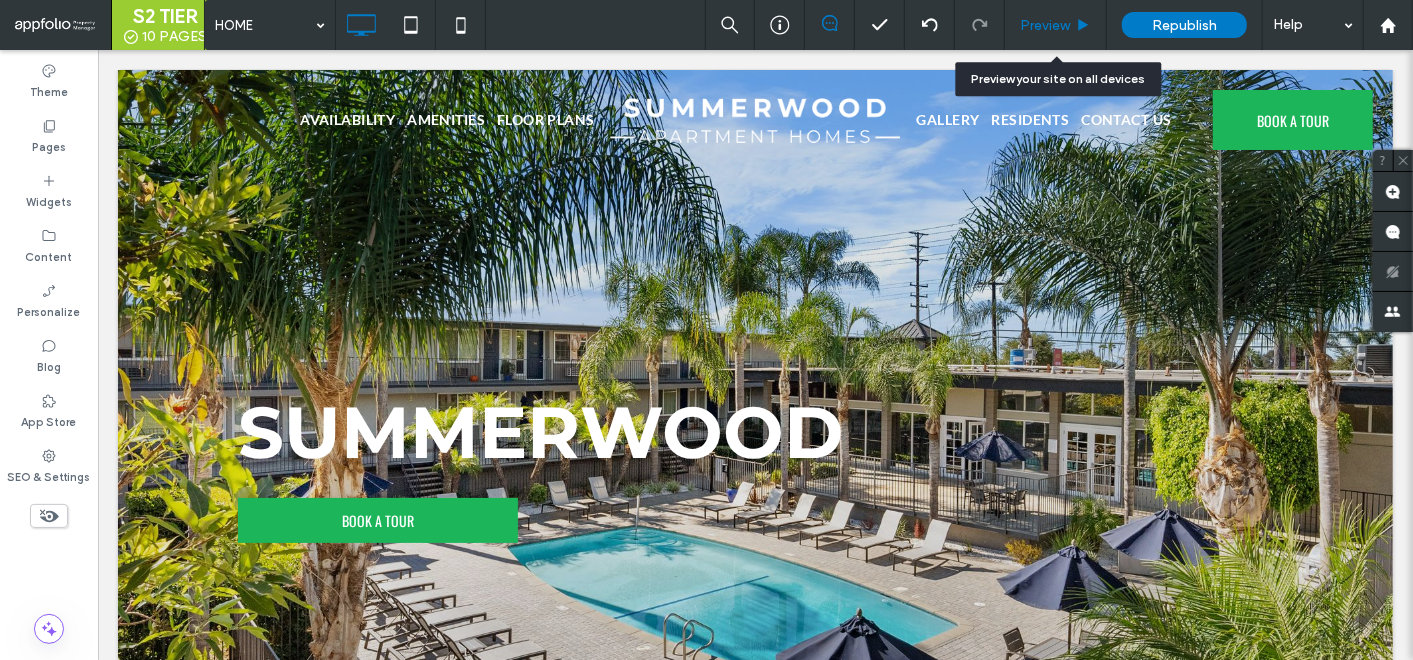 click 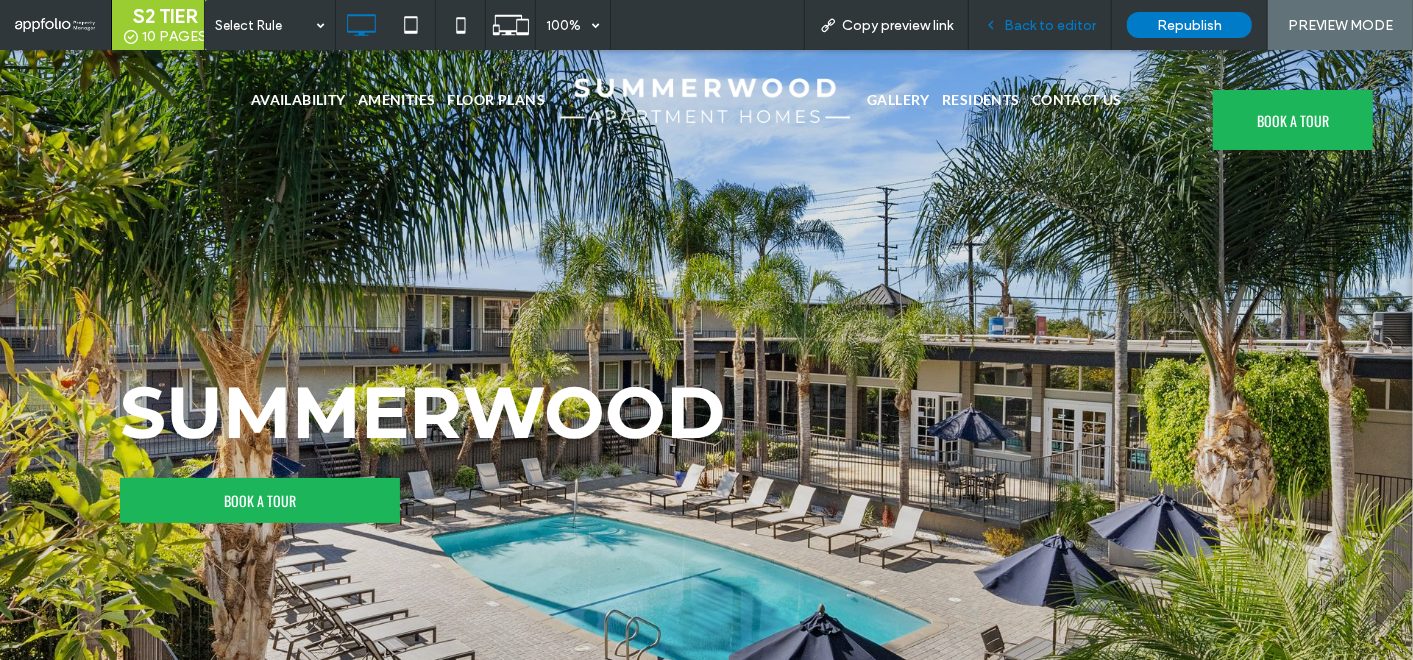 click on "Back to editor" at bounding box center [1040, 25] 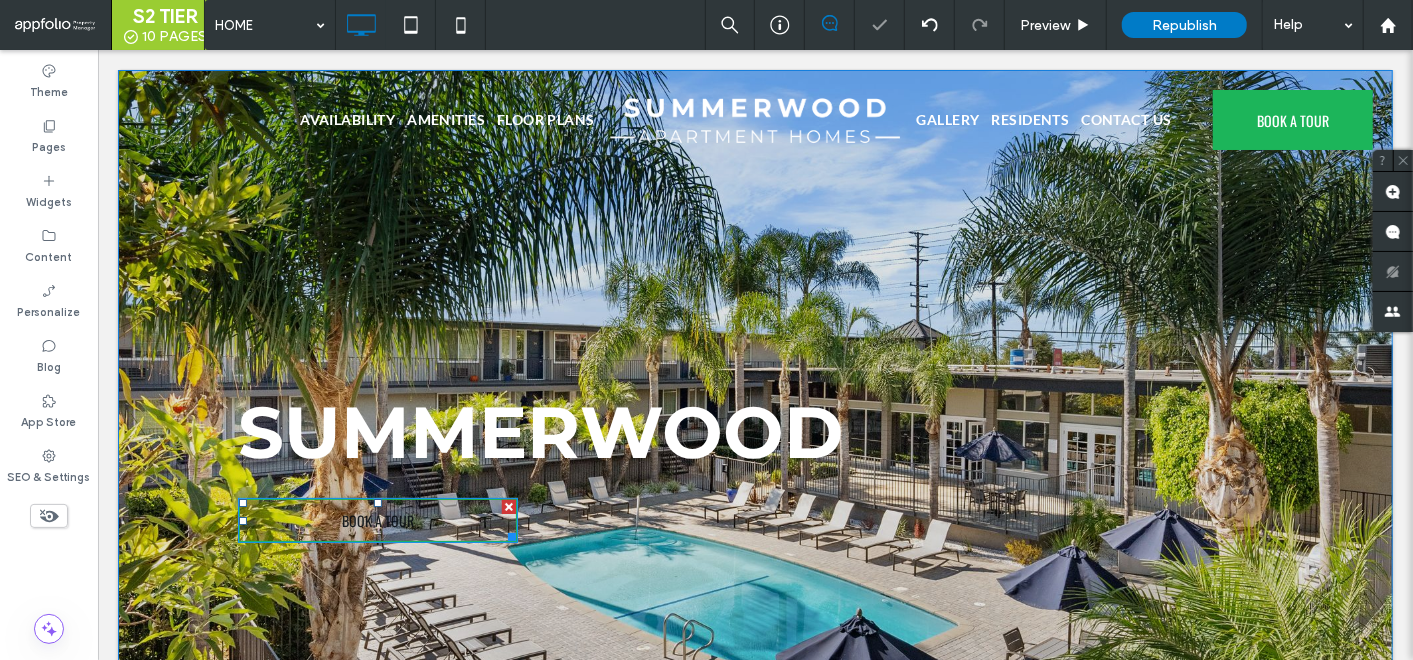 click on "BOOK A TOUR" at bounding box center (377, 519) 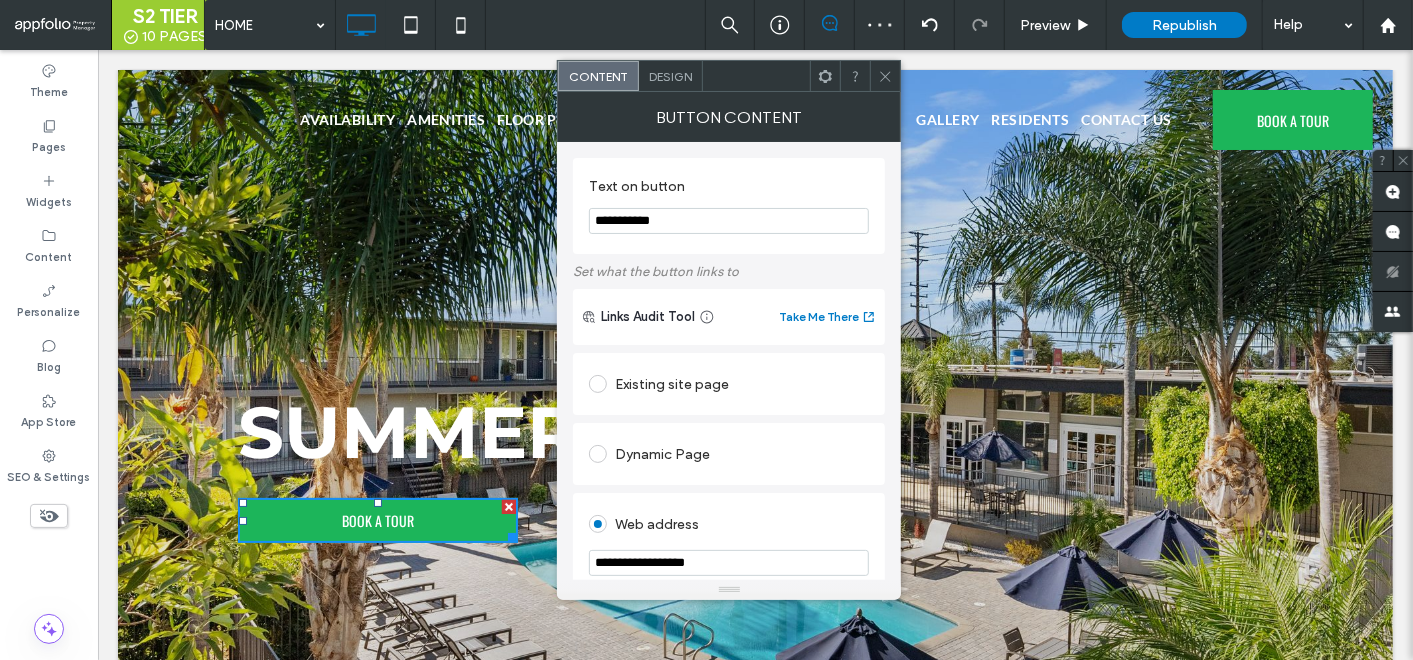 click on "Button Content" at bounding box center [729, 117] 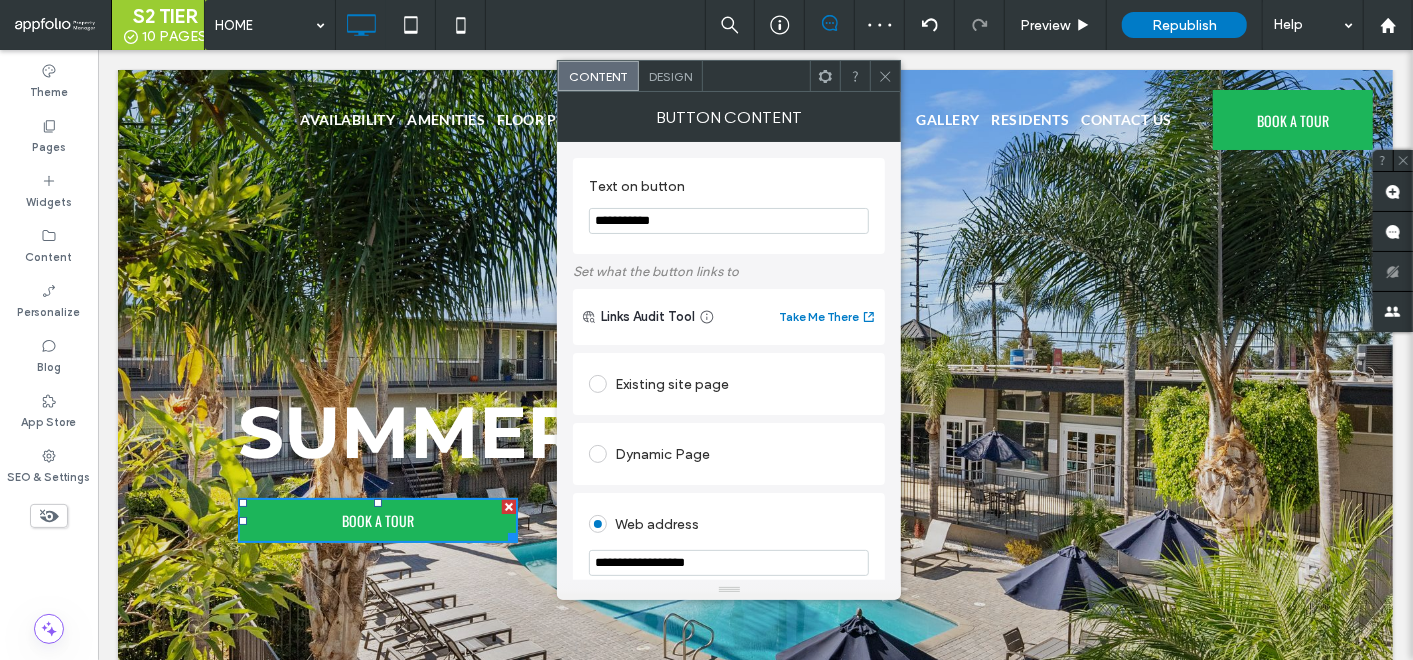 click on "Design" at bounding box center (671, 76) 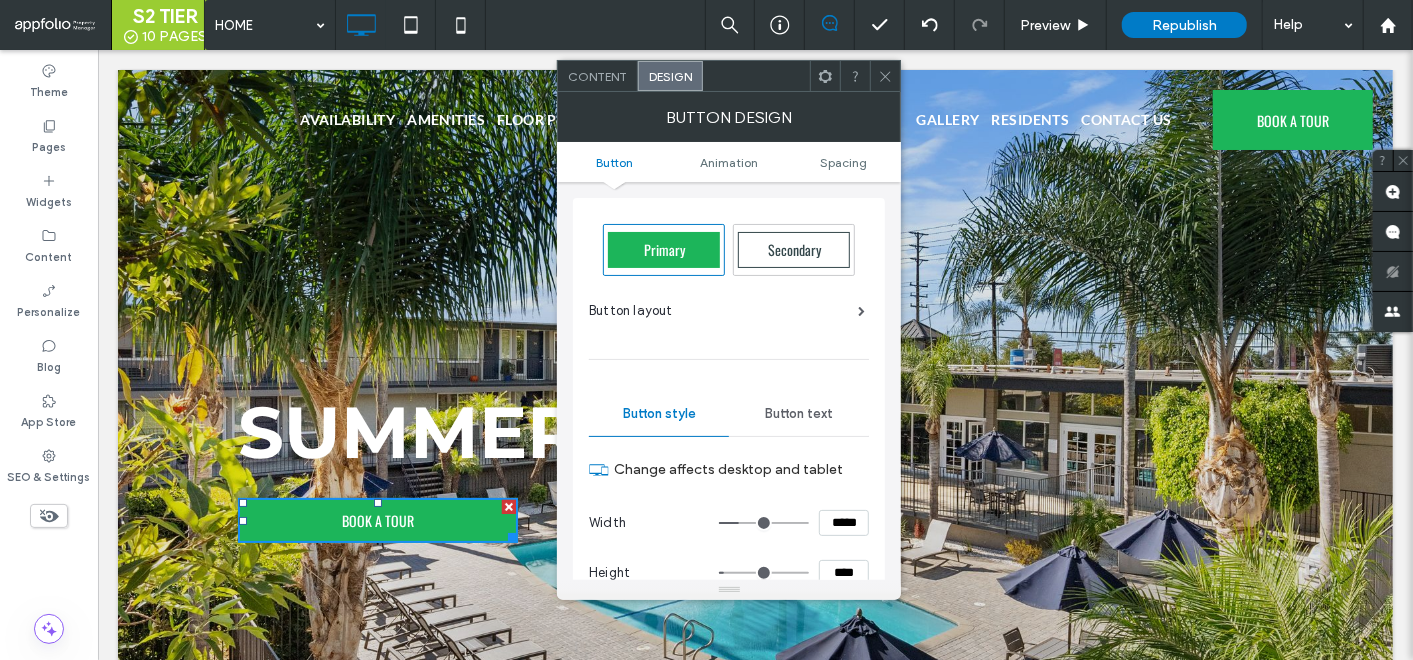 scroll, scrollTop: 333, scrollLeft: 0, axis: vertical 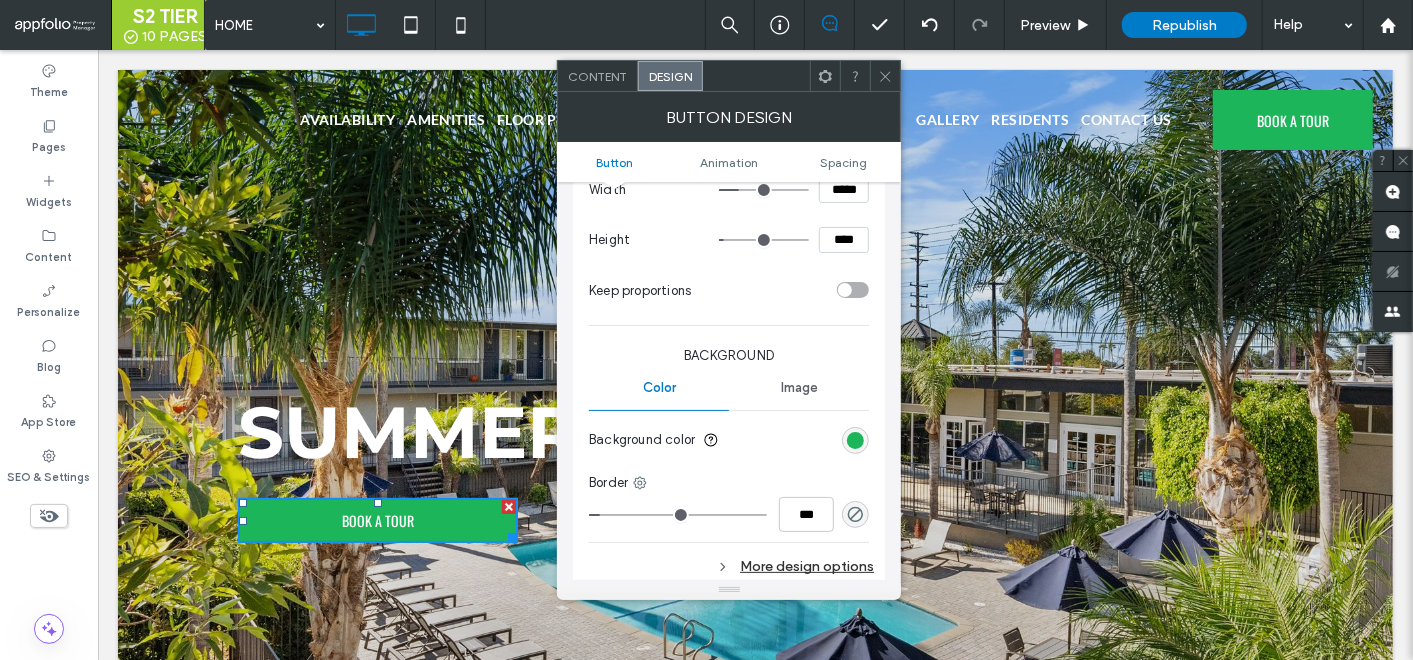 click on "Image" at bounding box center (799, 388) 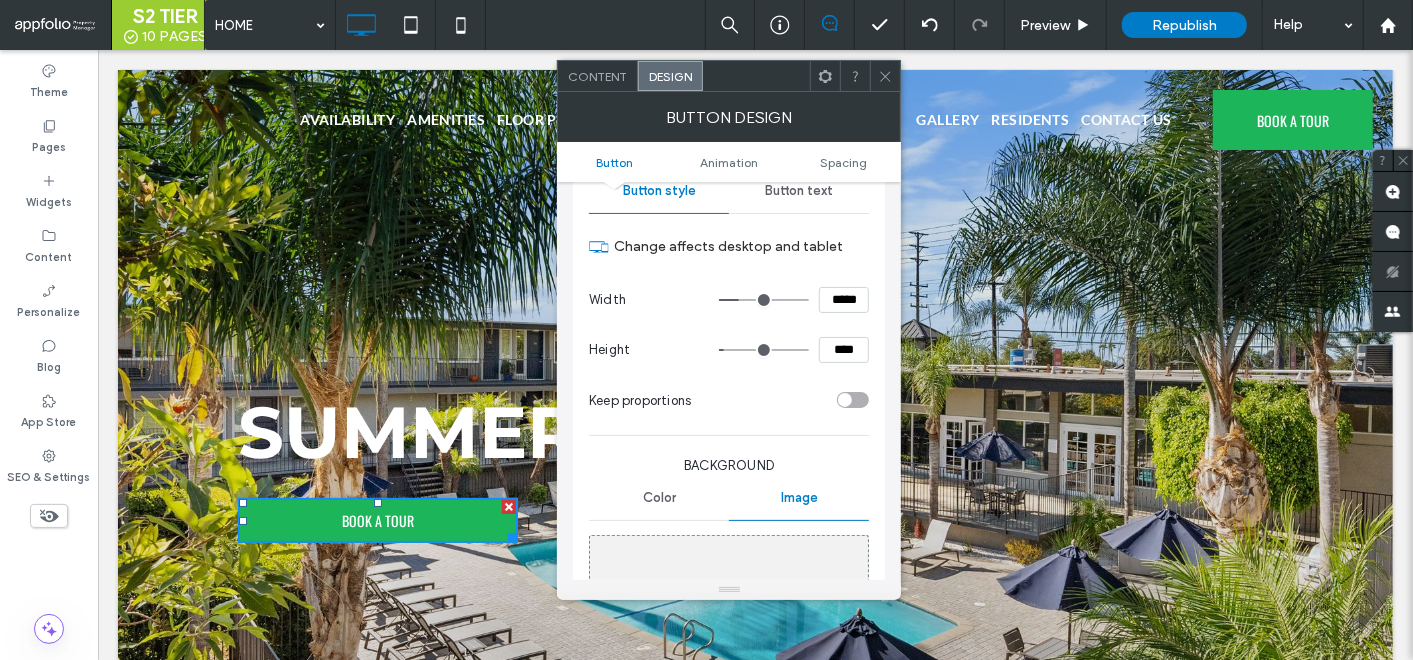 scroll, scrollTop: 555, scrollLeft: 0, axis: vertical 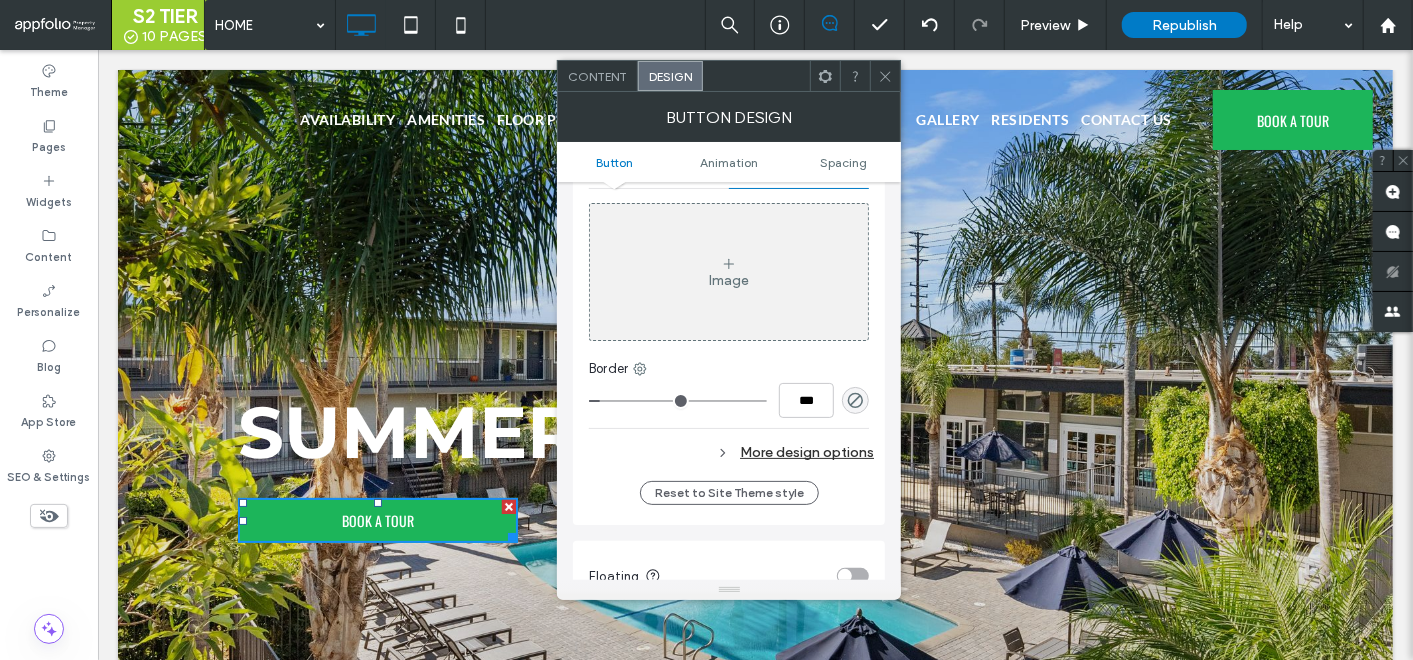 click on "More design options" at bounding box center (731, 452) 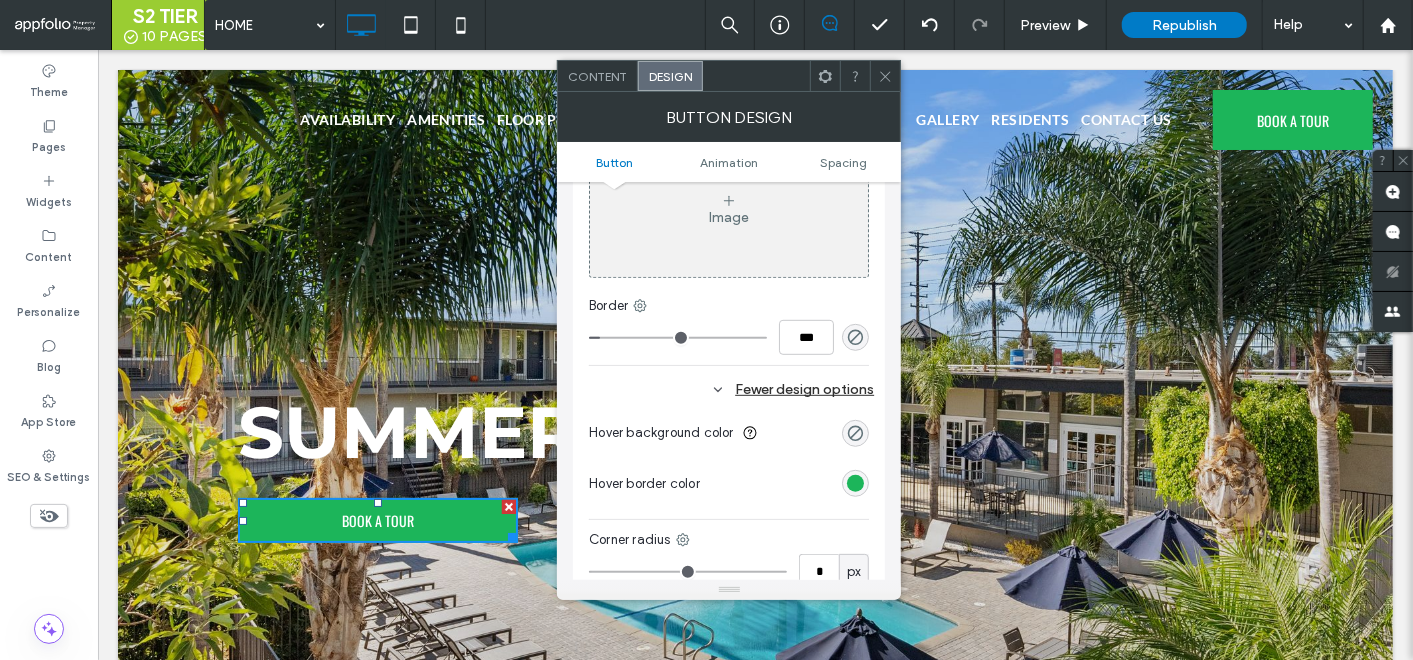 scroll, scrollTop: 666, scrollLeft: 0, axis: vertical 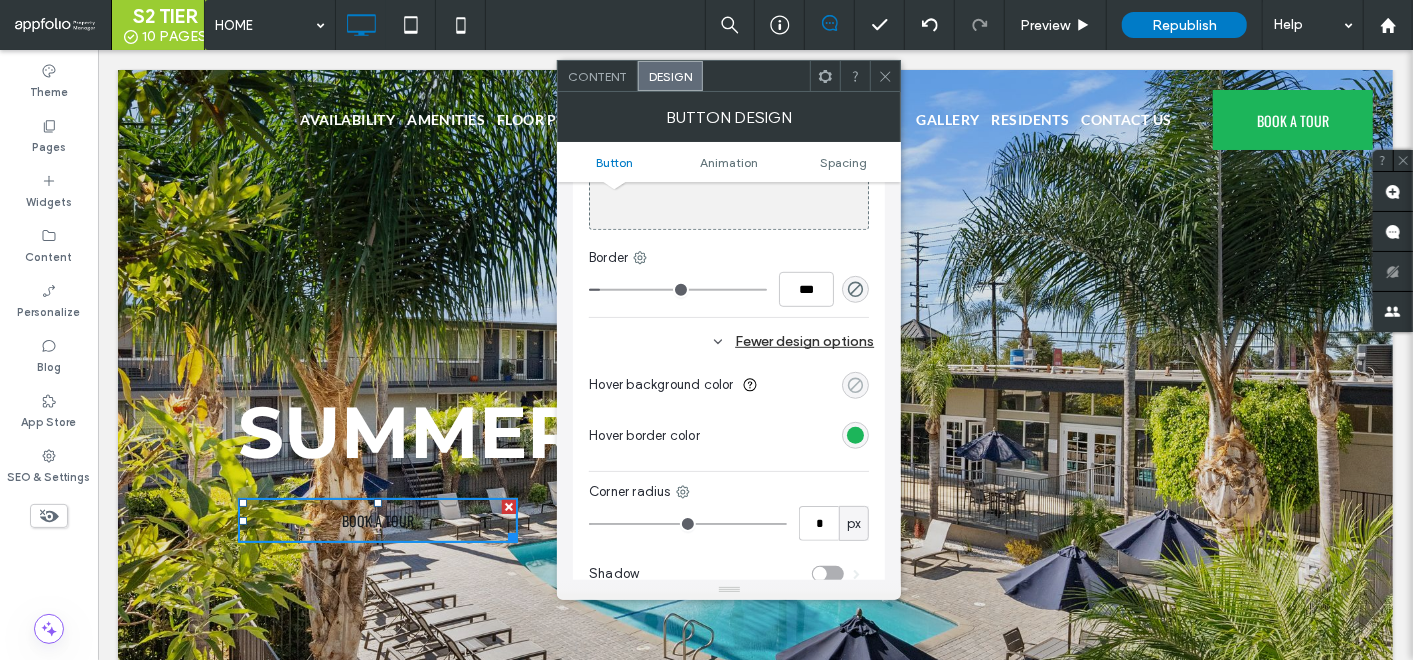 click at bounding box center (855, 385) 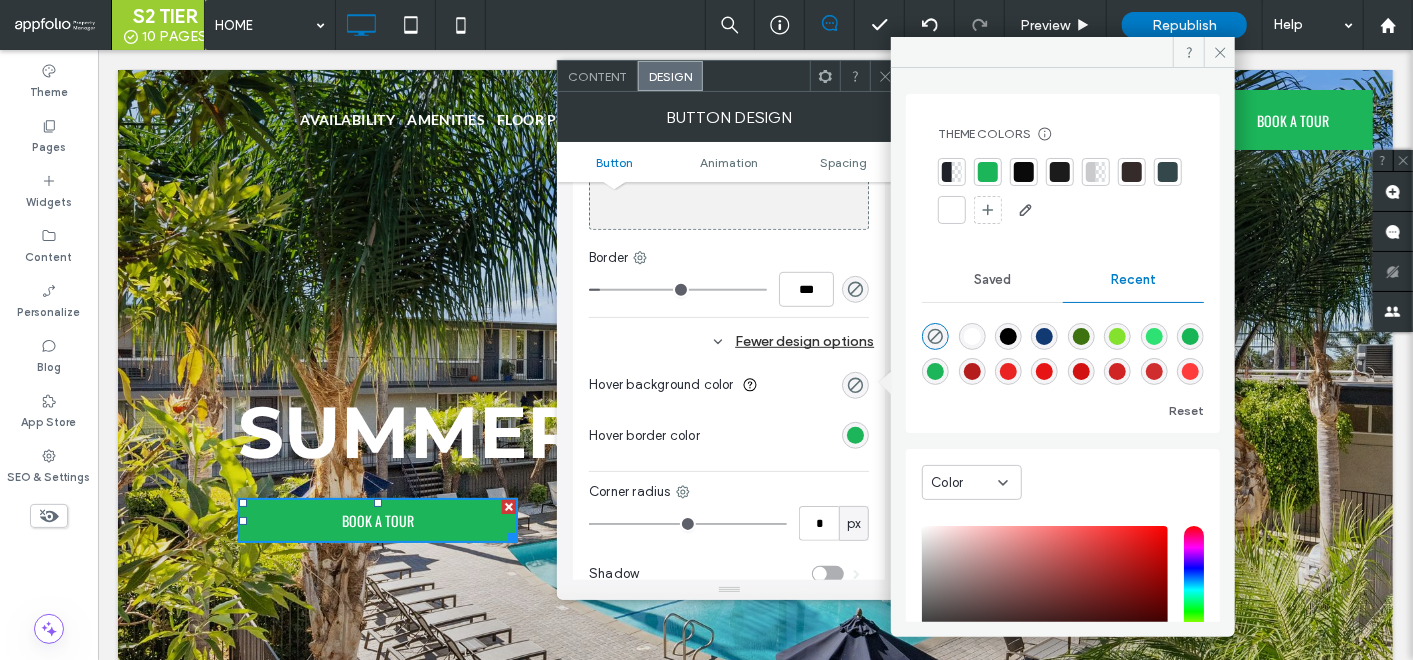 click at bounding box center (972, 336) 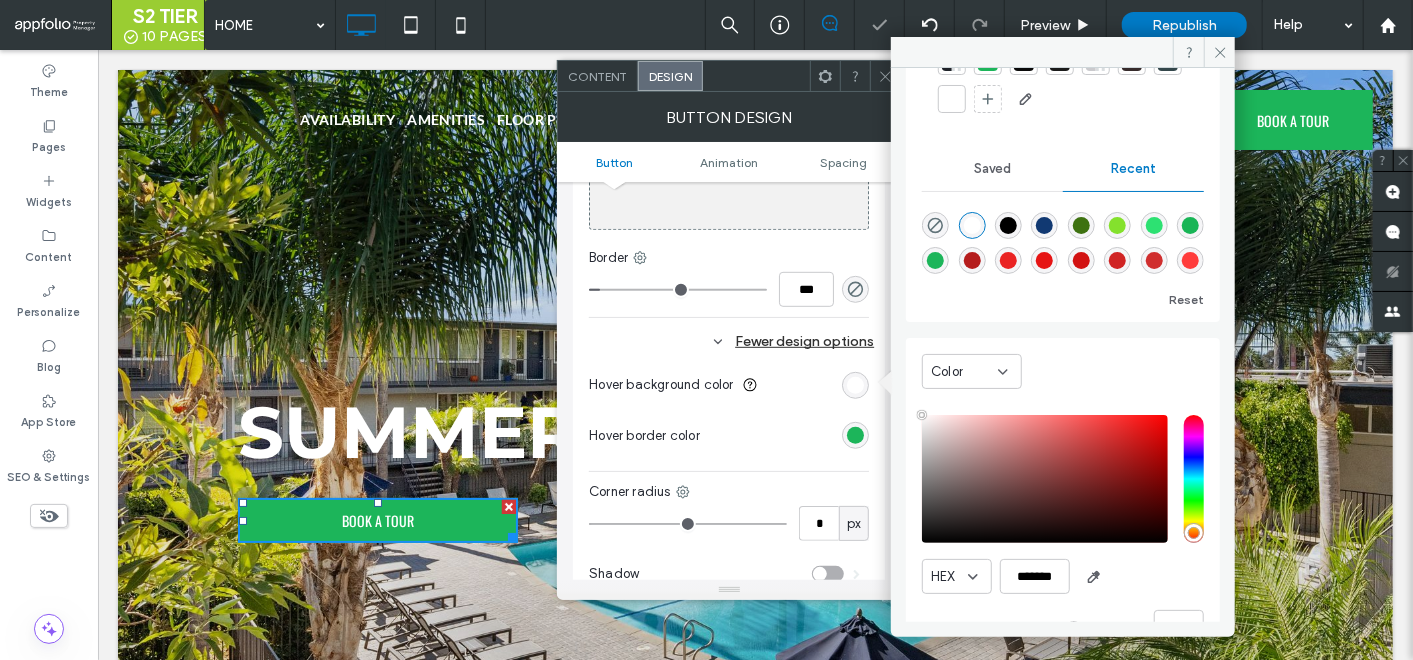 scroll, scrollTop: 158, scrollLeft: 0, axis: vertical 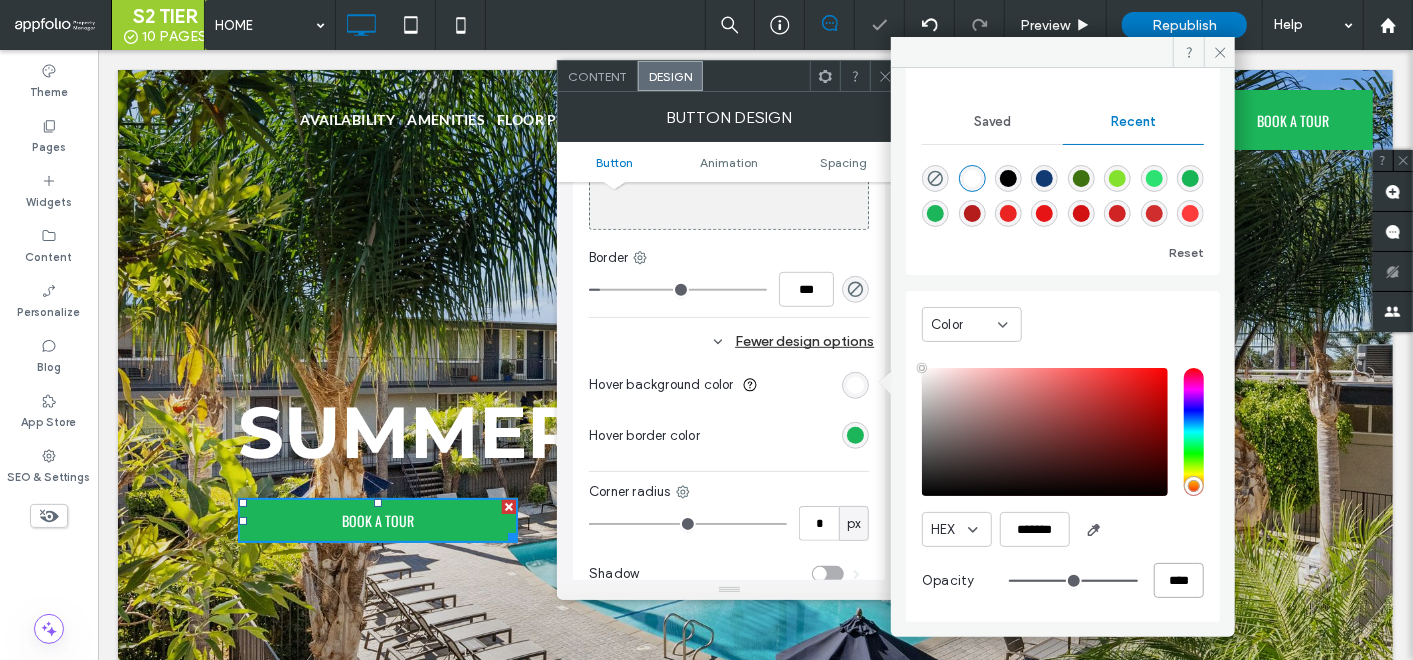 click on "****" at bounding box center (1179, 580) 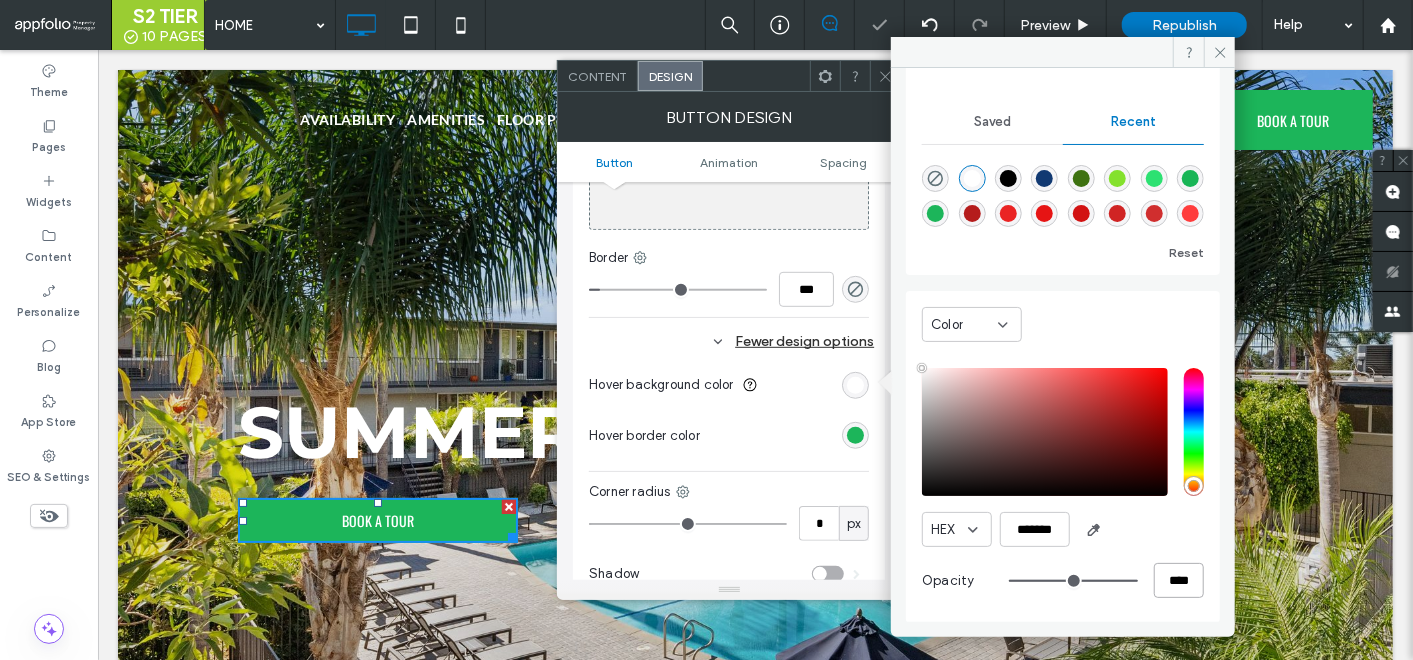 click on "****" at bounding box center (1179, 580) 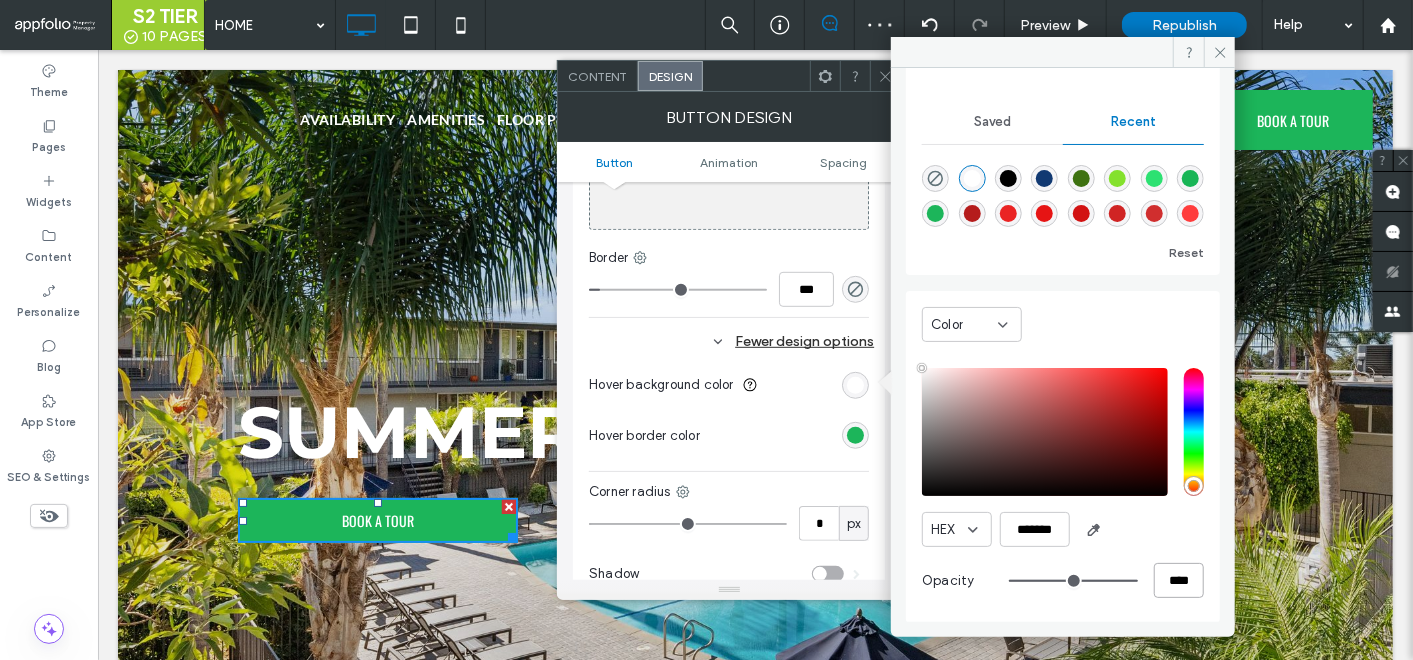 click on "****" at bounding box center [1179, 580] 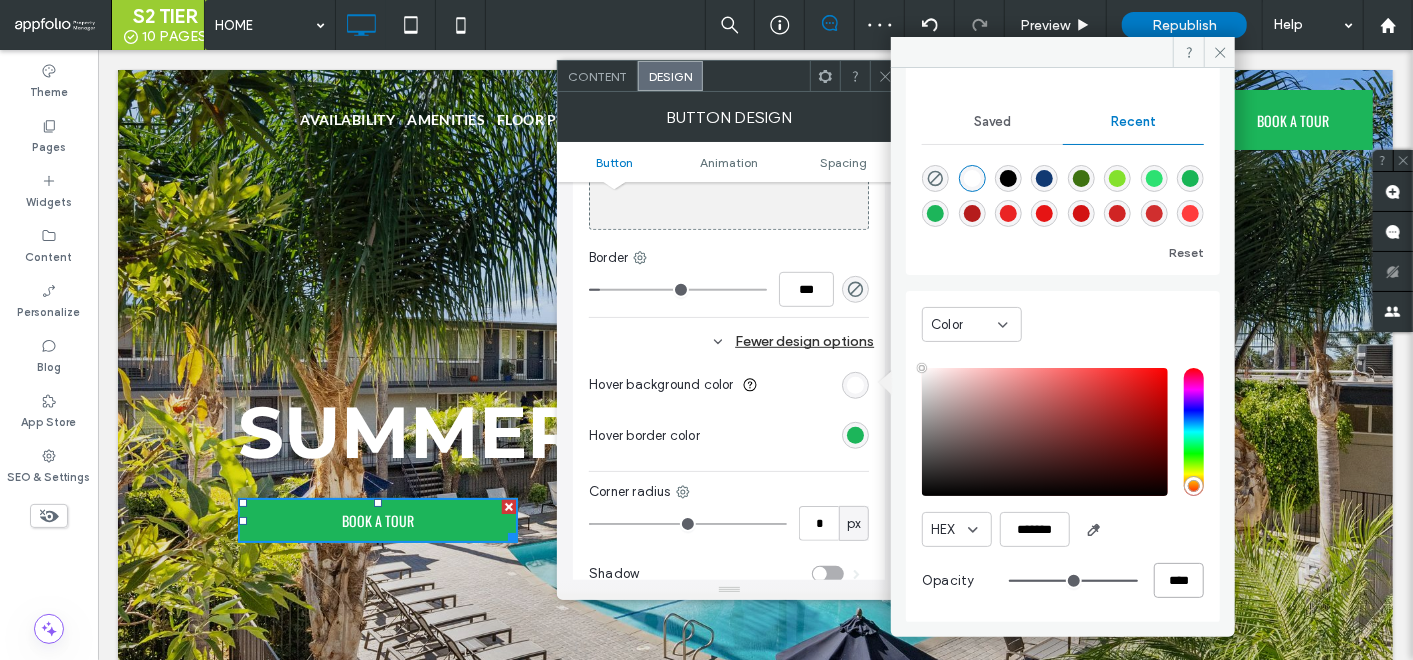 type on "*" 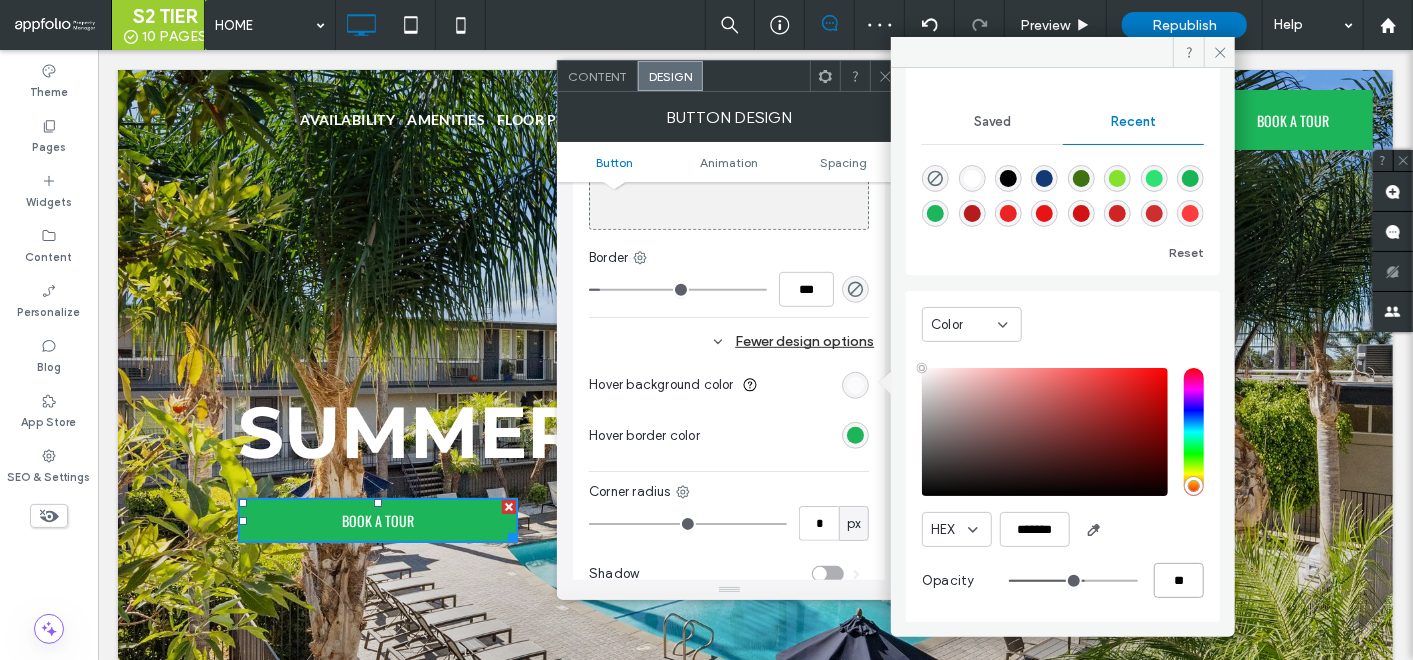 type on "**" 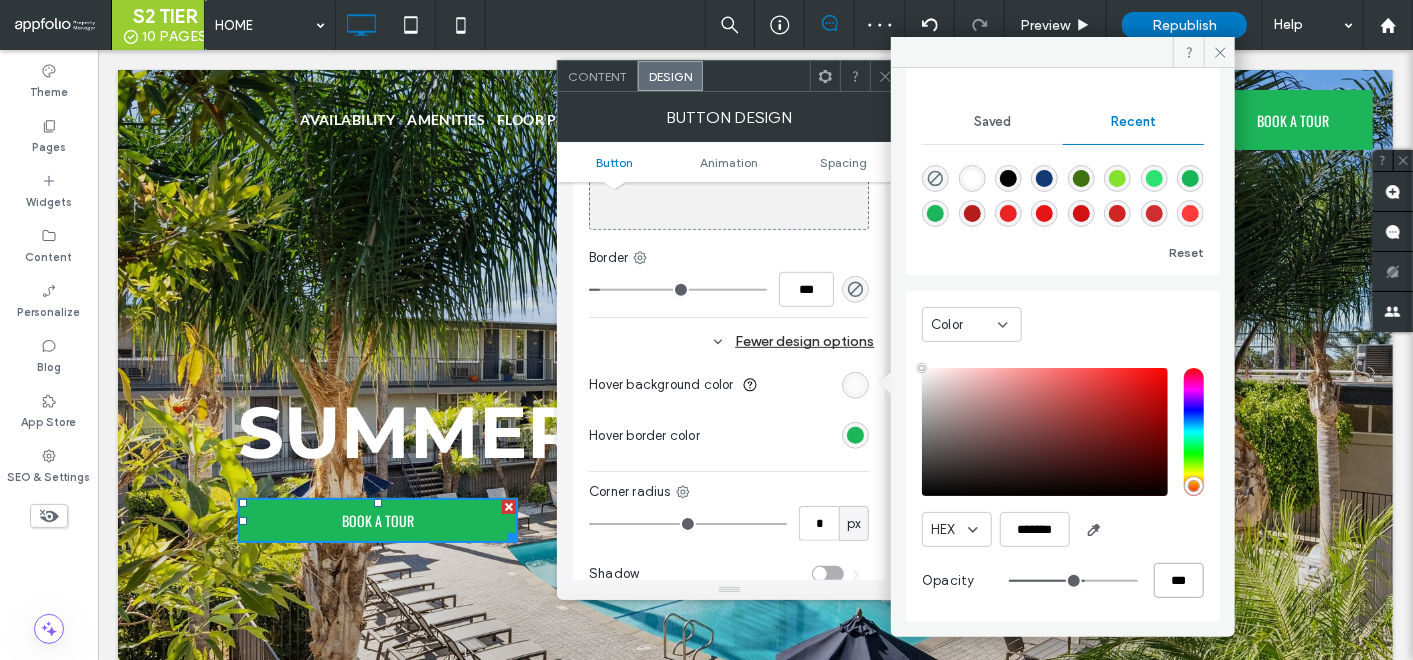 type on "***" 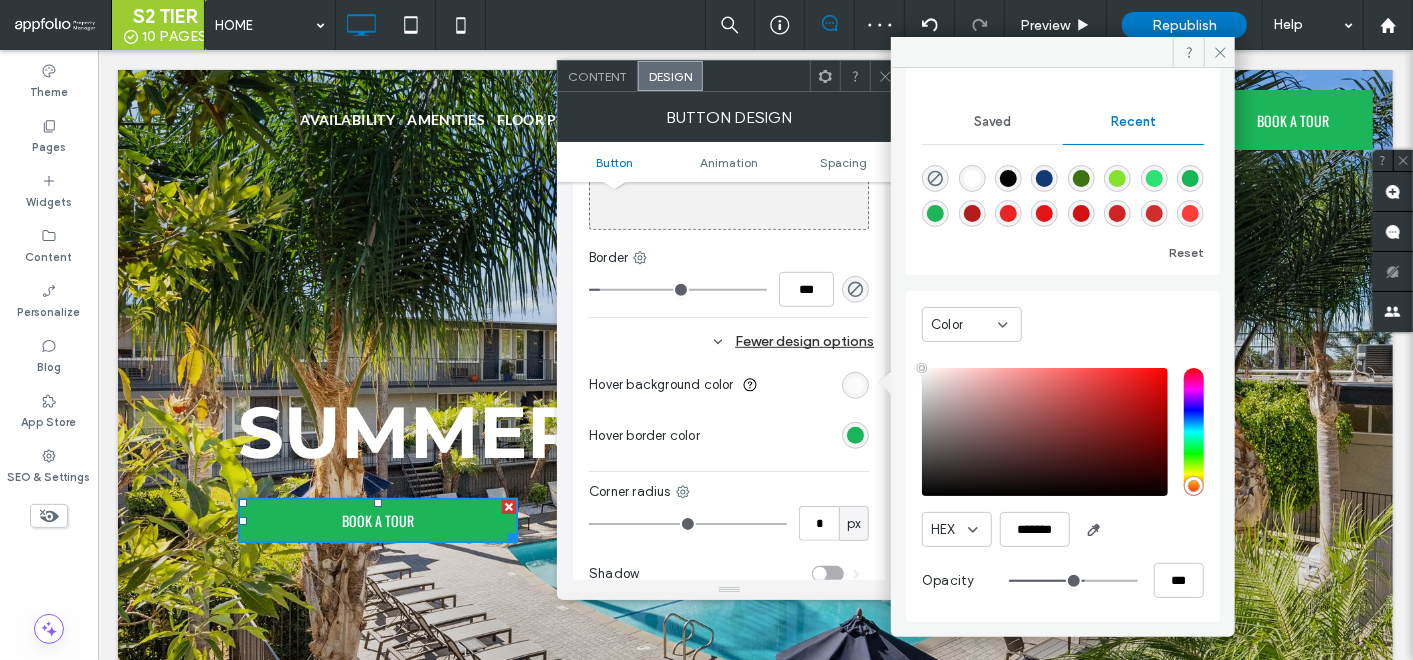 click on "HEX ******* Opacity ***" at bounding box center (1063, 485) 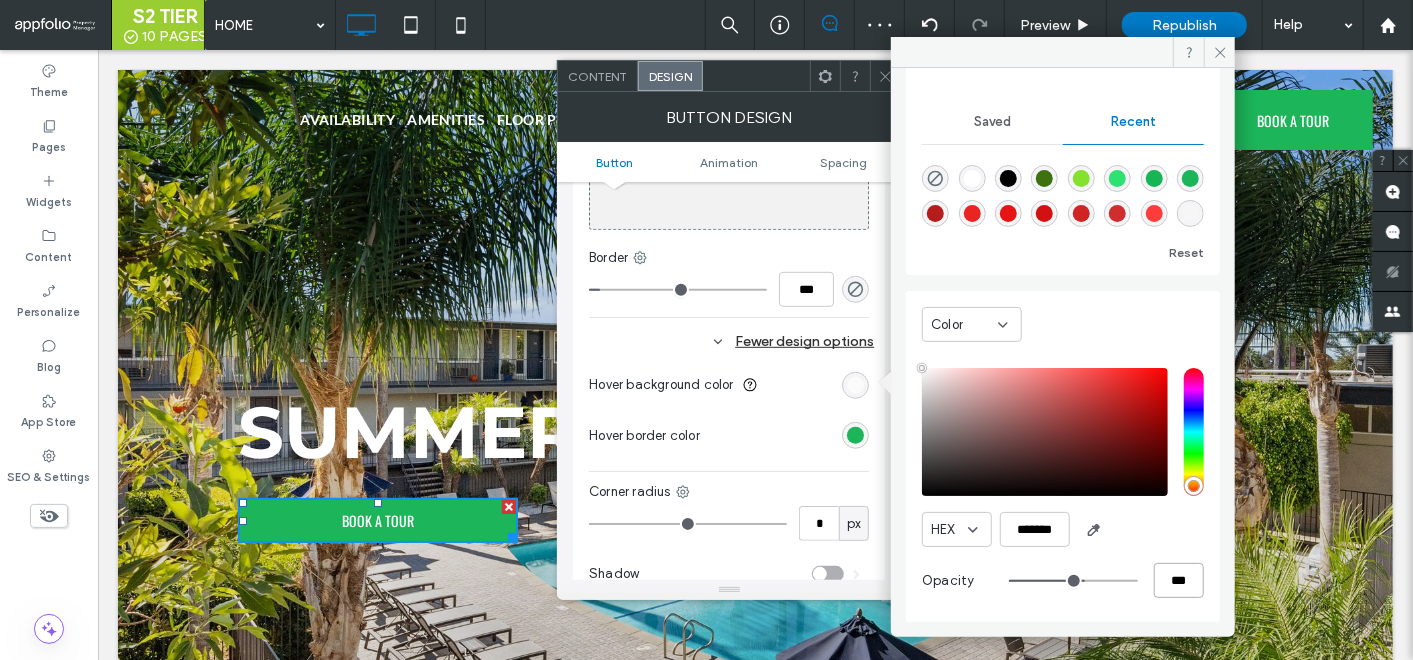 click on "***" at bounding box center (1179, 580) 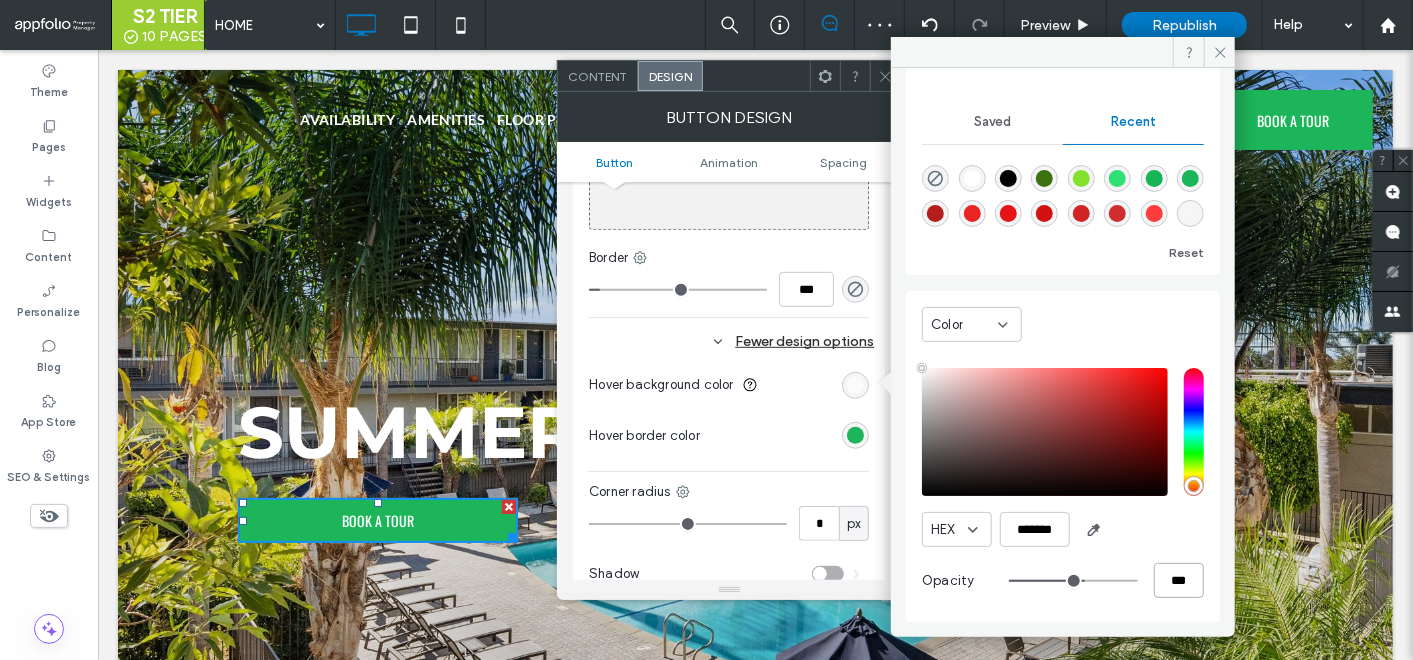 click on "***" at bounding box center (1179, 580) 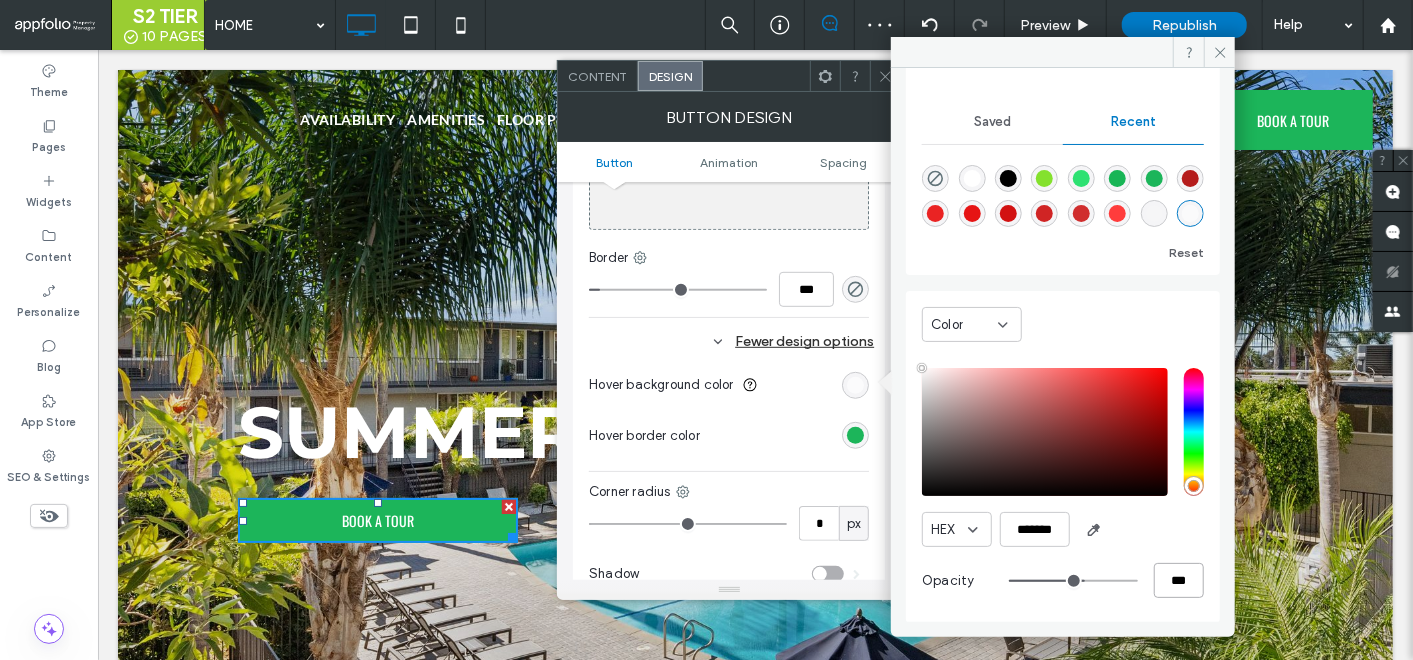 click on "***" at bounding box center (1179, 580) 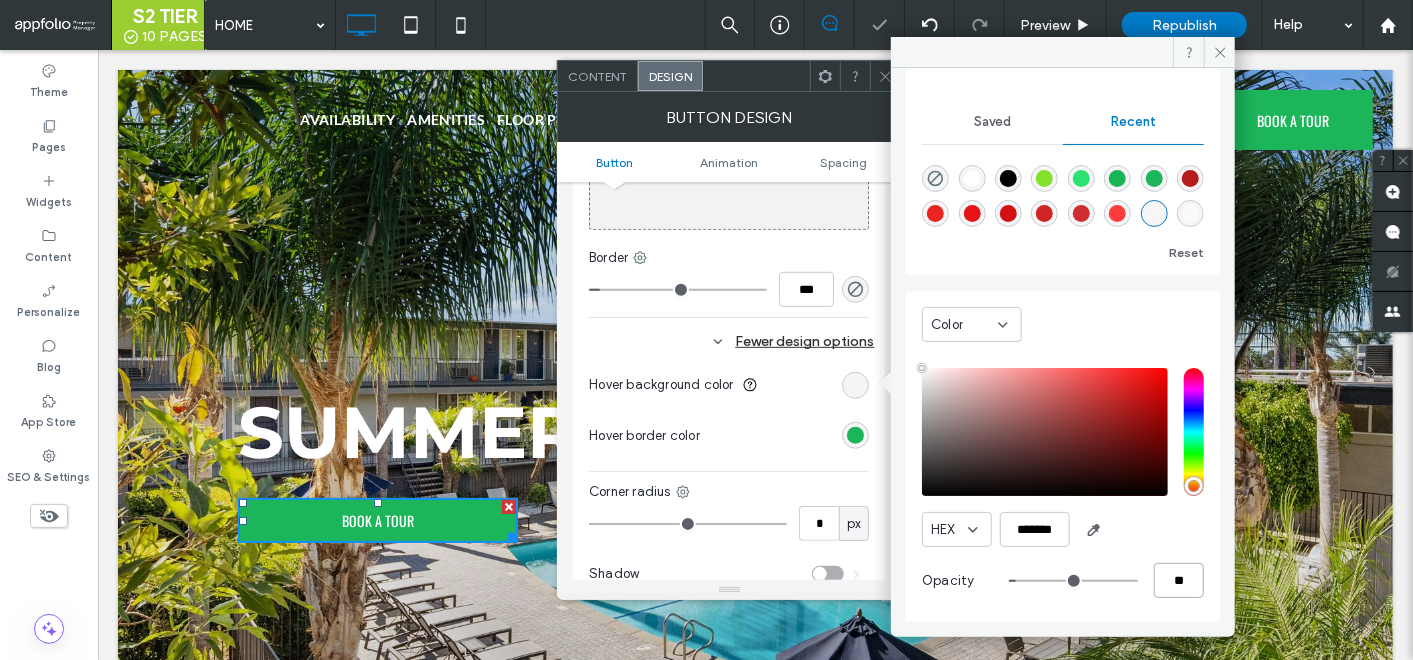 type on "**" 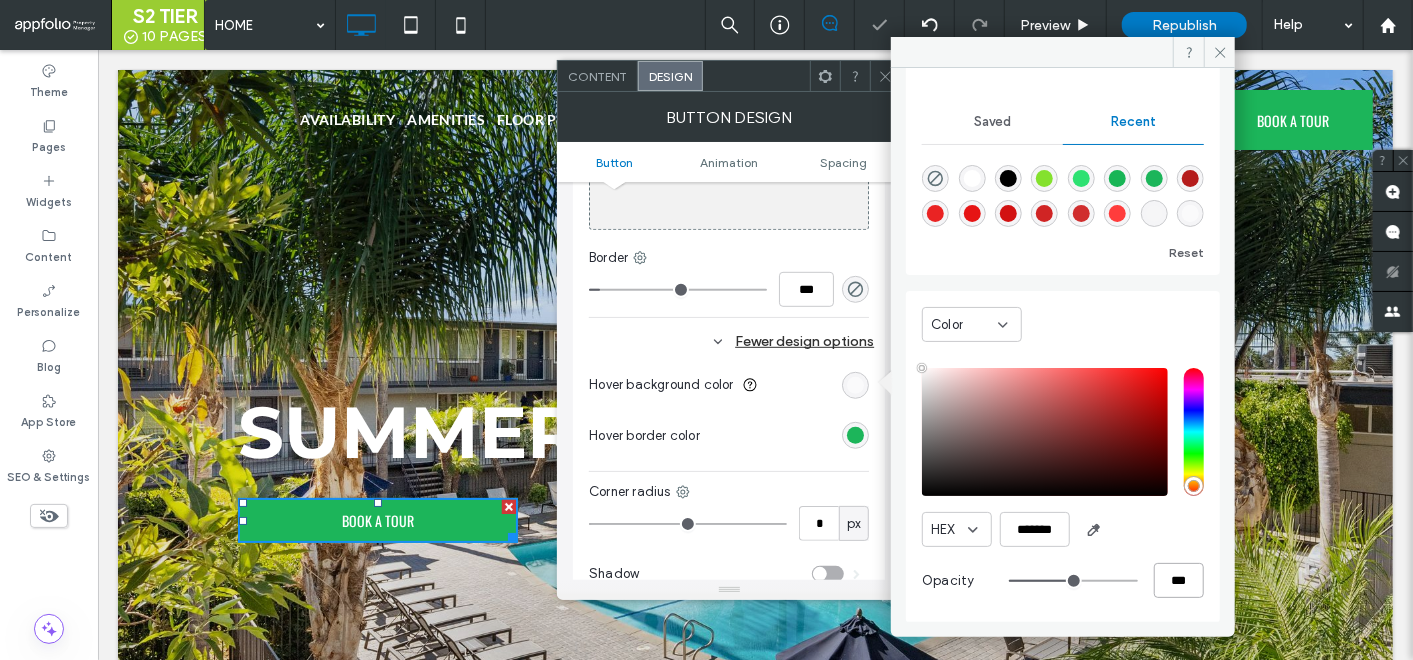 type on "***" 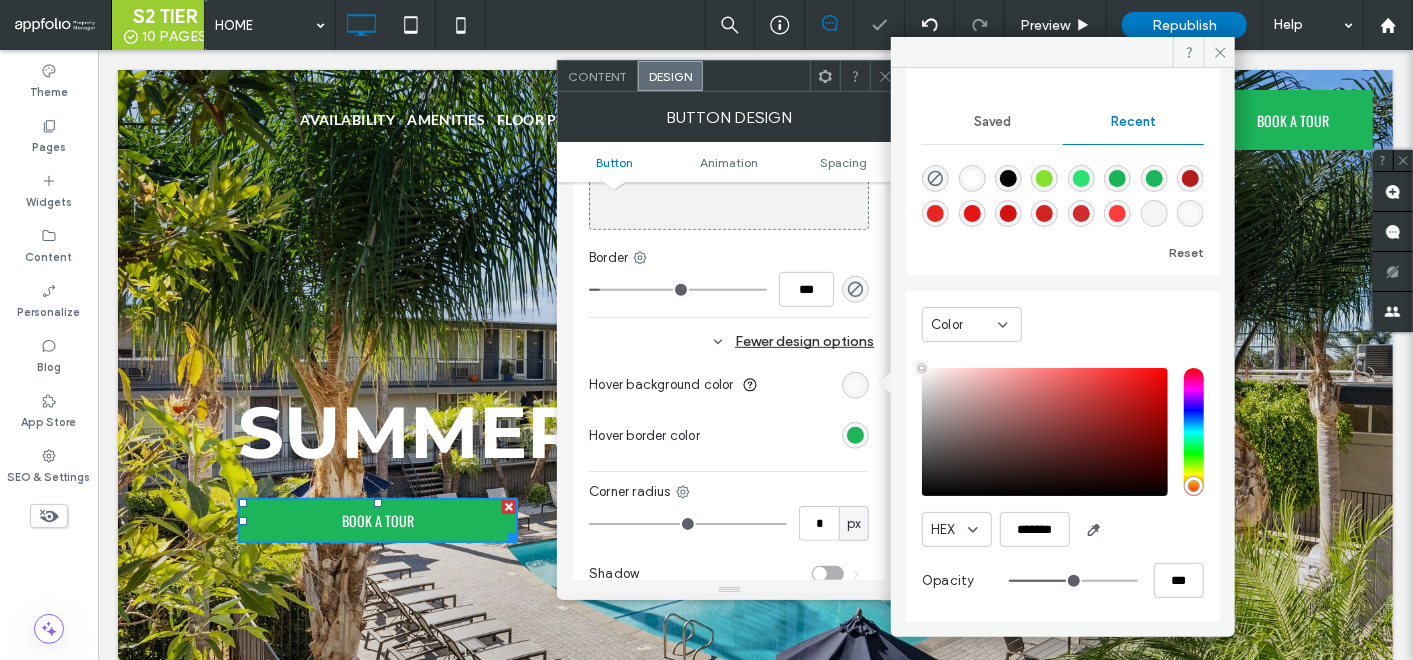 click on "HEX ******* Opacity ***" at bounding box center (1063, 485) 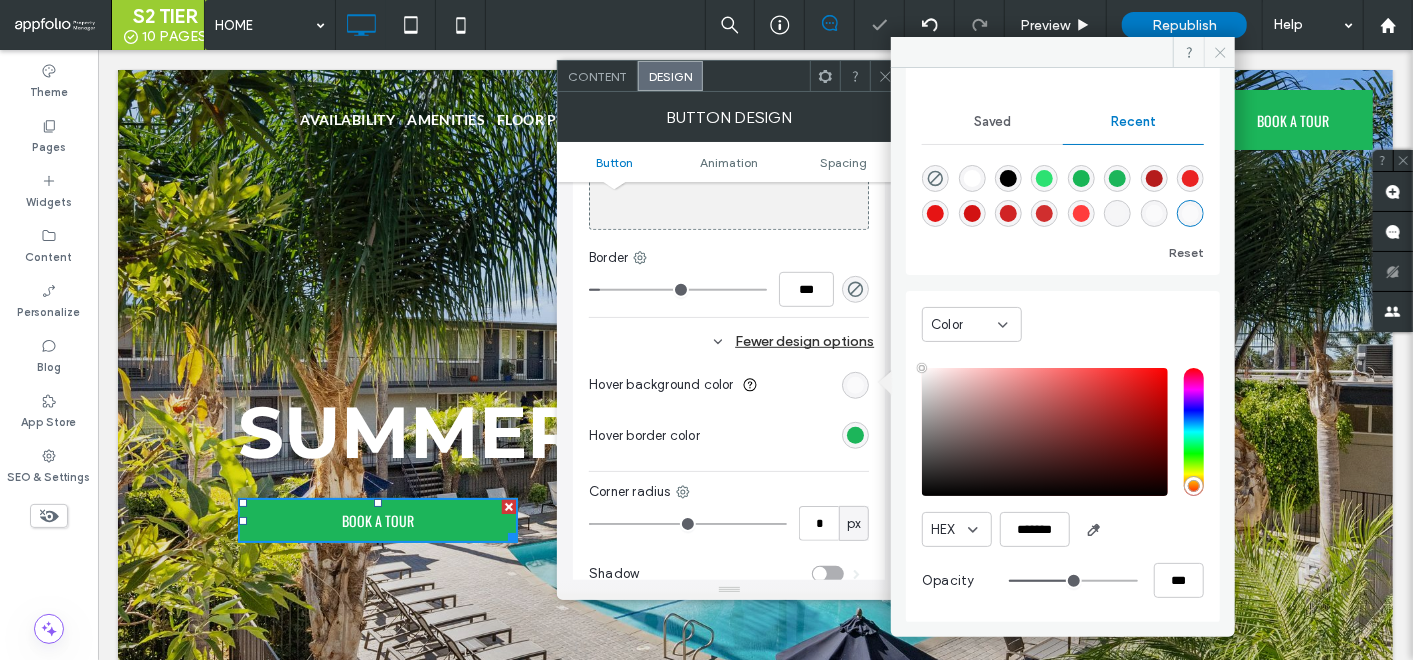 click 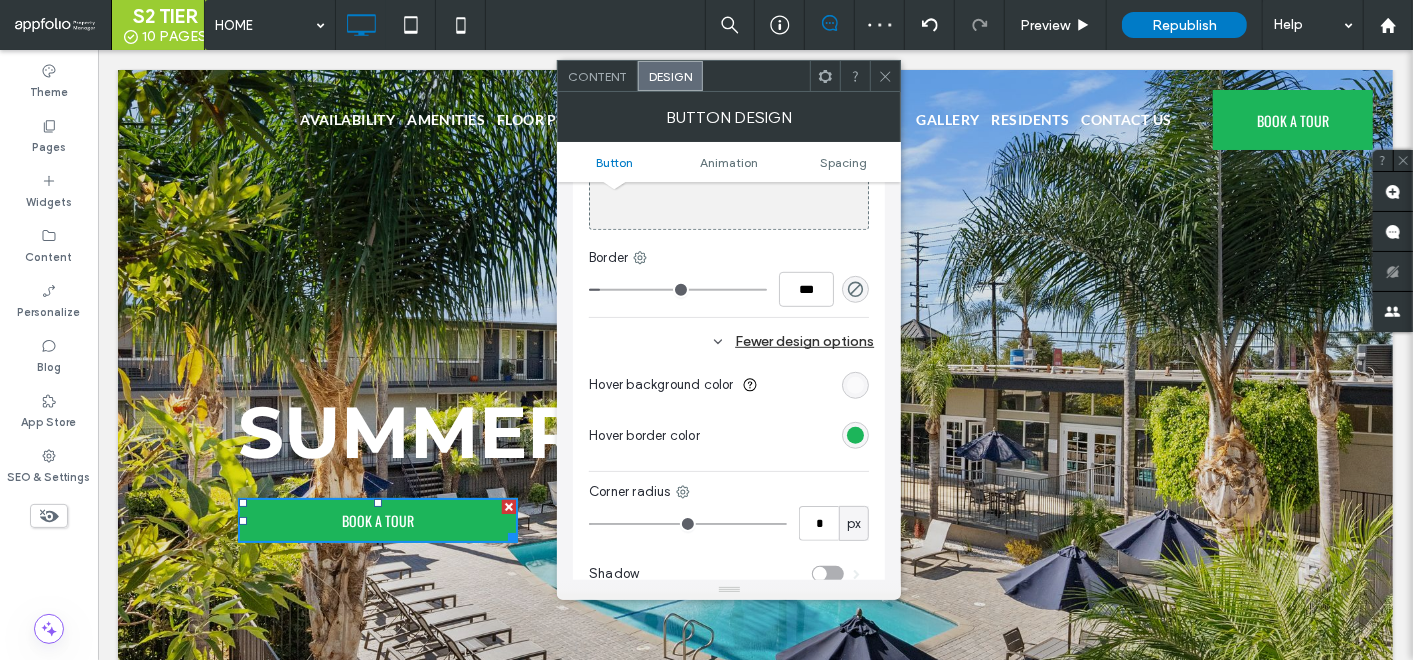 click 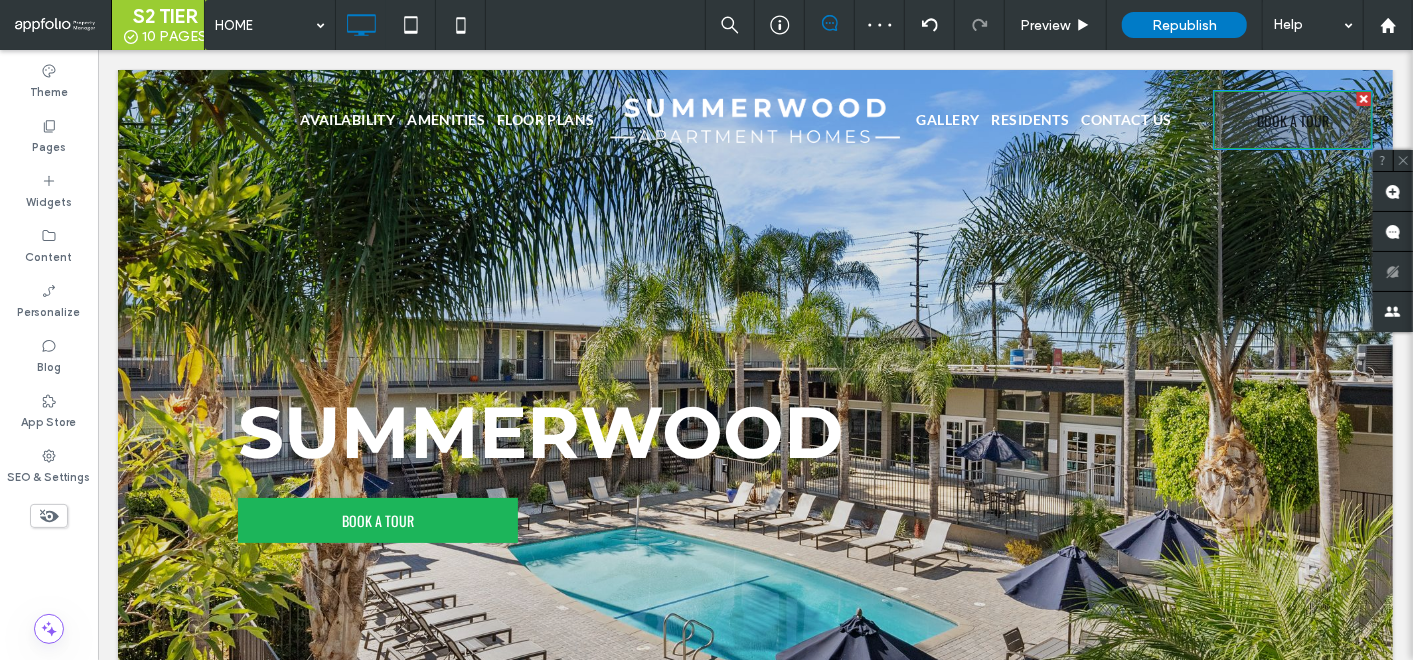 click on "BOOK A TOUR" at bounding box center (1292, 119) 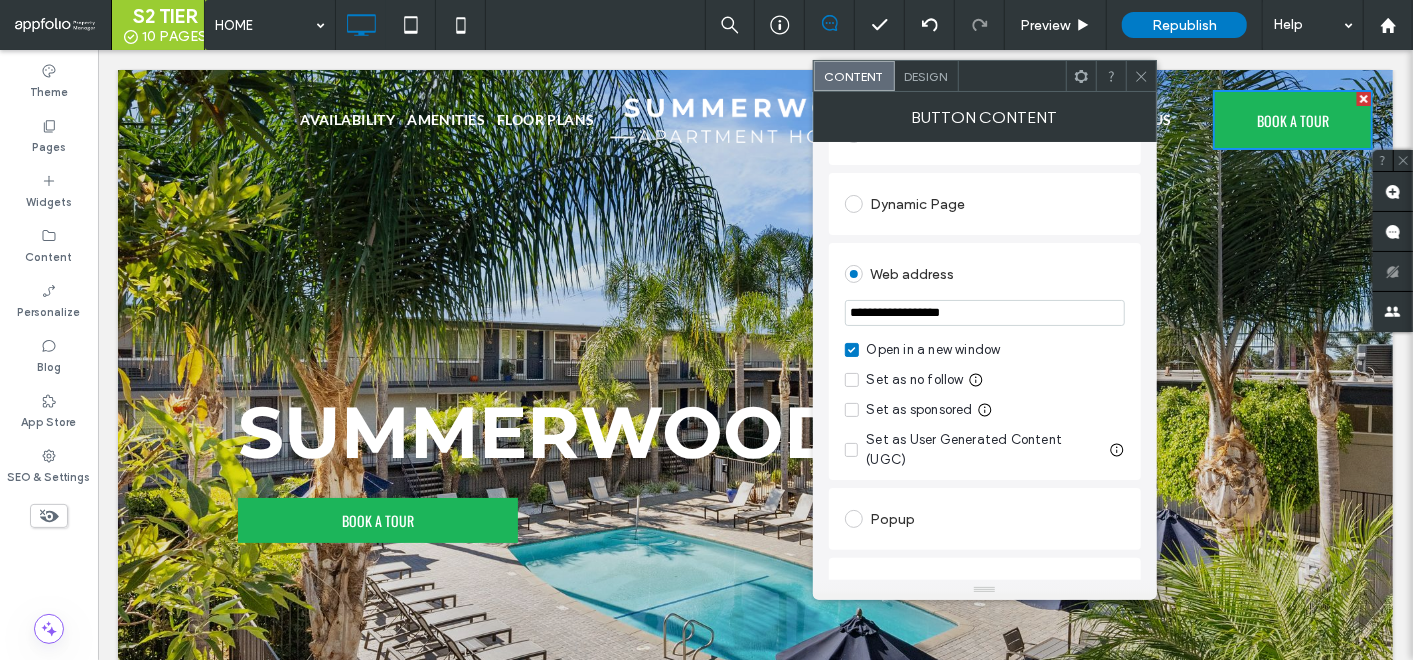 scroll, scrollTop: 217, scrollLeft: 0, axis: vertical 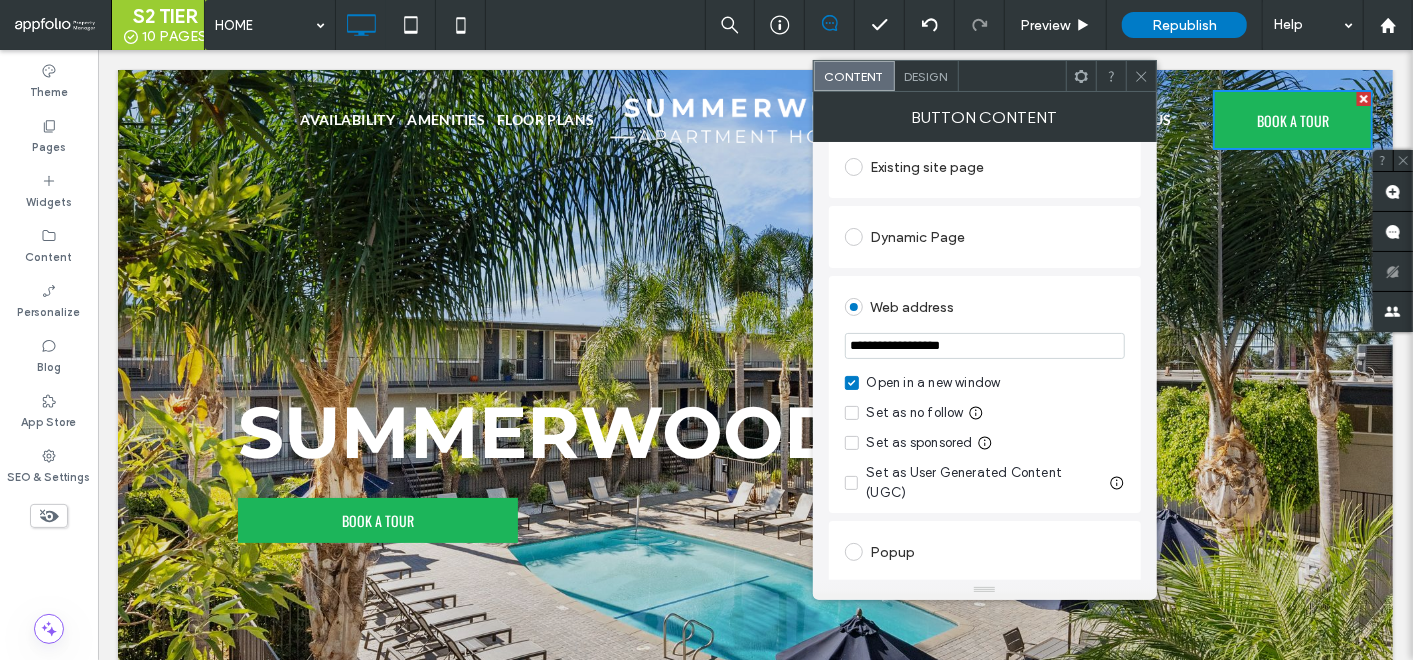 click on "Design" at bounding box center (927, 76) 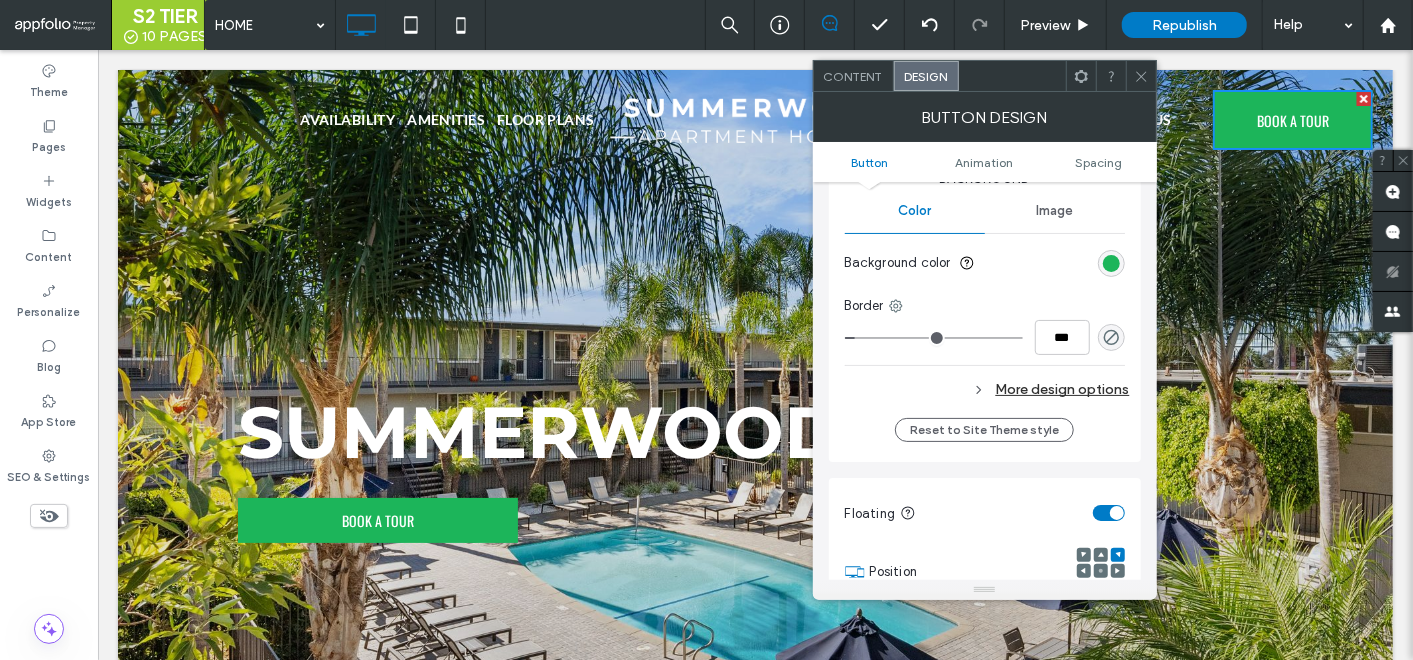 scroll, scrollTop: 555, scrollLeft: 0, axis: vertical 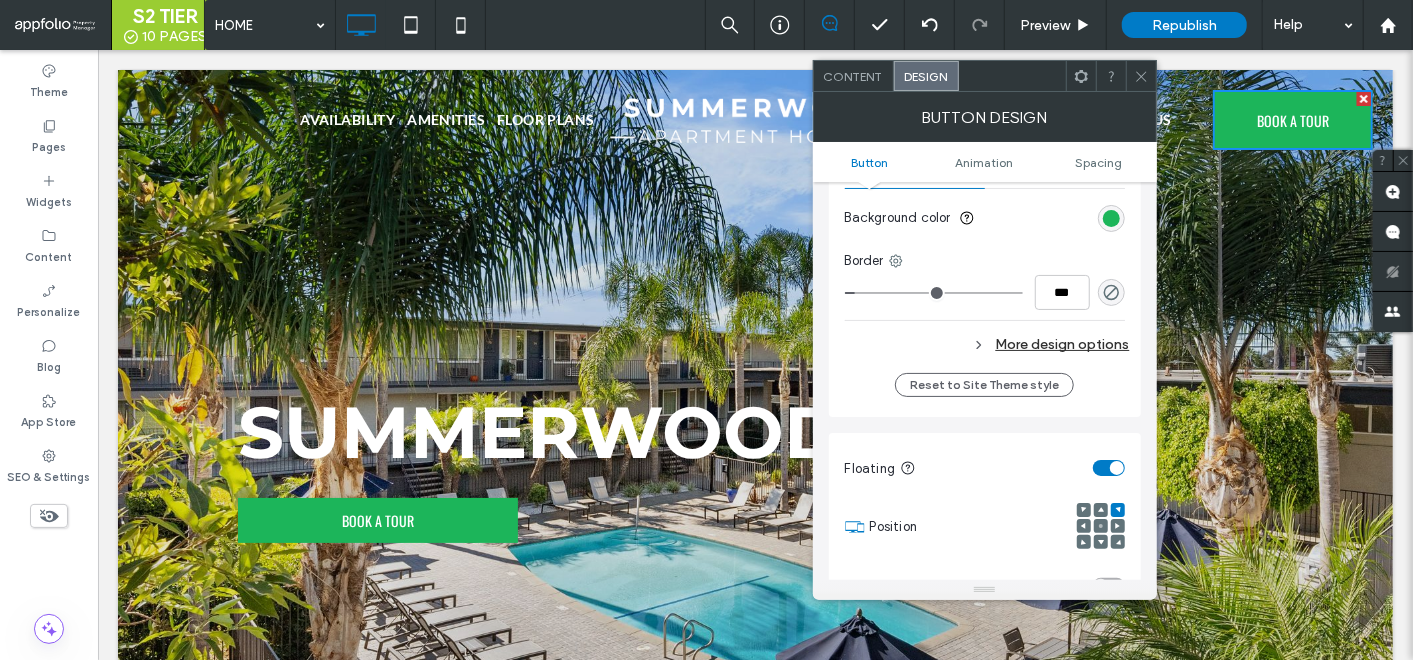 click on "More design options" at bounding box center (987, 344) 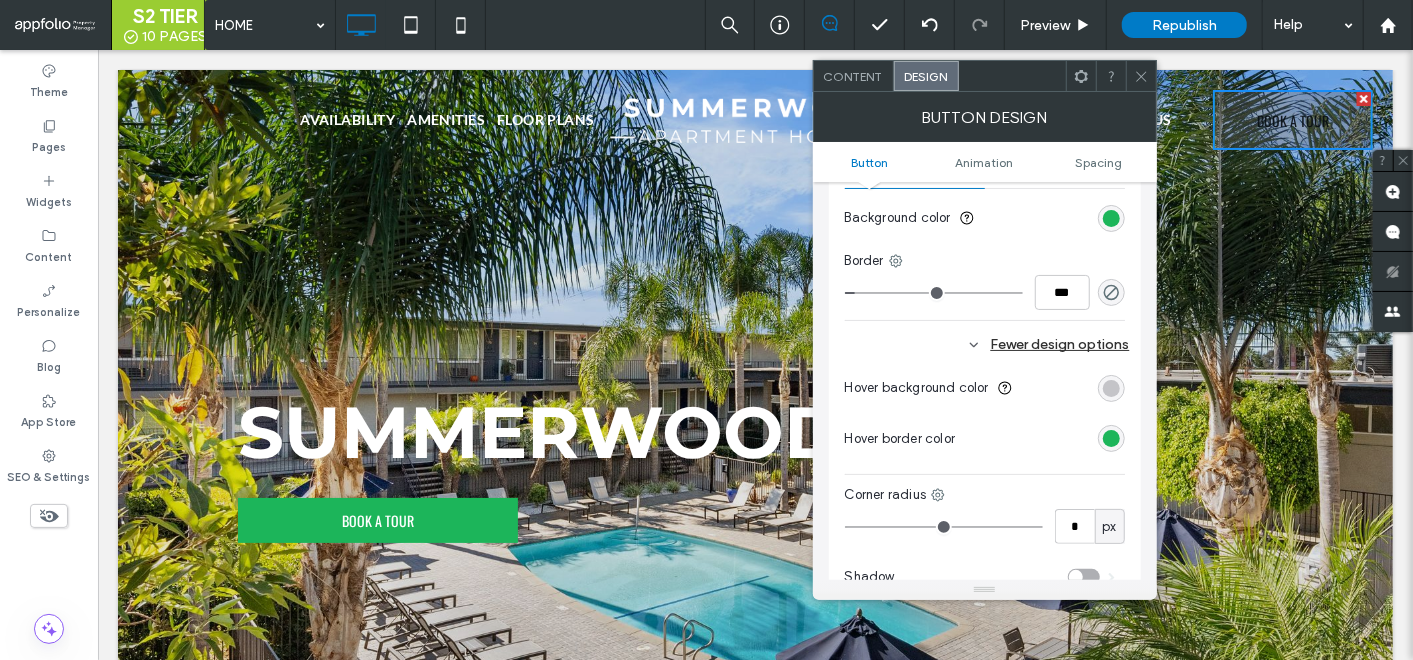 click on "Hover background color" at bounding box center [985, 388] 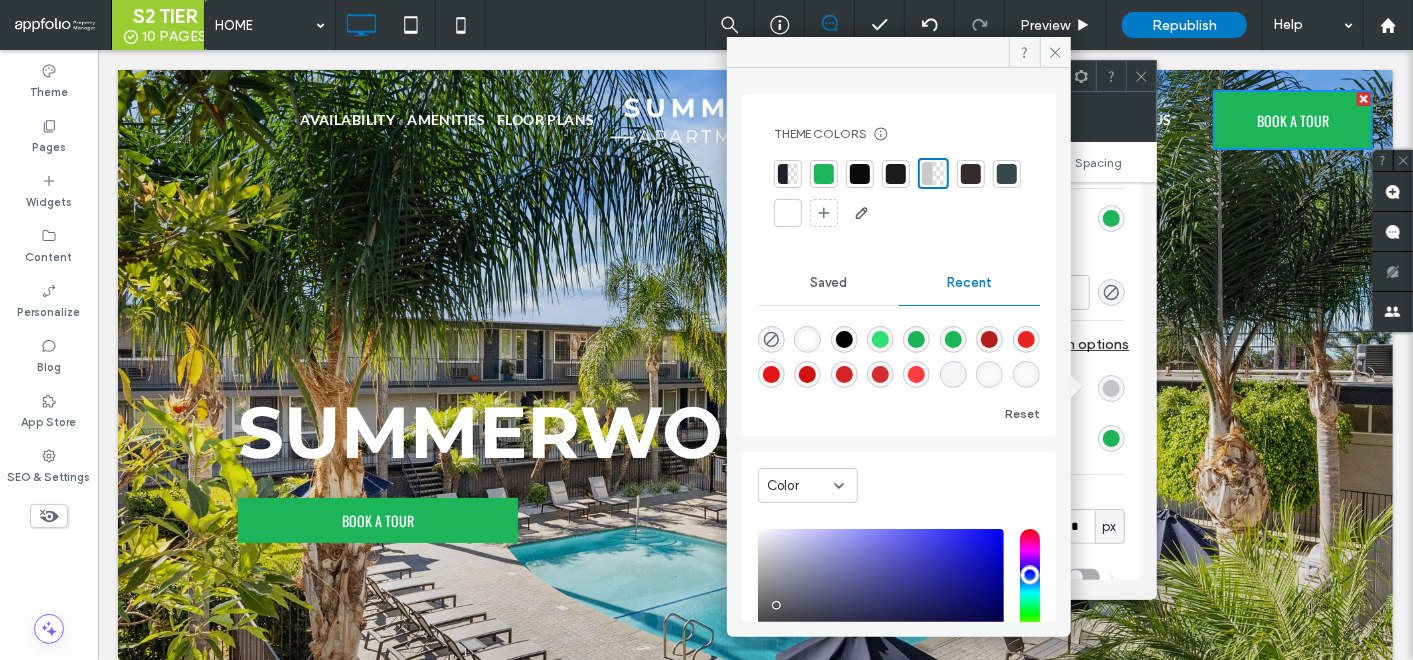 click at bounding box center (807, 339) 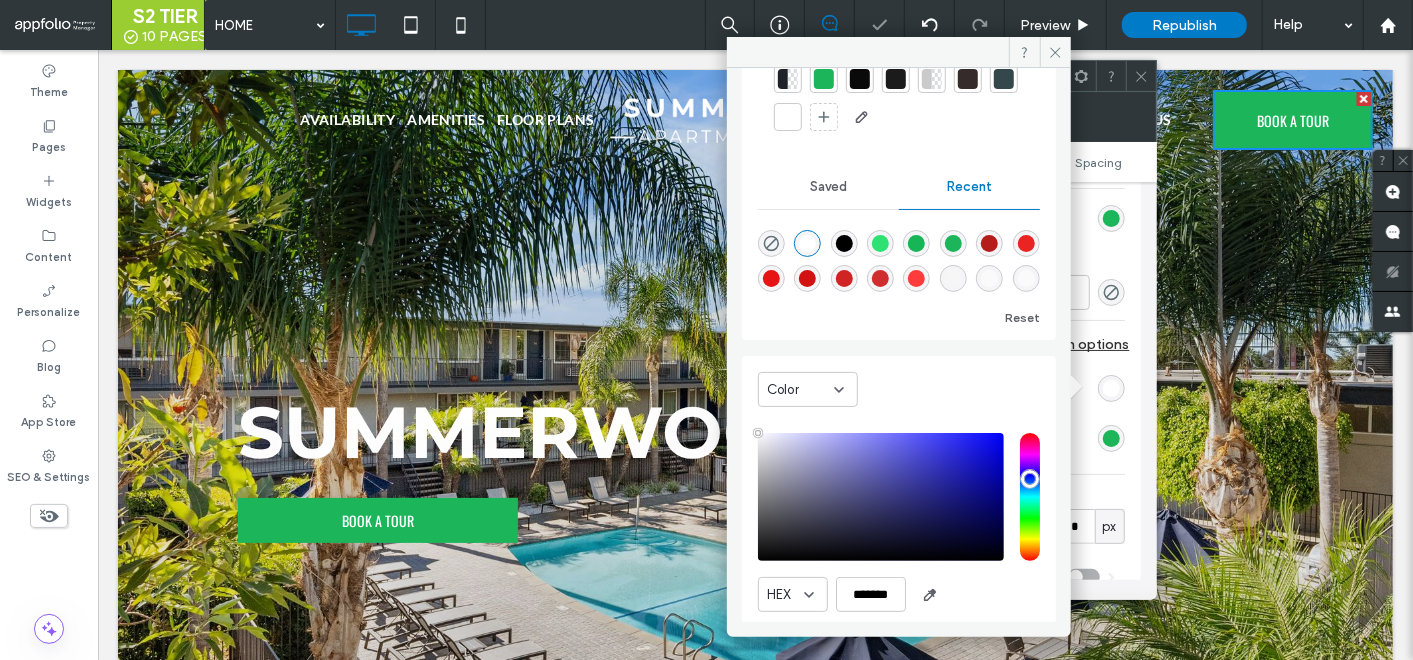 scroll, scrollTop: 158, scrollLeft: 0, axis: vertical 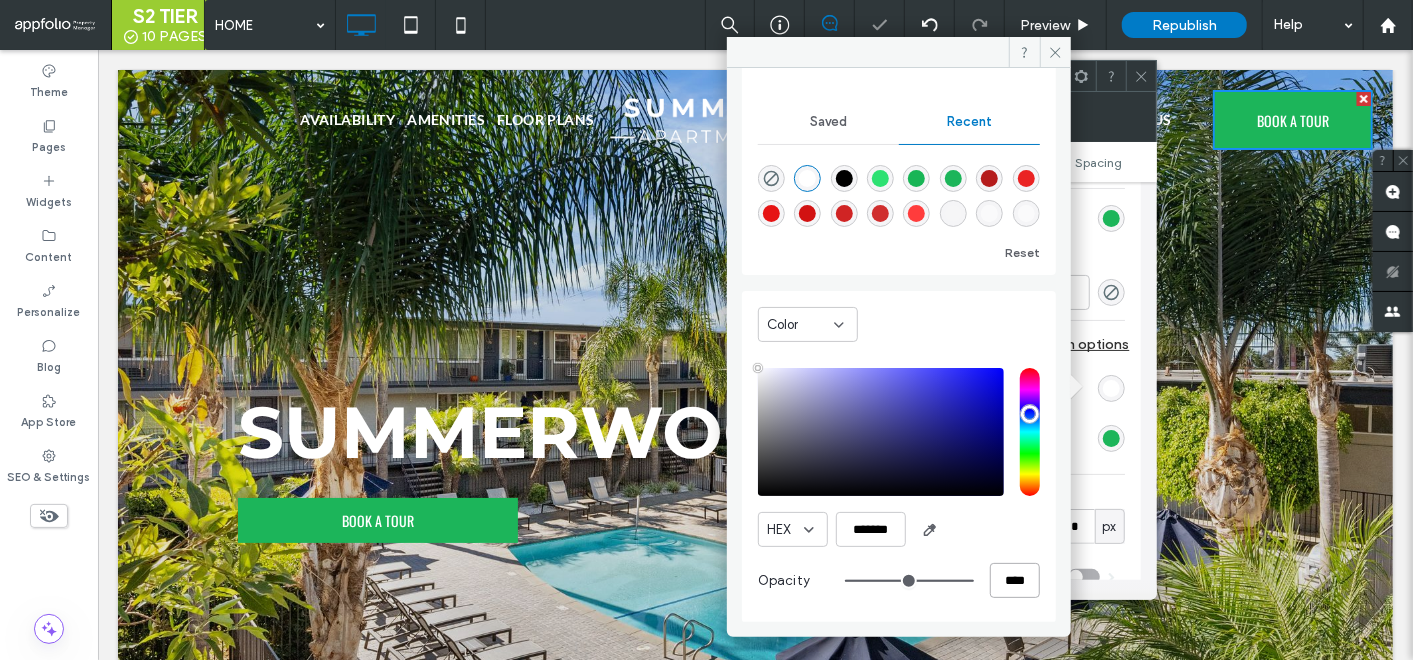 click on "****" at bounding box center (1015, 580) 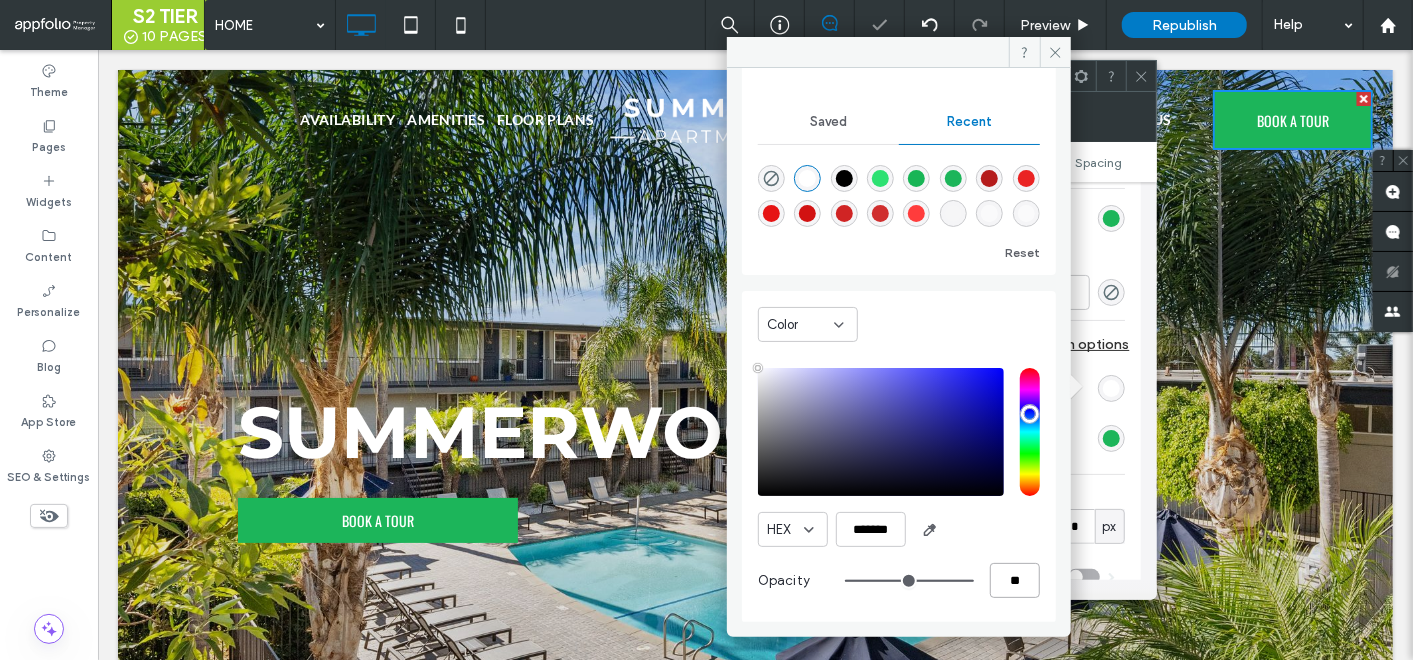 type on "**" 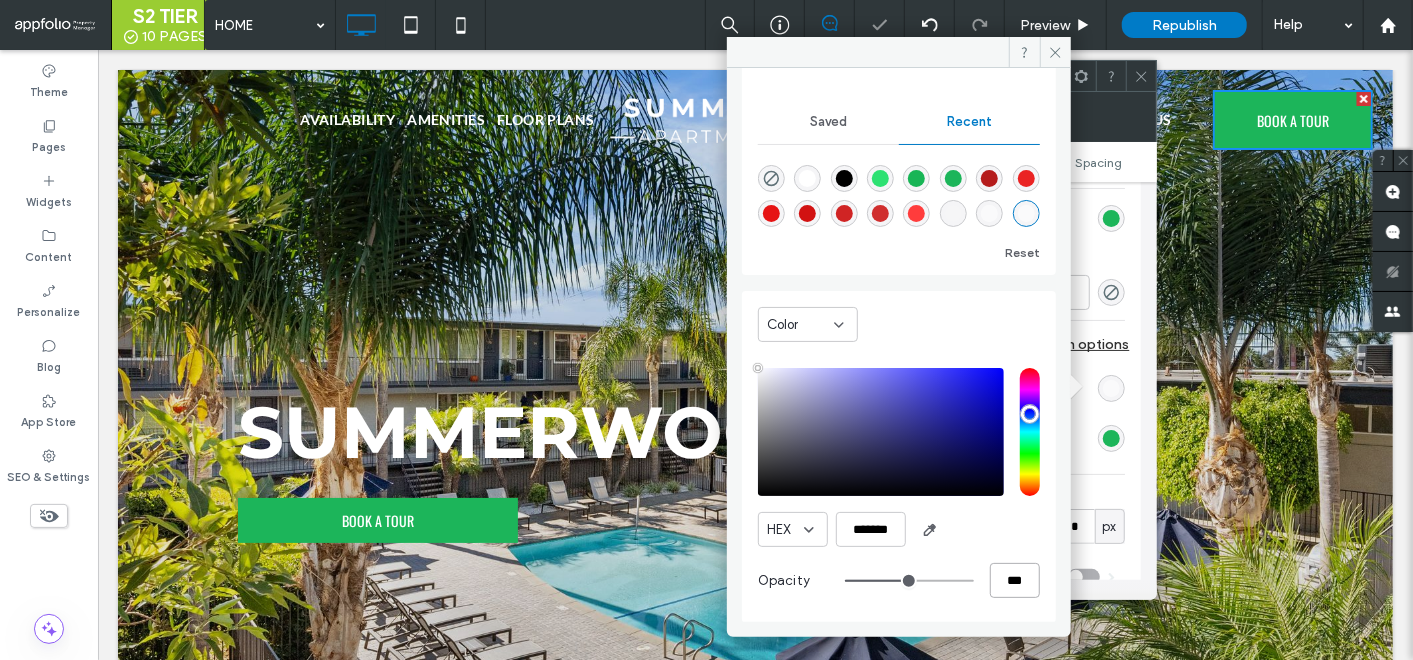 type on "***" 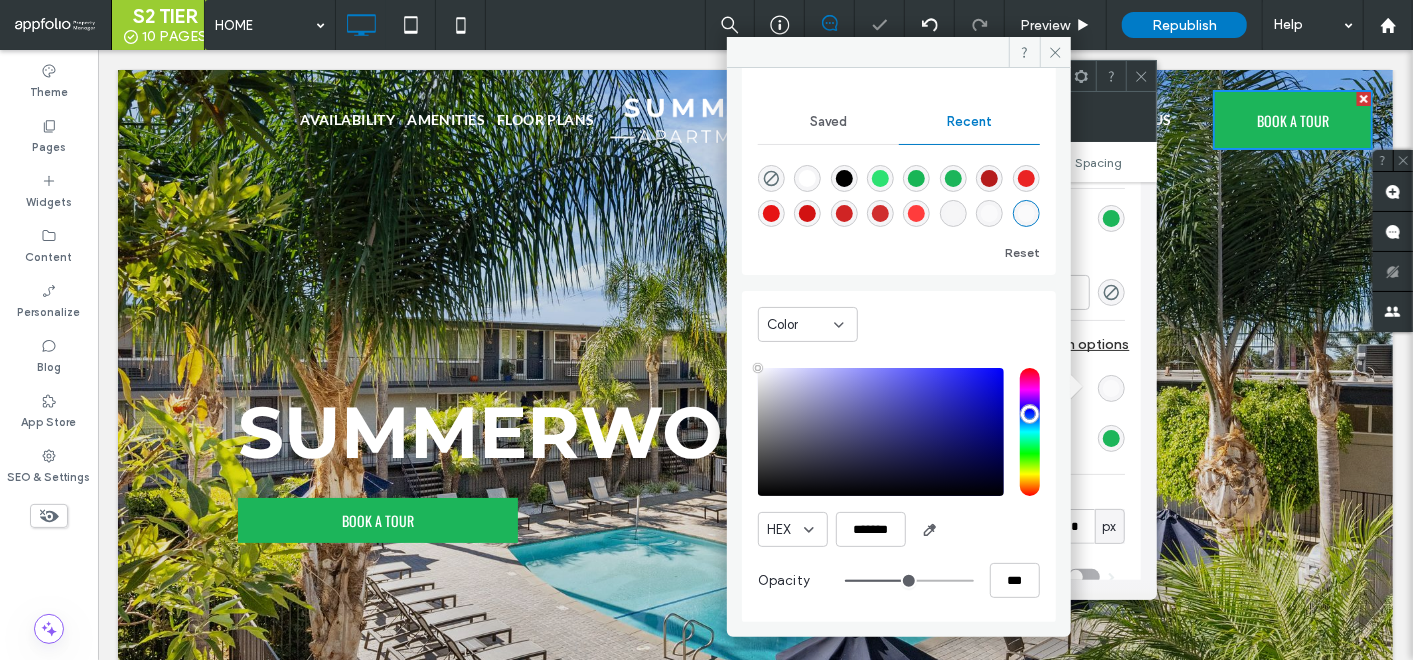 click on "HEX *******" at bounding box center [899, 529] 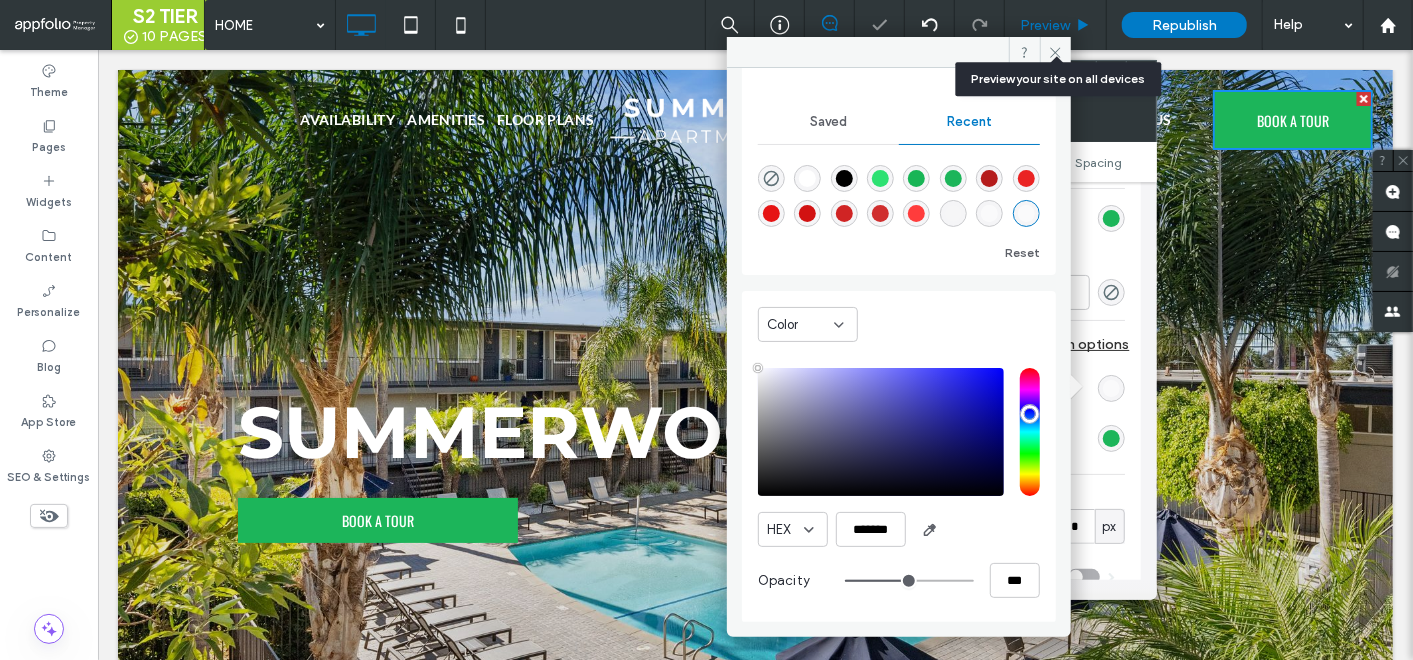 click at bounding box center [1055, 52] 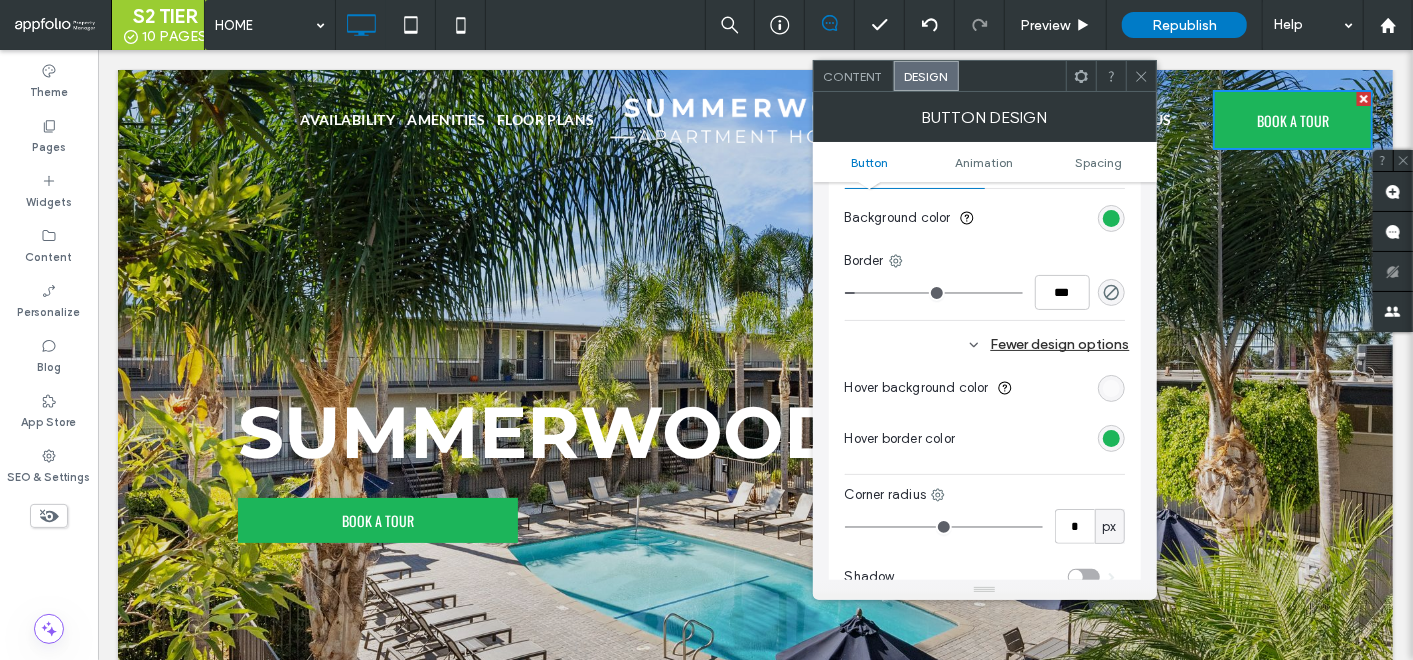 click 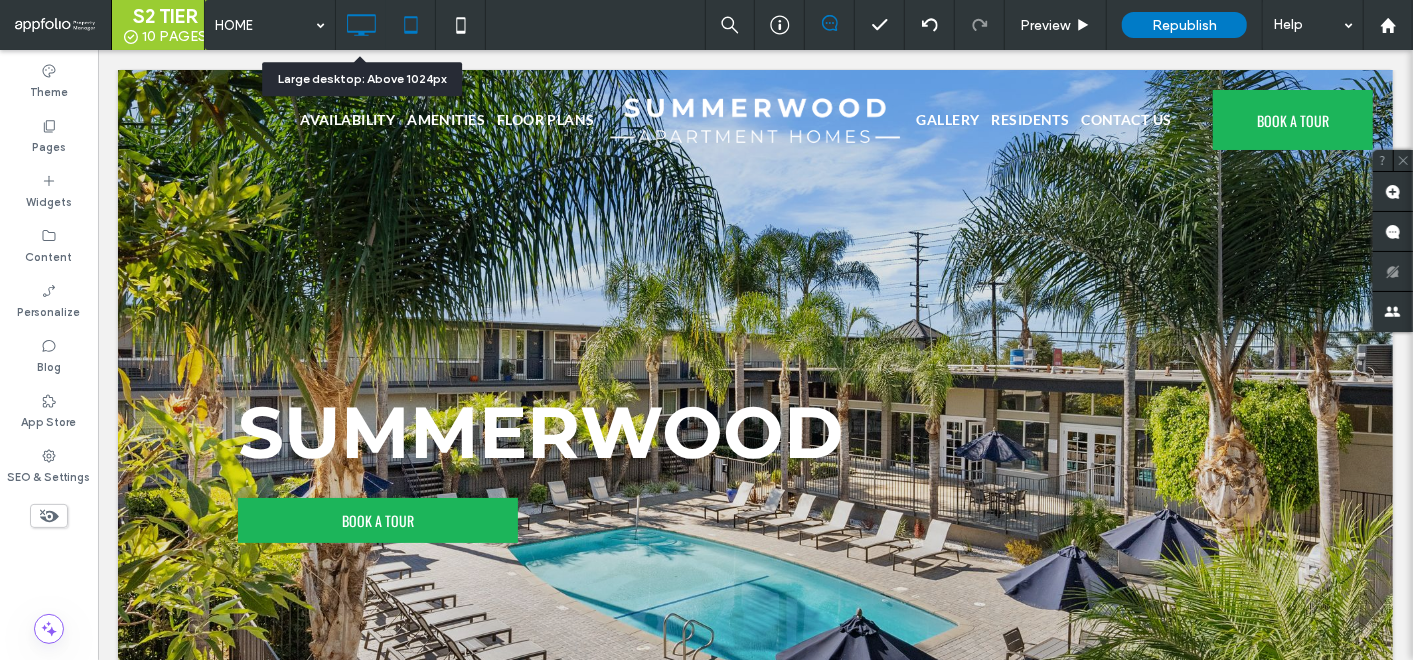 click 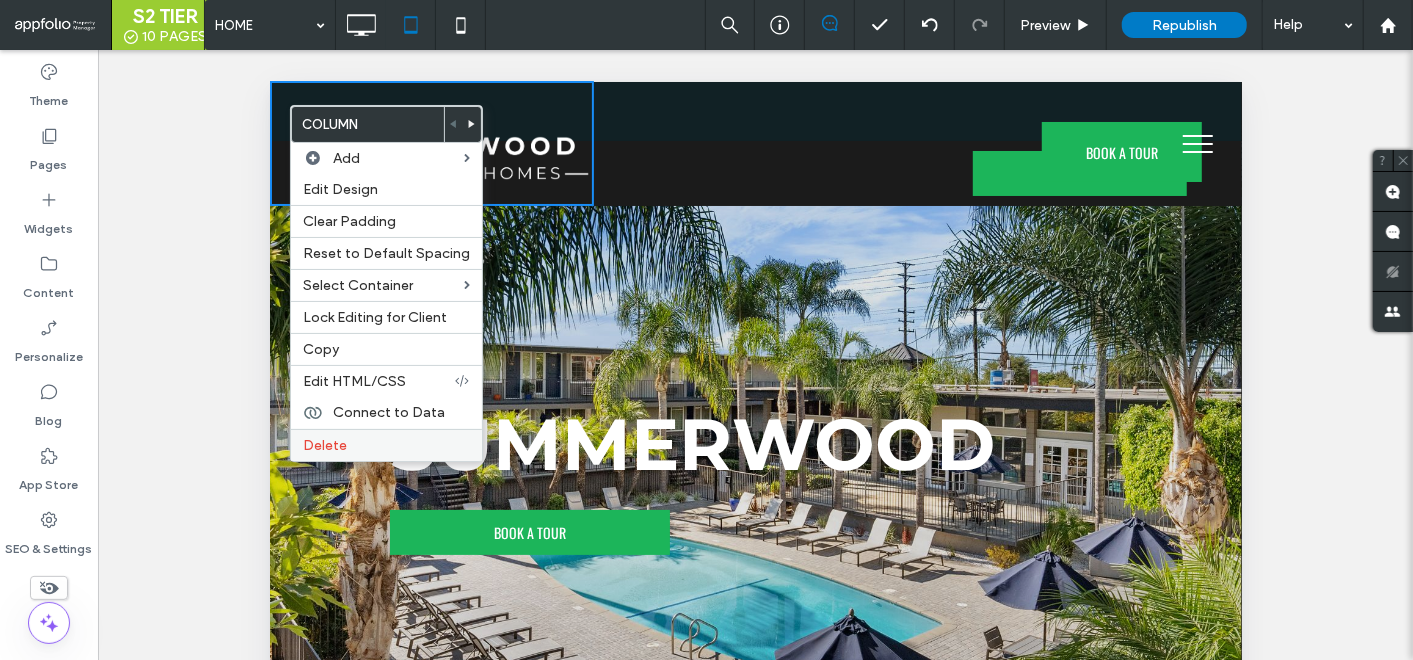 click on "Delete" at bounding box center (386, 445) 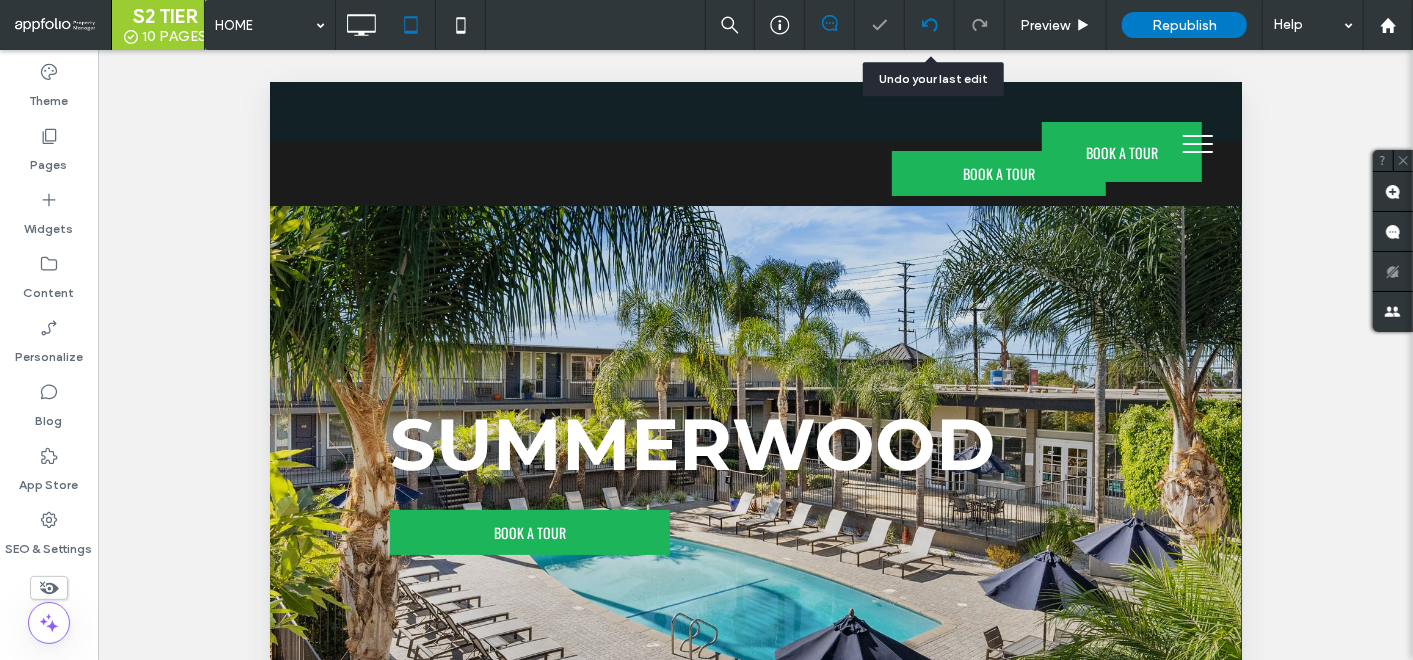 click at bounding box center (929, 25) 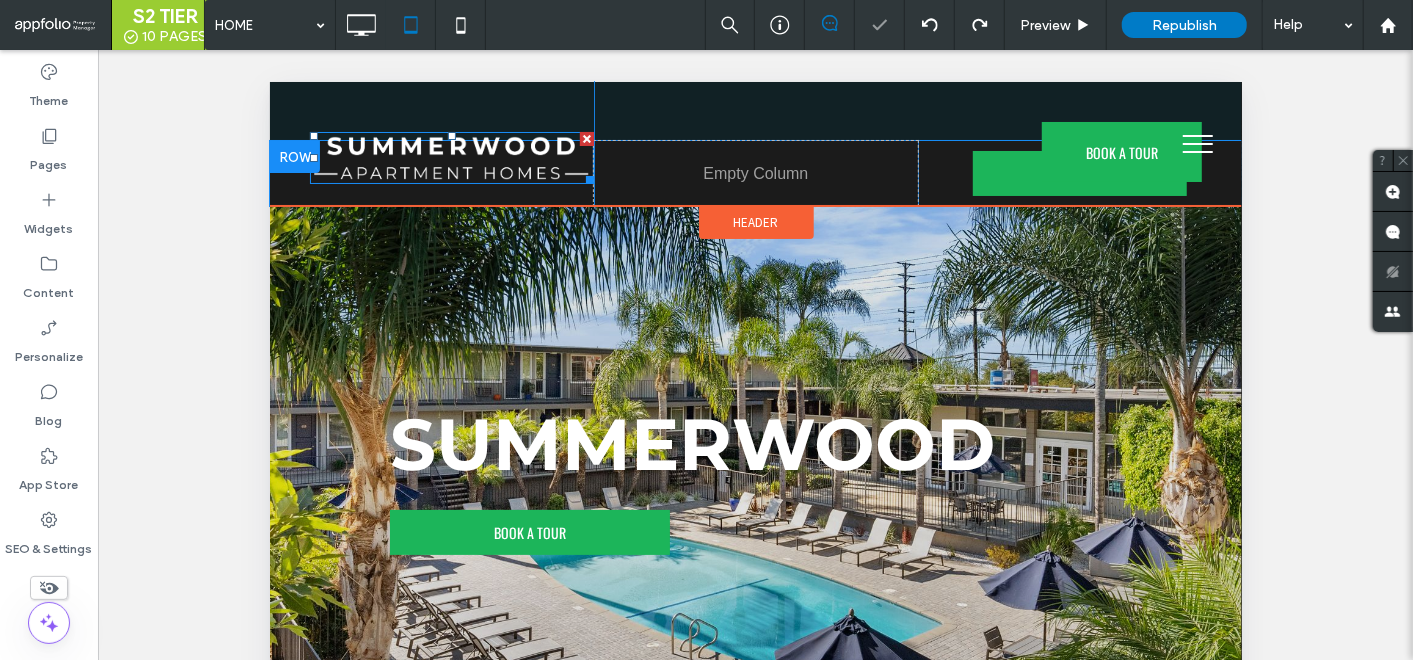 scroll, scrollTop: 0, scrollLeft: 0, axis: both 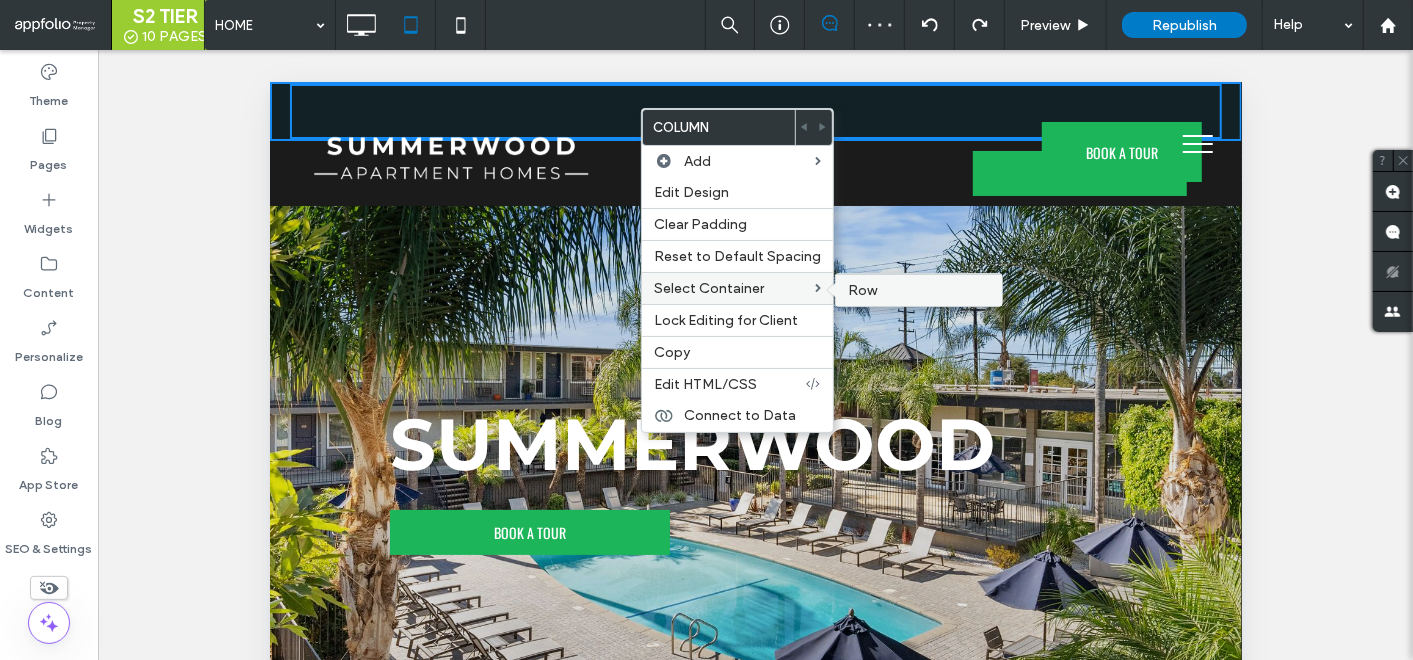 click on "Row" at bounding box center (919, 290) 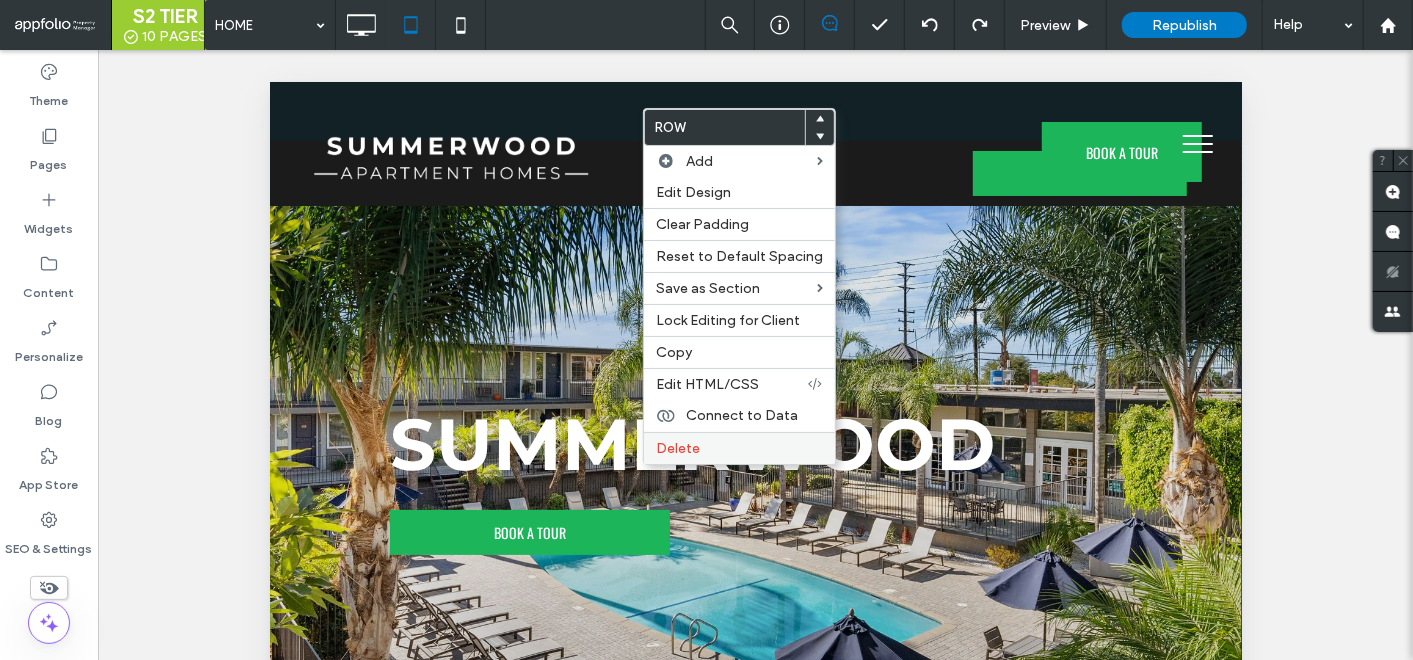 drag, startPoint x: 703, startPoint y: 449, endPoint x: 701, endPoint y: 436, distance: 13.152946 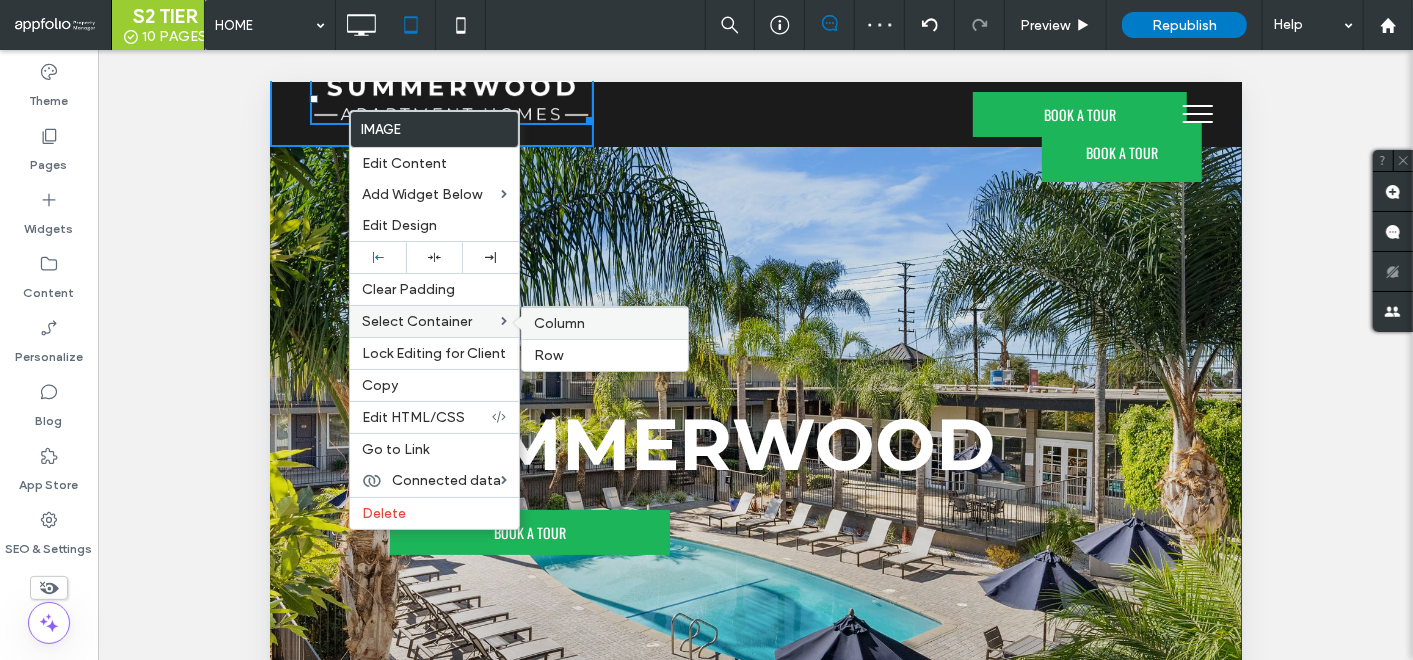 drag, startPoint x: 549, startPoint y: 318, endPoint x: 277, endPoint y: 225, distance: 287.45956 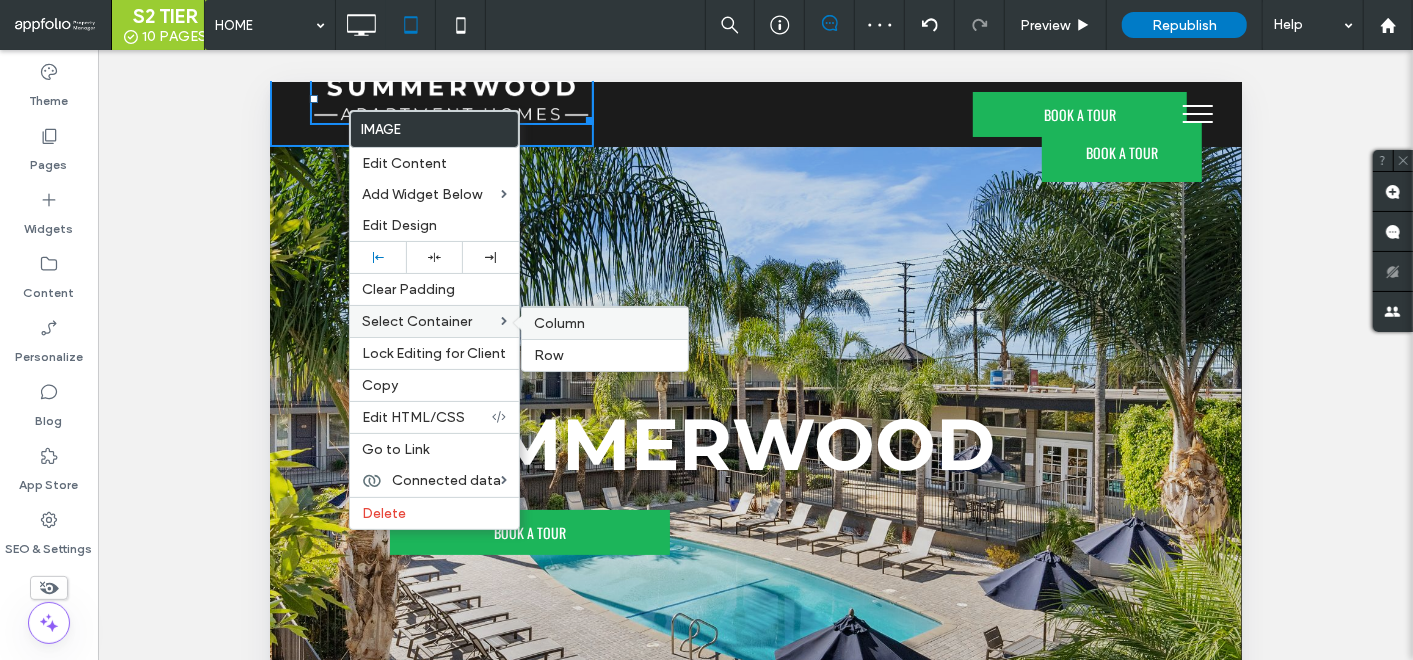 click on "Column" at bounding box center [559, 323] 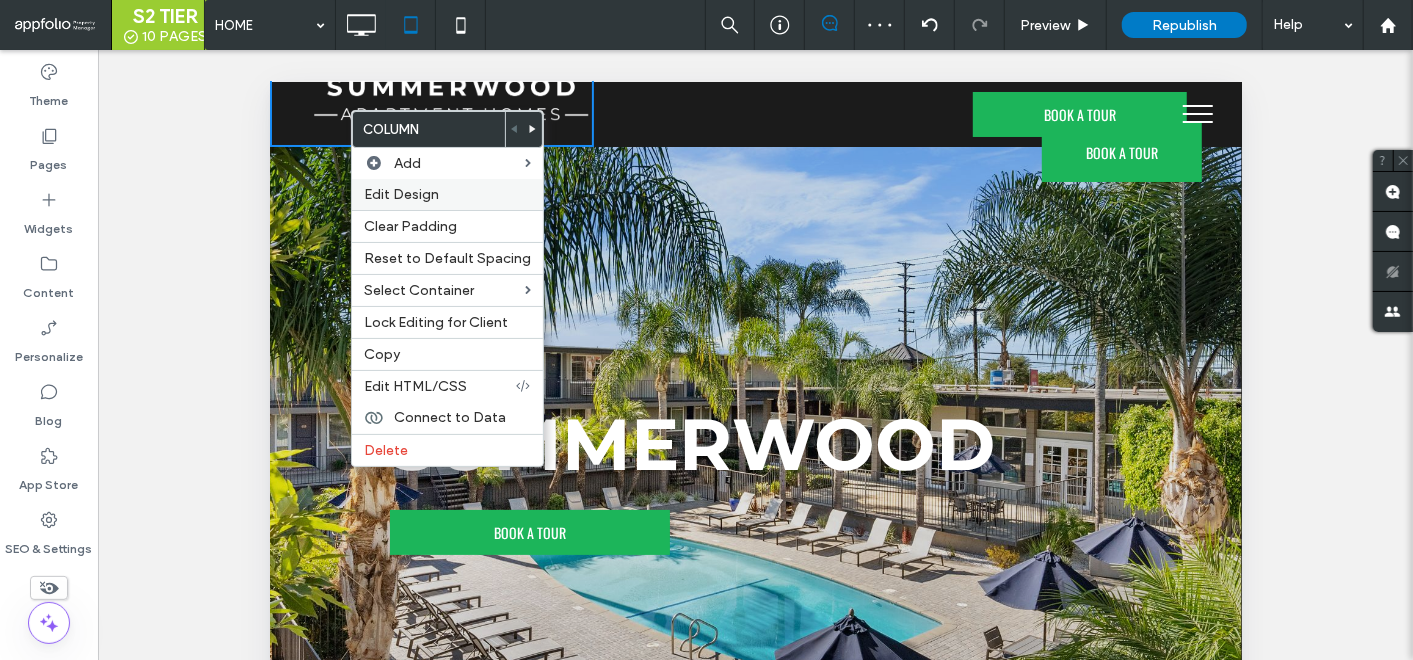 click on "Edit Design" at bounding box center [447, 194] 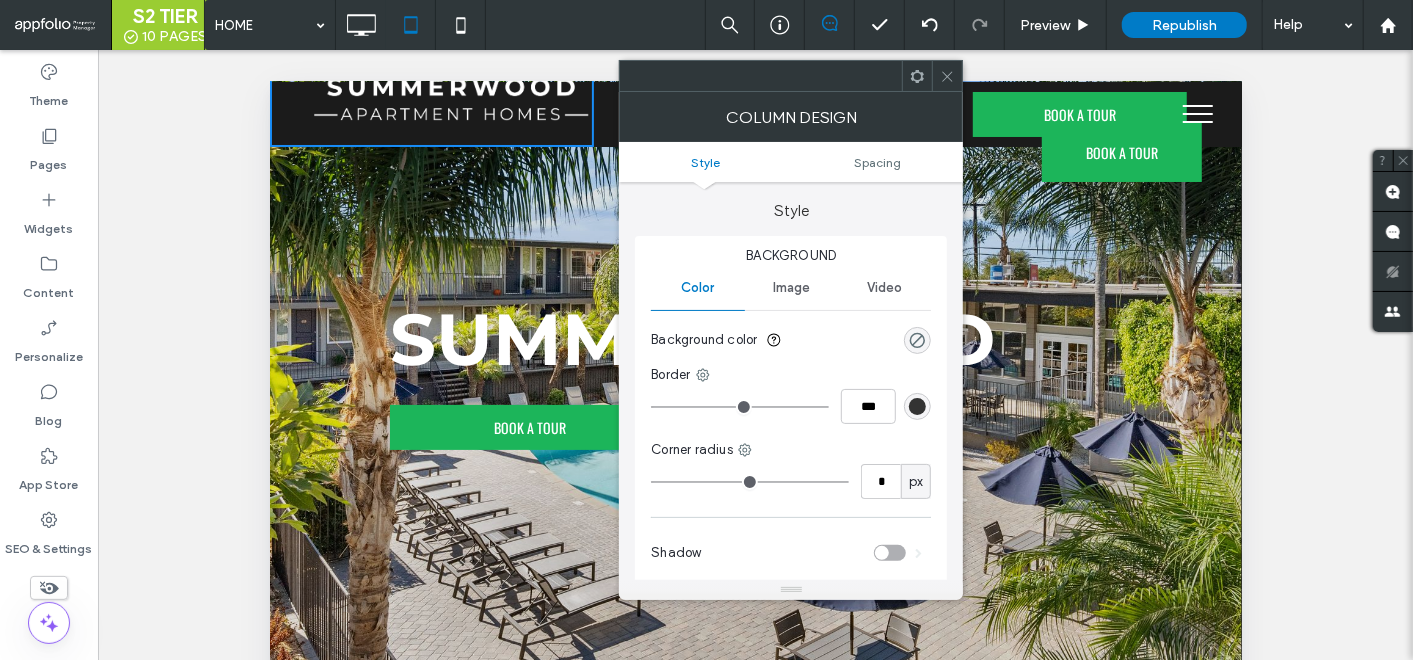 scroll, scrollTop: 222, scrollLeft: 0, axis: vertical 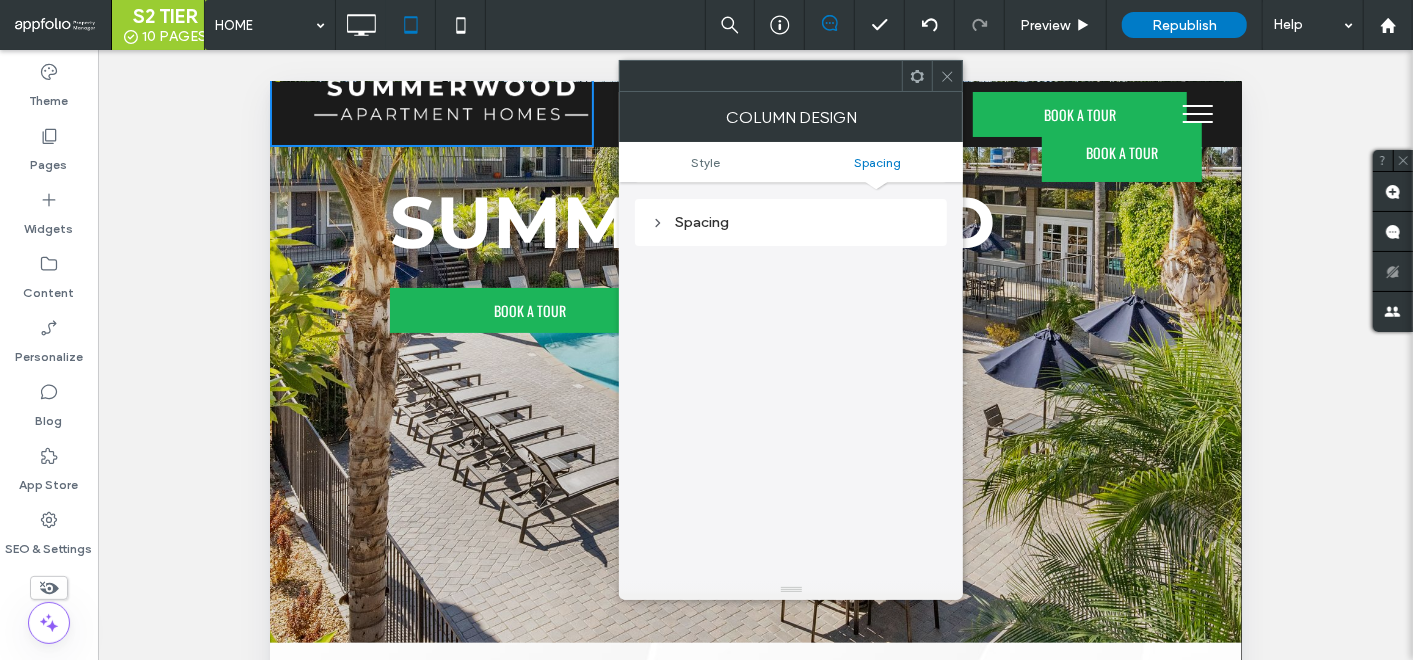 click on "Spacing" at bounding box center (791, 222) 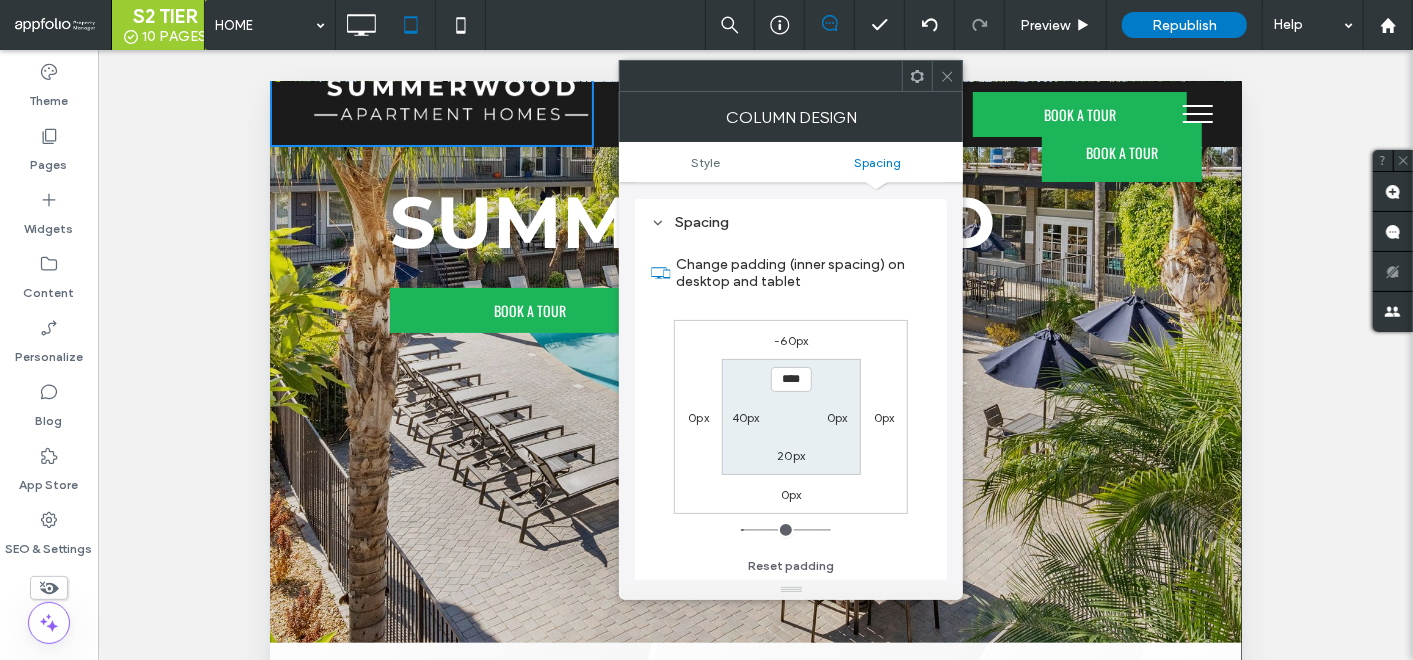 click on "-60px" at bounding box center [791, 340] 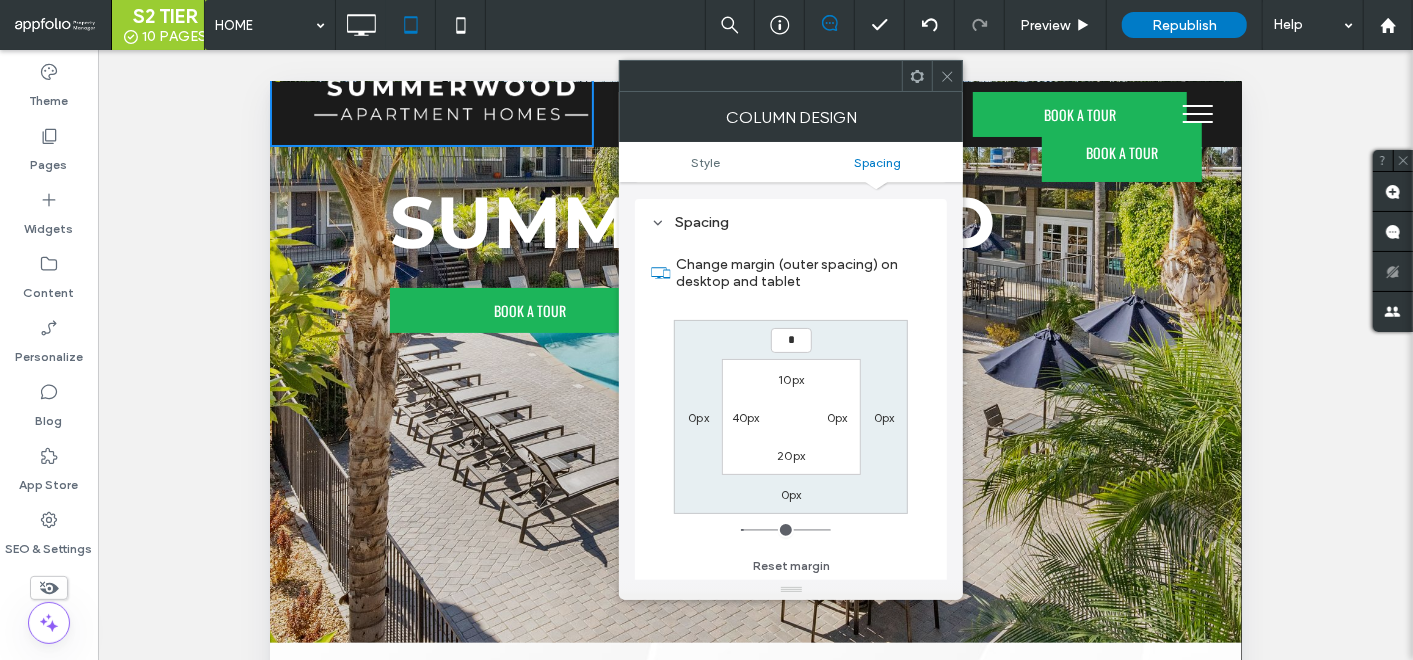 type on "*" 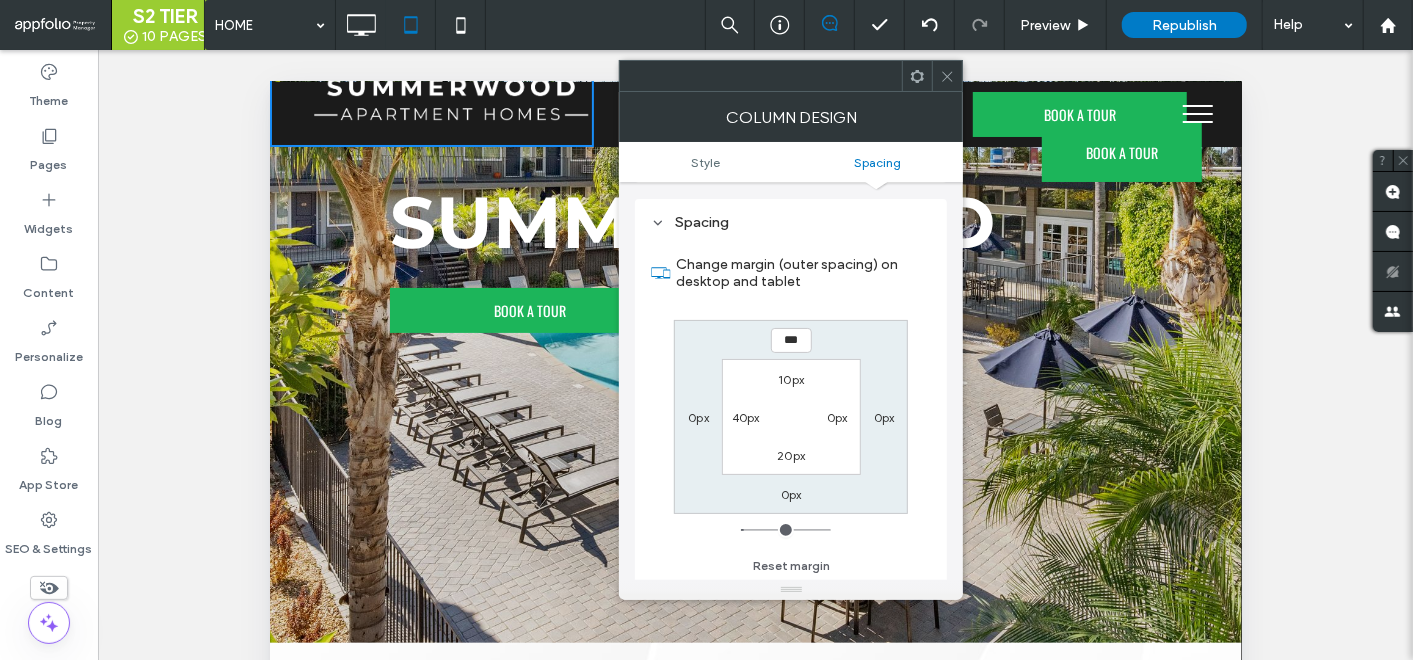 click on "*** 0px 0px 0px 10px 0px 20px 40px" at bounding box center [791, 417] 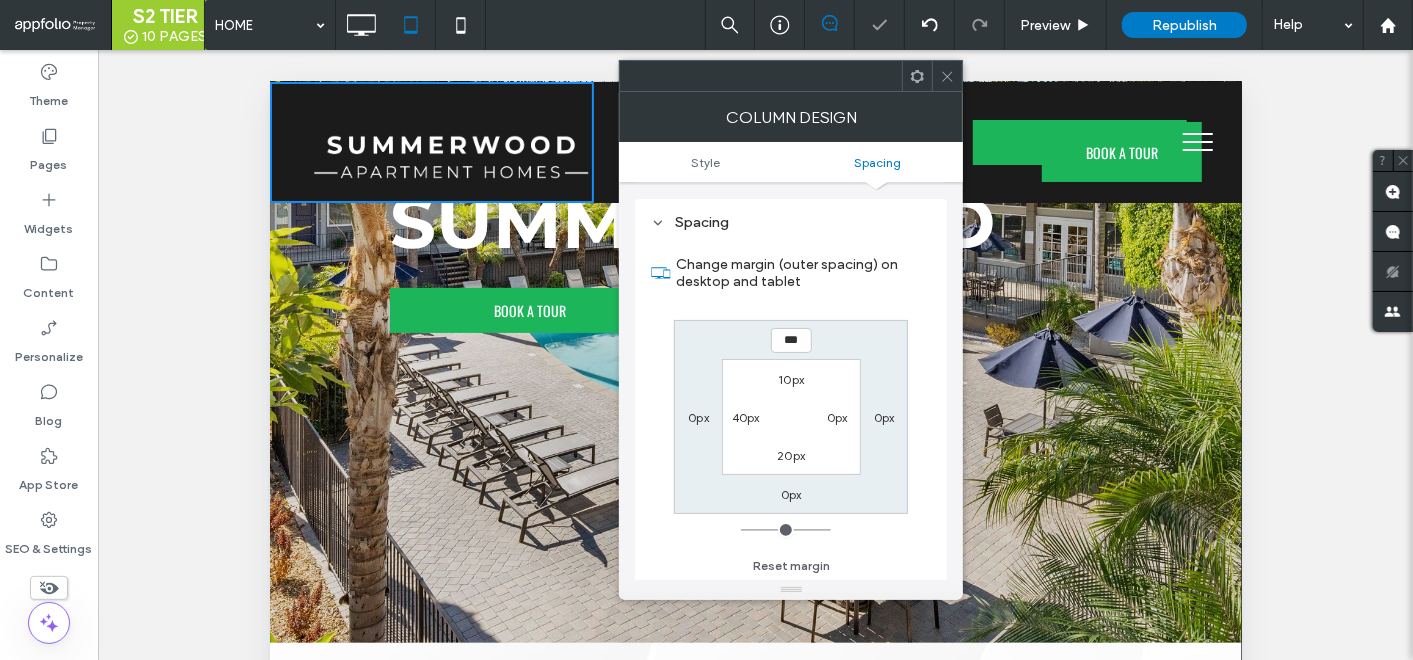 click at bounding box center (947, 76) 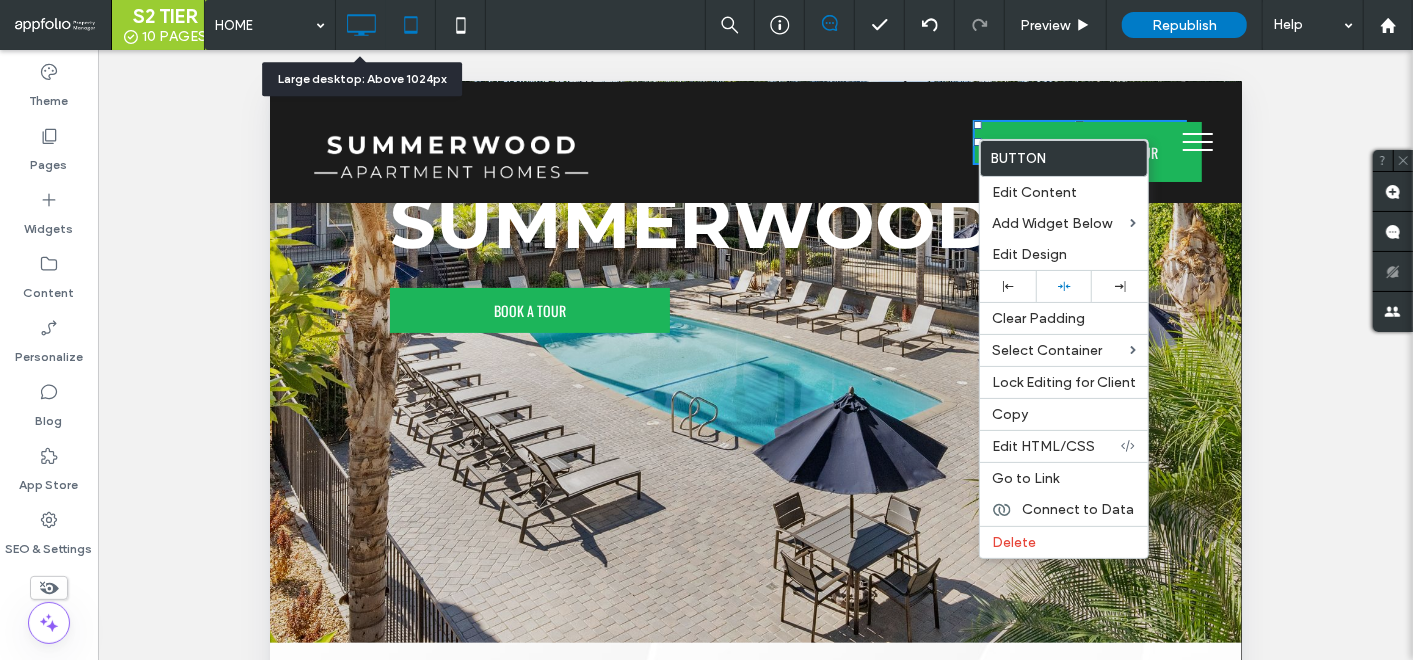 click 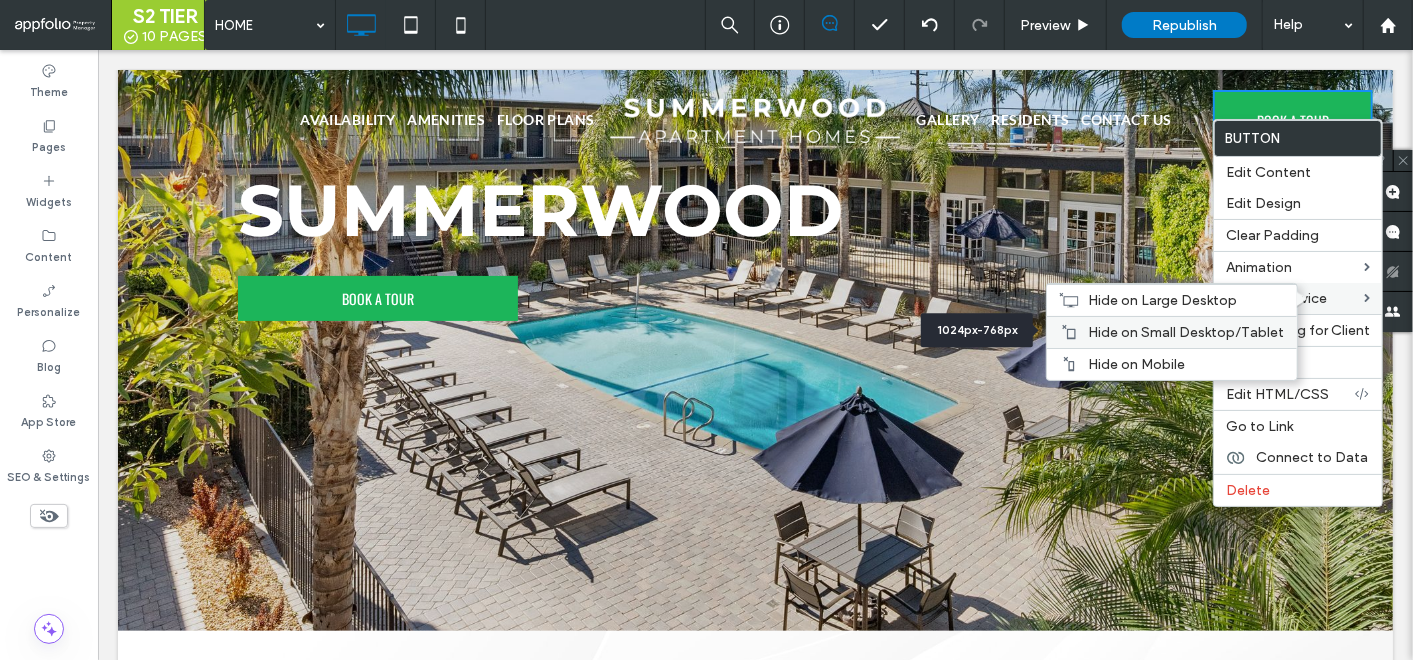 click on "Hide on Small Desktop/Tablet" at bounding box center [1172, 332] 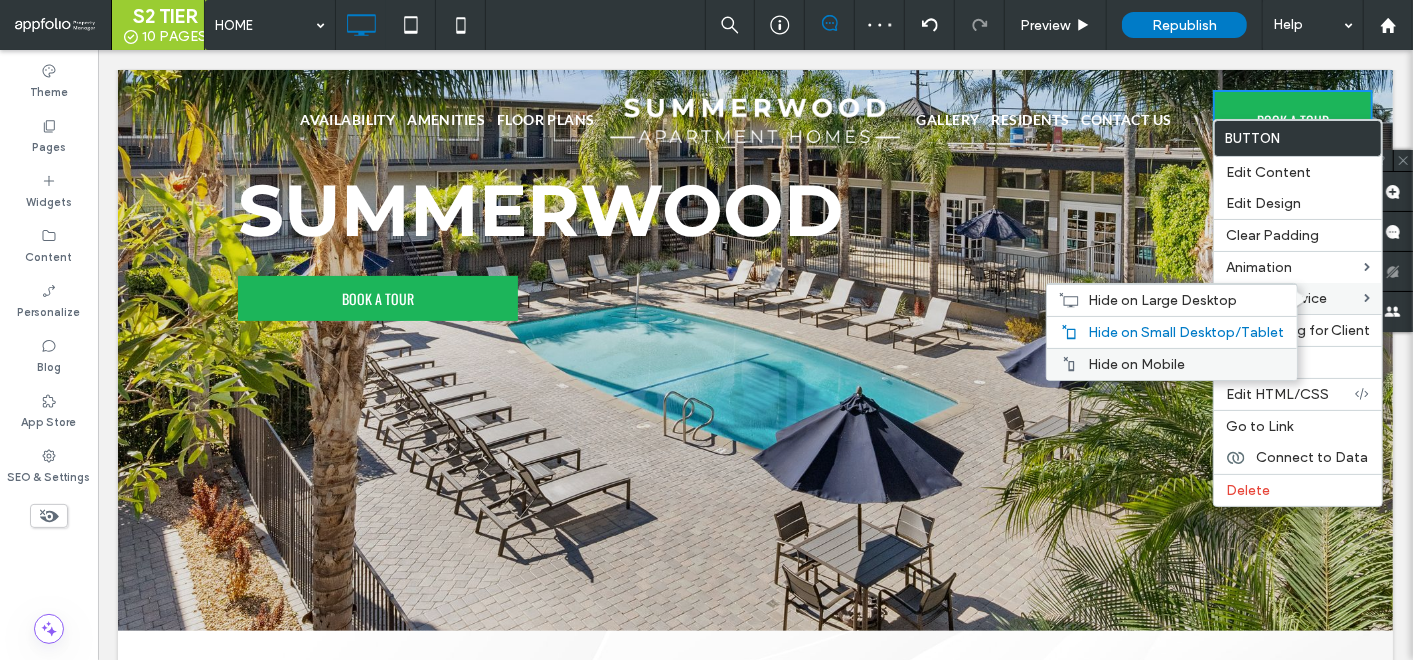 click on "Hide on Mobile" at bounding box center [1172, 364] 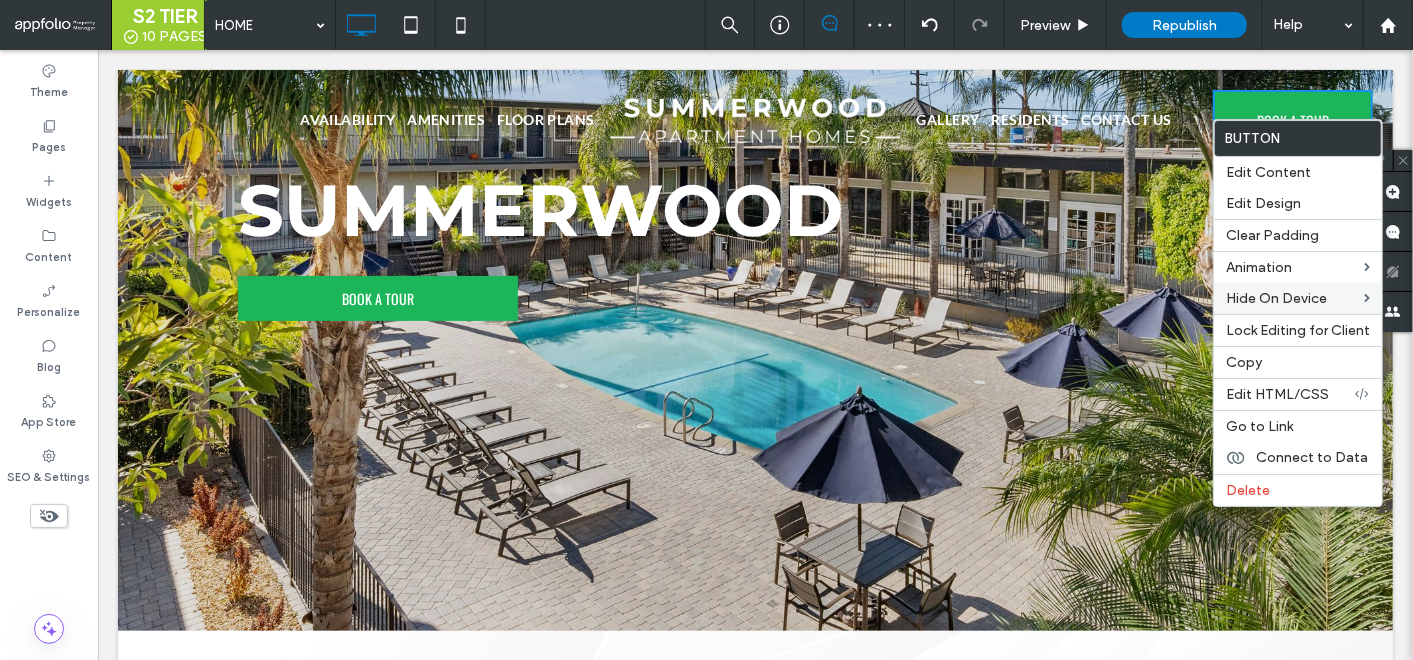 click at bounding box center (706, 330) 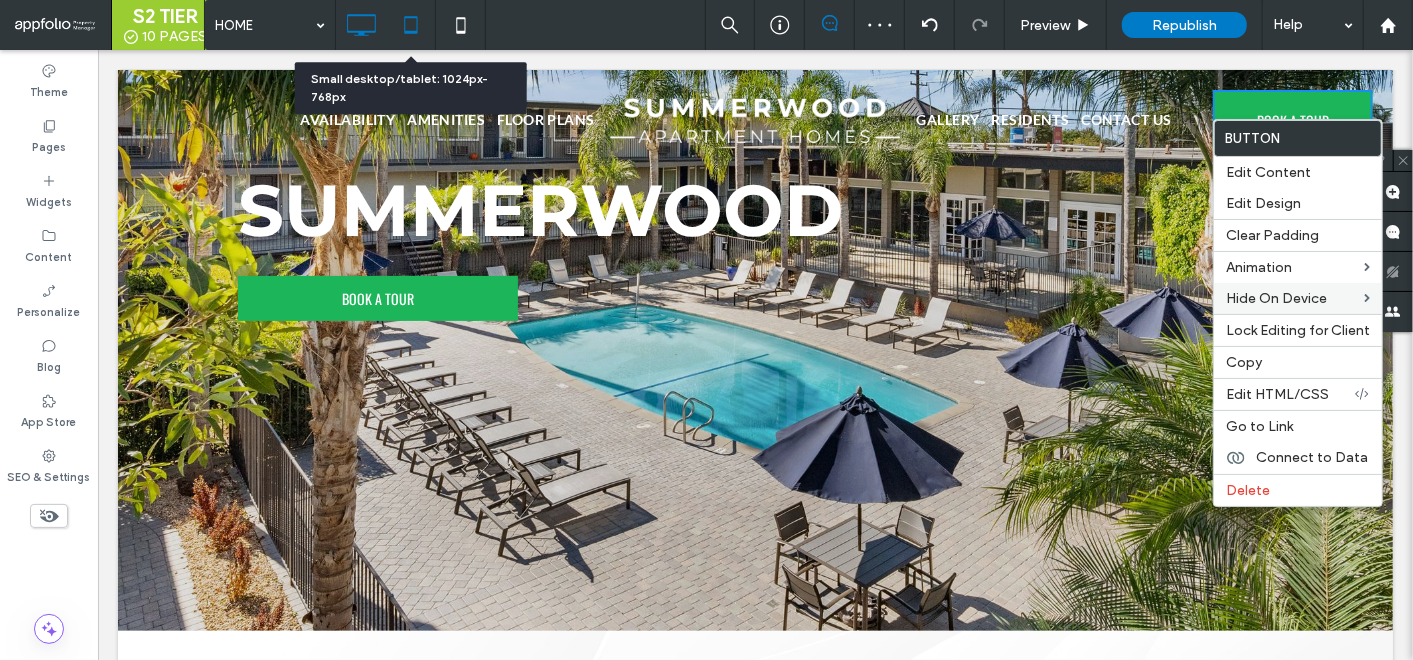 click 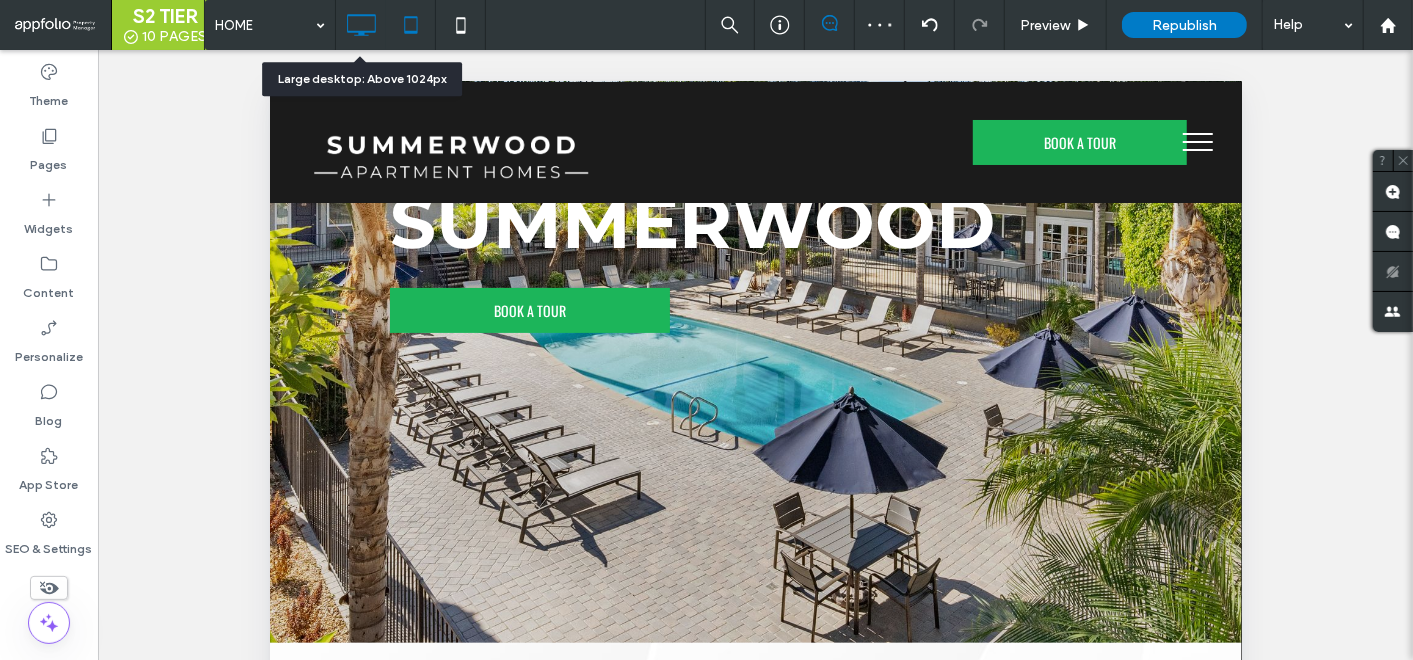 click 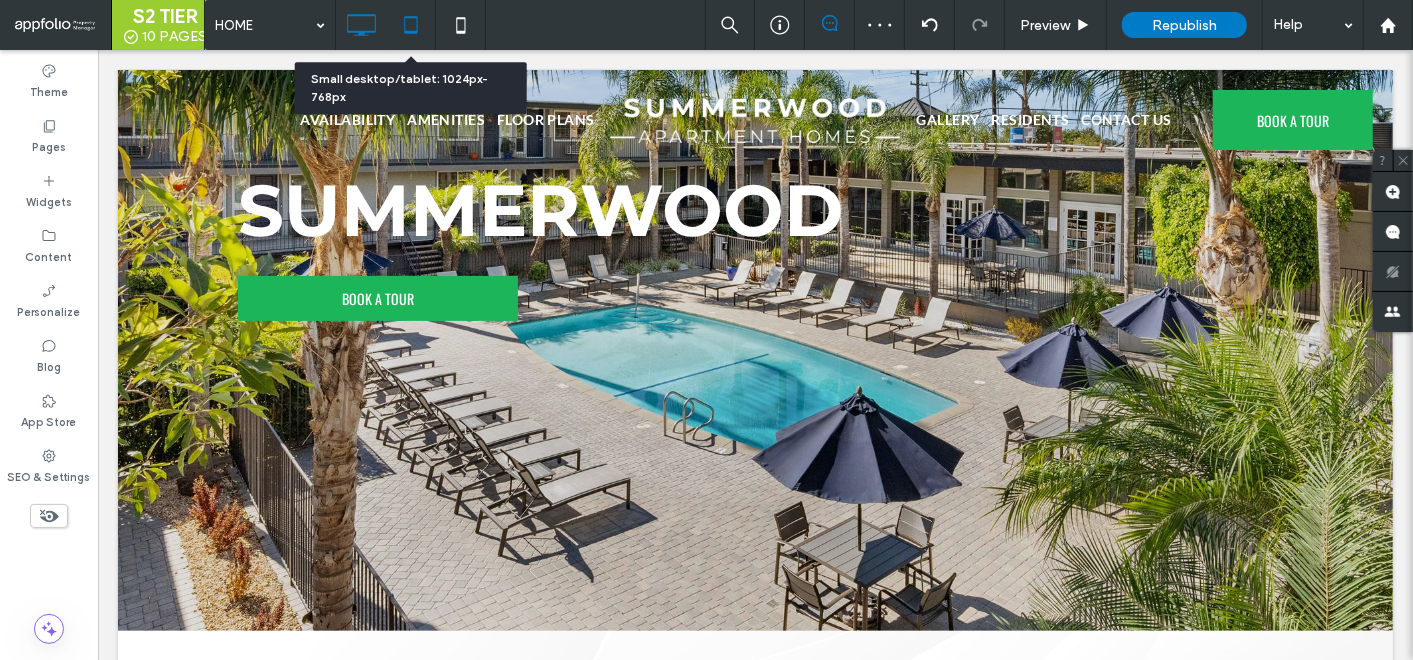 click 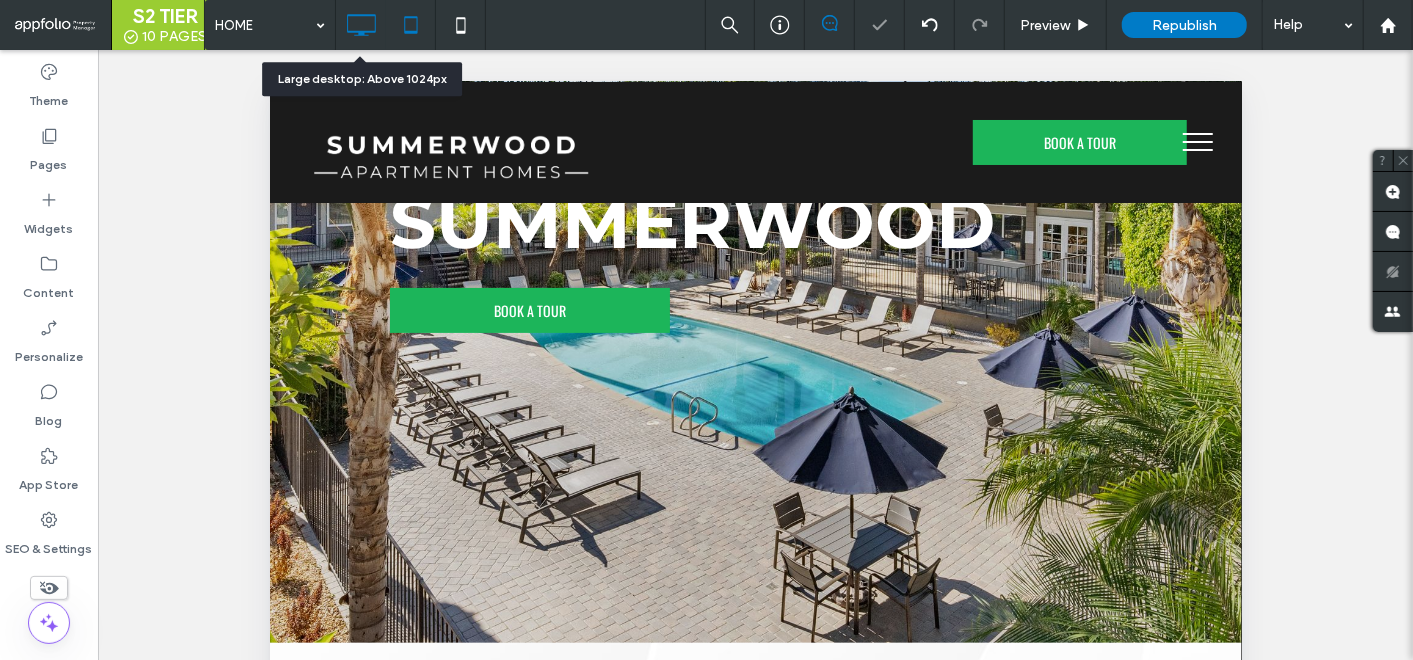 click 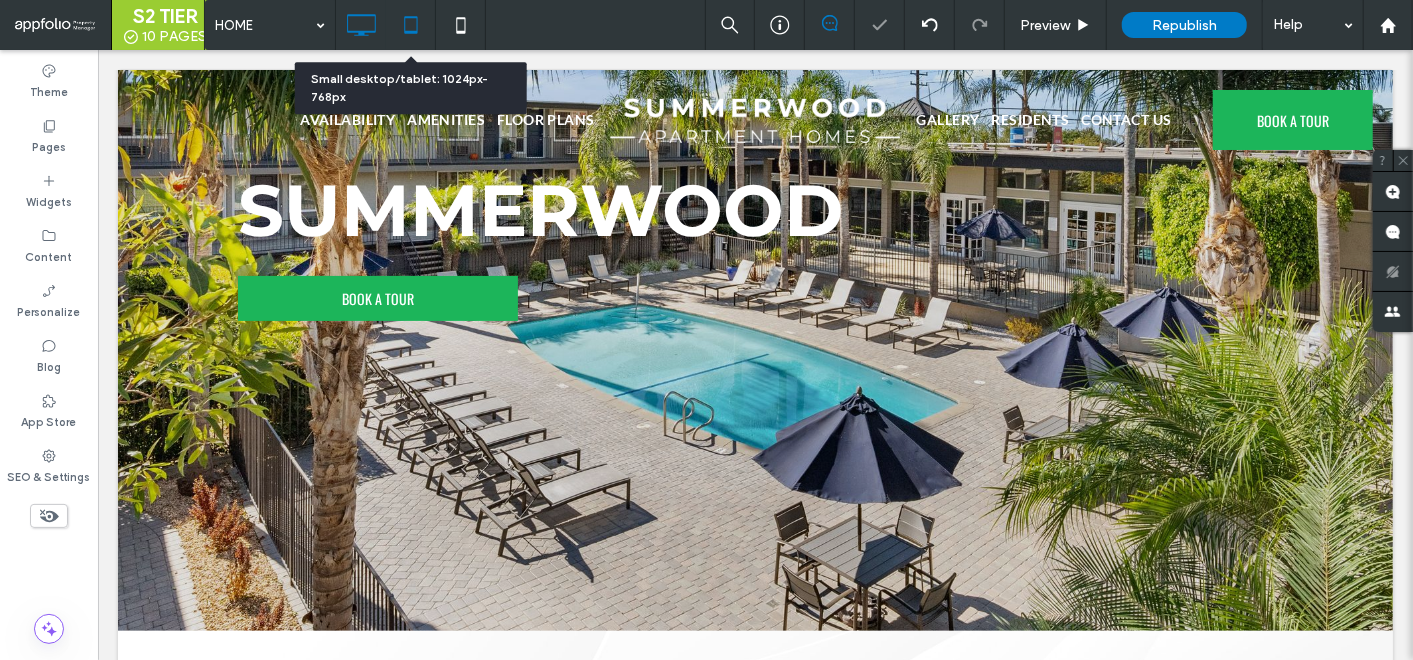 click 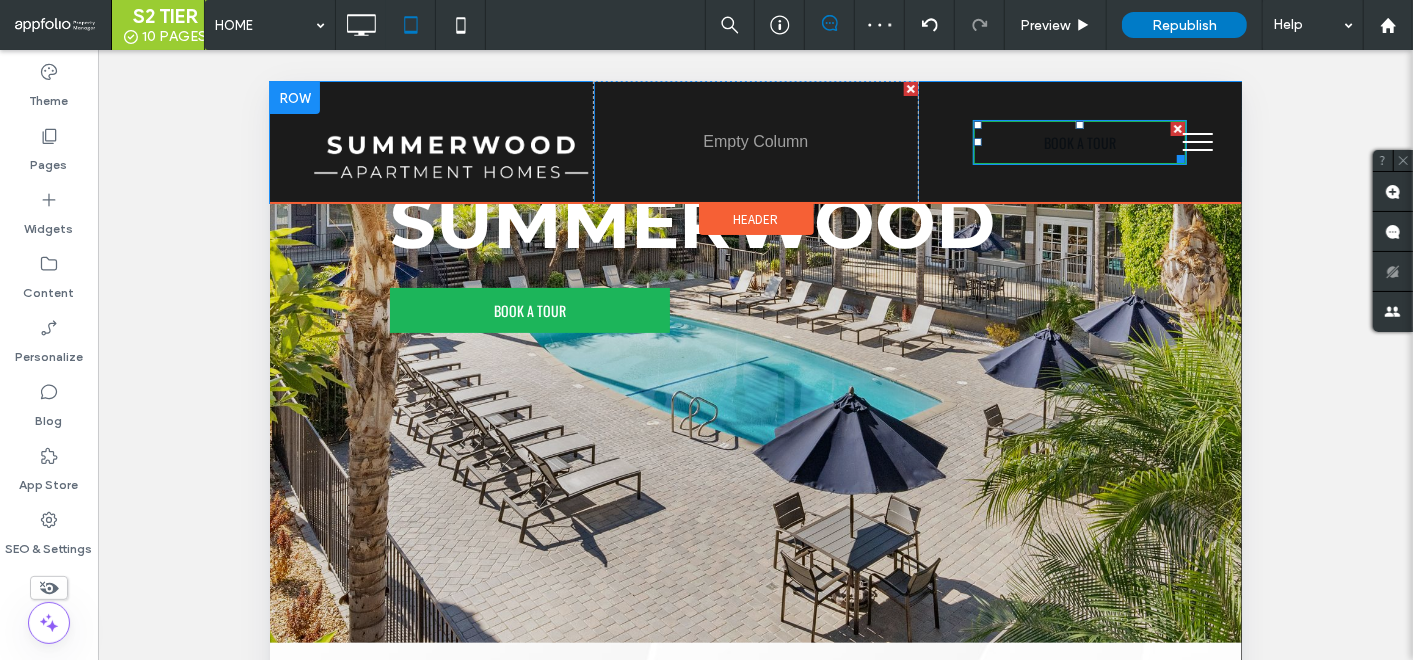 click on "BOOK A TOUR" at bounding box center (1079, 141) 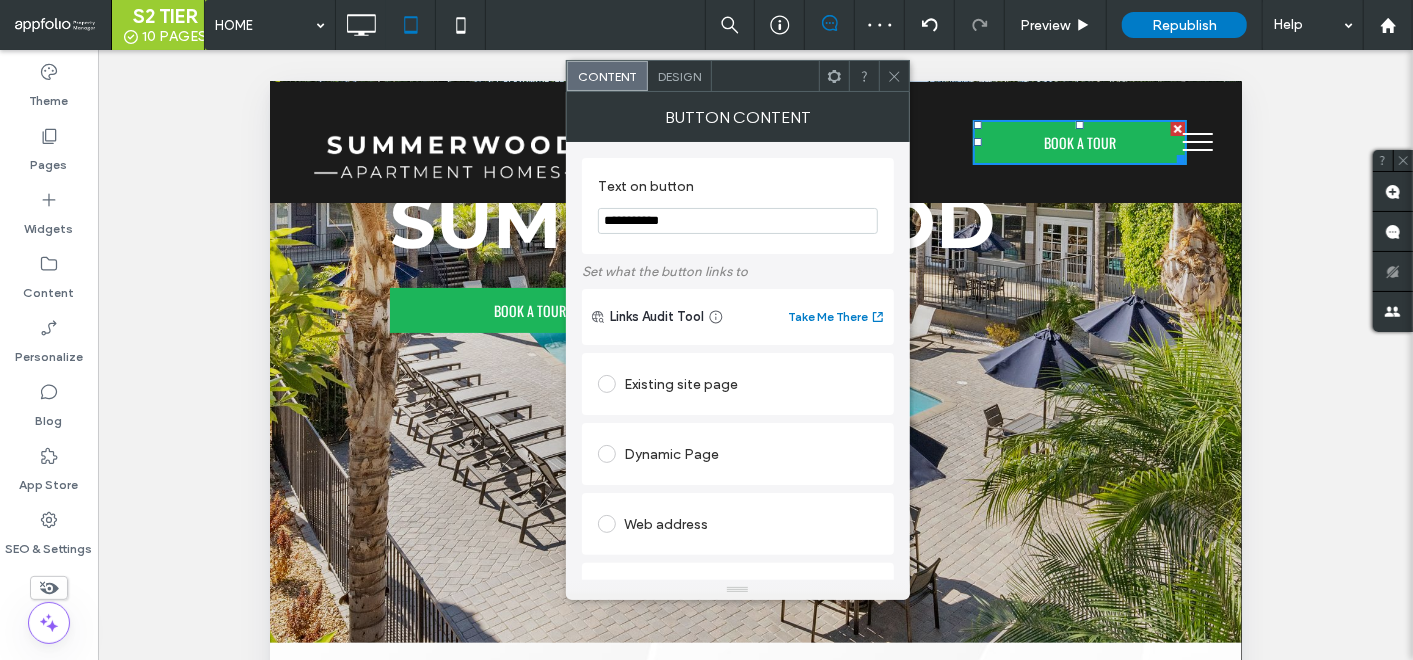 click on "Button Content" at bounding box center (738, 117) 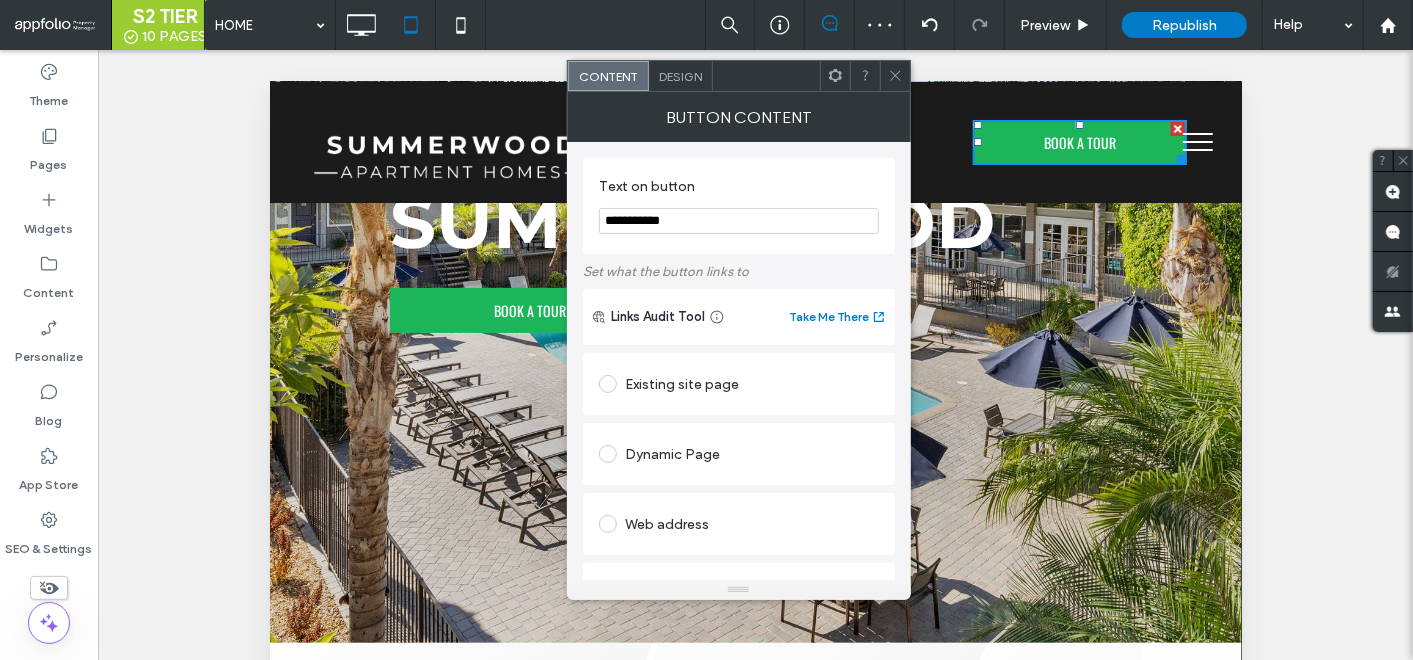 click on "Design" at bounding box center [681, 76] 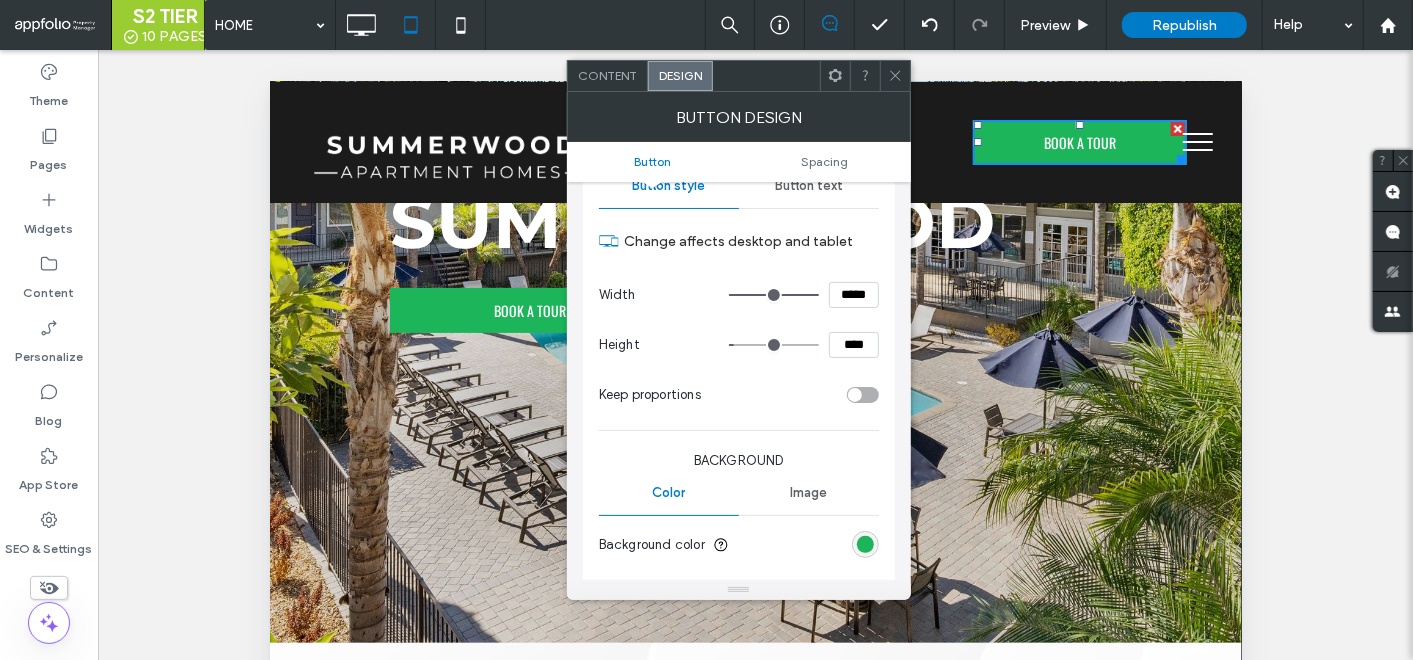 scroll, scrollTop: 111, scrollLeft: 0, axis: vertical 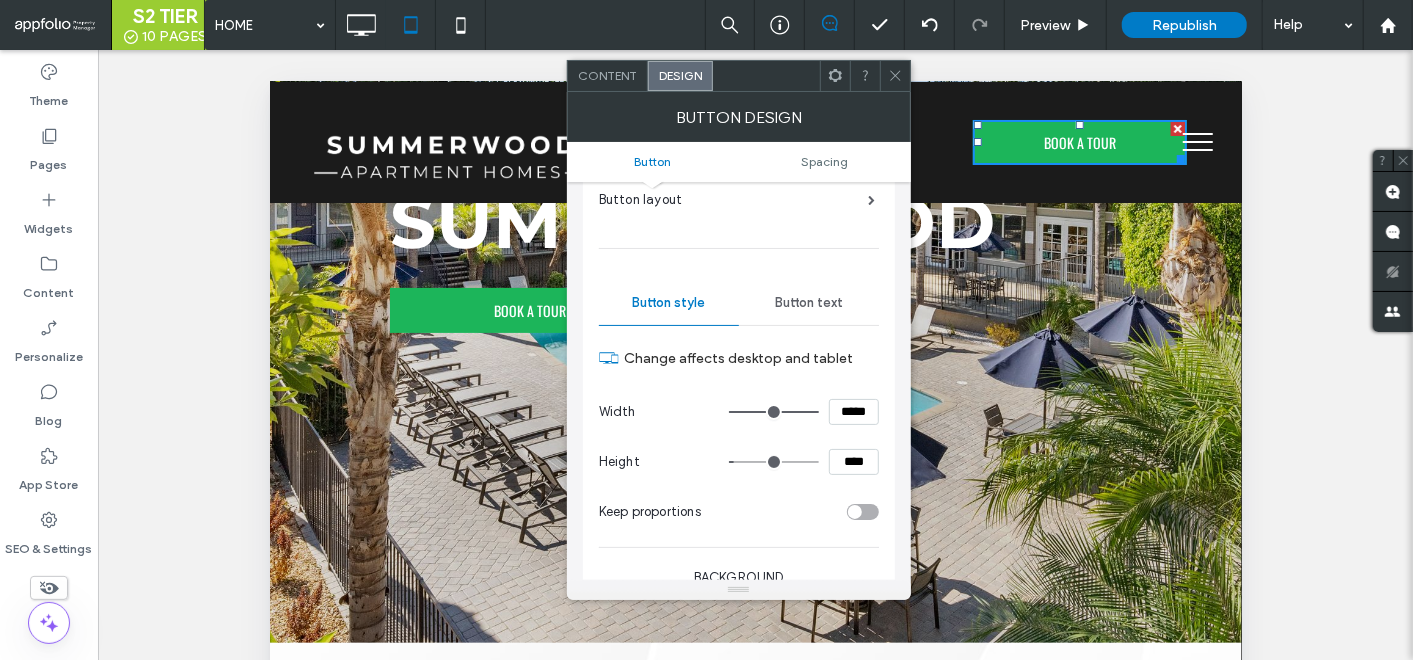 click on "*****" at bounding box center [854, 412] 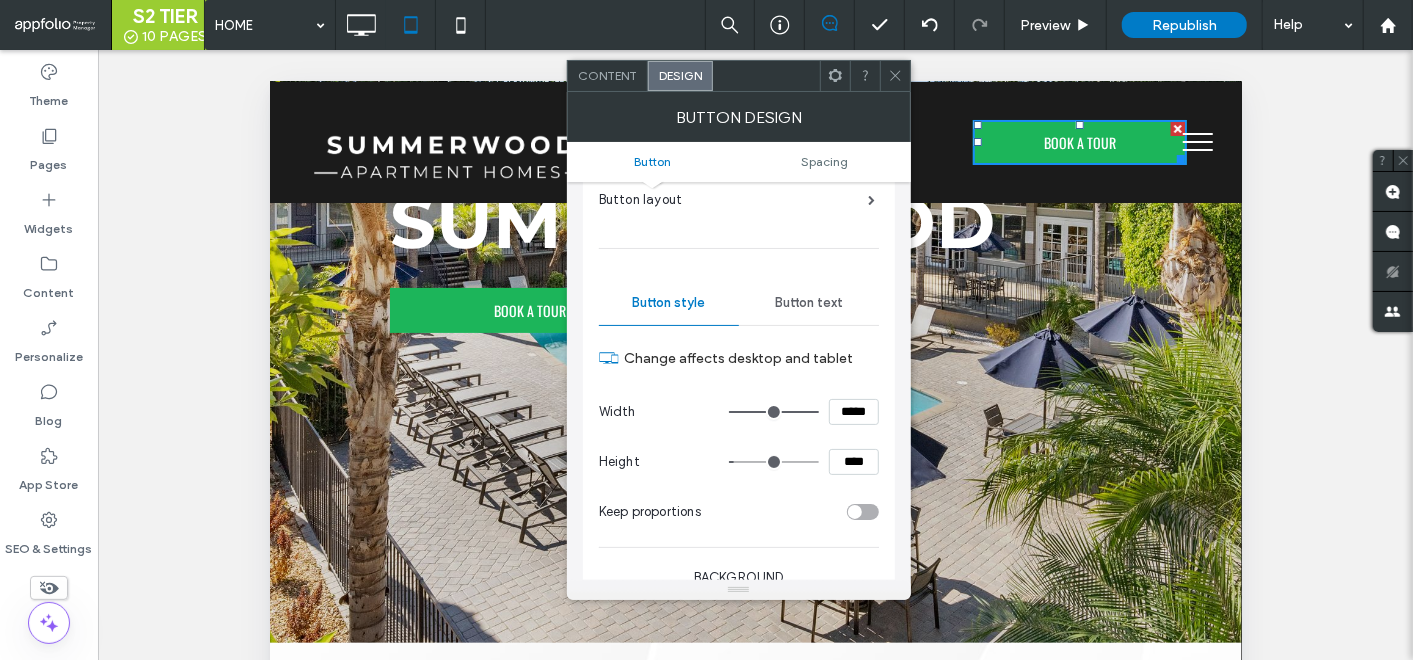 click on "*****" at bounding box center [854, 412] 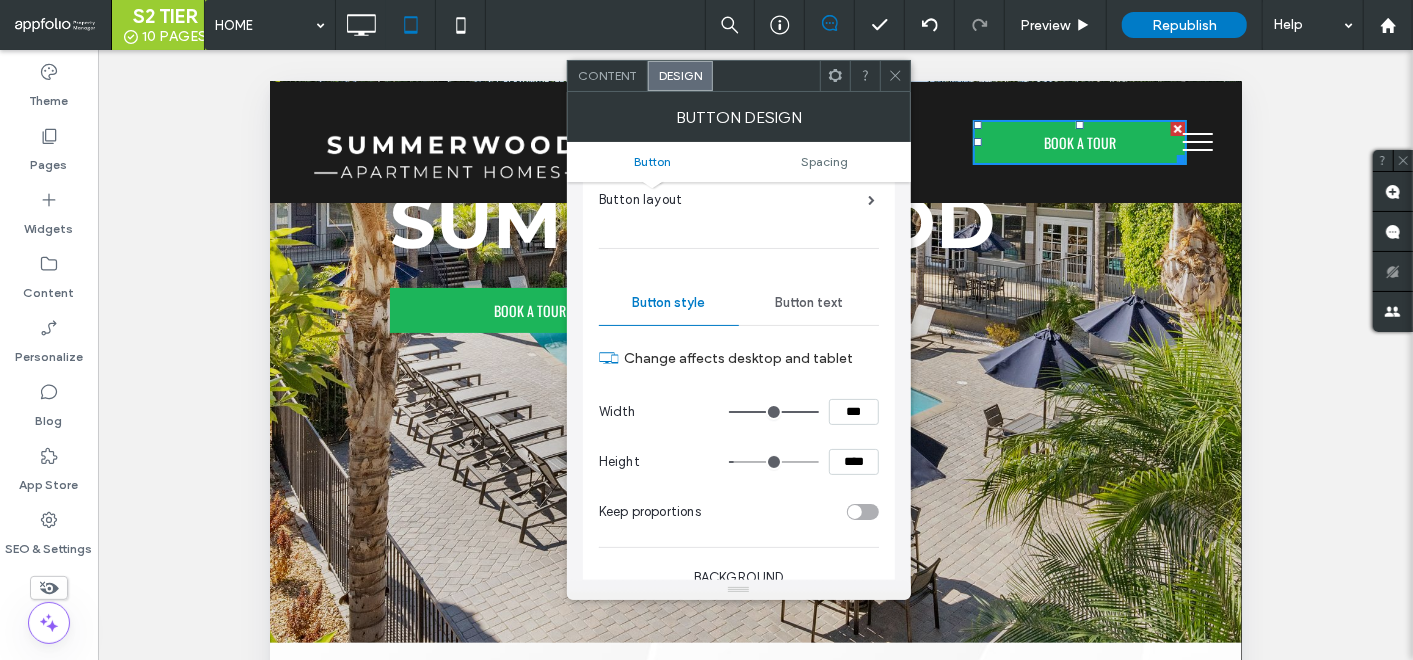 type on "***" 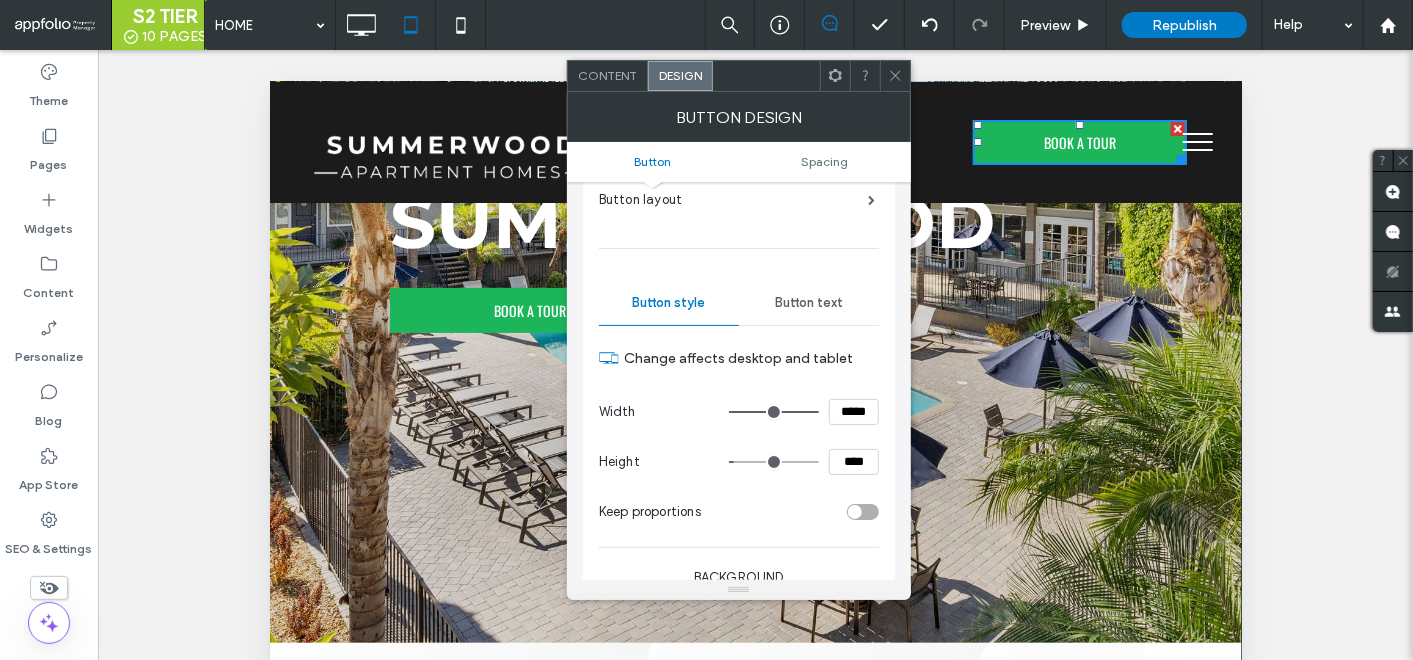 click on "****" at bounding box center (854, 462) 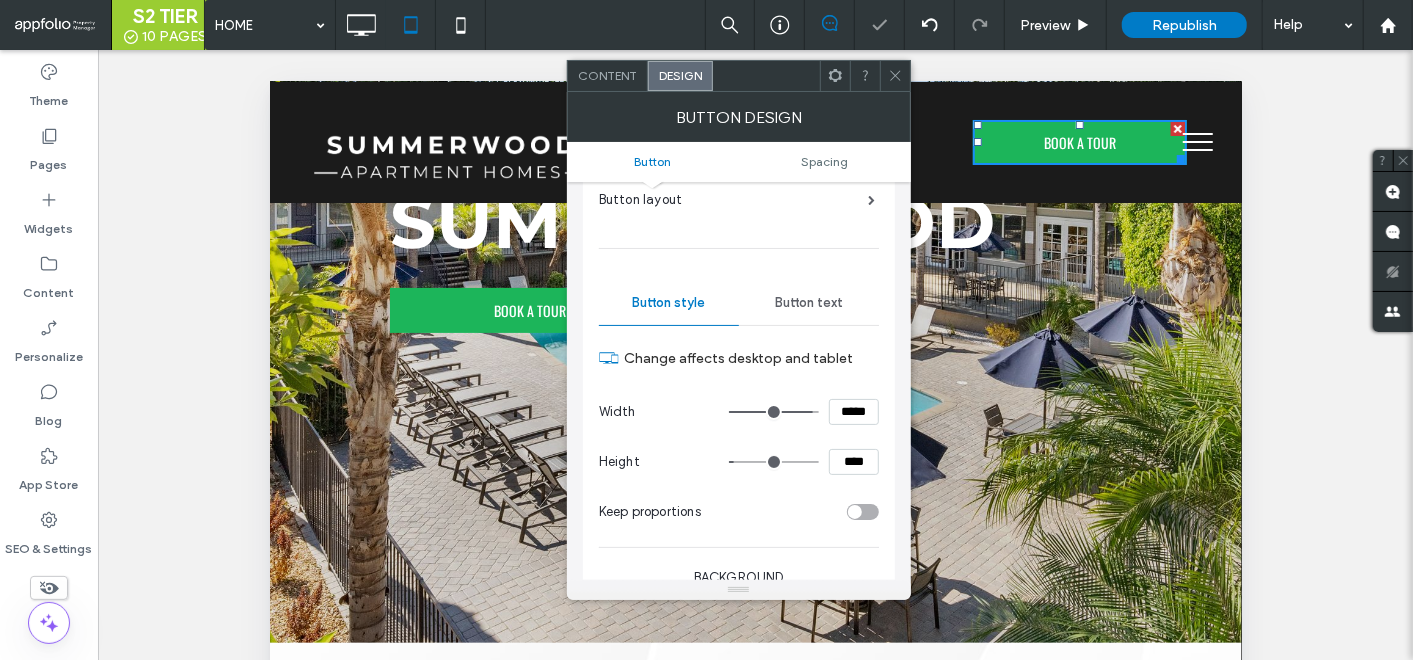 click on "Height ****" at bounding box center [739, 462] 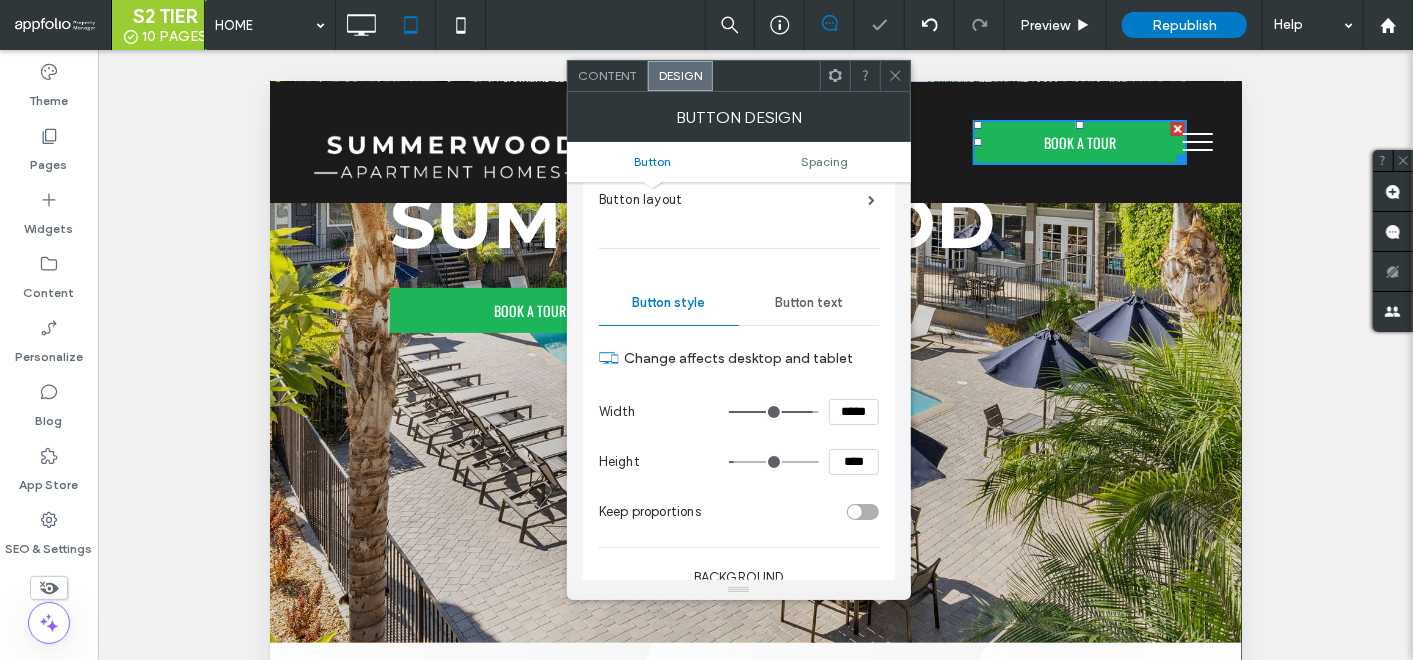 click on "****" at bounding box center (854, 462) 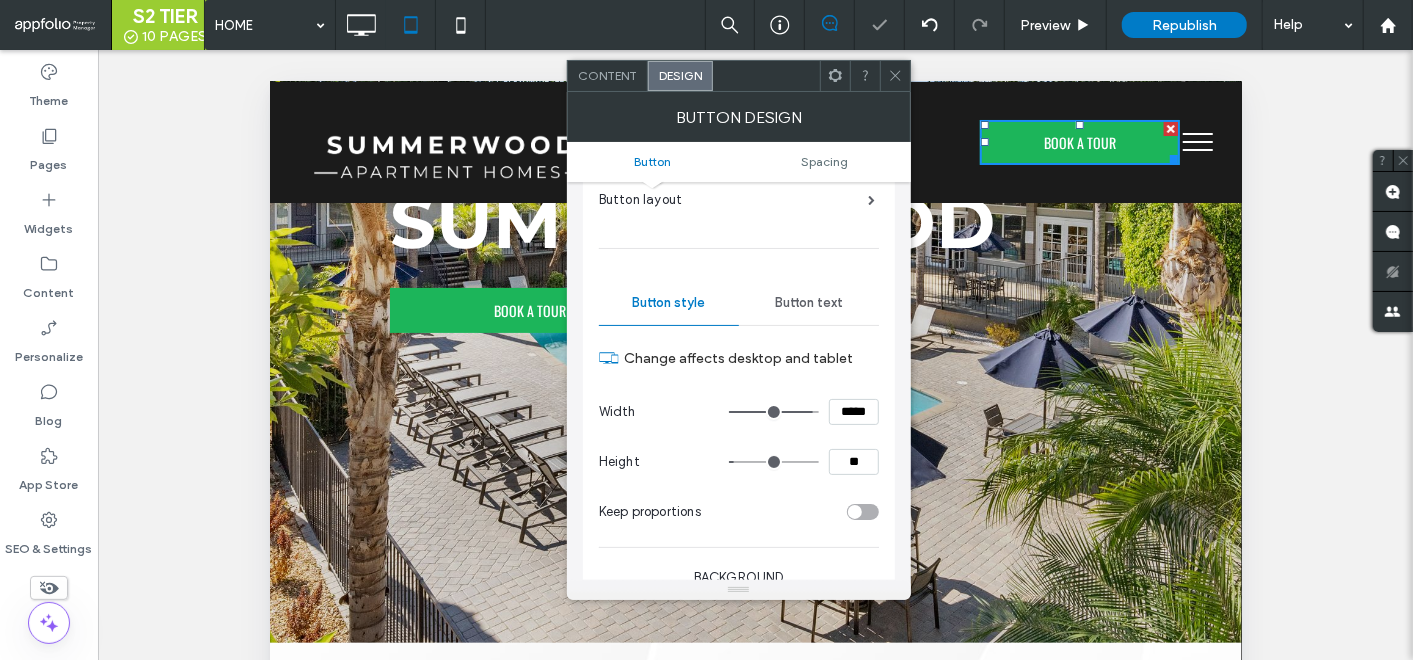 type on "**" 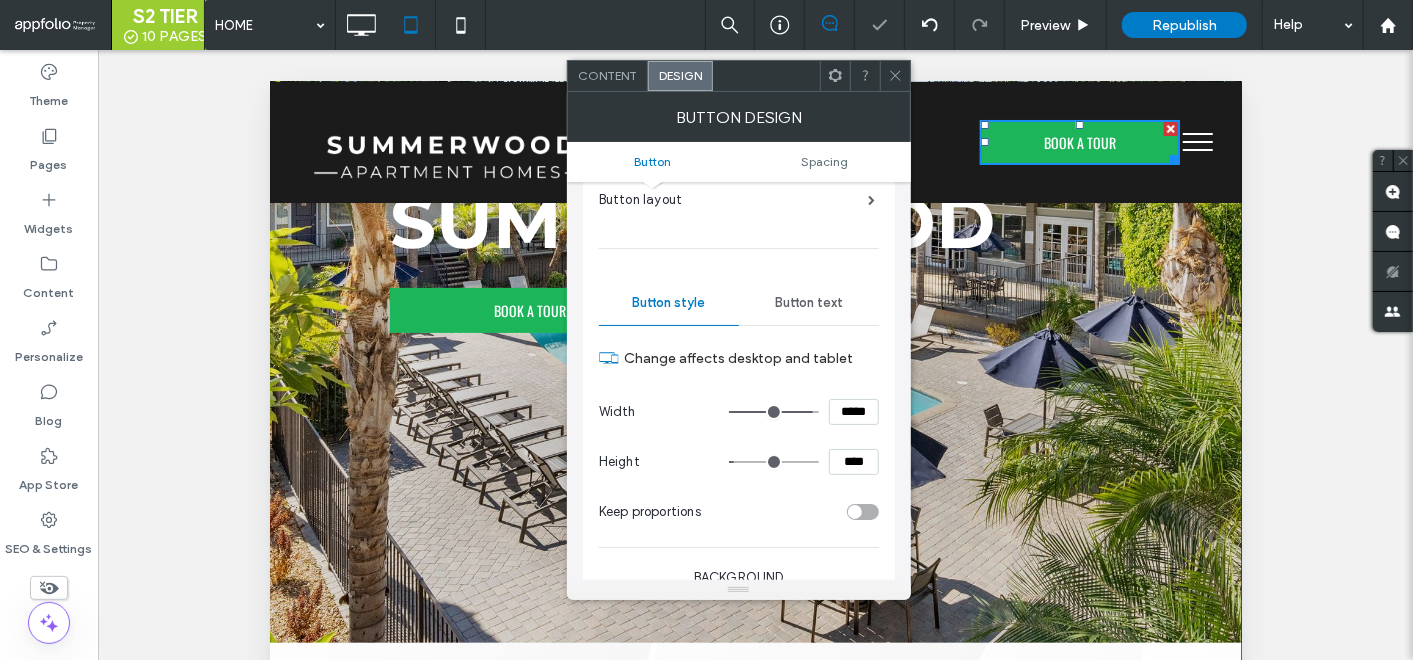 click on "Height ****" at bounding box center (739, 462) 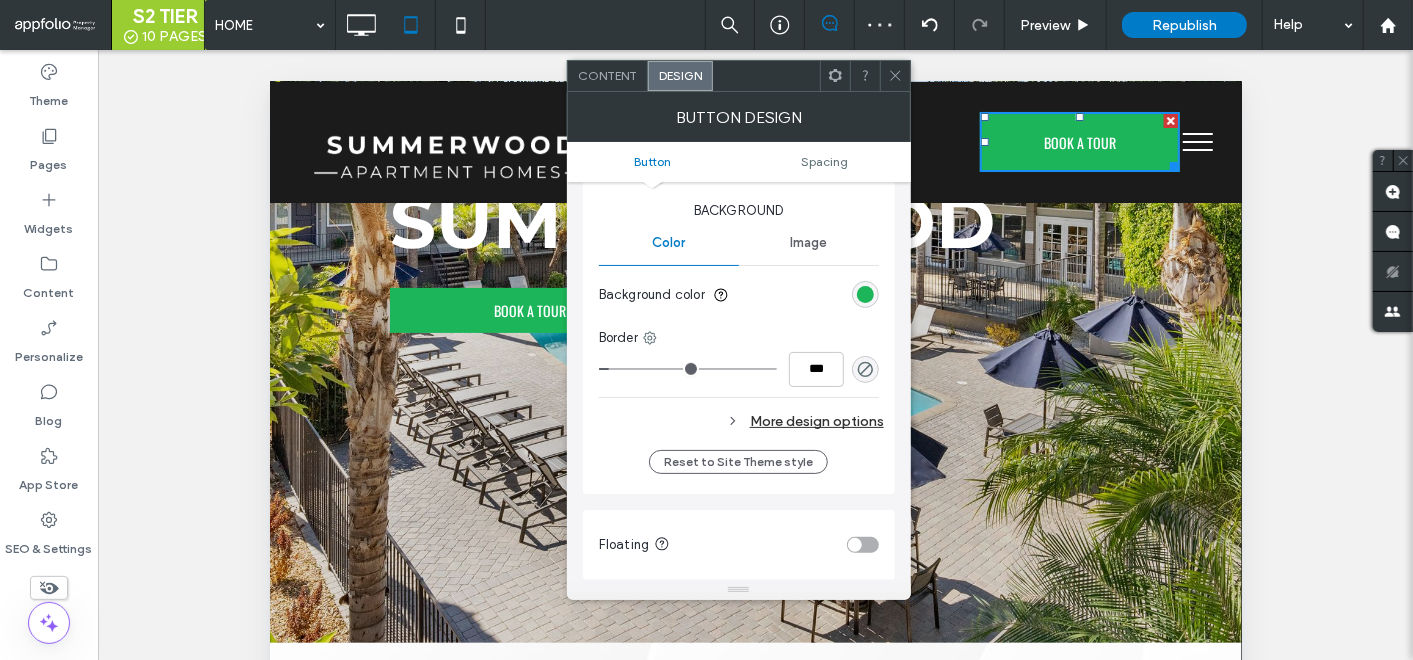 scroll, scrollTop: 555, scrollLeft: 0, axis: vertical 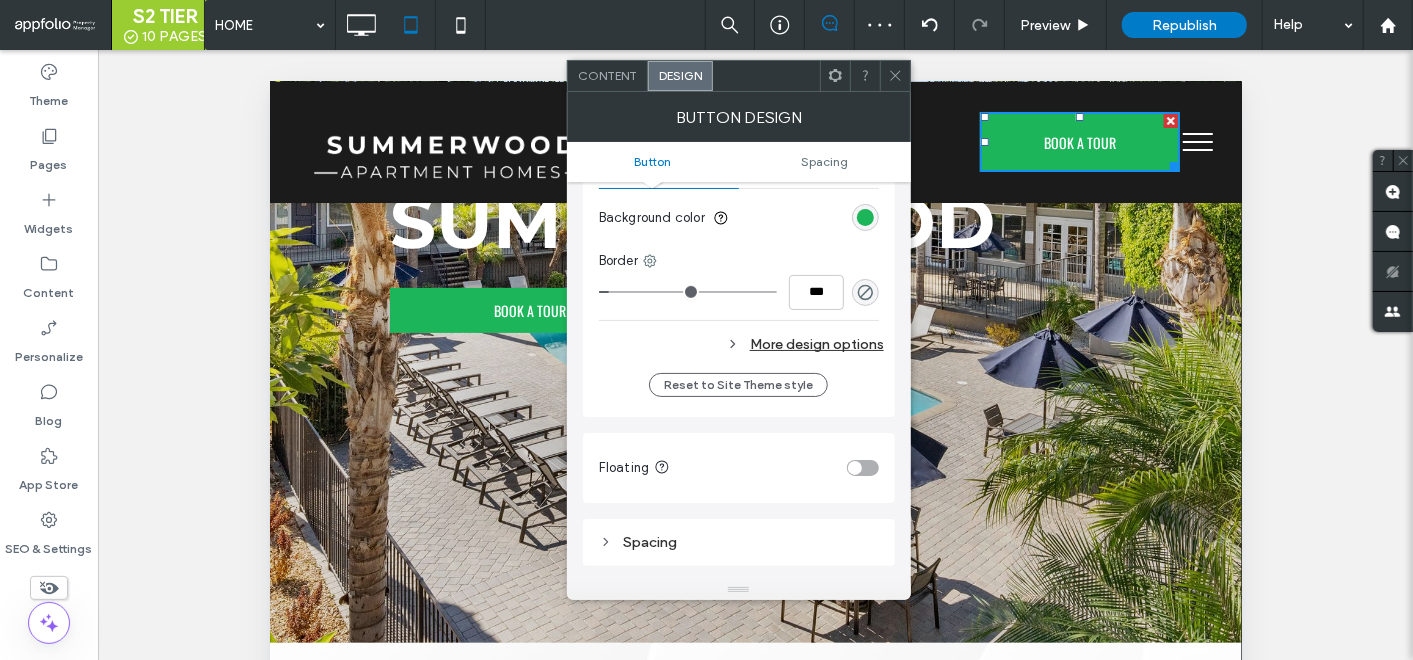 click on "More design options" at bounding box center [741, 344] 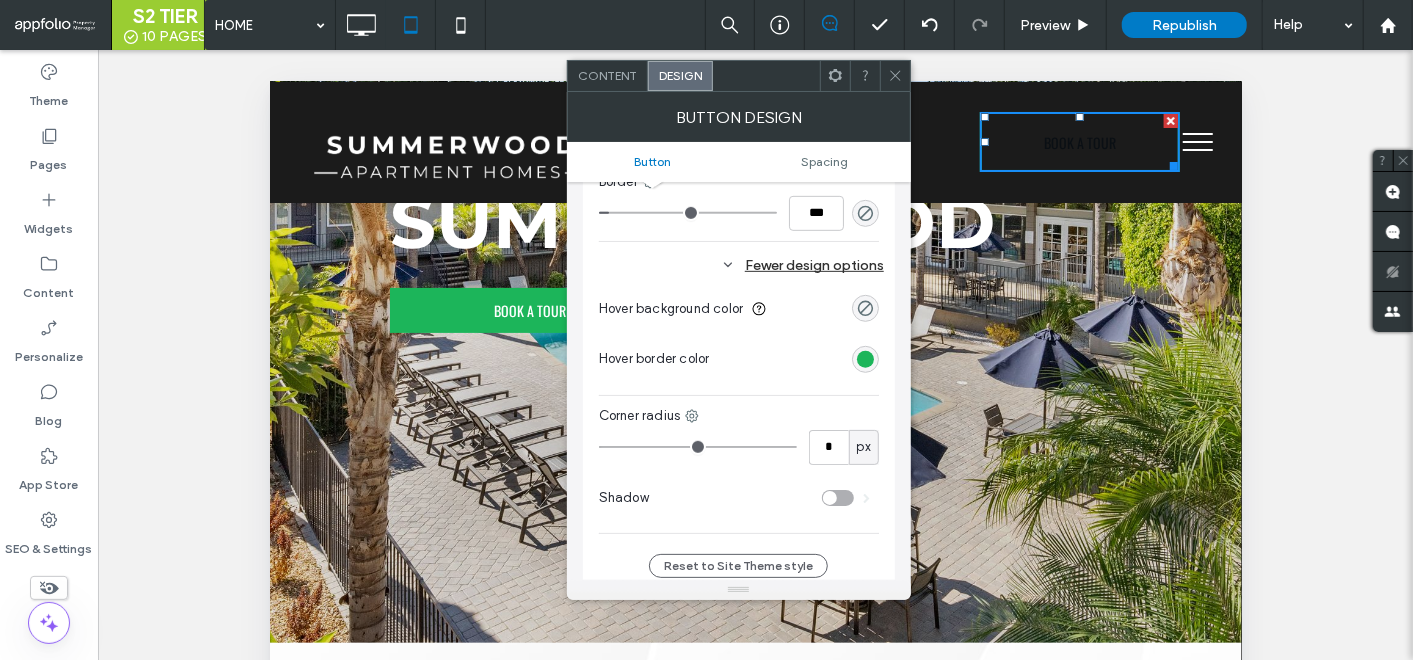 scroll, scrollTop: 666, scrollLeft: 0, axis: vertical 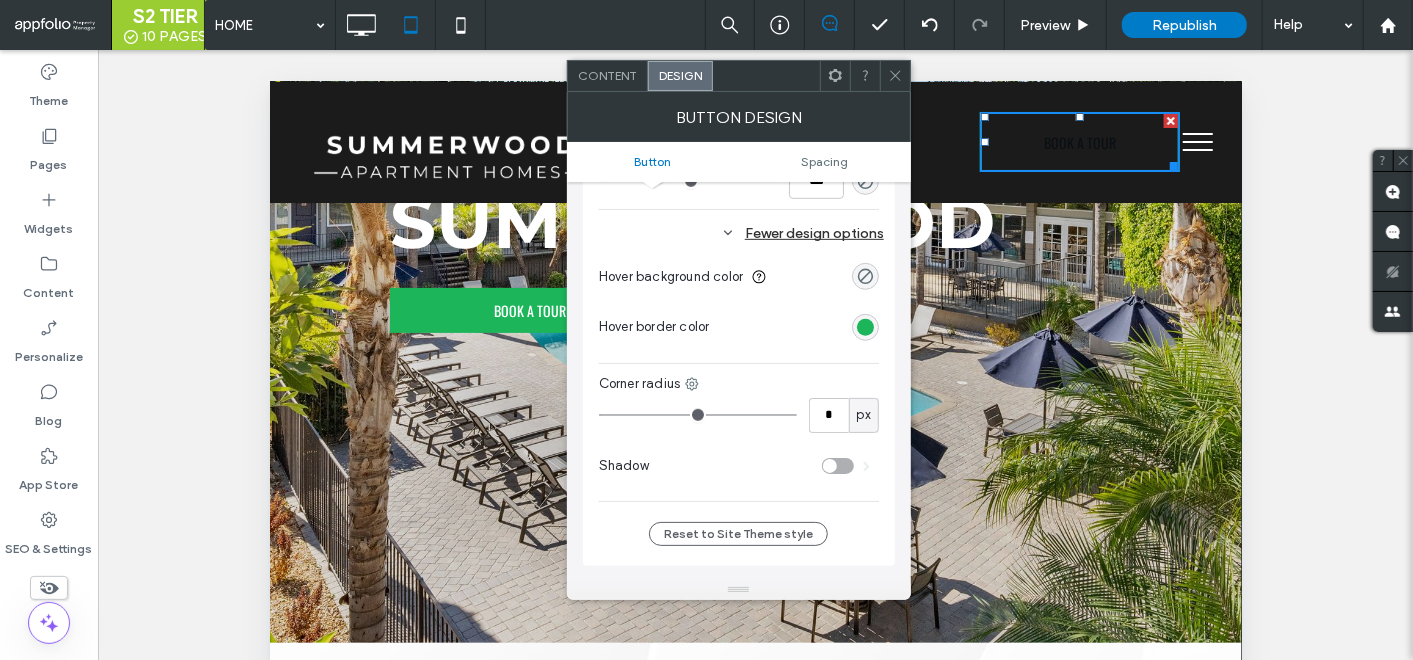 click at bounding box center [865, 276] 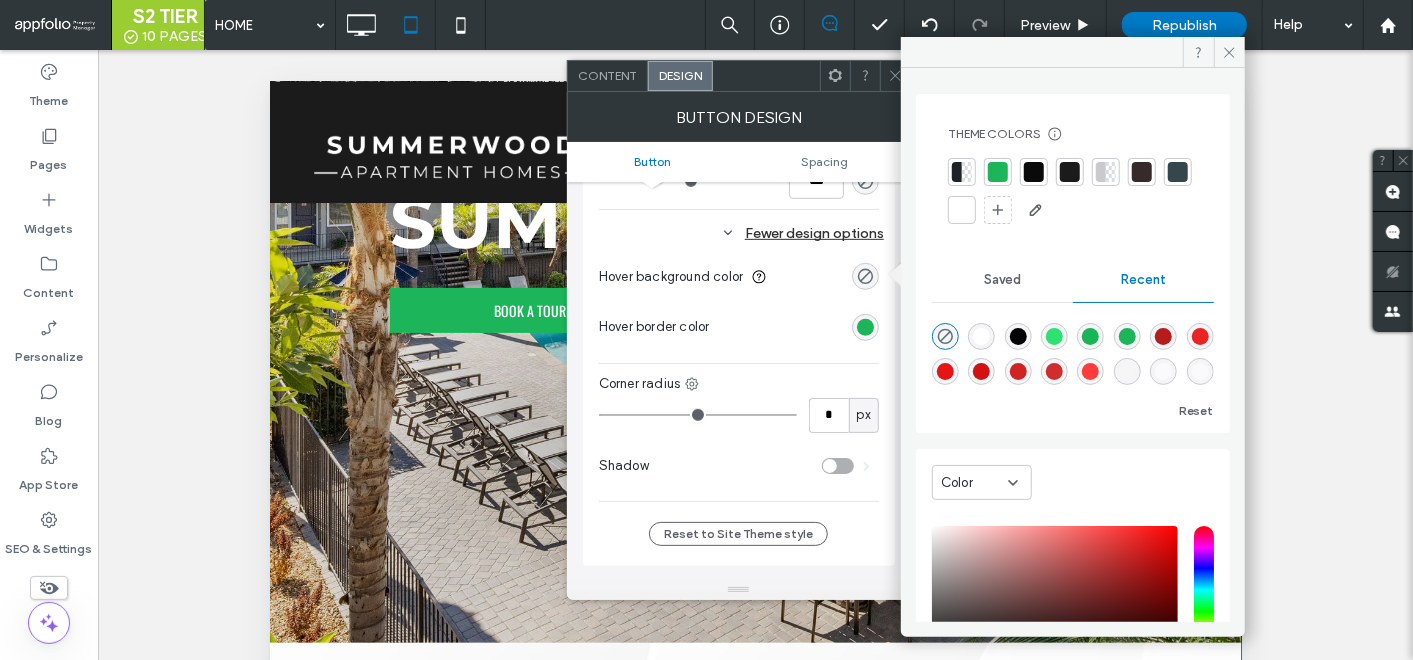 click at bounding box center (981, 336) 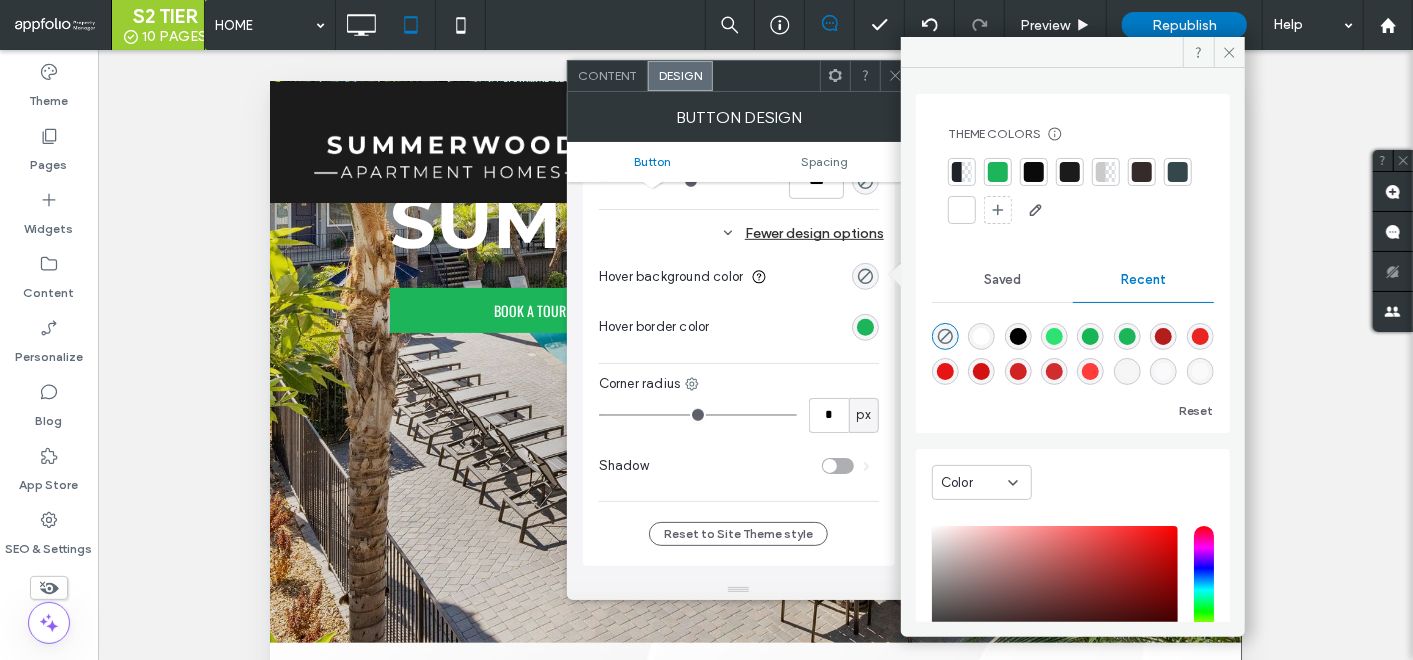 type on "*******" 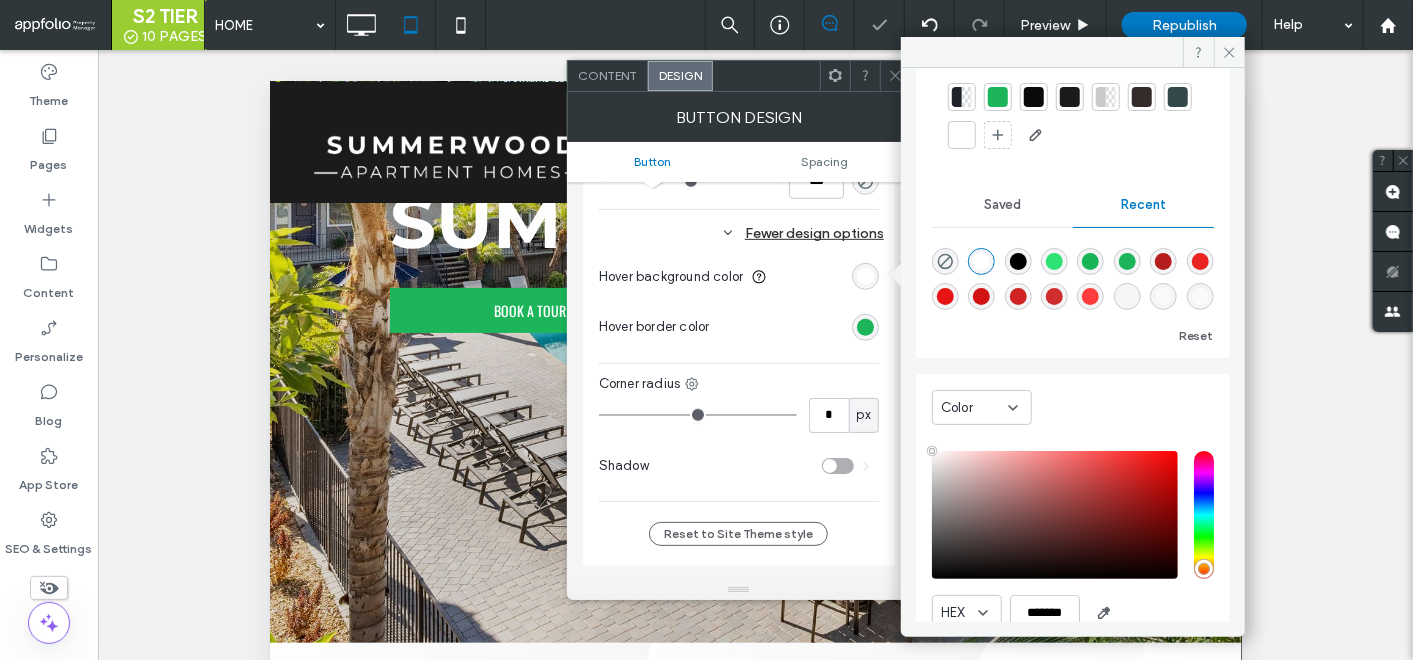 scroll, scrollTop: 158, scrollLeft: 0, axis: vertical 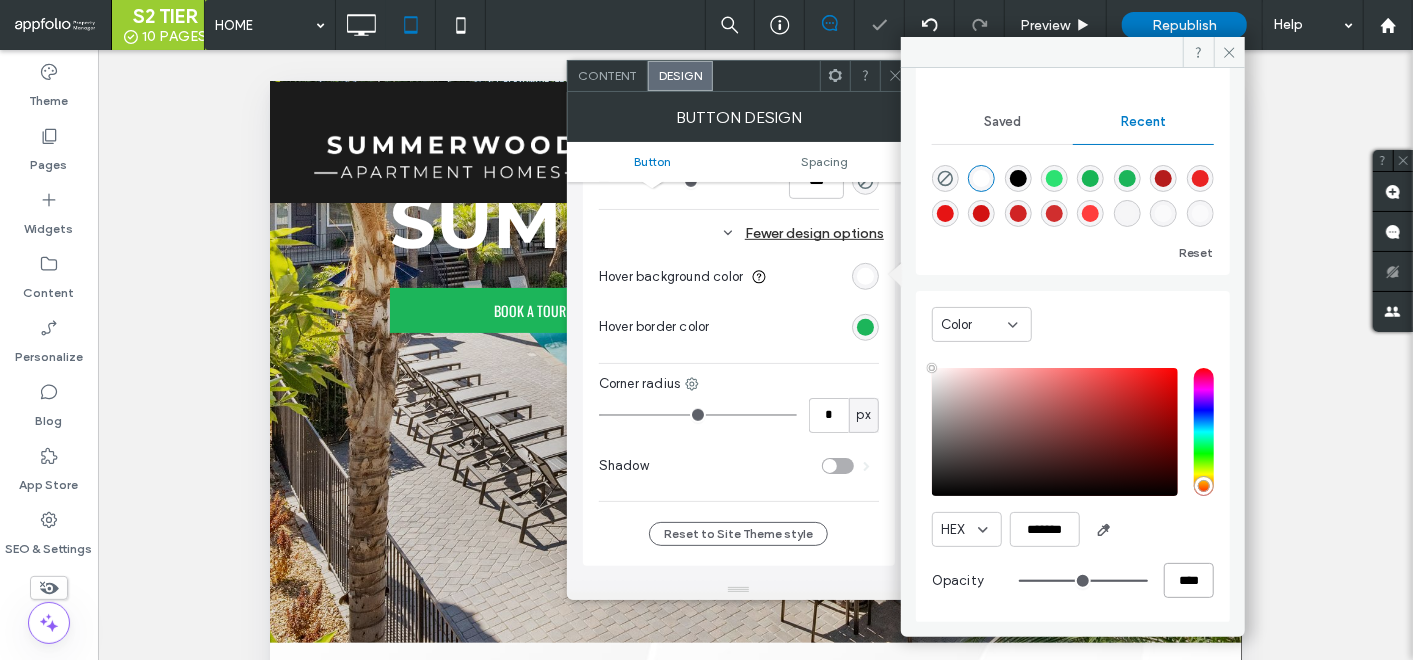 click on "****" at bounding box center [1189, 580] 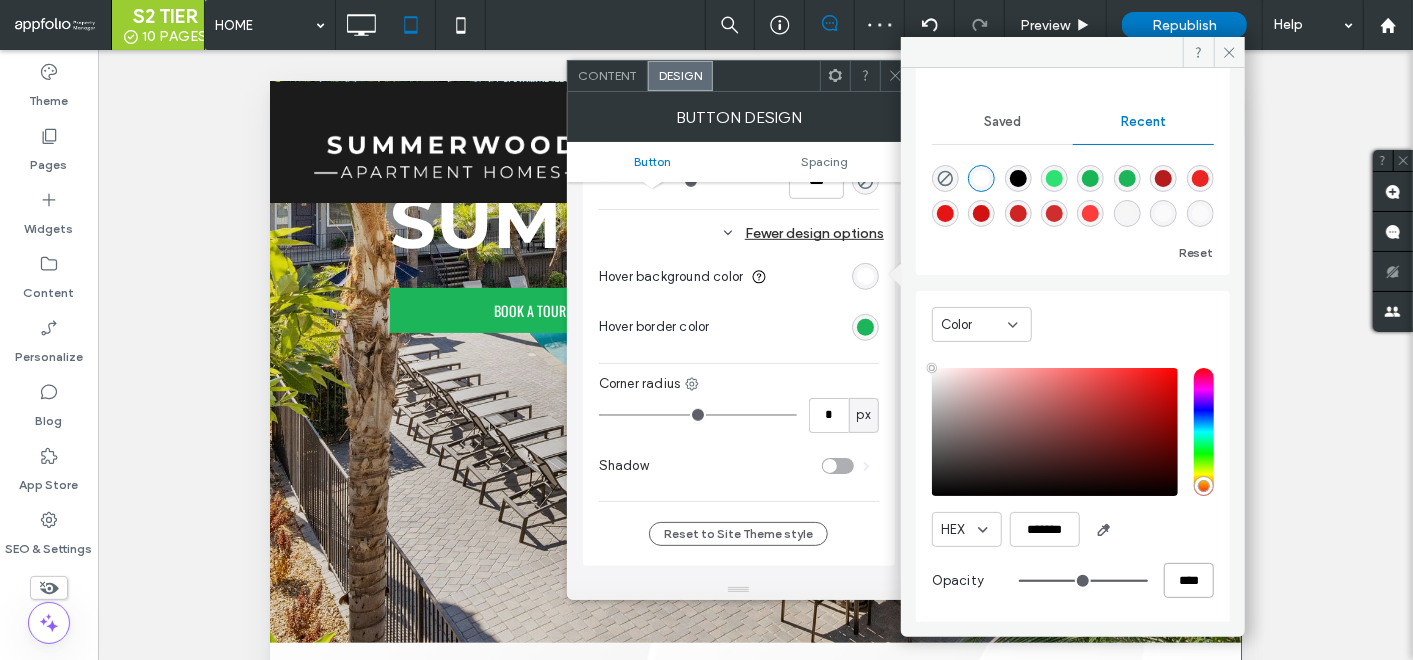 type on "*" 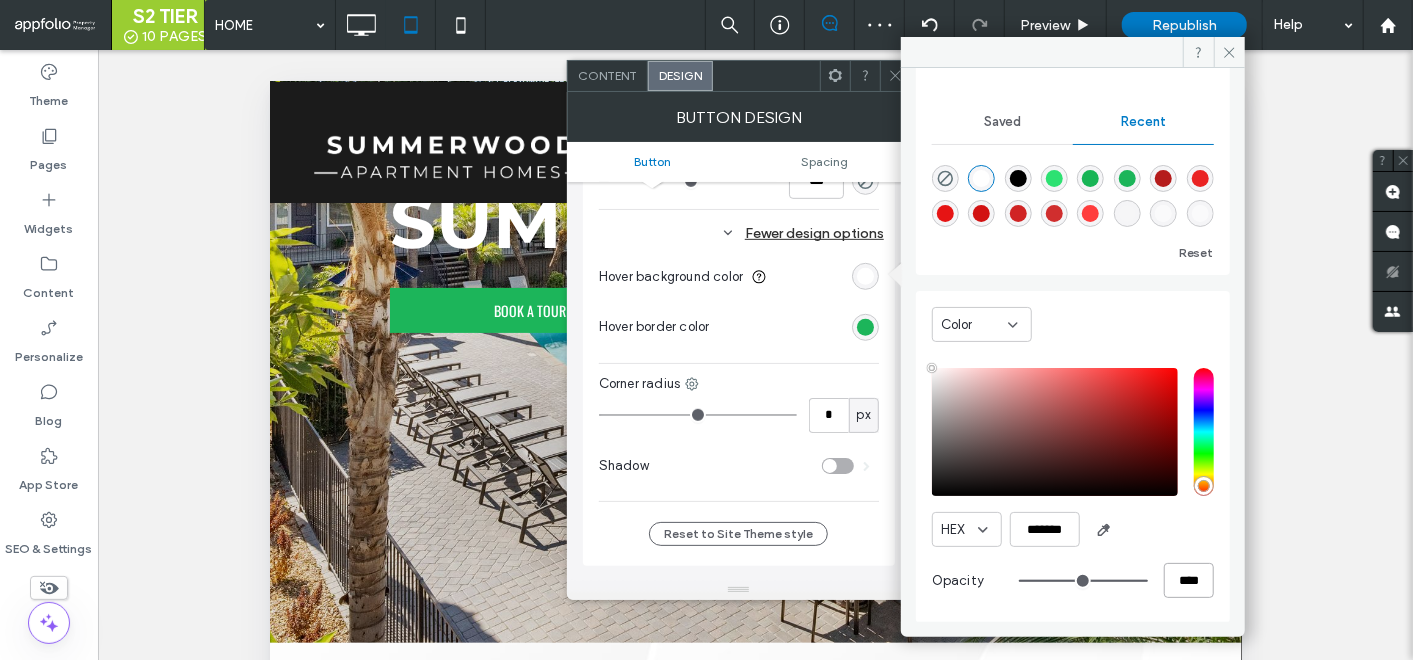 type on "**" 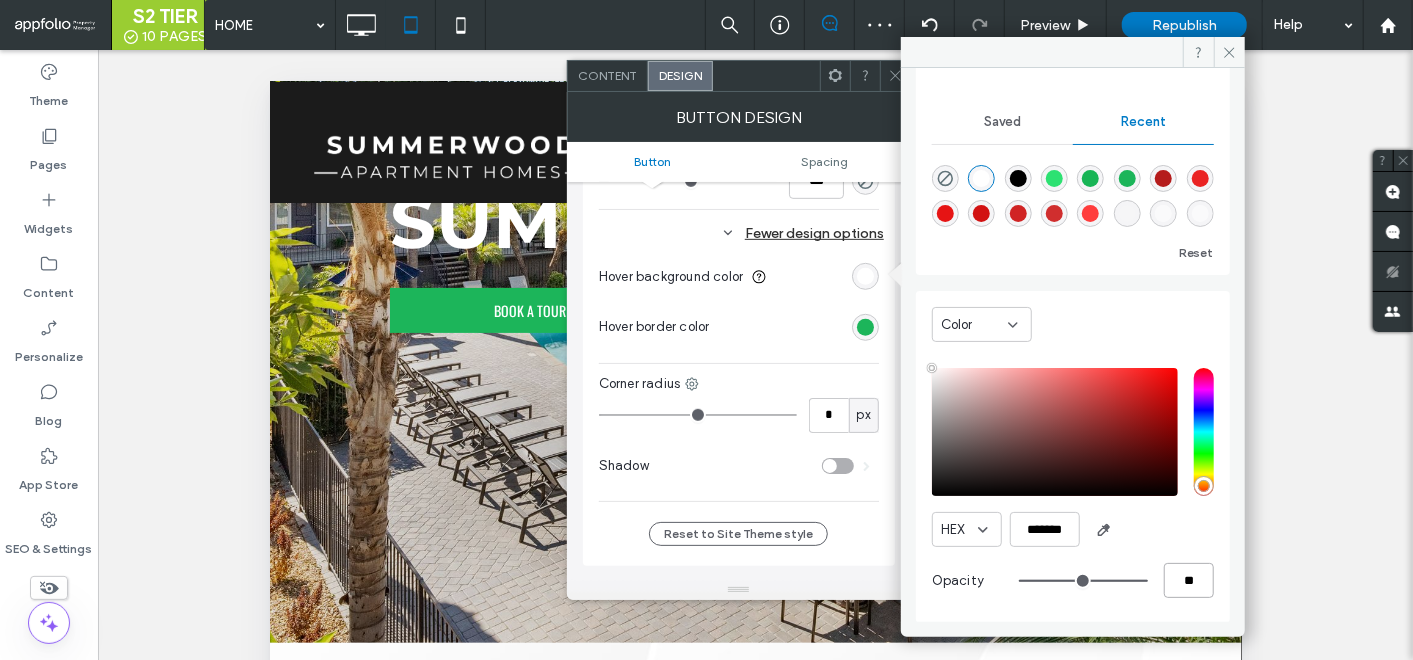 type on "**" 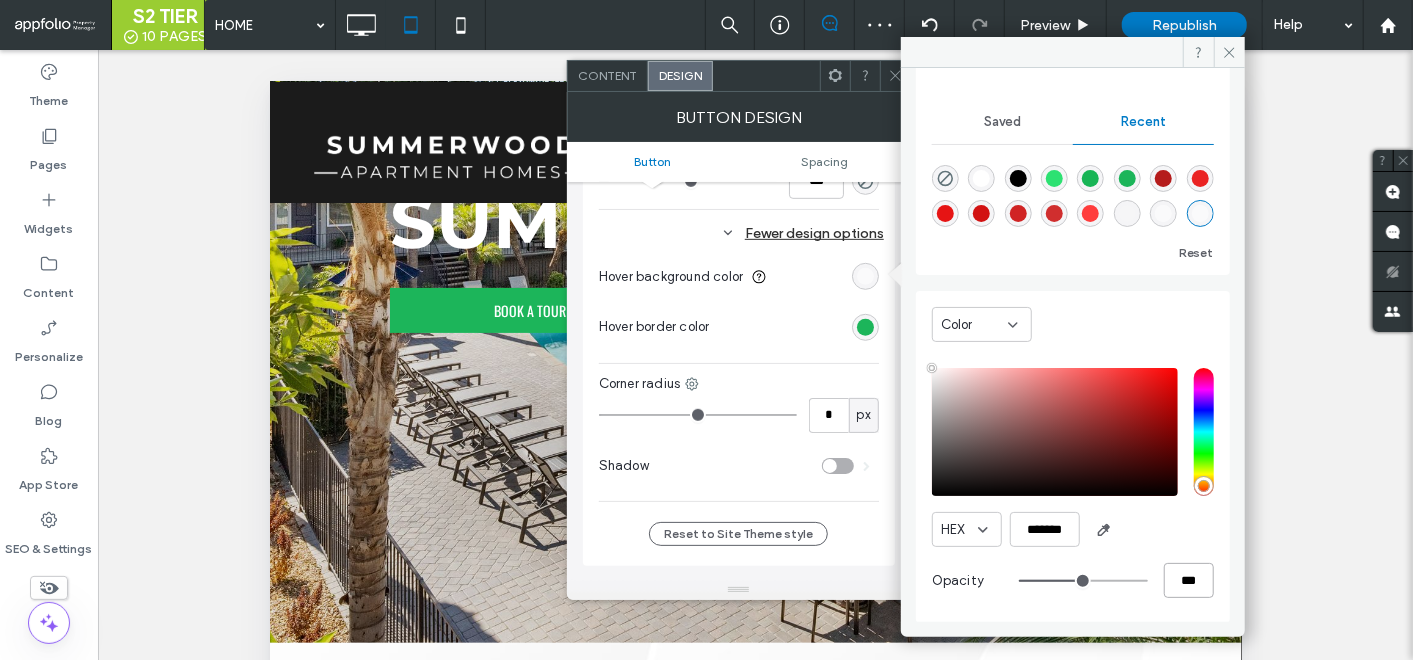 type on "***" 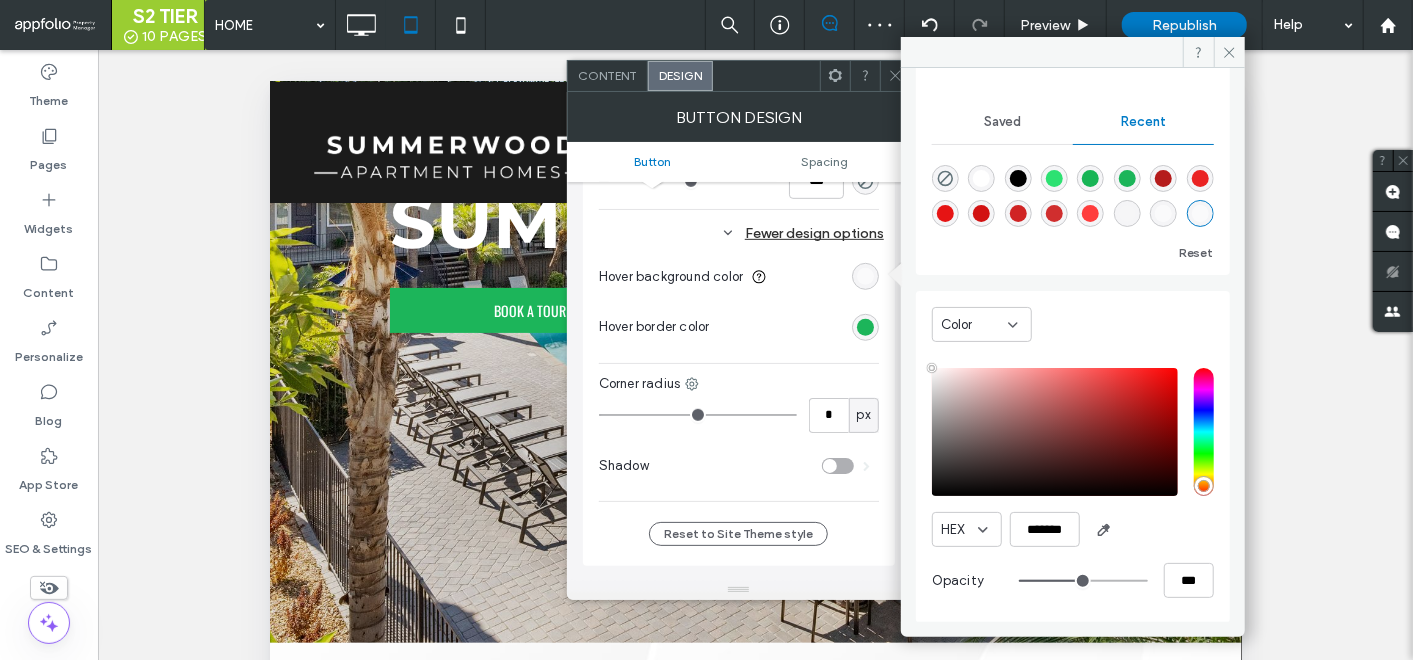 click on "HEX ******* Opacity ***" at bounding box center [1073, 485] 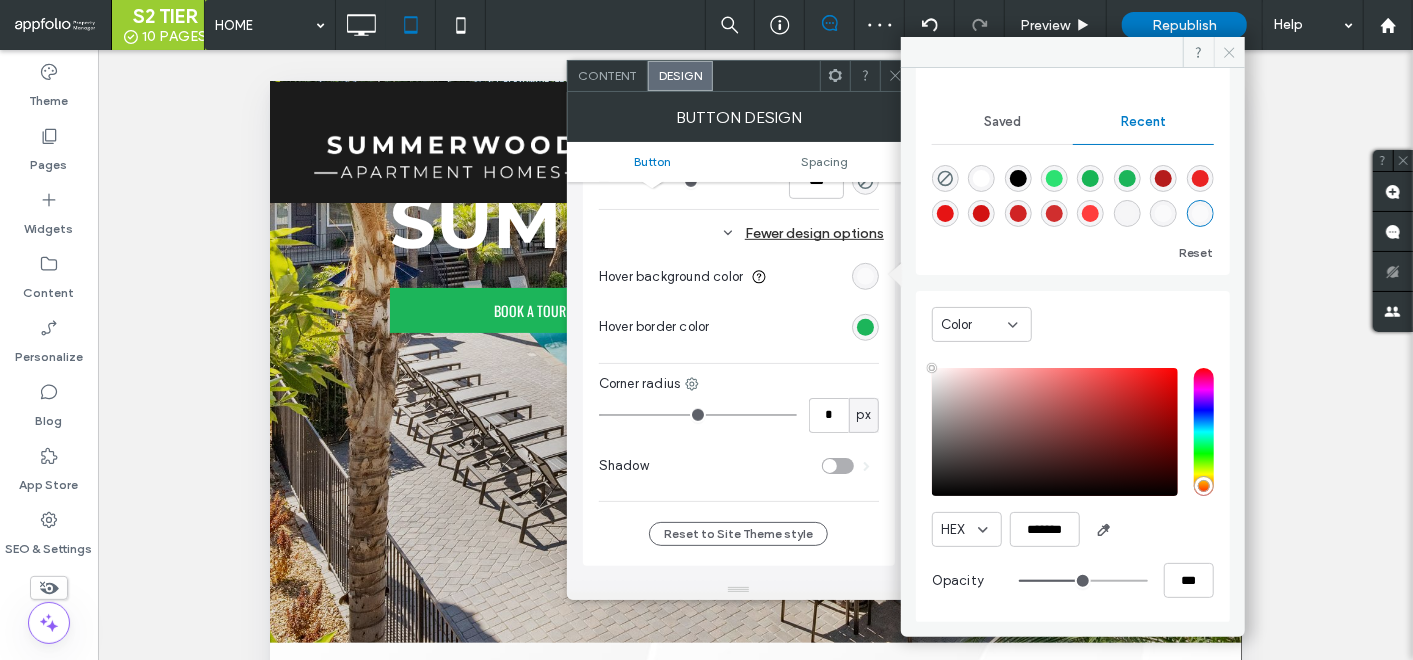 click at bounding box center [1229, 52] 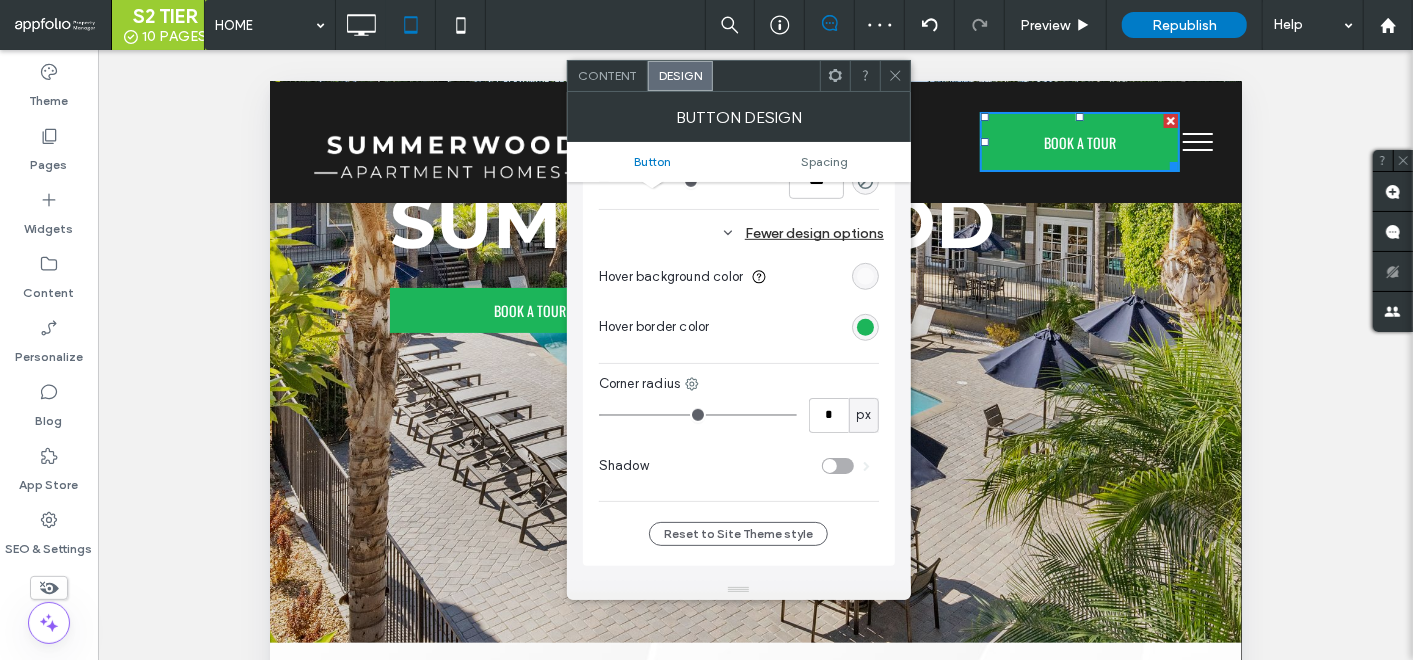 click 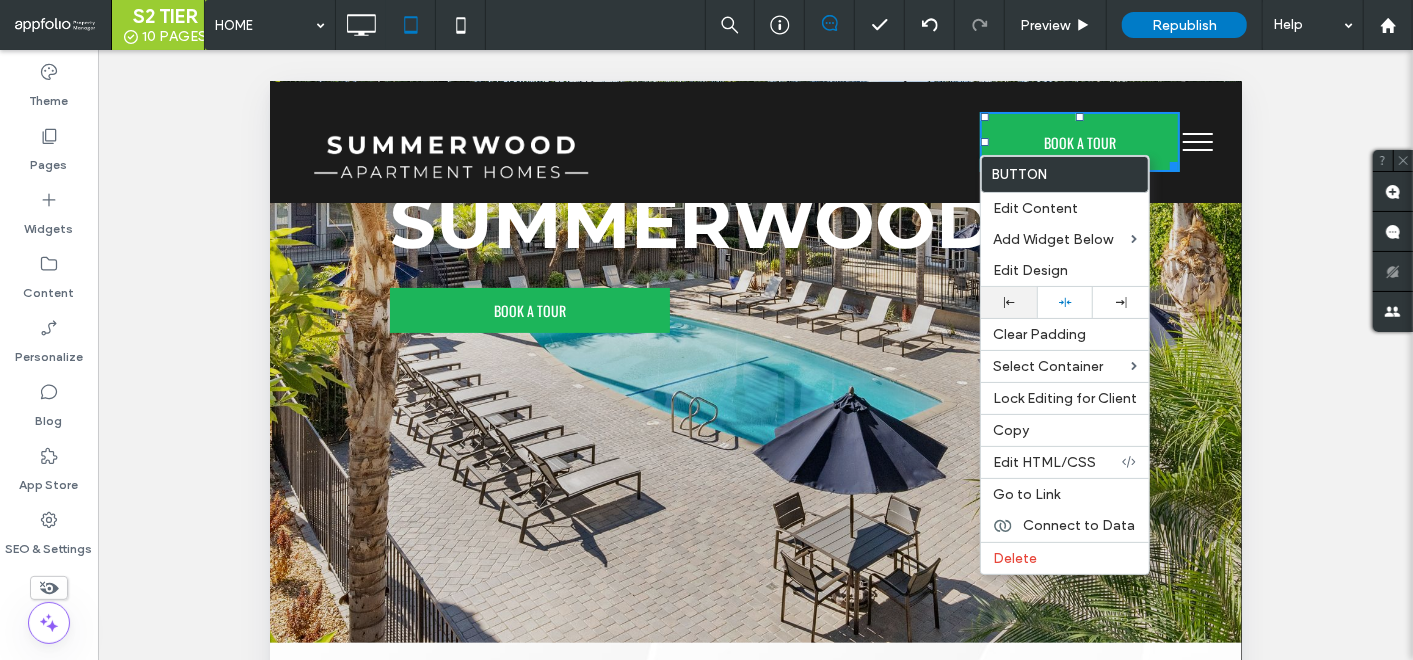 click at bounding box center [1009, 302] 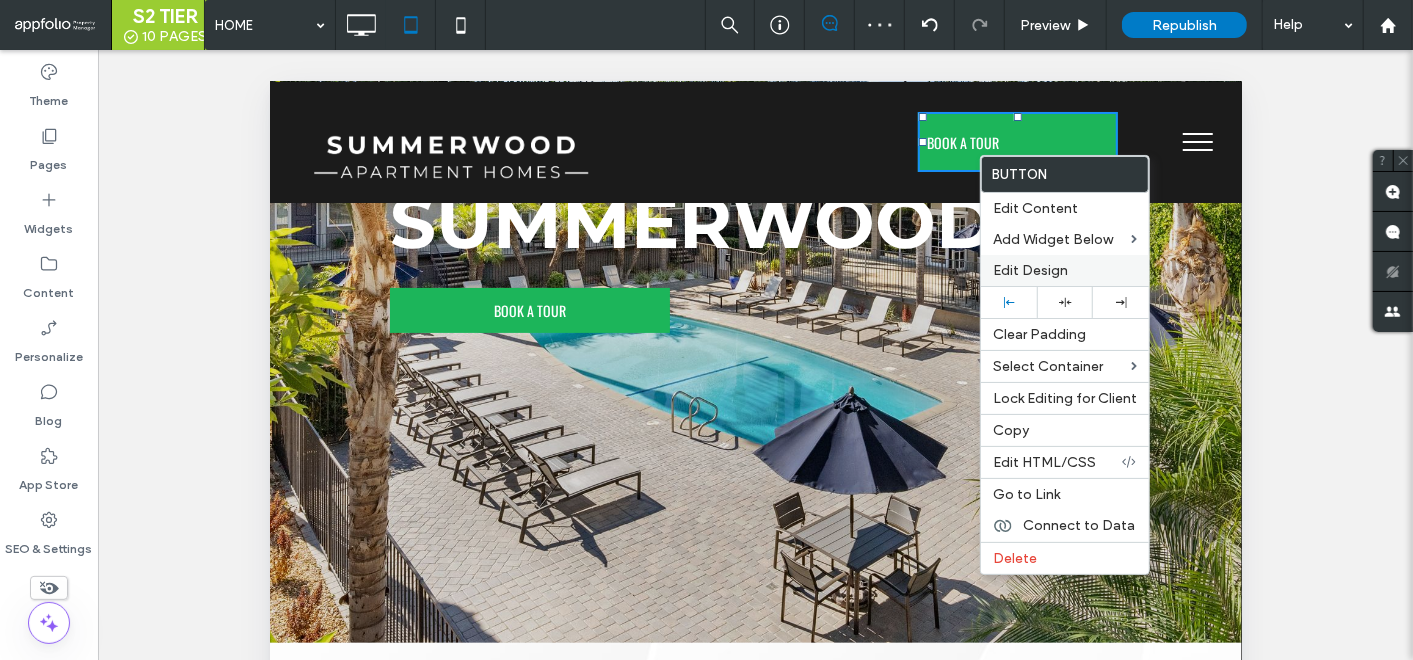 drag, startPoint x: 1037, startPoint y: 262, endPoint x: 602, endPoint y: 192, distance: 440.5962 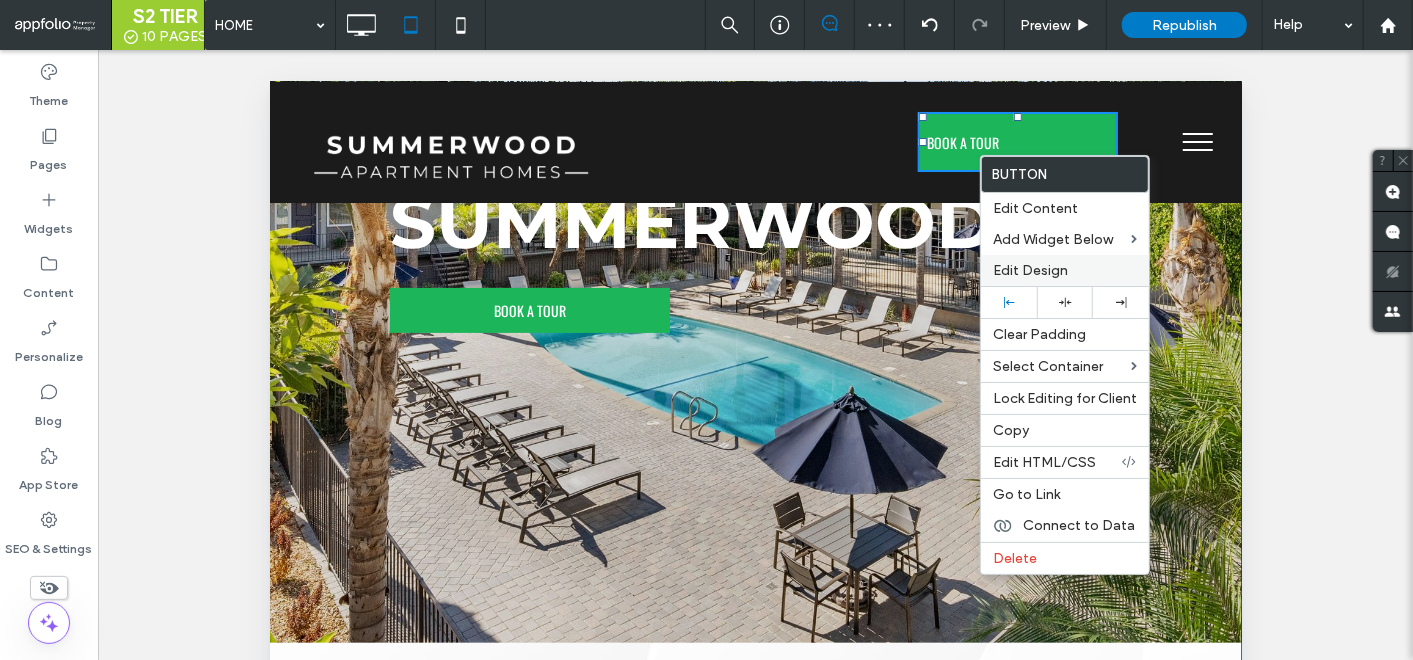 click on "Edit Design" at bounding box center (1030, 270) 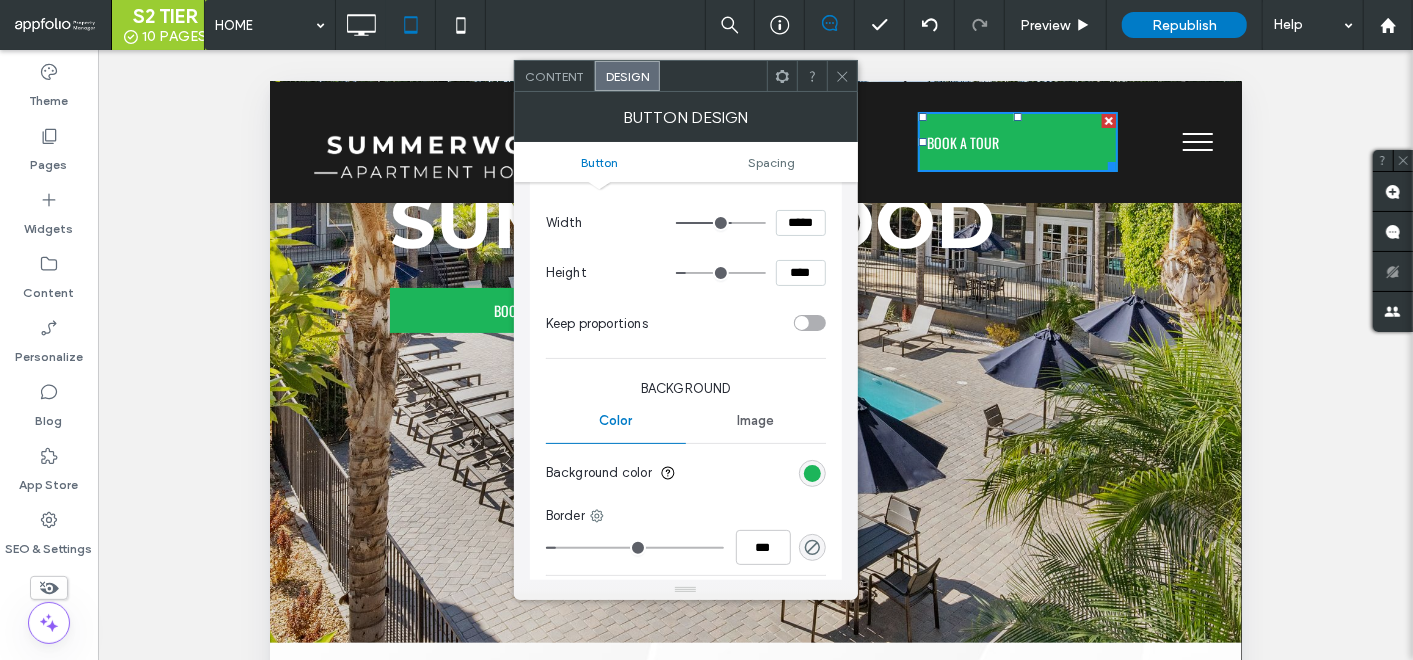 scroll, scrollTop: 111, scrollLeft: 0, axis: vertical 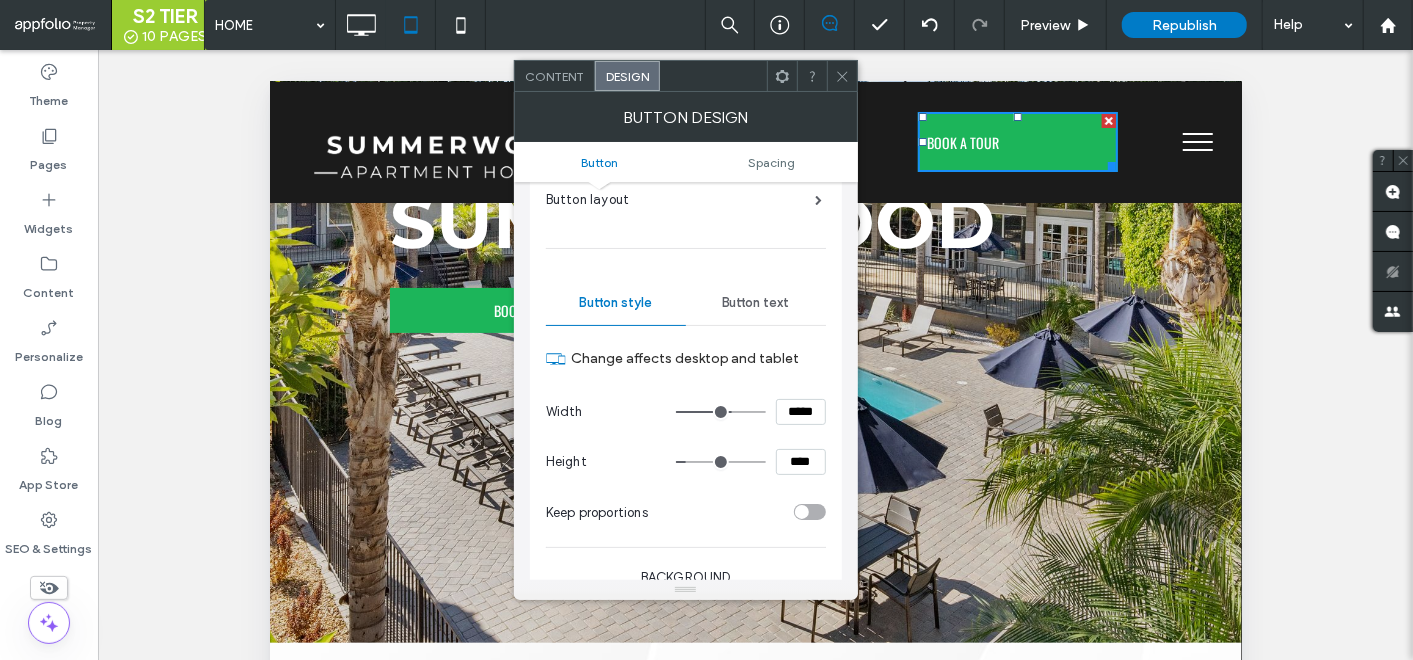 click on "Button text" at bounding box center [756, 303] 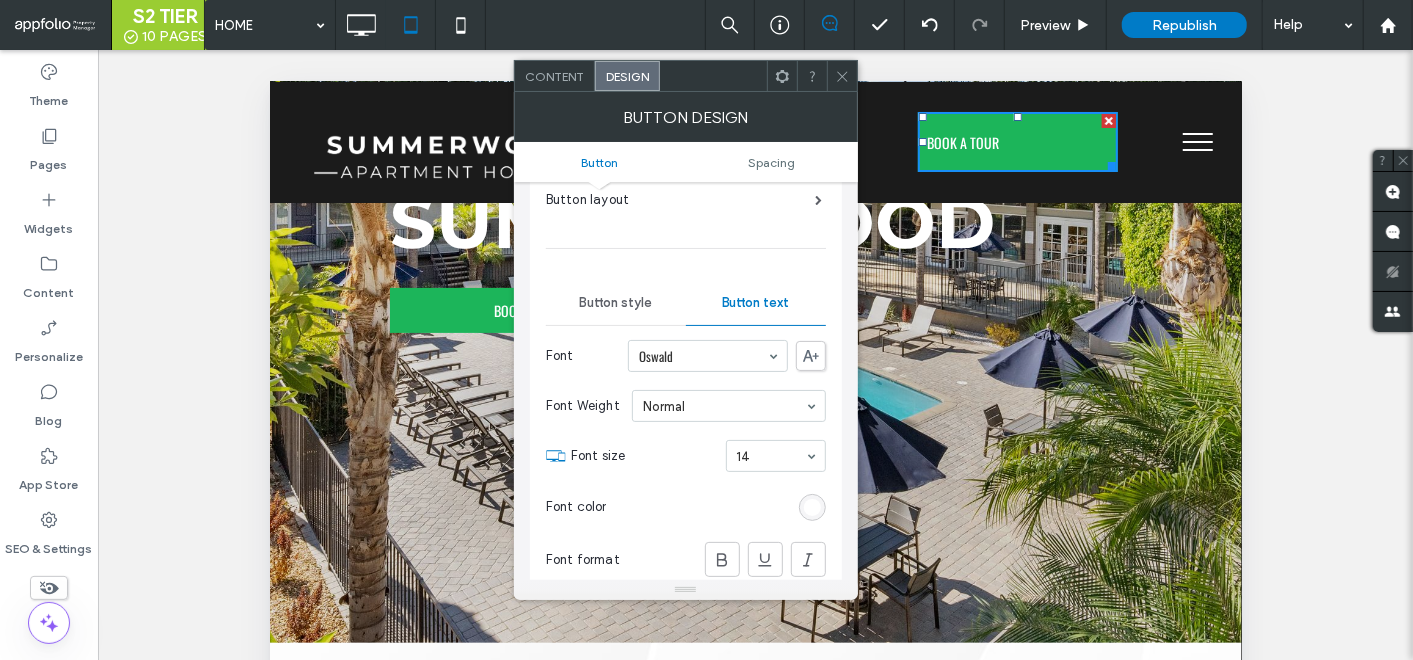 scroll, scrollTop: 222, scrollLeft: 0, axis: vertical 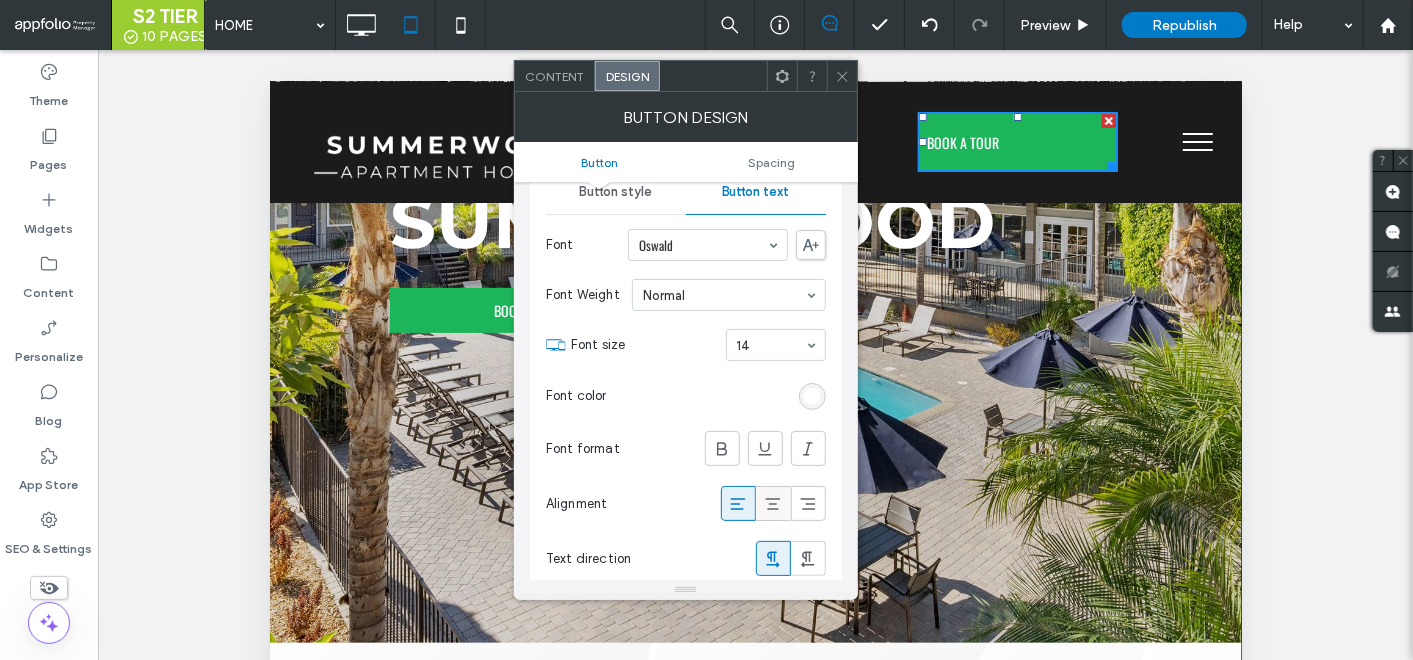 click 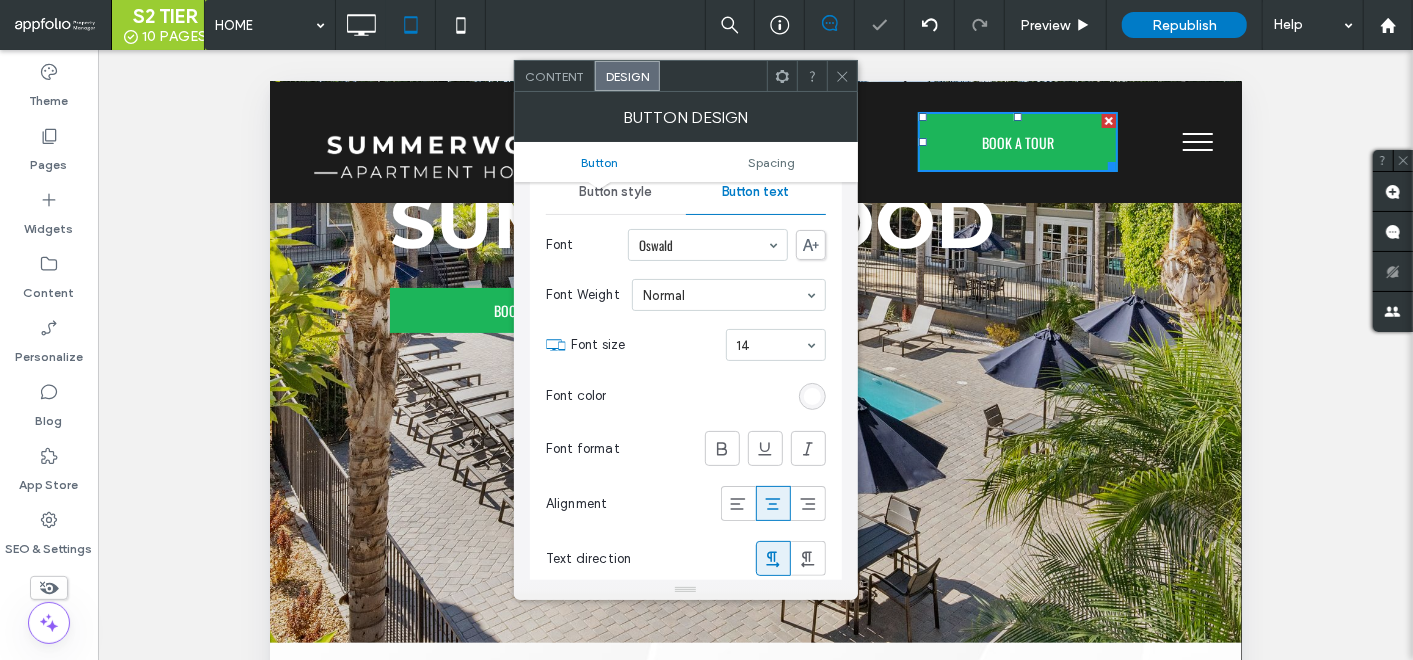 click 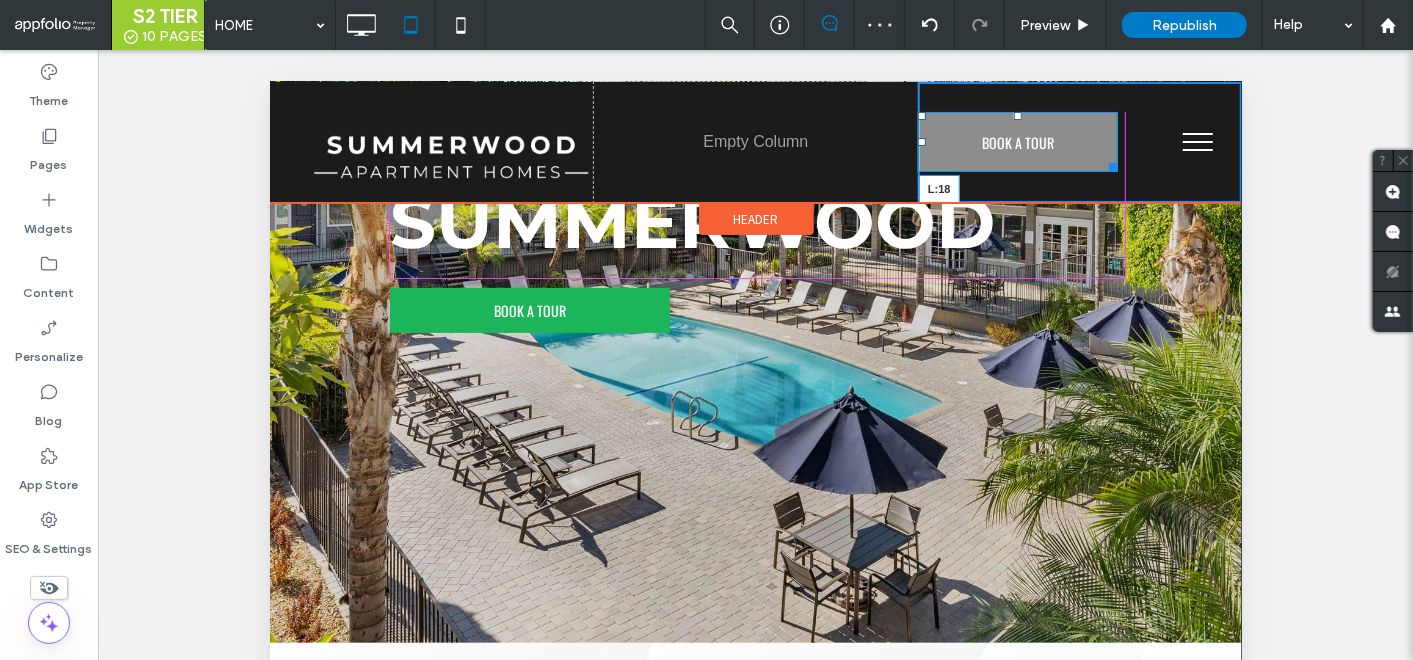 drag, startPoint x: 907, startPoint y: 141, endPoint x: 928, endPoint y: 146, distance: 21.587032 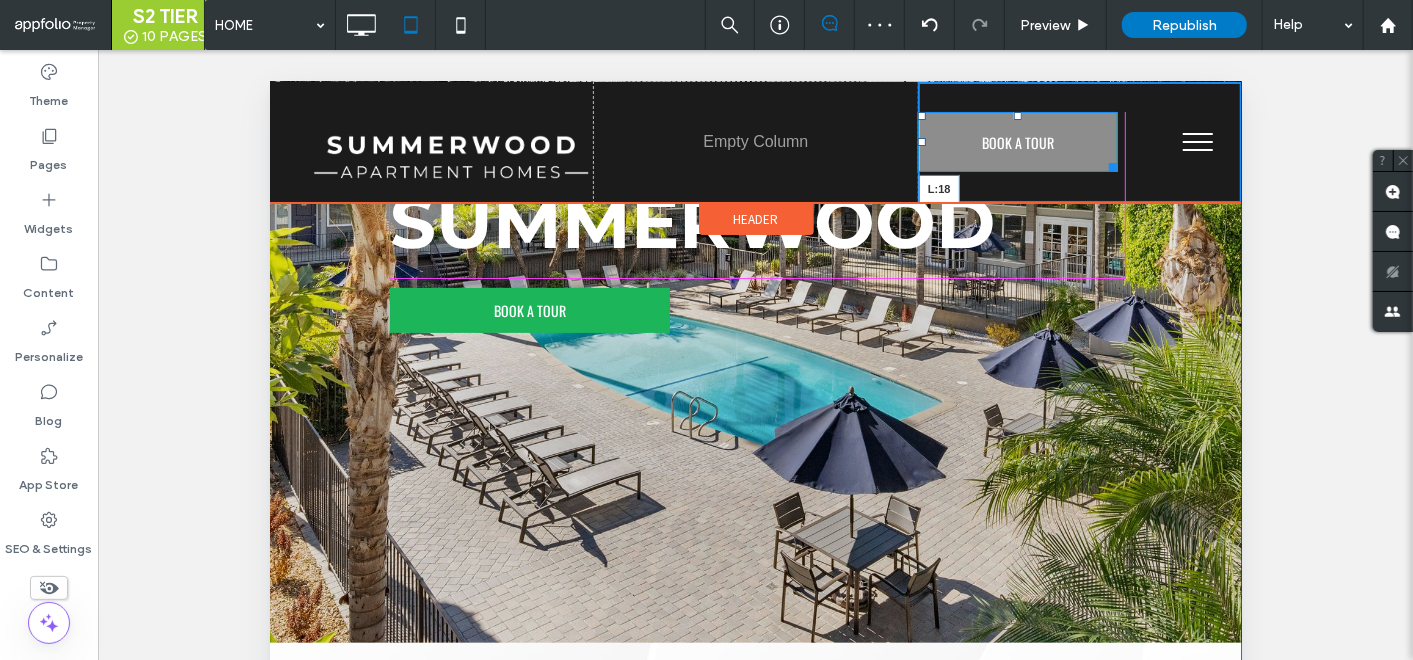 click on "BOOK A TOUR
L:18
Click To Paste" at bounding box center (1079, 141) 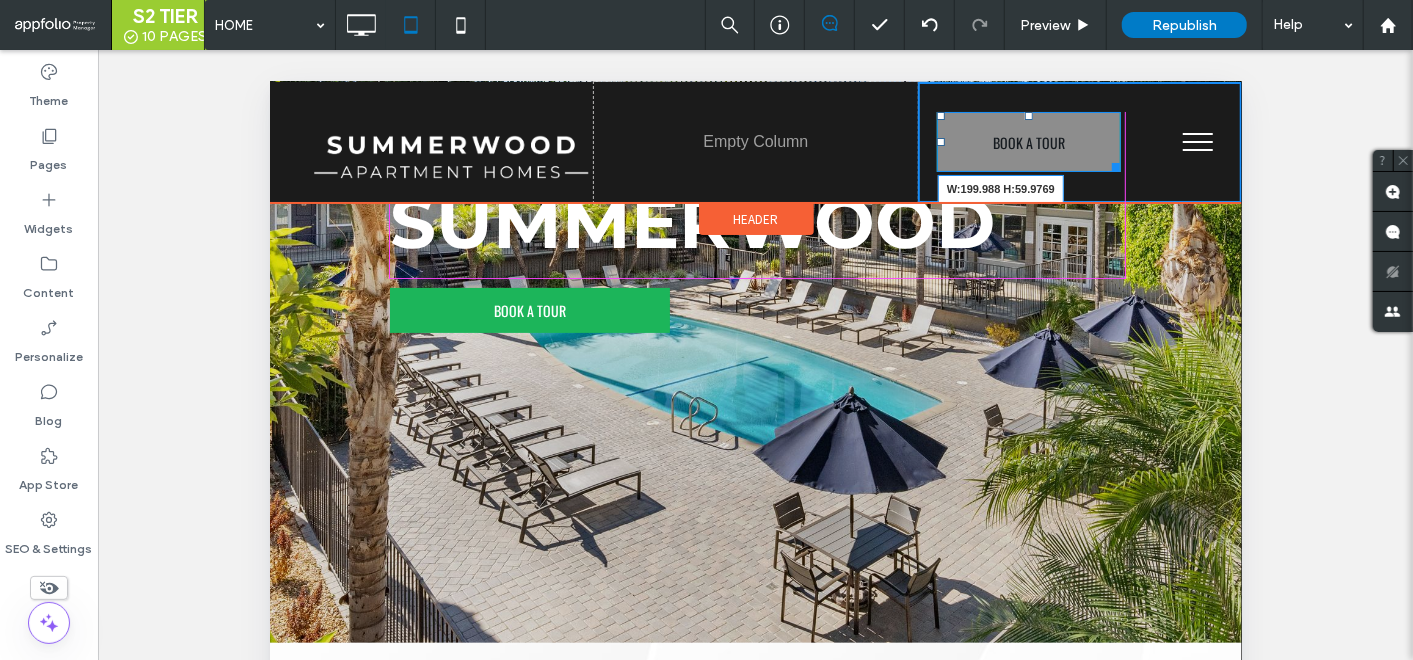 drag, startPoint x: 1101, startPoint y: 160, endPoint x: 1116, endPoint y: 160, distance: 15 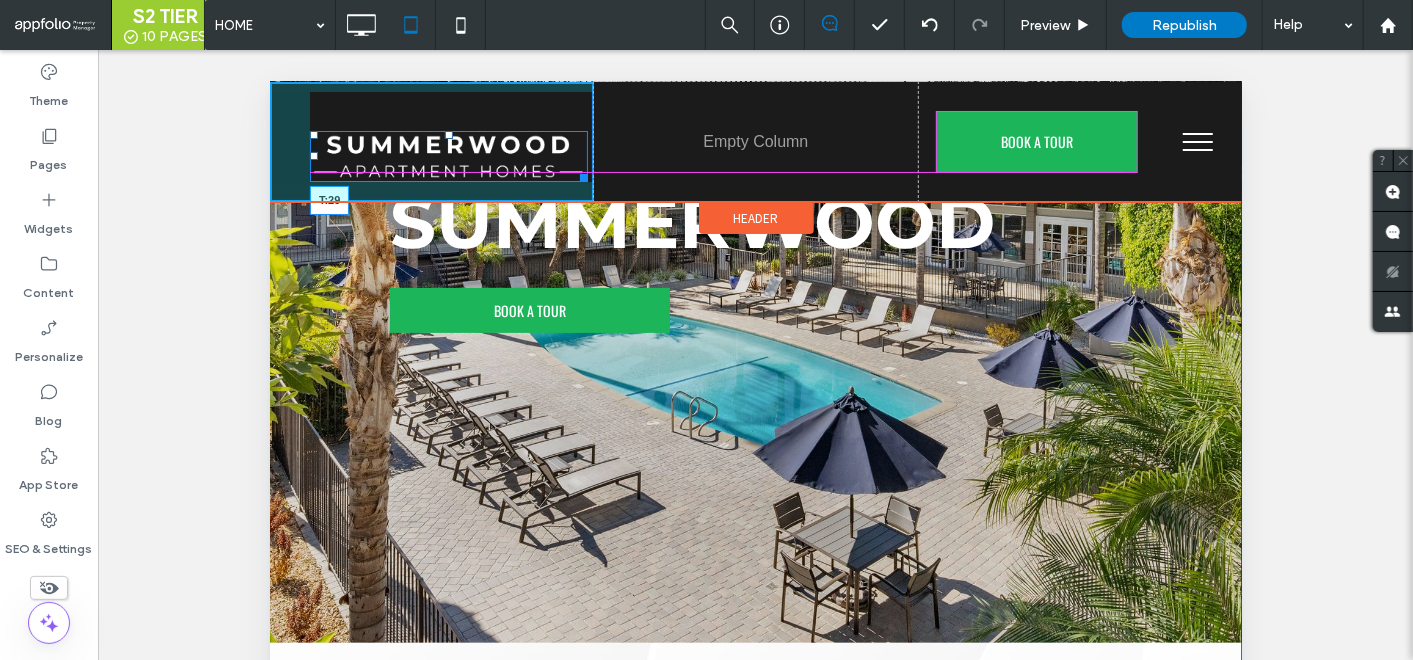 drag, startPoint x: 448, startPoint y: 130, endPoint x: 459, endPoint y: 119, distance: 15.556349 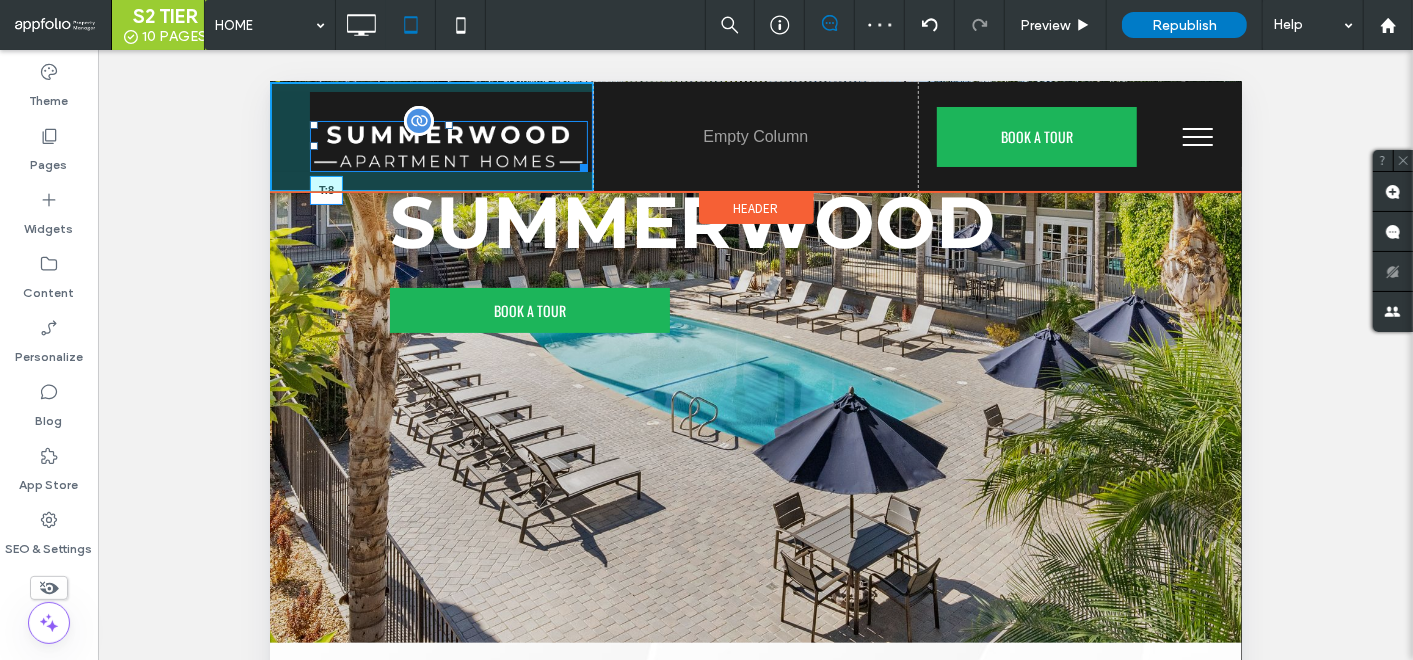 drag, startPoint x: 447, startPoint y: 124, endPoint x: 847, endPoint y: 192, distance: 405.73883 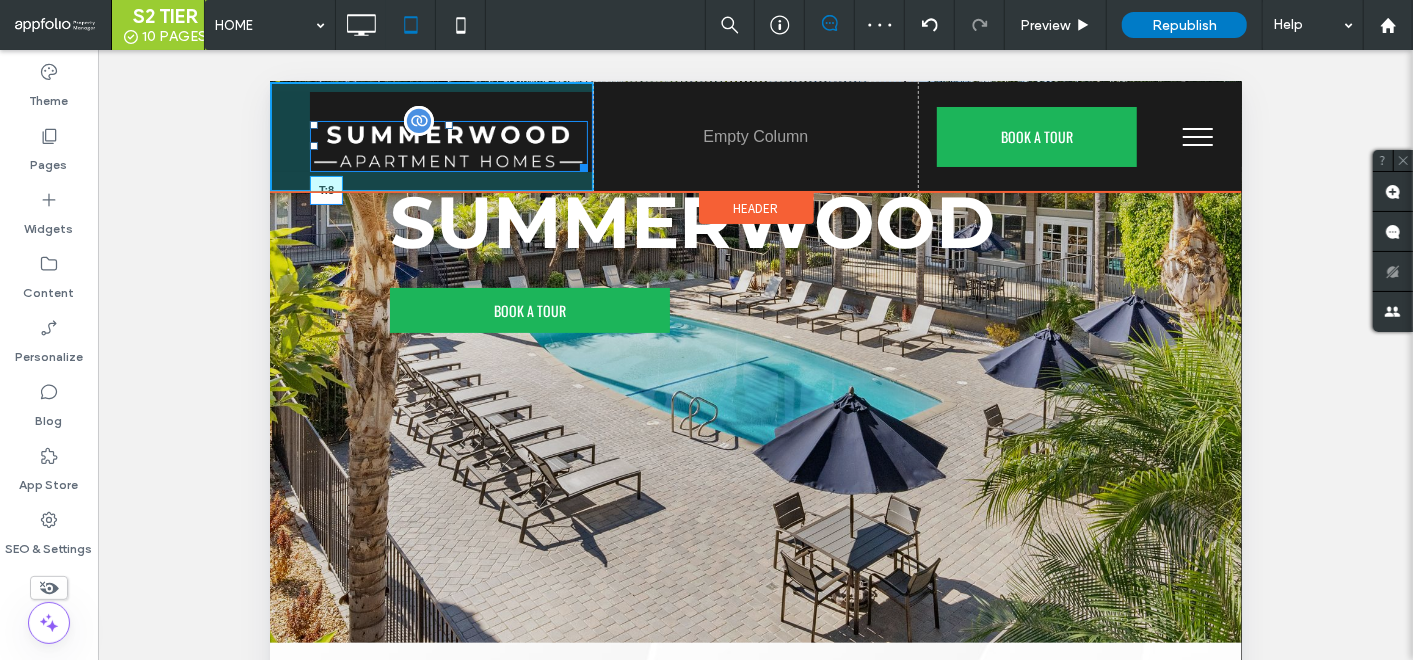 click at bounding box center (448, 124) 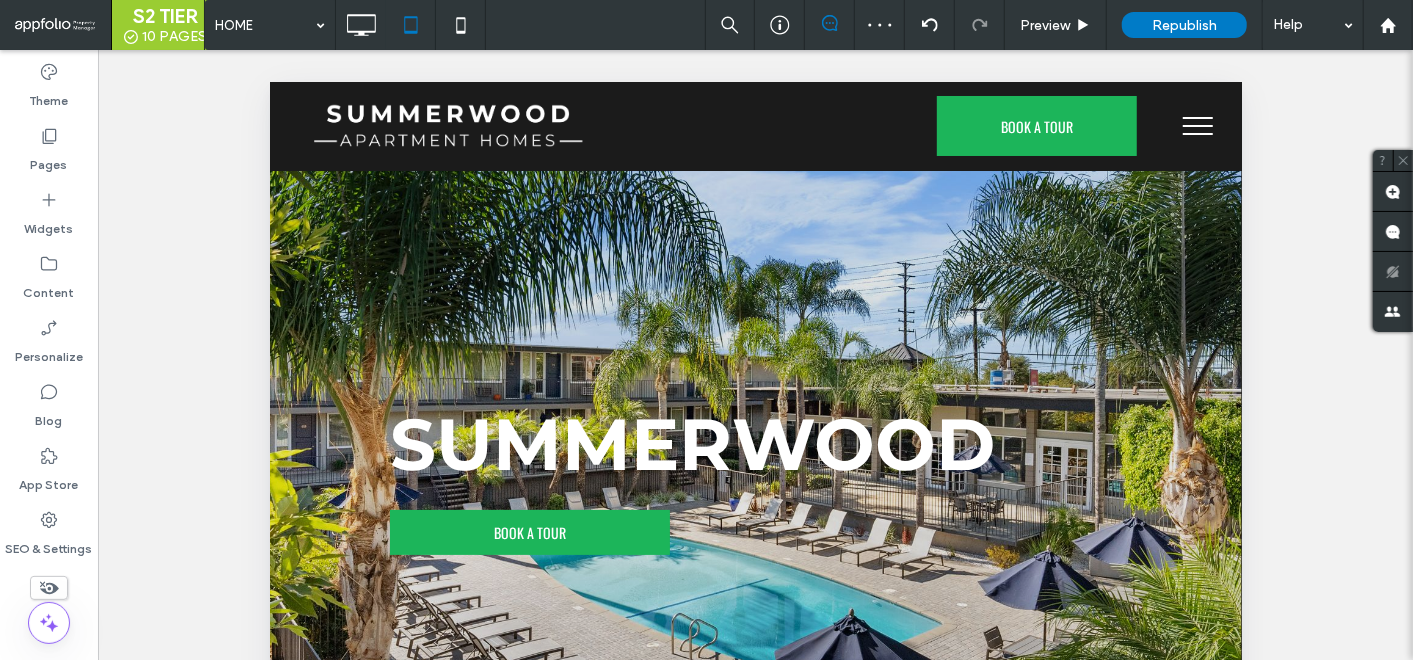 scroll, scrollTop: 222, scrollLeft: 0, axis: vertical 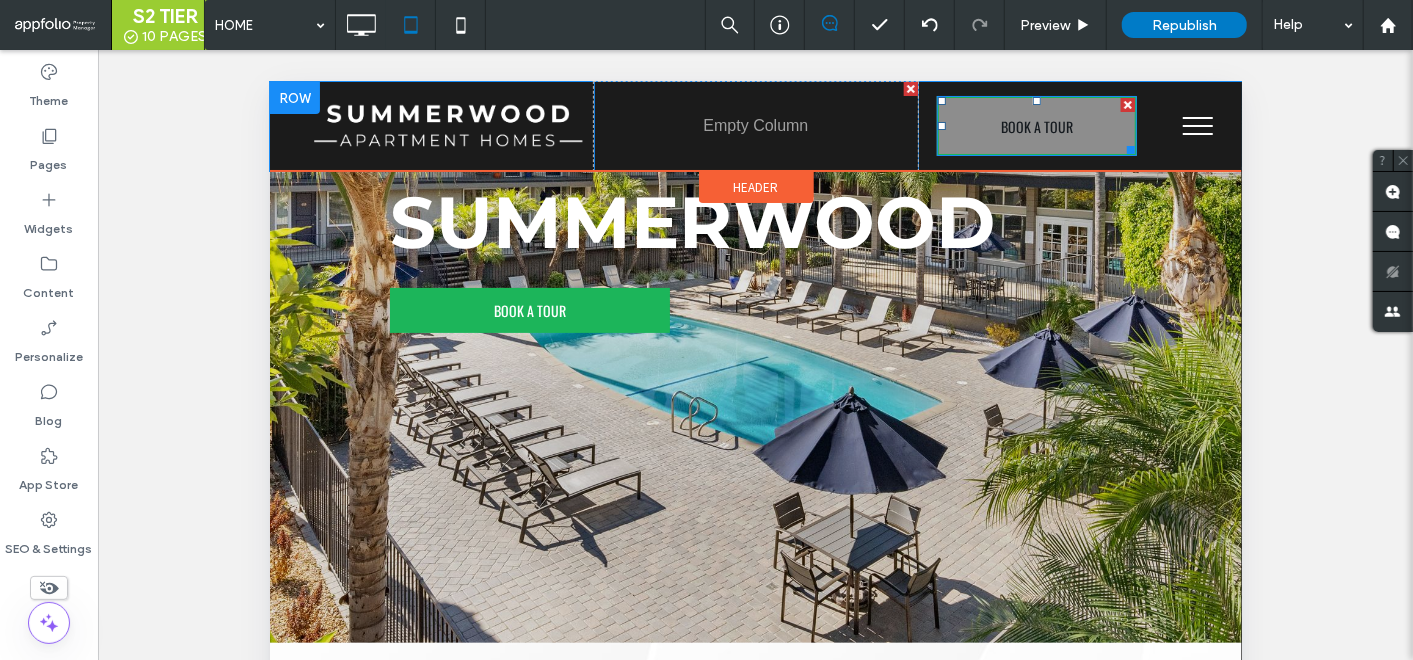 click on "BOOK A TOUR" at bounding box center (1036, 125) 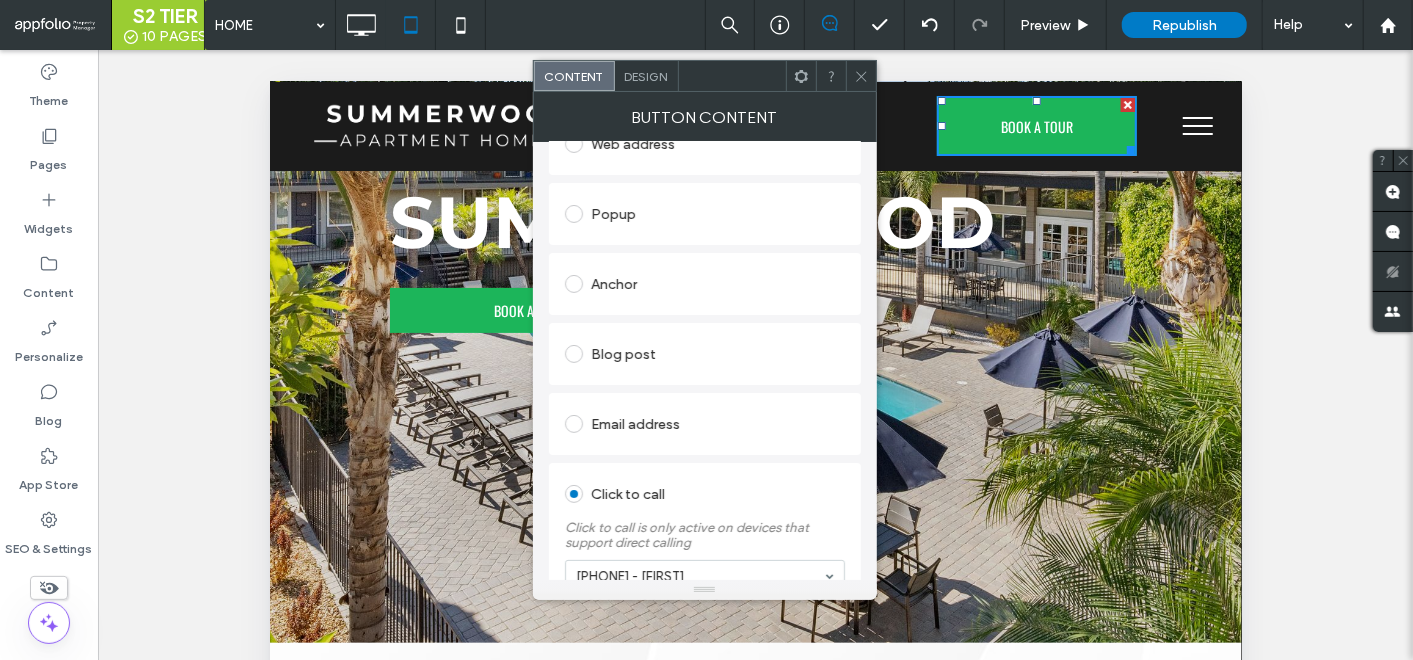 scroll, scrollTop: 482, scrollLeft: 0, axis: vertical 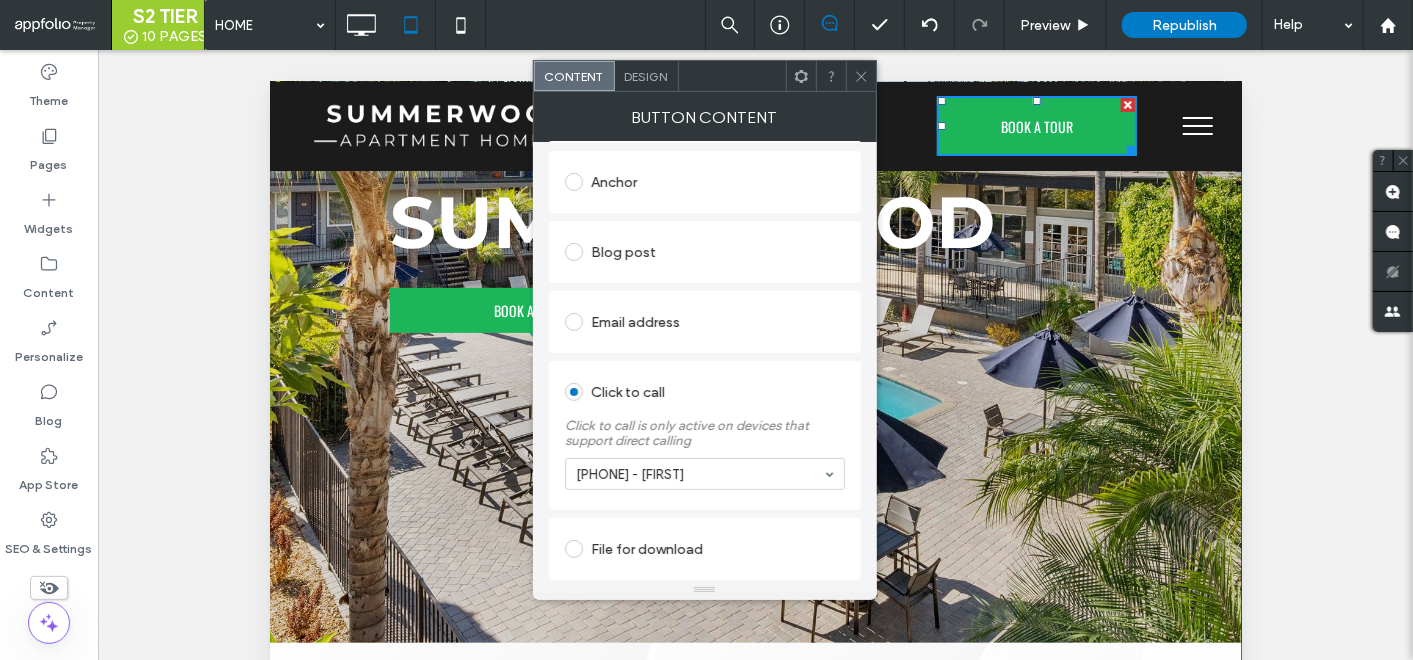 click at bounding box center [801, 76] 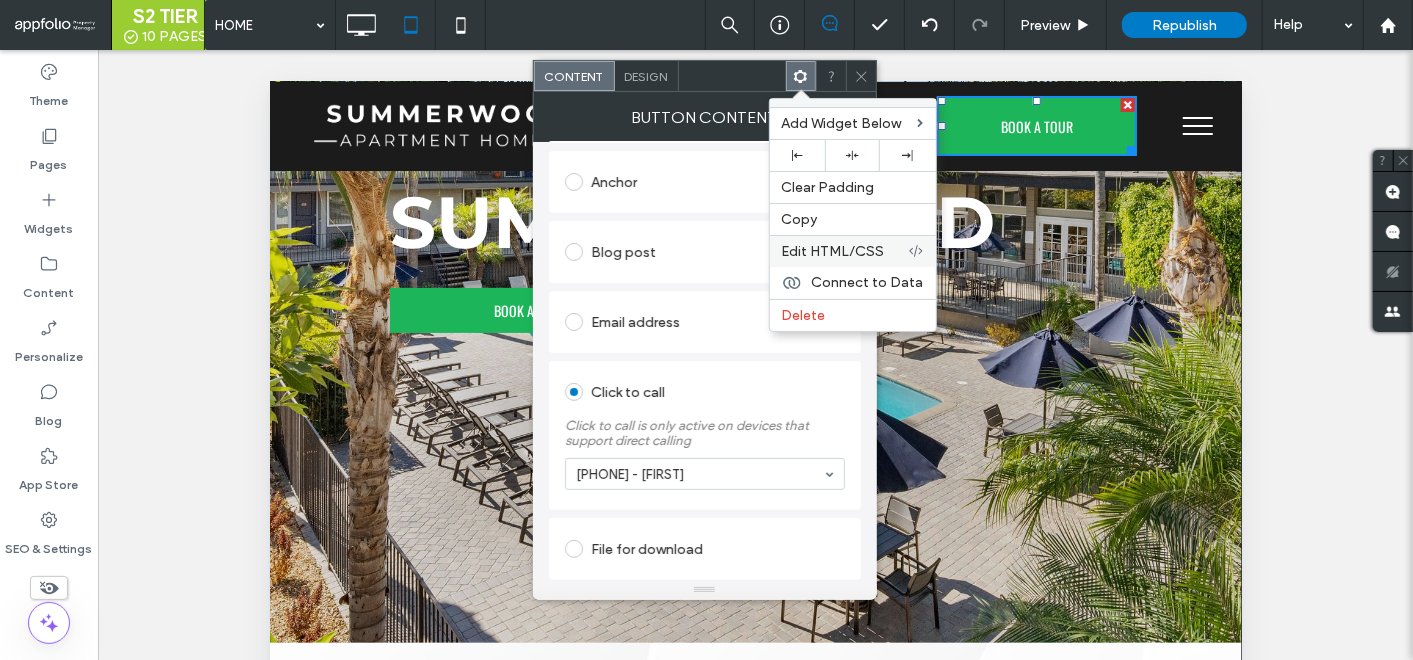 click on "Edit HTML/CSS" at bounding box center [853, 251] 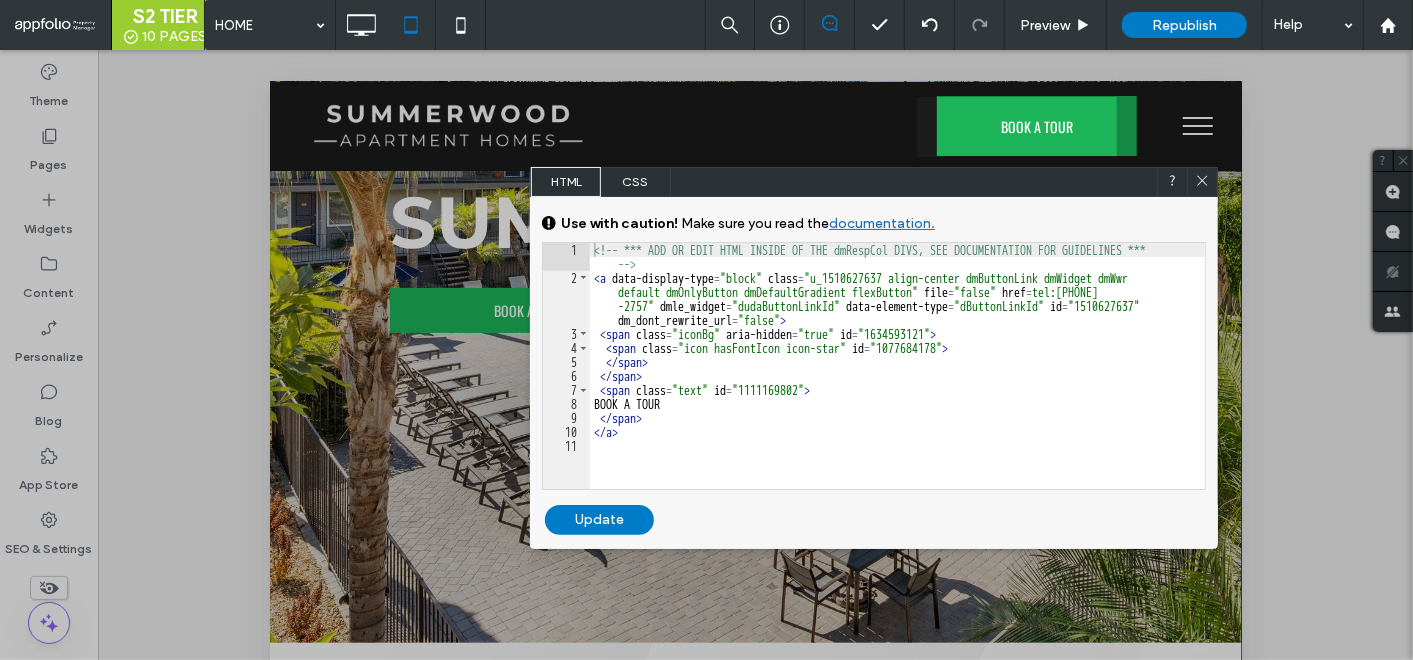 drag, startPoint x: 1097, startPoint y: 289, endPoint x: 1112, endPoint y: 314, distance: 29.15476 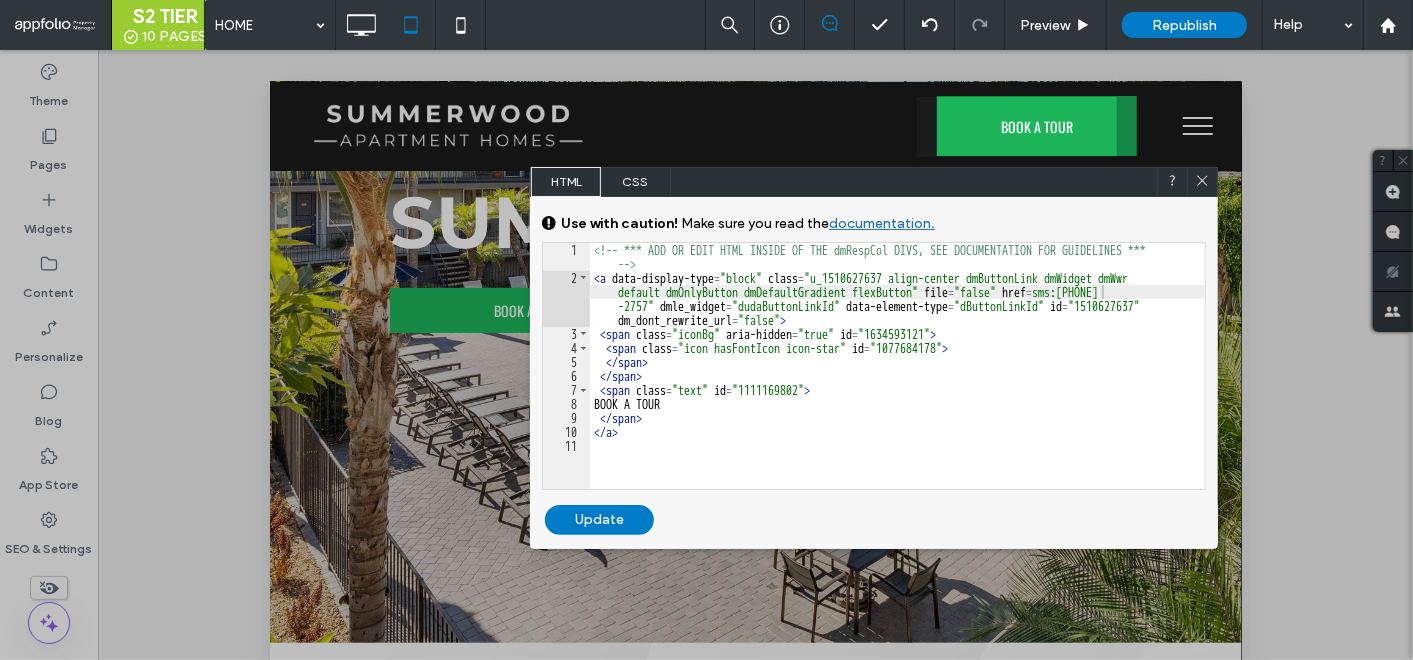 click on "Update" at bounding box center [599, 520] 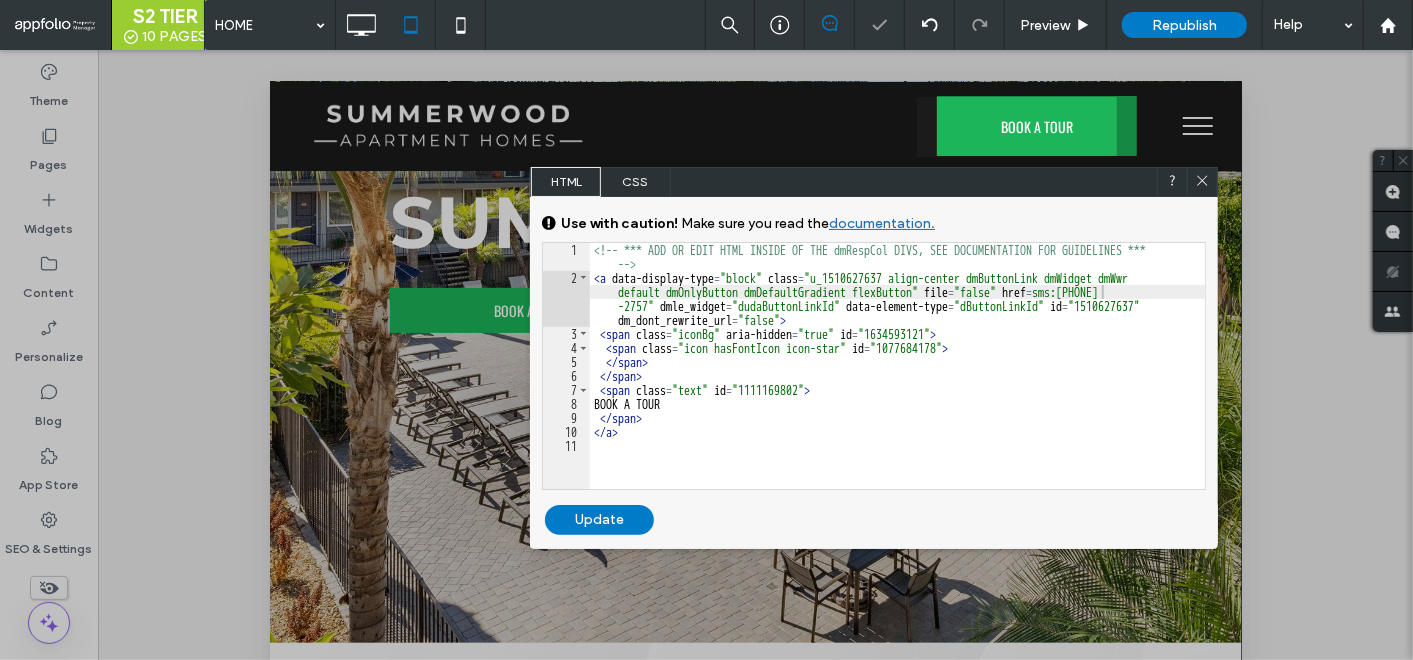 click on "Update" at bounding box center [599, 520] 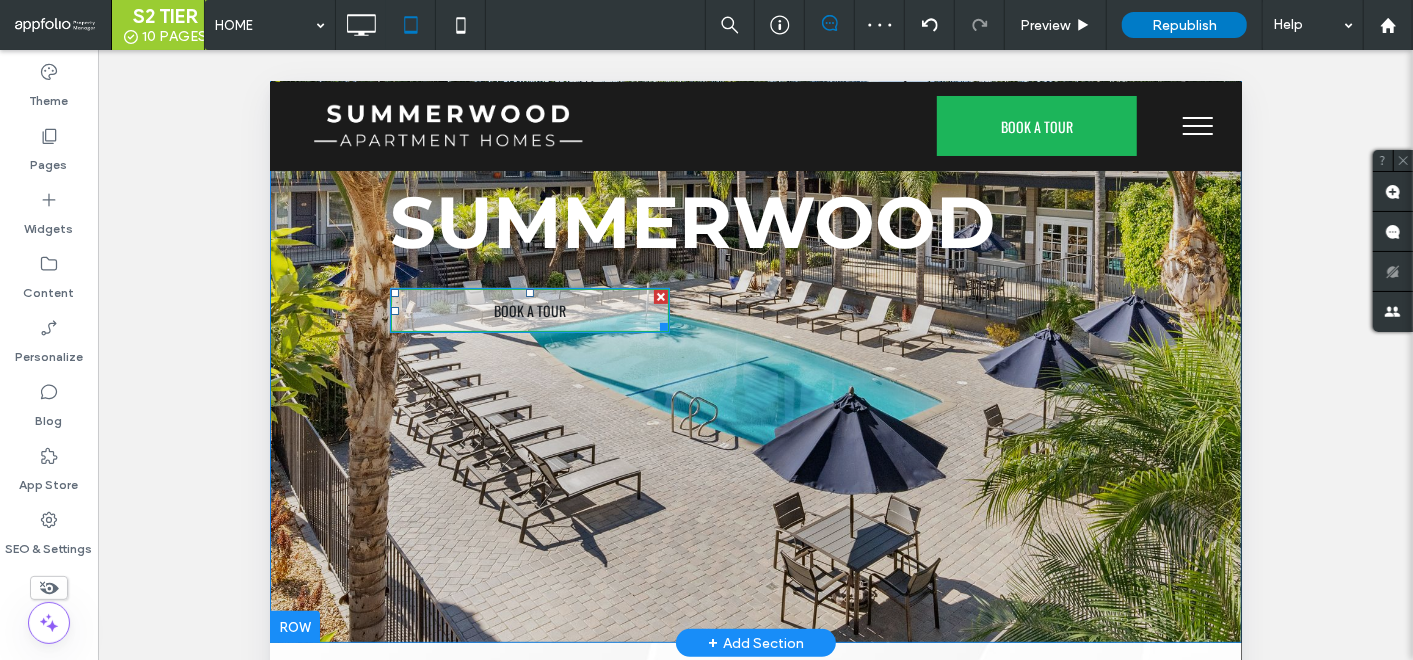 click on "BOOK A TOUR" at bounding box center [529, 309] 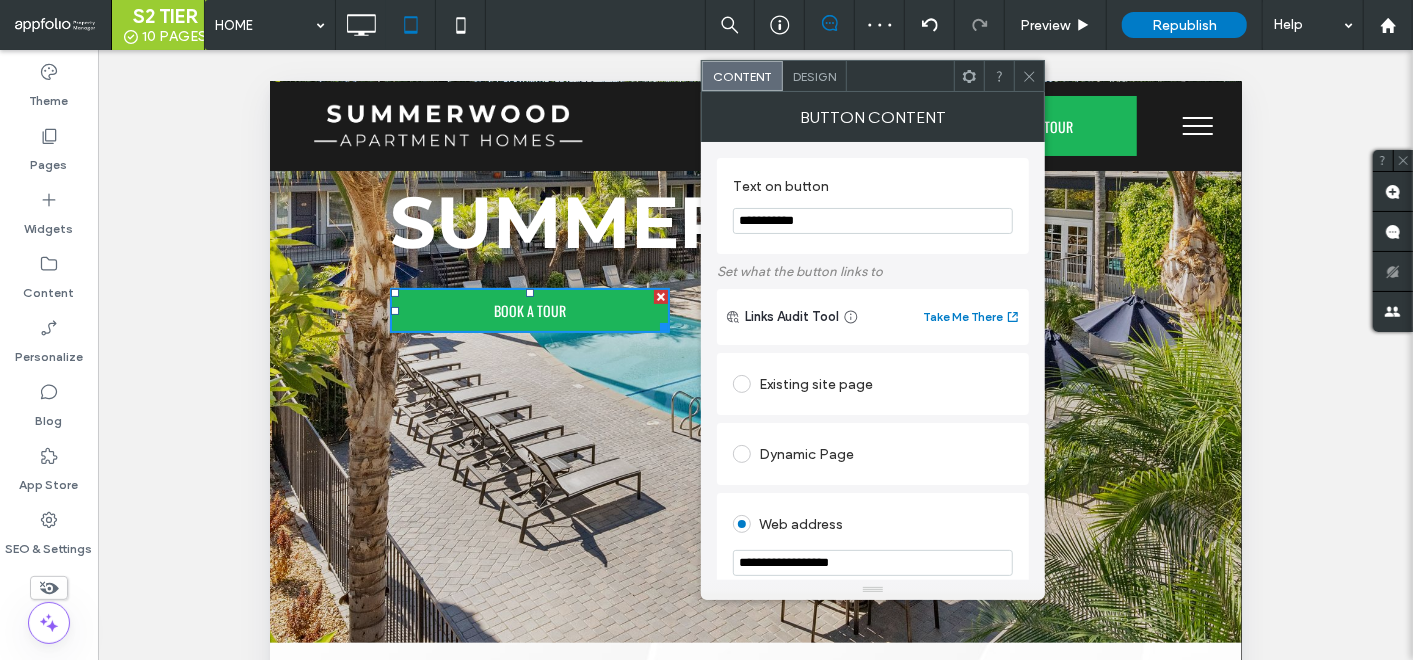 click on "Design" at bounding box center (814, 76) 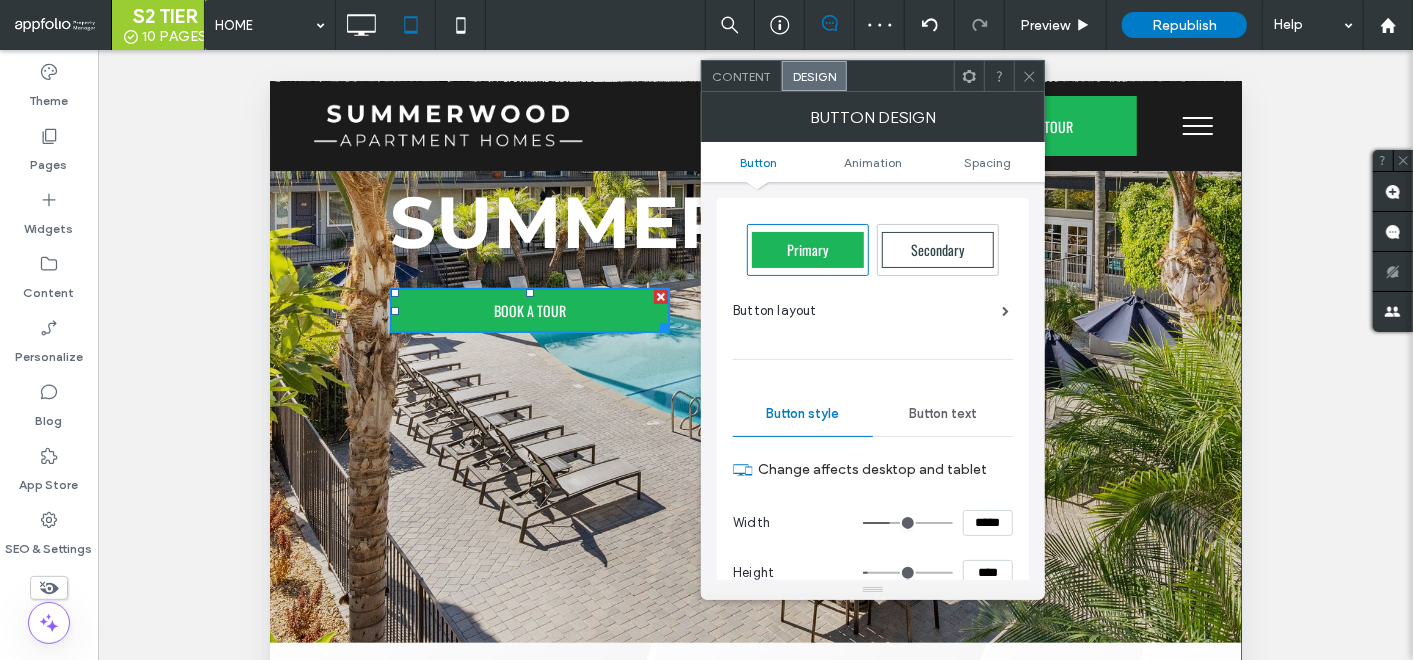 scroll, scrollTop: 111, scrollLeft: 0, axis: vertical 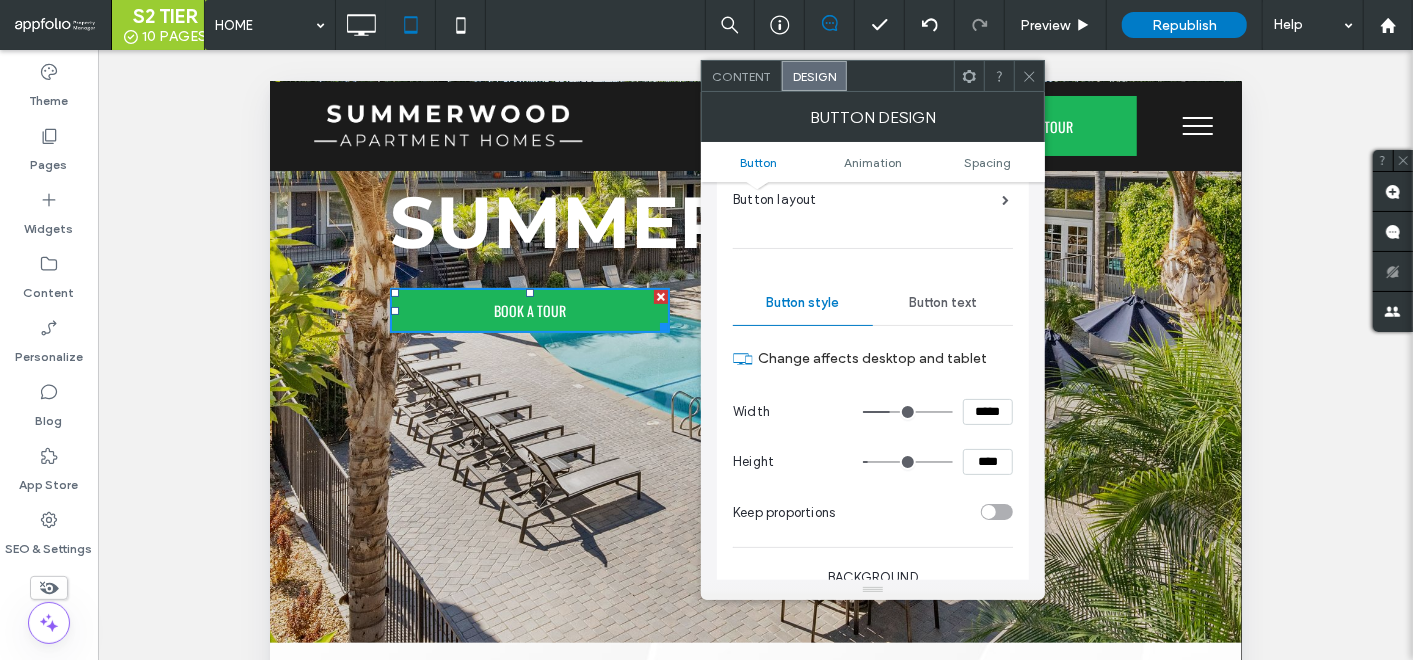 click 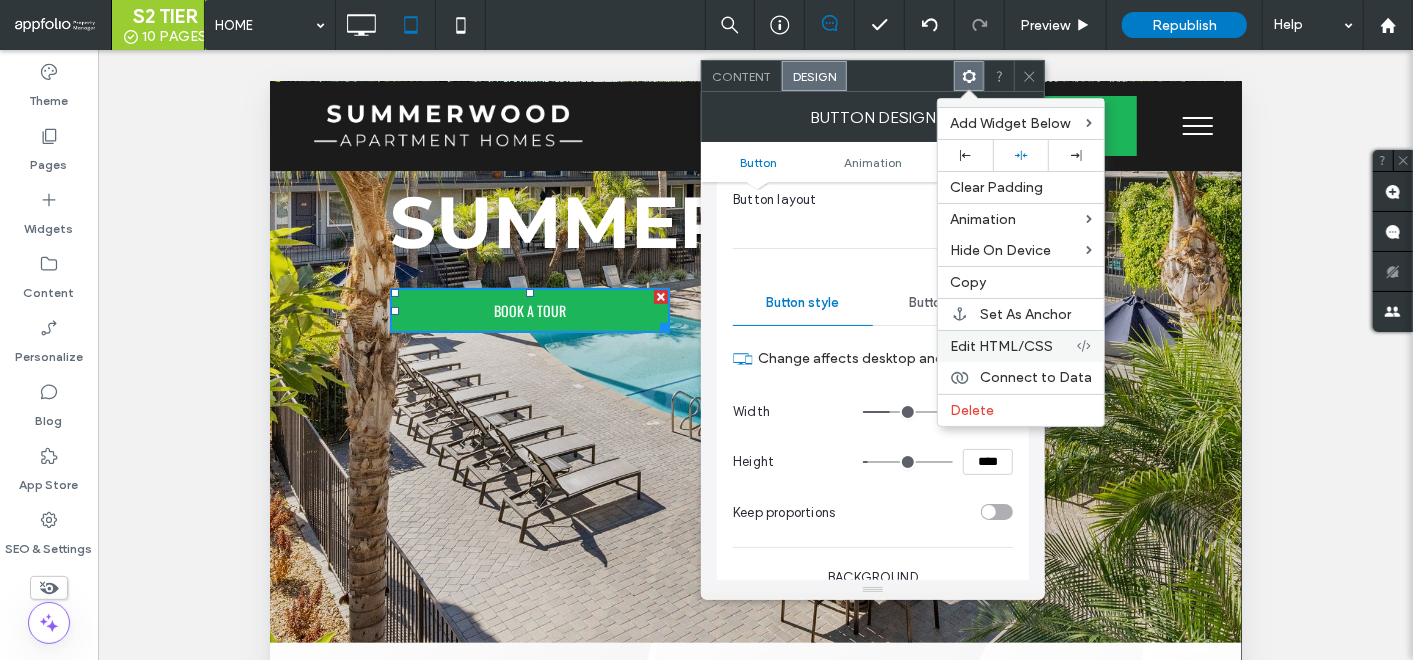 click on "Edit HTML/CSS" at bounding box center [1021, 346] 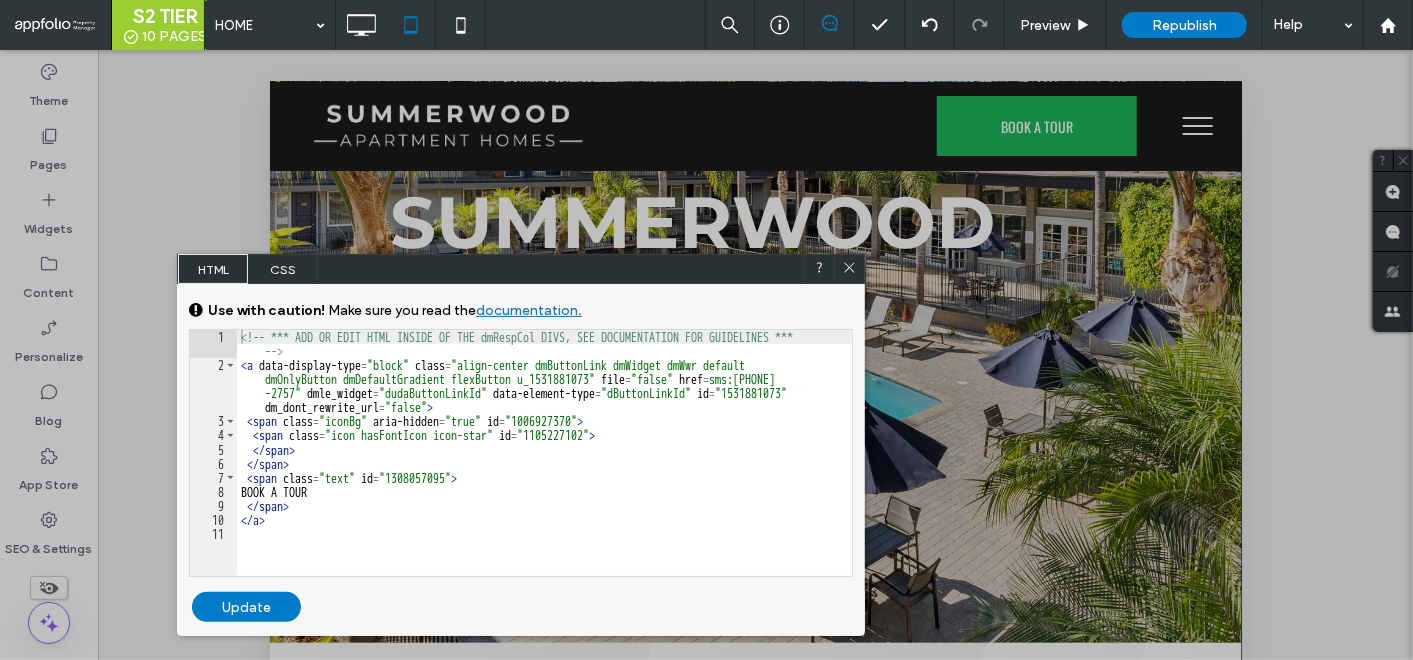 click at bounding box center [849, 269] 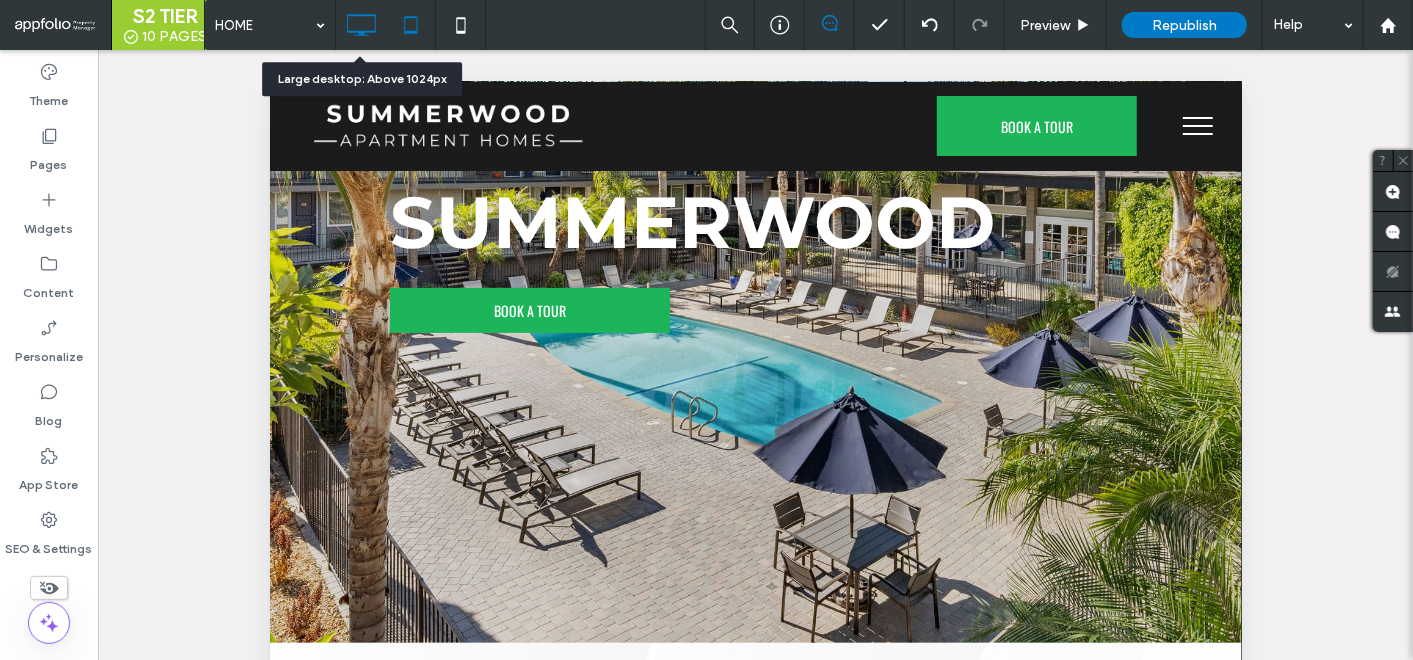 click 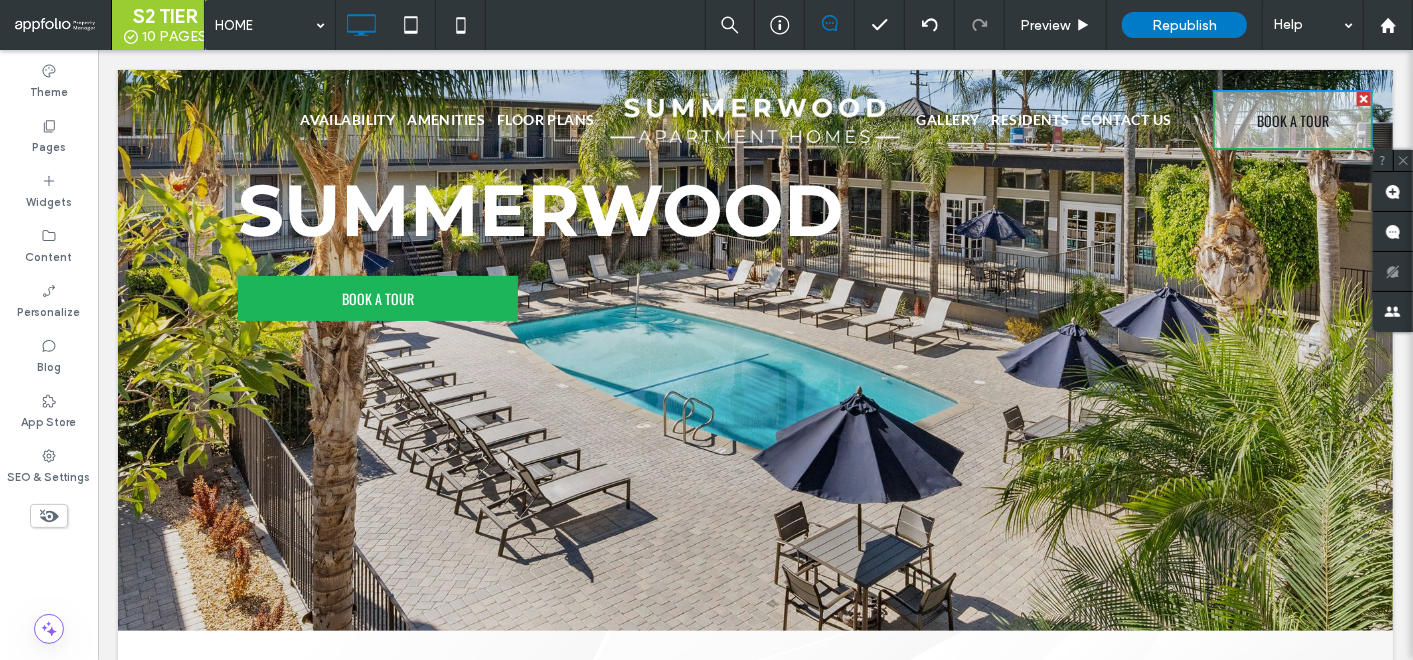 click on "BOOK A TOUR" at bounding box center (1292, 119) 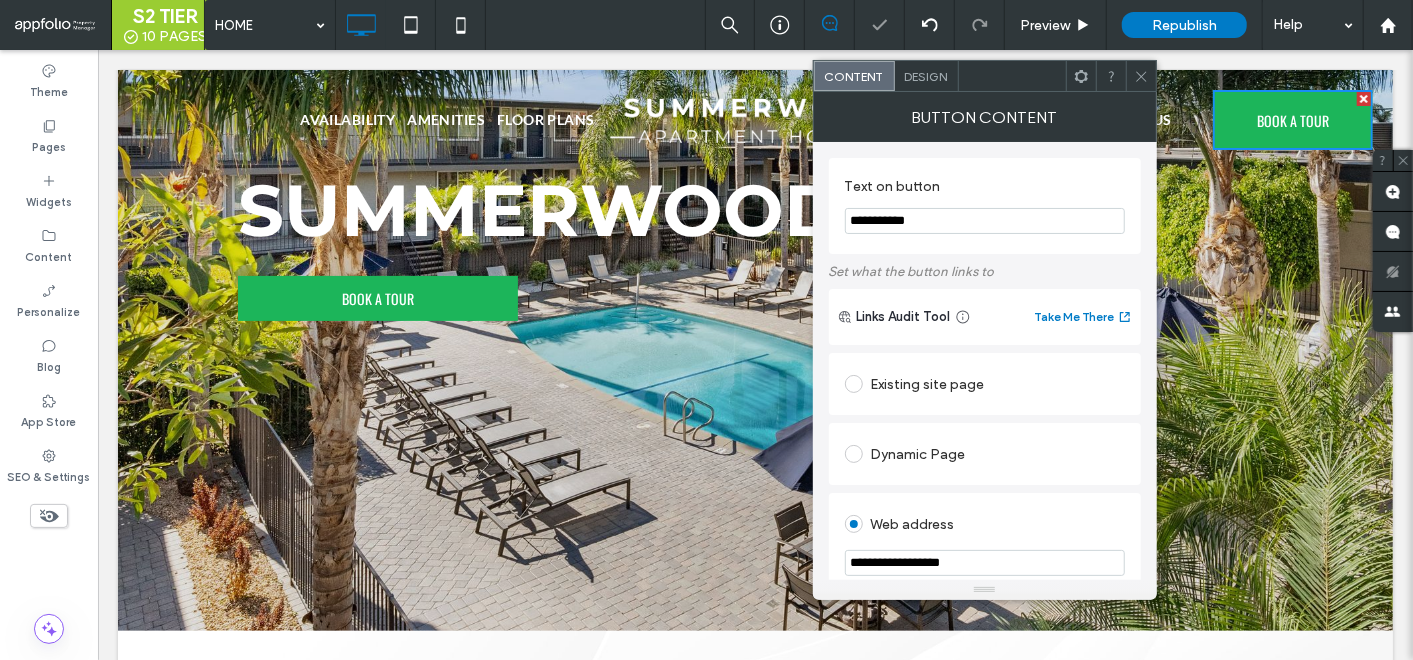 click at bounding box center [1141, 76] 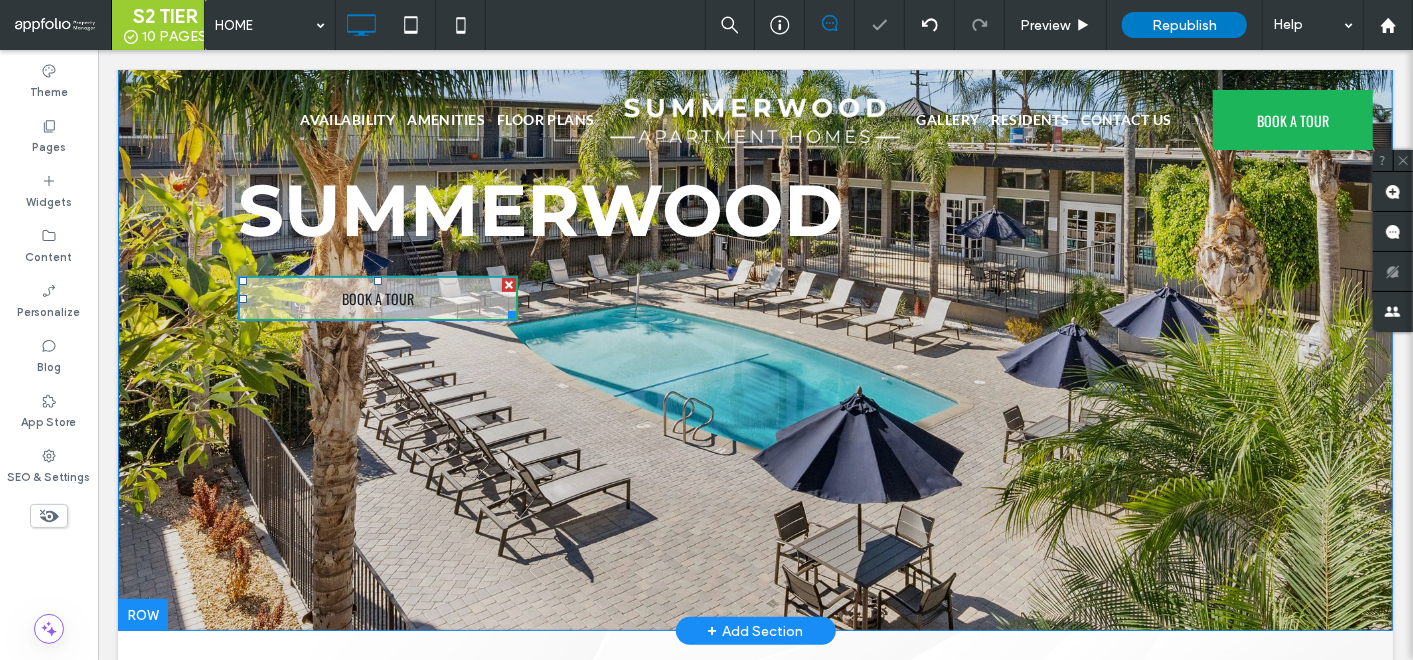 click on "BOOK A TOUR" at bounding box center (377, 297) 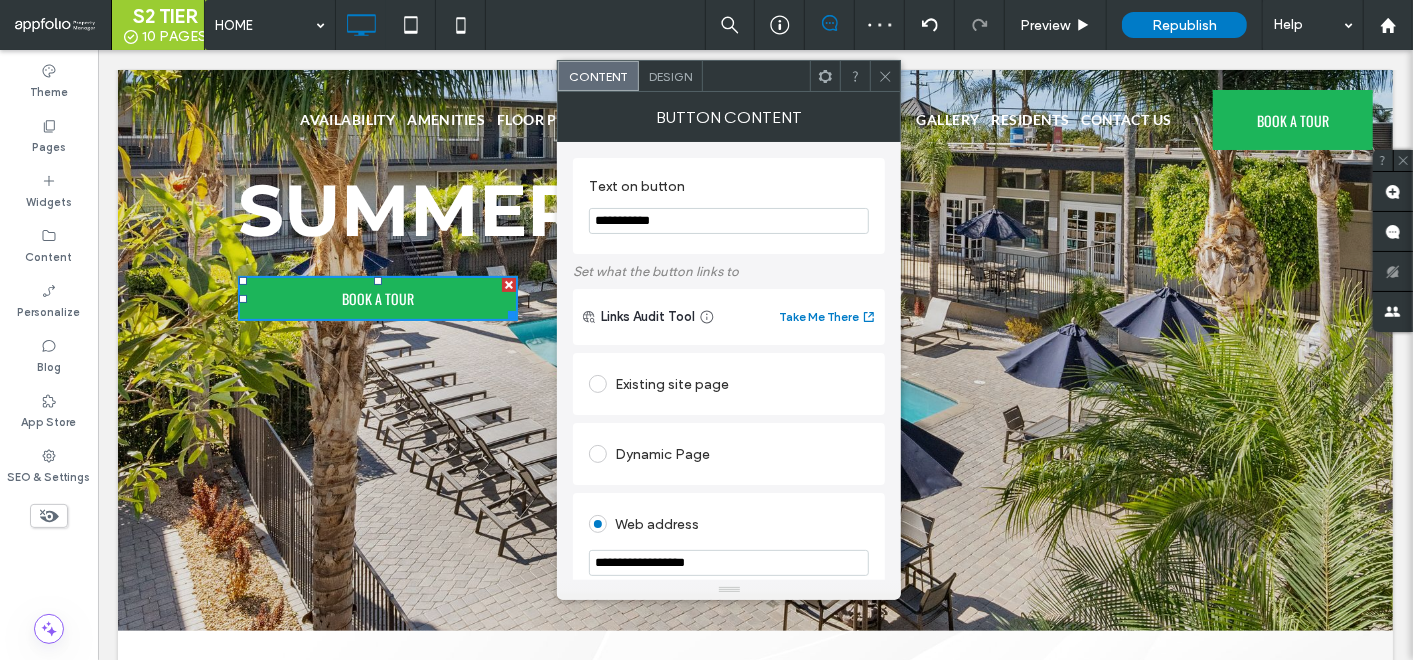 click at bounding box center (885, 76) 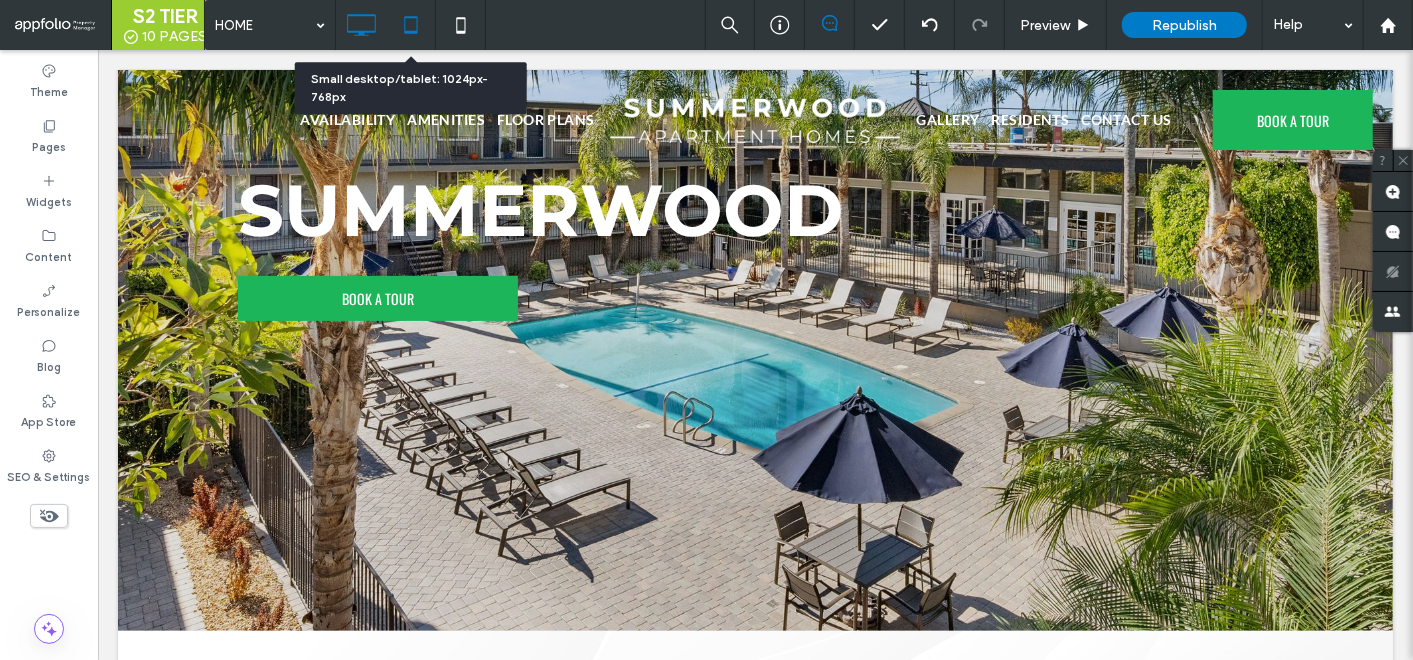 click 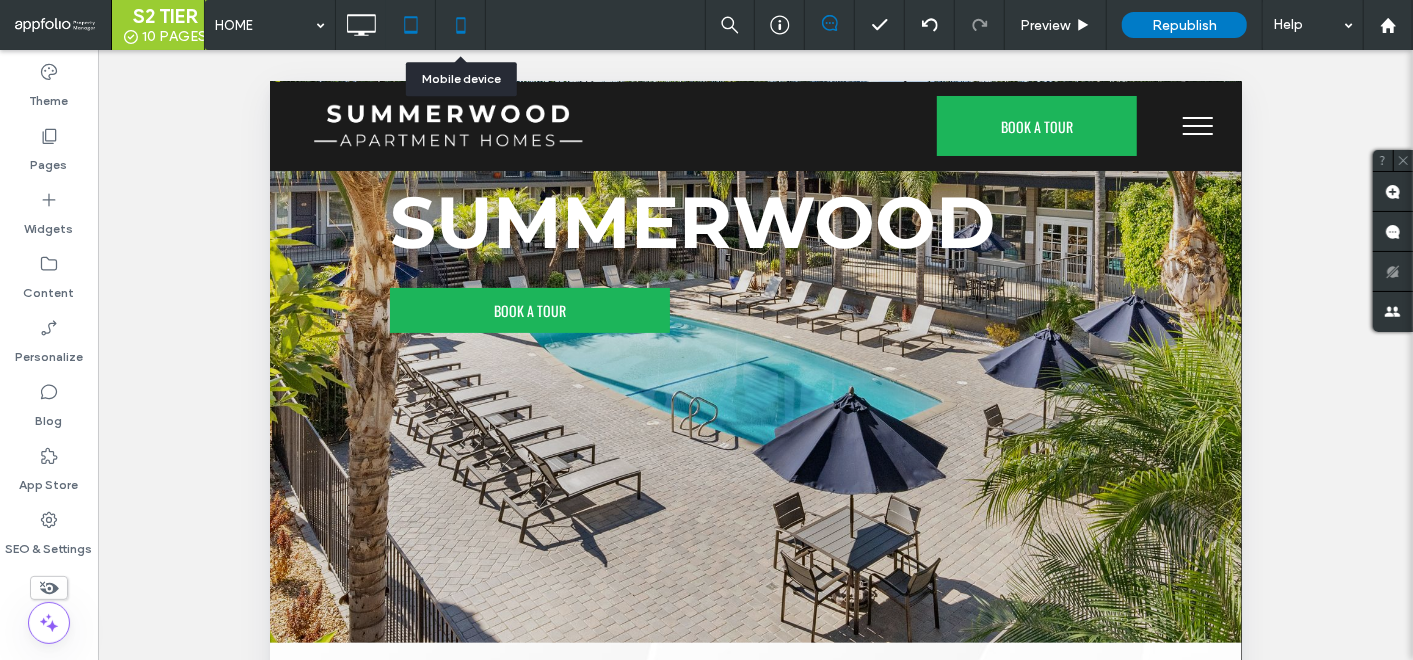 click 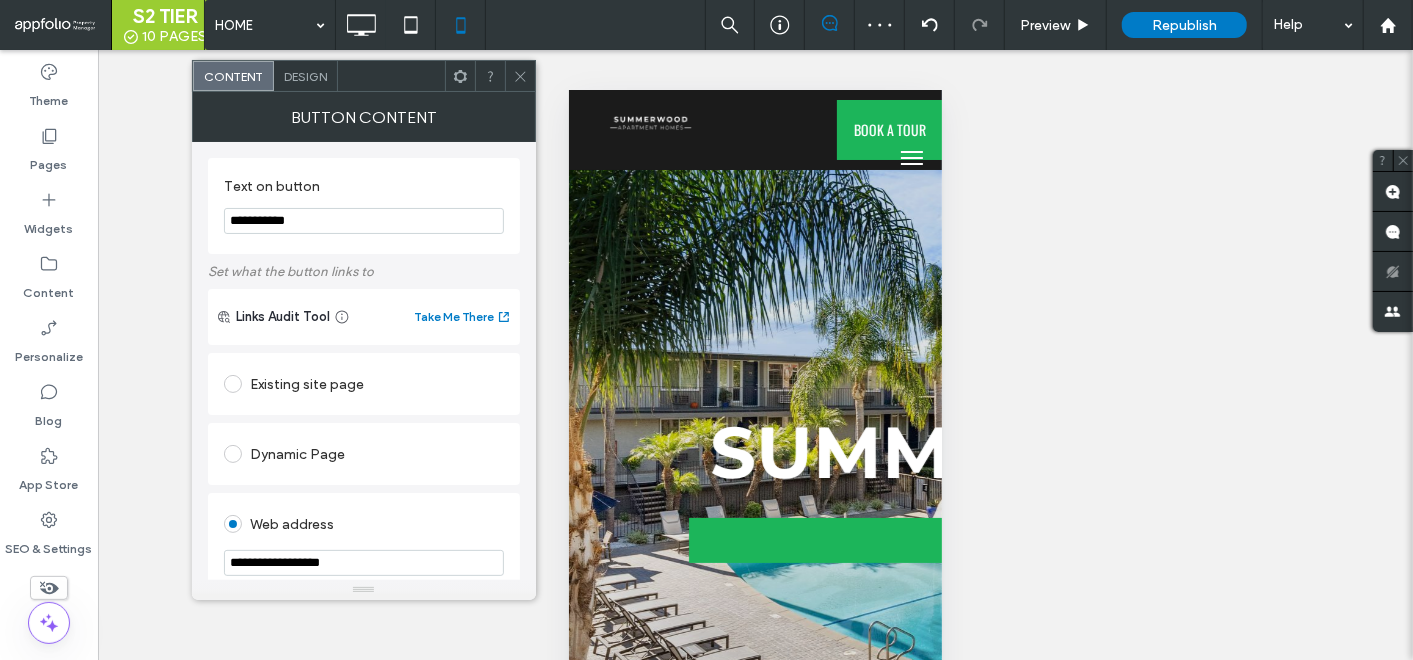 click 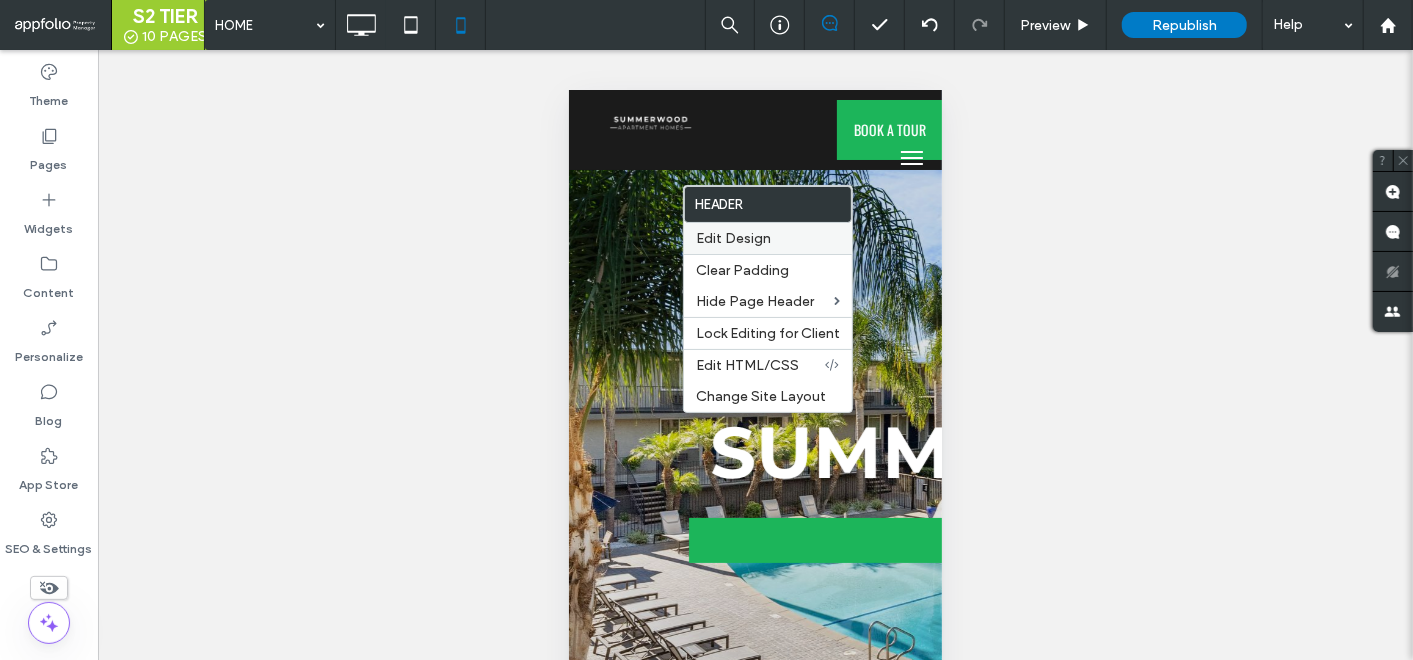 click on "Edit Design" at bounding box center (768, 238) 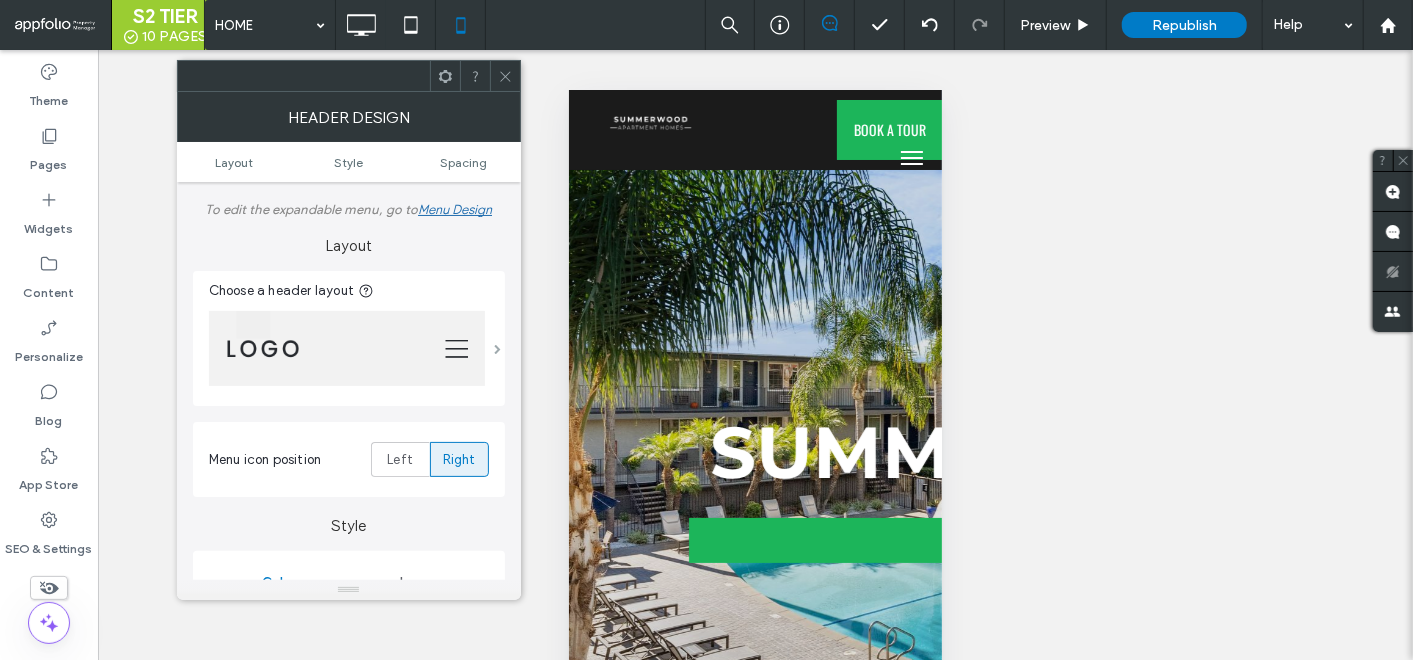 click at bounding box center (497, 349) 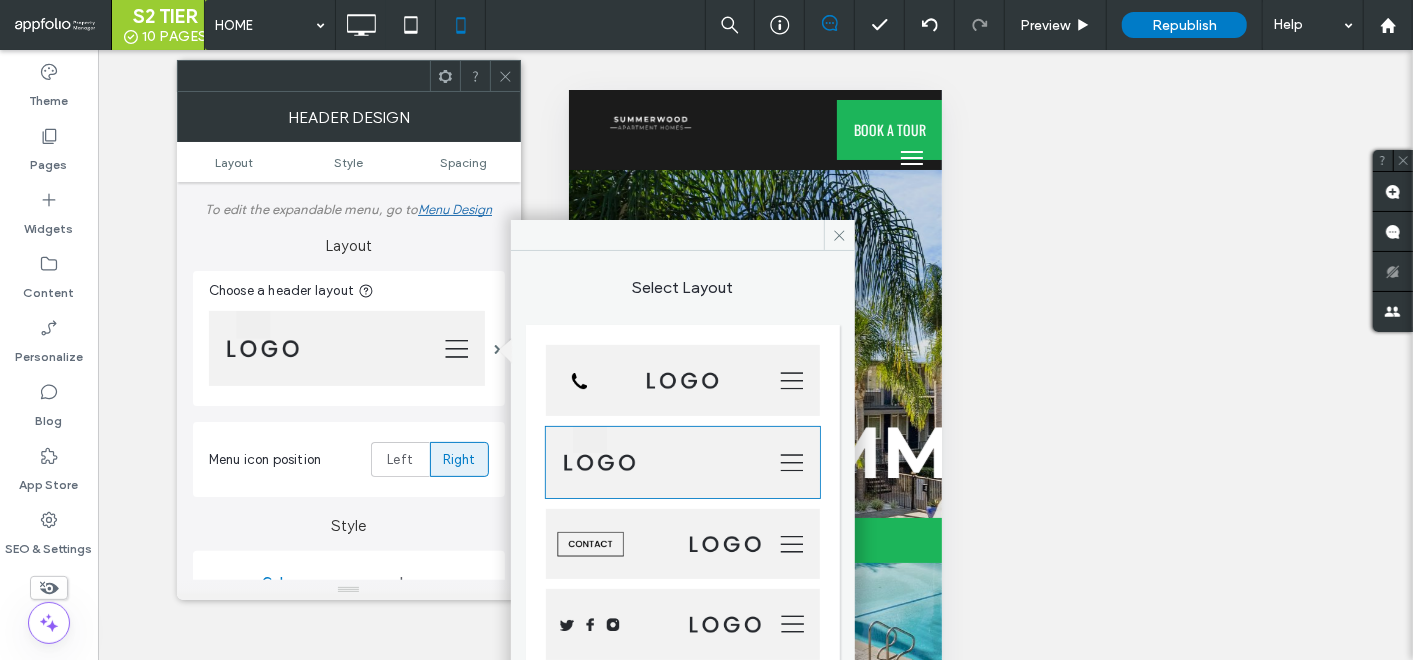click at bounding box center (683, 380) 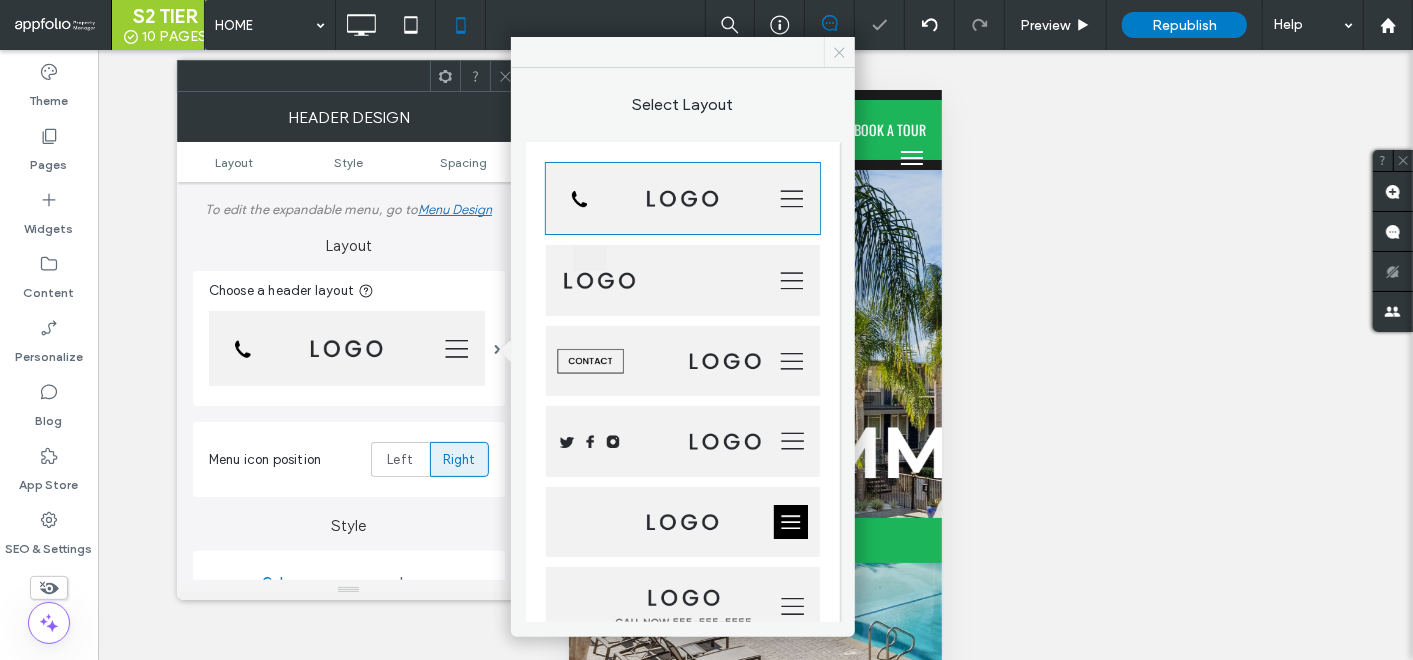 click 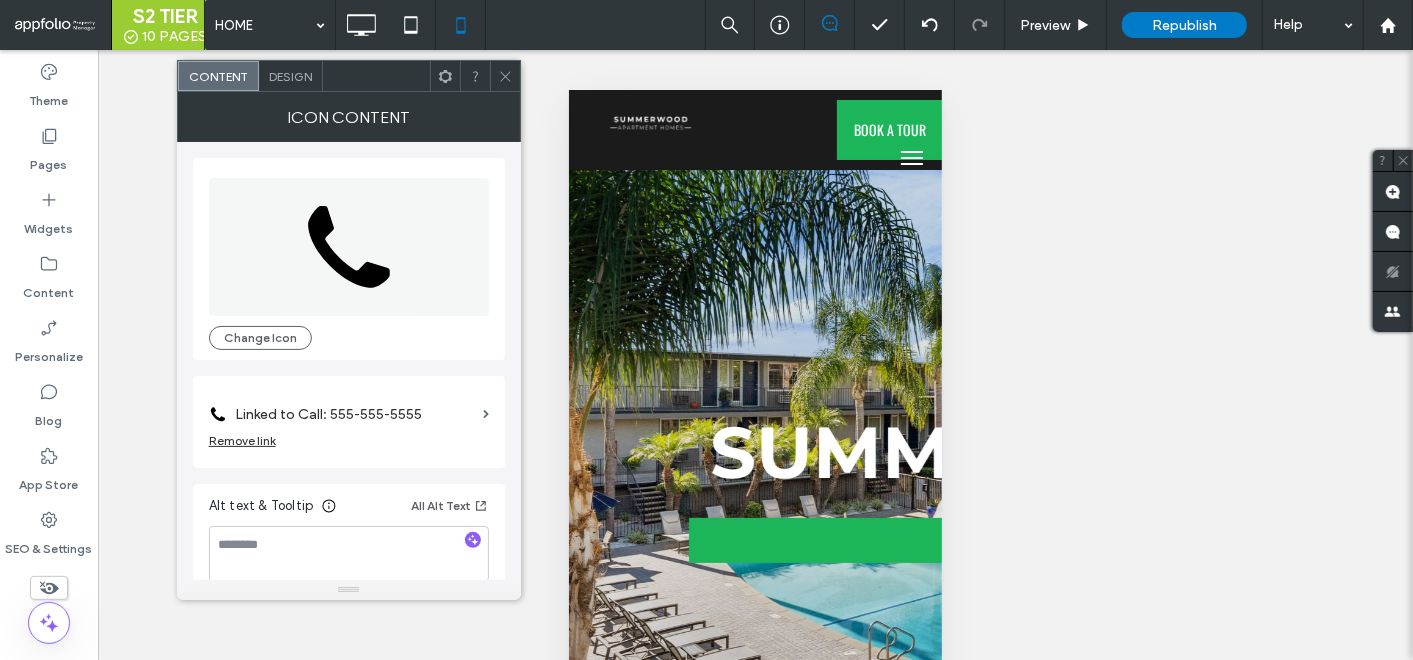 click on "Design" at bounding box center [291, 76] 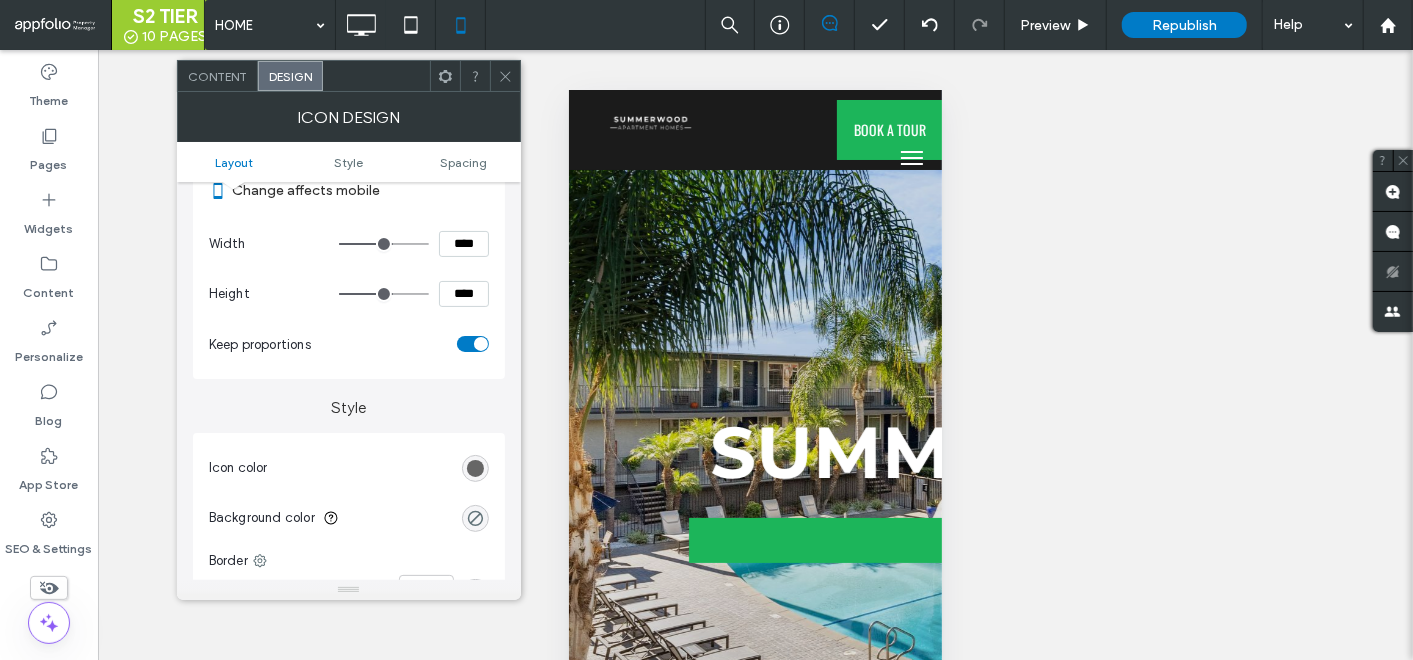 scroll, scrollTop: 222, scrollLeft: 0, axis: vertical 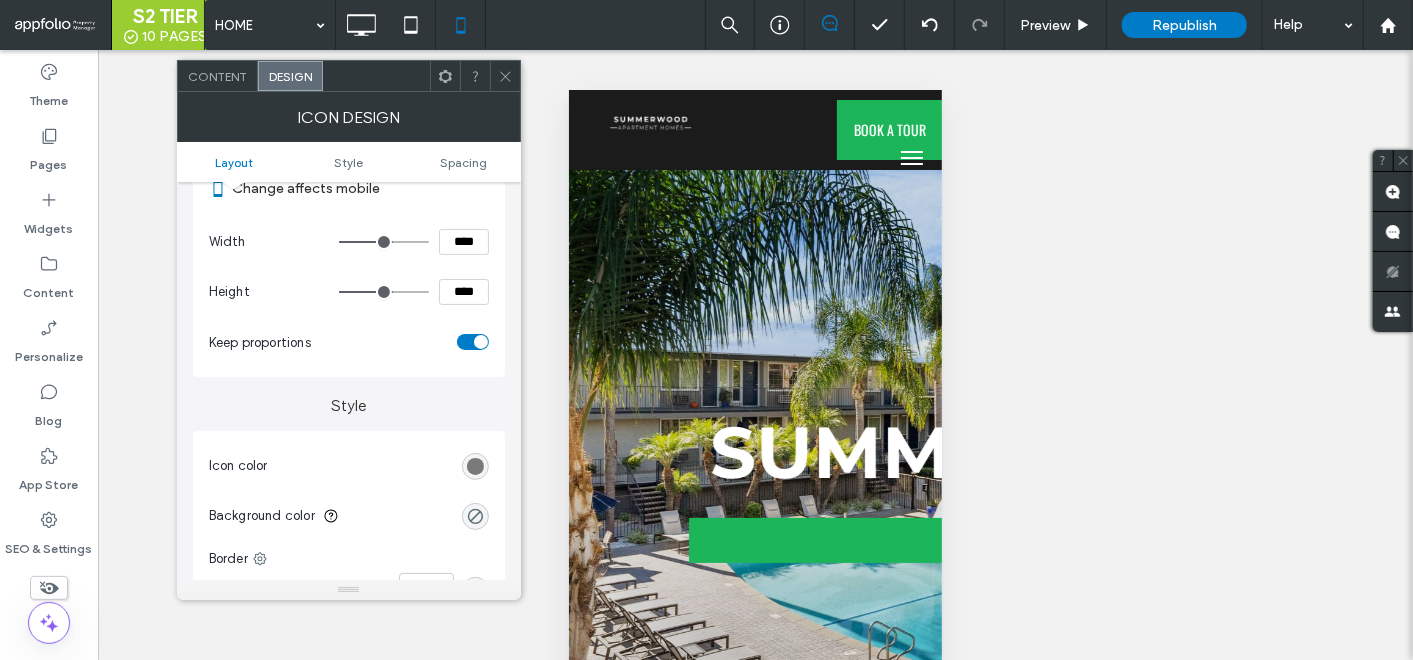 click at bounding box center (475, 466) 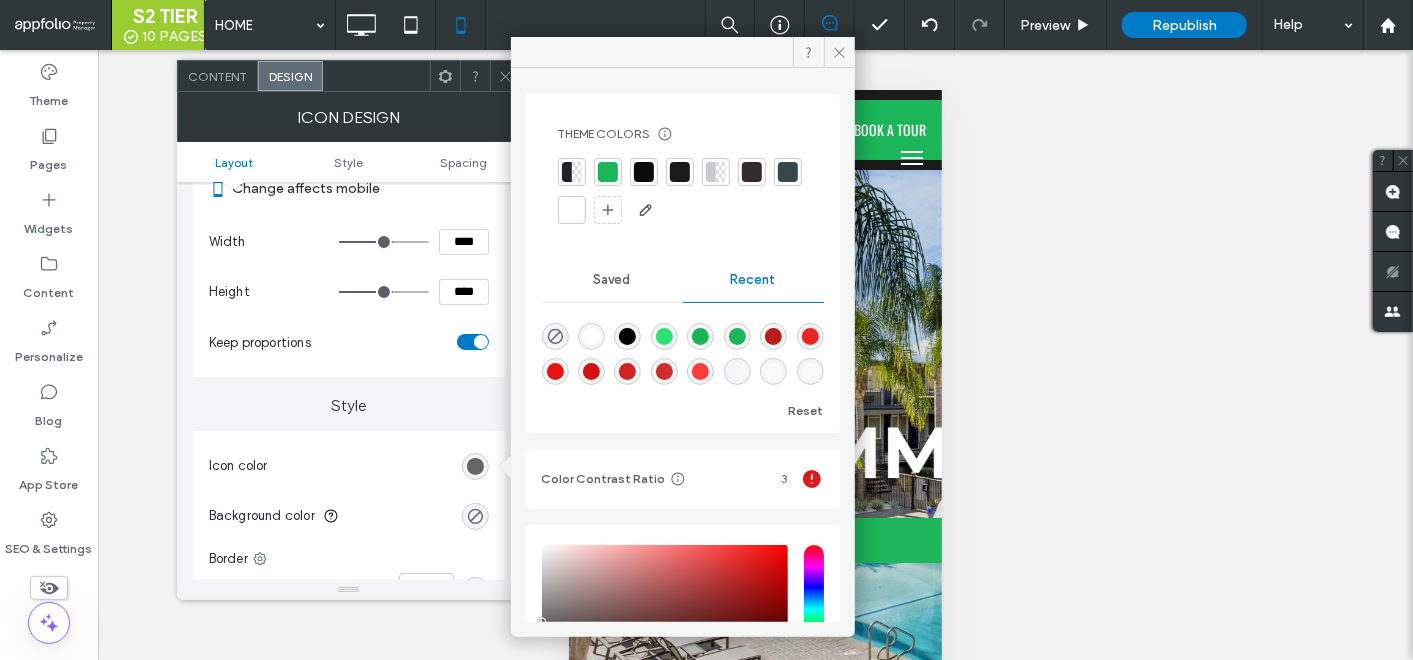 click at bounding box center (608, 172) 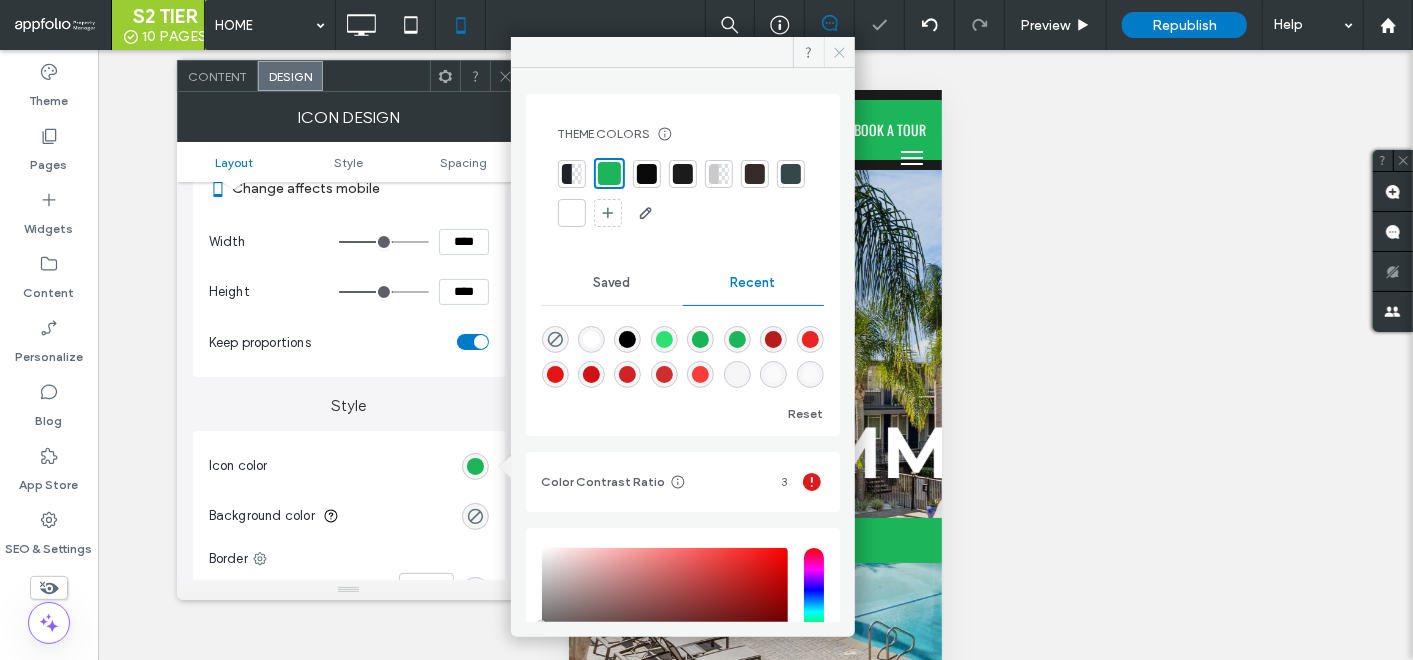 click 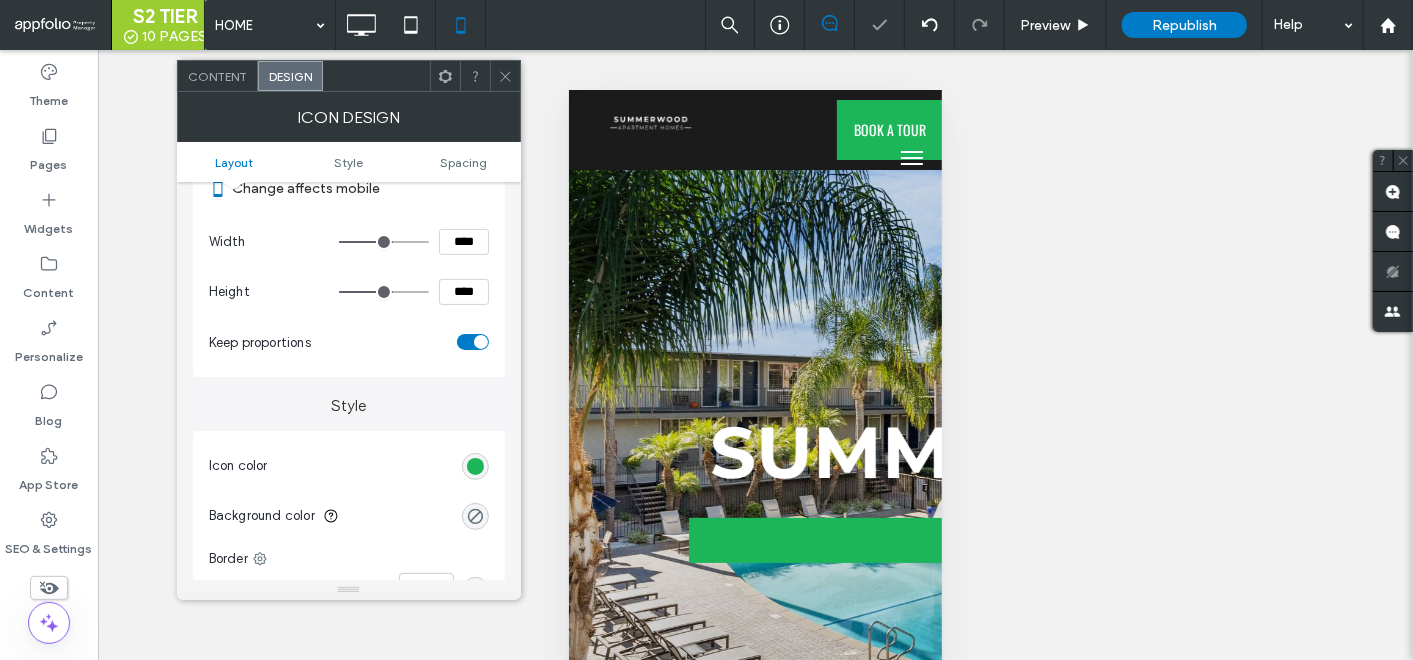 click 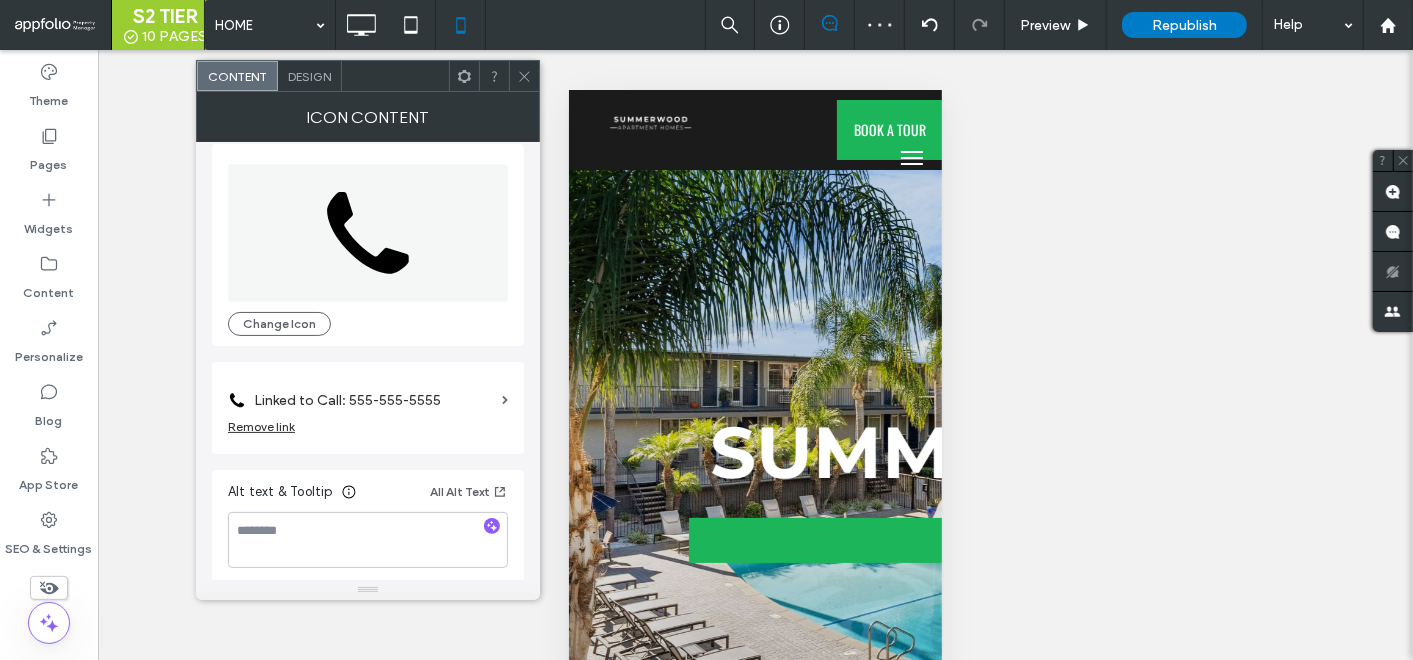 scroll, scrollTop: 18, scrollLeft: 0, axis: vertical 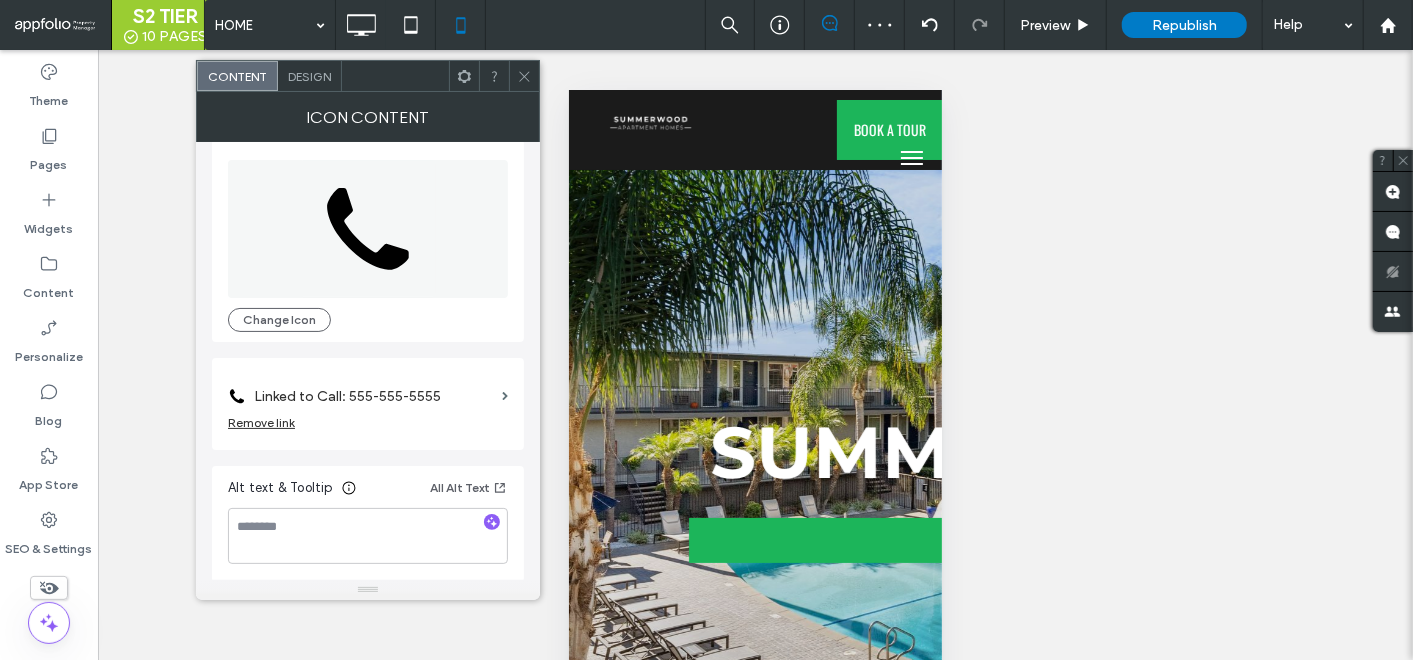 click on "Linked to Call: 555-555-5555" at bounding box center [368, 391] 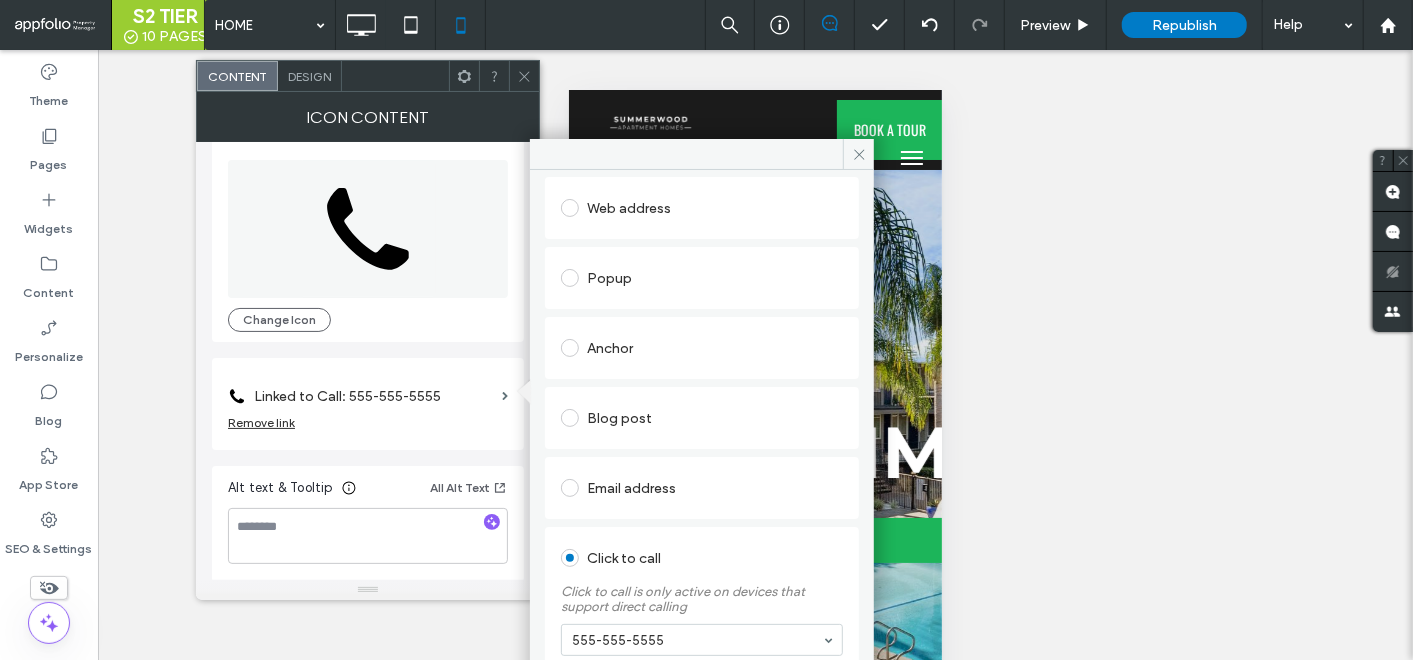 scroll, scrollTop: 294, scrollLeft: 0, axis: vertical 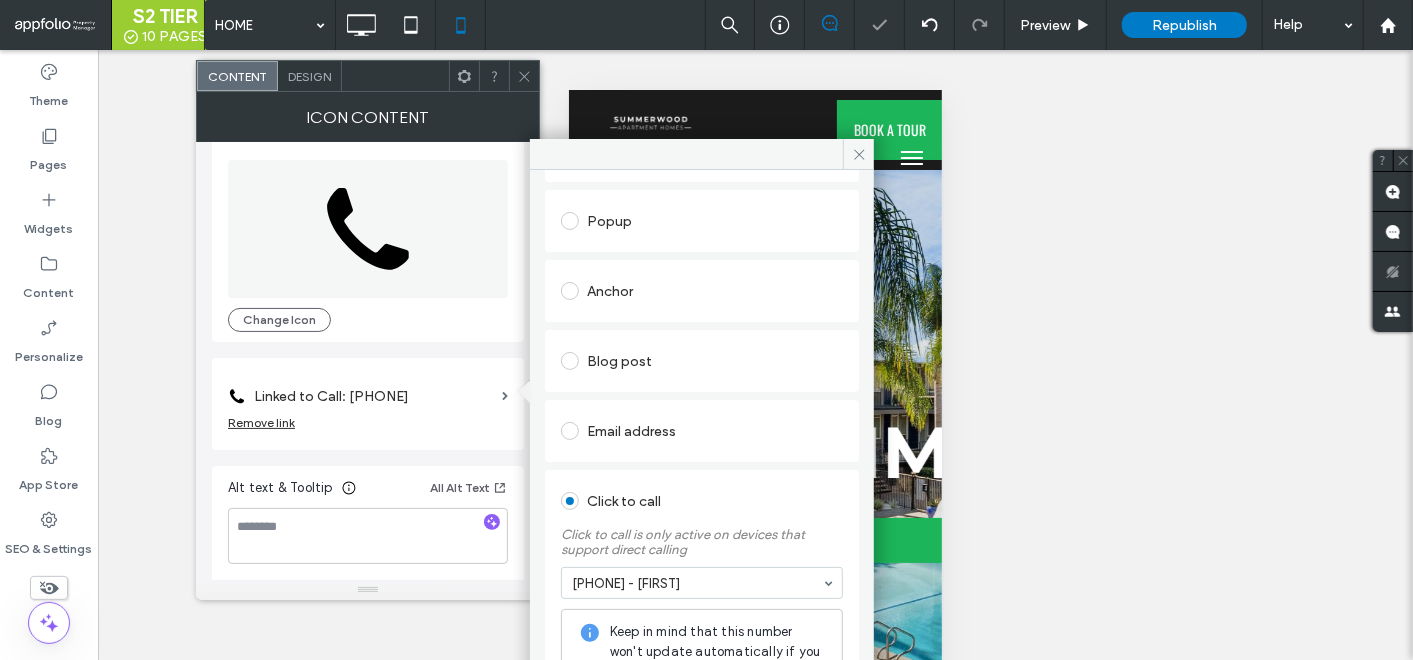 click on "Click to call is only active on devices that support direct calling [PHONE] - [FIRST]" at bounding box center [702, 447] 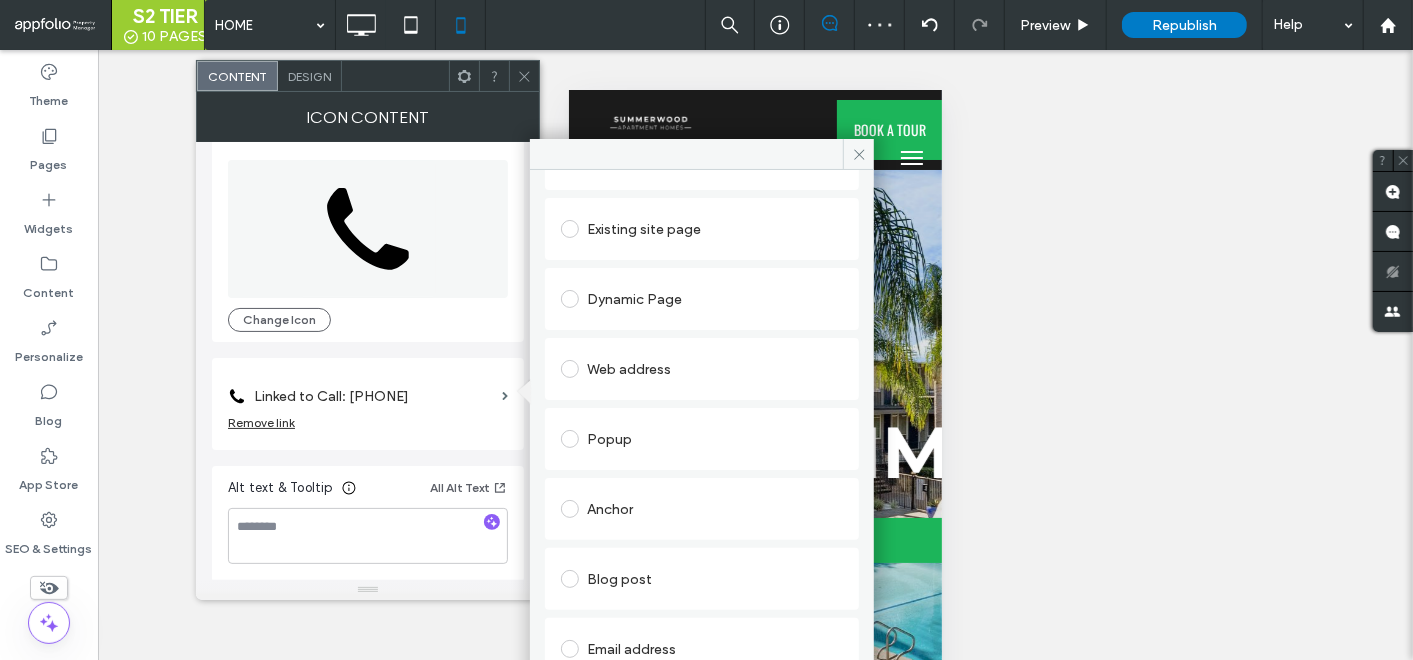 scroll, scrollTop: 111, scrollLeft: 0, axis: vertical 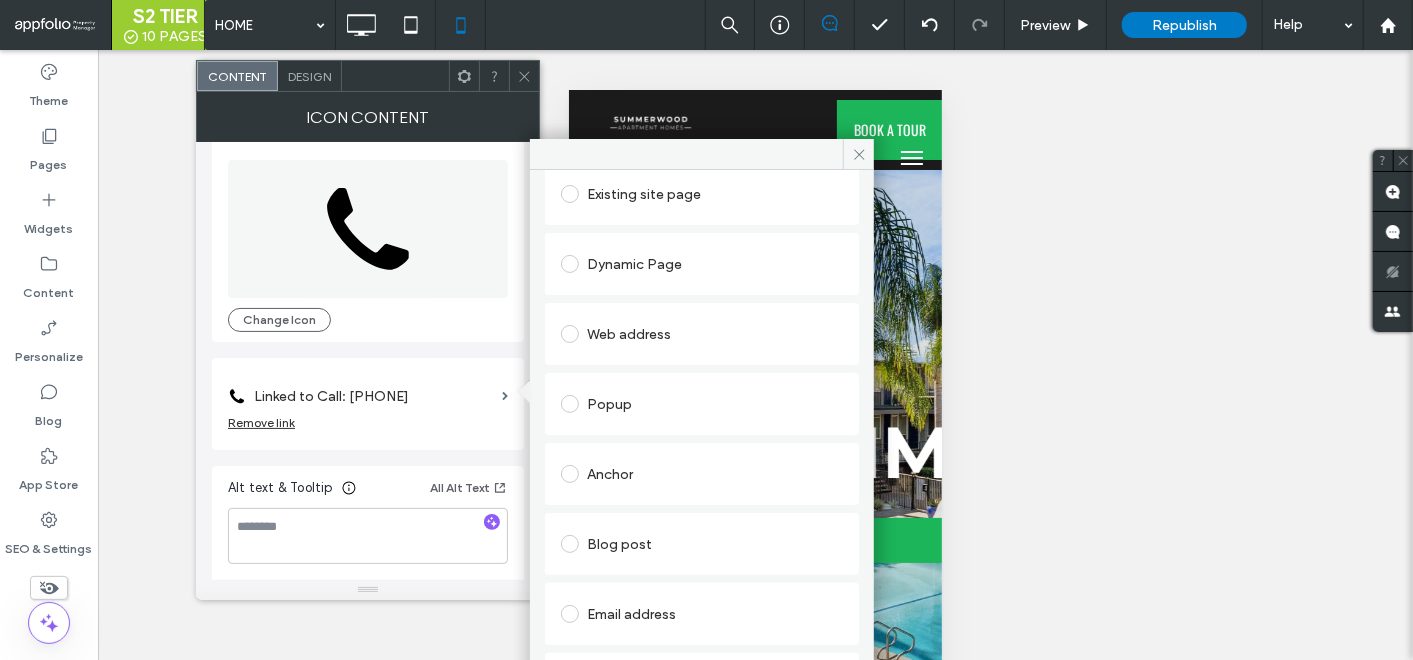 click at bounding box center (464, 76) 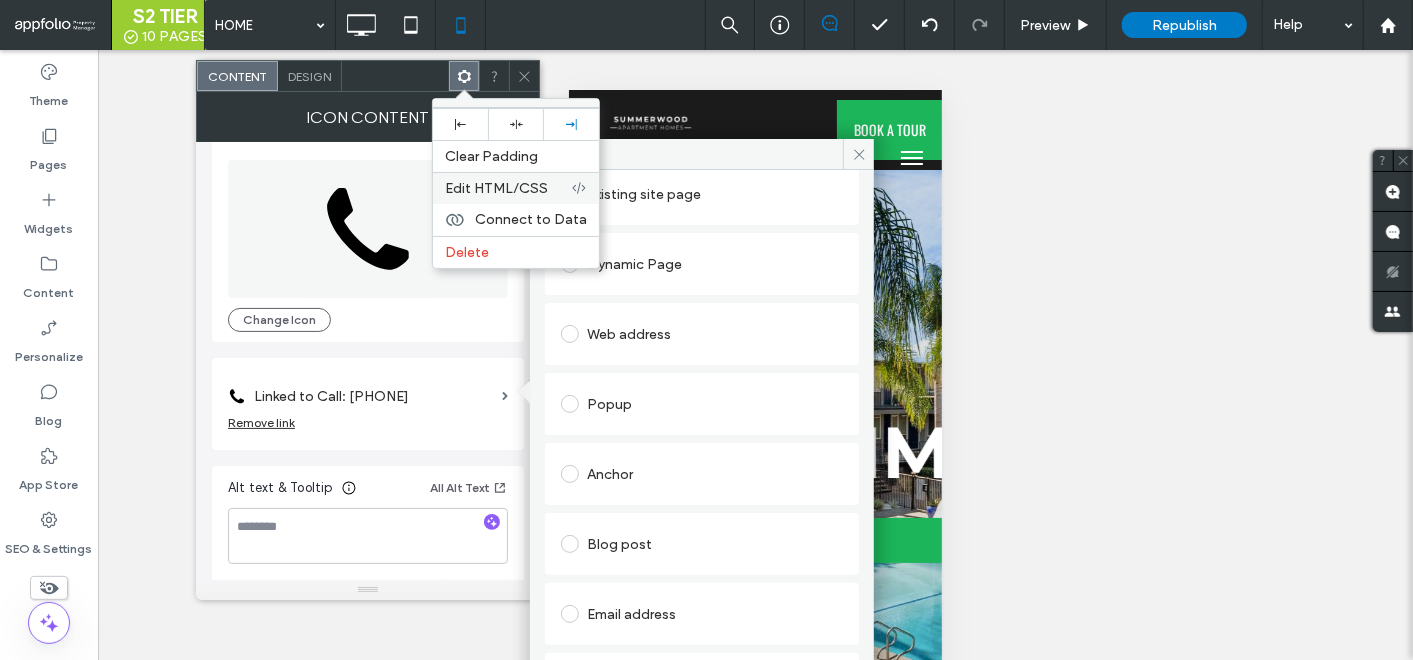 click on "Edit HTML/CSS" at bounding box center [496, 188] 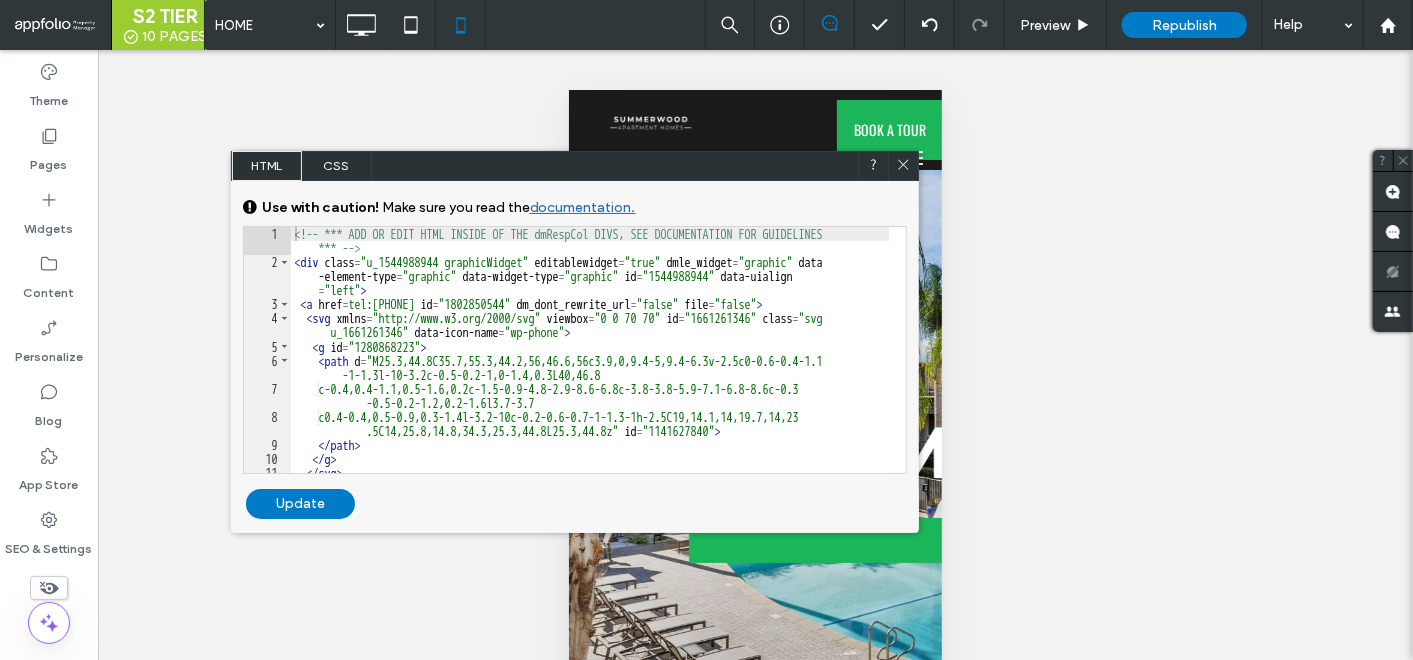 click on "tel:[PHONE]" at bounding box center [590, 371] 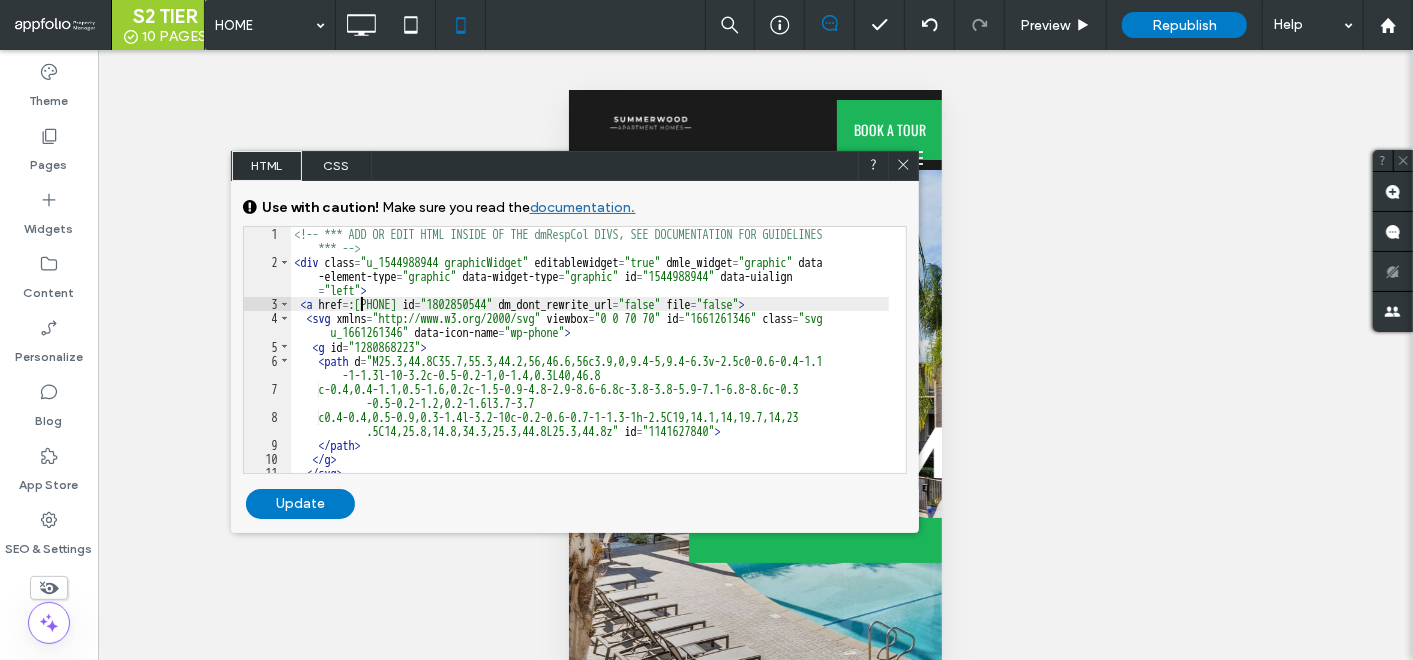 type on "**" 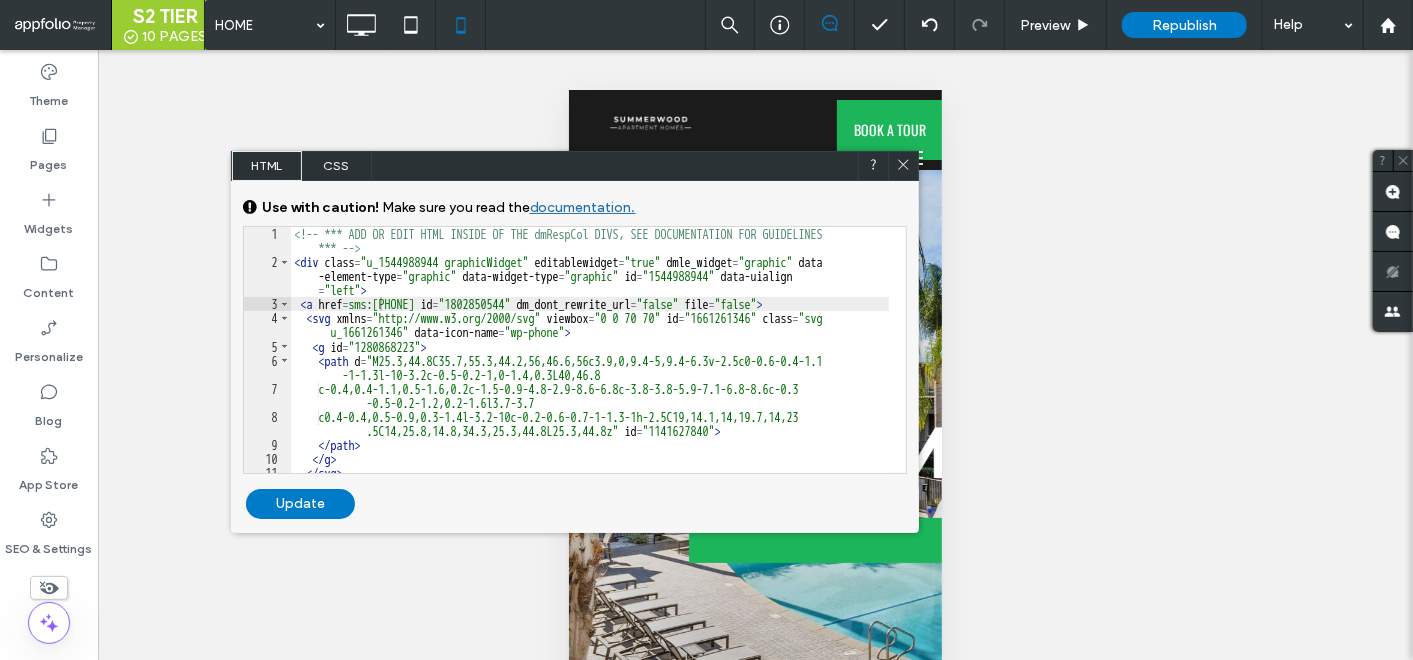 click on "Update" at bounding box center (300, 504) 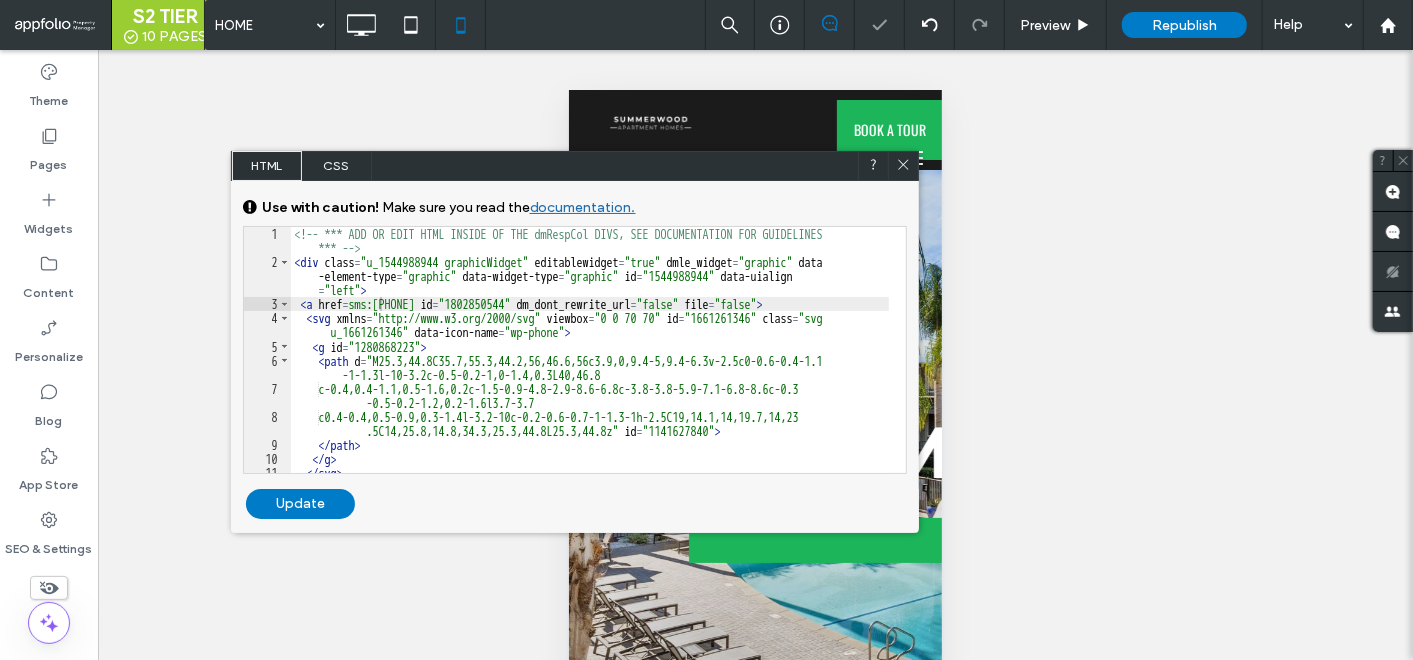 click 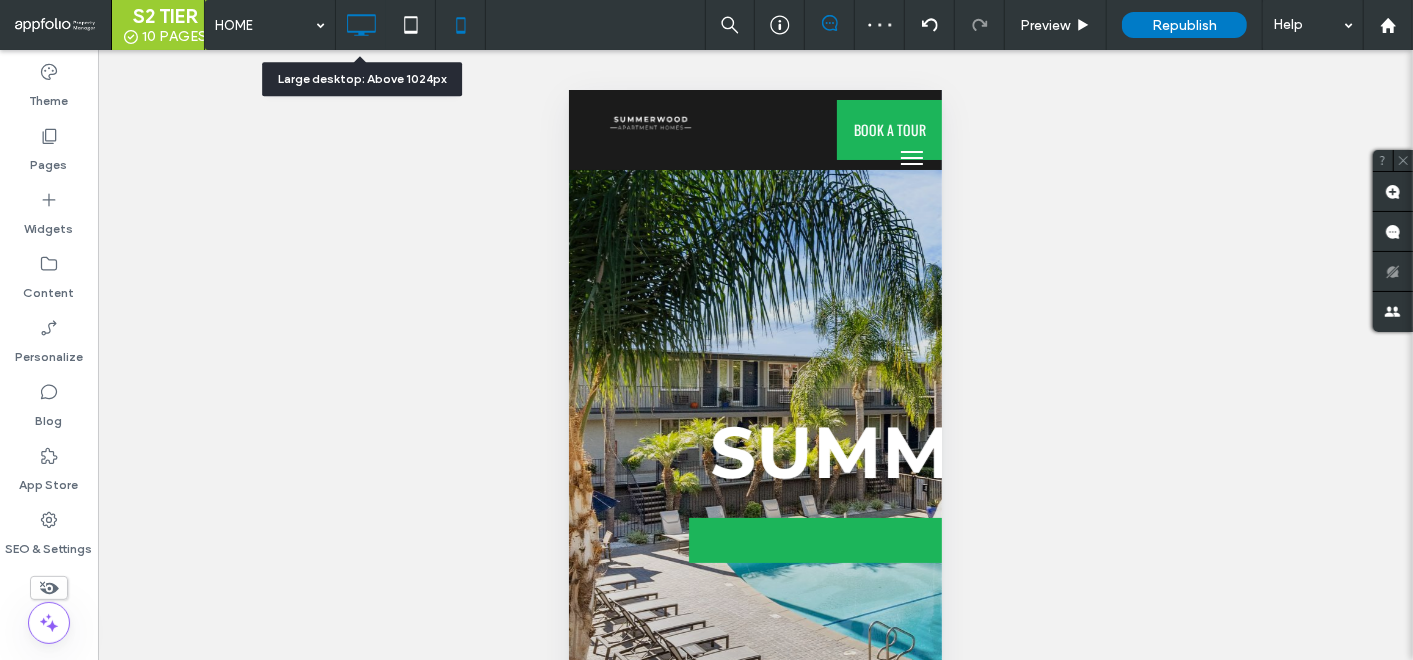 click 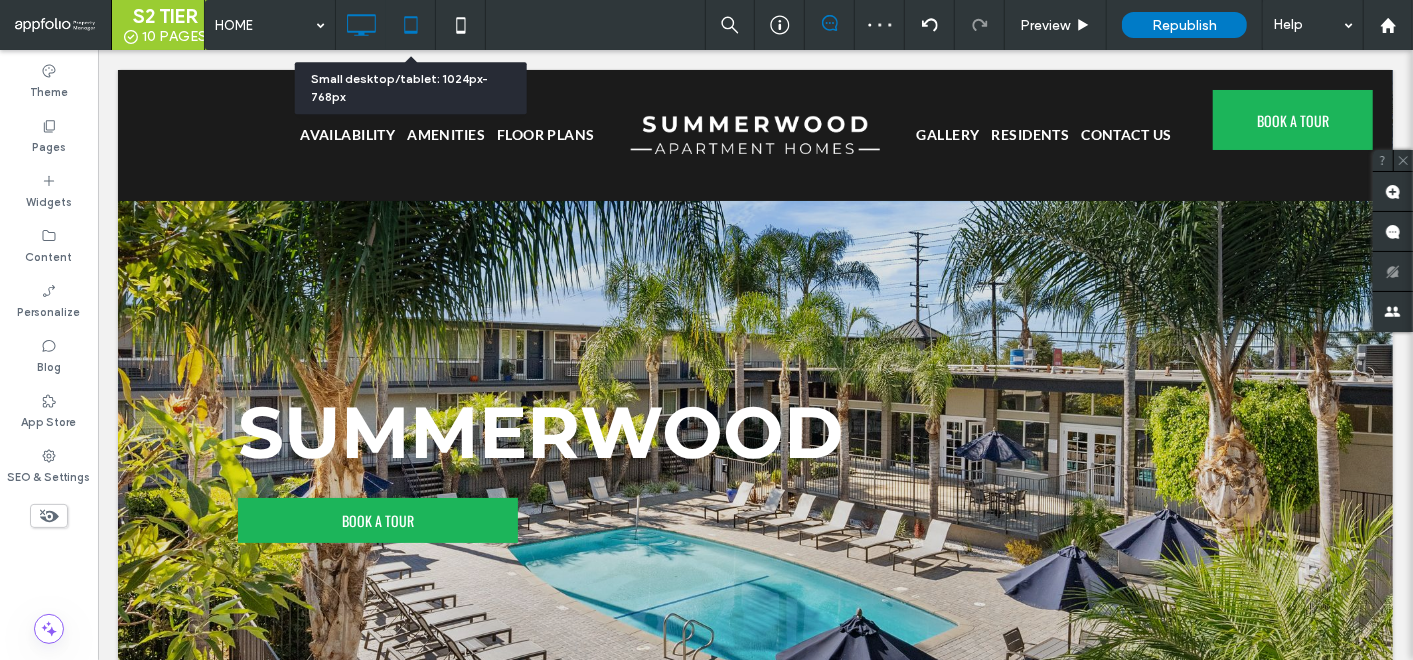 click 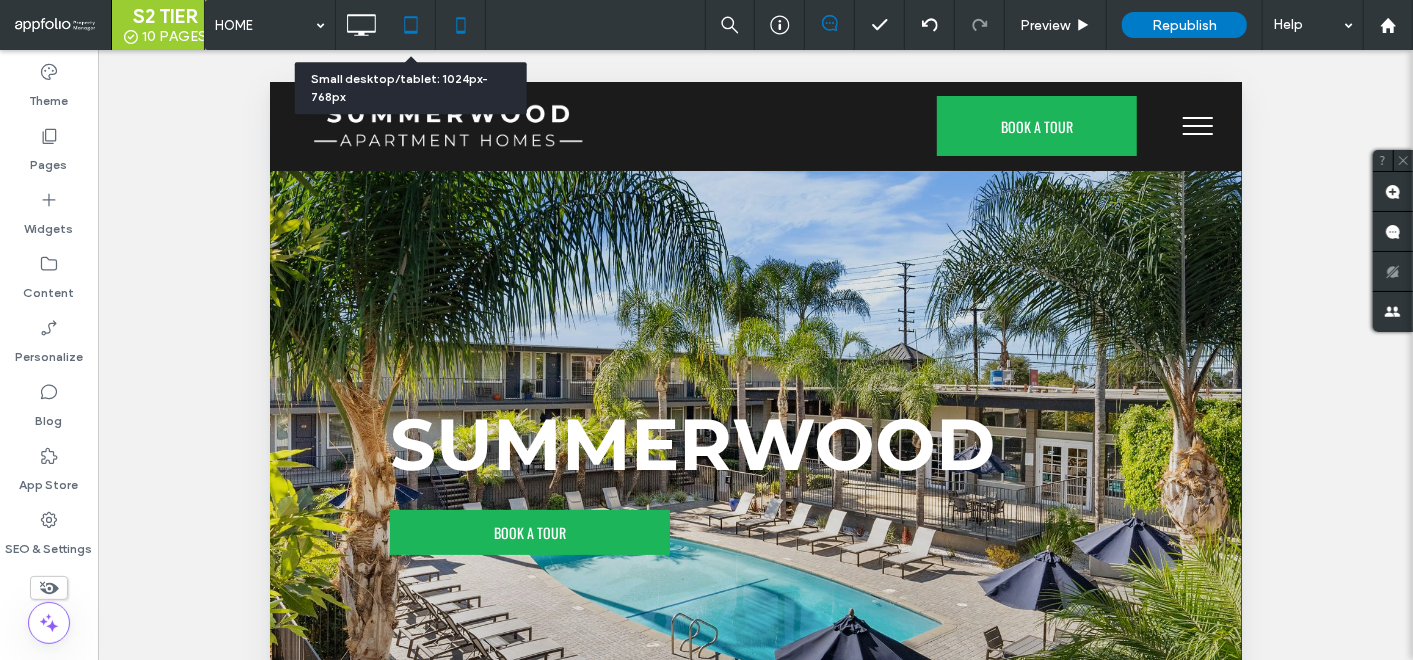 click 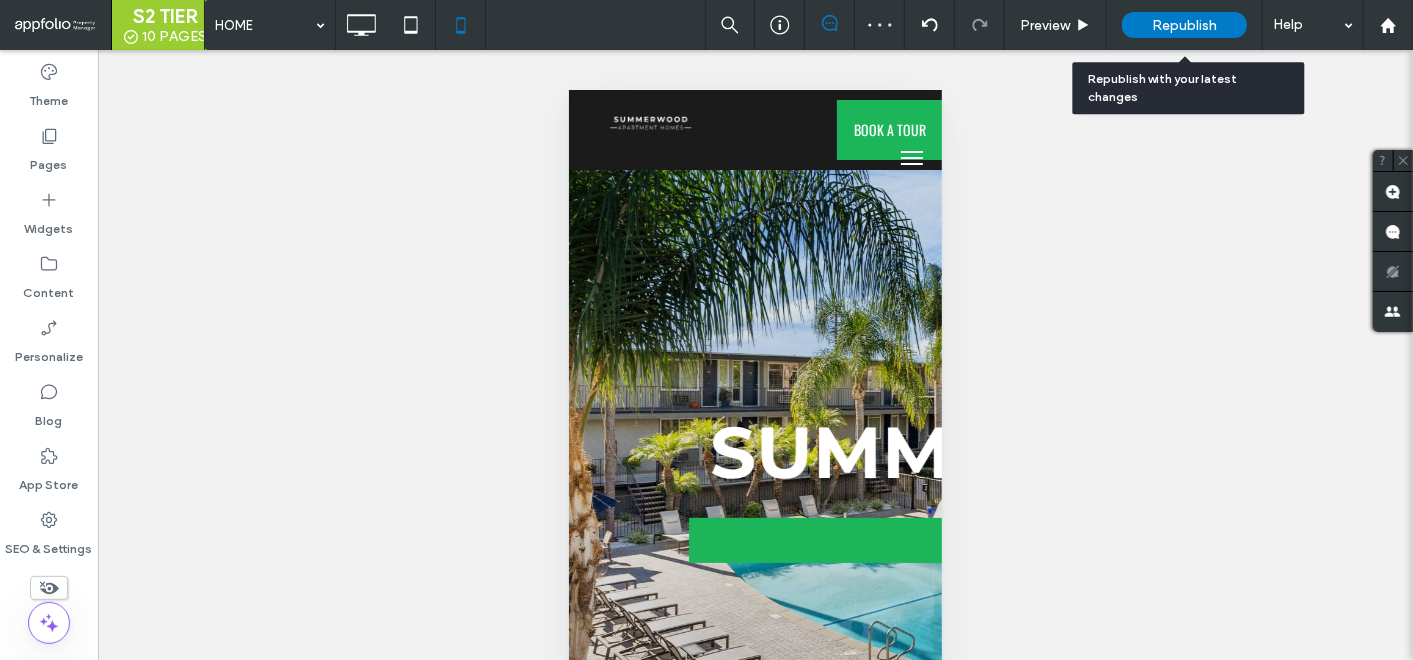 click on "Republish" at bounding box center [1184, 25] 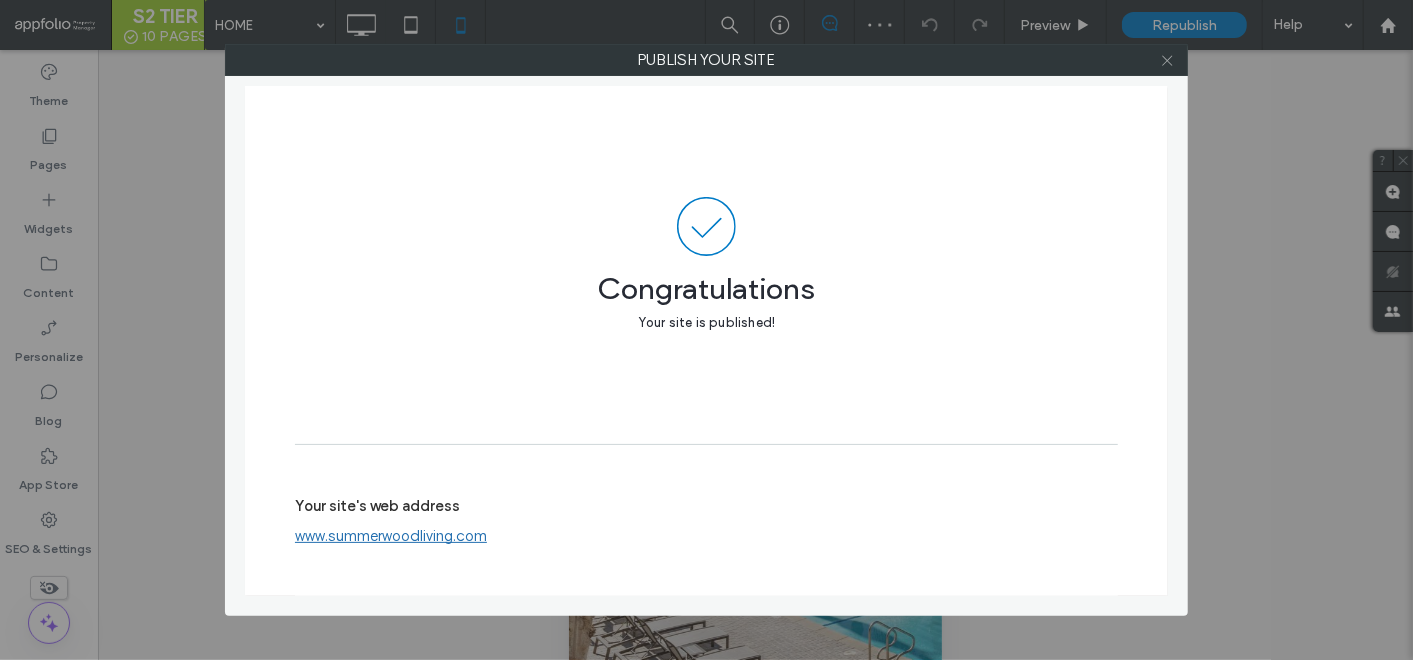 click at bounding box center [1167, 60] 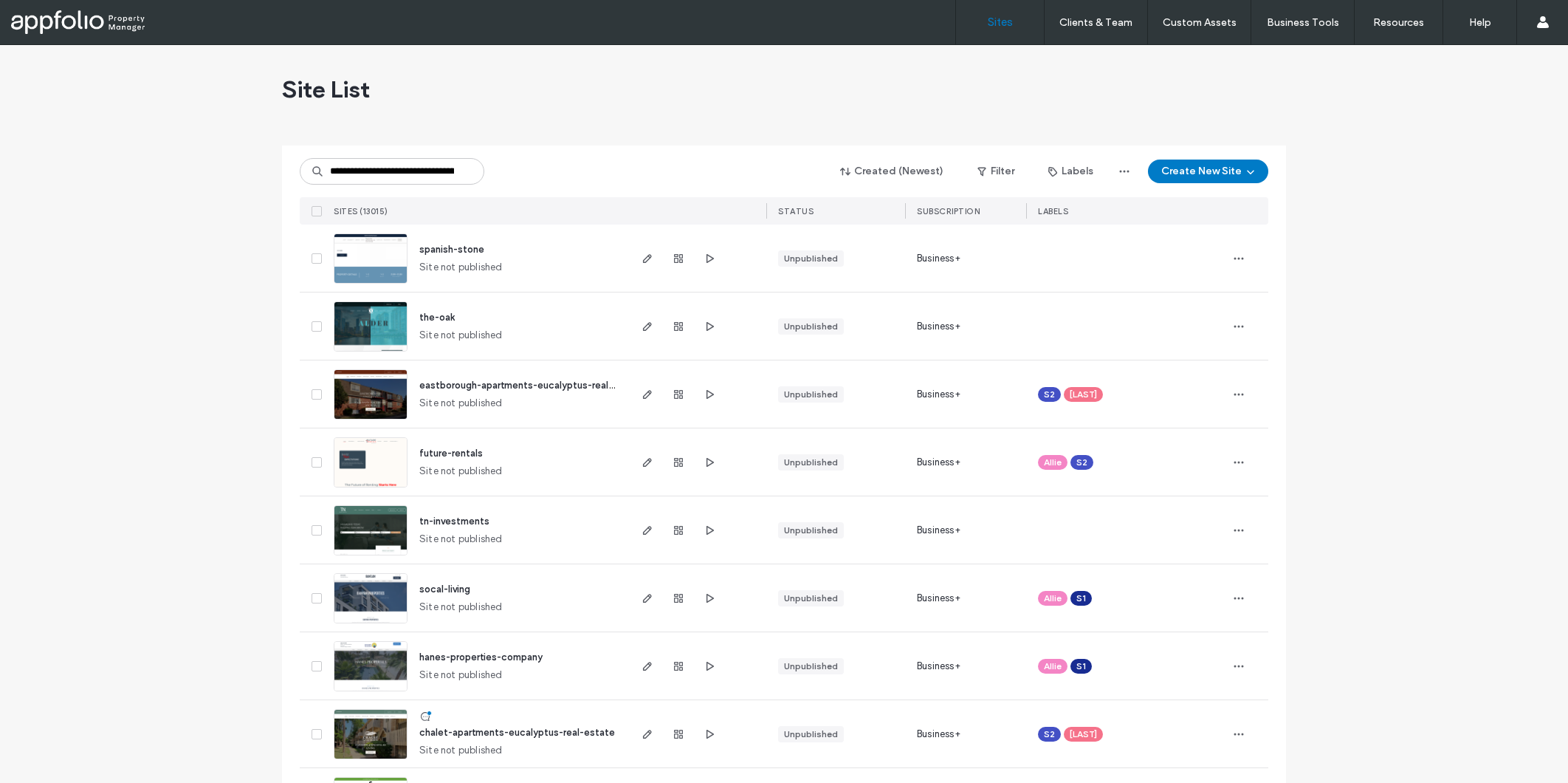 scroll, scrollTop: 0, scrollLeft: 0, axis: both 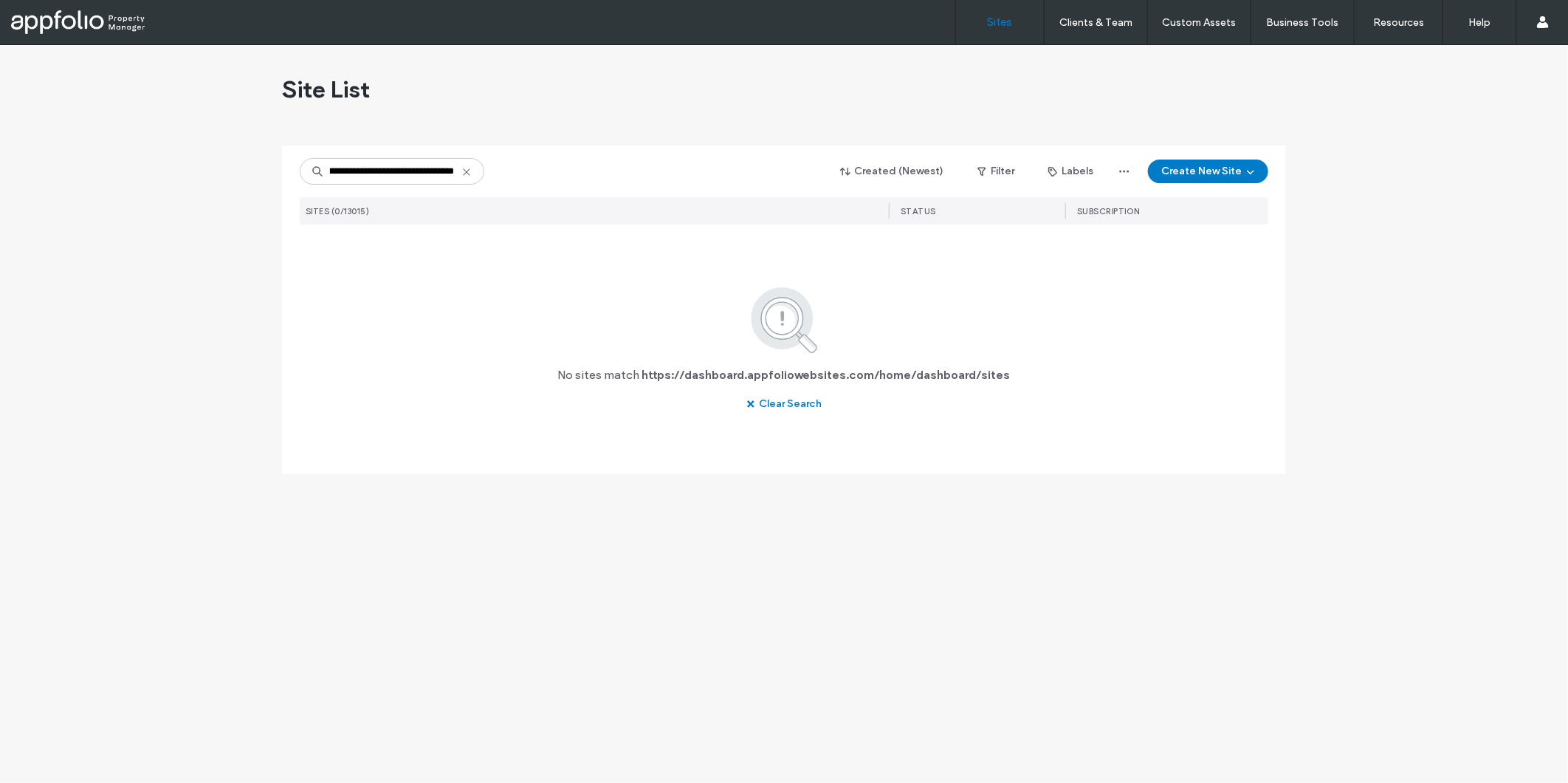 type on "**********" 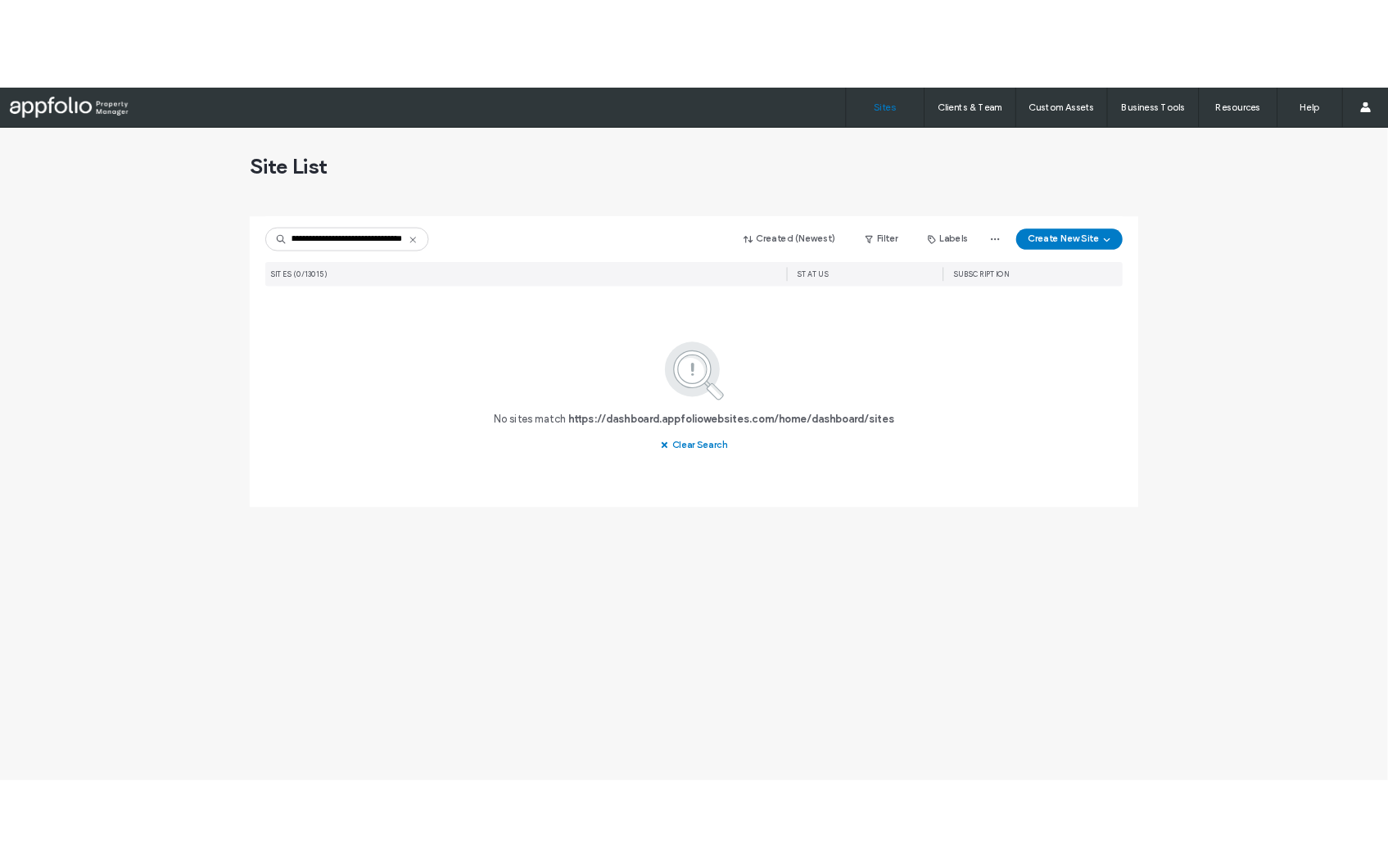 scroll, scrollTop: 0, scrollLeft: 0, axis: both 